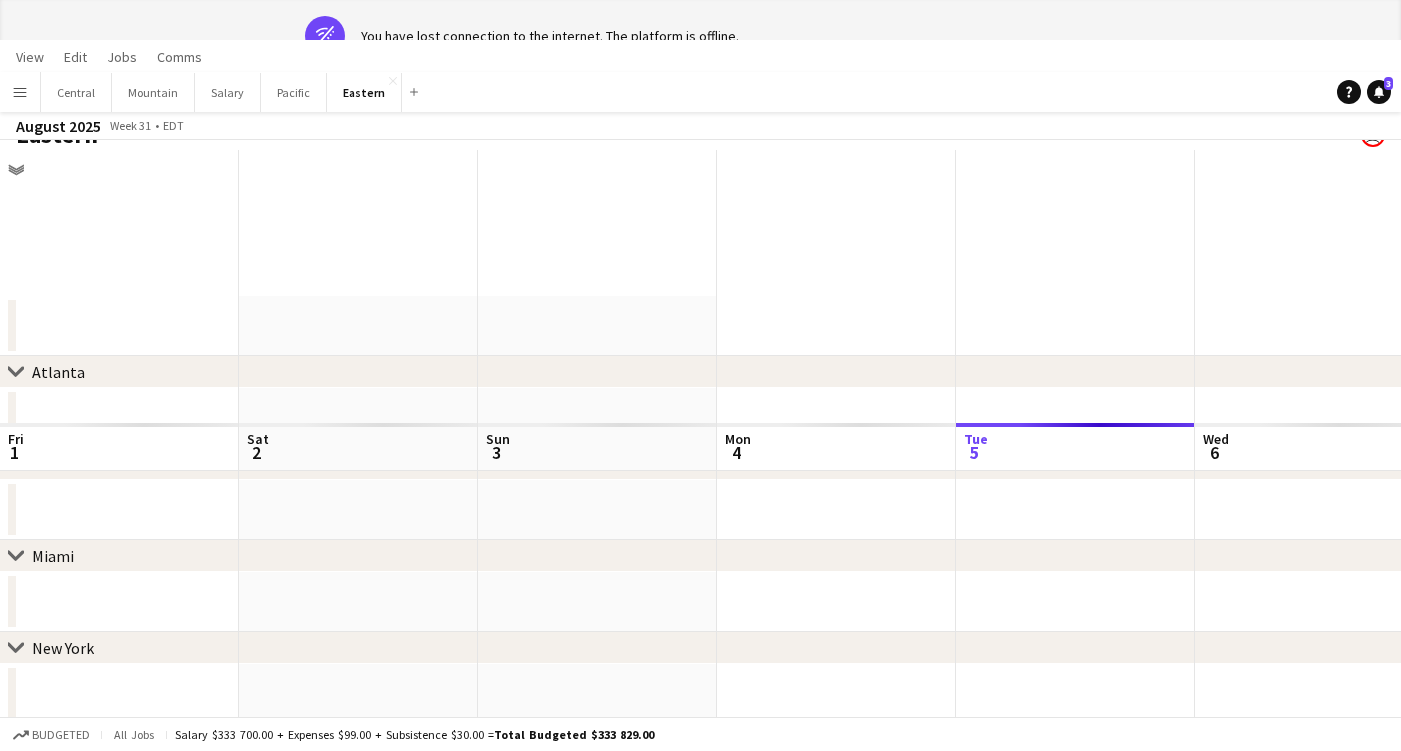 scroll, scrollTop: 211, scrollLeft: 0, axis: vertical 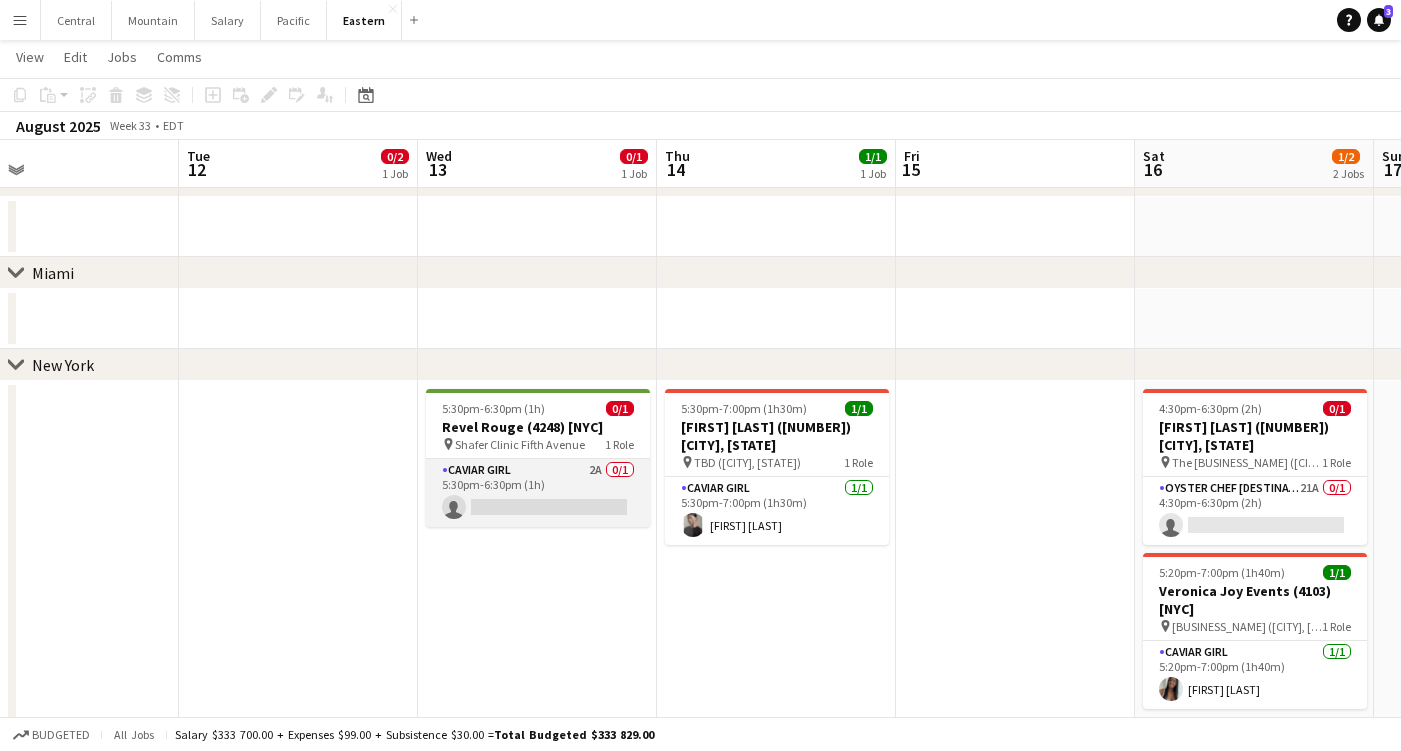 click on "[TITLE]   2A   0/1   [H]:[MM]pm-[H]:[MM]pm (1h)
single-neutral-actions" at bounding box center (538, 493) 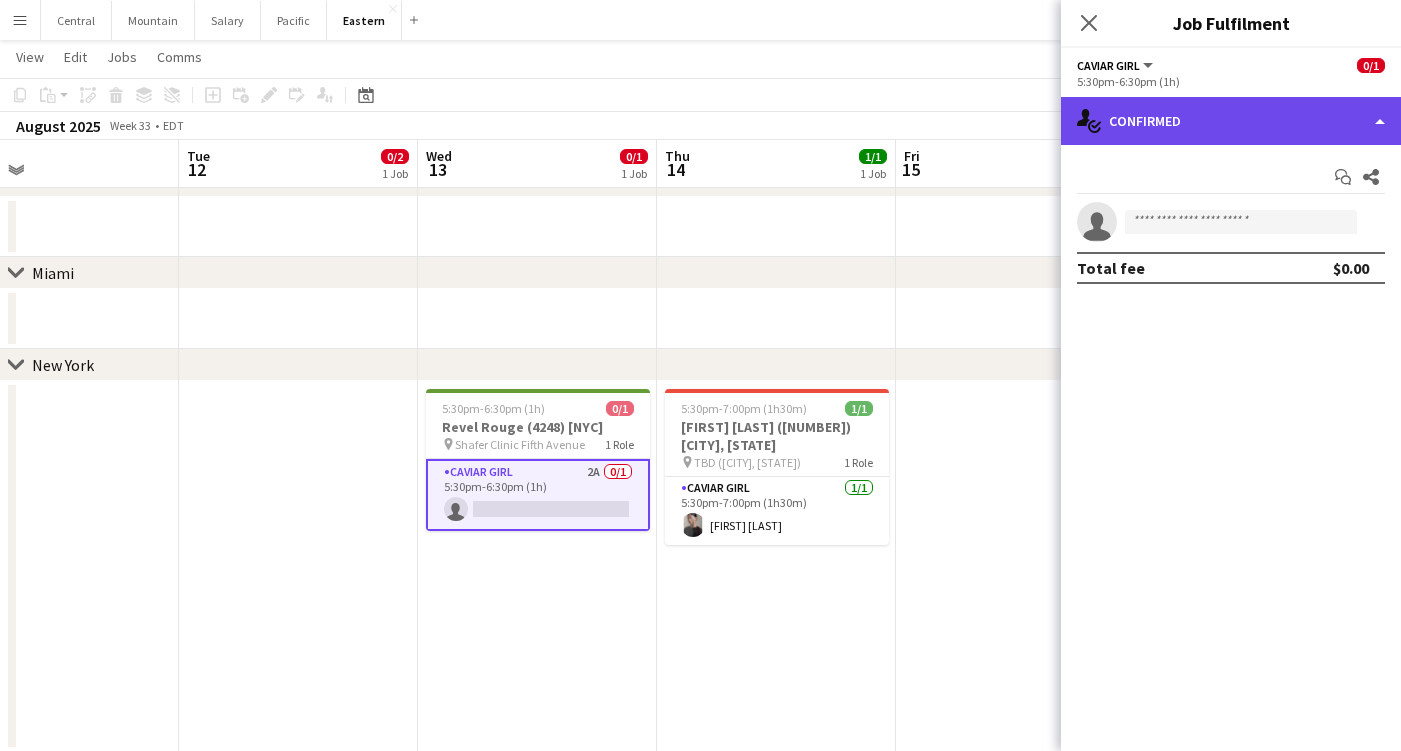 click on "single-neutral-actions-check-2
Confirmed" 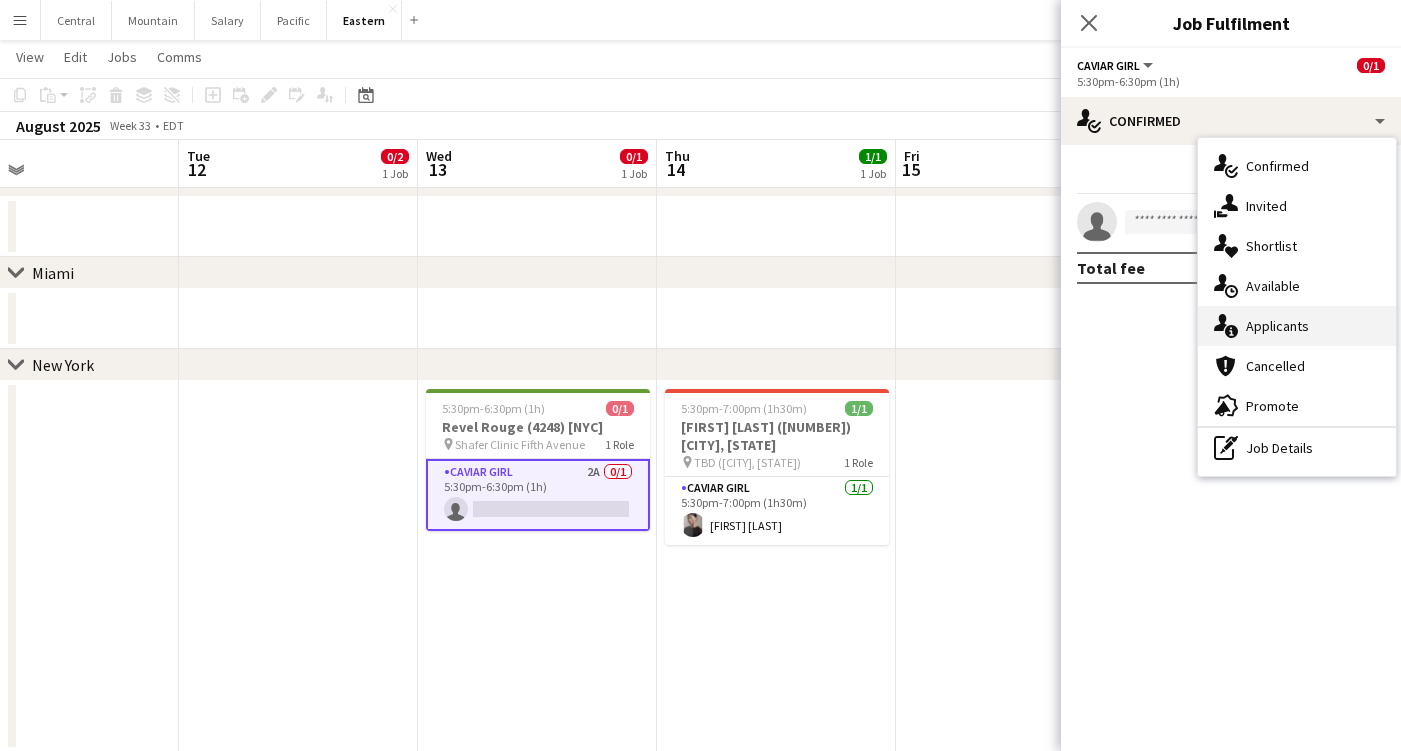 click on "single-neutral-actions-information
Applicants" at bounding box center (1297, 326) 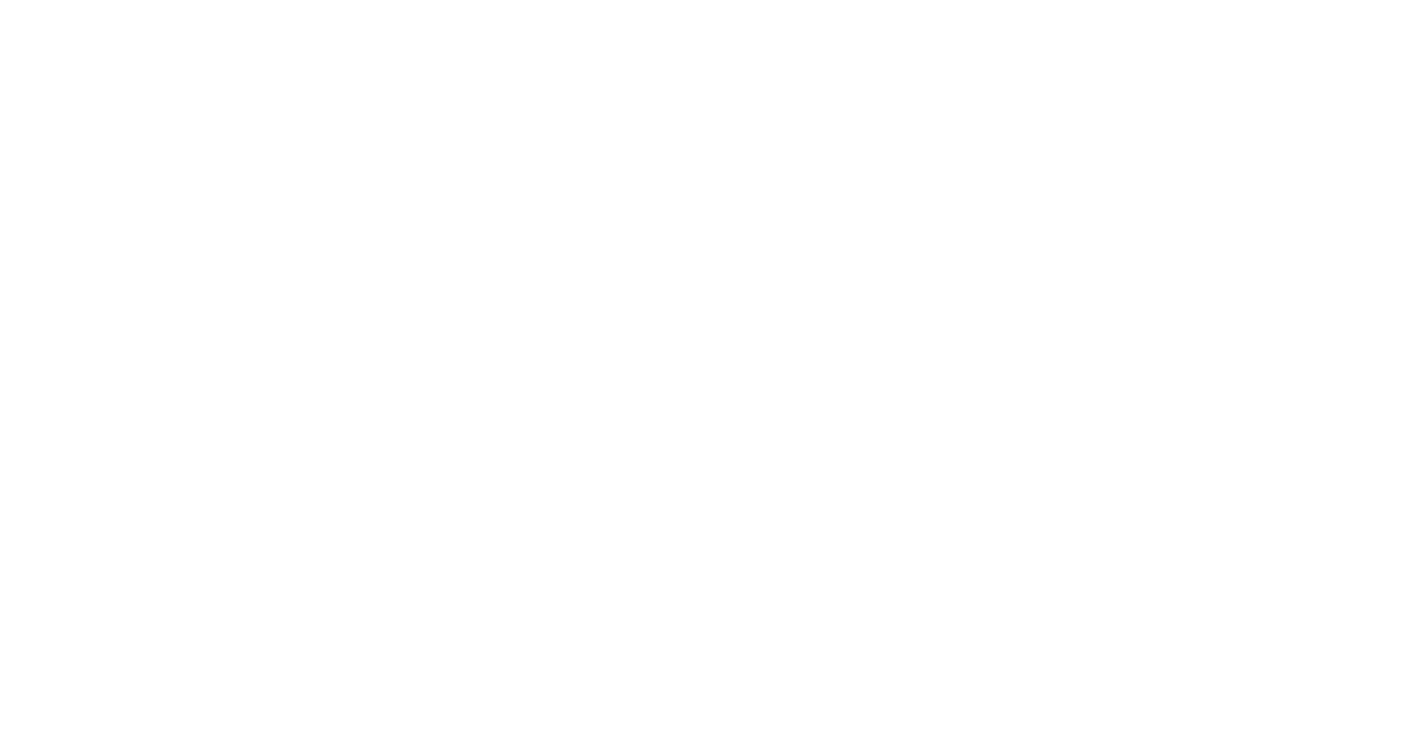 scroll, scrollTop: 0, scrollLeft: 0, axis: both 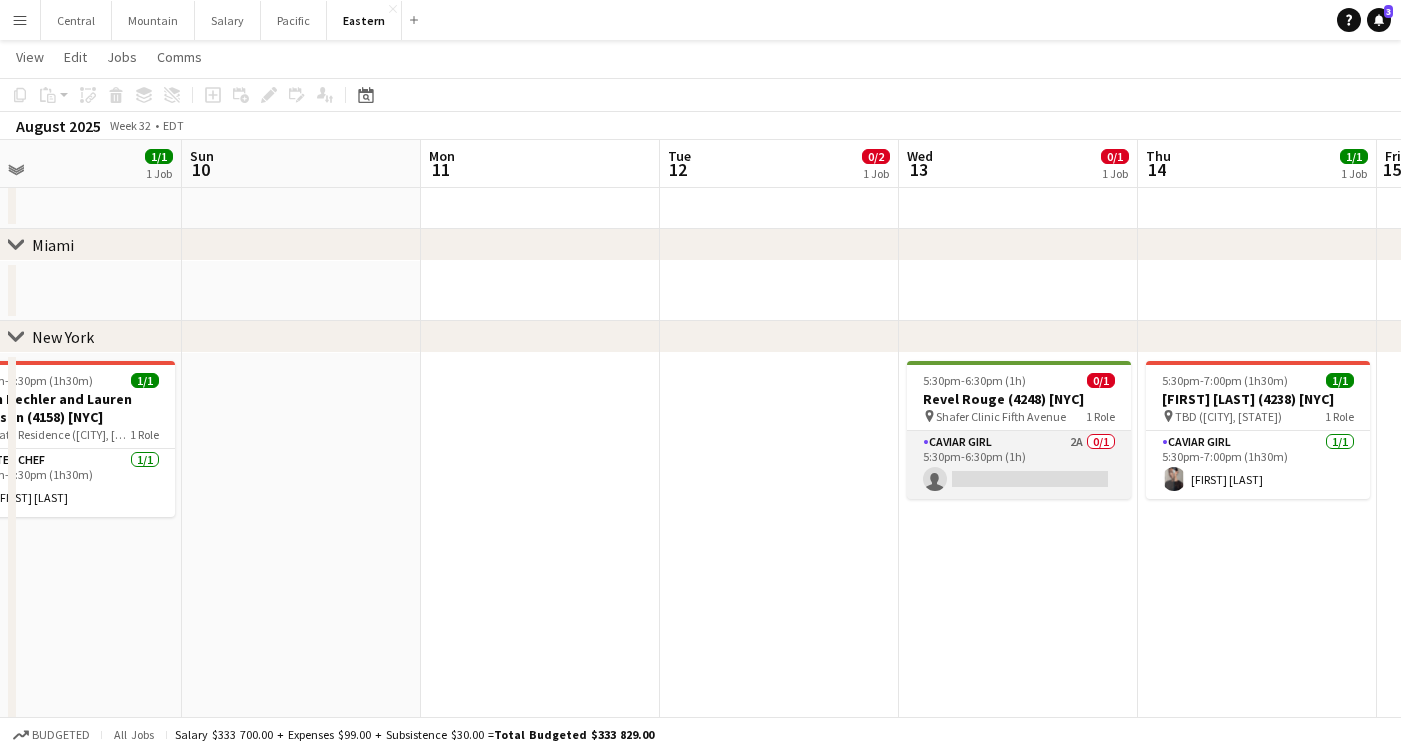 click on "[TITLE]   2A   0/1   [H]:[MM]pm-[H]:[MM]pm (1h)
single-neutral-actions" at bounding box center [1019, 465] 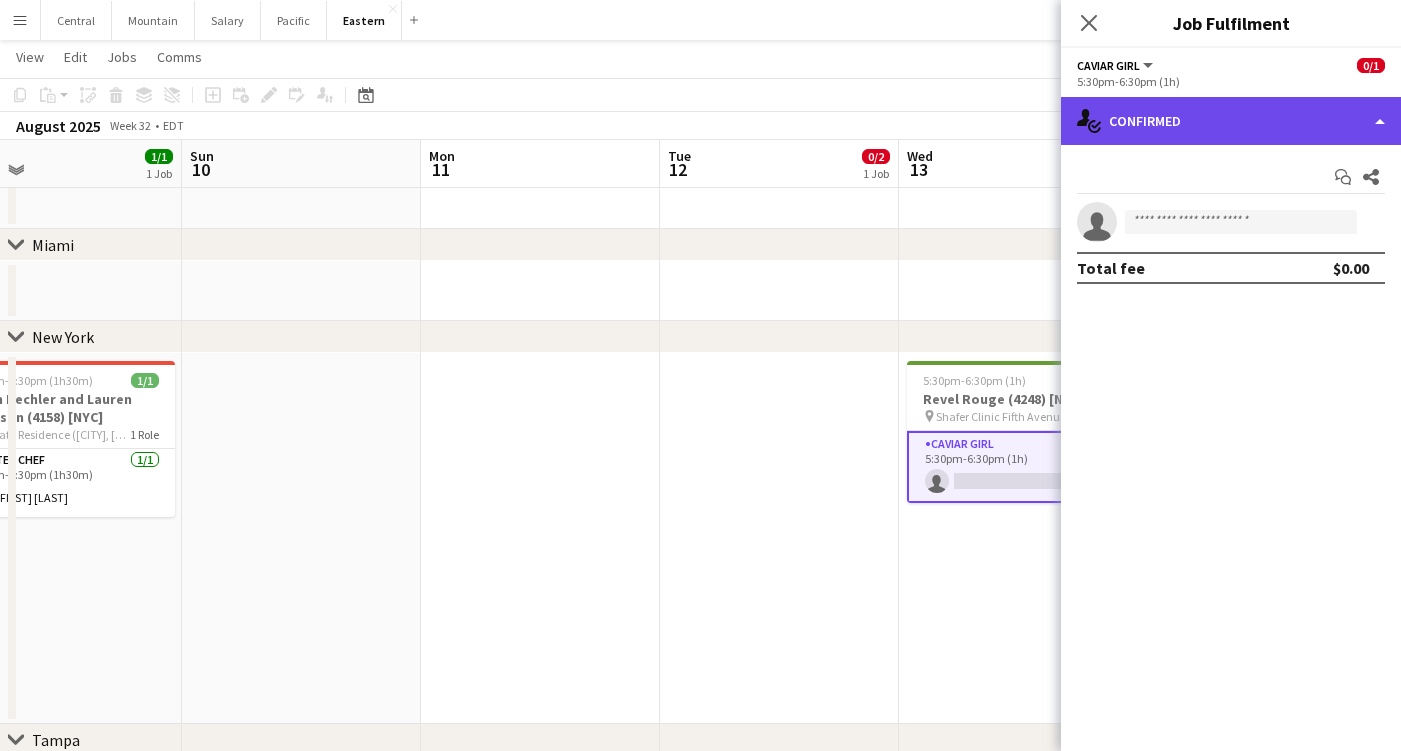 click on "single-neutral-actions-check-2
Confirmed" 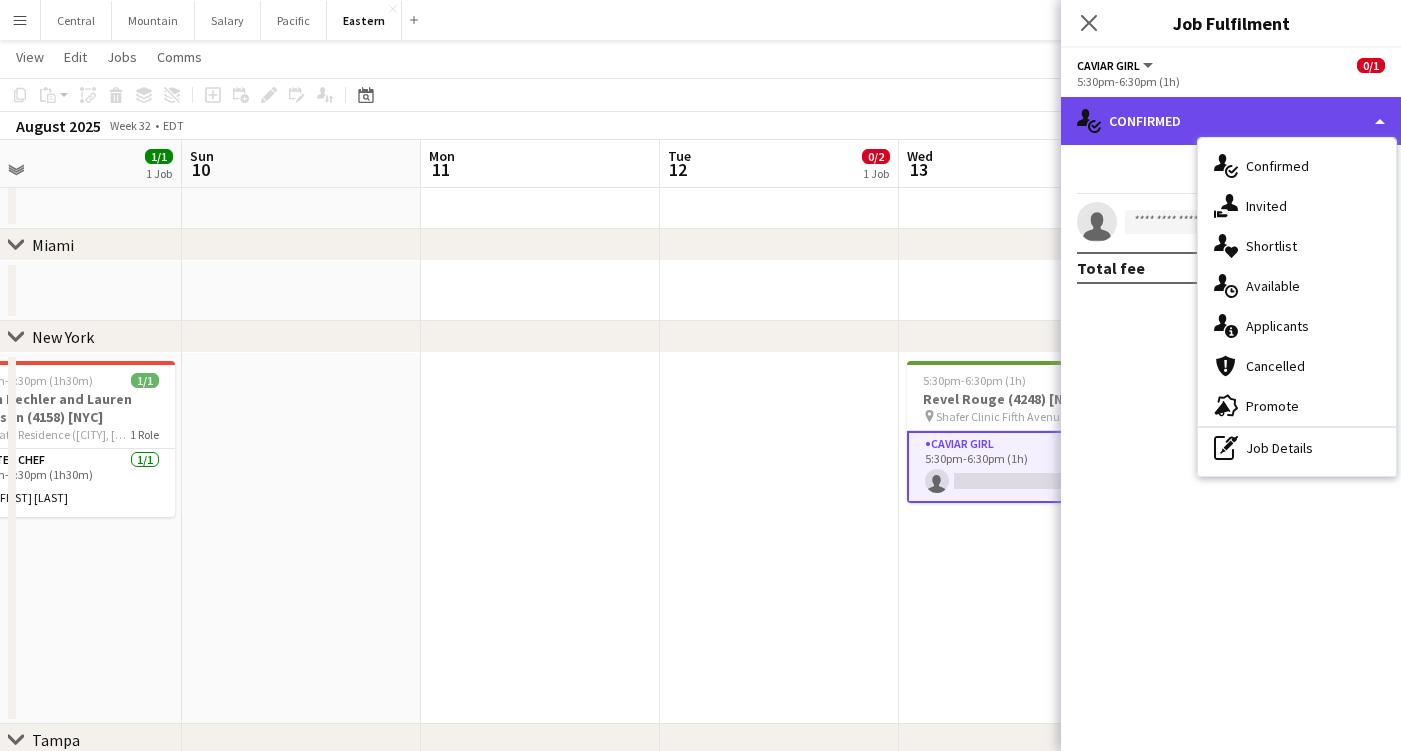 click on "single-neutral-actions-check-2
Confirmed" 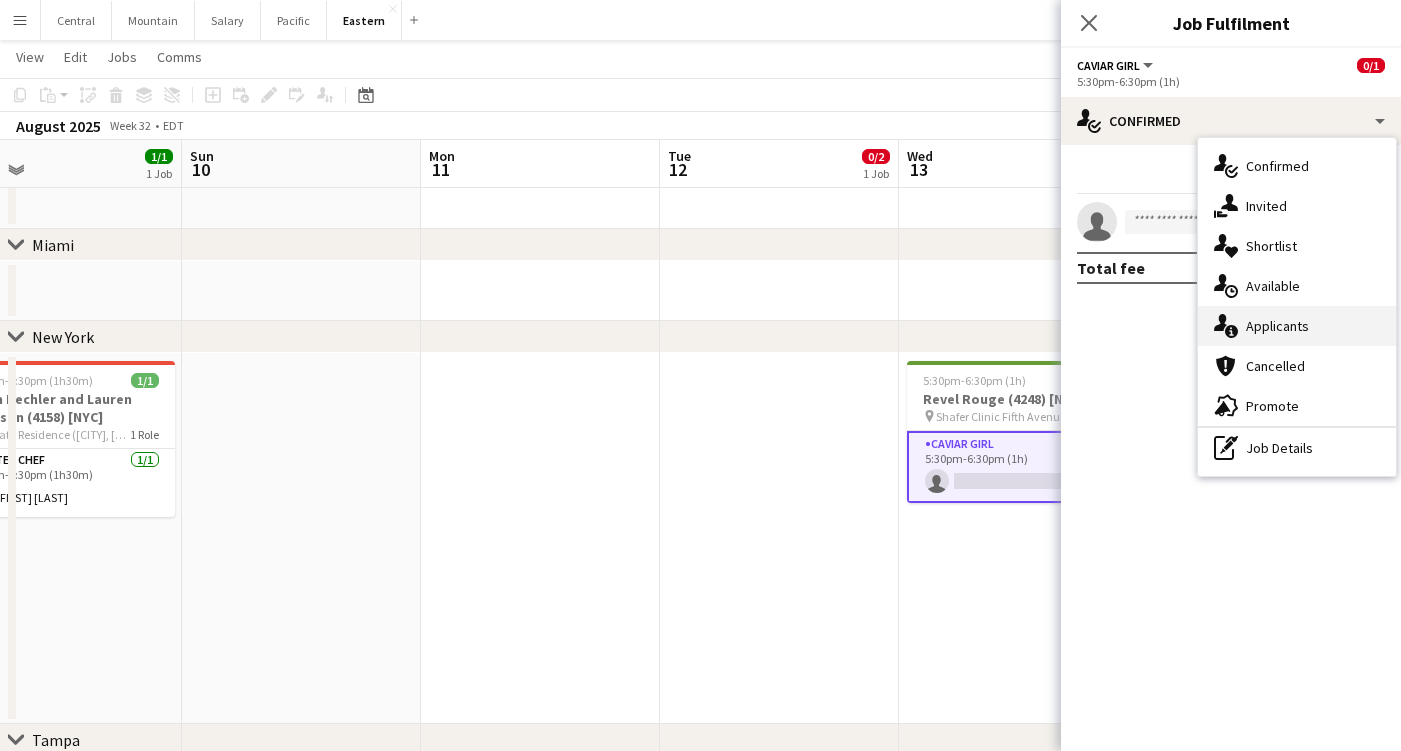 click on "single-neutral-actions-information
Applicants" at bounding box center (1297, 326) 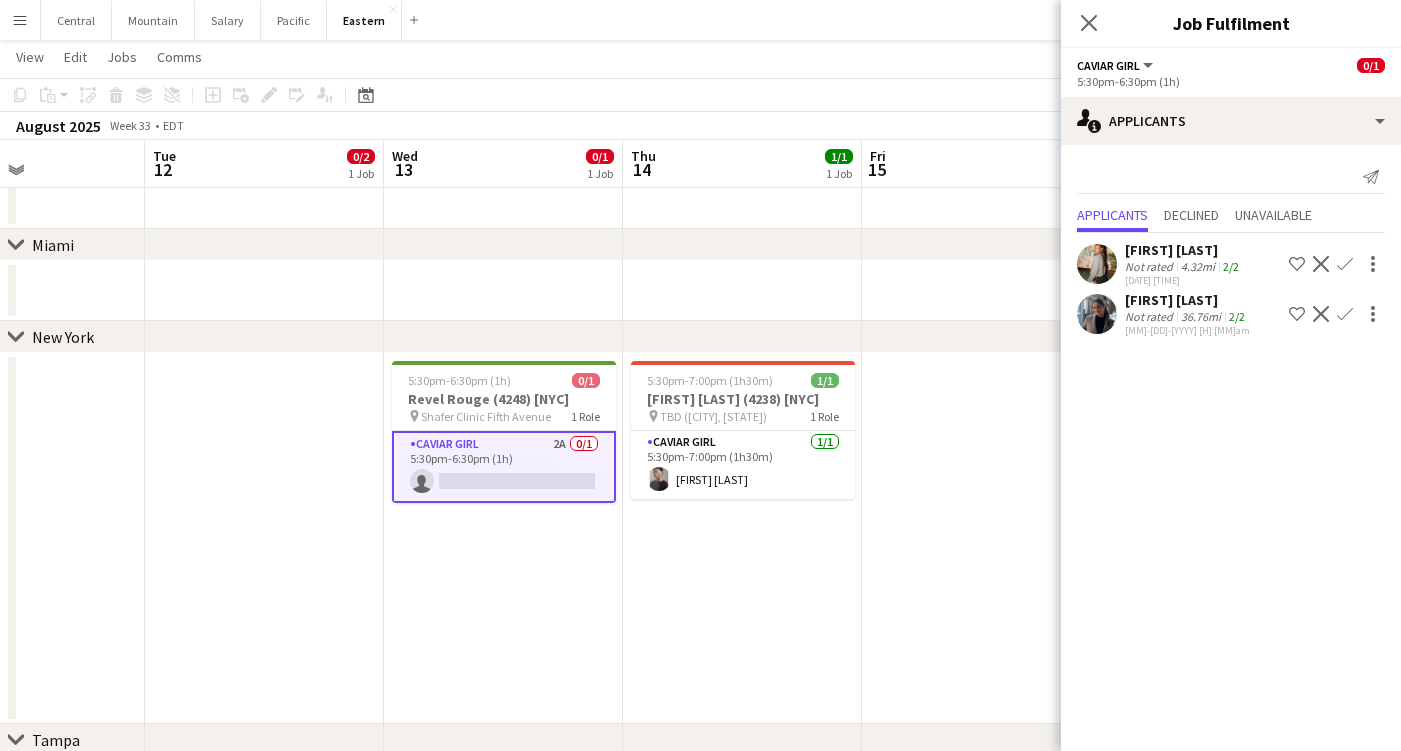scroll, scrollTop: 0, scrollLeft: 812, axis: horizontal 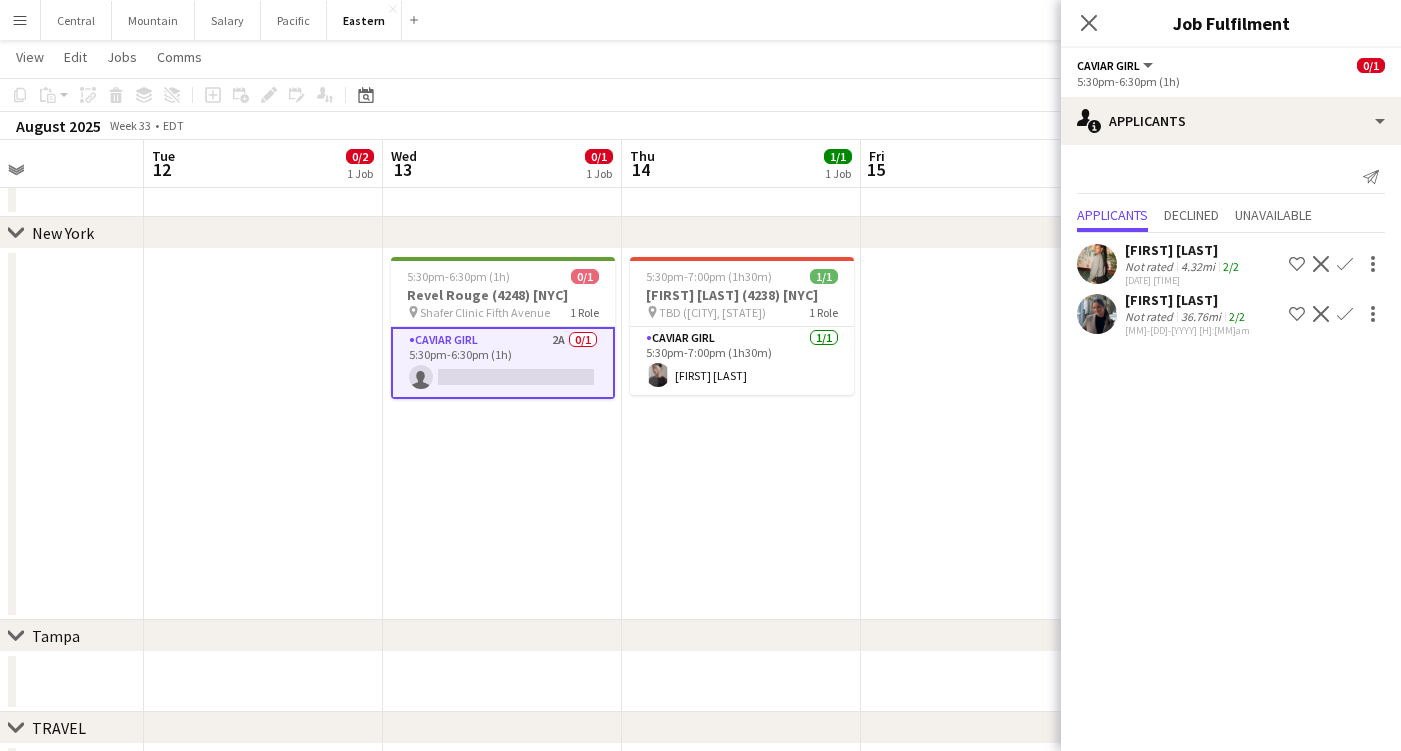 click on "Confirm" at bounding box center (1345, 314) 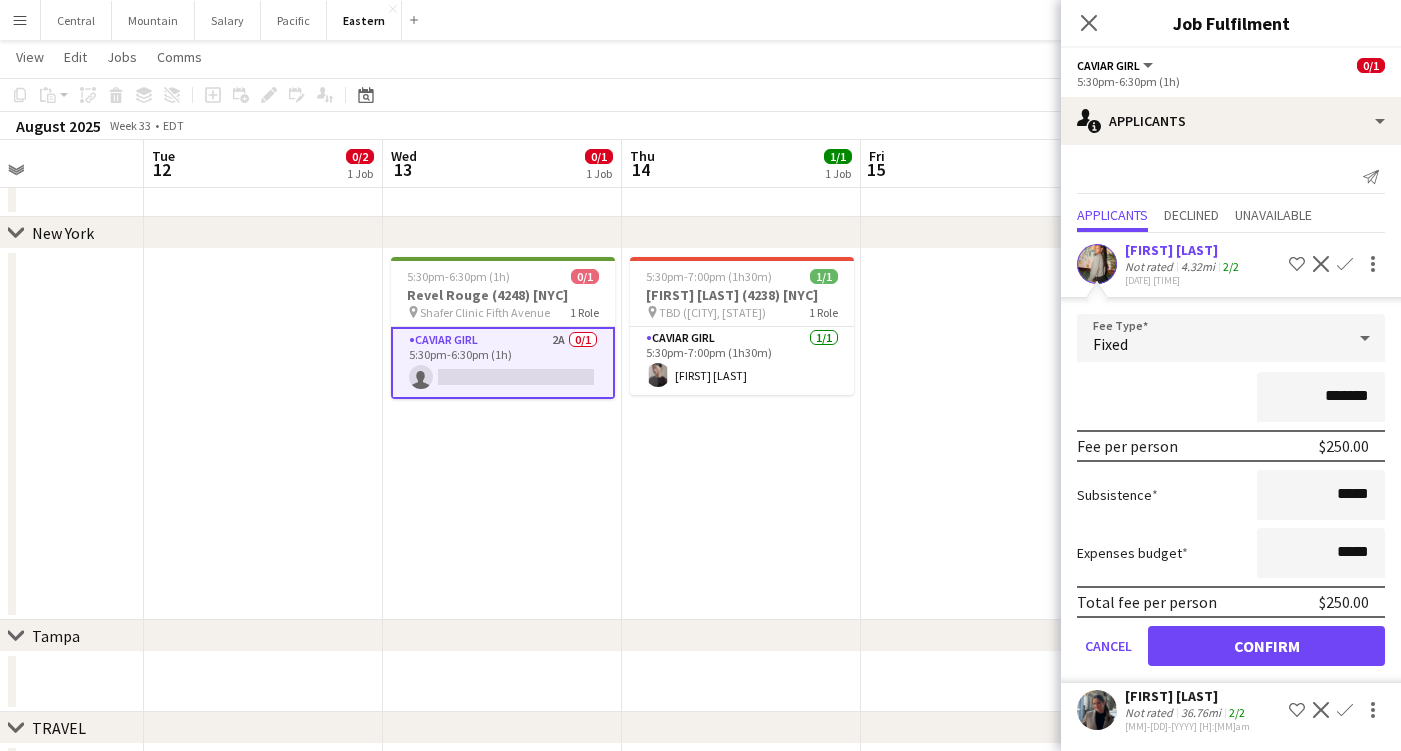 click on "Confirm" 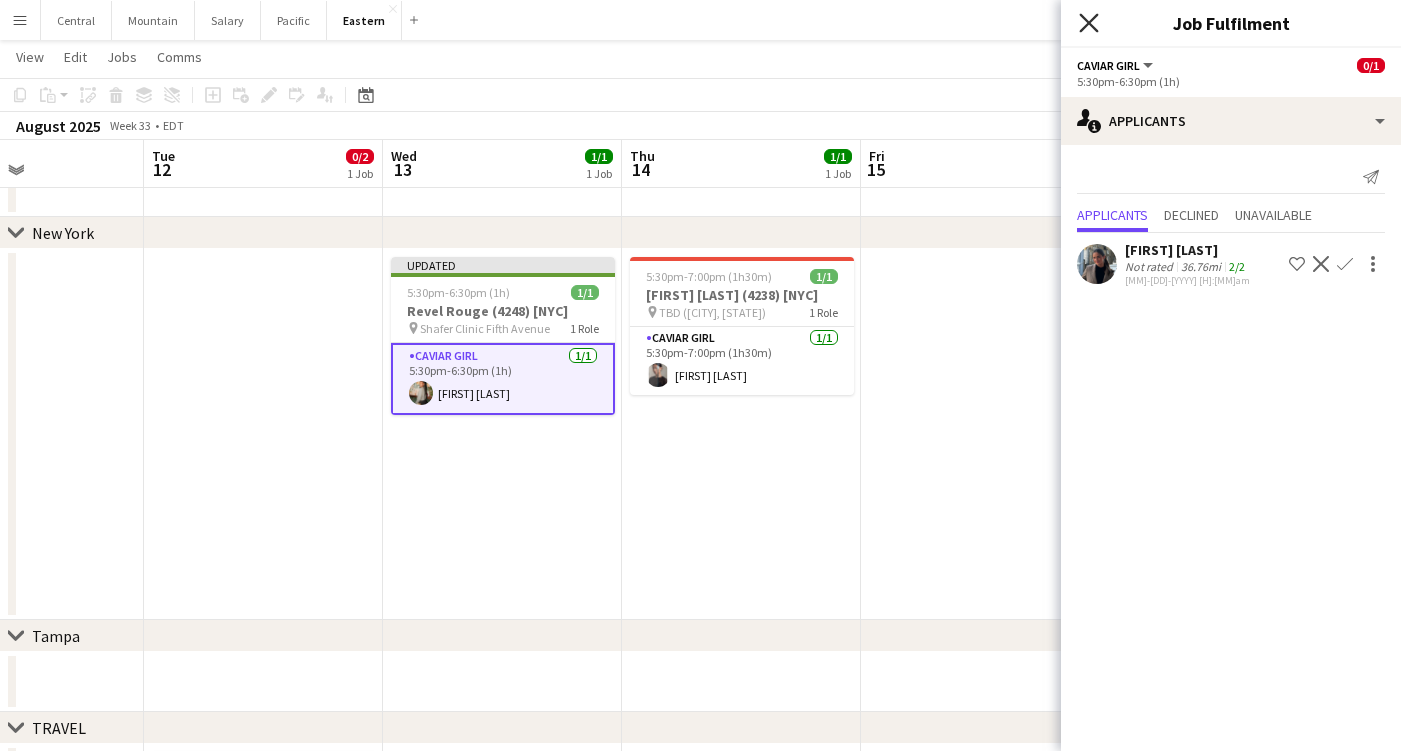 click on "Close pop-in" 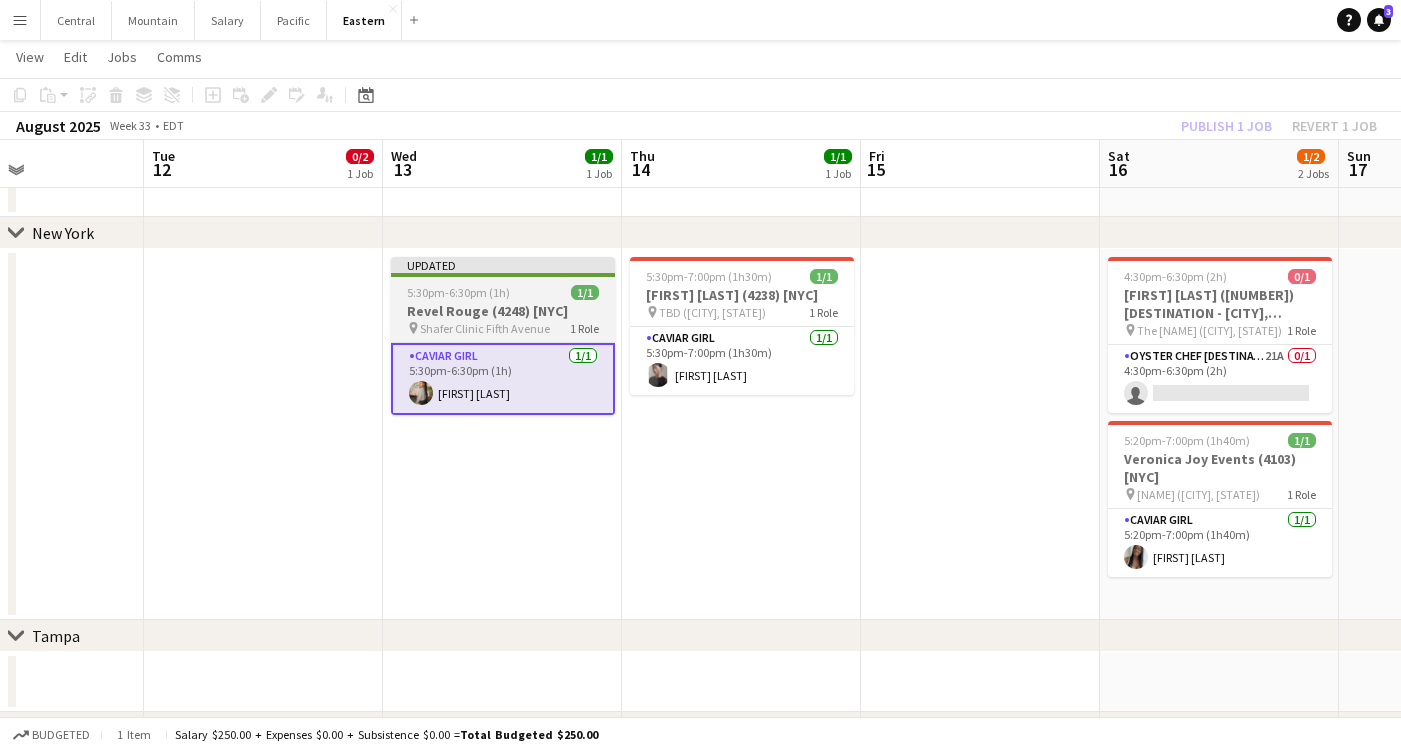click on "Revel Rouge (4248) [NYC]" at bounding box center [503, 311] 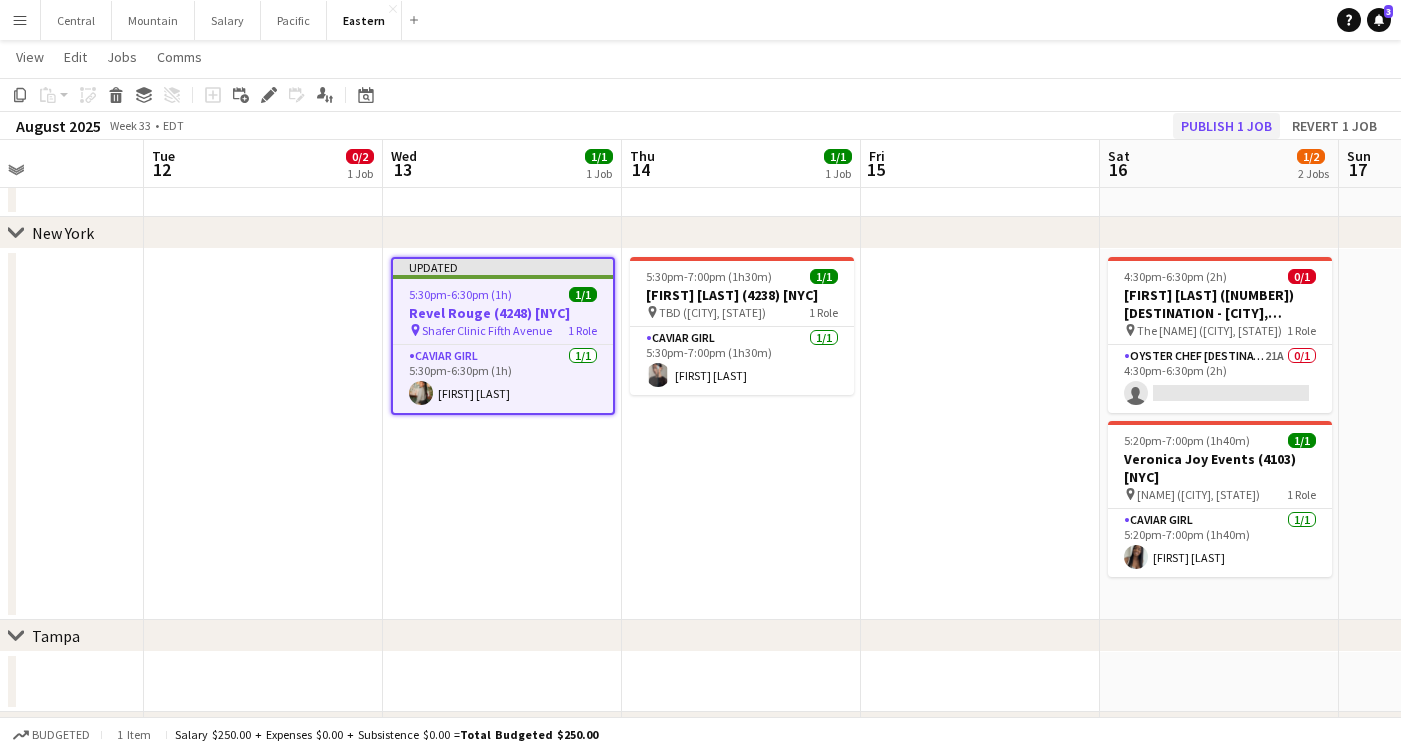 click on "Publish 1 job" 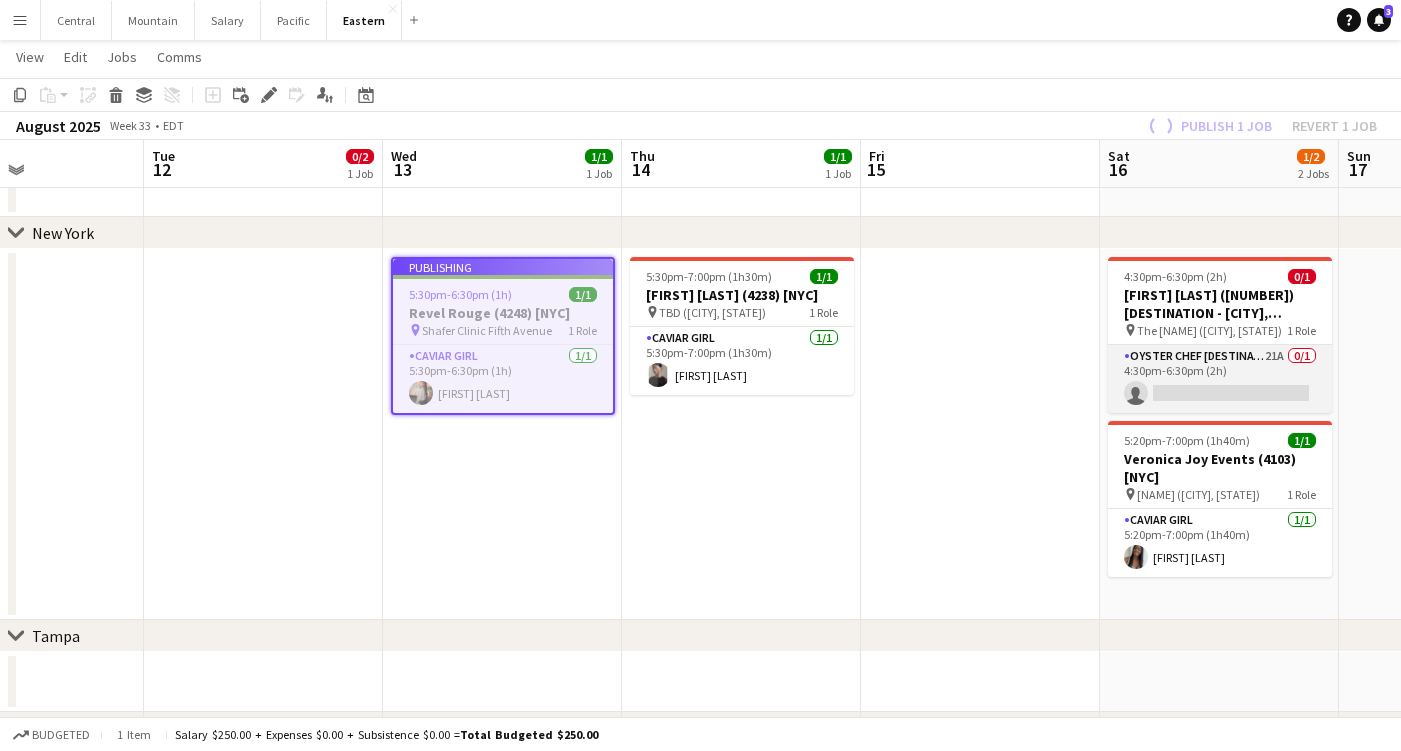 click on "Oyster Chef [DESTINATION]   21A   0/1   4:30pm-6:30pm (2h)
single-neutral-actions" at bounding box center (1220, 379) 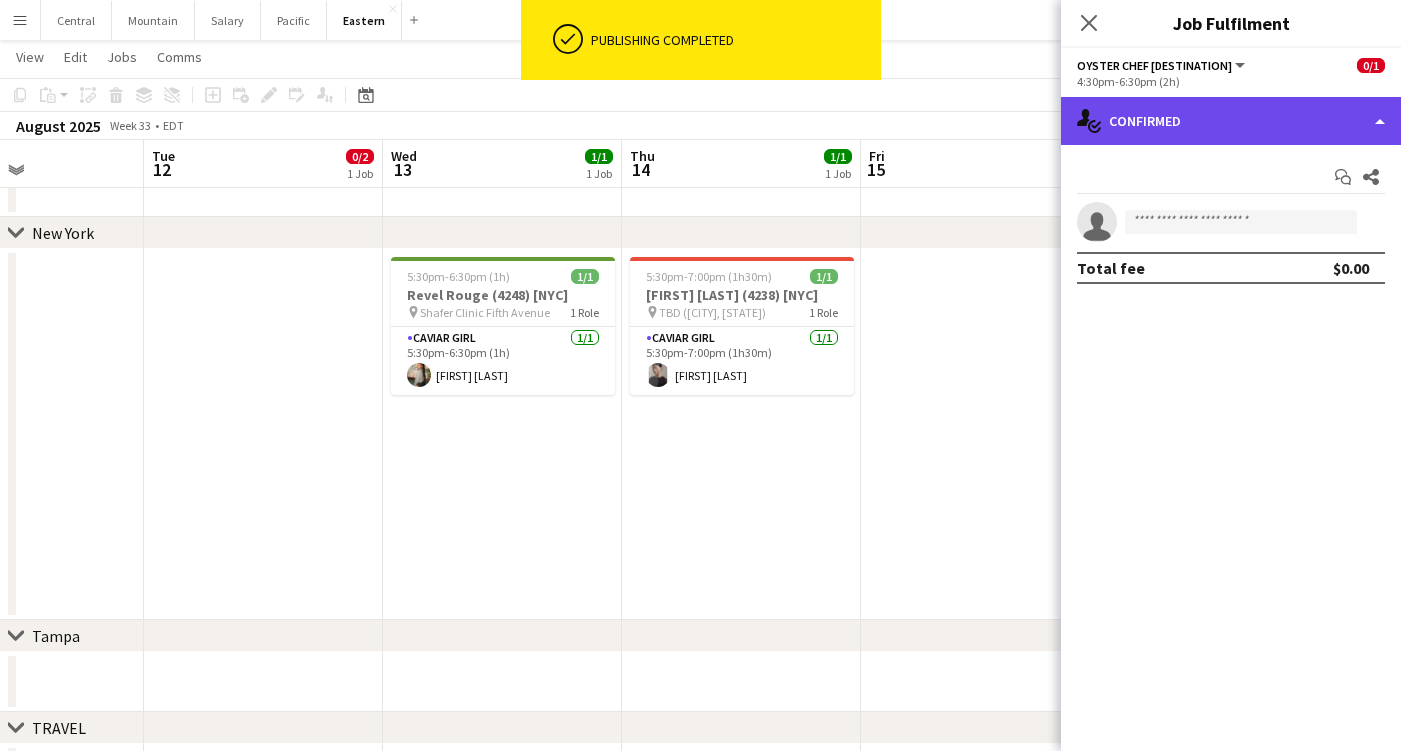 click on "single-neutral-actions-check-2
Confirmed" 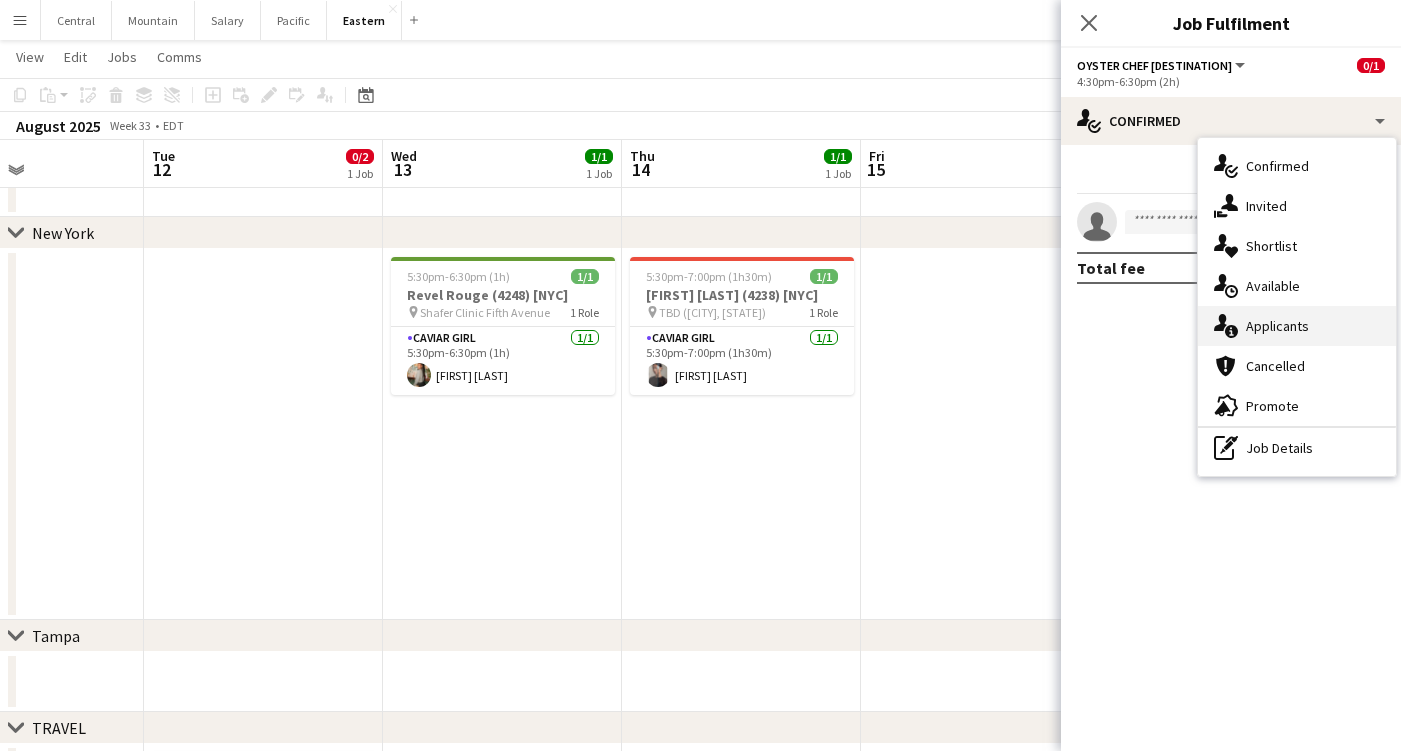 click on "single-neutral-actions-information
Applicants" at bounding box center [1297, 326] 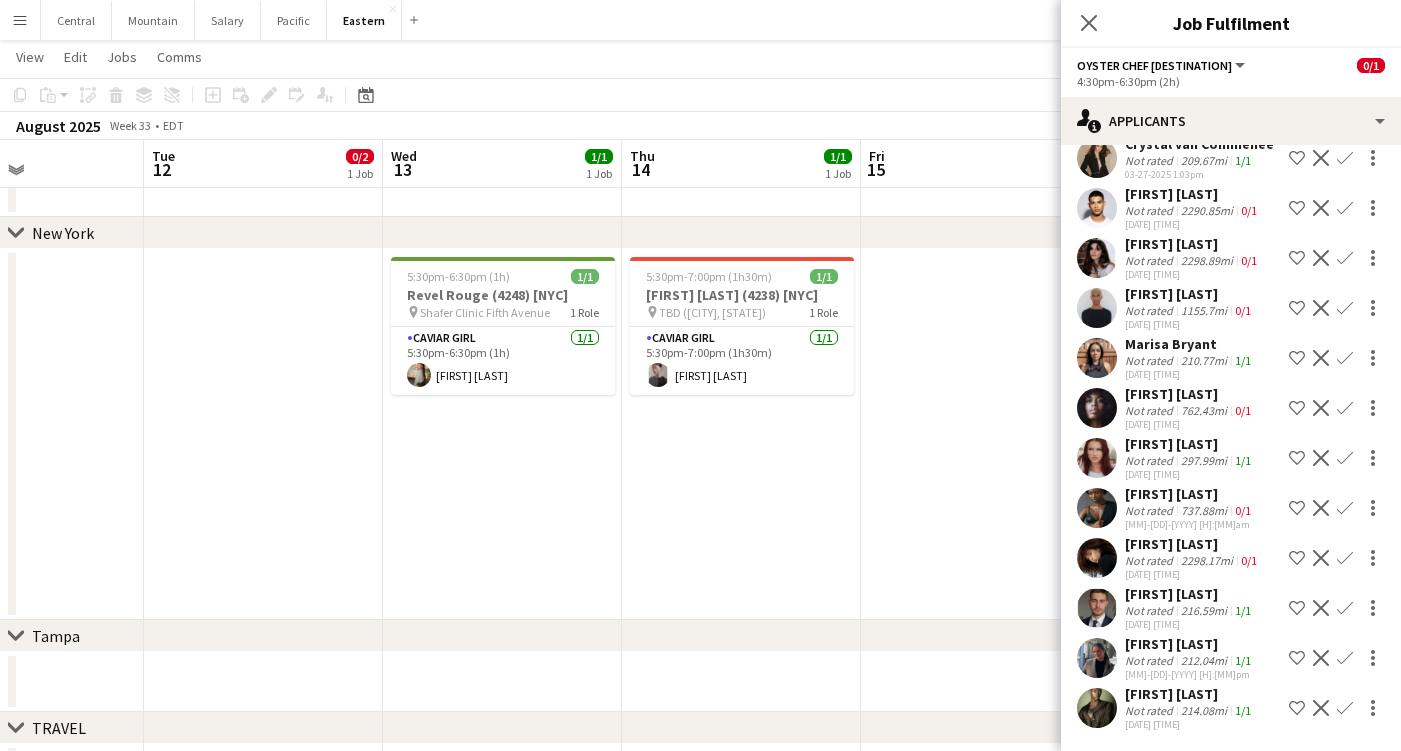 scroll, scrollTop: 456, scrollLeft: 0, axis: vertical 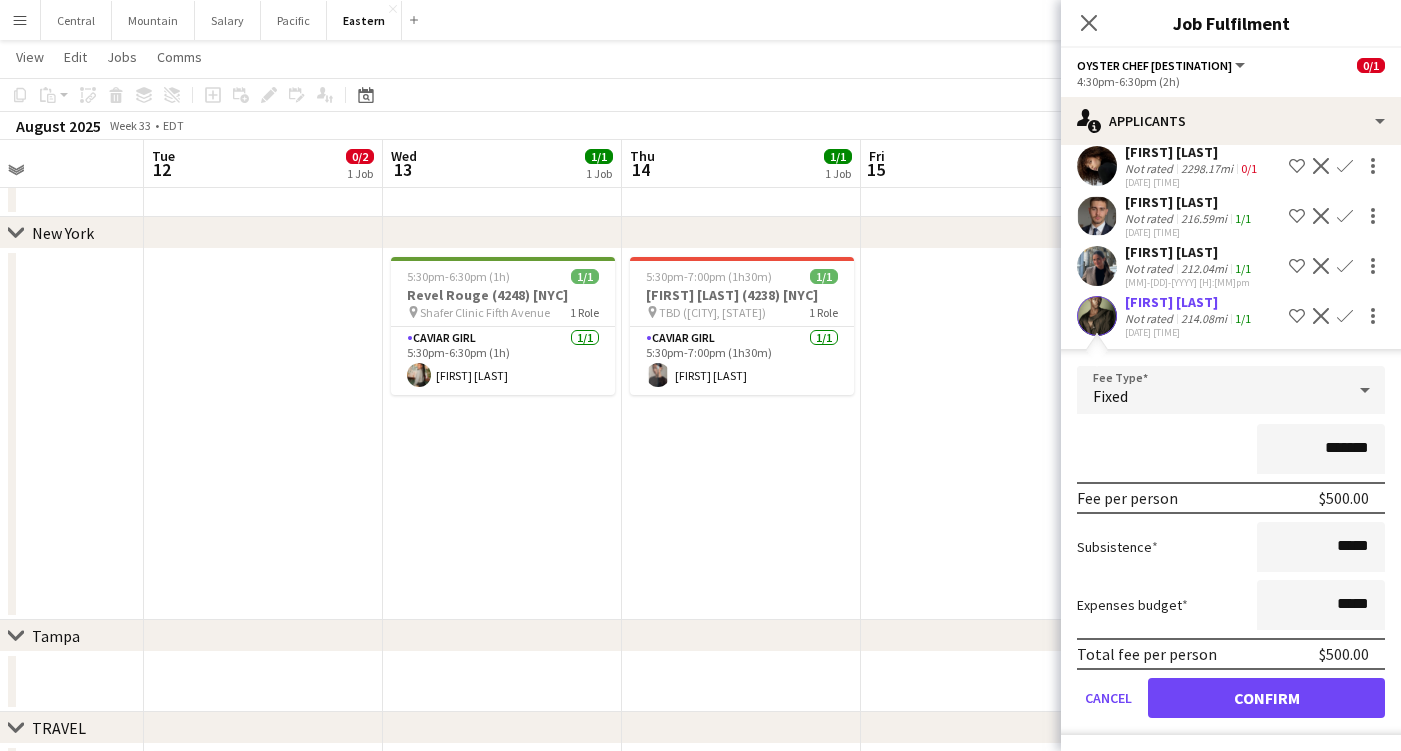 click on "Confirm" 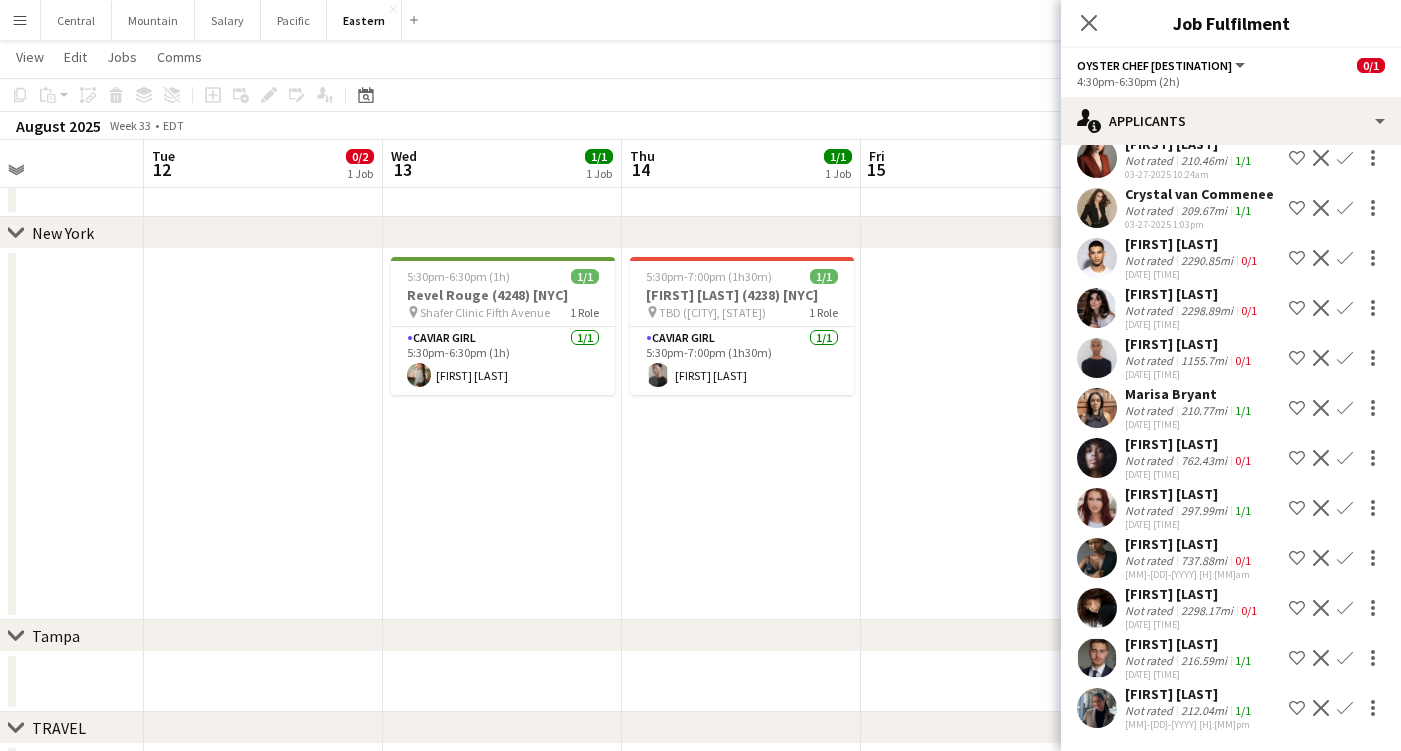 scroll, scrollTop: 406, scrollLeft: 0, axis: vertical 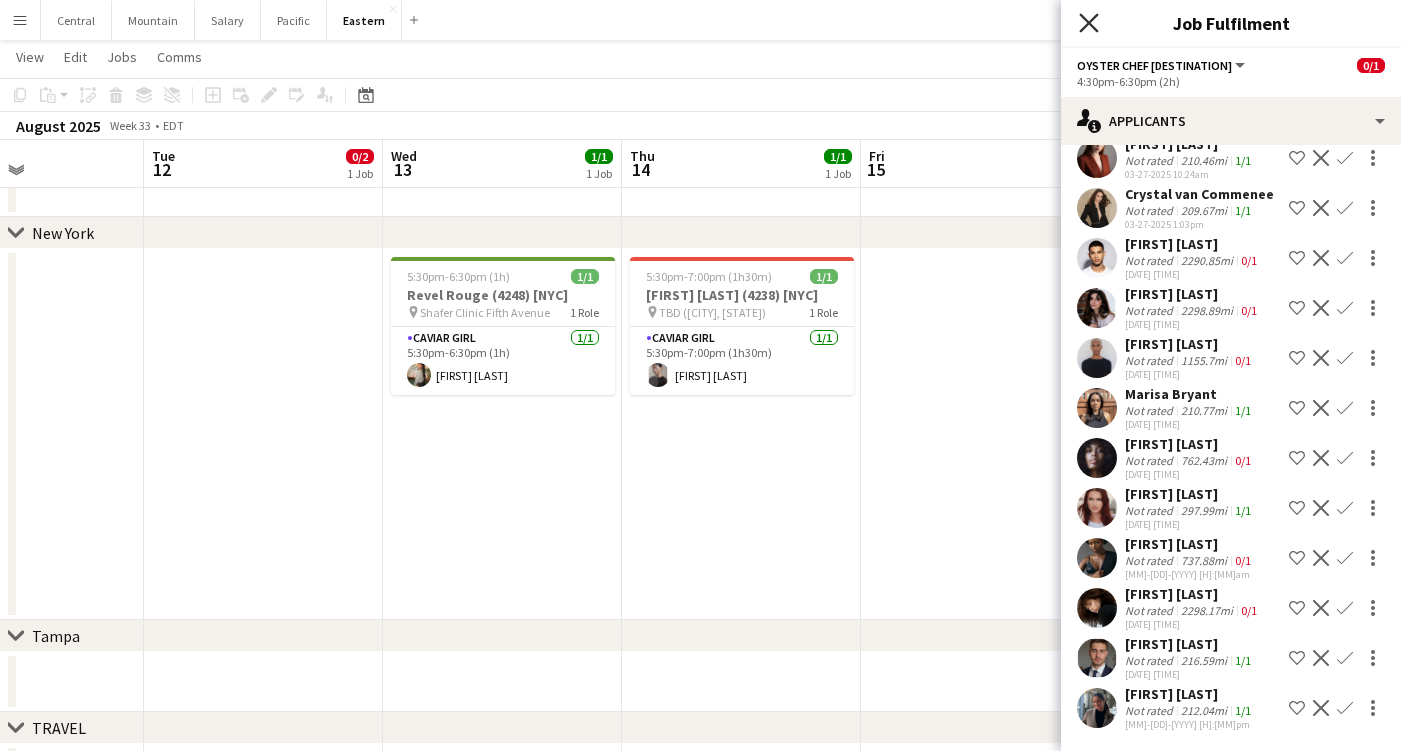 click on "Close pop-in" 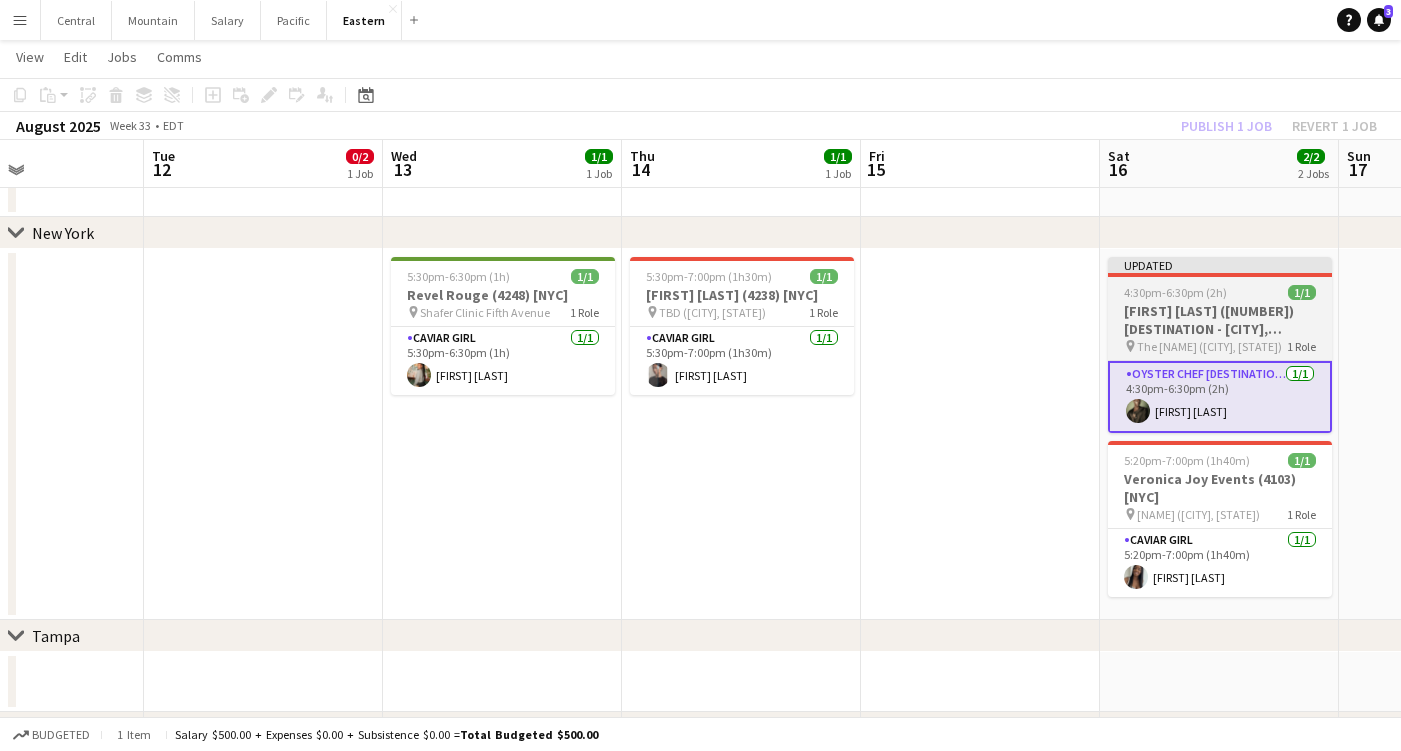 click on "[FIRST] [LAST] ([NUMBER]) [DESTINATION - [CITY], [STATE]]" at bounding box center [1220, 320] 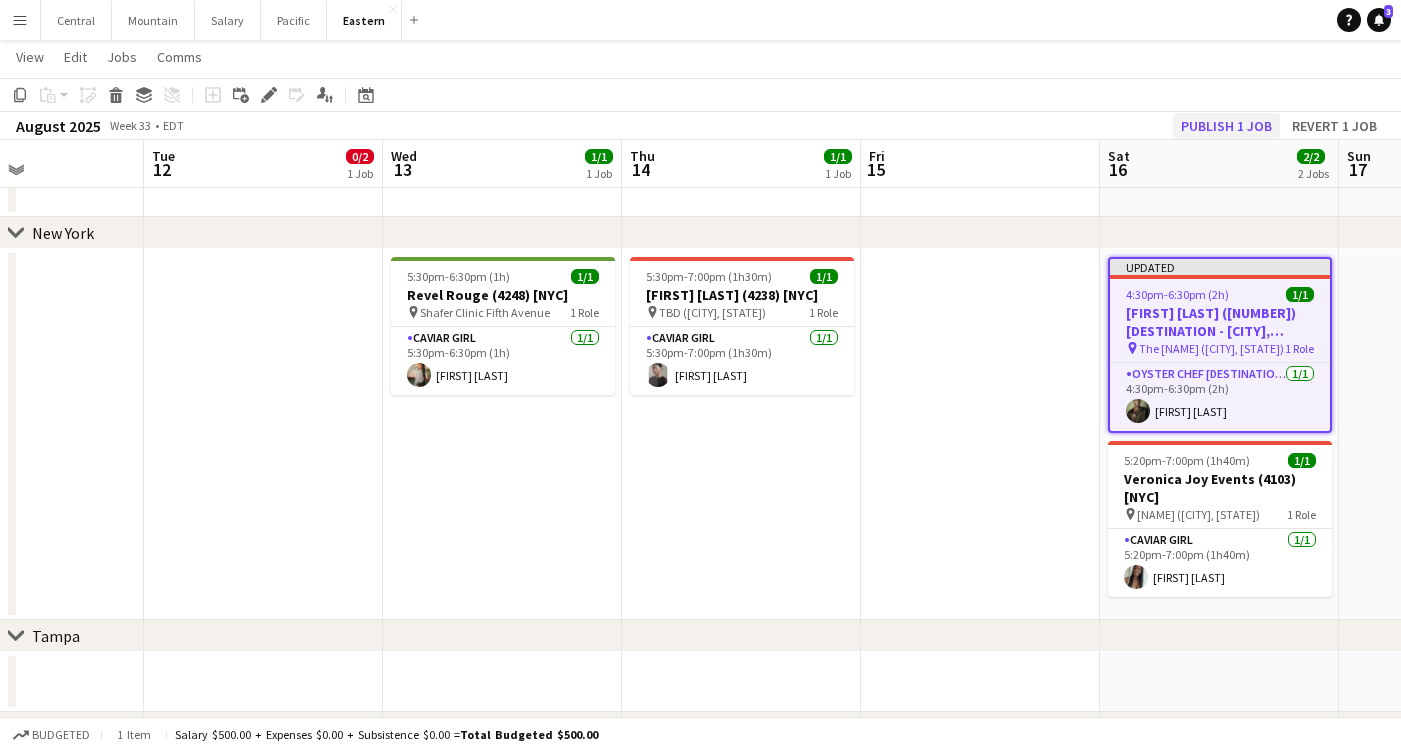 click on "Publish 1 job" 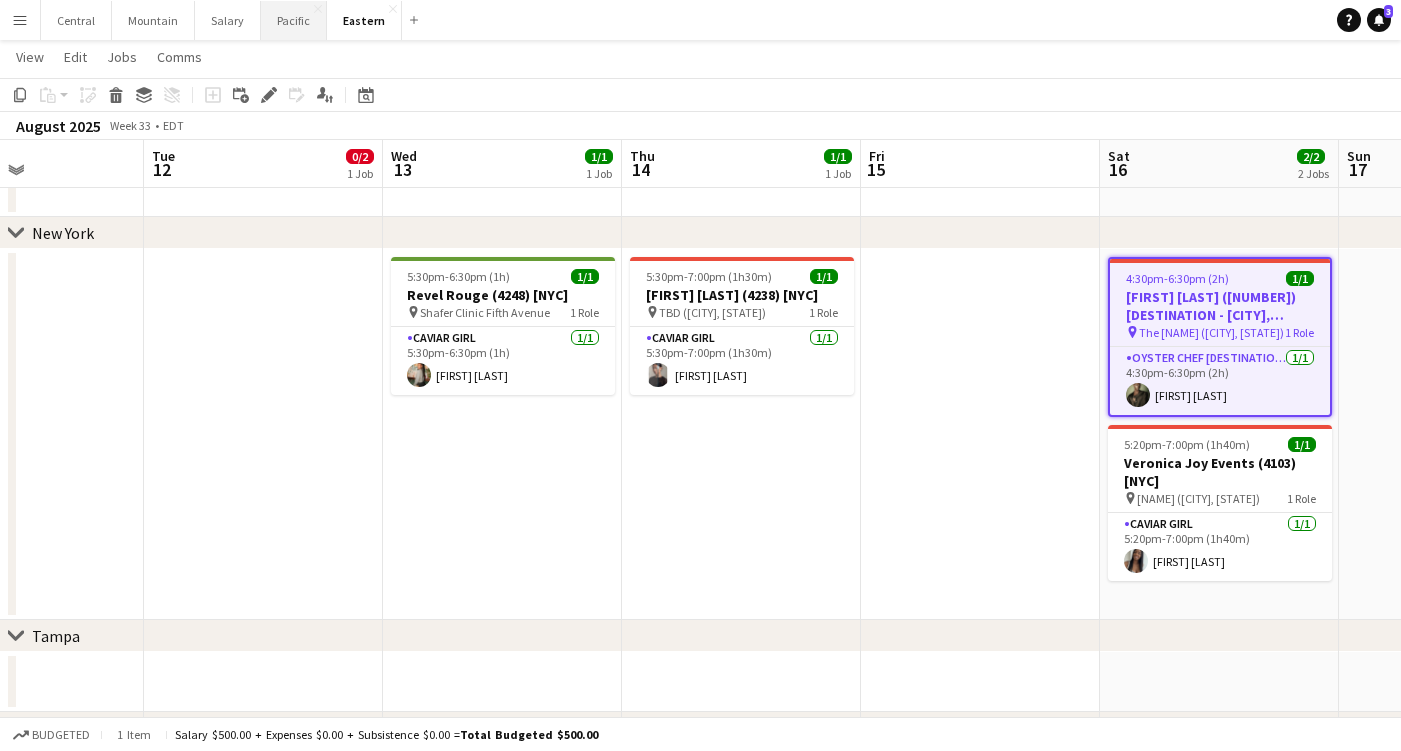 click on "Pacific
Close" at bounding box center (294, 20) 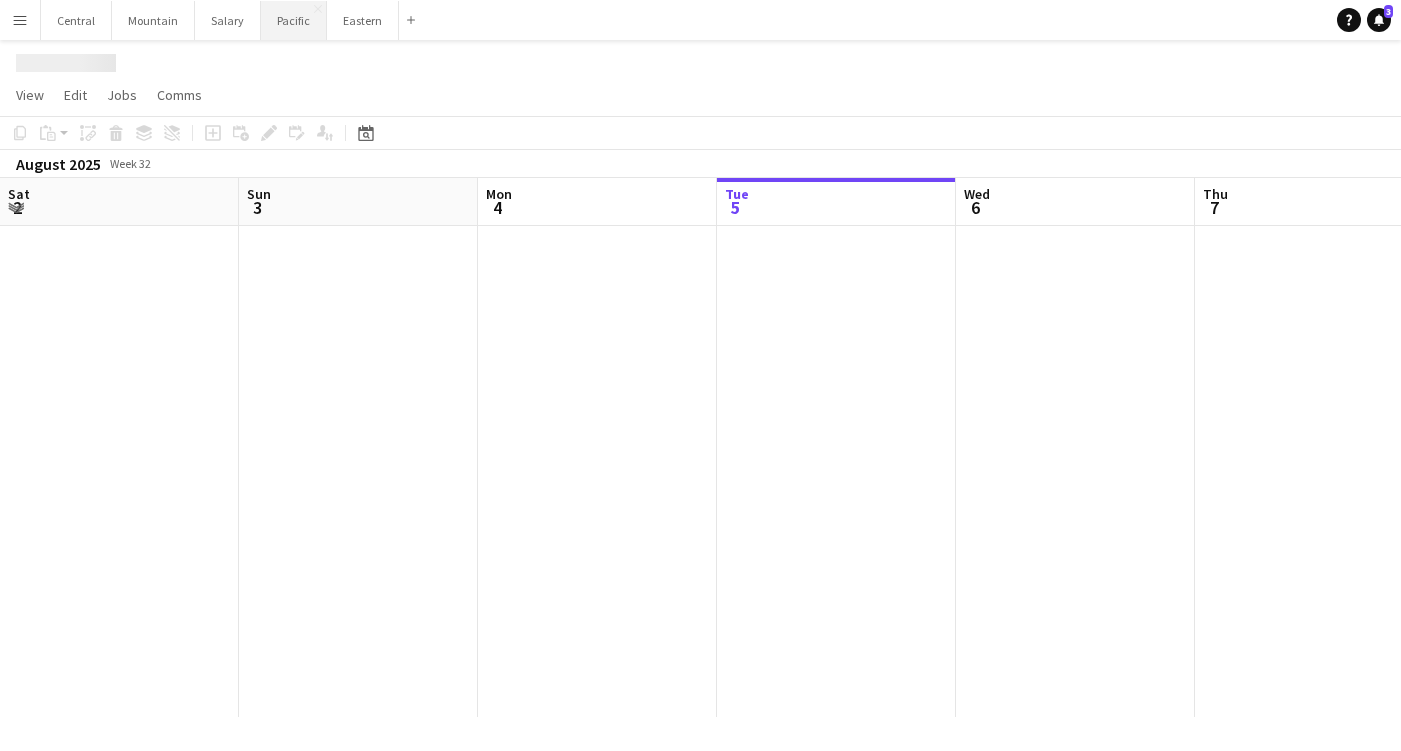 scroll, scrollTop: 0, scrollLeft: 0, axis: both 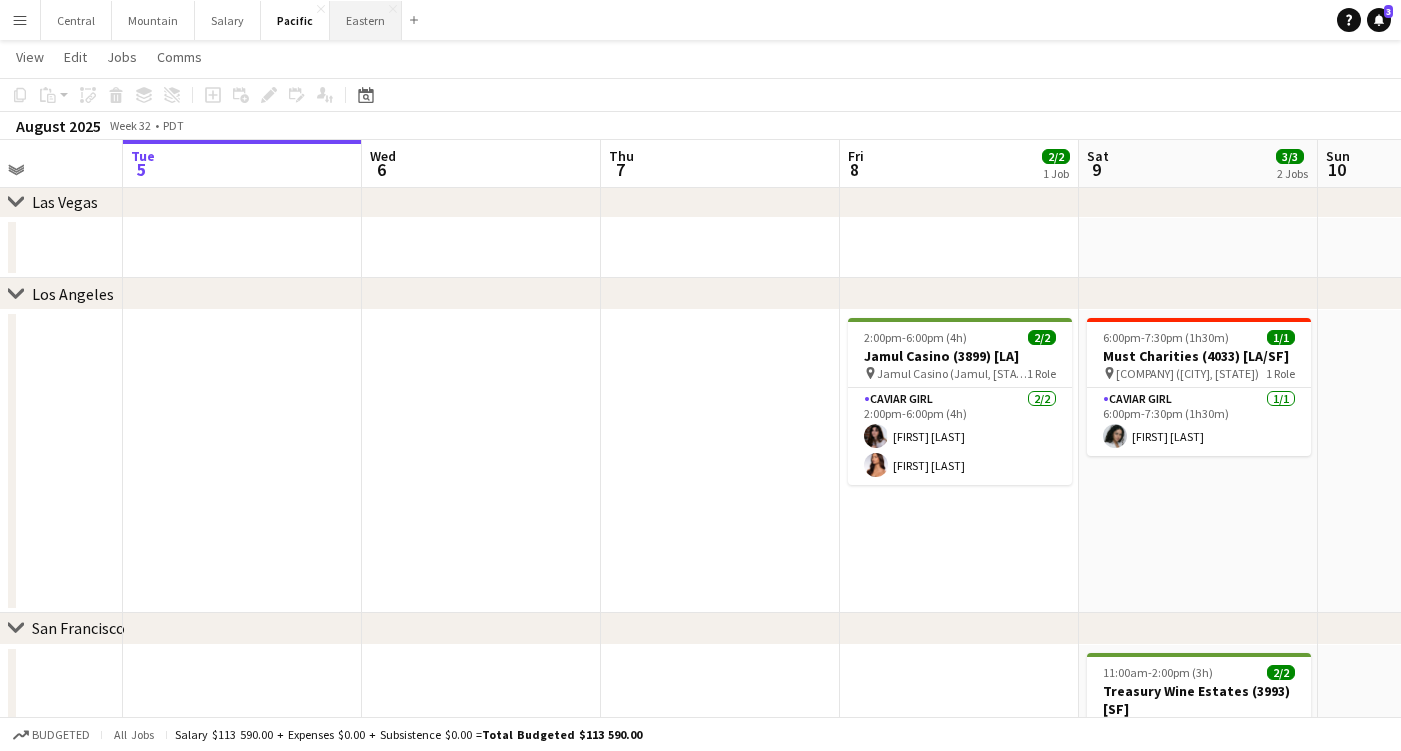 click on "Eastern
Close" at bounding box center [366, 20] 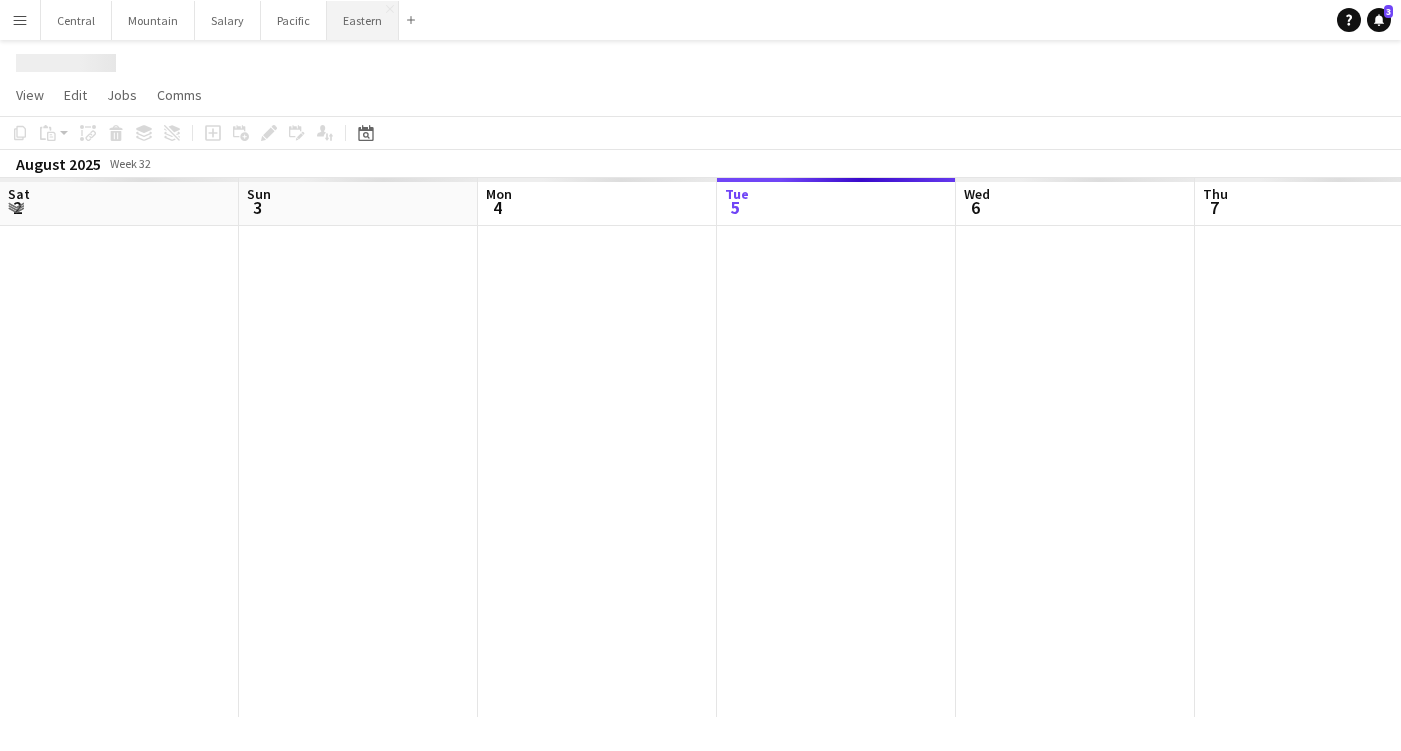 scroll, scrollTop: 0, scrollLeft: 0, axis: both 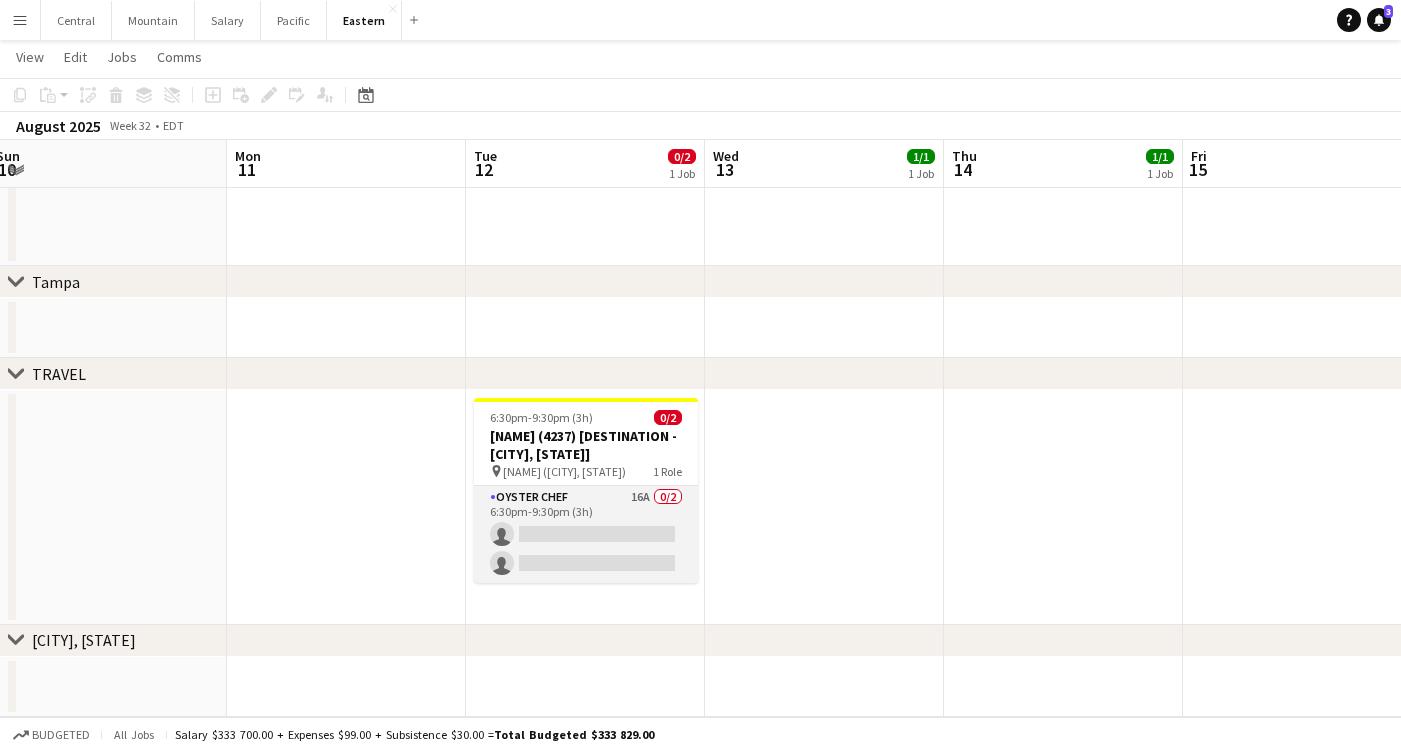click on "[TITLE] [NUMBER] [NUMBER]/[NUMBER] [TIME] ([DURATION])
single-neutral-actions
single-neutral-actions" at bounding box center [586, 534] 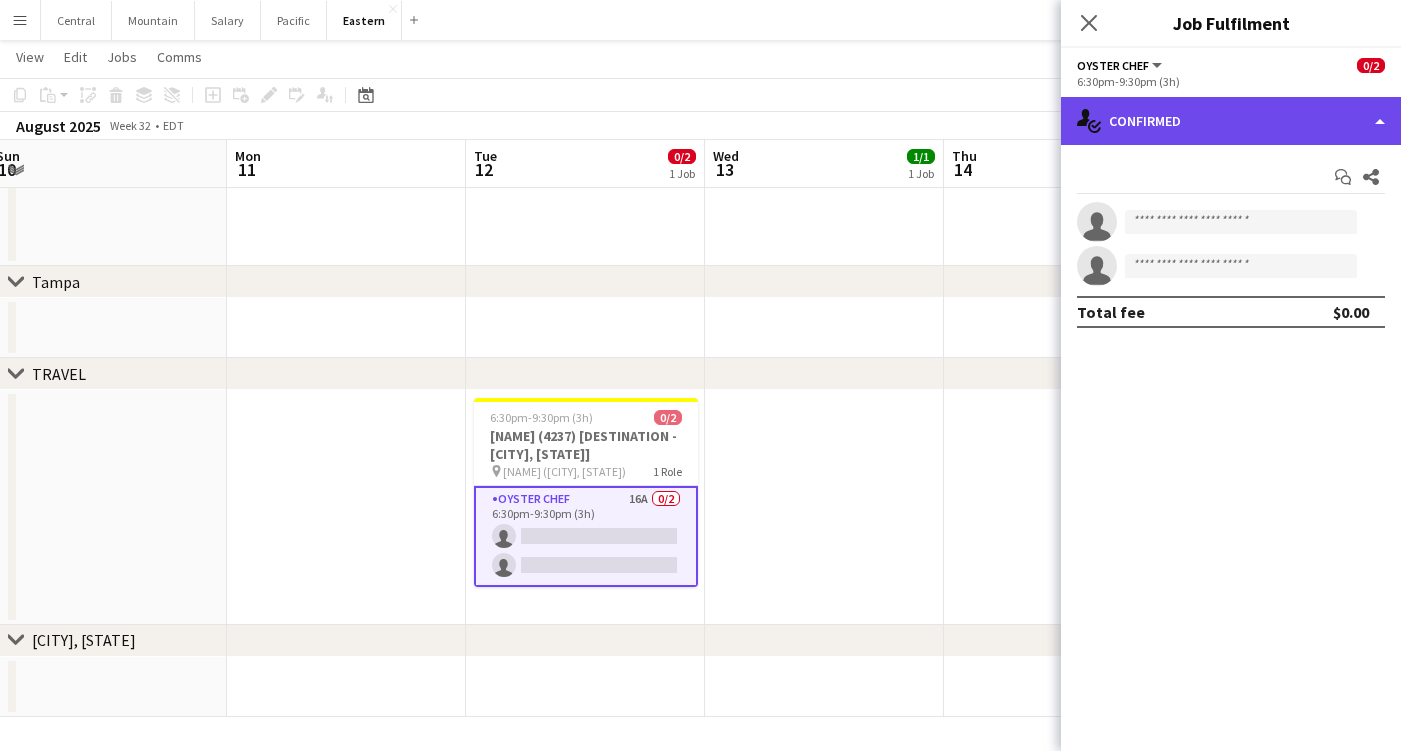 click on "single-neutral-actions-check-2
Confirmed" 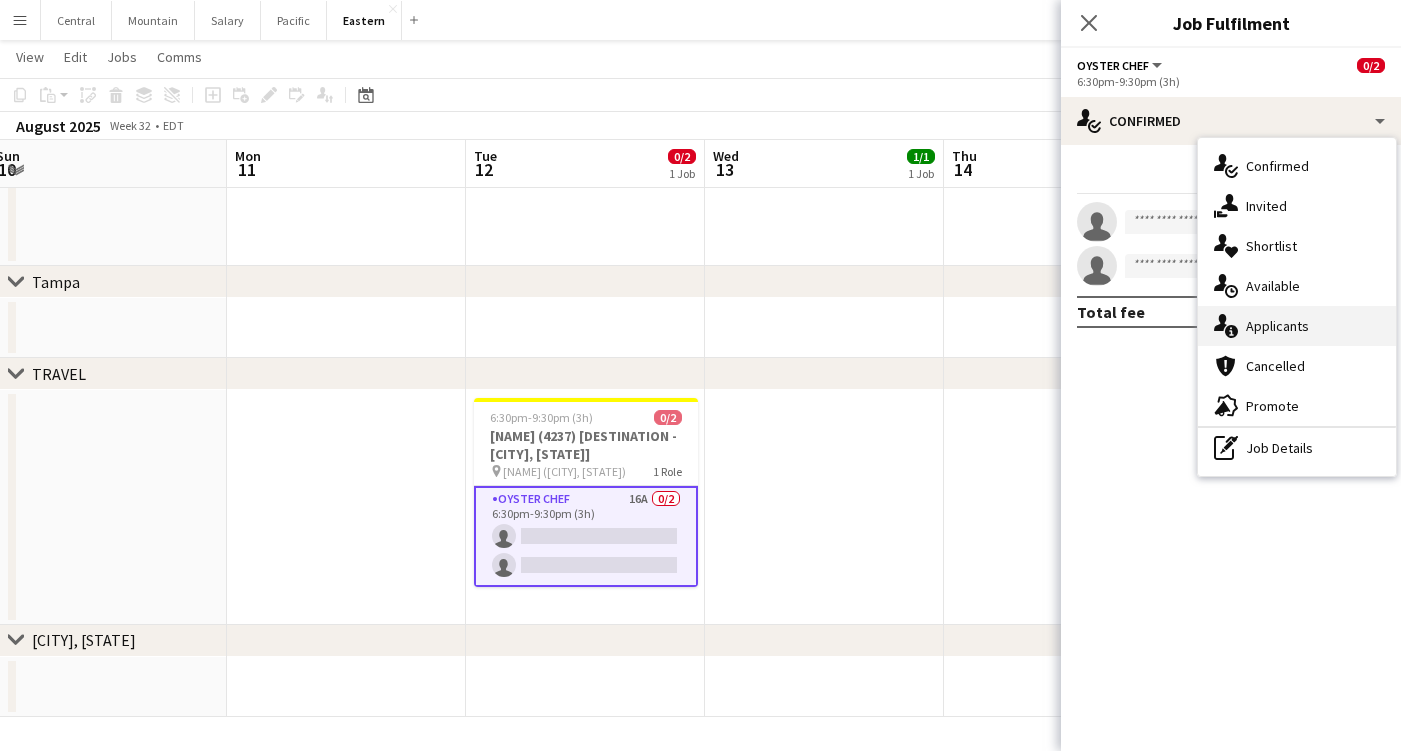 click on "single-neutral-actions-information
Applicants" at bounding box center (1297, 326) 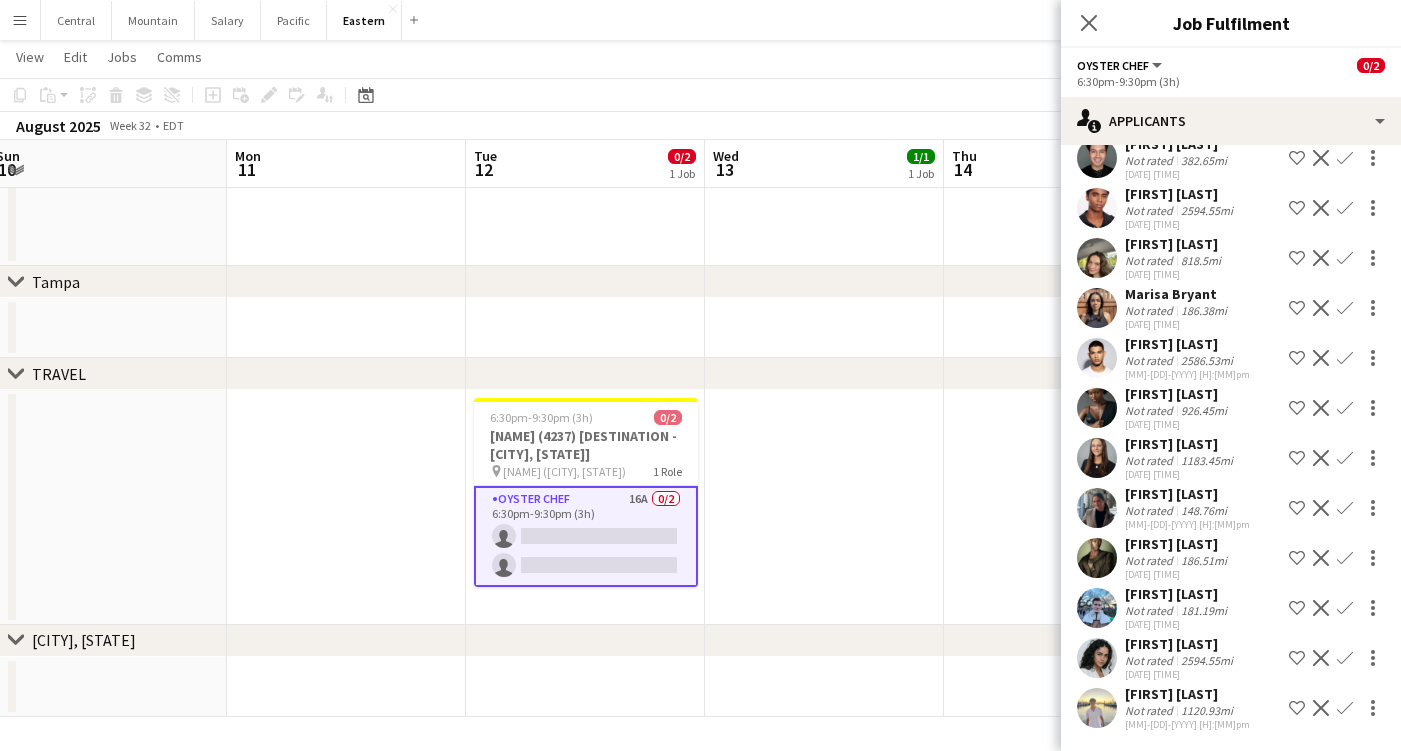 scroll, scrollTop: 256, scrollLeft: 0, axis: vertical 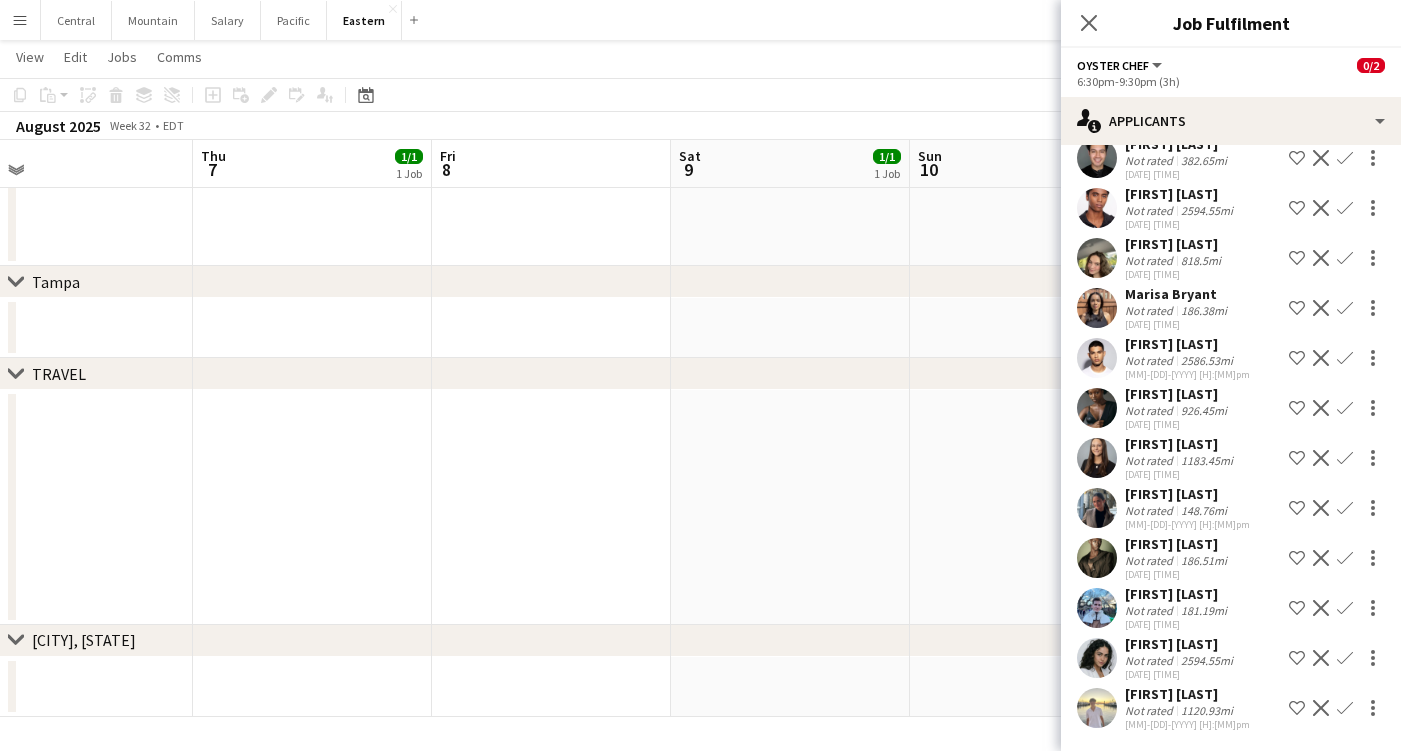 click on "Menu" at bounding box center [20, 20] 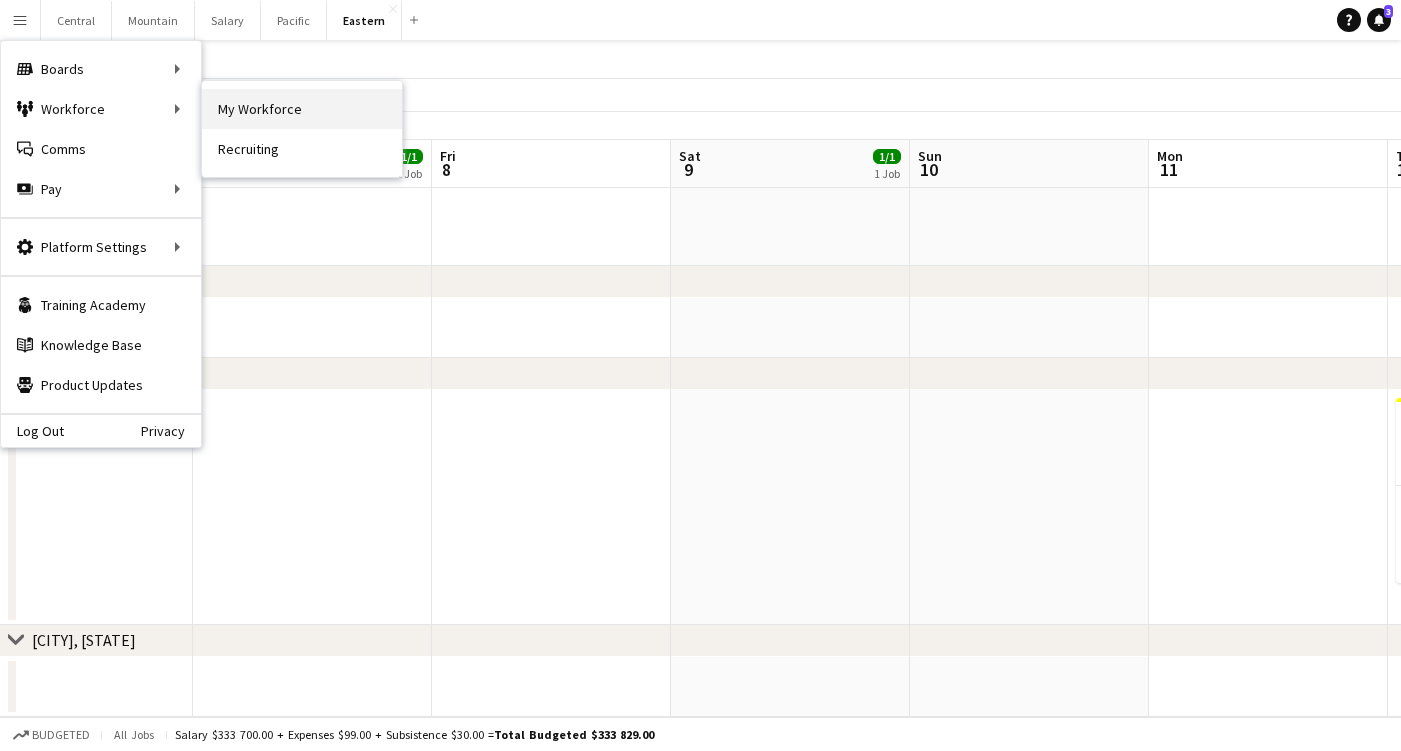 click on "My Workforce" at bounding box center [302, 109] 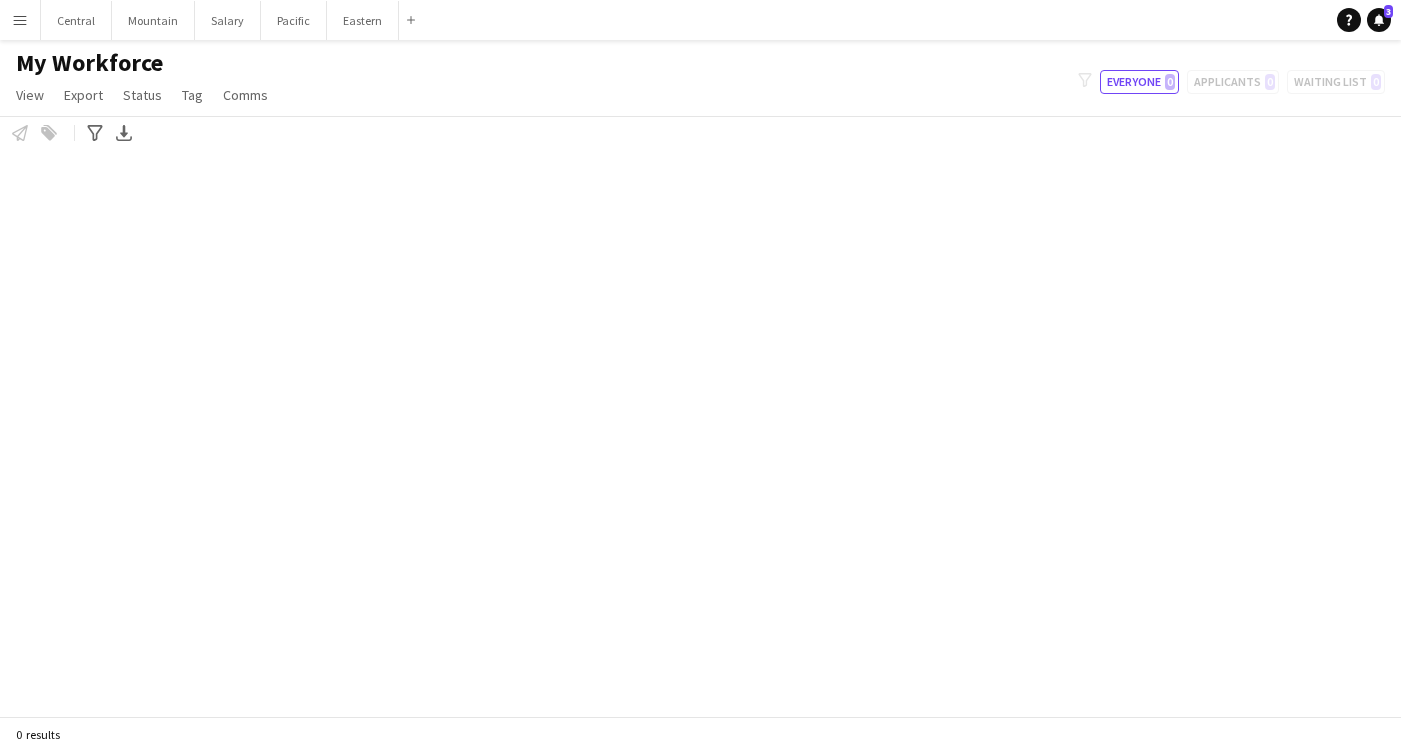 scroll, scrollTop: 0, scrollLeft: 0, axis: both 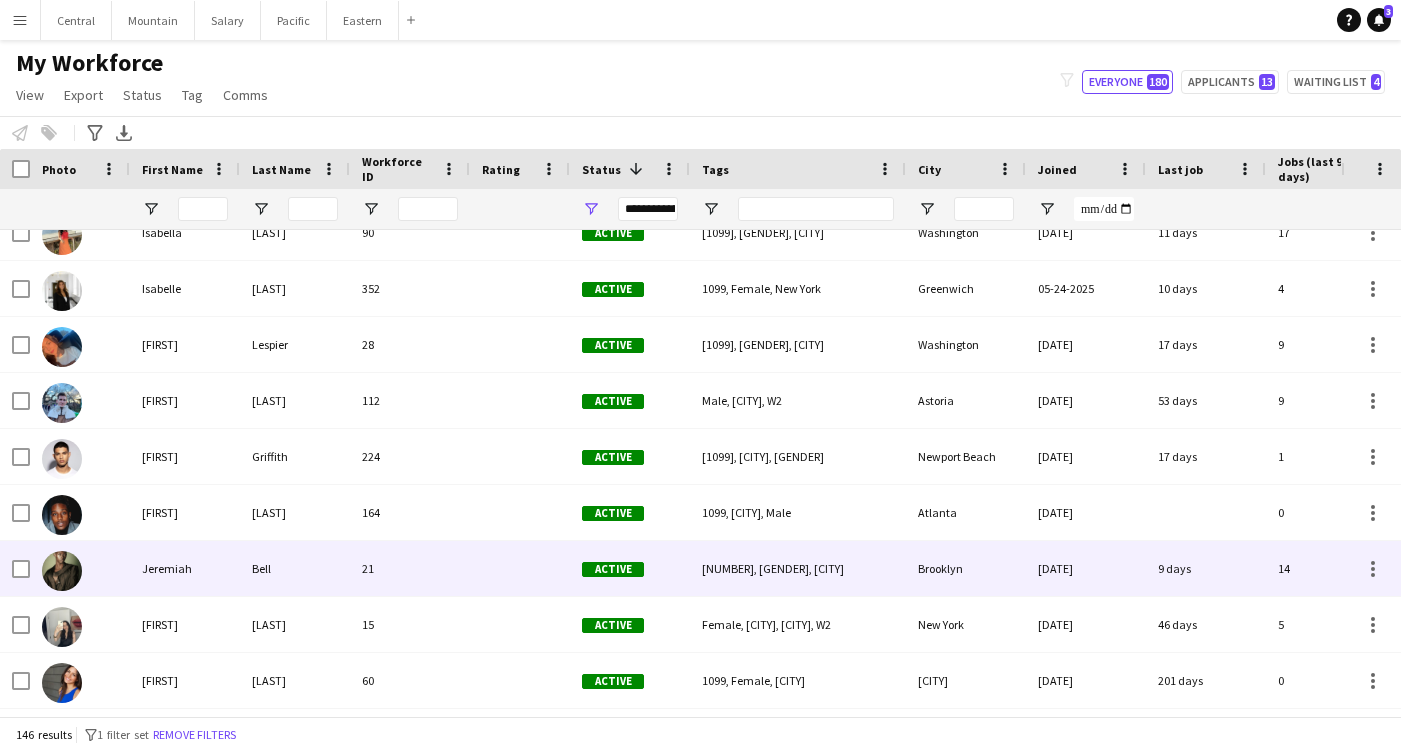 click on "Bell" at bounding box center [295, 568] 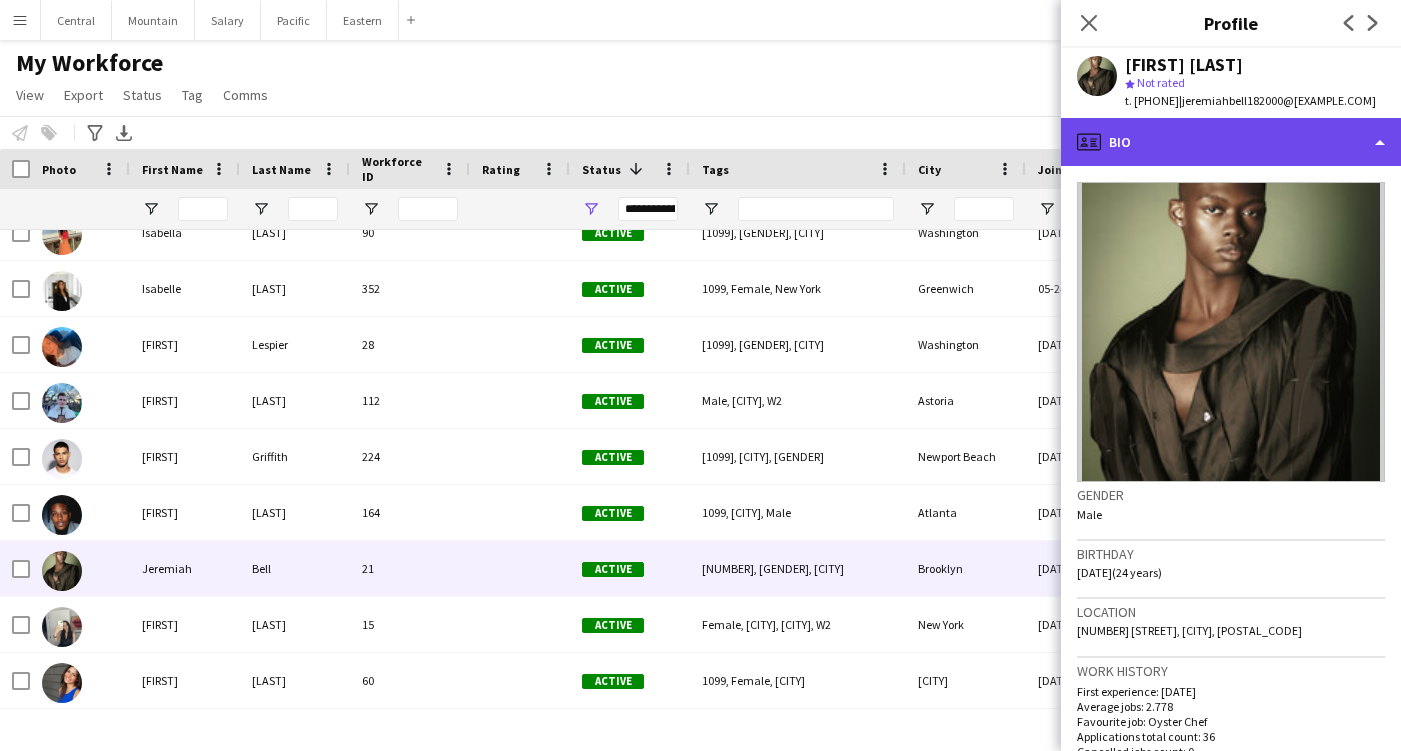 click on "profile
Bio" 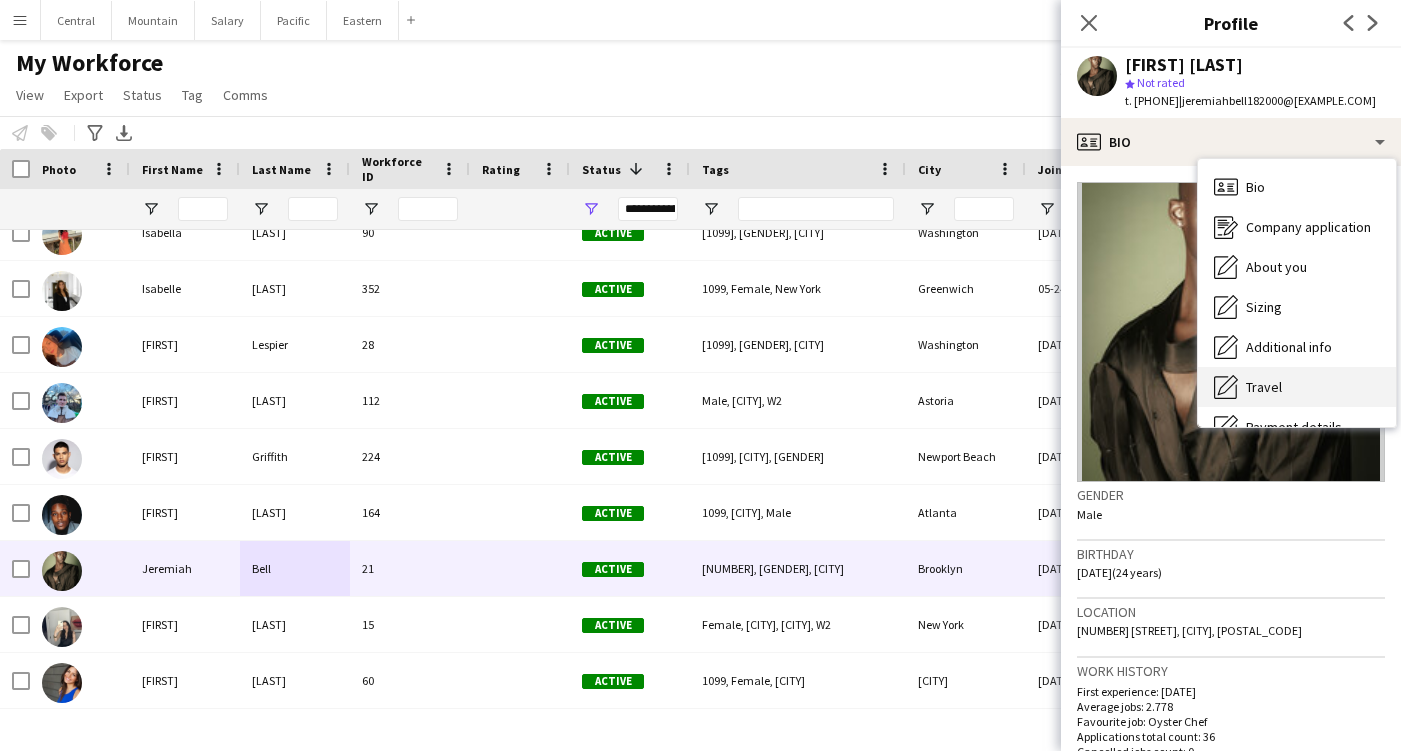 click on "Travel
Travel" at bounding box center (1297, 387) 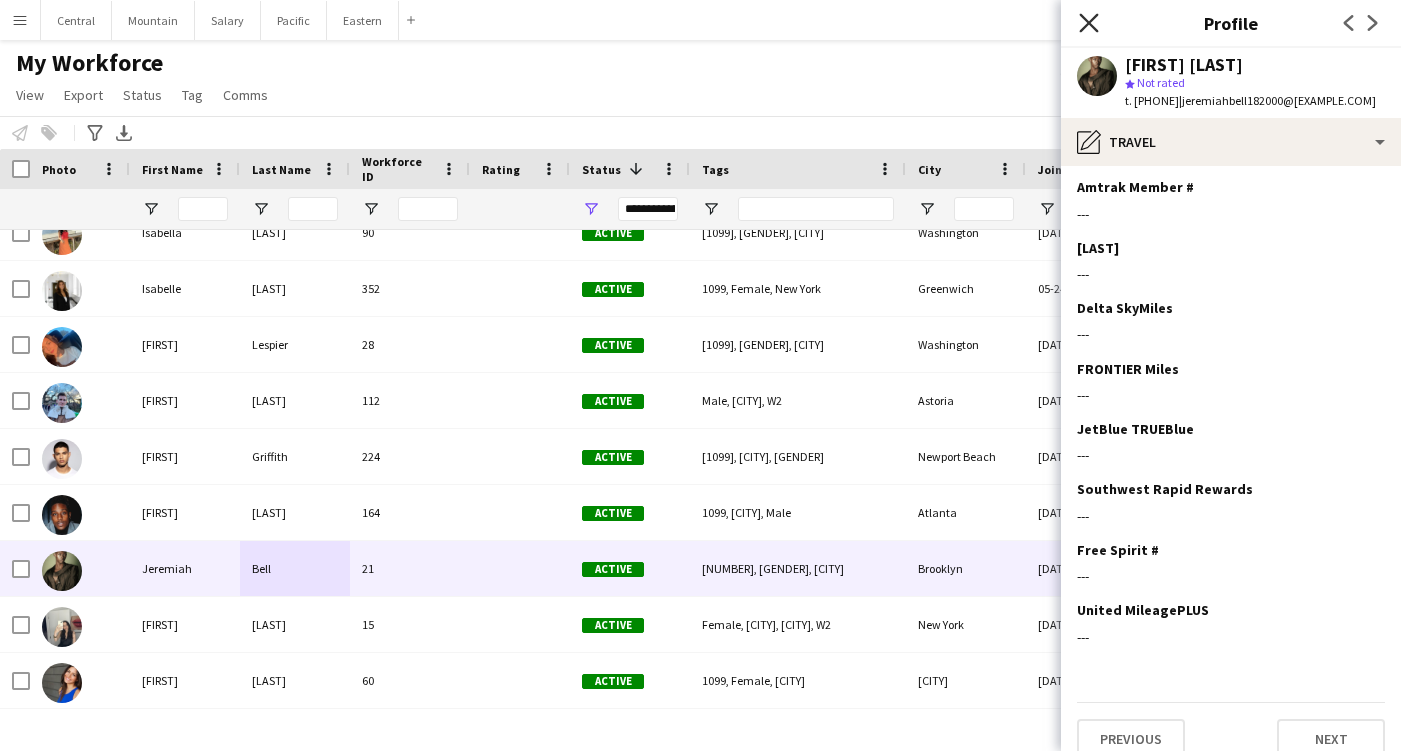 click on "Close pop-in" 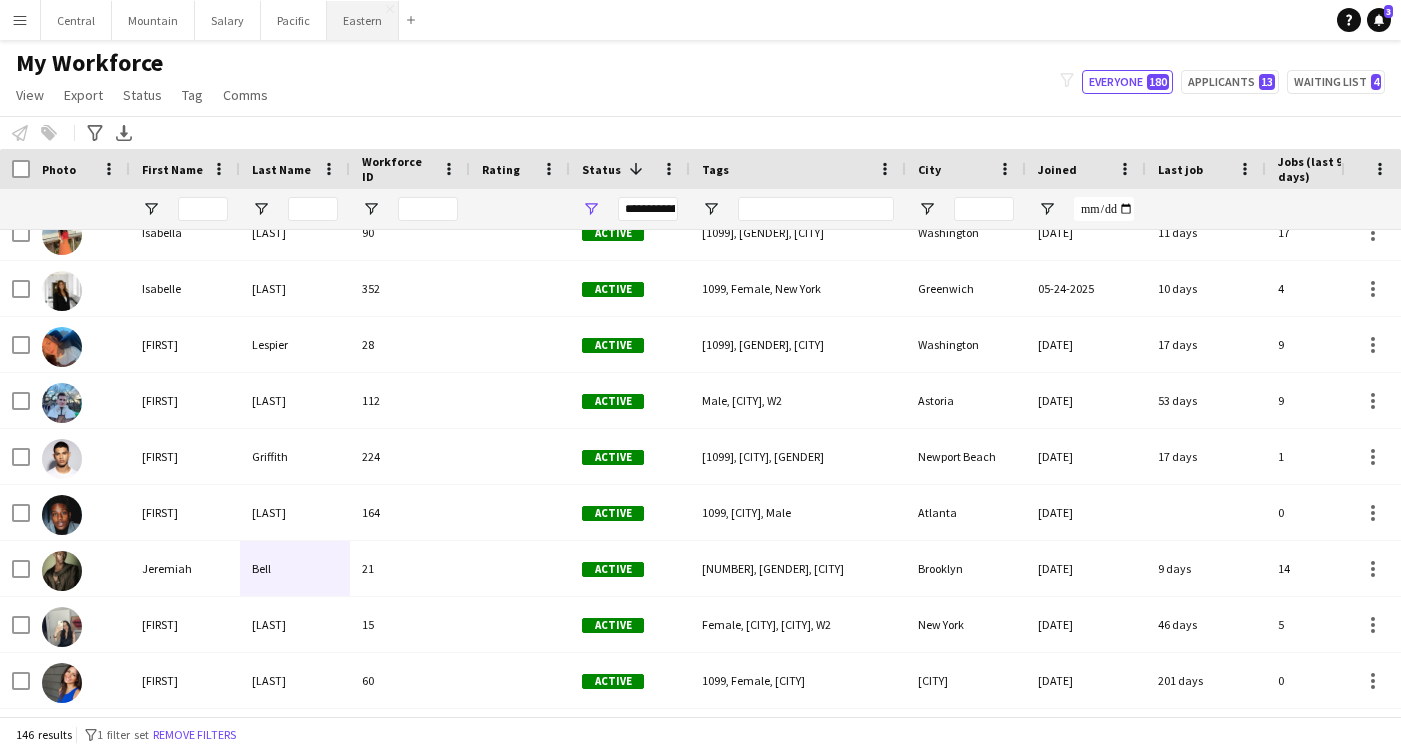 click on "Eastern
Close" at bounding box center (363, 20) 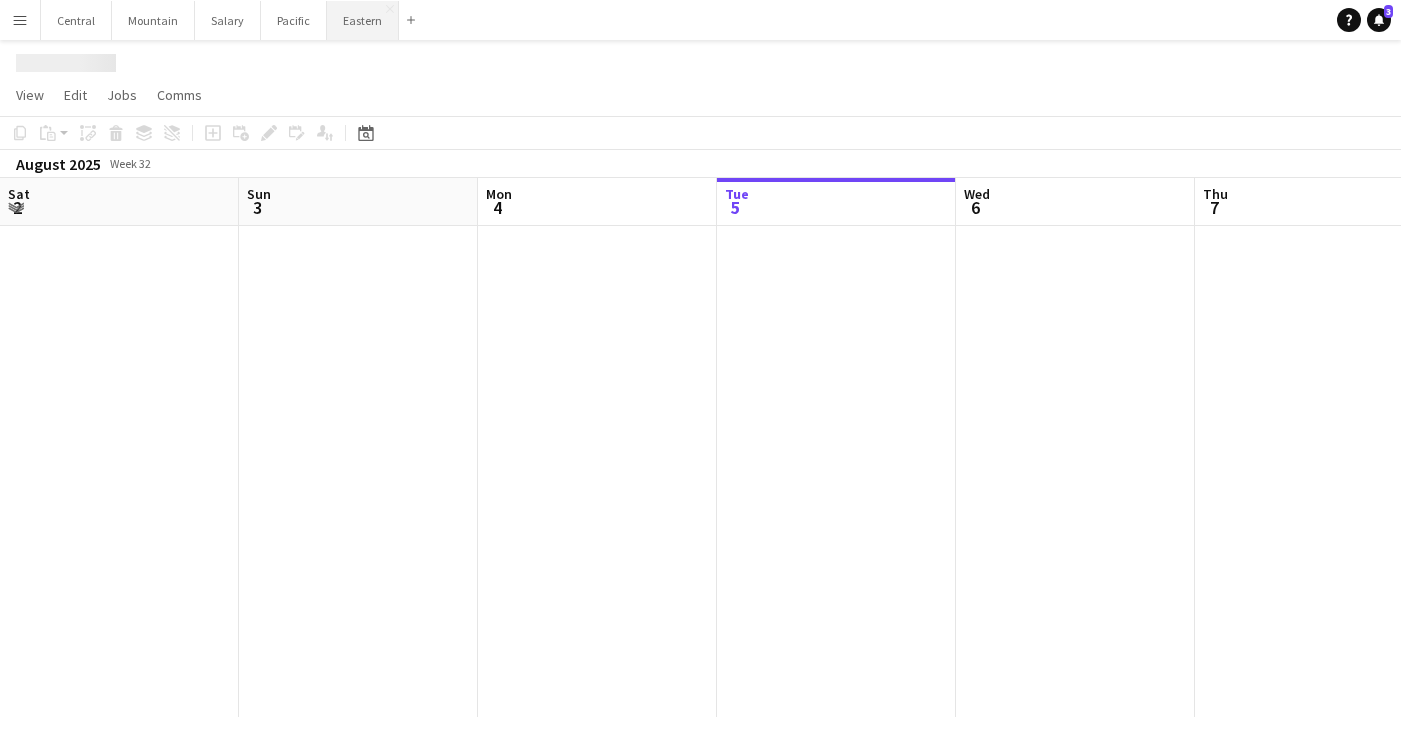 scroll, scrollTop: 0, scrollLeft: 478, axis: horizontal 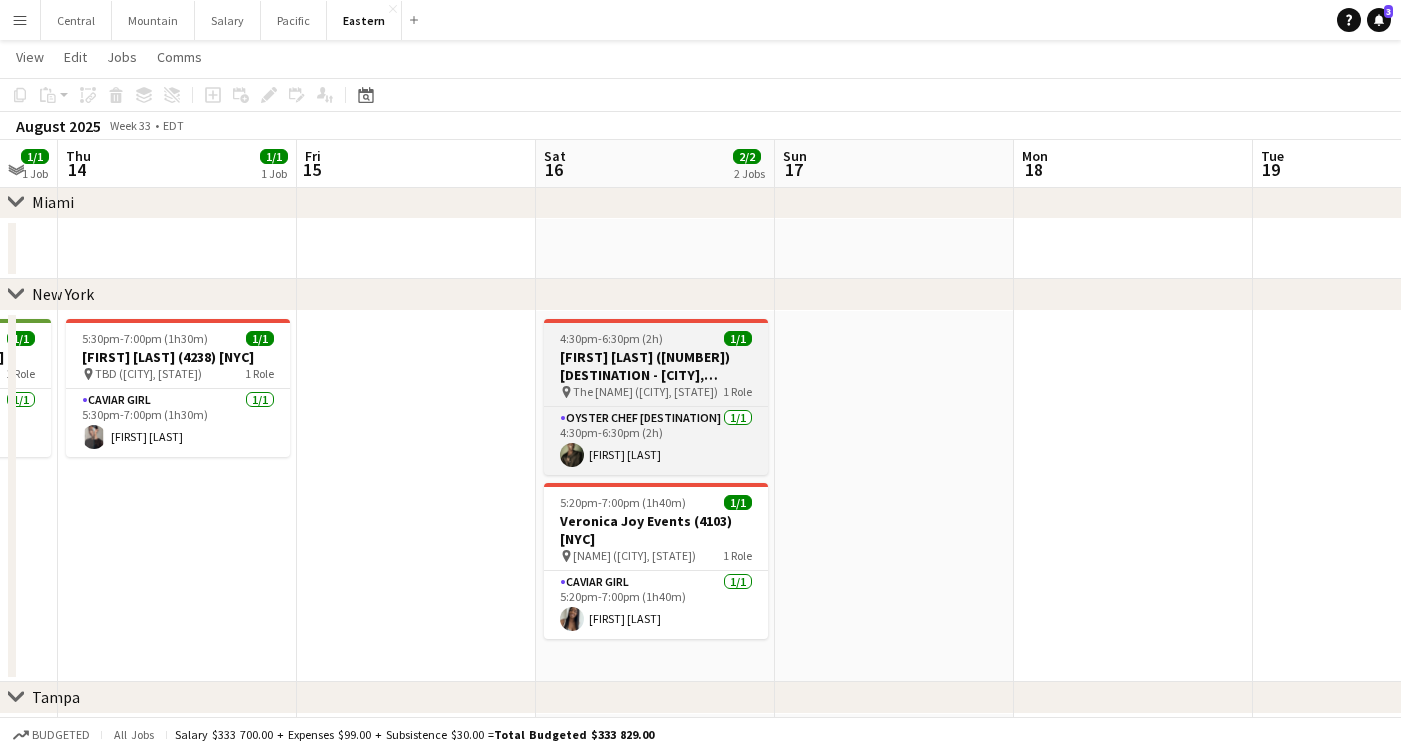 drag, startPoint x: 688, startPoint y: 372, endPoint x: 688, endPoint y: 394, distance: 22 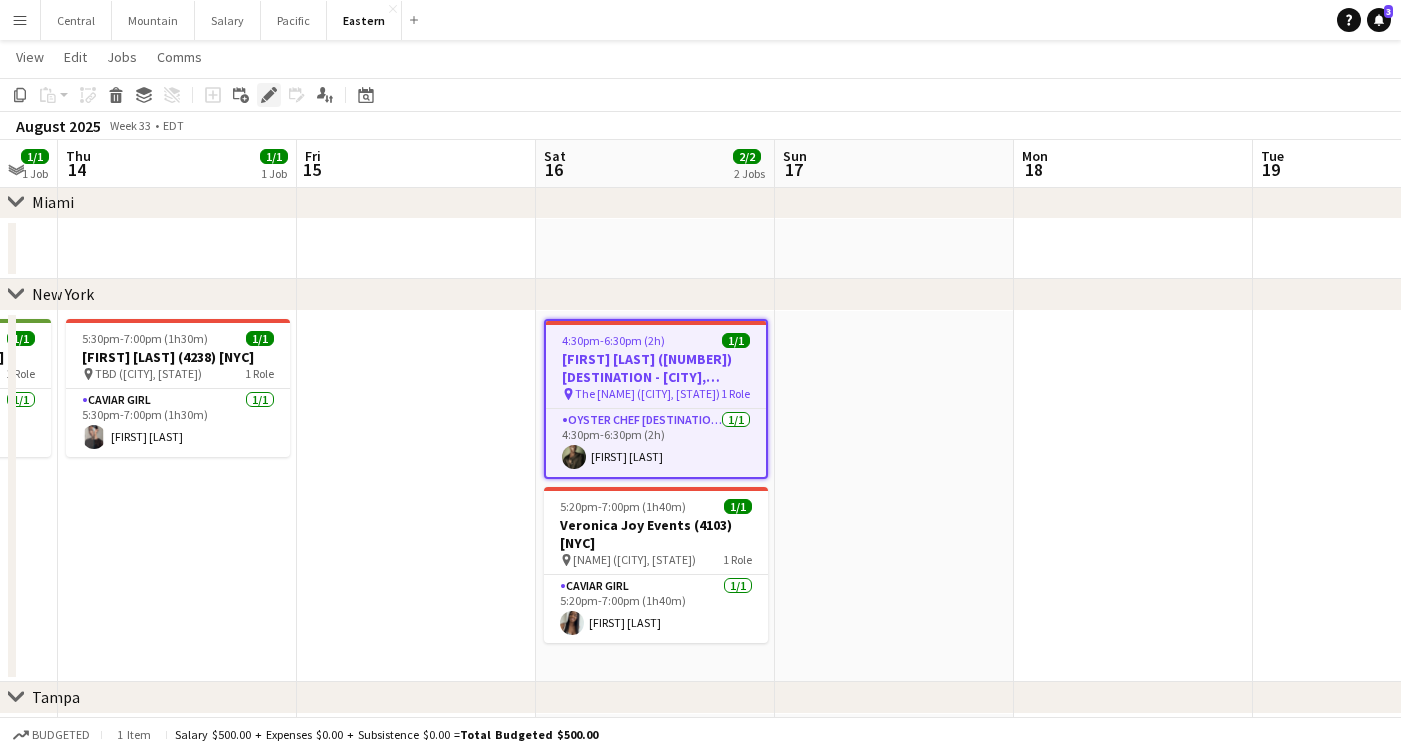 click 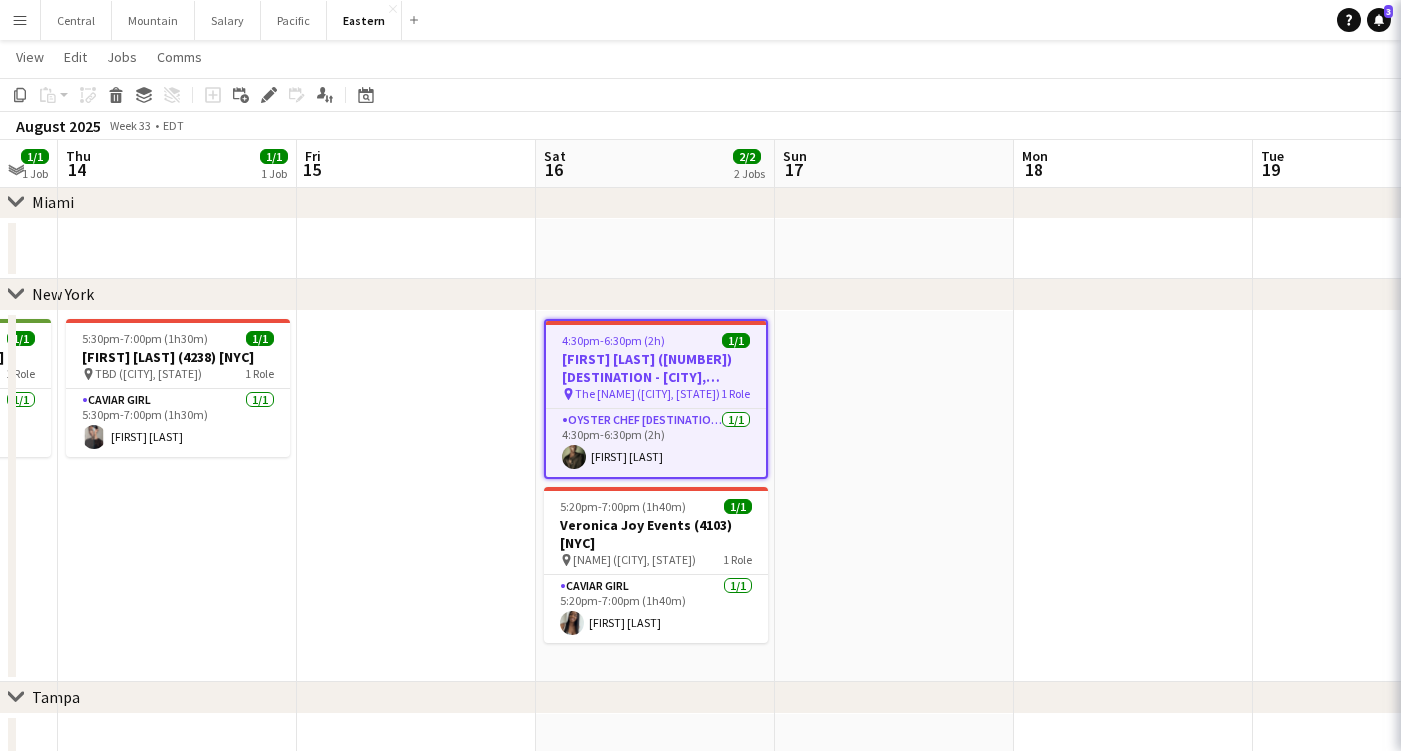 type on "**********" 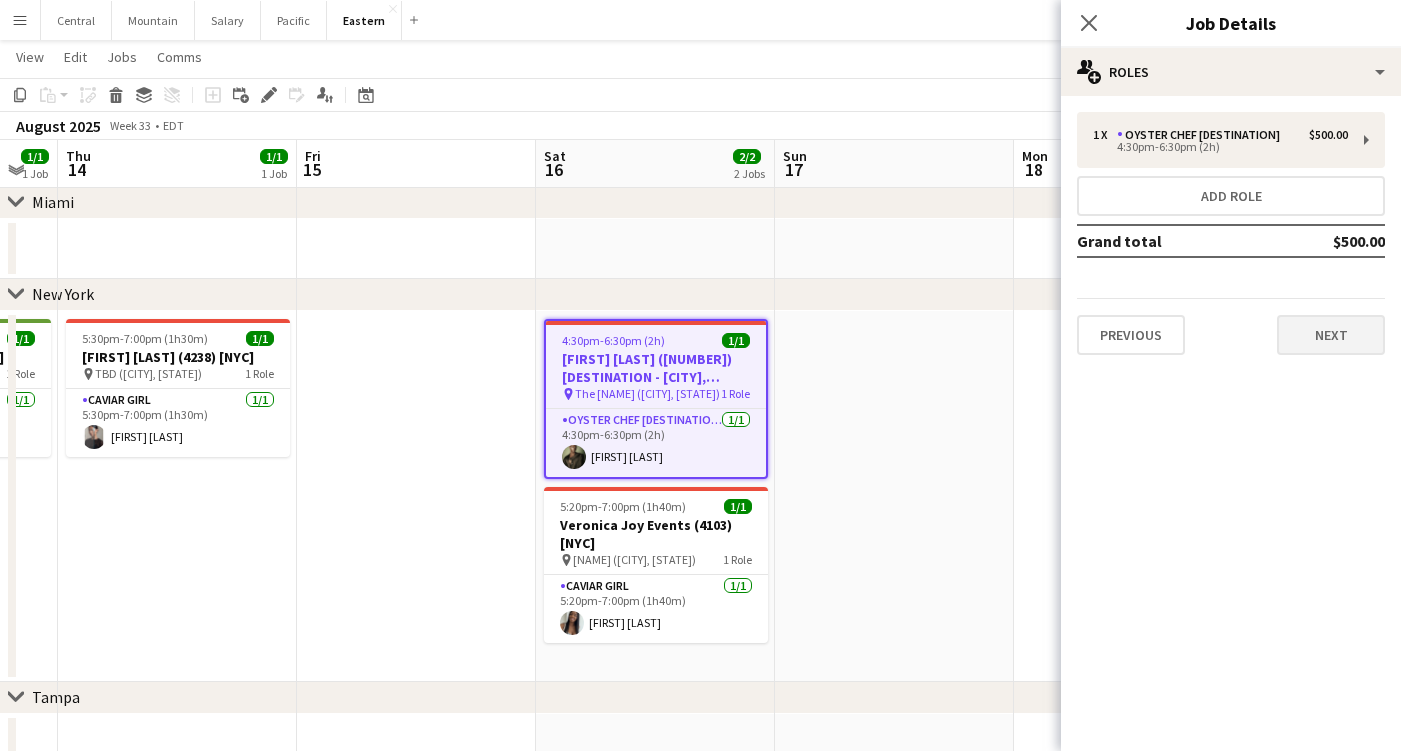 click on "Next" at bounding box center [1331, 335] 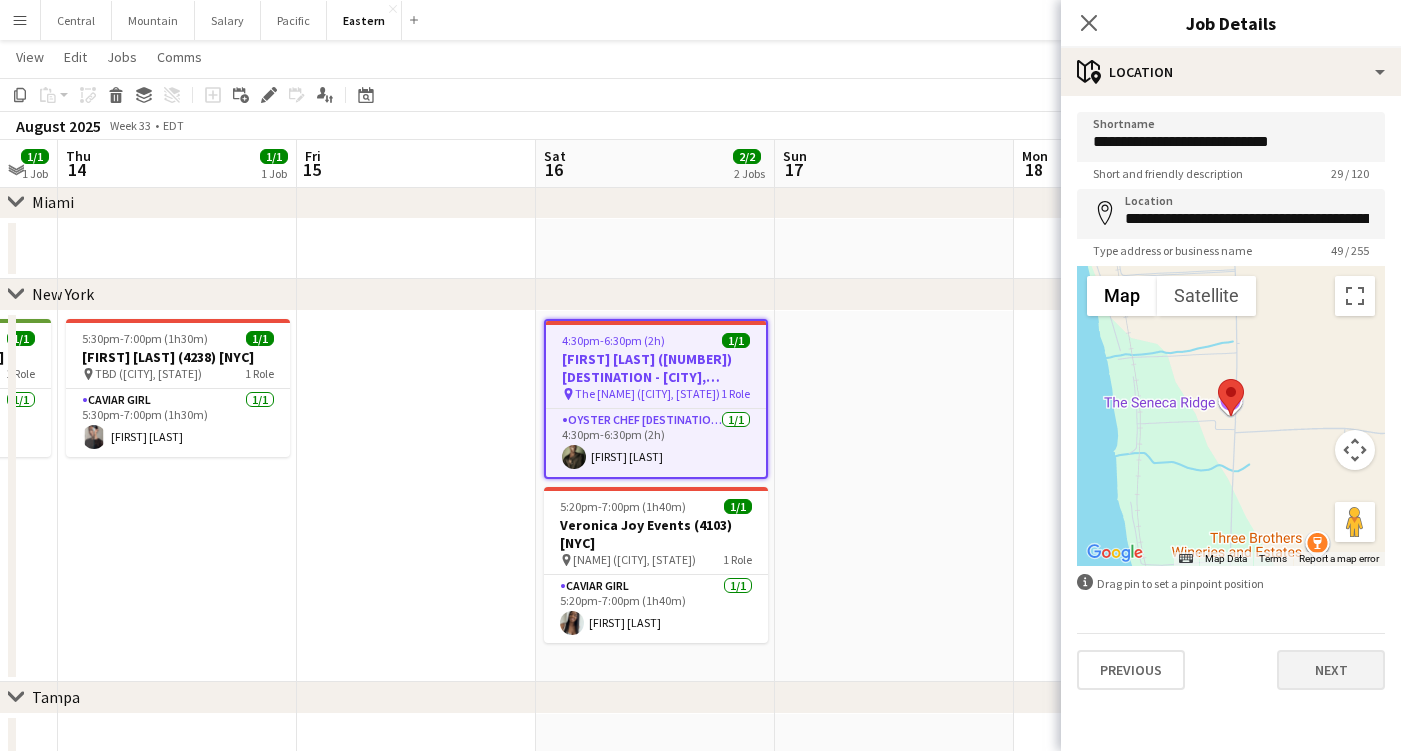 click on "Next" at bounding box center (1331, 670) 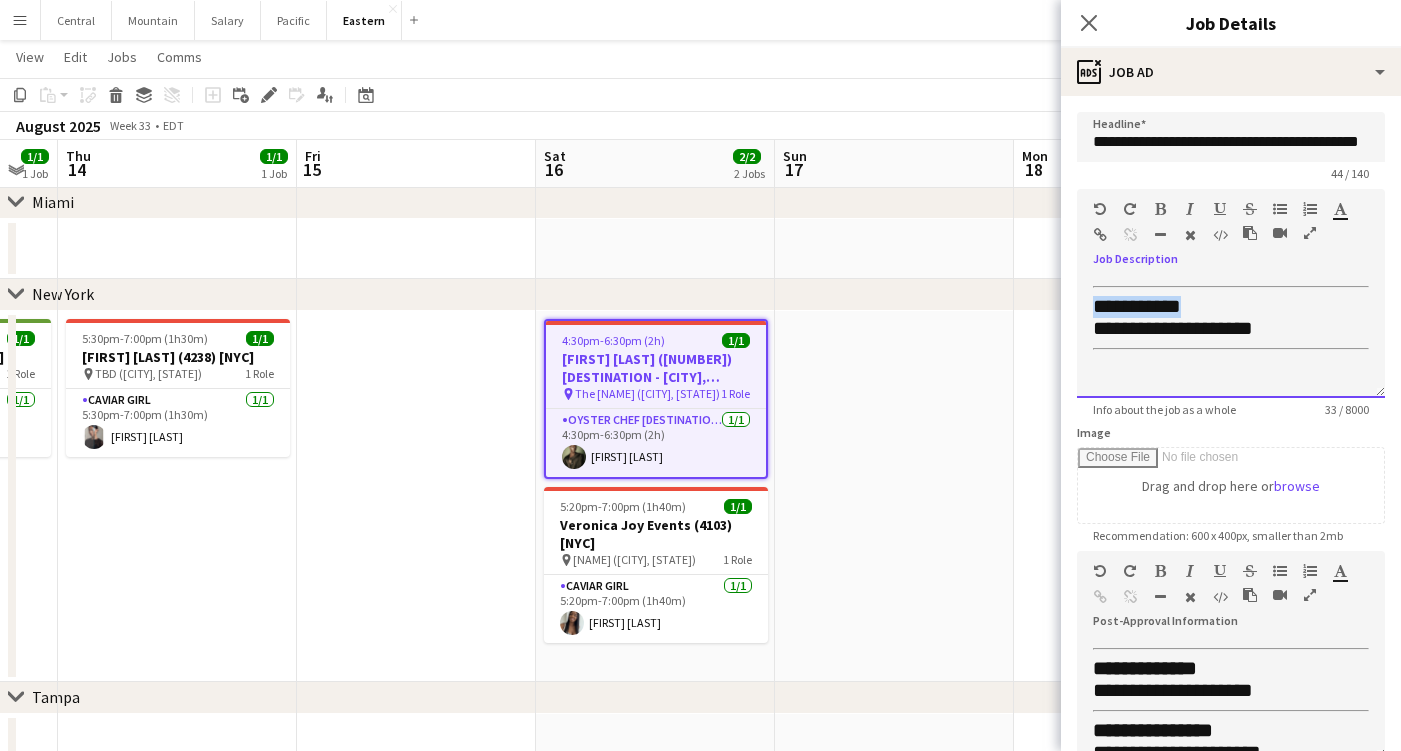 drag, startPoint x: 1205, startPoint y: 302, endPoint x: 1052, endPoint y: 303, distance: 153.00327 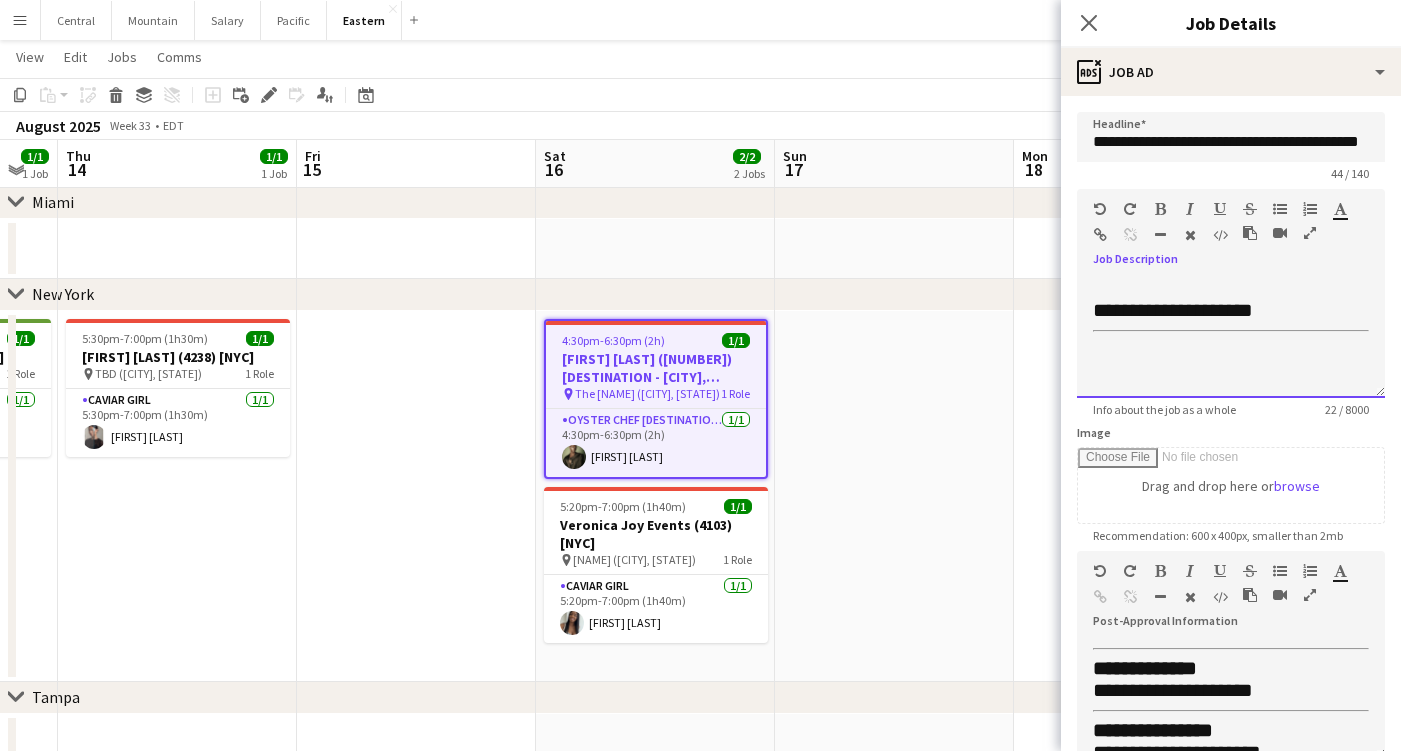 click at bounding box center (1213, 213) 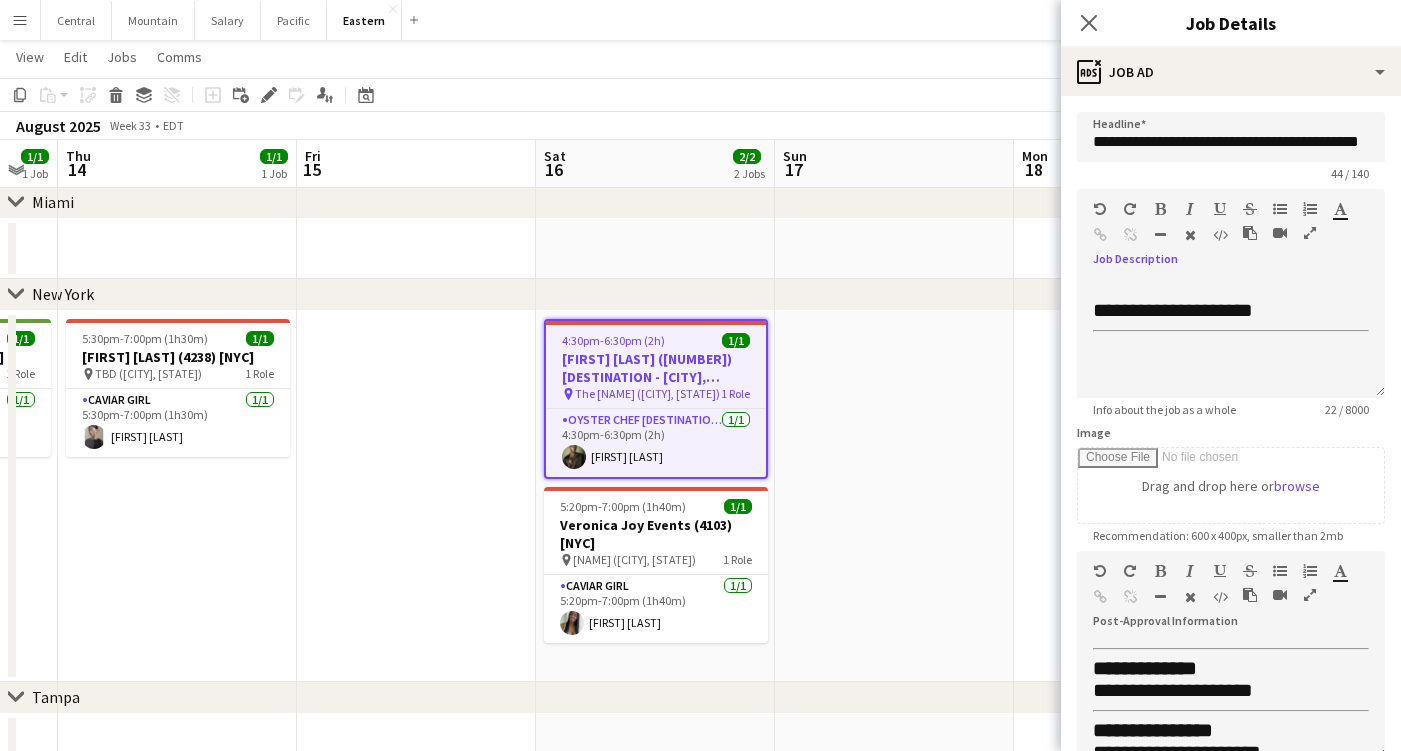 click at bounding box center (1160, 235) 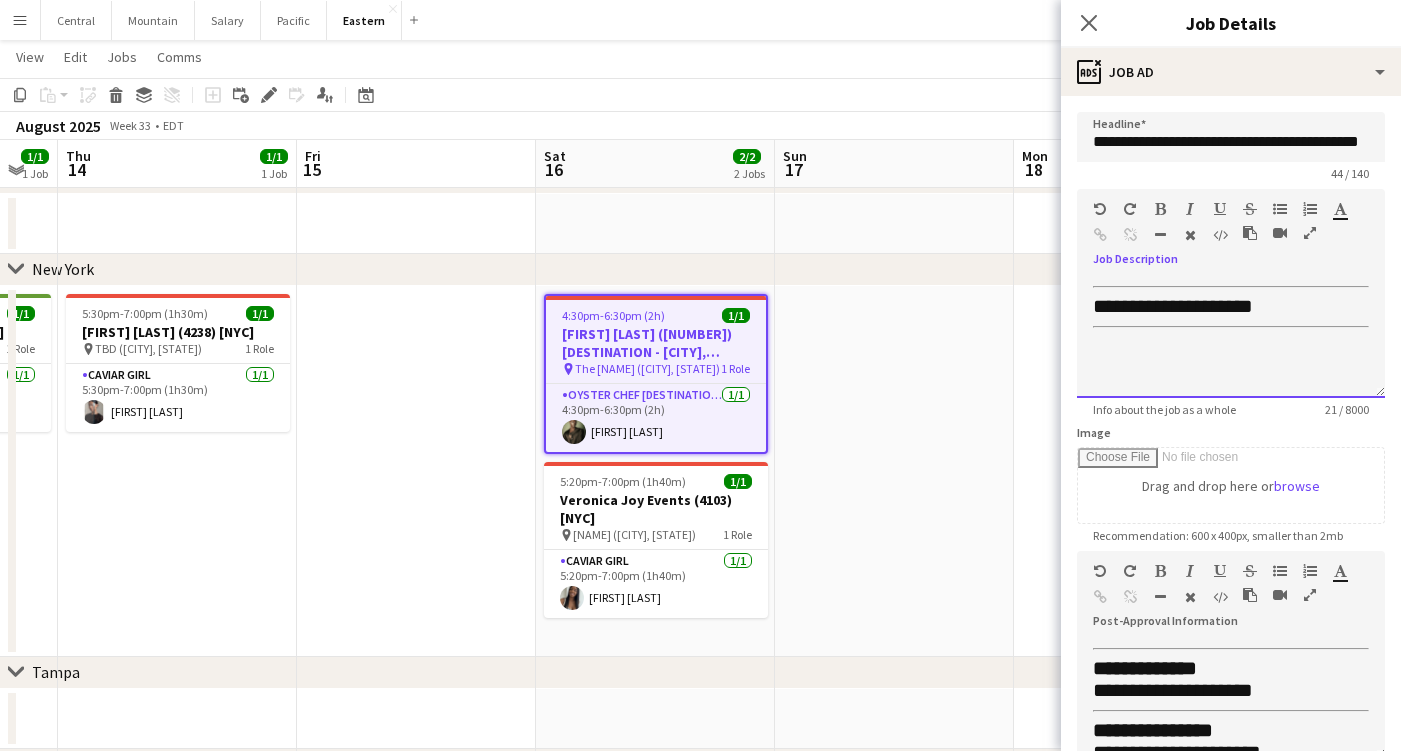scroll, scrollTop: 544, scrollLeft: 0, axis: vertical 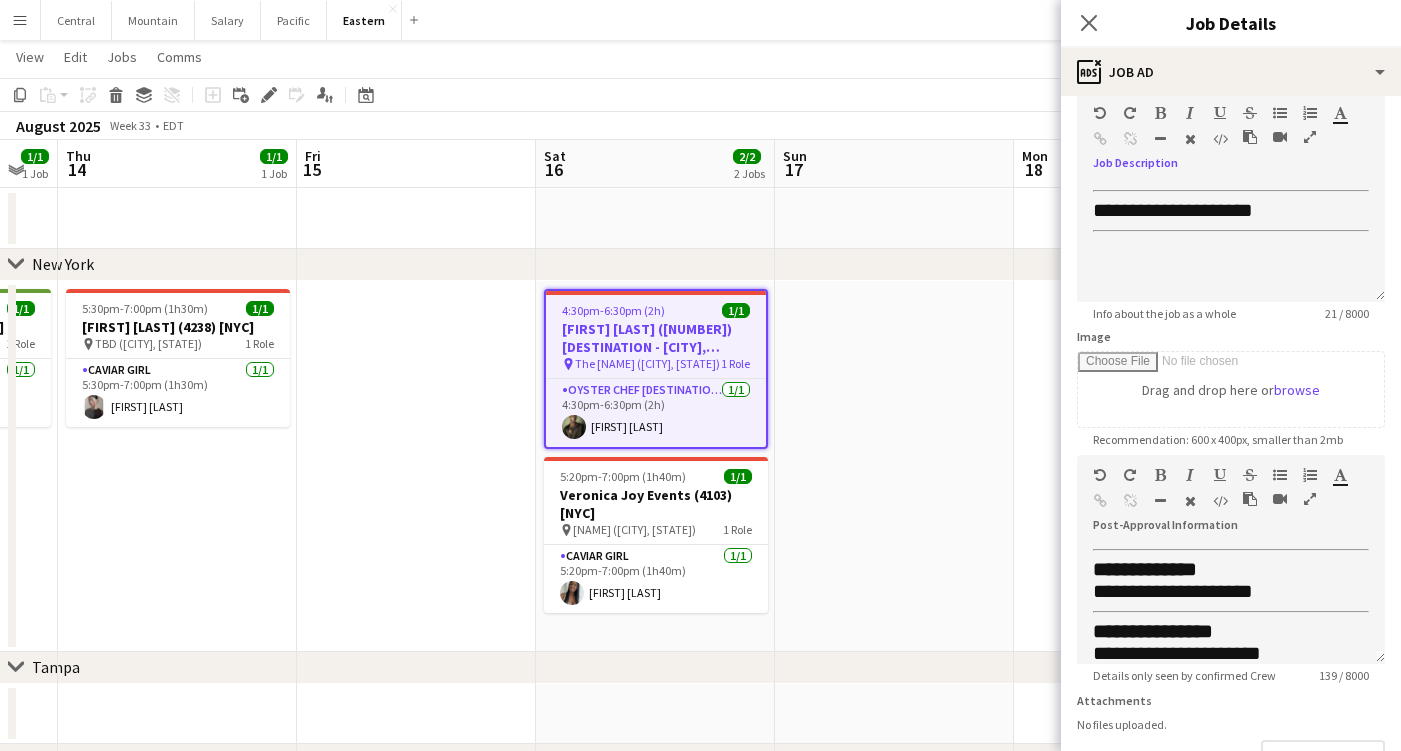 click at bounding box center (1310, 499) 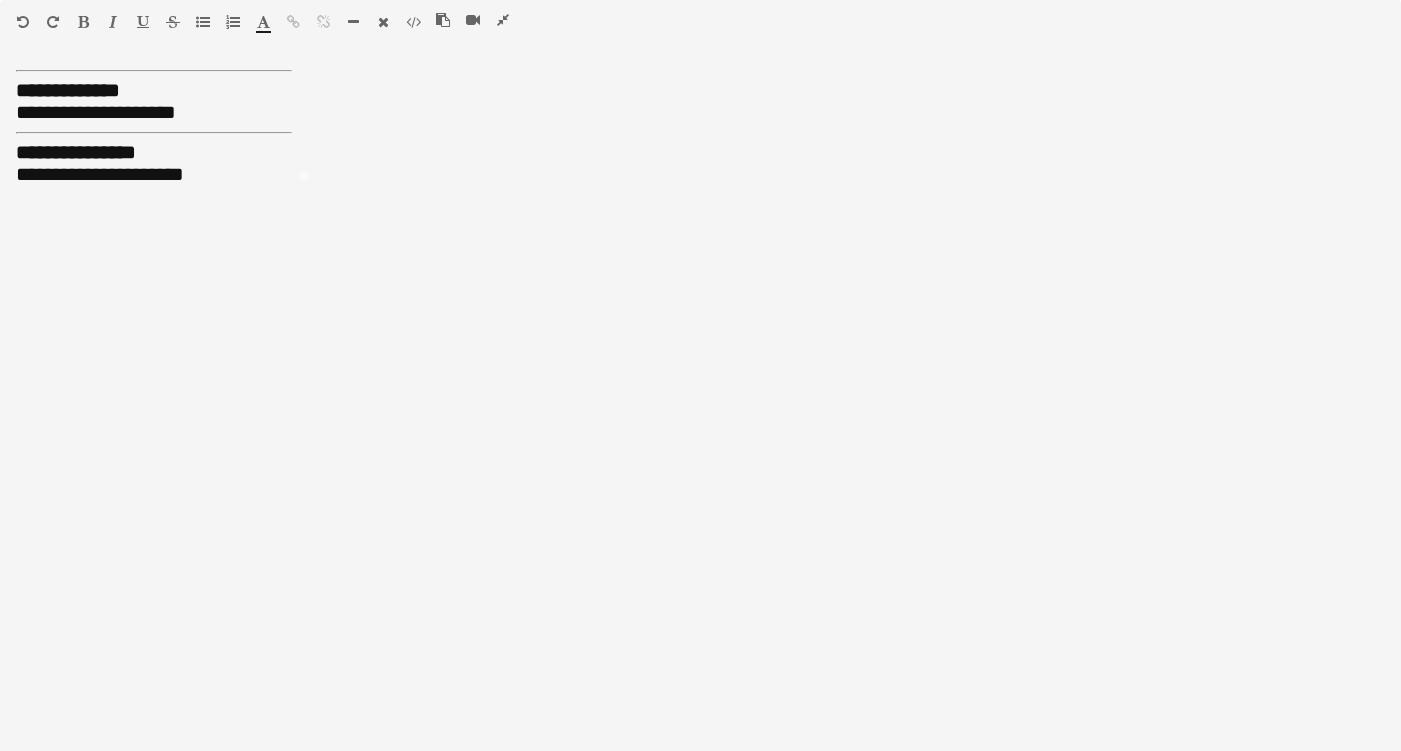 scroll, scrollTop: 0, scrollLeft: 0, axis: both 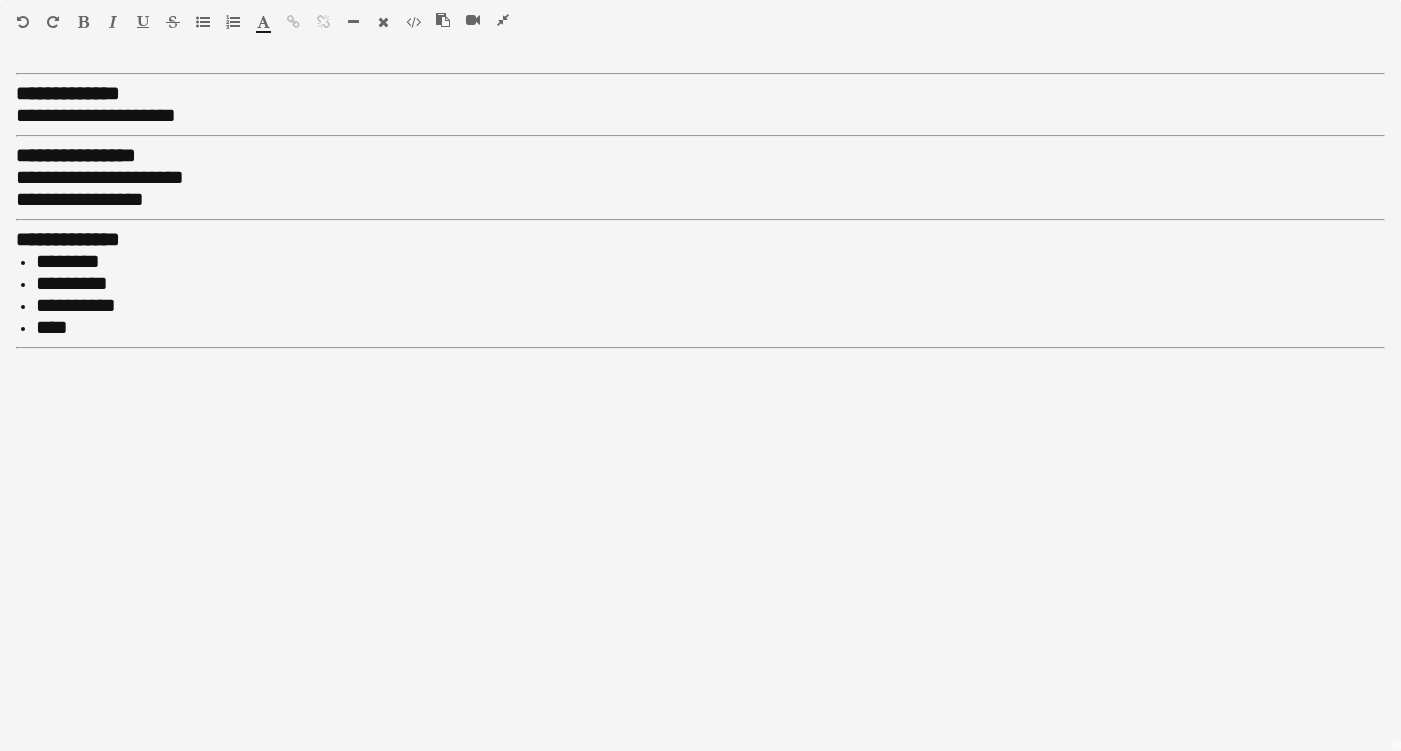 click at bounding box center (503, 20) 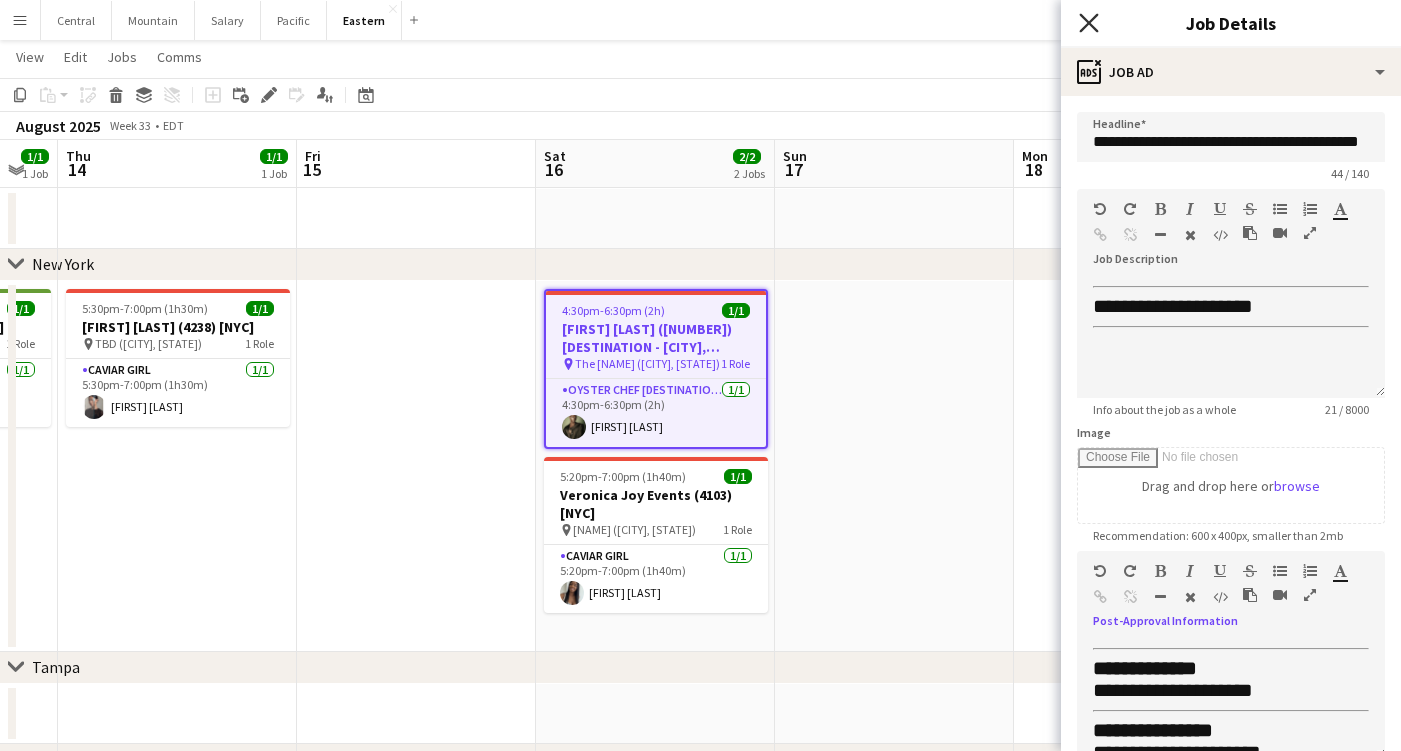 click on "Close pop-in" 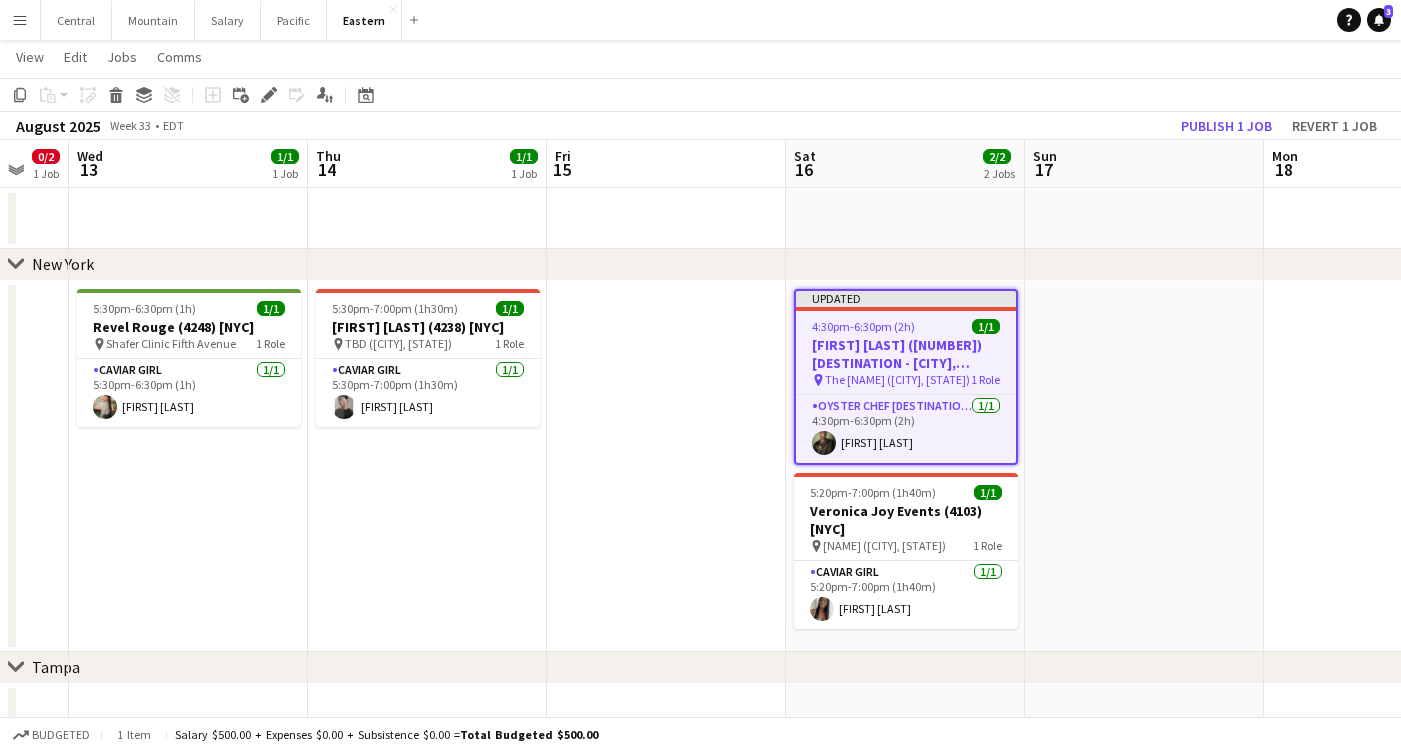 scroll, scrollTop: 0, scrollLeft: 620, axis: horizontal 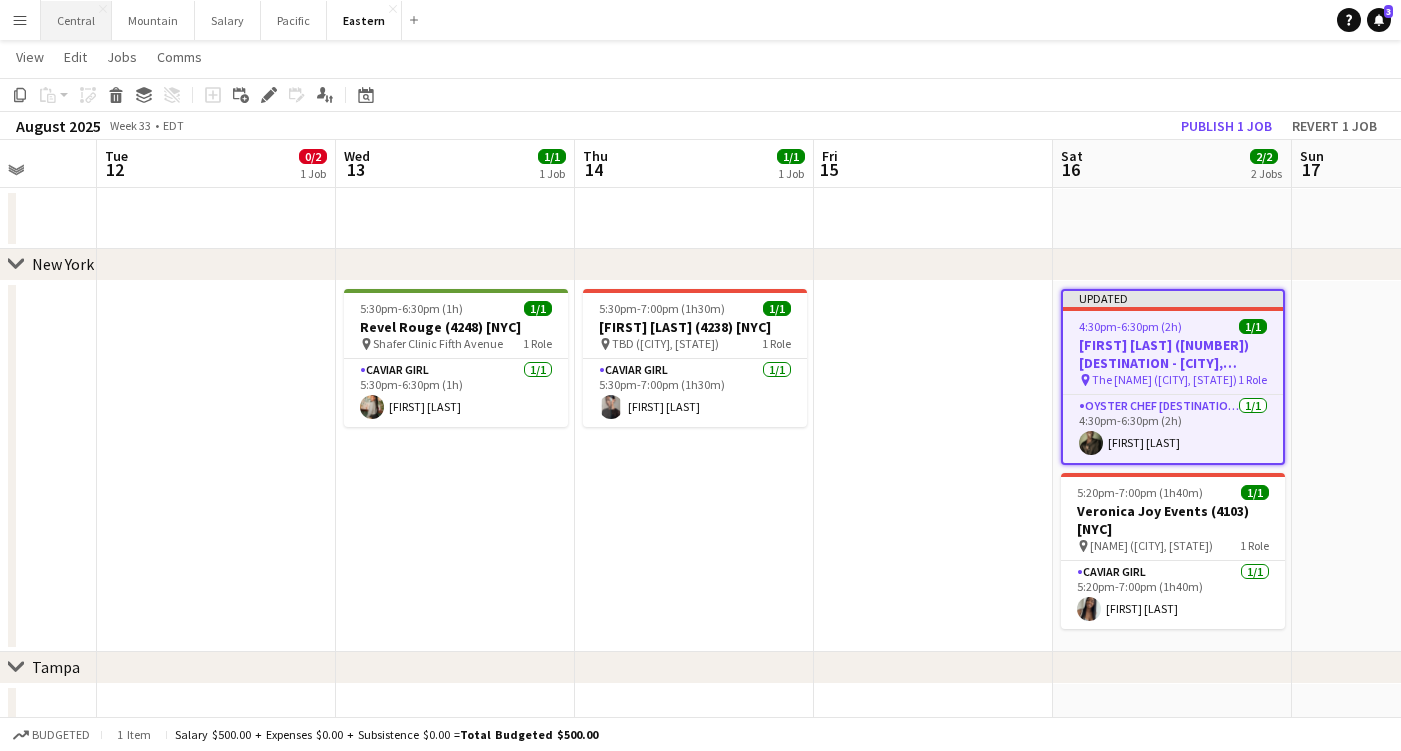 click on "Central
Close" at bounding box center (76, 20) 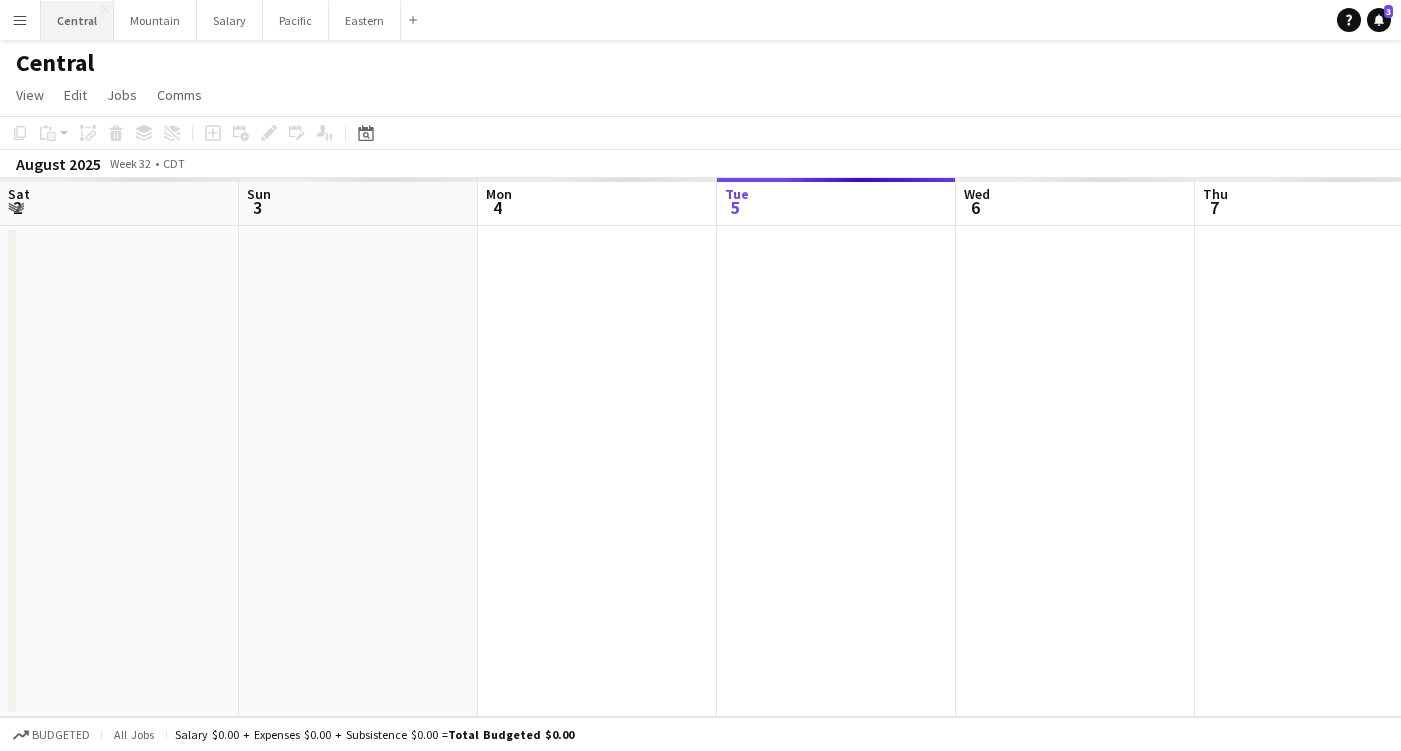 scroll, scrollTop: 0, scrollLeft: 478, axis: horizontal 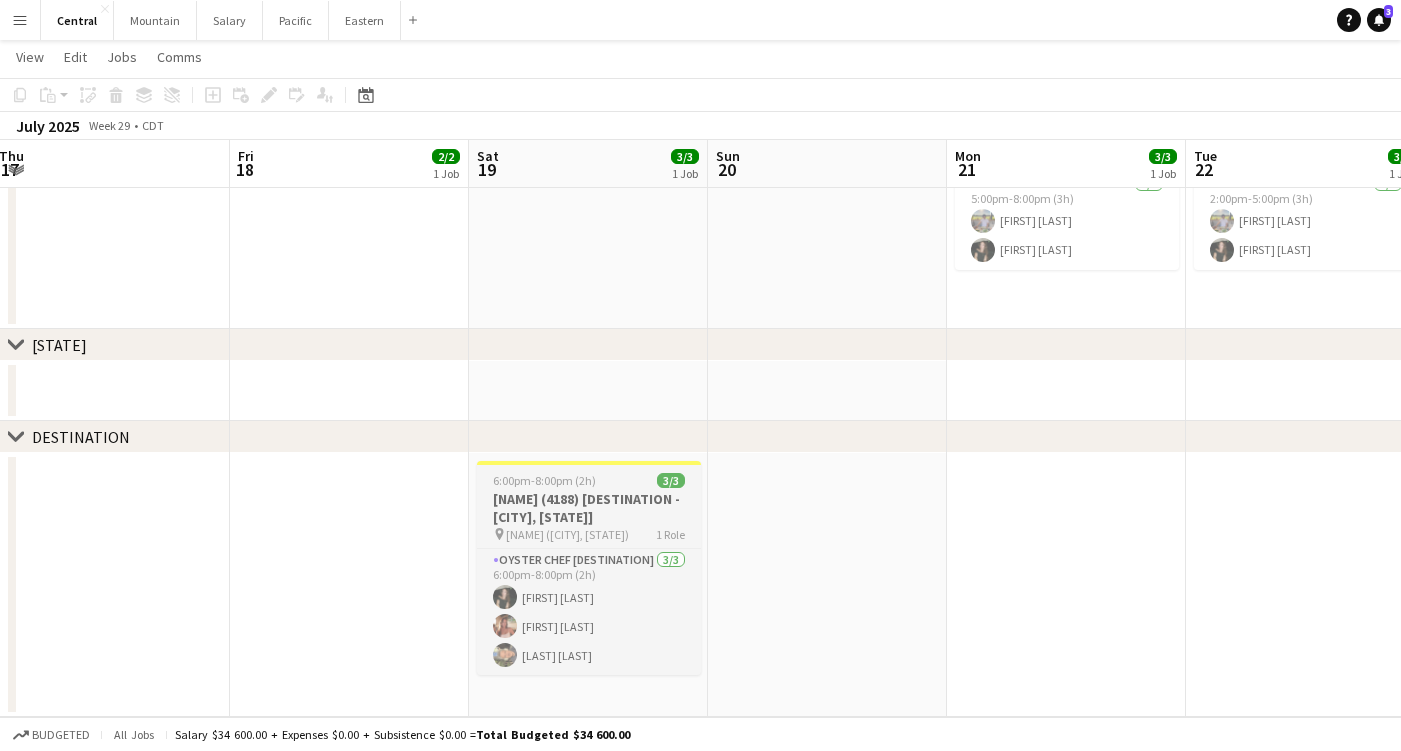 click on "[NAME] (4188) [DESTINATION - [CITY], [STATE]]" at bounding box center (589, 508) 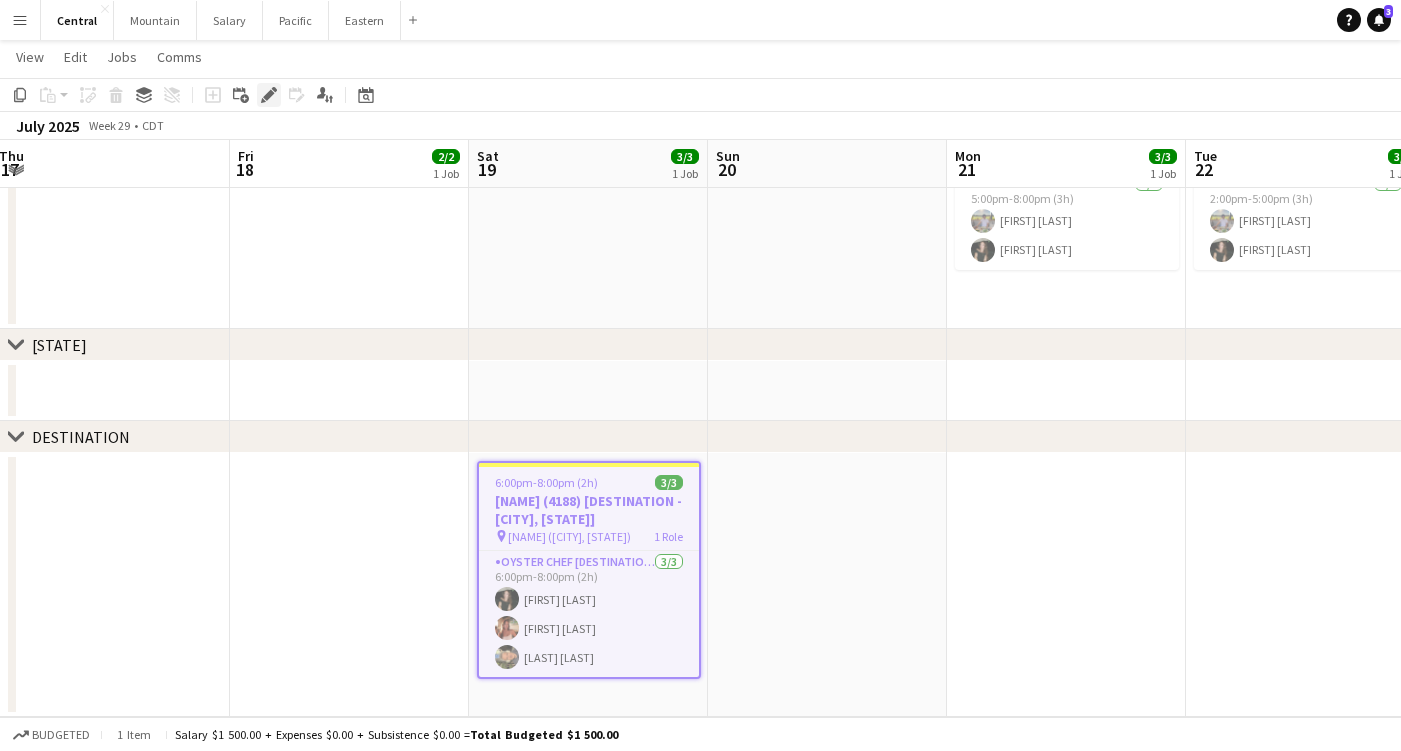 click on "Edit" 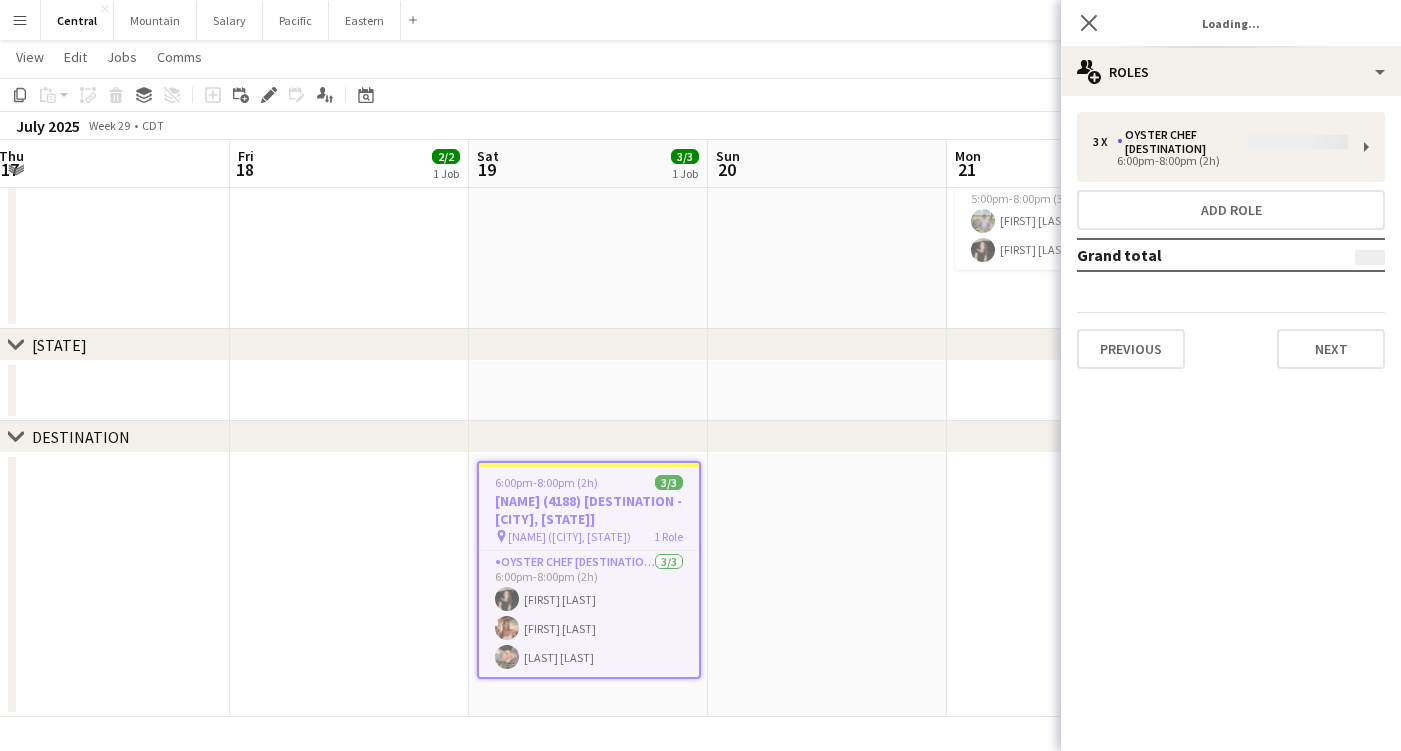 type on "**********" 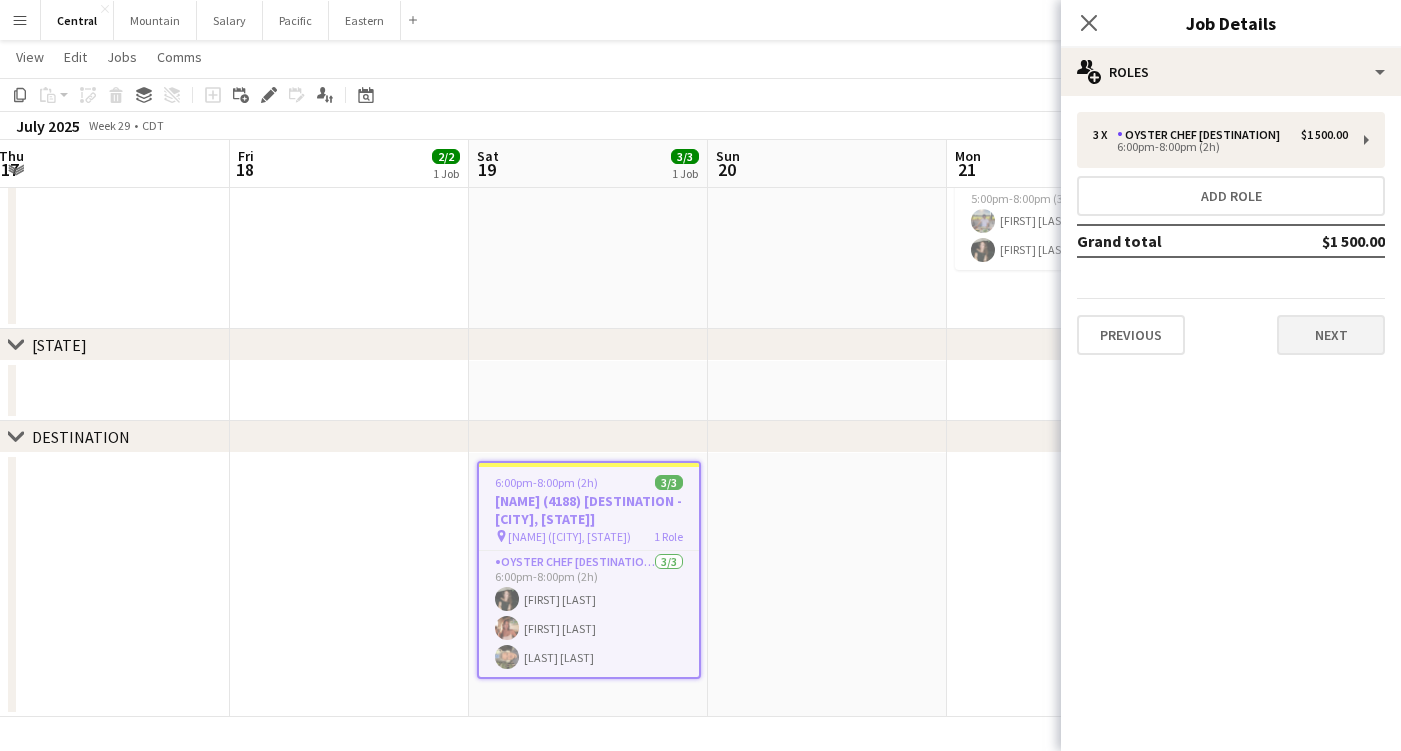click on "Next" at bounding box center (1331, 335) 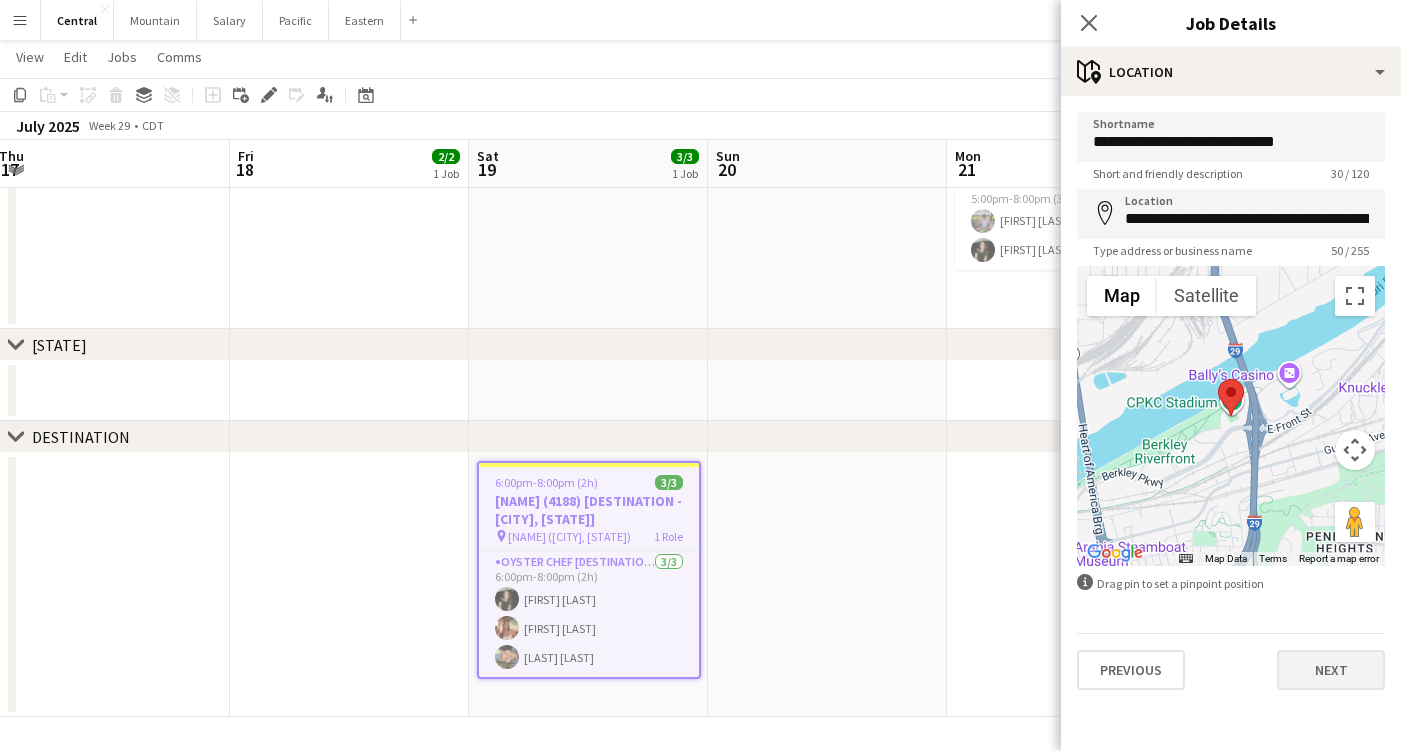 click on "Next" at bounding box center (1331, 670) 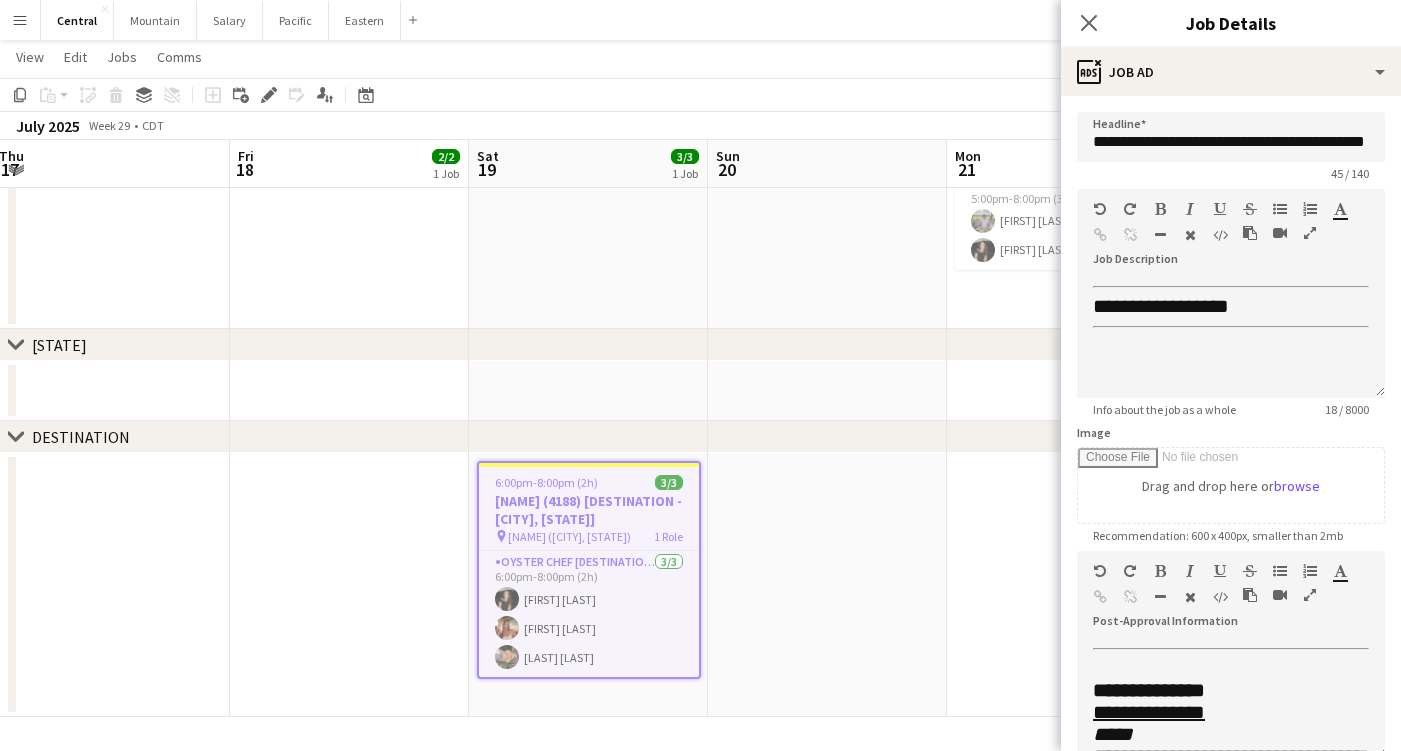 click at bounding box center [1310, 595] 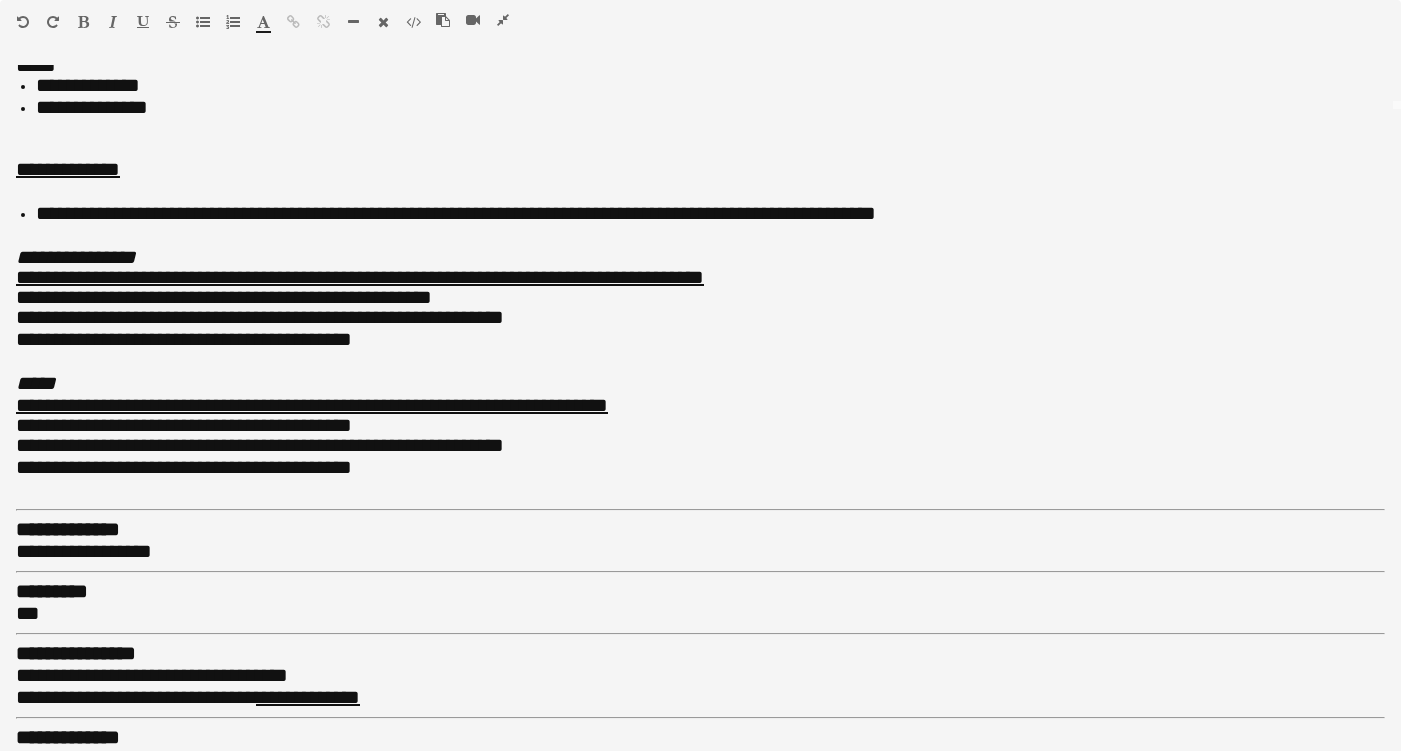 scroll, scrollTop: 657, scrollLeft: 0, axis: vertical 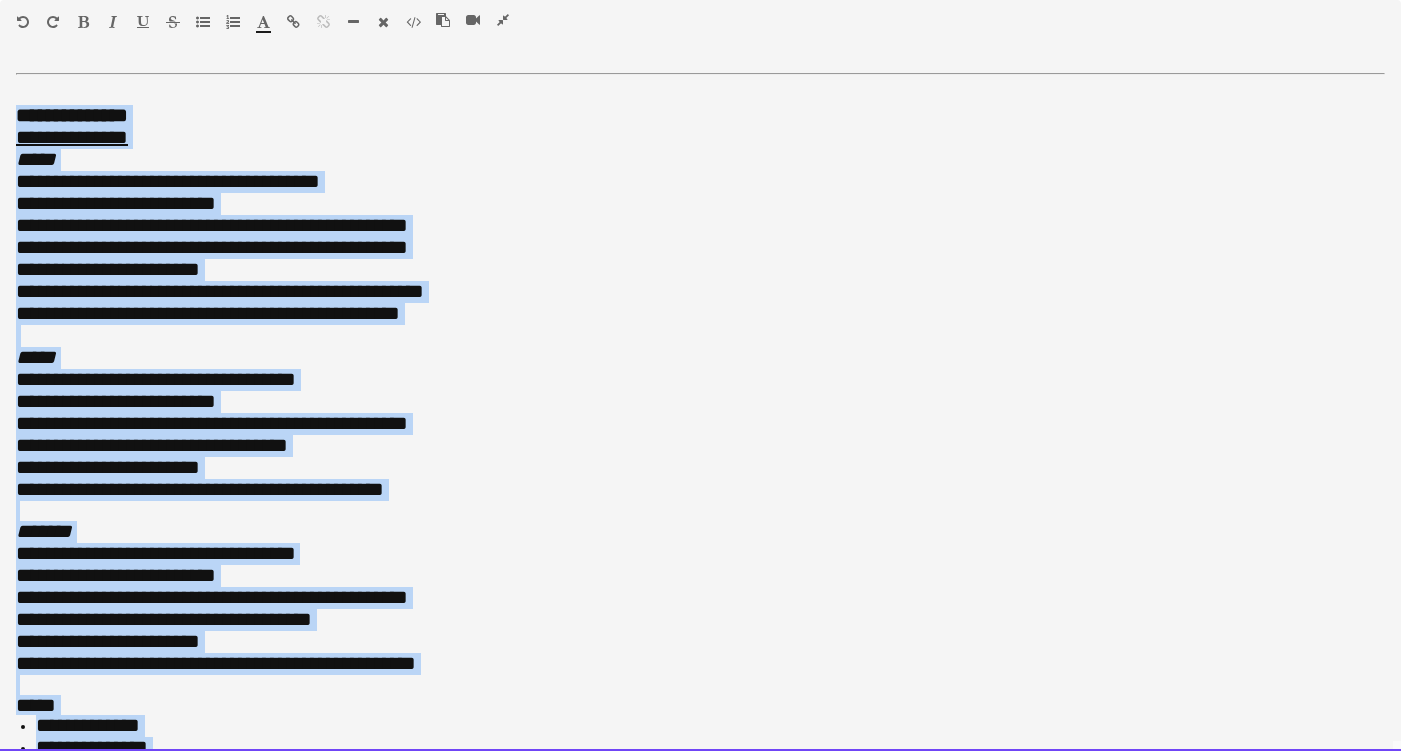 drag, startPoint x: 389, startPoint y: 423, endPoint x: 14, endPoint y: 112, distance: 487.1817 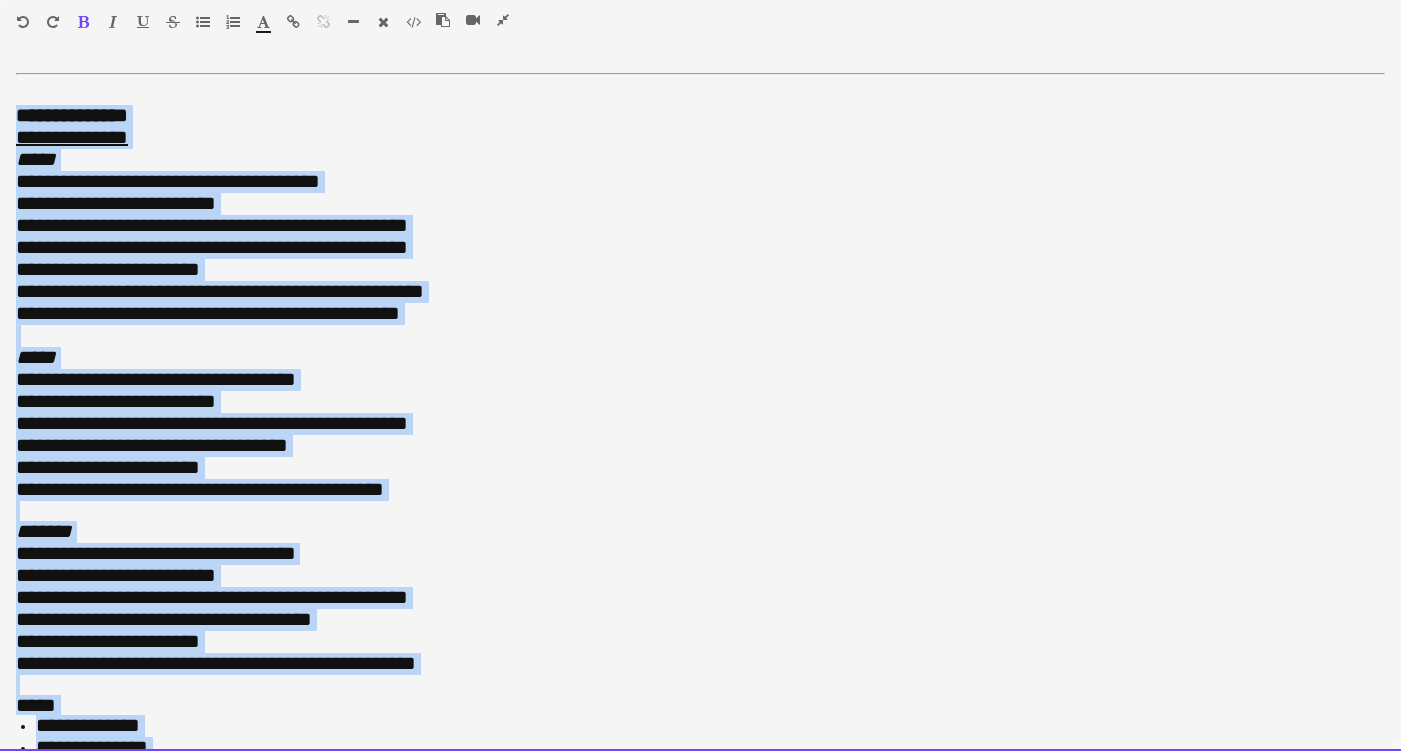 copy on "**********" 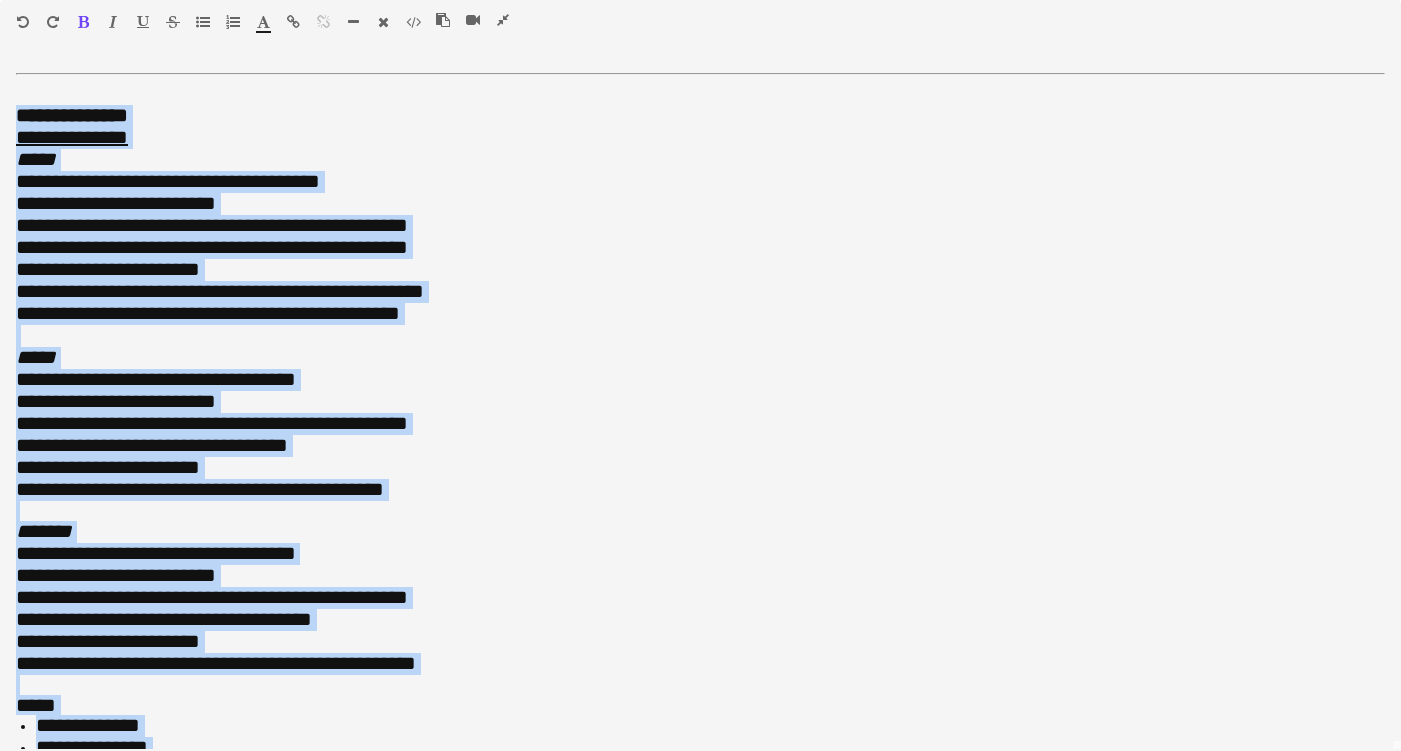 click at bounding box center [503, 20] 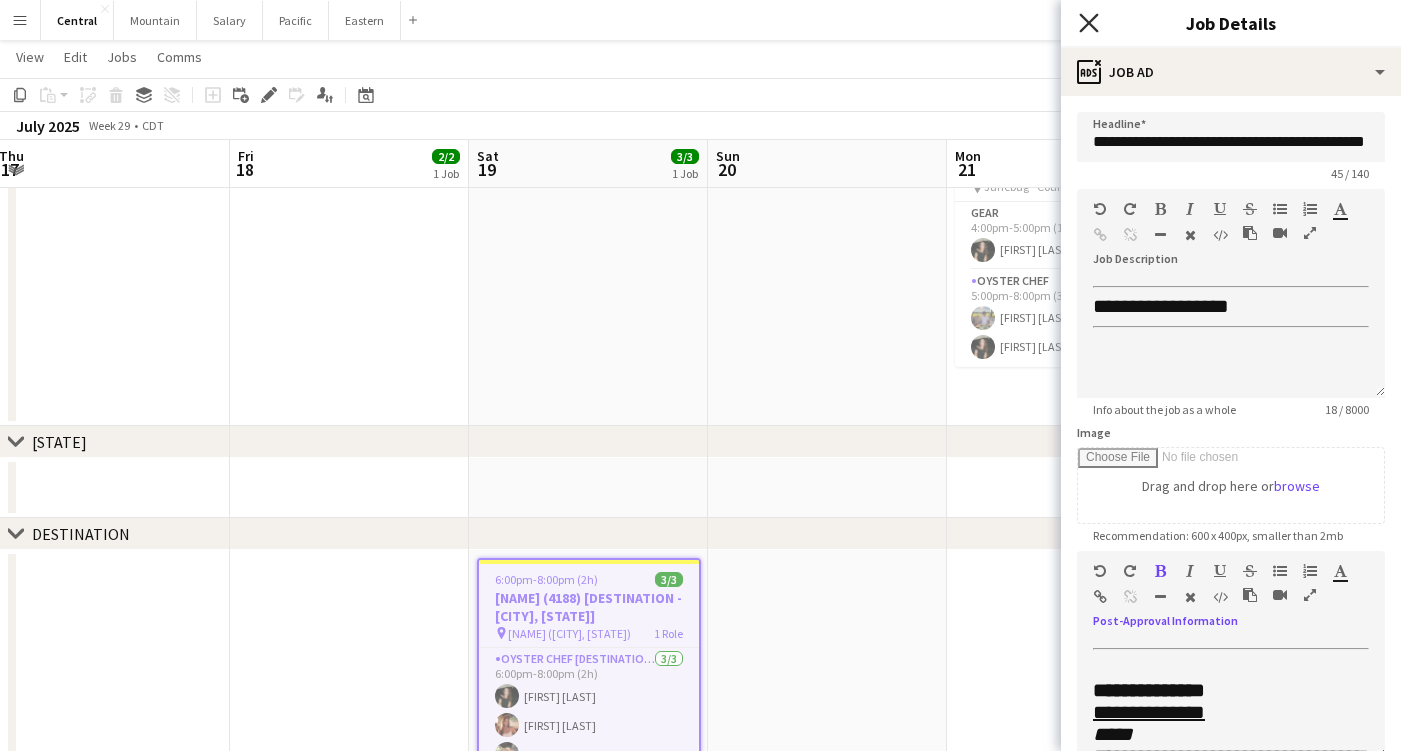 click 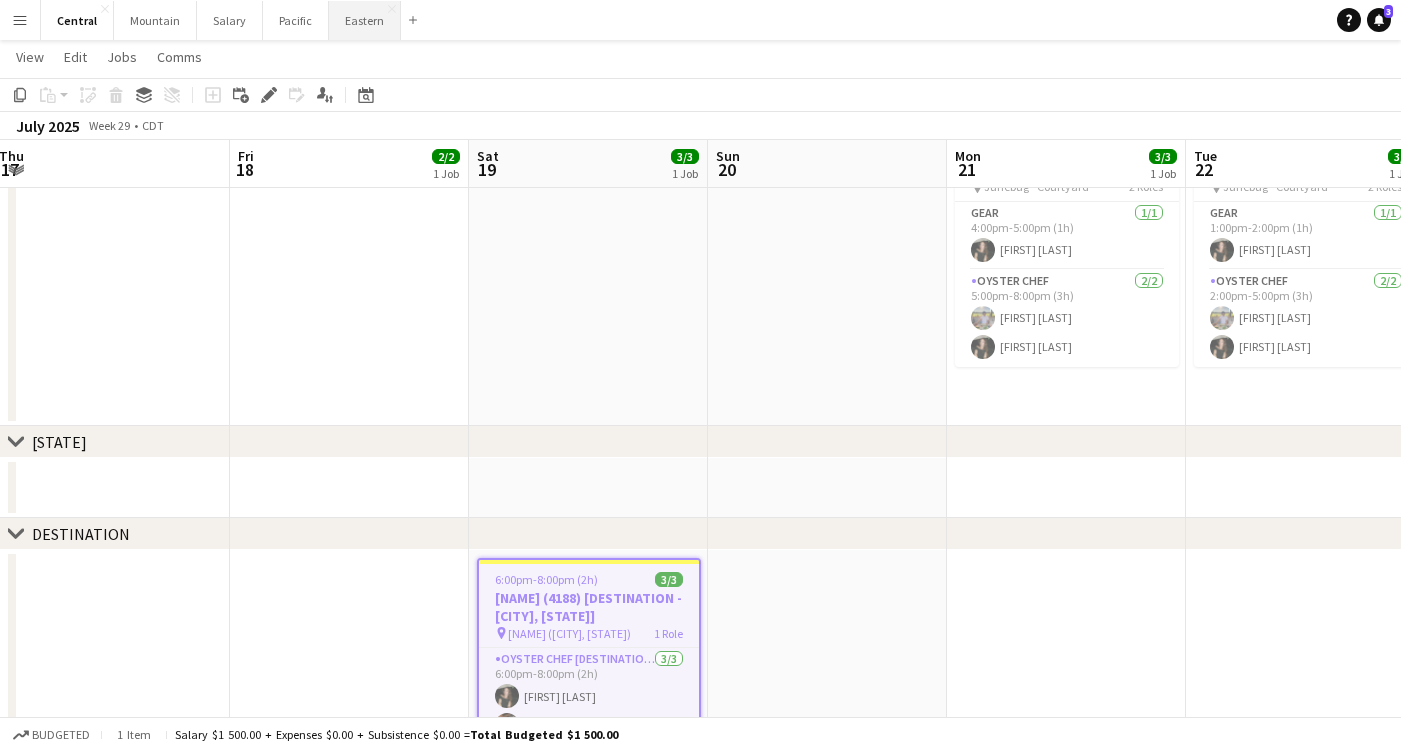 click on "Eastern
Close" at bounding box center [365, 20] 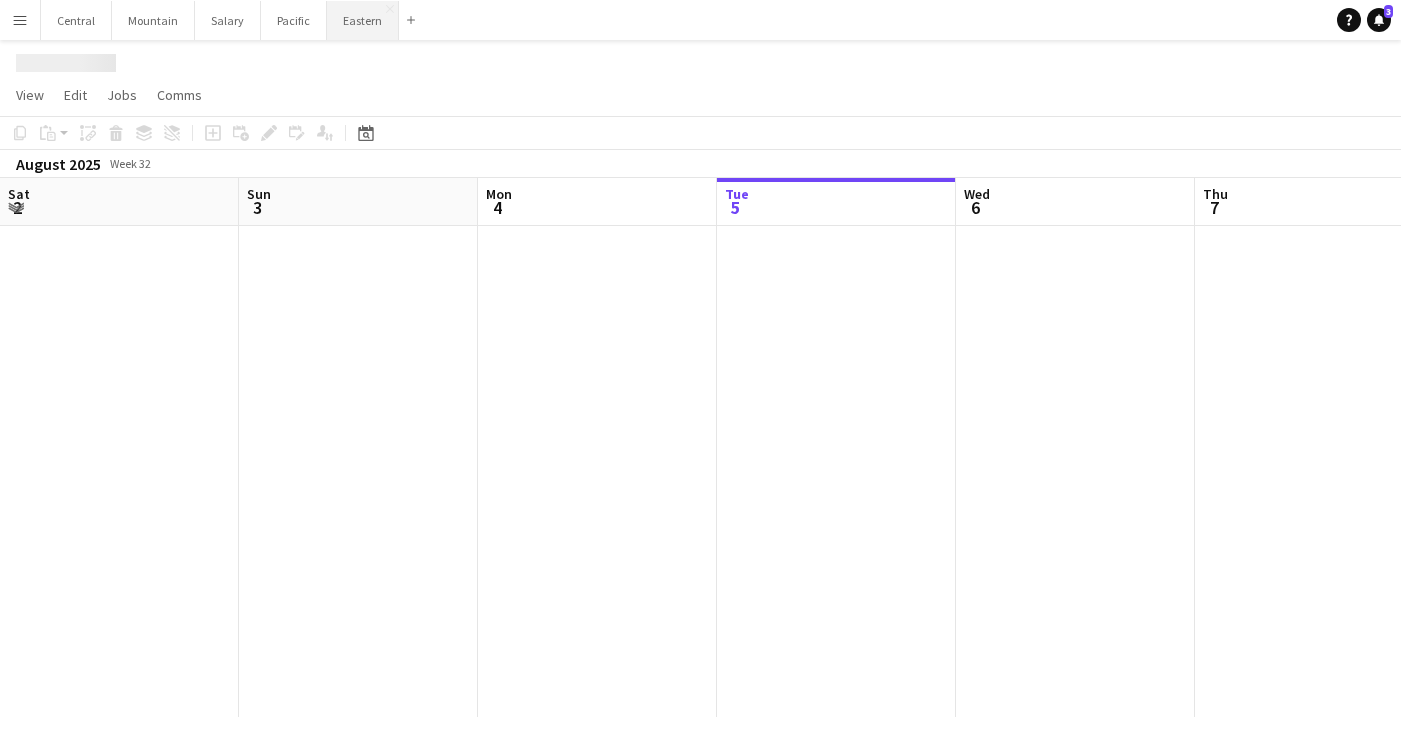 scroll, scrollTop: 0, scrollLeft: 0, axis: both 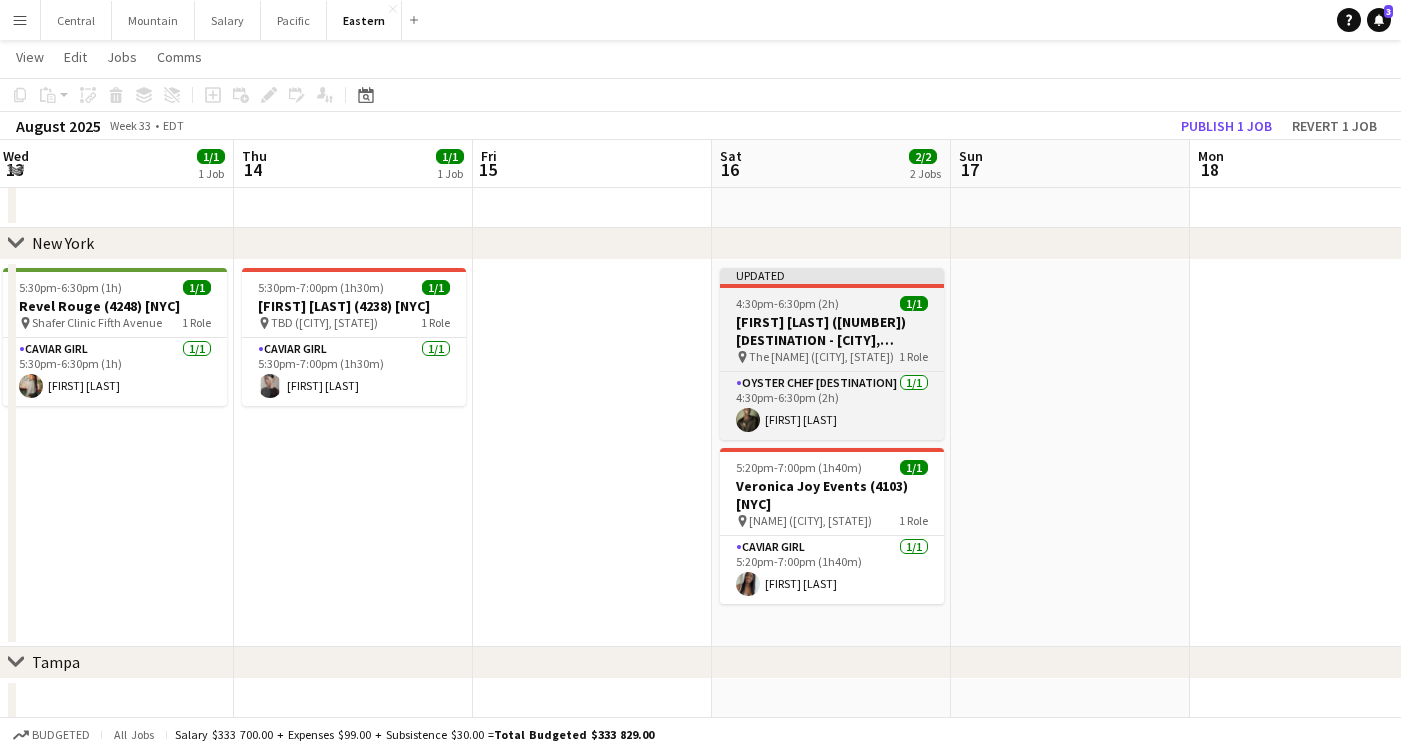 click on "4:30pm-6:30pm (2h)" at bounding box center (787, 303) 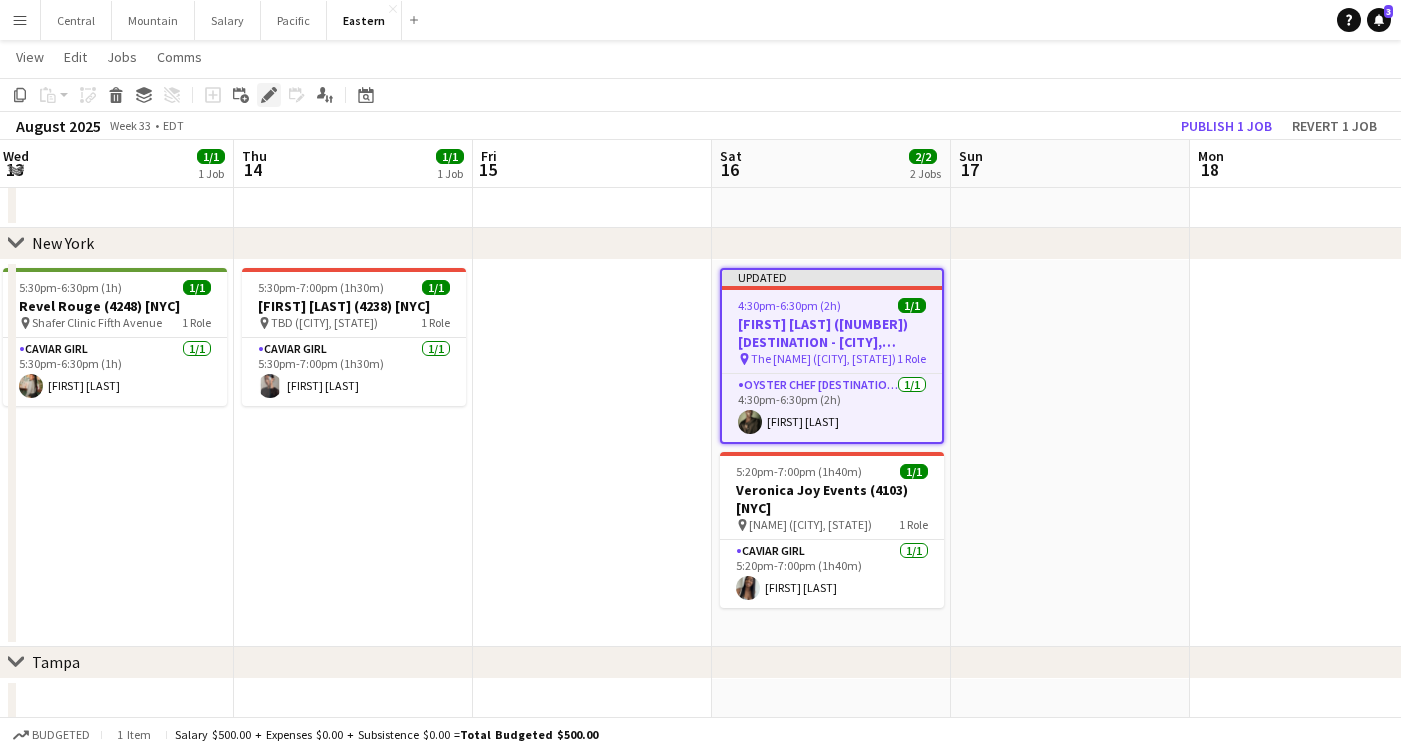 click on "Edit" 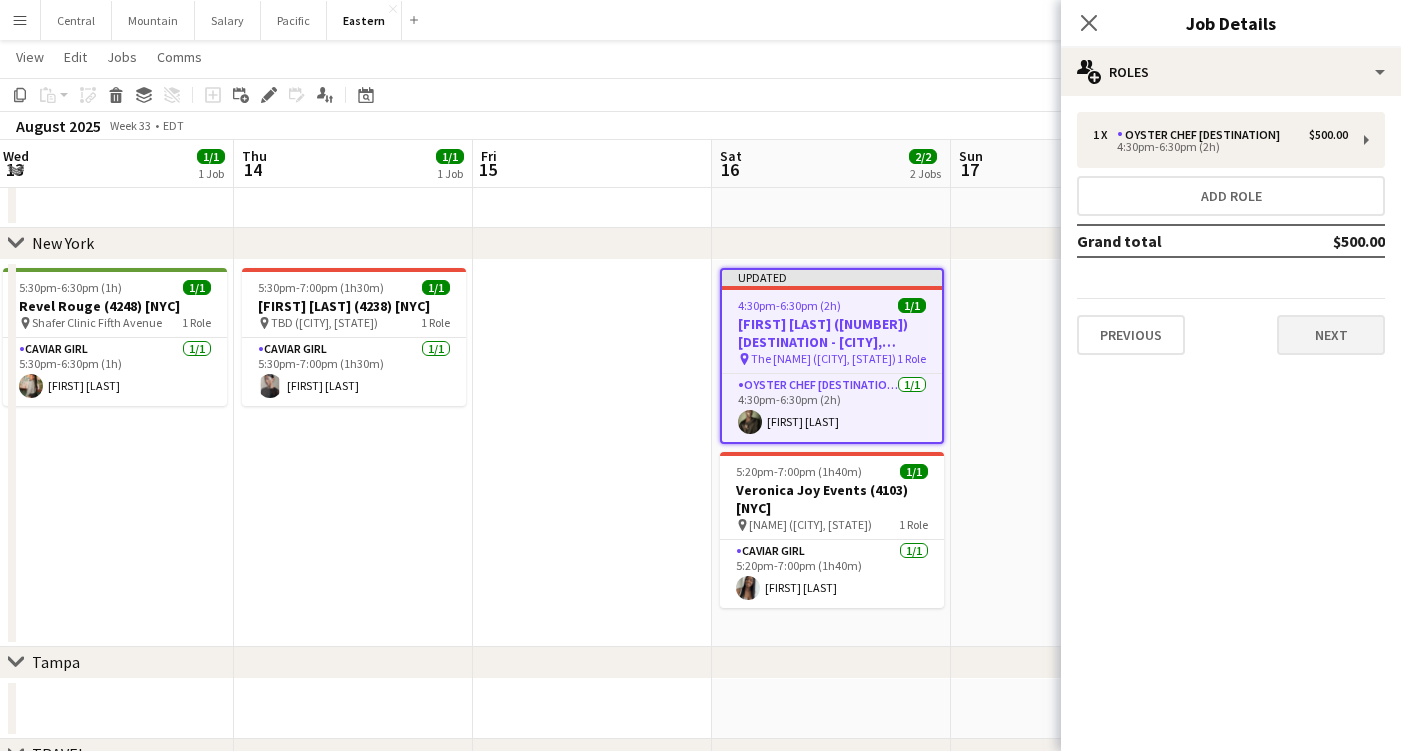 click on "Next" at bounding box center (1331, 335) 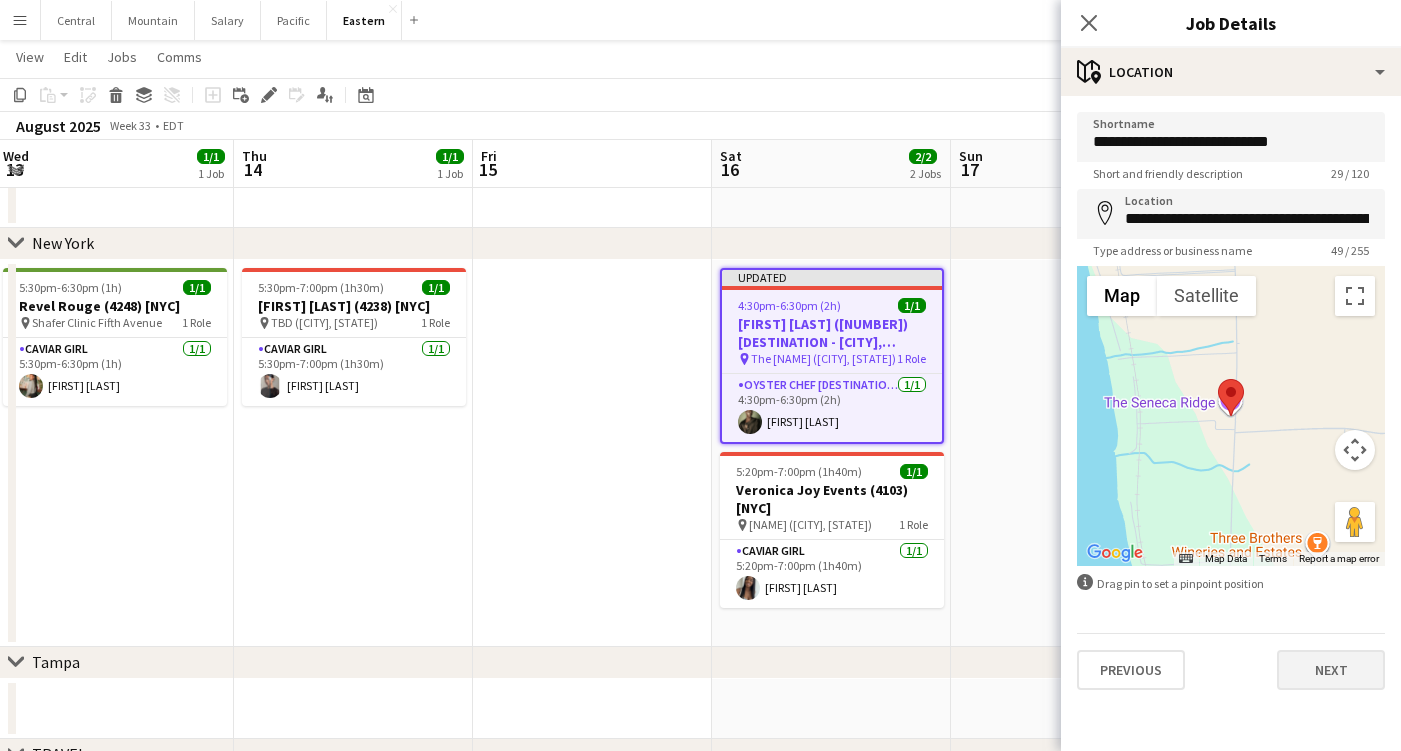 click on "Next" at bounding box center (1331, 670) 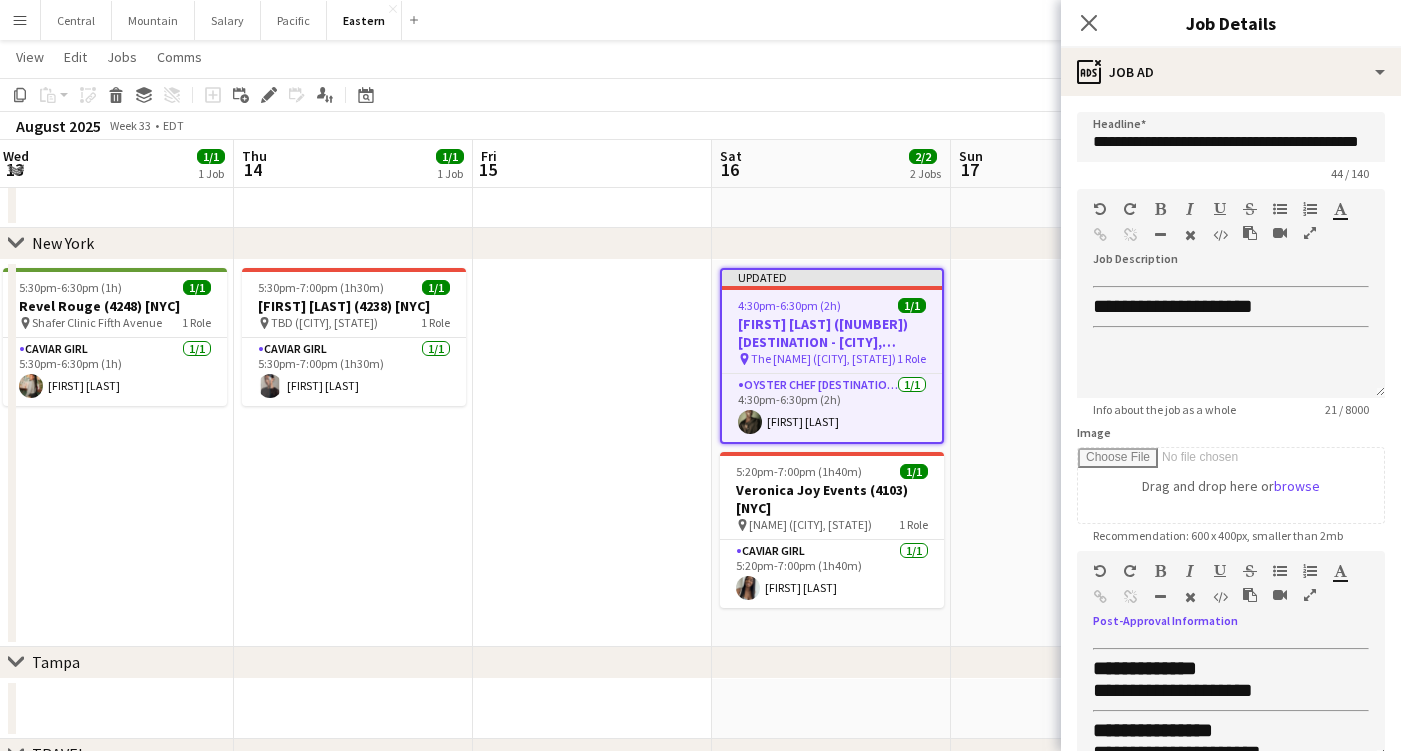 click at bounding box center [1310, 595] 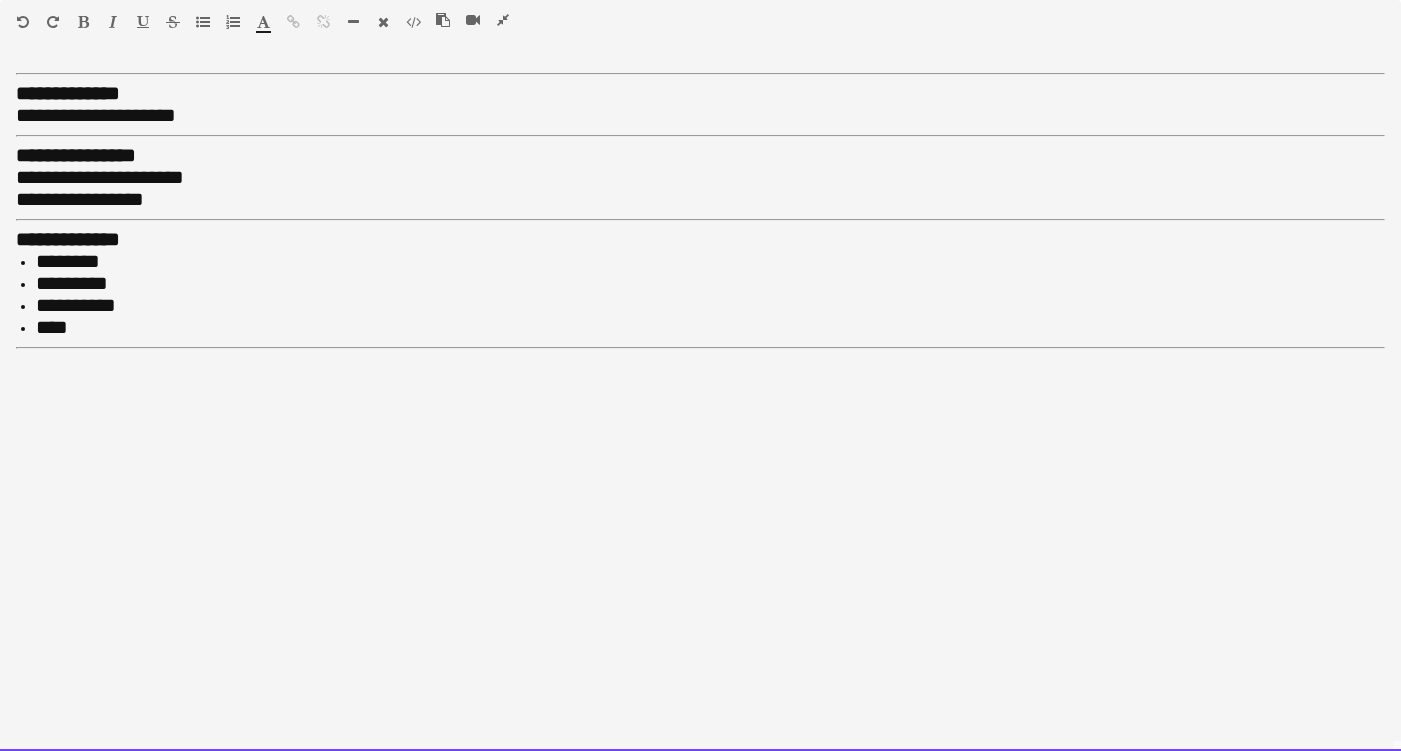 click on "**********" at bounding box center [700, 408] 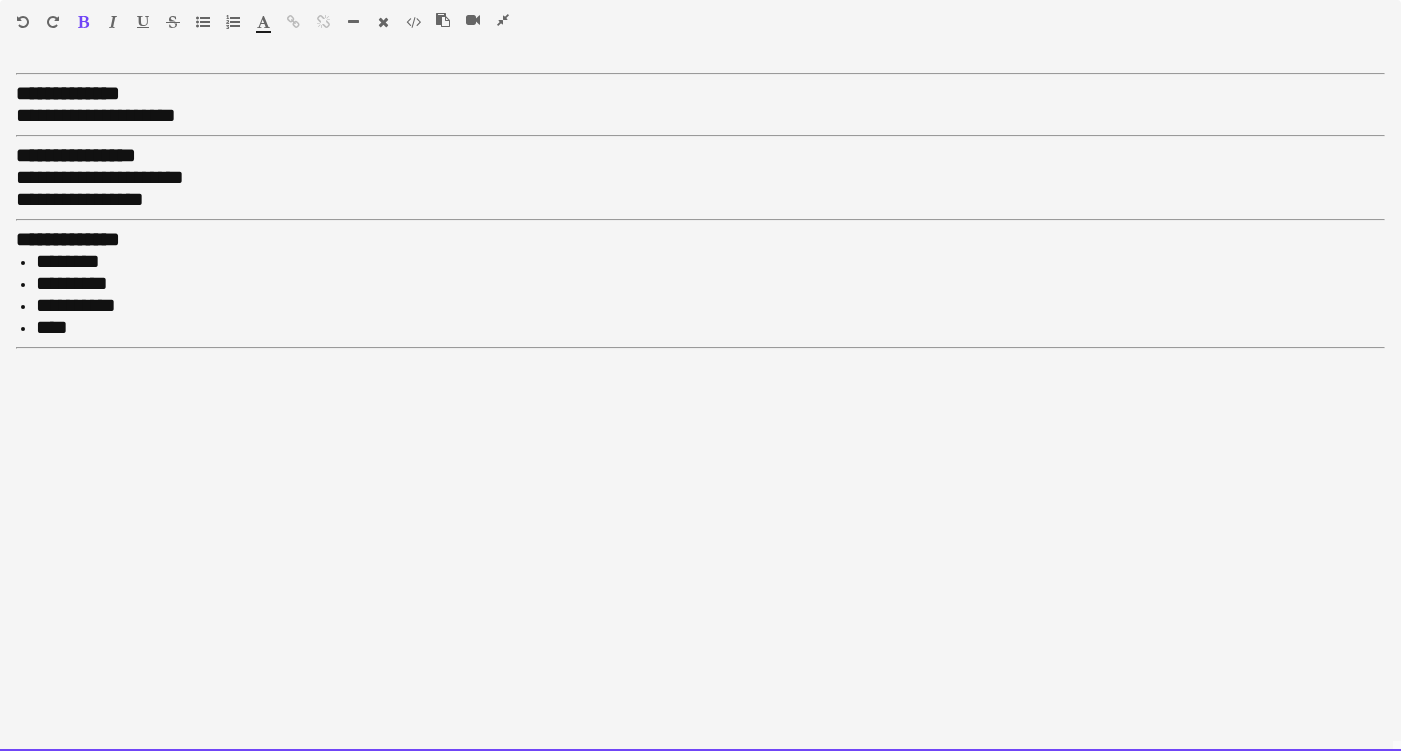 type 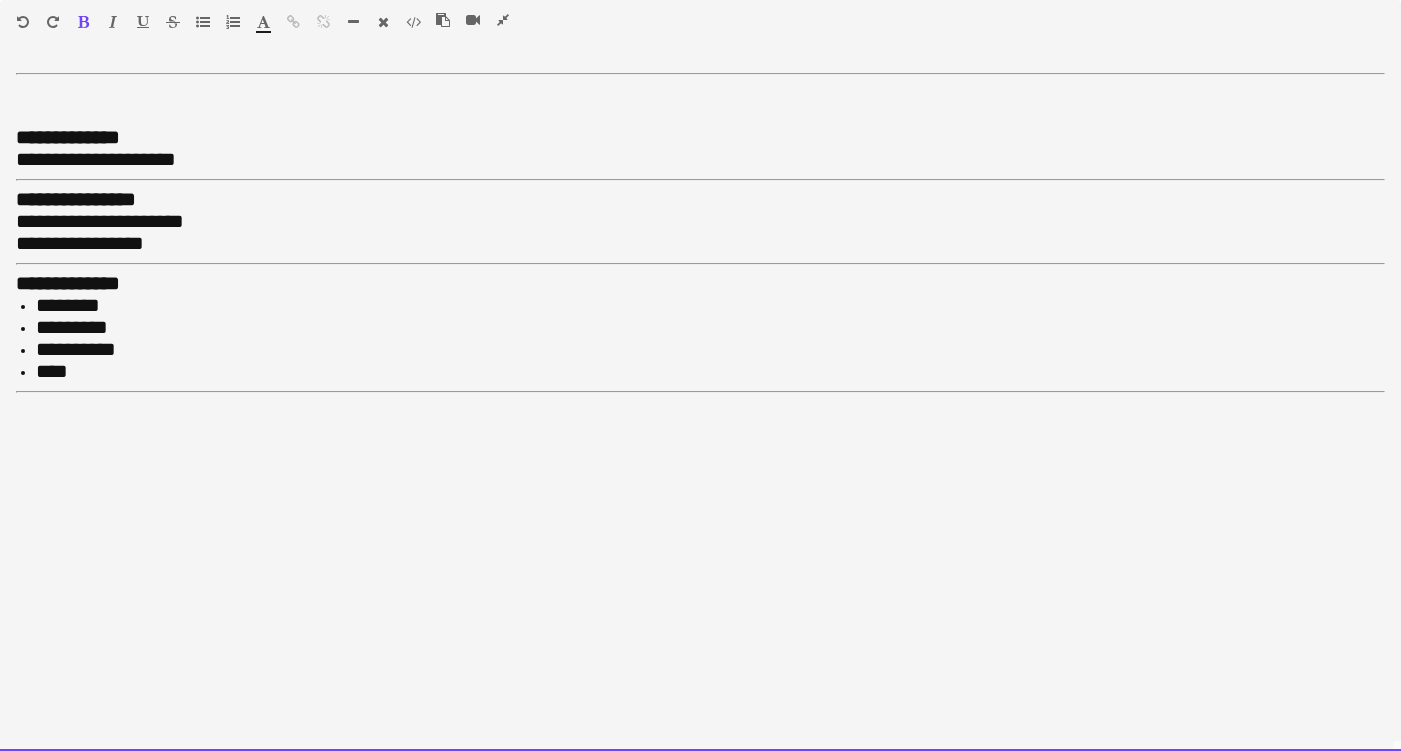 scroll, scrollTop: 631, scrollLeft: 0, axis: vertical 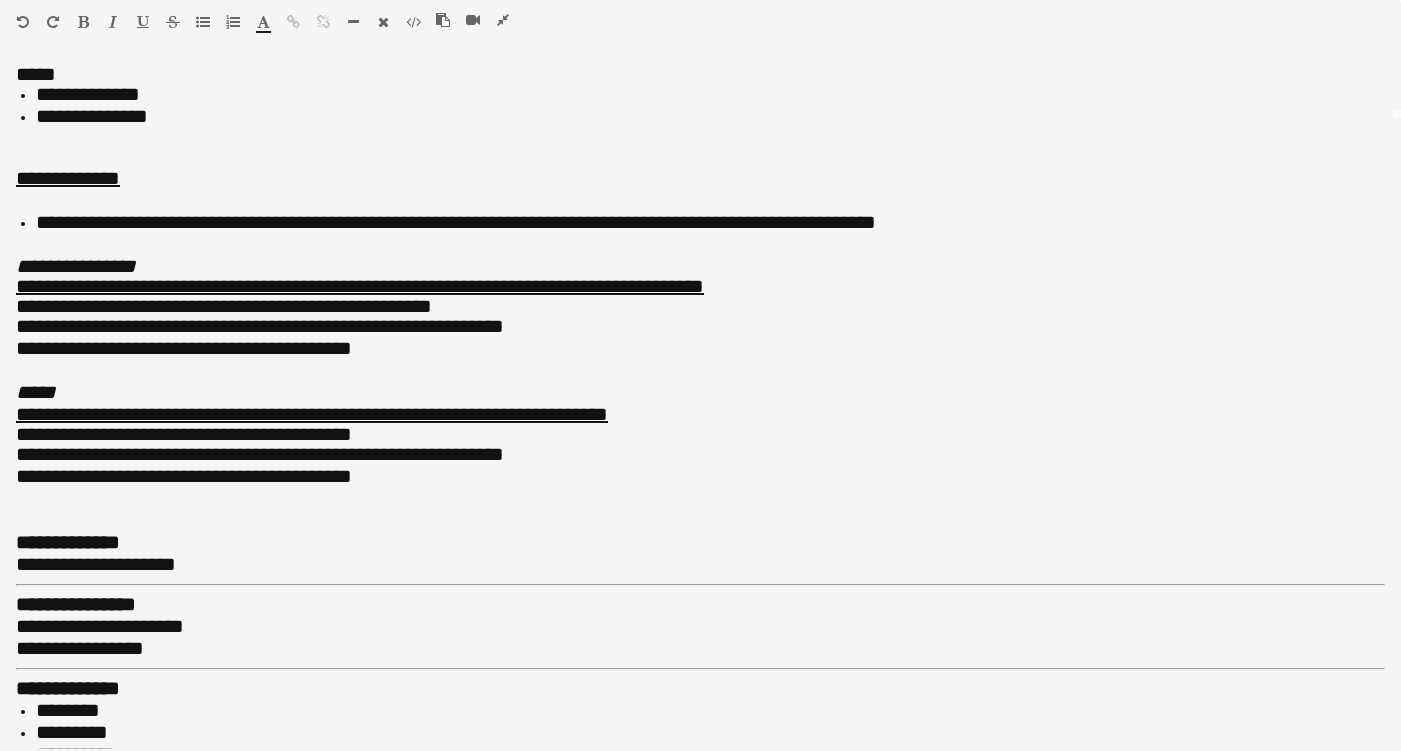 click at bounding box center [353, 22] 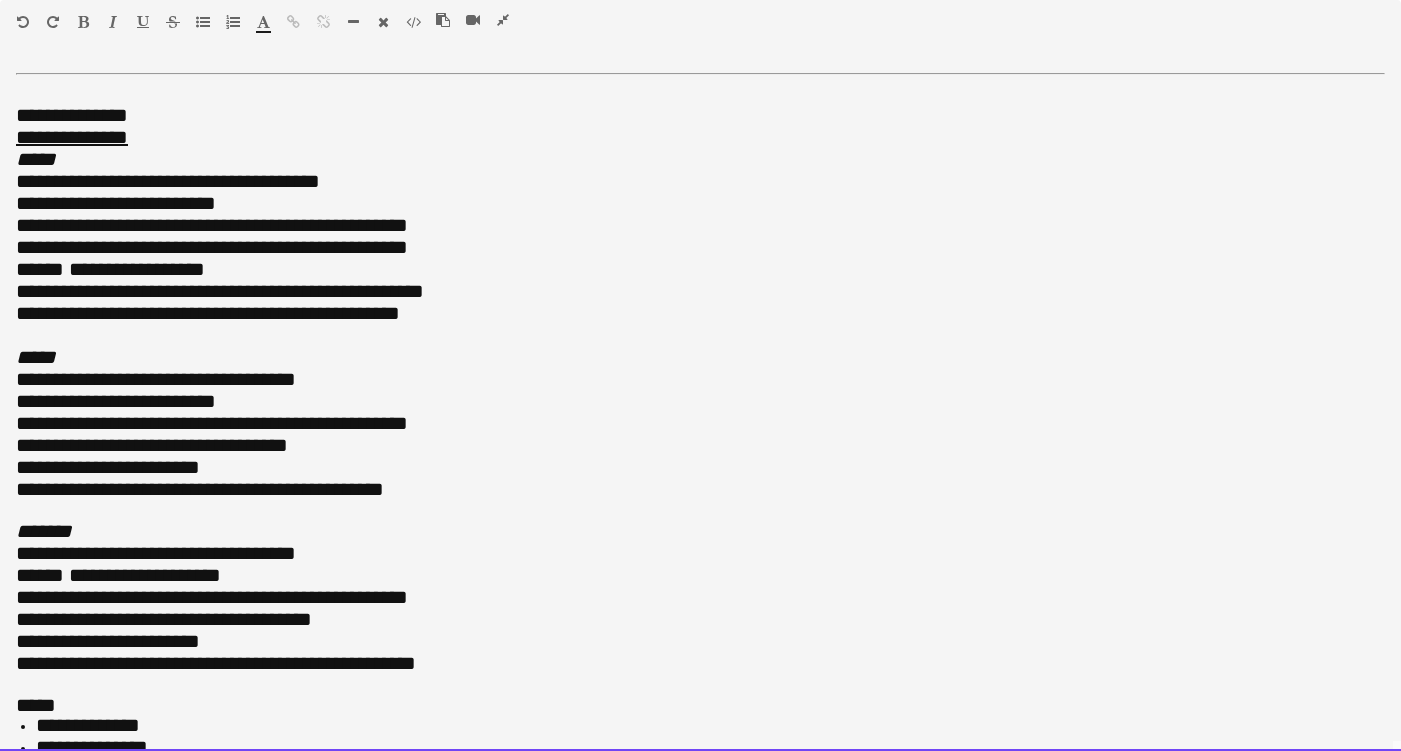 scroll, scrollTop: 0, scrollLeft: 0, axis: both 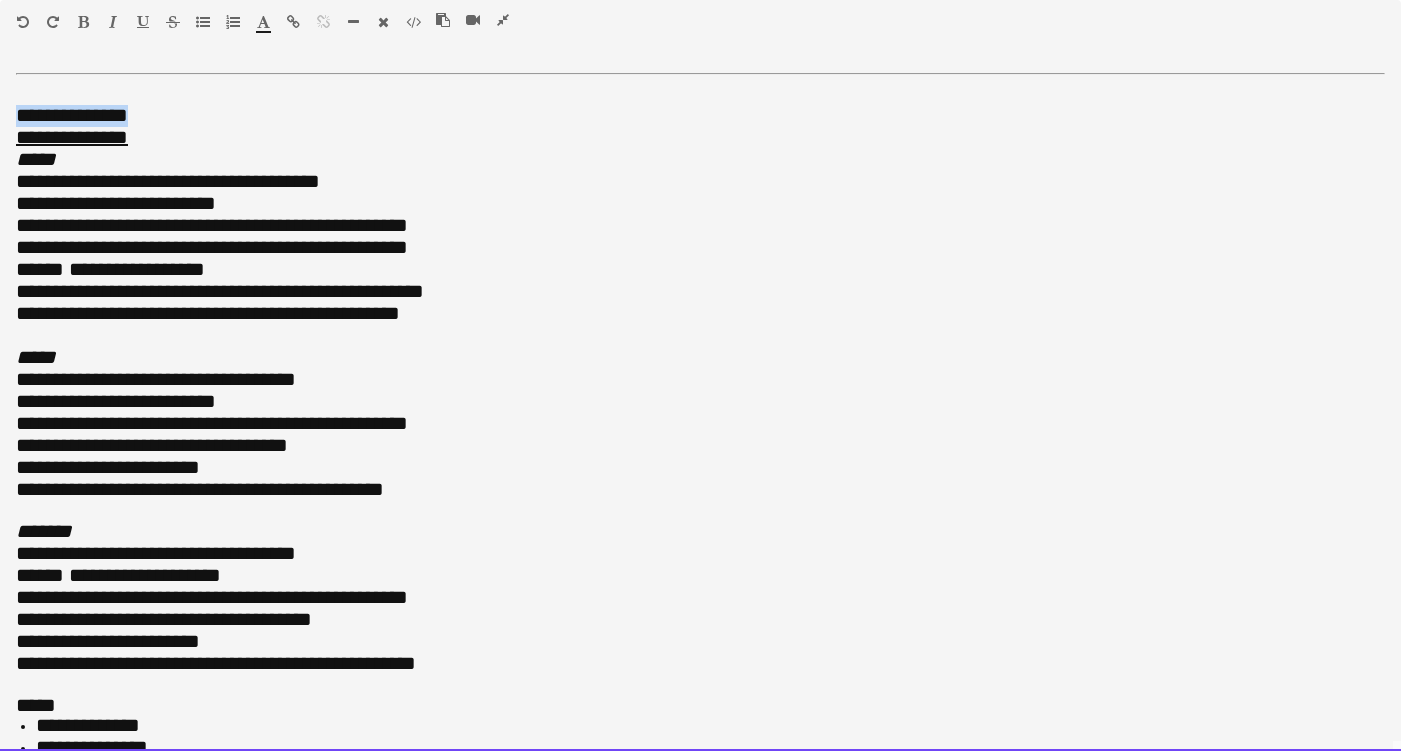 drag, startPoint x: 161, startPoint y: 109, endPoint x: 13, endPoint y: 114, distance: 148.08444 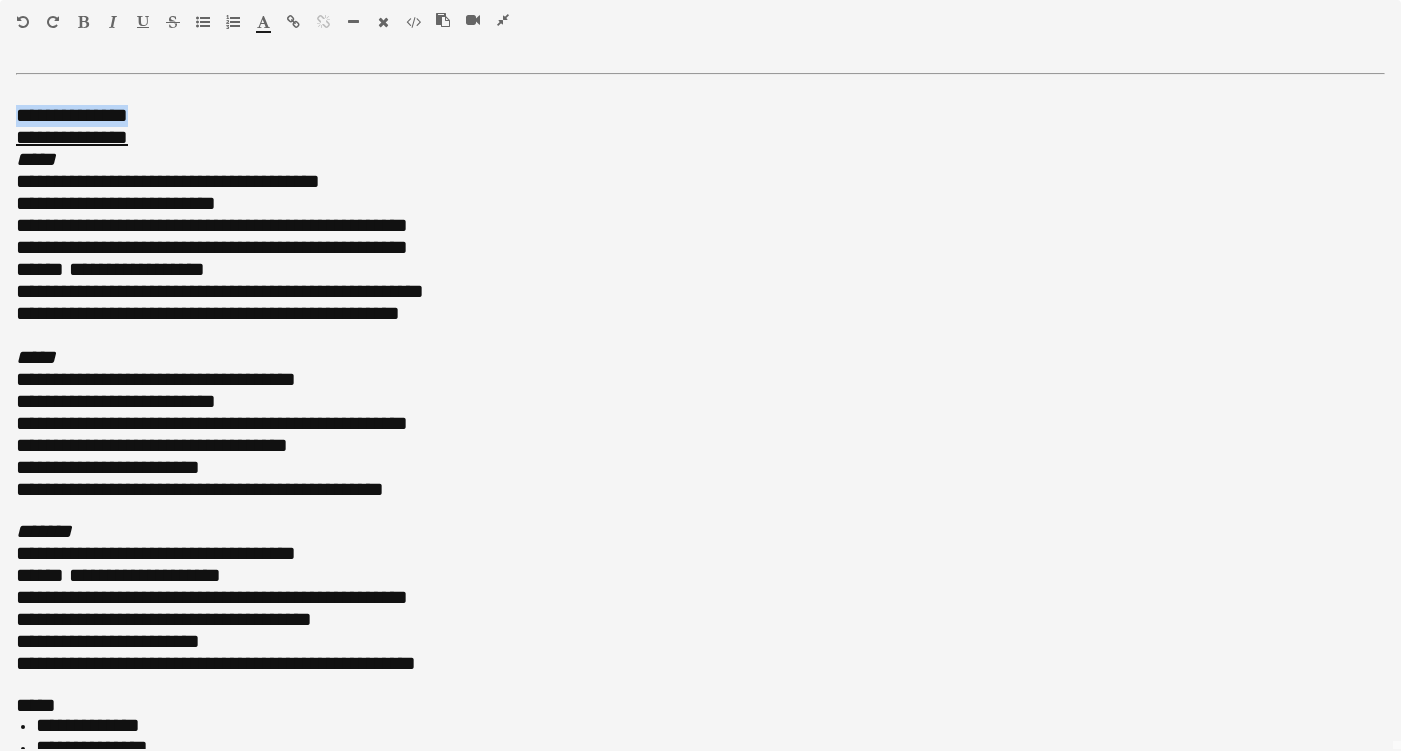 click at bounding box center [83, 22] 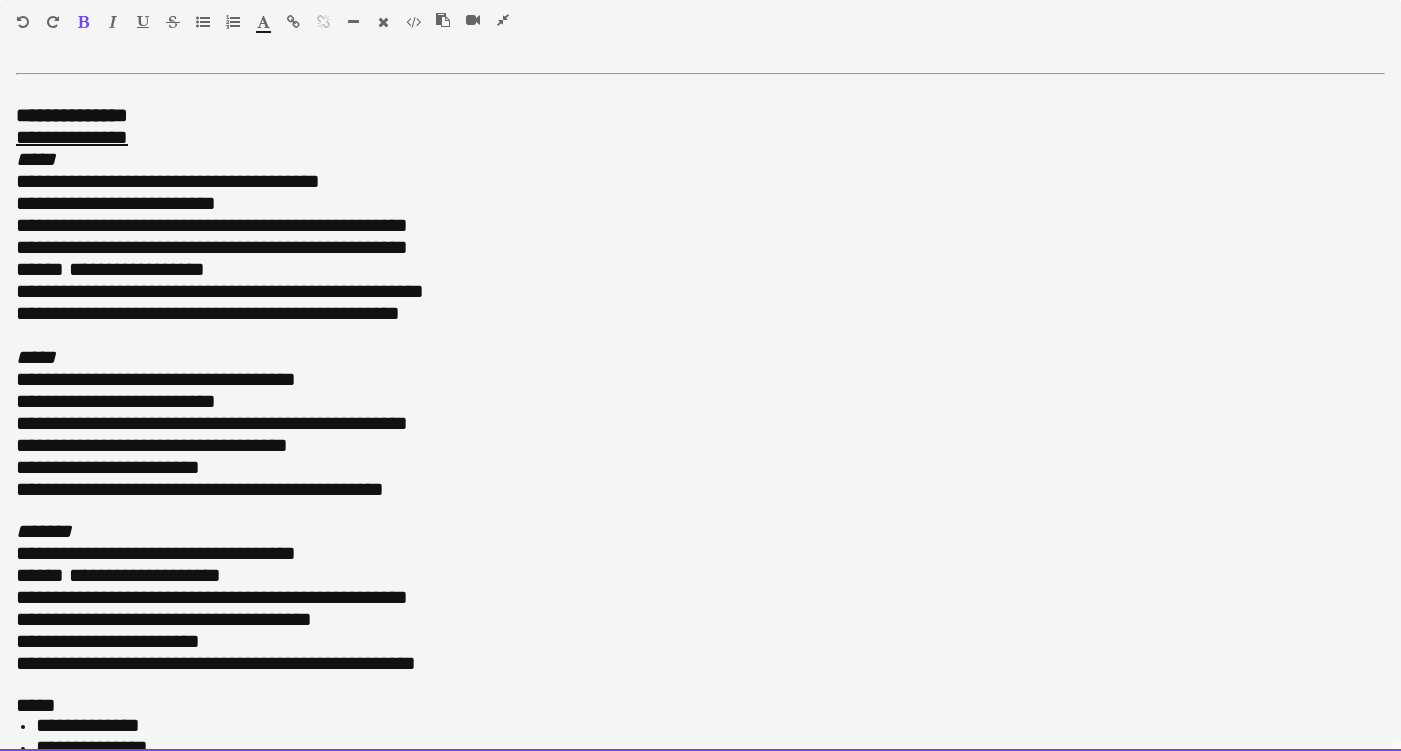 click on "*****" at bounding box center [40, 203] 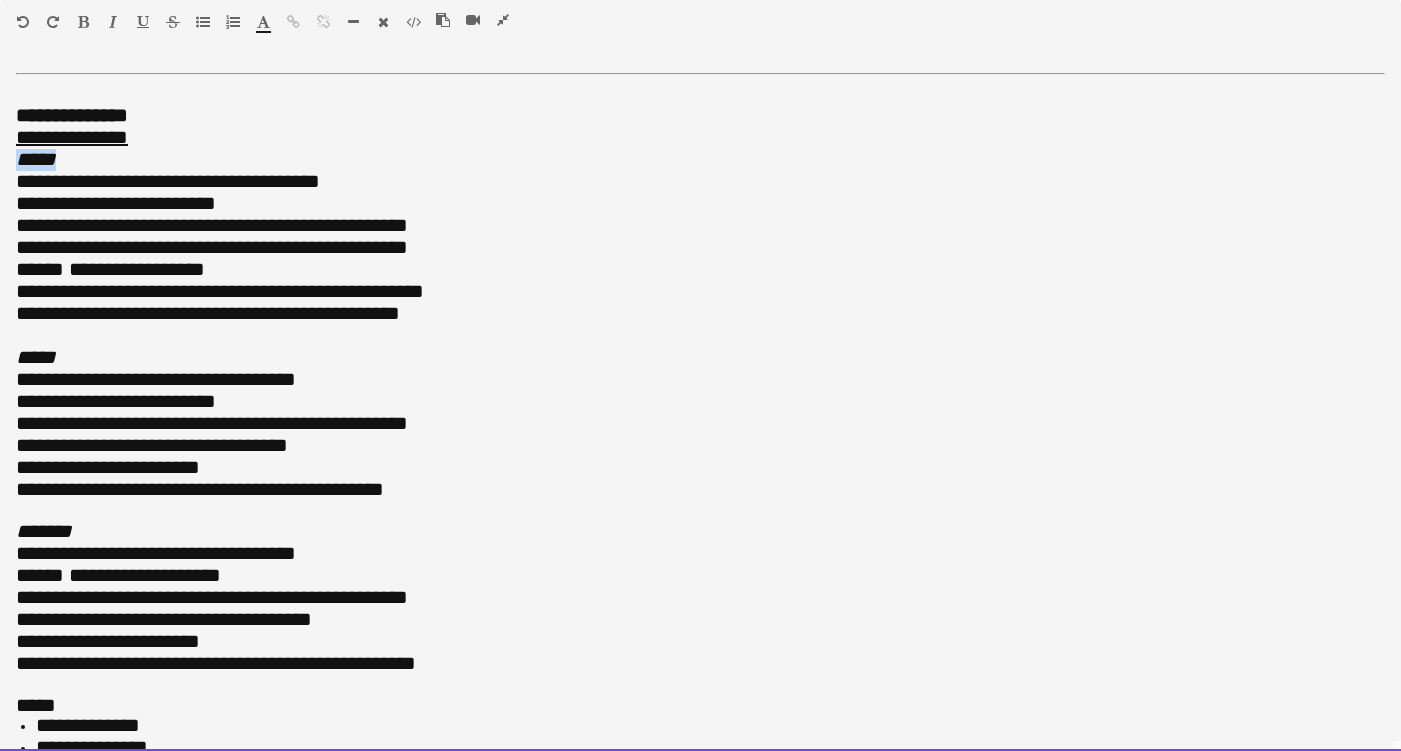 drag, startPoint x: 73, startPoint y: 158, endPoint x: -1, endPoint y: 158, distance: 74 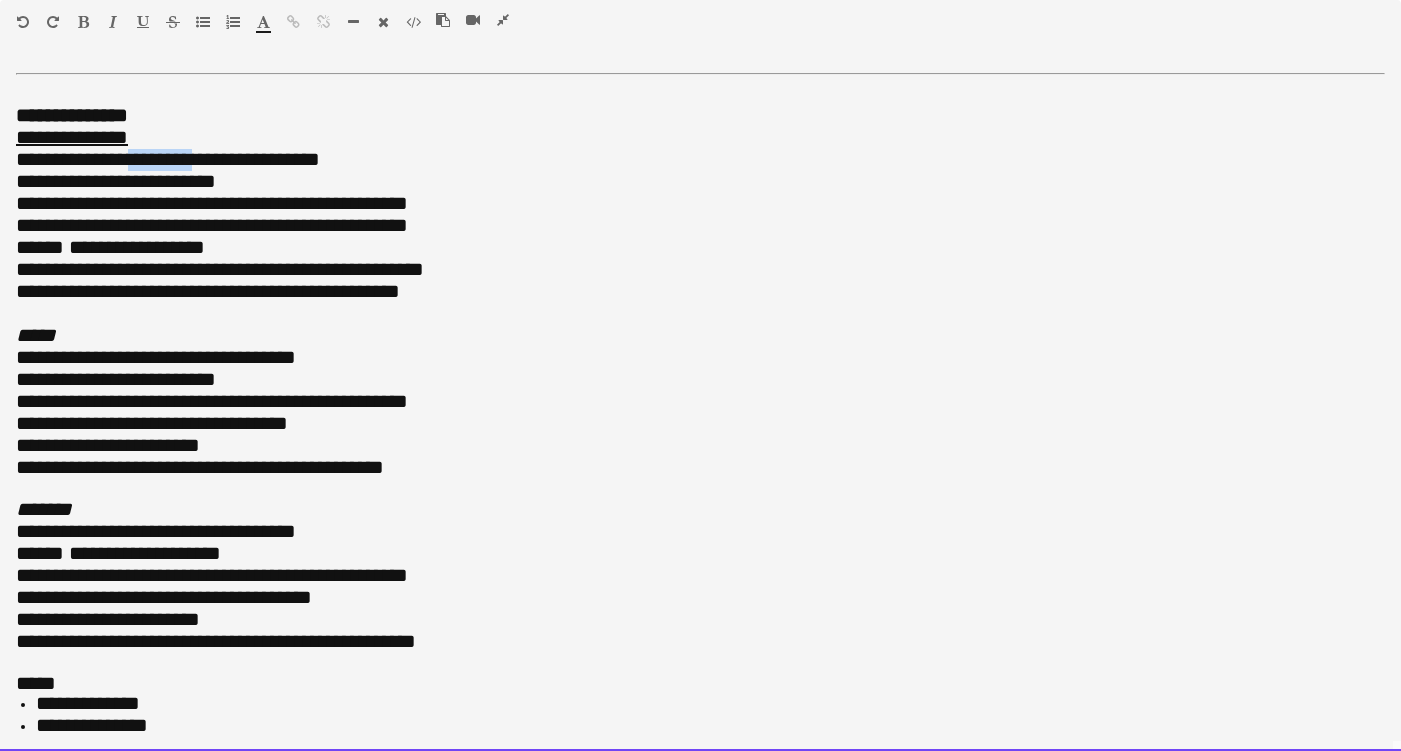 drag, startPoint x: 190, startPoint y: 159, endPoint x: 119, endPoint y: 159, distance: 71 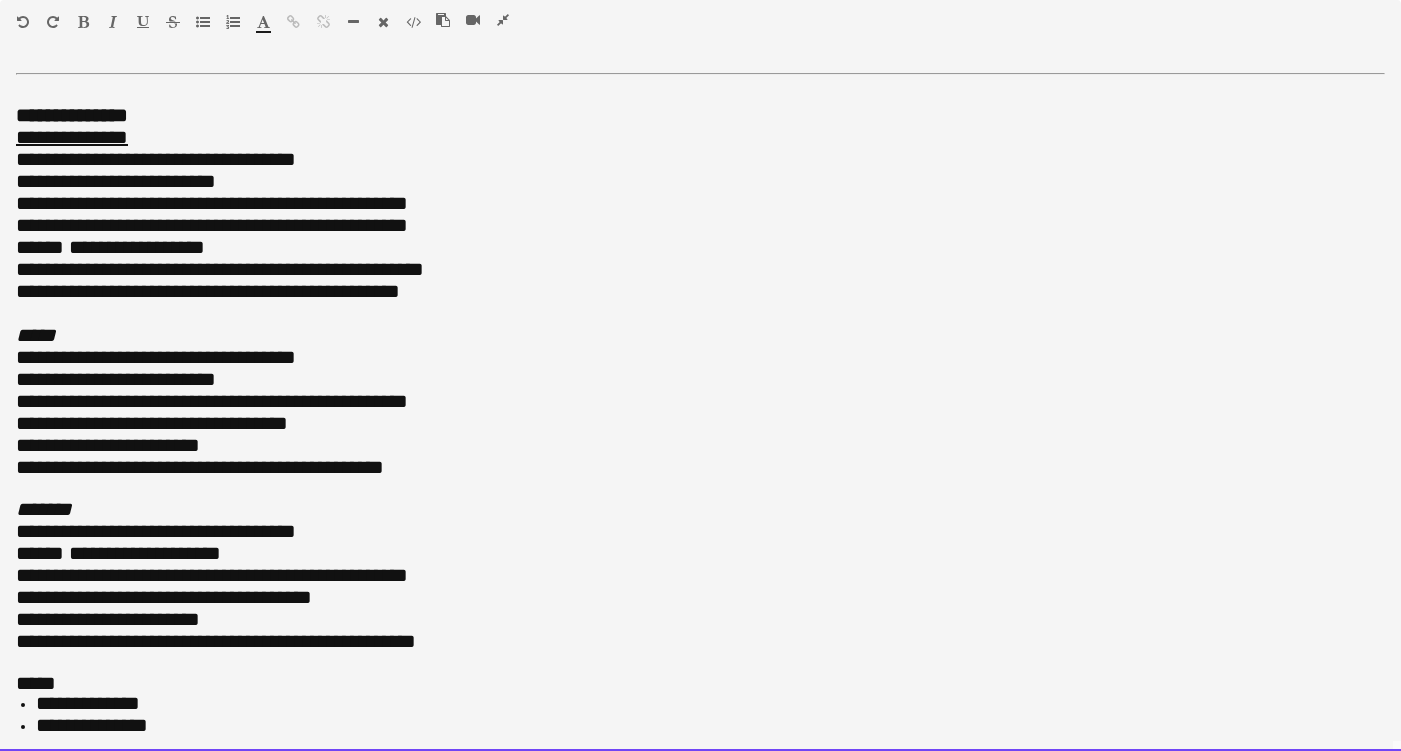 click on "**********" at bounding box center (700, 160) 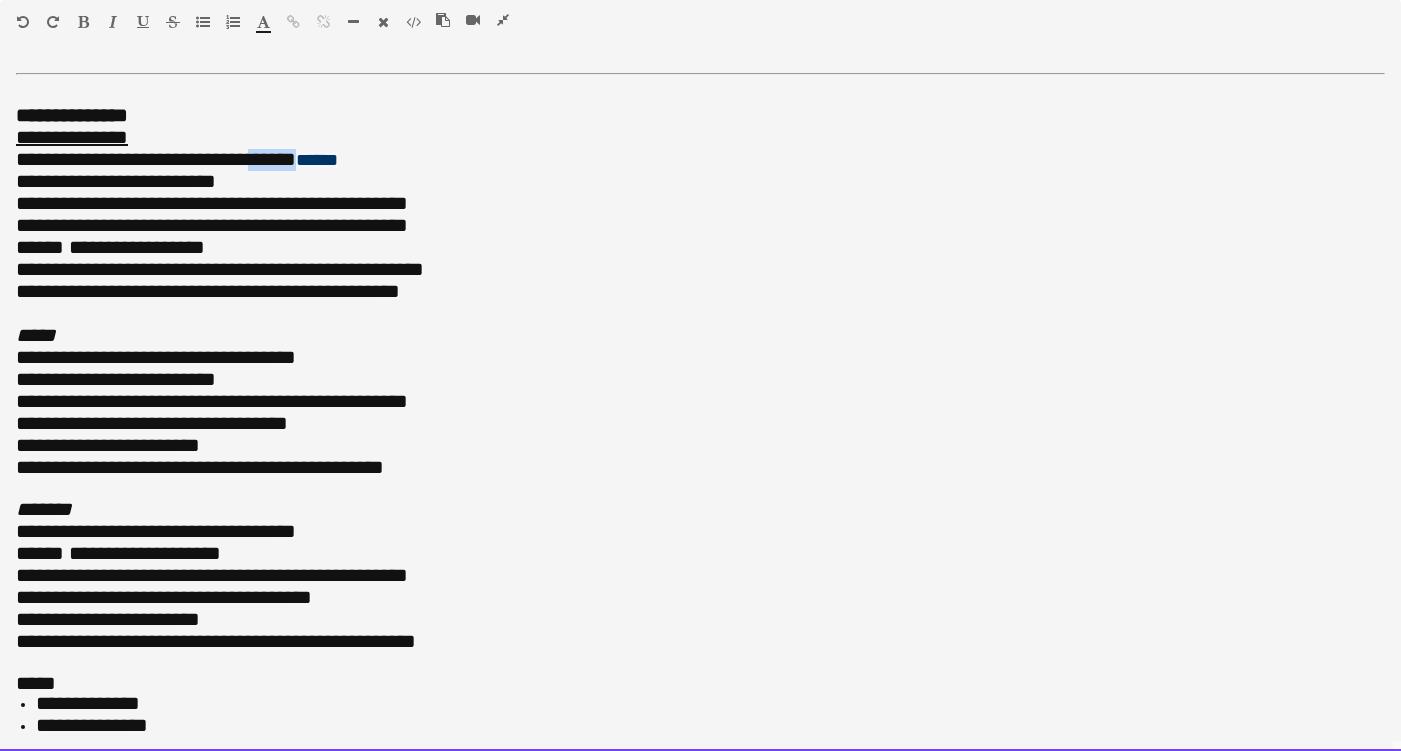drag, startPoint x: 297, startPoint y: 151, endPoint x: 234, endPoint y: 153, distance: 63.03174 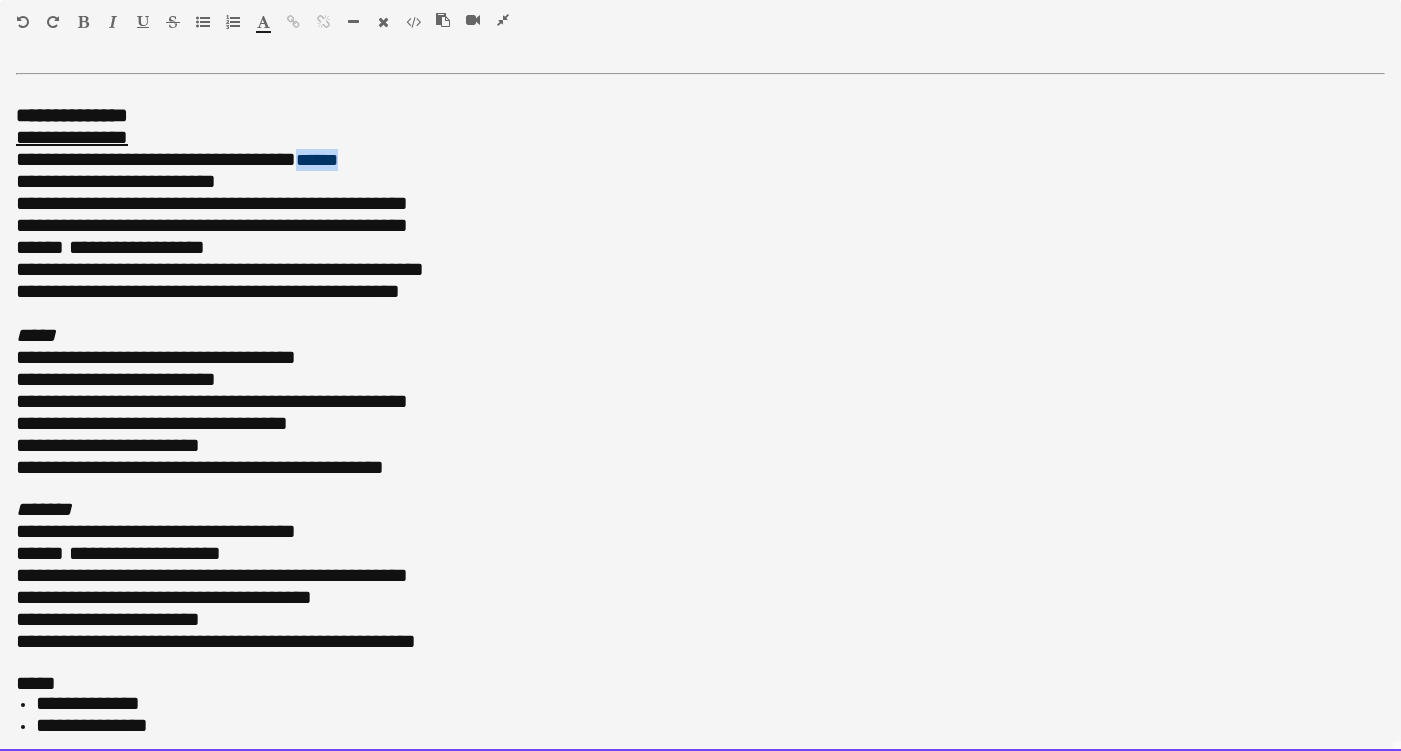 drag, startPoint x: 366, startPoint y: 150, endPoint x: 296, endPoint y: 153, distance: 70.064255 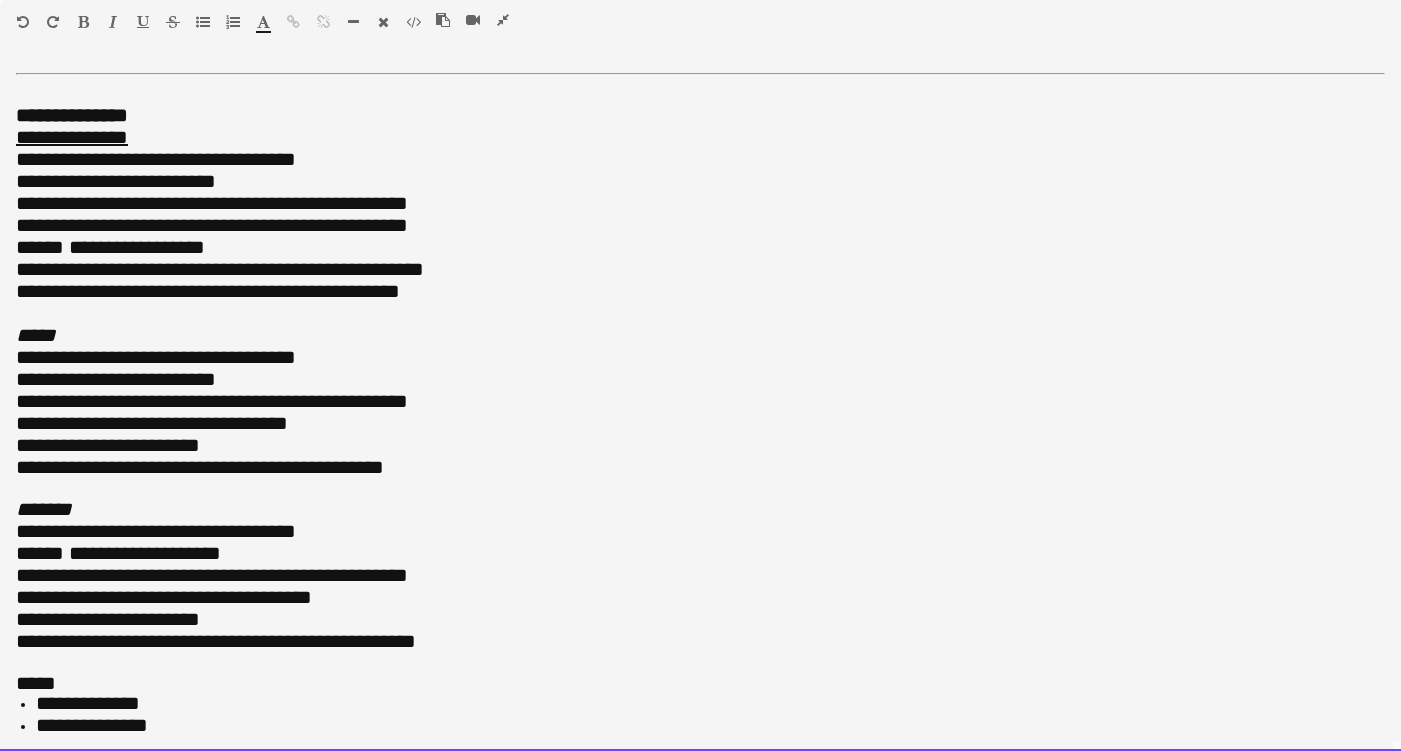 click on "**********" at bounding box center [700, 292] 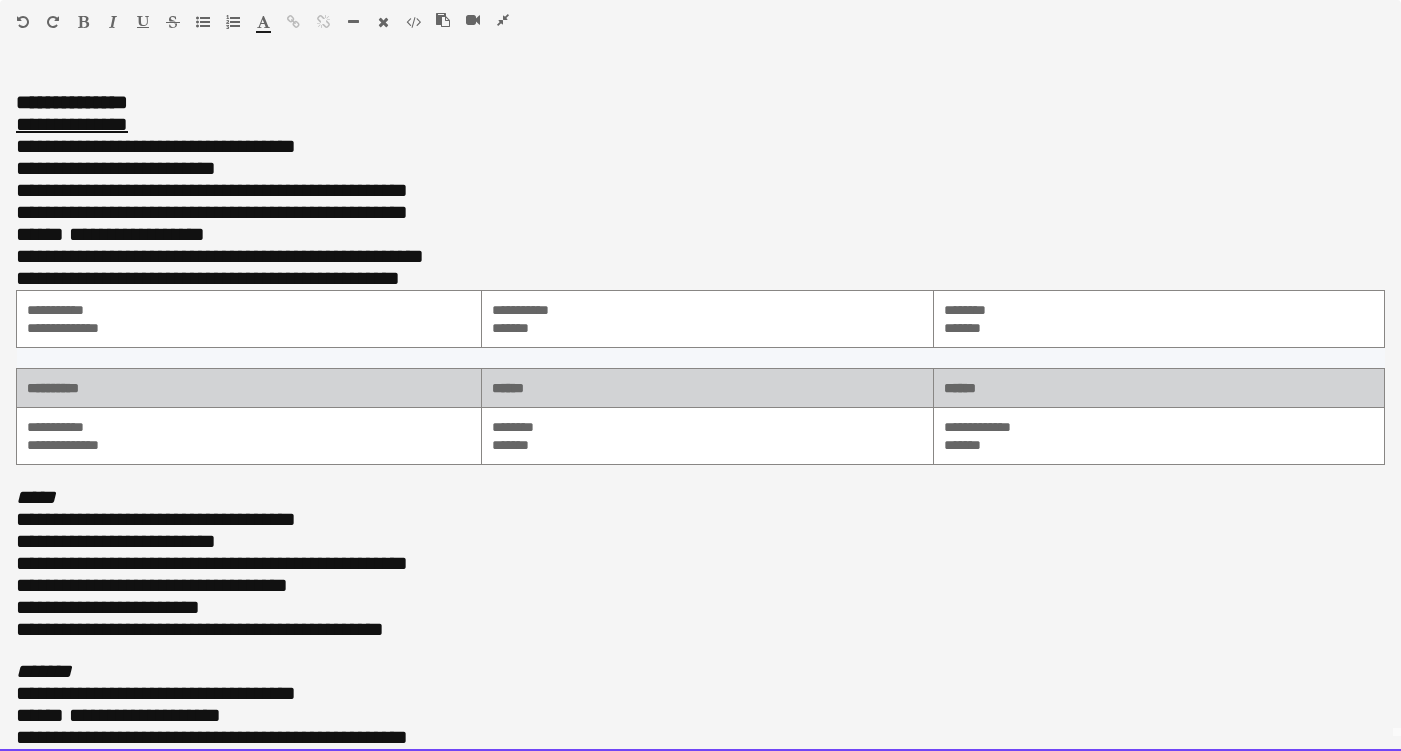 scroll, scrollTop: 0, scrollLeft: 0, axis: both 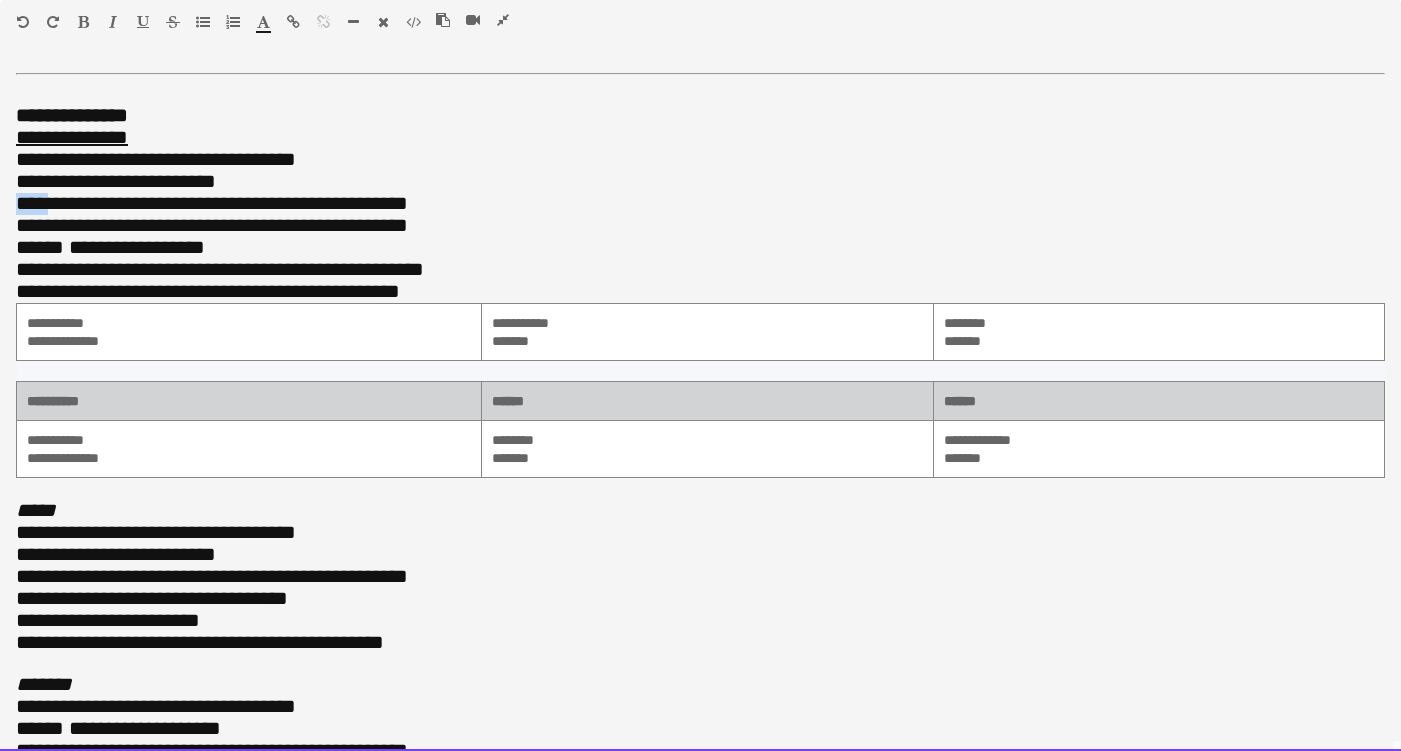 drag, startPoint x: 52, startPoint y: 200, endPoint x: 7, endPoint y: 200, distance: 45 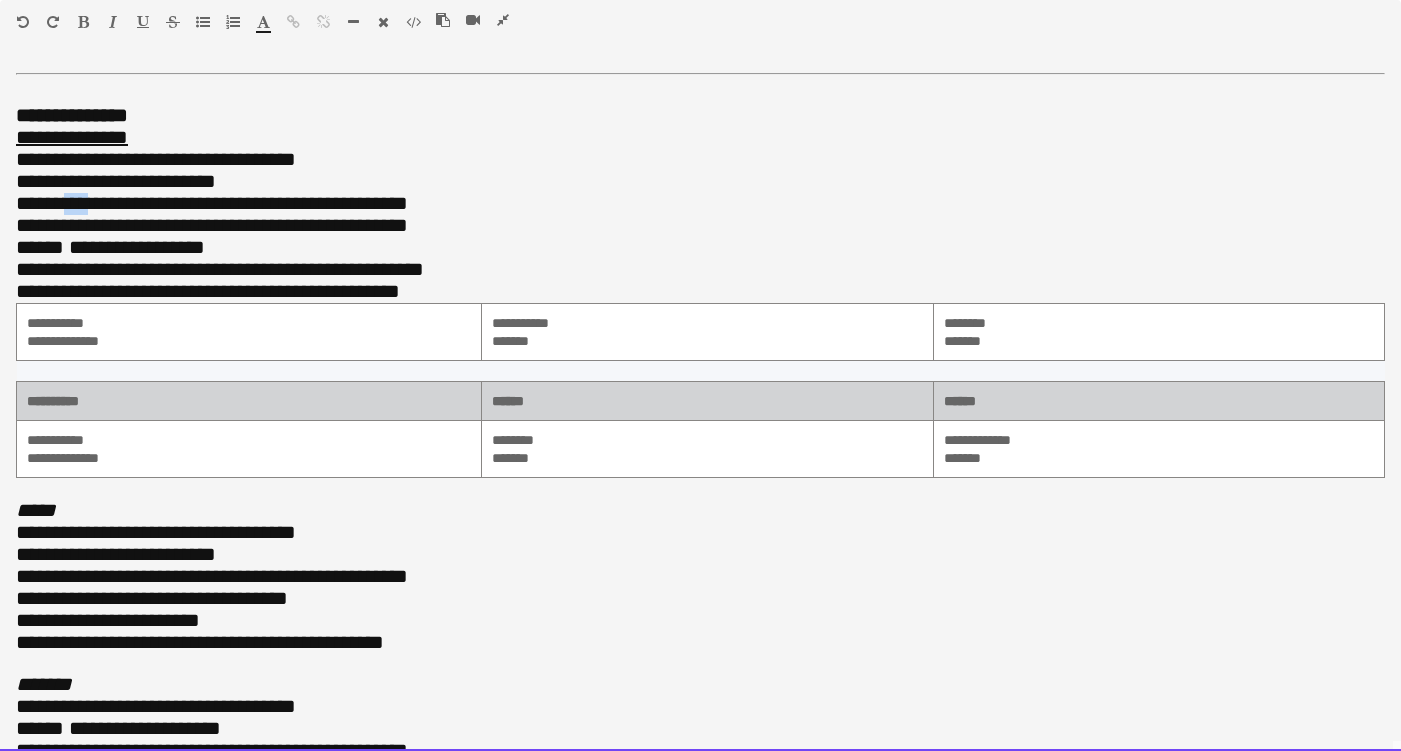 drag, startPoint x: 69, startPoint y: 195, endPoint x: 96, endPoint y: 191, distance: 27.294687 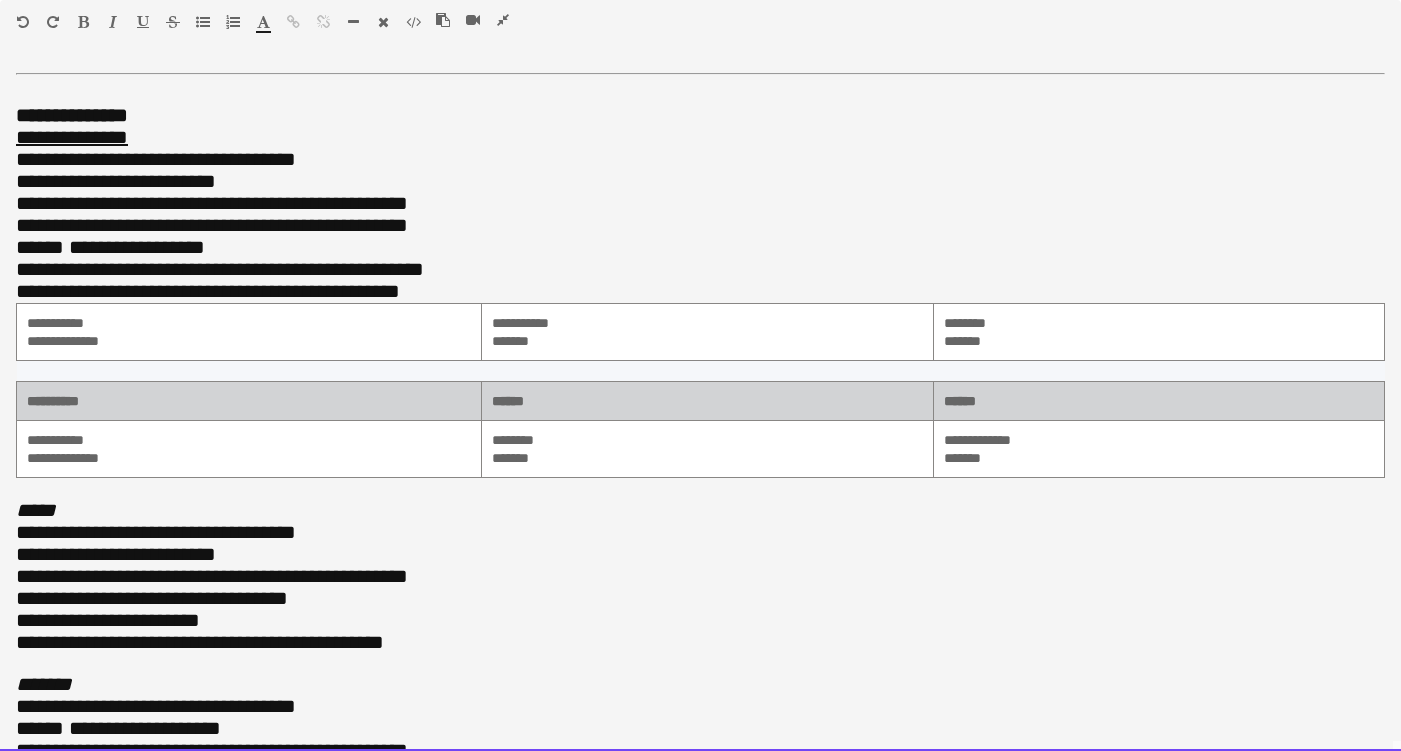 click on "**********" at bounding box center [212, 203] 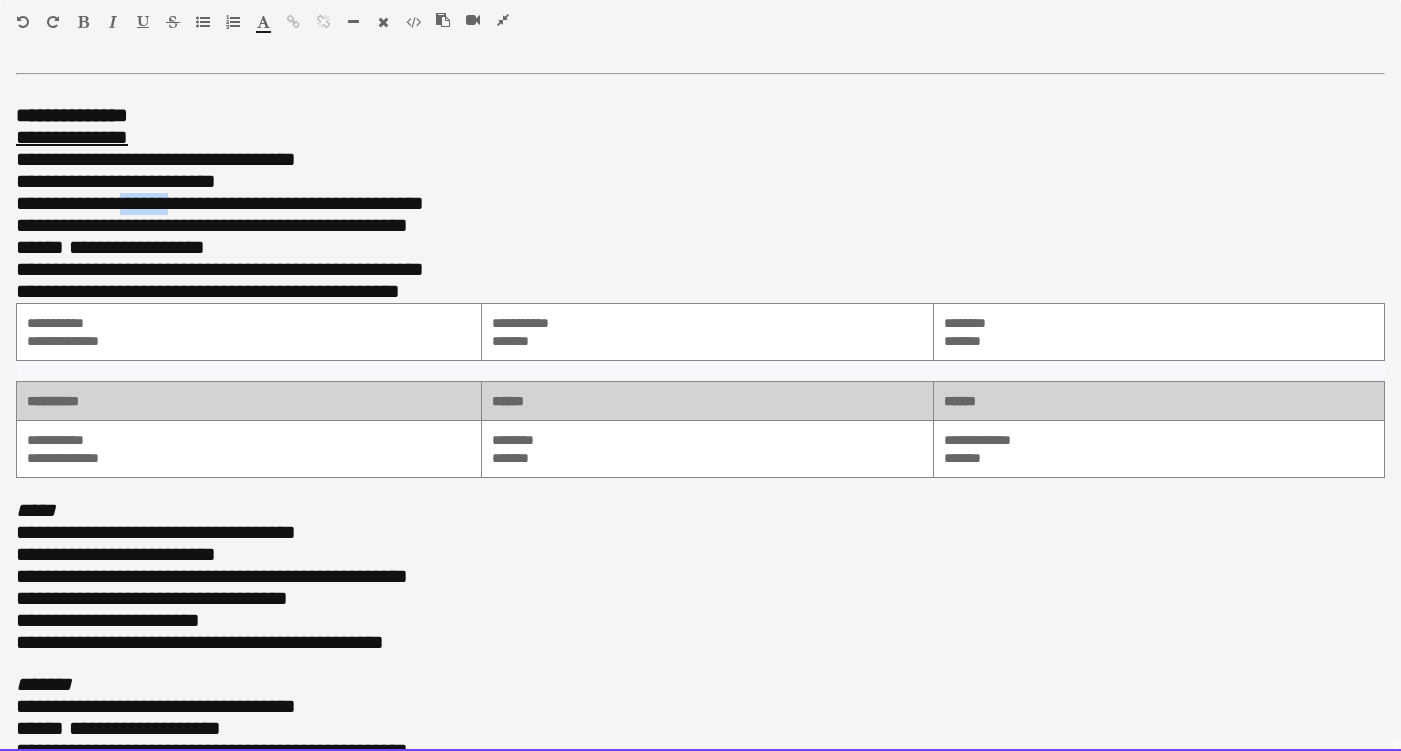drag, startPoint x: 114, startPoint y: 199, endPoint x: 171, endPoint y: 196, distance: 57.07889 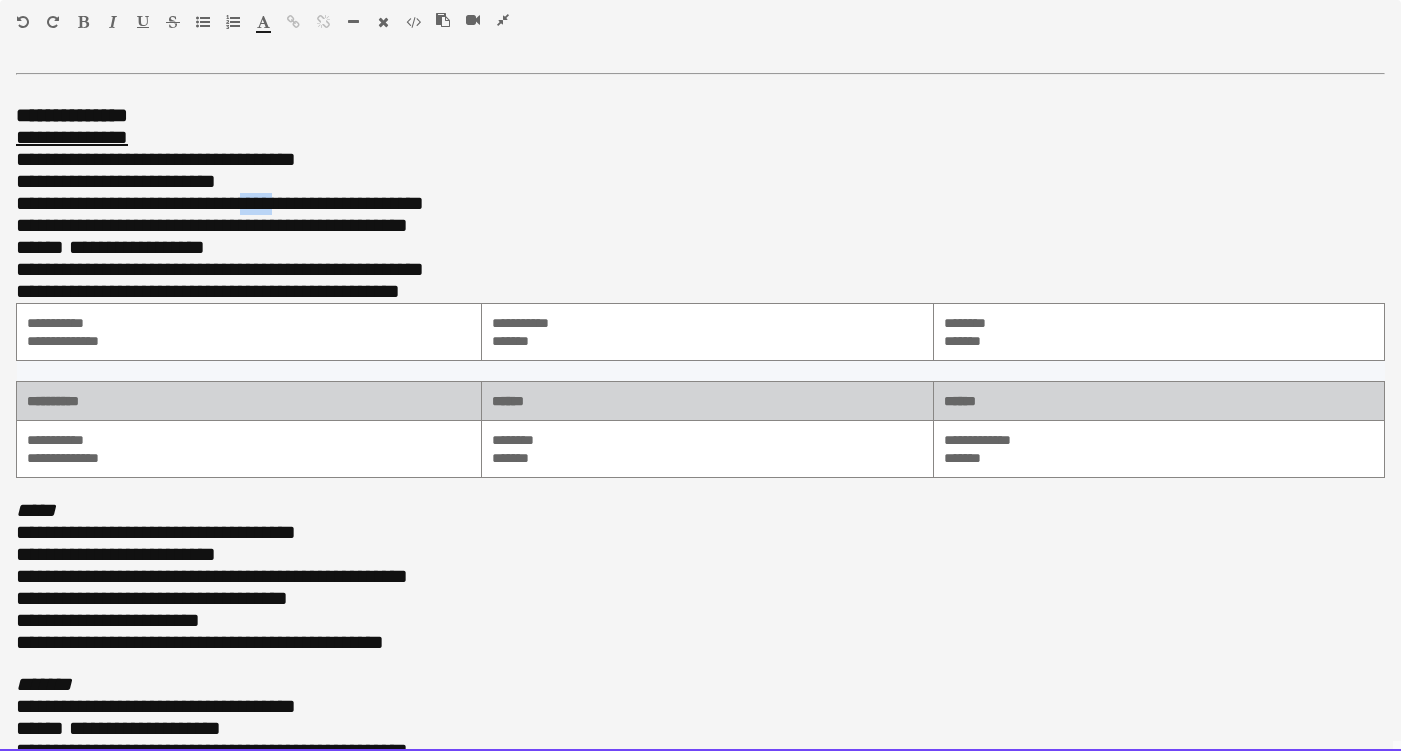 drag, startPoint x: 248, startPoint y: 199, endPoint x: 281, endPoint y: 197, distance: 33.06055 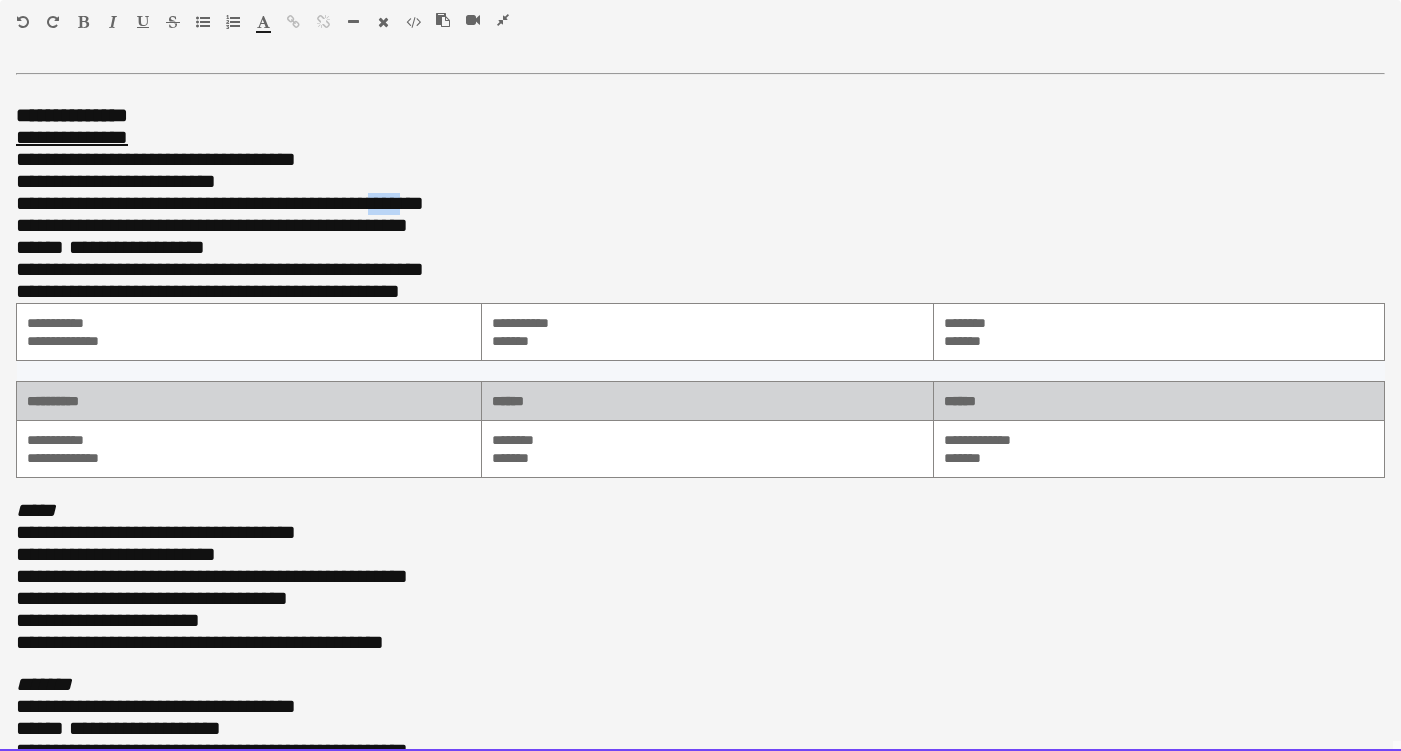 drag, startPoint x: 411, startPoint y: 201, endPoint x: 378, endPoint y: 201, distance: 33 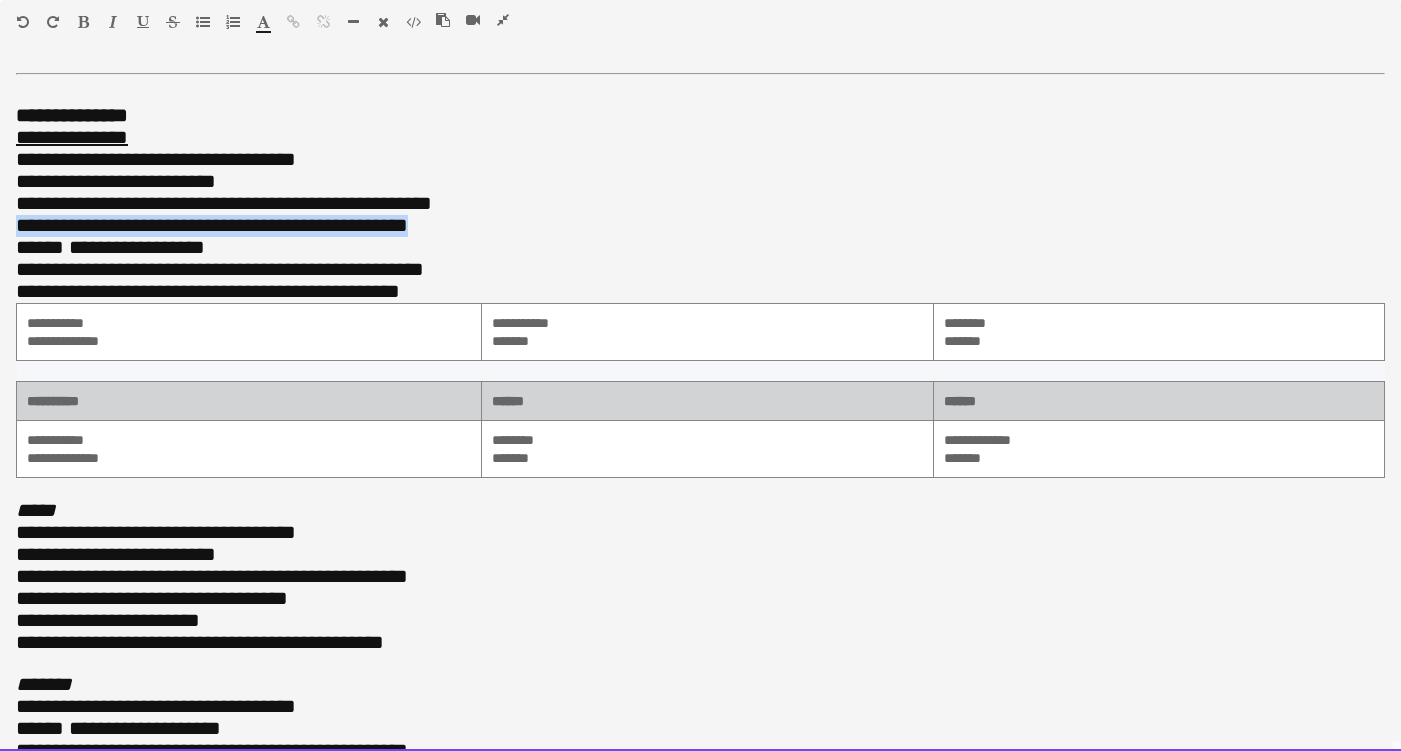 drag, startPoint x: 440, startPoint y: 216, endPoint x: 15, endPoint y: 222, distance: 425.04236 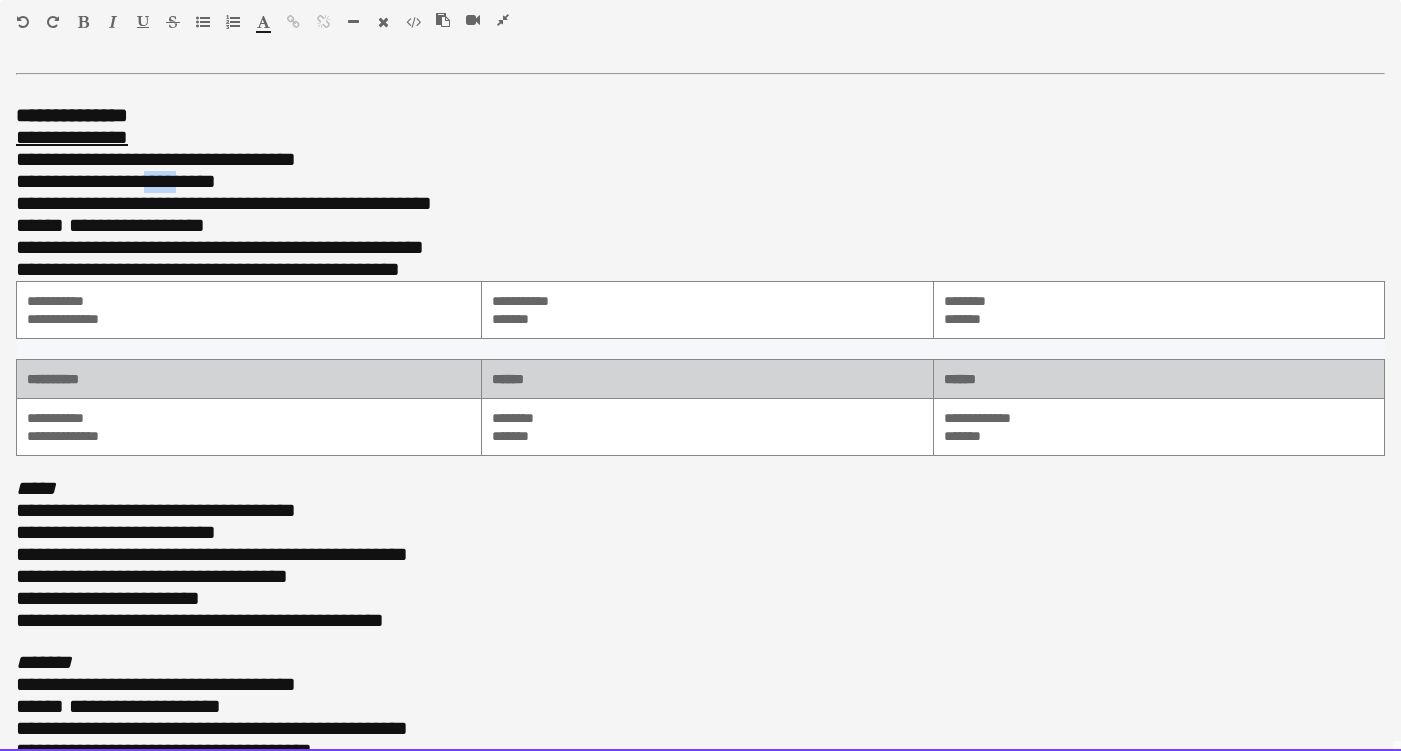 drag, startPoint x: 200, startPoint y: 181, endPoint x: 235, endPoint y: 182, distance: 35.014282 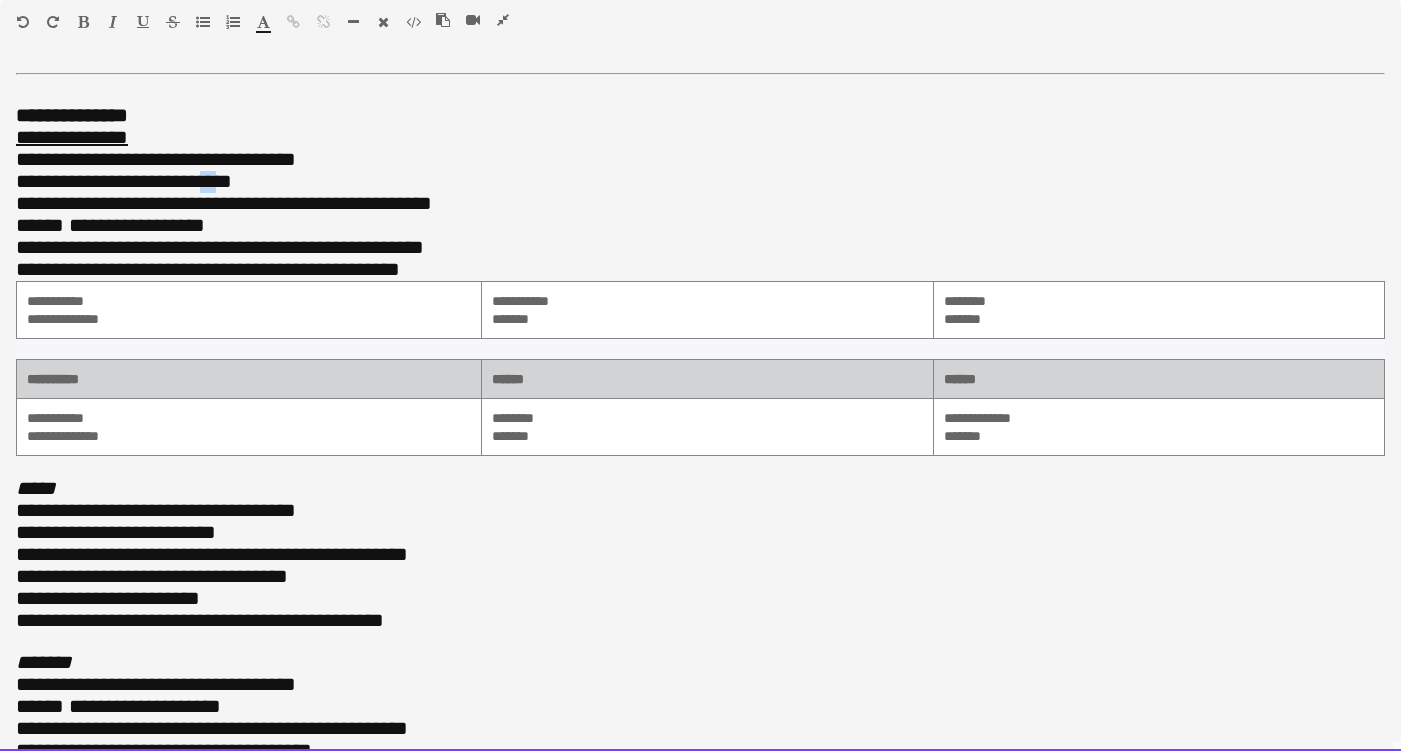 drag, startPoint x: 281, startPoint y: 178, endPoint x: 261, endPoint y: 178, distance: 20 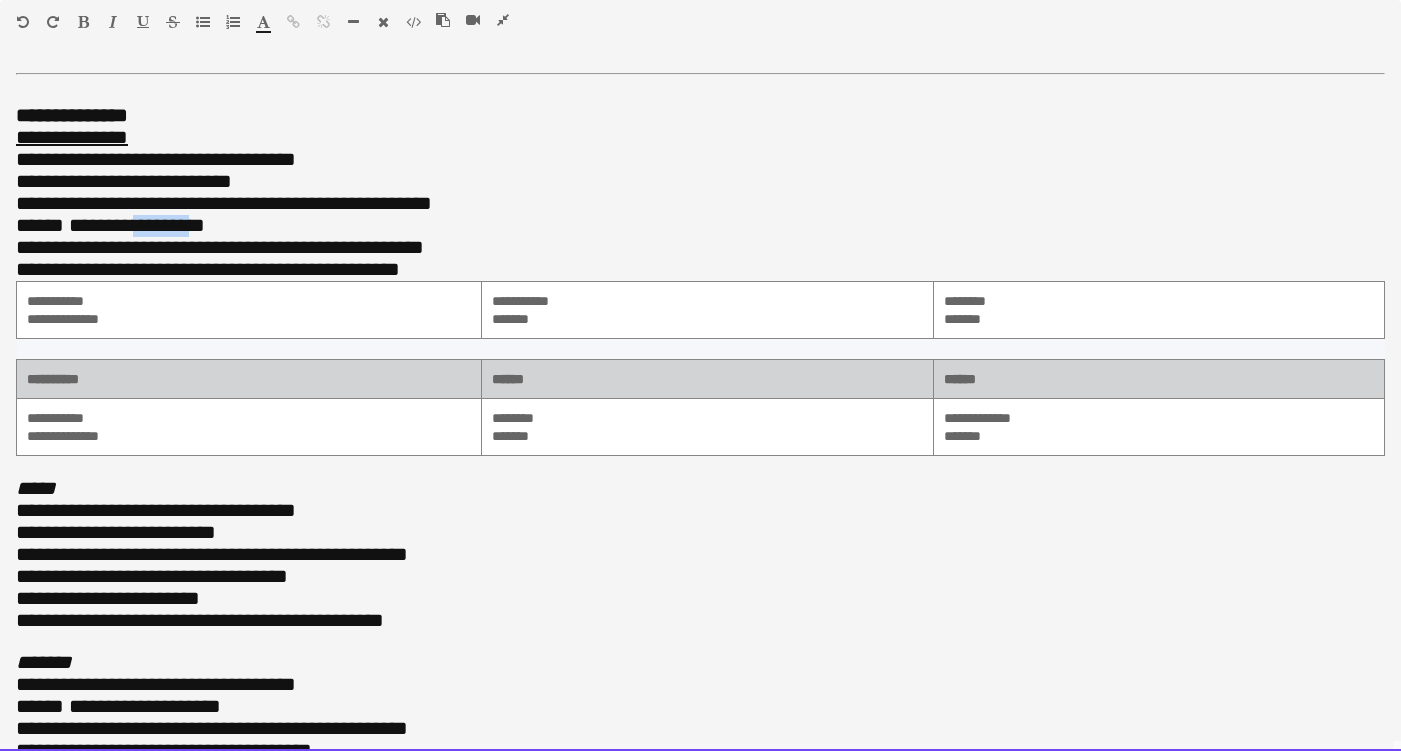 drag, startPoint x: 239, startPoint y: 219, endPoint x: 187, endPoint y: 218, distance: 52.009613 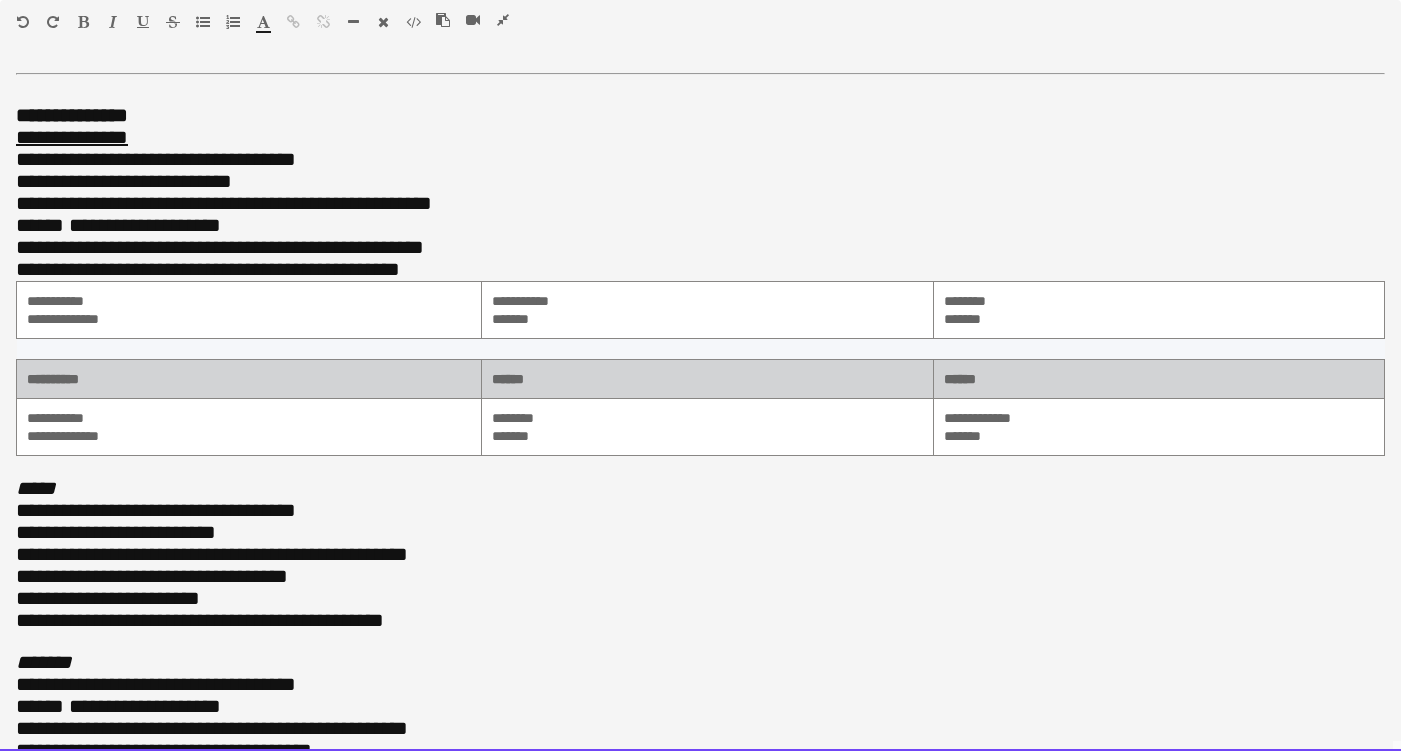 click on "**********" at bounding box center [224, 203] 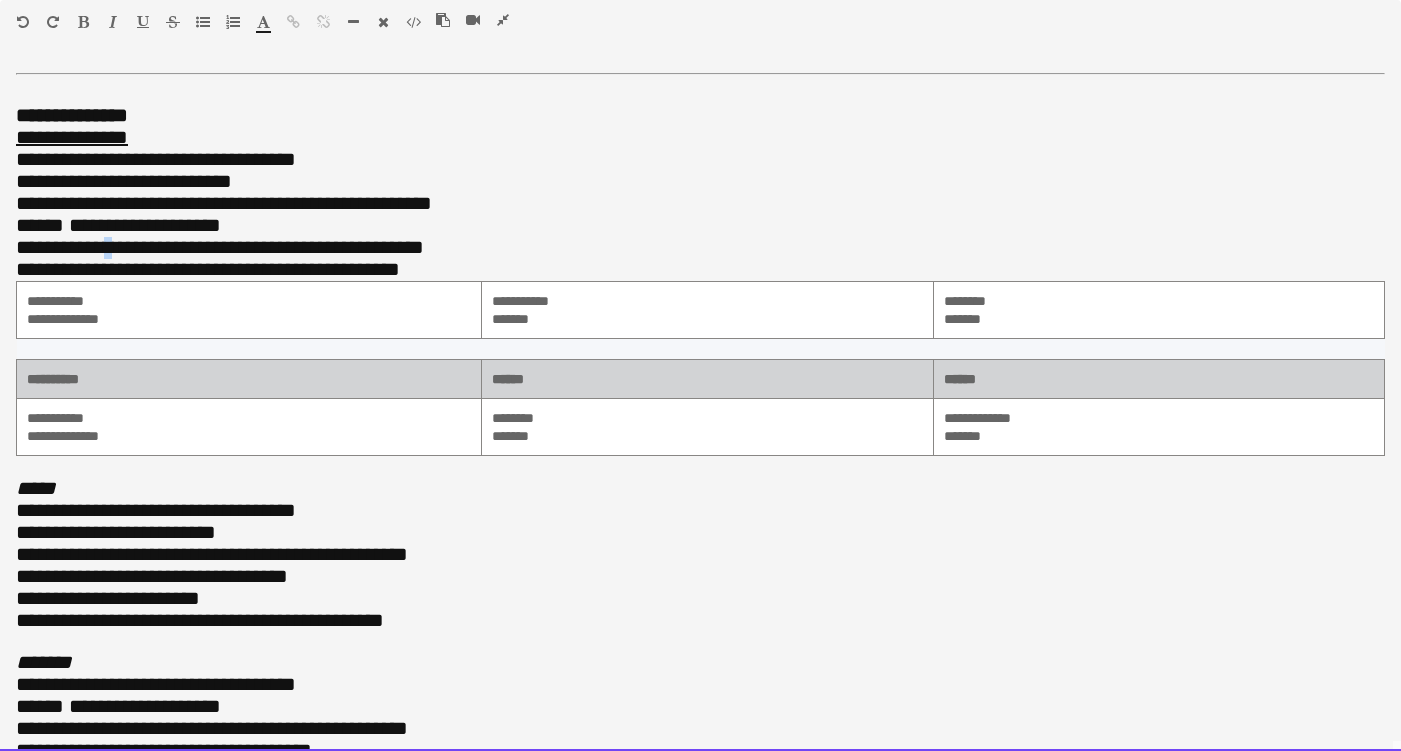 click on "**********" at bounding box center [68, 247] 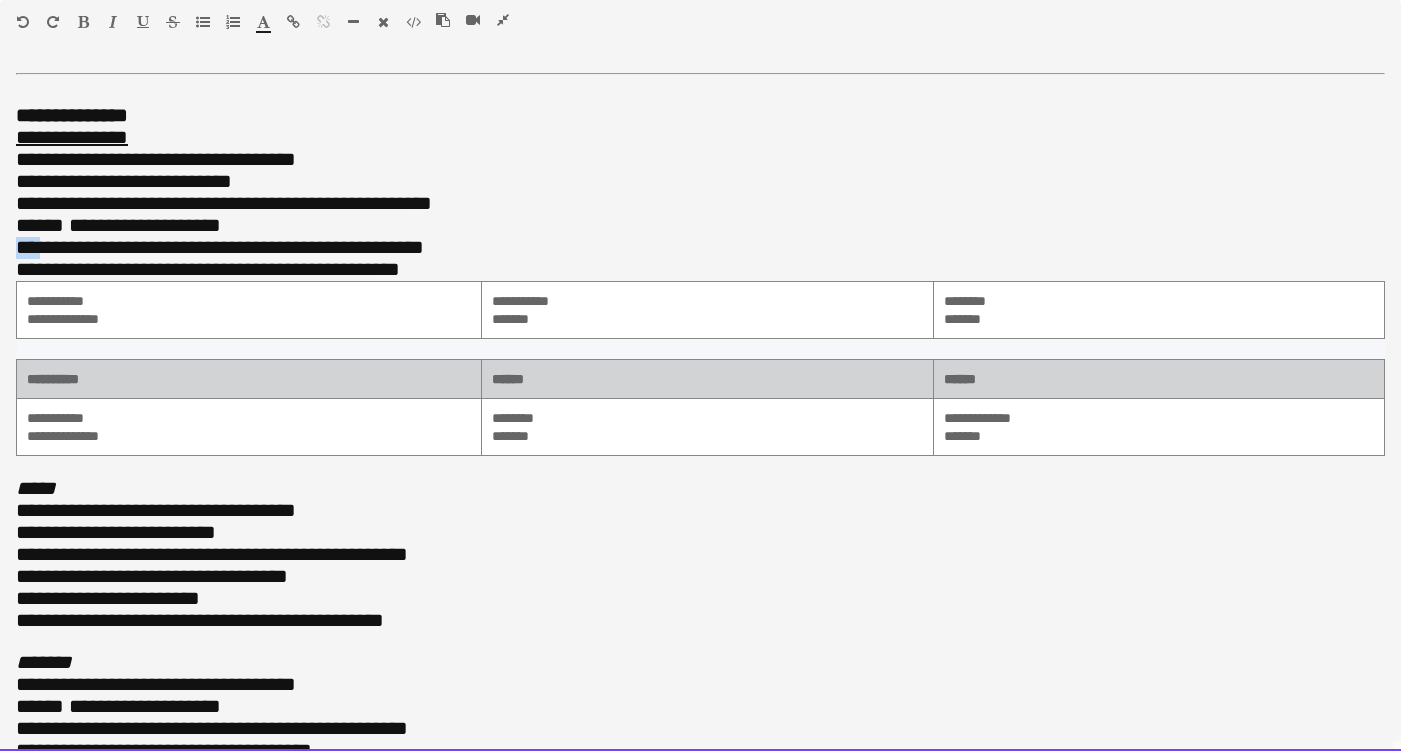 drag, startPoint x: 46, startPoint y: 240, endPoint x: 14, endPoint y: 240, distance: 32 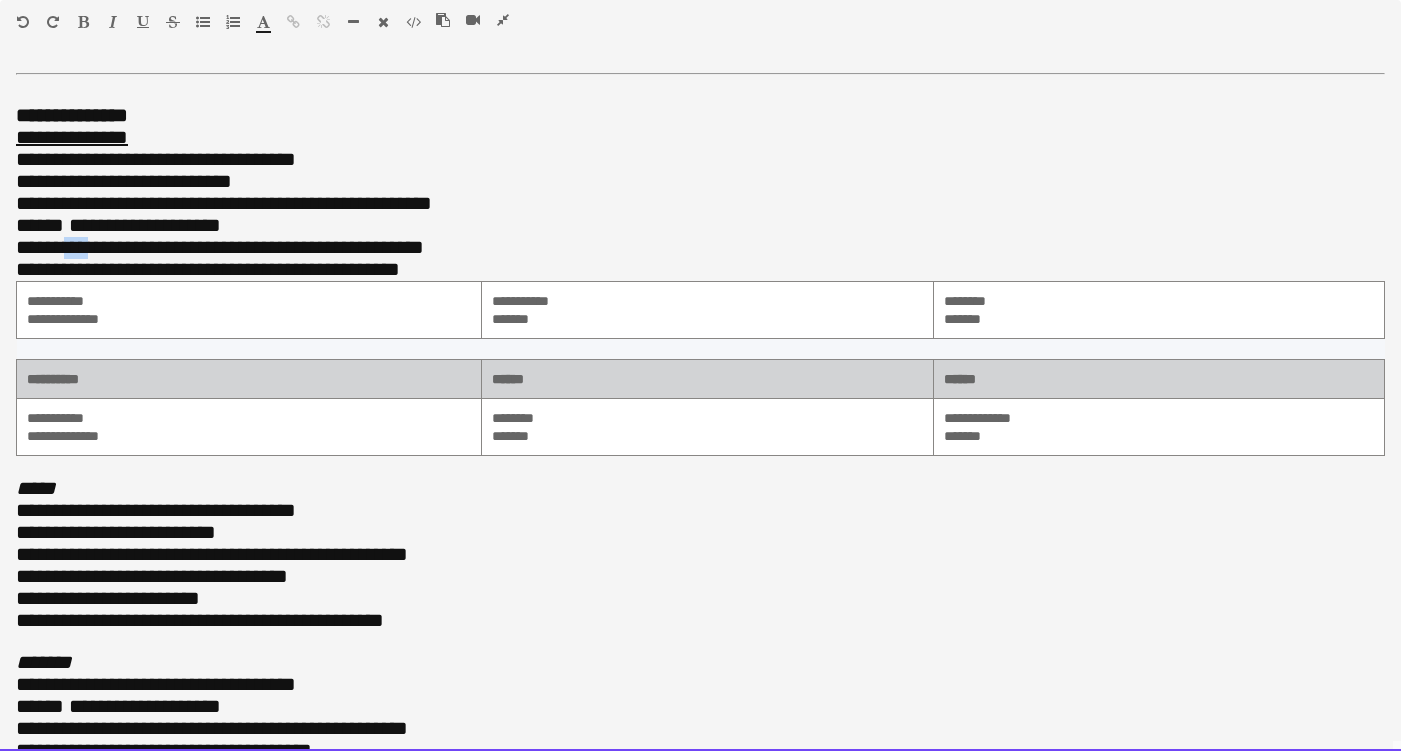 drag, startPoint x: 69, startPoint y: 238, endPoint x: 97, endPoint y: 238, distance: 28 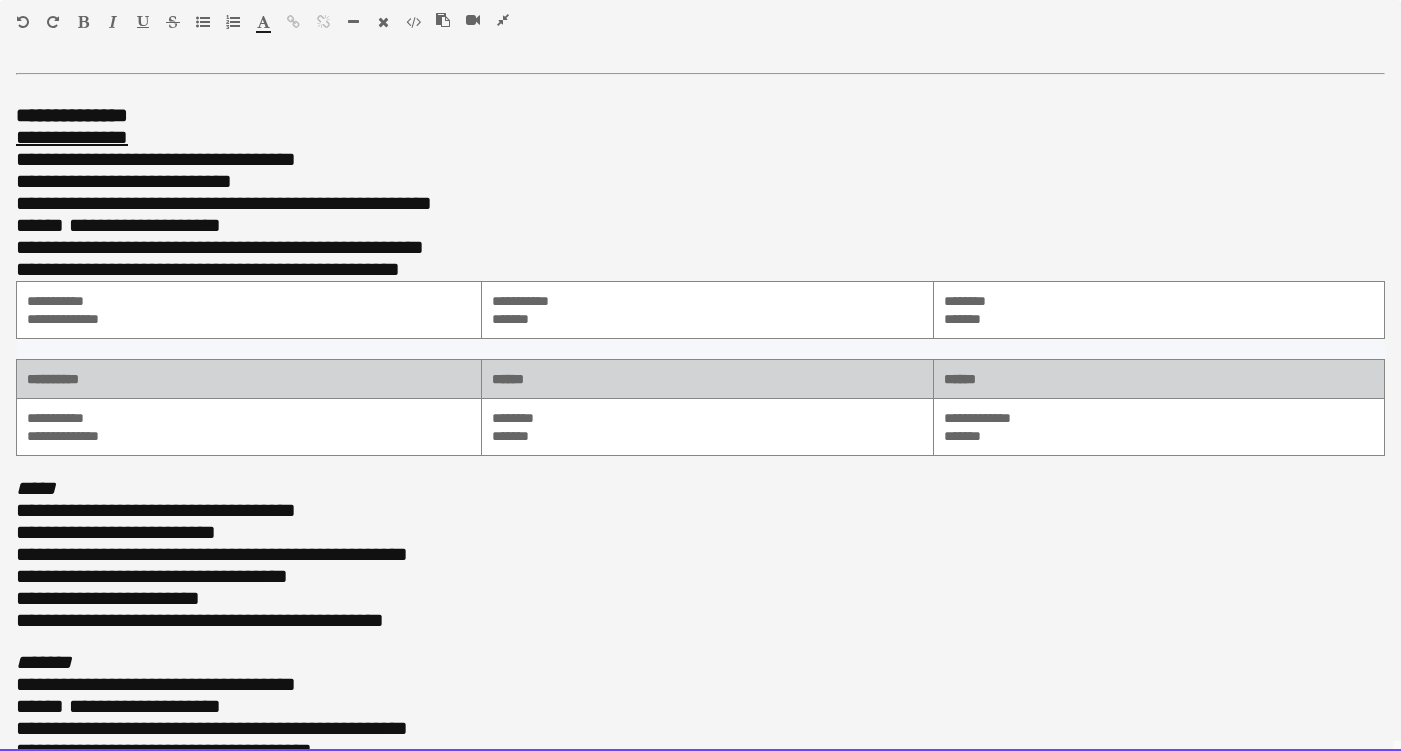 click on "**********" at bounding box center [68, 247] 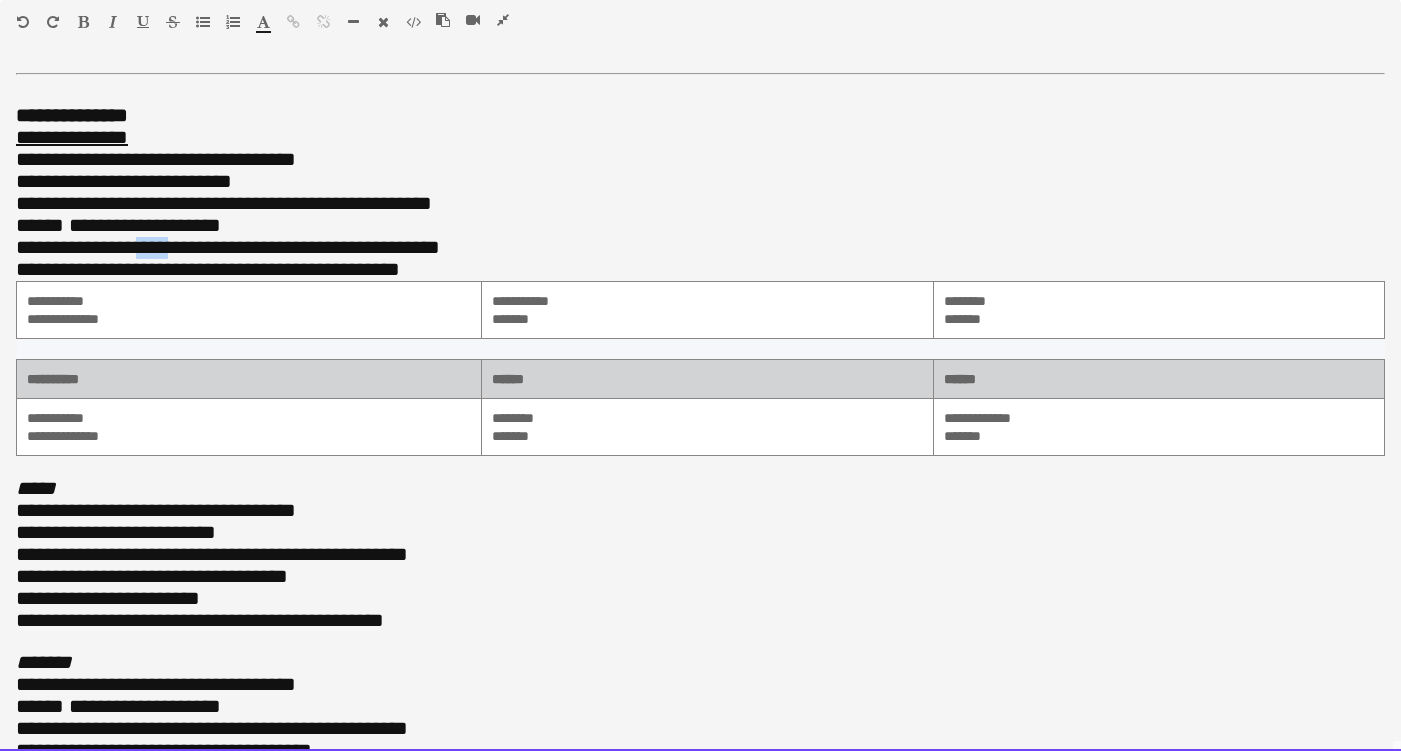 drag, startPoint x: 137, startPoint y: 239, endPoint x: 174, endPoint y: 239, distance: 37 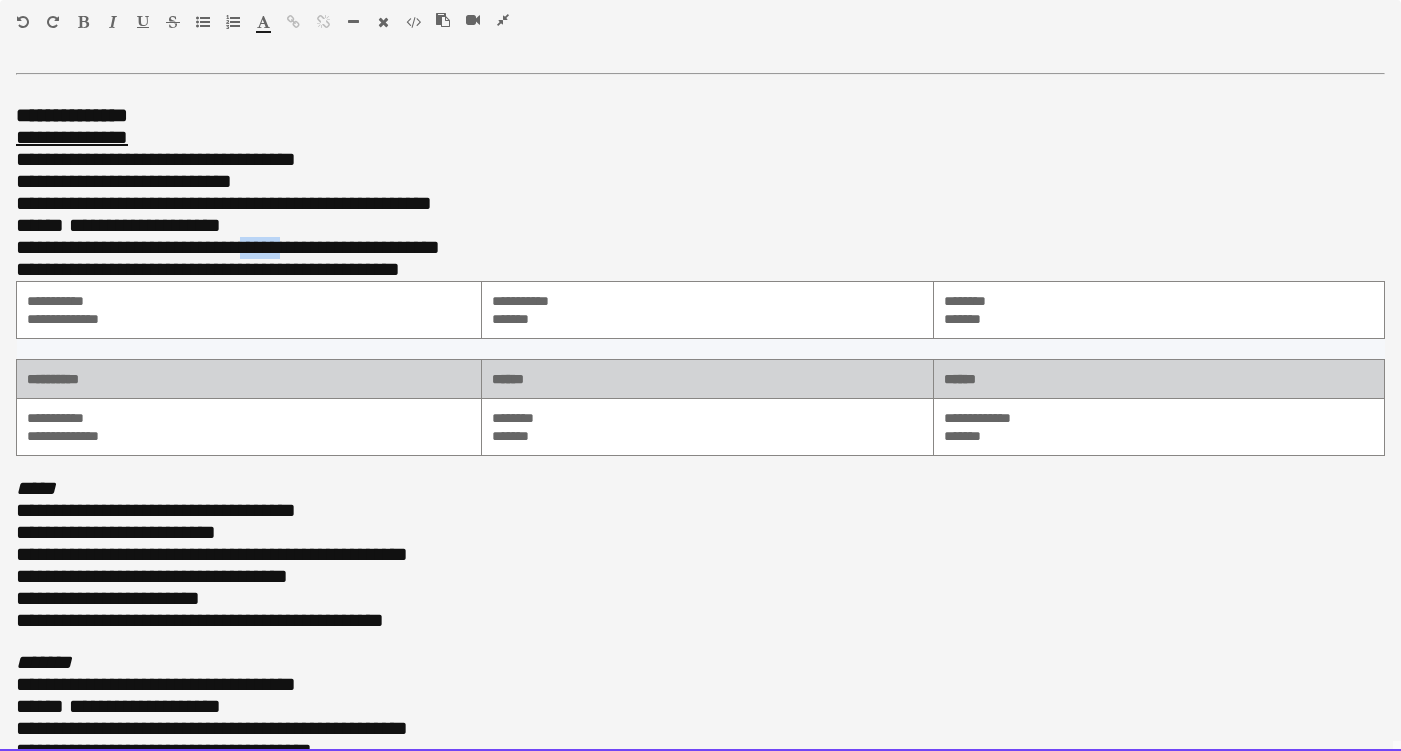 drag, startPoint x: 290, startPoint y: 237, endPoint x: 250, endPoint y: 237, distance: 40 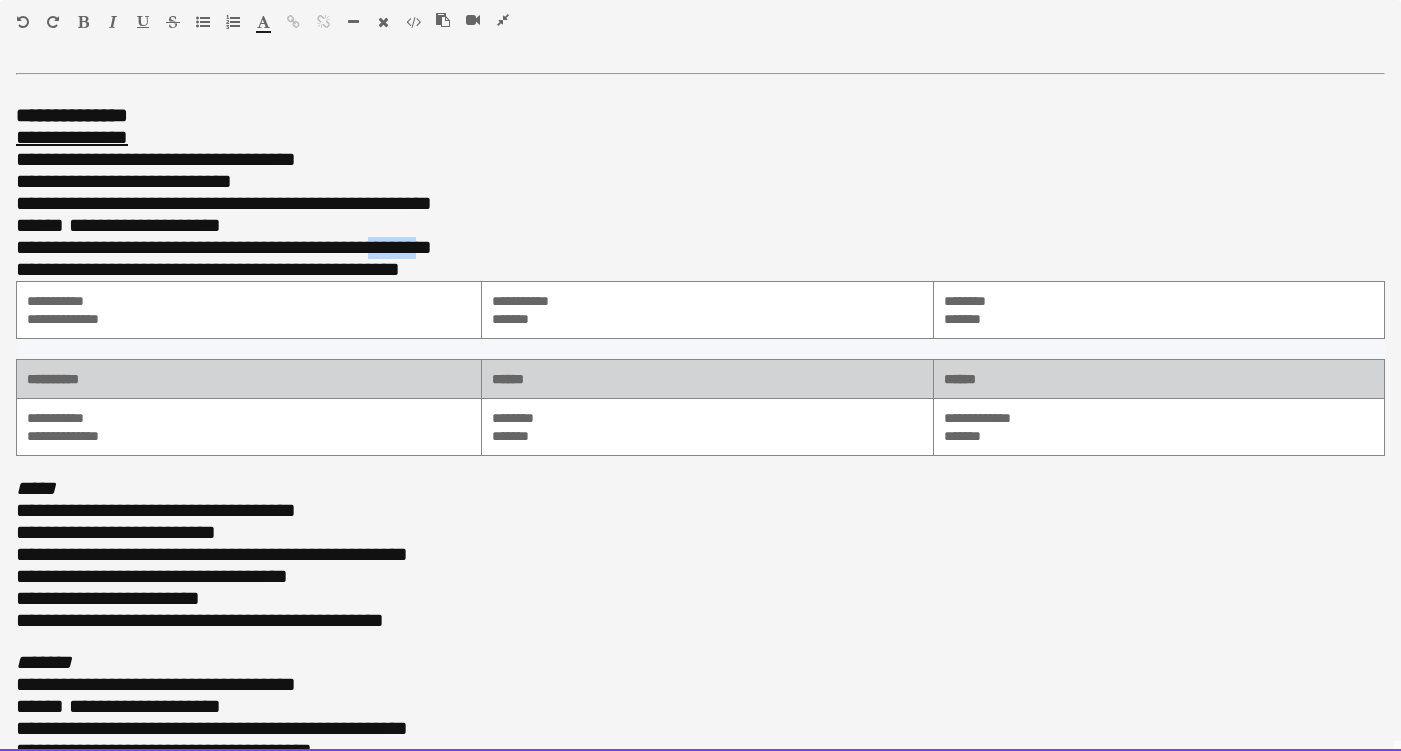 drag, startPoint x: 428, startPoint y: 240, endPoint x: 378, endPoint y: 240, distance: 50 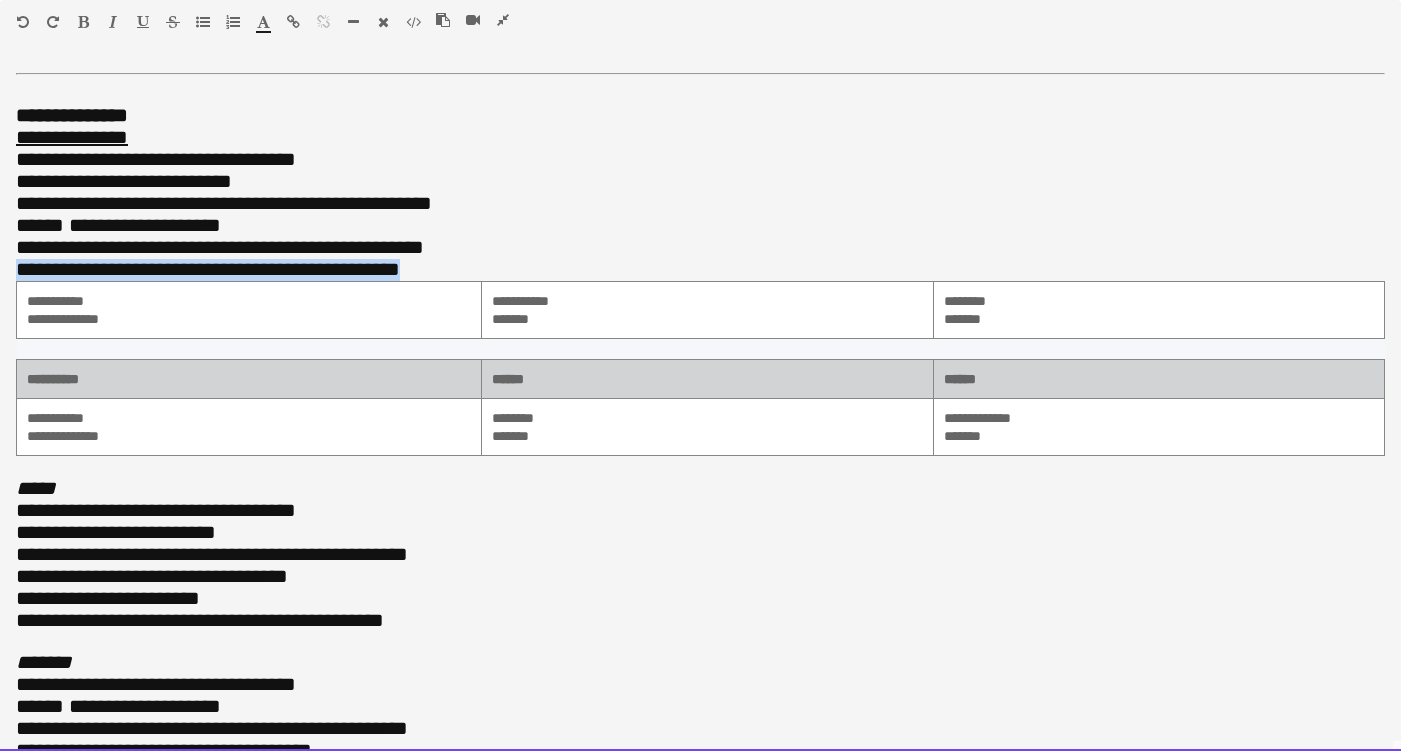 drag, startPoint x: 429, startPoint y: 258, endPoint x: 13, endPoint y: 259, distance: 416.0012 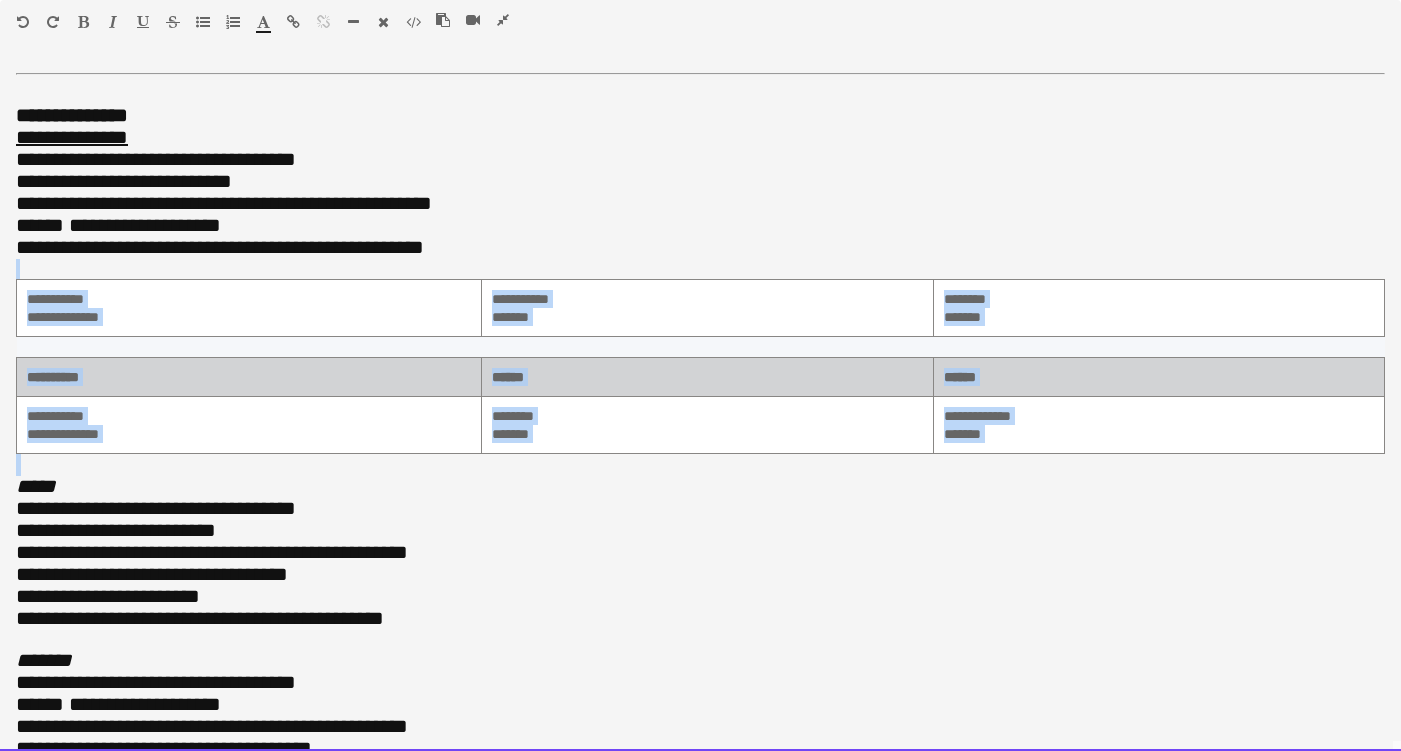drag, startPoint x: 11, startPoint y: 260, endPoint x: 31, endPoint y: 481, distance: 221.90314 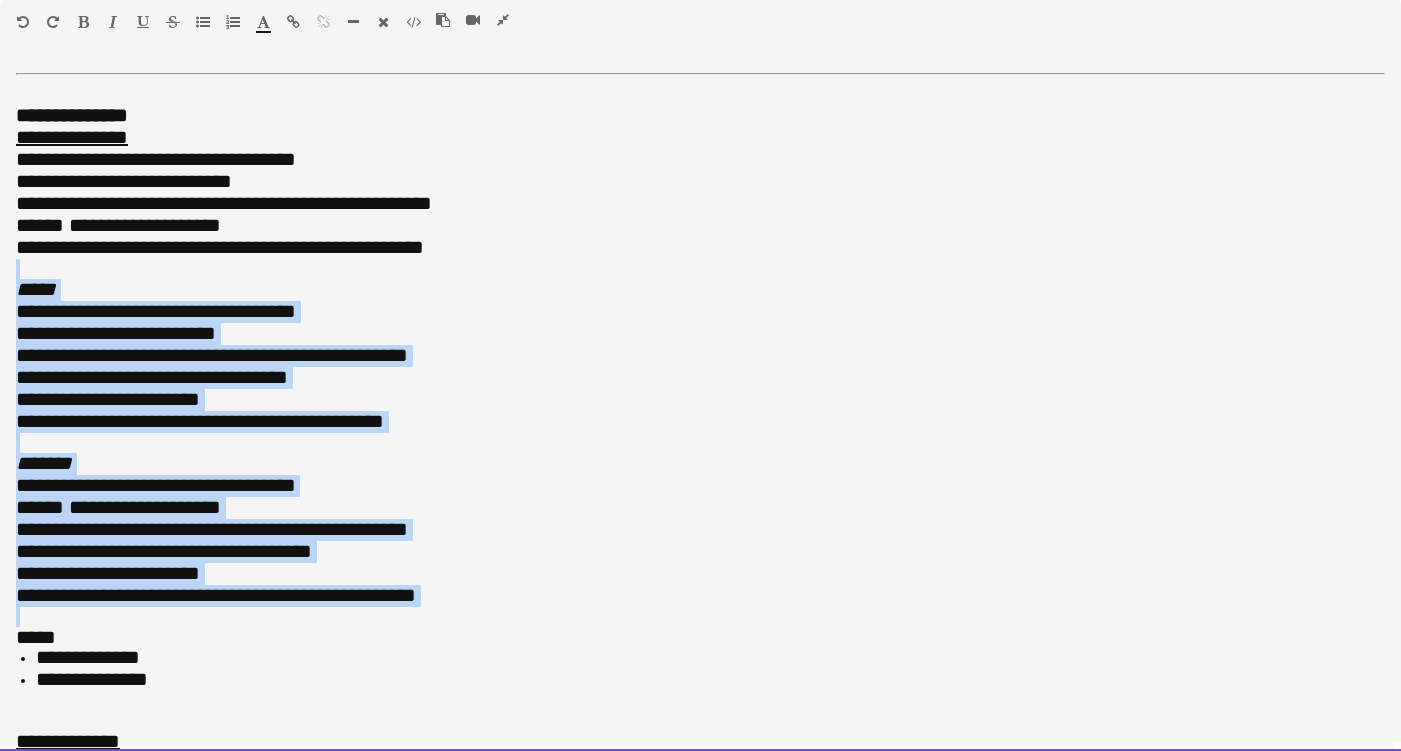 drag, startPoint x: 53, startPoint y: 595, endPoint x: 12, endPoint y: 261, distance: 336.50705 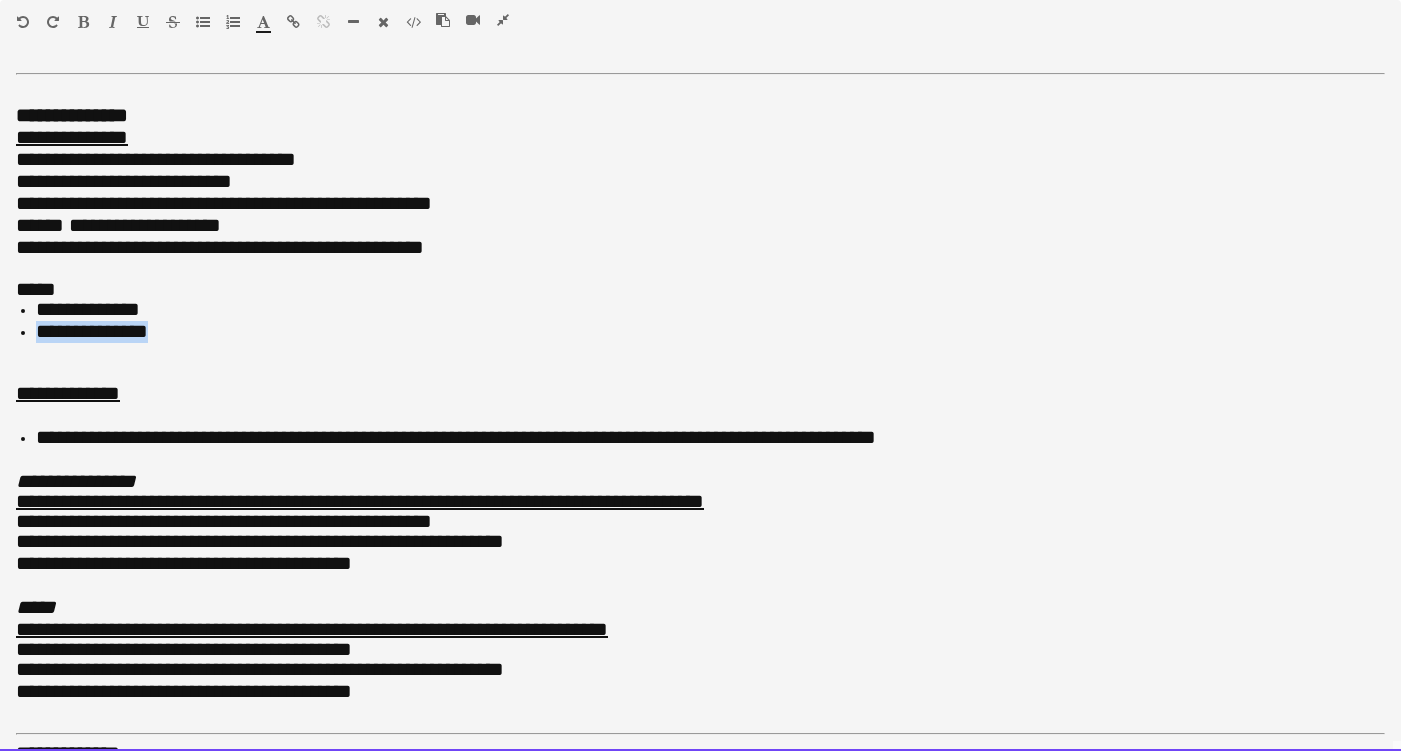 drag, startPoint x: 156, startPoint y: 324, endPoint x: 28, endPoint y: 322, distance: 128.01562 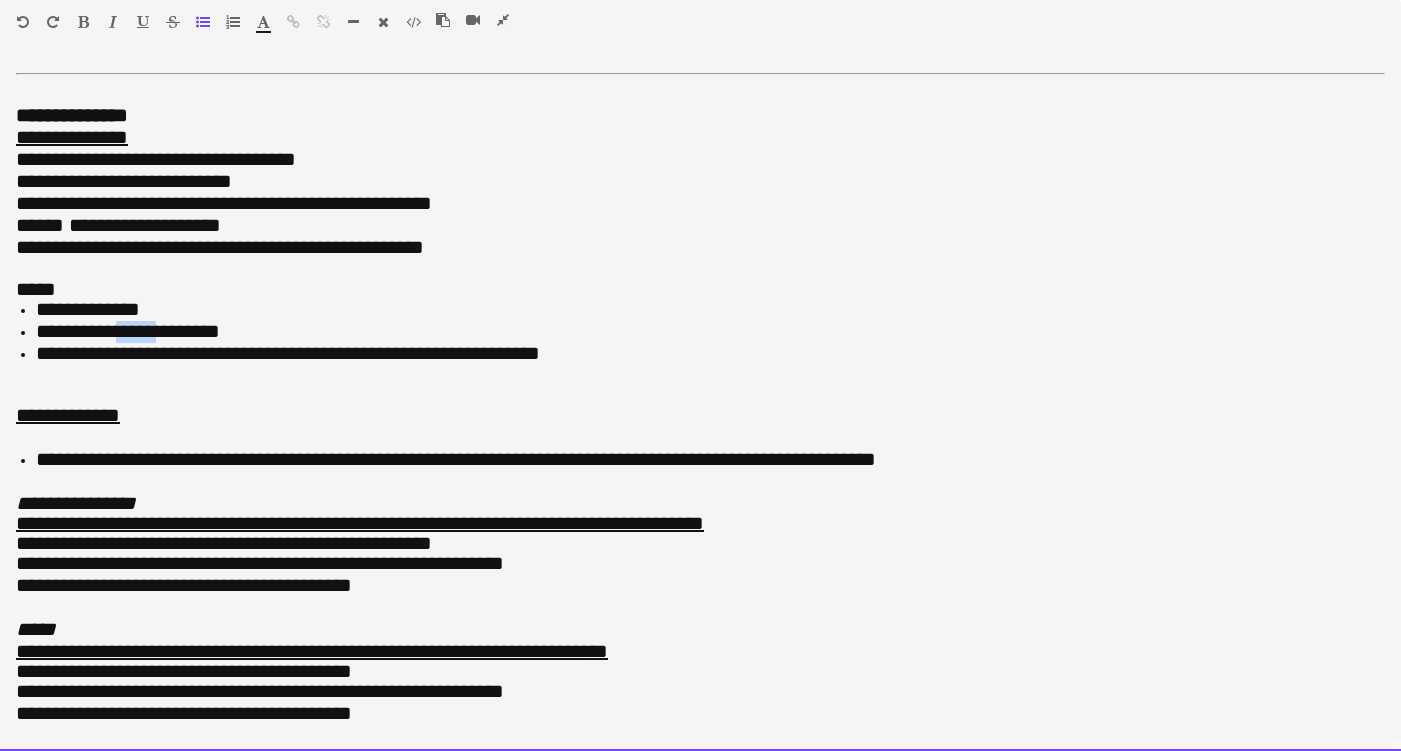 drag, startPoint x: 172, startPoint y: 324, endPoint x: 132, endPoint y: 326, distance: 40.04997 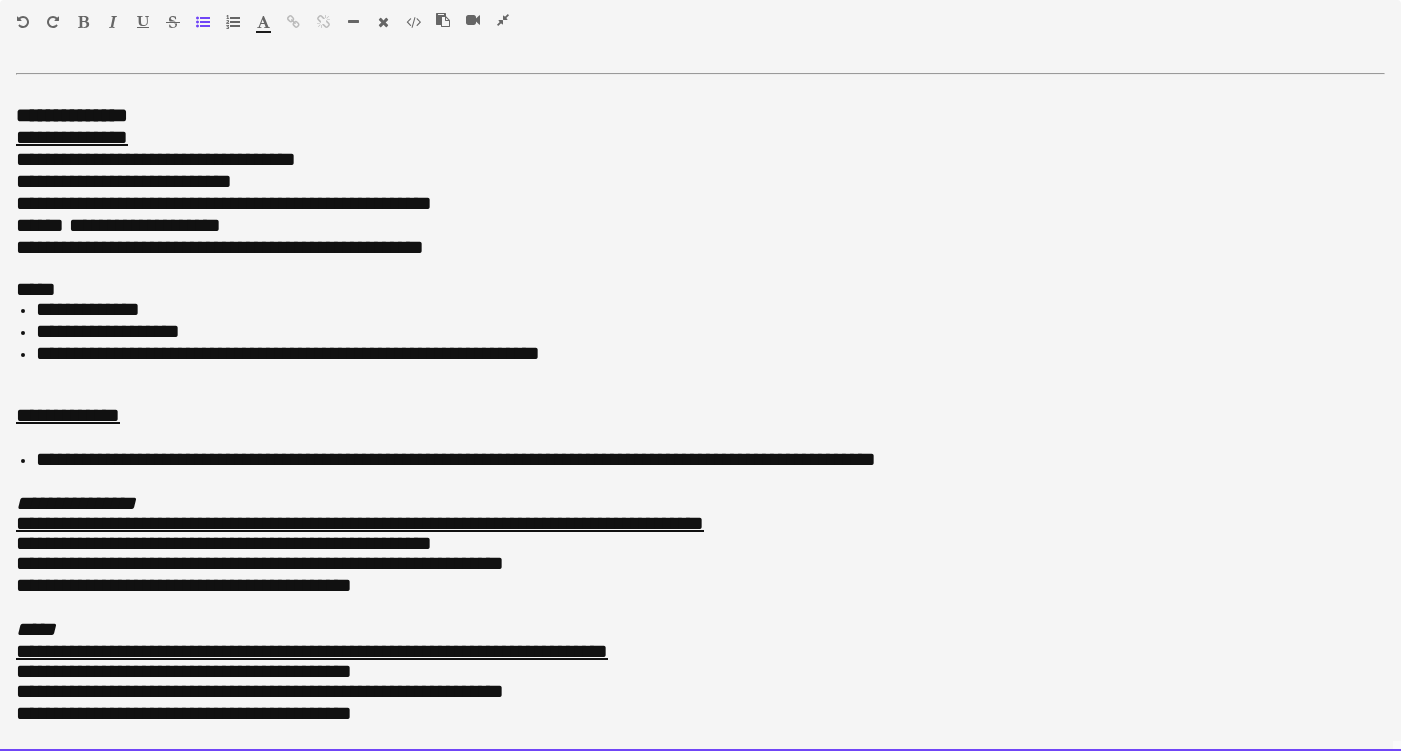 click on "**********" at bounding box center [710, 332] 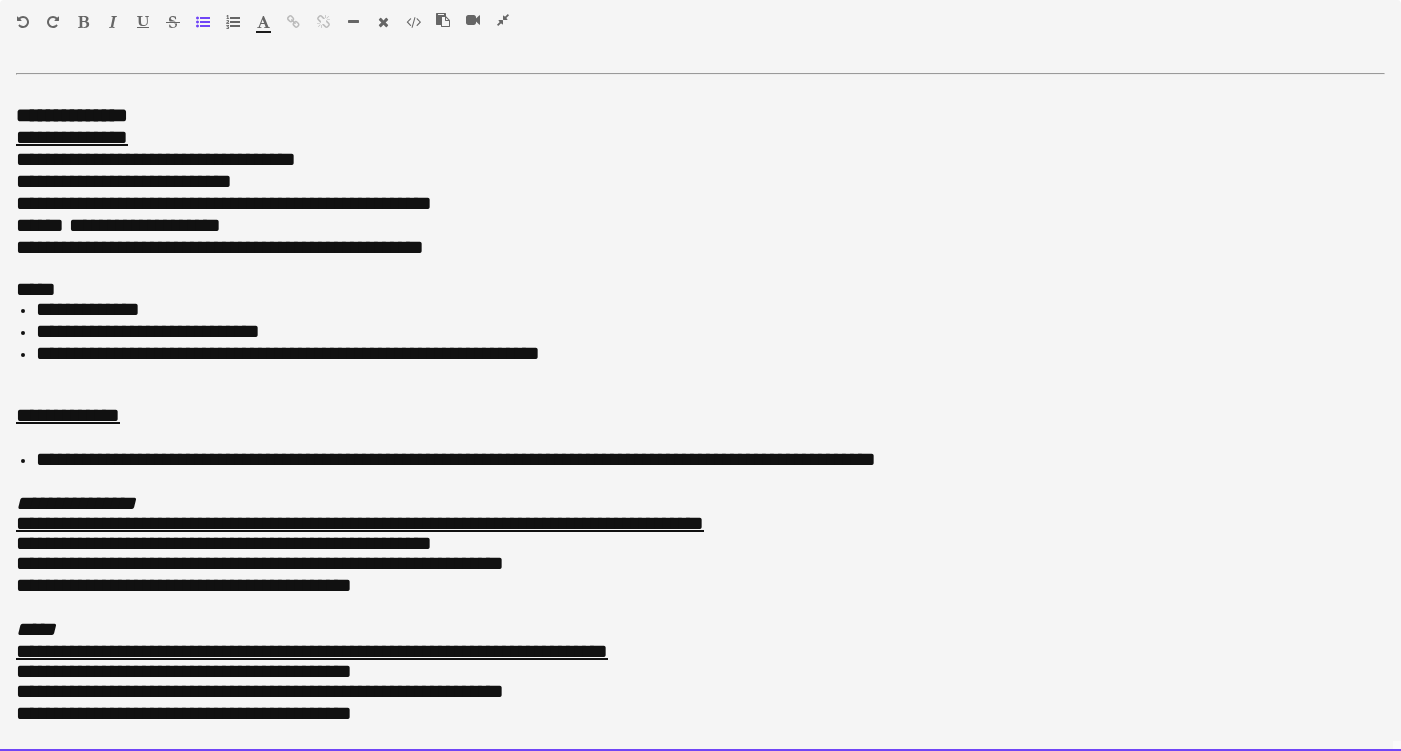 scroll, scrollTop: 499, scrollLeft: 0, axis: vertical 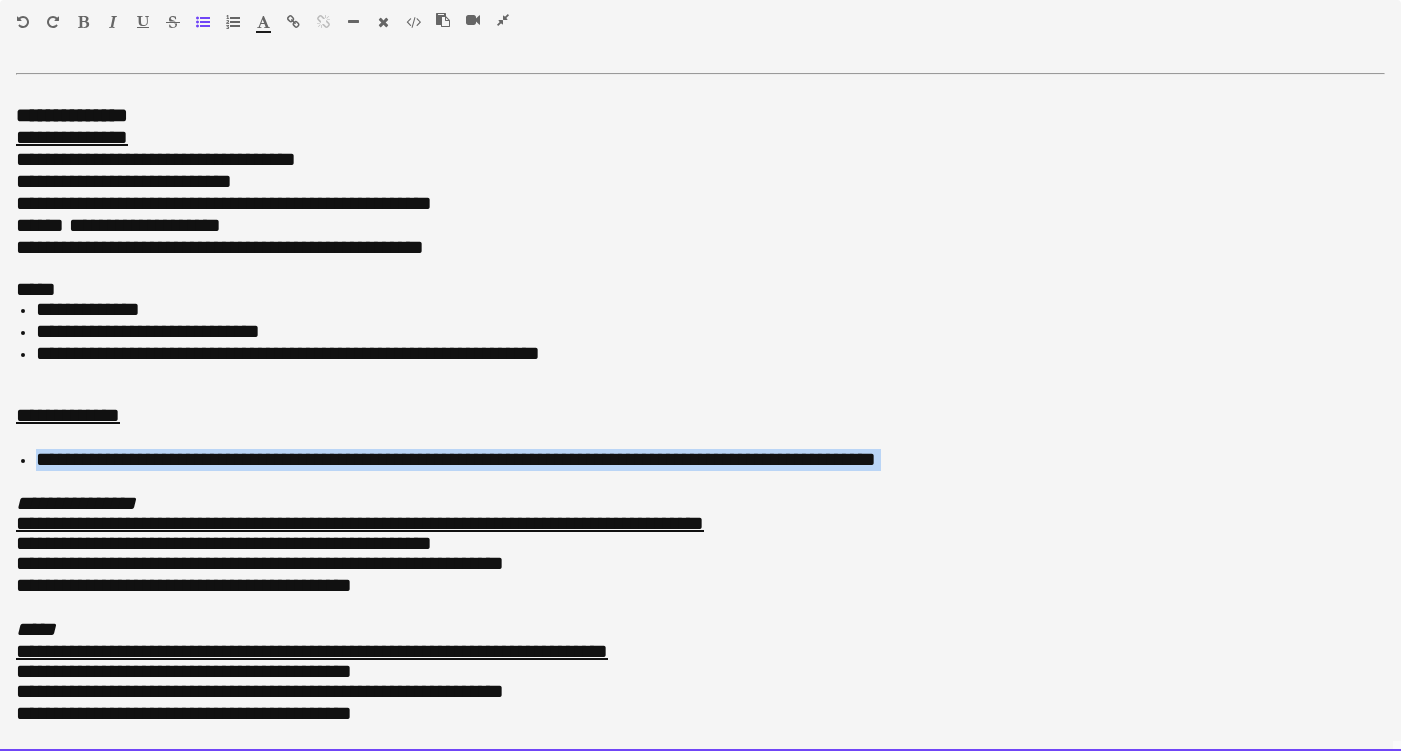 drag, startPoint x: 92, startPoint y: 464, endPoint x: 29, endPoint y: 418, distance: 78.00641 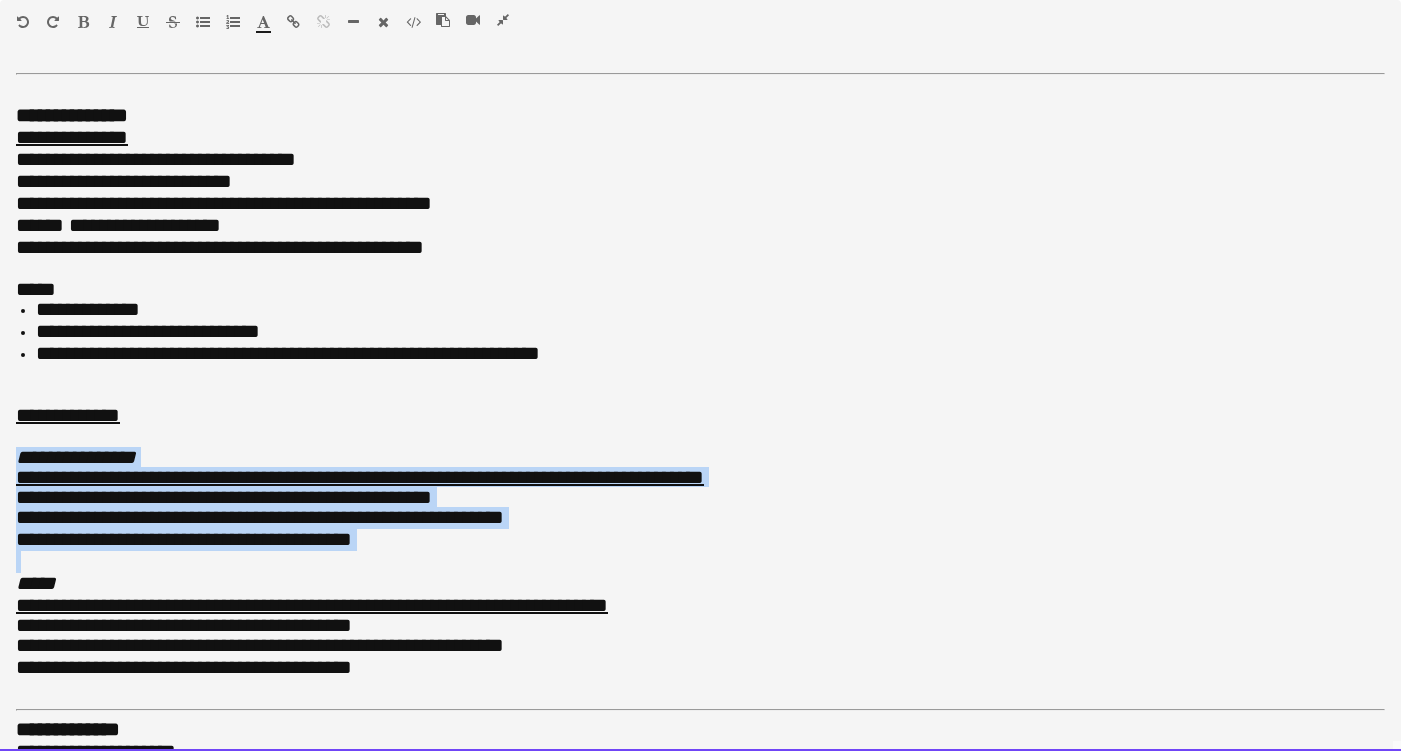 drag, startPoint x: 29, startPoint y: 545, endPoint x: -26, endPoint y: 440, distance: 118.5327 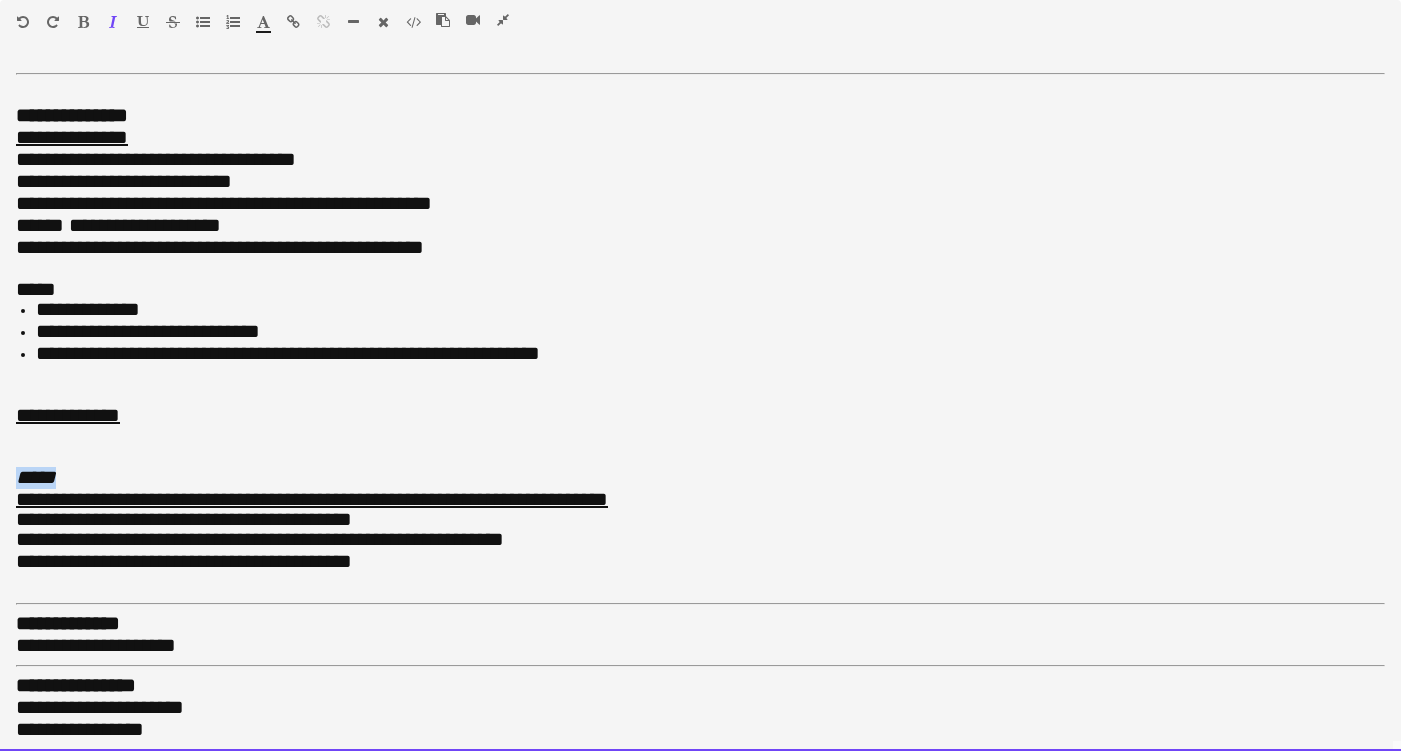 drag, startPoint x: 66, startPoint y: 470, endPoint x: 5, endPoint y: 458, distance: 62.169125 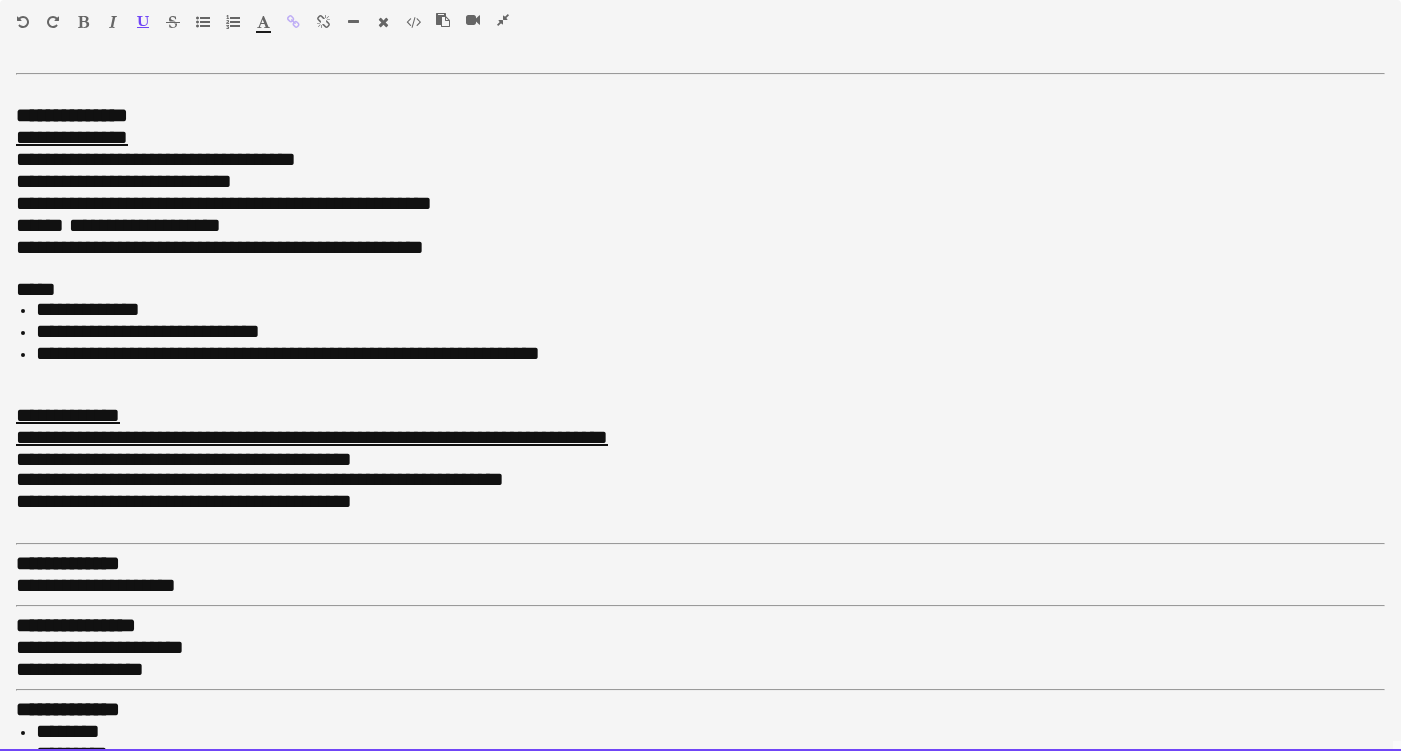 click on "**********" at bounding box center [700, 438] 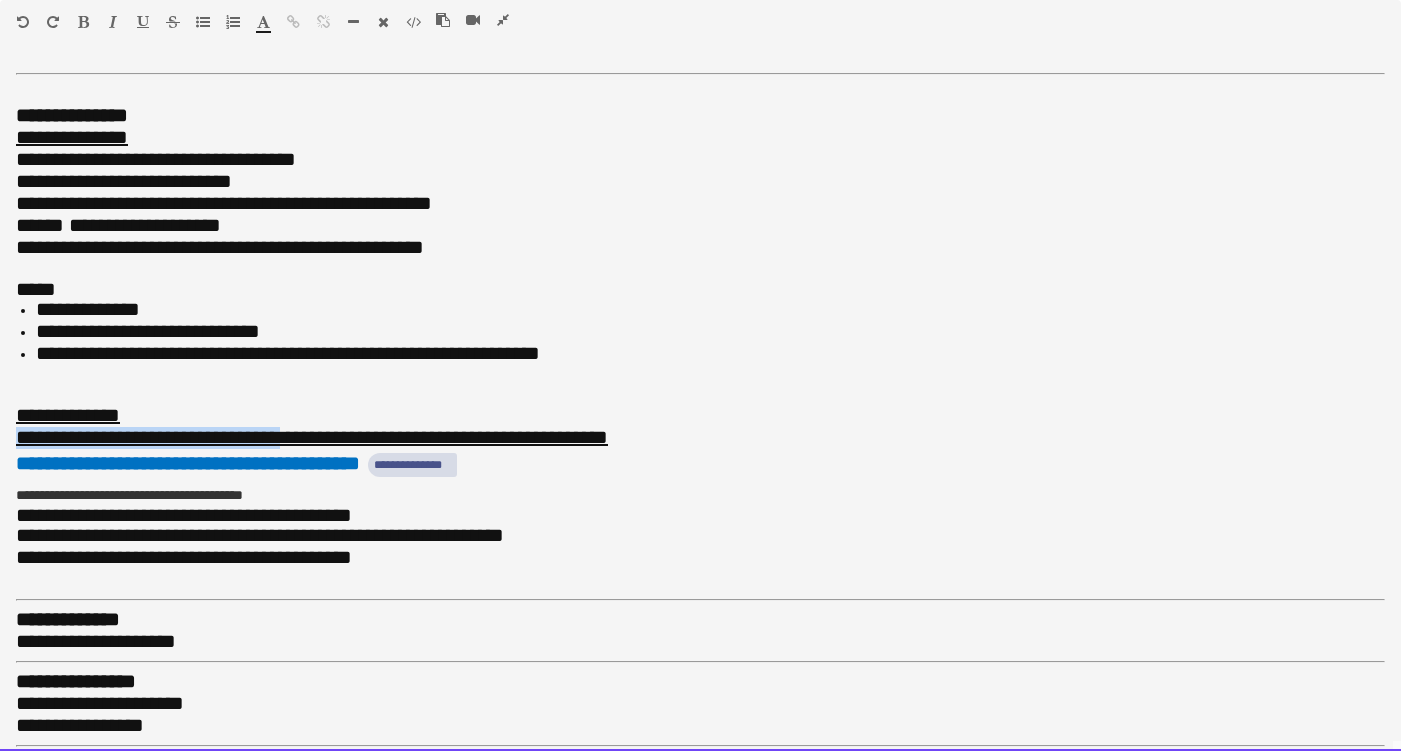 drag, startPoint x: 15, startPoint y: 427, endPoint x: 322, endPoint y: 417, distance: 307.1628 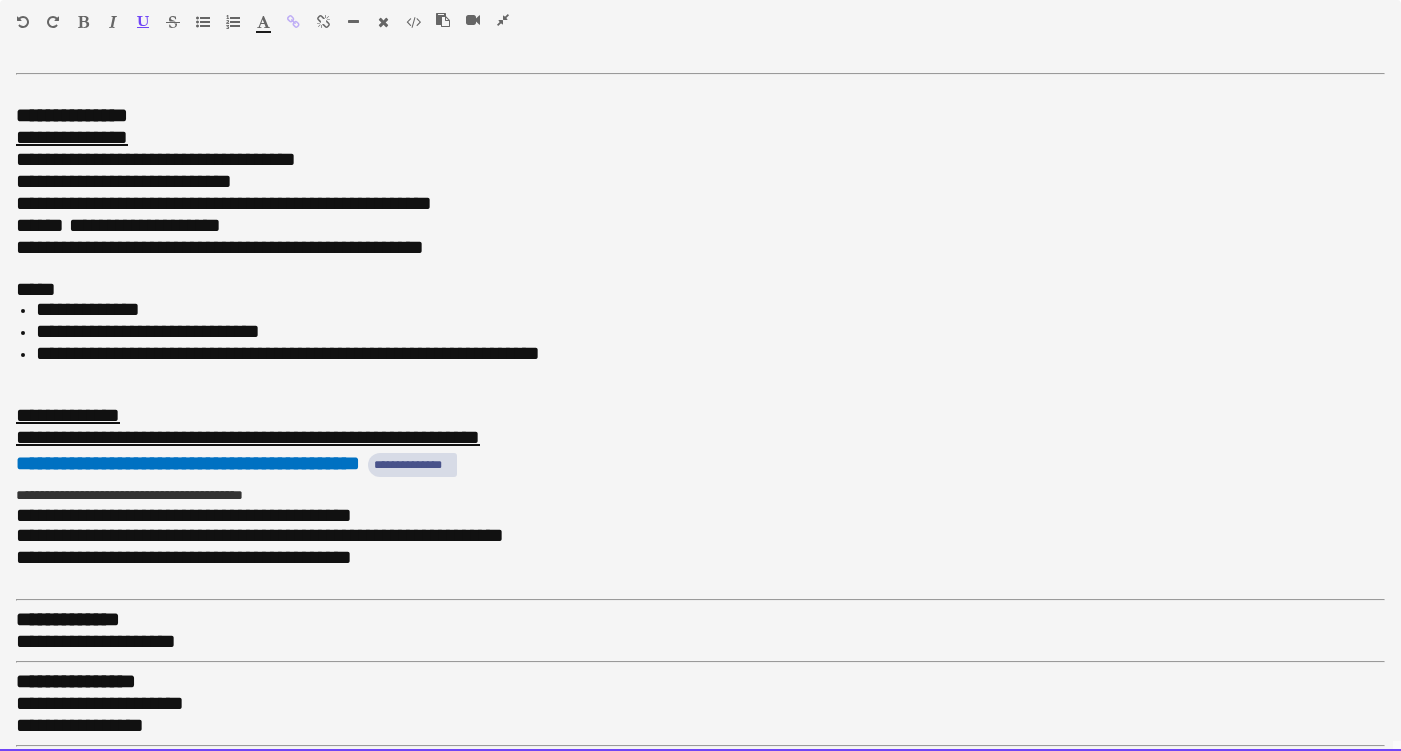 click on "**********" at bounding box center (248, 437) 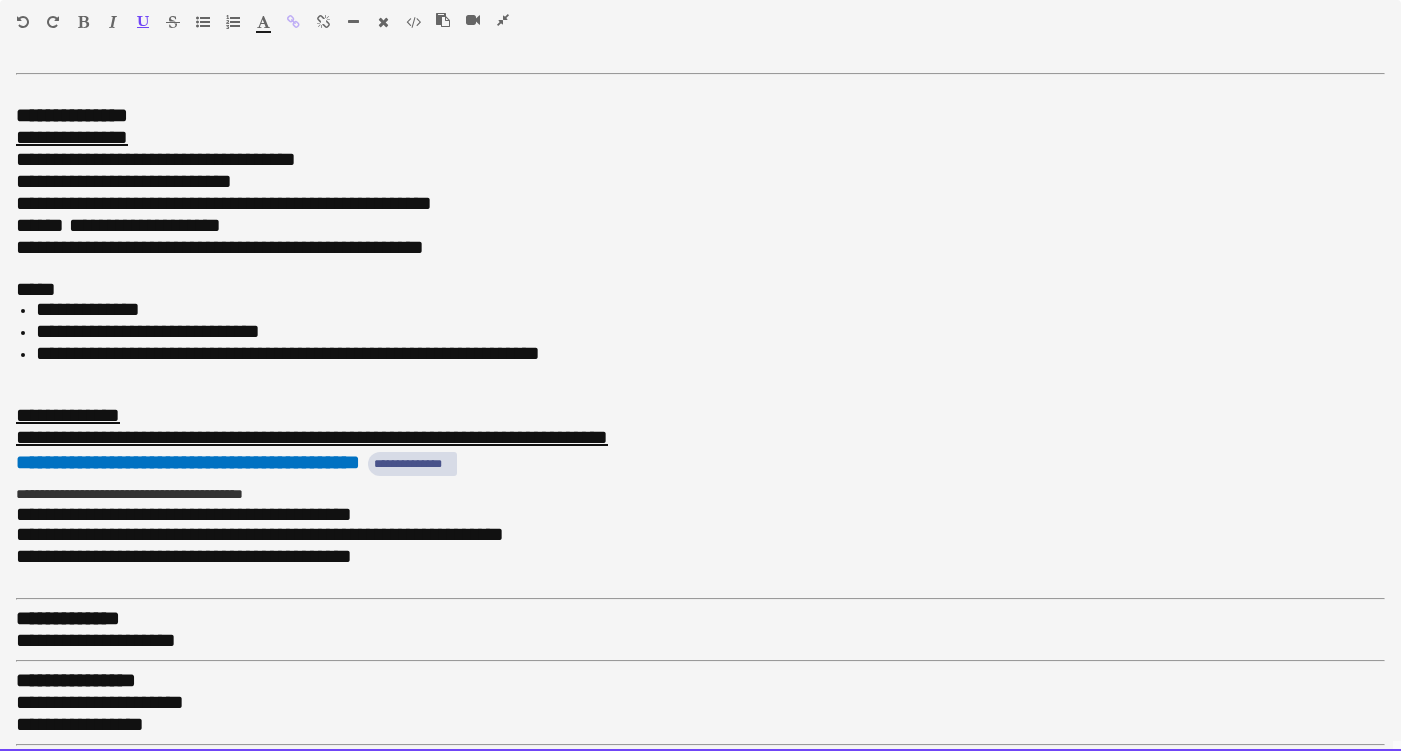 click on "**********" at bounding box center (312, 437) 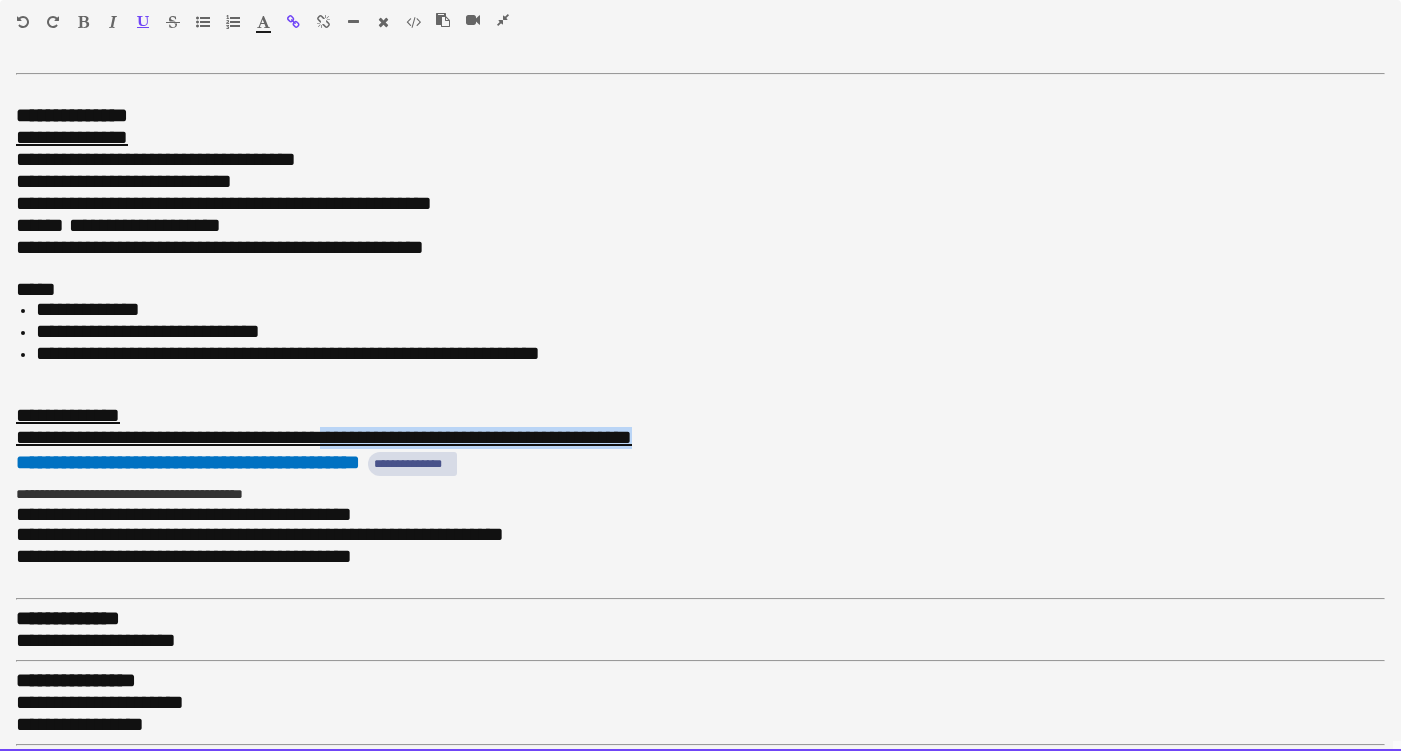 drag, startPoint x: 334, startPoint y: 426, endPoint x: 672, endPoint y: 425, distance: 338.00146 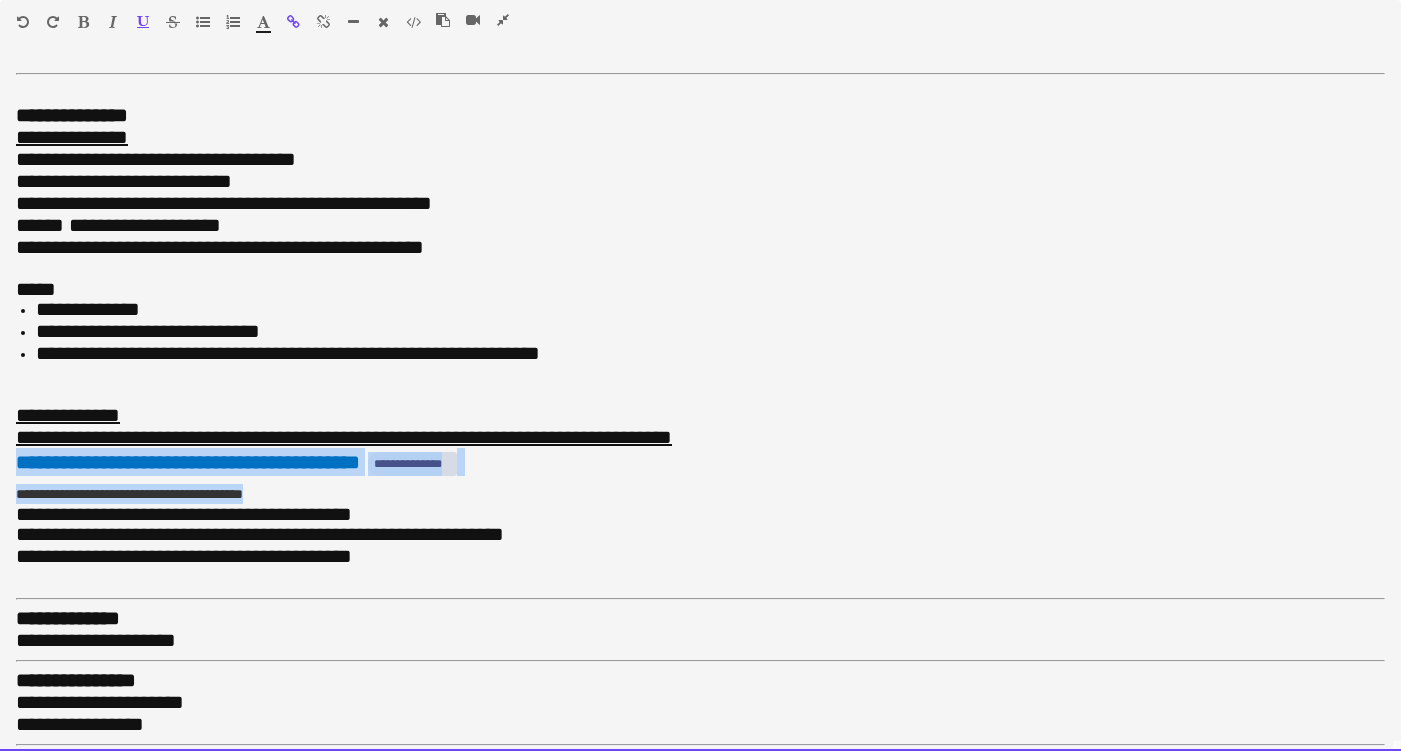 drag, startPoint x: 326, startPoint y: 488, endPoint x: -8, endPoint y: 447, distance: 336.50705 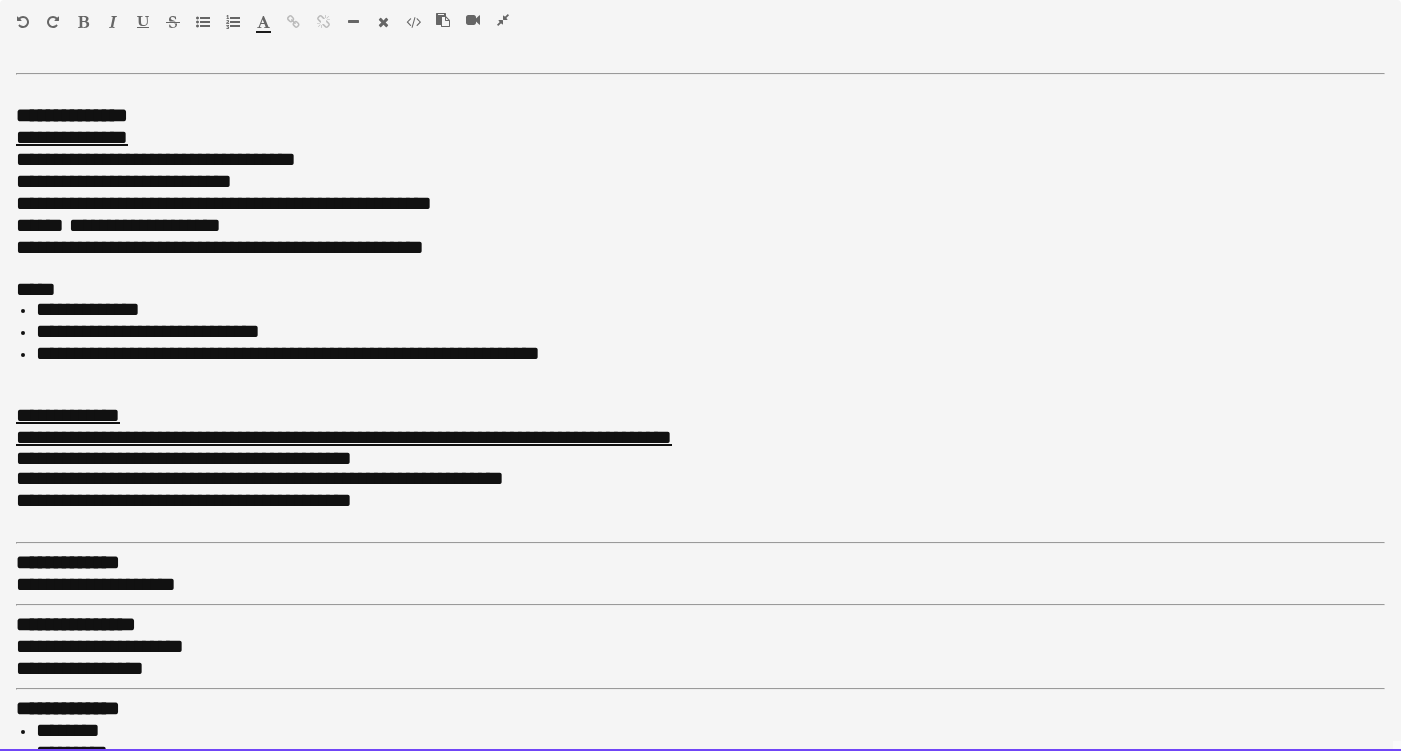 click on "**********" at bounding box center [700, 458] 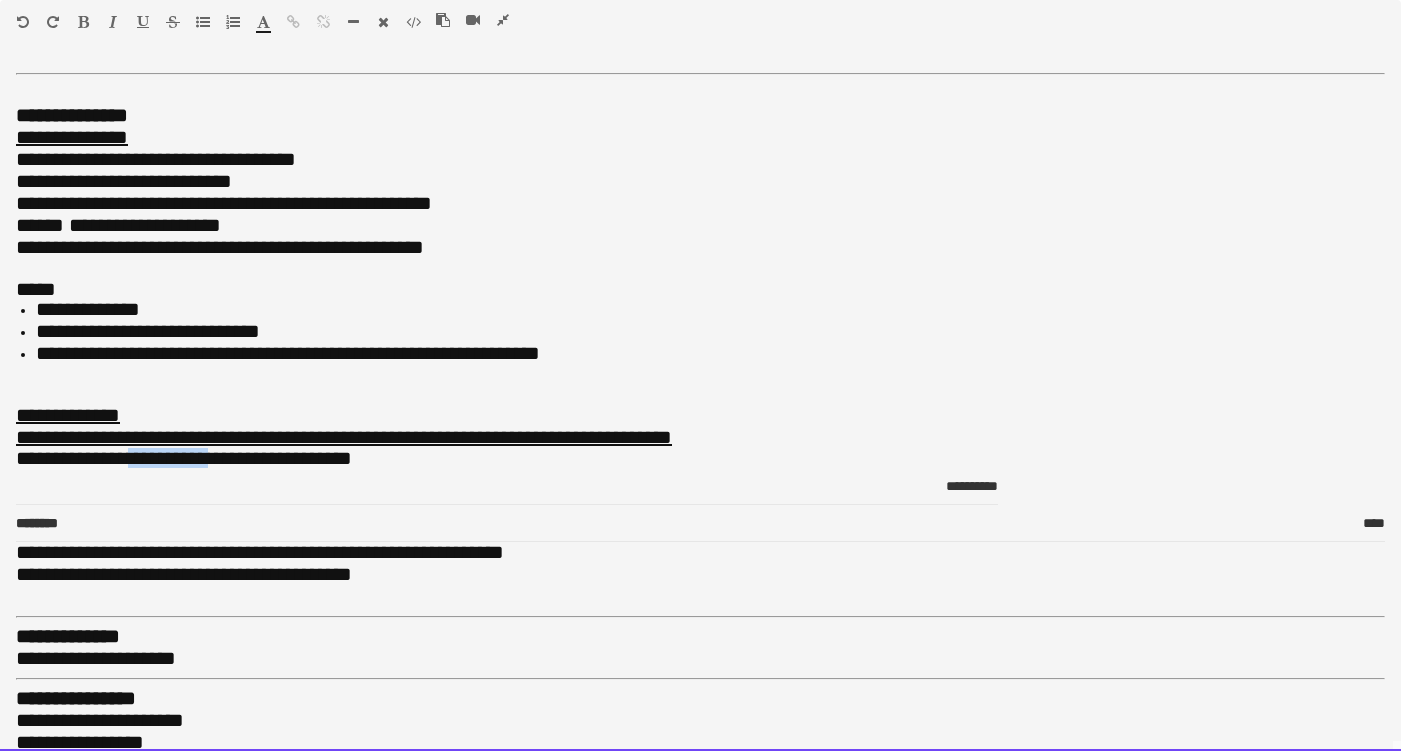 drag, startPoint x: 213, startPoint y: 448, endPoint x: 117, endPoint y: 448, distance: 96 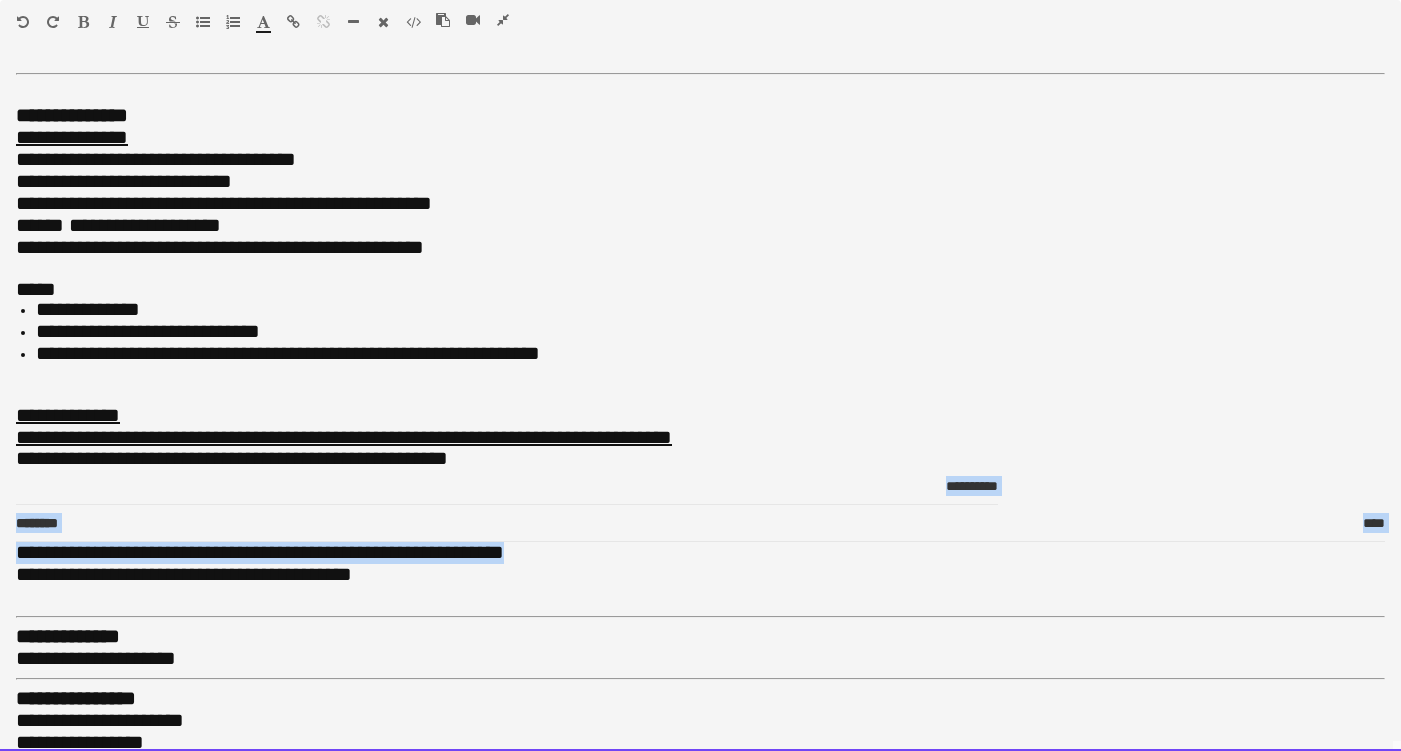 drag, startPoint x: 577, startPoint y: 470, endPoint x: 584, endPoint y: 542, distance: 72.33948 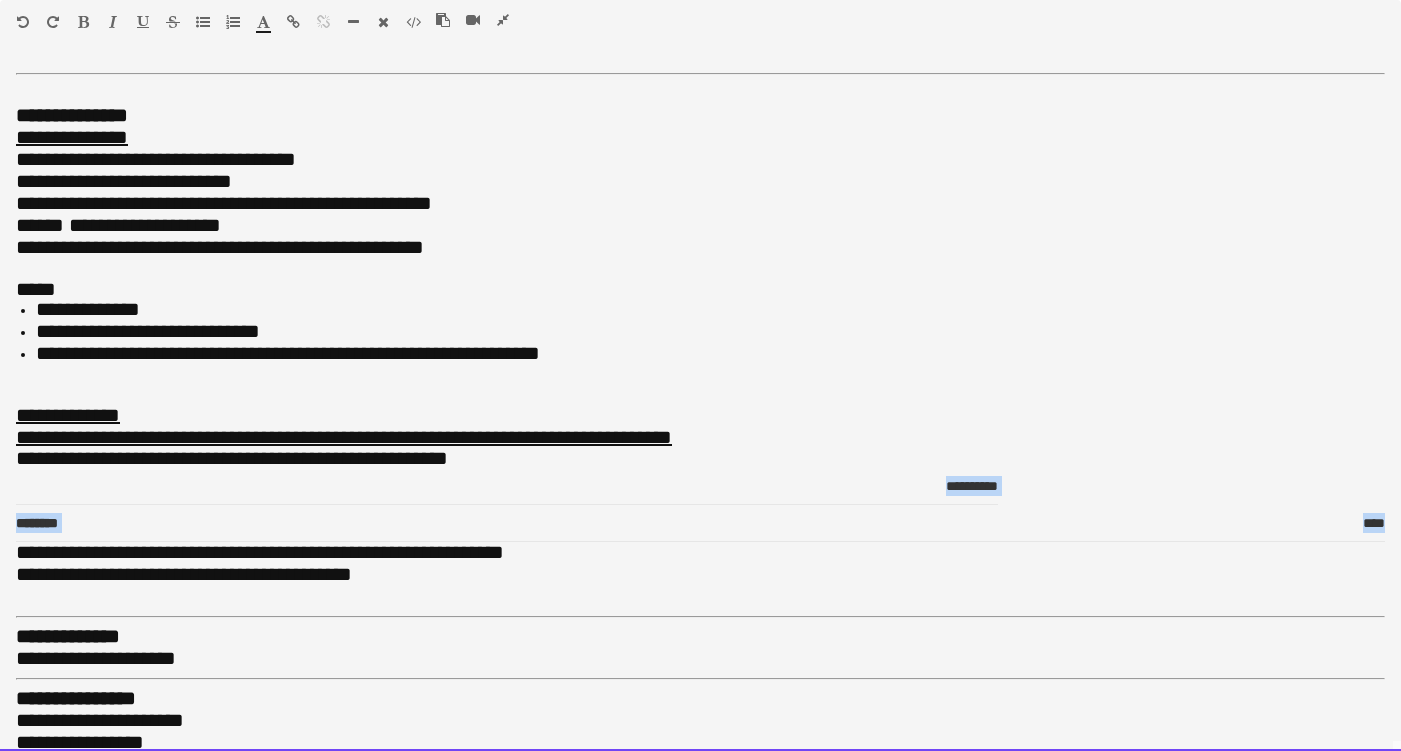 drag, startPoint x: 759, startPoint y: 466, endPoint x: 1363, endPoint y: 523, distance: 606.6836 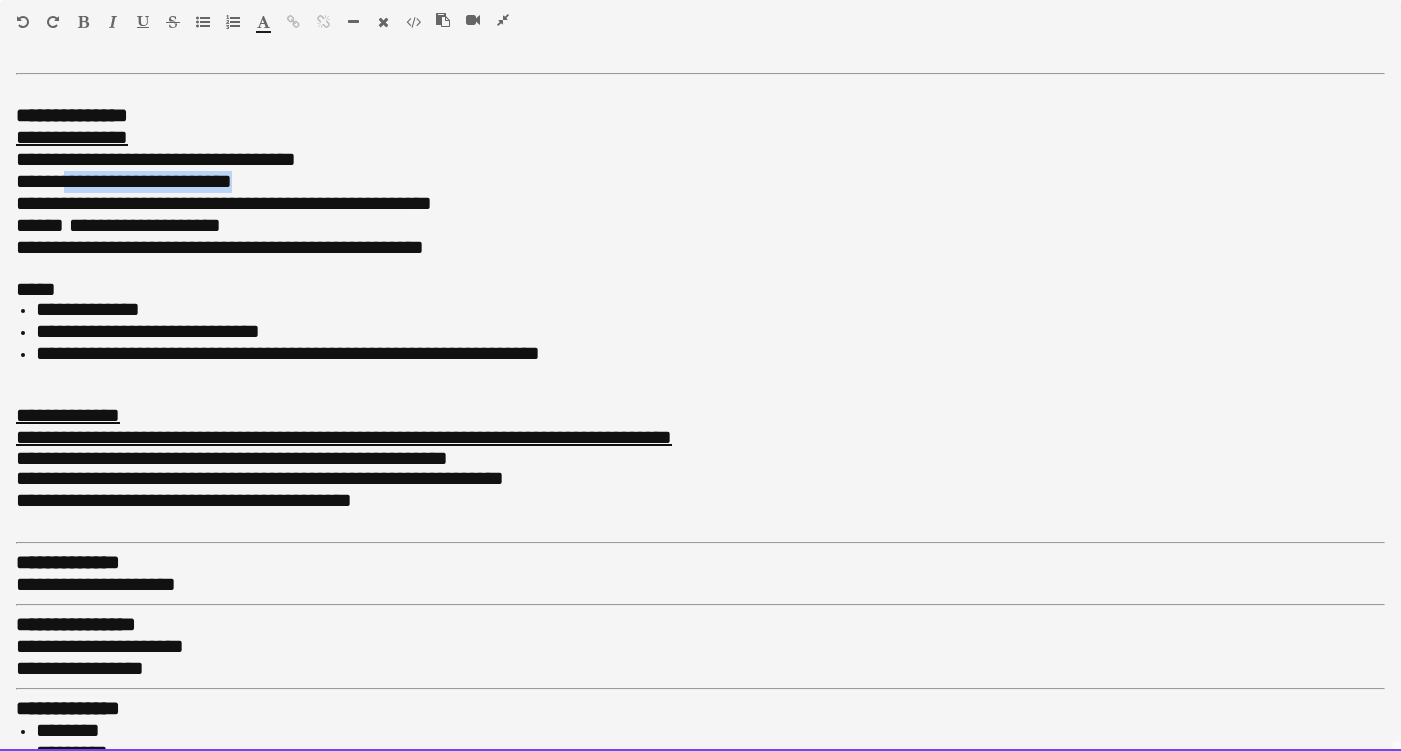 drag, startPoint x: 117, startPoint y: 178, endPoint x: 295, endPoint y: 175, distance: 178.02528 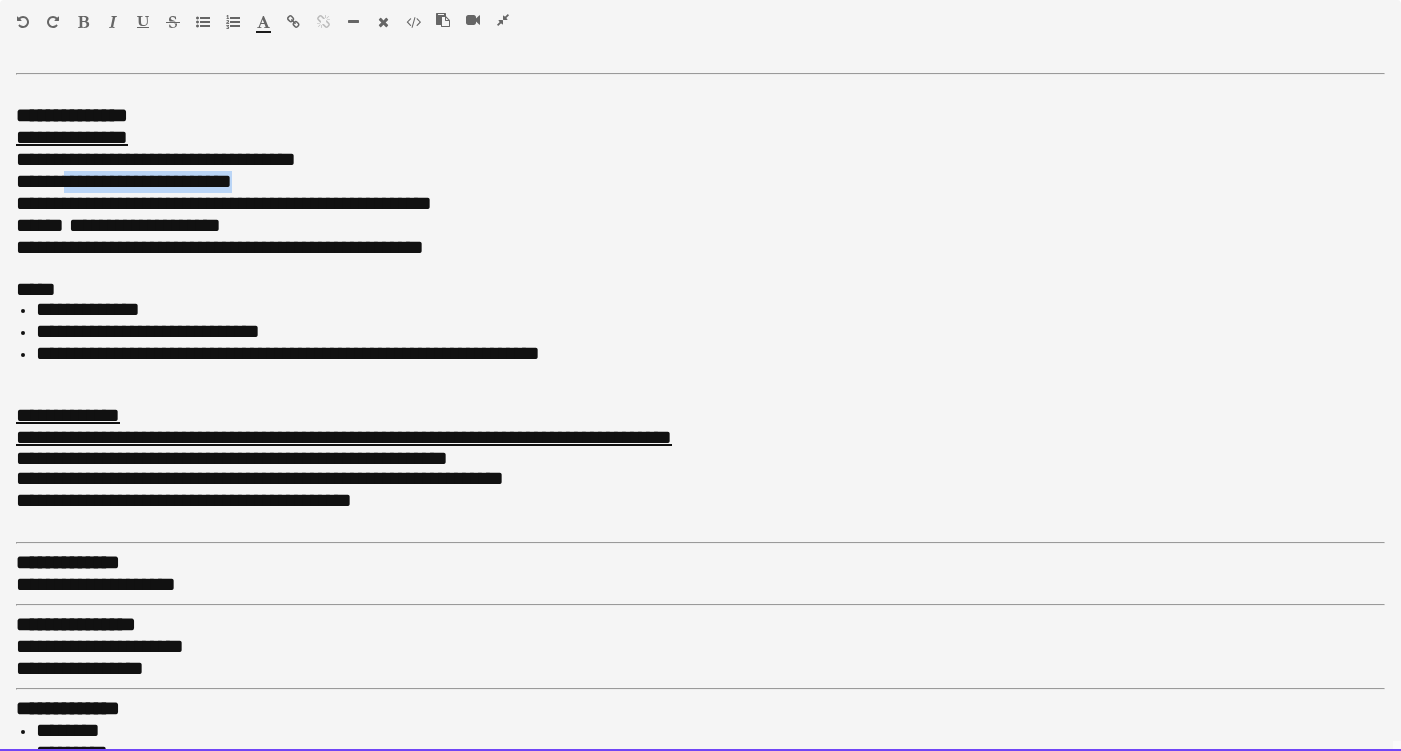 copy on "**********" 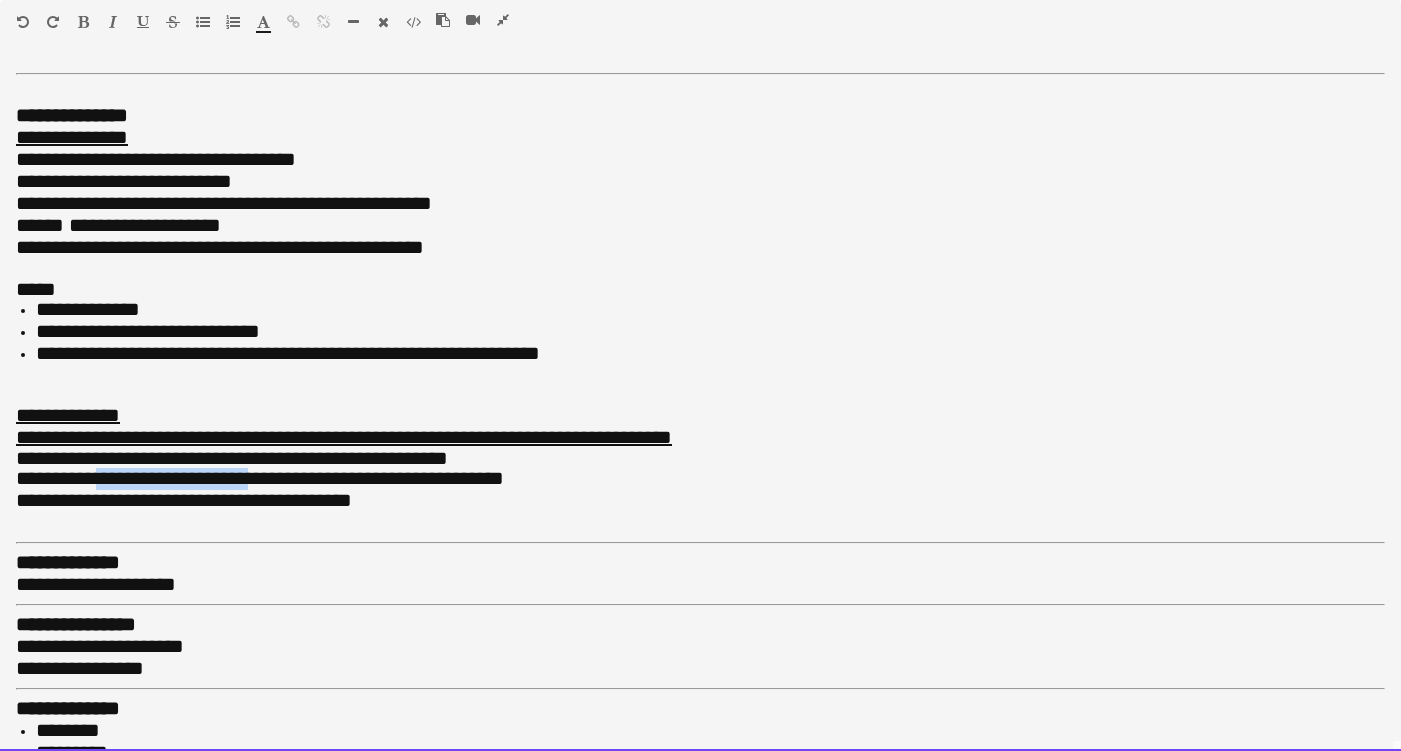 drag, startPoint x: 115, startPoint y: 468, endPoint x: 273, endPoint y: 467, distance: 158.00316 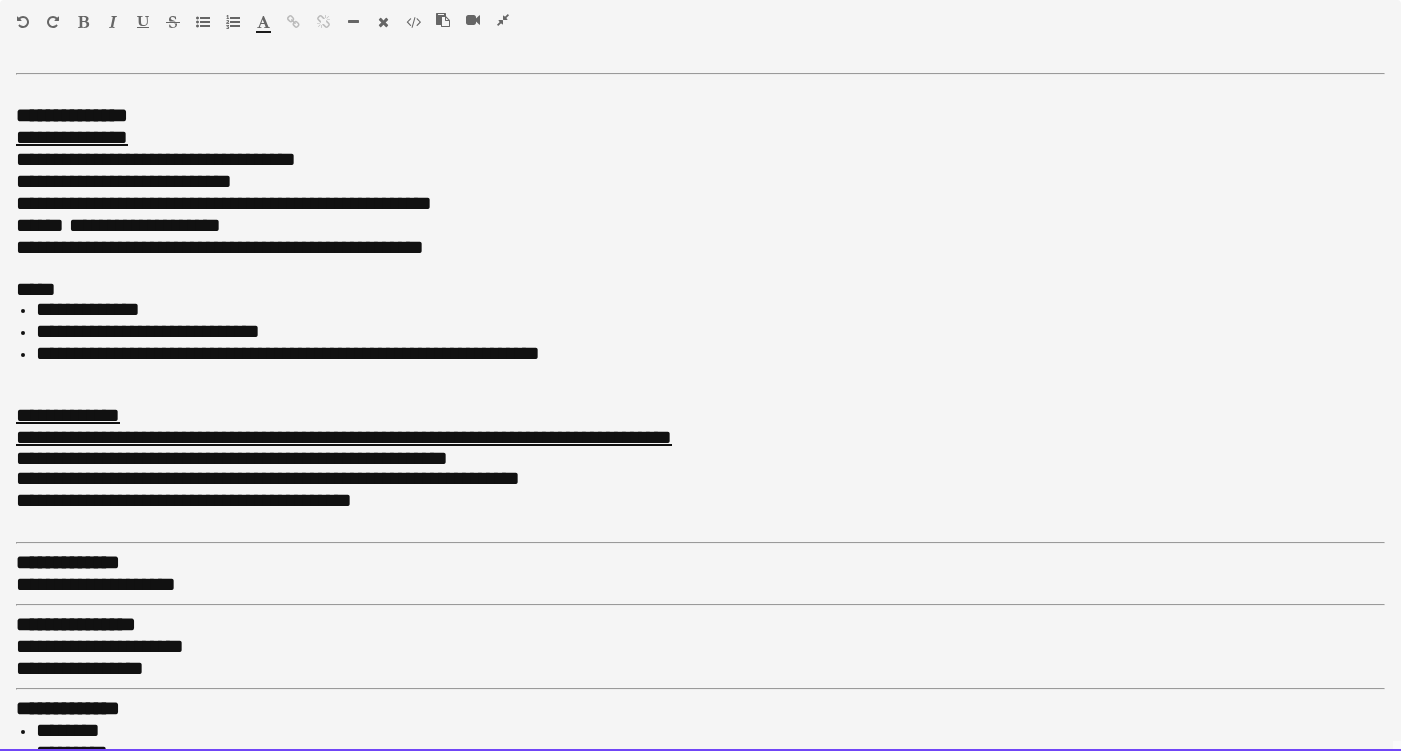 click on "**********" at bounding box center (392, 478) 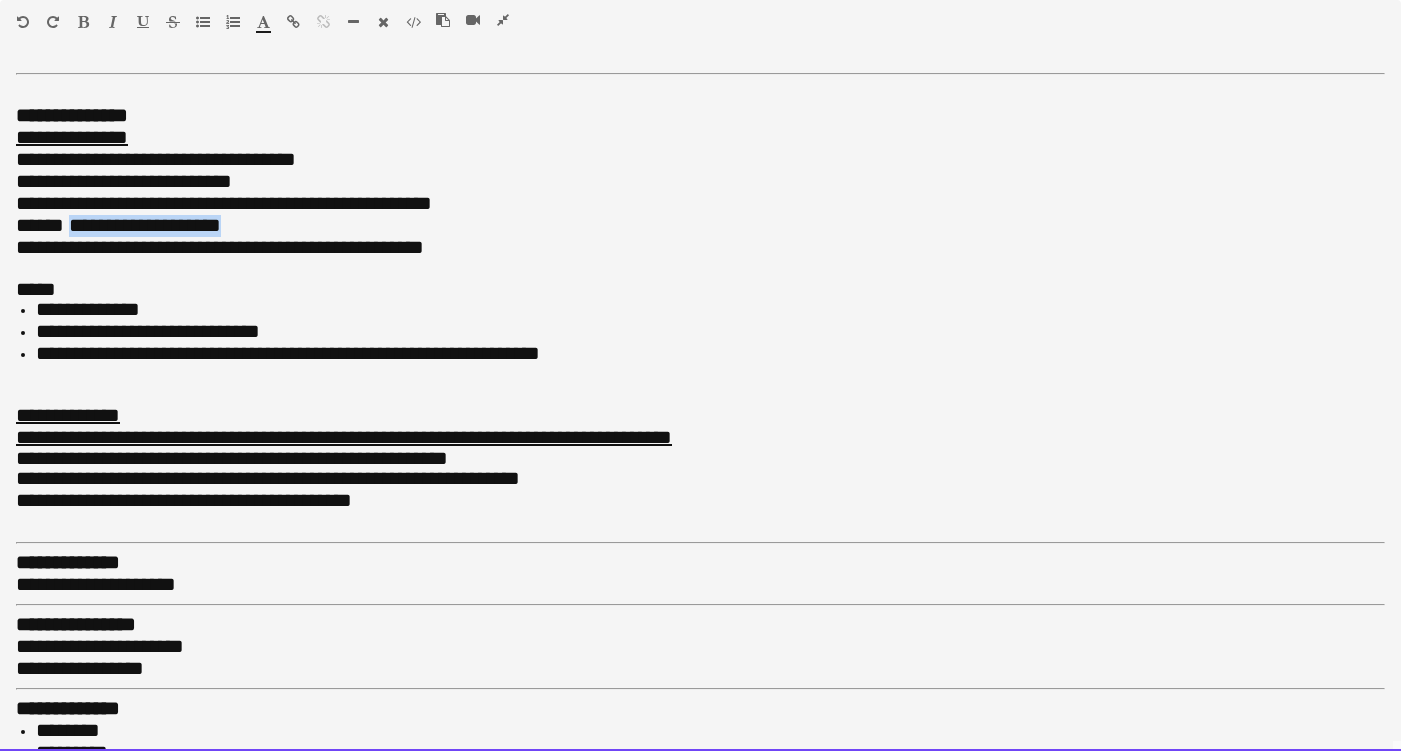 drag, startPoint x: 135, startPoint y: 225, endPoint x: 282, endPoint y: 215, distance: 147.33974 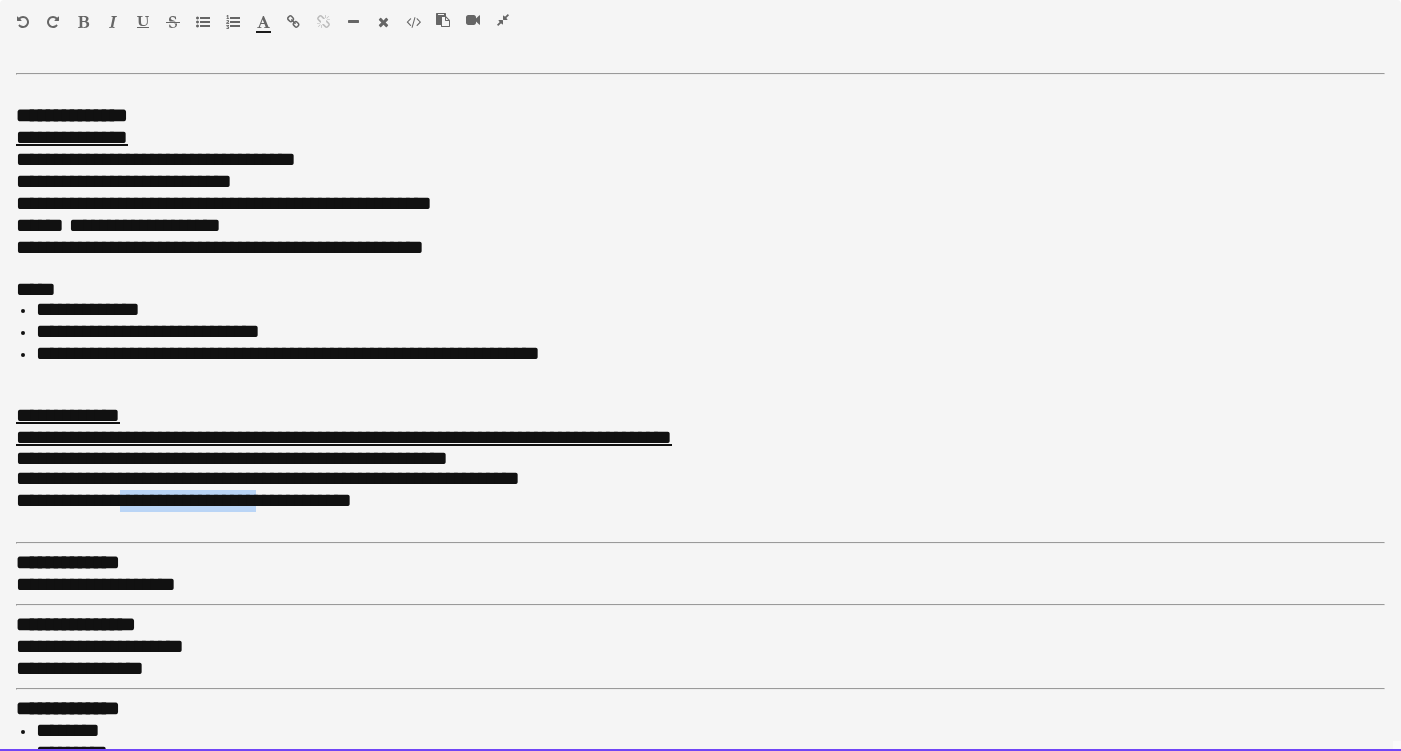 drag, startPoint x: 120, startPoint y: 485, endPoint x: 261, endPoint y: 481, distance: 141.05673 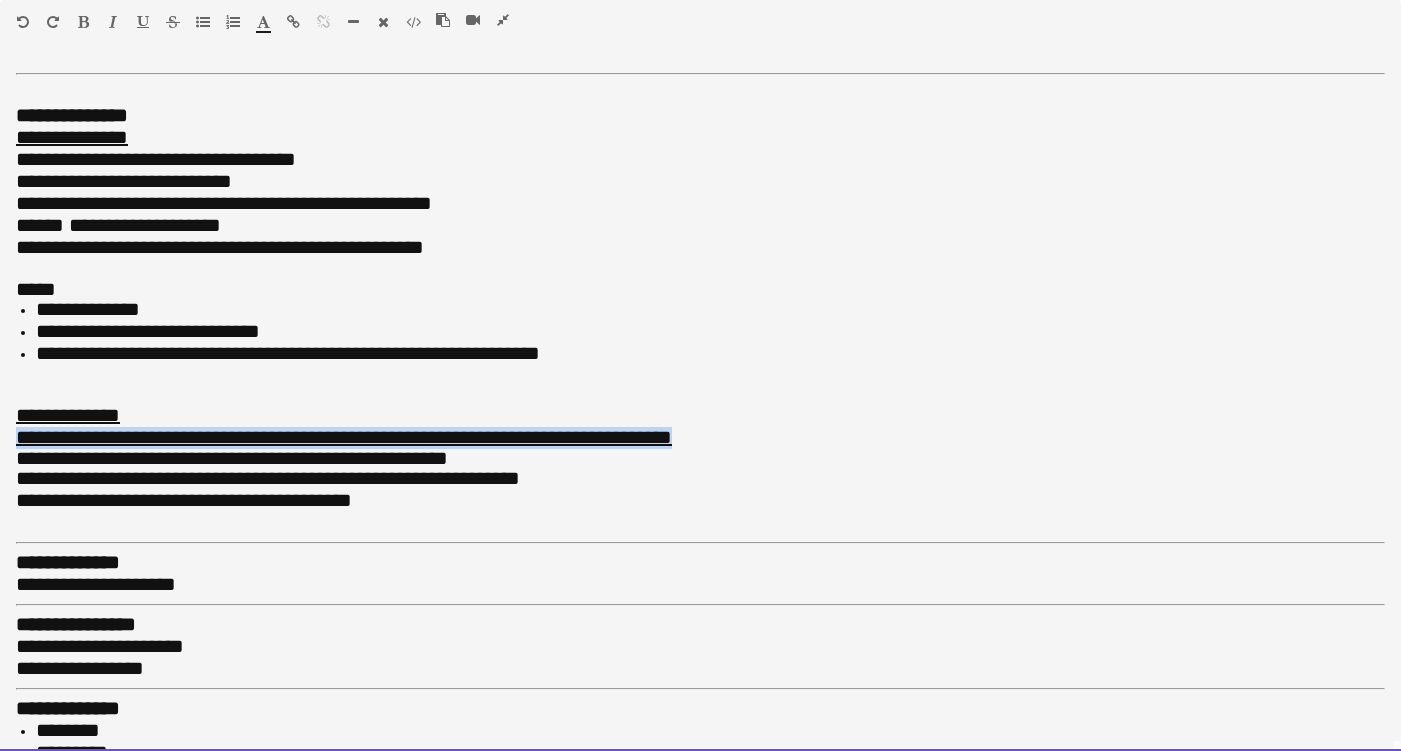 drag, startPoint x: 17, startPoint y: 423, endPoint x: 702, endPoint y: 432, distance: 685.05914 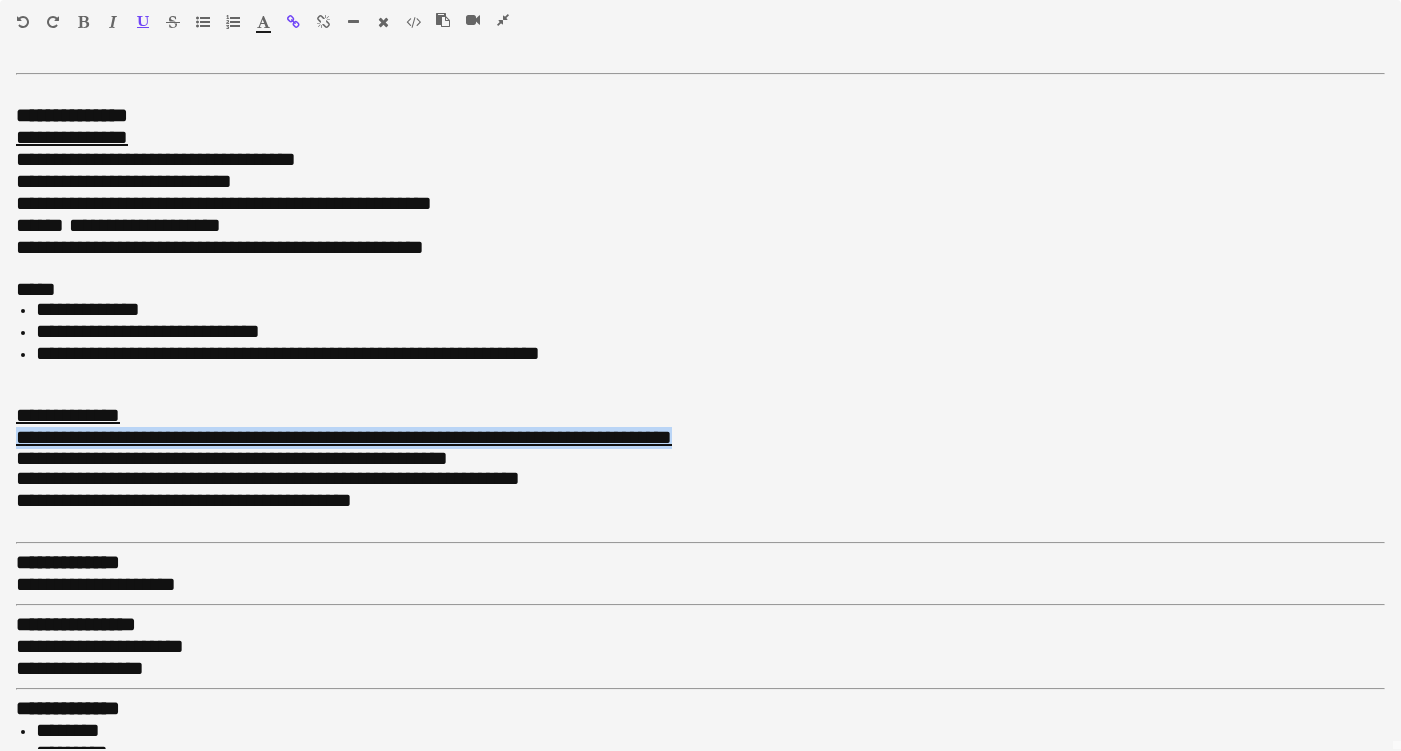 click at bounding box center (293, 22) 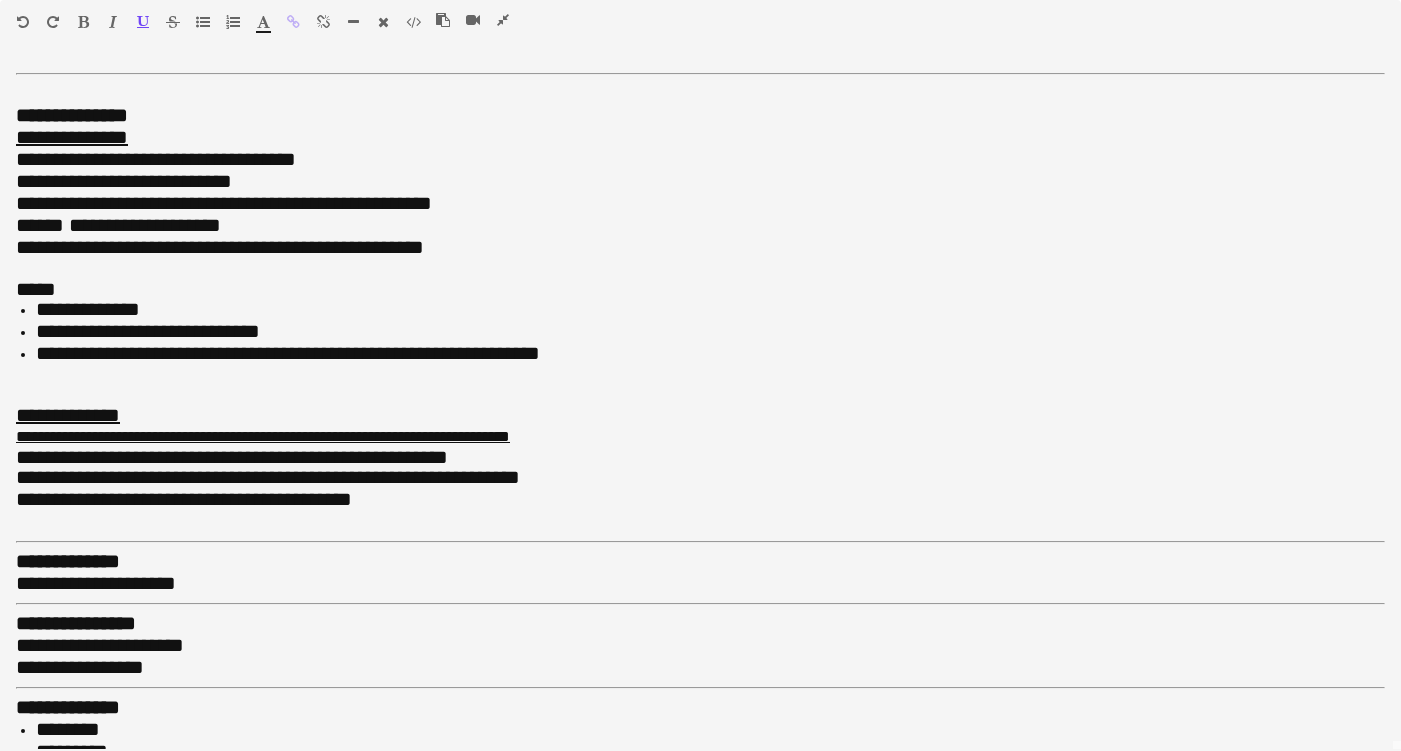 click at bounding box center (413, 22) 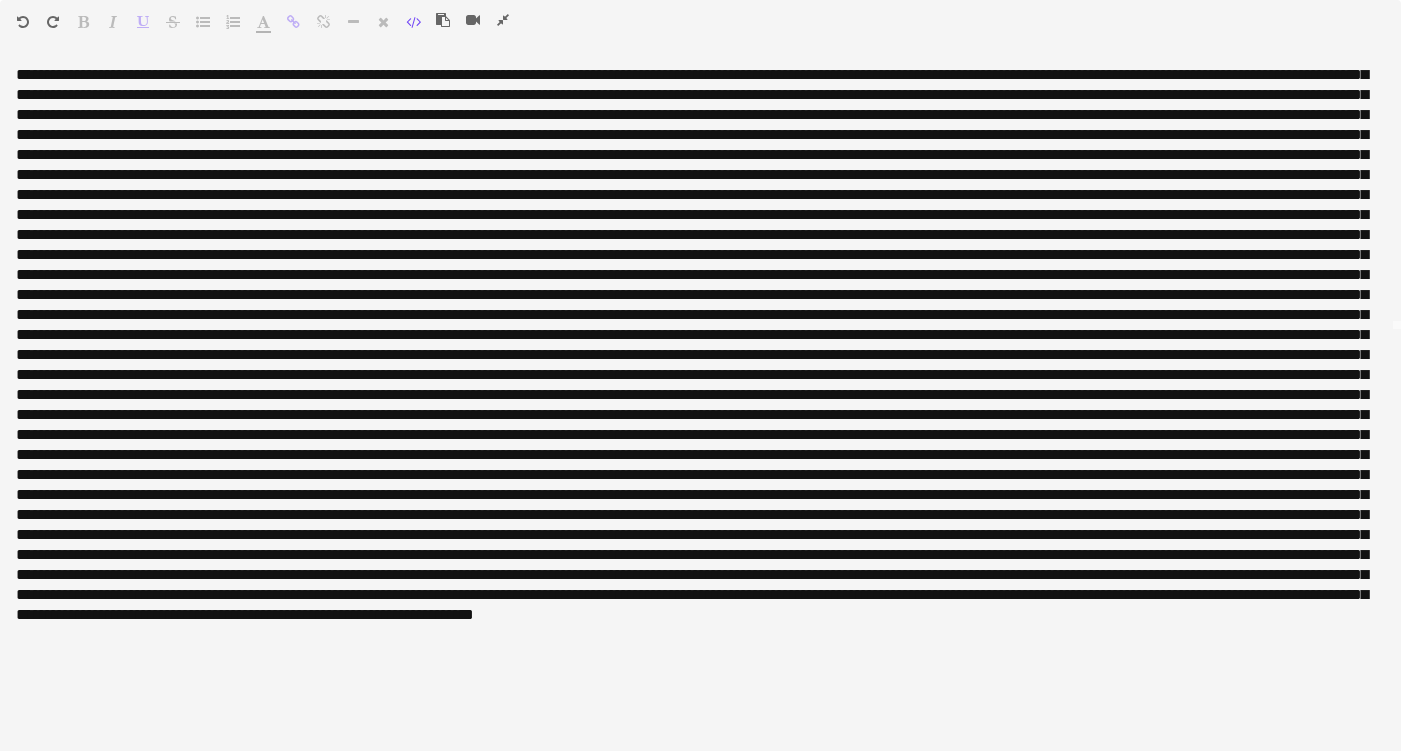 scroll, scrollTop: 421, scrollLeft: 0, axis: vertical 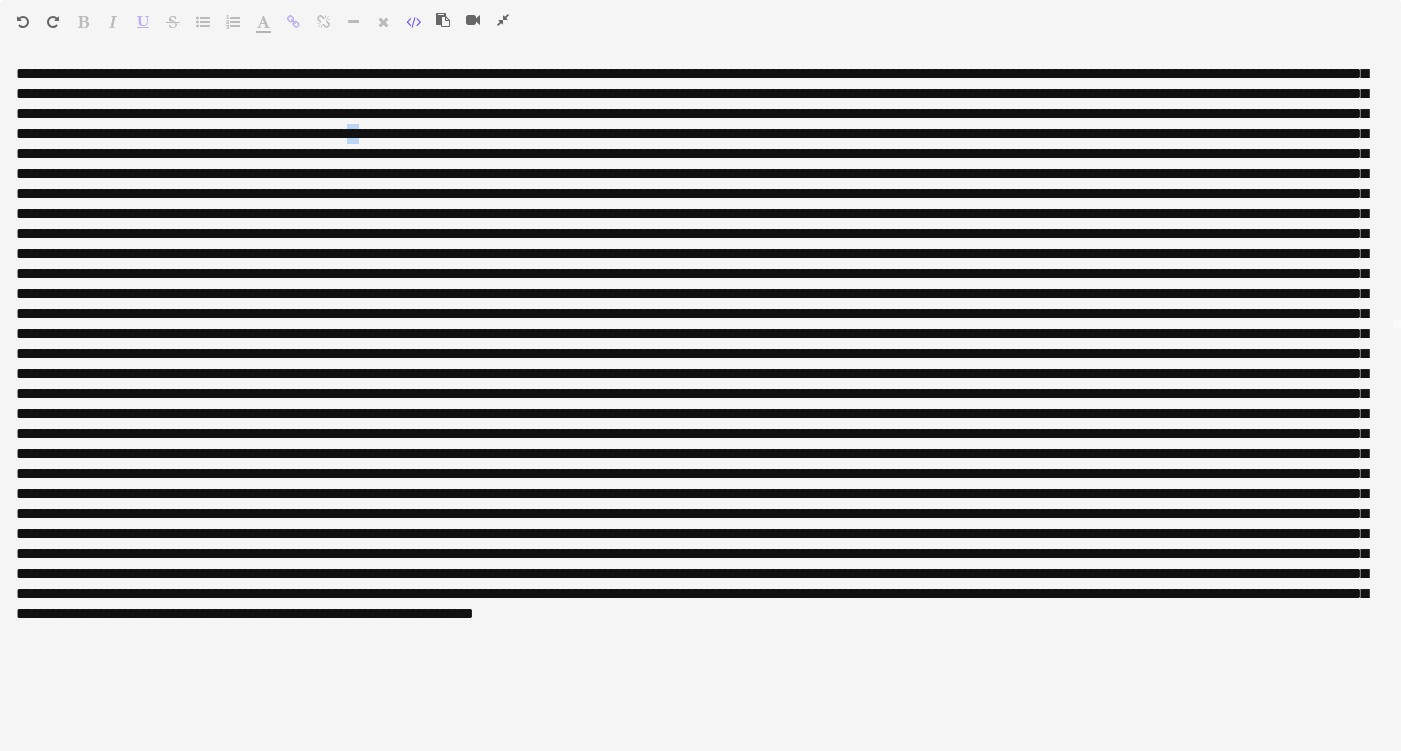 drag, startPoint x: 361, startPoint y: 439, endPoint x: 347, endPoint y: 438, distance: 14.035668 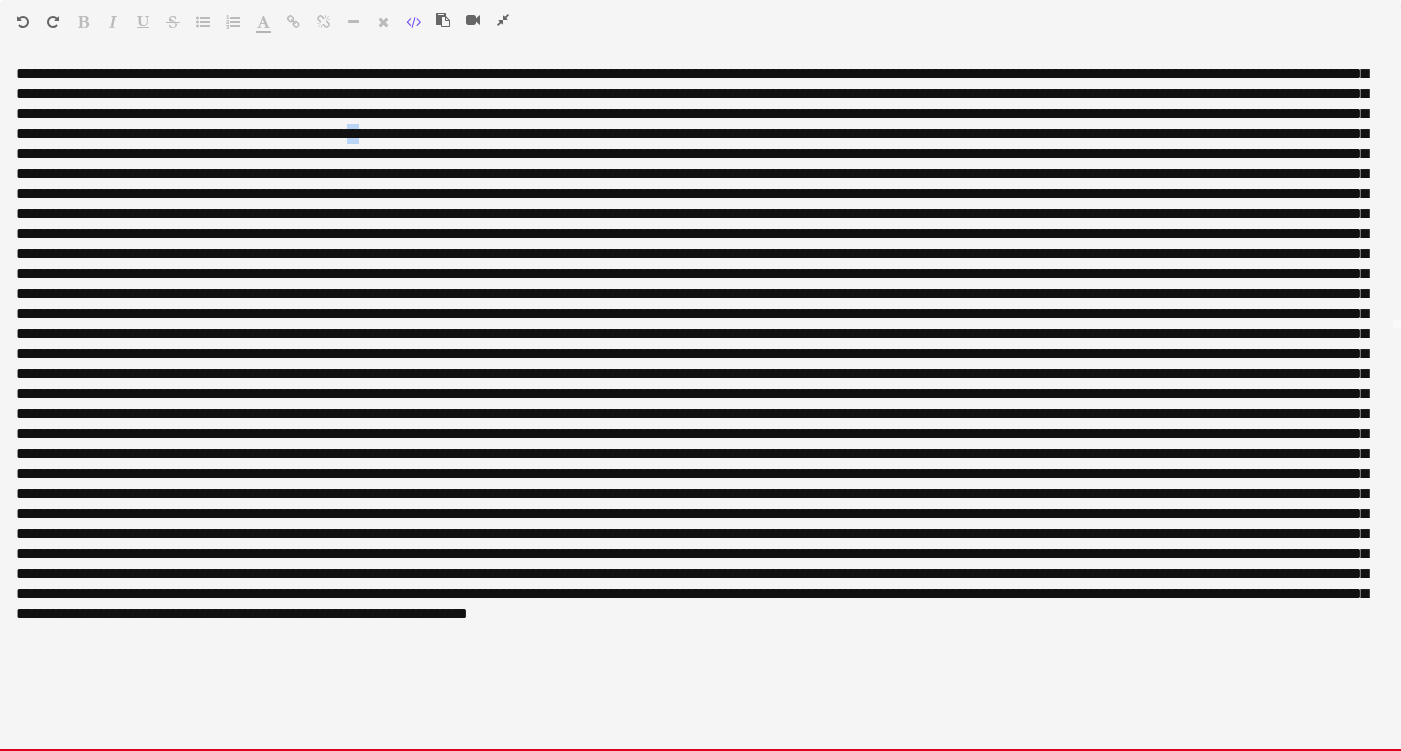 type 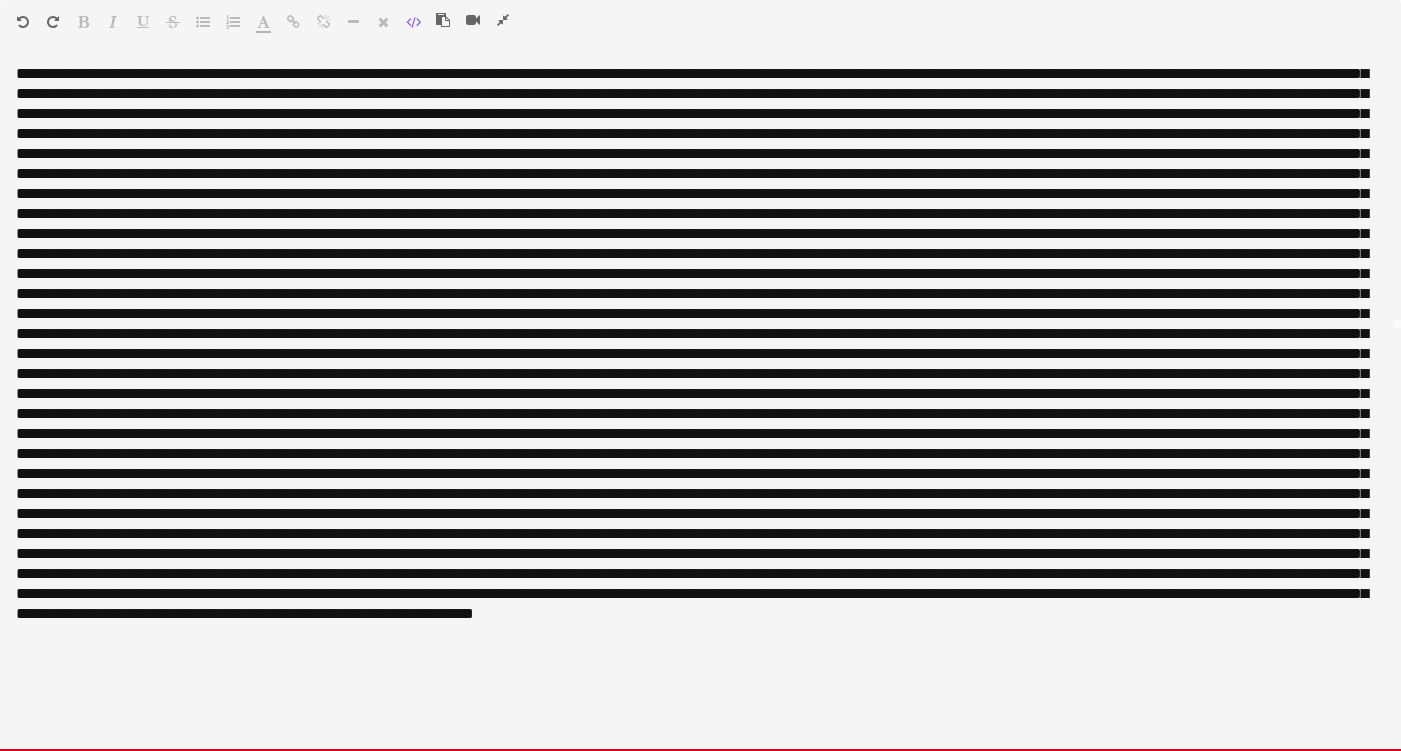 click at bounding box center (503, 20) 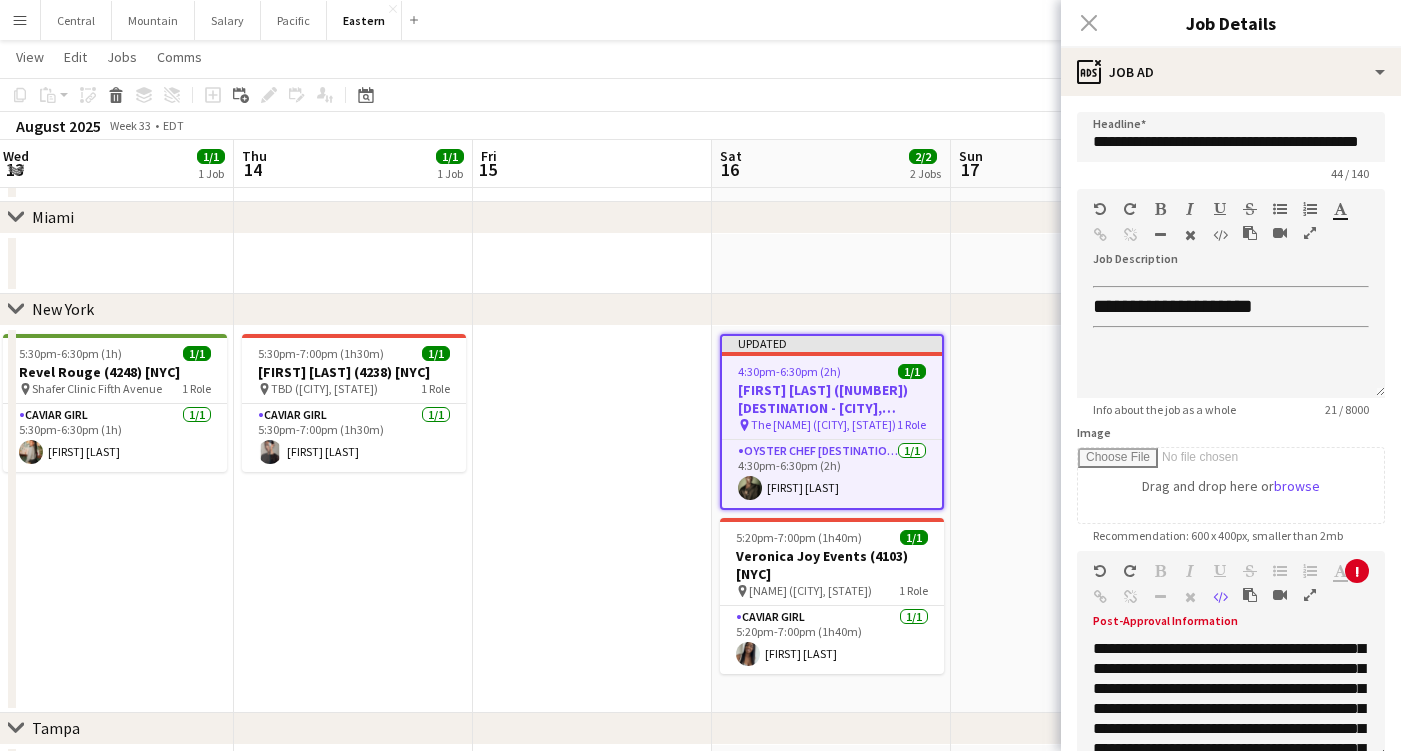 click at bounding box center [1220, 597] 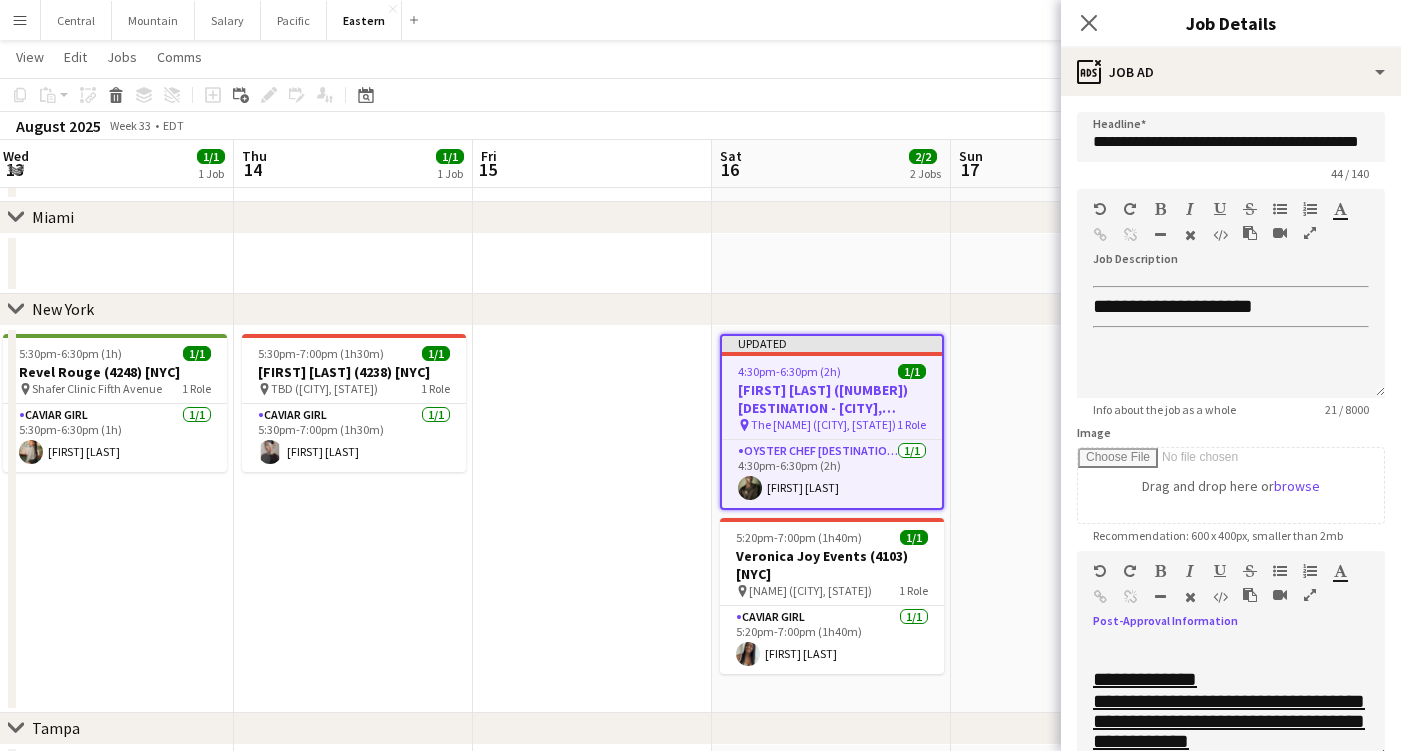 click at bounding box center (1310, 595) 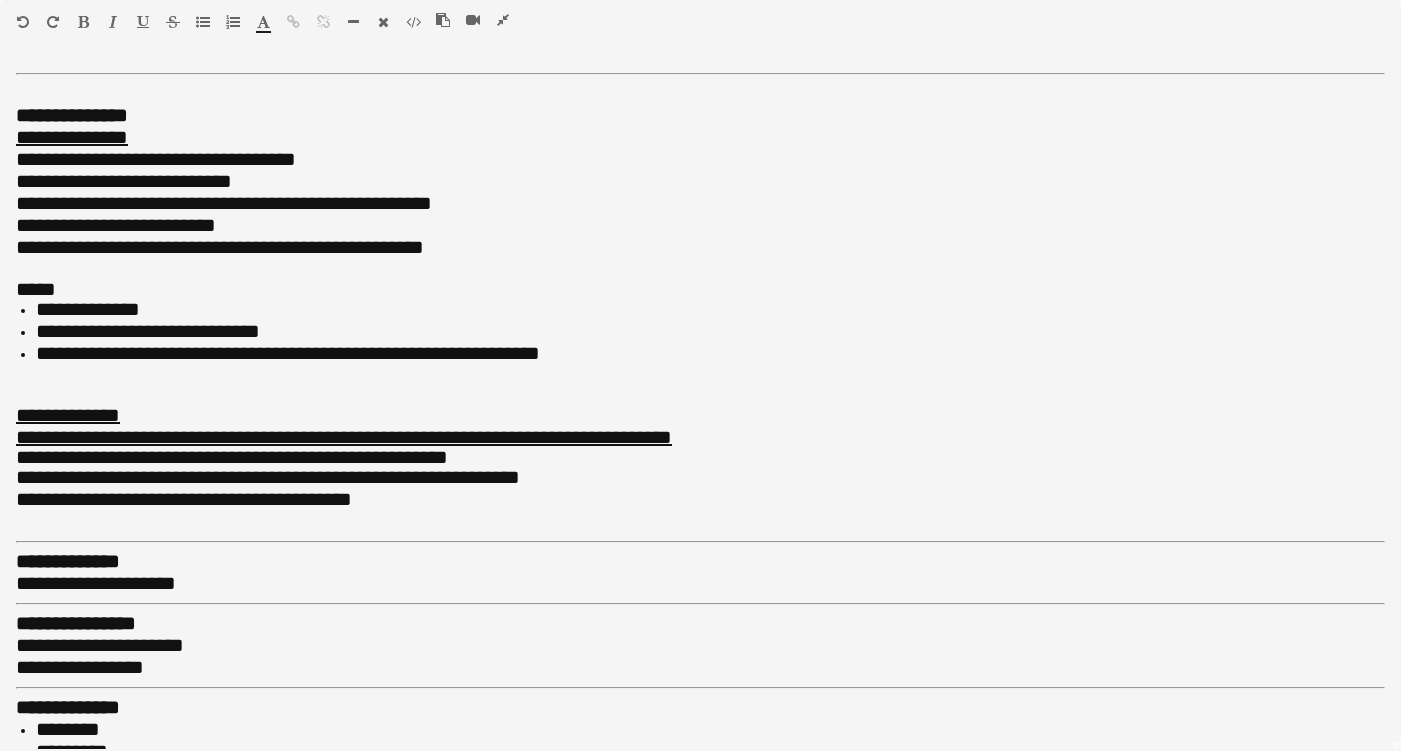 scroll, scrollTop: 0, scrollLeft: 0, axis: both 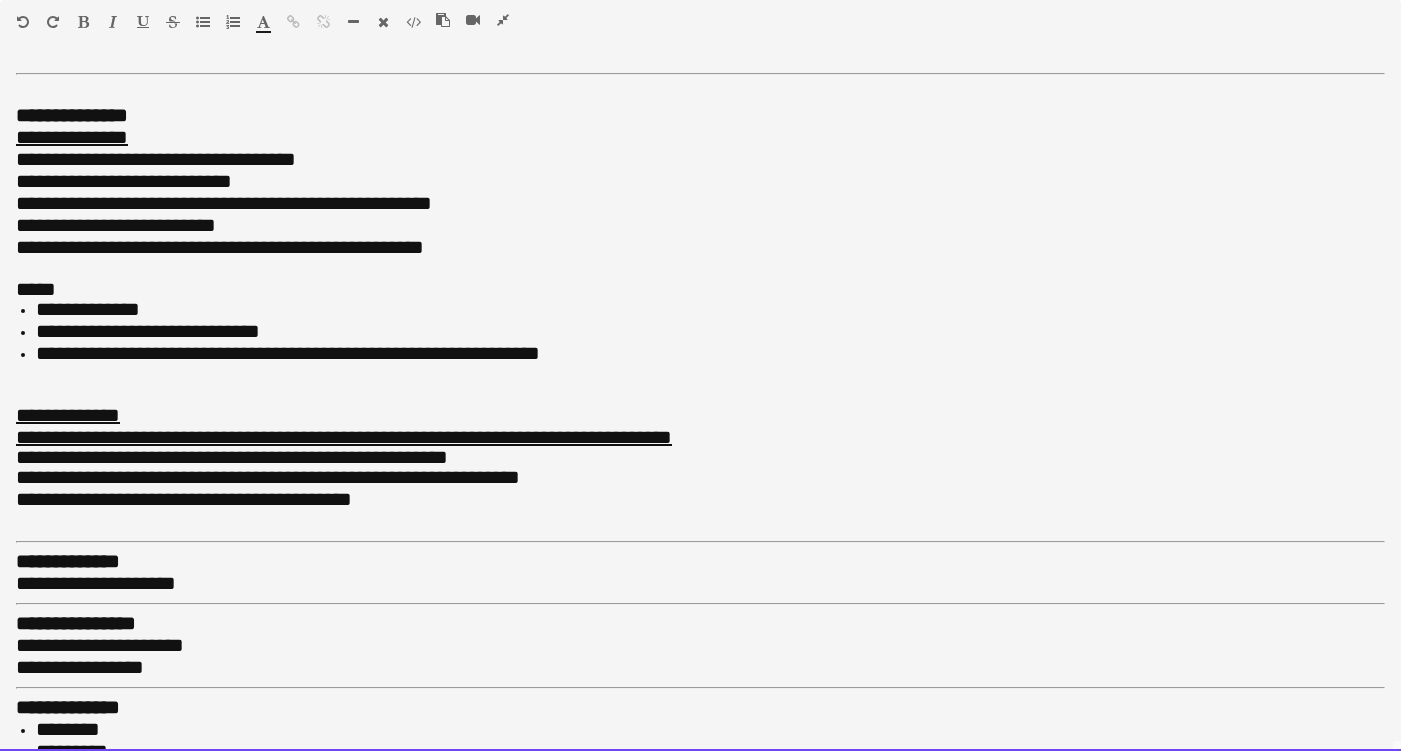 click at bounding box center [700, 395] 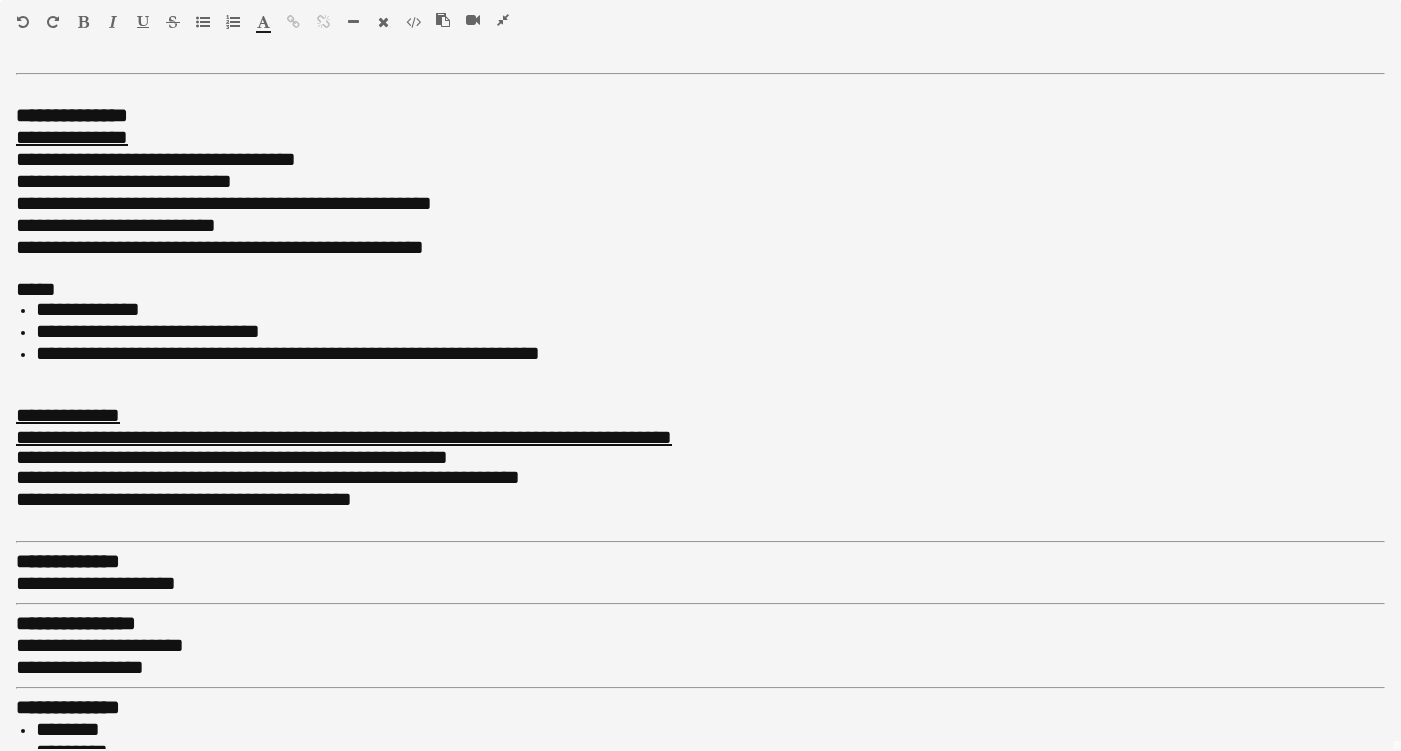 click at bounding box center (503, 20) 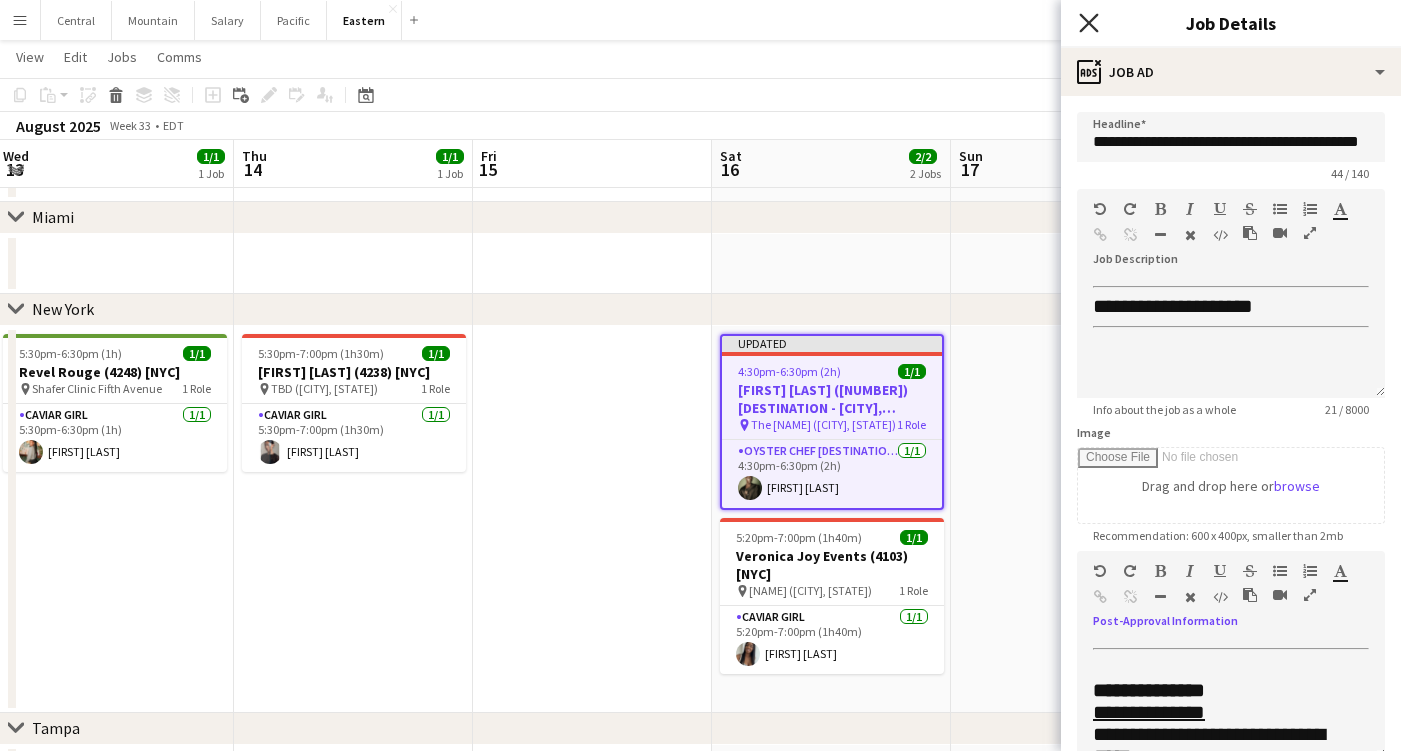 click on "Close pop-in" 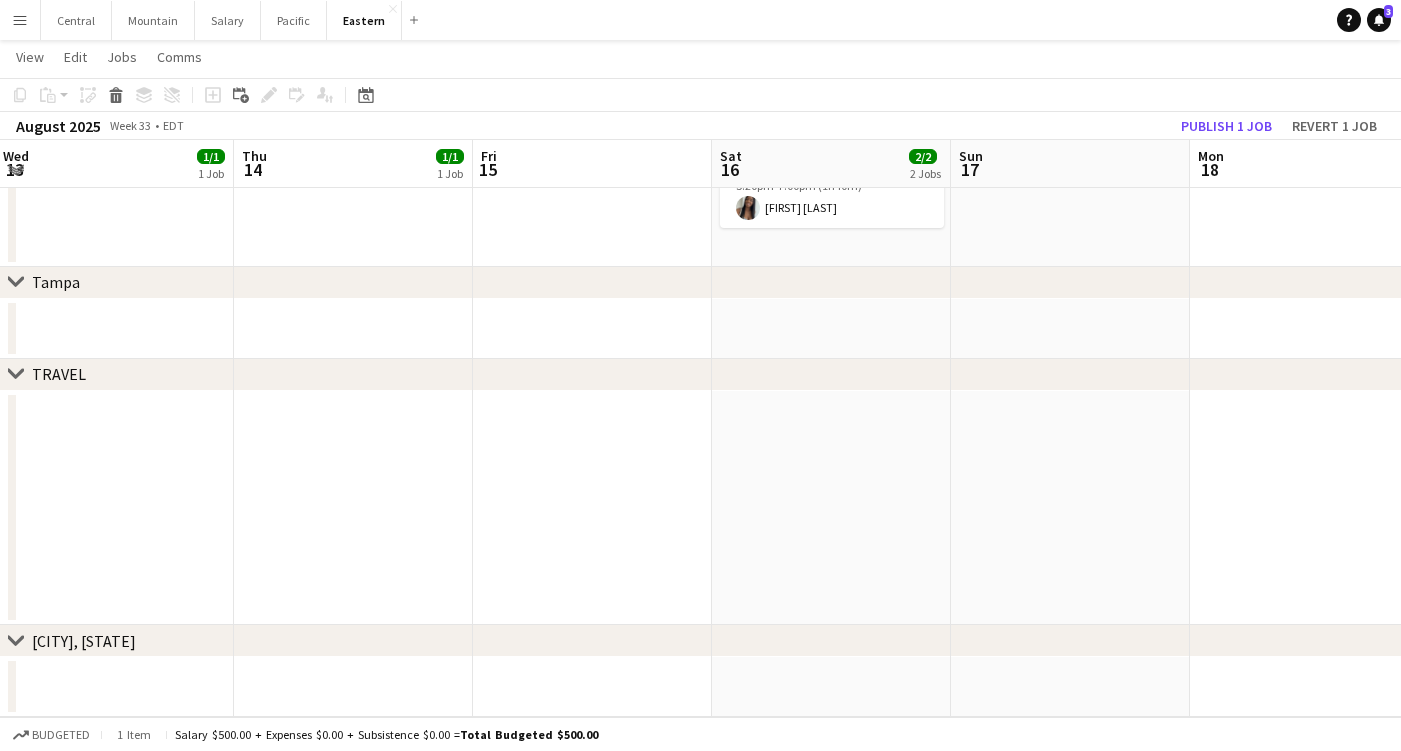 scroll, scrollTop: 945, scrollLeft: 0, axis: vertical 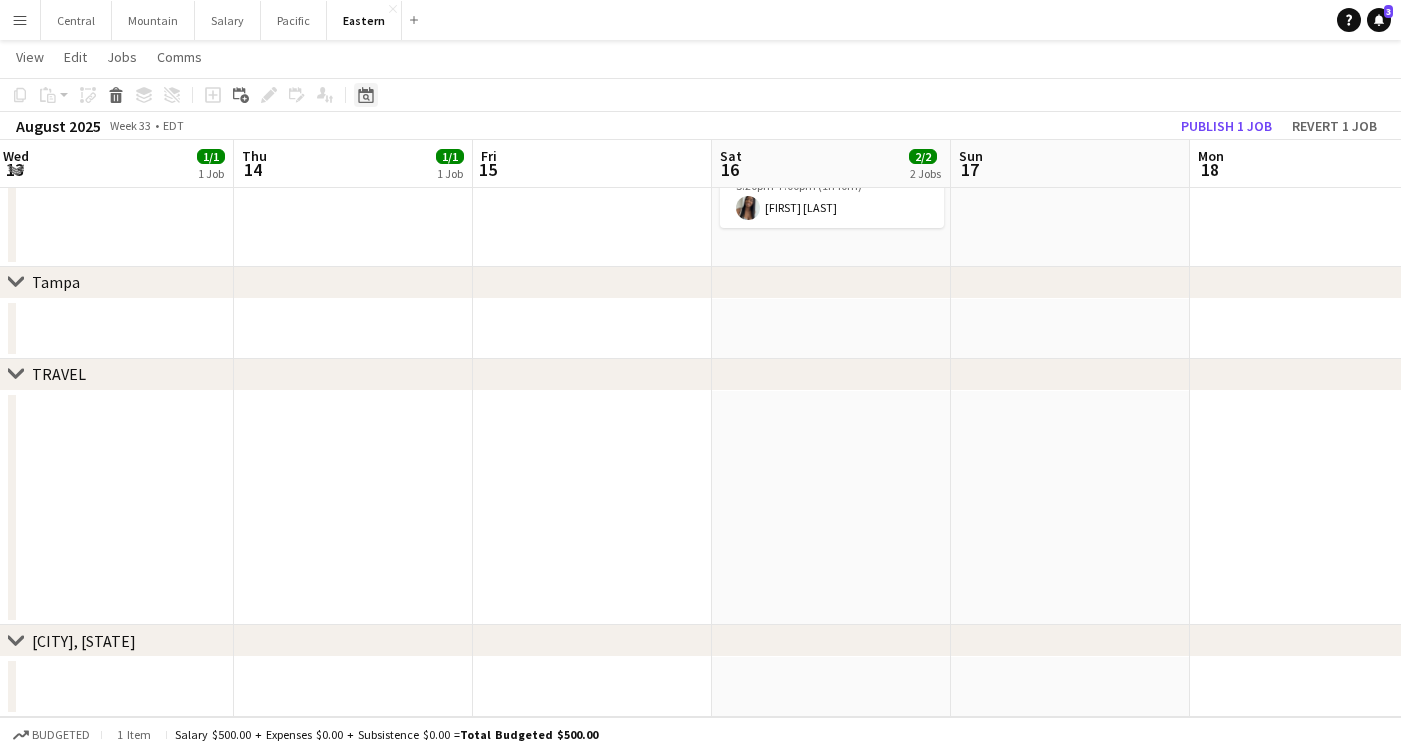 click on "Date picker" 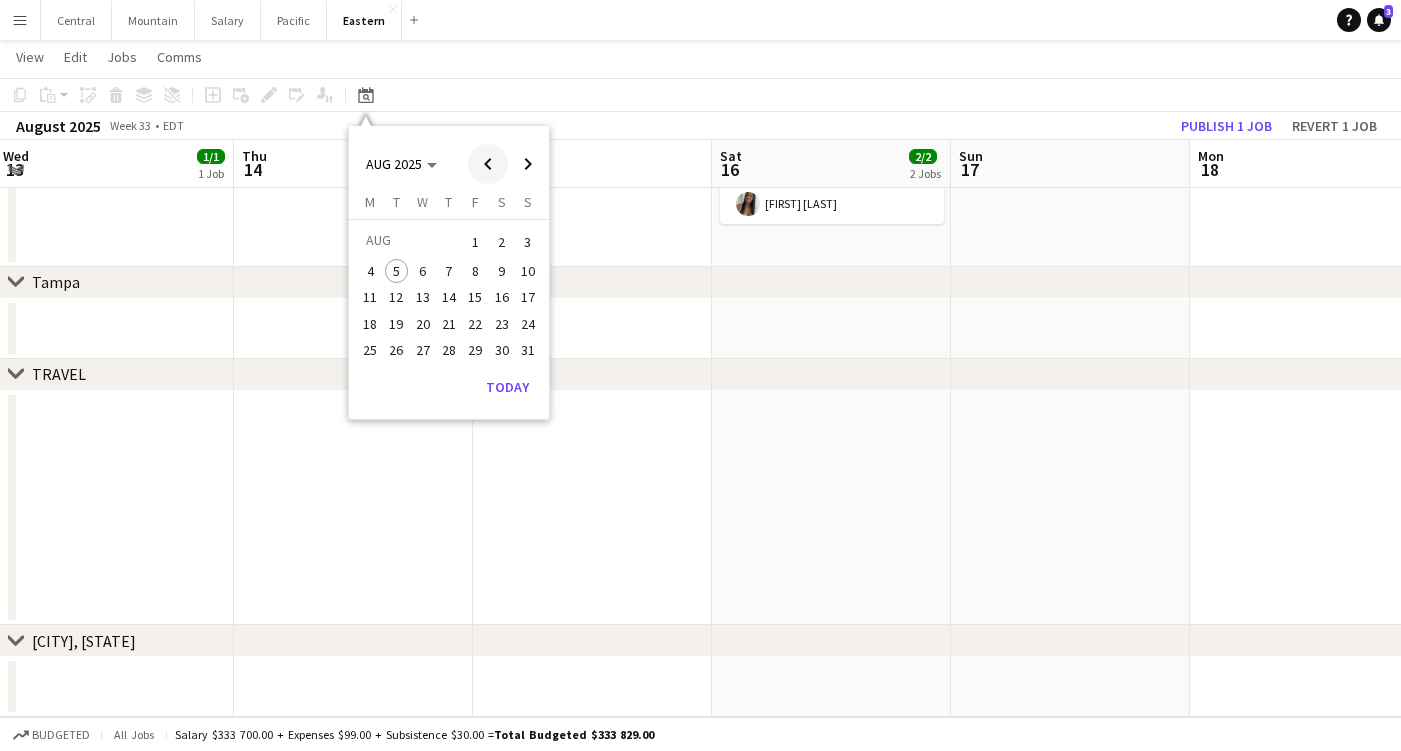 click at bounding box center [488, 164] 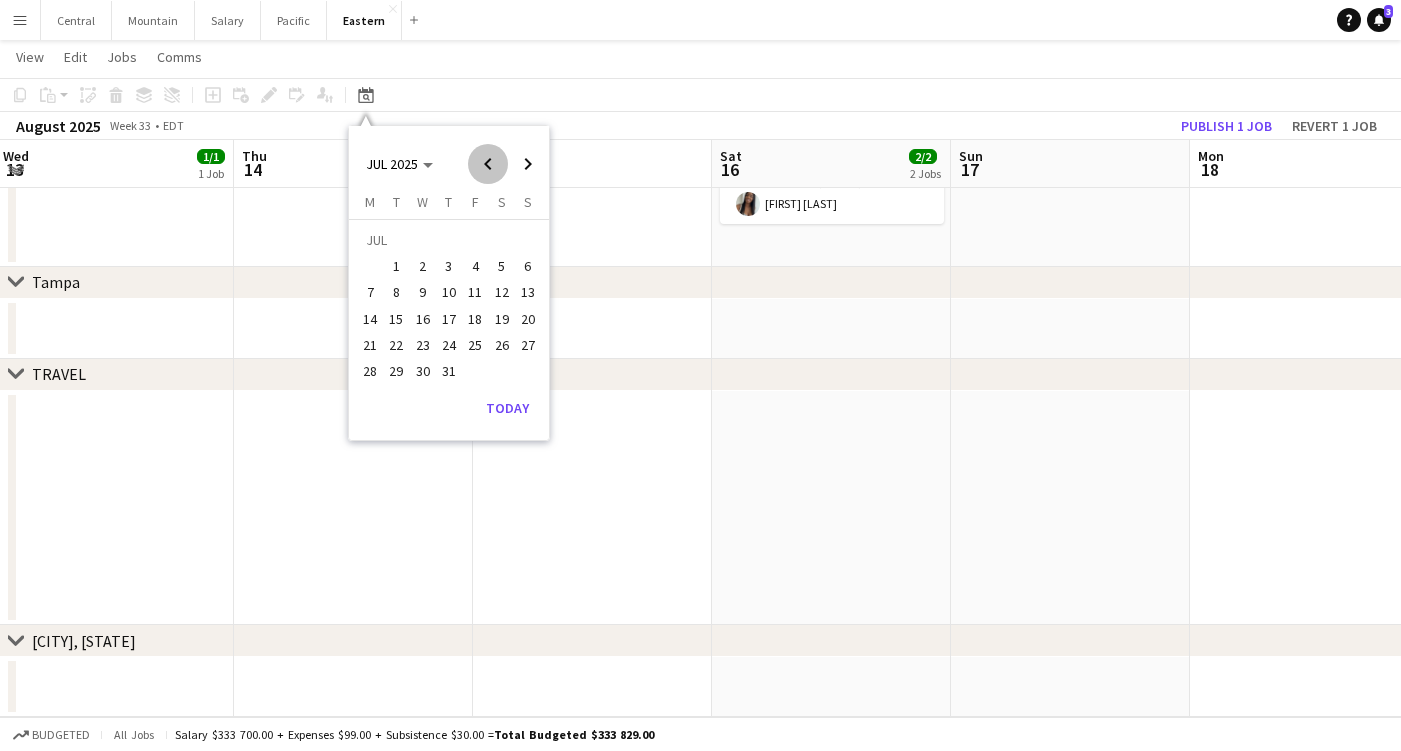 click at bounding box center [488, 164] 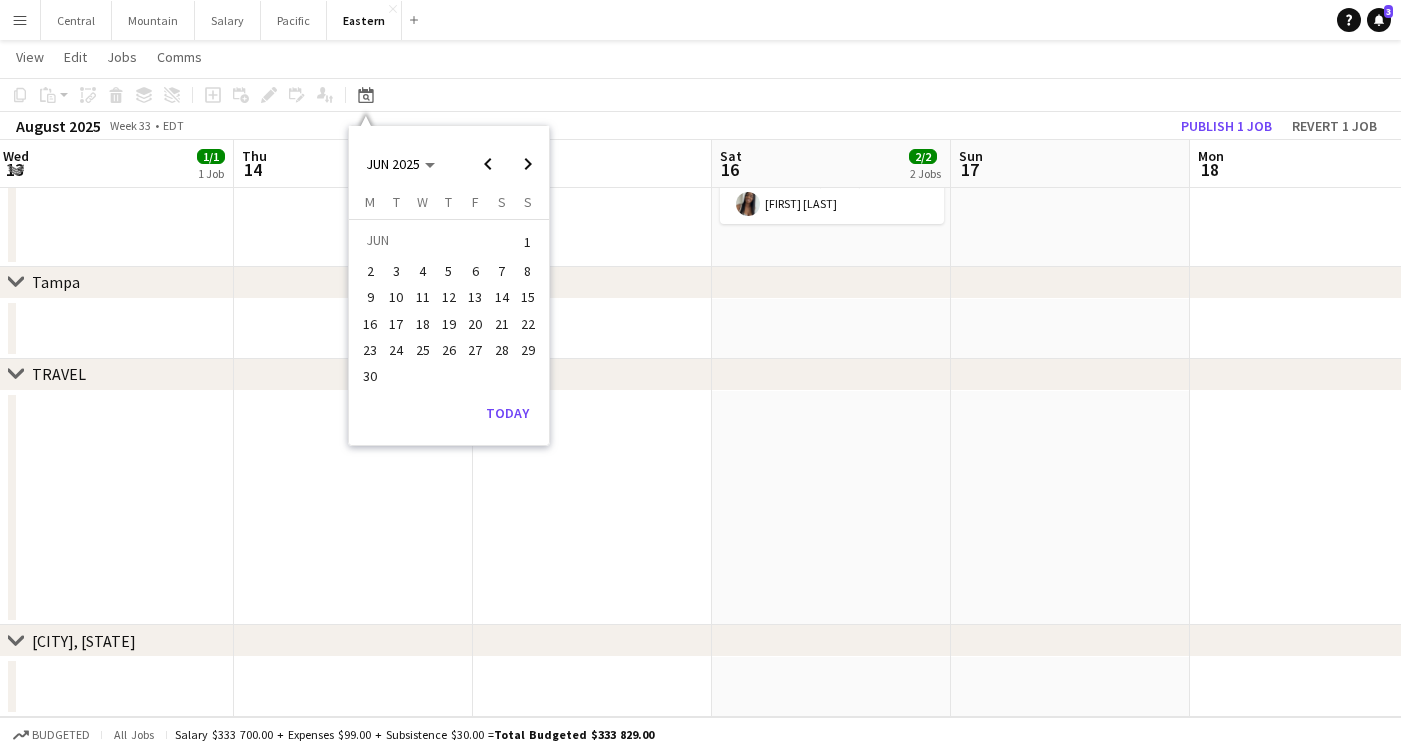click on "5" at bounding box center [449, 271] 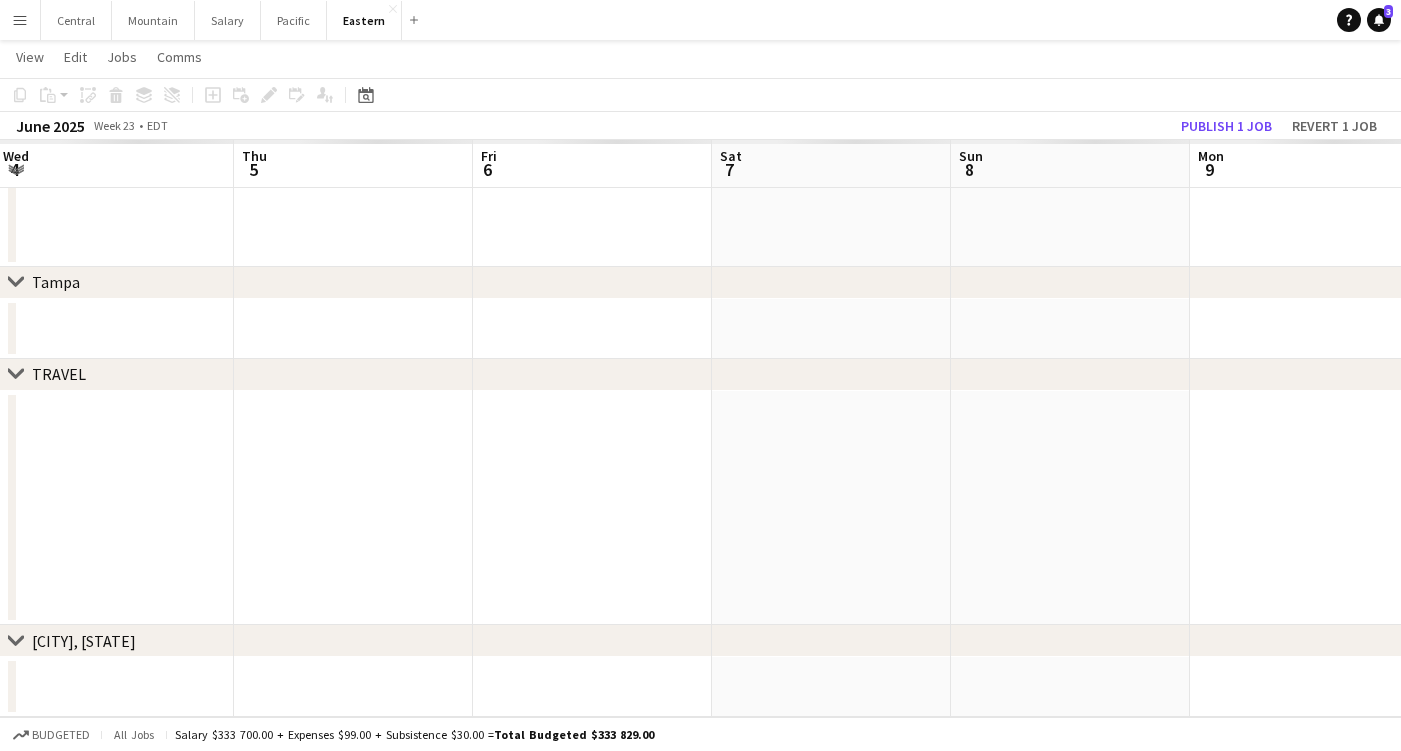 scroll, scrollTop: 0, scrollLeft: 687, axis: horizontal 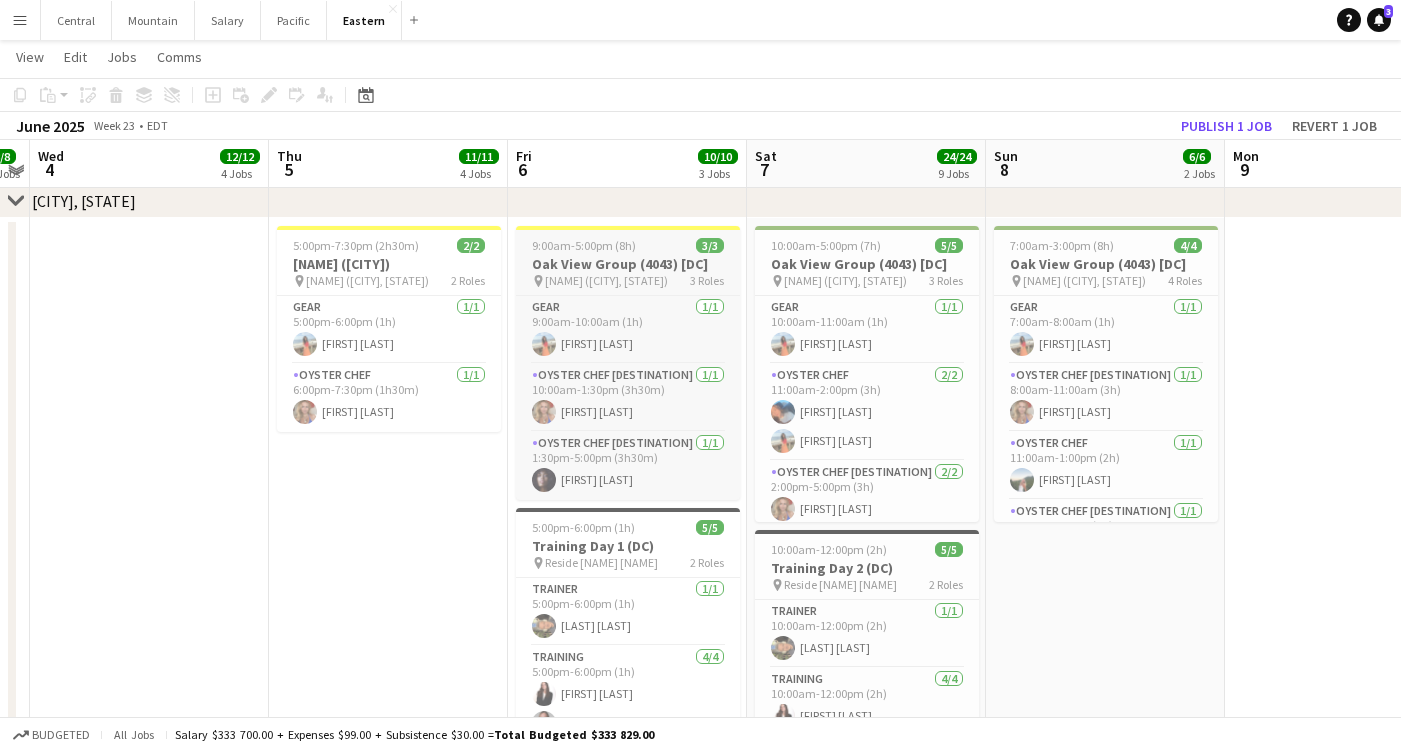 click on "Oak View Group (4043) [DC]" at bounding box center [628, 264] 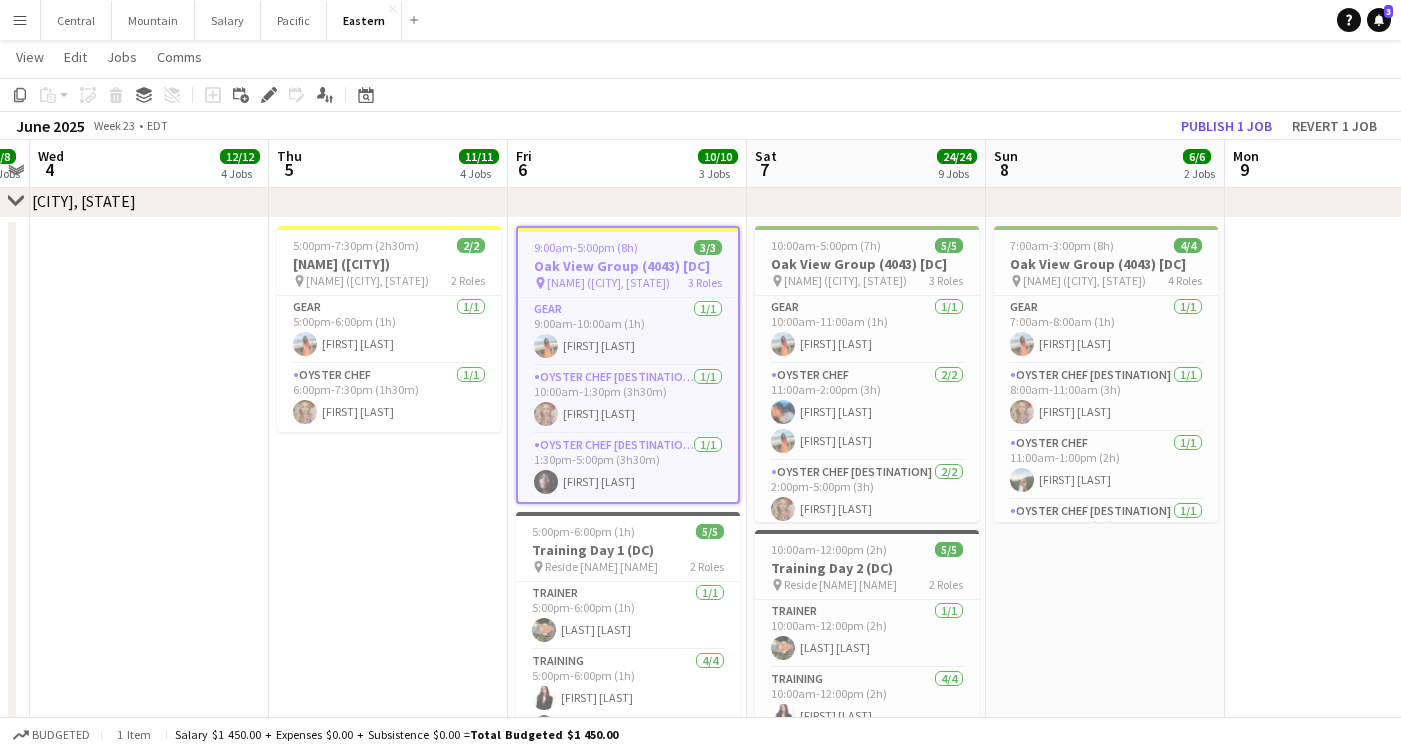 scroll, scrollTop: 0, scrollLeft: 686, axis: horizontal 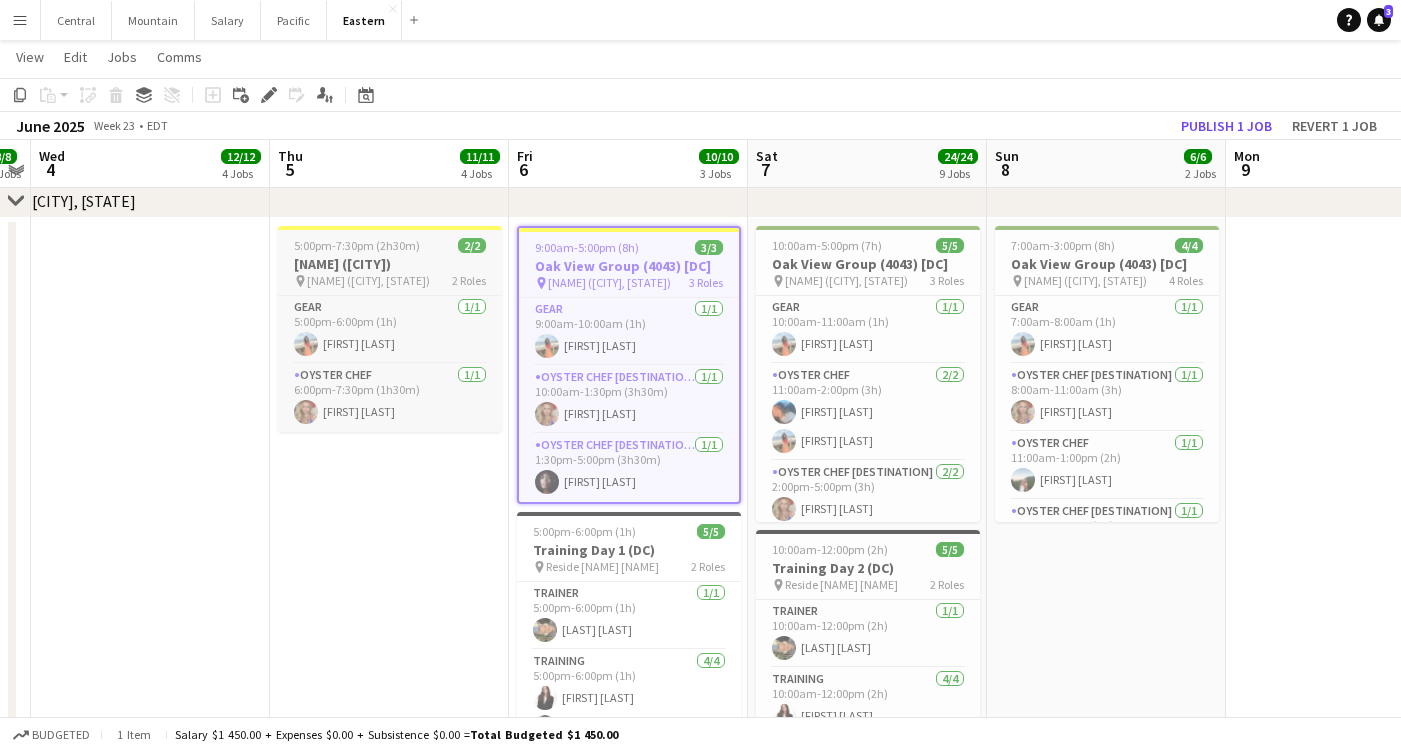 click on "[NAME] ([CITY])" at bounding box center (390, 264) 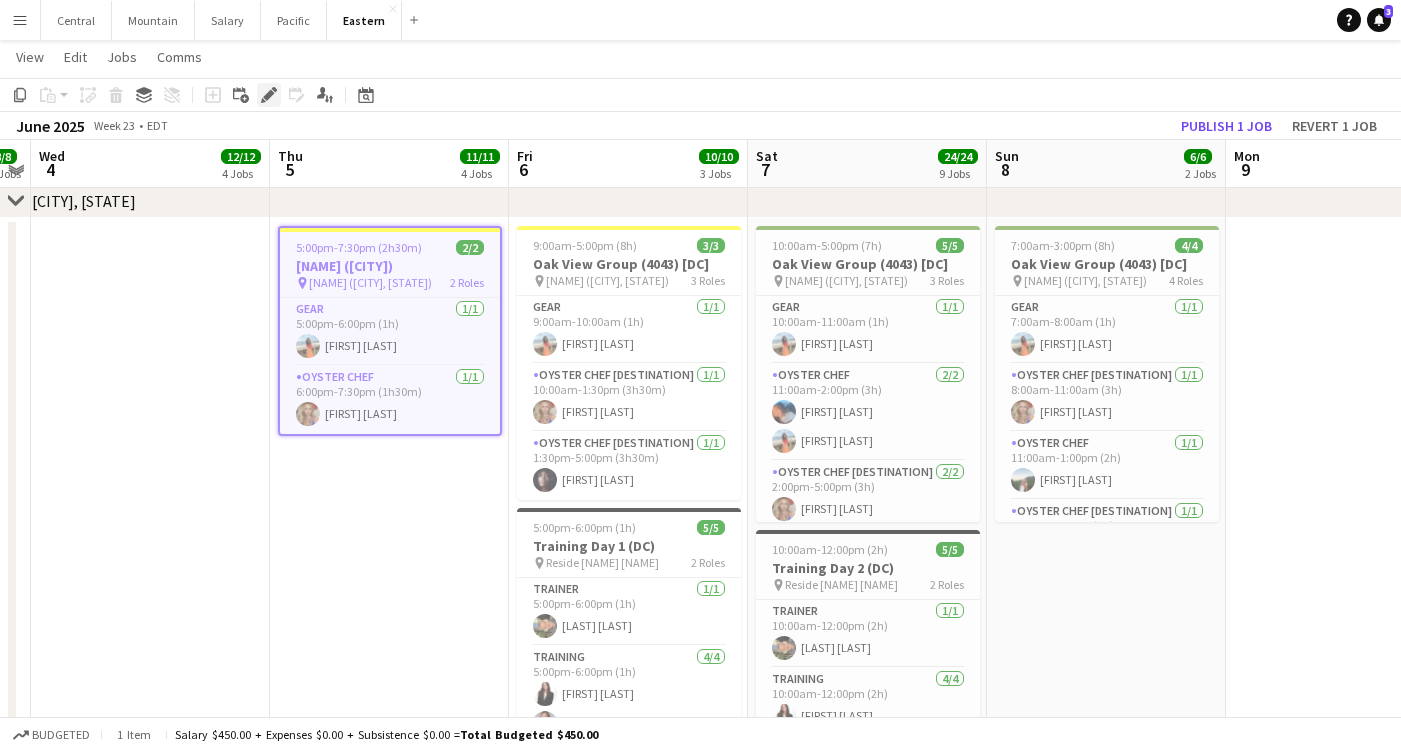 click 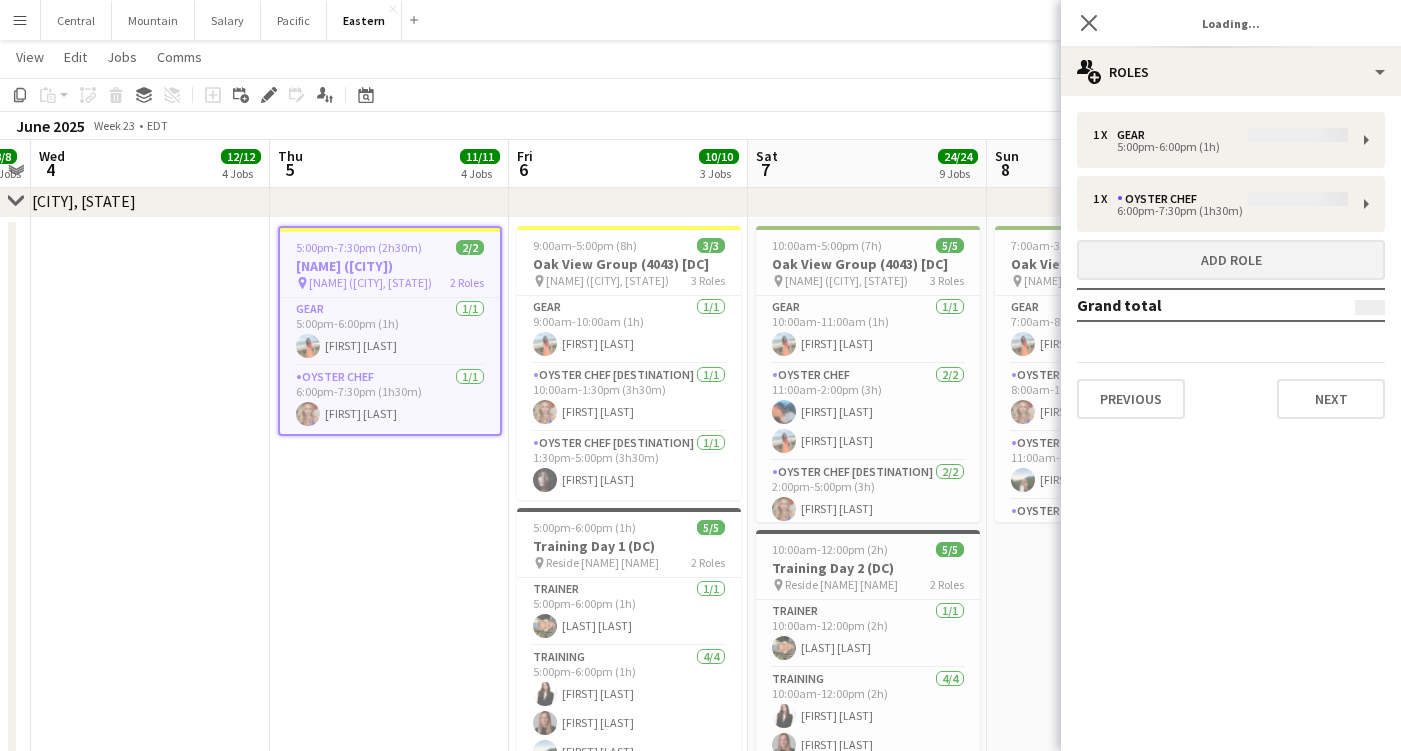 type on "**********" 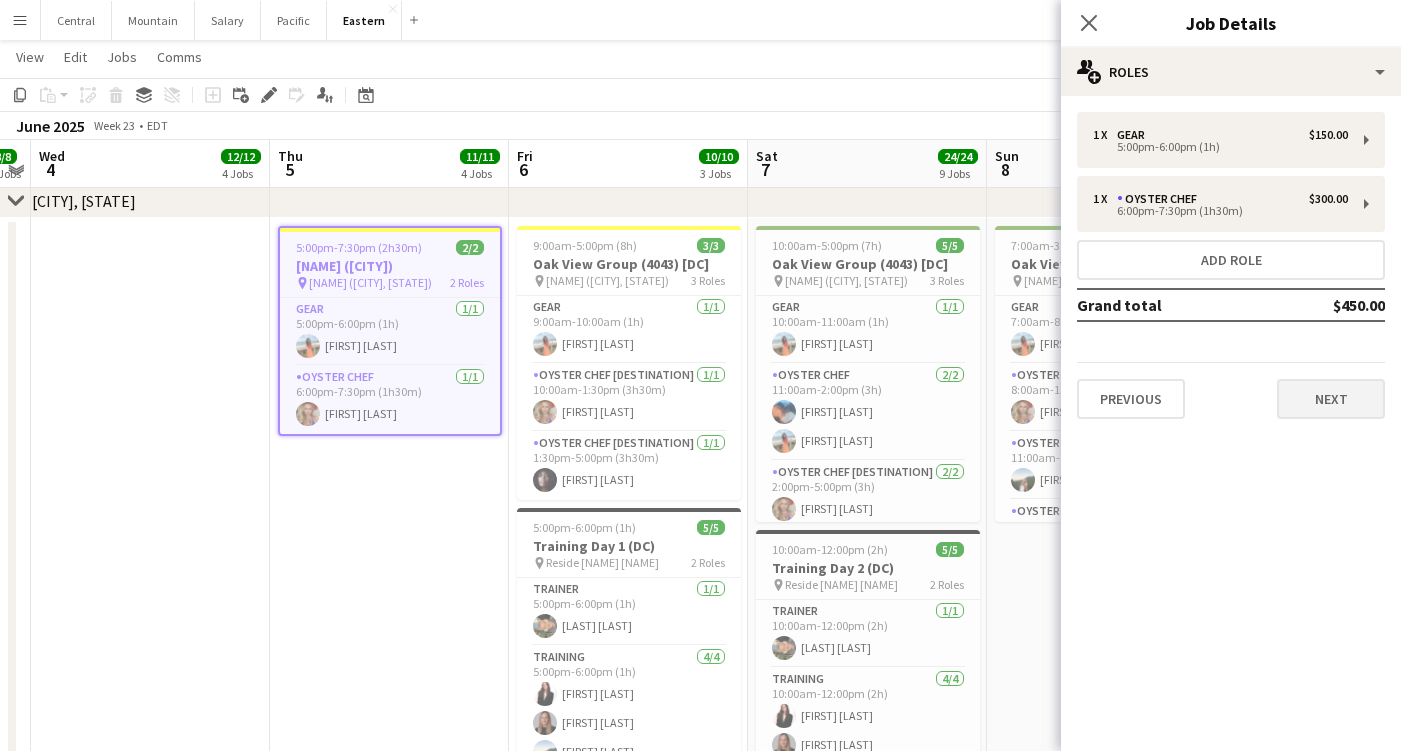 click on "Next" at bounding box center [1331, 399] 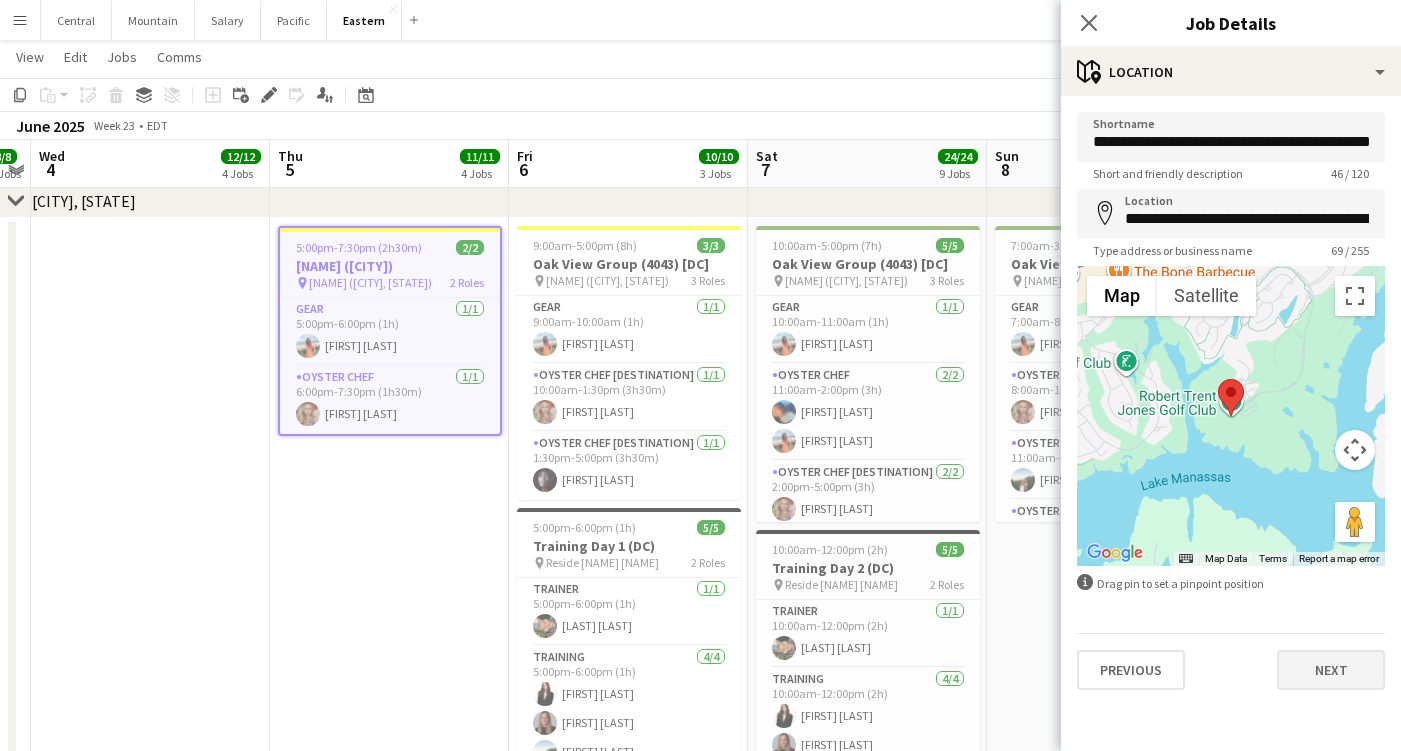 click on "Next" at bounding box center (1331, 670) 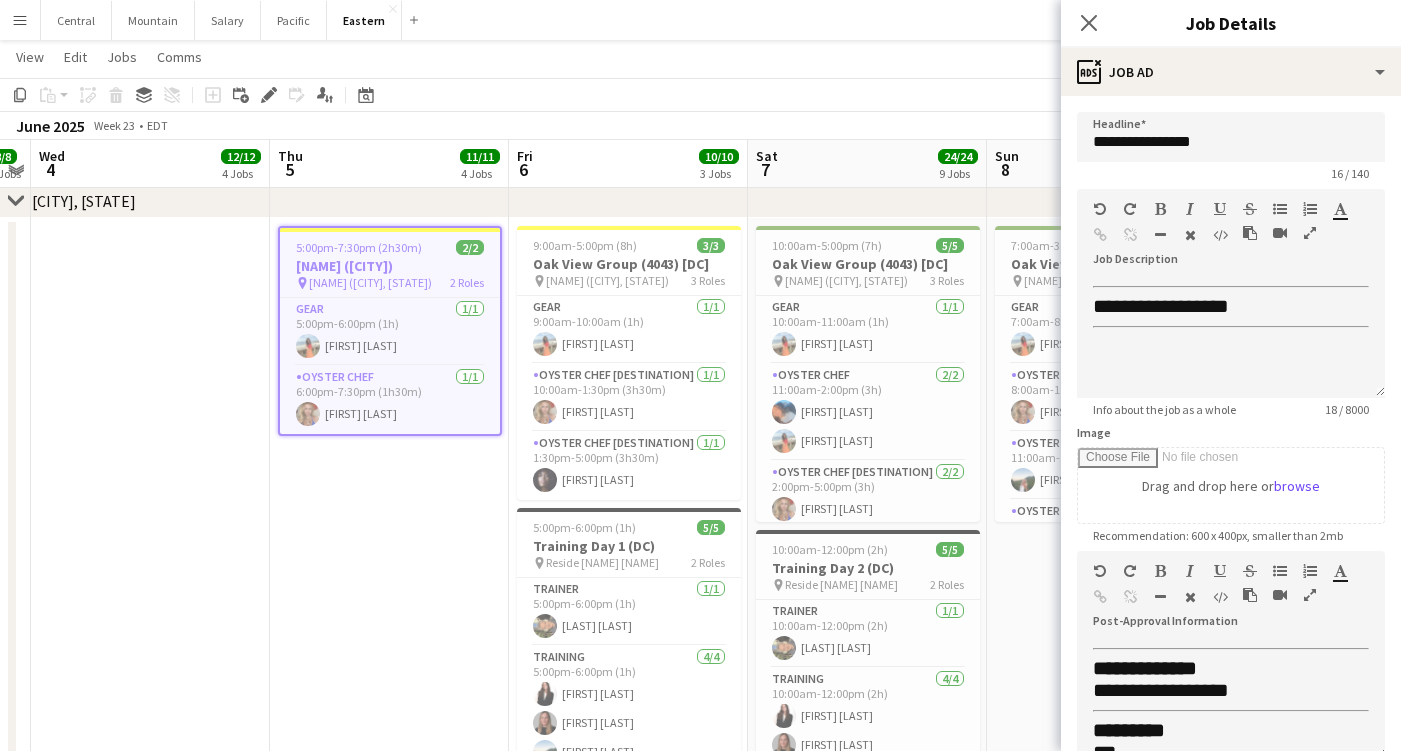 click at bounding box center [1310, 595] 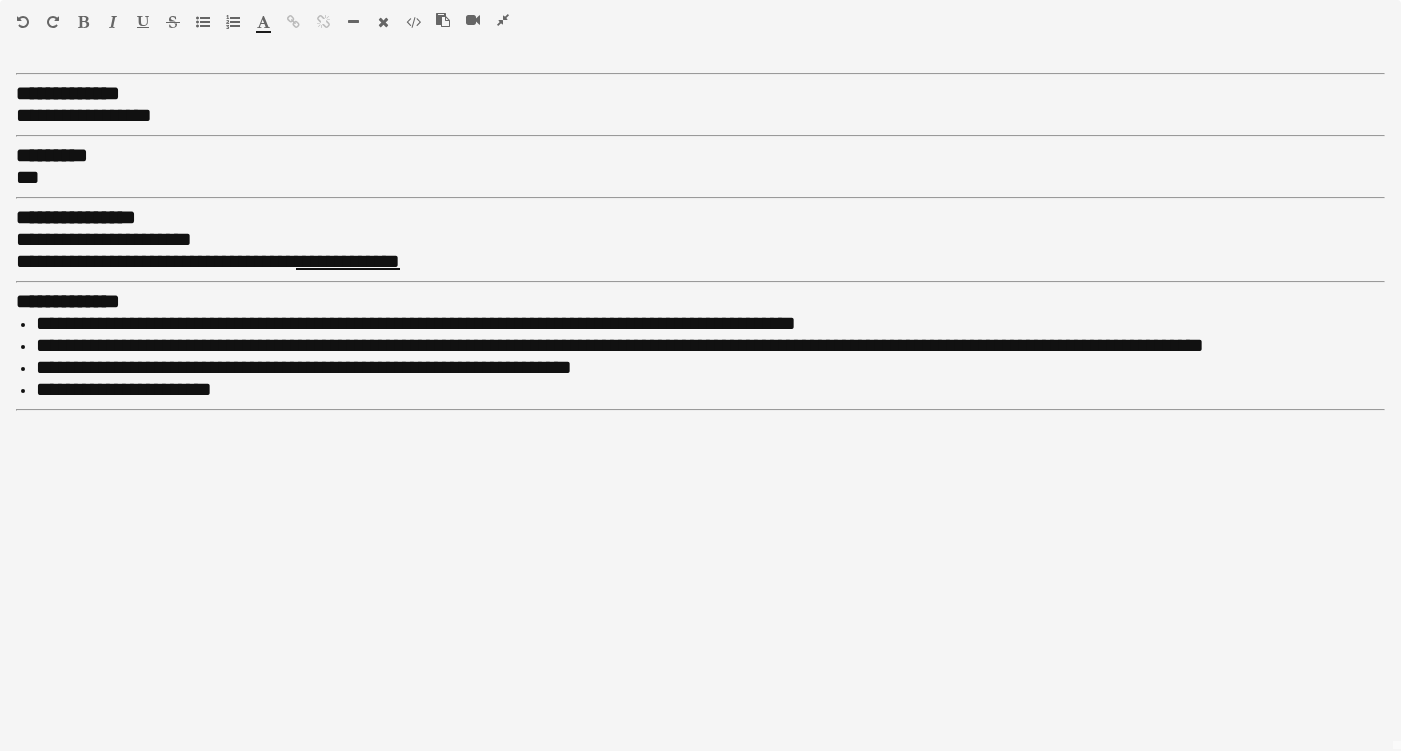 click at bounding box center (503, 20) 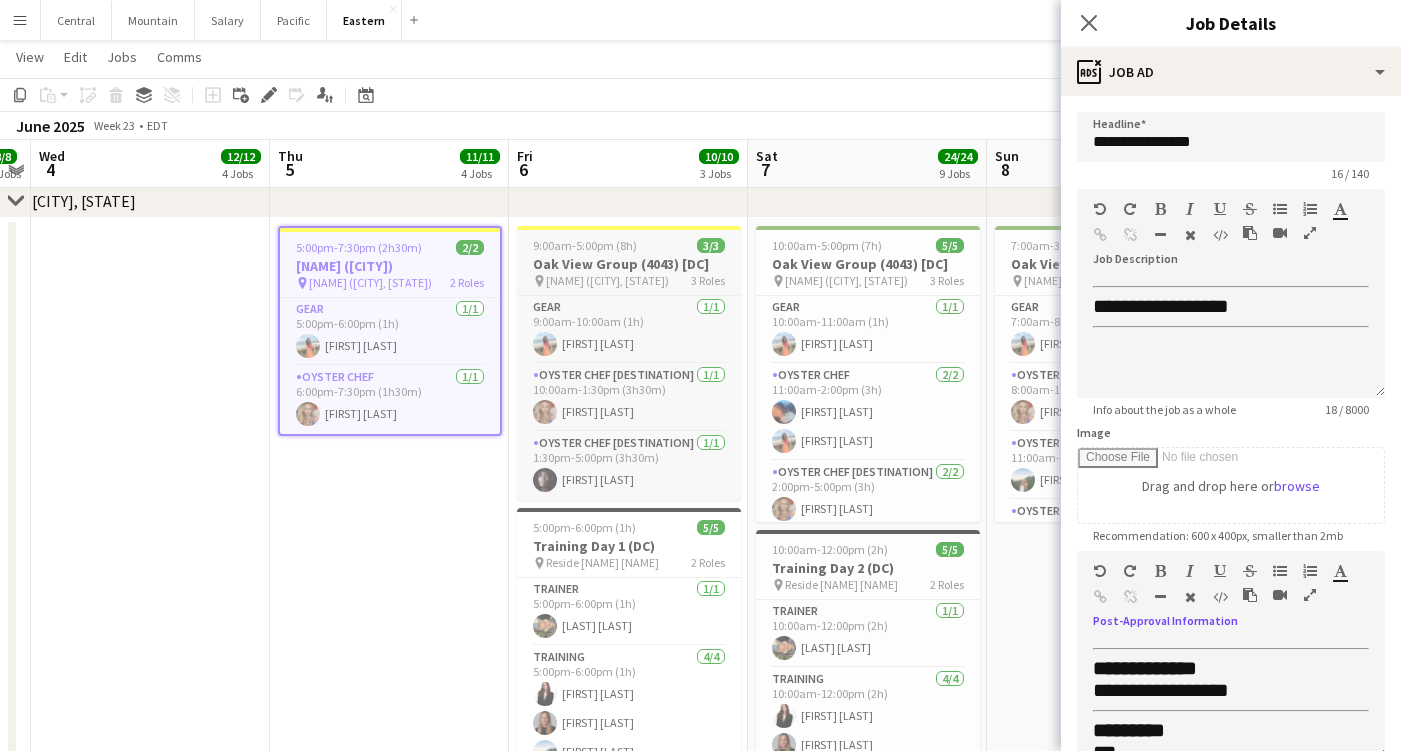click on "Oak View Group (4043) [DC]" at bounding box center [629, 264] 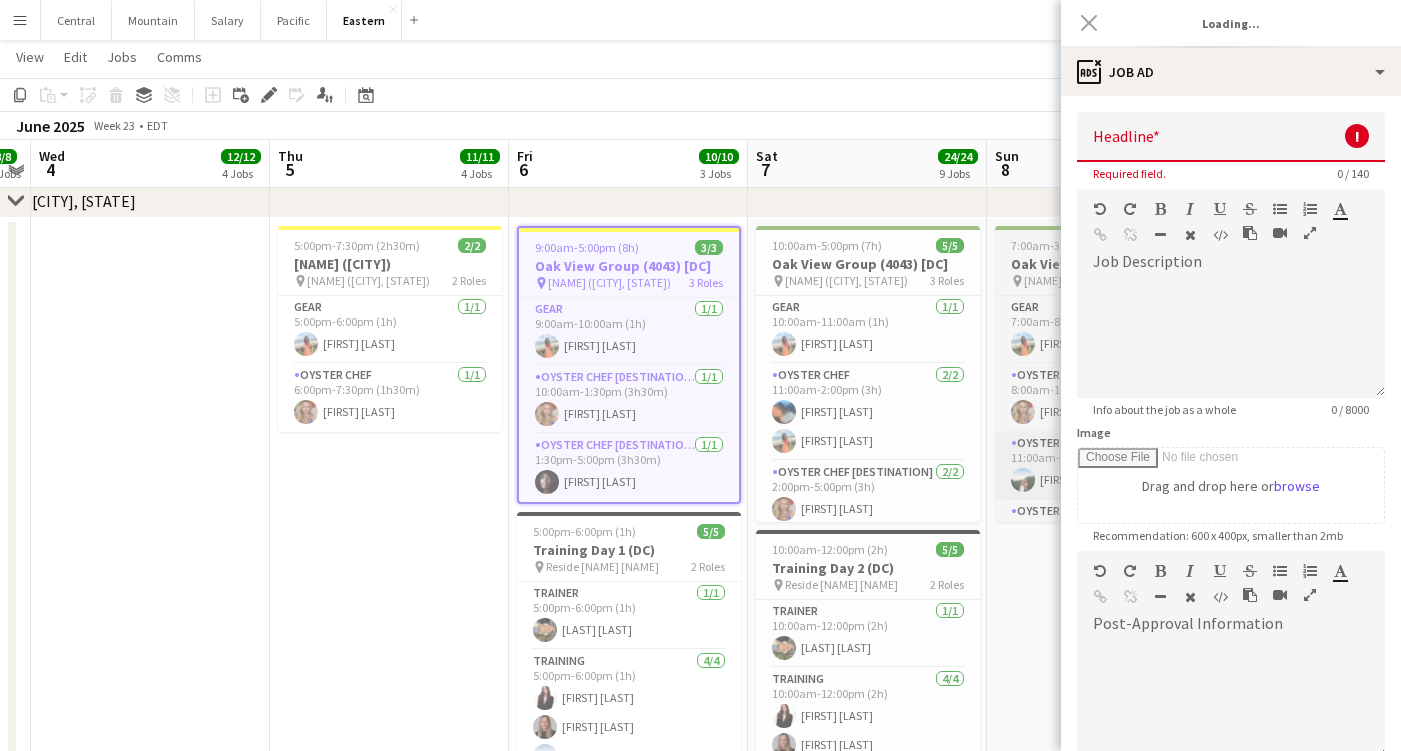 type on "**********" 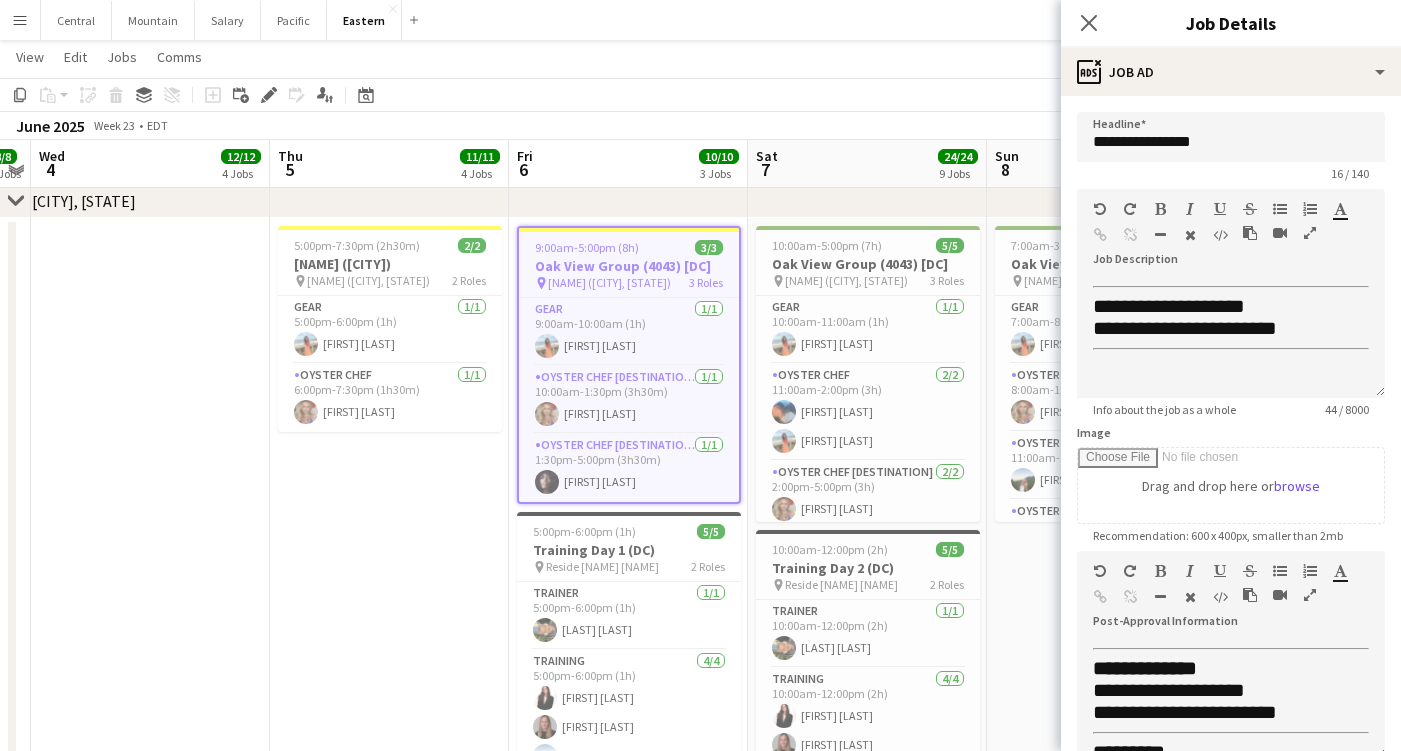 click at bounding box center [1310, 595] 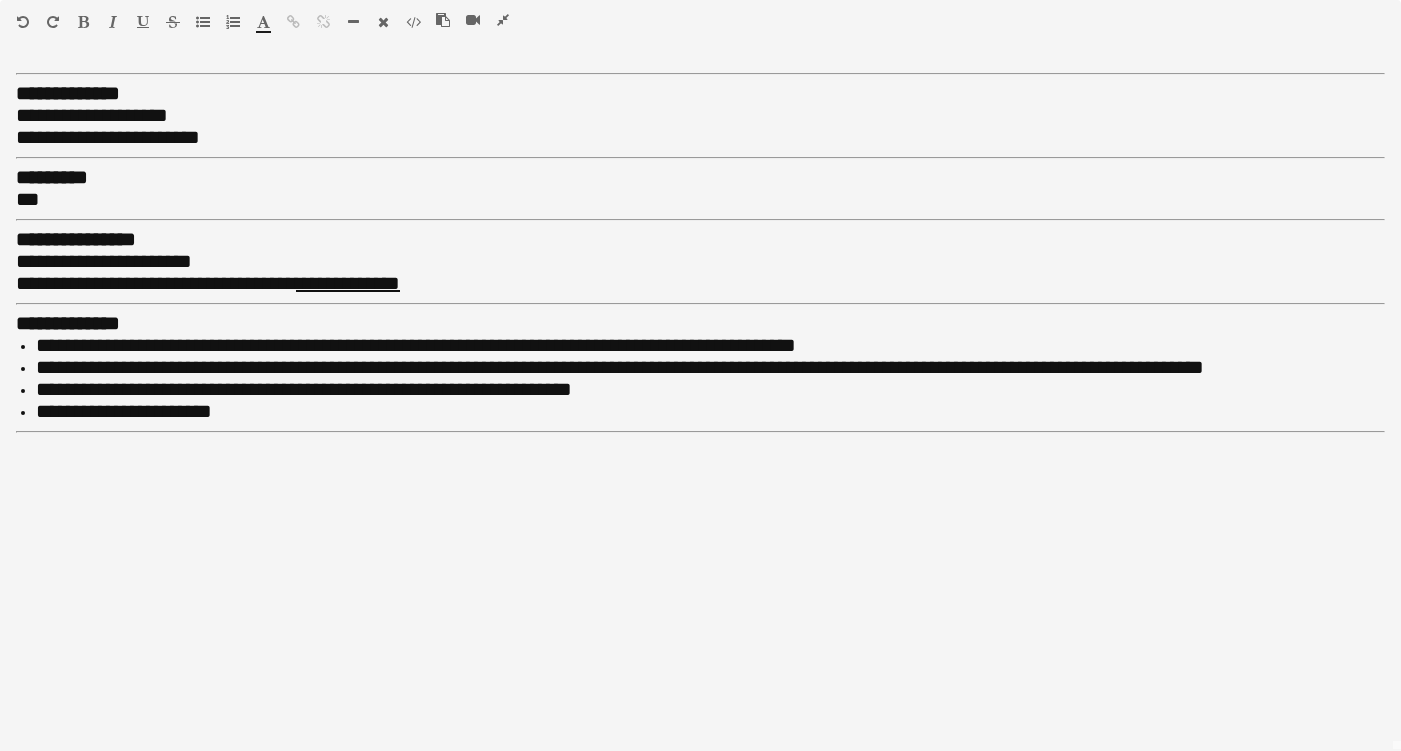 click at bounding box center [503, 20] 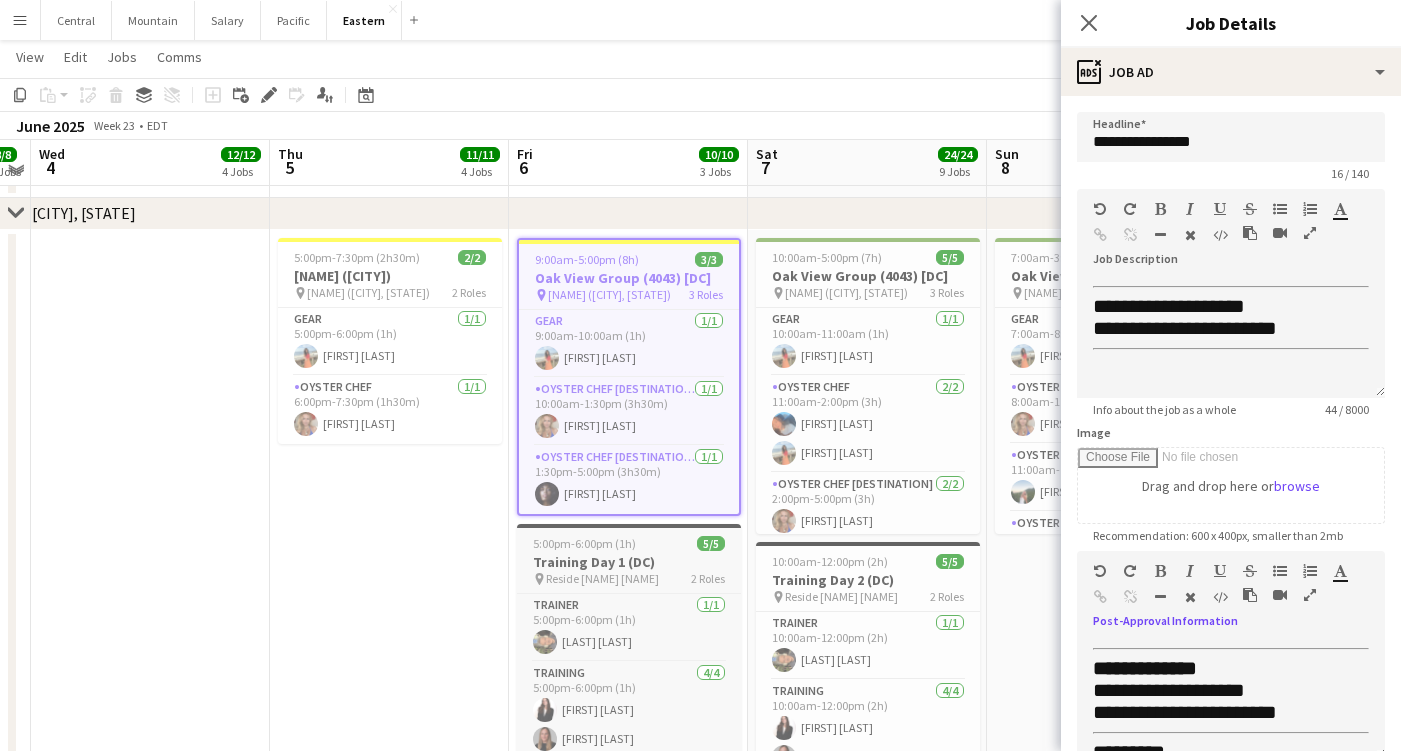scroll, scrollTop: 2712, scrollLeft: 0, axis: vertical 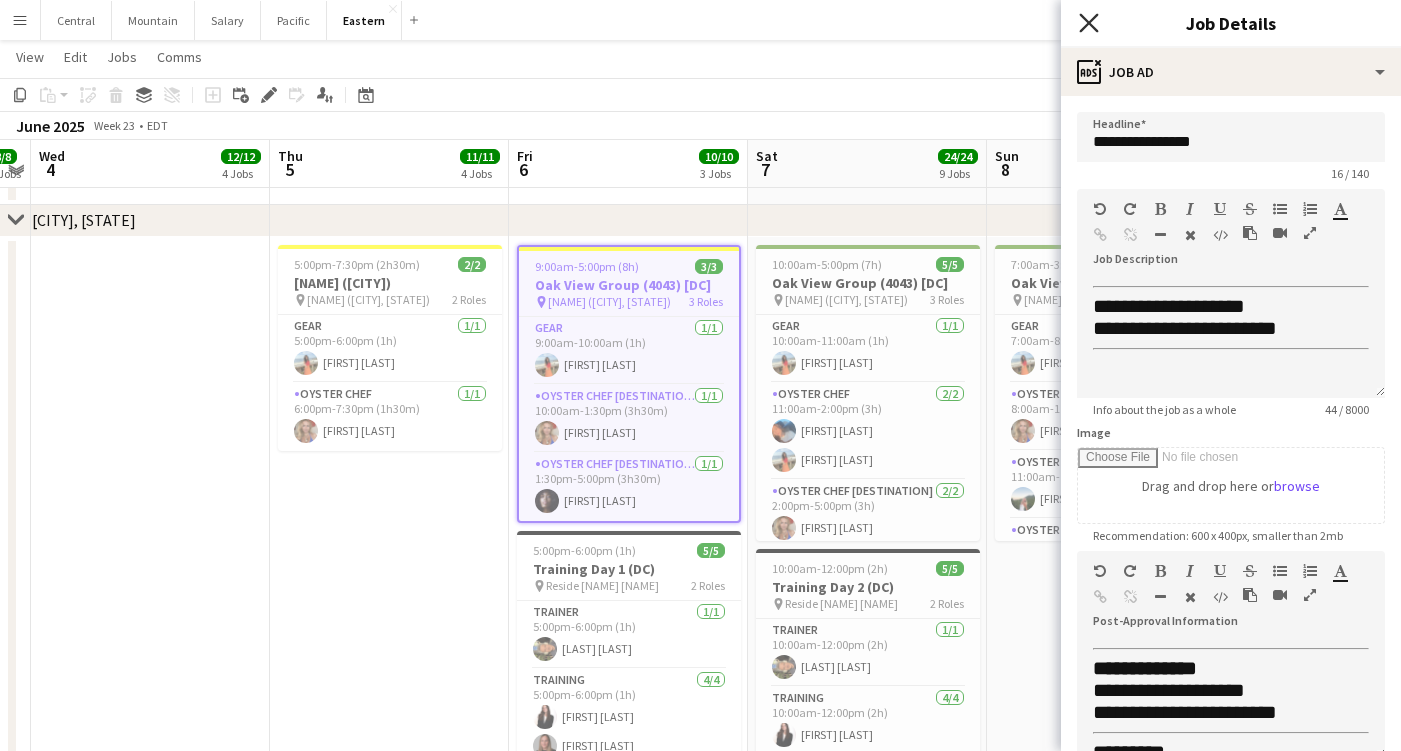 click on "Close pop-in" 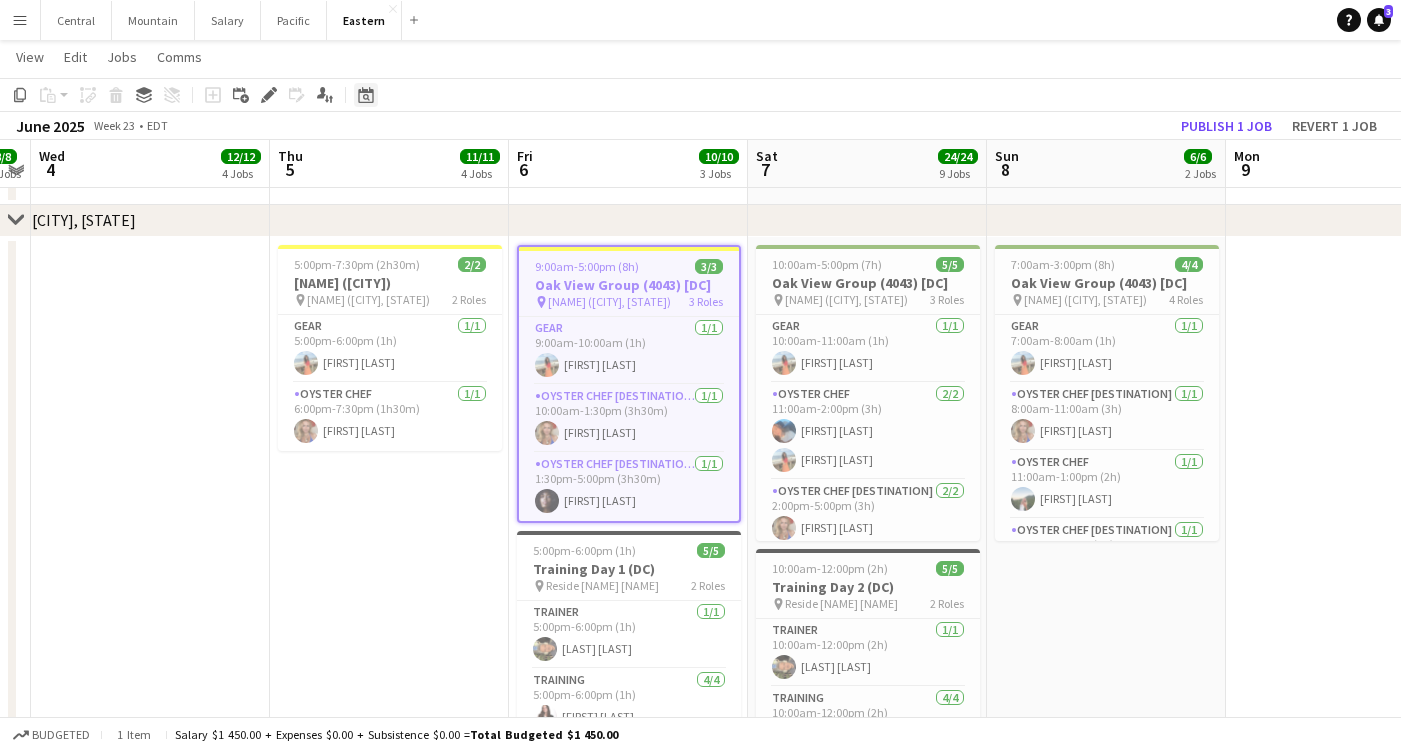 click on "Date picker" at bounding box center (366, 95) 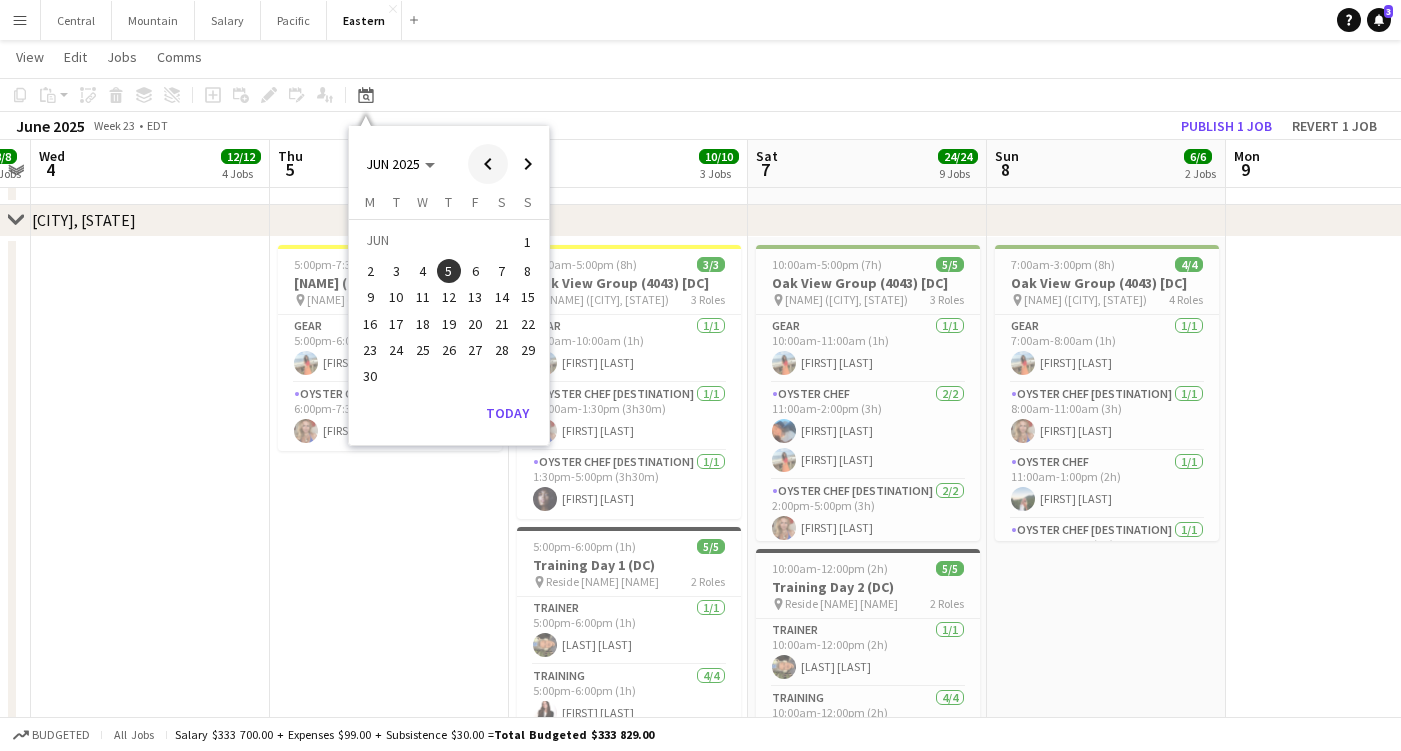 click at bounding box center (488, 164) 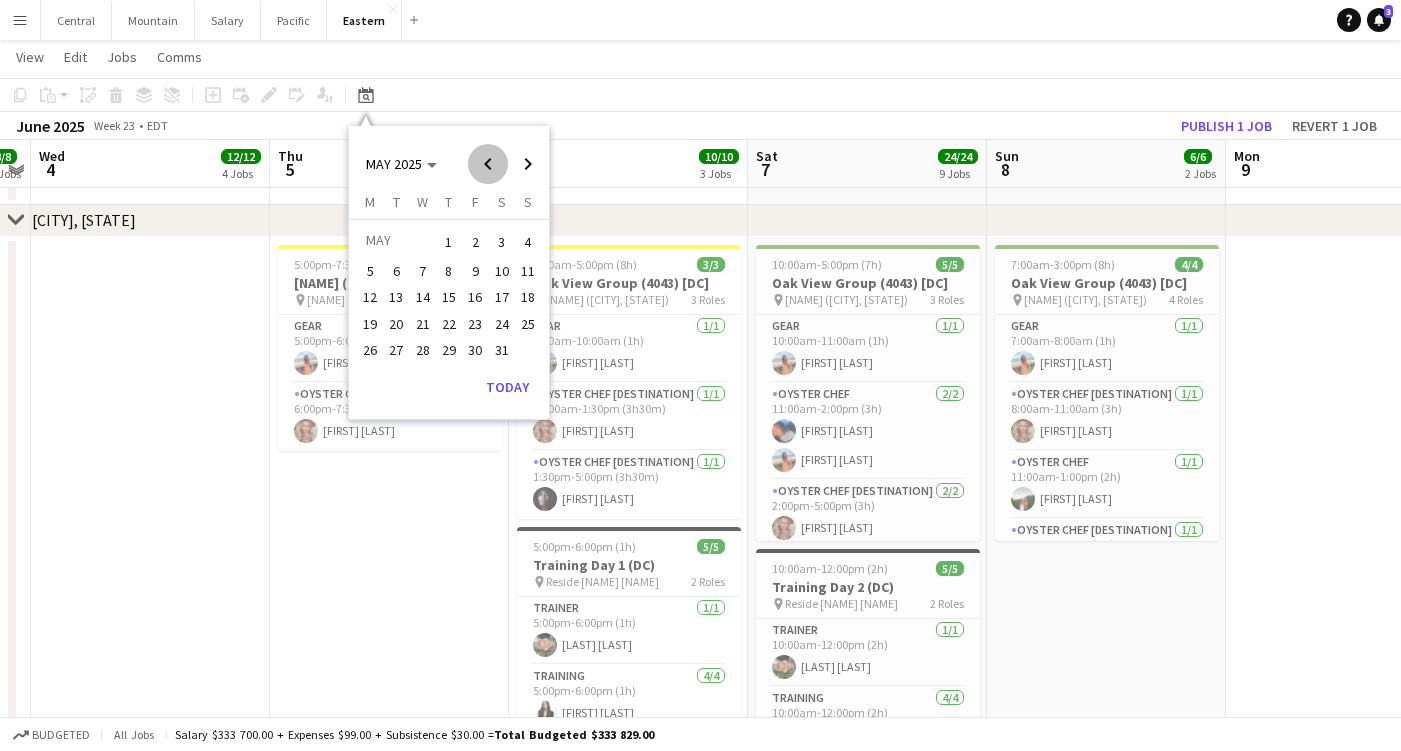 click at bounding box center (488, 164) 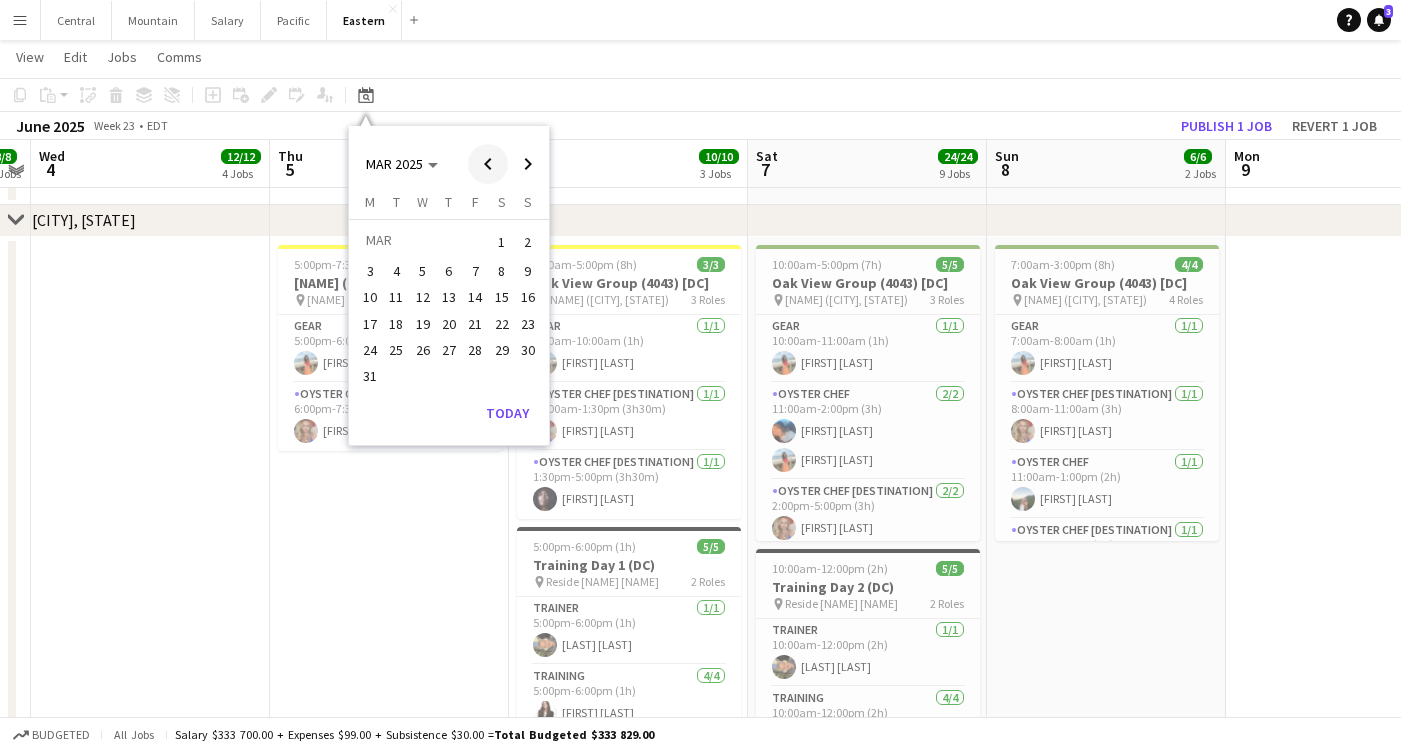 click at bounding box center [488, 164] 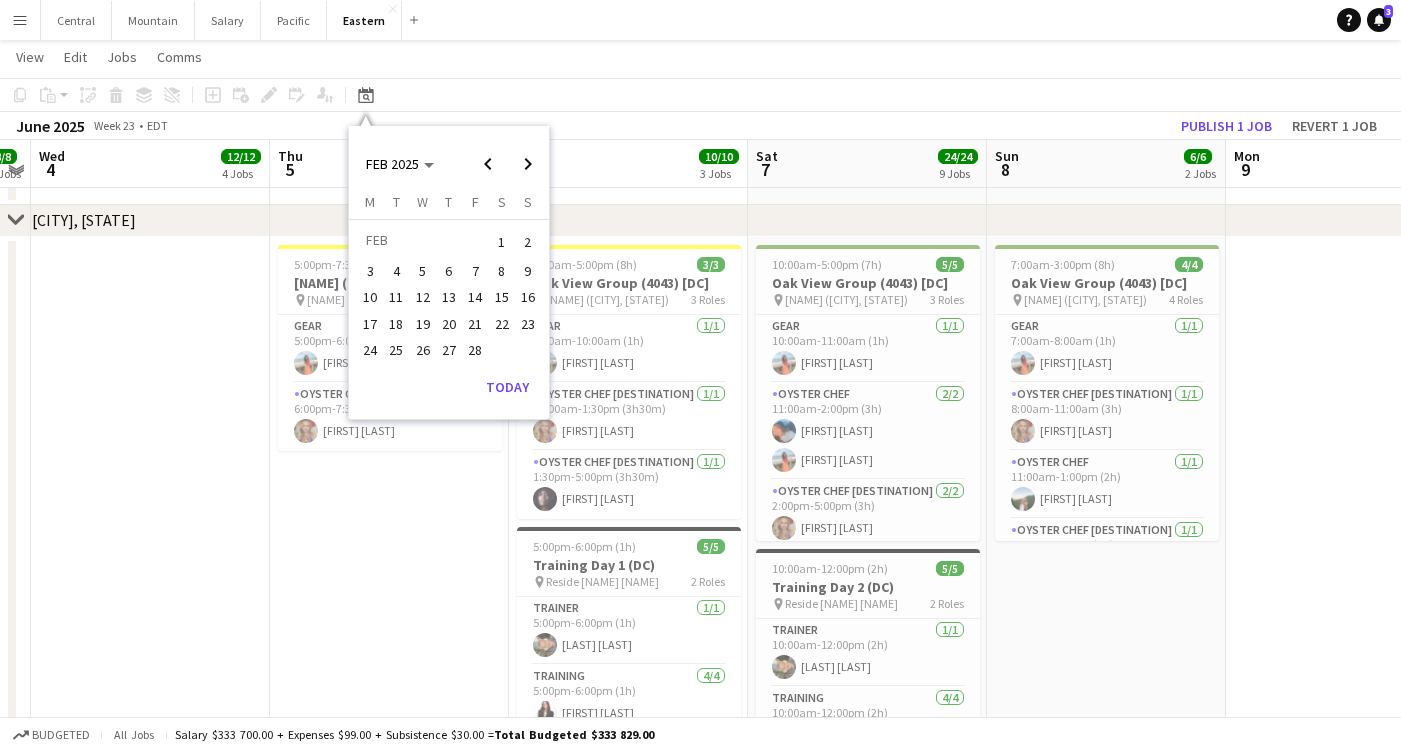 click on "5" at bounding box center (423, 271) 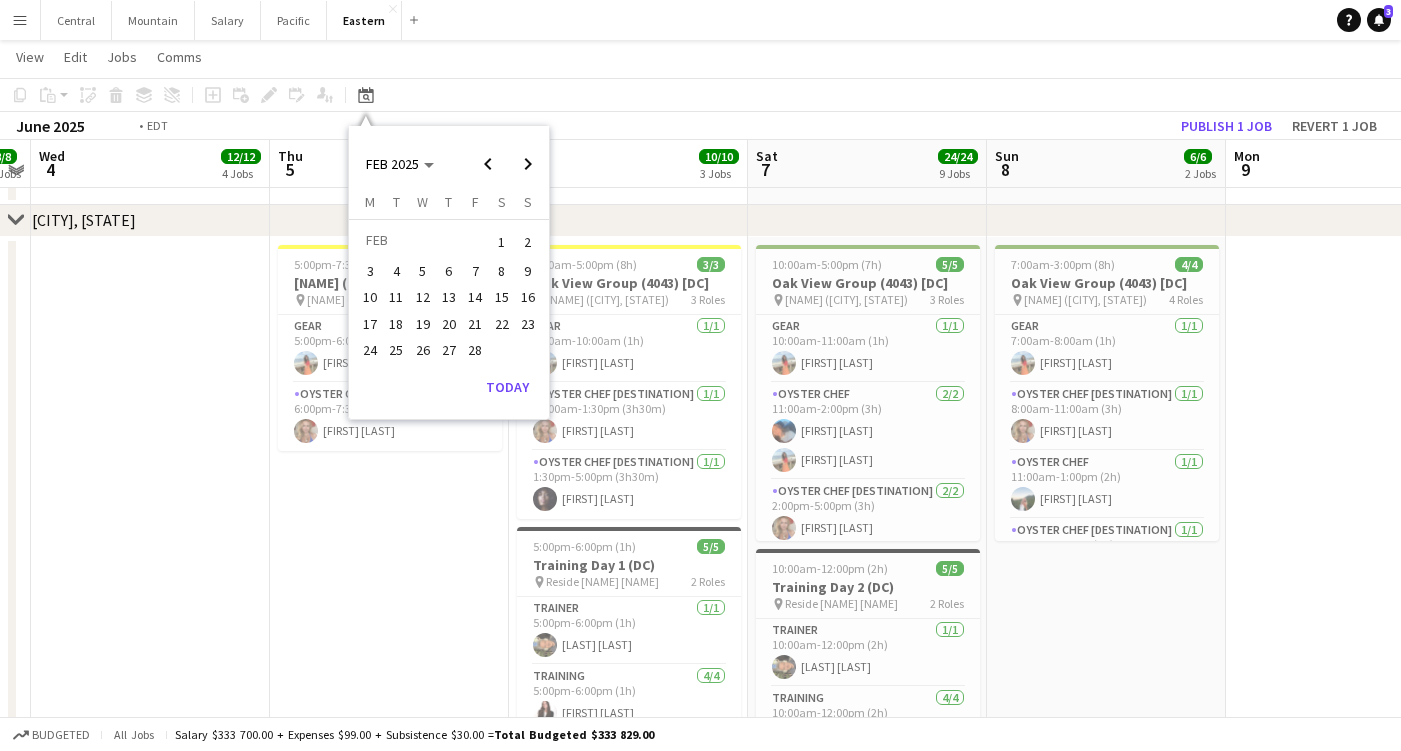 scroll, scrollTop: 0, scrollLeft: 687, axis: horizontal 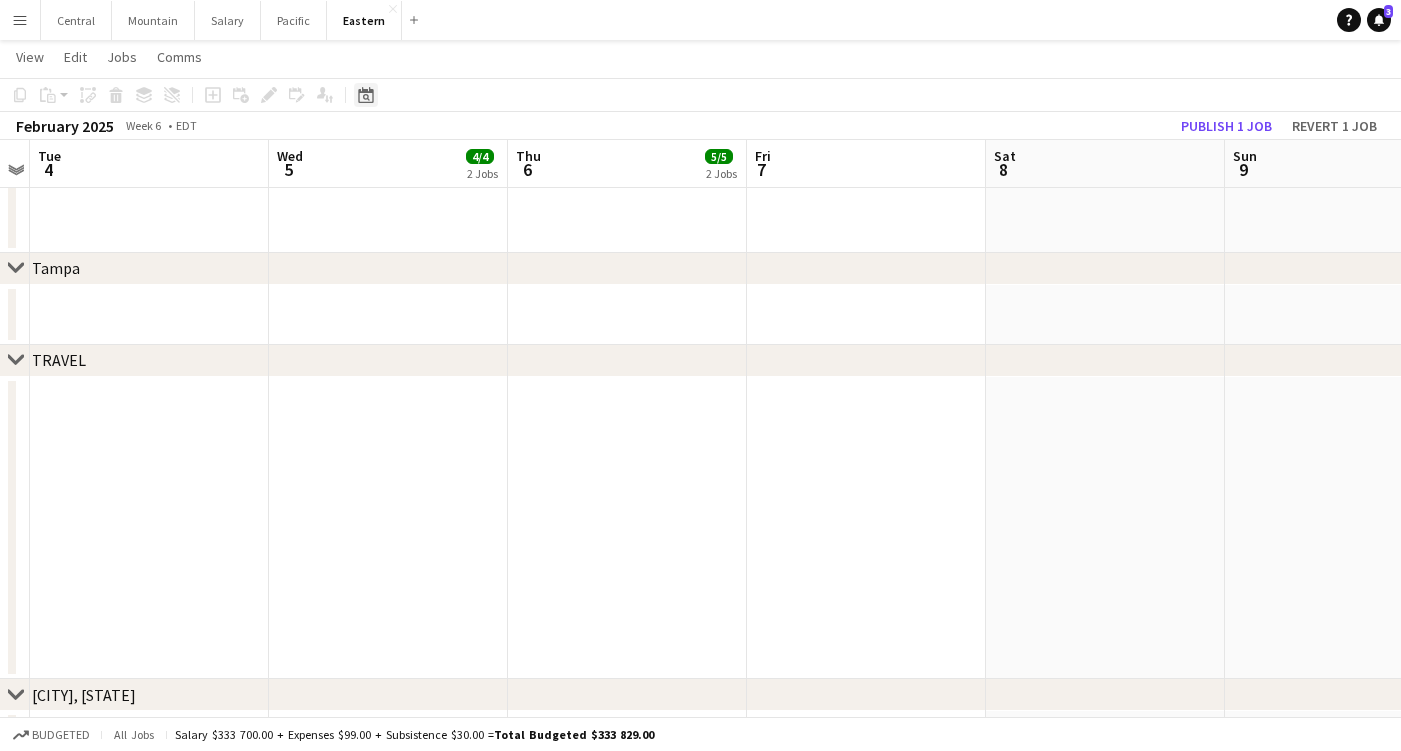 click on "Date picker" 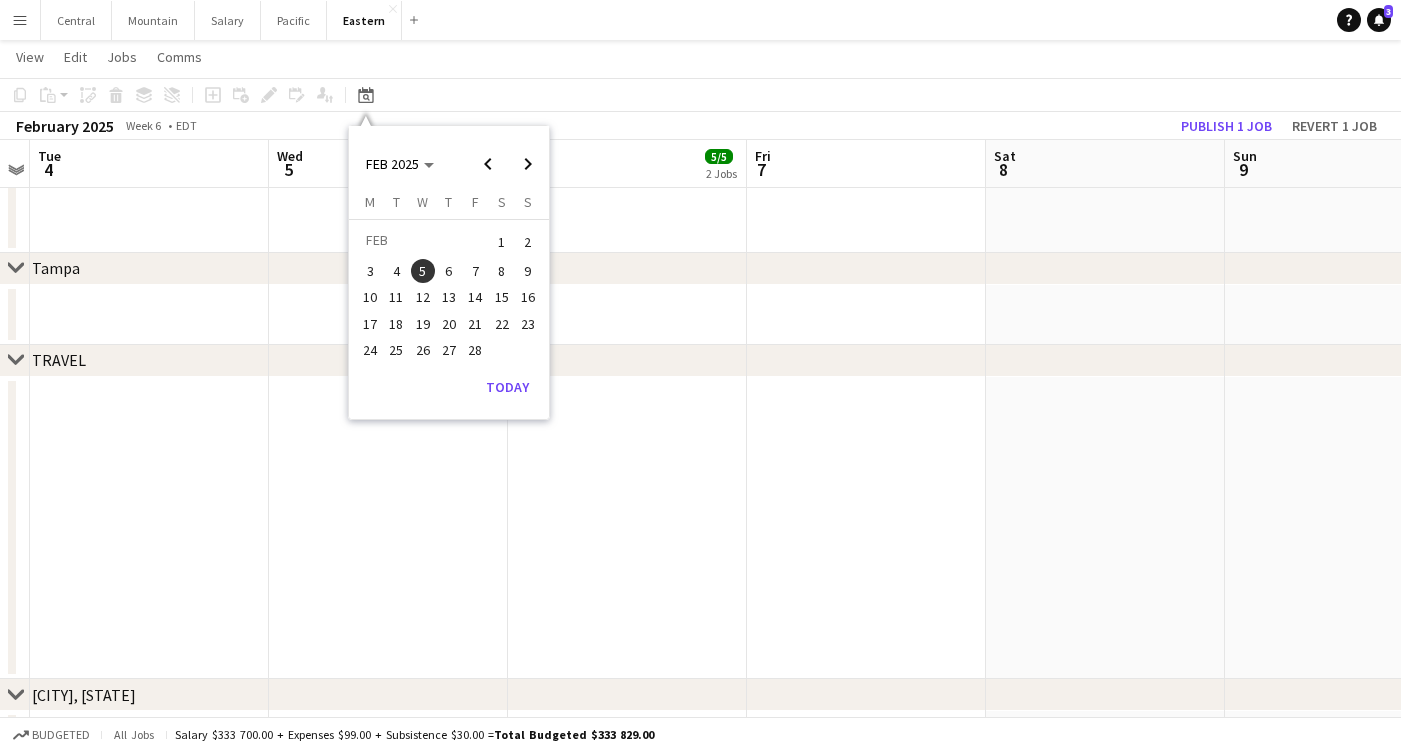 click at bounding box center [388, 528] 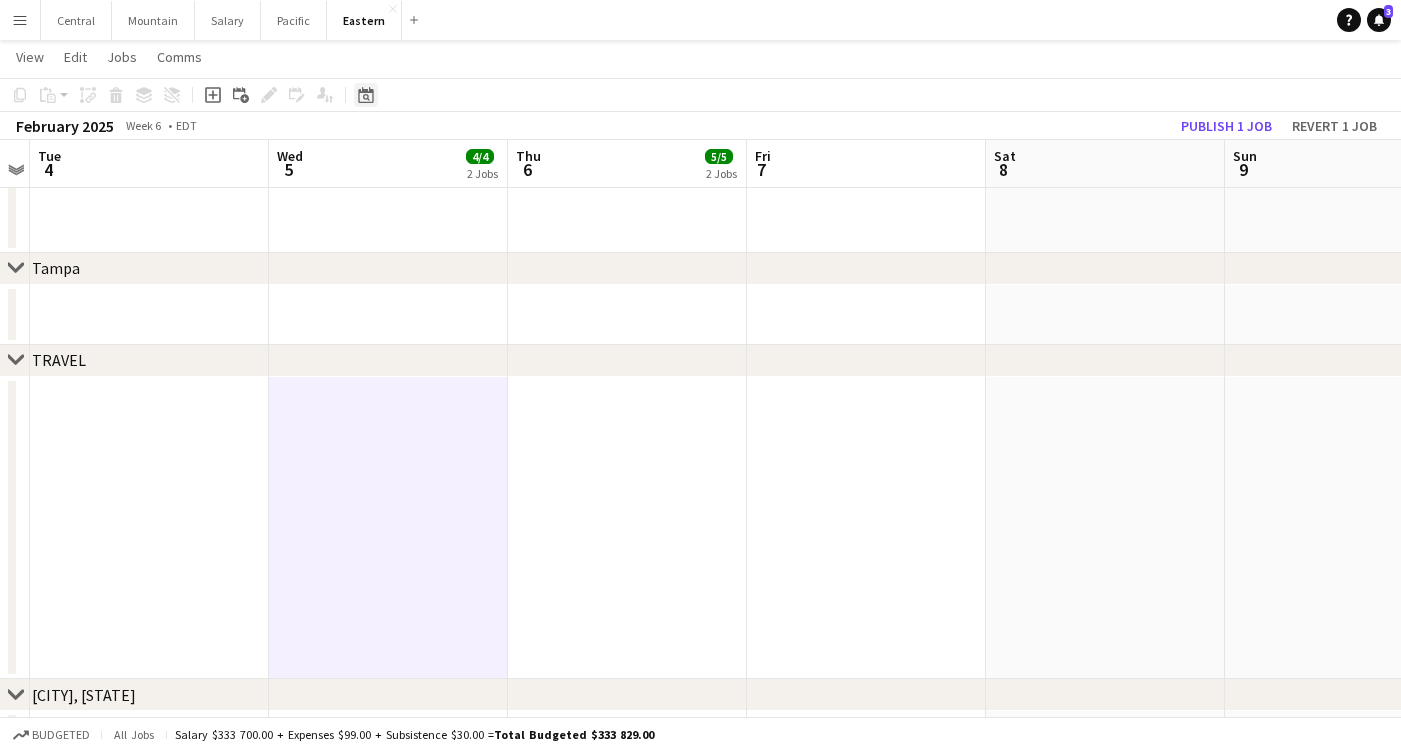 click on "Date picker" 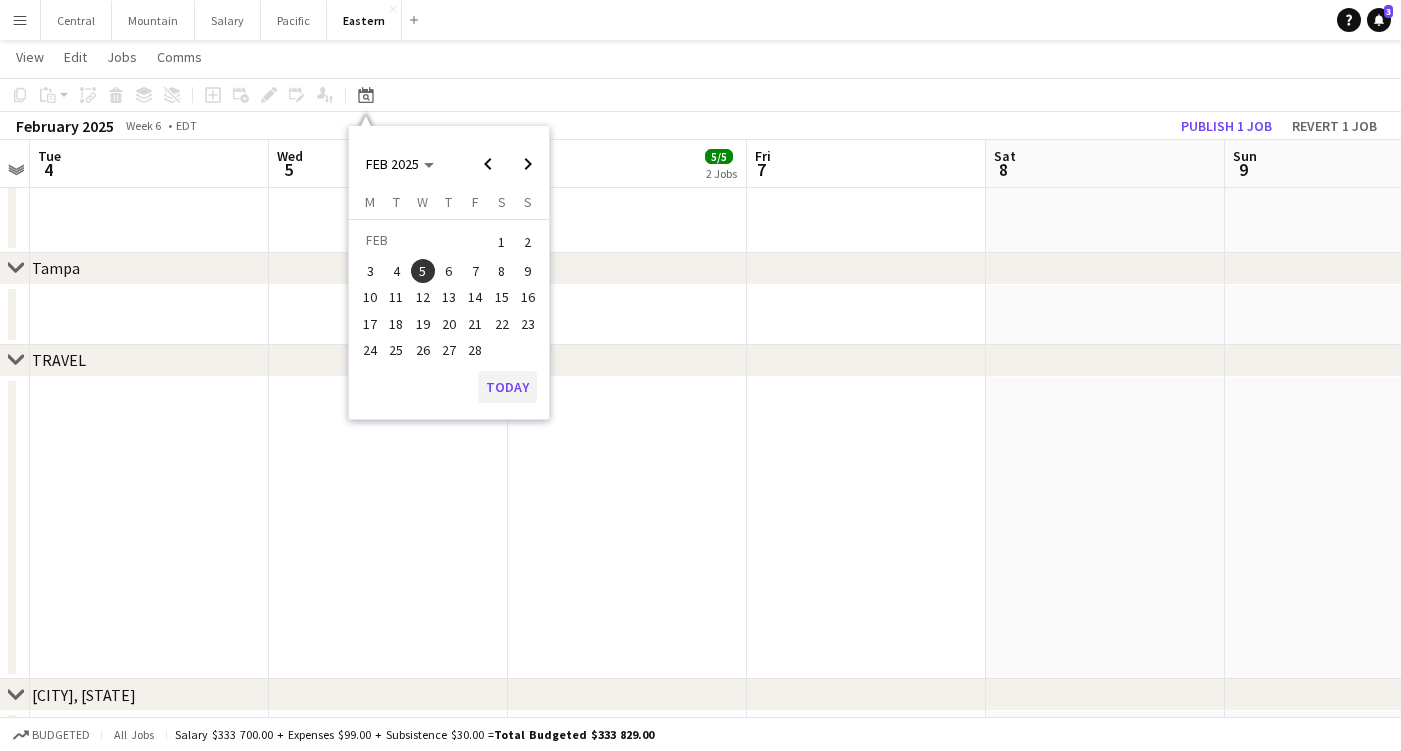 click on "Today" at bounding box center (507, 387) 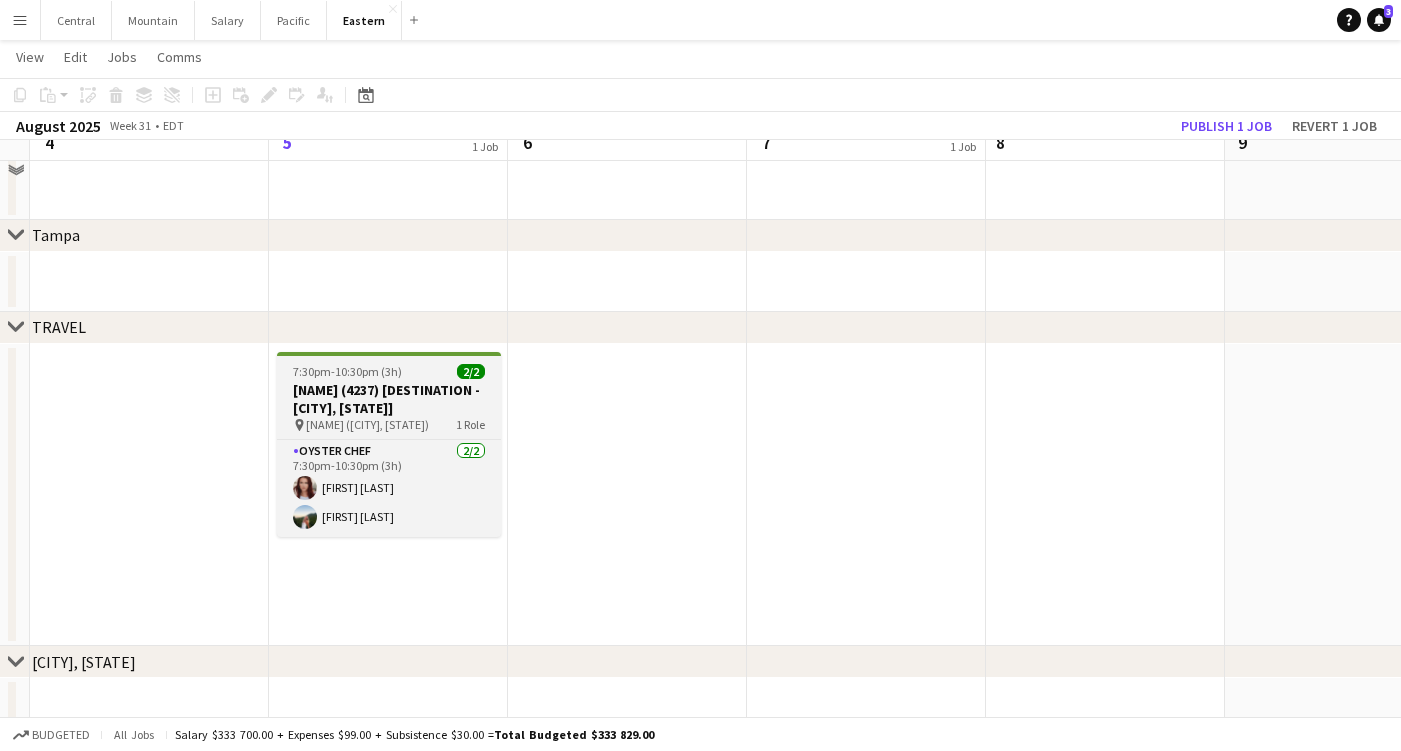 scroll, scrollTop: 2930, scrollLeft: 0, axis: vertical 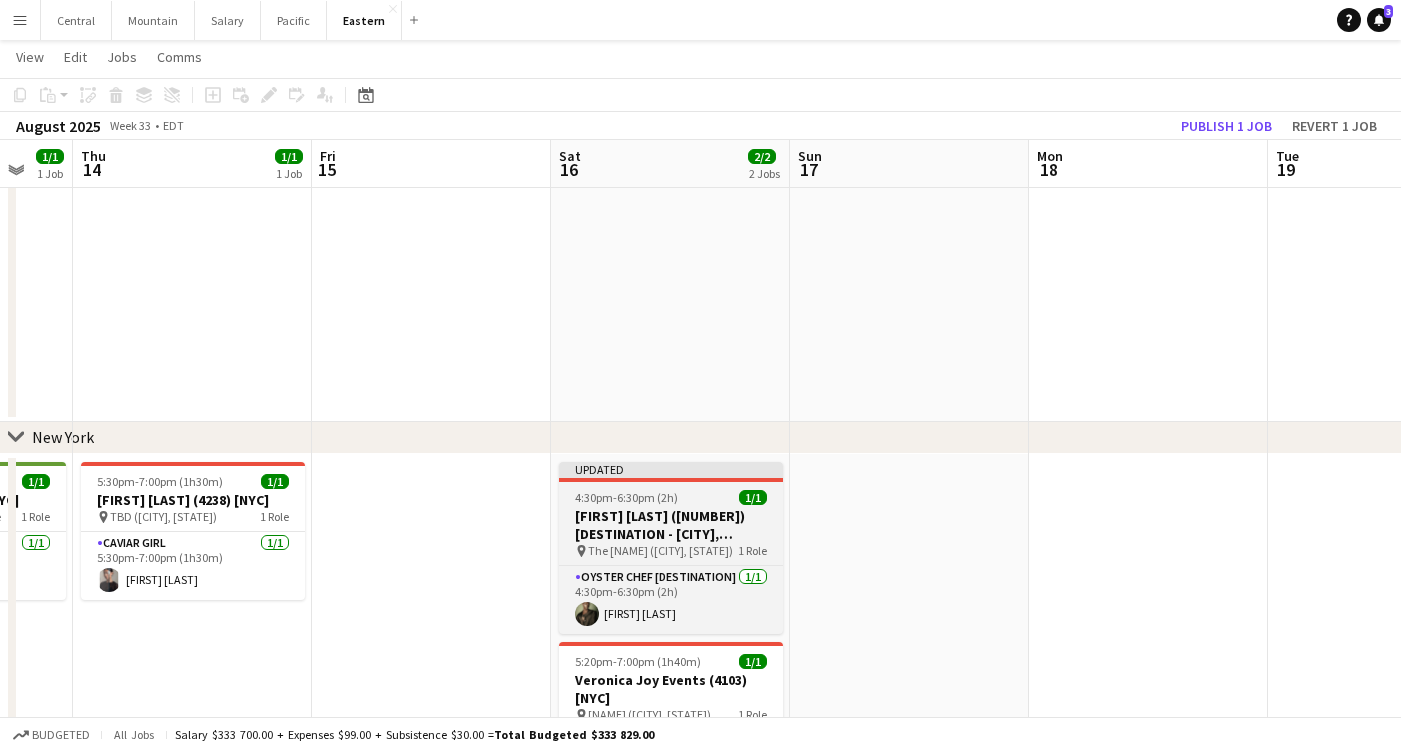 click on "[FIRST] [LAST] ([NUMBER]) [DESTINATION - [CITY], [STATE]]" at bounding box center (671, 525) 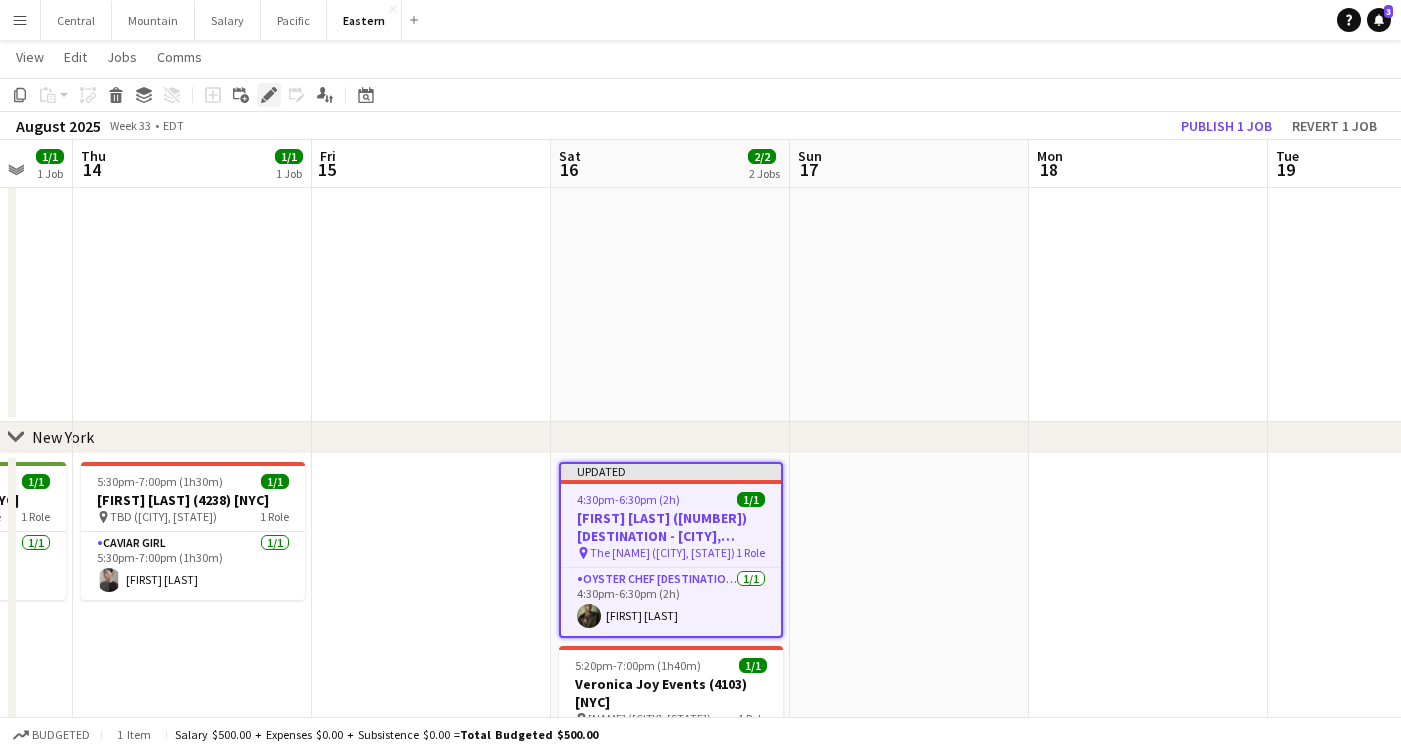 click on "Edit" at bounding box center [269, 95] 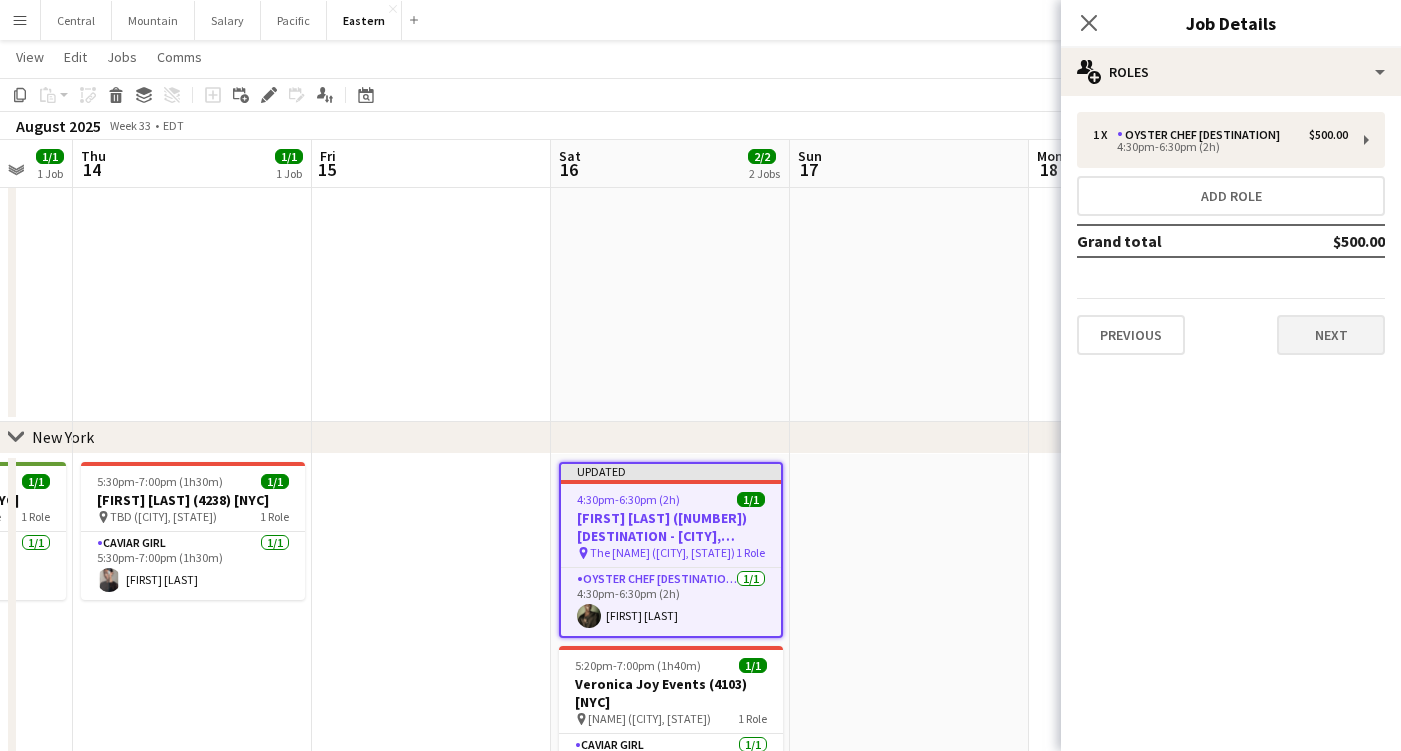 click on "Next" at bounding box center (1331, 335) 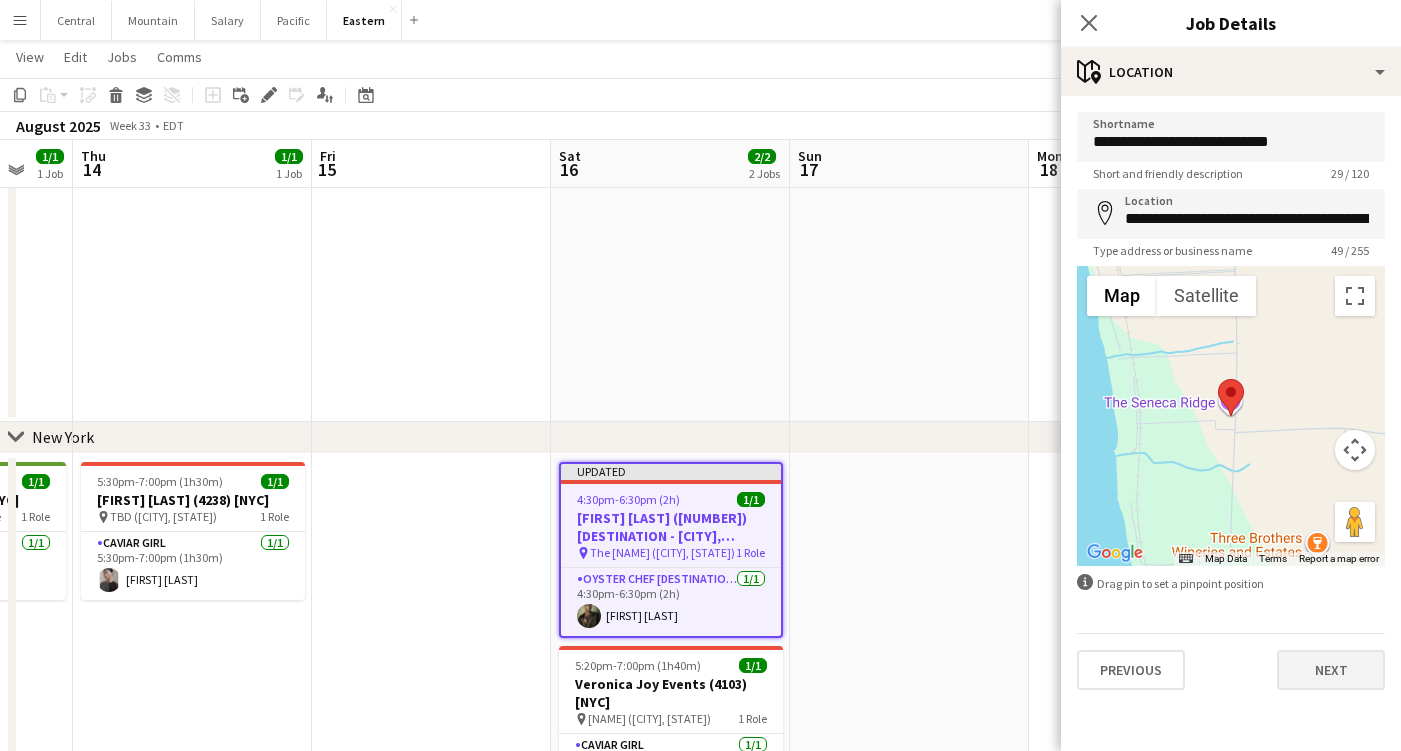 click on "Next" at bounding box center [1331, 670] 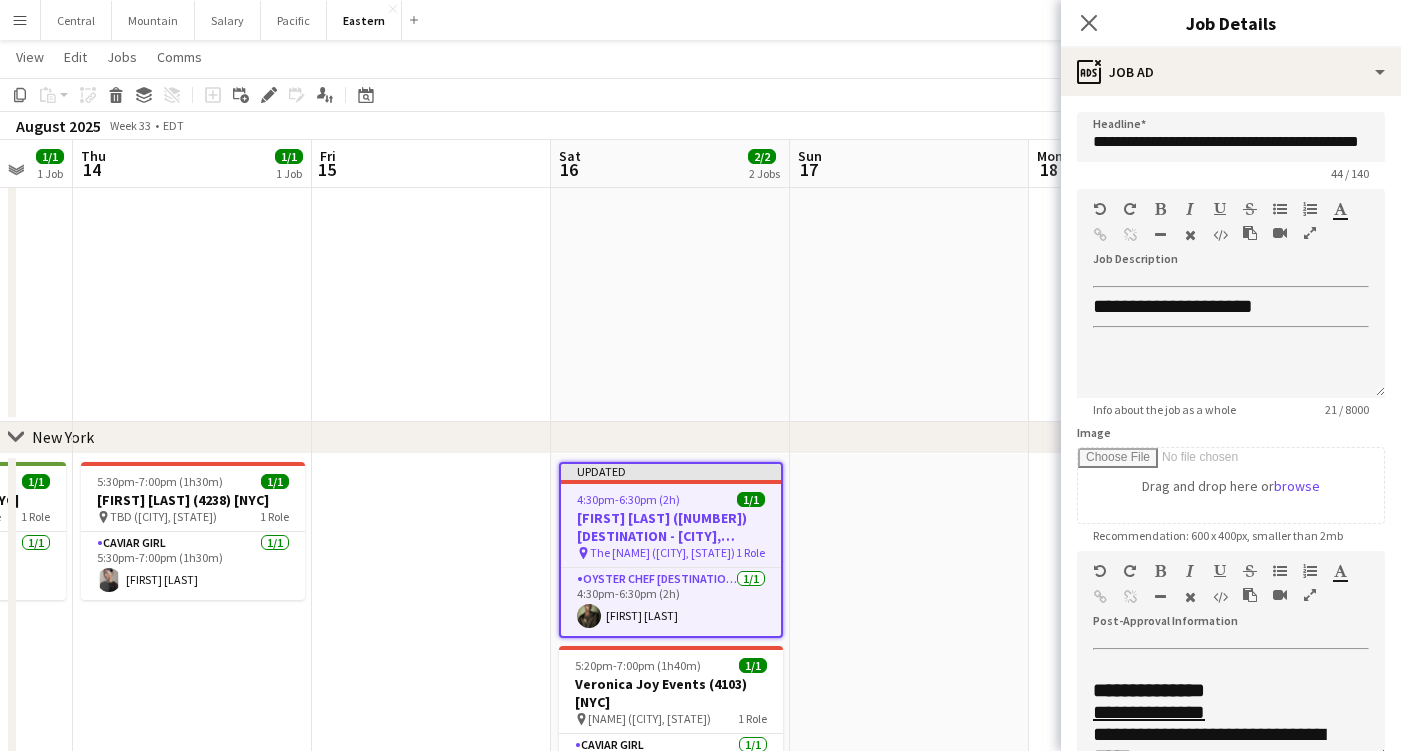 click at bounding box center [1310, 595] 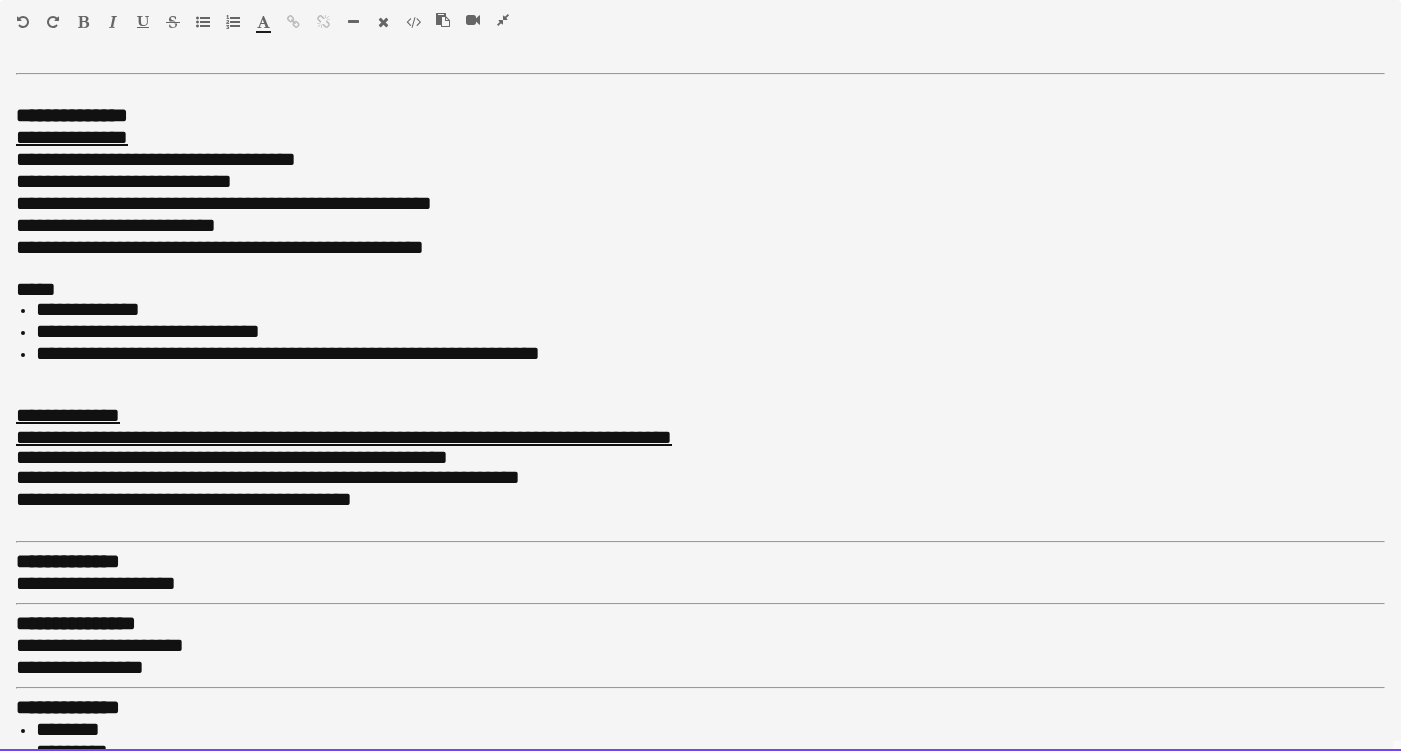 click at bounding box center (700, 375) 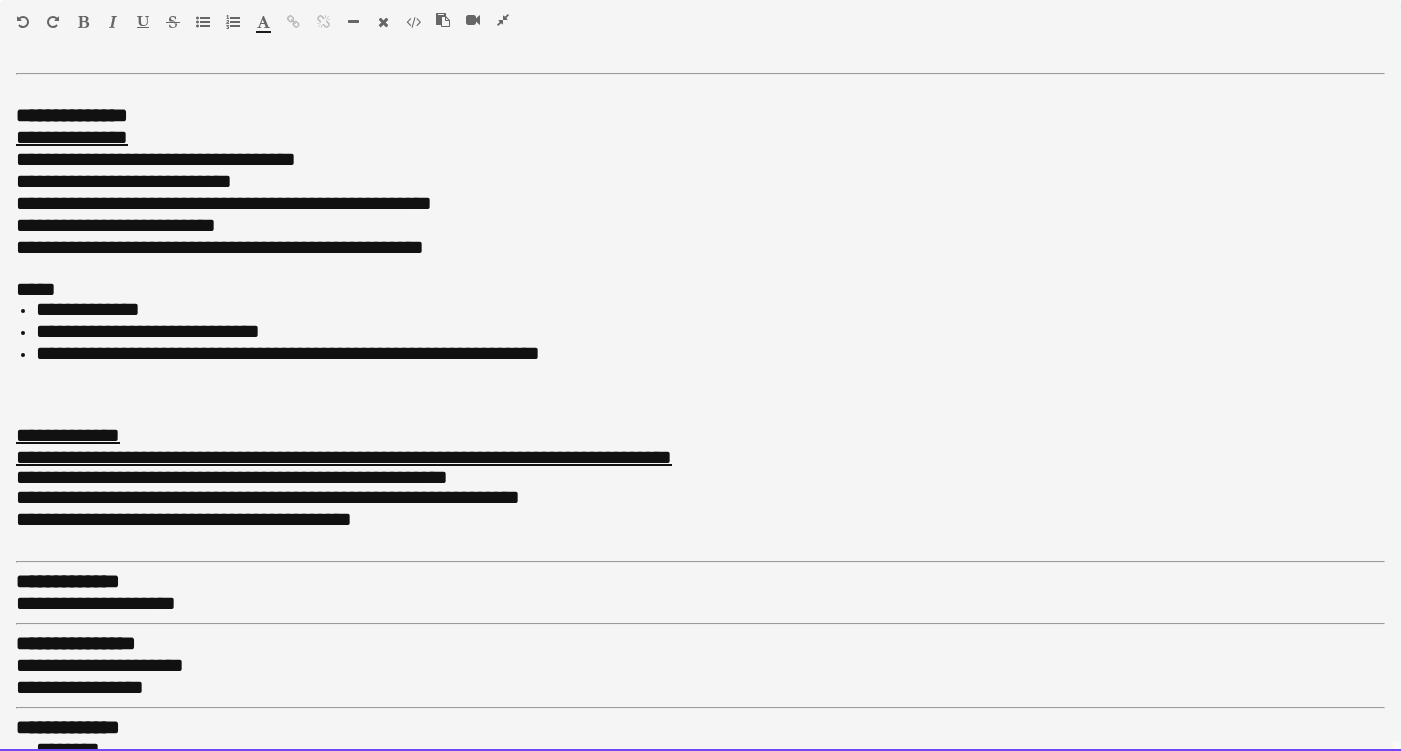 type 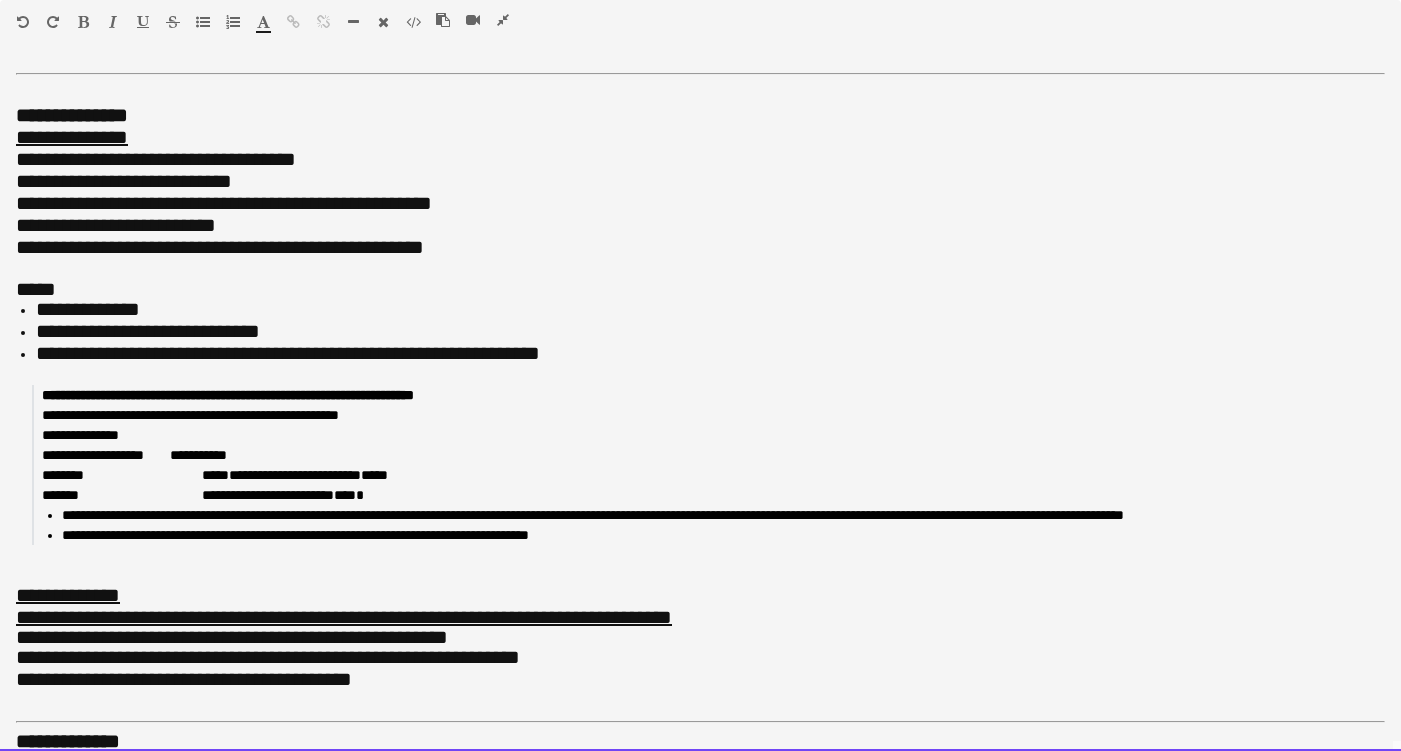 click on "**********" at bounding box center (710, 354) 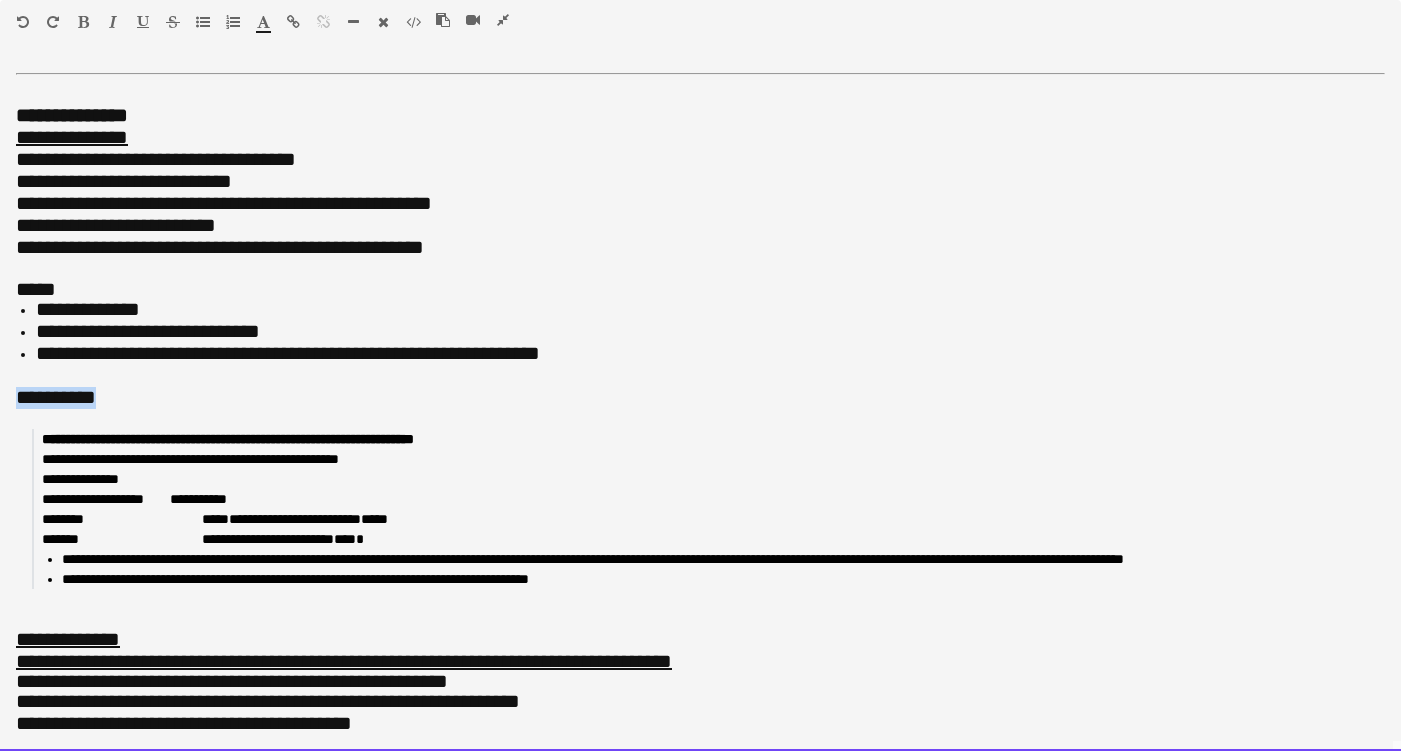 drag, startPoint x: 123, startPoint y: 390, endPoint x: -7, endPoint y: 382, distance: 130.24593 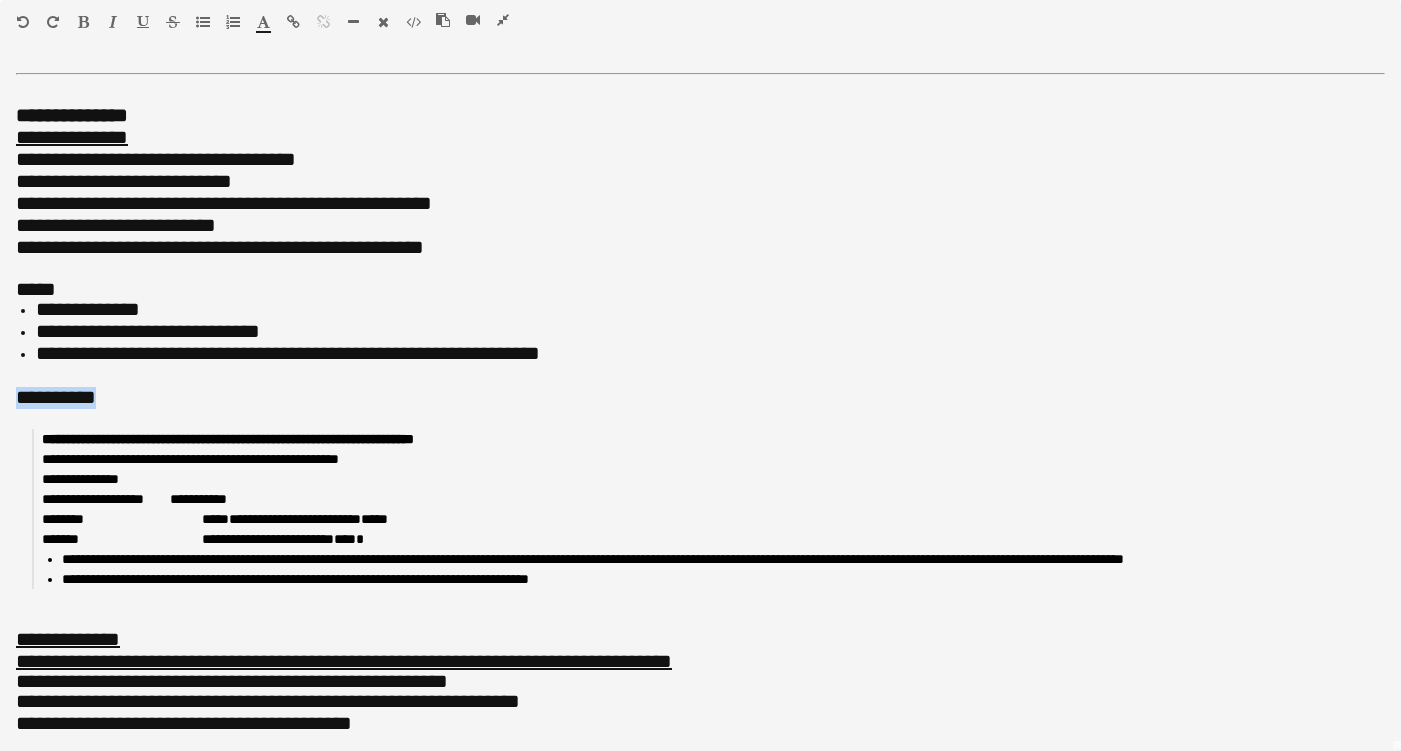 click at bounding box center (143, 22) 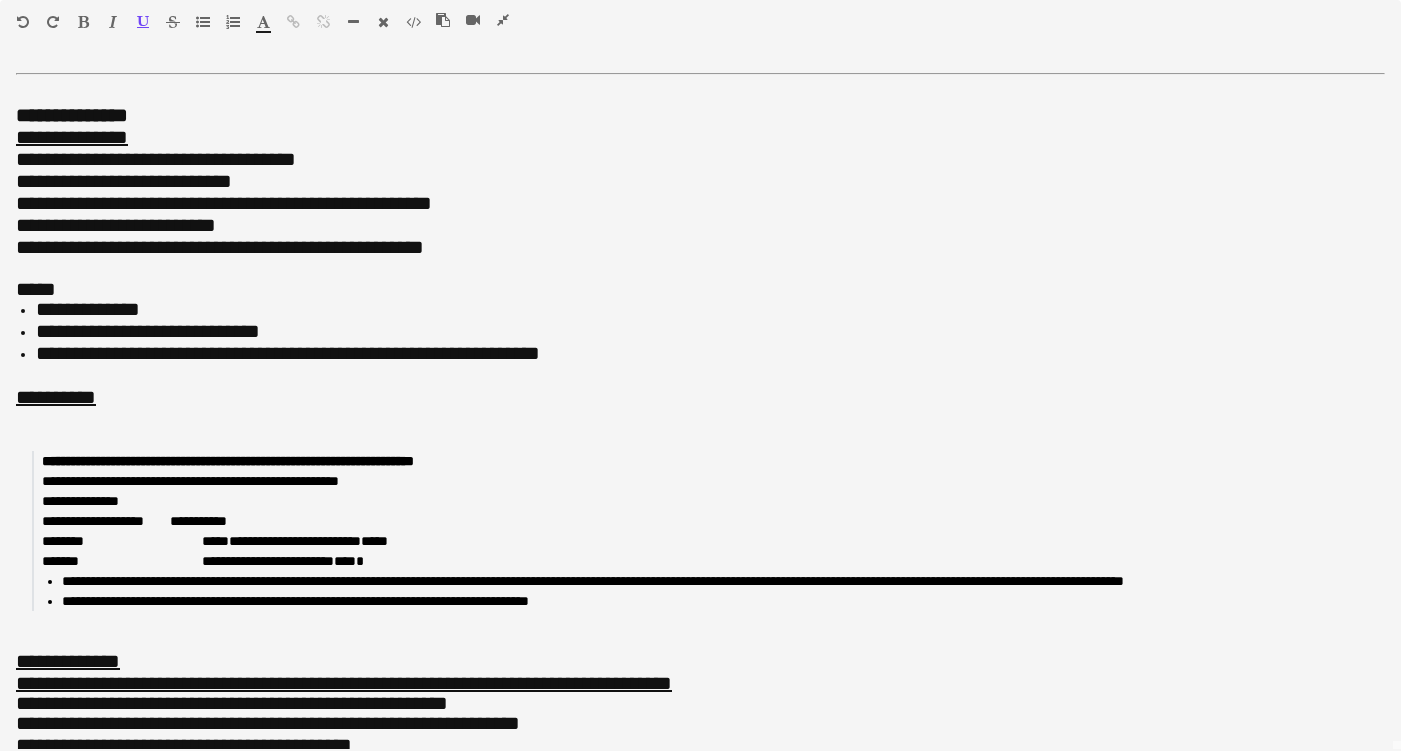click at bounding box center (143, 22) 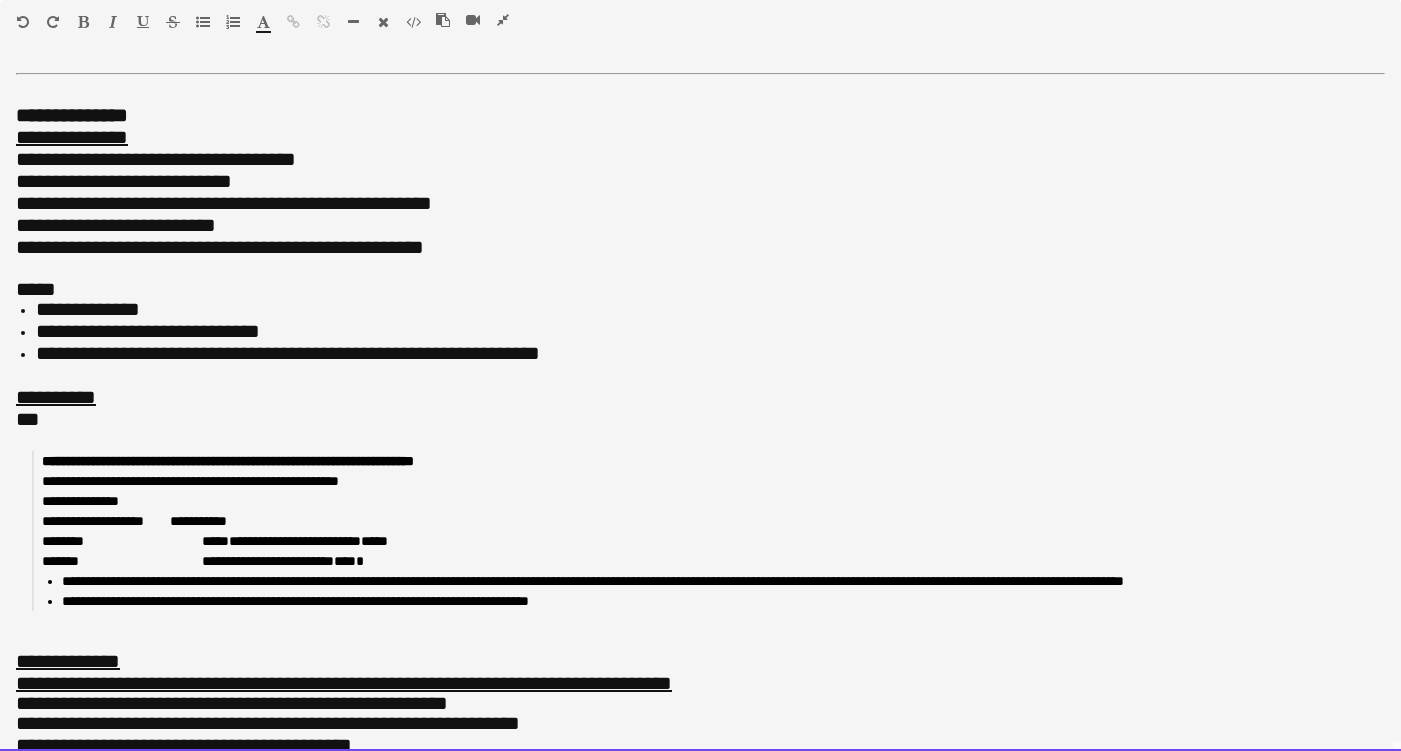 scroll, scrollTop: 1283, scrollLeft: 0, axis: vertical 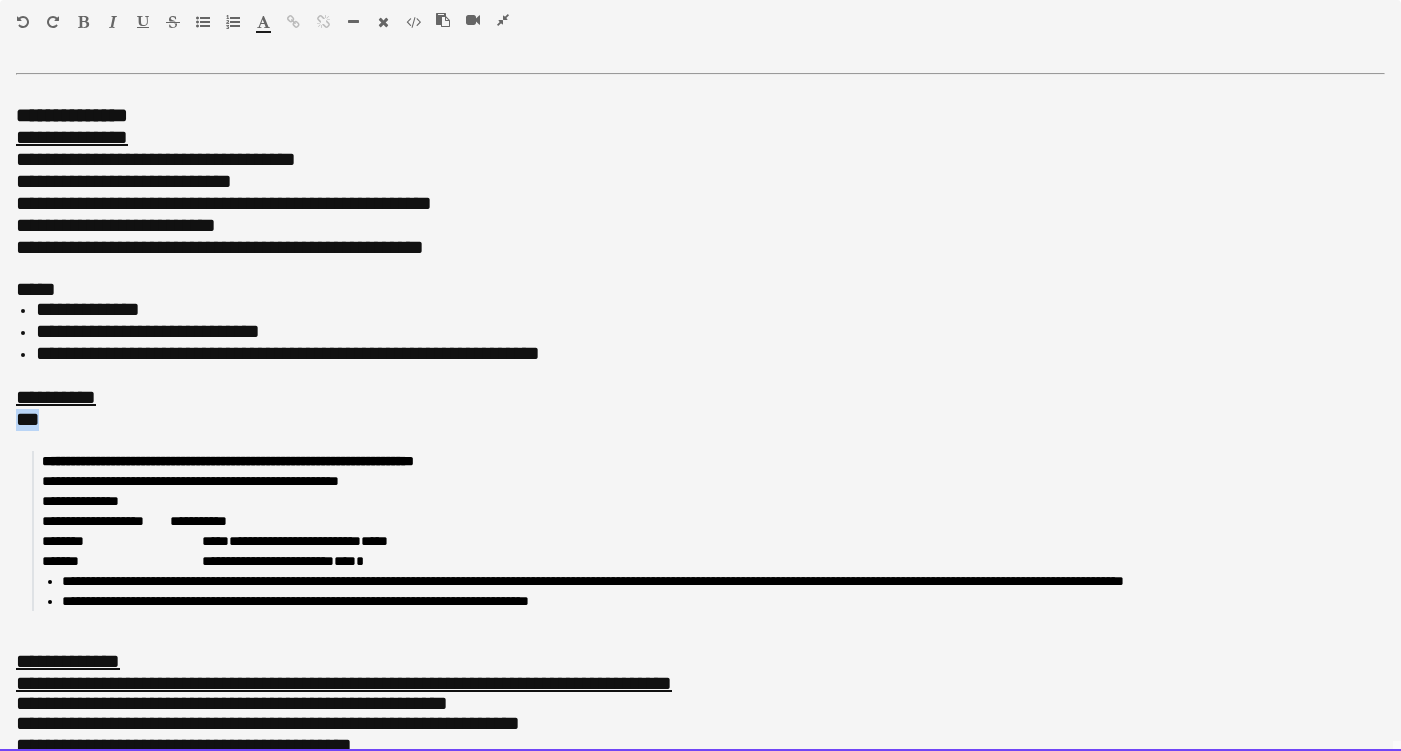 drag, startPoint x: 47, startPoint y: 406, endPoint x: -16, endPoint y: 406, distance: 63 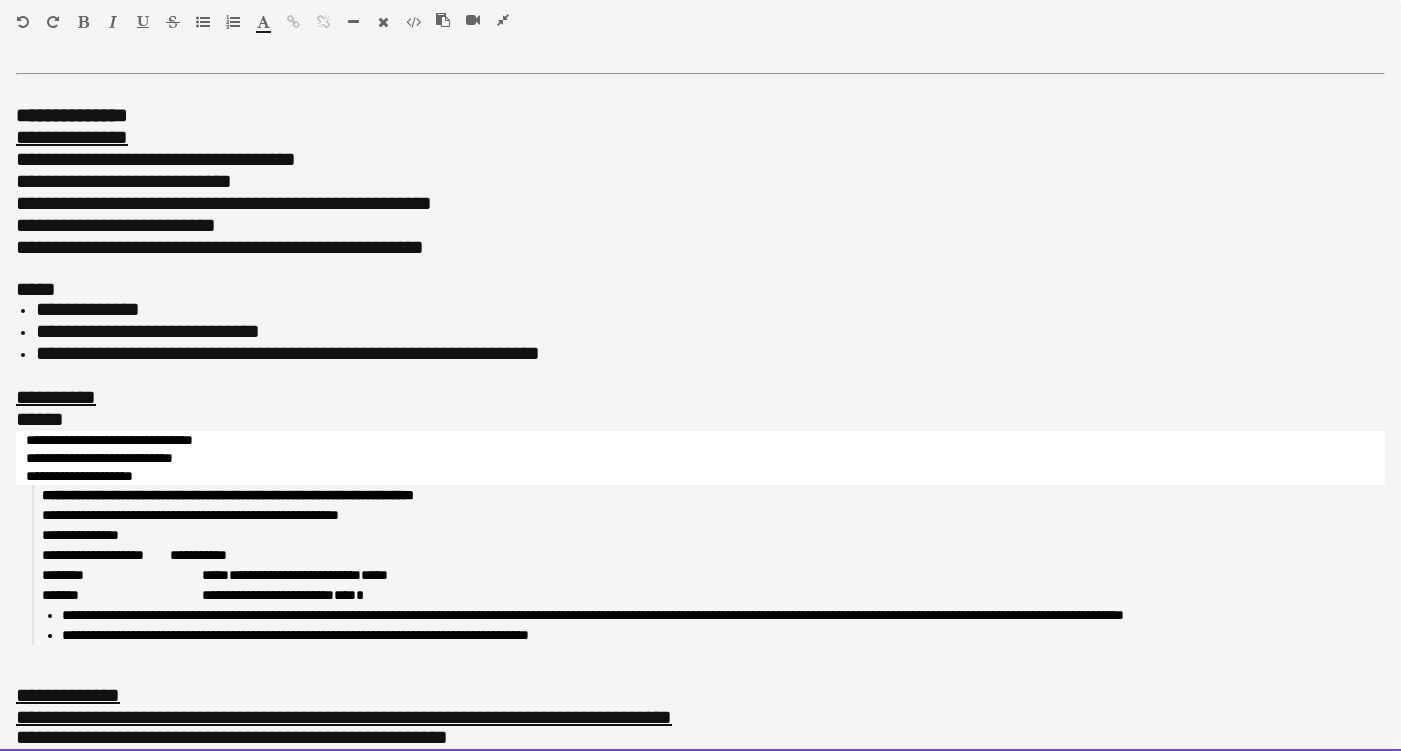 click on "******" at bounding box center (700, 420) 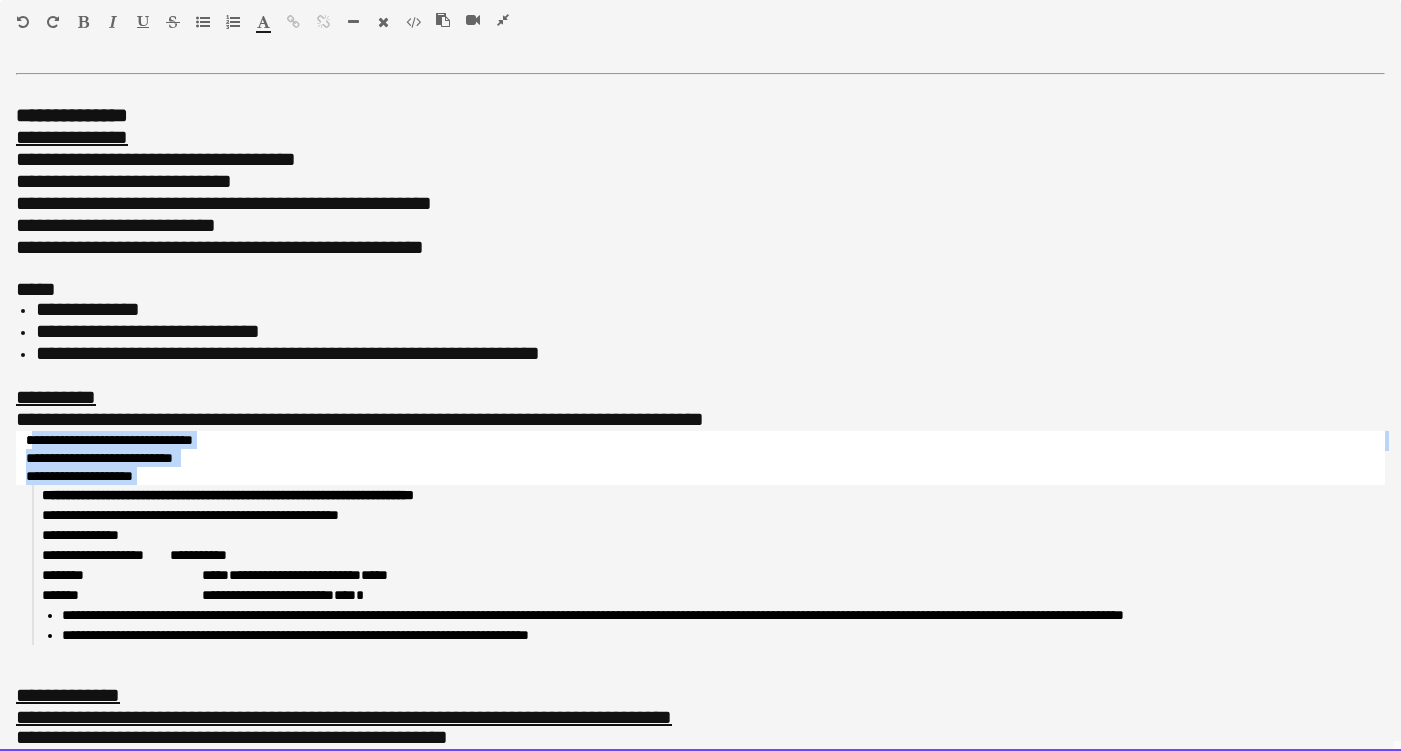 drag, startPoint x: 15, startPoint y: 429, endPoint x: 30, endPoint y: 430, distance: 15.033297 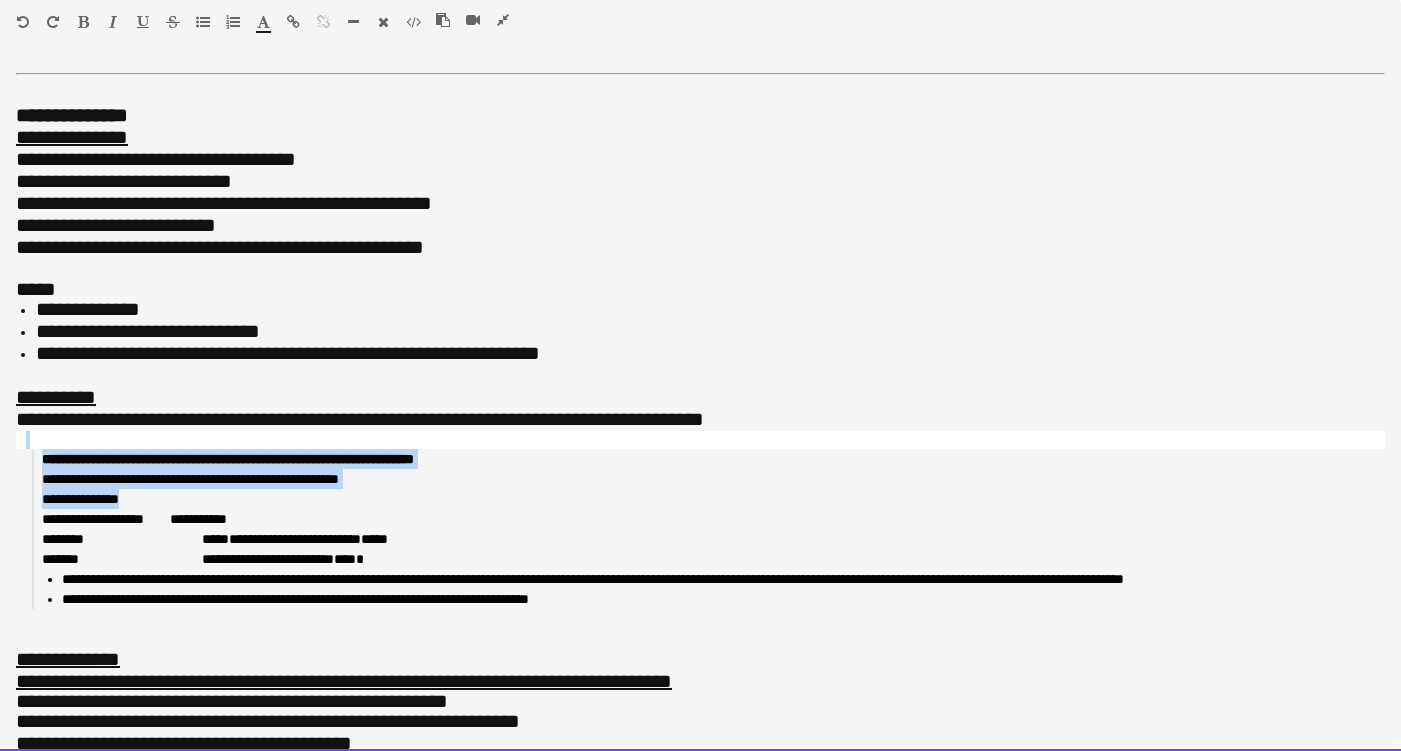 drag, startPoint x: 16, startPoint y: 430, endPoint x: 163, endPoint y: 486, distance: 157.30544 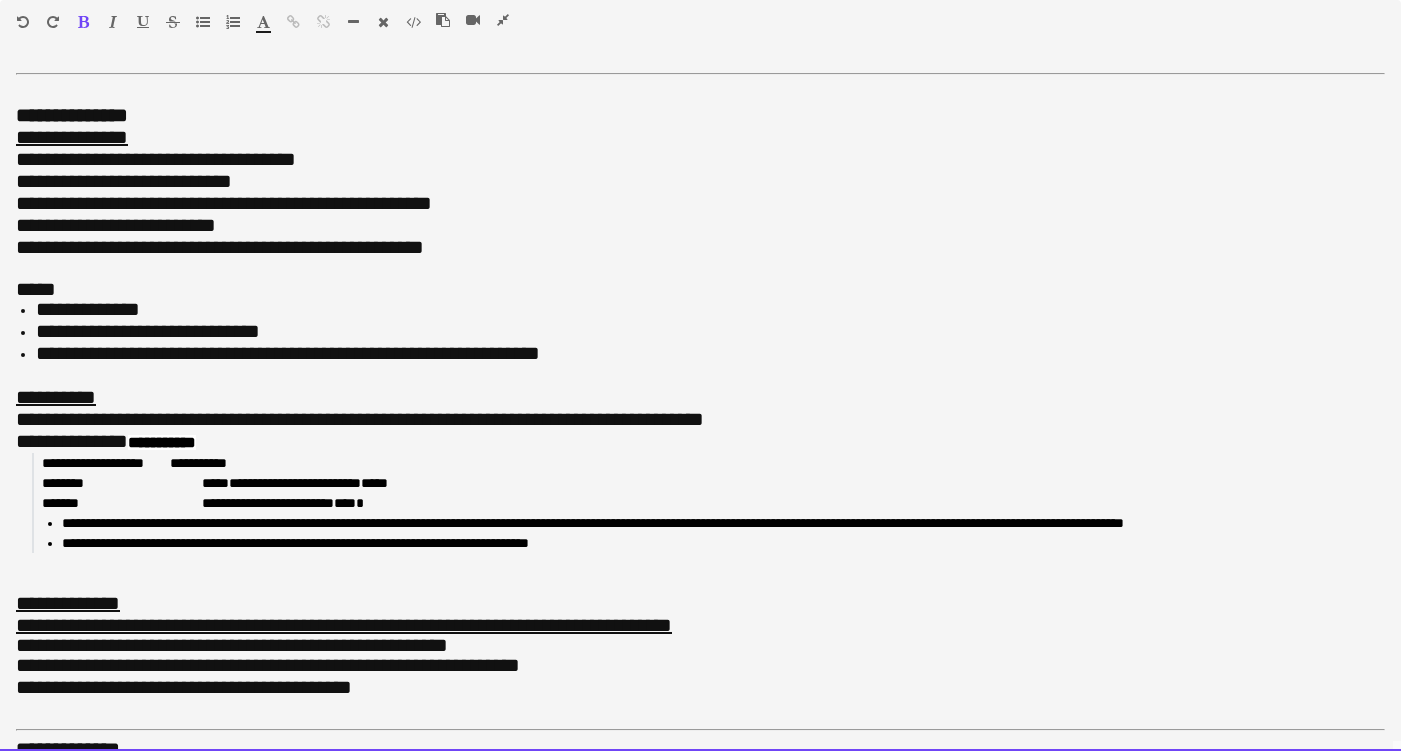 click on "**********" at bounding box center (72, 441) 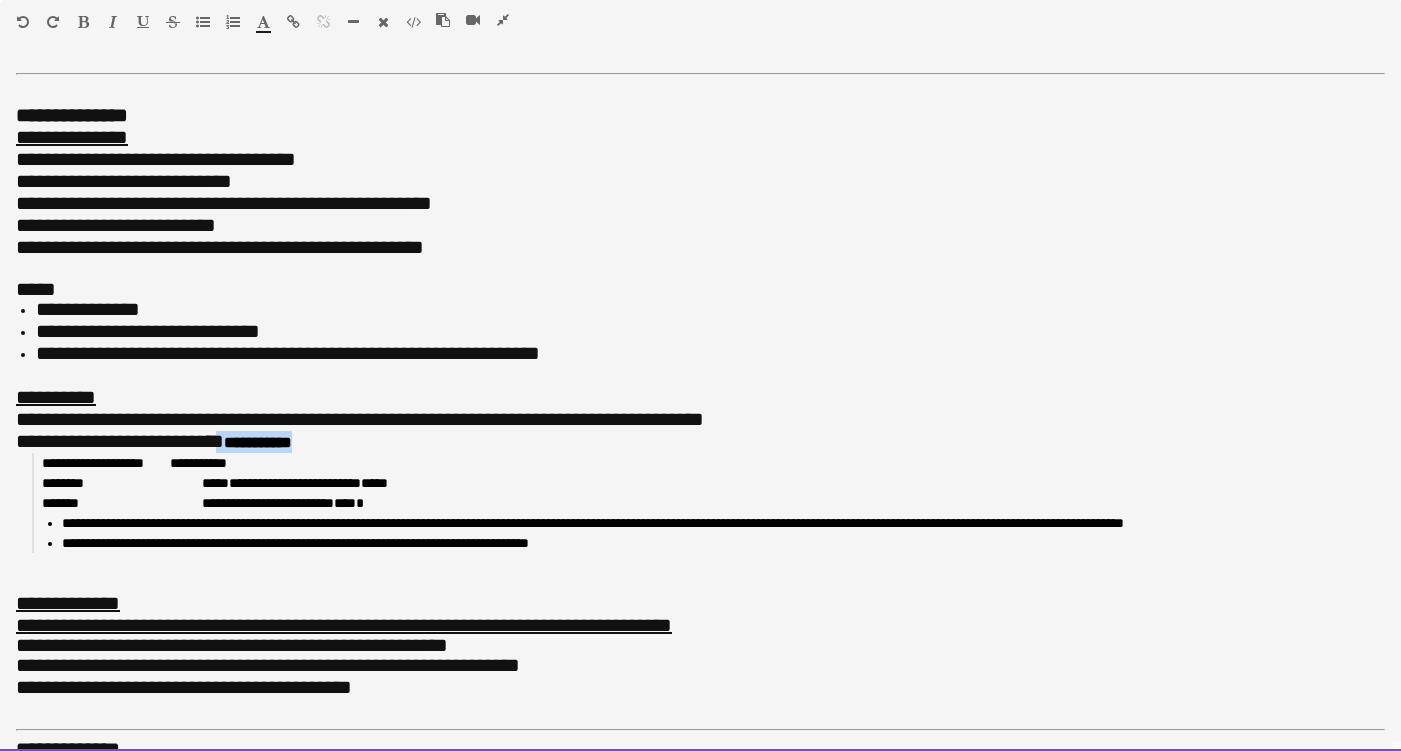 drag, startPoint x: 350, startPoint y: 423, endPoint x: 245, endPoint y: 428, distance: 105.11898 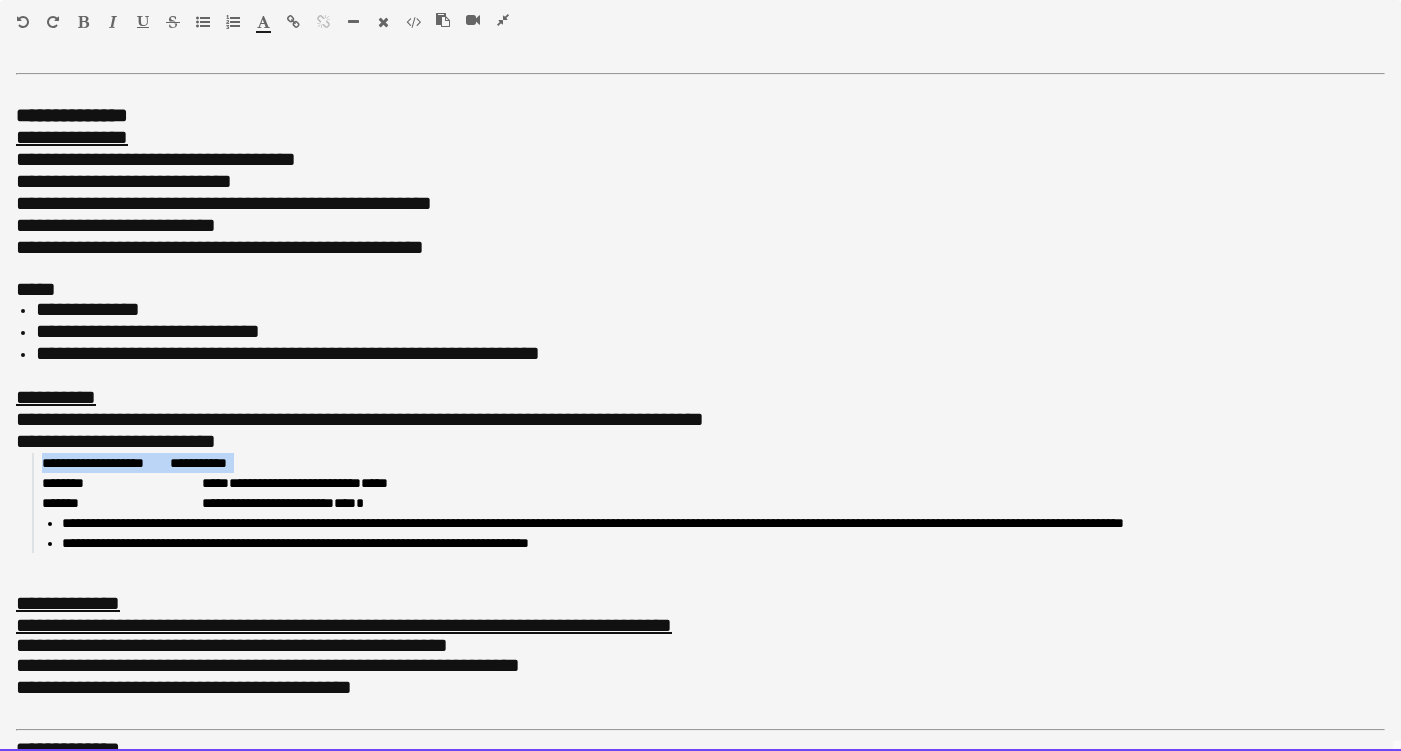 drag, startPoint x: 297, startPoint y: 449, endPoint x: 28, endPoint y: 446, distance: 269.01672 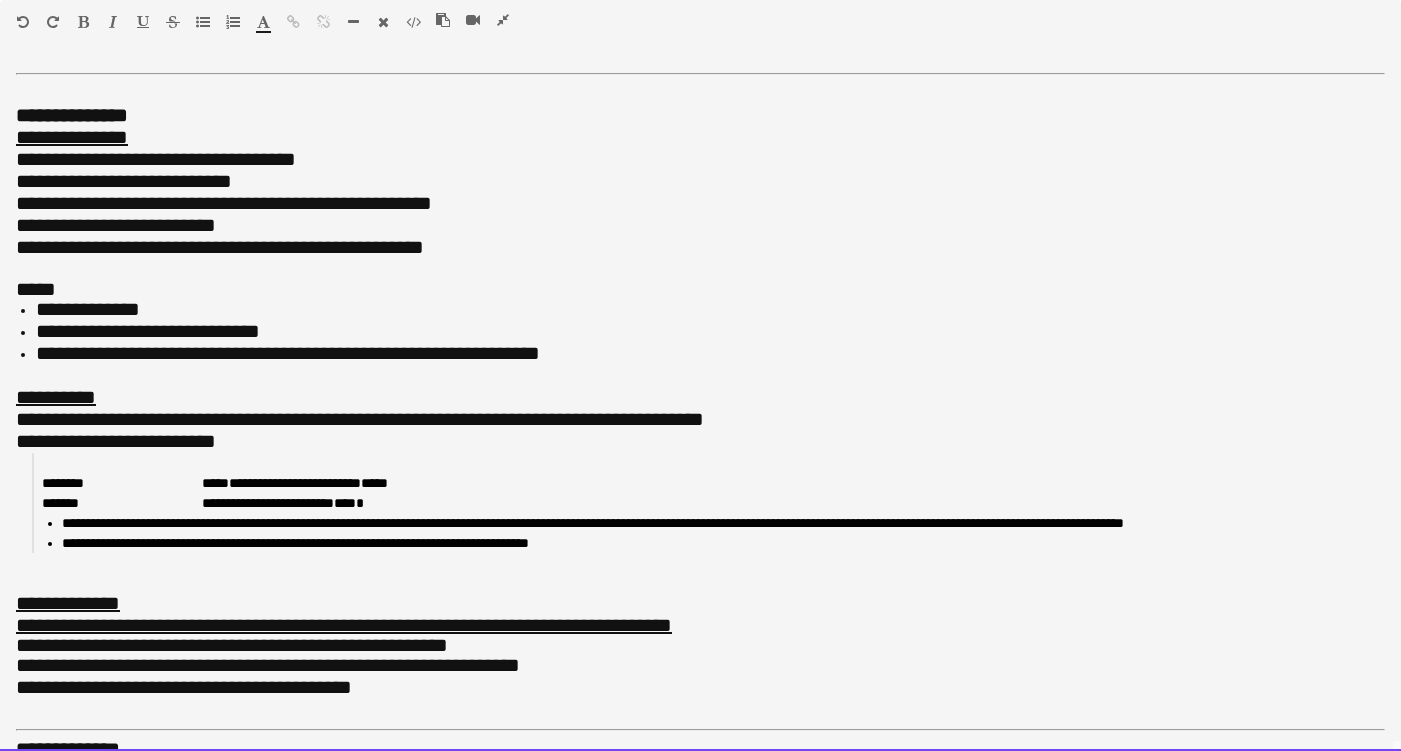 click on "**********" at bounding box center [700, 442] 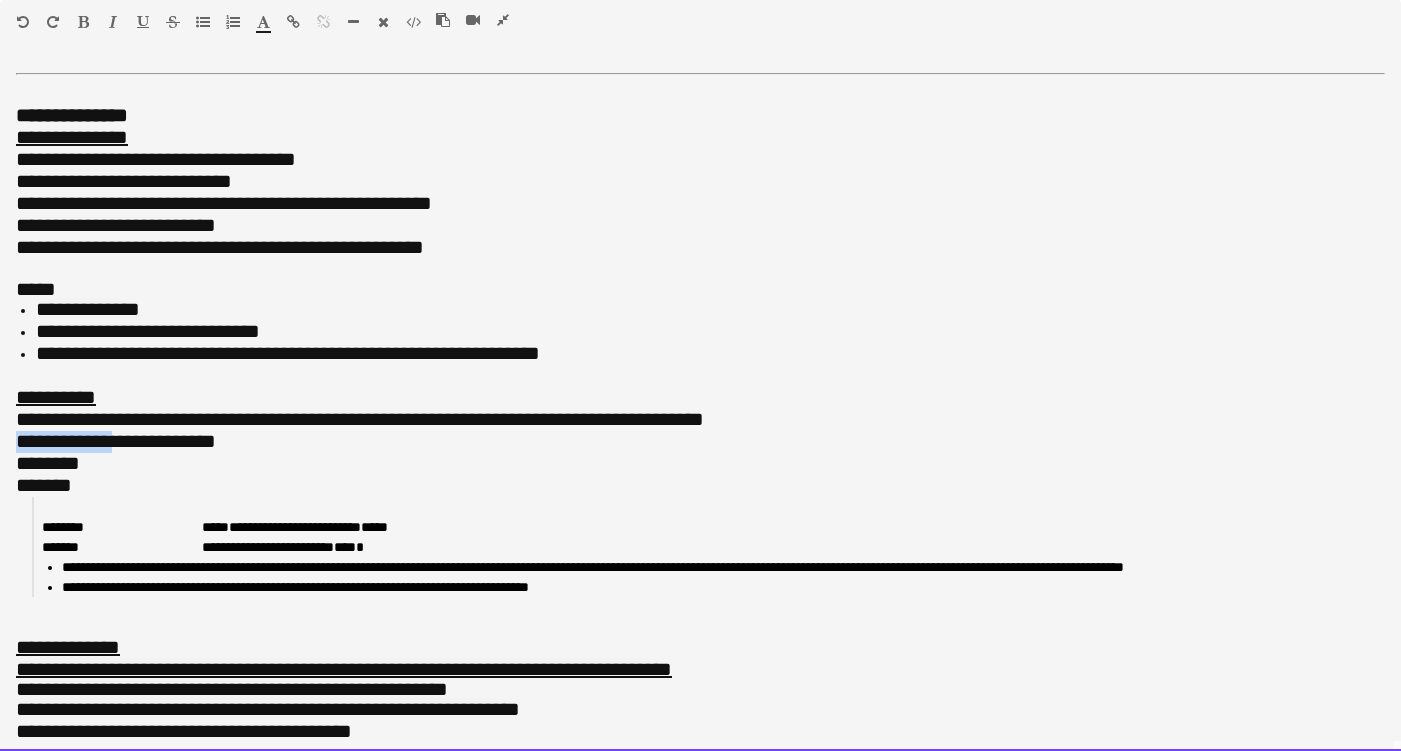 drag, startPoint x: 124, startPoint y: 431, endPoint x: -24, endPoint y: 428, distance: 148.0304 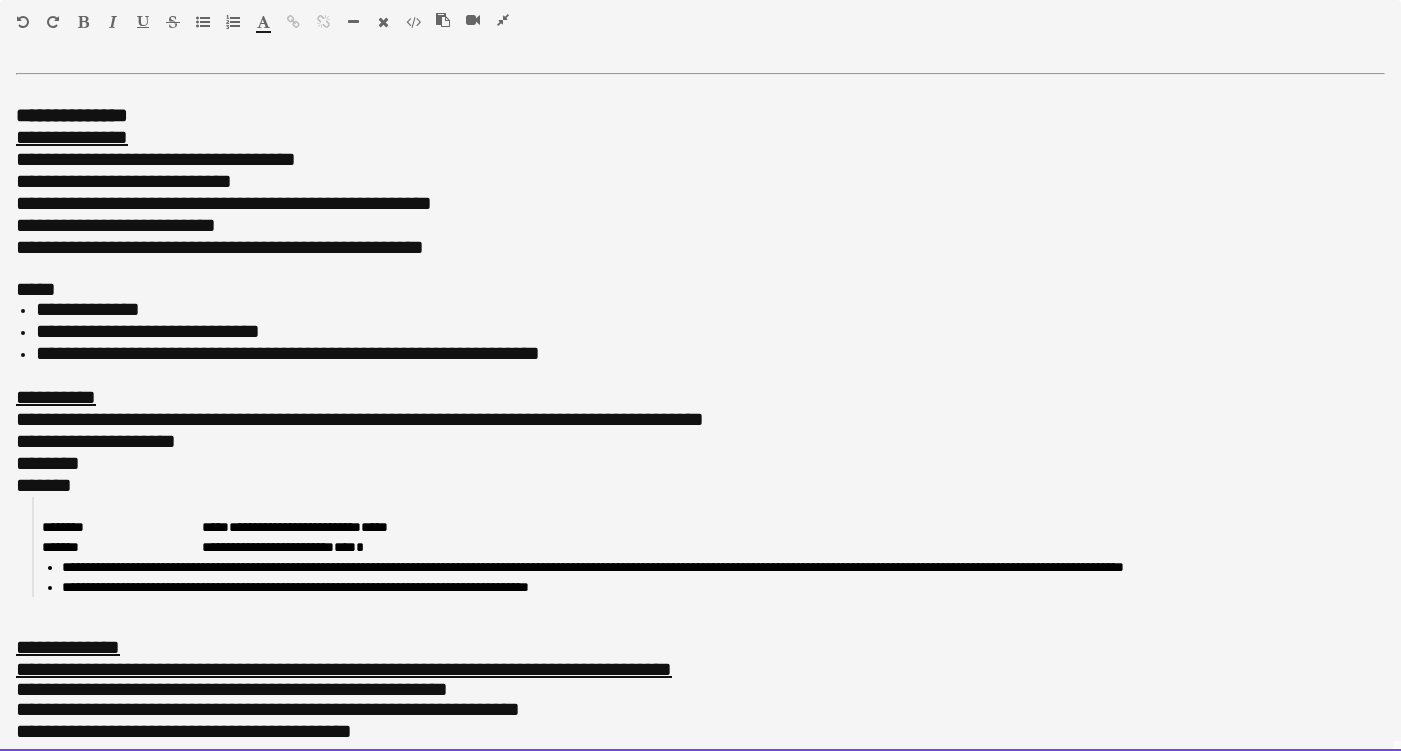 click on "**********" at bounding box center [96, 441] 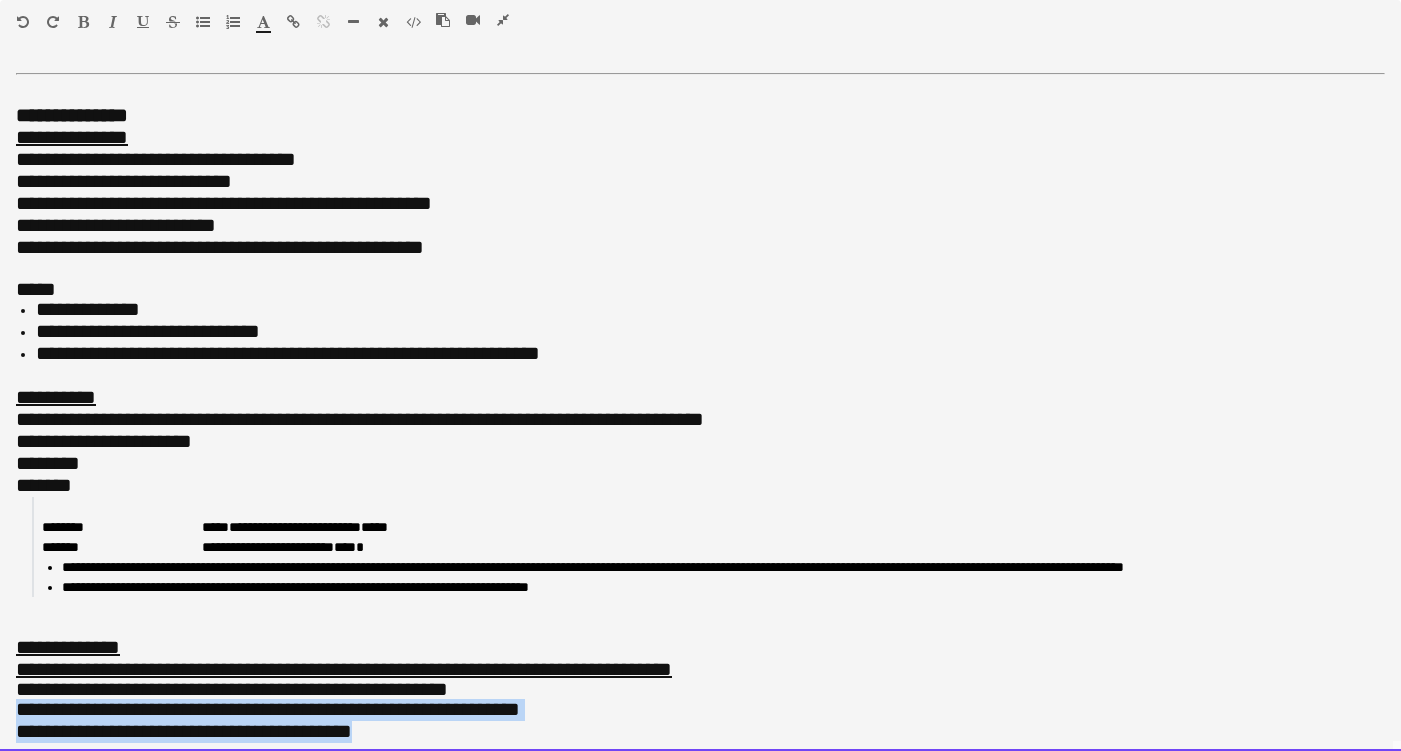 drag, startPoint x: 406, startPoint y: 717, endPoint x: 0, endPoint y: 701, distance: 406.31516 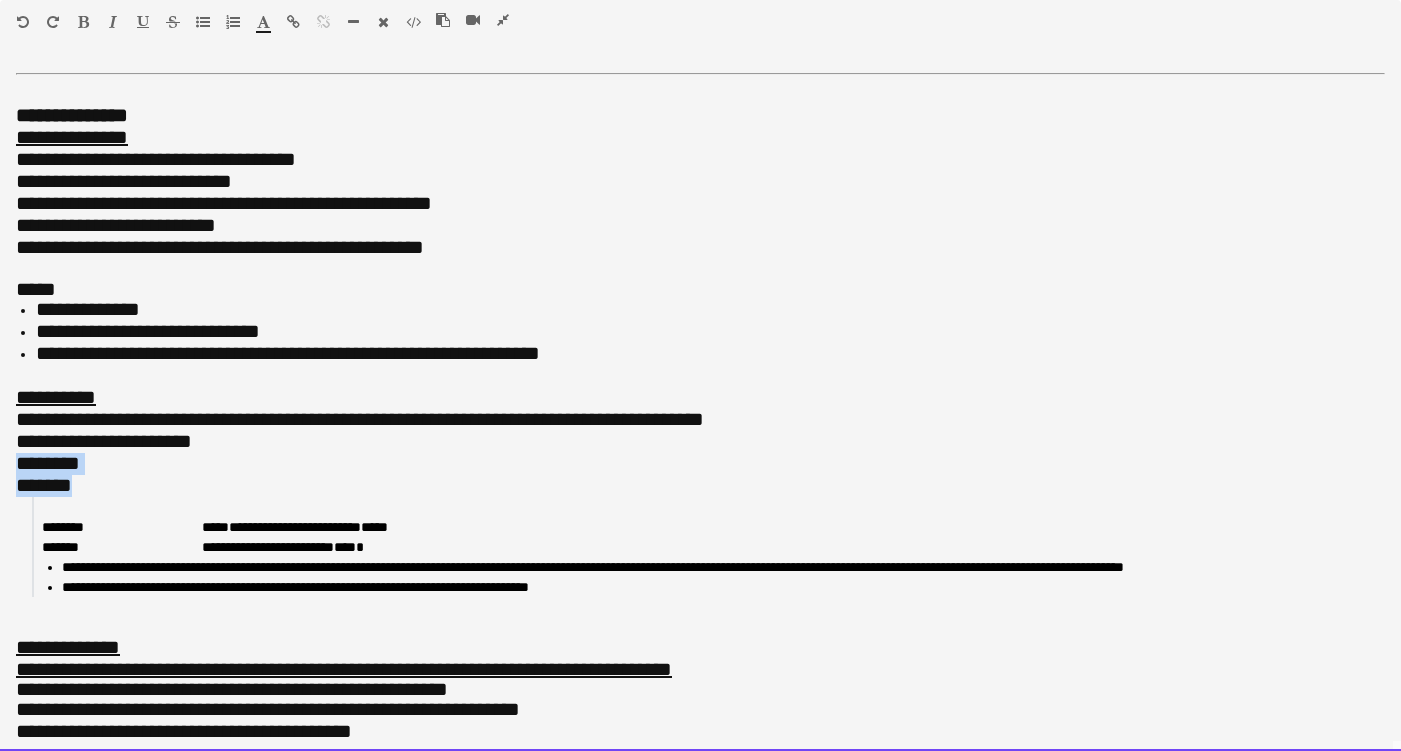 drag, startPoint x: 103, startPoint y: 471, endPoint x: -21, endPoint y: 457, distance: 124.78782 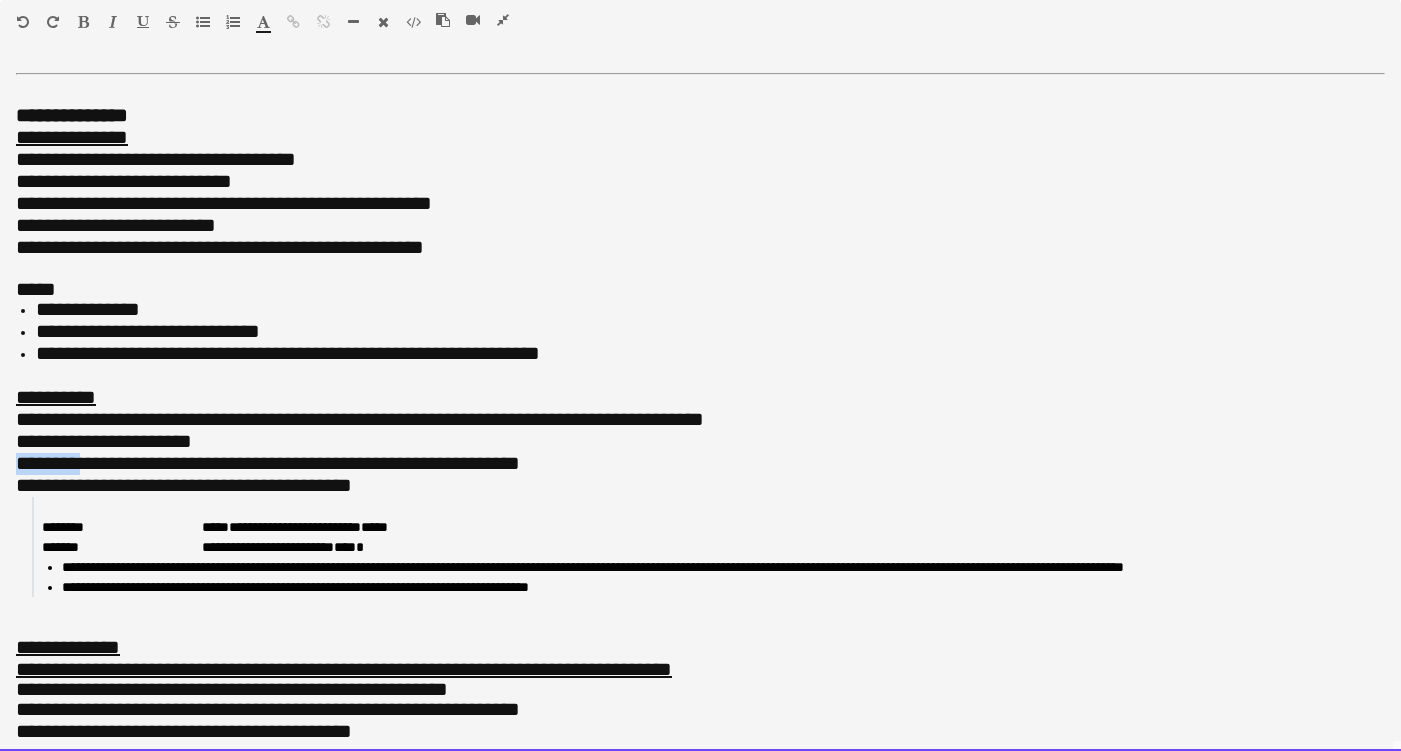 drag, startPoint x: 85, startPoint y: 448, endPoint x: 11, endPoint y: 448, distance: 74 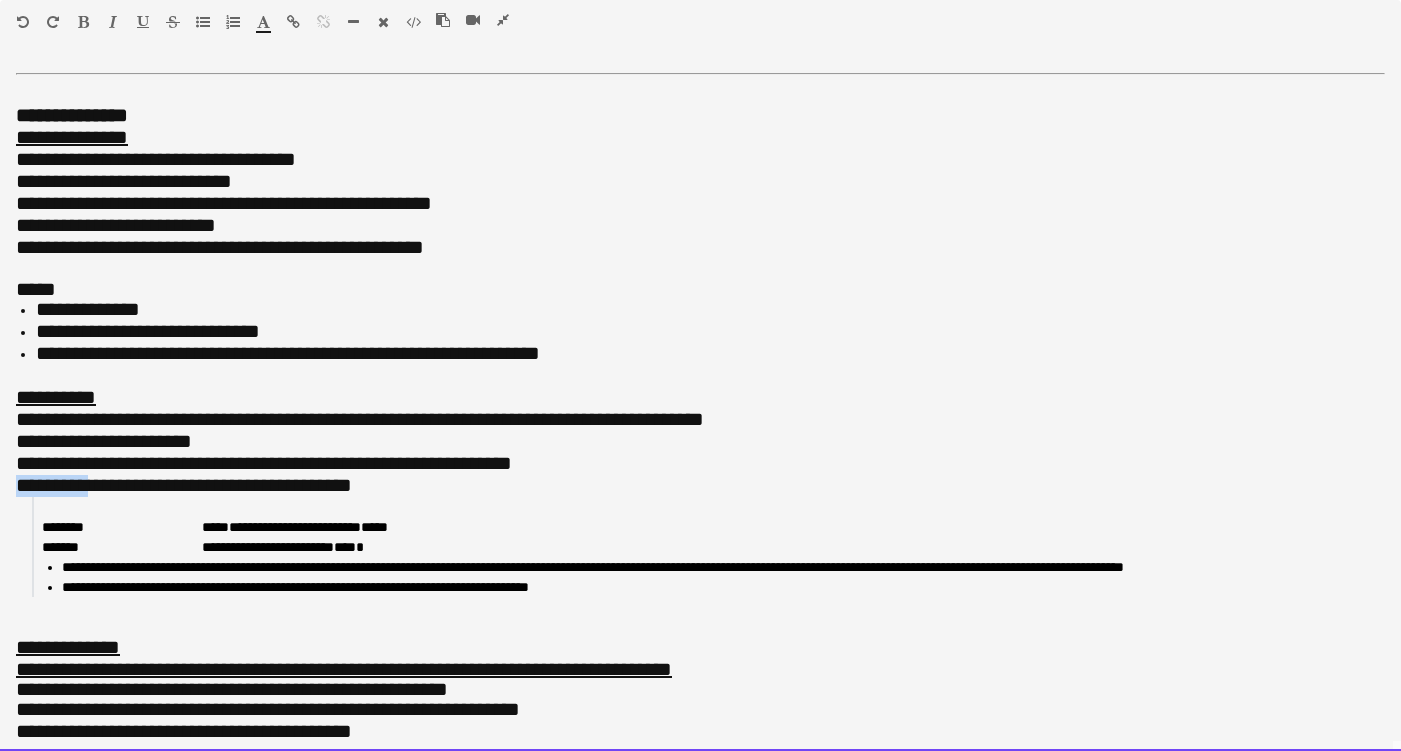 drag, startPoint x: 99, startPoint y: 472, endPoint x: -18, endPoint y: 472, distance: 117 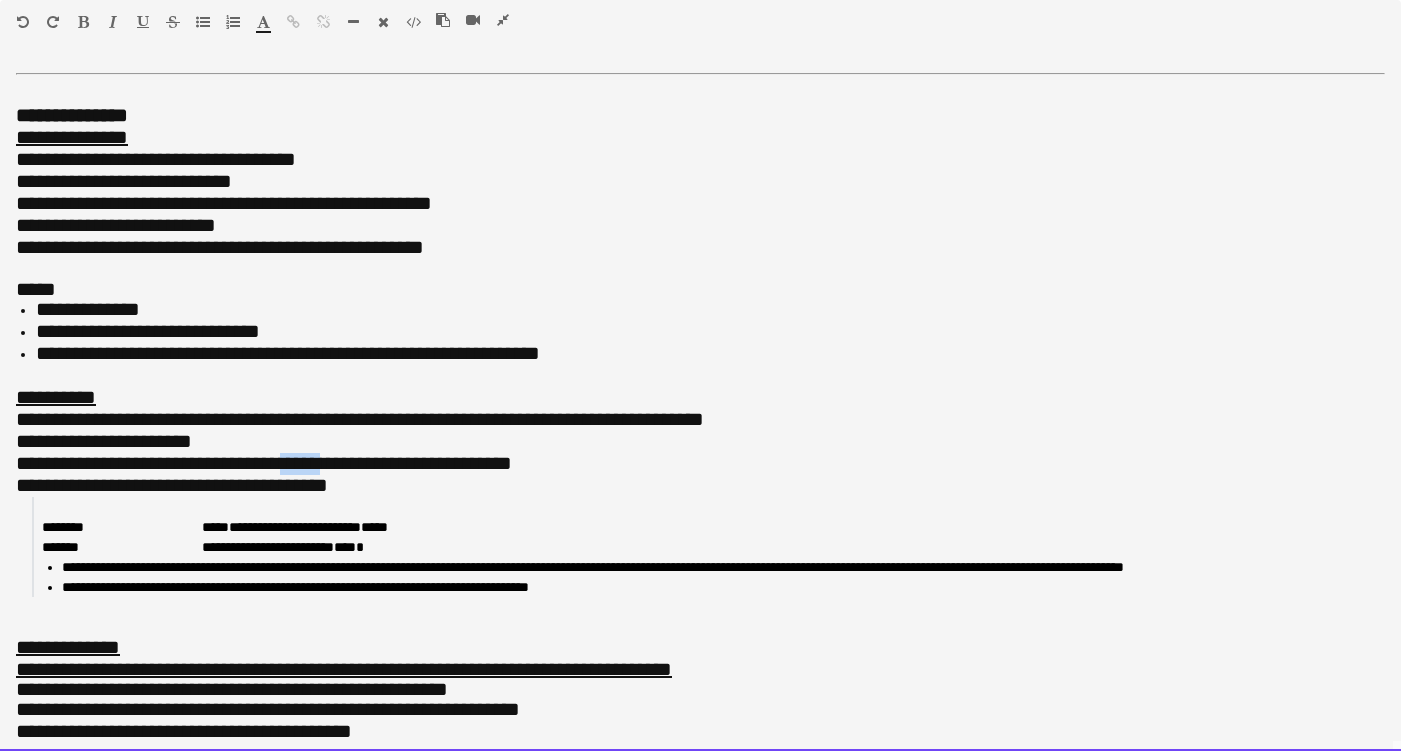drag, startPoint x: 355, startPoint y: 449, endPoint x: 316, endPoint y: 450, distance: 39.012817 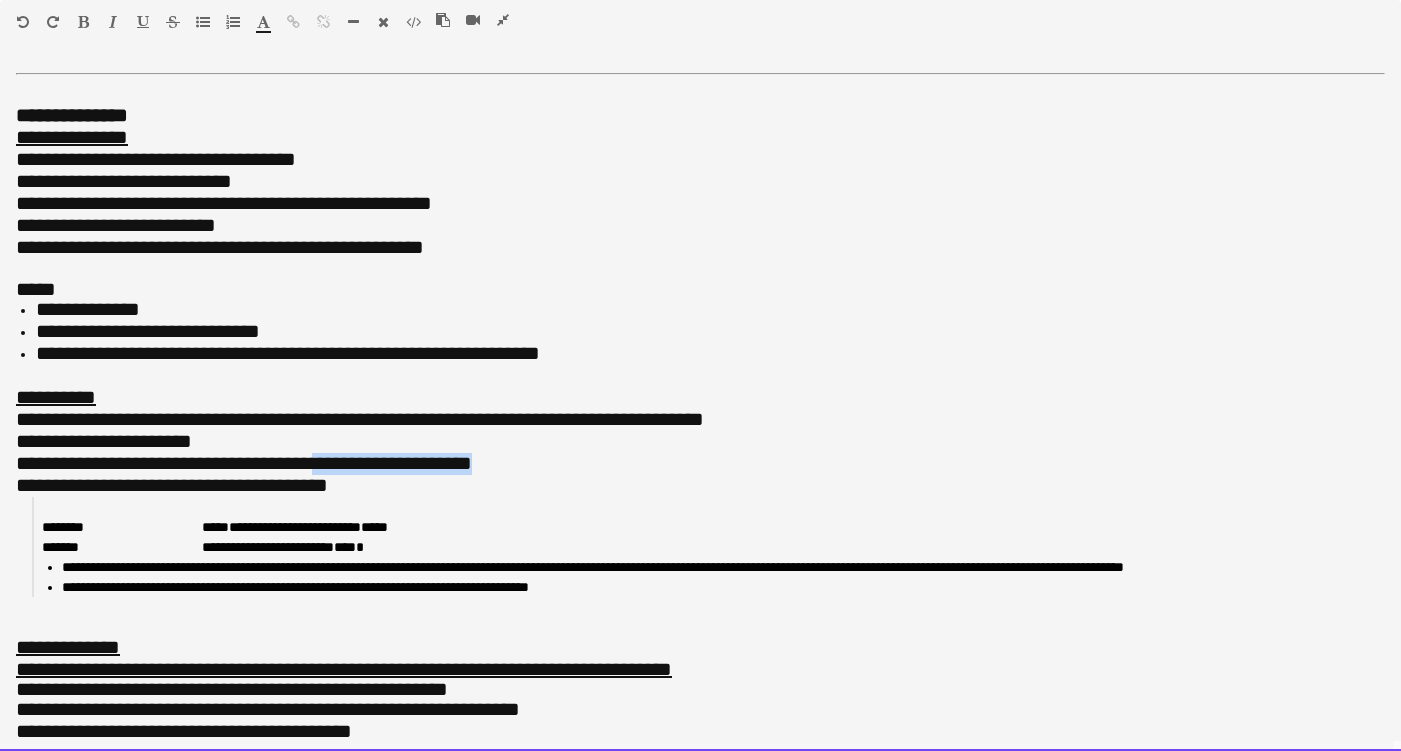 drag, startPoint x: 537, startPoint y: 450, endPoint x: 357, endPoint y: 445, distance: 180.06943 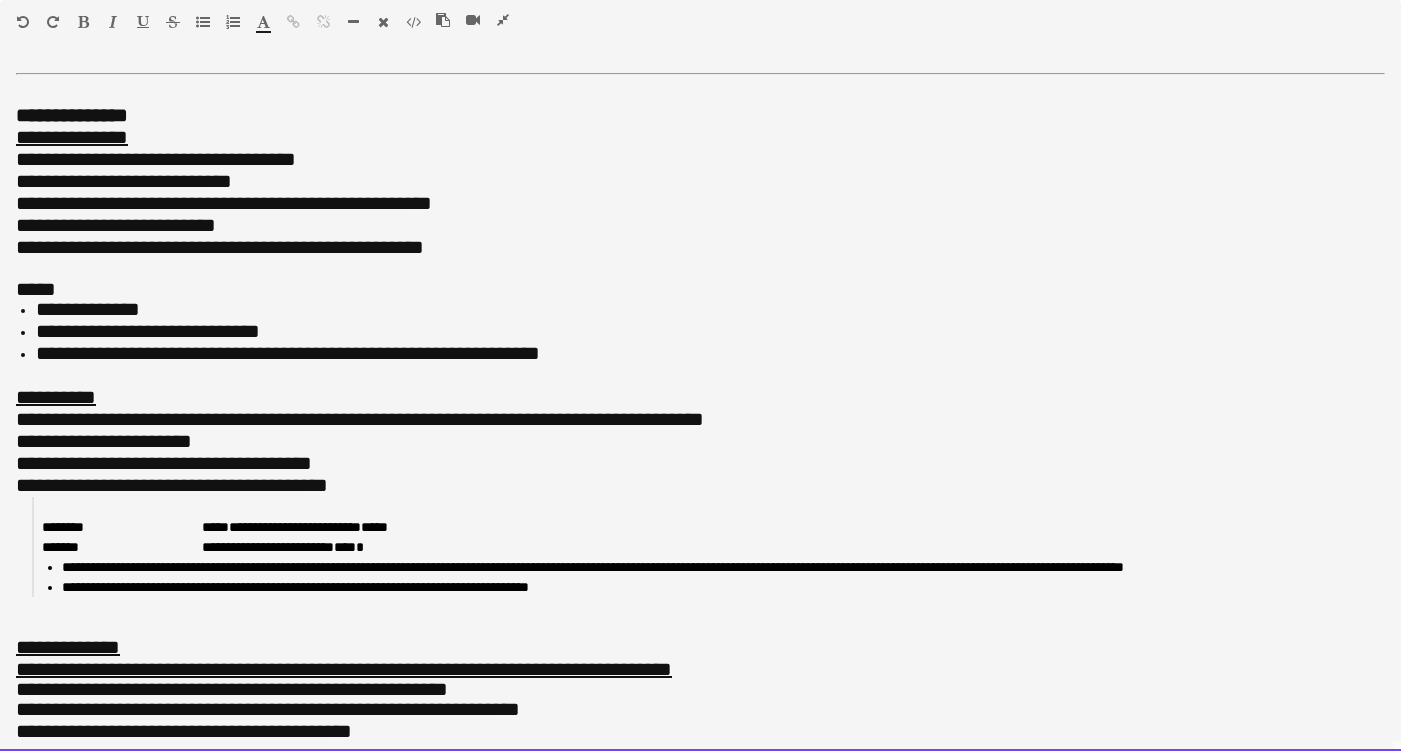 click on "**********" at bounding box center [172, 463] 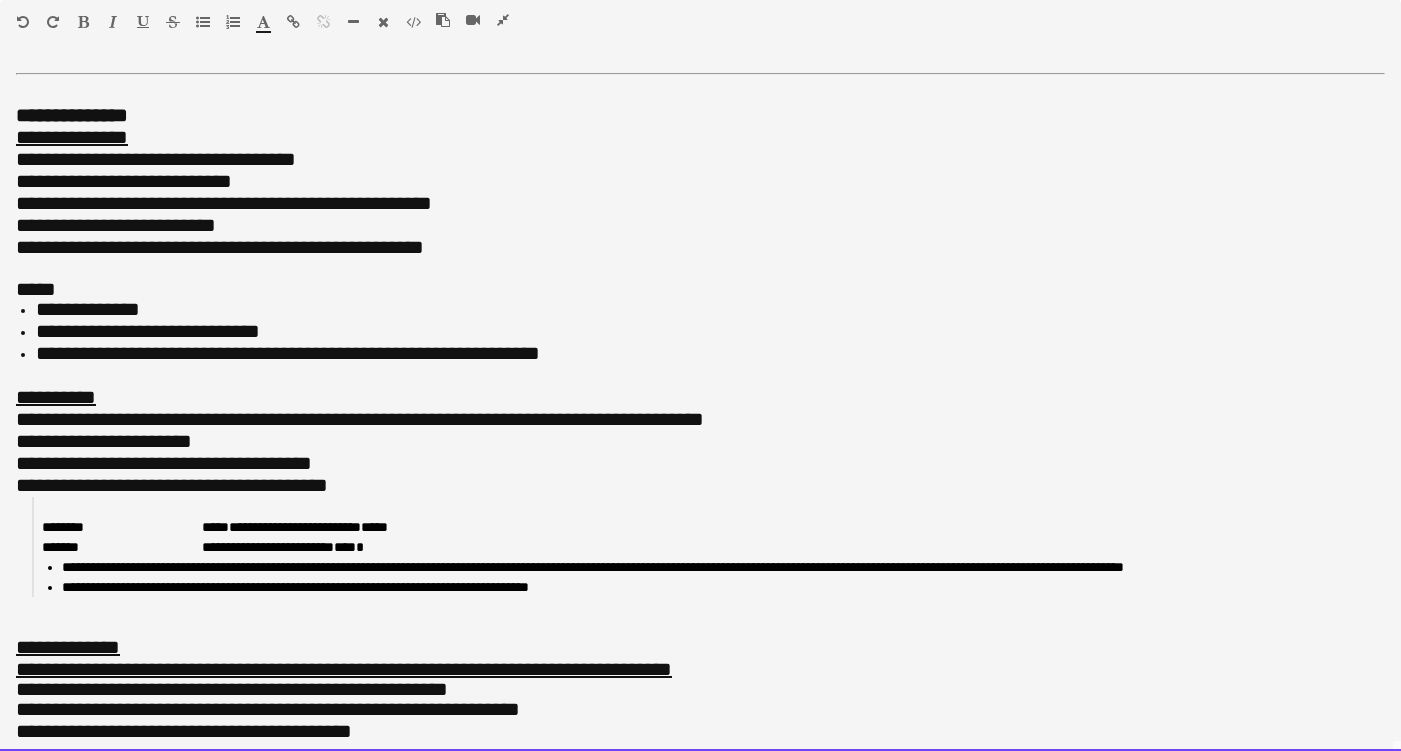 drag, startPoint x: 340, startPoint y: 585, endPoint x: -15, endPoint y: 483, distance: 369.36298 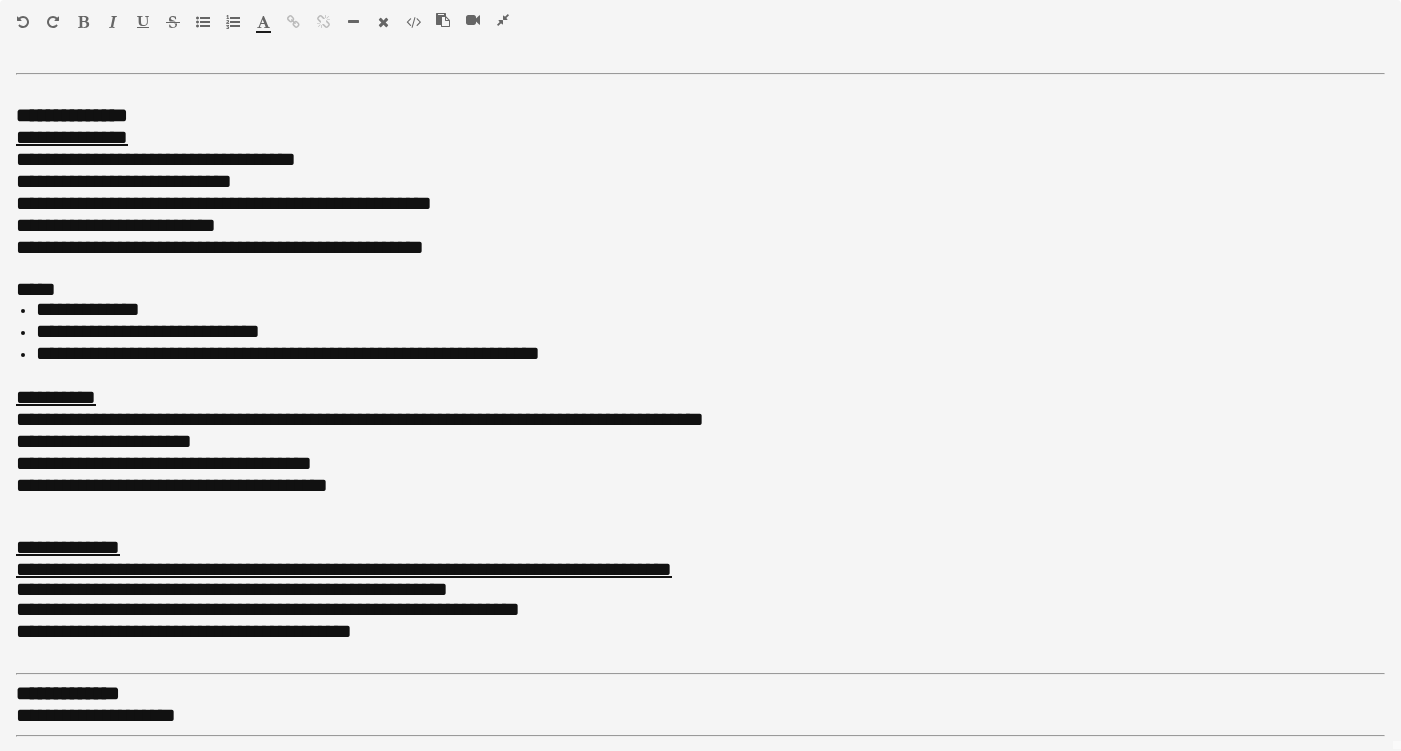 click at bounding box center [203, 22] 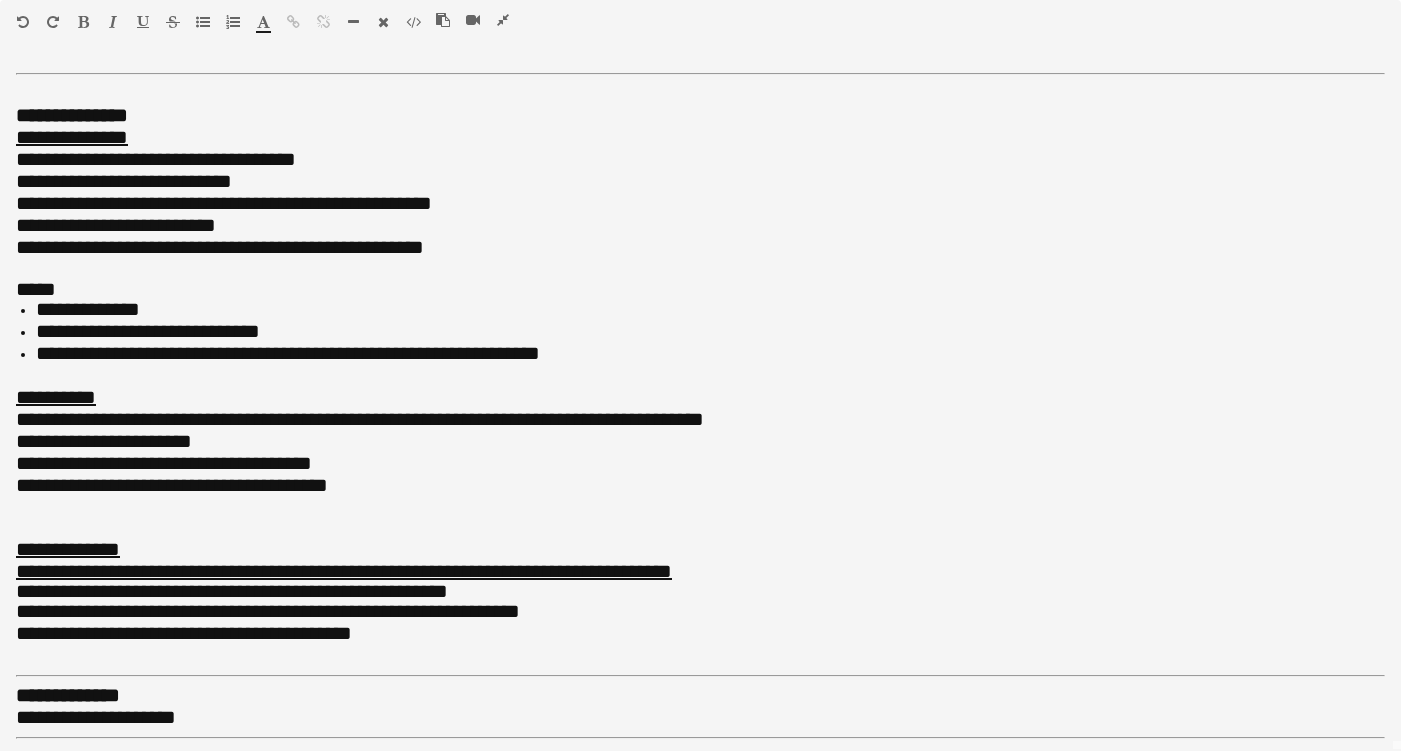 click at bounding box center [203, 22] 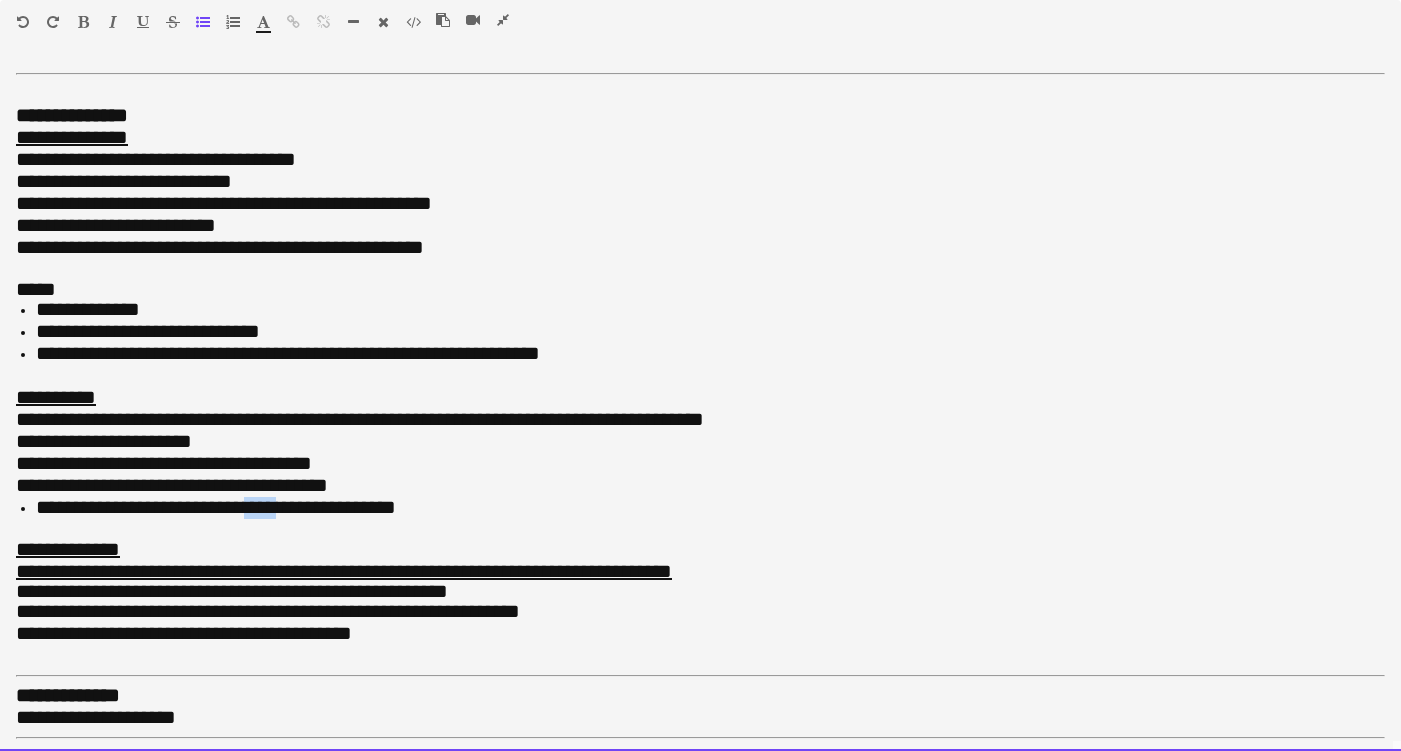 drag, startPoint x: 267, startPoint y: 494, endPoint x: 305, endPoint y: 494, distance: 38 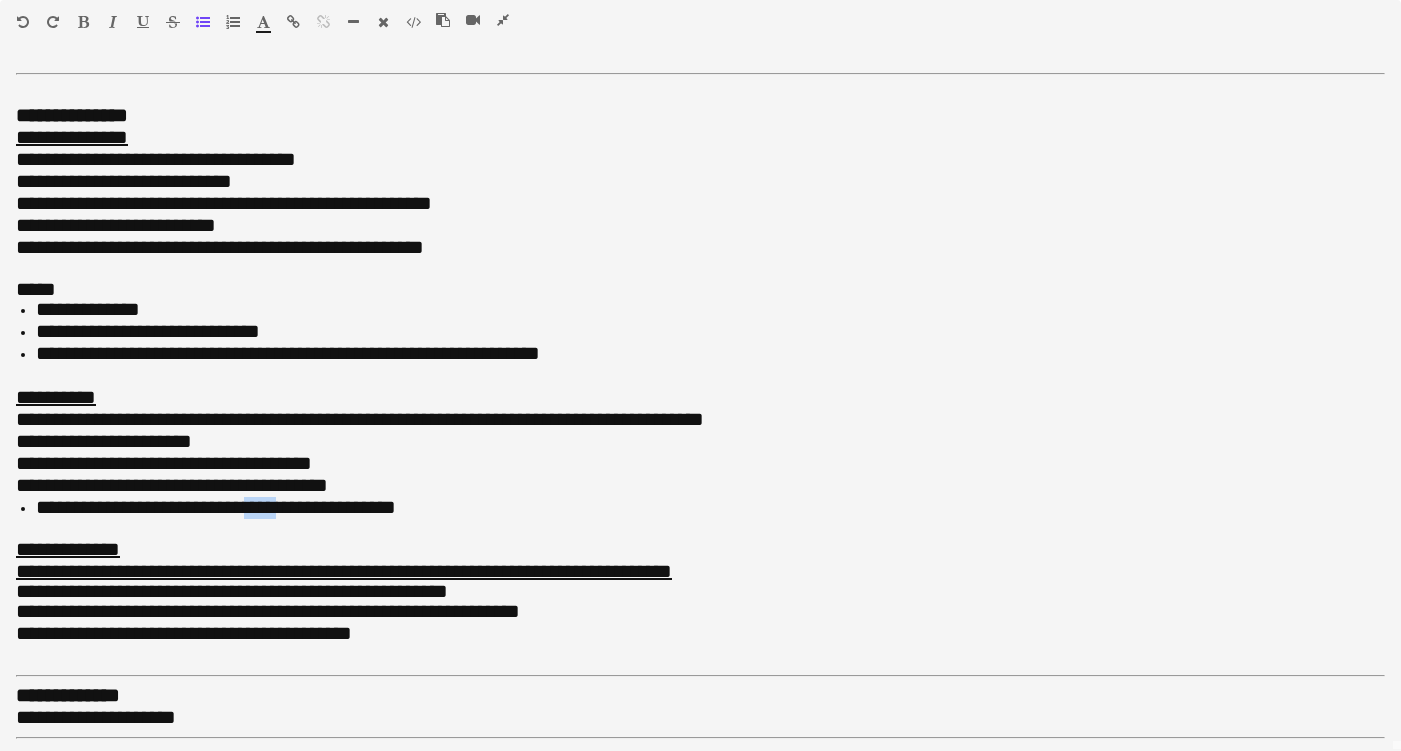 click at bounding box center (113, 22) 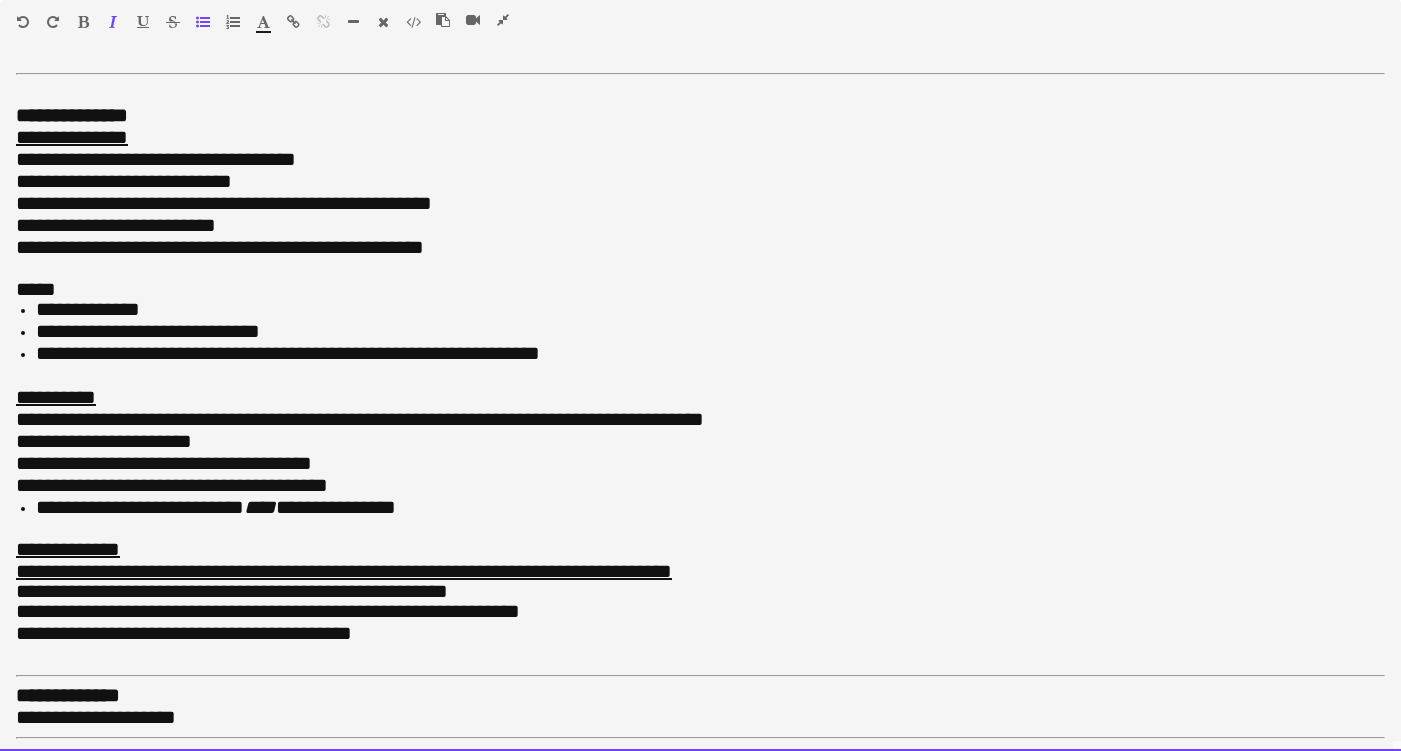 click on "**********" at bounding box center [216, 507] 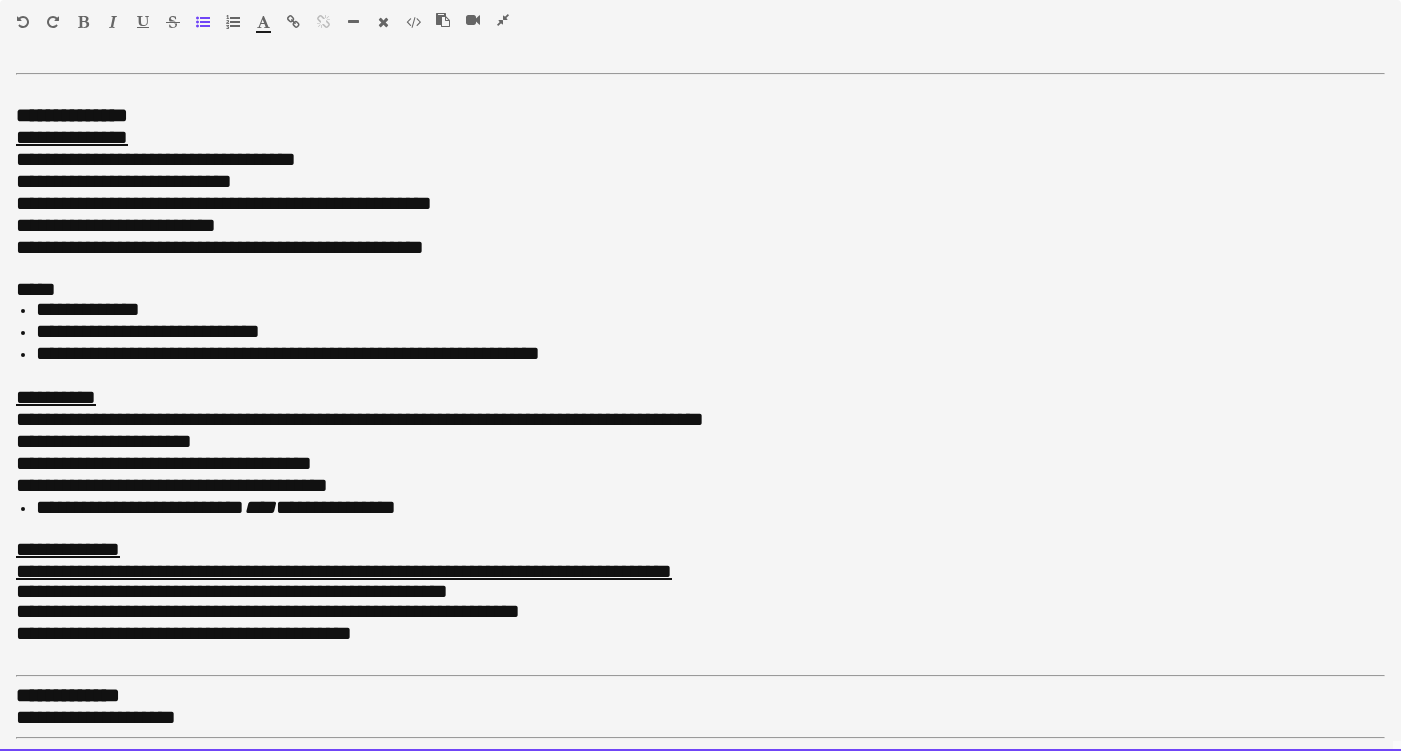 click on "**********" at bounding box center (216, 507) 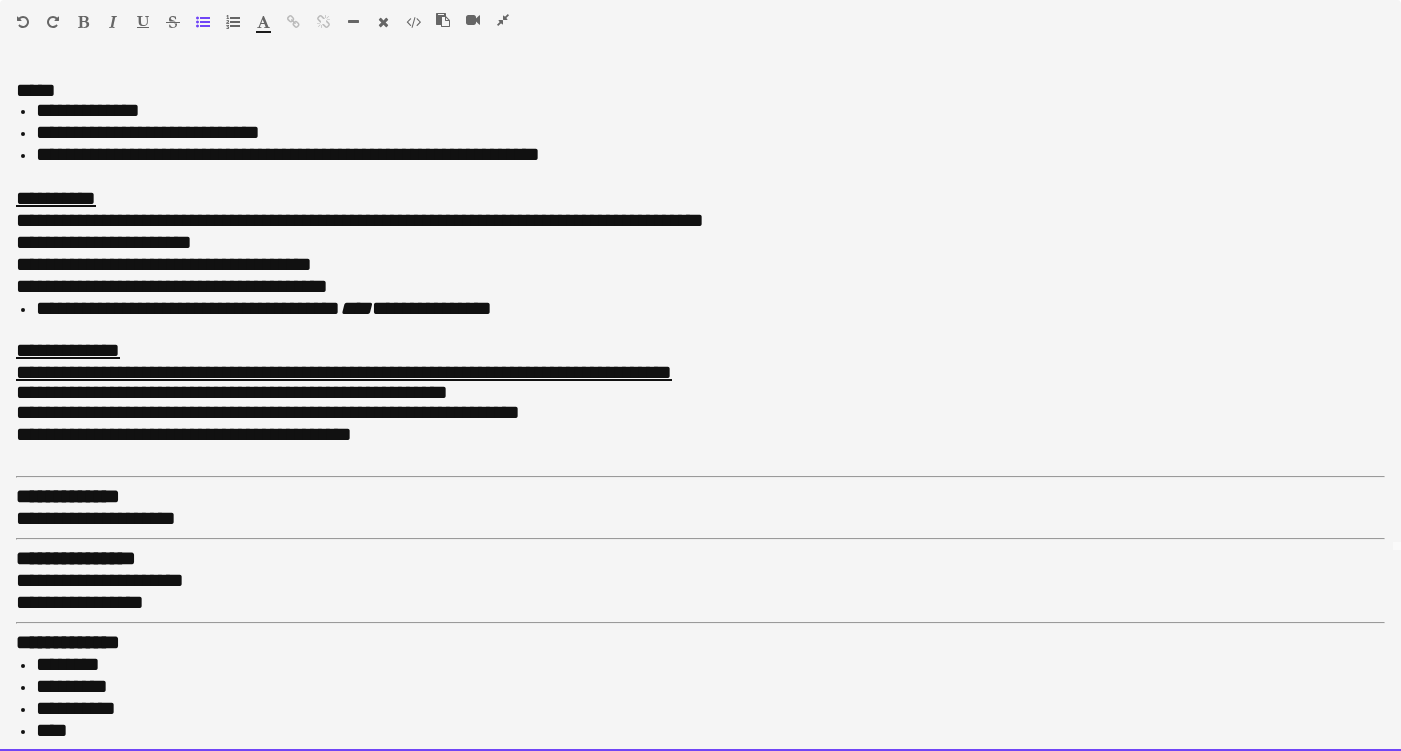 scroll, scrollTop: 192, scrollLeft: 0, axis: vertical 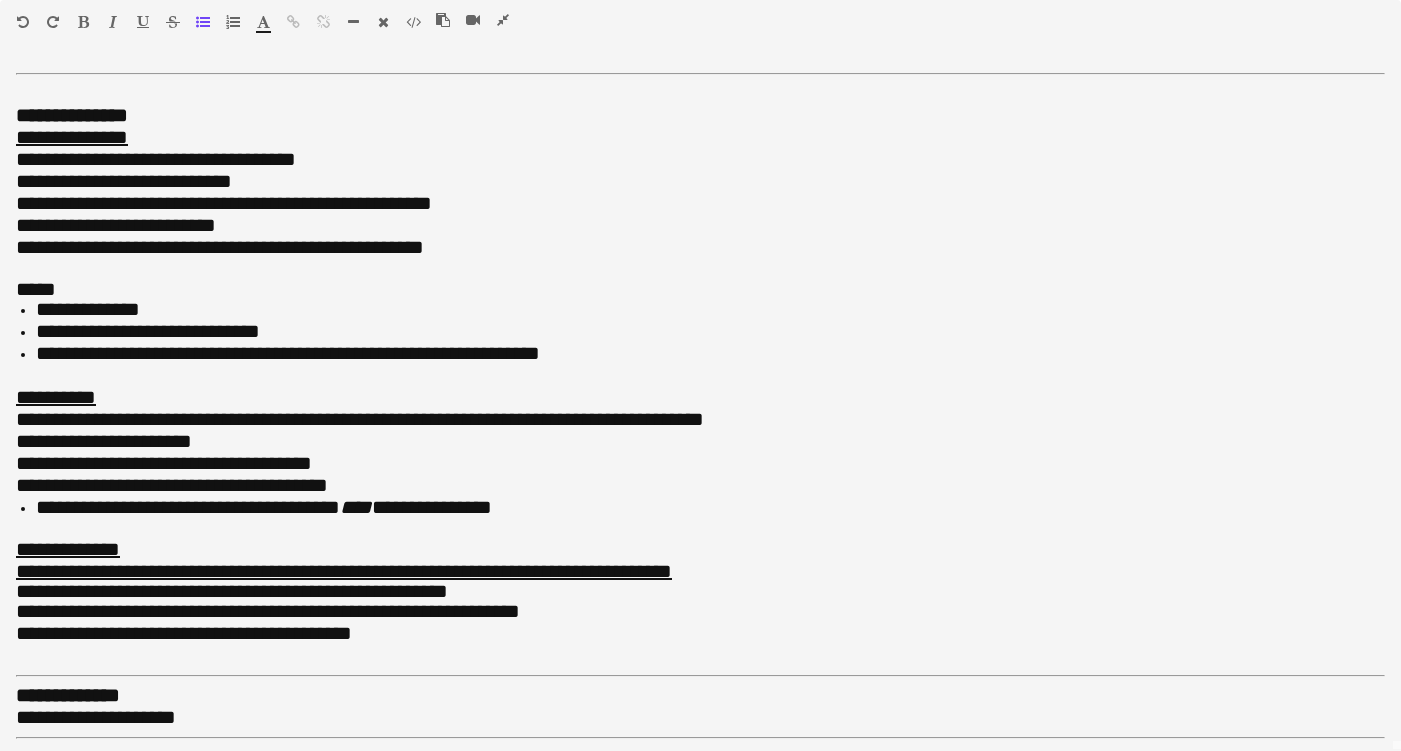 click at bounding box center [503, 20] 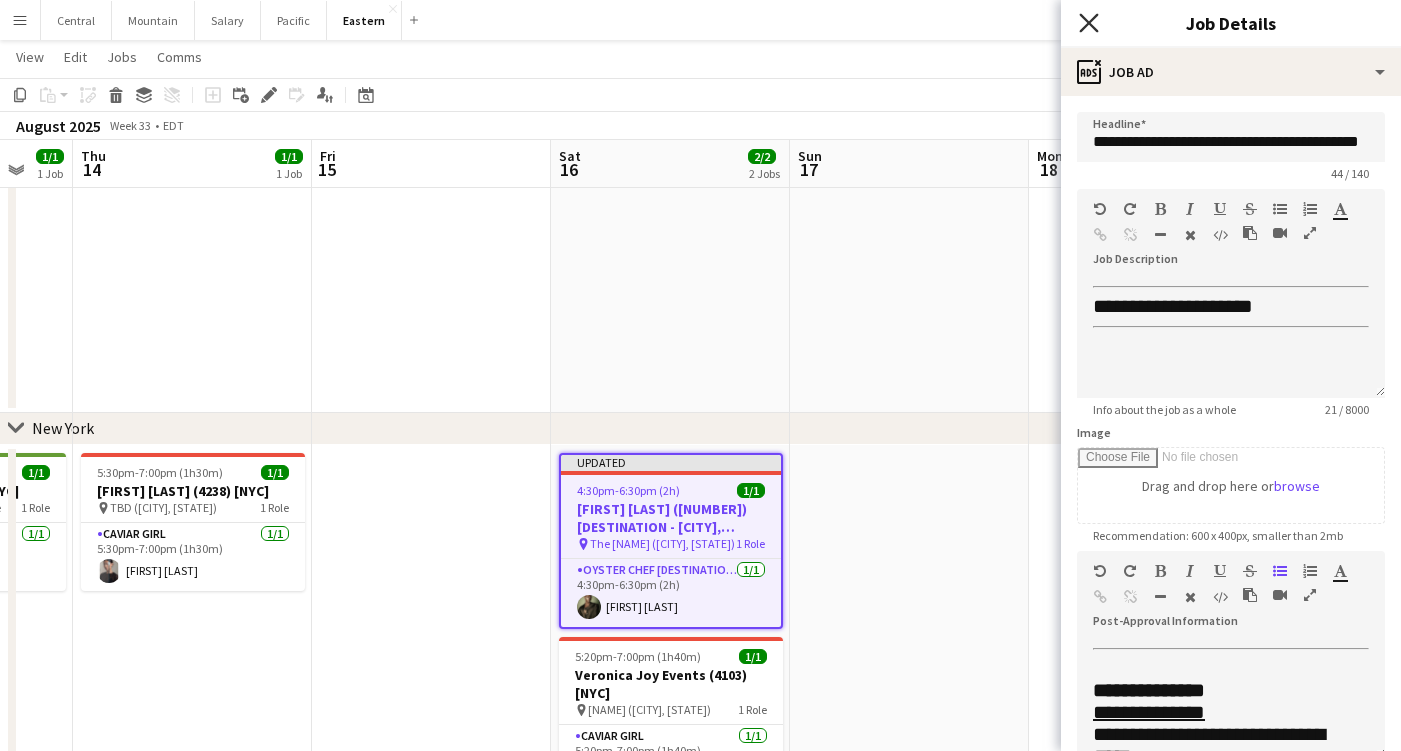click 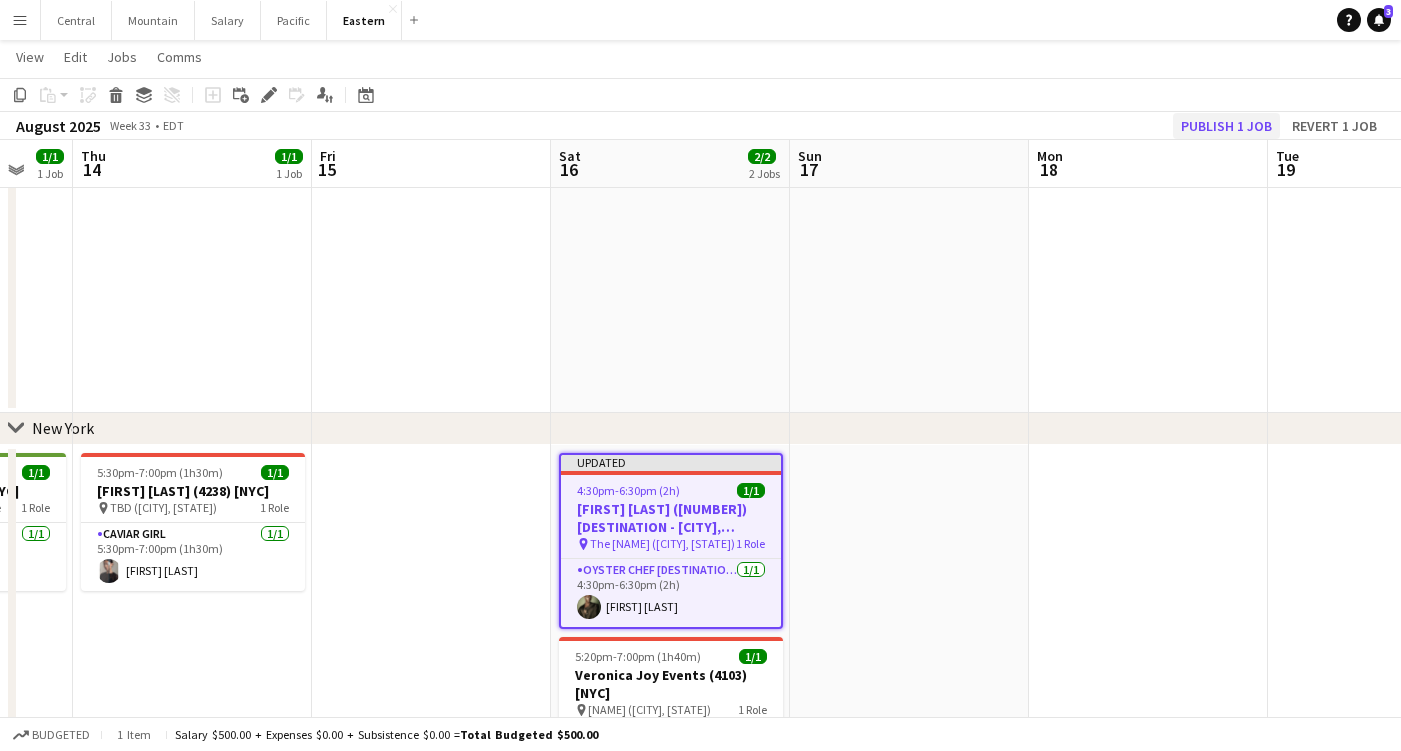 click on "Publish 1 job" 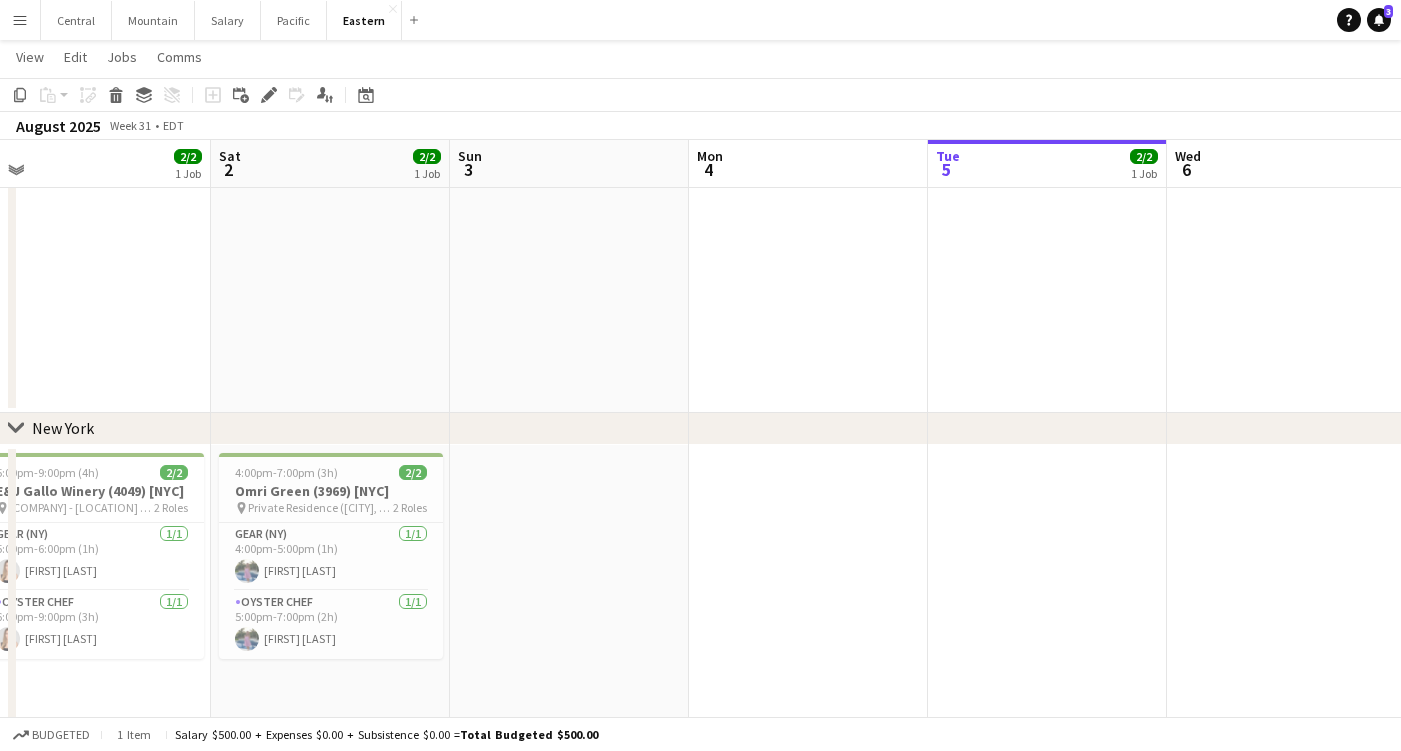 scroll, scrollTop: 0, scrollLeft: 504, axis: horizontal 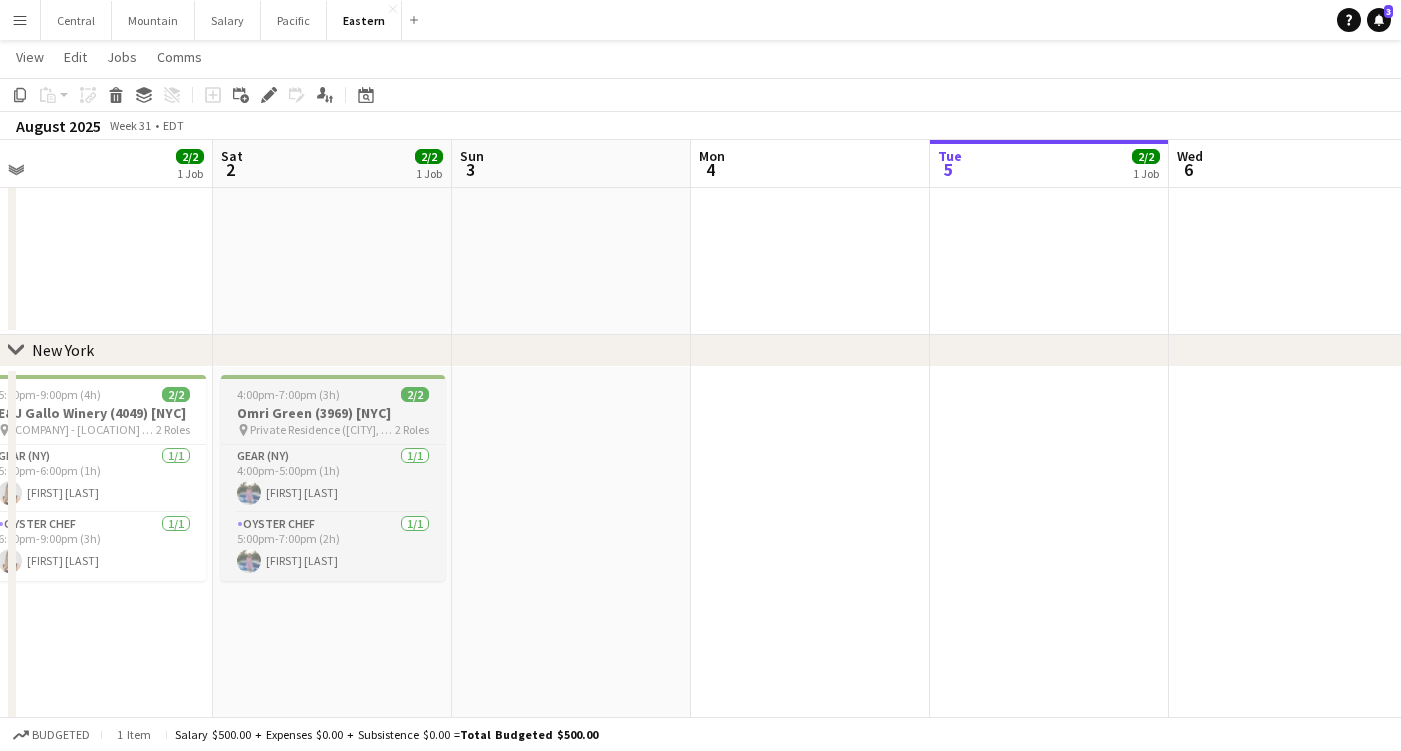 click on "Private Residence ([CITY], [STATE])" at bounding box center (322, 429) 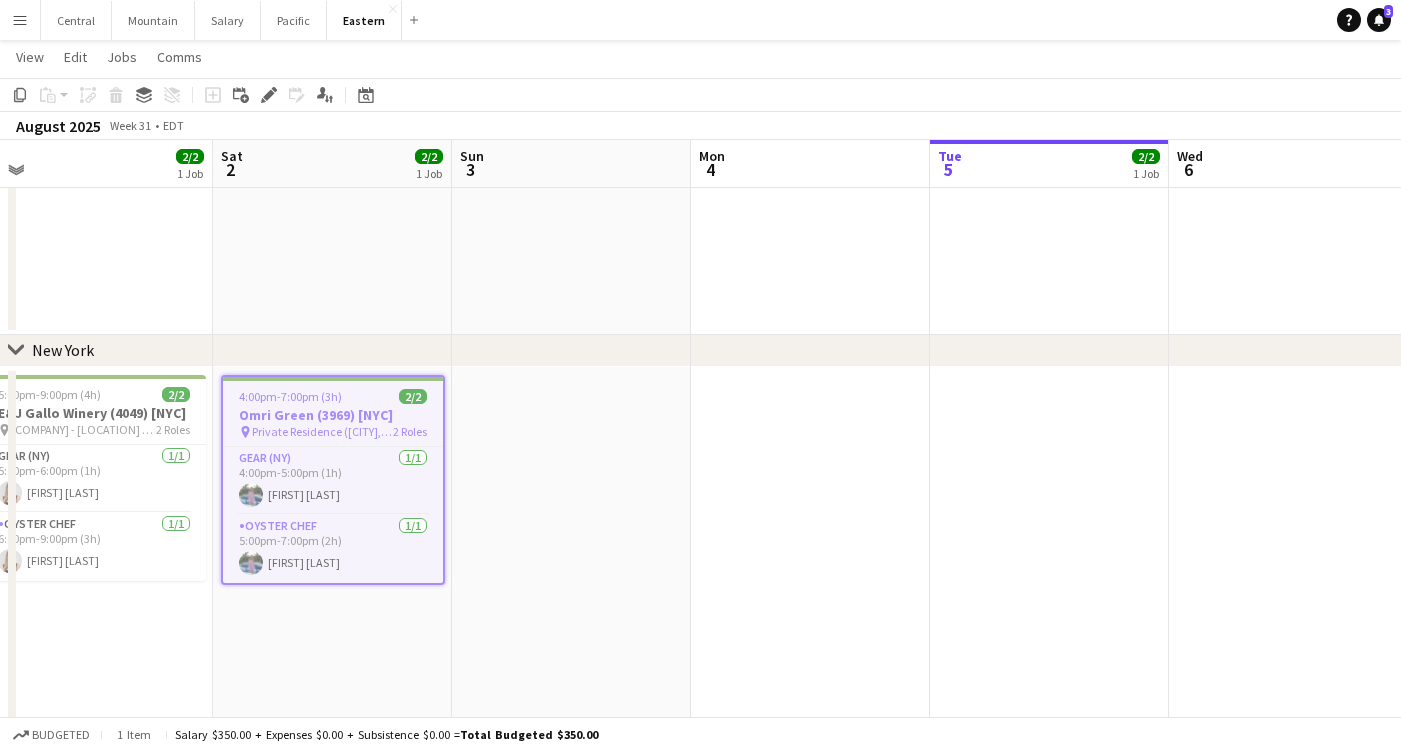 click on "Menu" at bounding box center [20, 20] 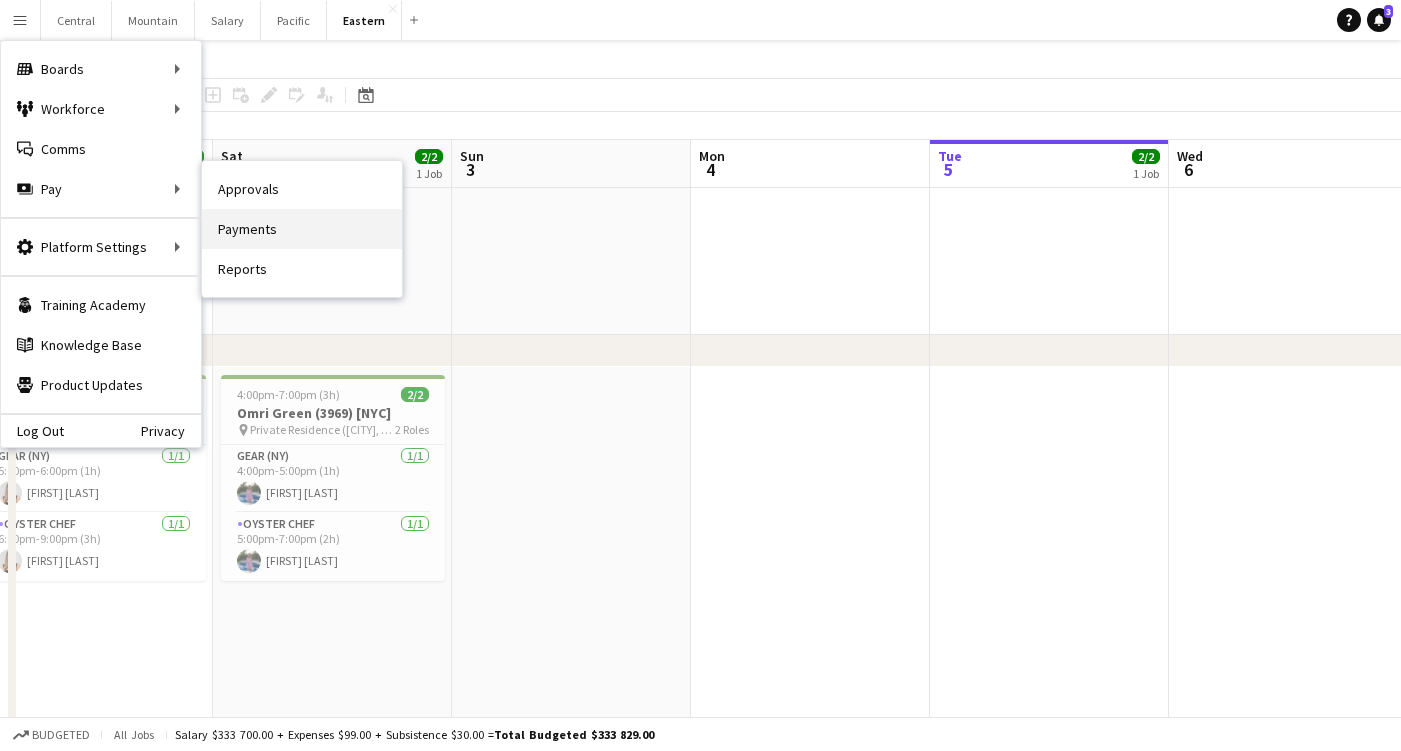 click on "Payments" at bounding box center (302, 229) 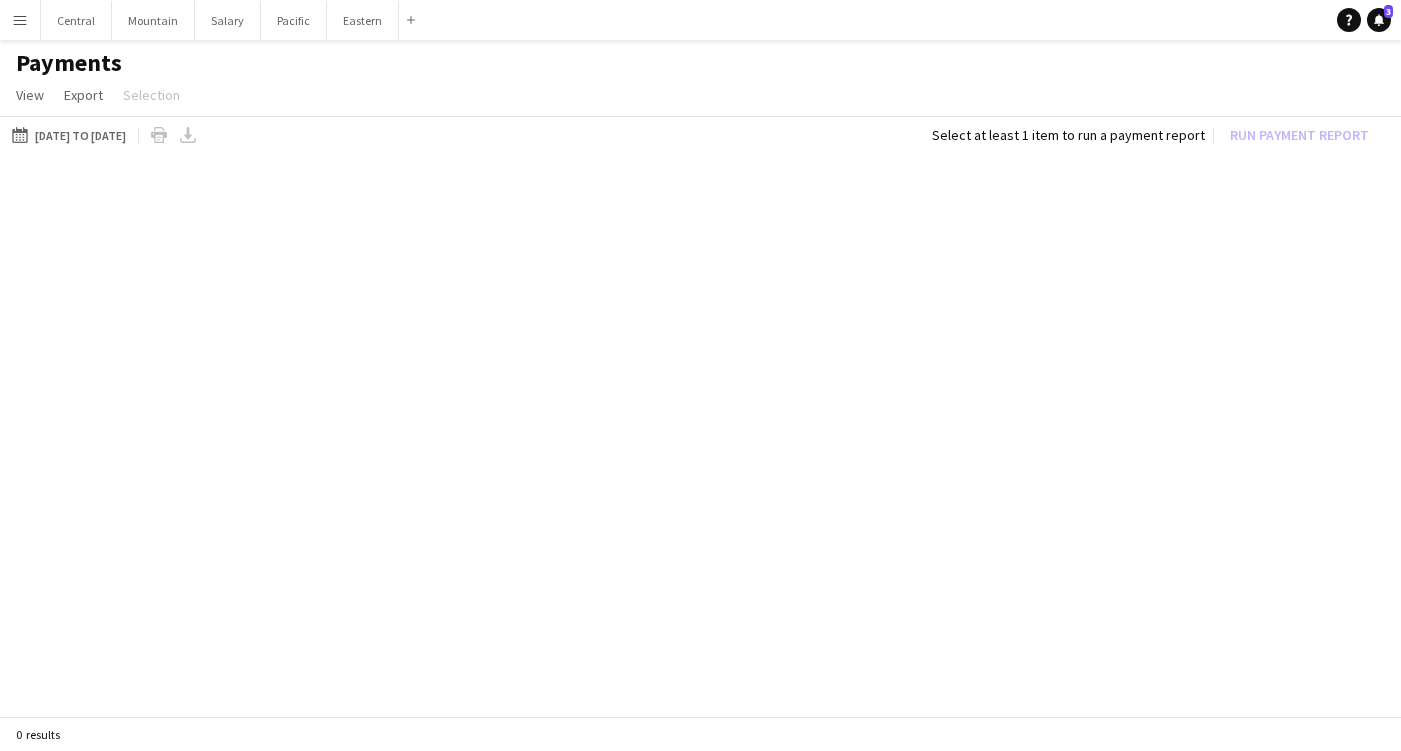 scroll, scrollTop: 0, scrollLeft: 0, axis: both 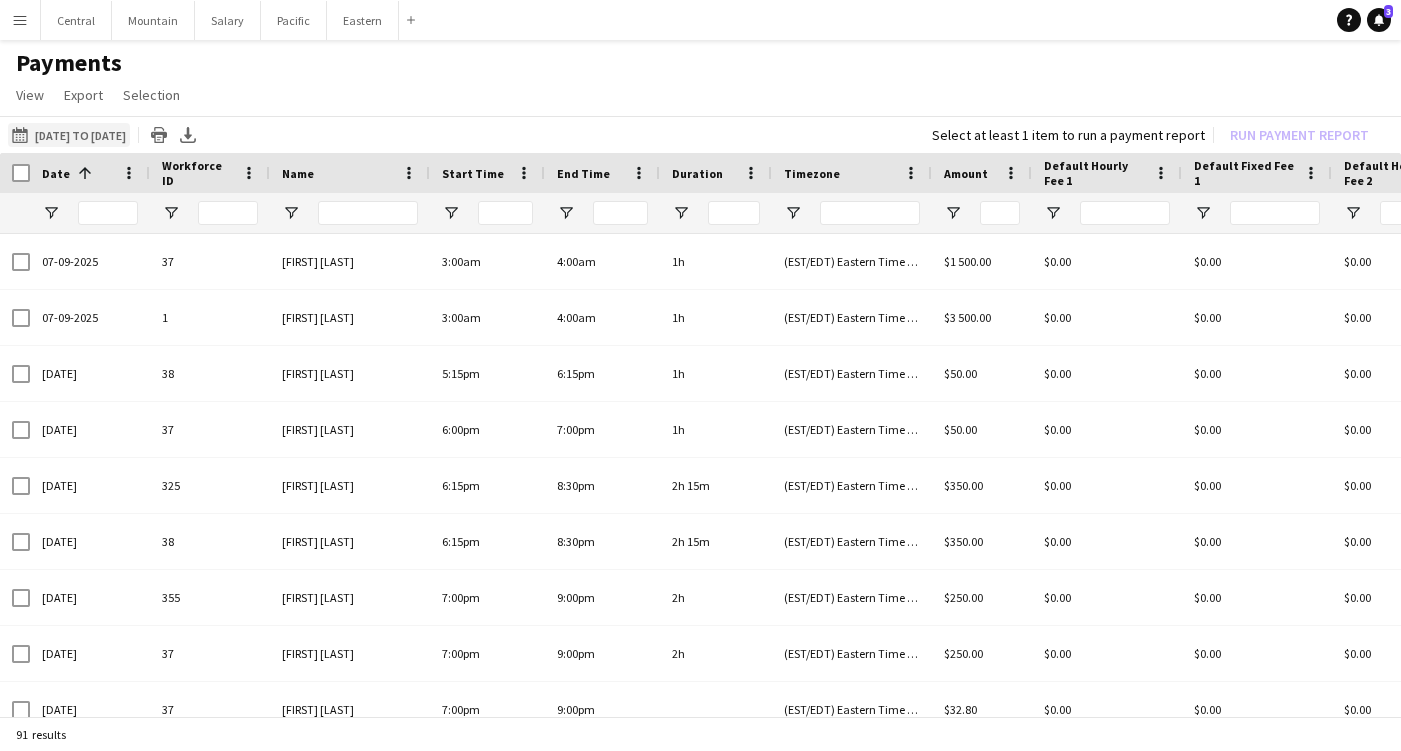 click on "[DATE] to [DATE]
[DATE] to [DATE]" 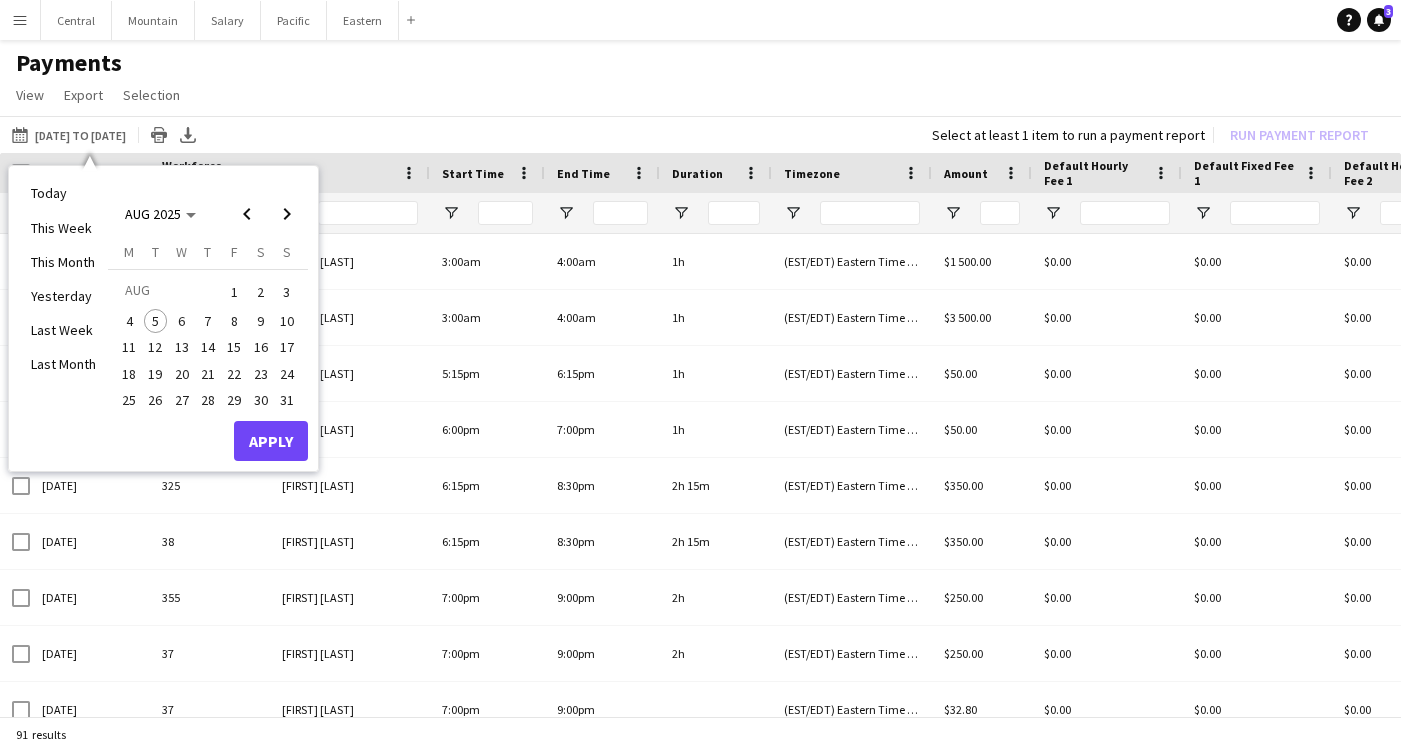 click on "2" at bounding box center (261, 292) 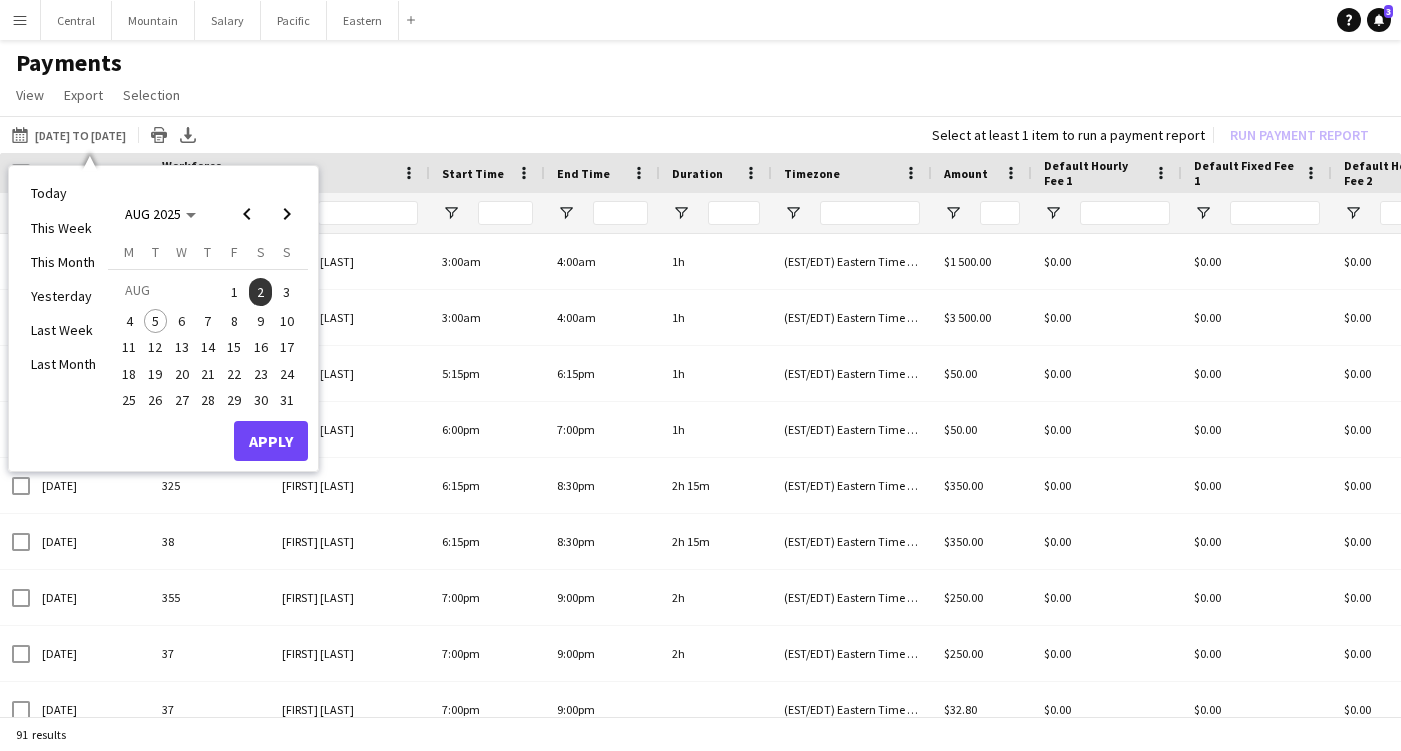 click on "Apply" at bounding box center [271, 441] 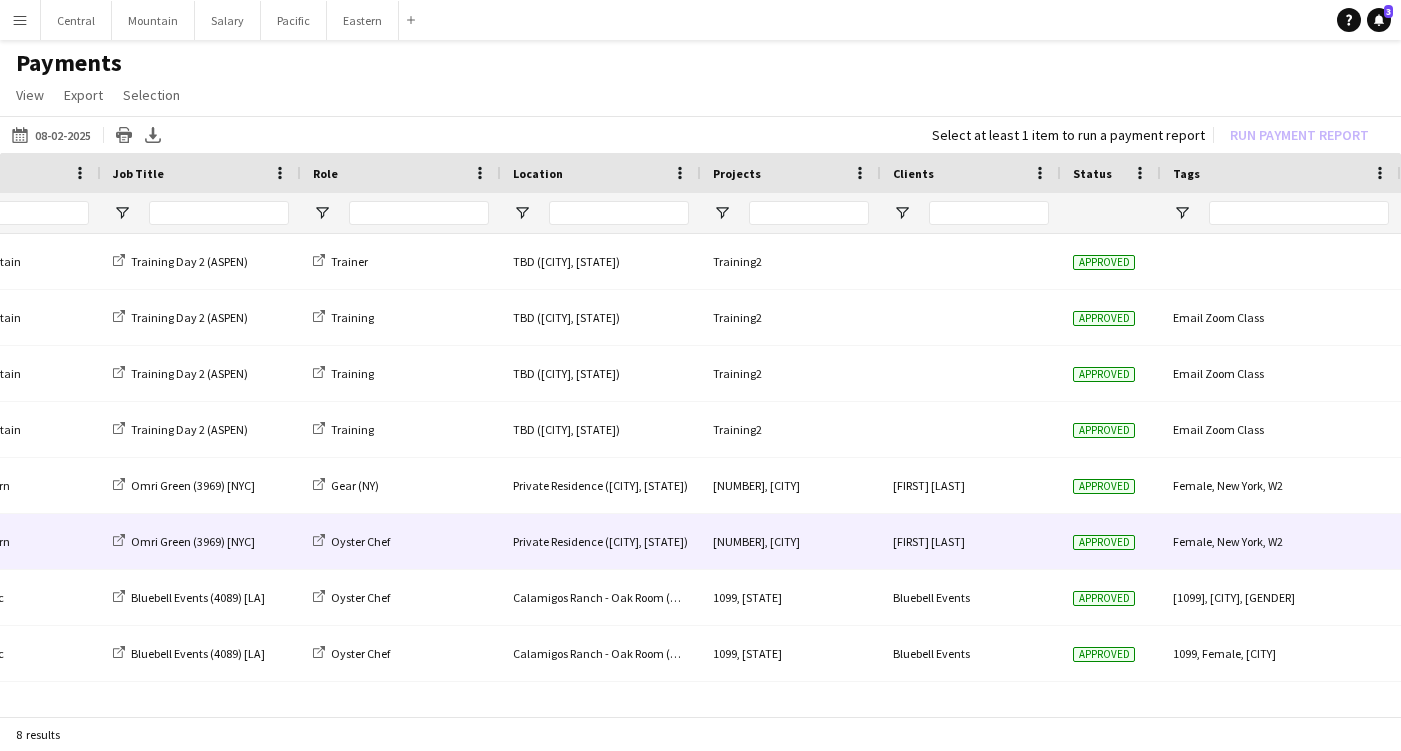 click on "[FIRST] [LAST]" at bounding box center (971, 541) 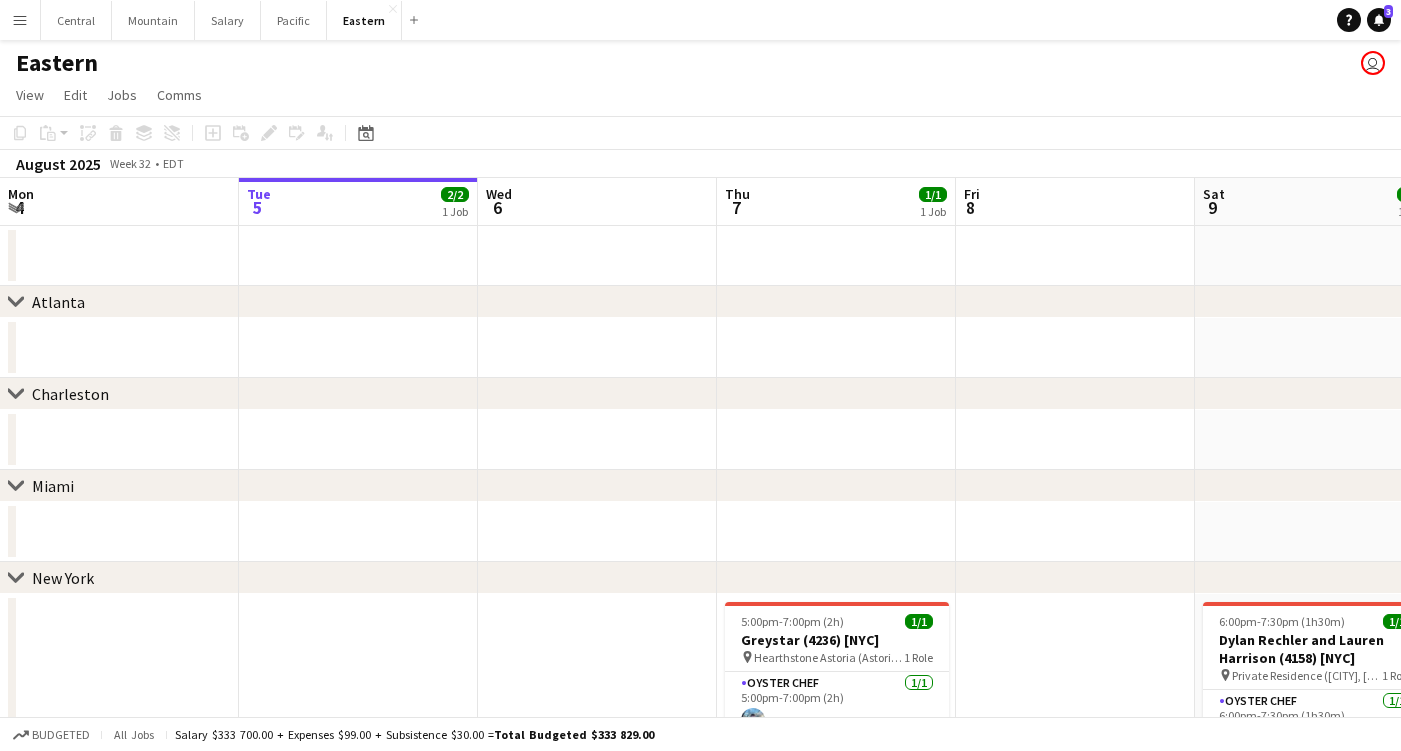 click on "Menu" at bounding box center [20, 20] 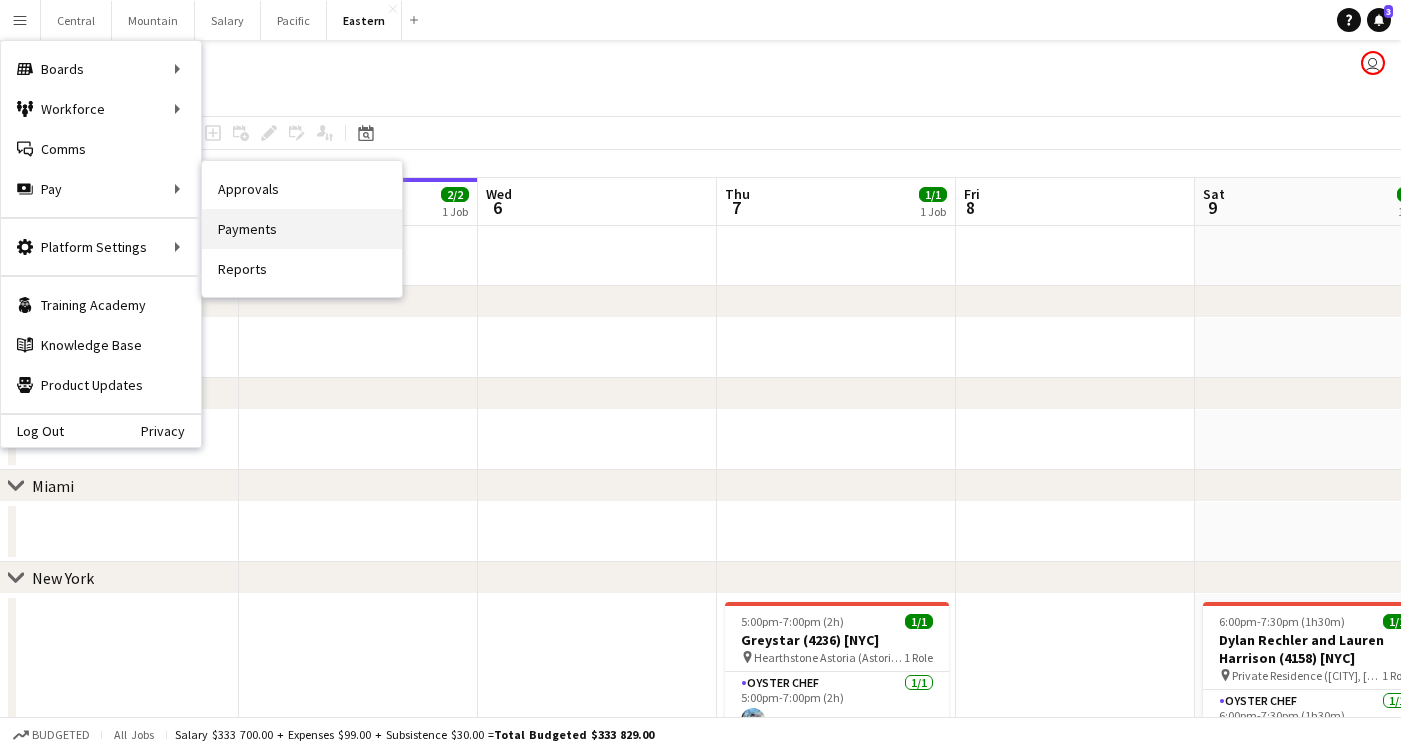 click on "Payments" at bounding box center [302, 229] 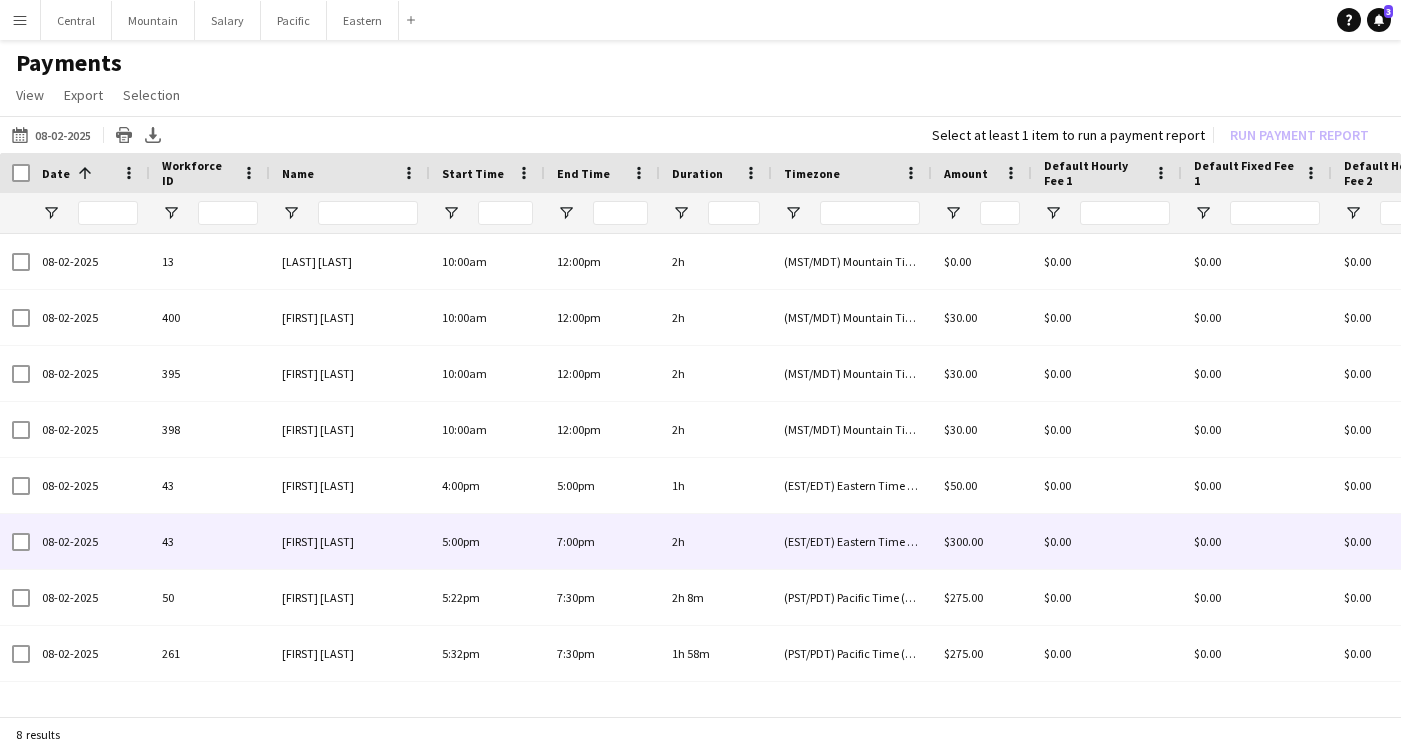 click on "43" at bounding box center [210, 541] 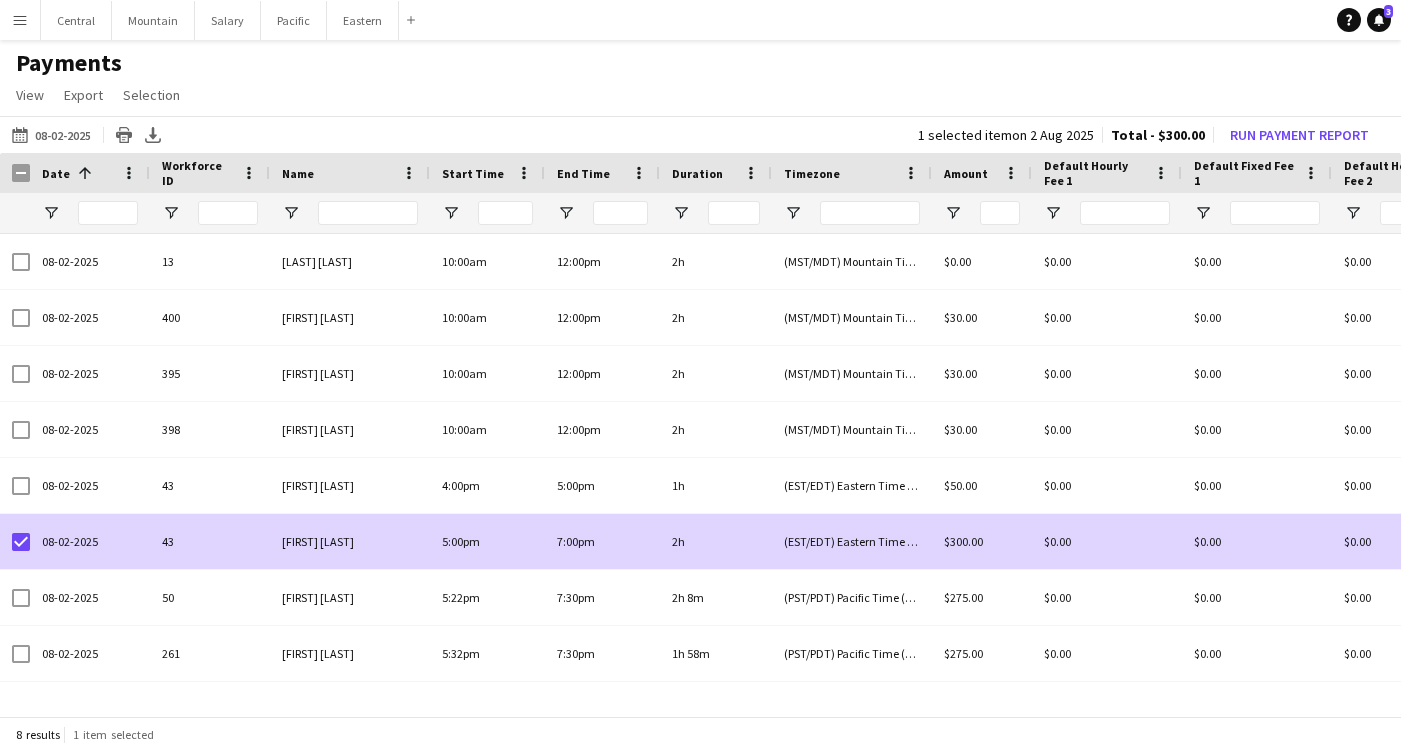 click on "08-02-2025" at bounding box center (90, 541) 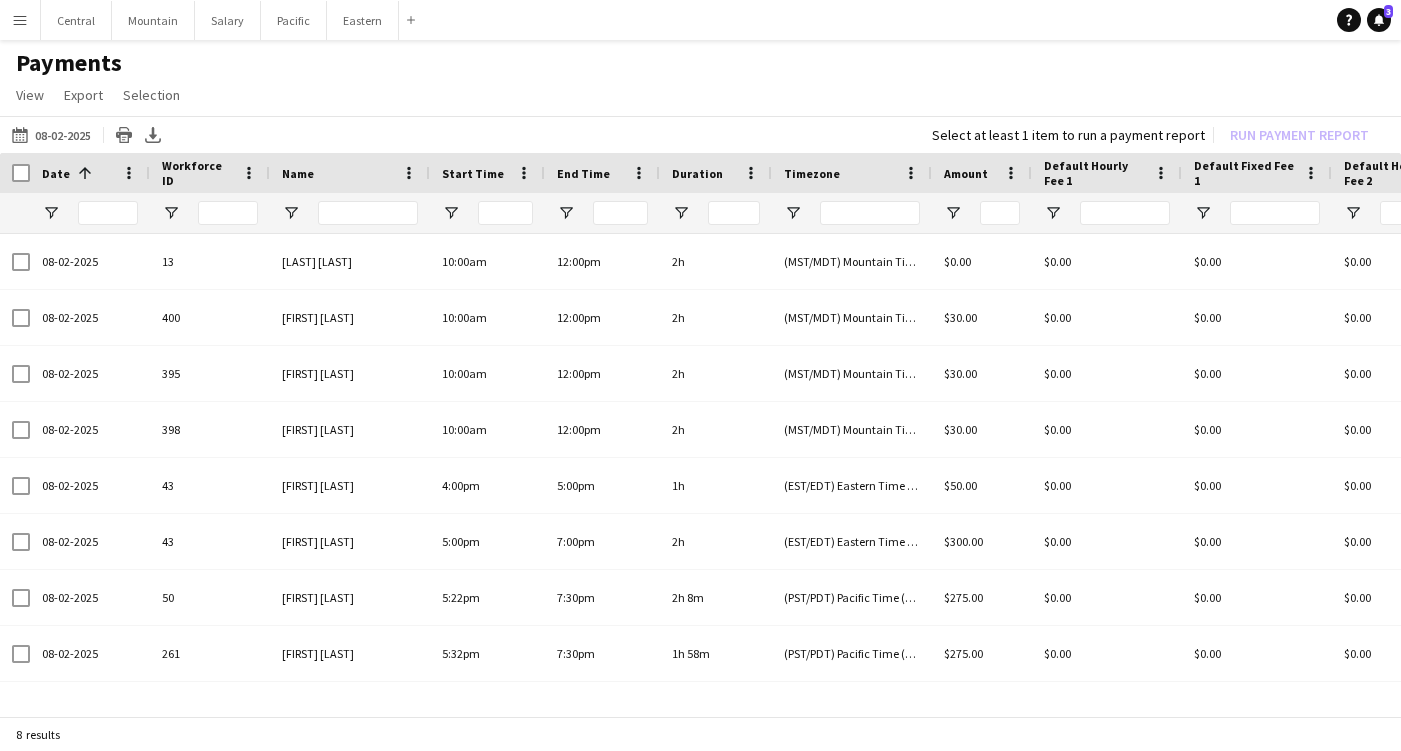 click on "Menu" at bounding box center (20, 20) 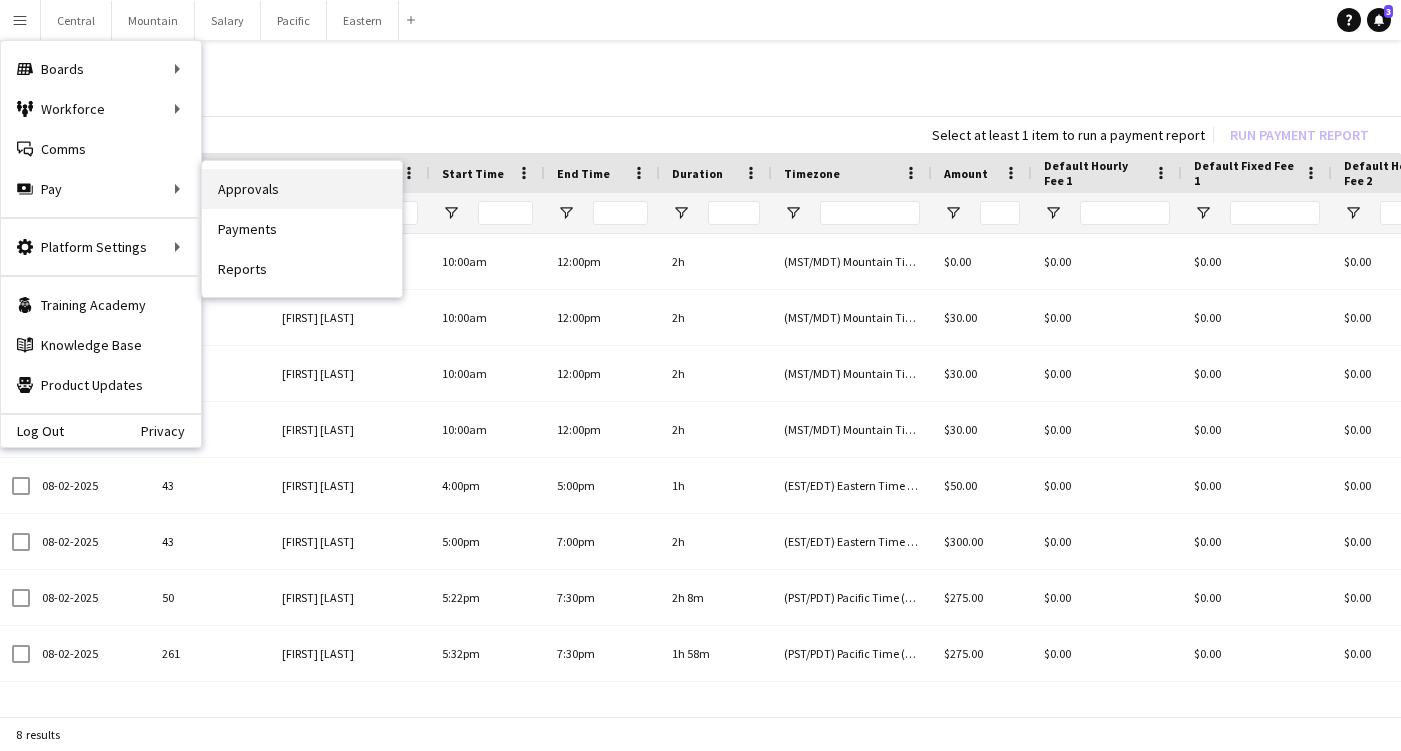 click on "Approvals" at bounding box center (302, 189) 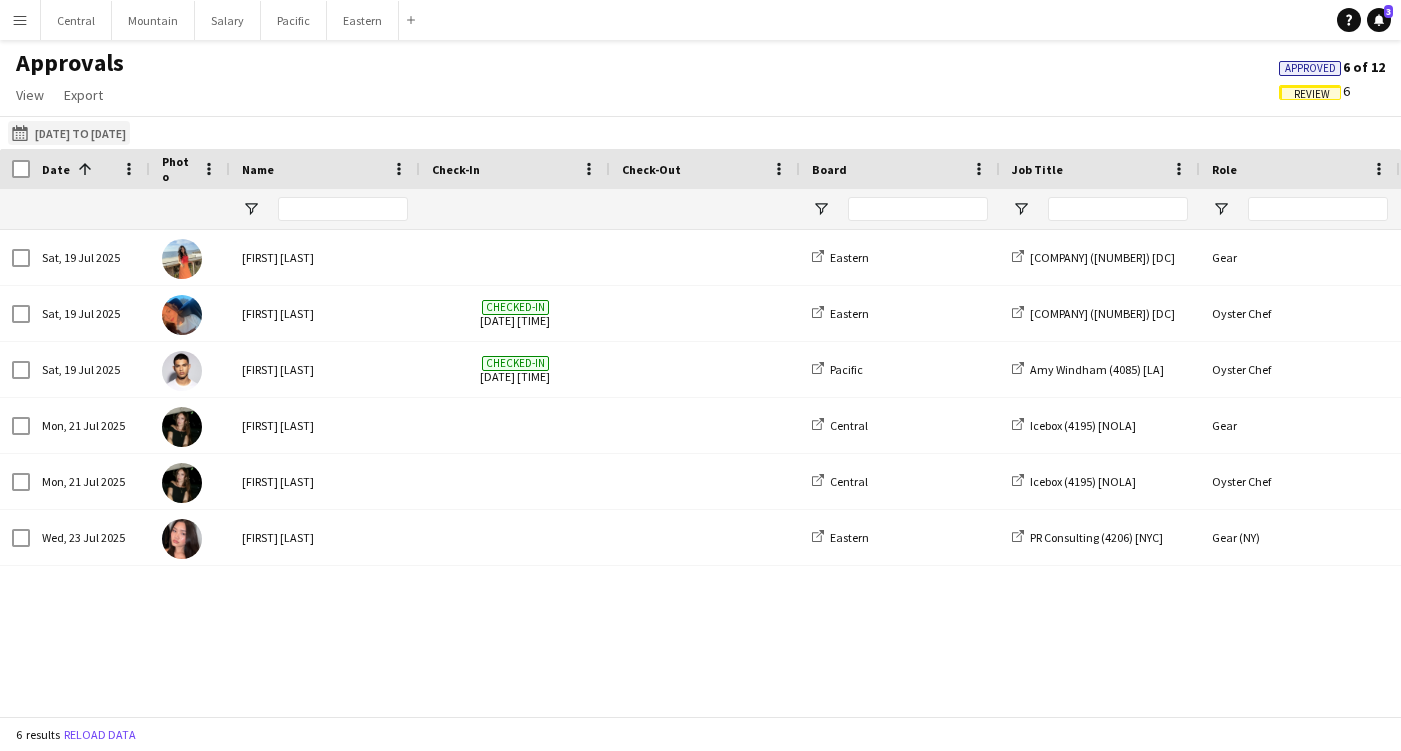 click on "[DATE] to [DATE]
[DATE] to [DATE]" 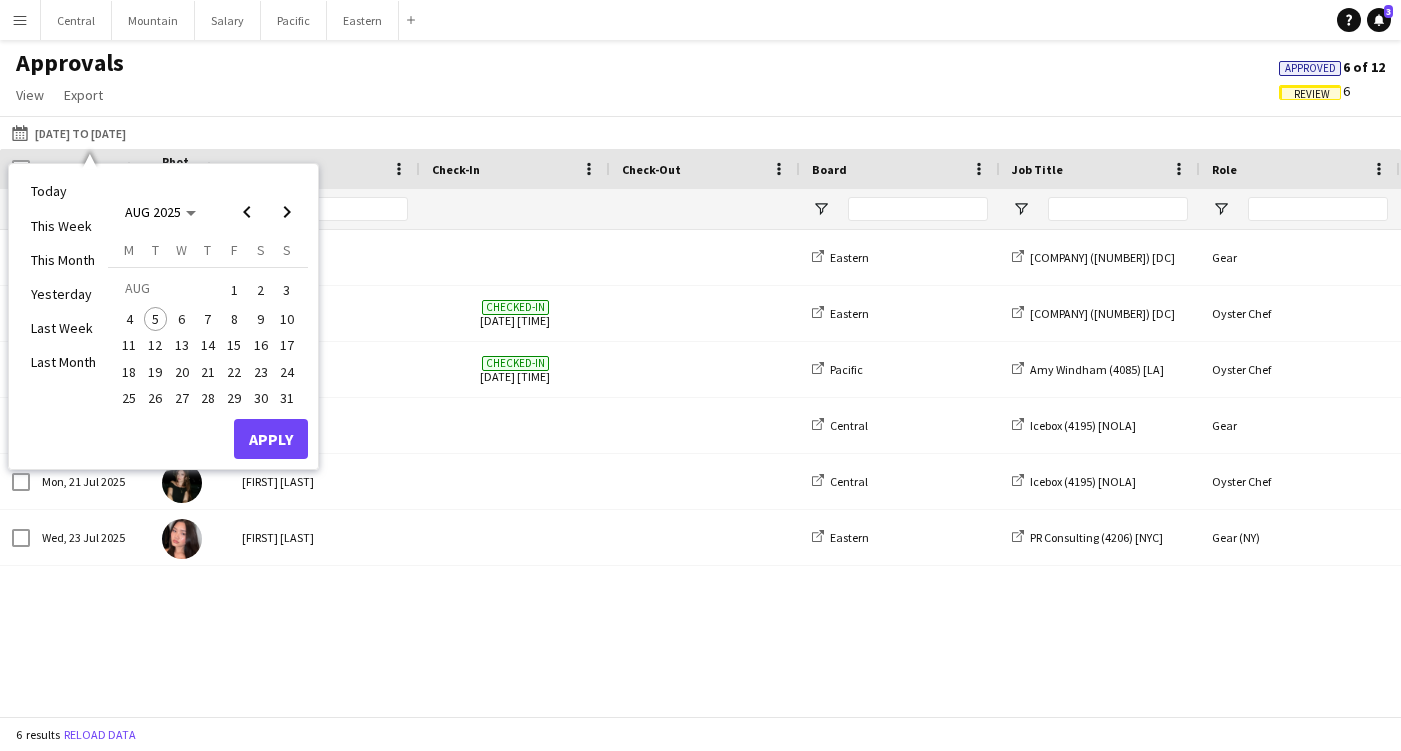click on "2" at bounding box center (261, 290) 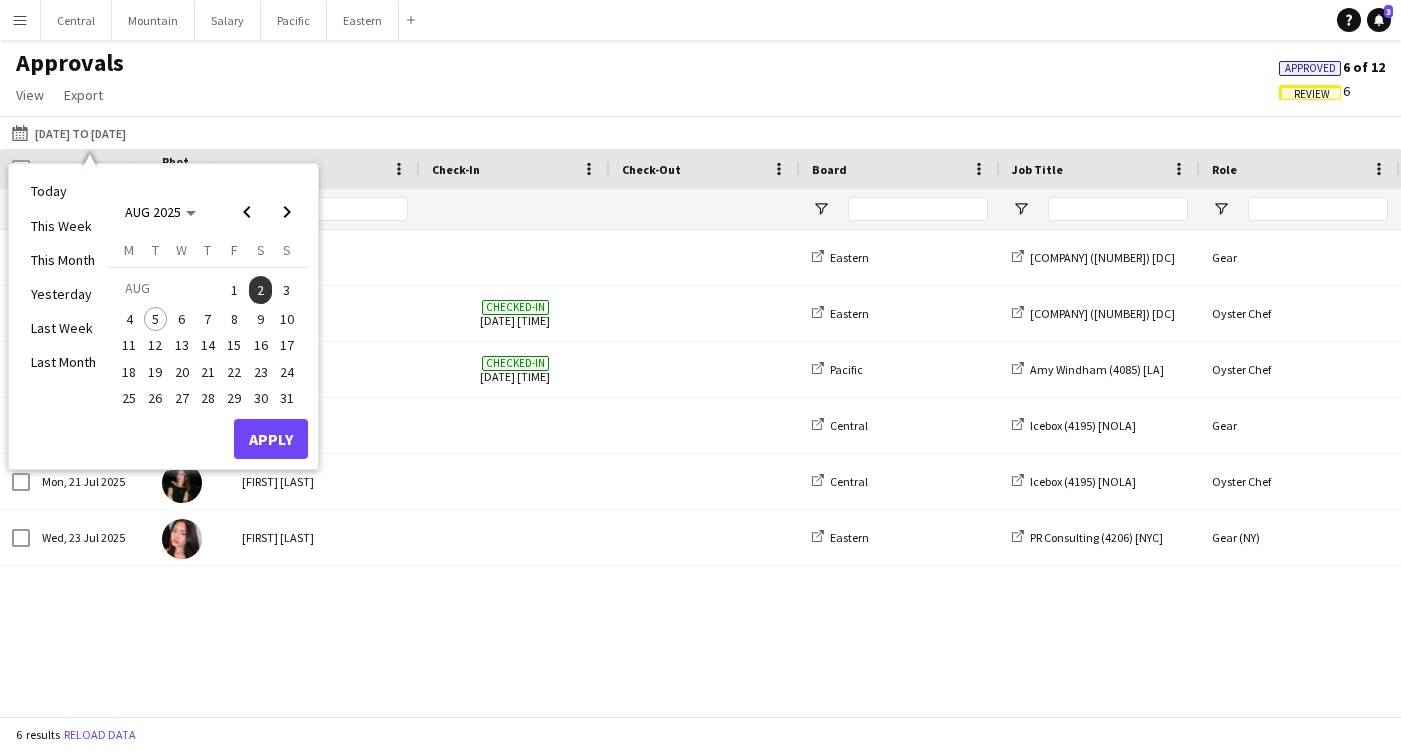 click on "Apply" at bounding box center [271, 439] 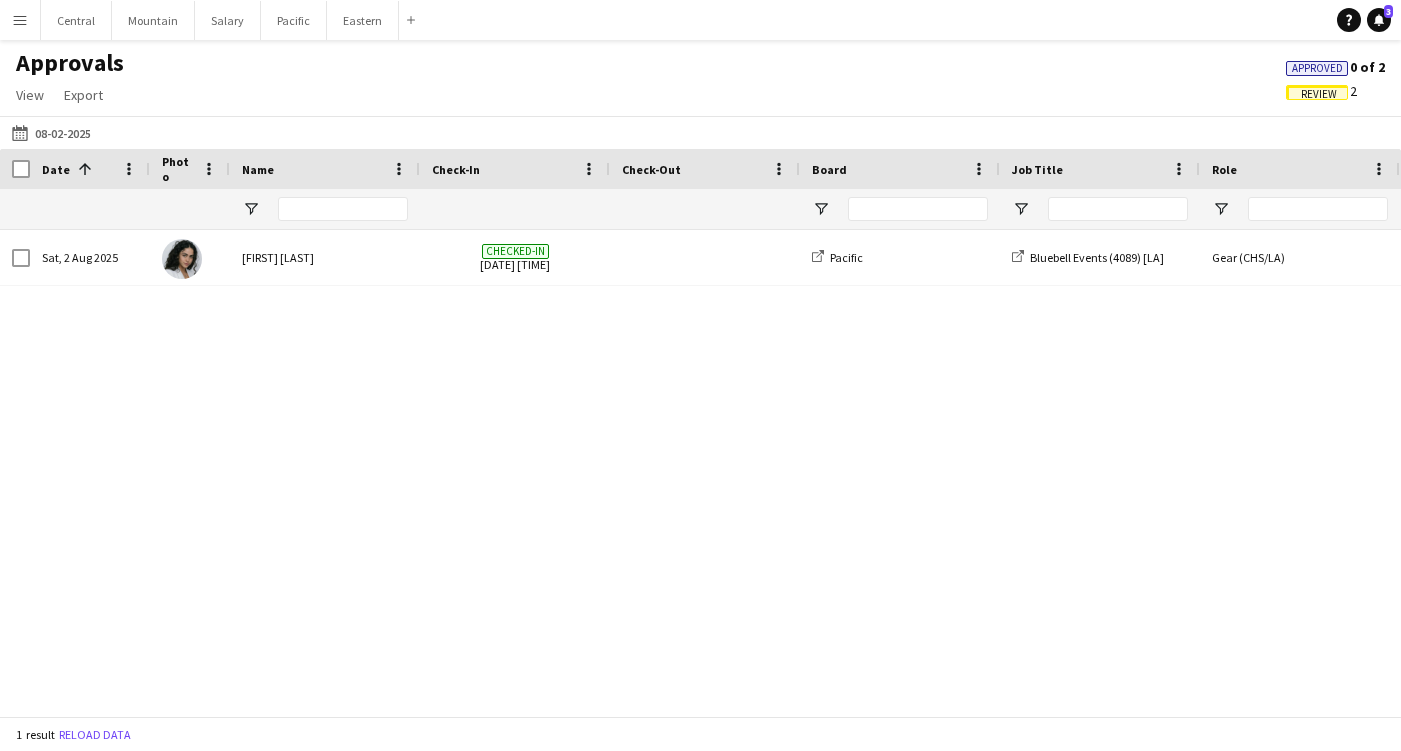 click on "Review" 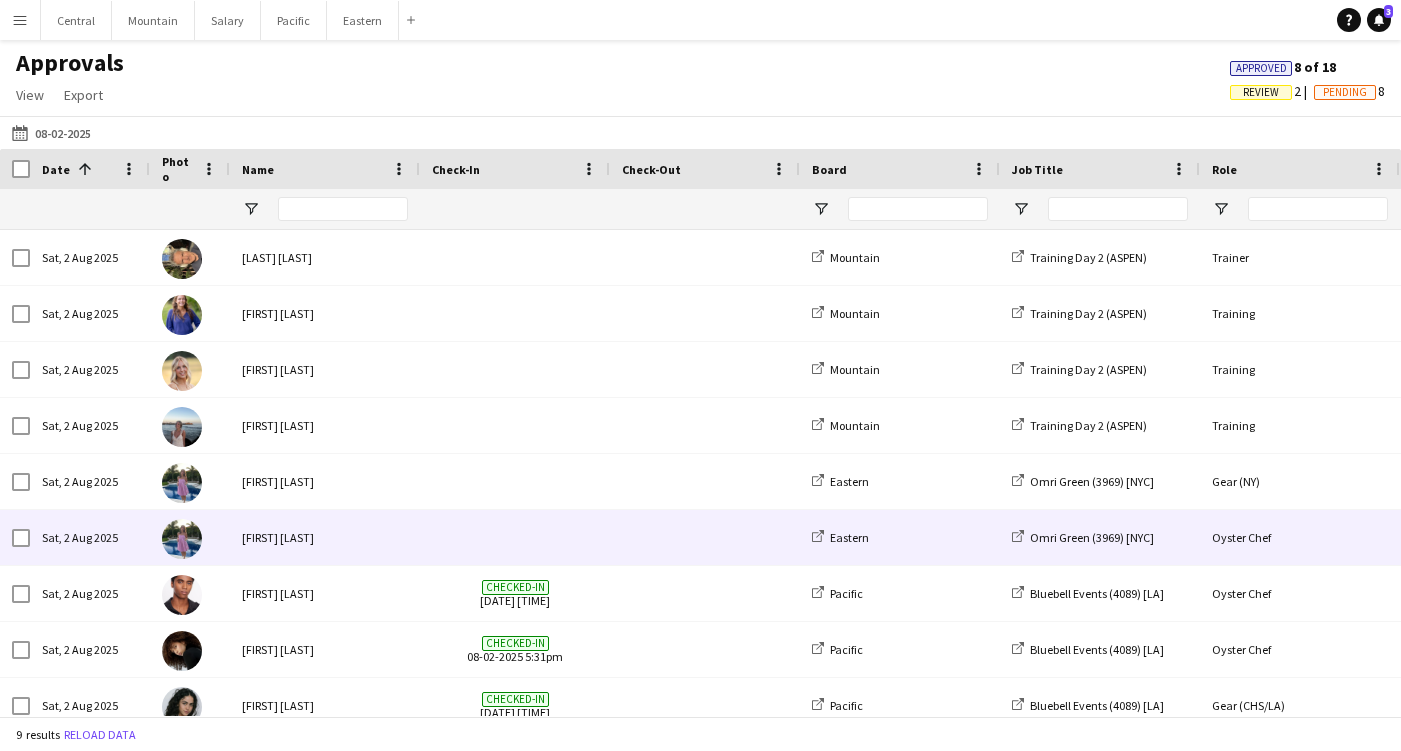 click at bounding box center (705, 537) 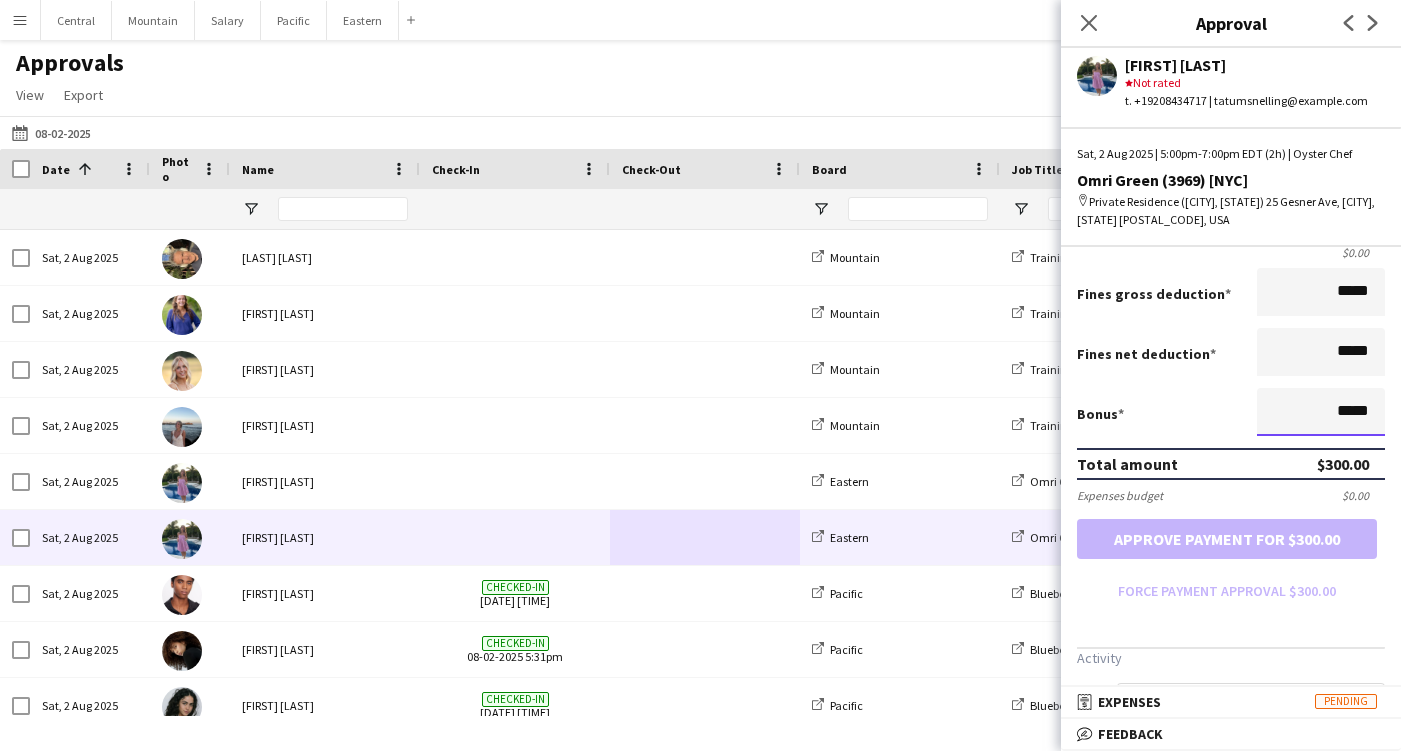 click on "*****" at bounding box center (1321, 412) 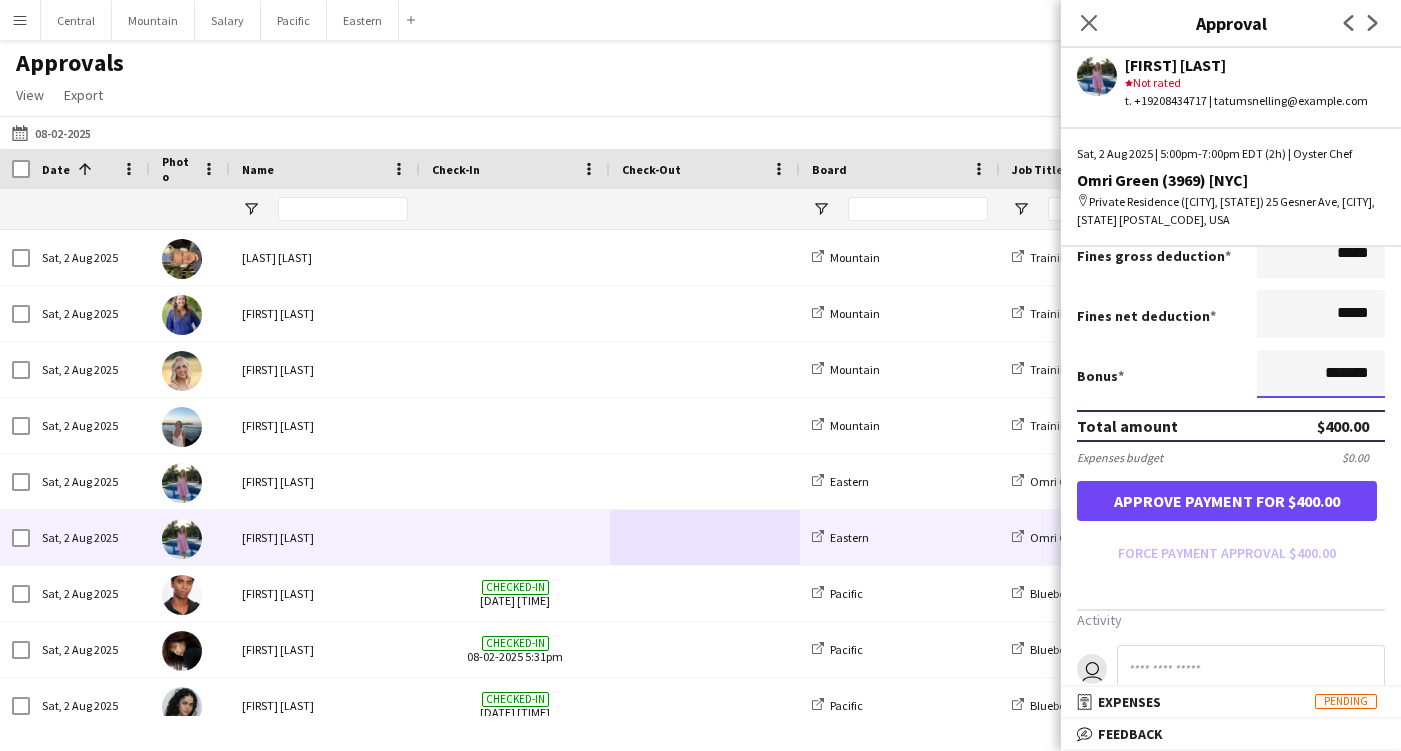 type on "*******" 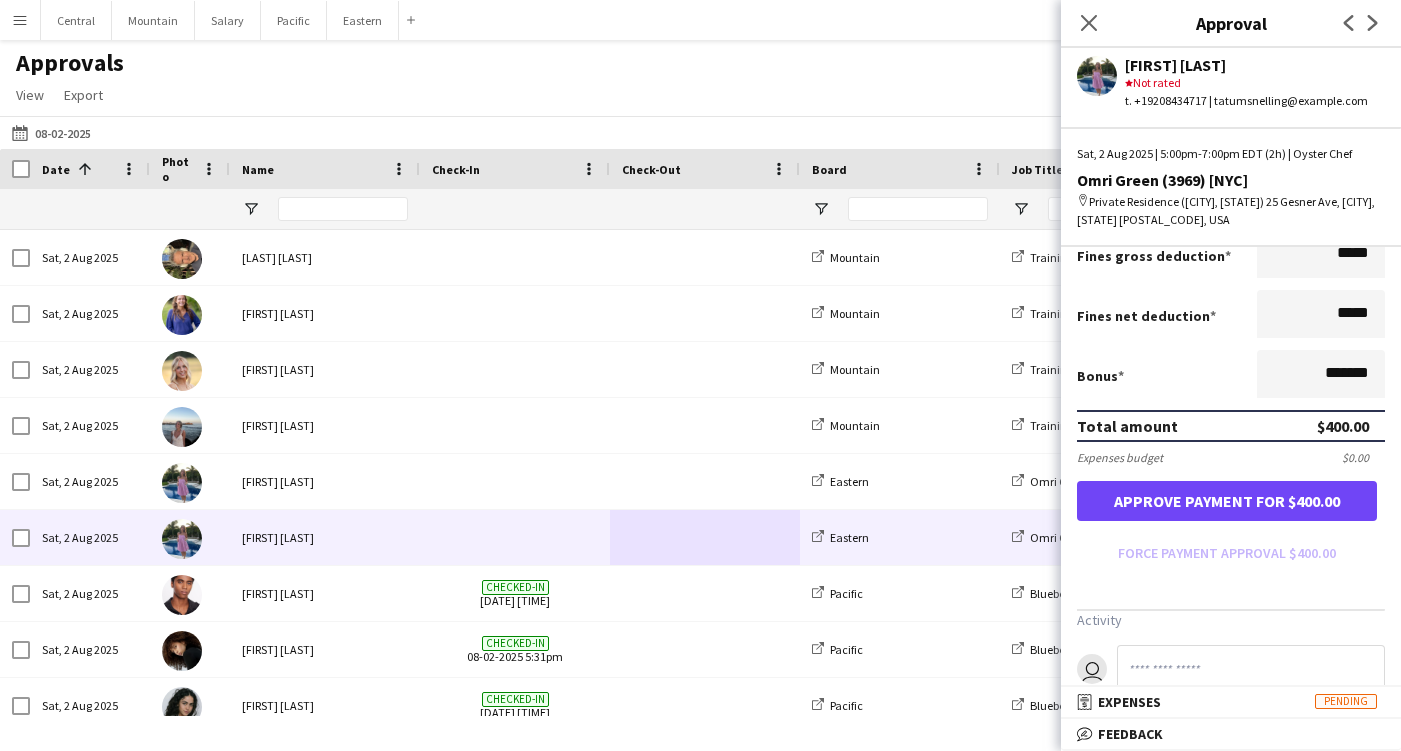 click on "Approve payment for $400.00" at bounding box center [1227, 501] 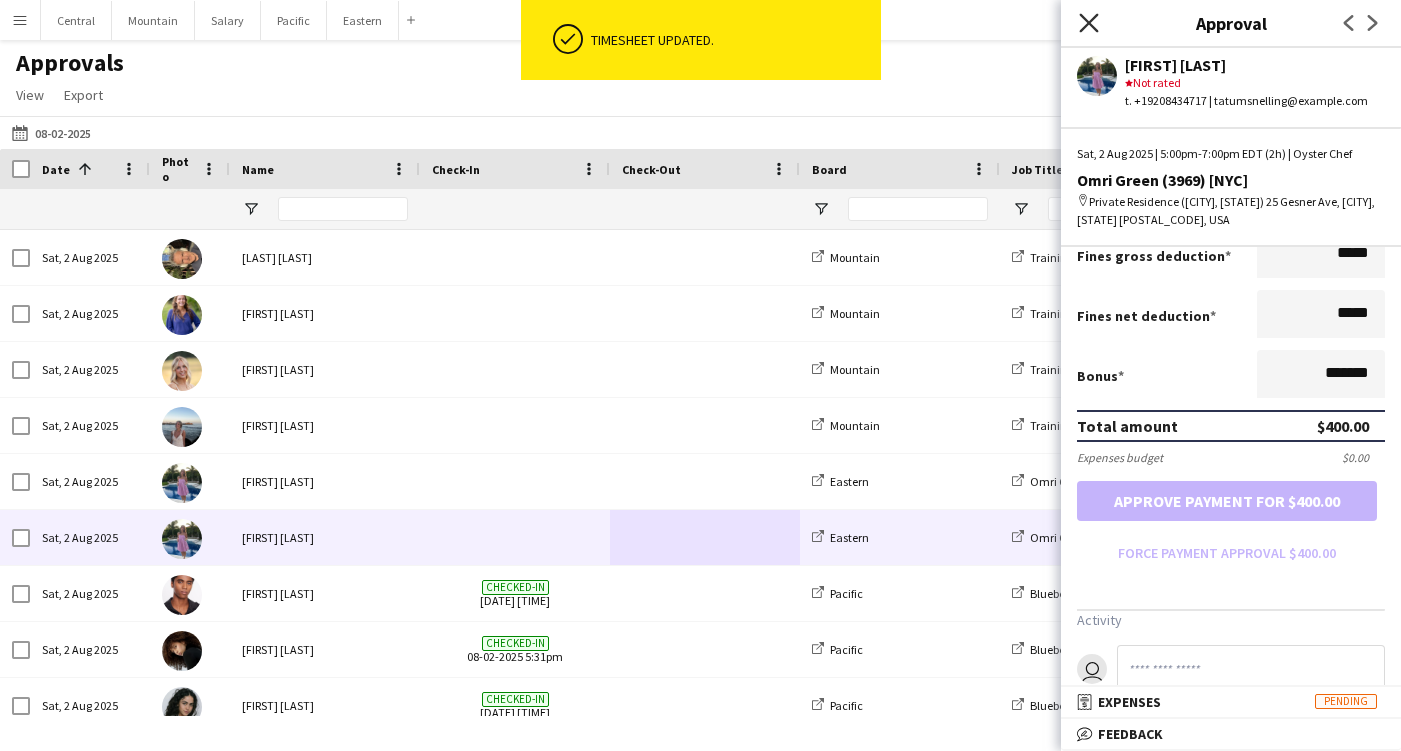 click on "Close pop-in" 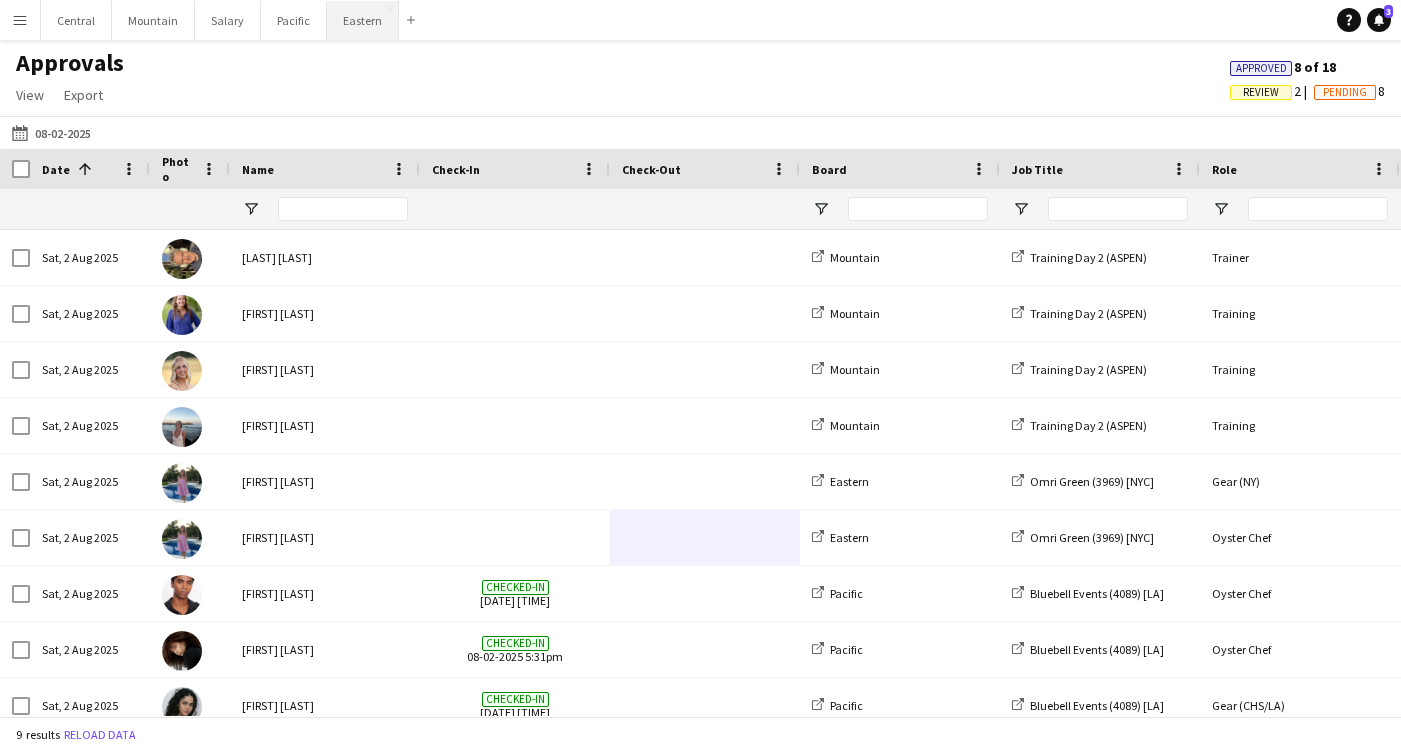 click on "Eastern
Close" at bounding box center [363, 20] 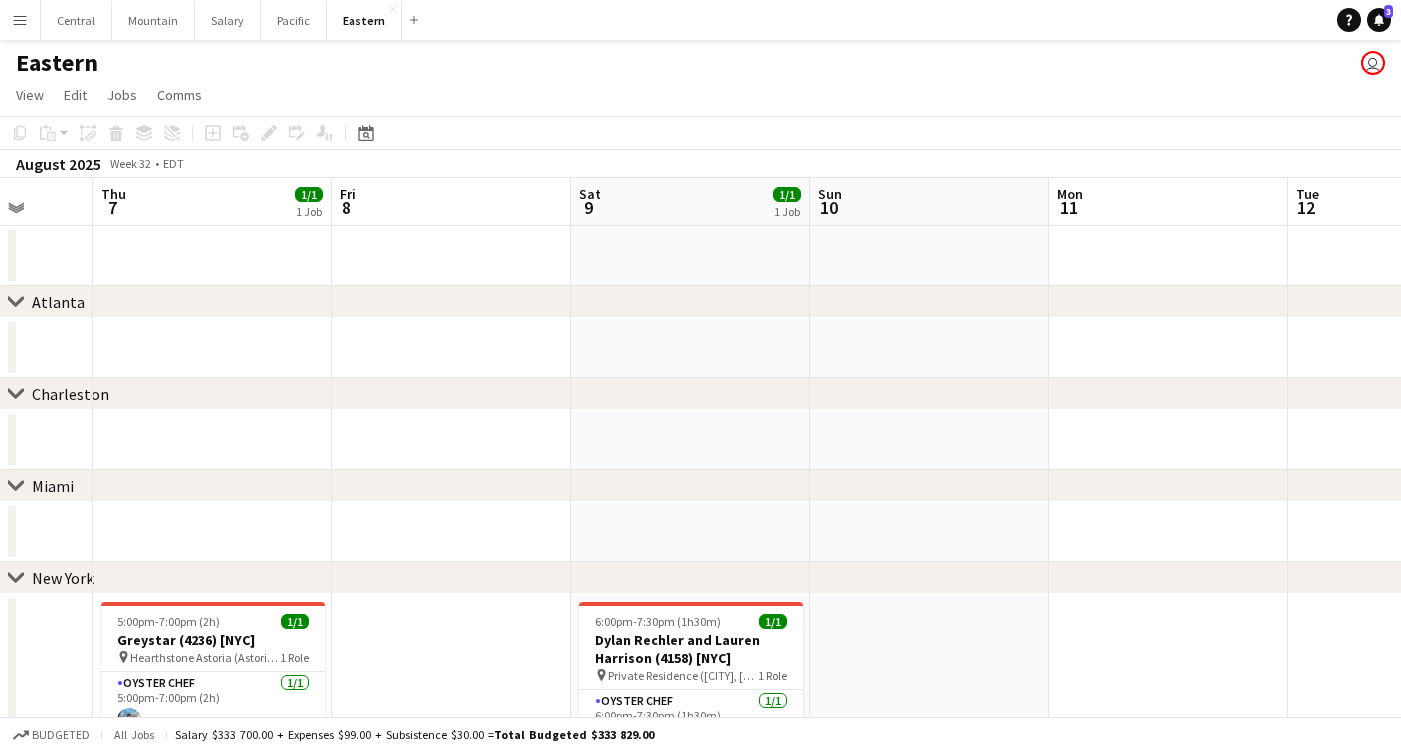 scroll, scrollTop: 0, scrollLeft: 637, axis: horizontal 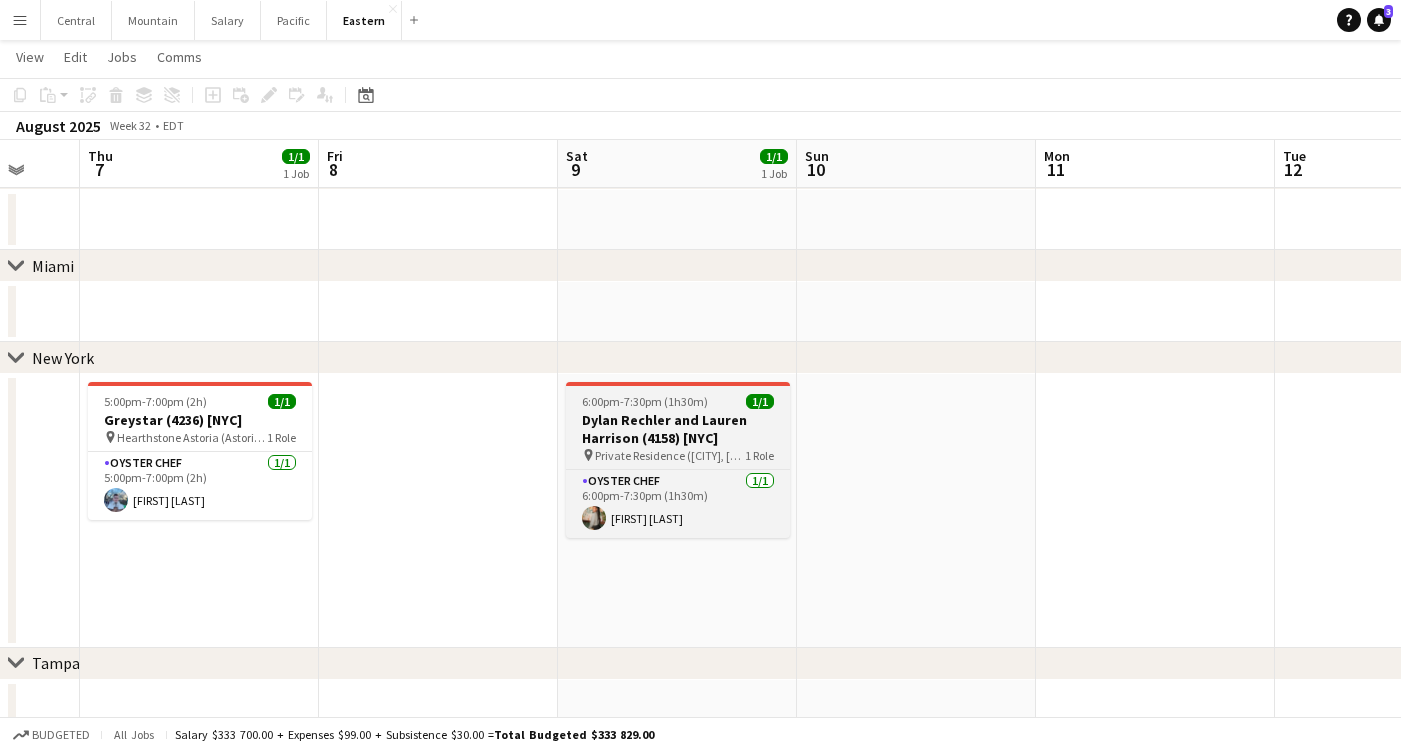 click on "Dylan Rechler and Lauren Harrison (4158) [NYC]" at bounding box center [678, 429] 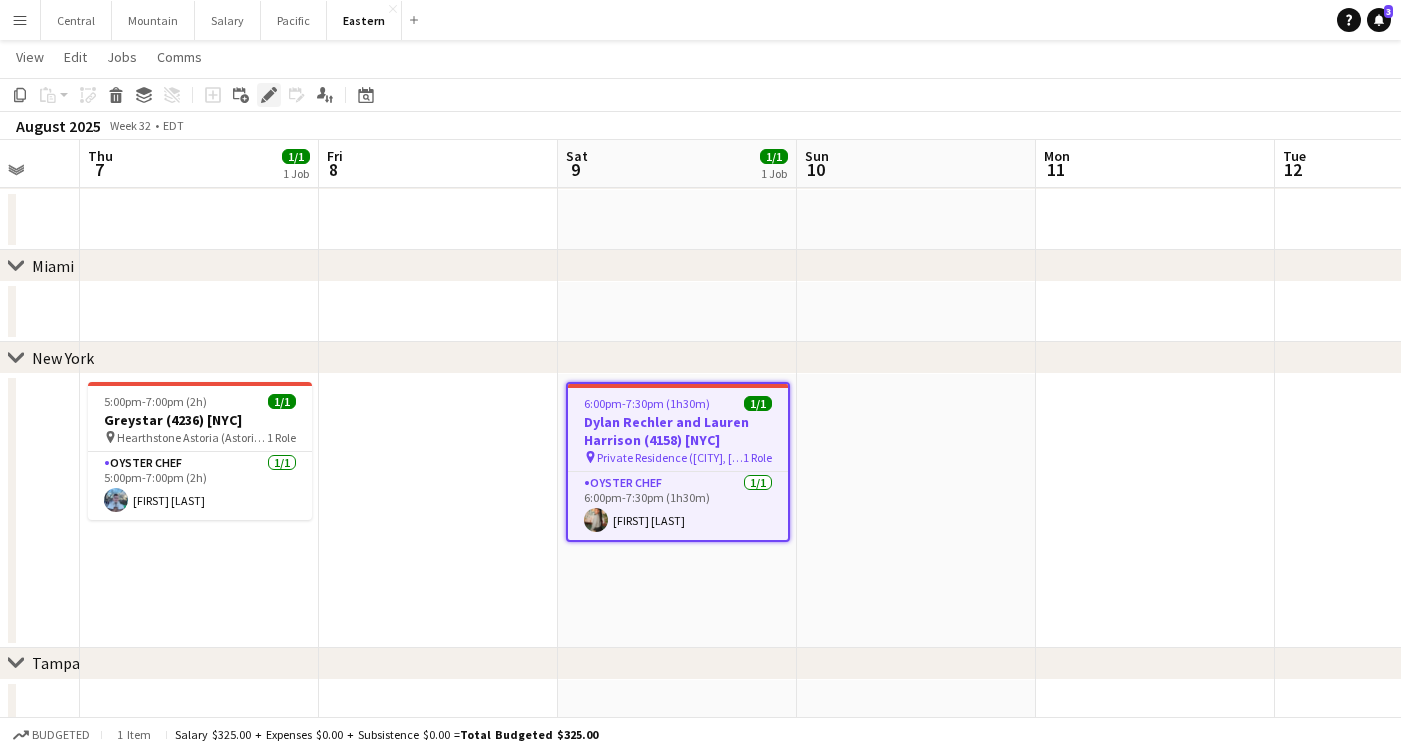 click on "Edit" 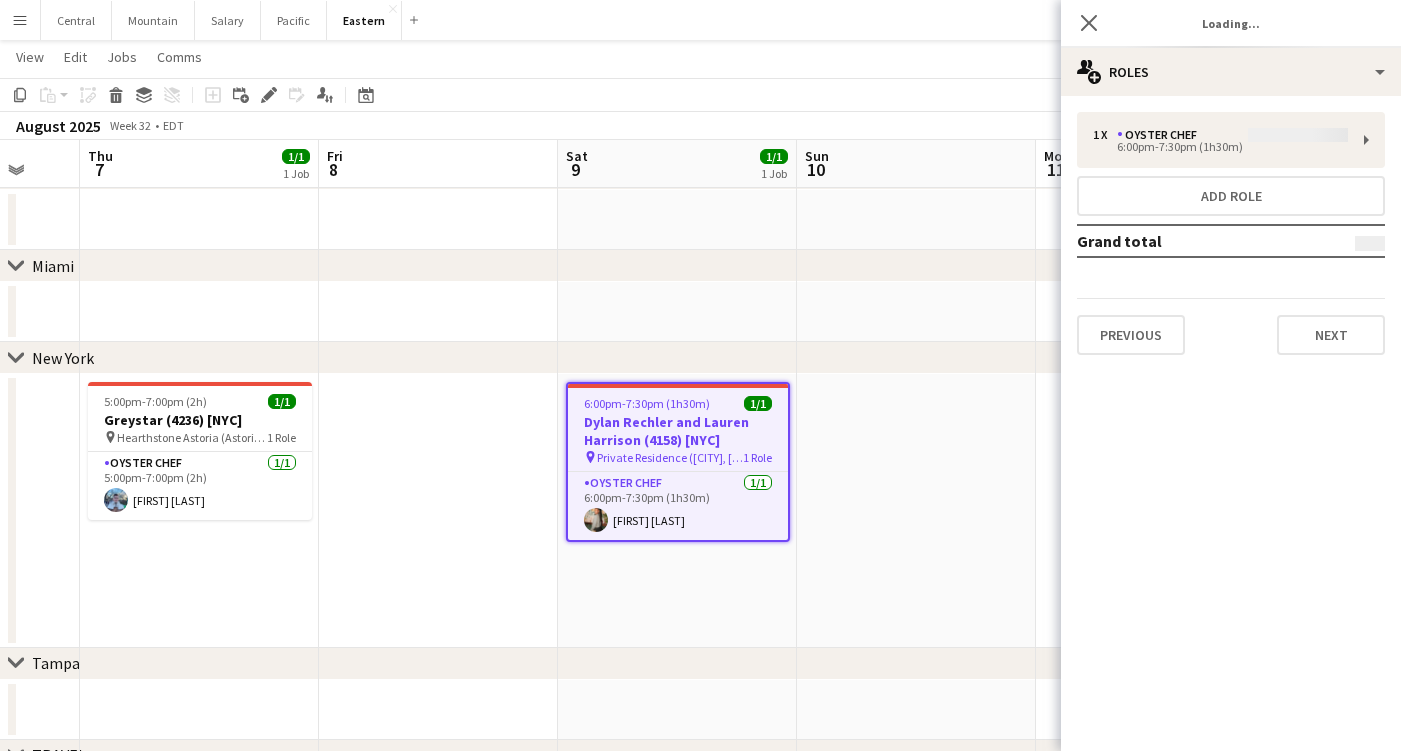 type on "**********" 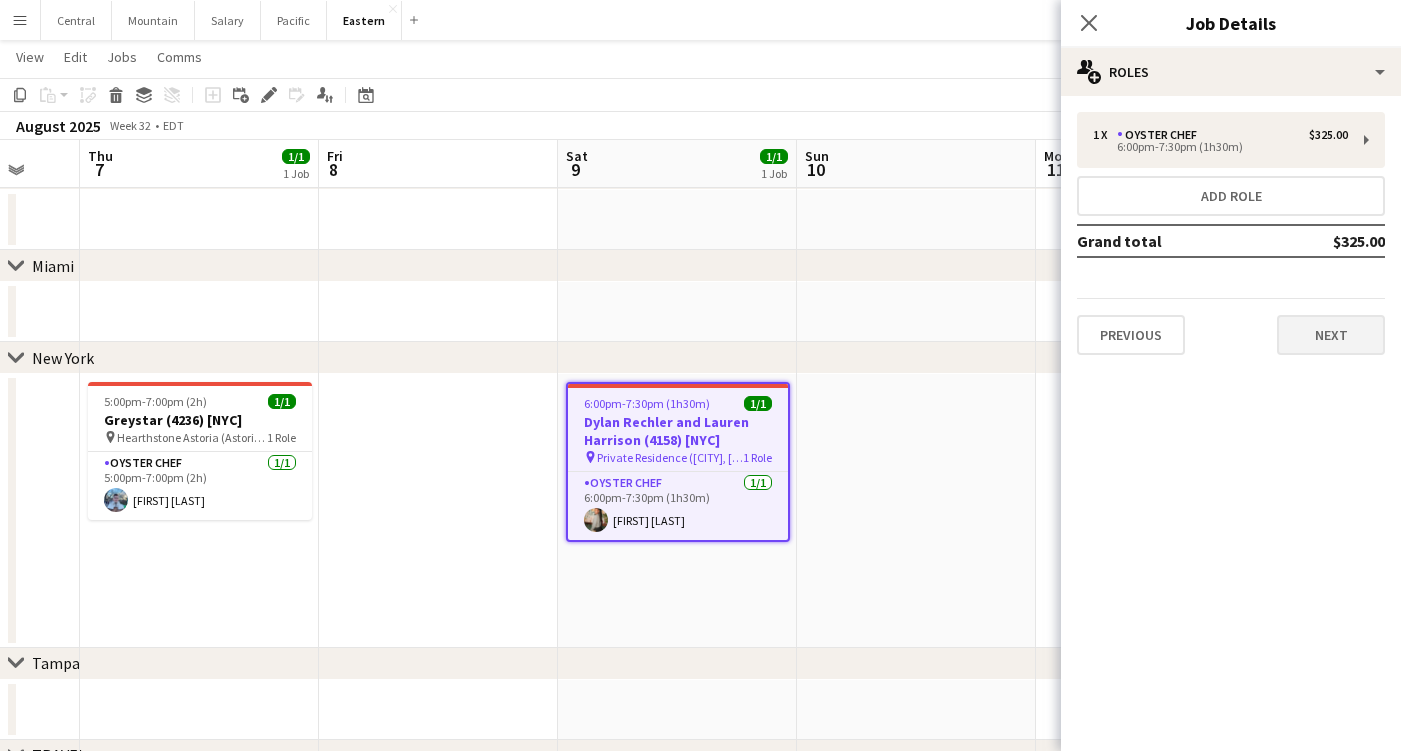 click on "Next" at bounding box center (1331, 335) 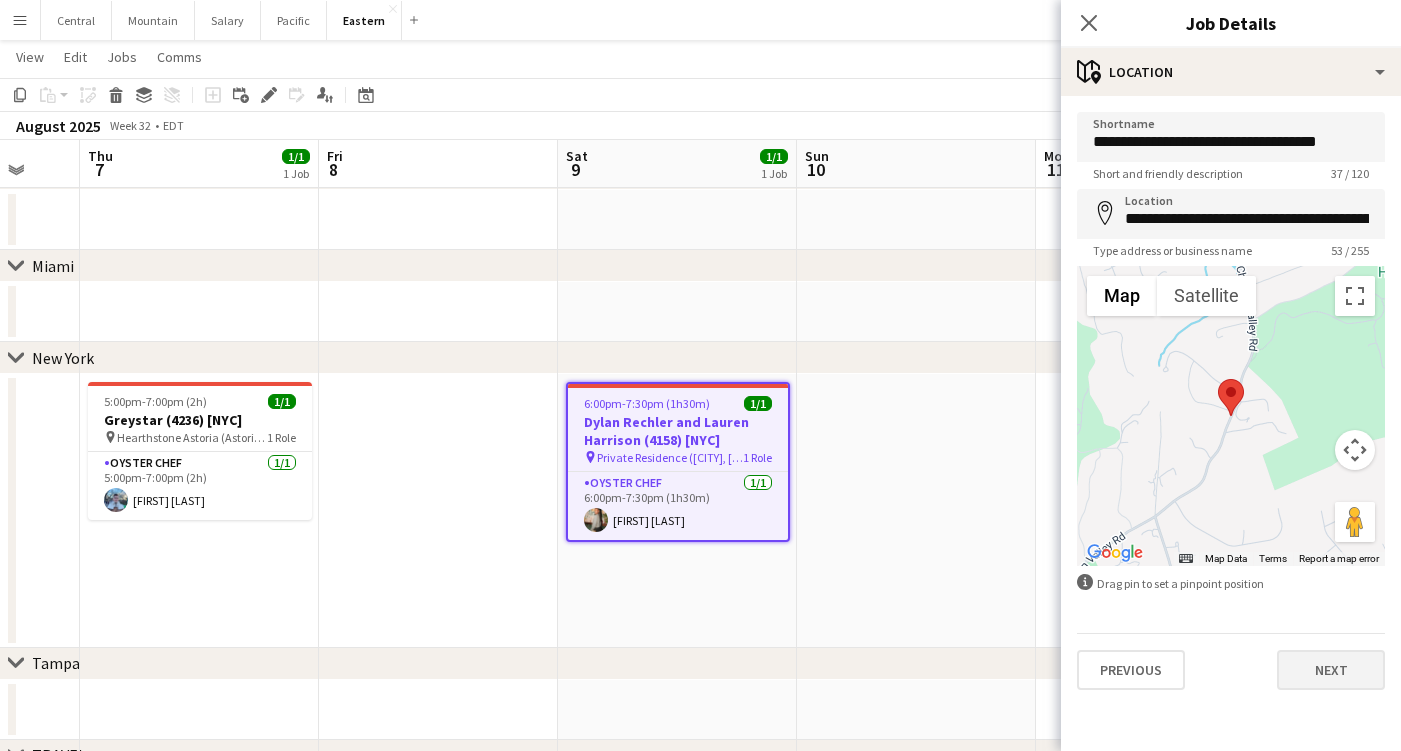 click on "Next" at bounding box center [1331, 670] 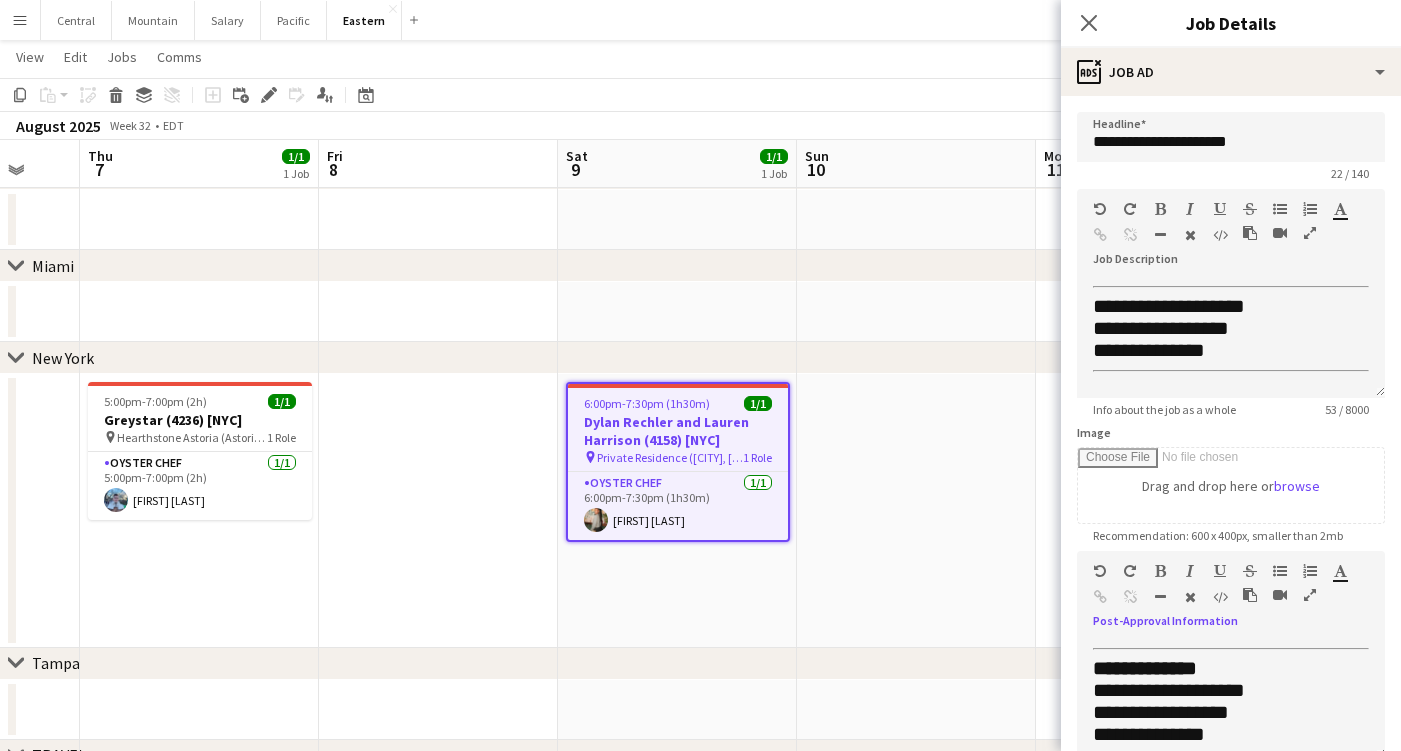 click at bounding box center [1310, 595] 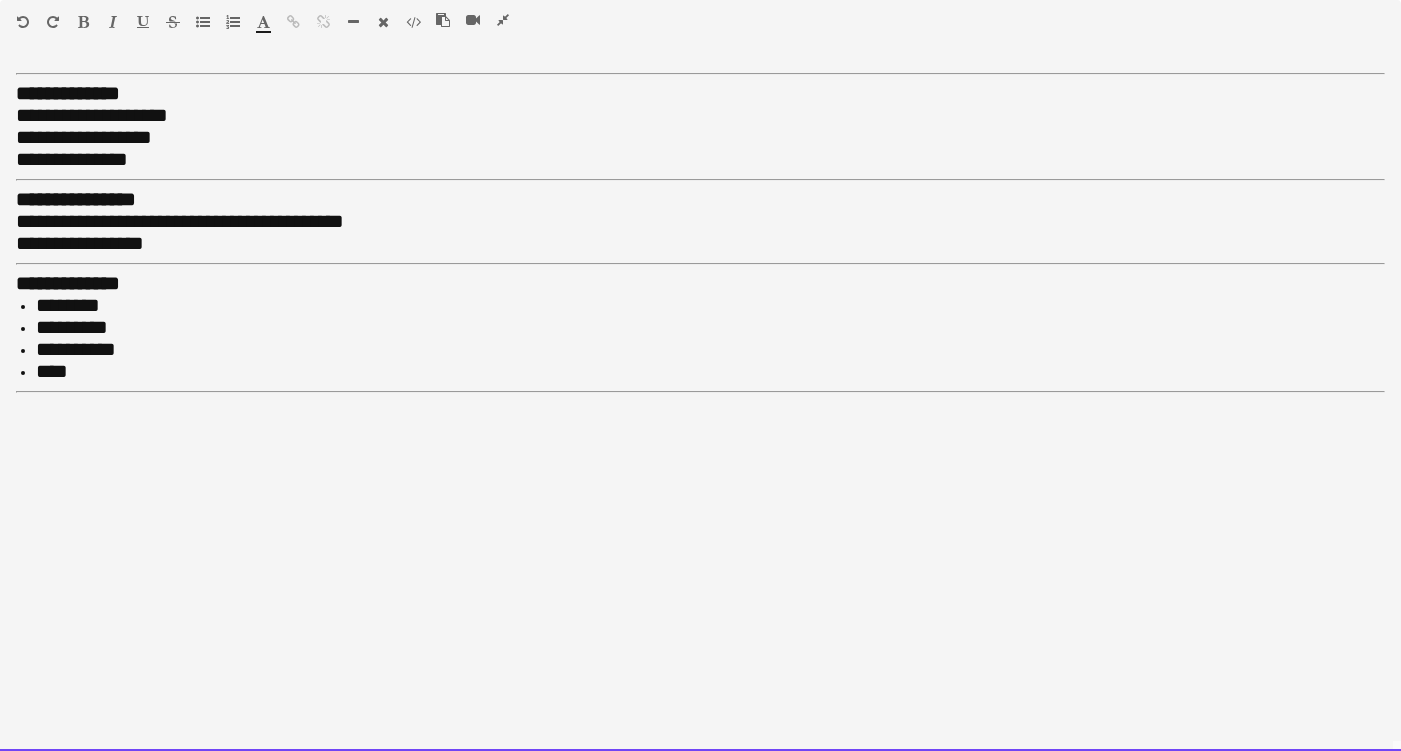 click on "**********" at bounding box center (700, 408) 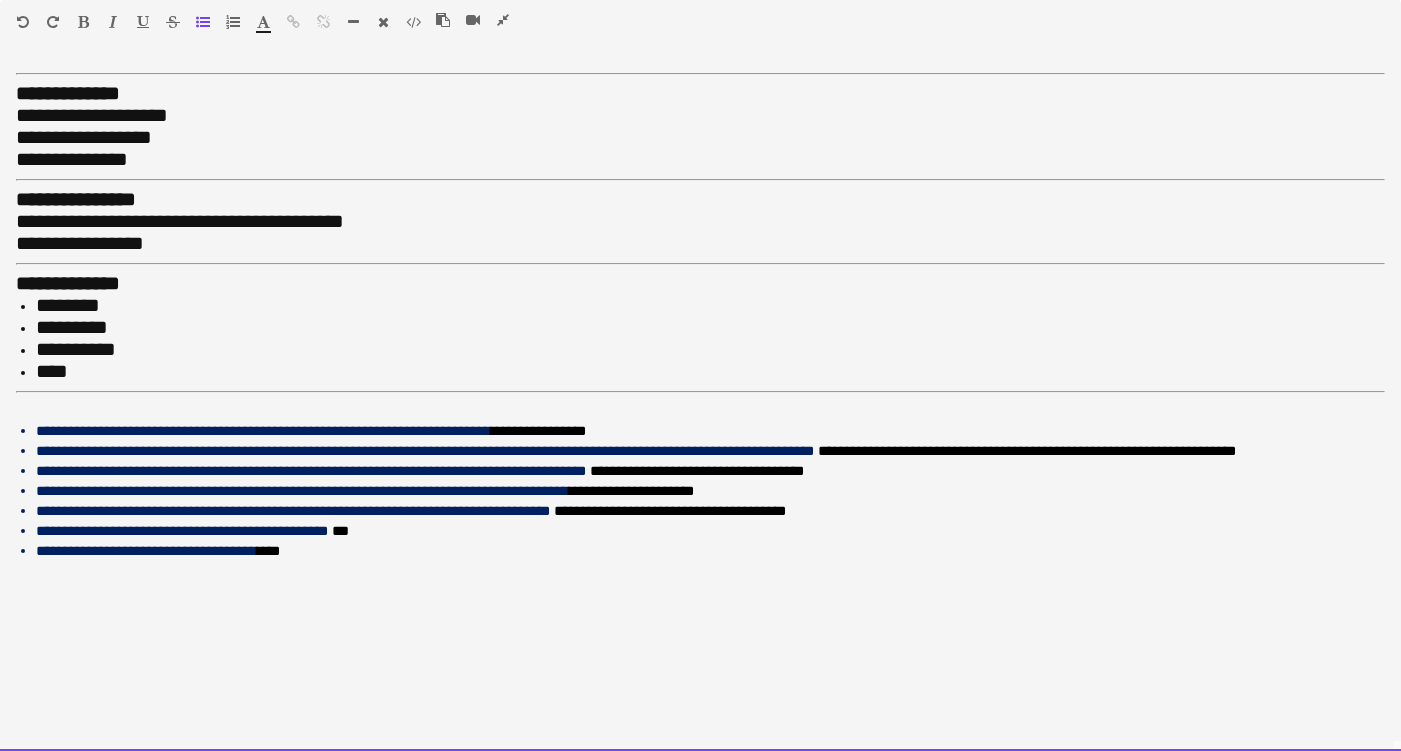 click on "**********" at bounding box center (700, 244) 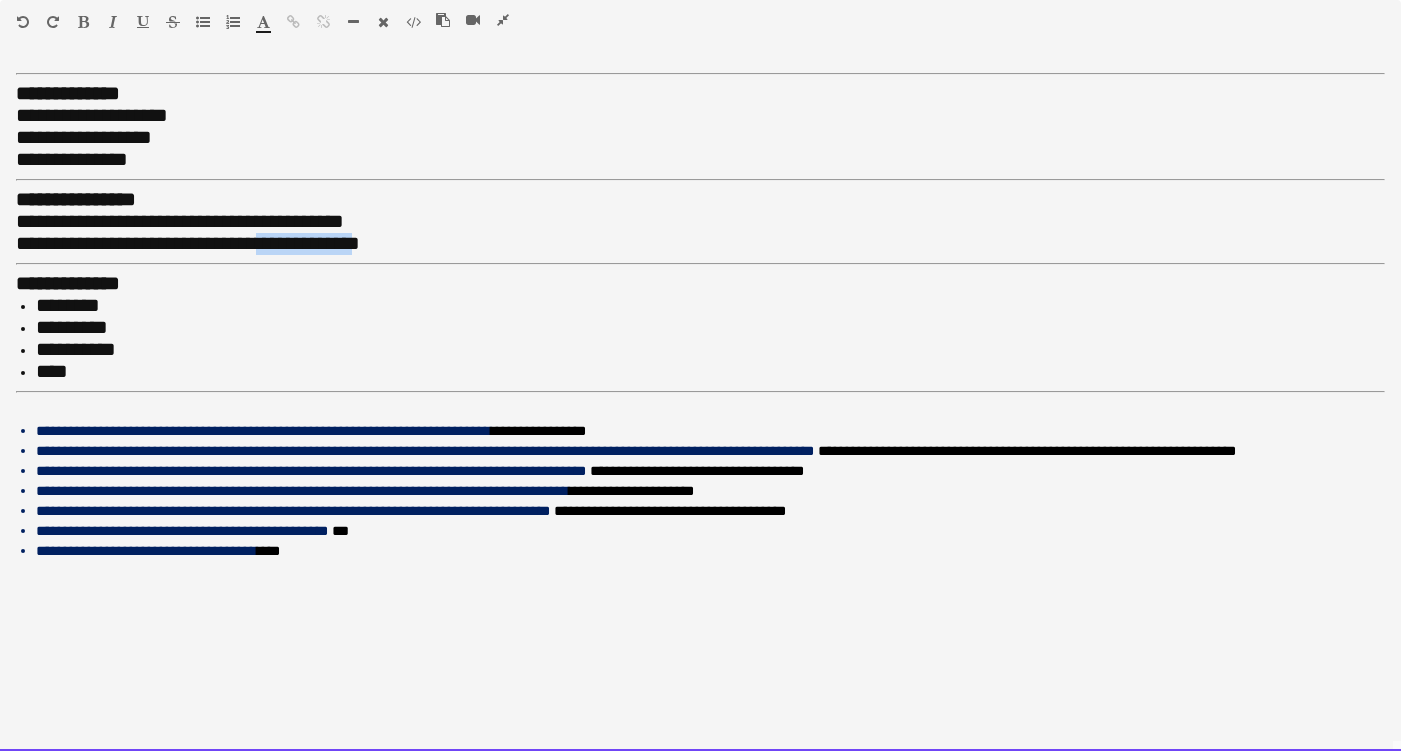 drag, startPoint x: 304, startPoint y: 235, endPoint x: 406, endPoint y: 226, distance: 102.396286 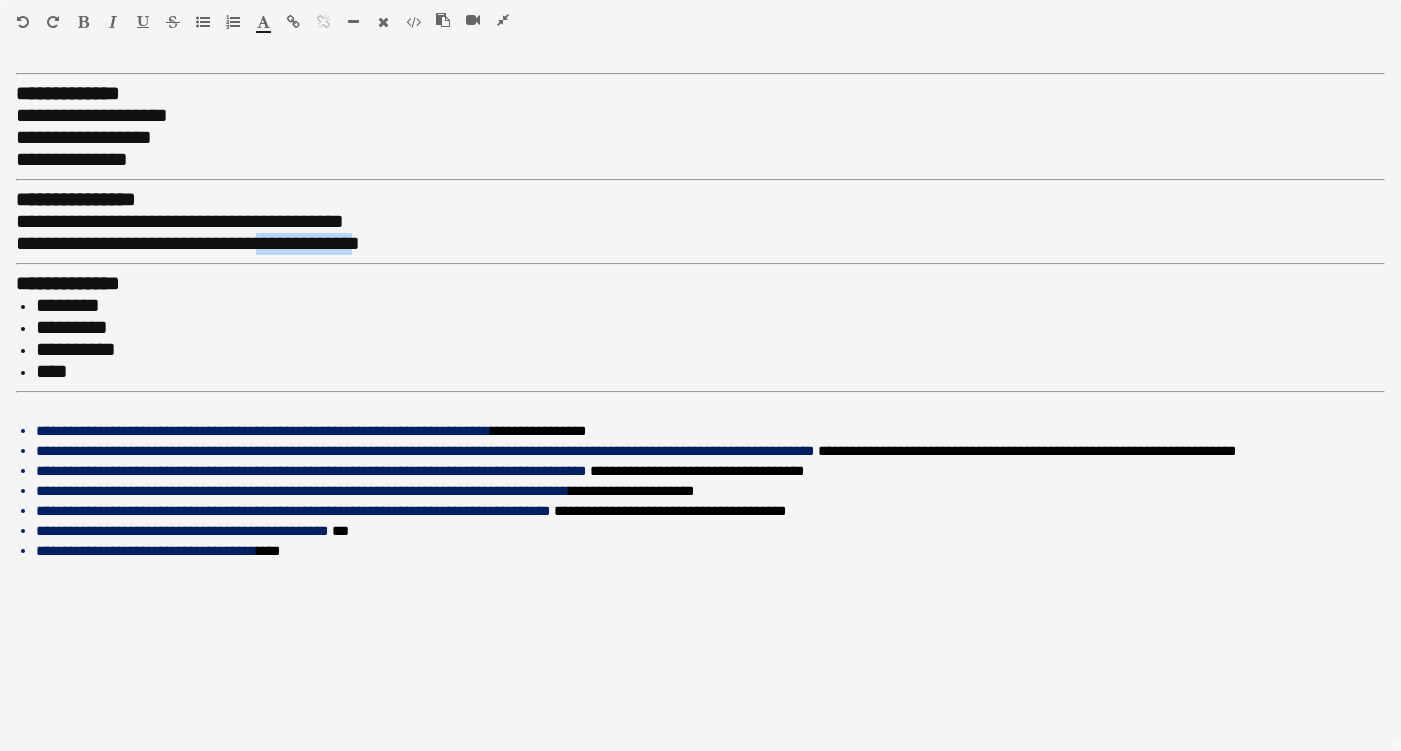 click at bounding box center (293, 22) 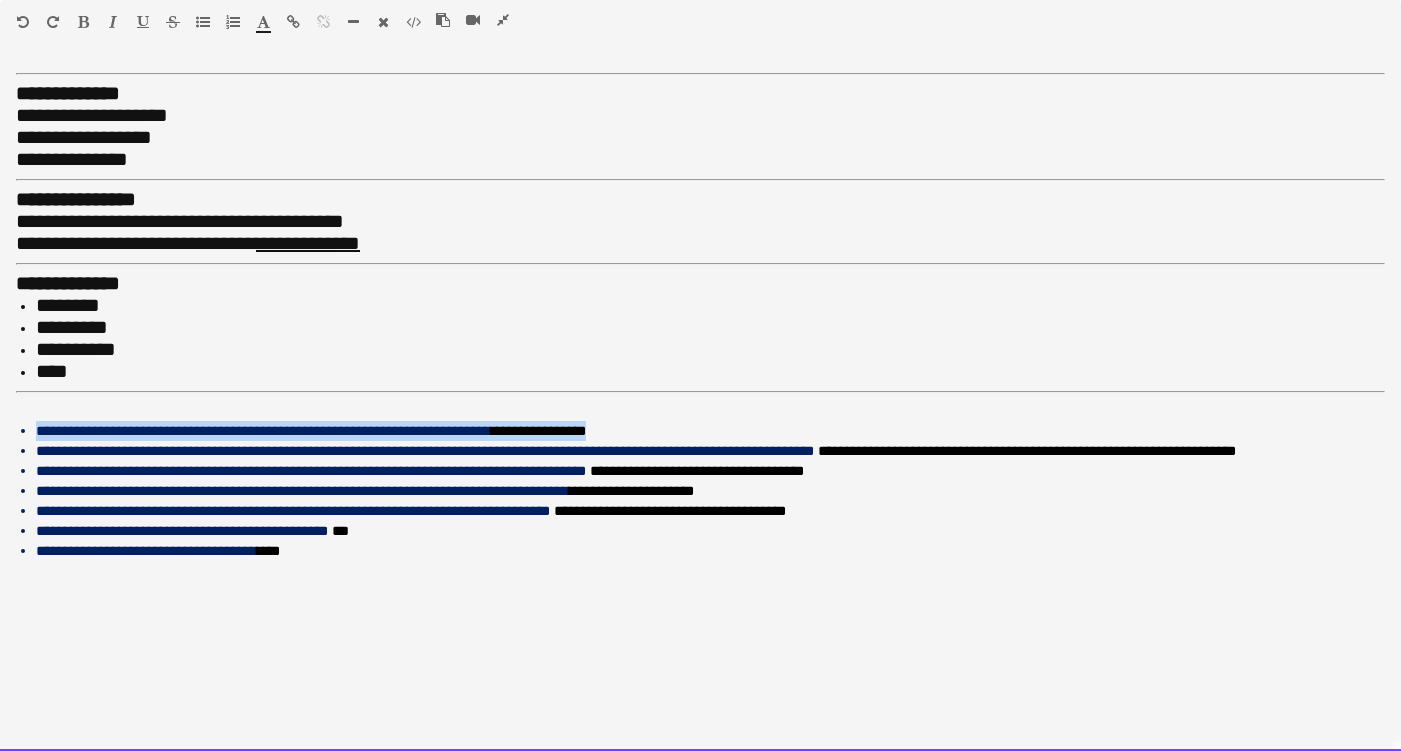 drag, startPoint x: 664, startPoint y: 419, endPoint x: 29, endPoint y: 414, distance: 635.0197 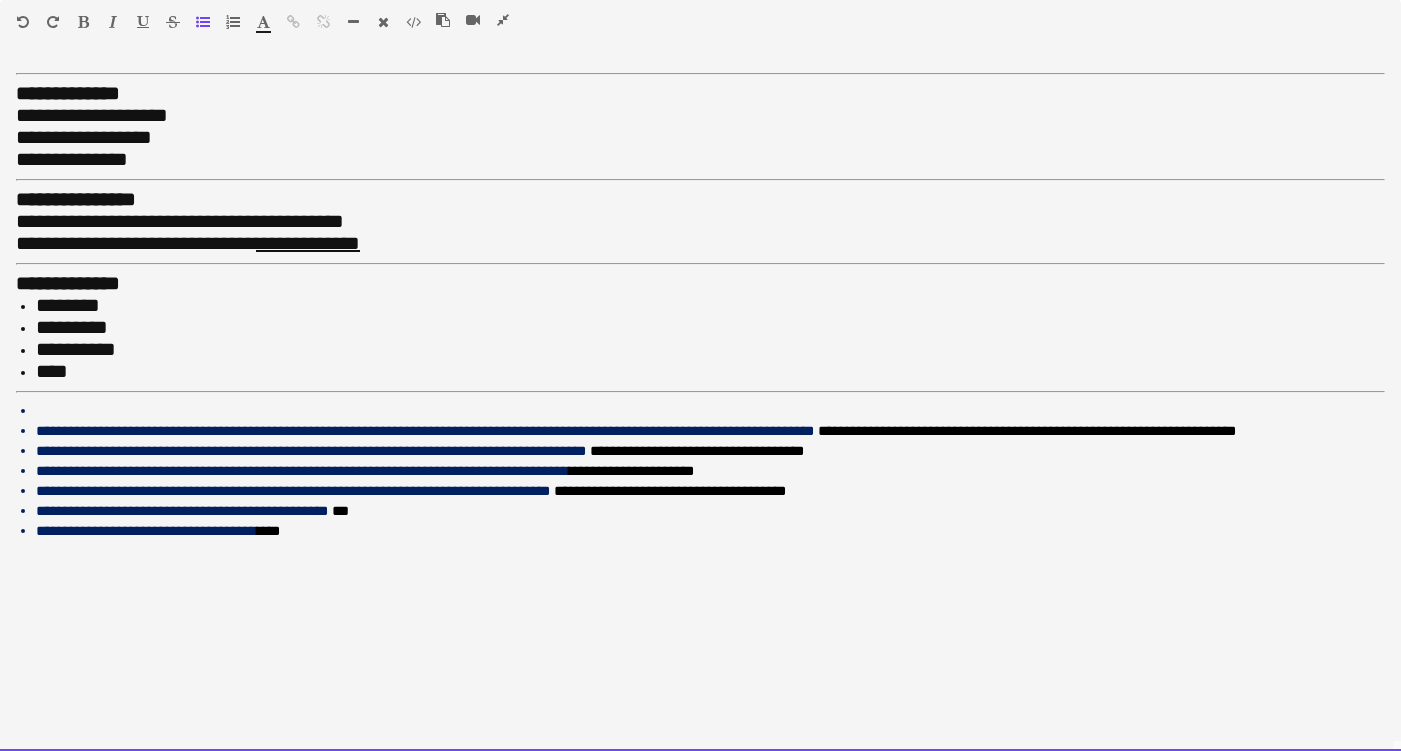 click on "*********" at bounding box center (710, 328) 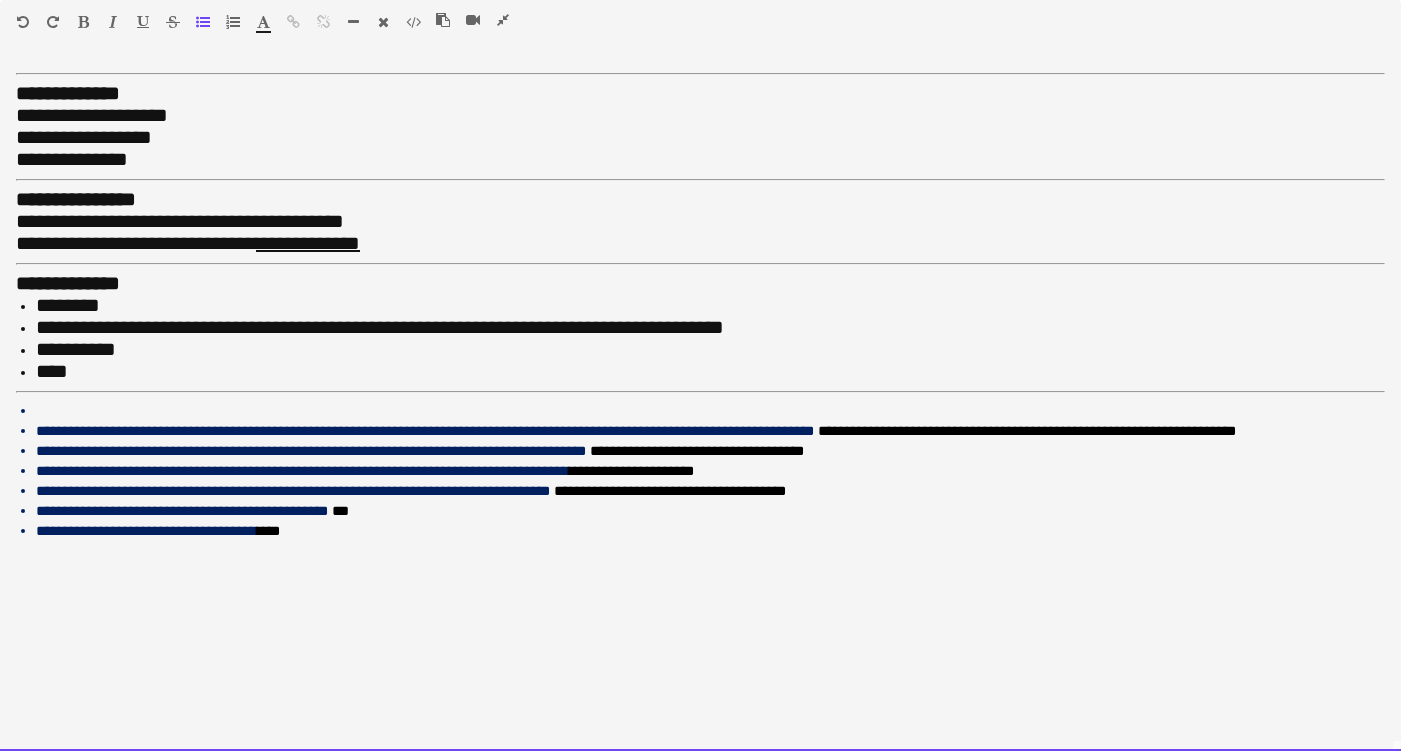 click on "**********" at bounding box center [710, 350] 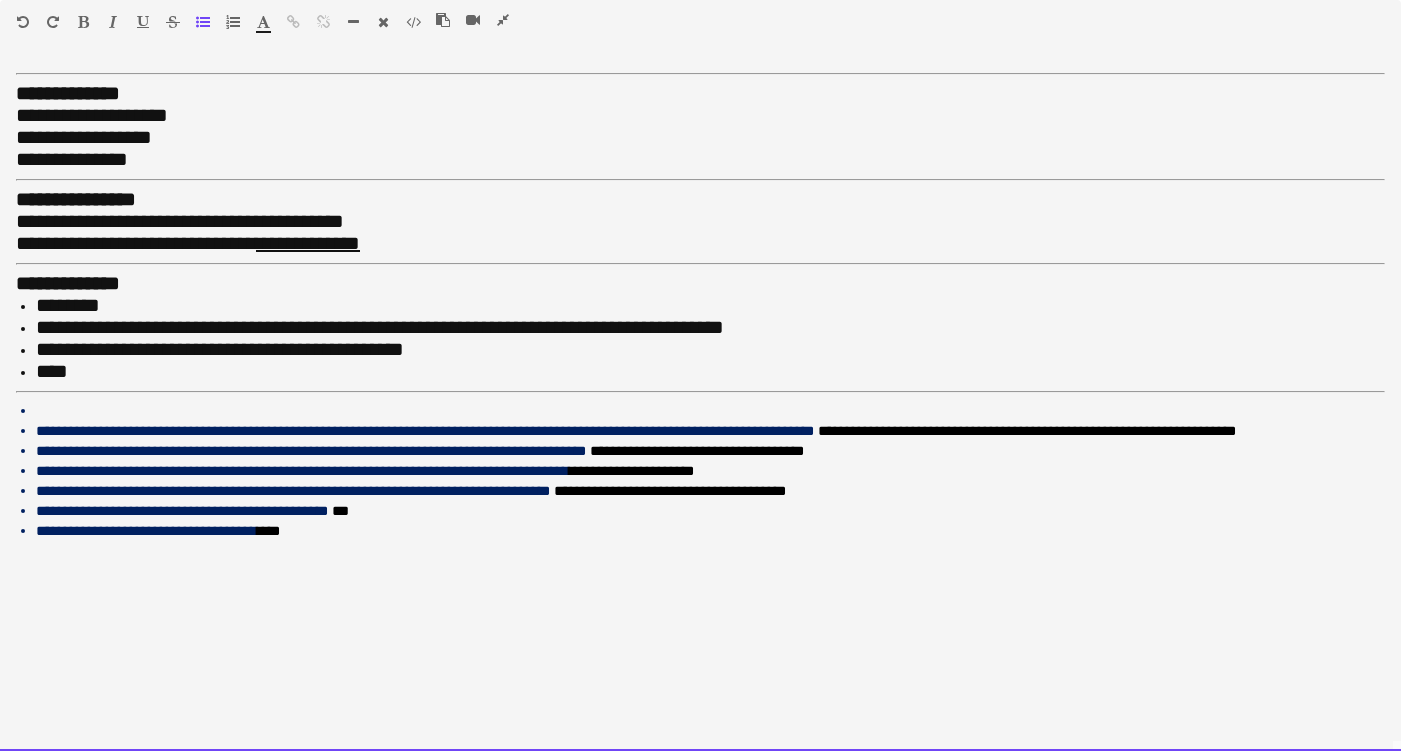 click on "****" at bounding box center (710, 372) 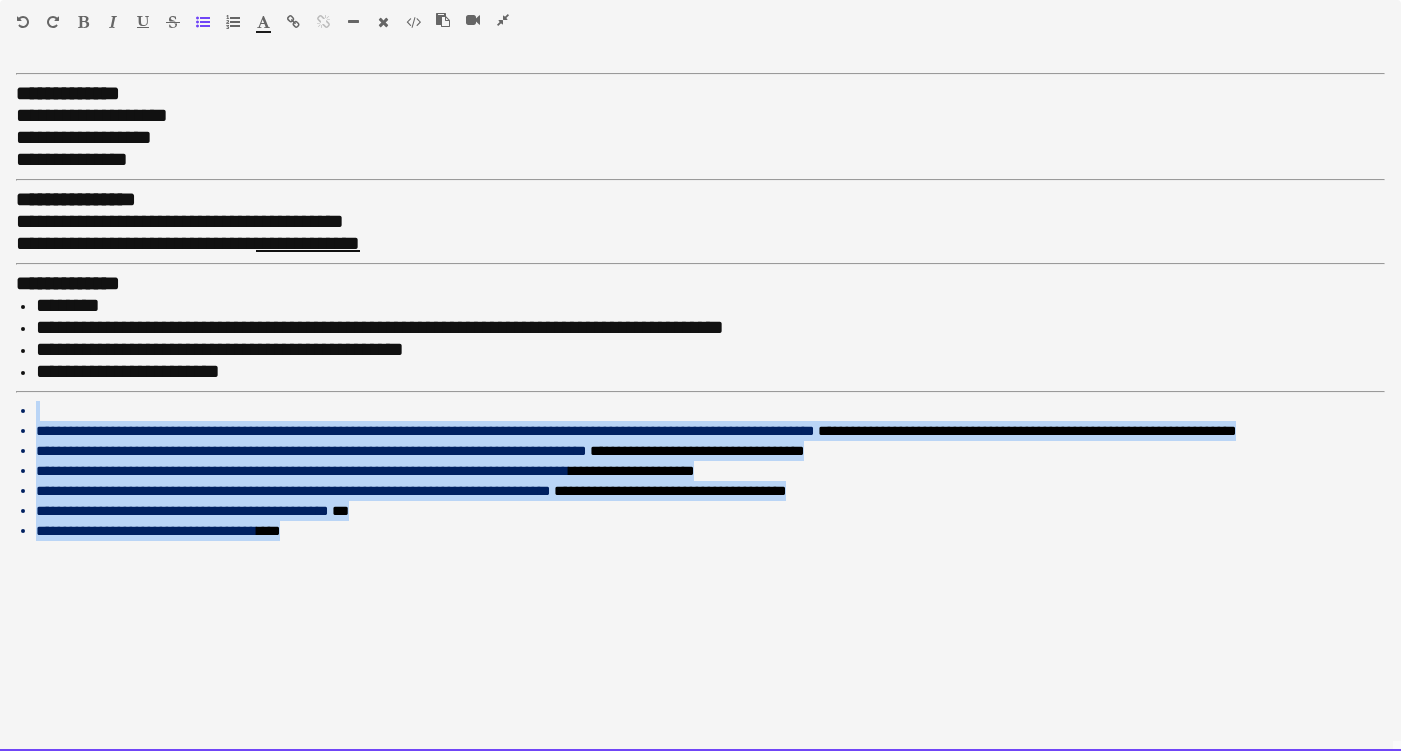 drag, startPoint x: 307, startPoint y: 518, endPoint x: -4, endPoint y: 401, distance: 332.28 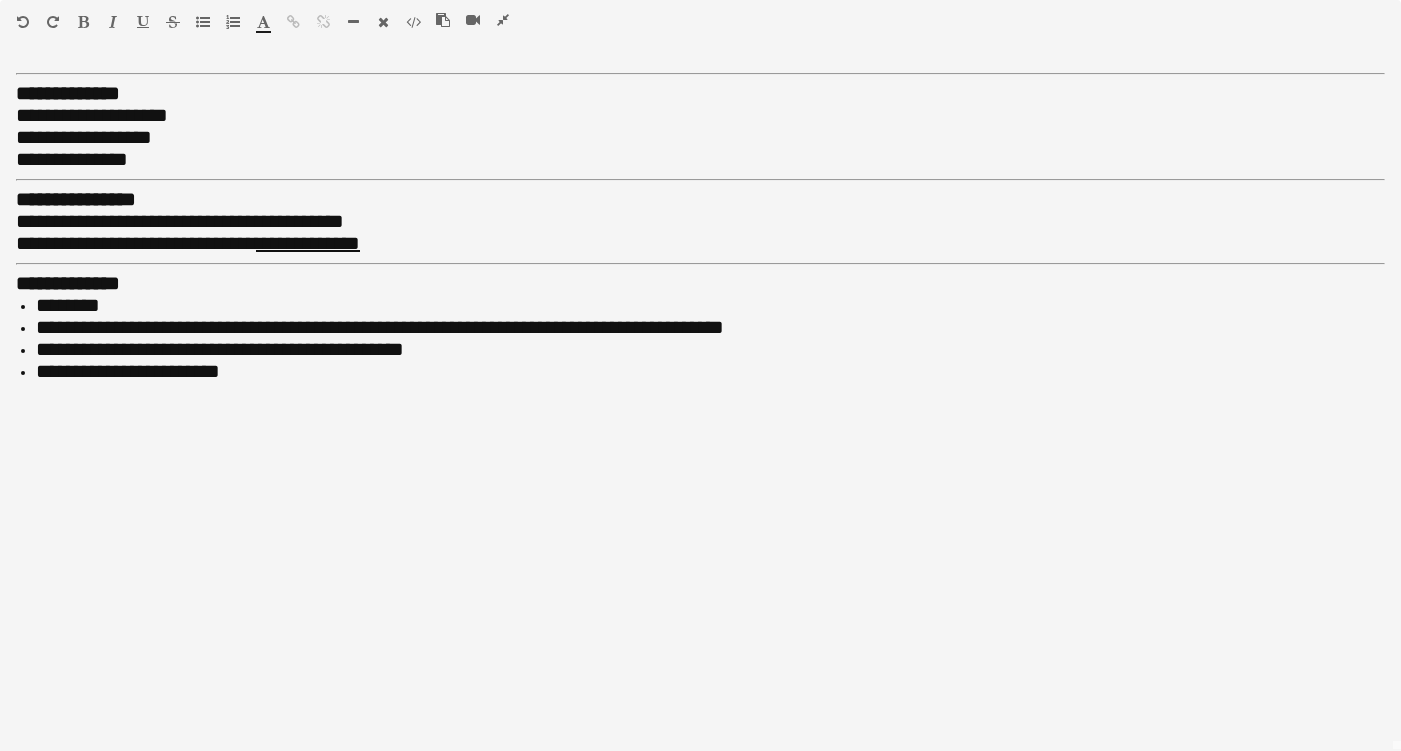 click at bounding box center [353, 22] 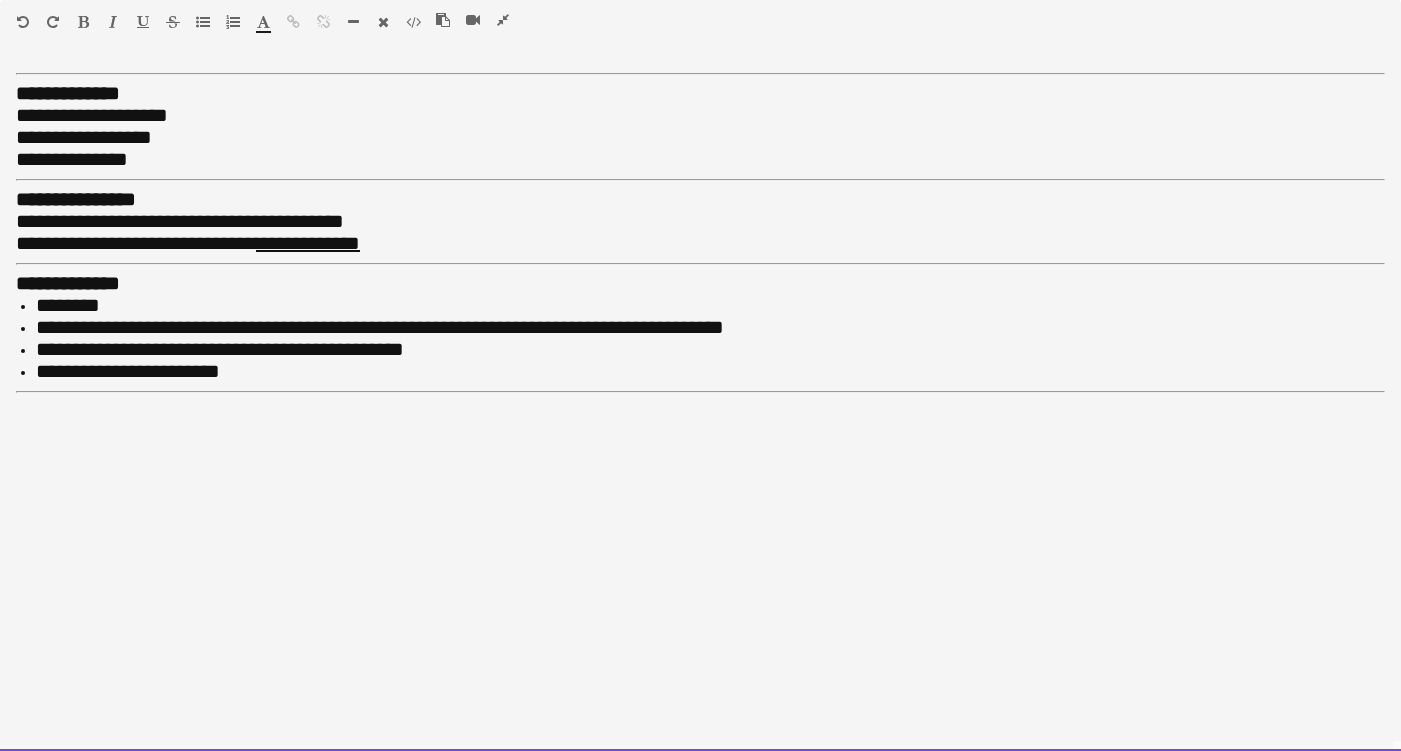 click on "********" at bounding box center (710, 306) 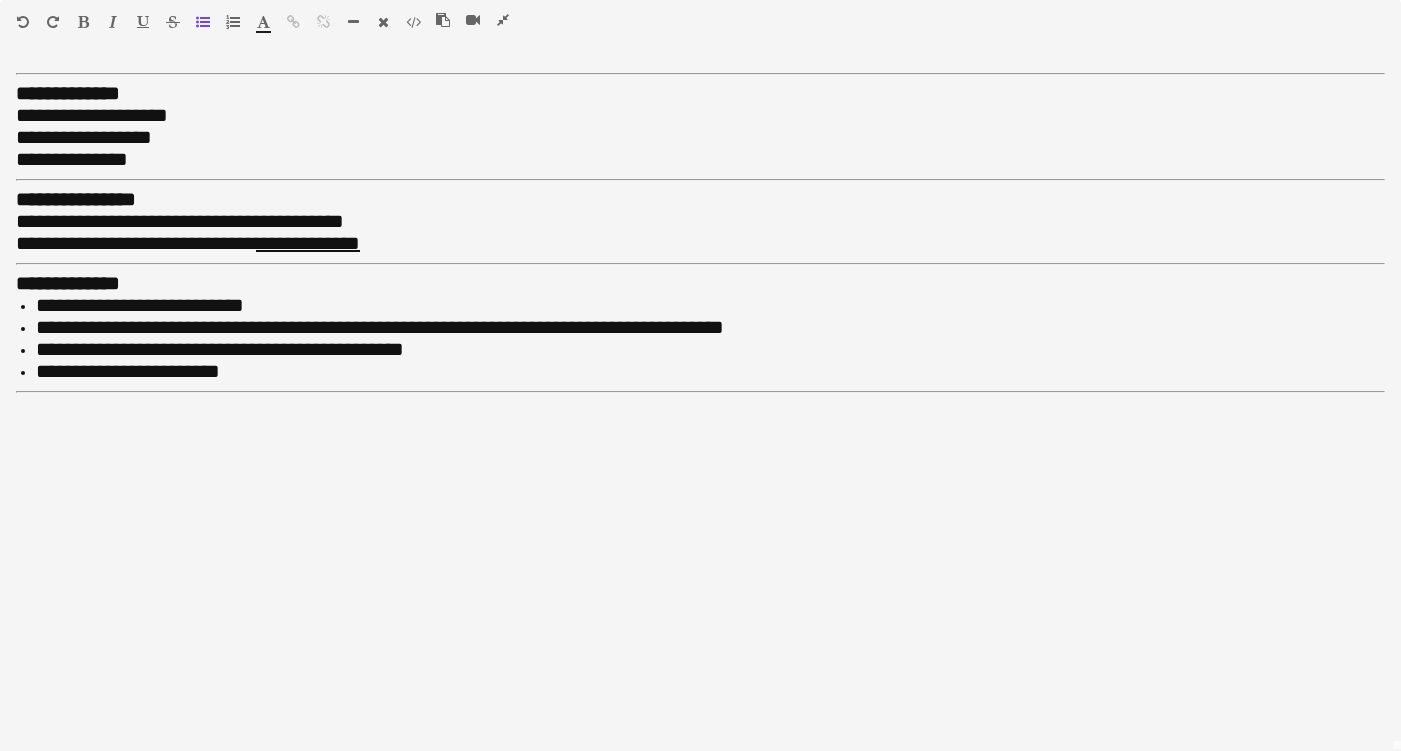 click at bounding box center (503, 20) 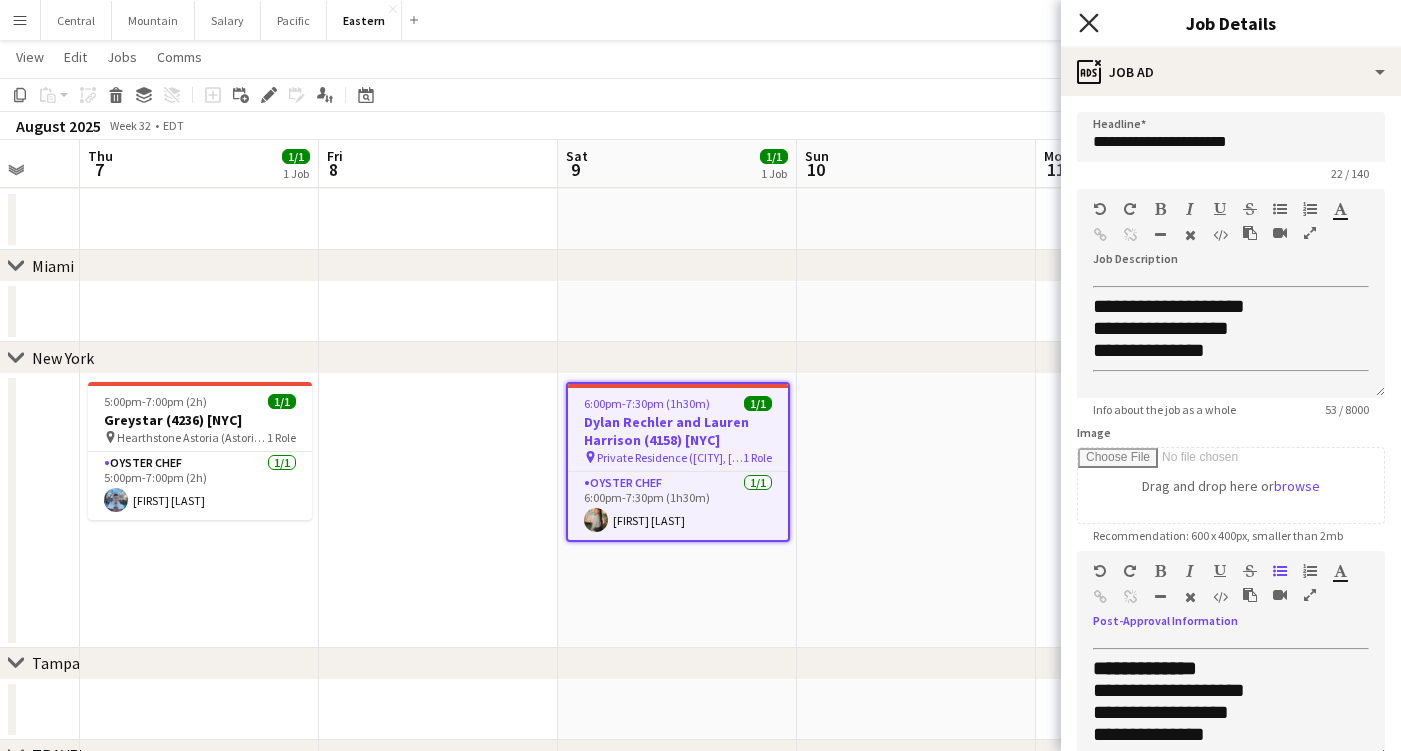 click 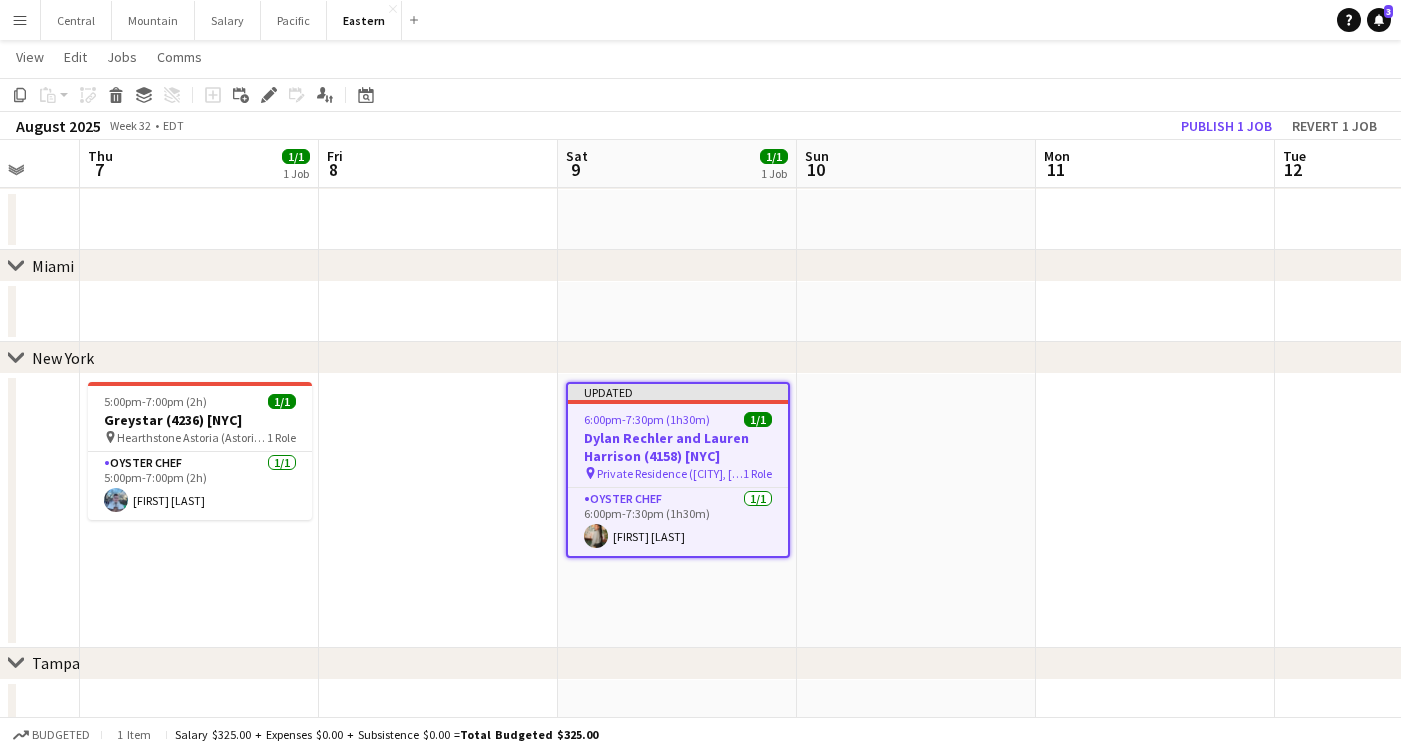 click on "Menu" at bounding box center (20, 20) 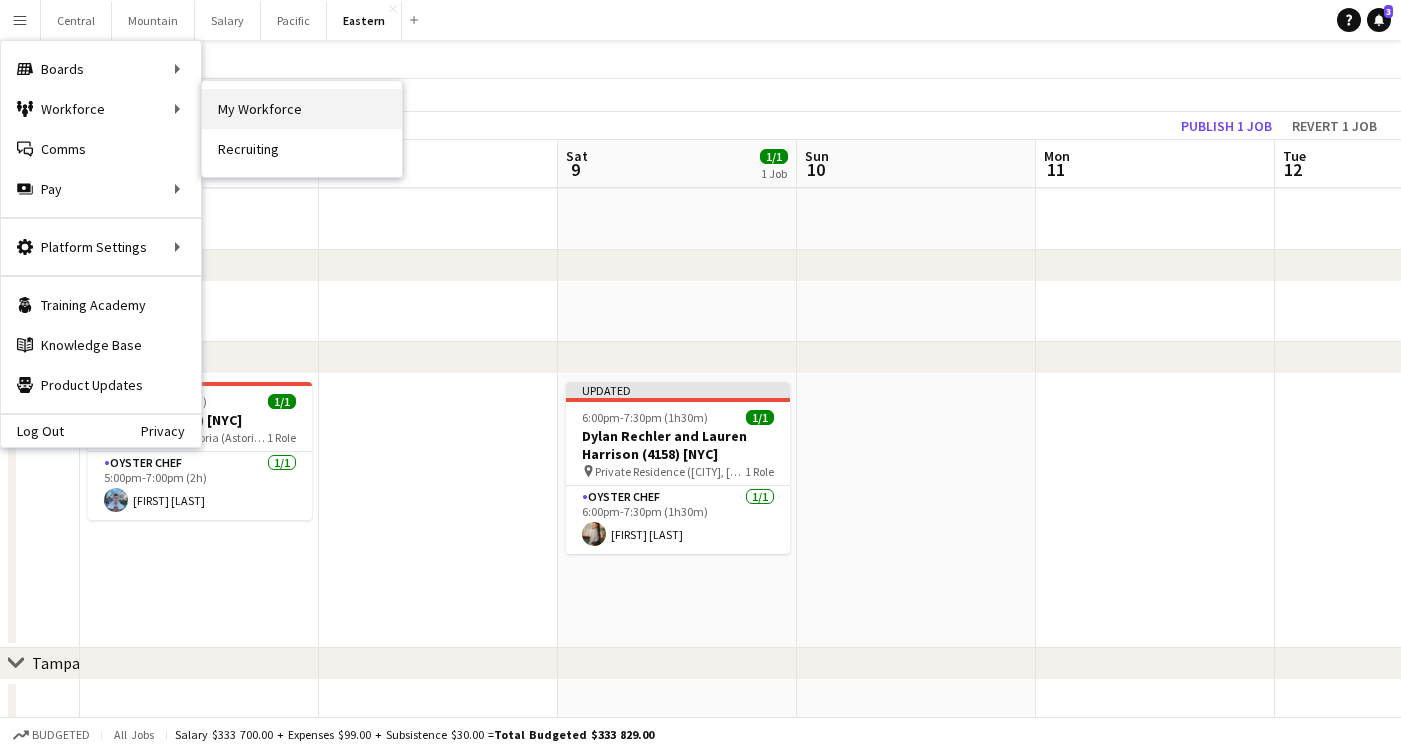click on "My Workforce" at bounding box center (302, 109) 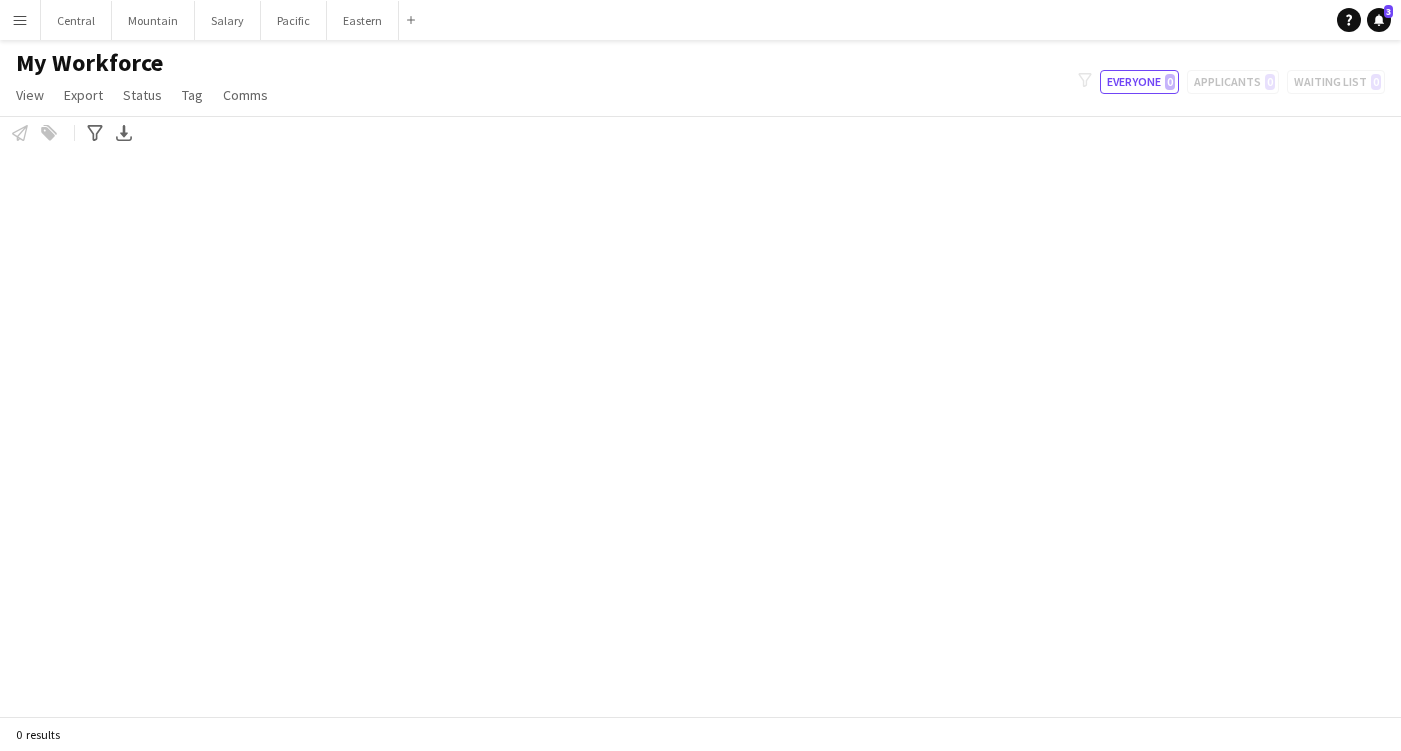 scroll, scrollTop: 0, scrollLeft: 0, axis: both 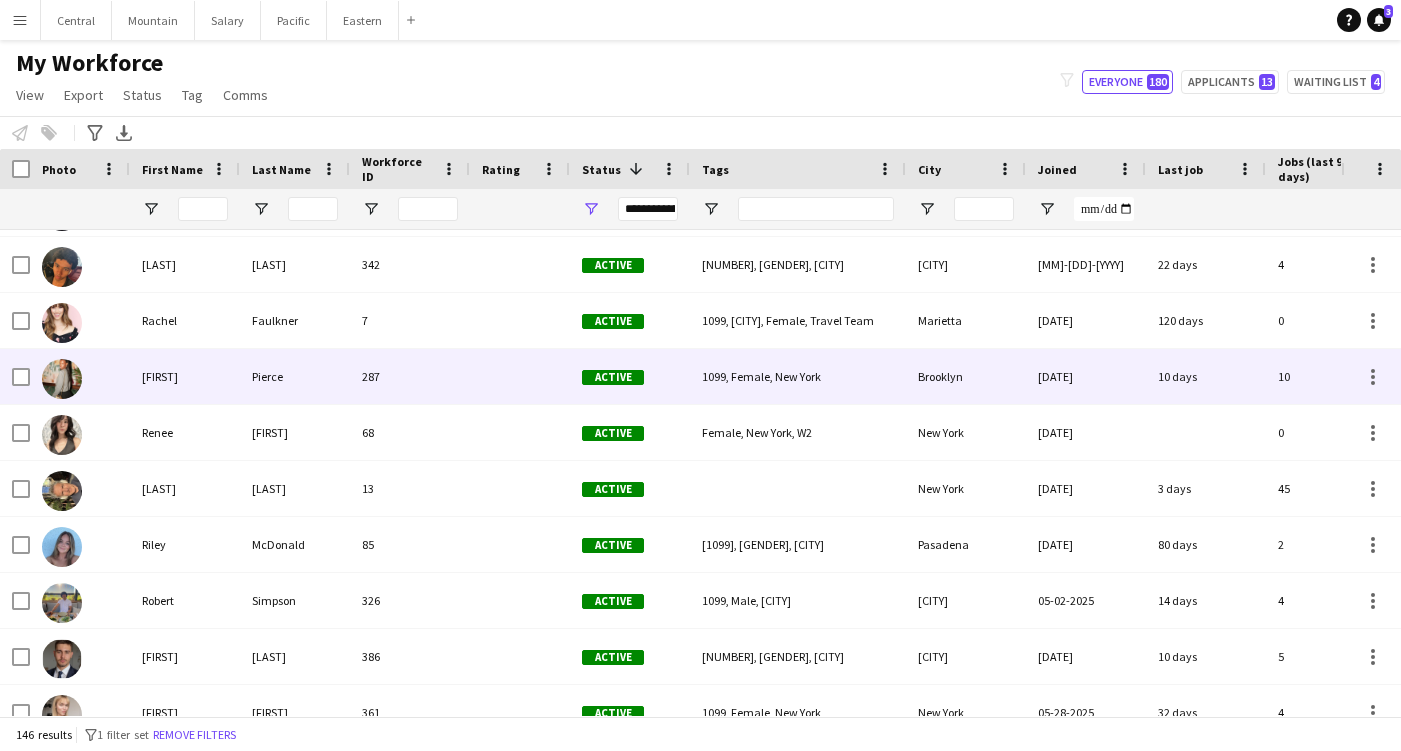 click on "[FIRST]" at bounding box center (185, 376) 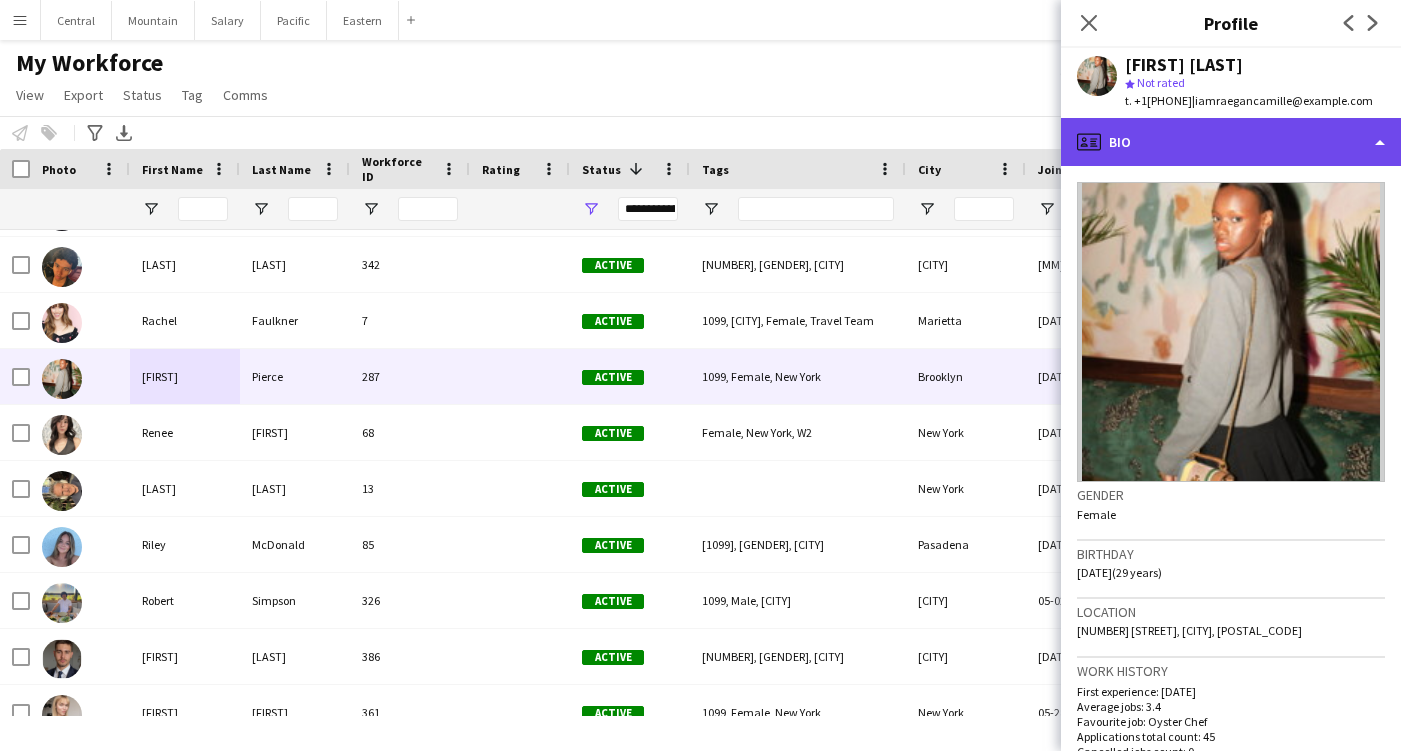 click on "profile
Bio" 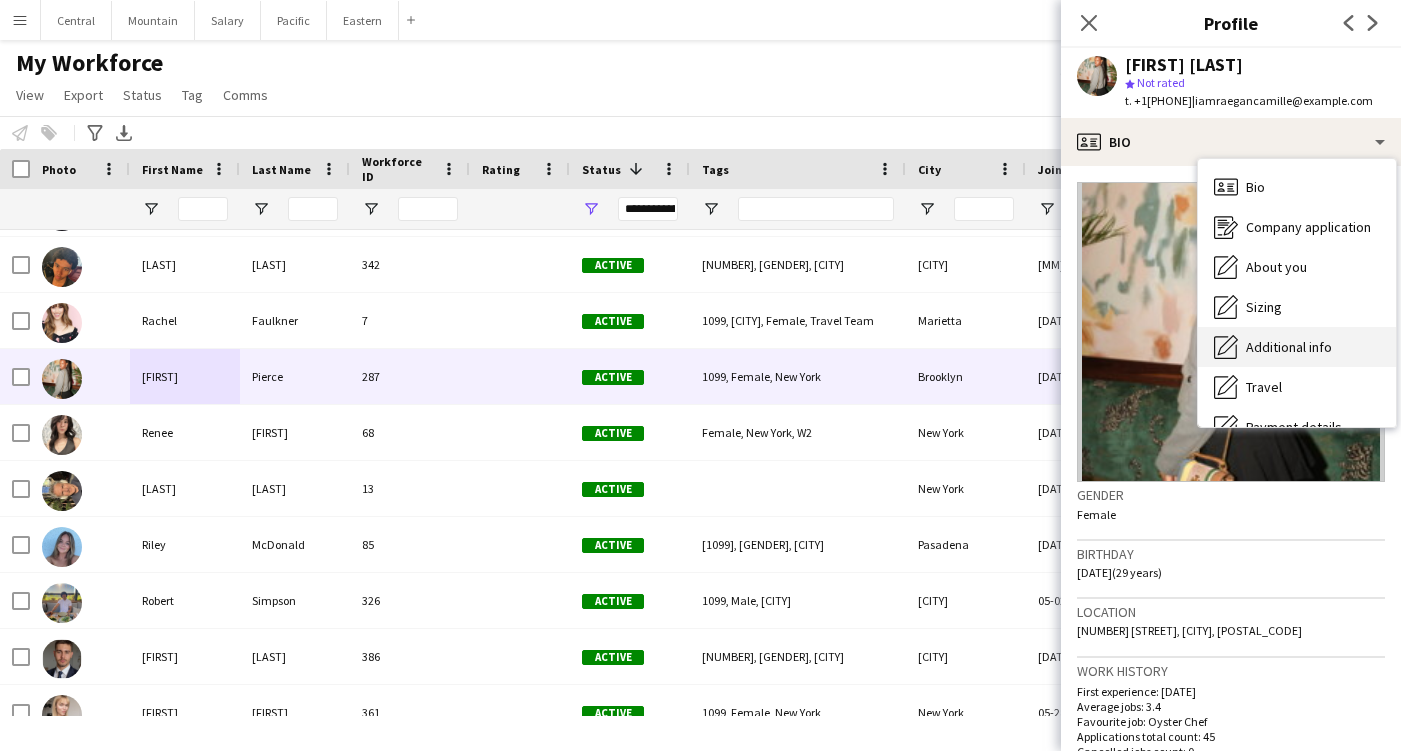 click on "Additional info
Additional info" at bounding box center [1297, 347] 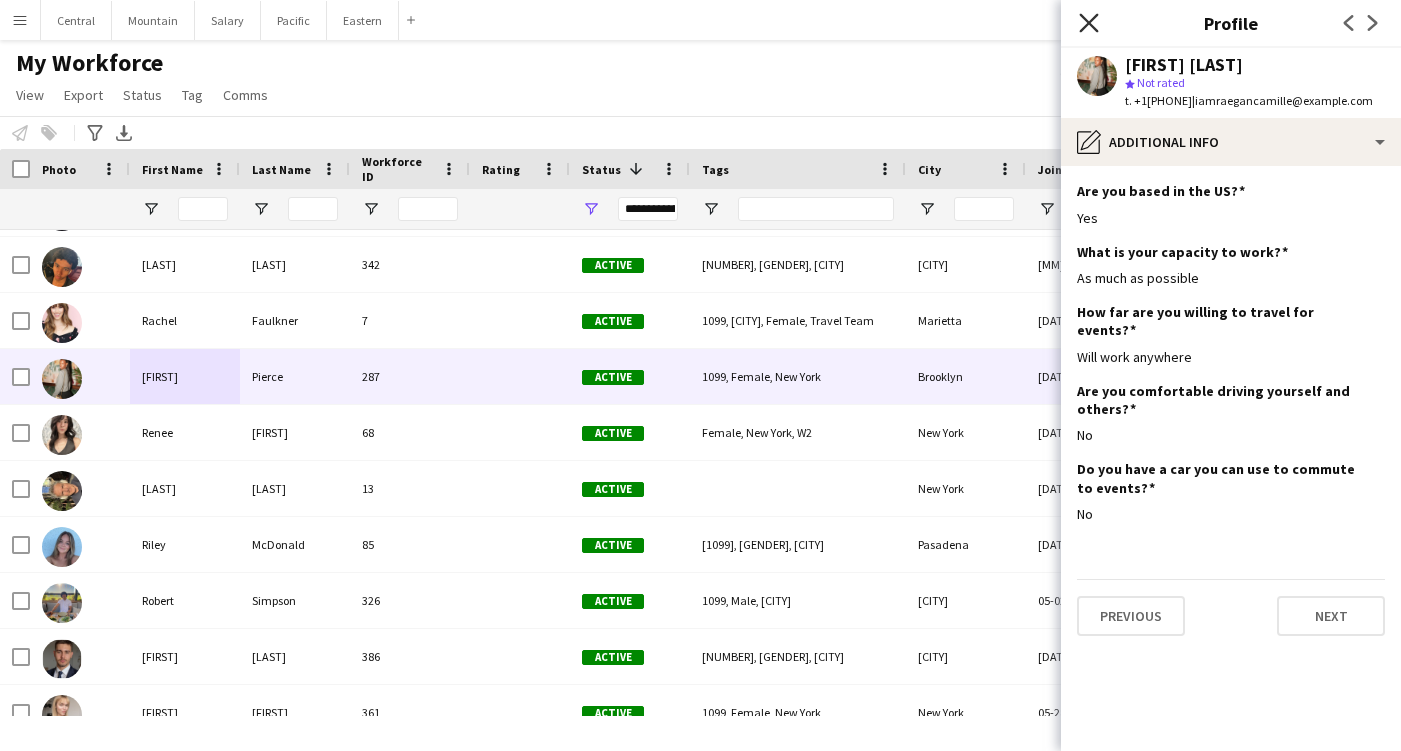 click on "Close pop-in" 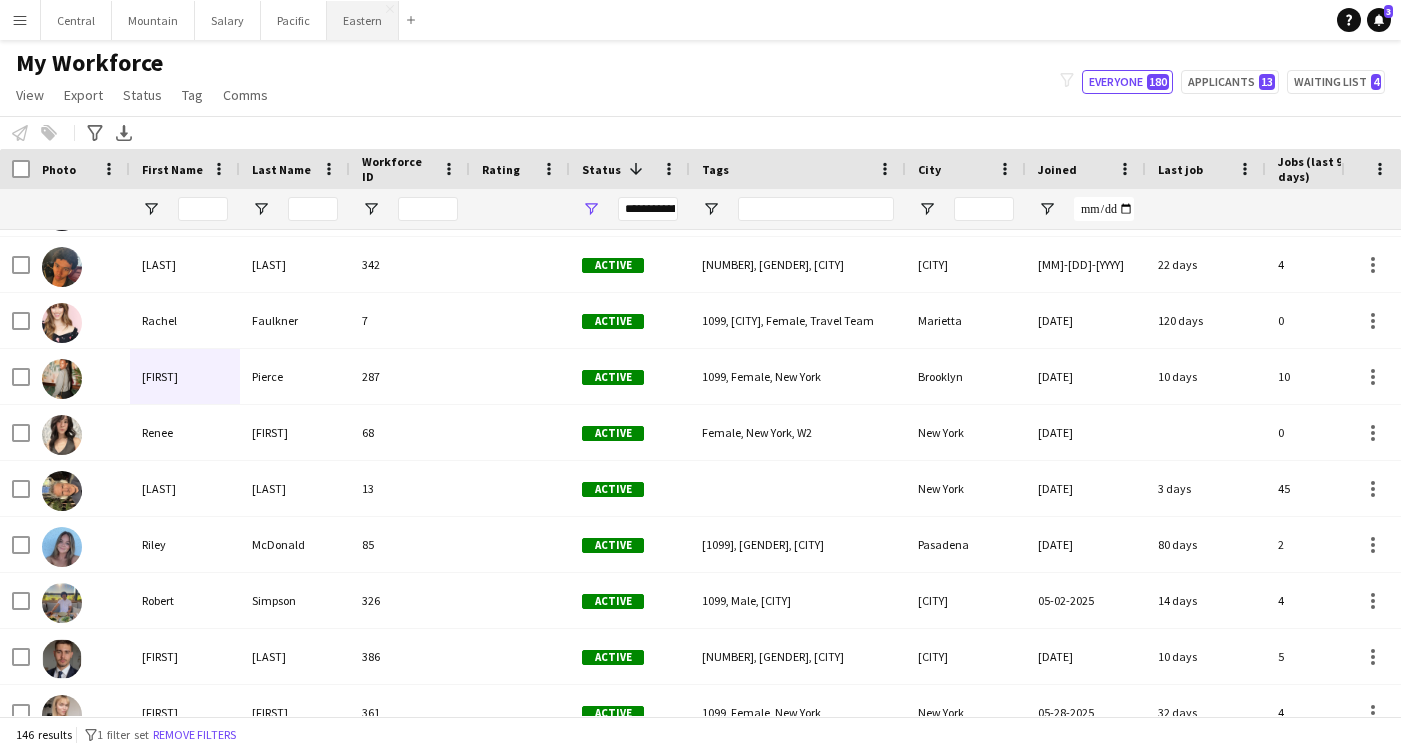 click on "Eastern
Close" at bounding box center [363, 20] 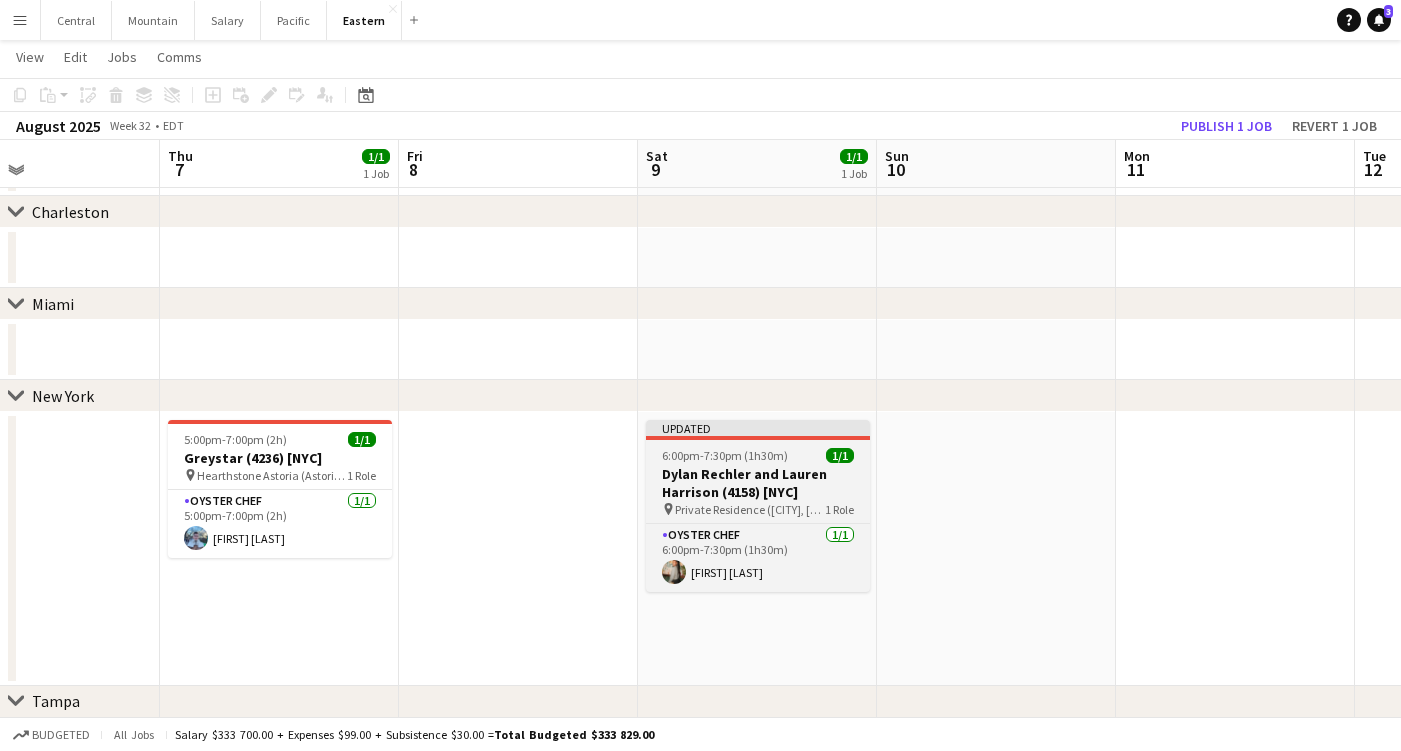 click on "Dylan Rechler and Lauren Harrison (4158) [NYC]" at bounding box center [758, 483] 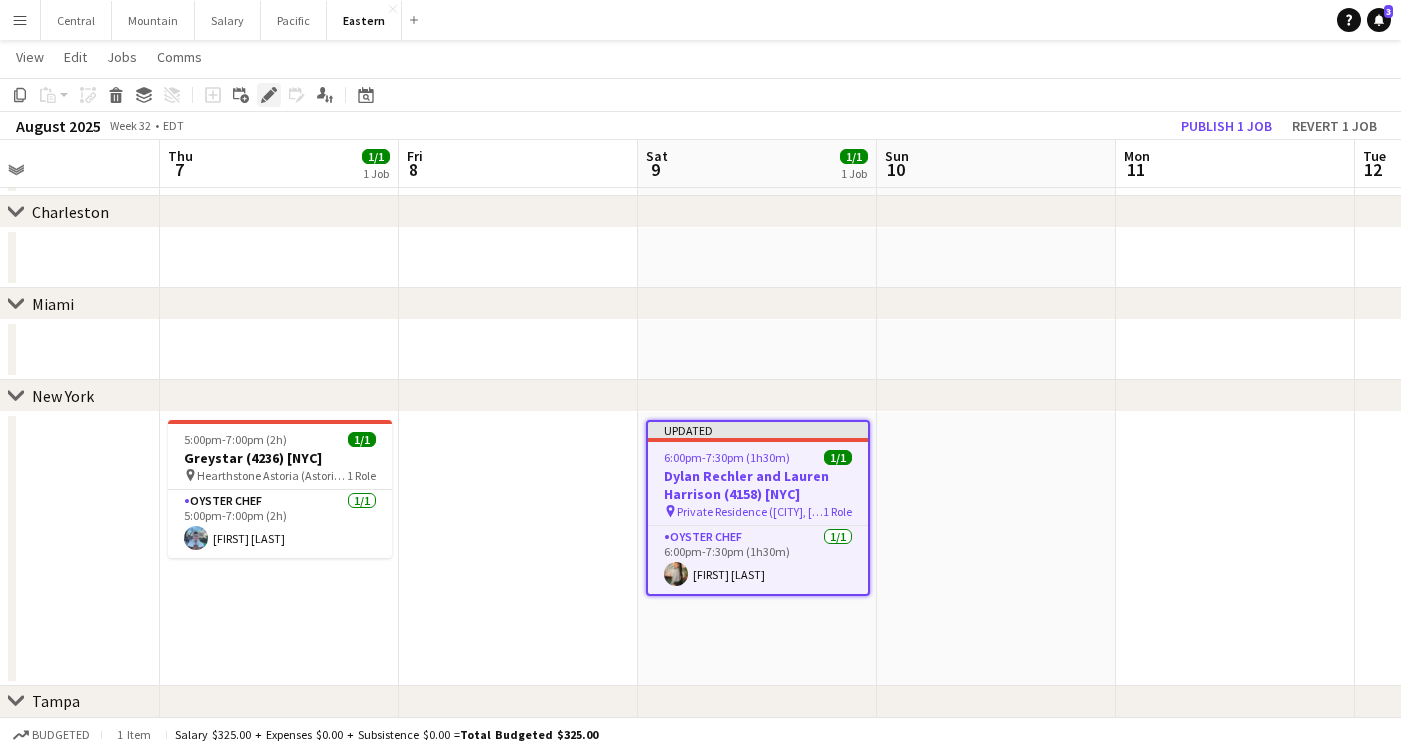 click 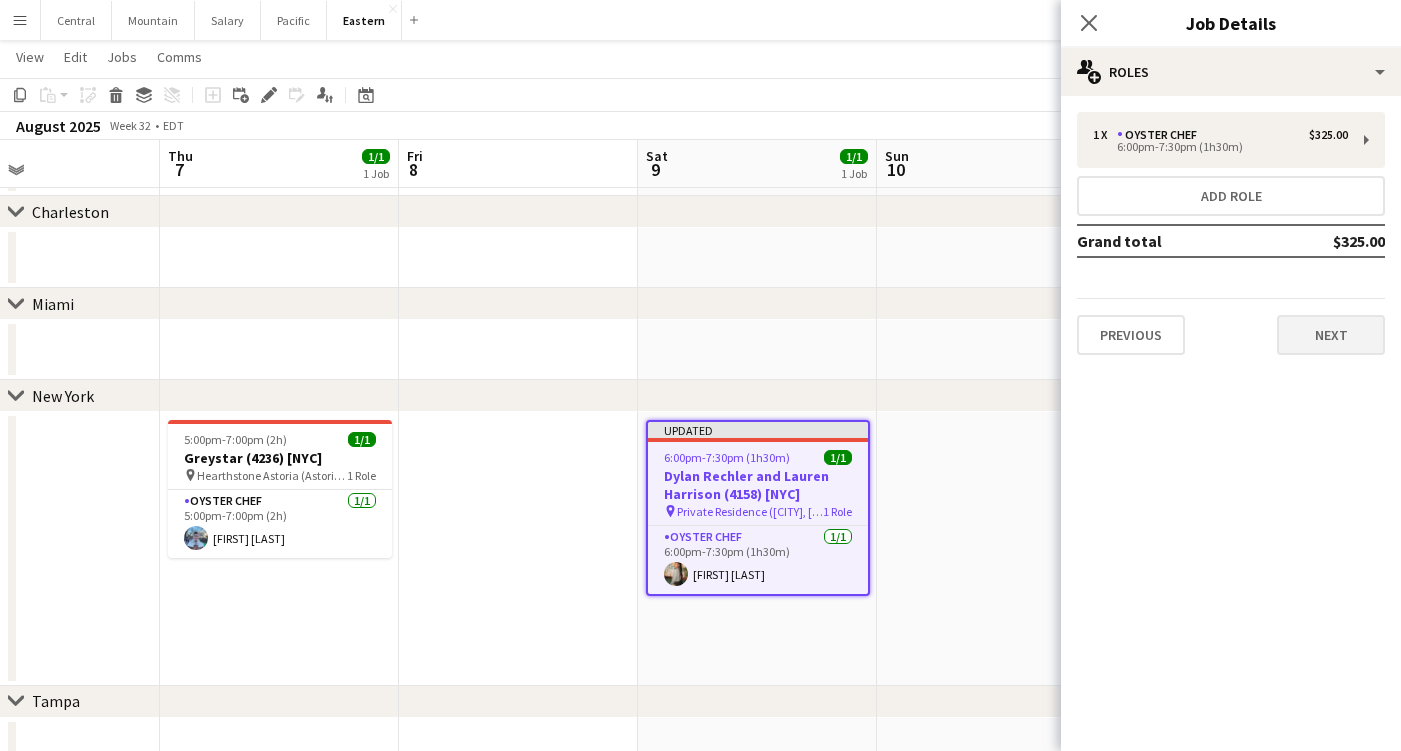 click on "Next" at bounding box center (1331, 335) 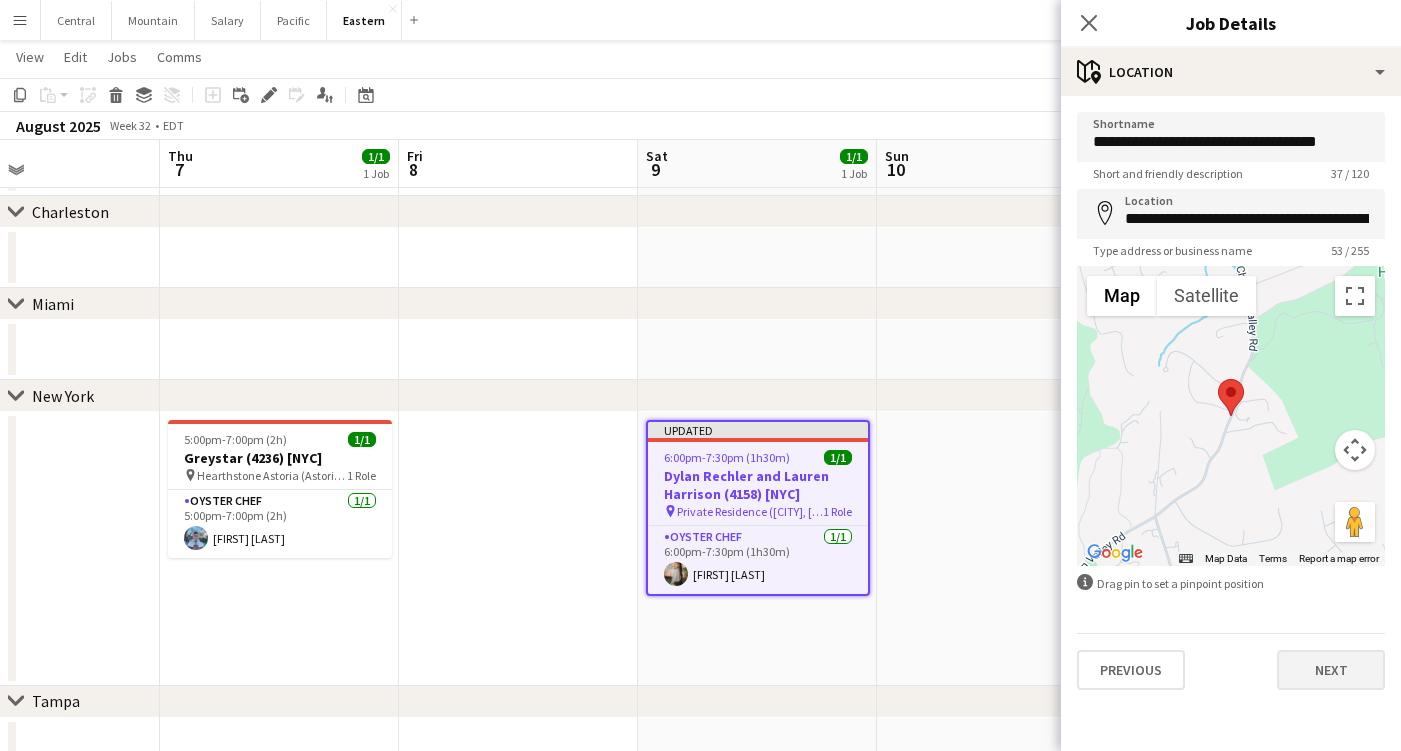 click on "Next" at bounding box center [1331, 670] 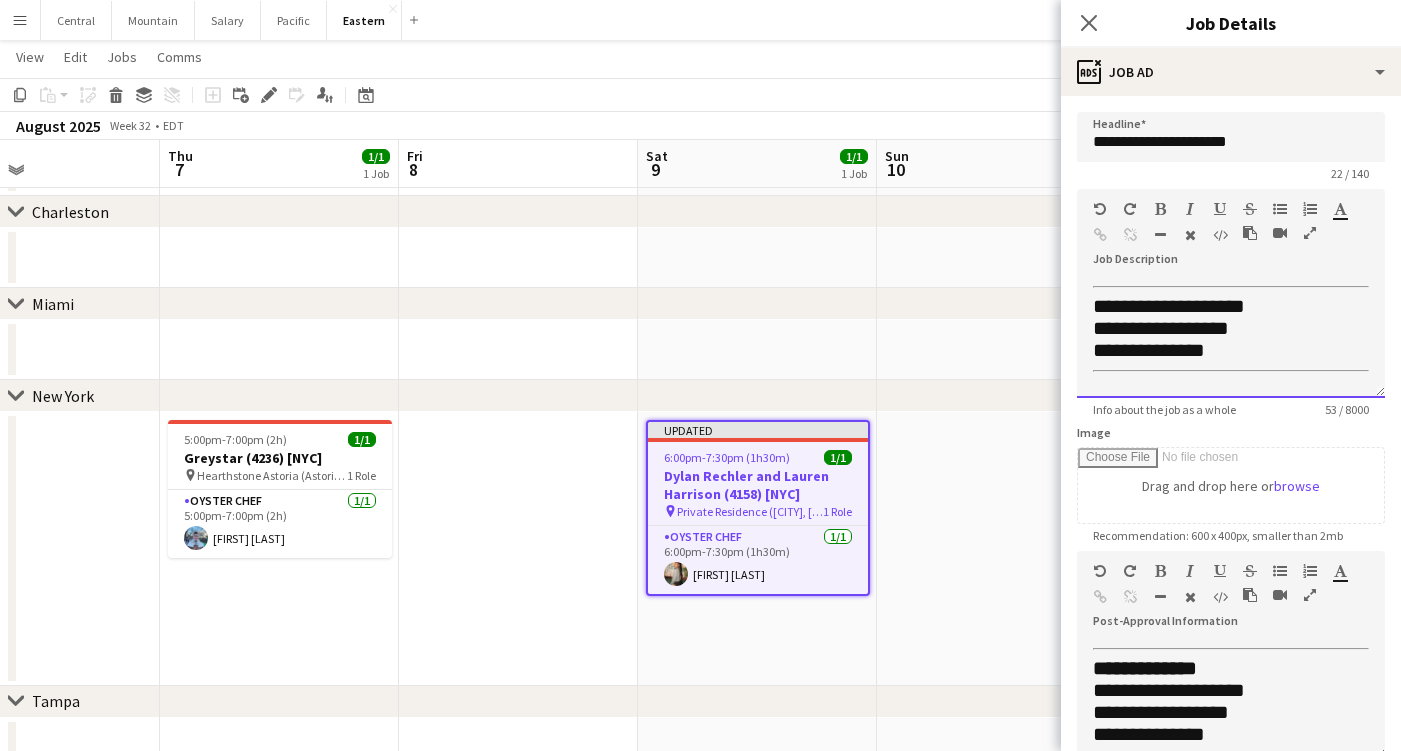 click on "**********" at bounding box center (1161, 328) 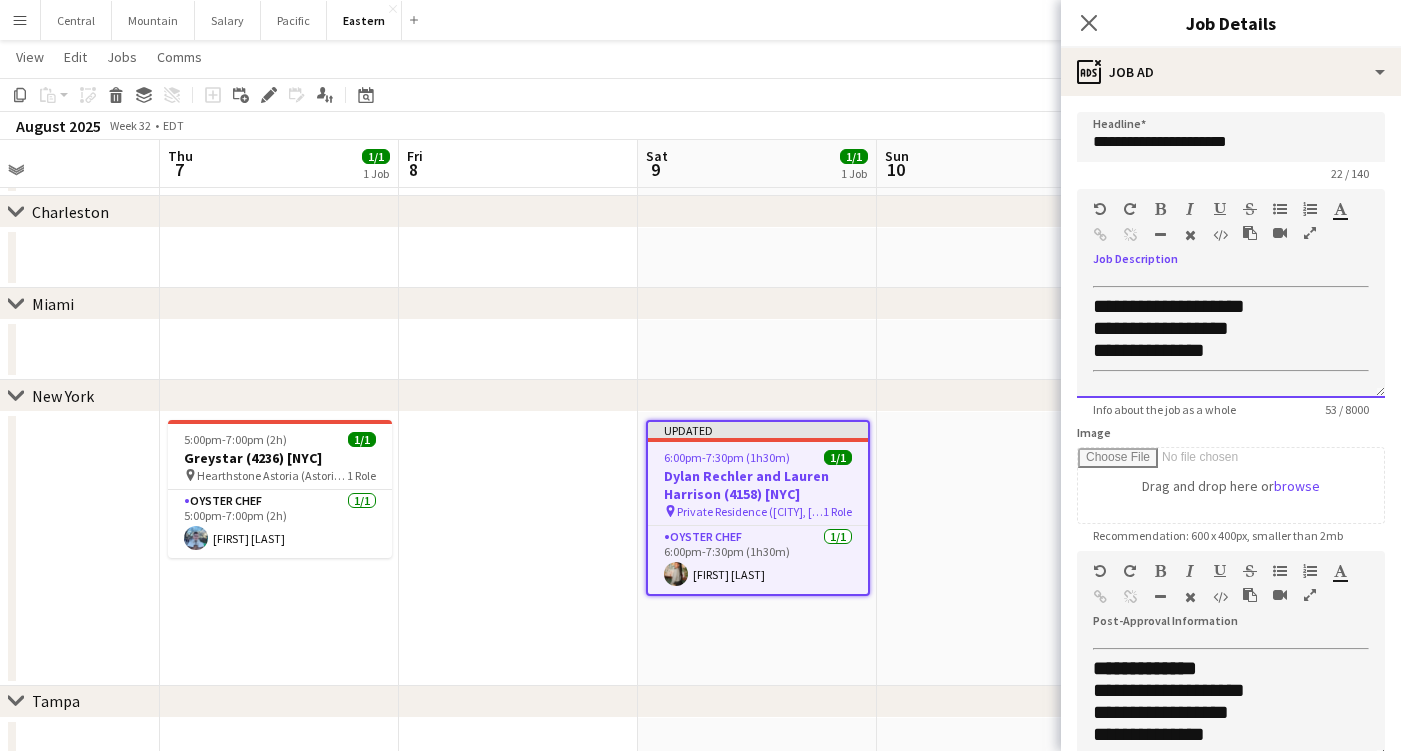 type 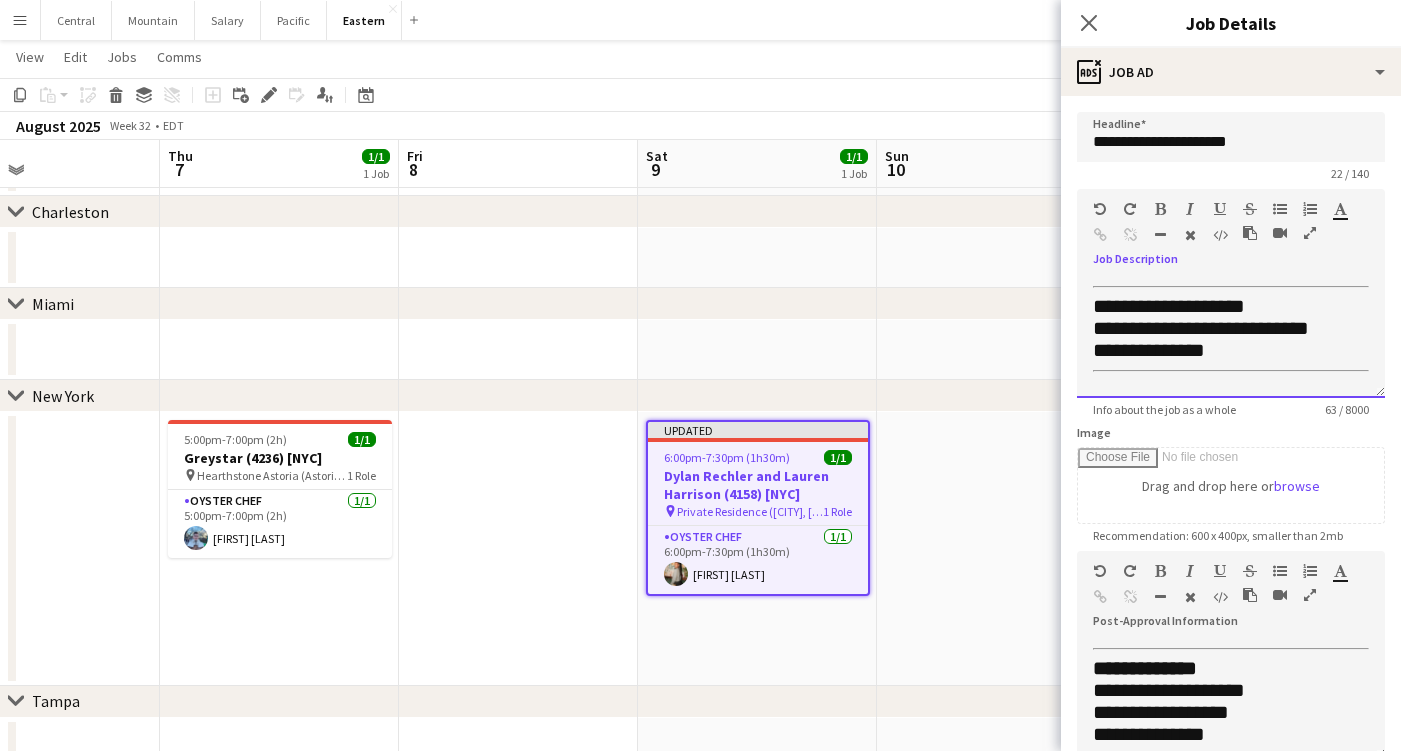 click on "**********" at bounding box center (1169, 306) 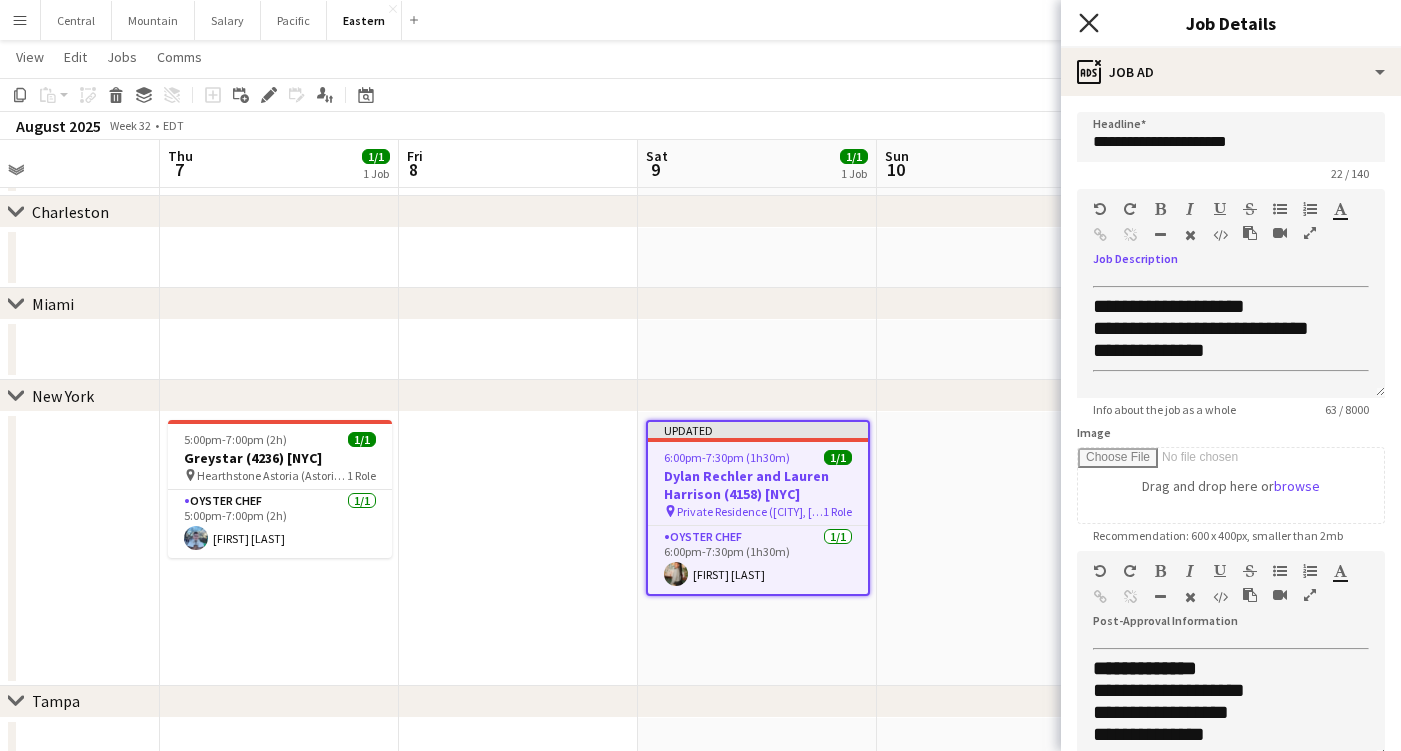 click on "Close pop-in" 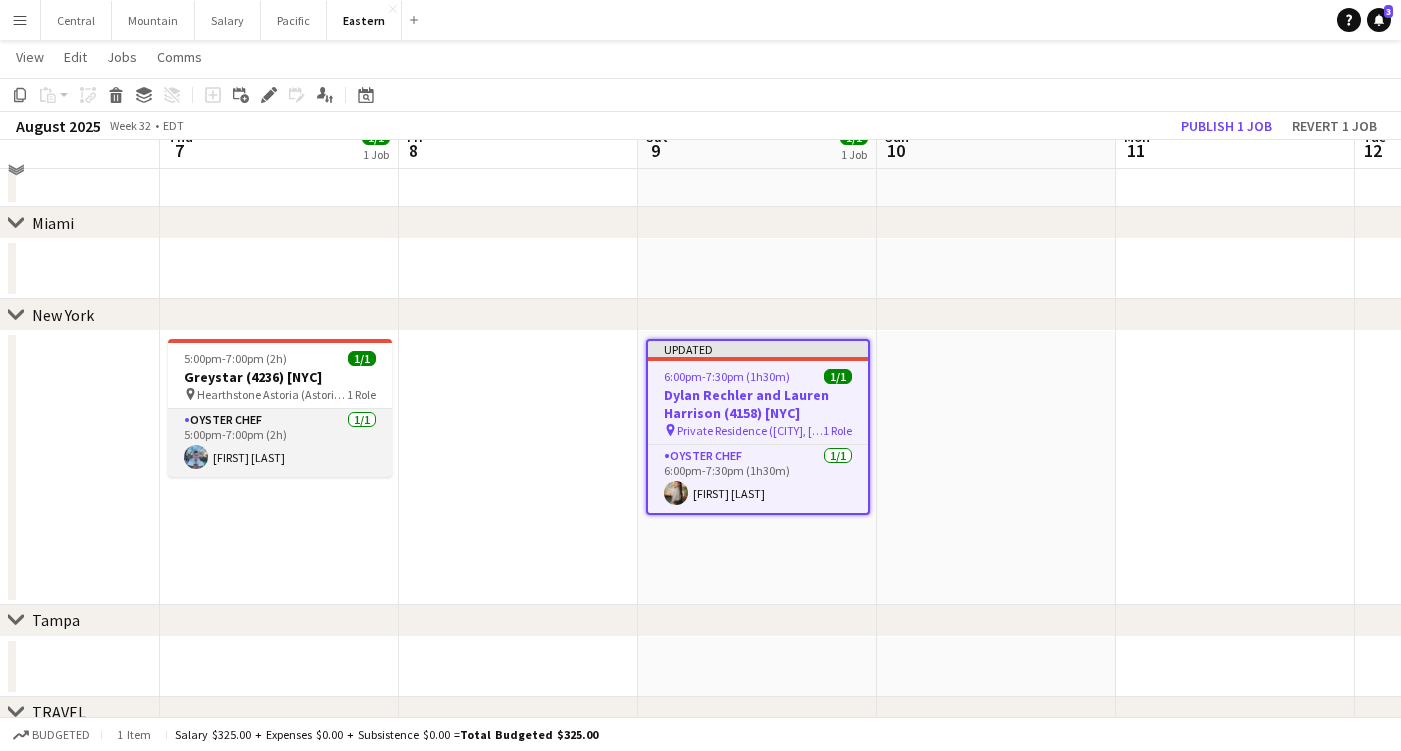 scroll, scrollTop: 272, scrollLeft: 0, axis: vertical 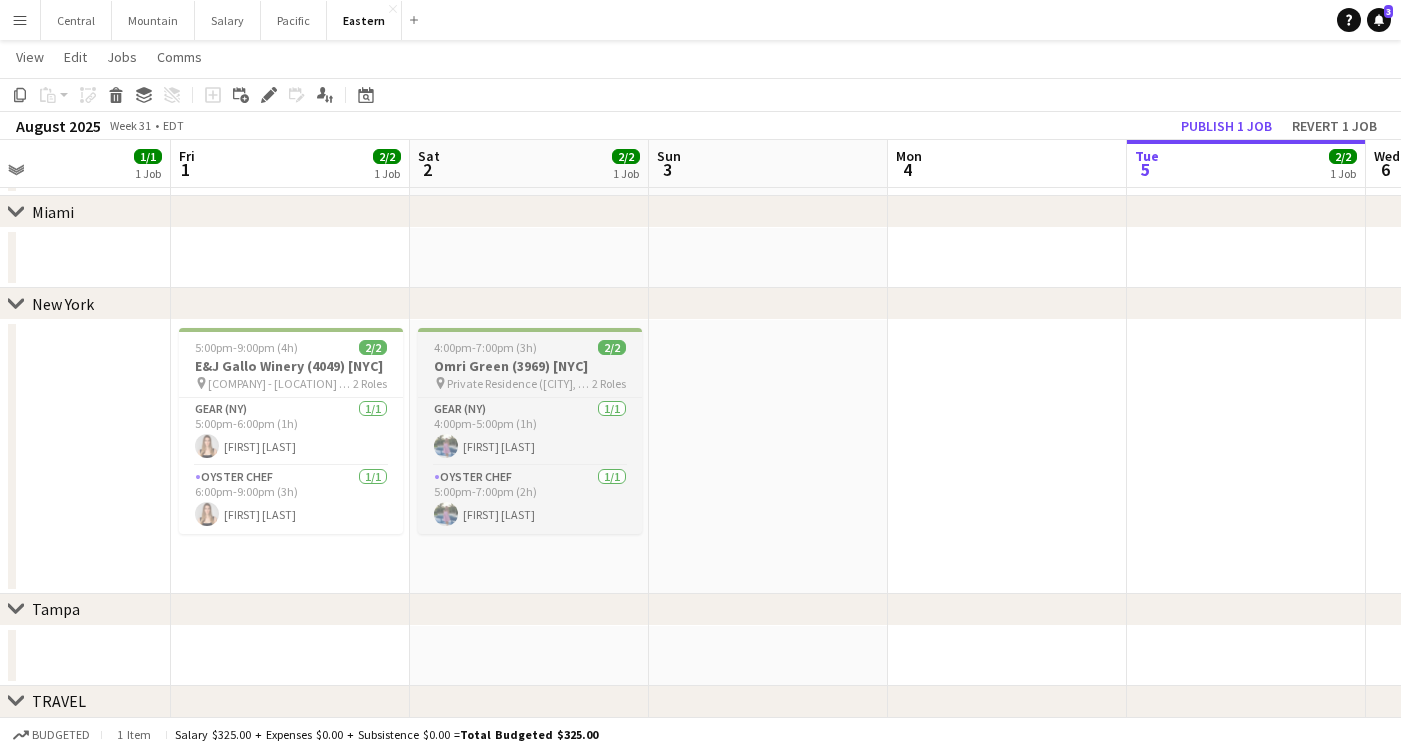 click on "Private Residence ([CITY], [STATE])" at bounding box center (519, 383) 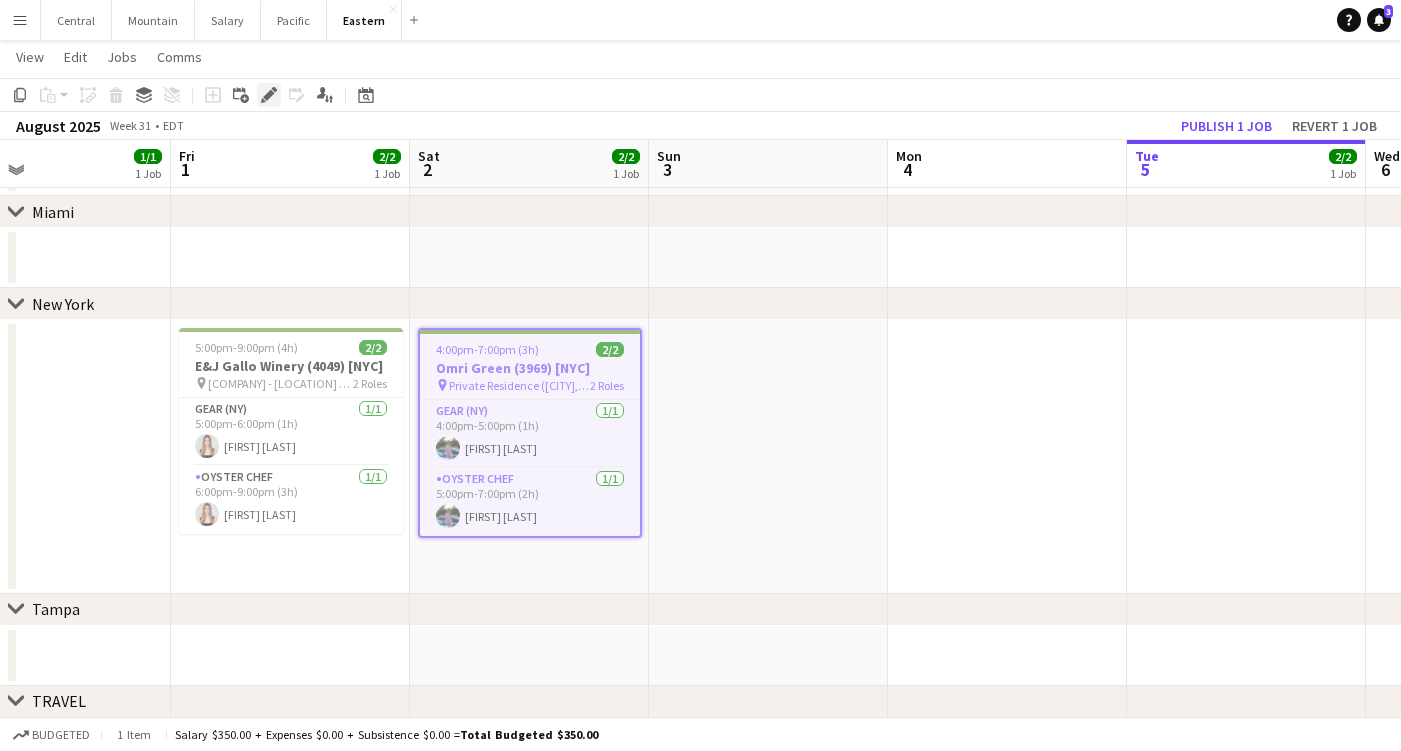 click on "Edit" 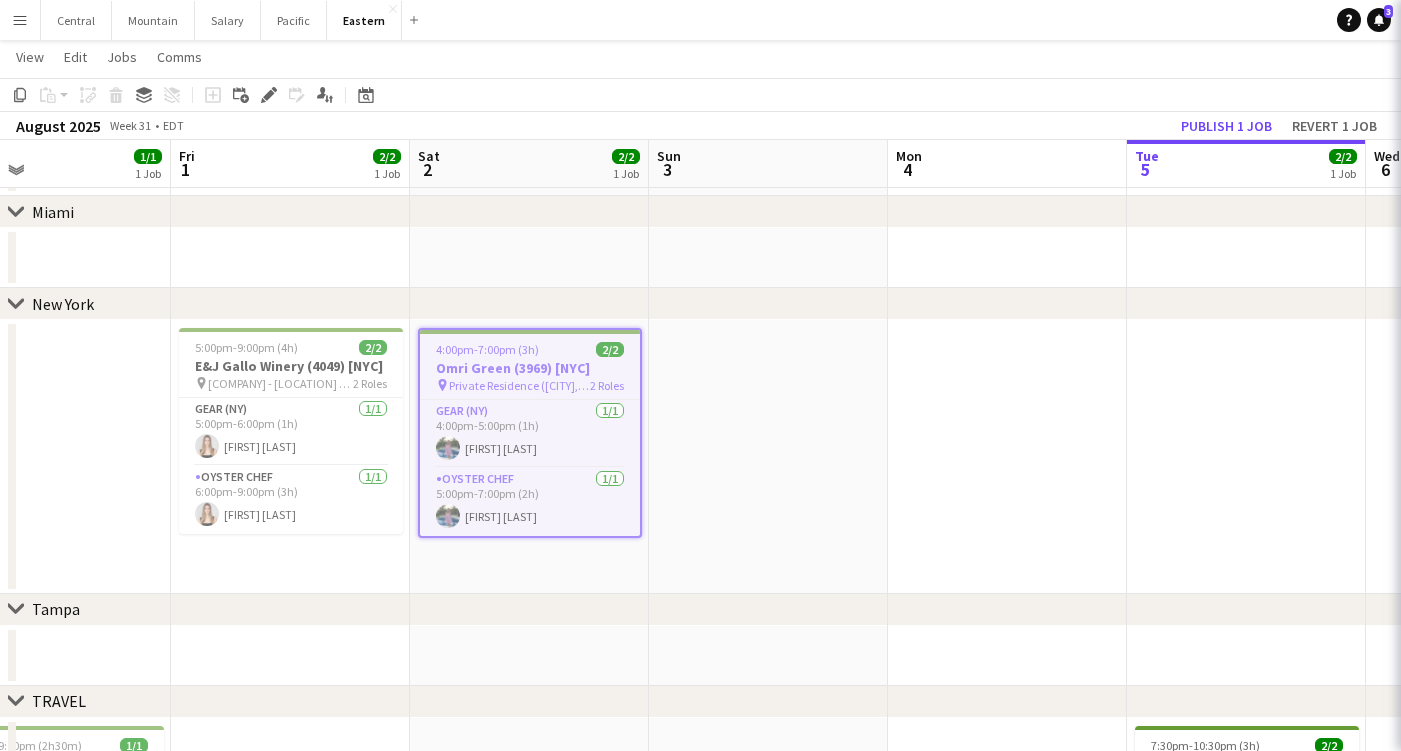 type on "**********" 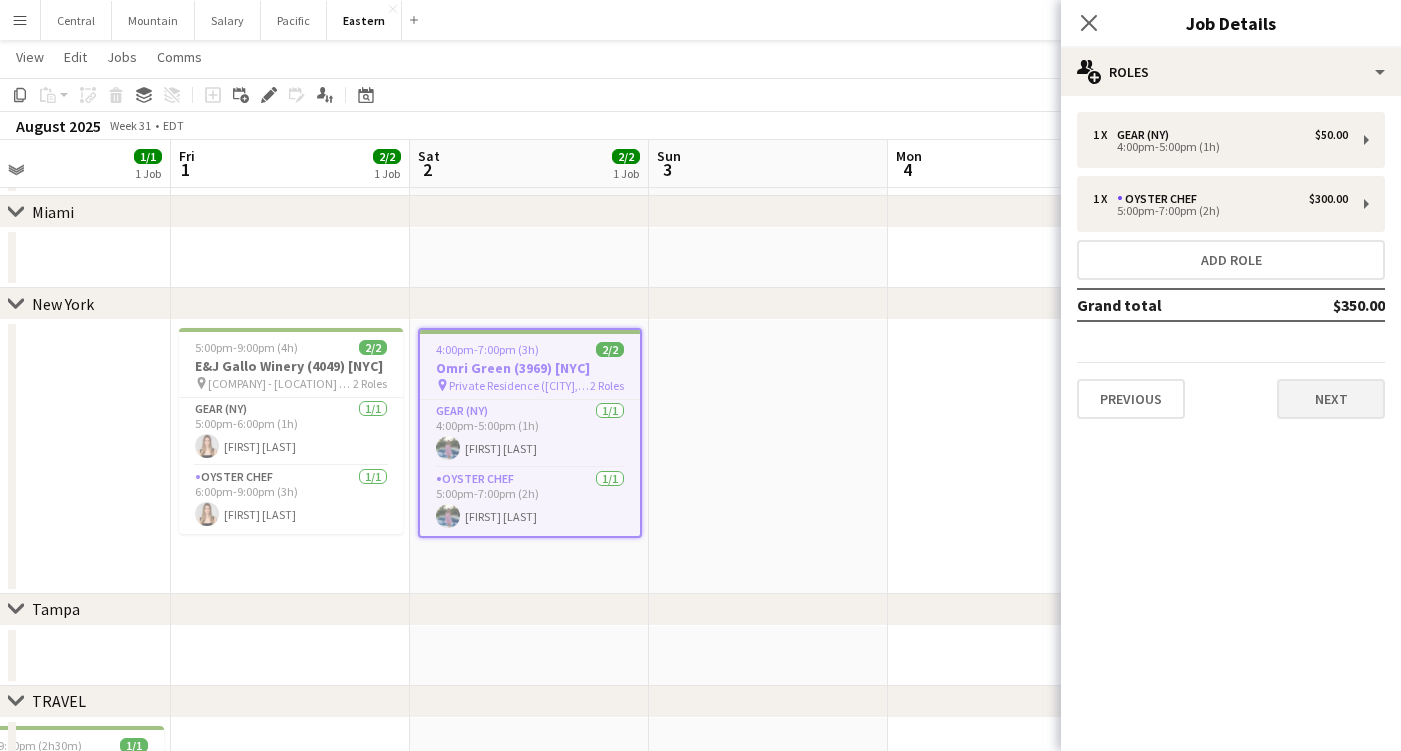click on "Next" at bounding box center [1331, 399] 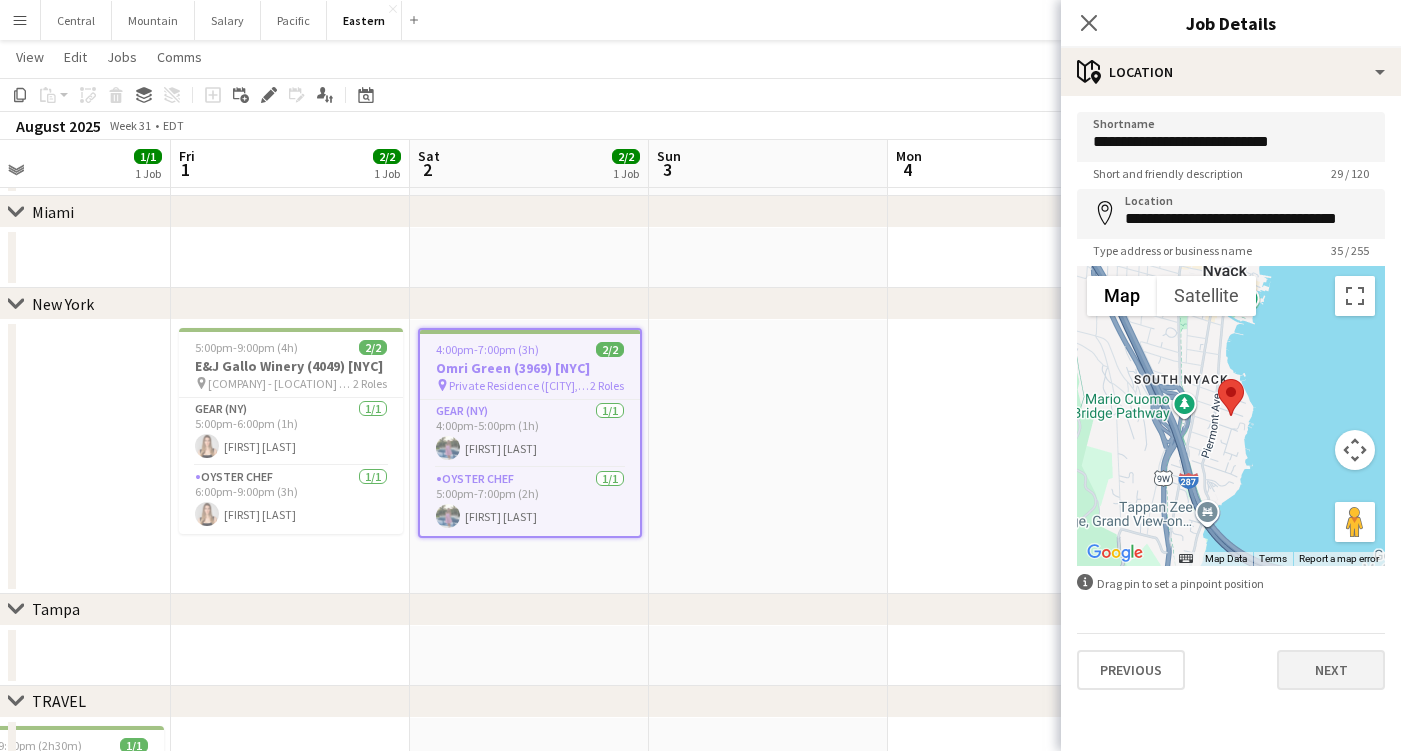 click on "Next" at bounding box center [1331, 670] 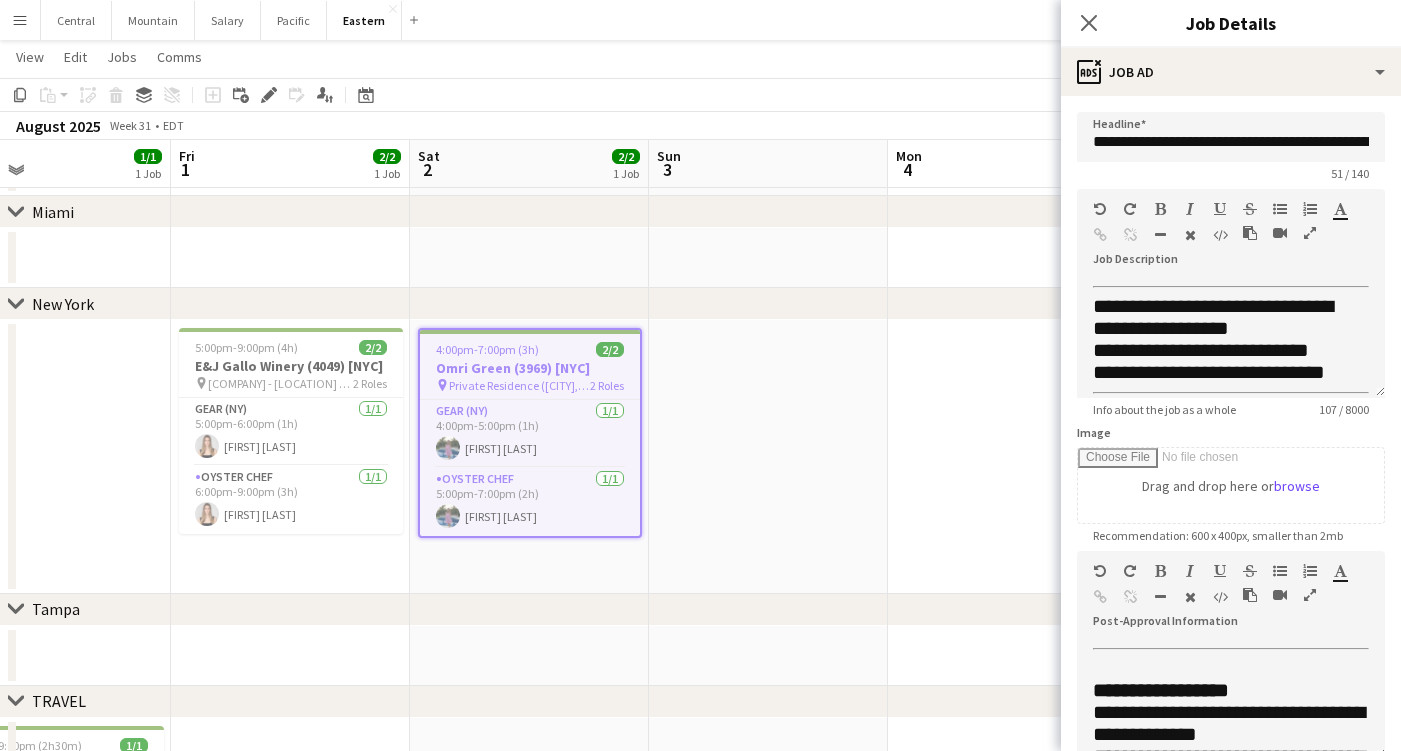 click at bounding box center (1310, 595) 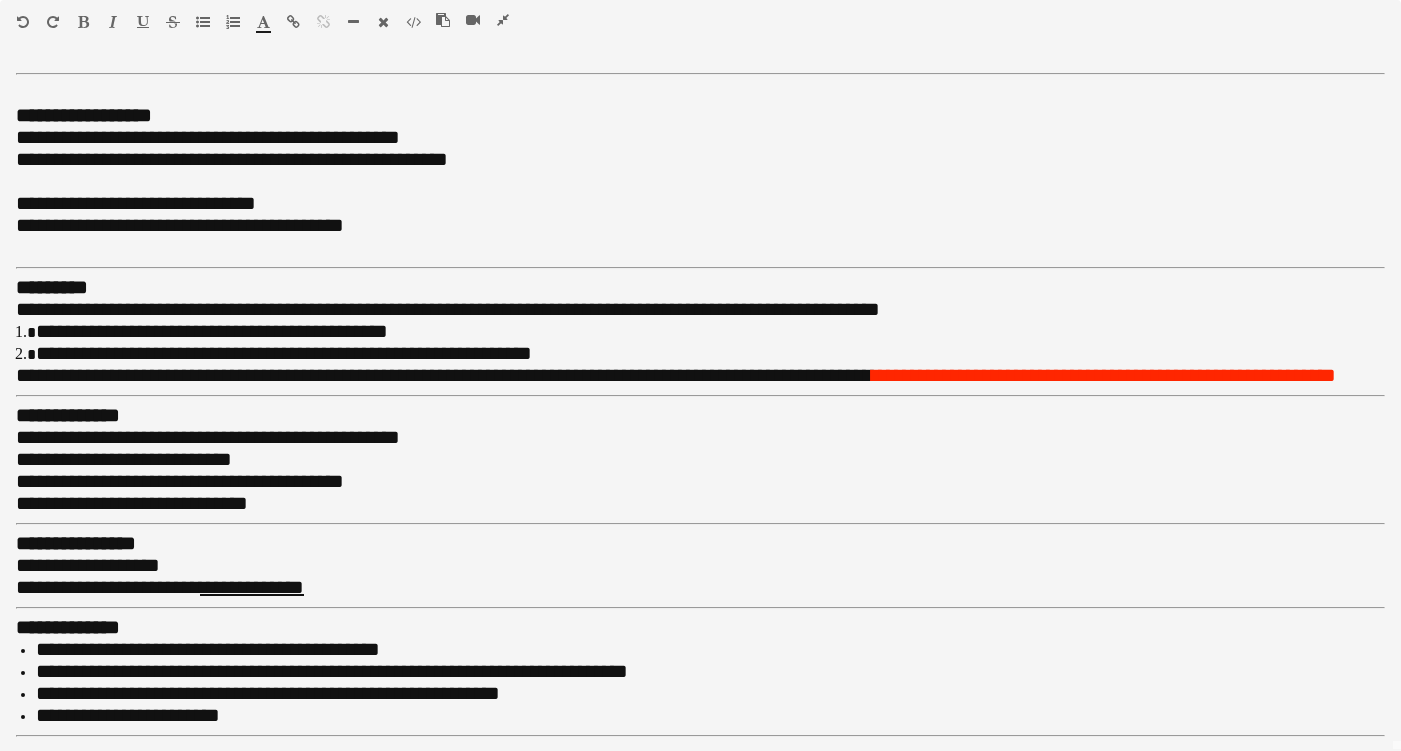 scroll, scrollTop: 272, scrollLeft: 0, axis: vertical 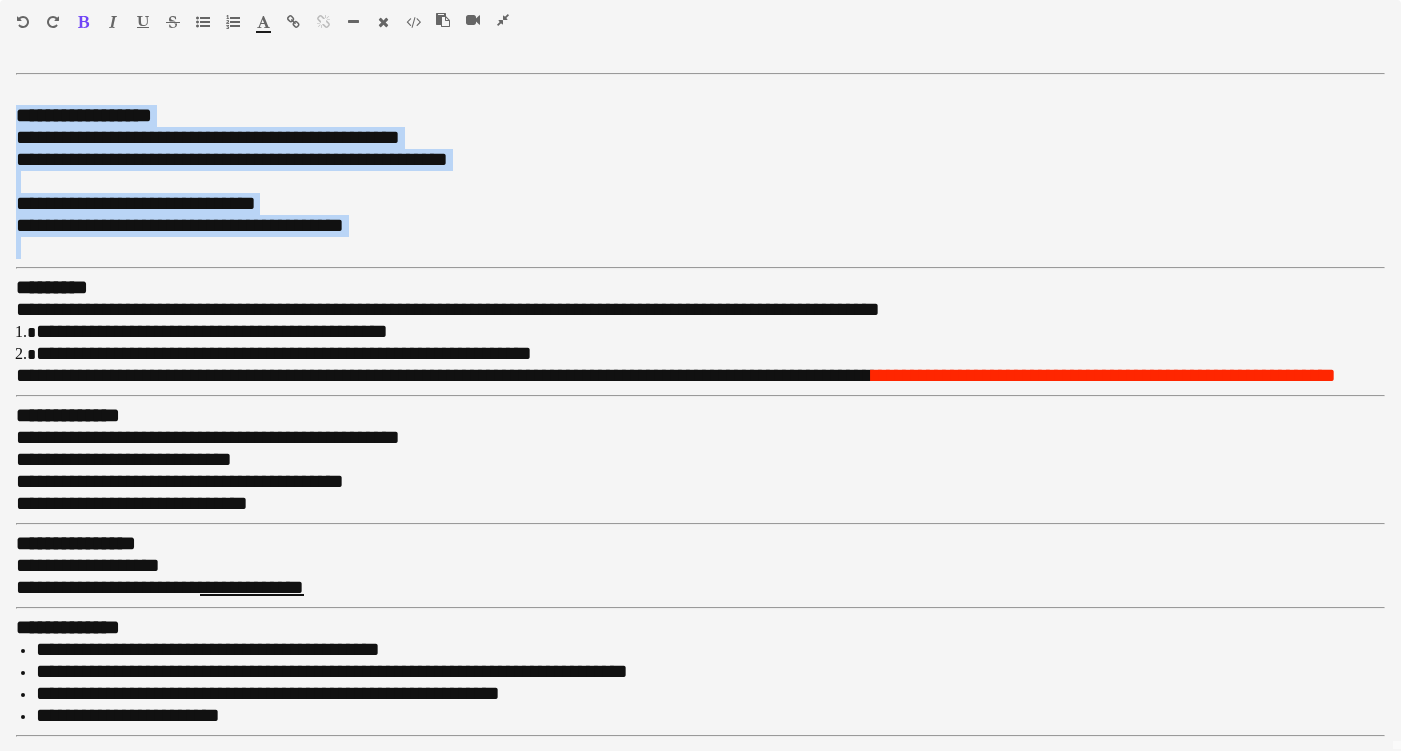 click at bounding box center (503, 20) 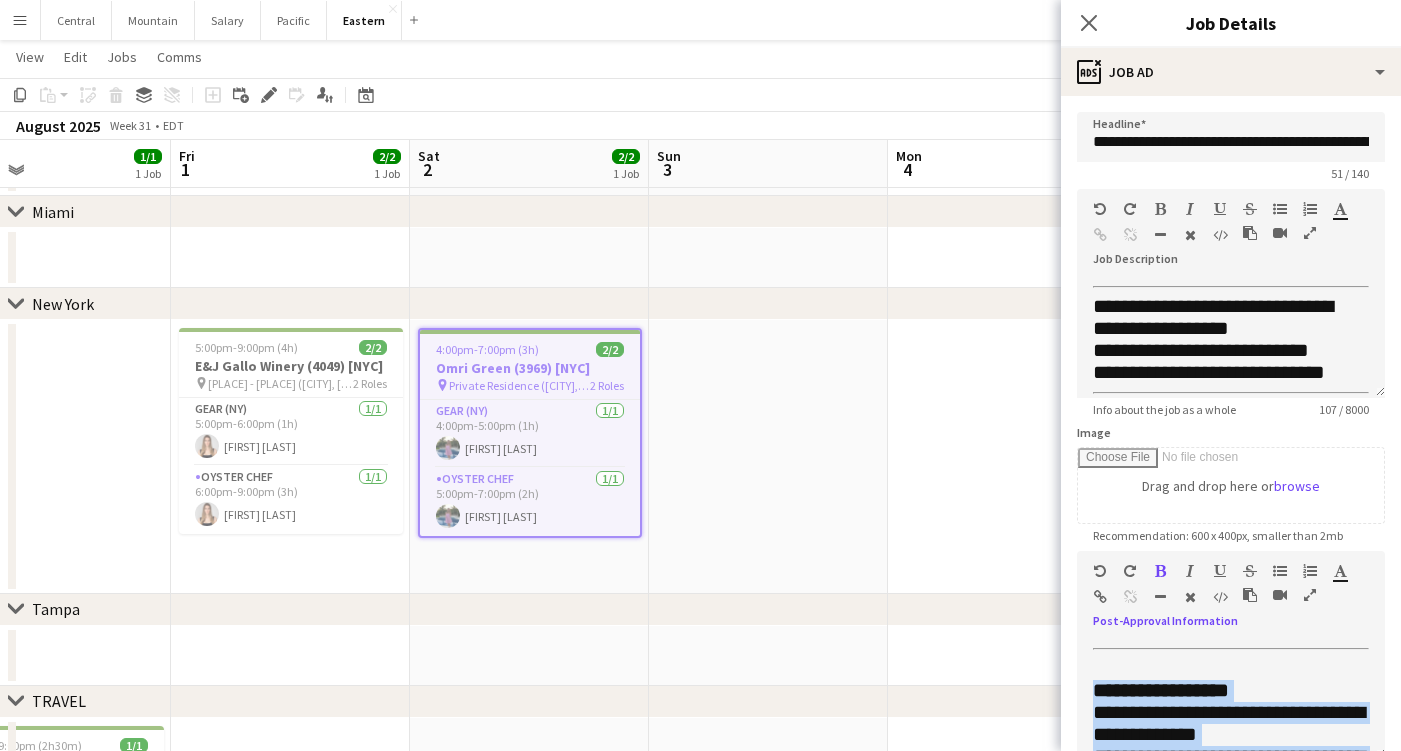 click at bounding box center [1310, 595] 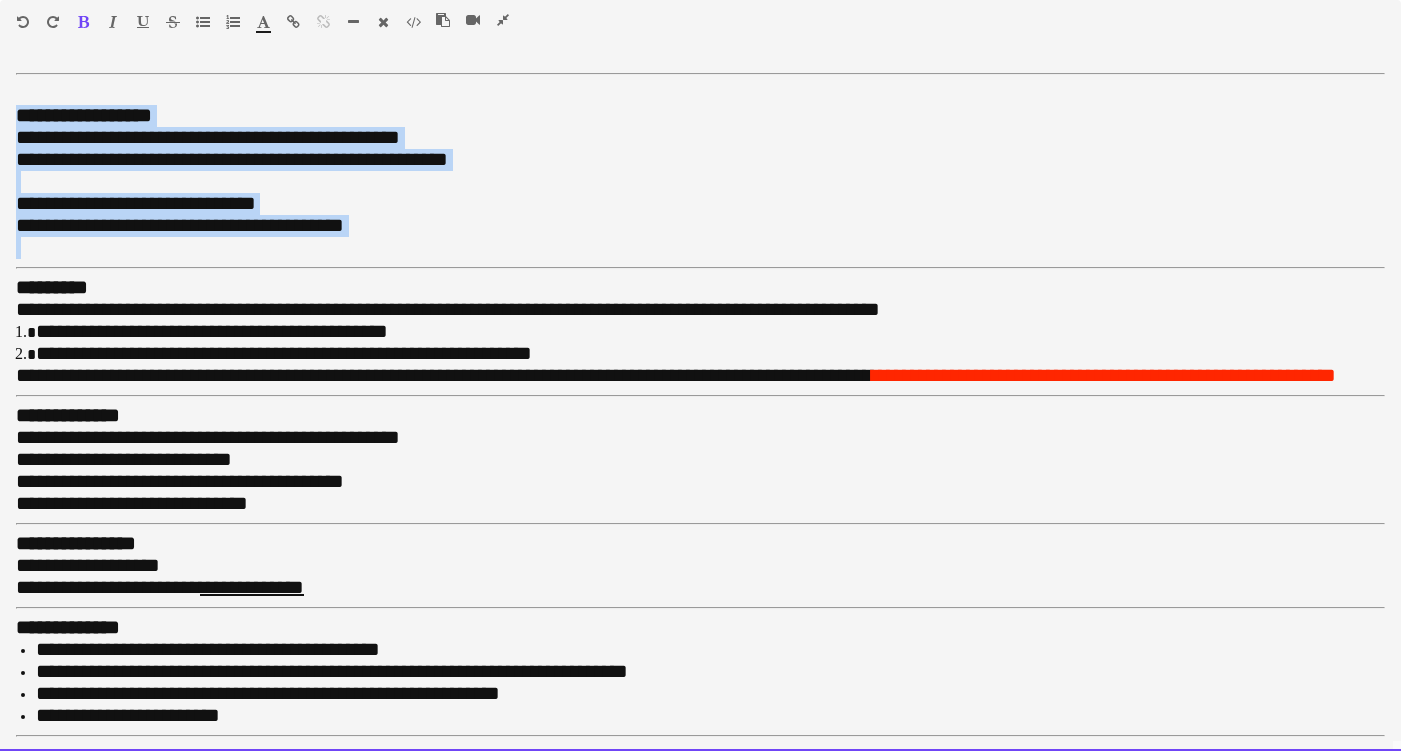 click on "**********" at bounding box center (232, 225) 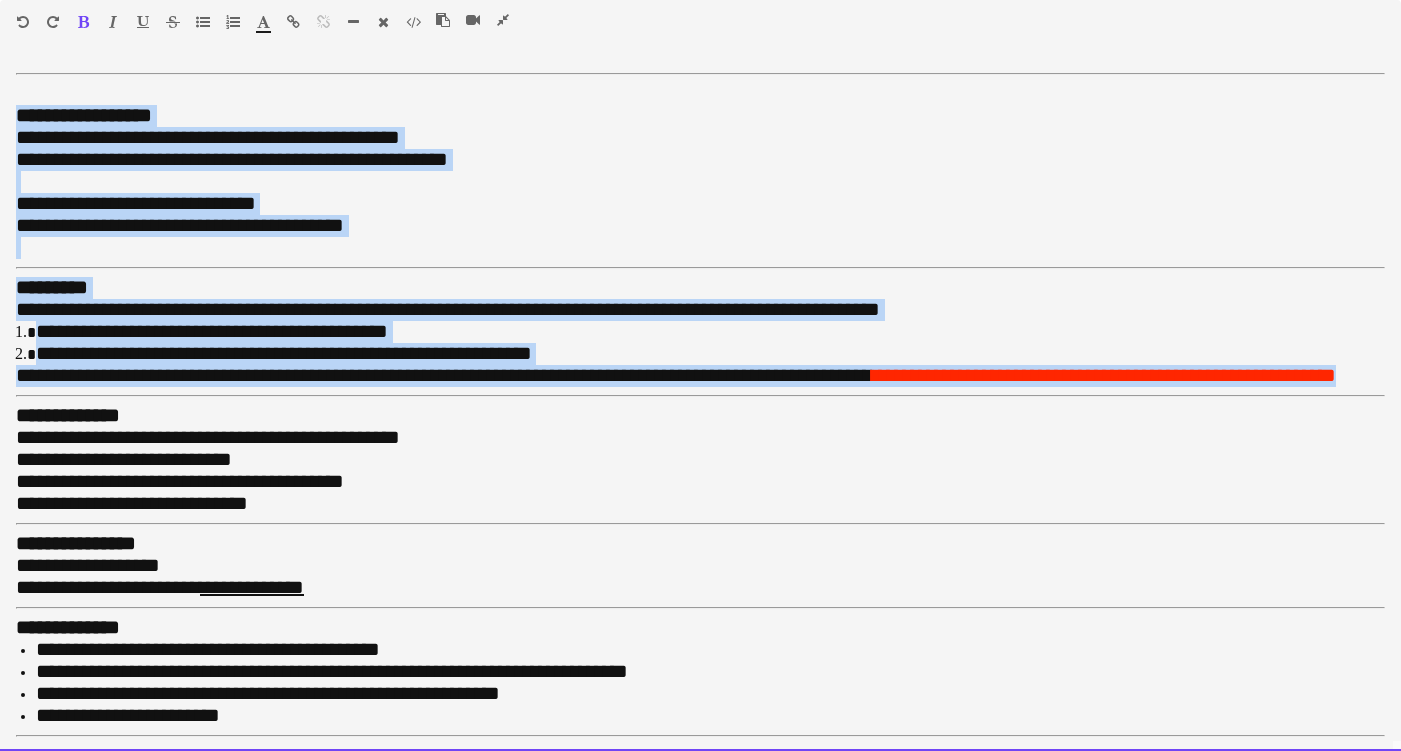 drag, startPoint x: 14, startPoint y: 108, endPoint x: 145, endPoint y: 385, distance: 306.41476 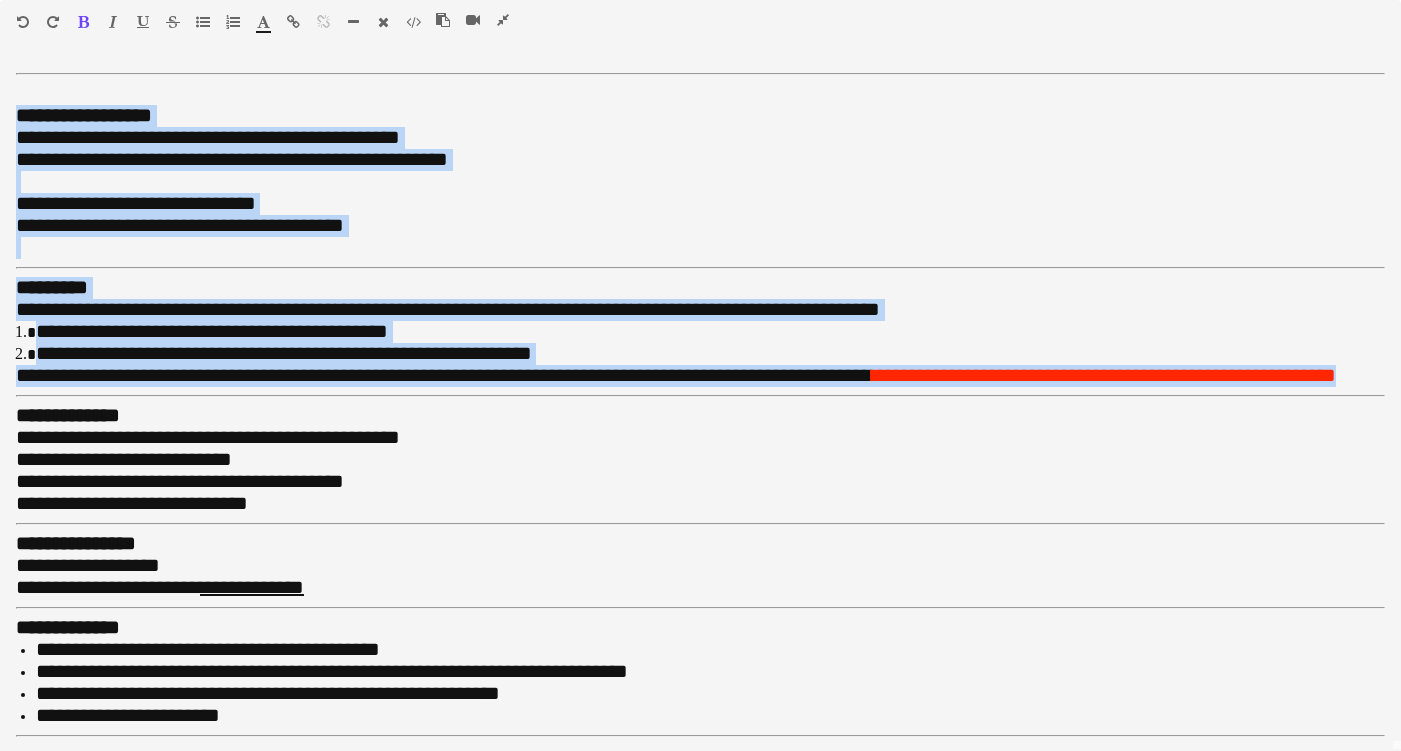 click at bounding box center (503, 20) 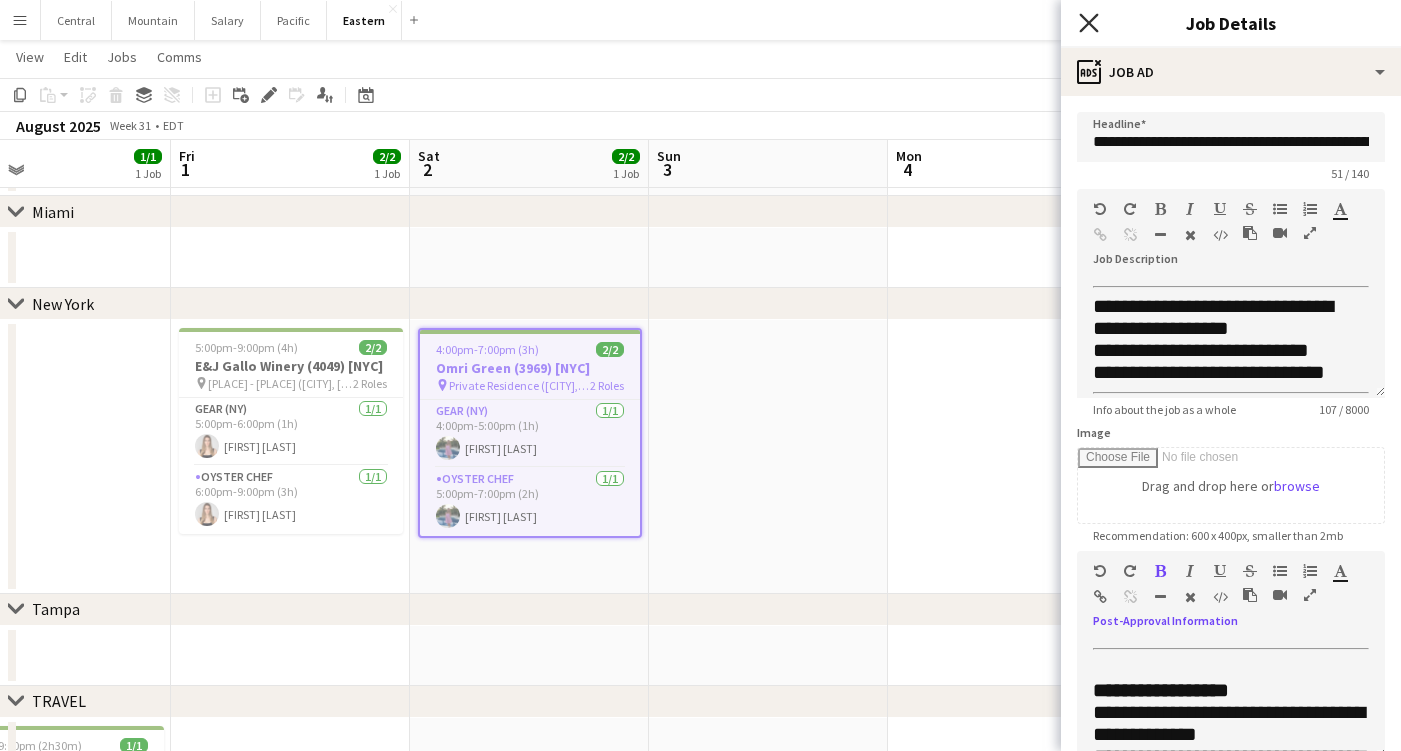 click on "Close pop-in" 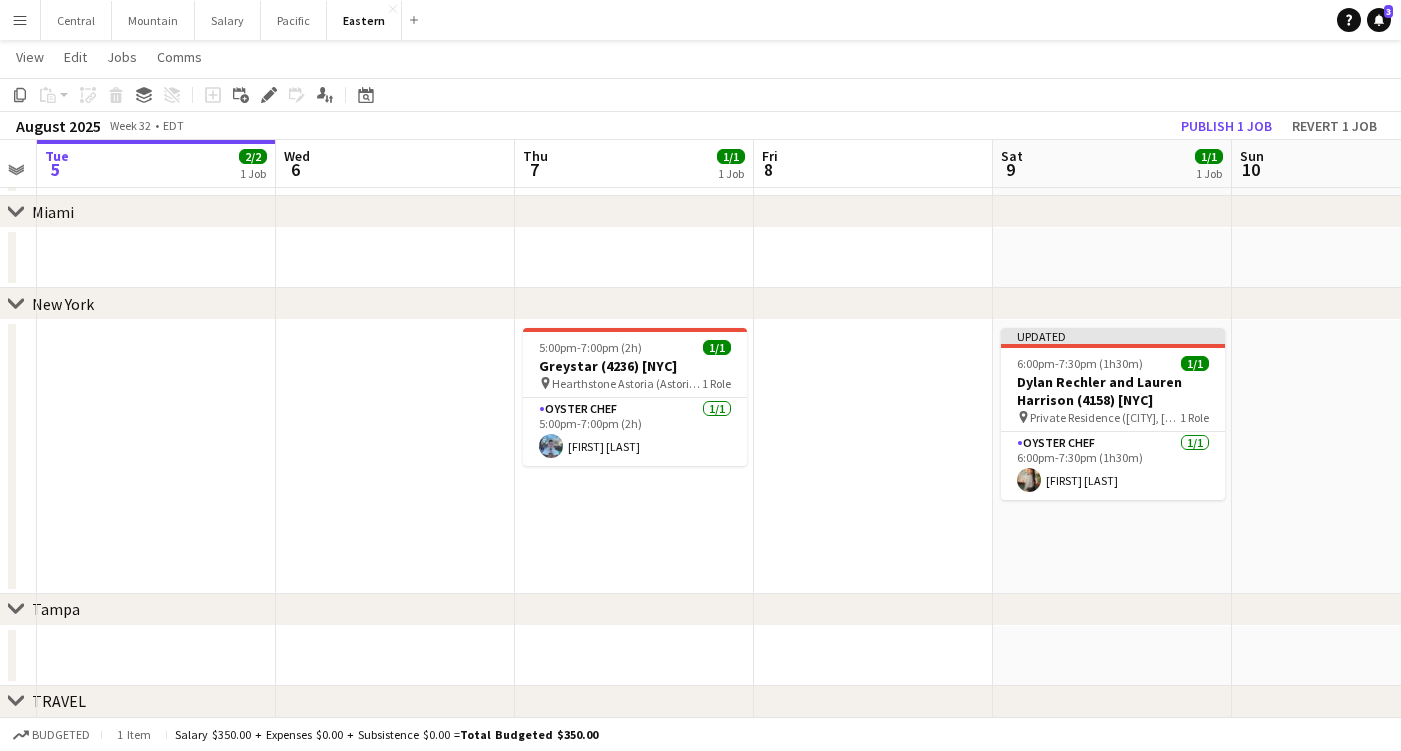 scroll, scrollTop: 0, scrollLeft: 748, axis: horizontal 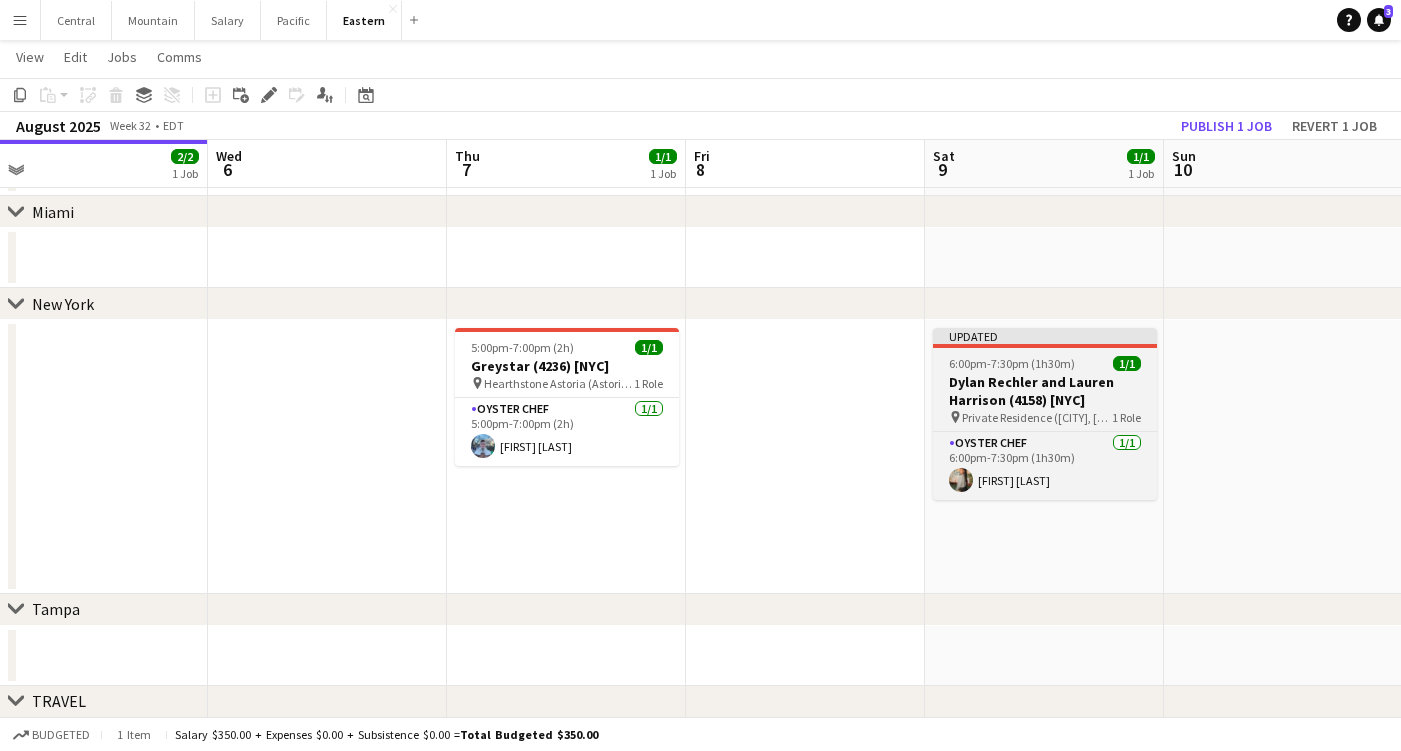 click on "Dylan Rechler and Lauren Harrison (4158) [NYC]" at bounding box center [1045, 391] 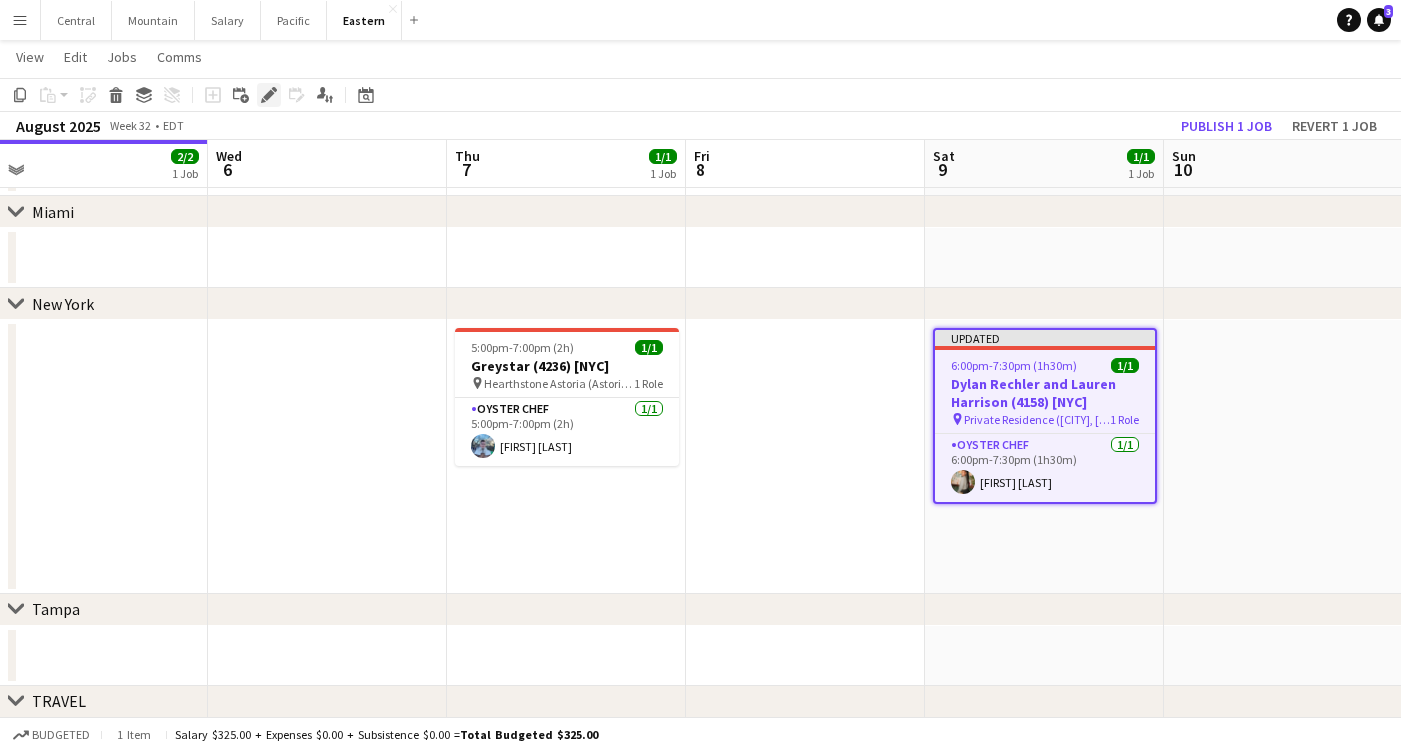 click 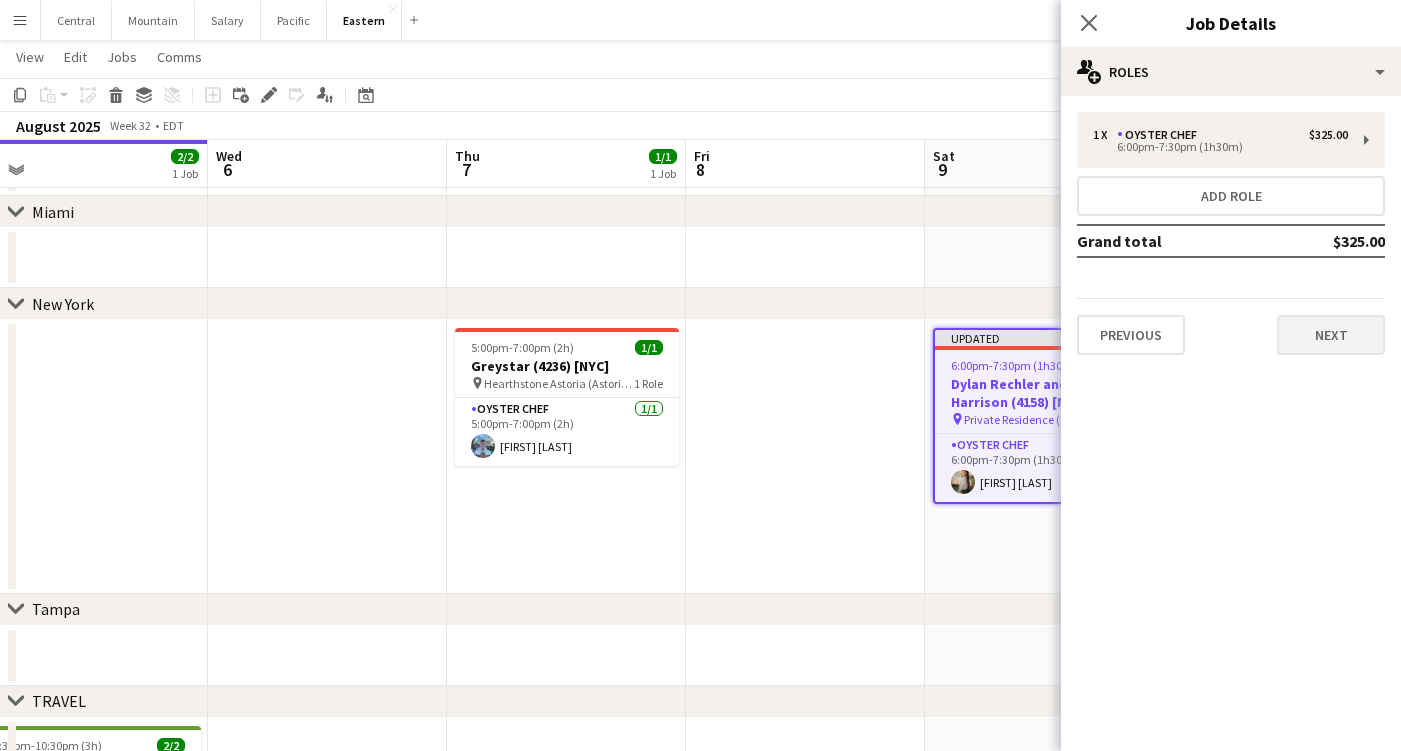 click on "Next" at bounding box center [1331, 335] 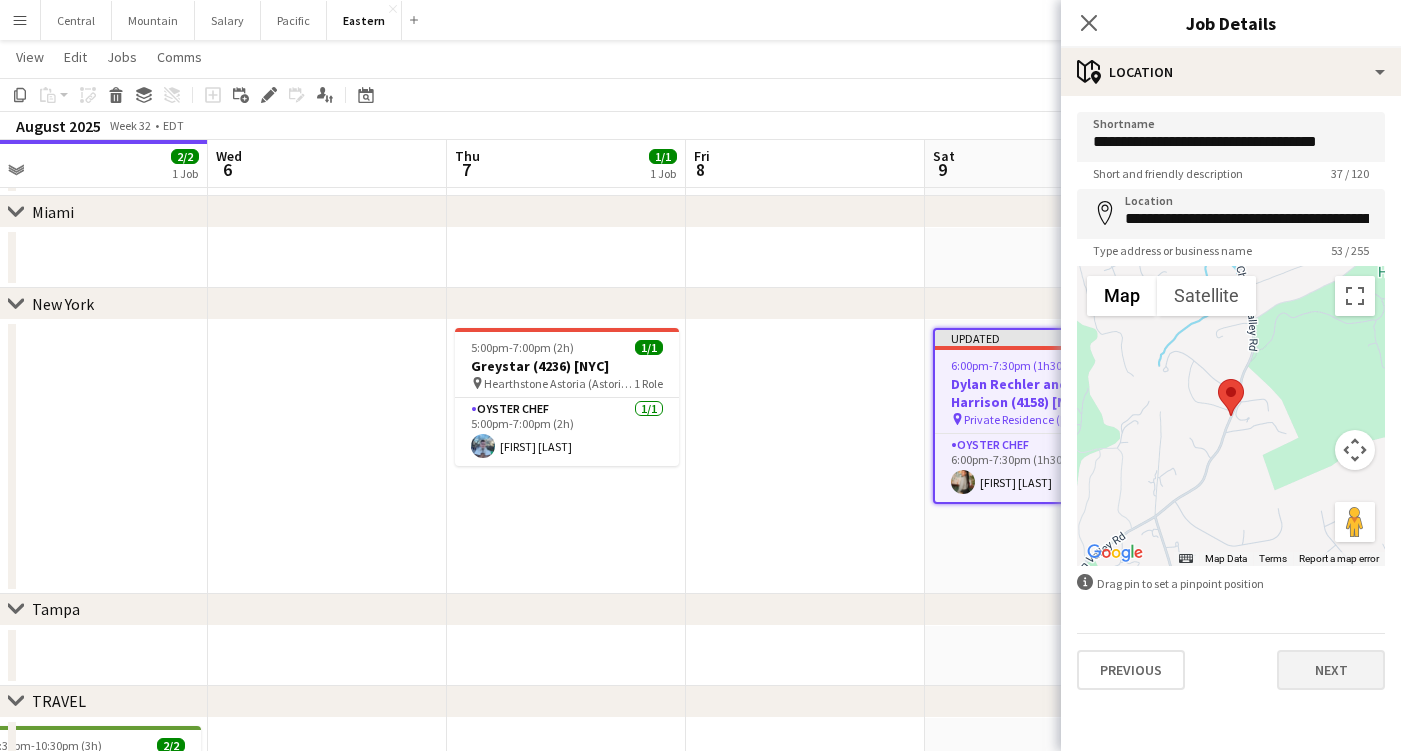 click on "Next" at bounding box center [1331, 670] 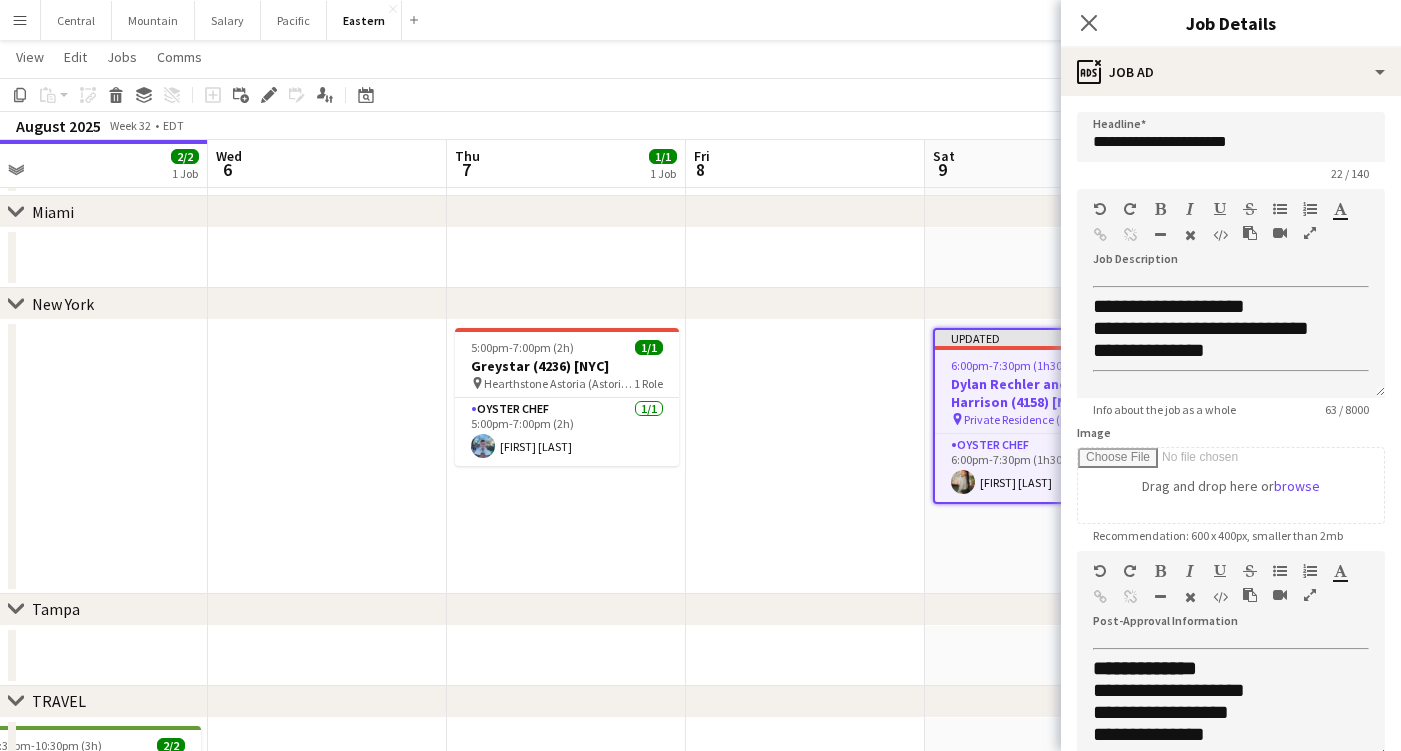 click at bounding box center (1310, 595) 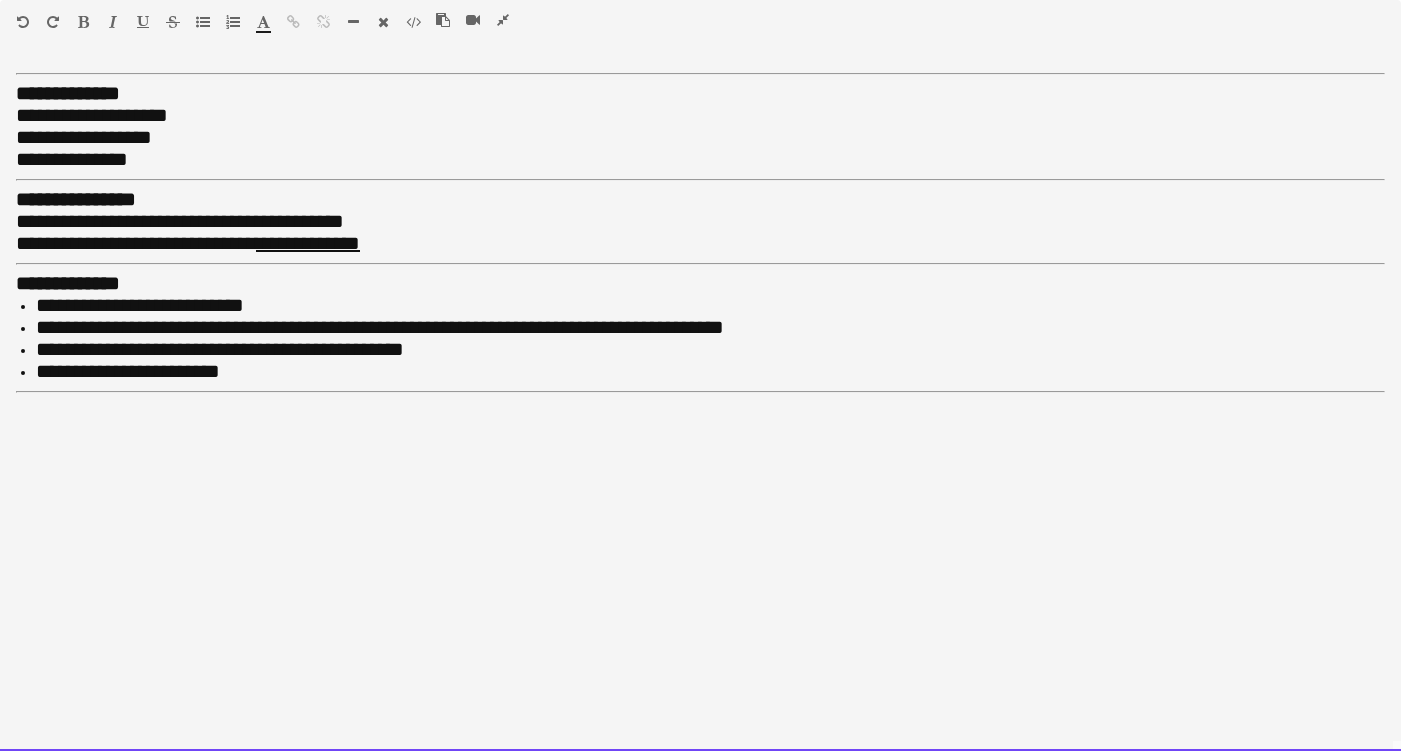 click on "**********" at bounding box center (700, 408) 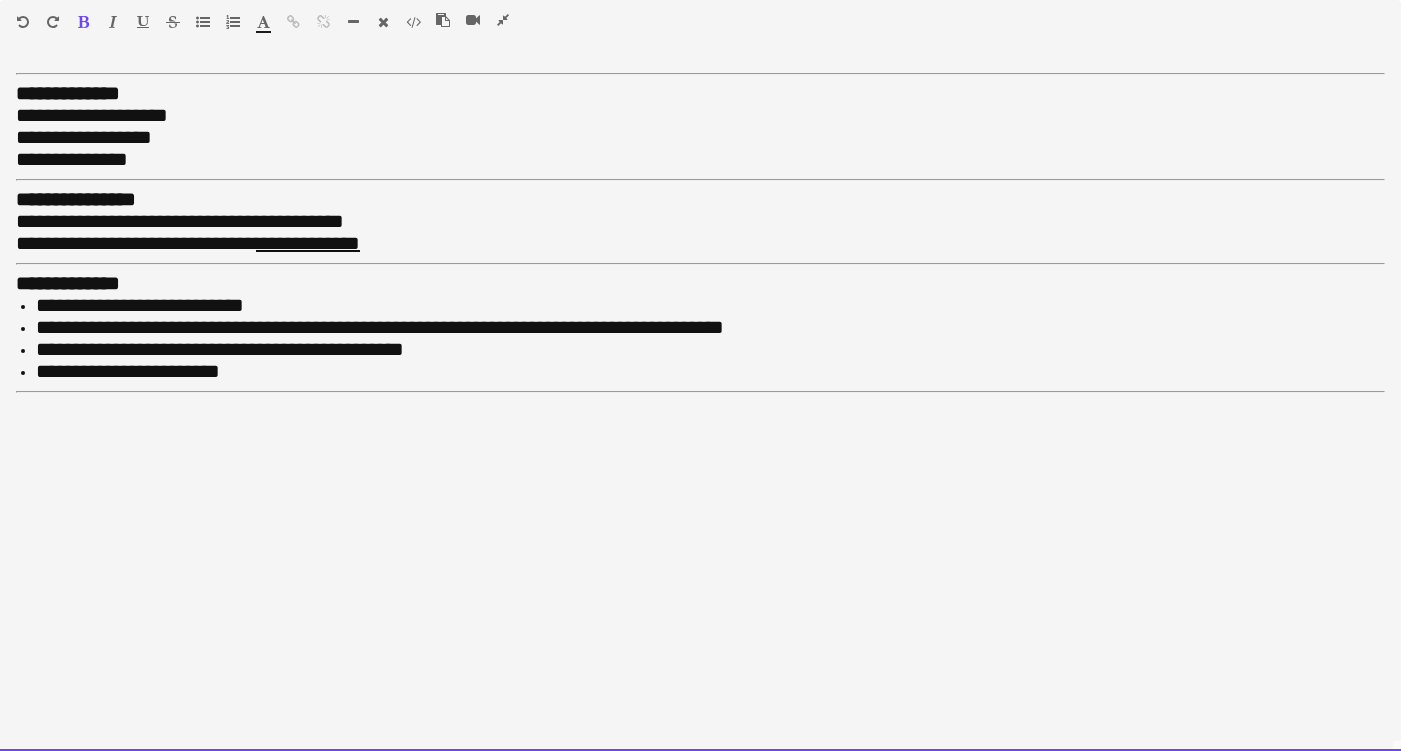type 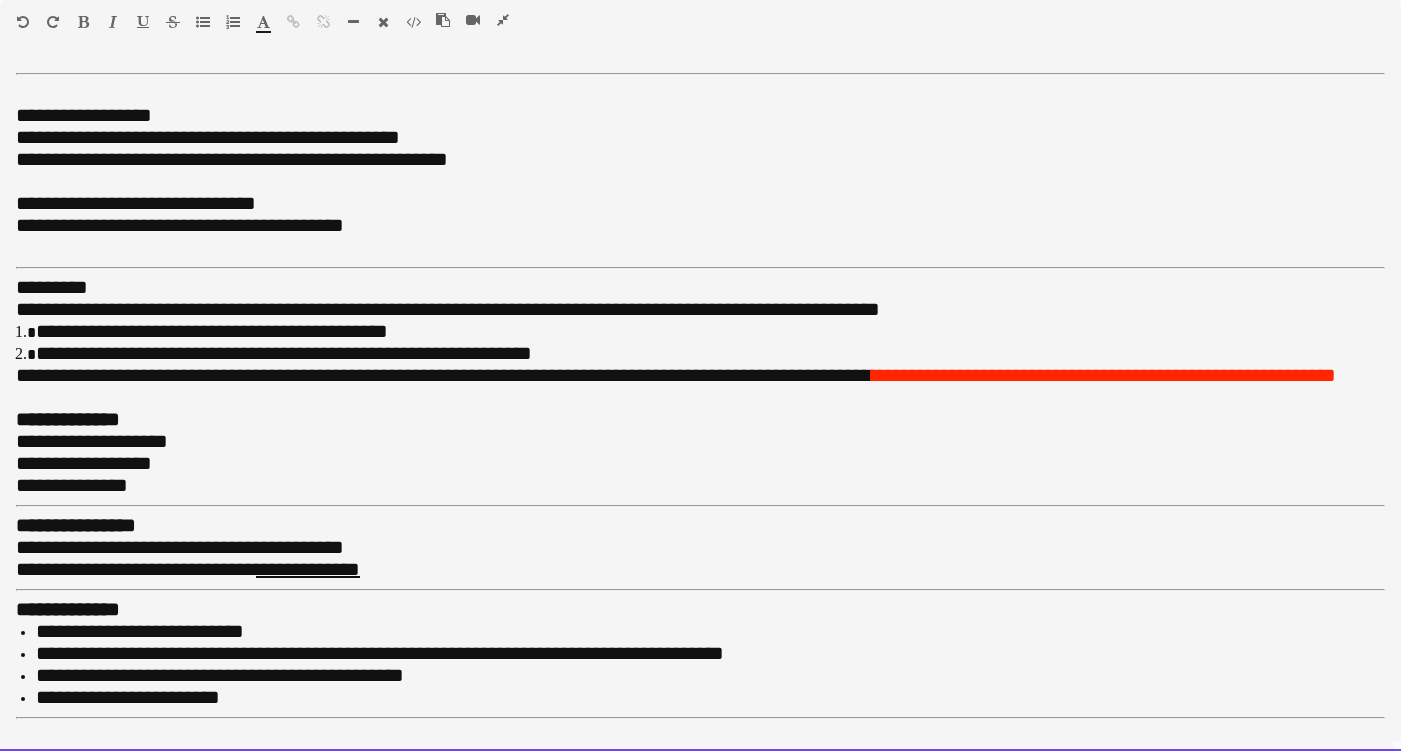 click at bounding box center (331, 26) 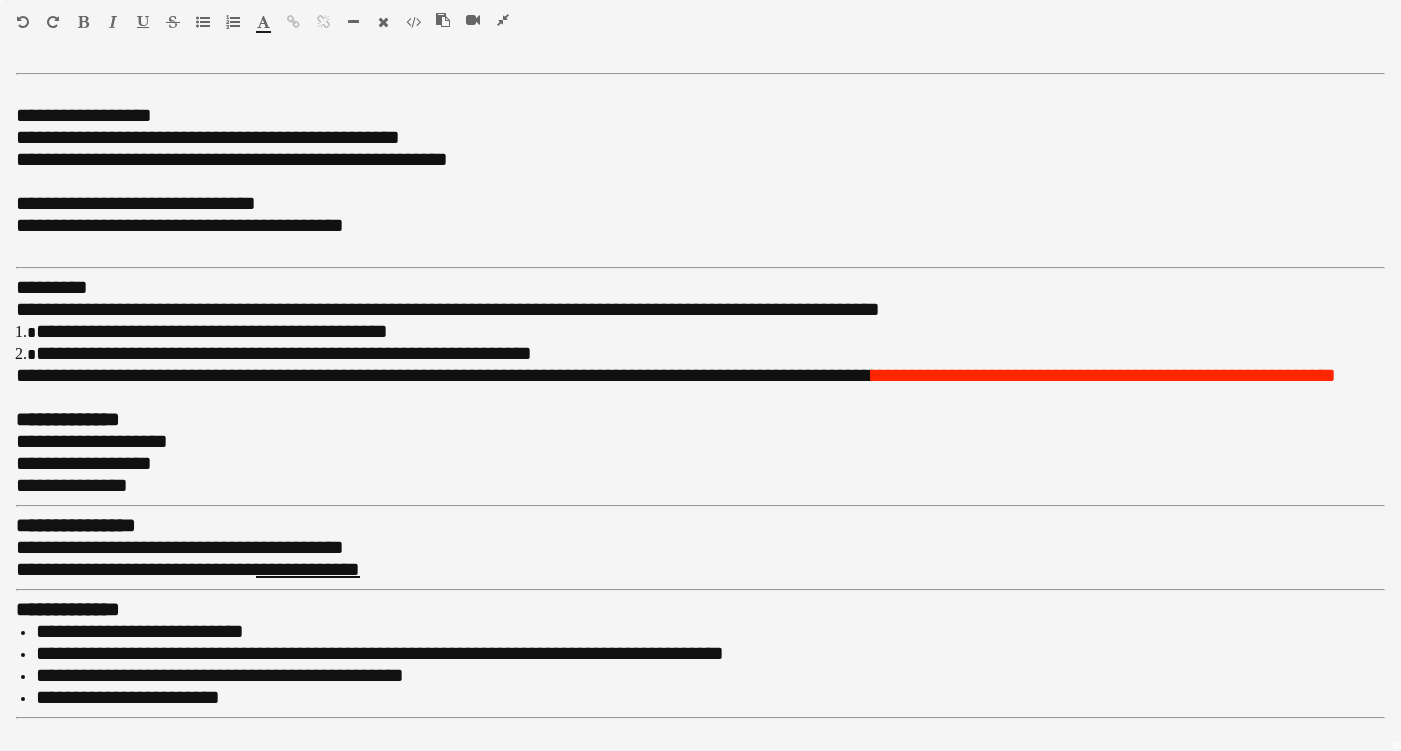 click at bounding box center (353, 22) 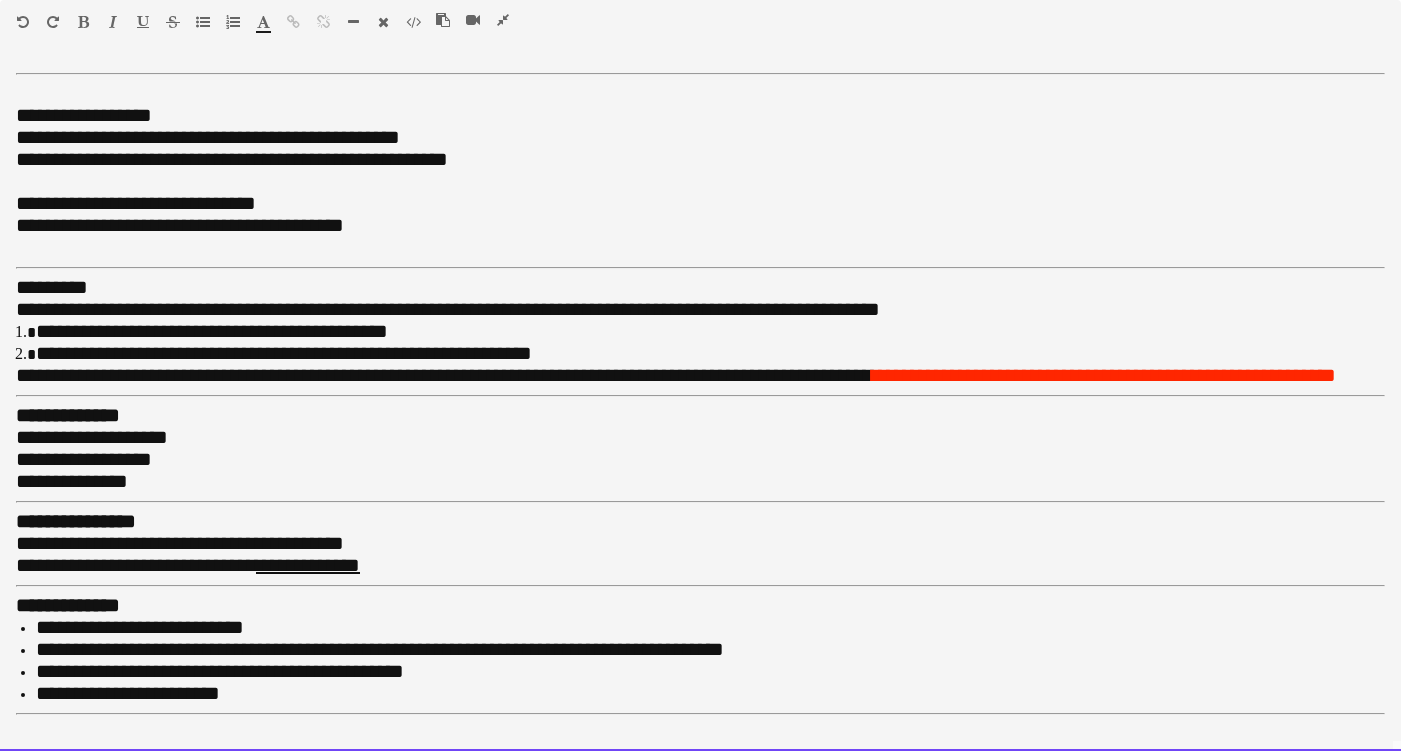 click on "**********" at bounding box center [700, 376] 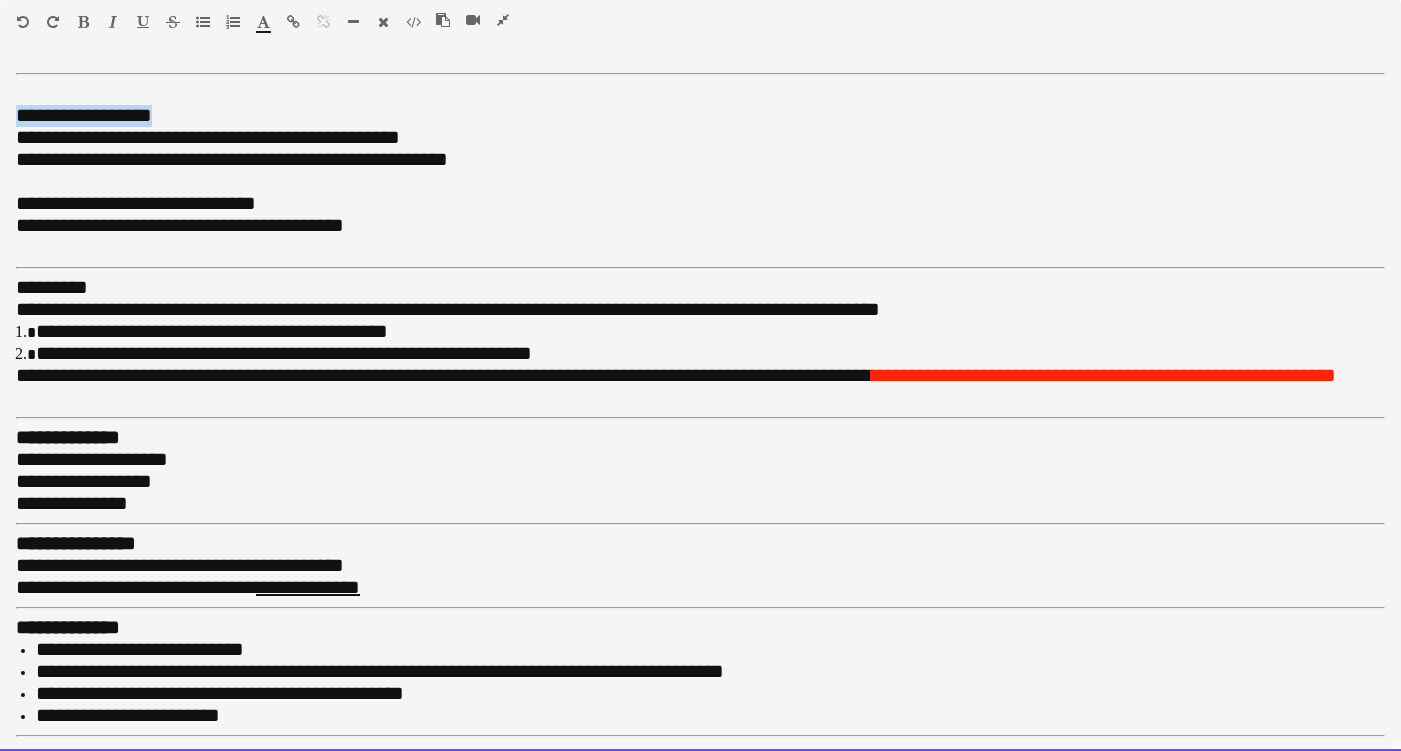 drag, startPoint x: 195, startPoint y: 112, endPoint x: 14, endPoint y: 120, distance: 181.17671 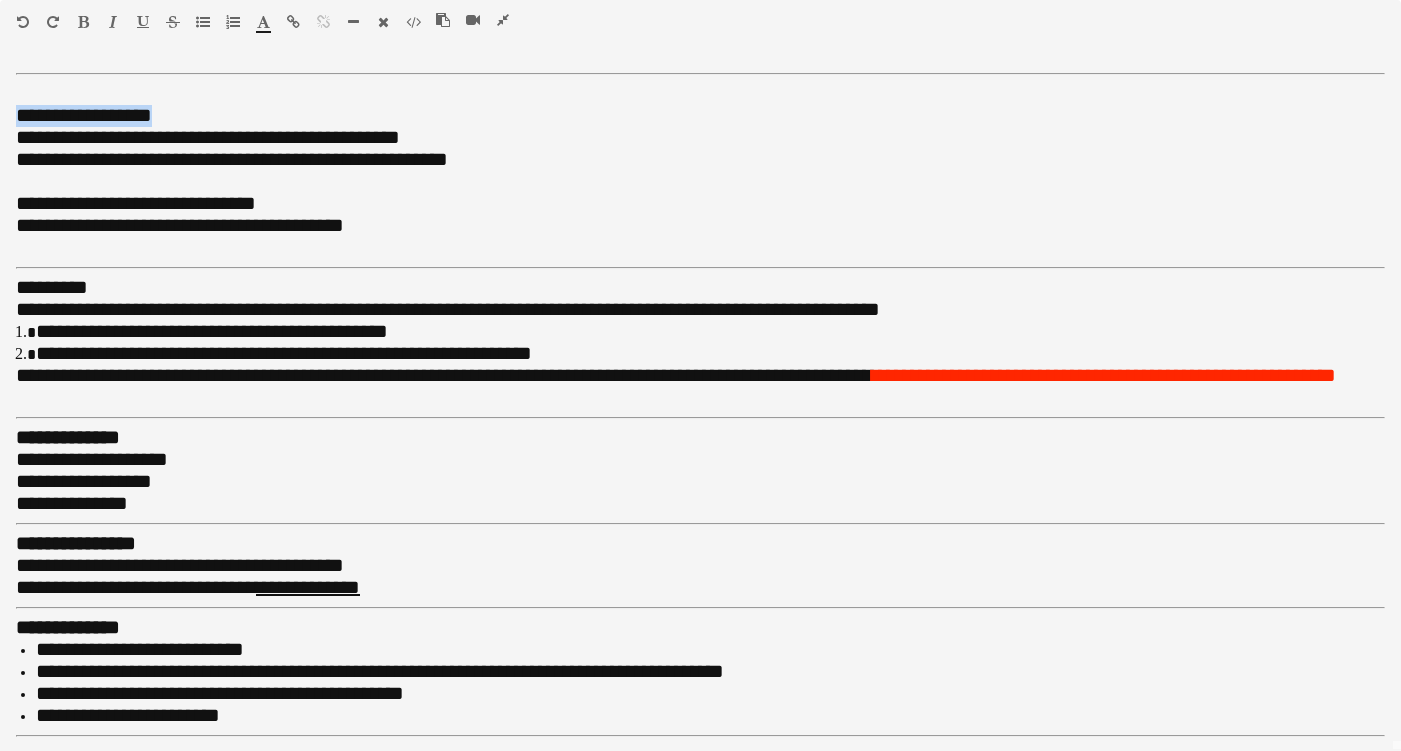 click at bounding box center [83, 22] 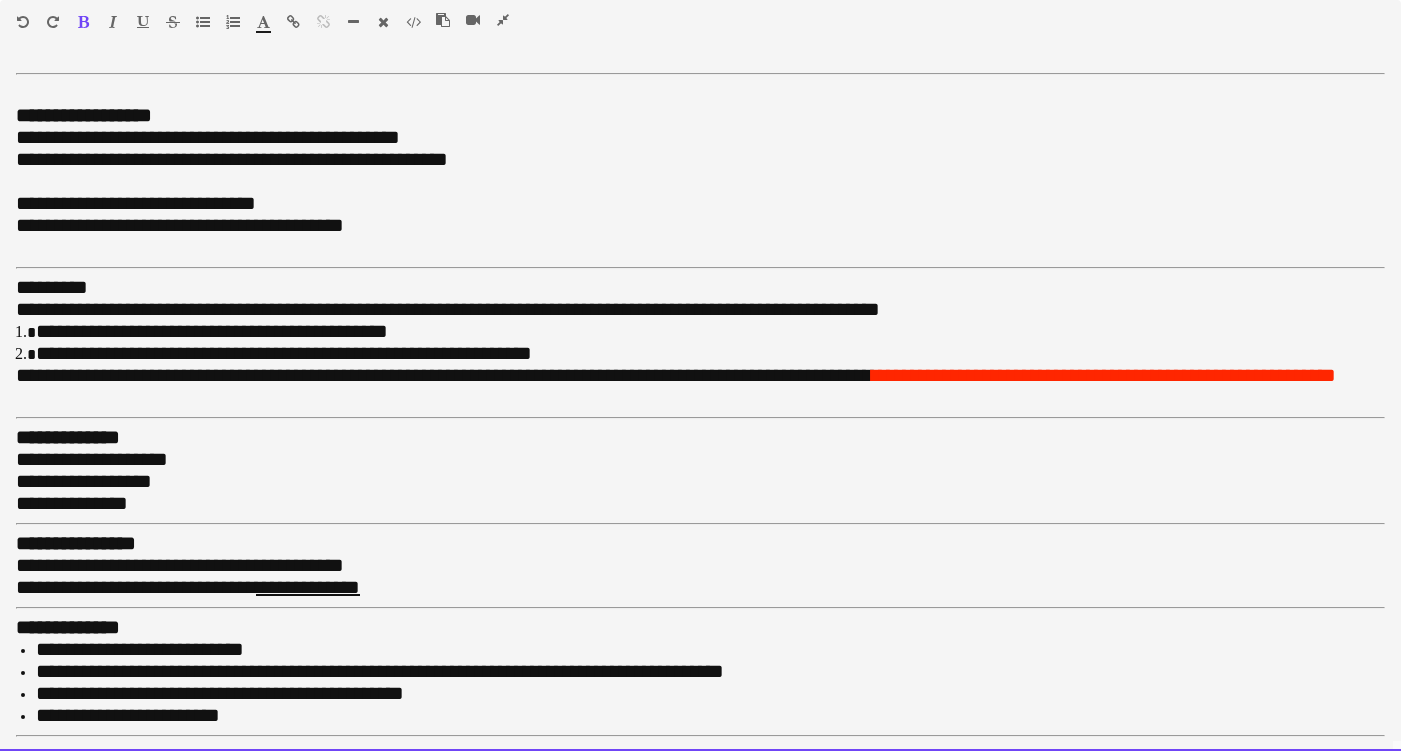 click on "**********" at bounding box center [232, 159] 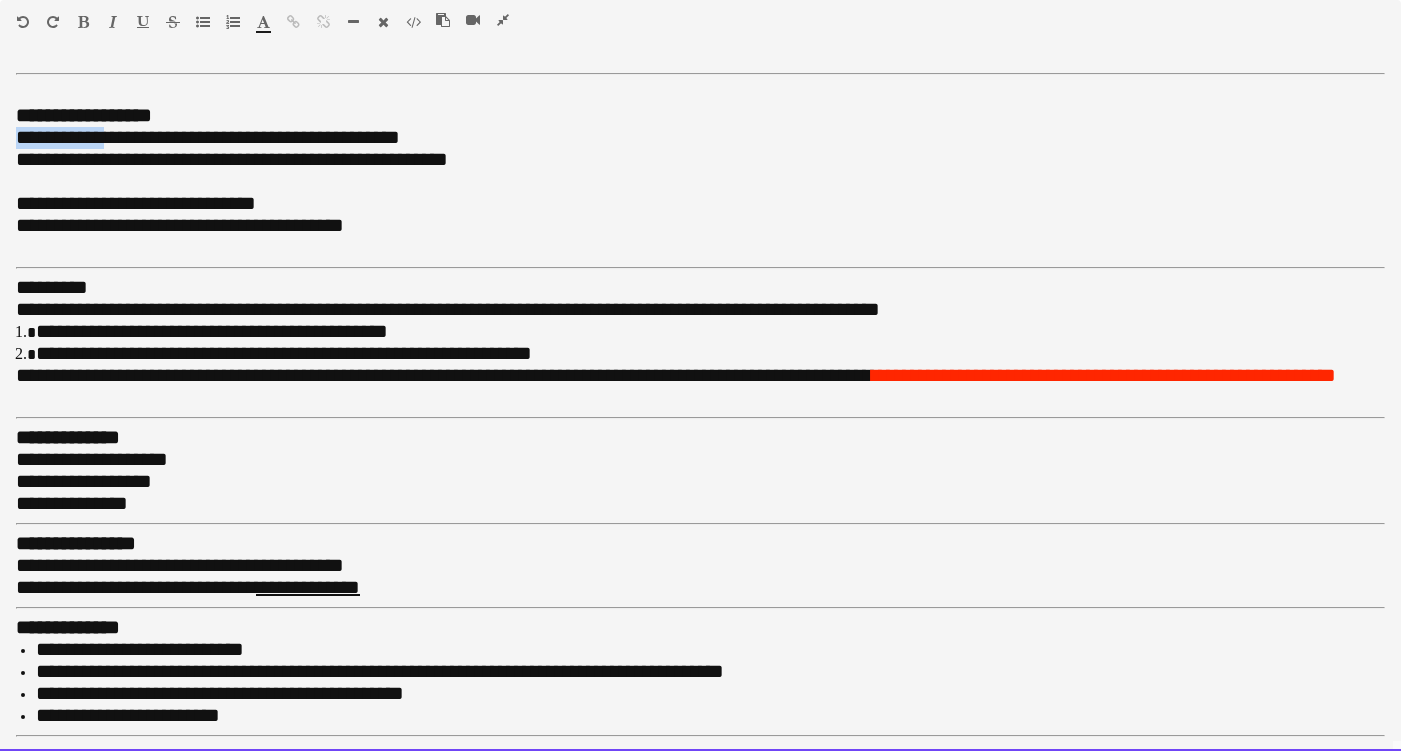 drag, startPoint x: 117, startPoint y: 135, endPoint x: 17, endPoint y: 134, distance: 100.005 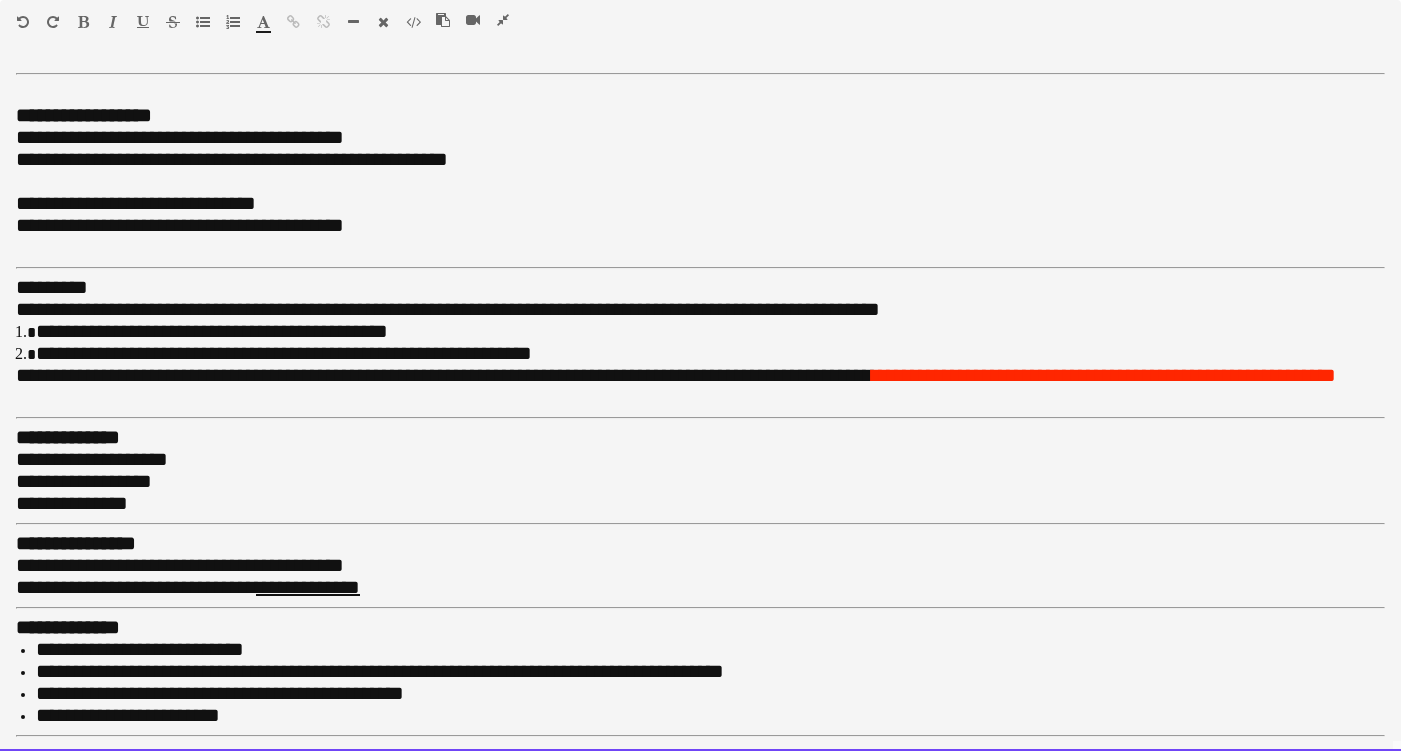 click at bounding box center (700, 182) 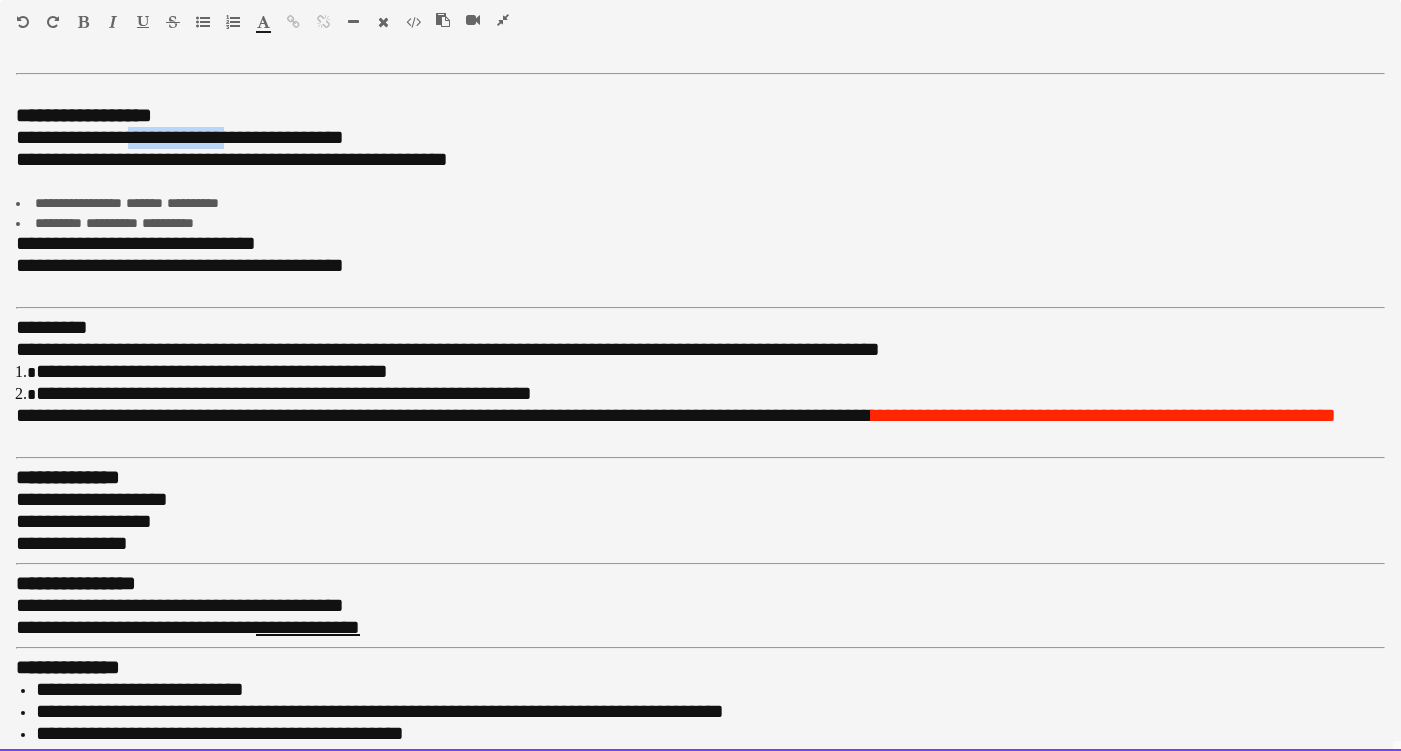 drag, startPoint x: 249, startPoint y: 137, endPoint x: 138, endPoint y: 138, distance: 111.0045 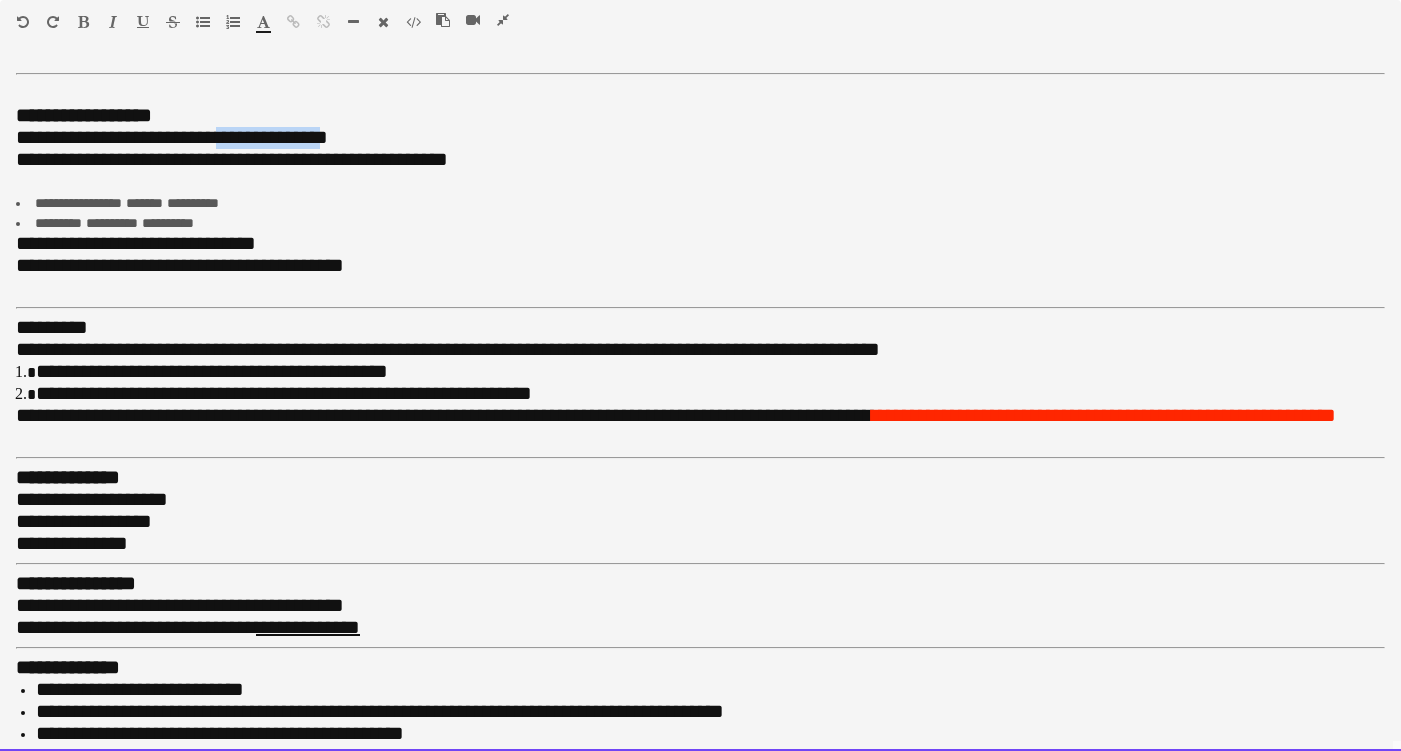 drag, startPoint x: 251, startPoint y: 130, endPoint x: 350, endPoint y: 137, distance: 99.24717 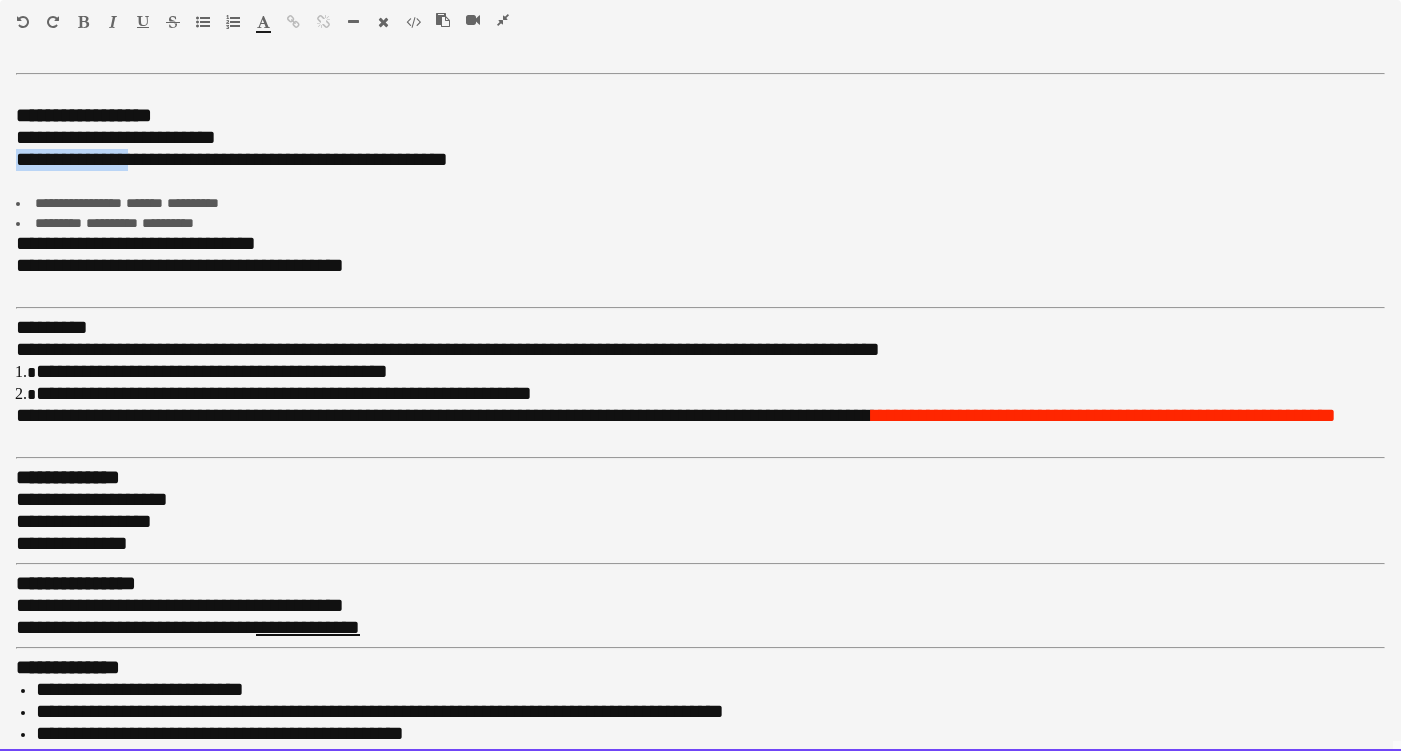 drag, startPoint x: 17, startPoint y: 158, endPoint x: 134, endPoint y: 157, distance: 117.00427 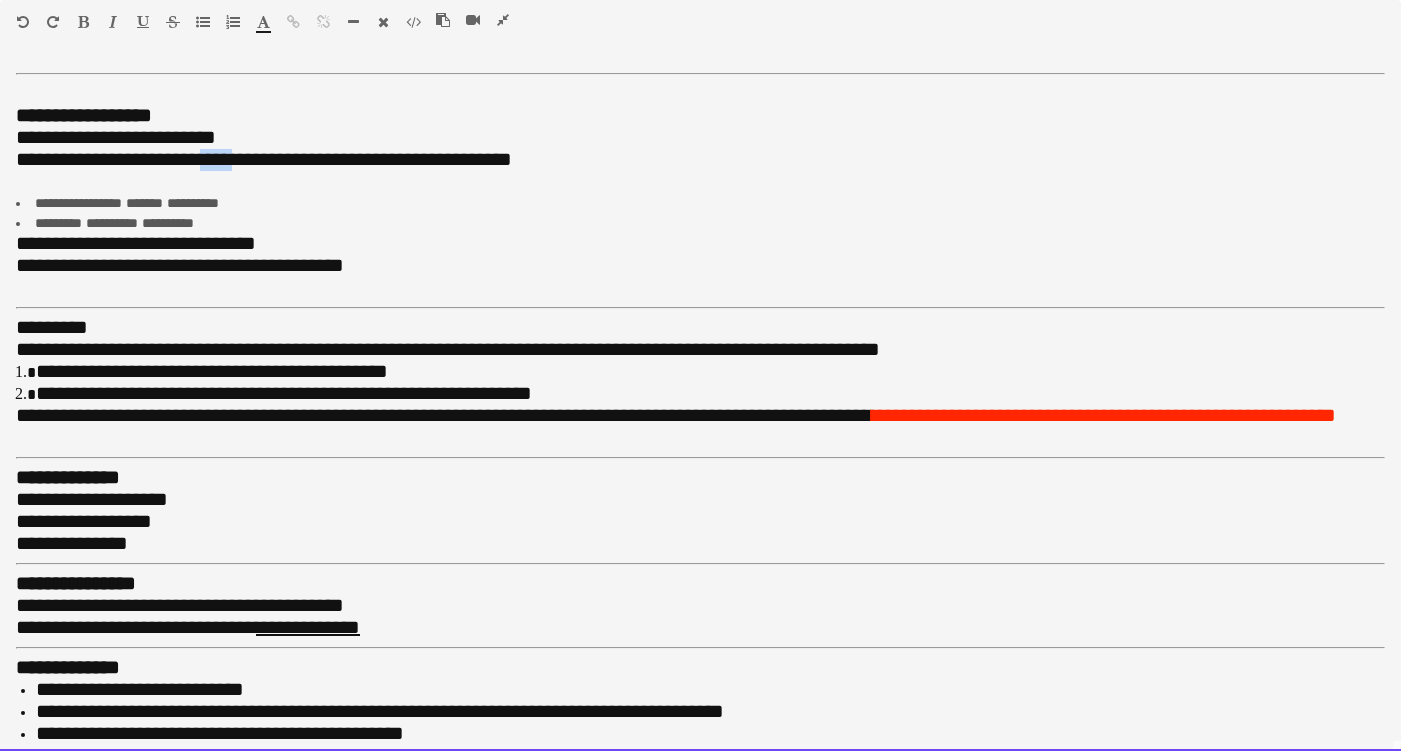 drag, startPoint x: 253, startPoint y: 157, endPoint x: 225, endPoint y: 157, distance: 28 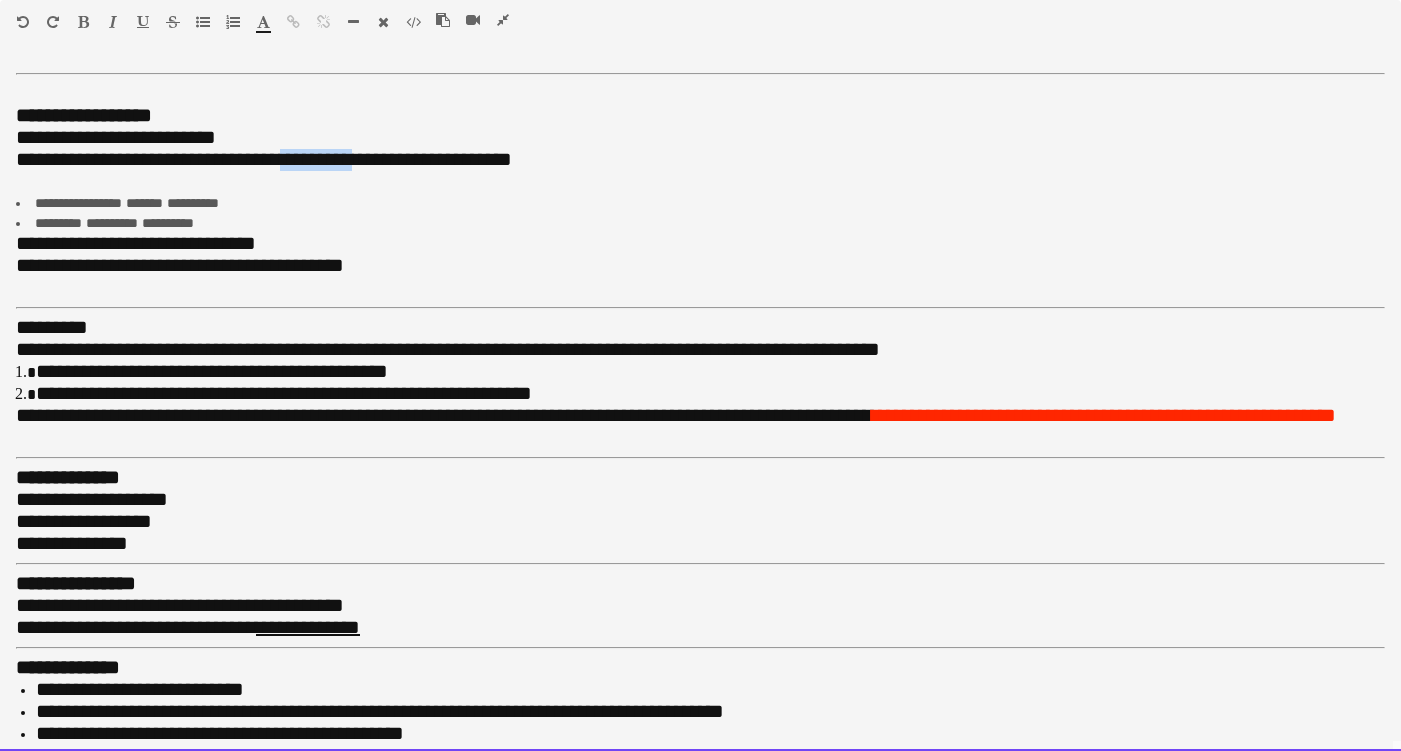 drag, startPoint x: 309, startPoint y: 160, endPoint x: 390, endPoint y: 154, distance: 81.22192 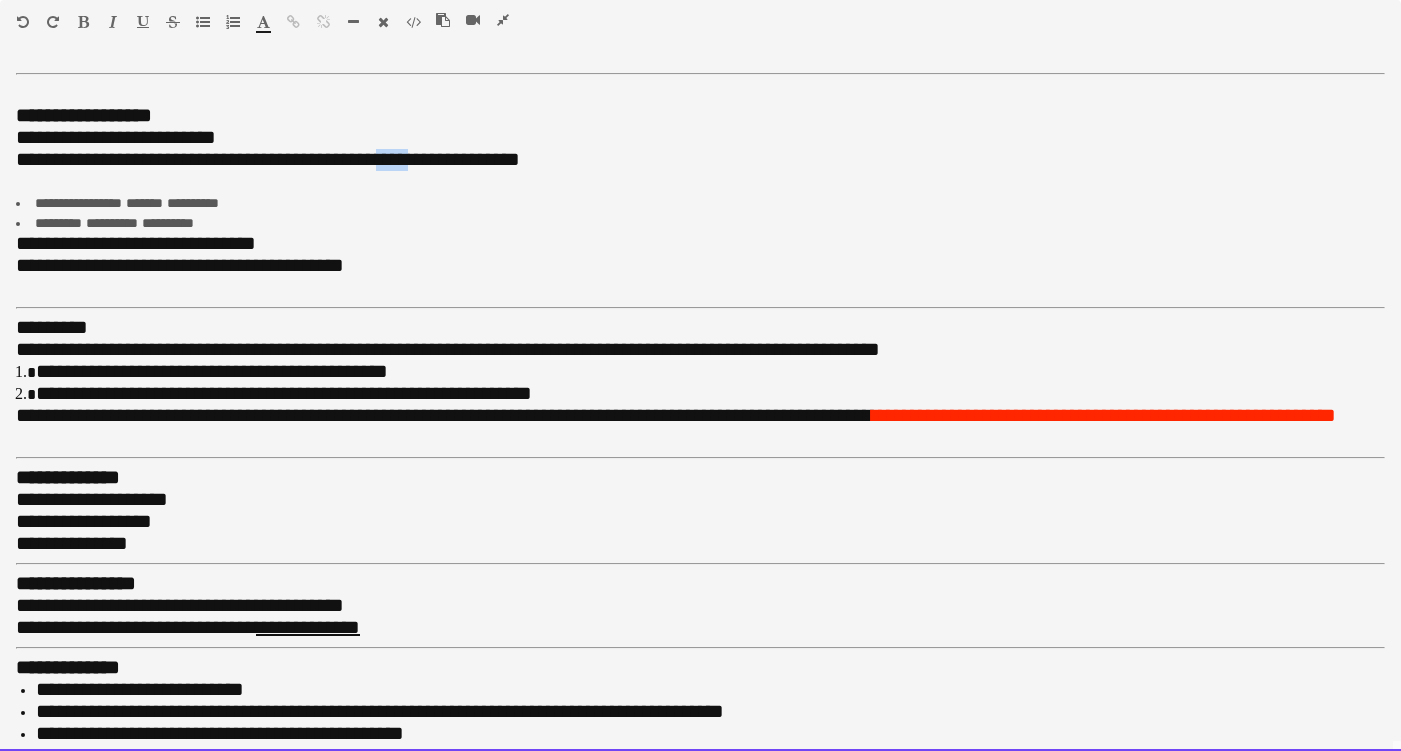 drag, startPoint x: 433, startPoint y: 159, endPoint x: 398, endPoint y: 160, distance: 35.014282 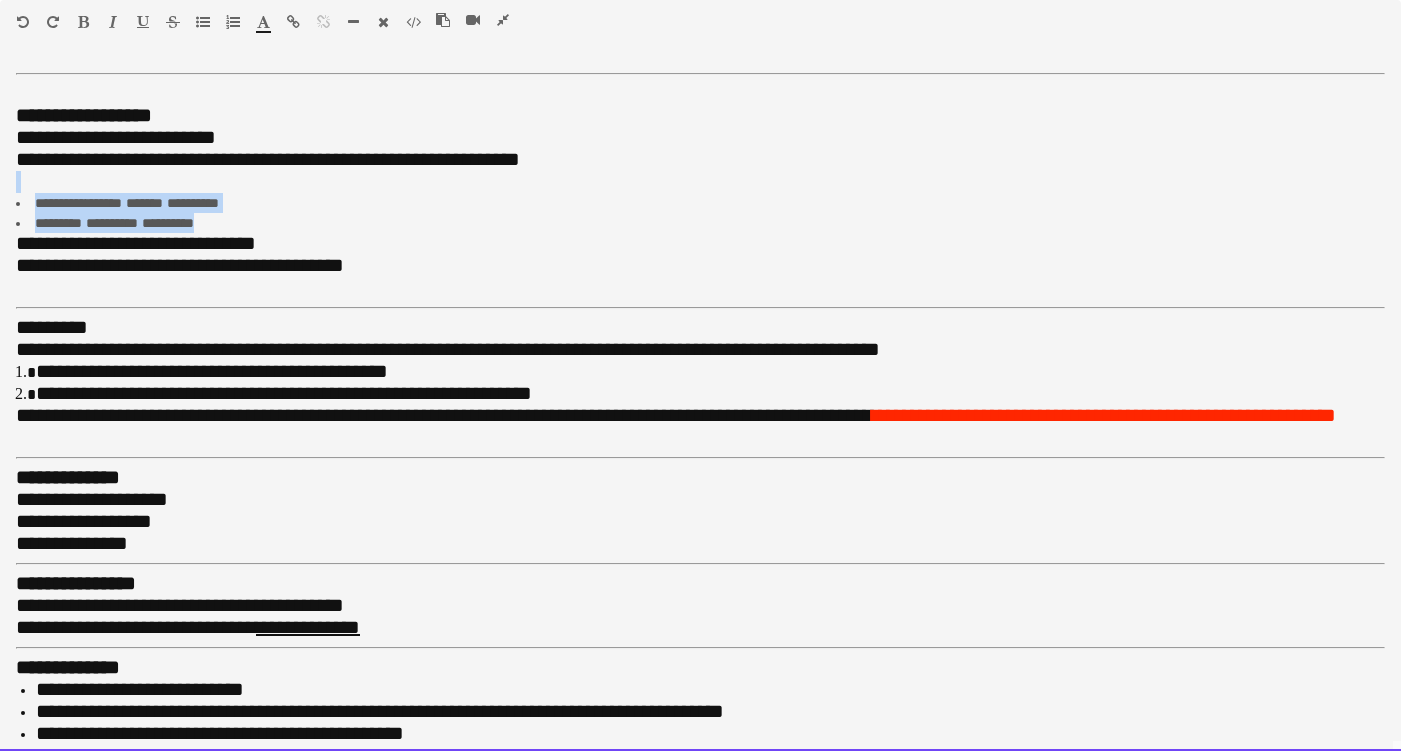 drag, startPoint x: 235, startPoint y: 212, endPoint x: 60, endPoint y: 181, distance: 177.7245 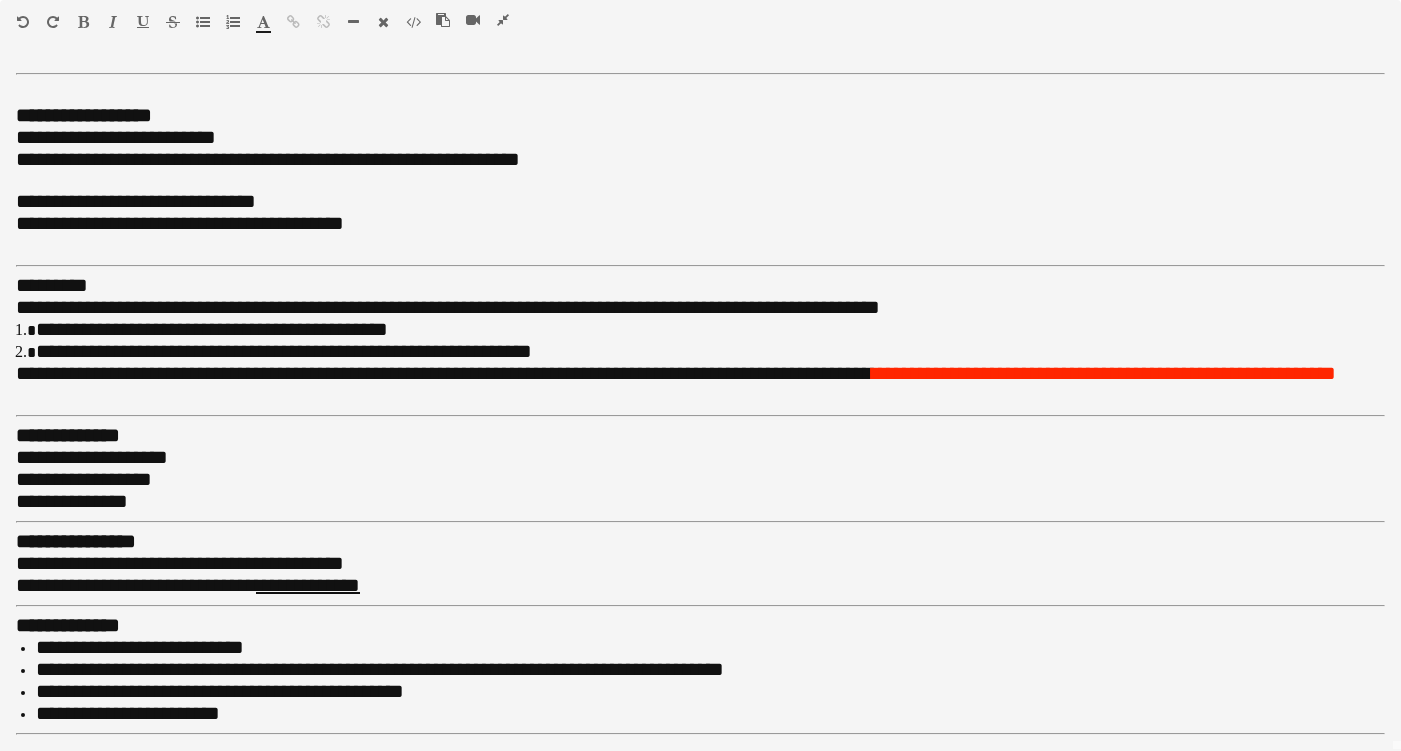 click at bounding box center (503, 20) 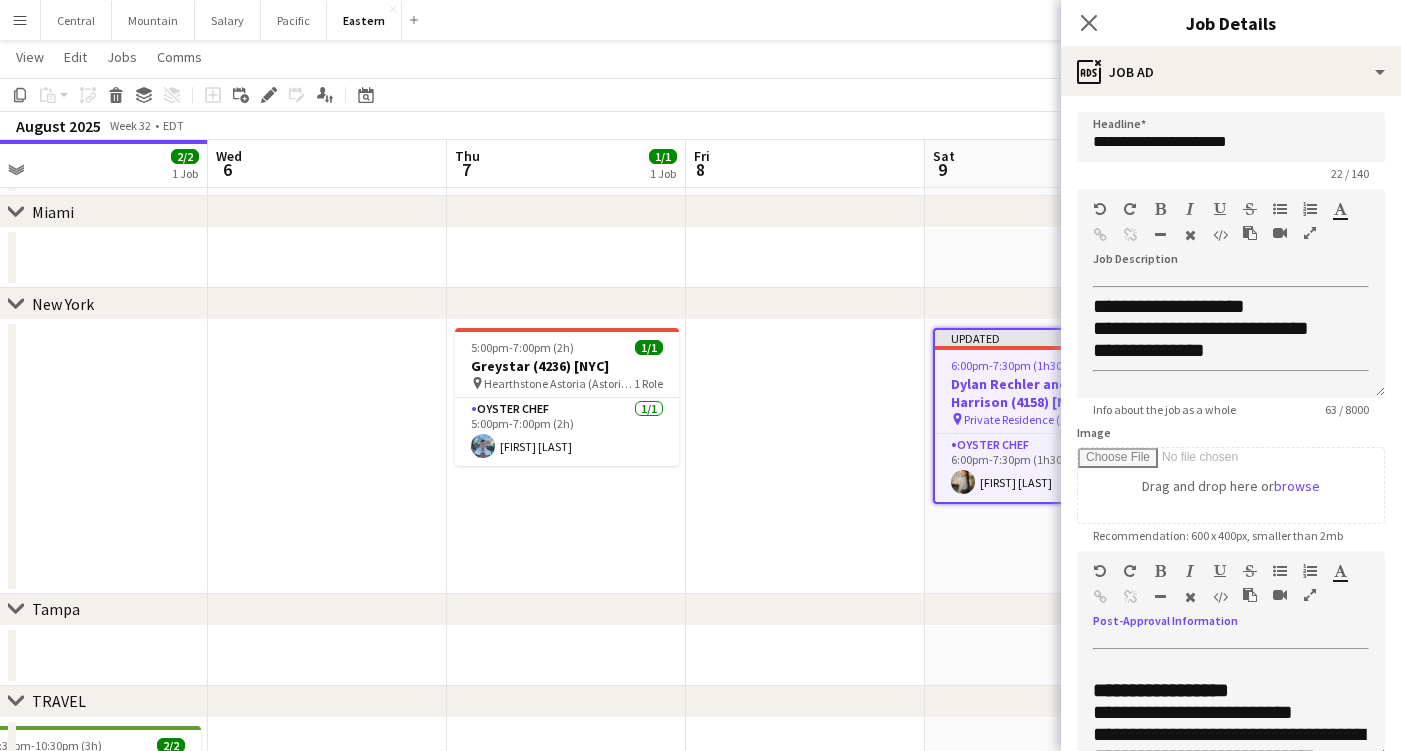 click at bounding box center (1310, 595) 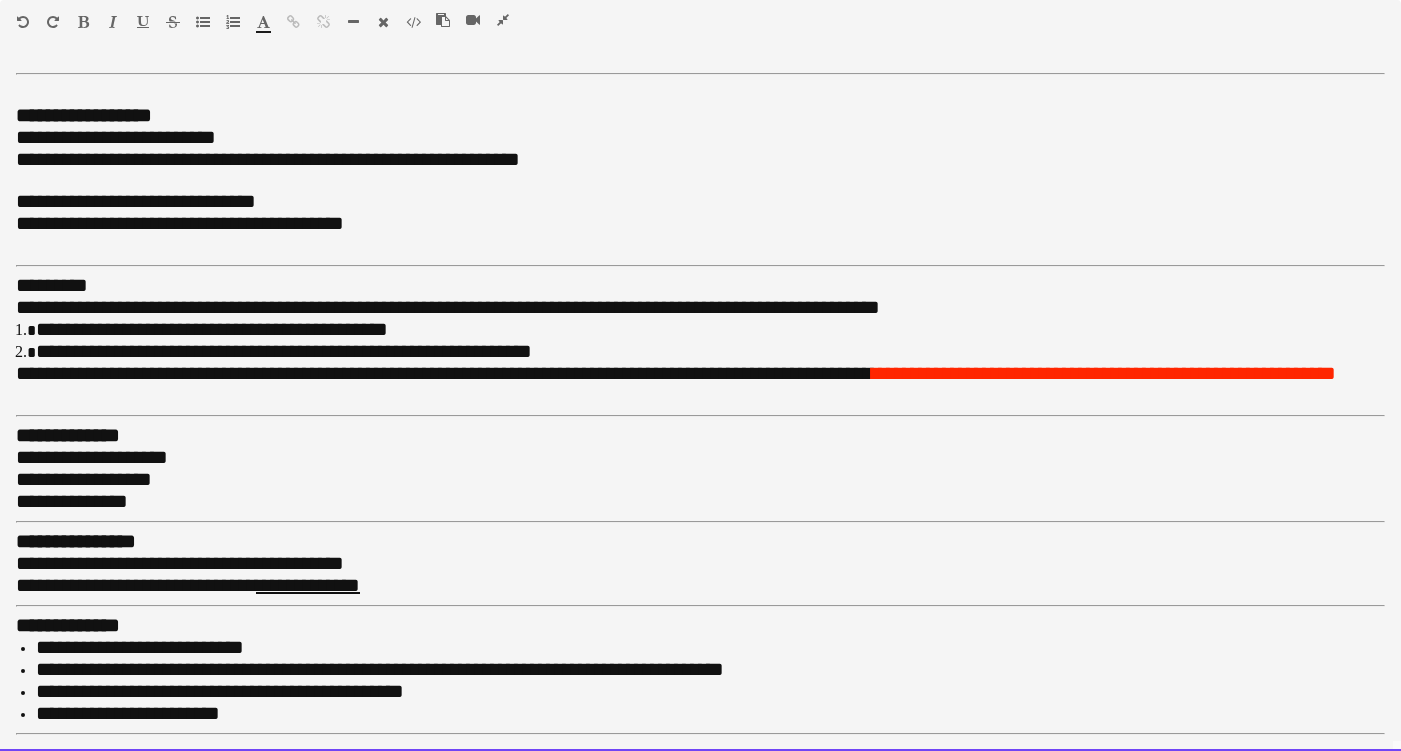 click on "**********" at bounding box center [700, 202] 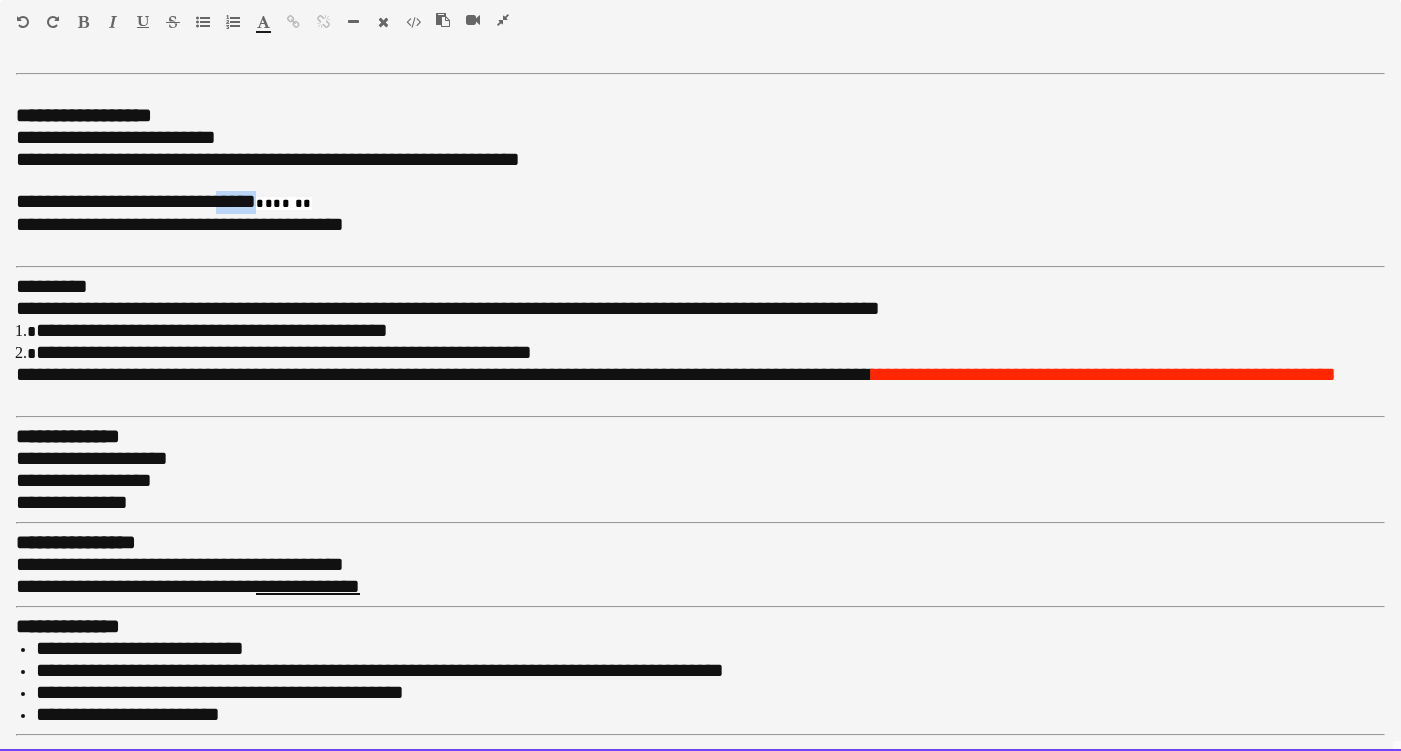 drag, startPoint x: 264, startPoint y: 199, endPoint x: 226, endPoint y: 202, distance: 38.118237 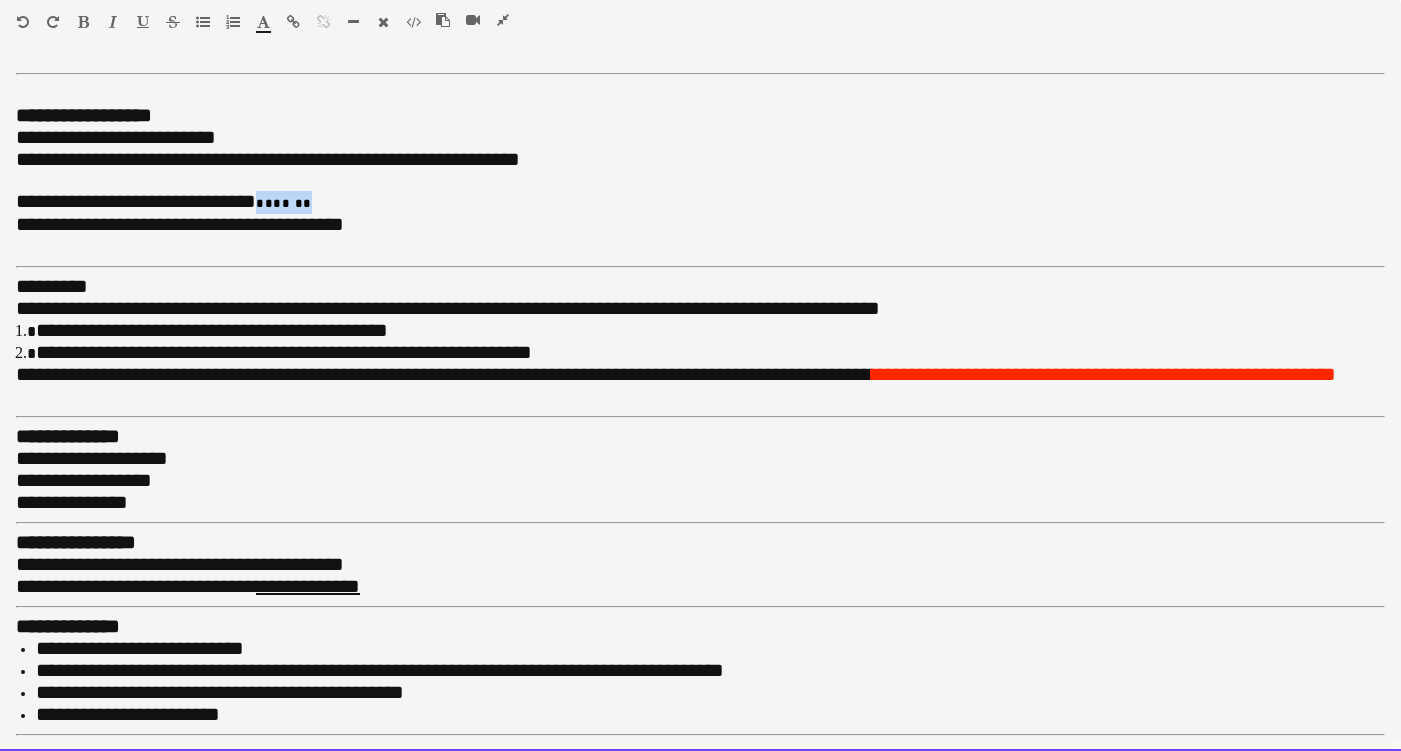 drag, startPoint x: 274, startPoint y: 196, endPoint x: 337, endPoint y: 196, distance: 63 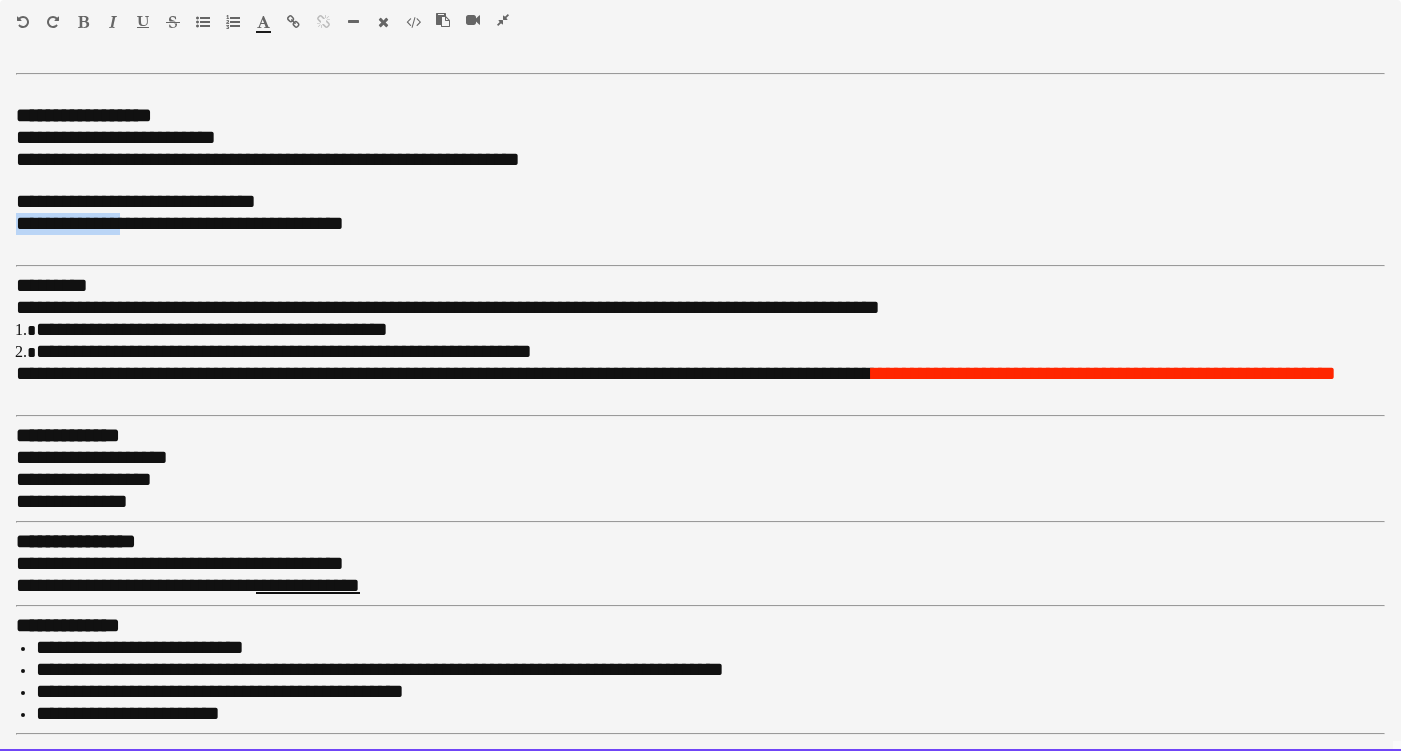 drag, startPoint x: 129, startPoint y: 219, endPoint x: 9, endPoint y: 219, distance: 120 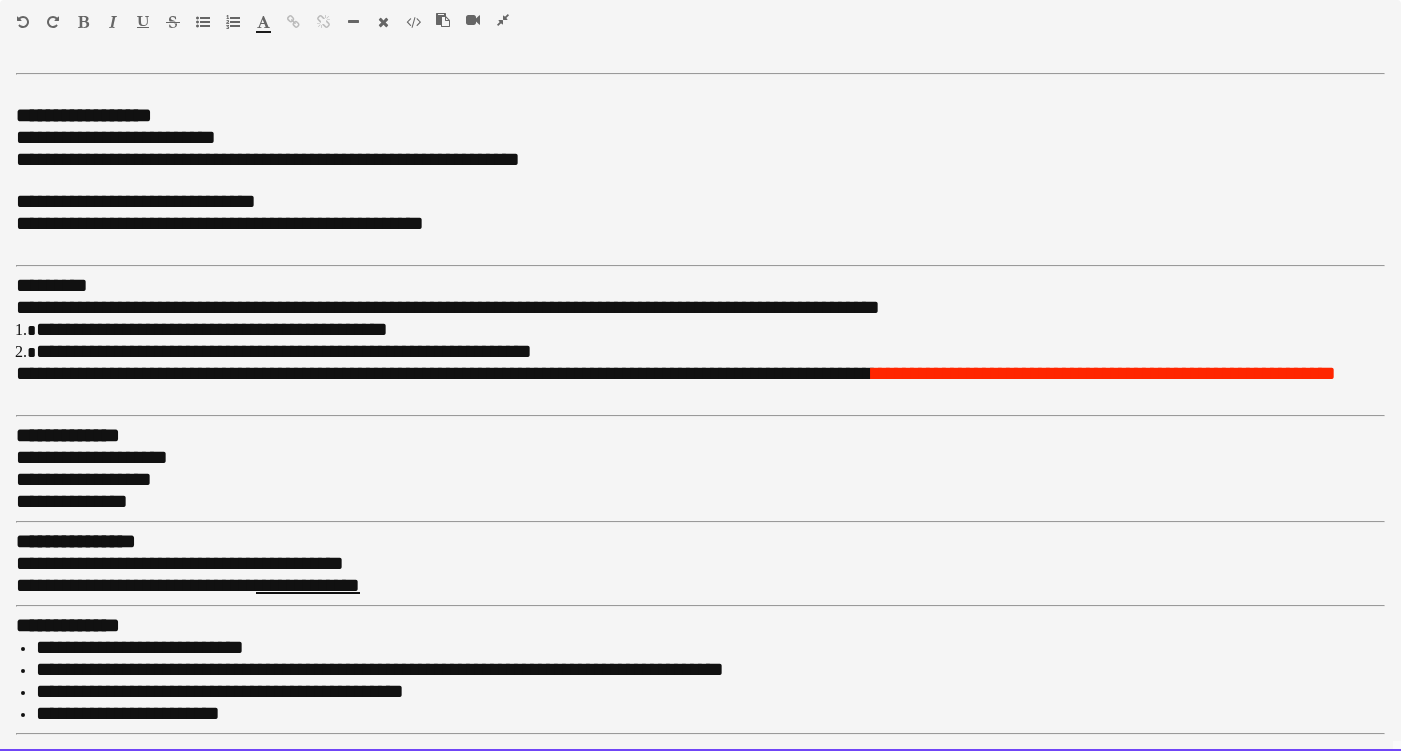 click on "**********" at bounding box center [312, 223] 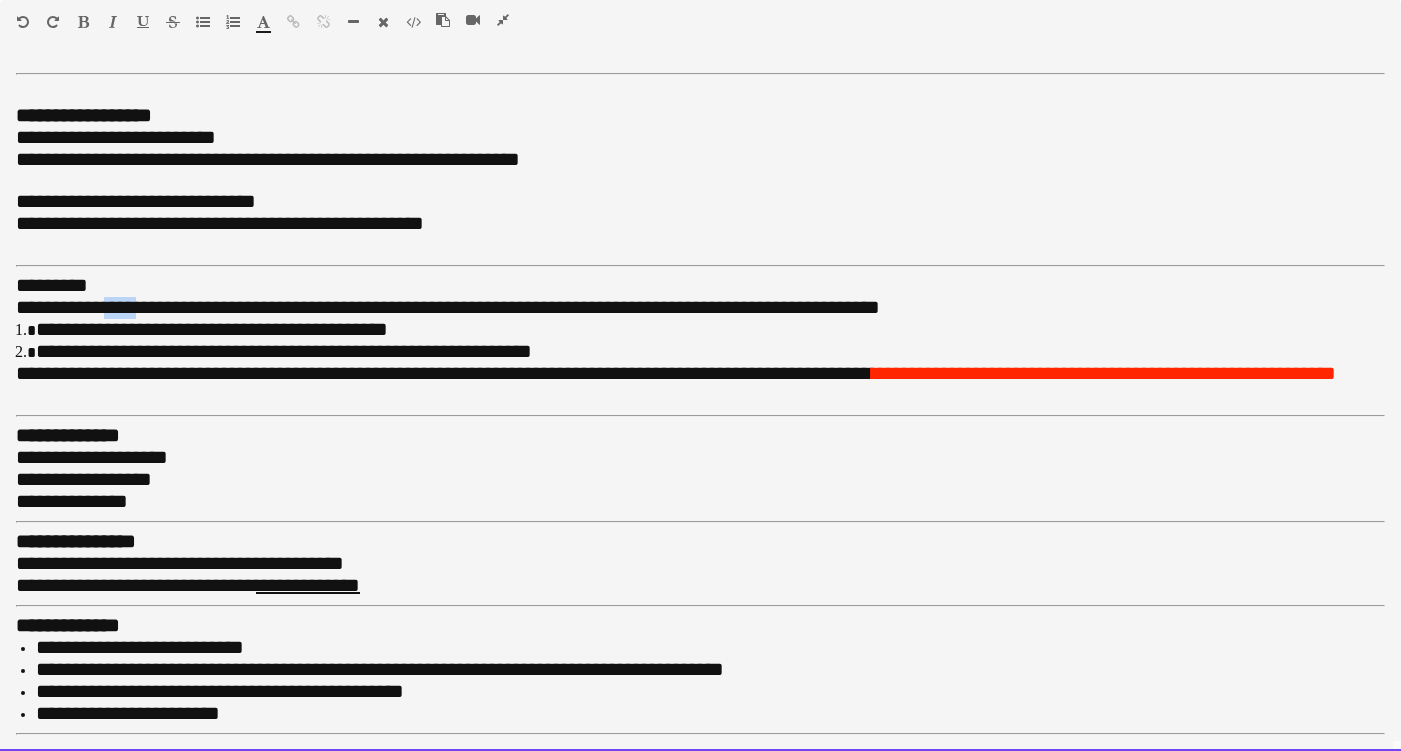 drag, startPoint x: 164, startPoint y: 304, endPoint x: 120, endPoint y: 303, distance: 44.011364 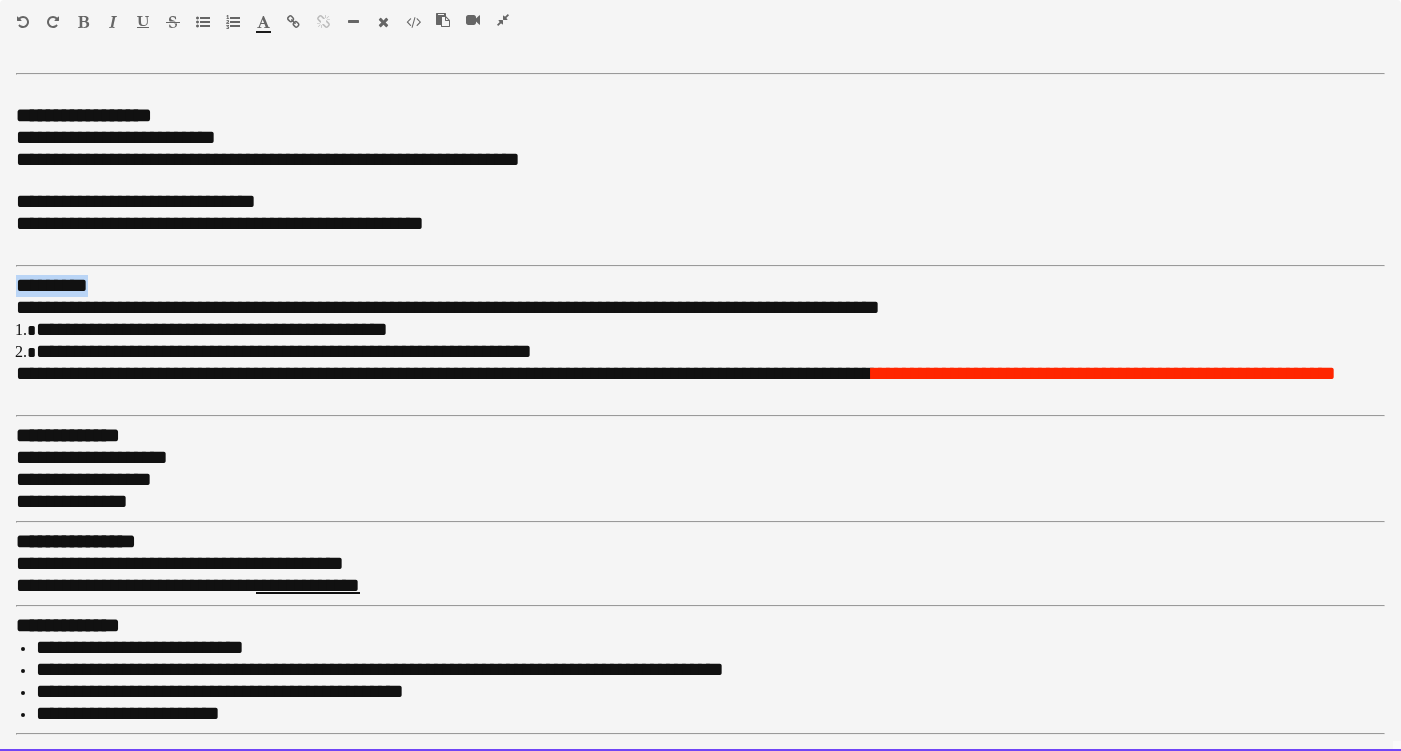 drag, startPoint x: 101, startPoint y: 276, endPoint x: -6, endPoint y: 276, distance: 107 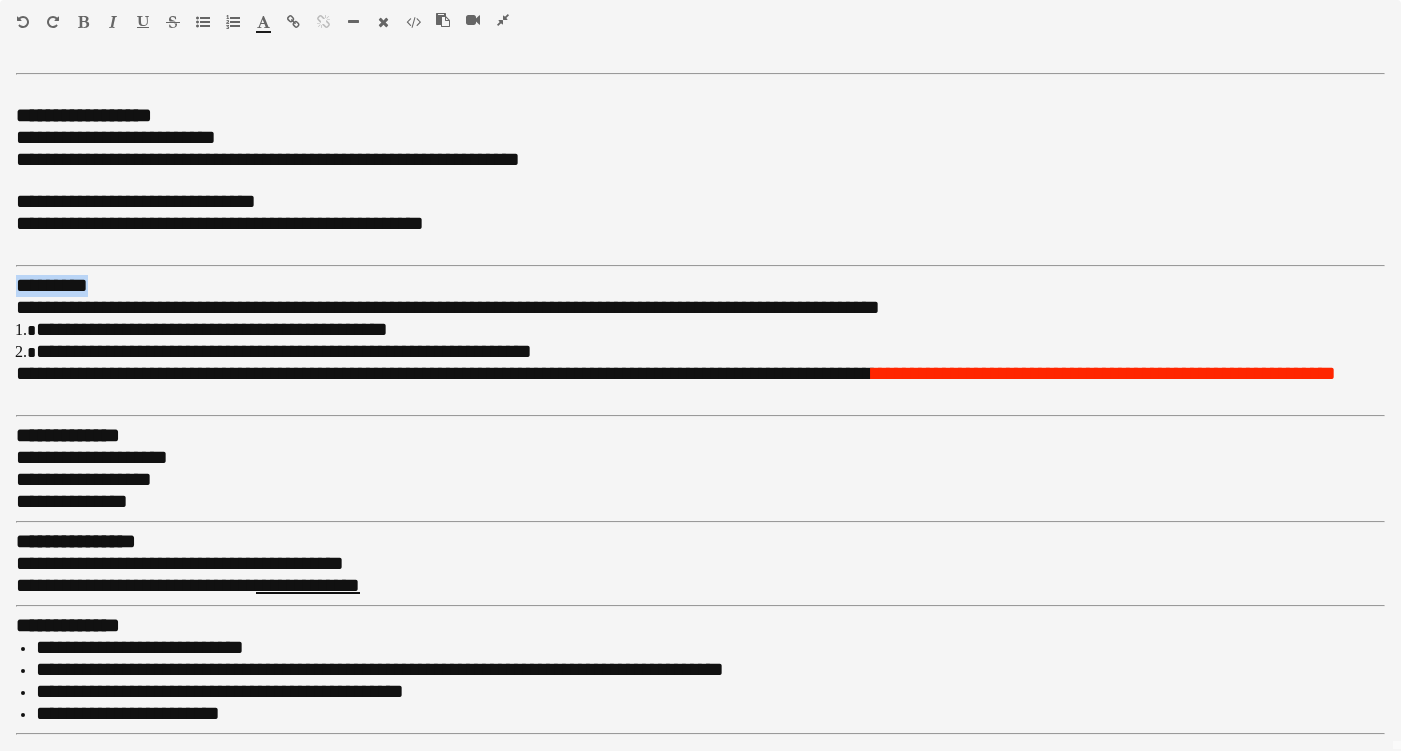 click at bounding box center [83, 22] 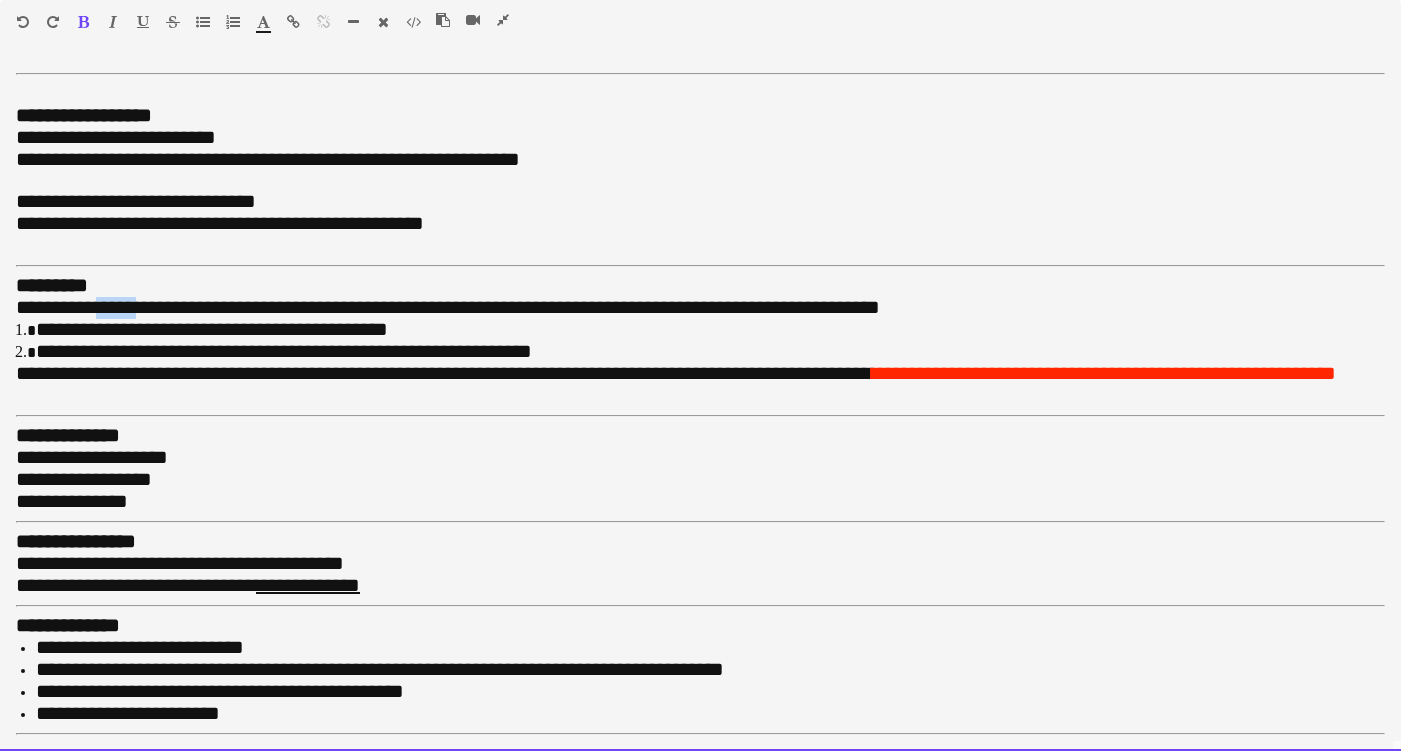 drag, startPoint x: 159, startPoint y: 298, endPoint x: 112, endPoint y: 298, distance: 47 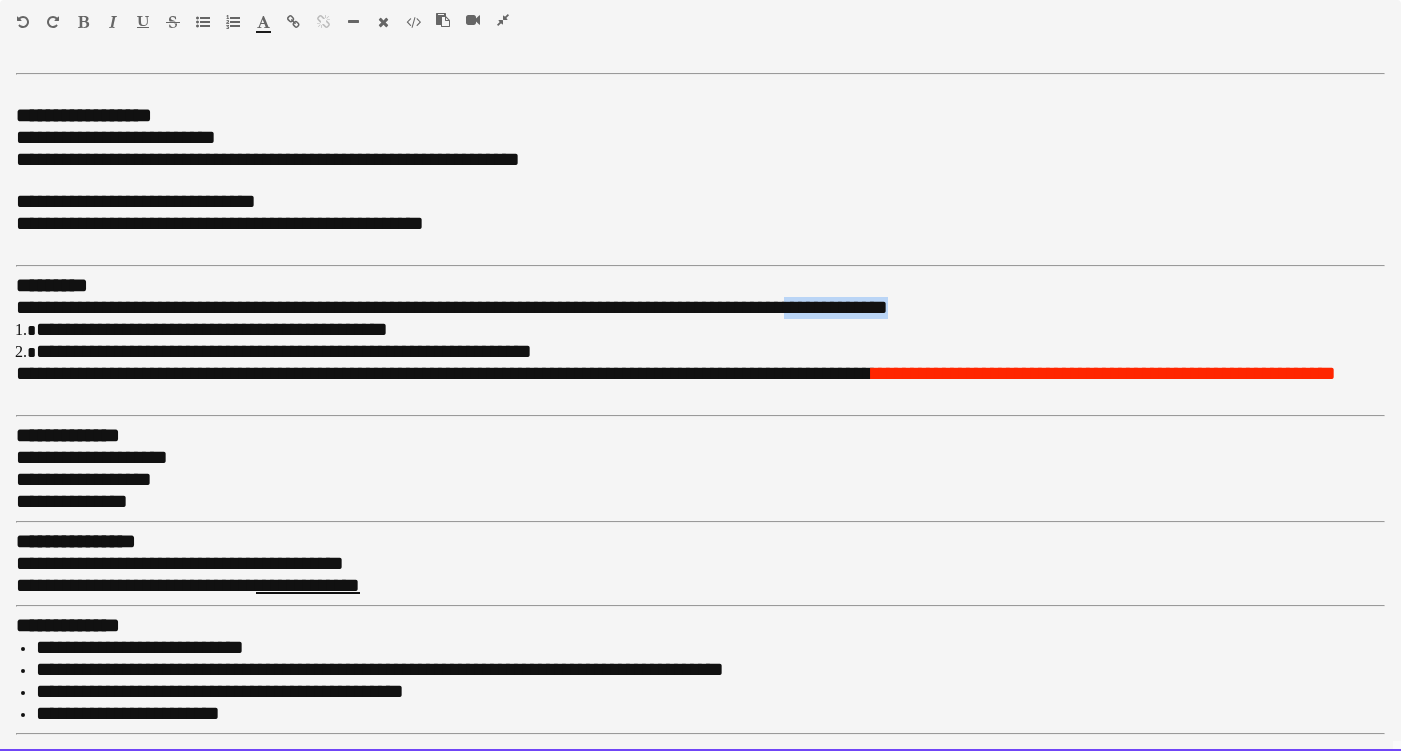 drag, startPoint x: 807, startPoint y: 297, endPoint x: 954, endPoint y: 297, distance: 147 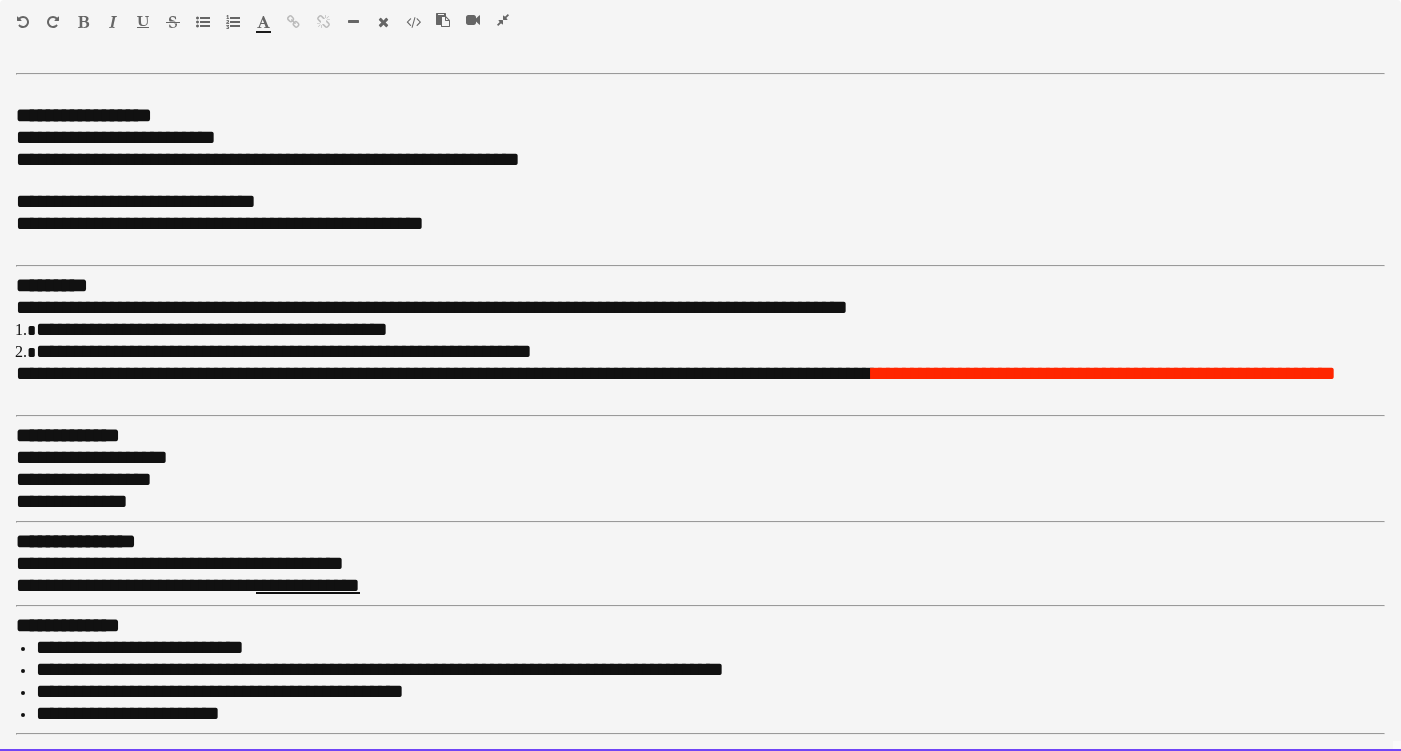 click on "**********" at bounding box center [284, 351] 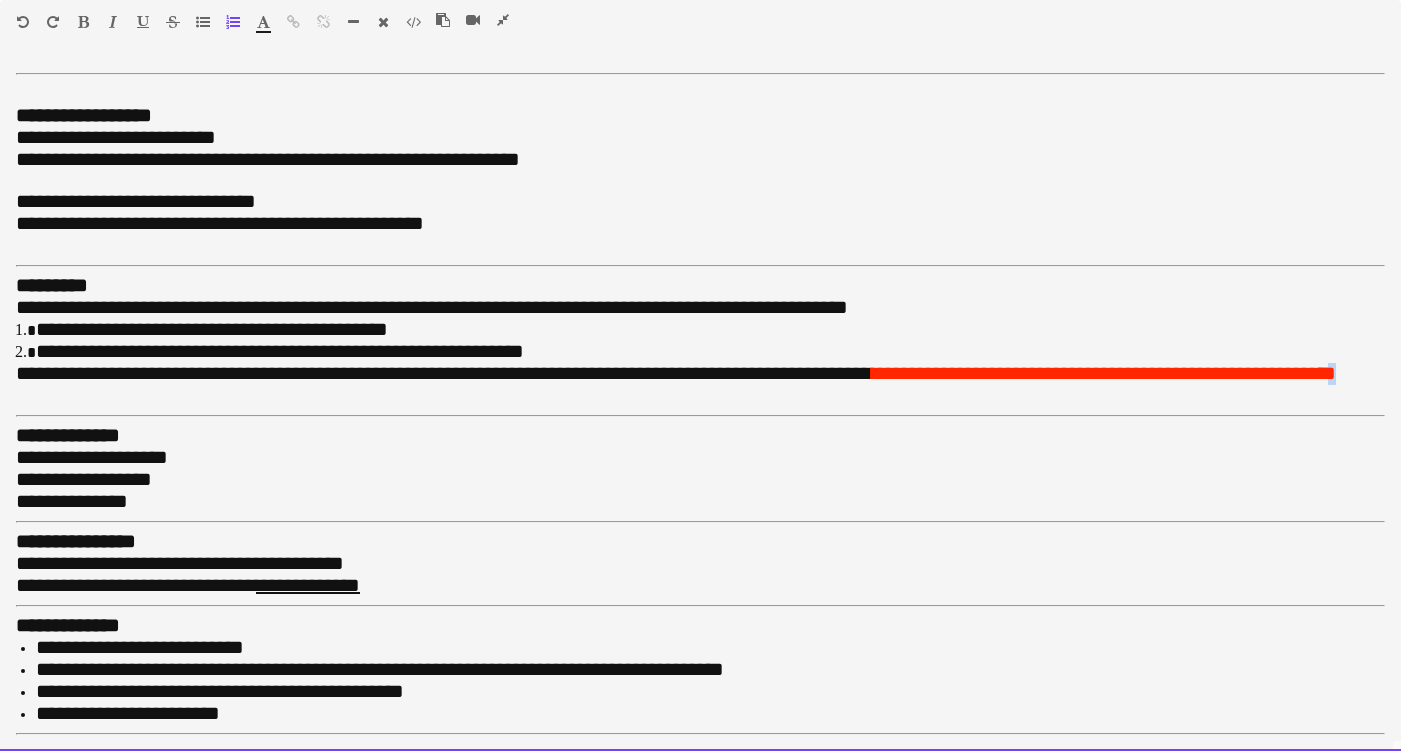 drag, startPoint x: 107, startPoint y: 377, endPoint x: 80, endPoint y: 374, distance: 27.166155 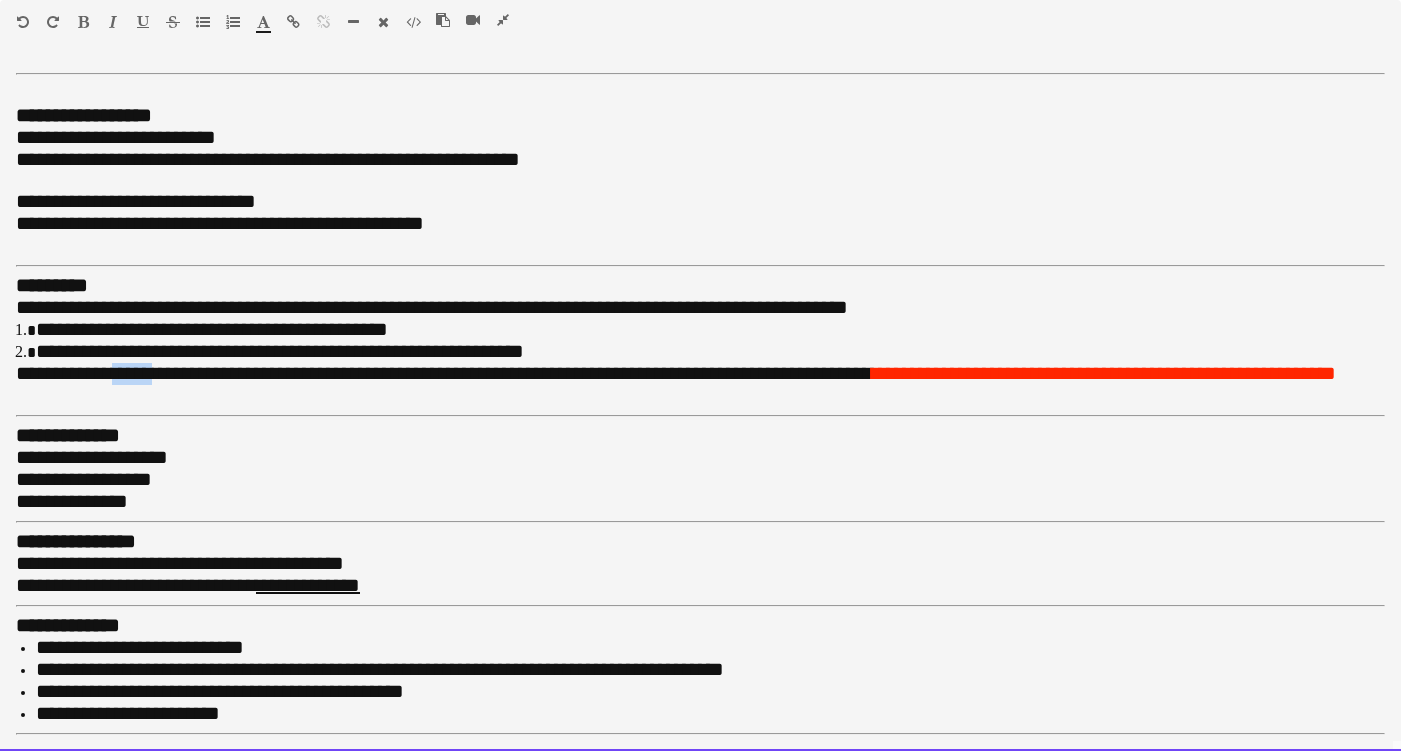 drag, startPoint x: 181, startPoint y: 363, endPoint x: 134, endPoint y: 362, distance: 47.010635 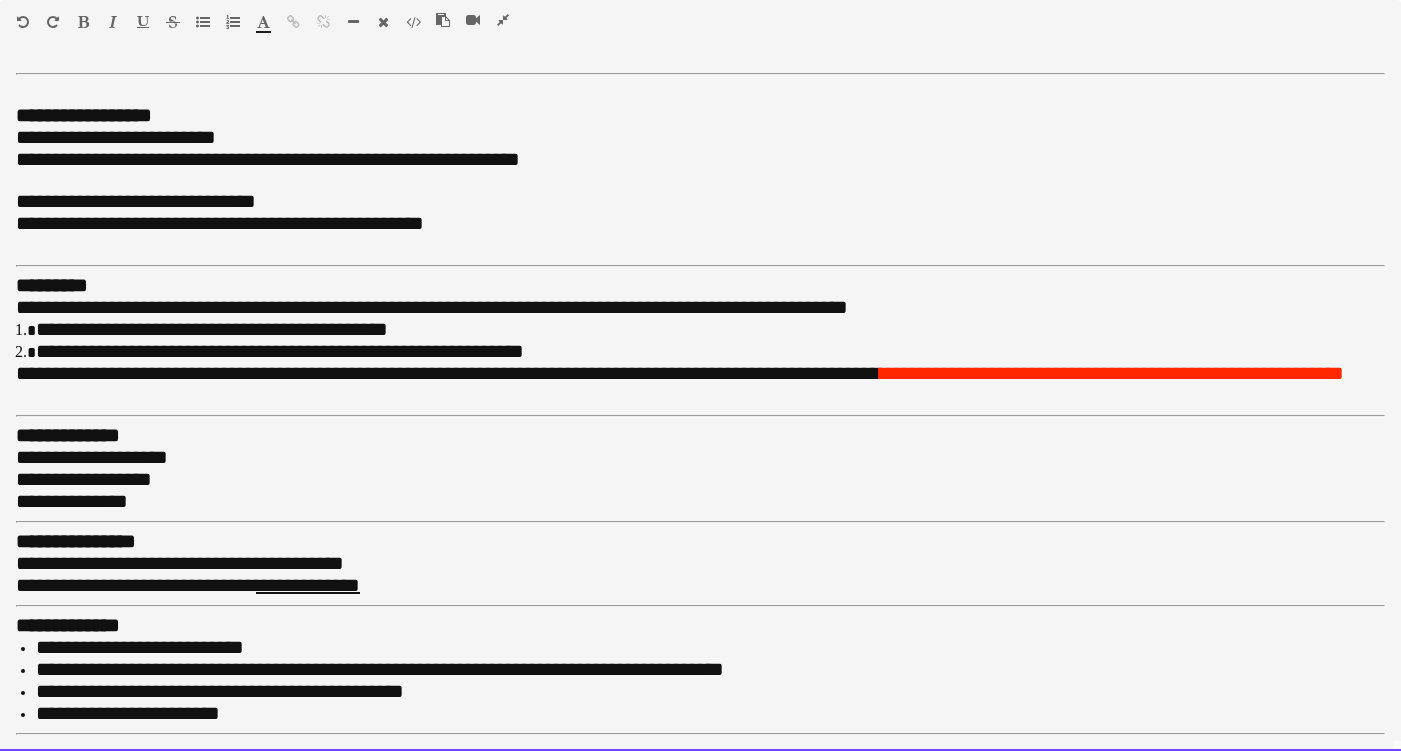 scroll, scrollTop: 161, scrollLeft: 0, axis: vertical 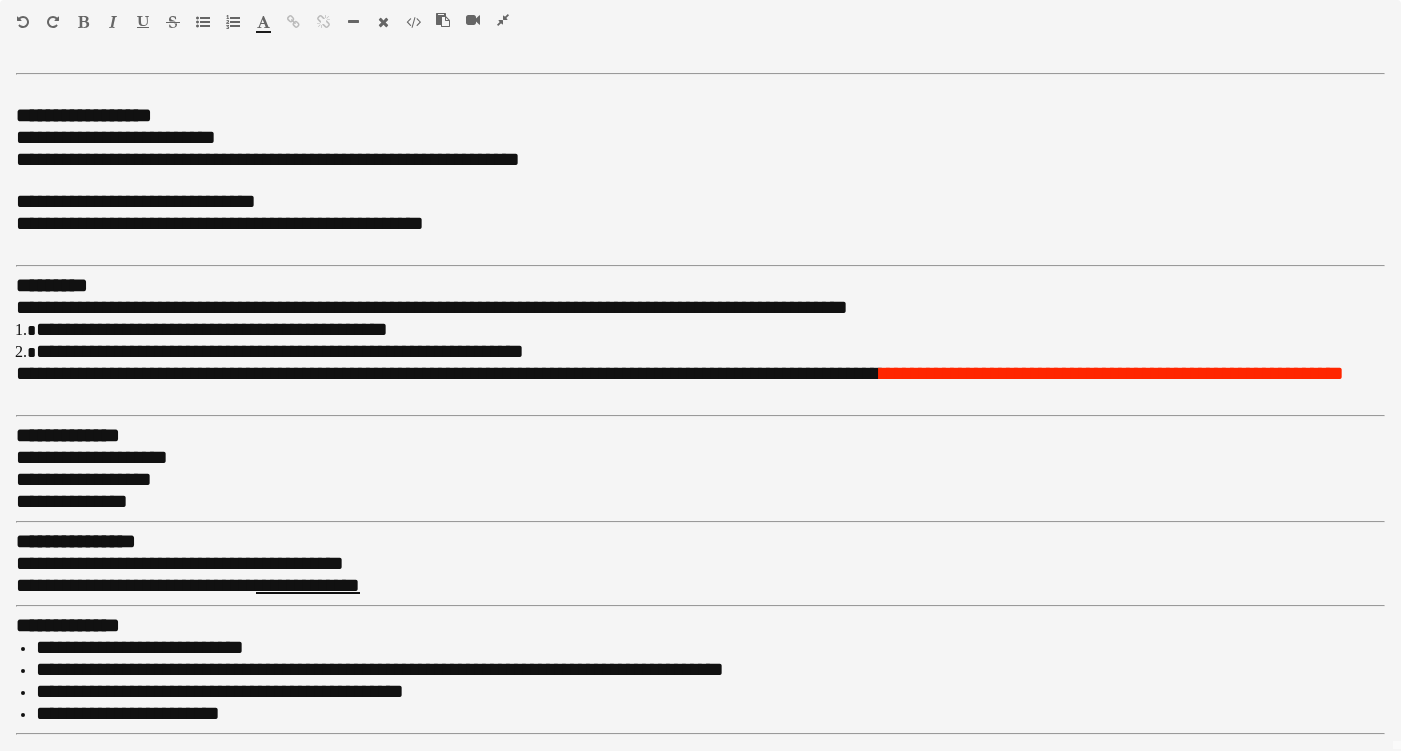 click at bounding box center (503, 20) 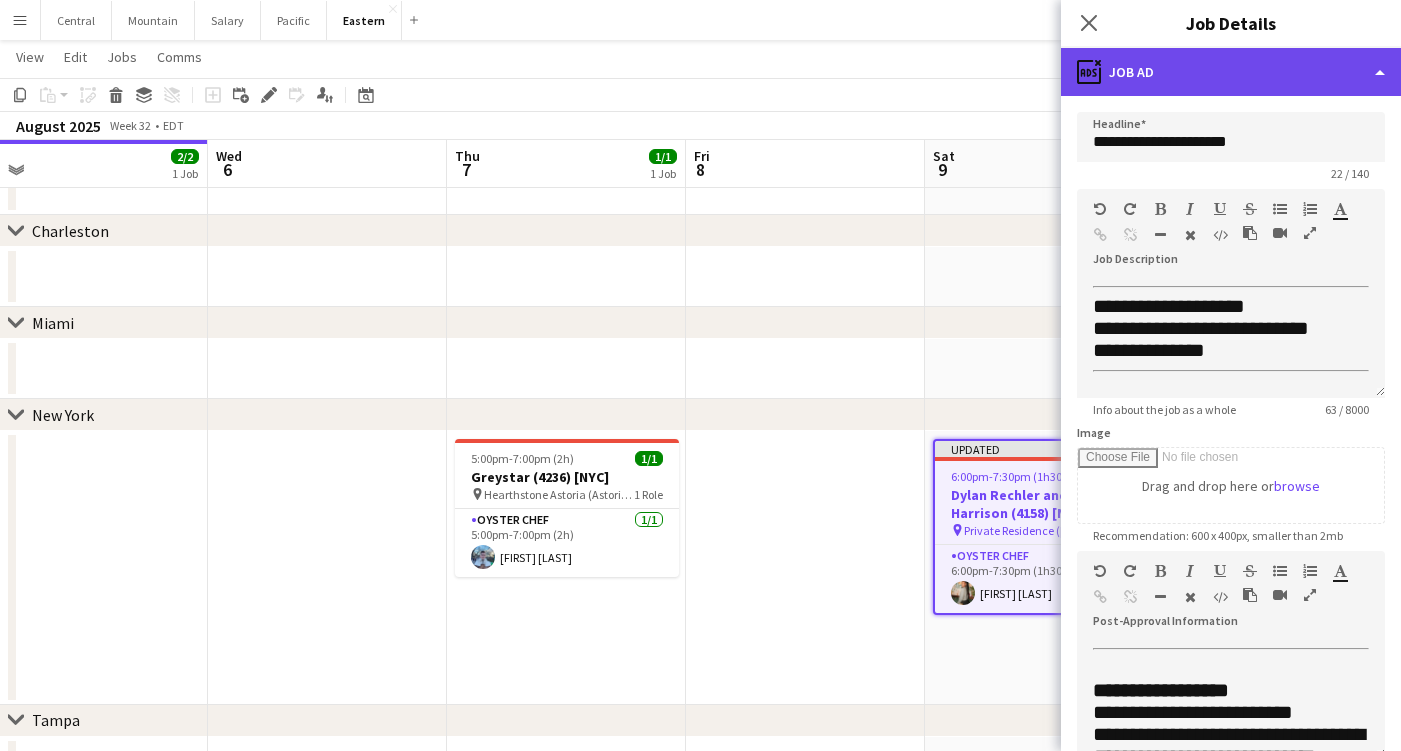 click on "ads-window
Job Ad" 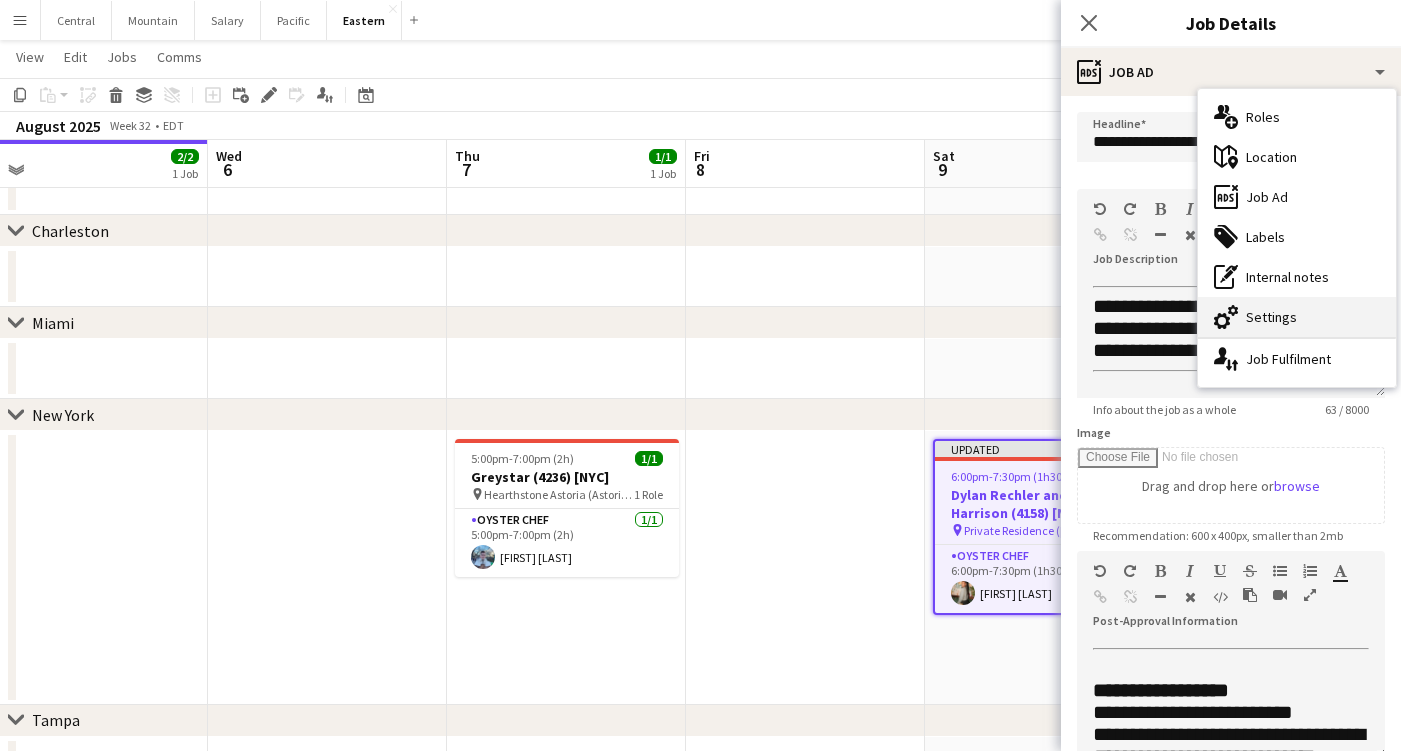 click on "cog-double-3
Settings" at bounding box center (1297, 317) 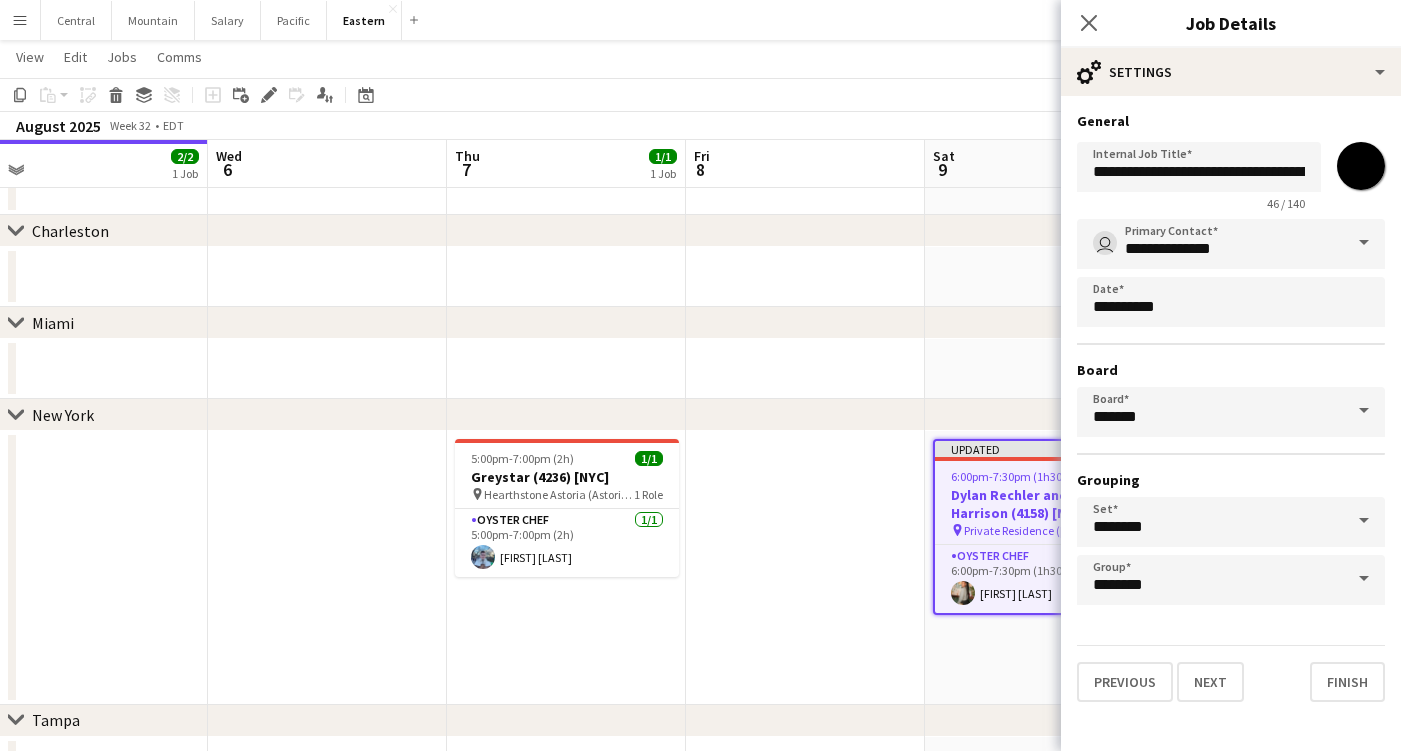 click on "*******" at bounding box center (1361, 166) 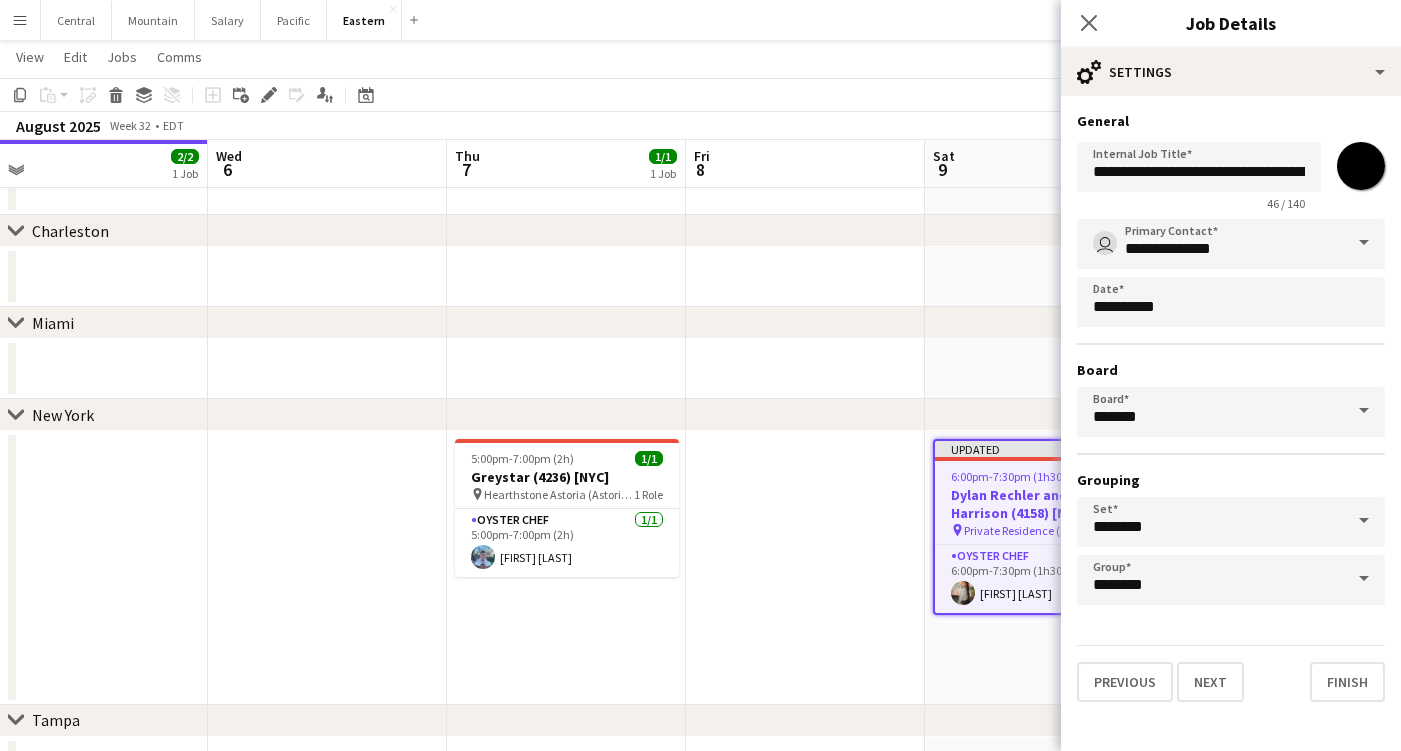 type on "*******" 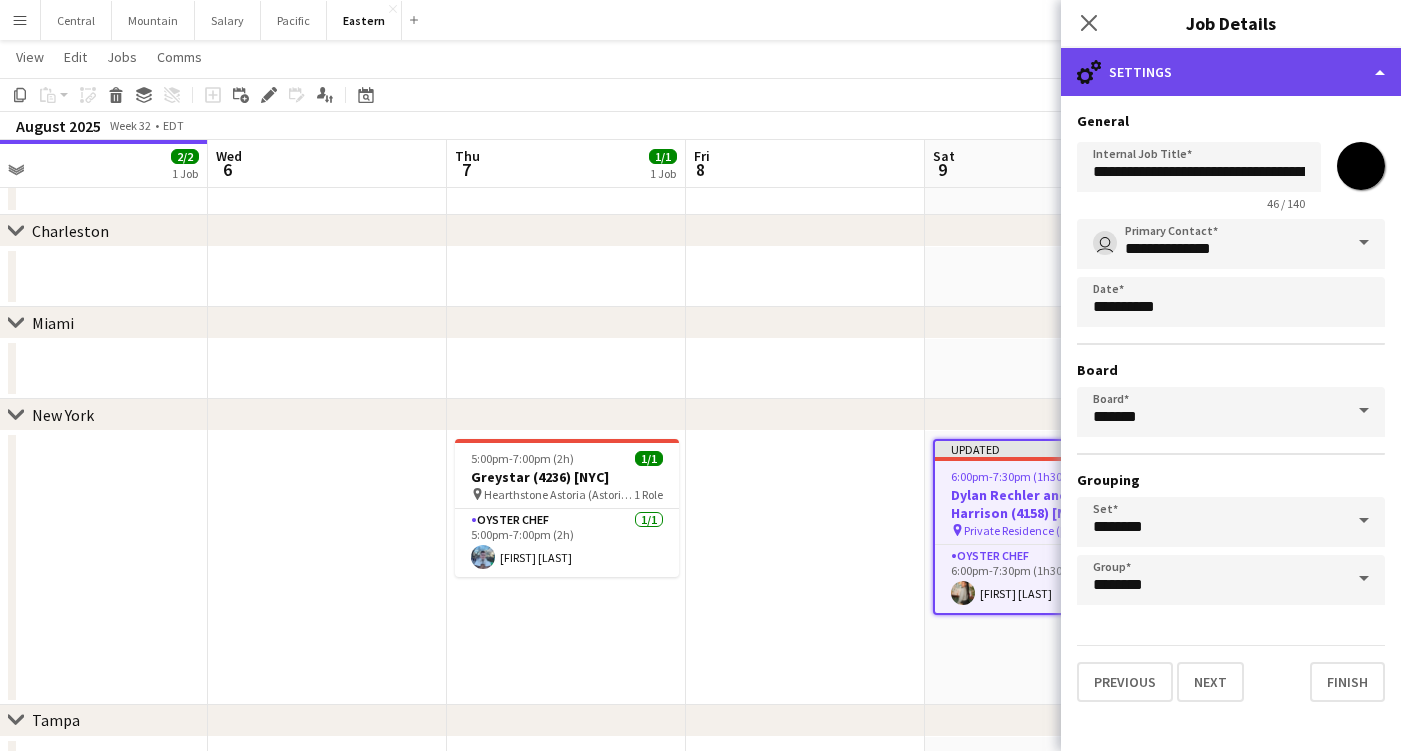 click on "cog-double-3
Settings" 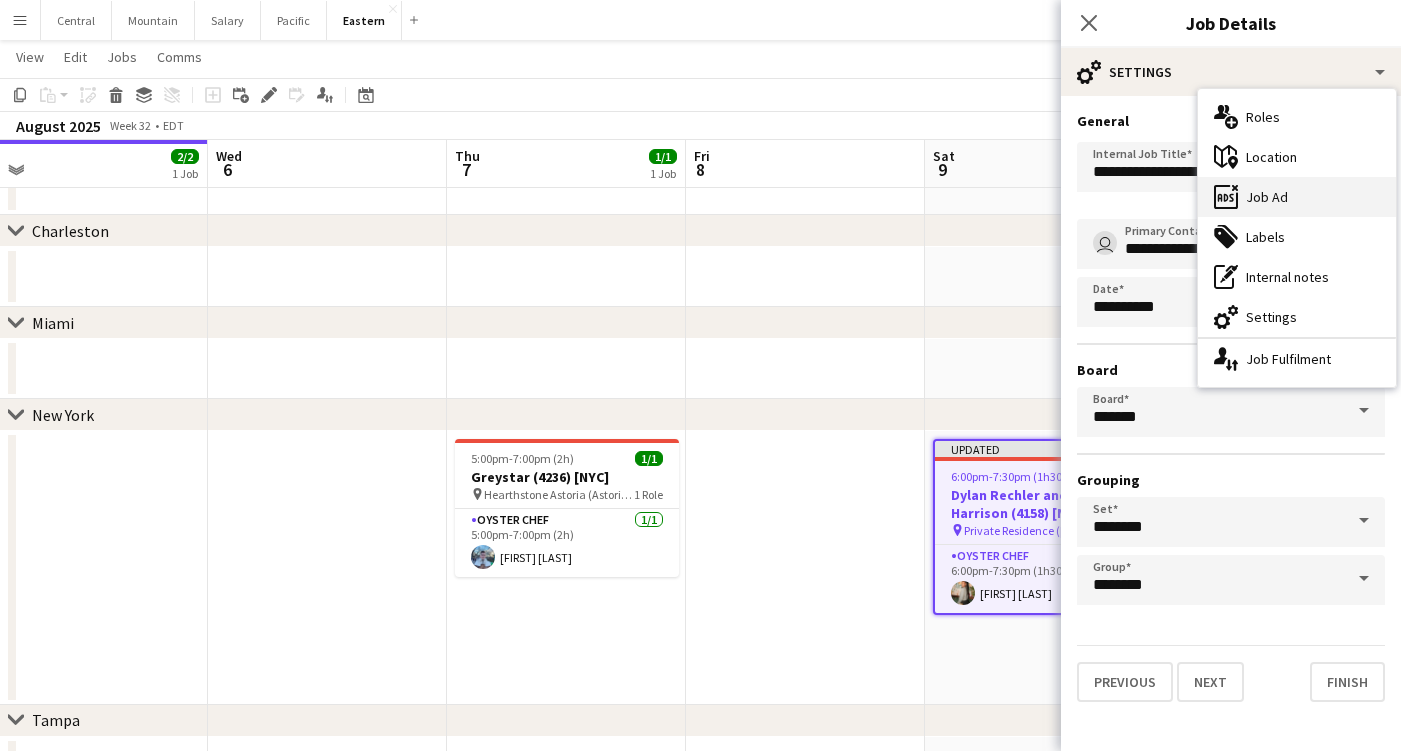 click on "ads-window
Job Ad" at bounding box center [1297, 197] 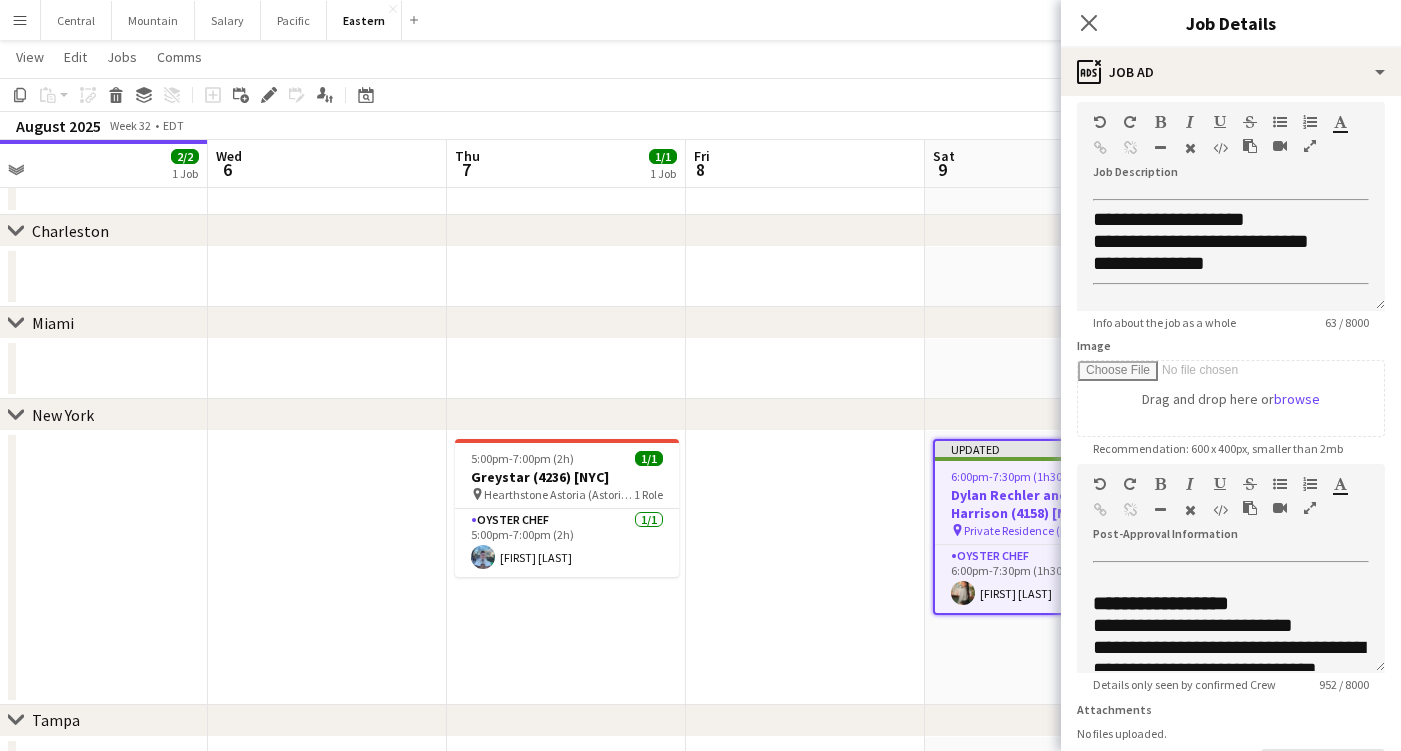 scroll, scrollTop: 88, scrollLeft: 0, axis: vertical 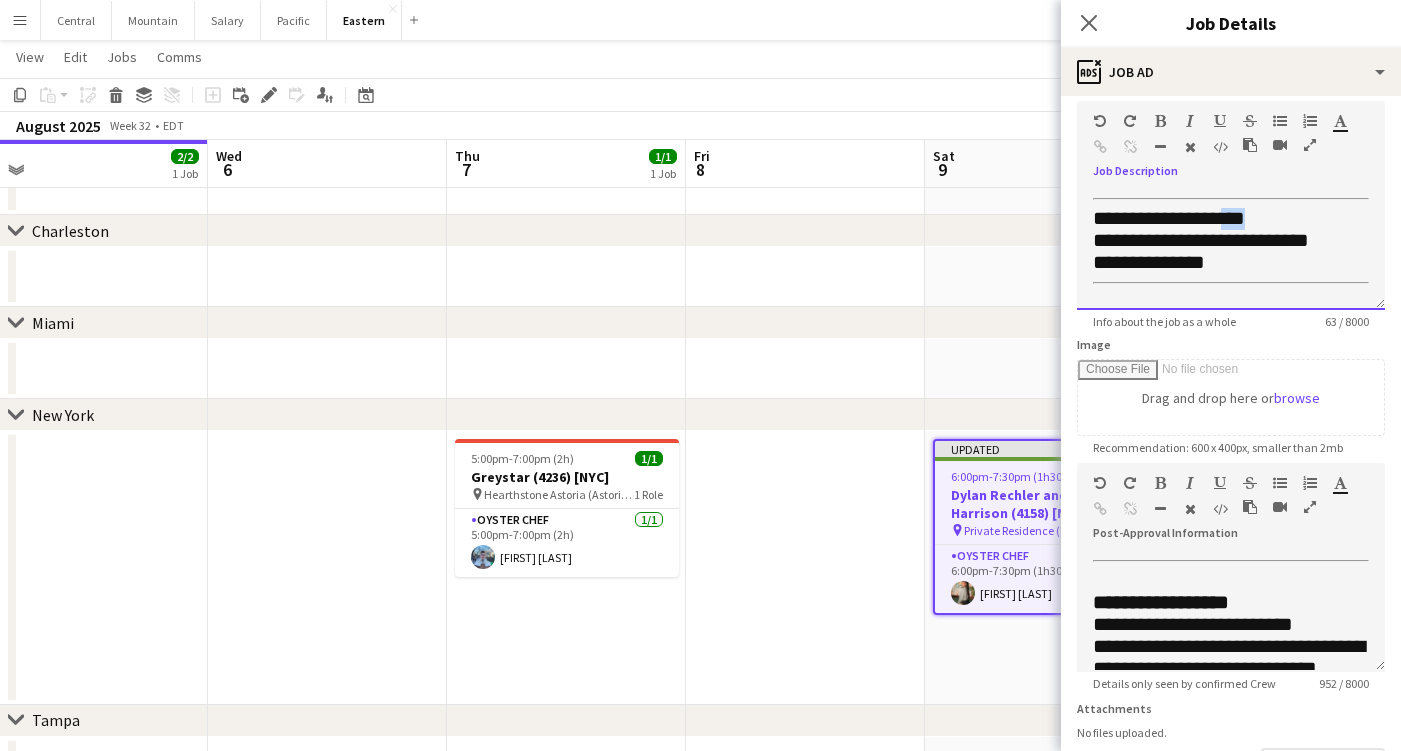 drag, startPoint x: 1251, startPoint y: 217, endPoint x: 1282, endPoint y: 217, distance: 31 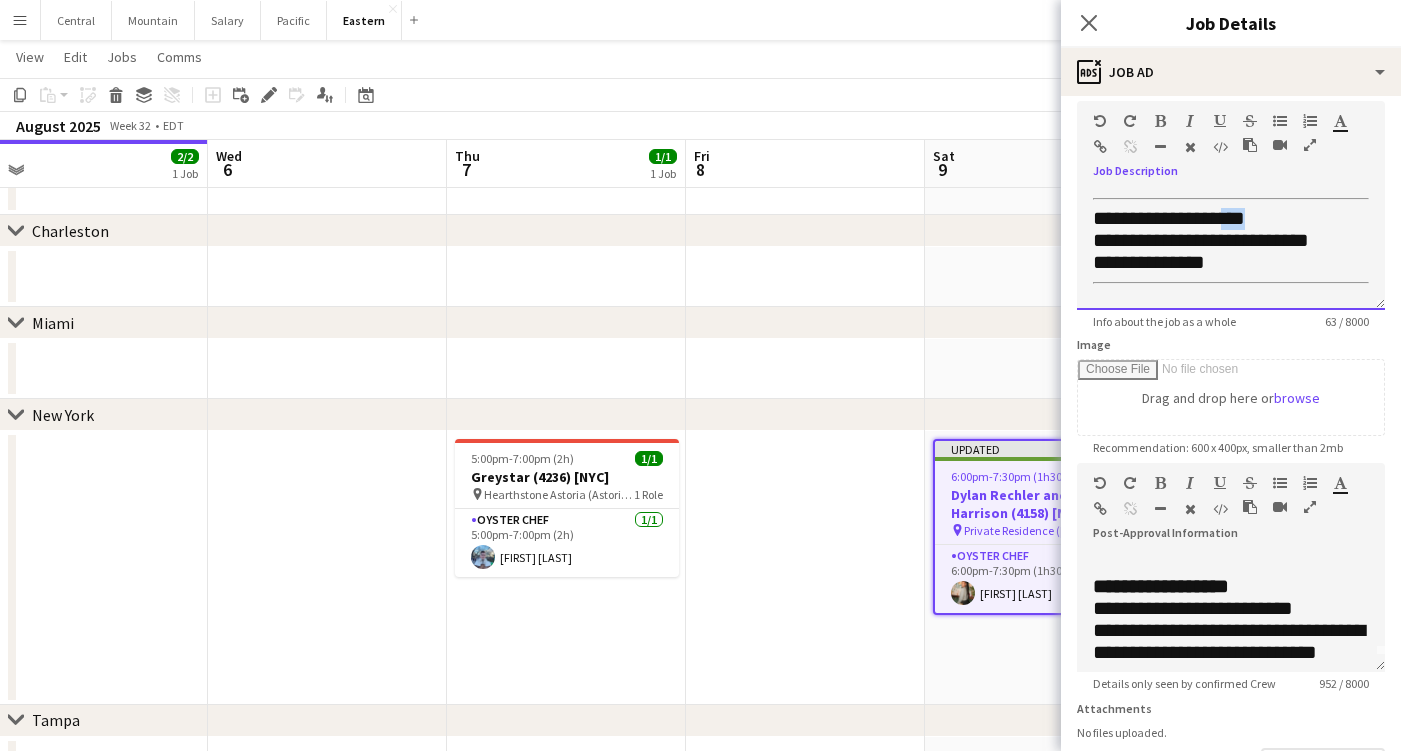 scroll, scrollTop: 21, scrollLeft: 0, axis: vertical 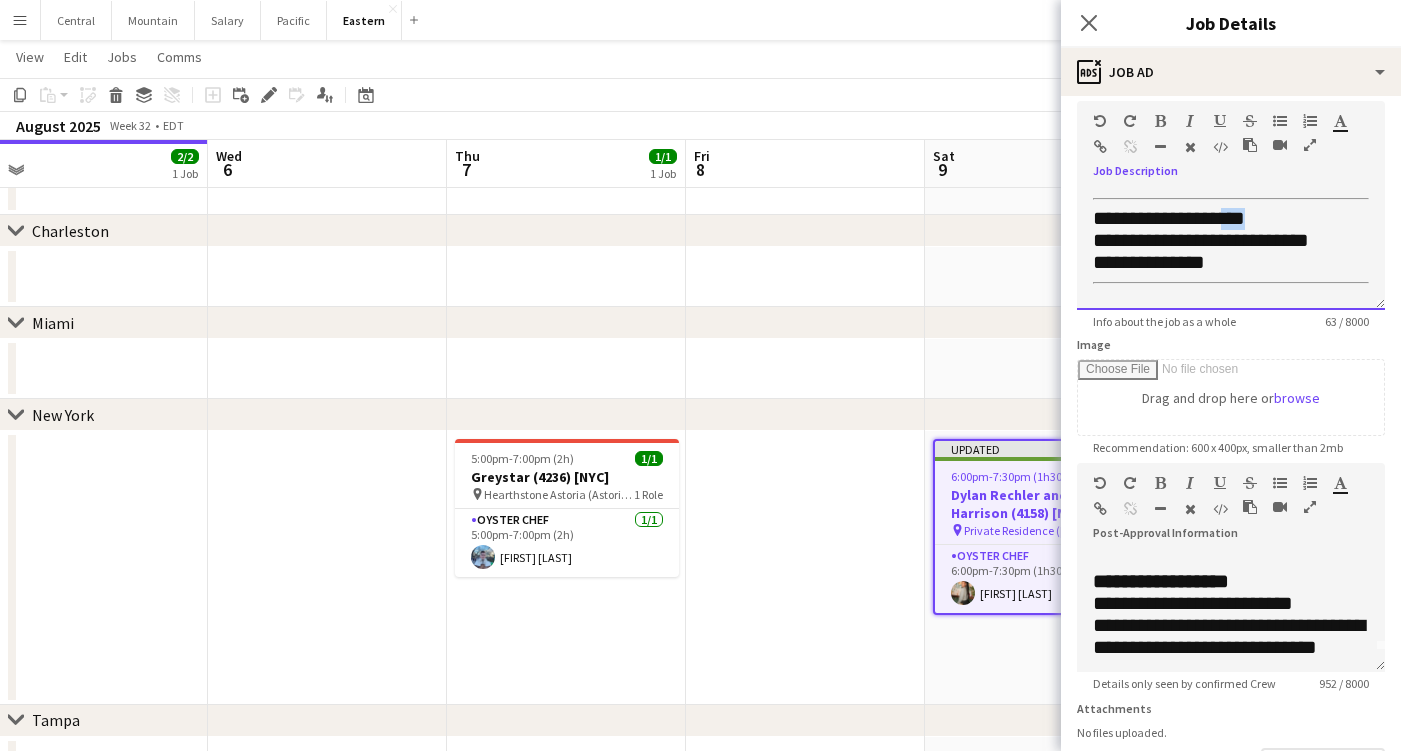 type 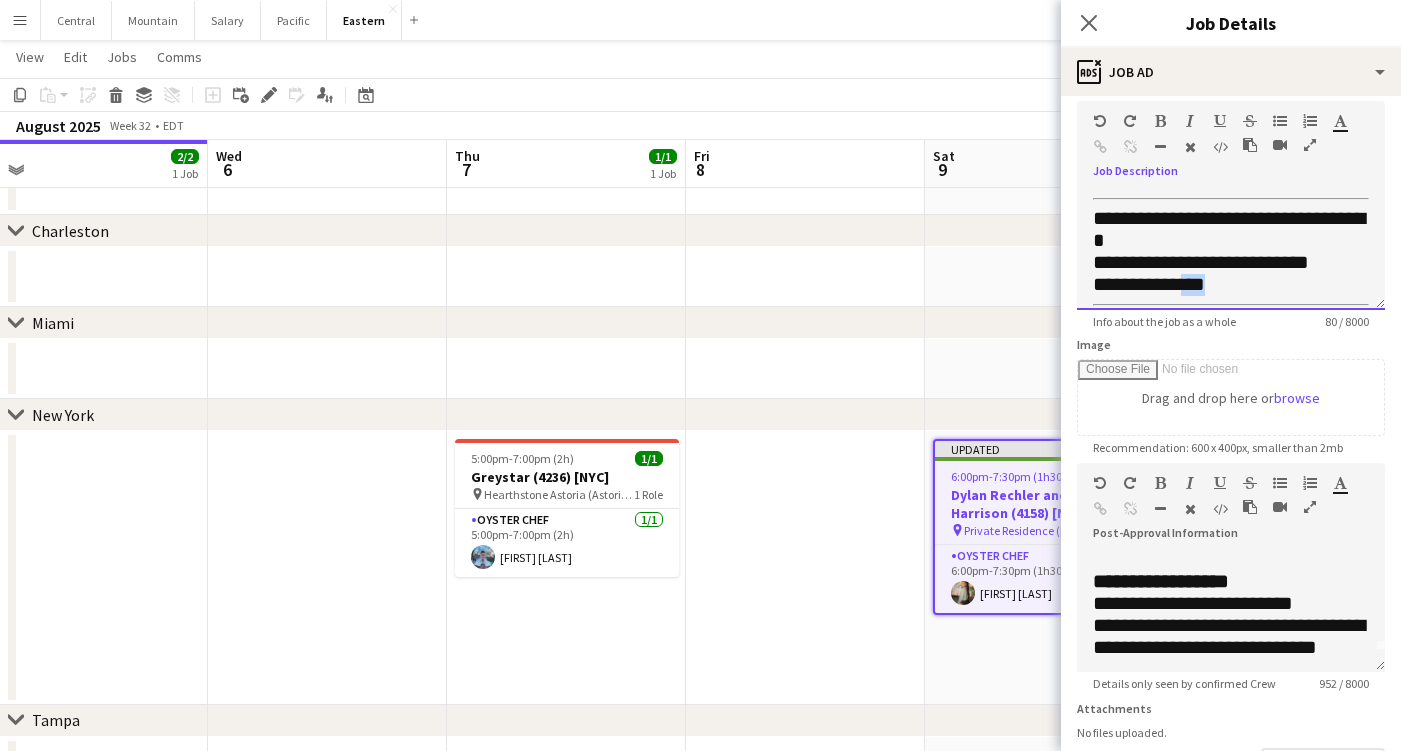 drag, startPoint x: 1236, startPoint y: 281, endPoint x: 1205, endPoint y: 284, distance: 31.144823 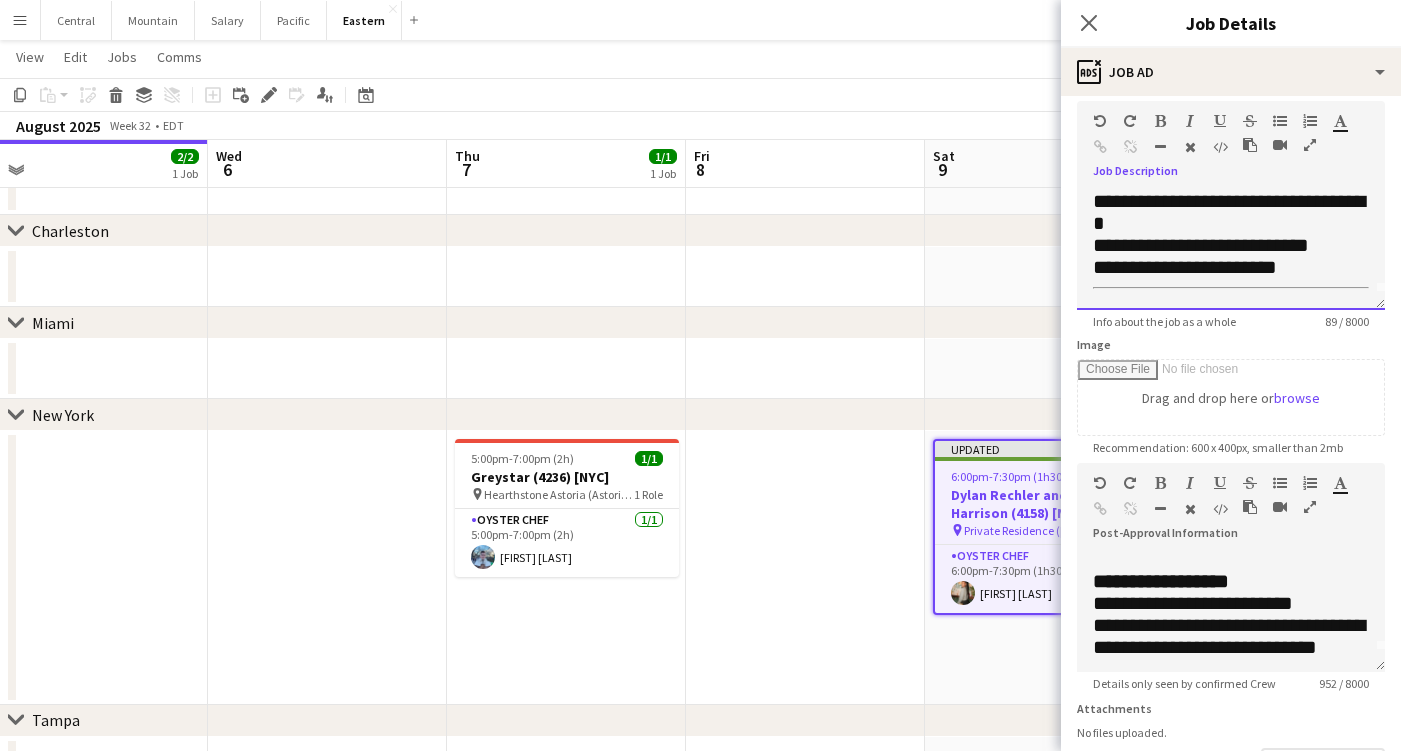 scroll, scrollTop: 16, scrollLeft: 0, axis: vertical 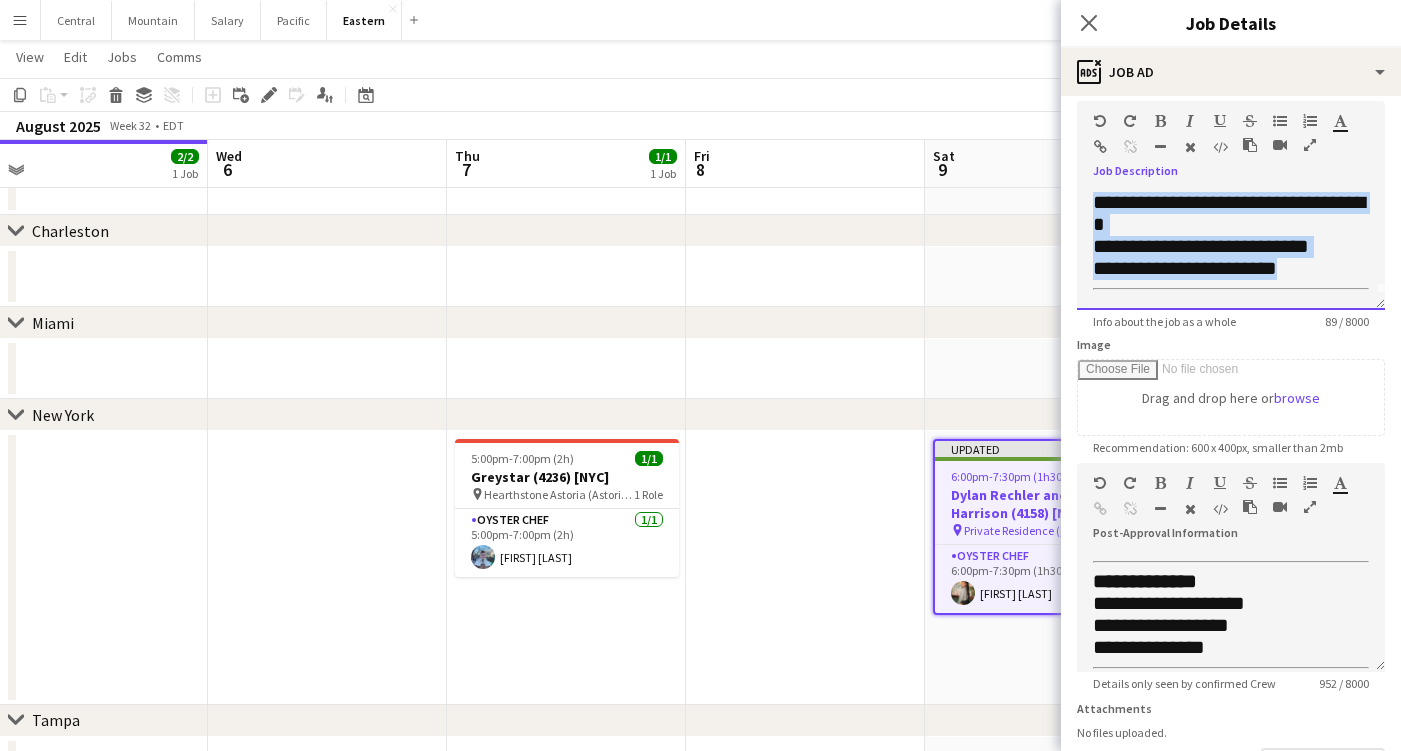 drag, startPoint x: 1307, startPoint y: 270, endPoint x: 1089, endPoint y: 202, distance: 228.35936 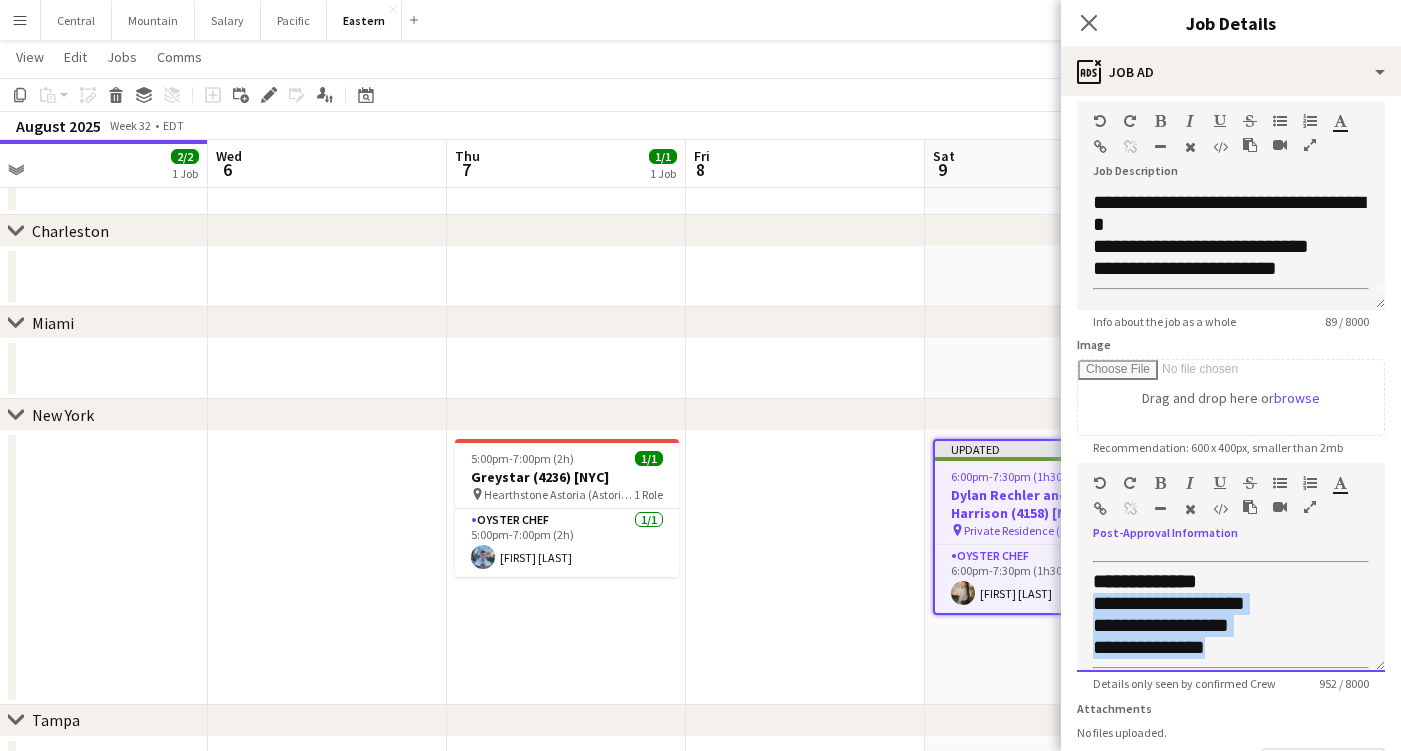 drag, startPoint x: 1204, startPoint y: 648, endPoint x: 1079, endPoint y: 595, distance: 135.77187 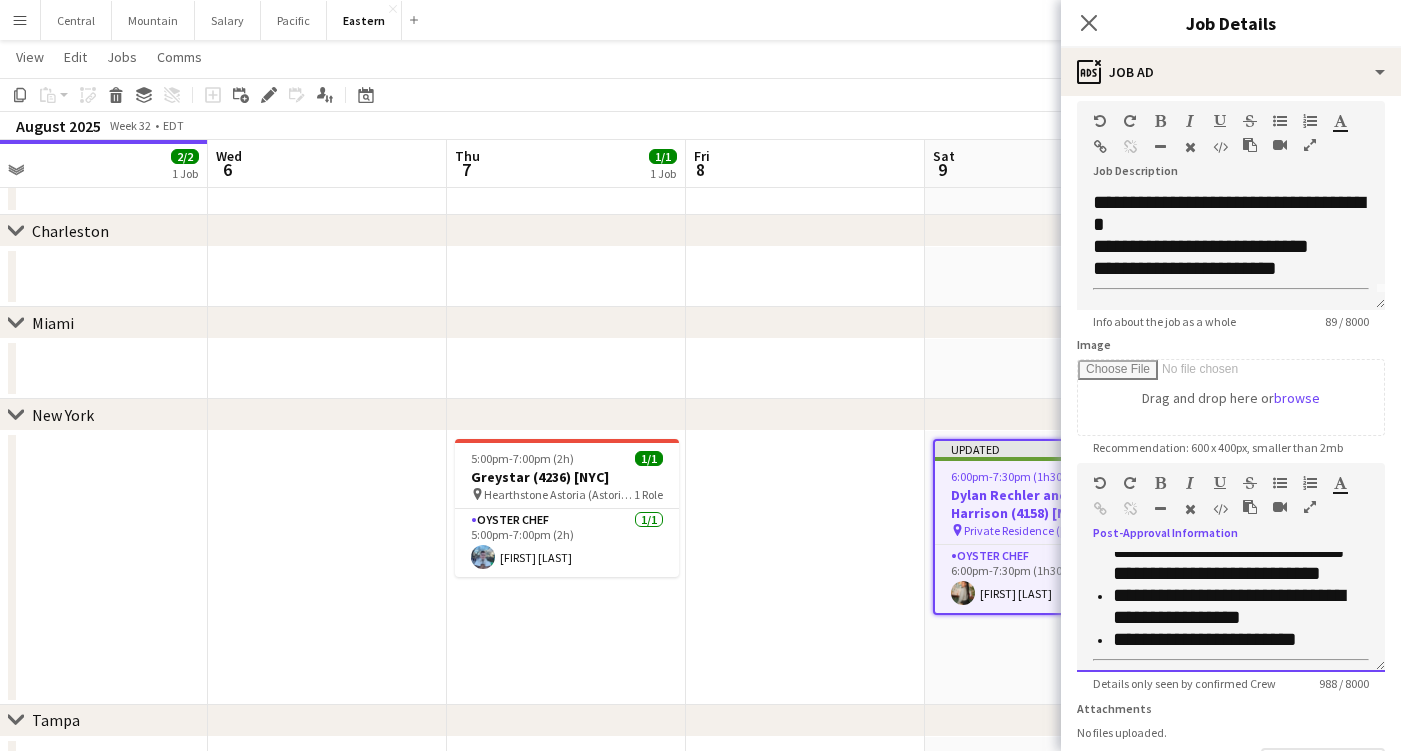 scroll, scrollTop: 927, scrollLeft: 0, axis: vertical 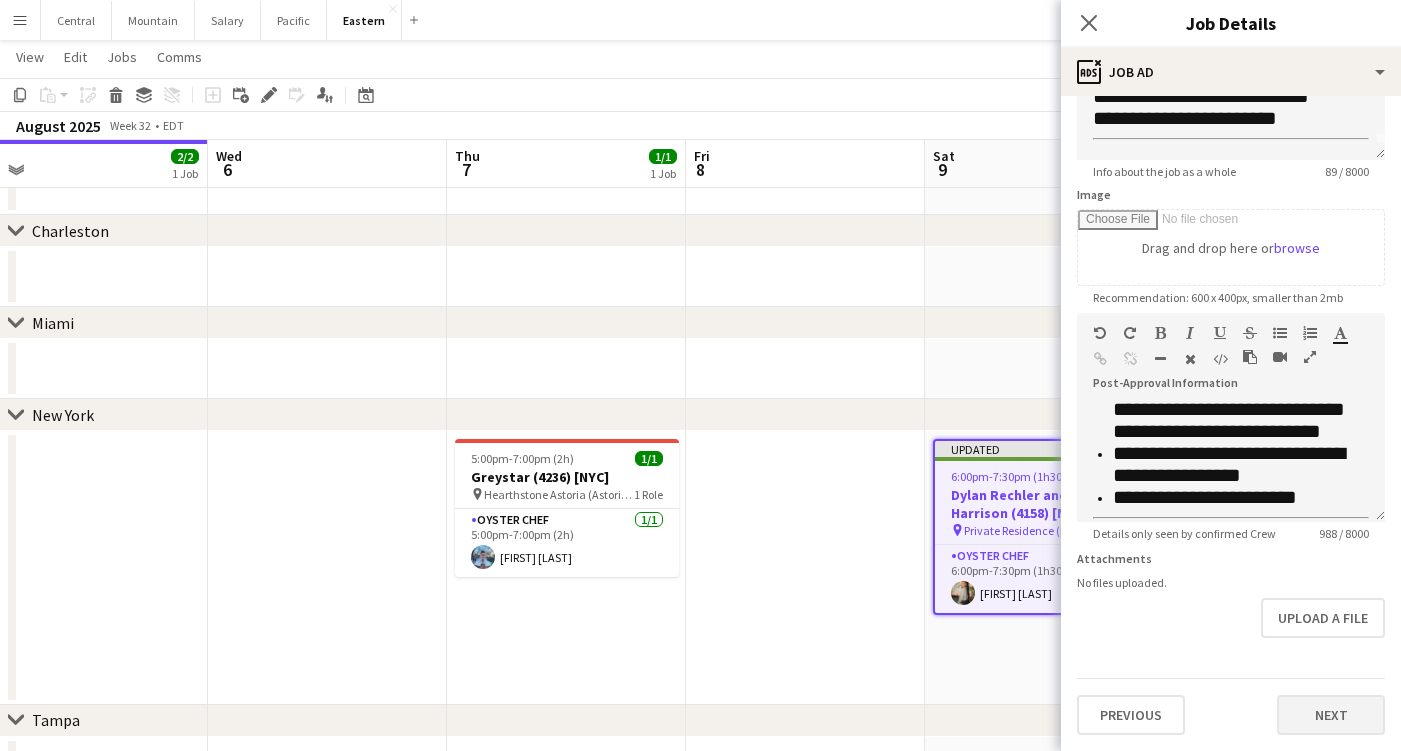 click on "Next" at bounding box center [1331, 715] 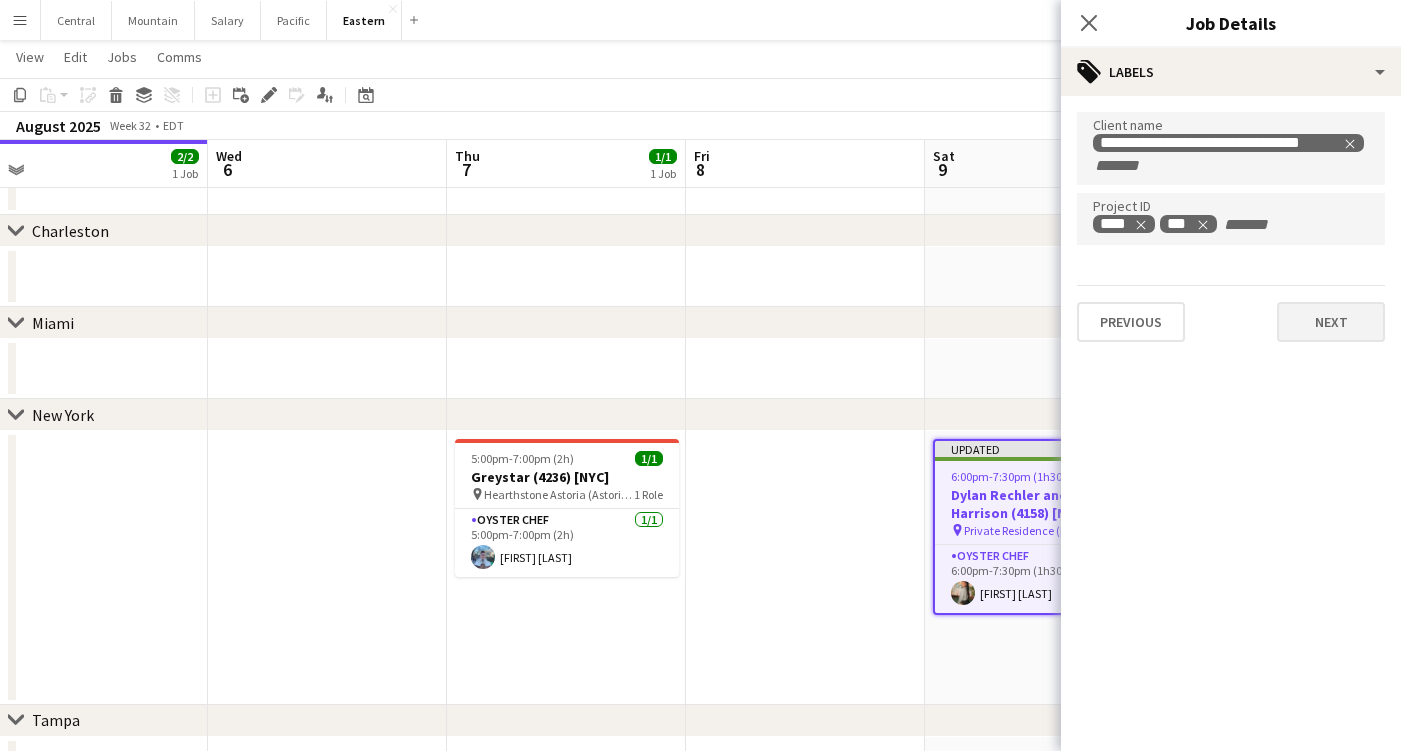 click on "Next" at bounding box center (1331, 322) 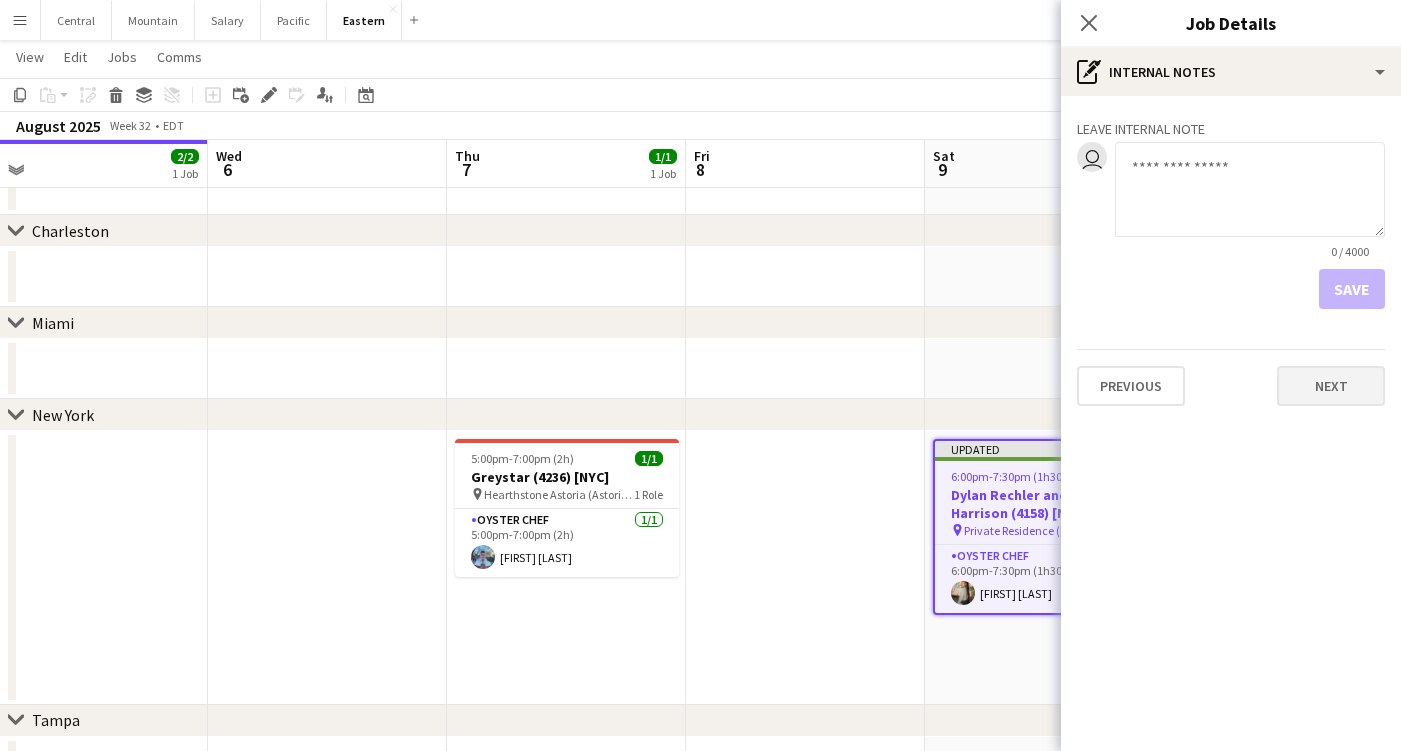click on "Next" at bounding box center (1331, 386) 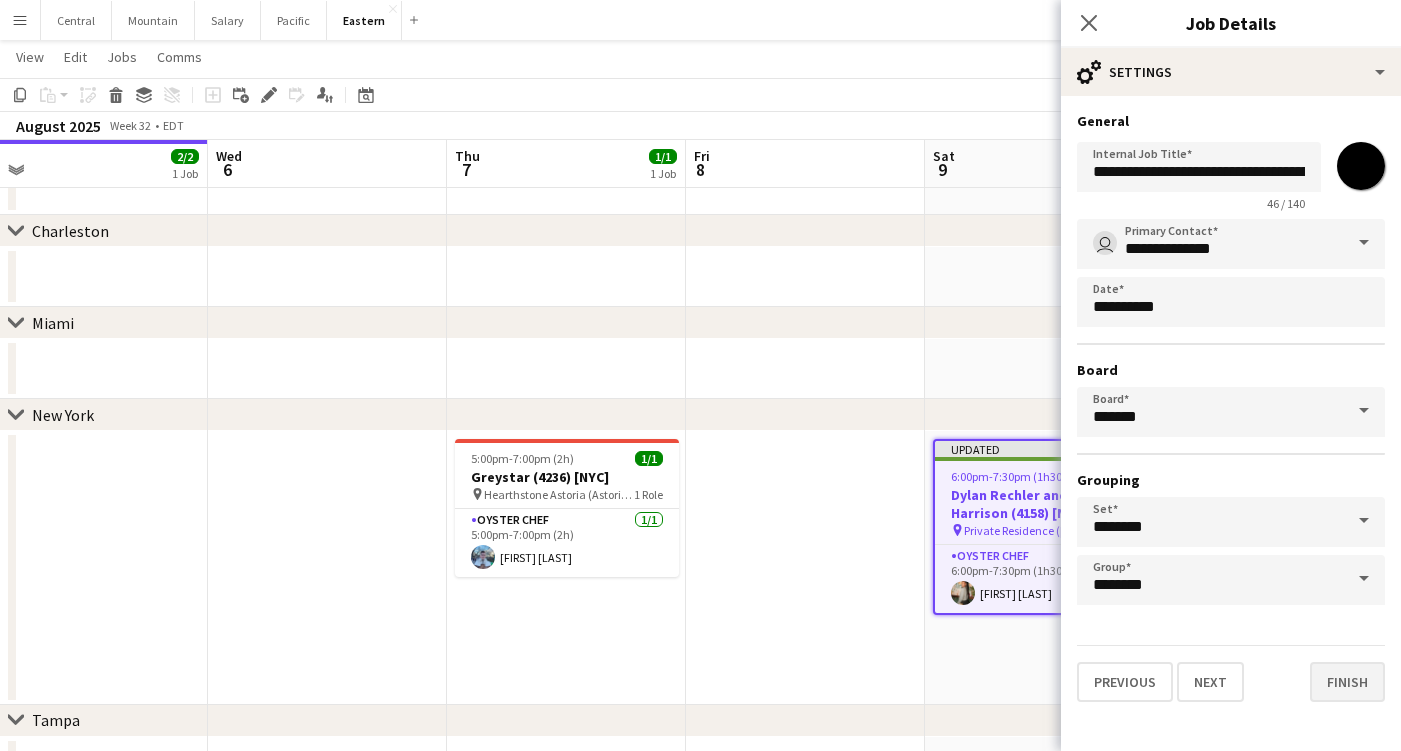 click on "Finish" at bounding box center [1347, 682] 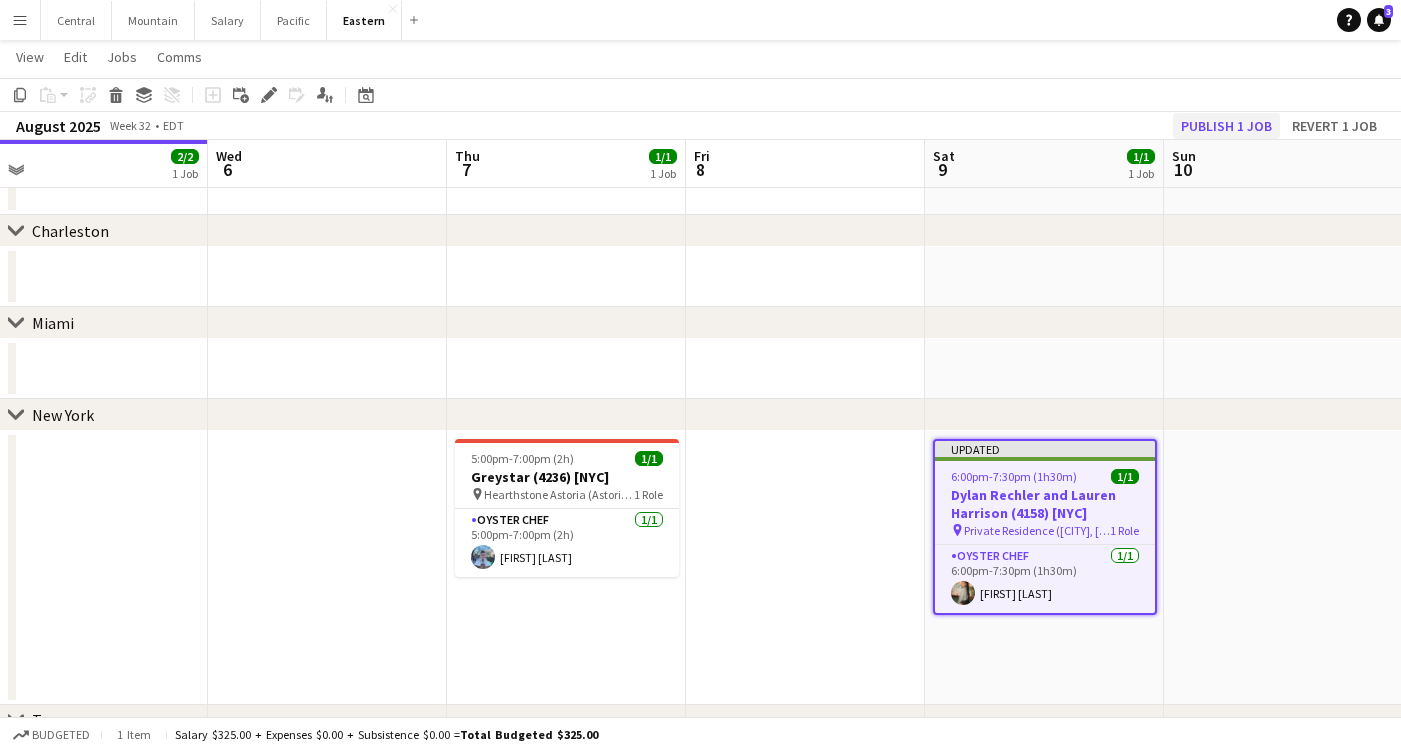 click on "Publish 1 job" 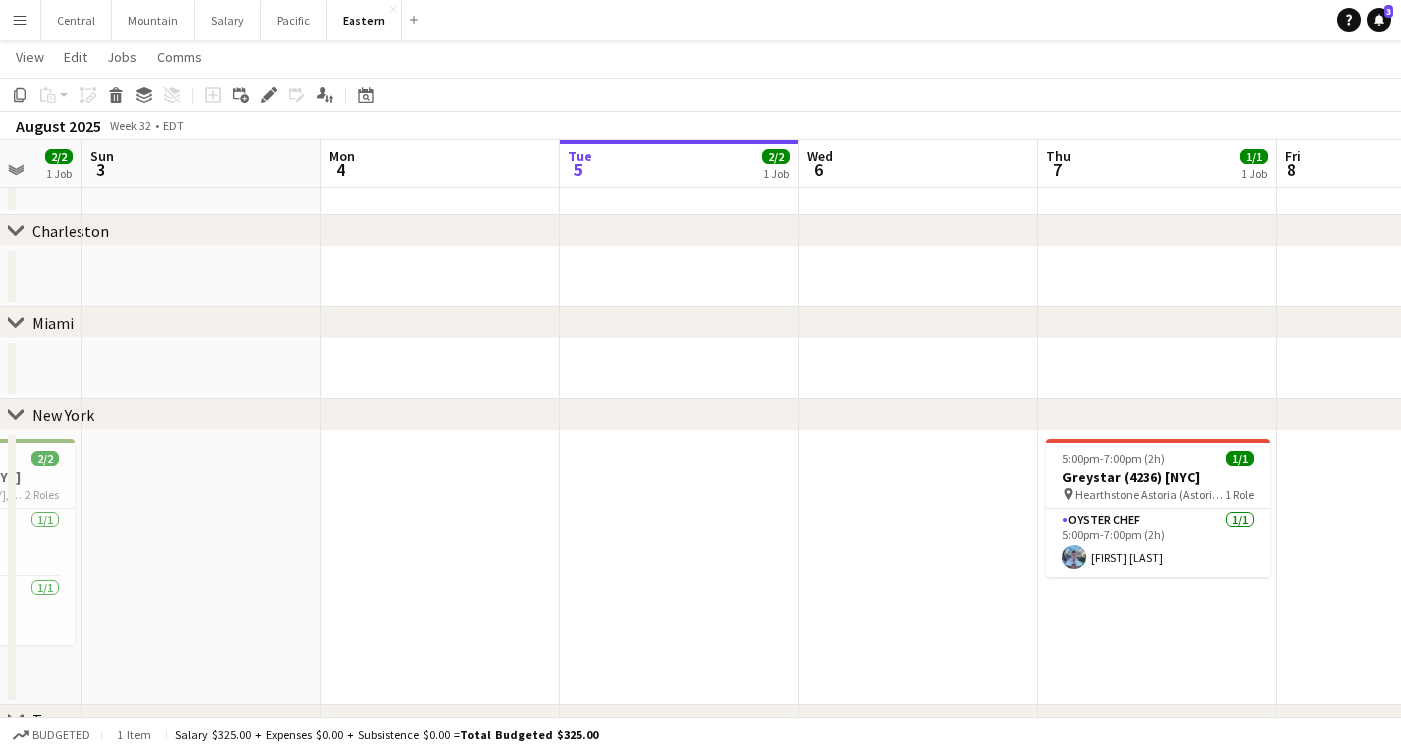 scroll, scrollTop: 0, scrollLeft: 611, axis: horizontal 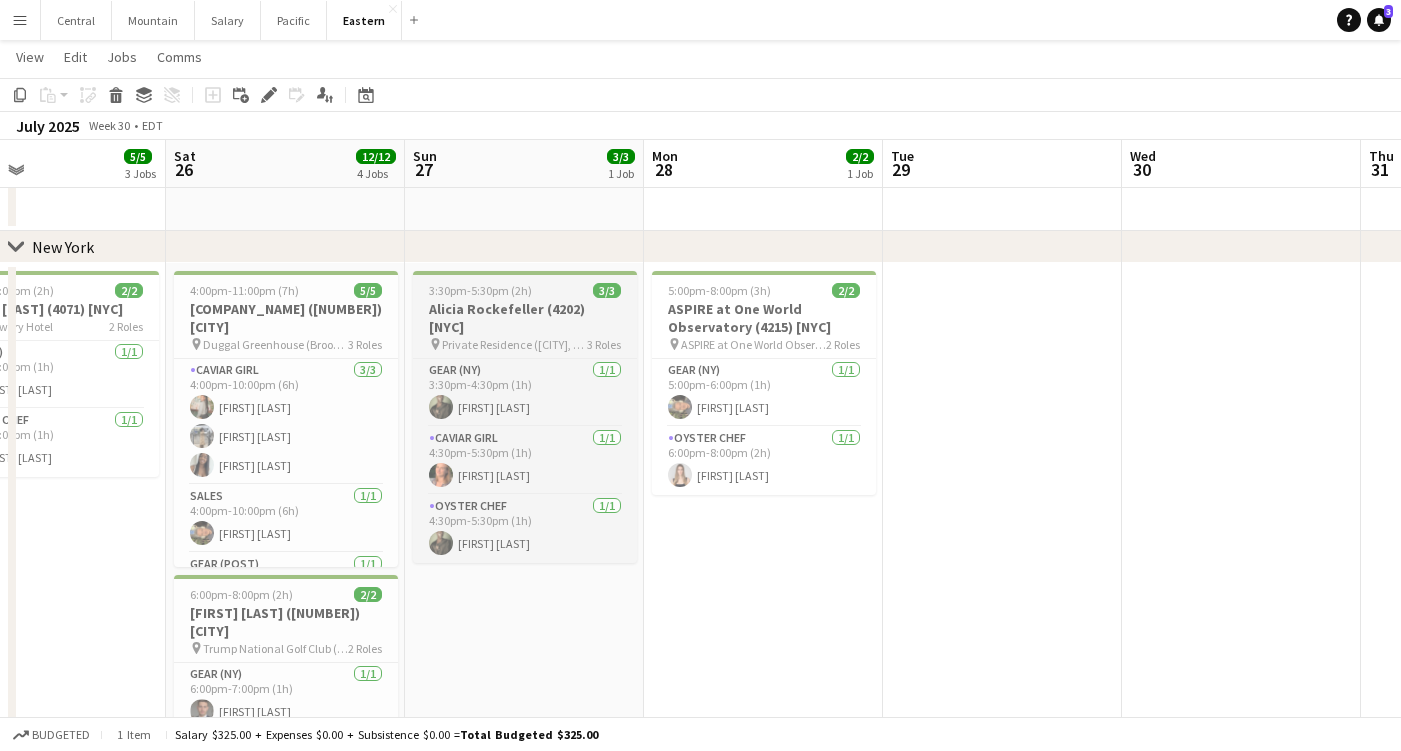 click on "Private Residence (Sea Girt, NJ)" at bounding box center [514, 344] 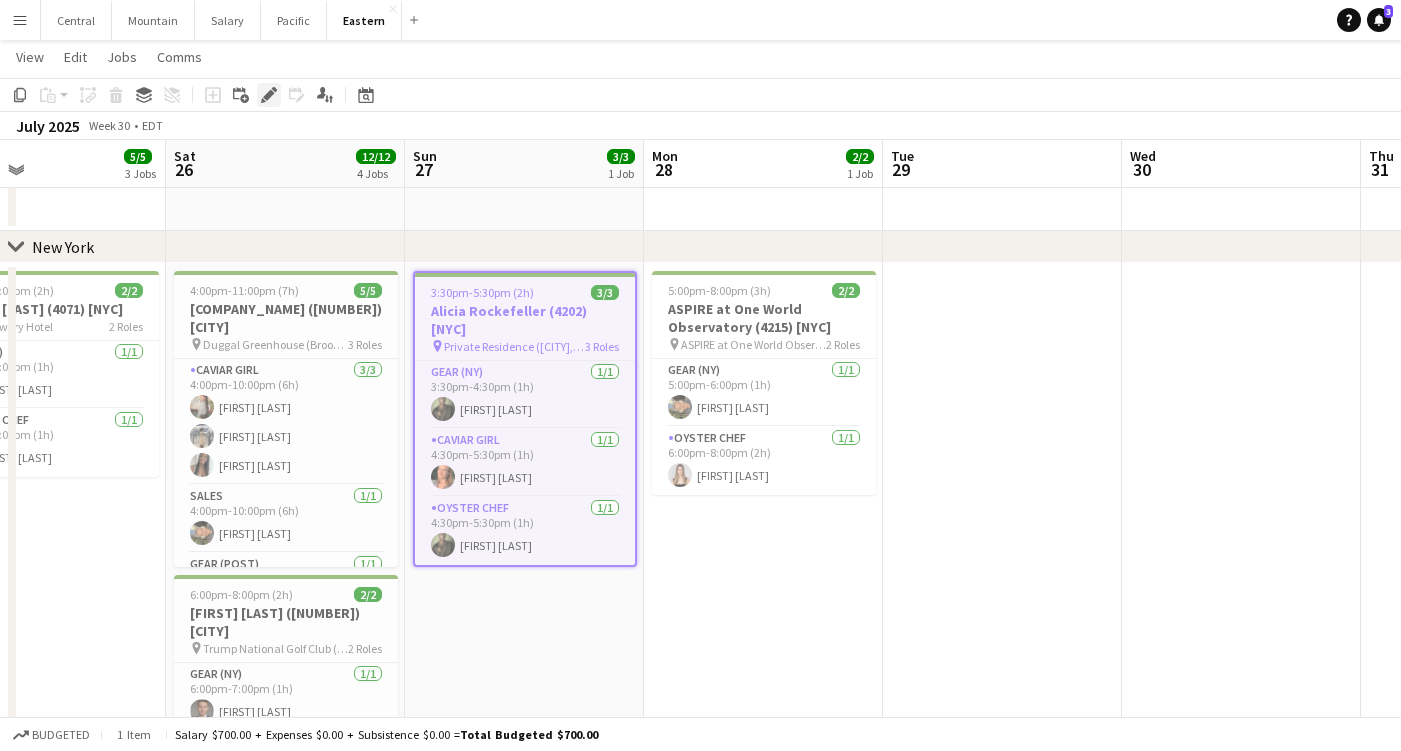 click on "Edit" at bounding box center (269, 95) 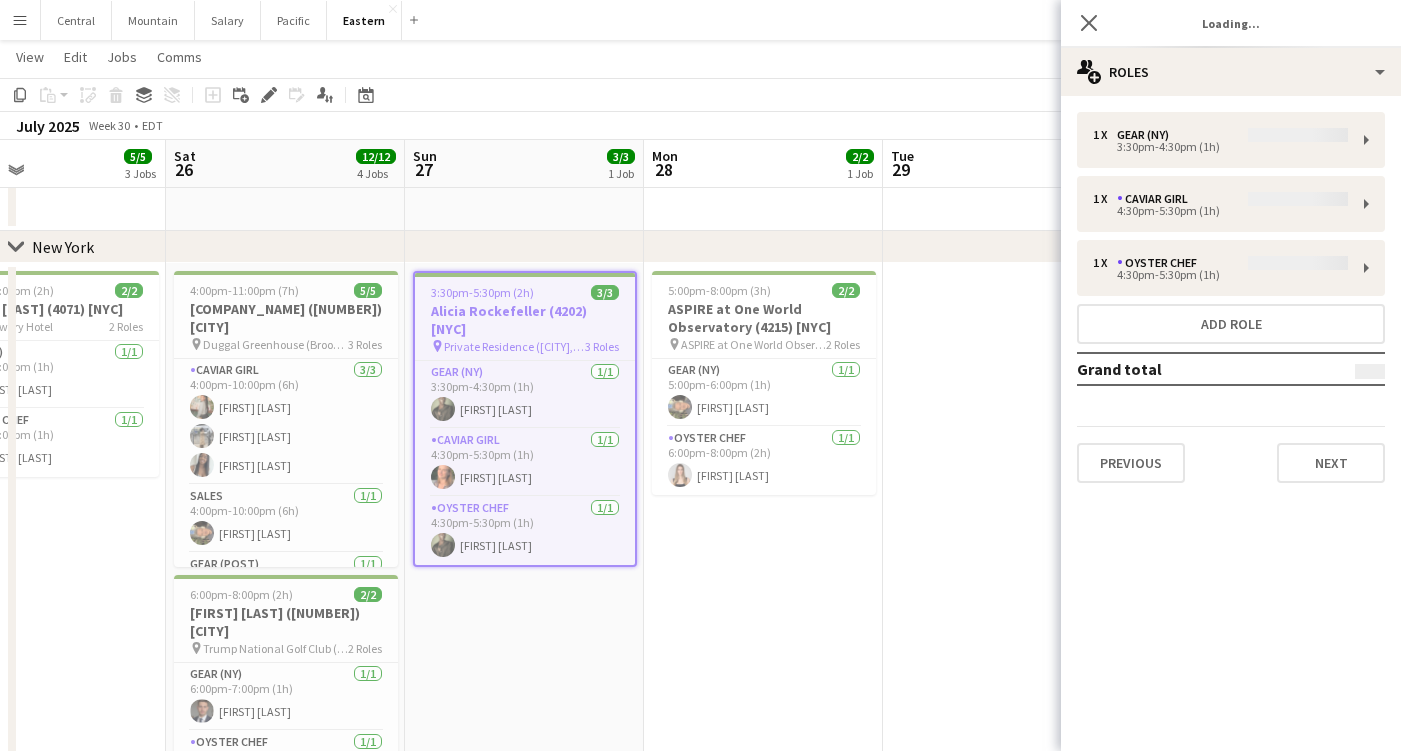 type on "**********" 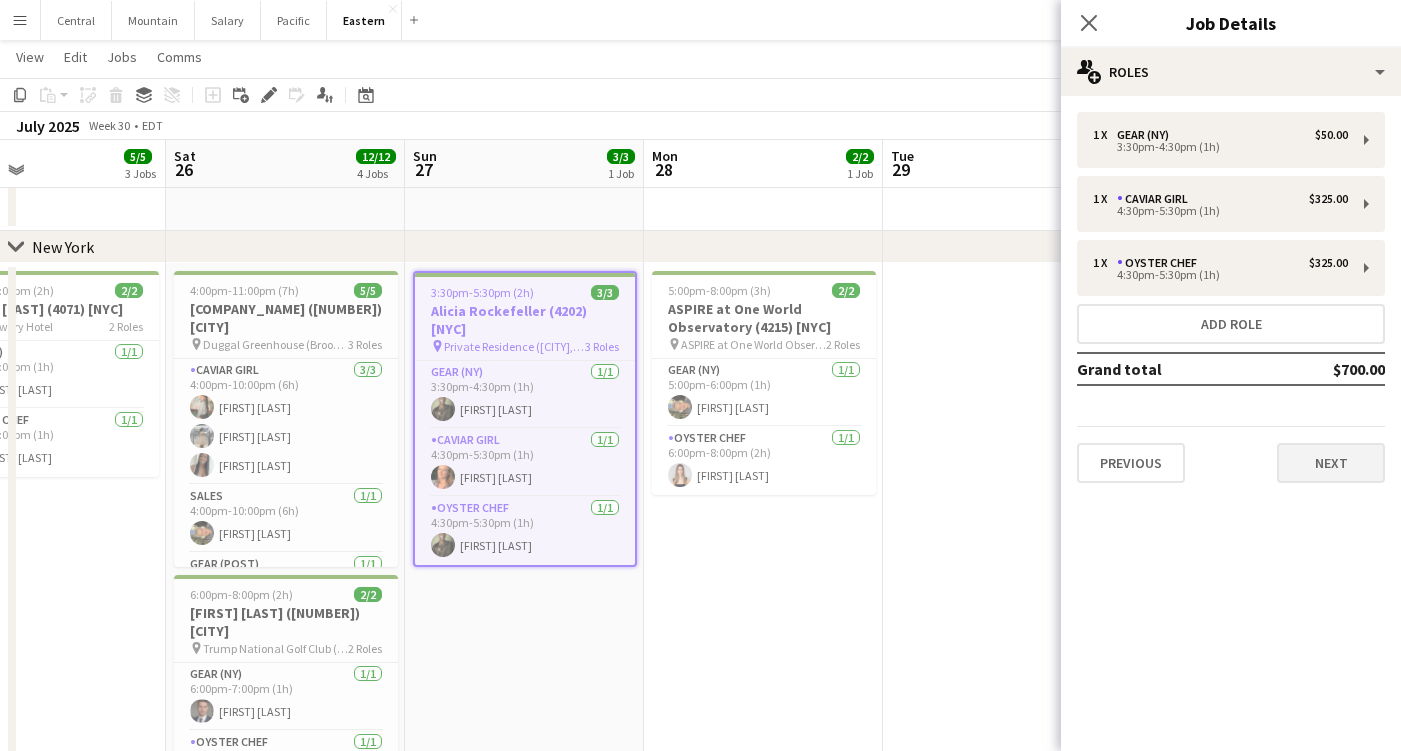 click on "Next" at bounding box center [1331, 463] 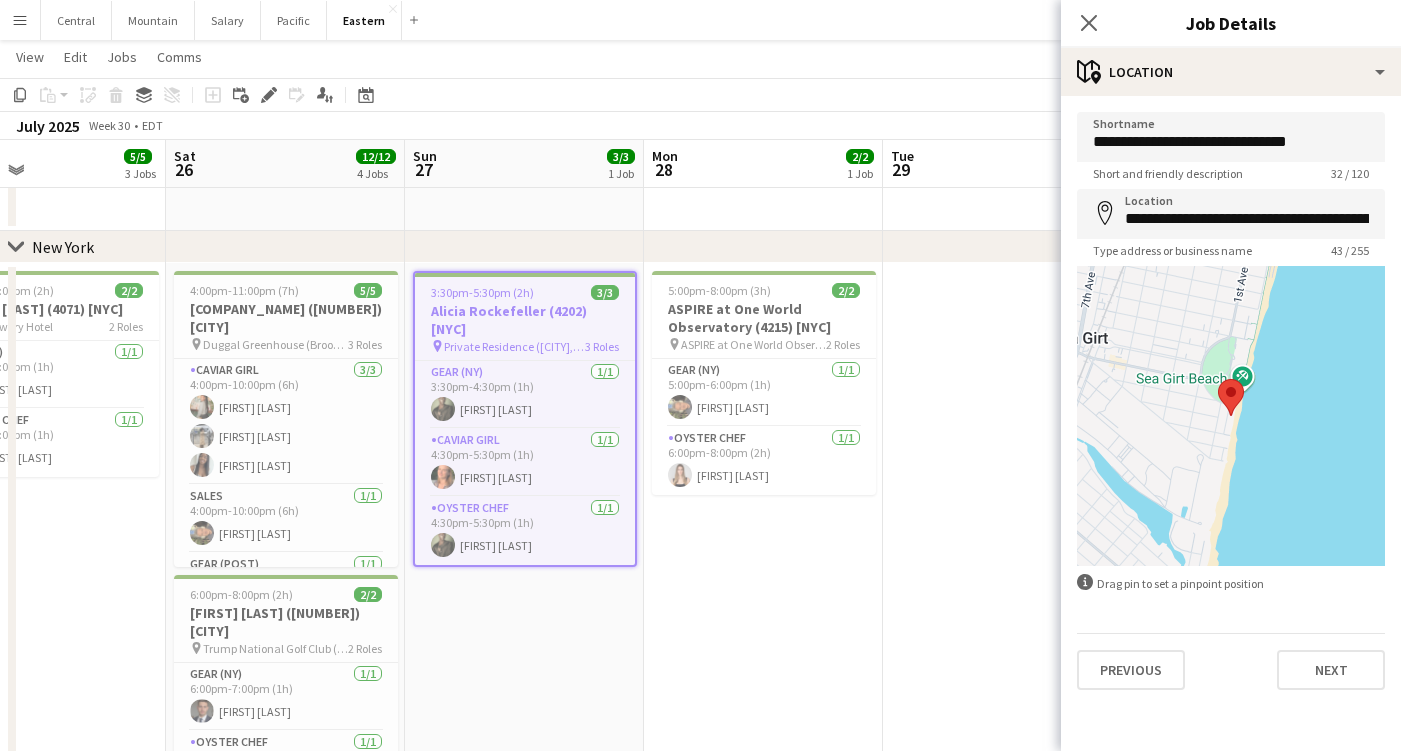 click on "**********" at bounding box center [1231, 401] 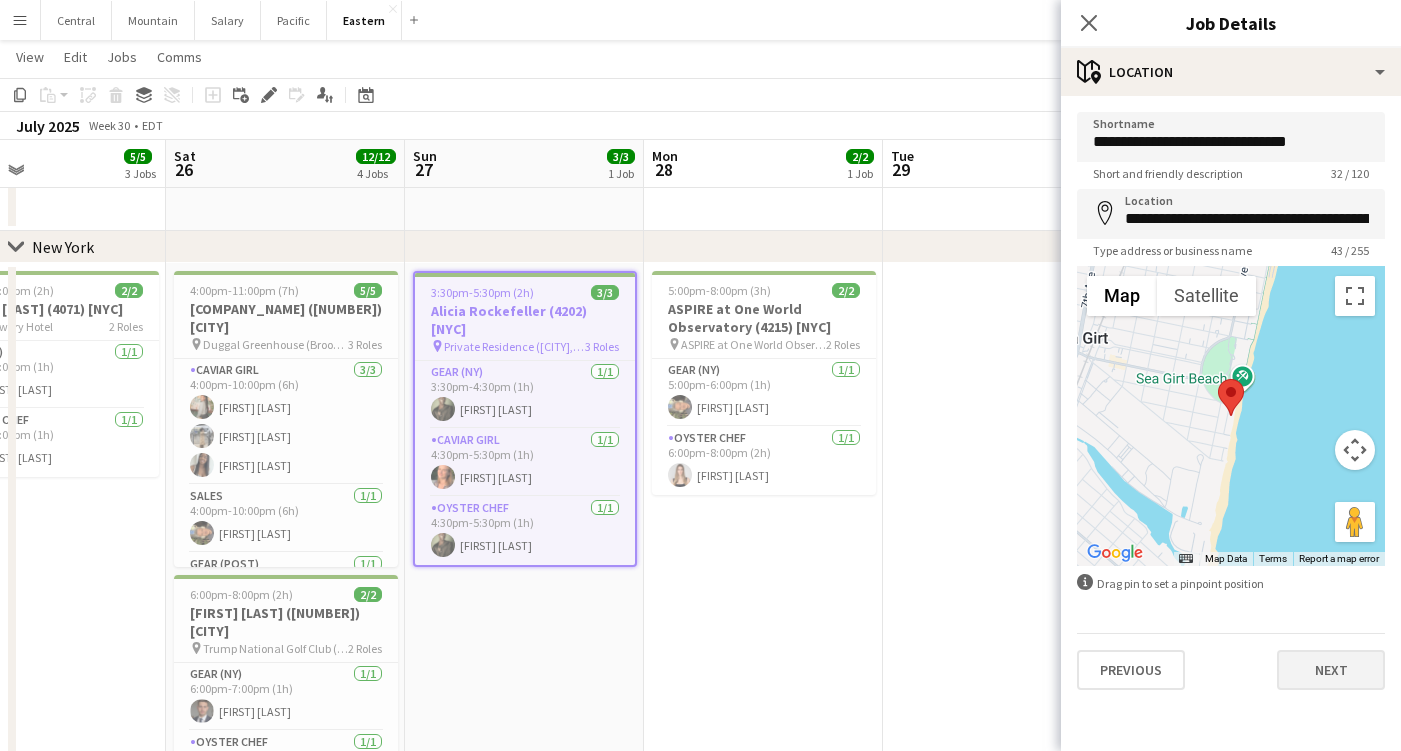 click on "Next" at bounding box center [1331, 670] 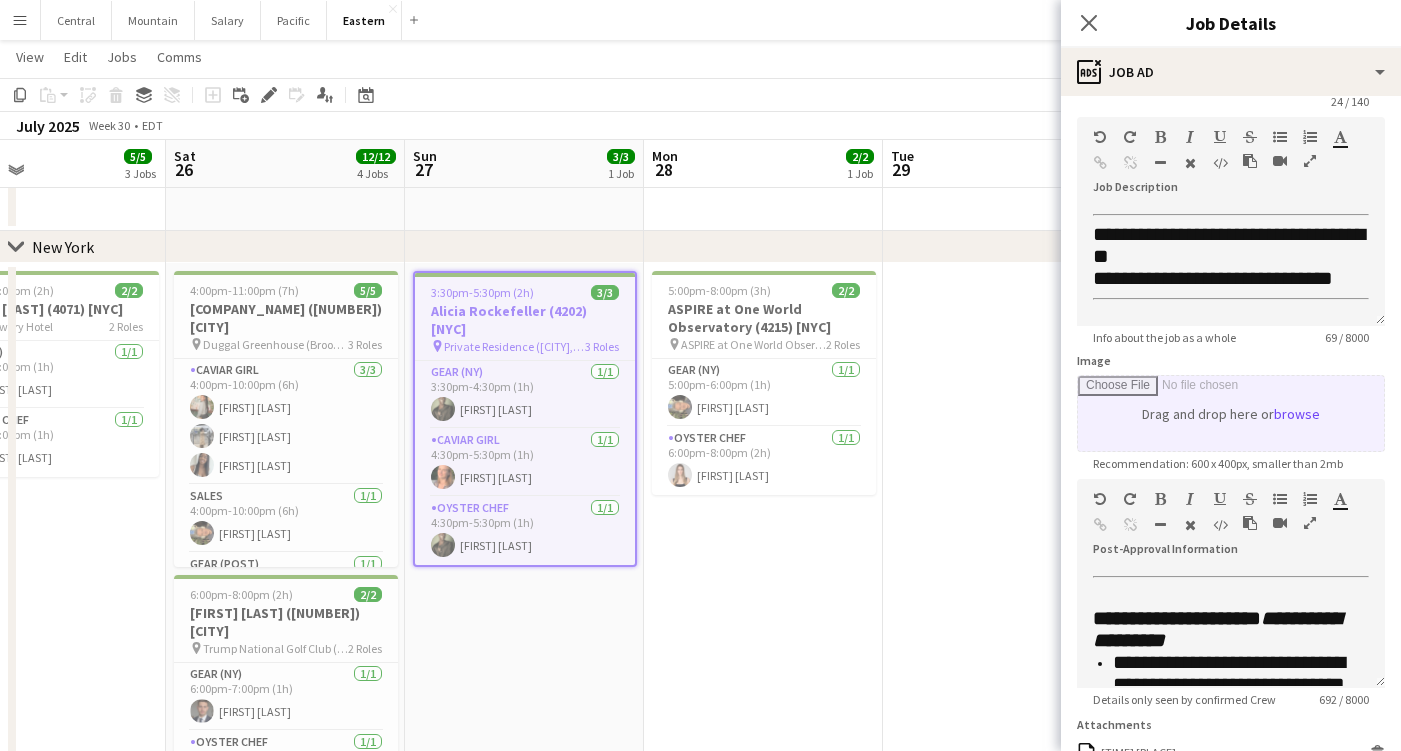 scroll, scrollTop: 75, scrollLeft: 0, axis: vertical 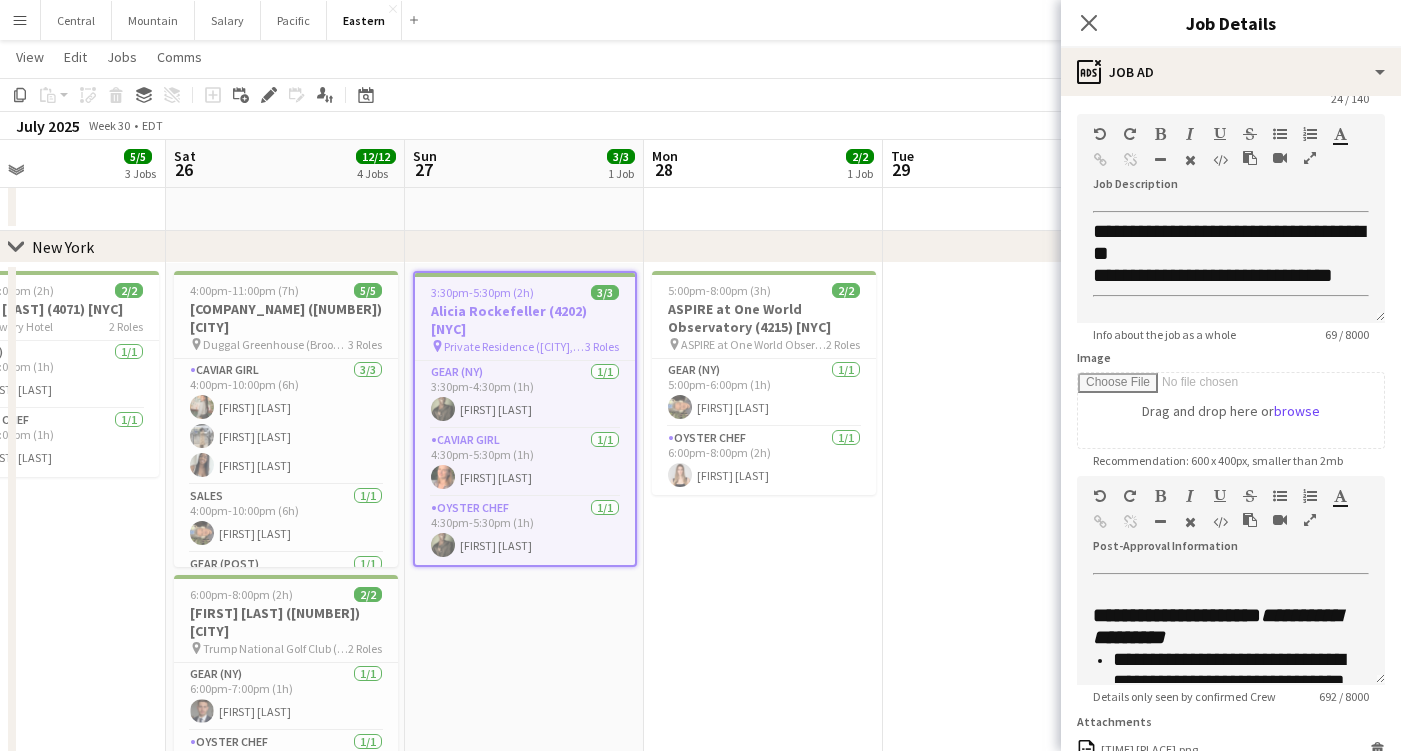 click at bounding box center [1310, 520] 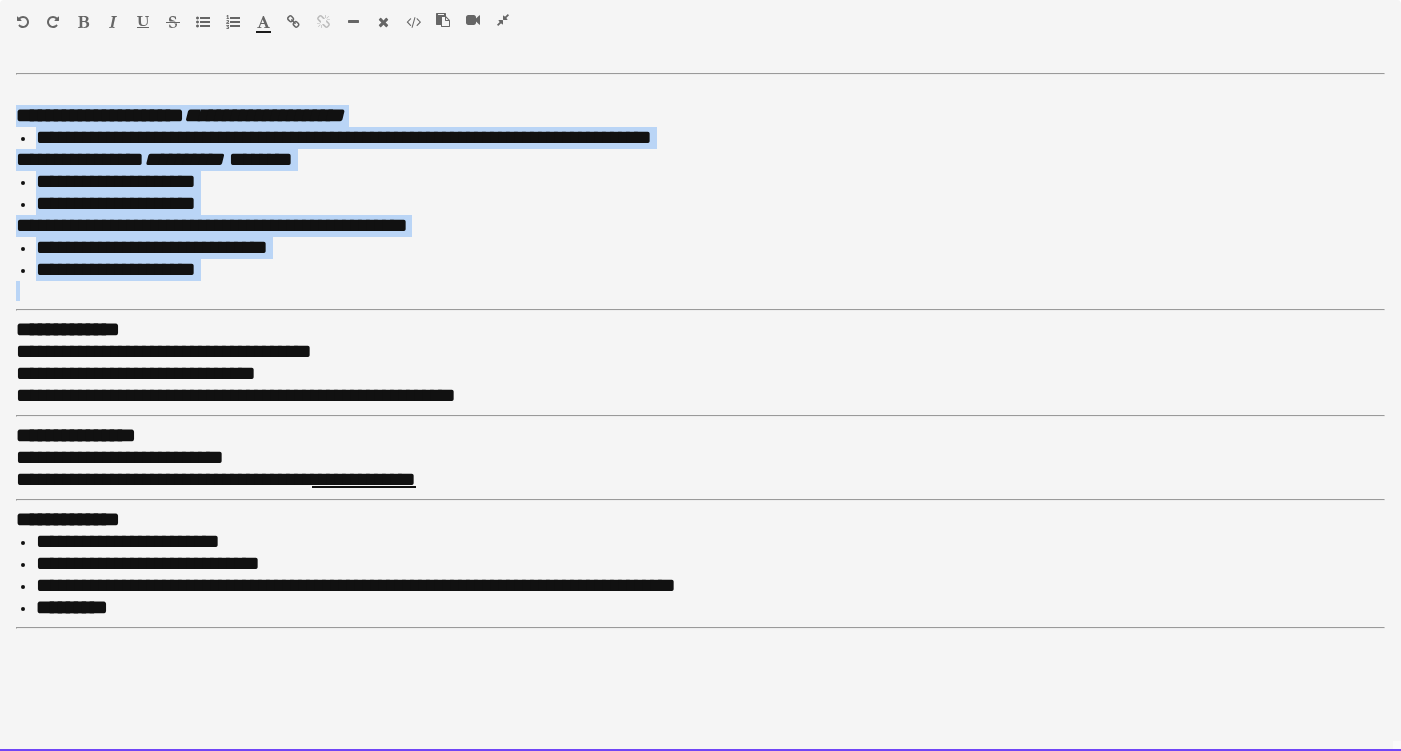 drag, startPoint x: 206, startPoint y: 283, endPoint x: -10, endPoint y: 116, distance: 273.0293 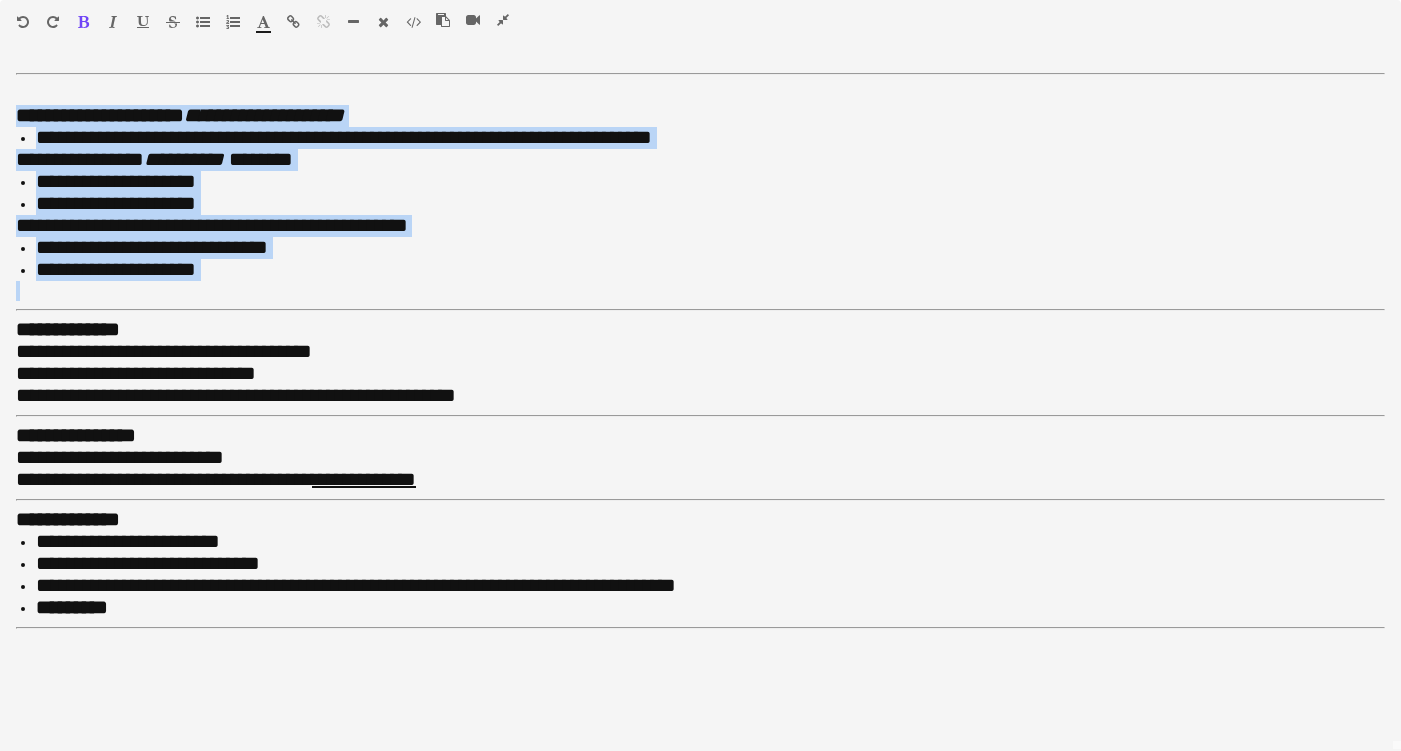 click at bounding box center [503, 20] 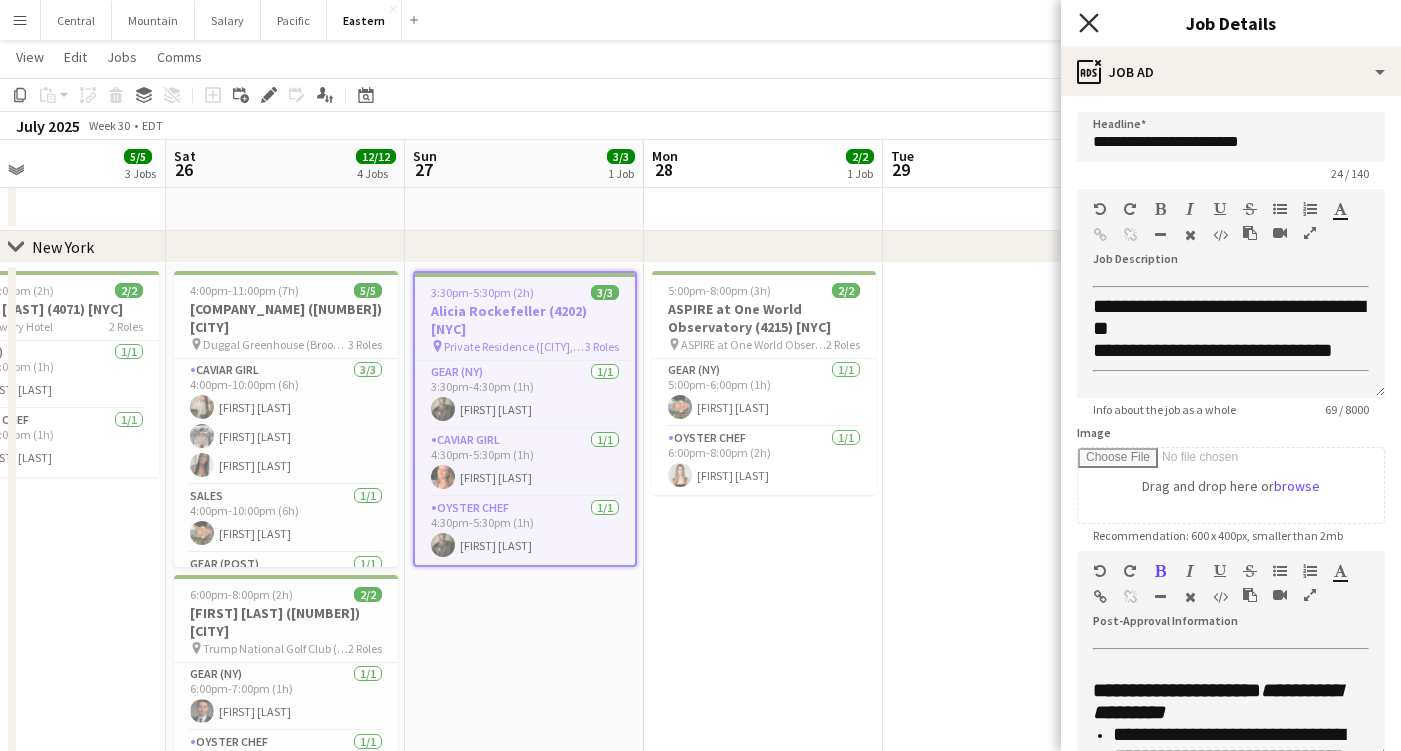 click on "Close pop-in" 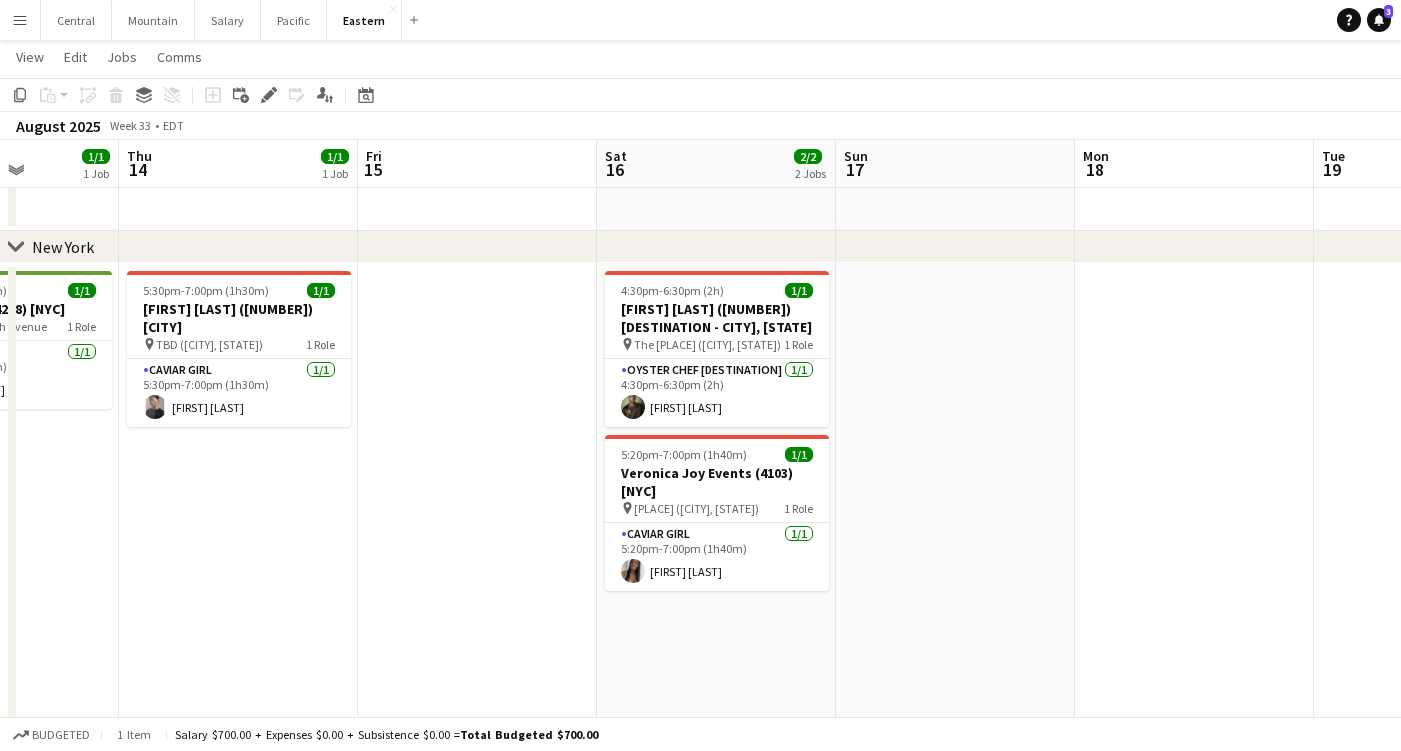 scroll, scrollTop: 0, scrollLeft: 606, axis: horizontal 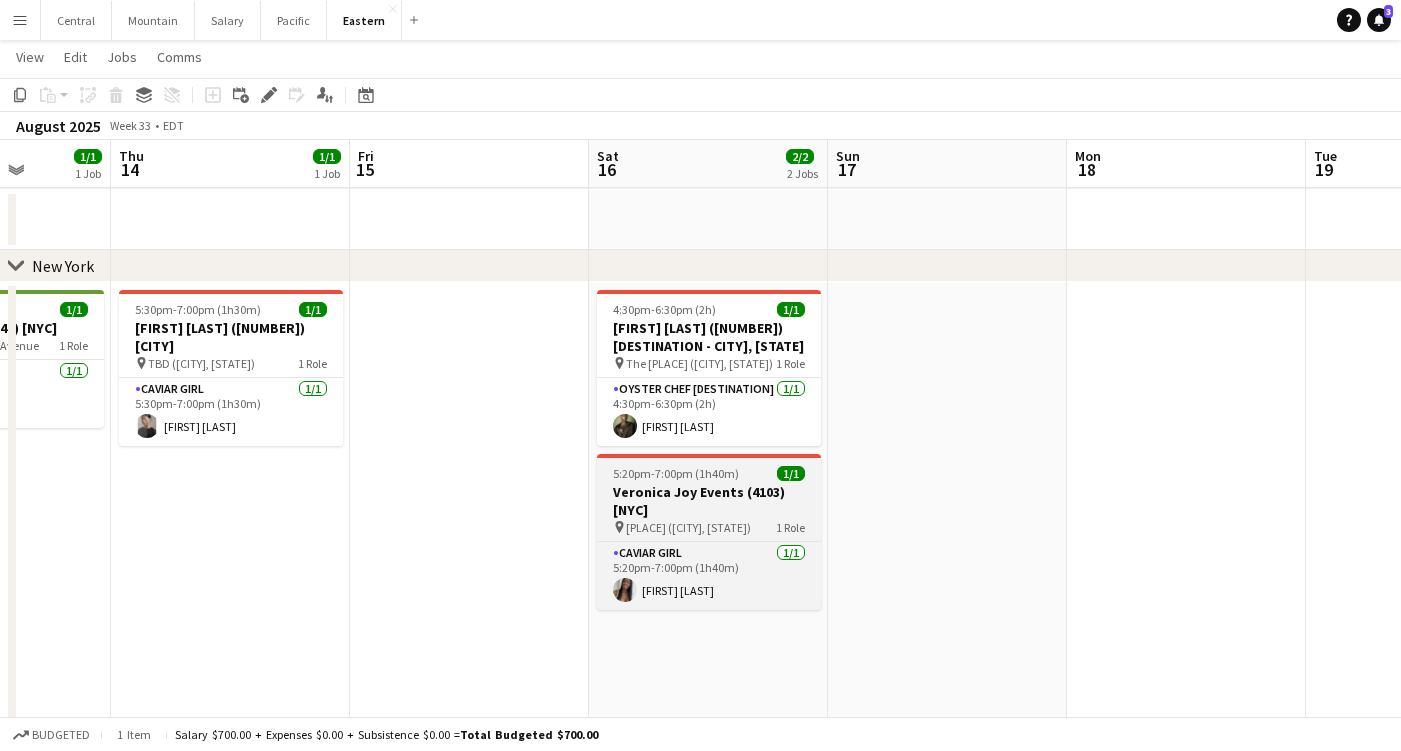 click on "Veronica Joy Events (4103) [NYC]" at bounding box center (709, 501) 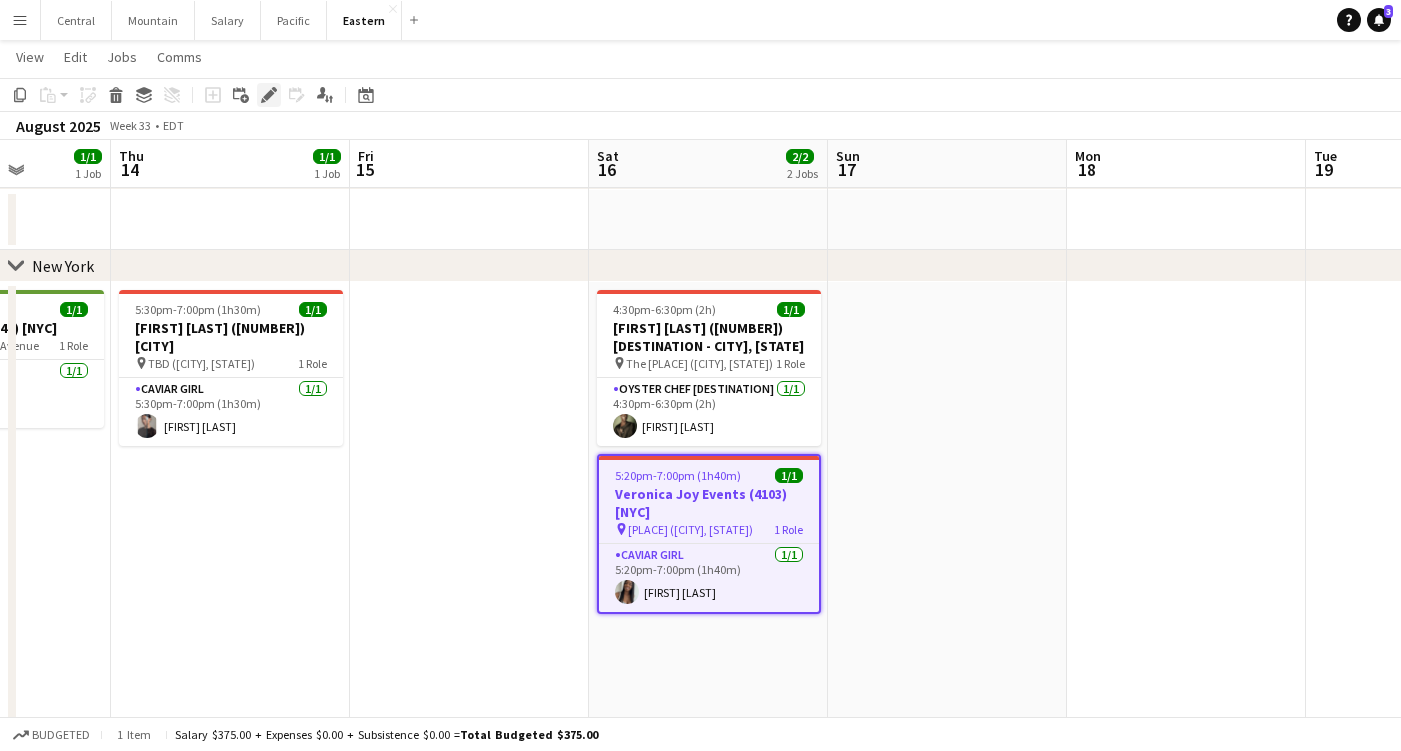 click on "Edit" 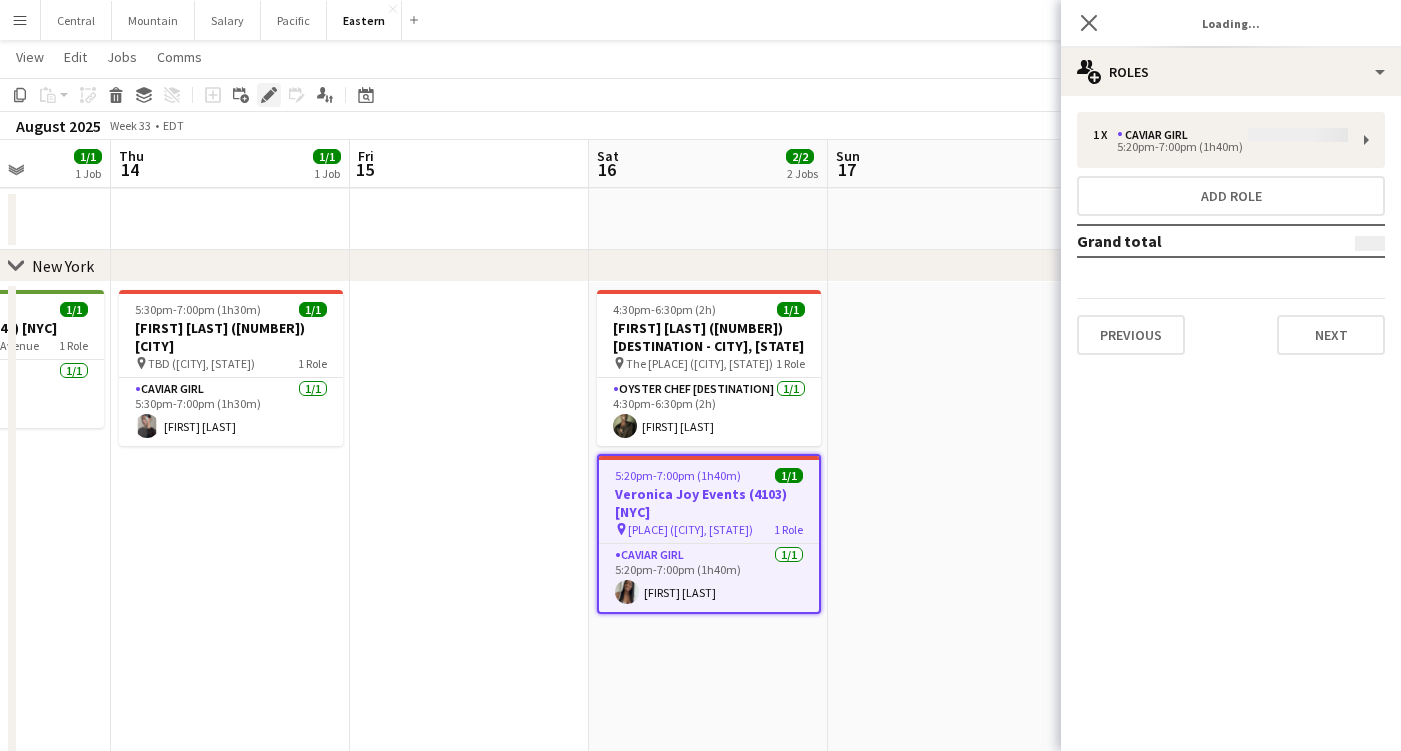 type on "**********" 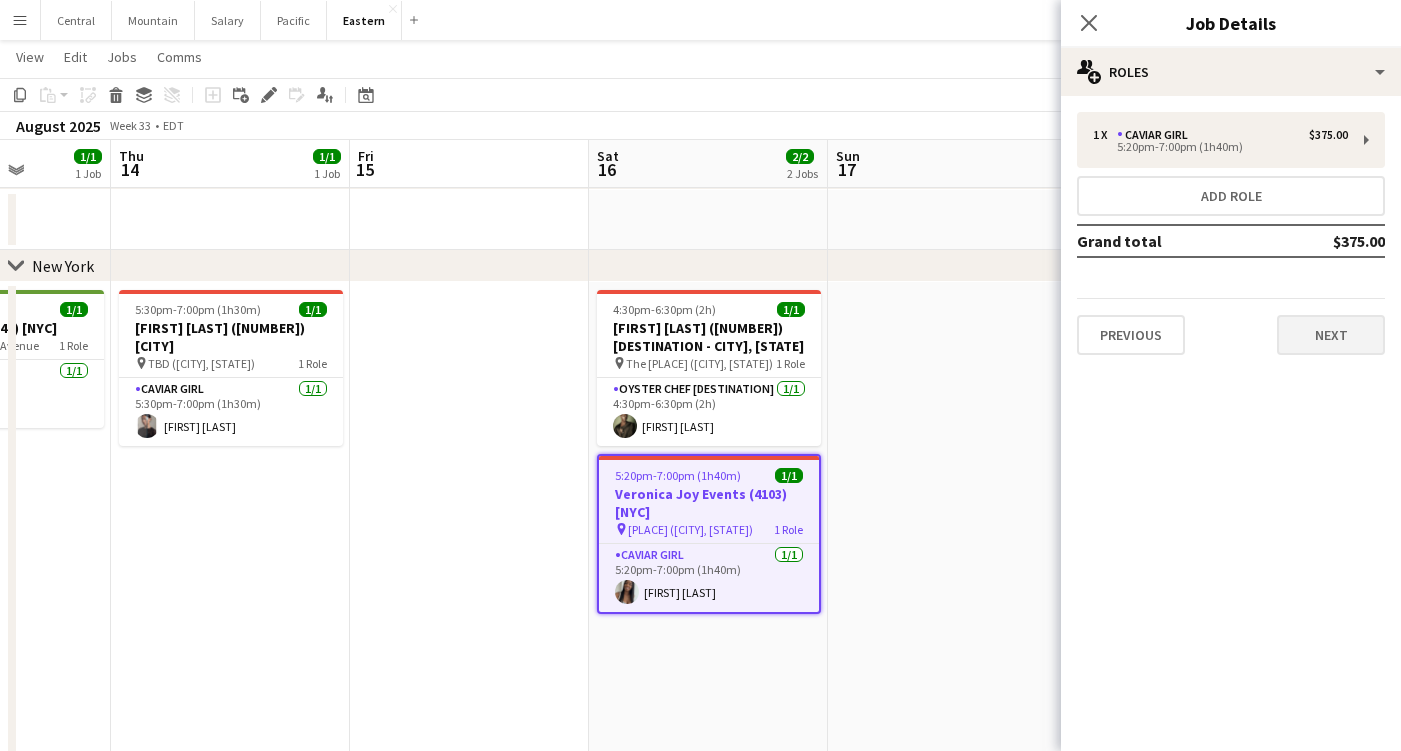 click on "Next" at bounding box center (1331, 335) 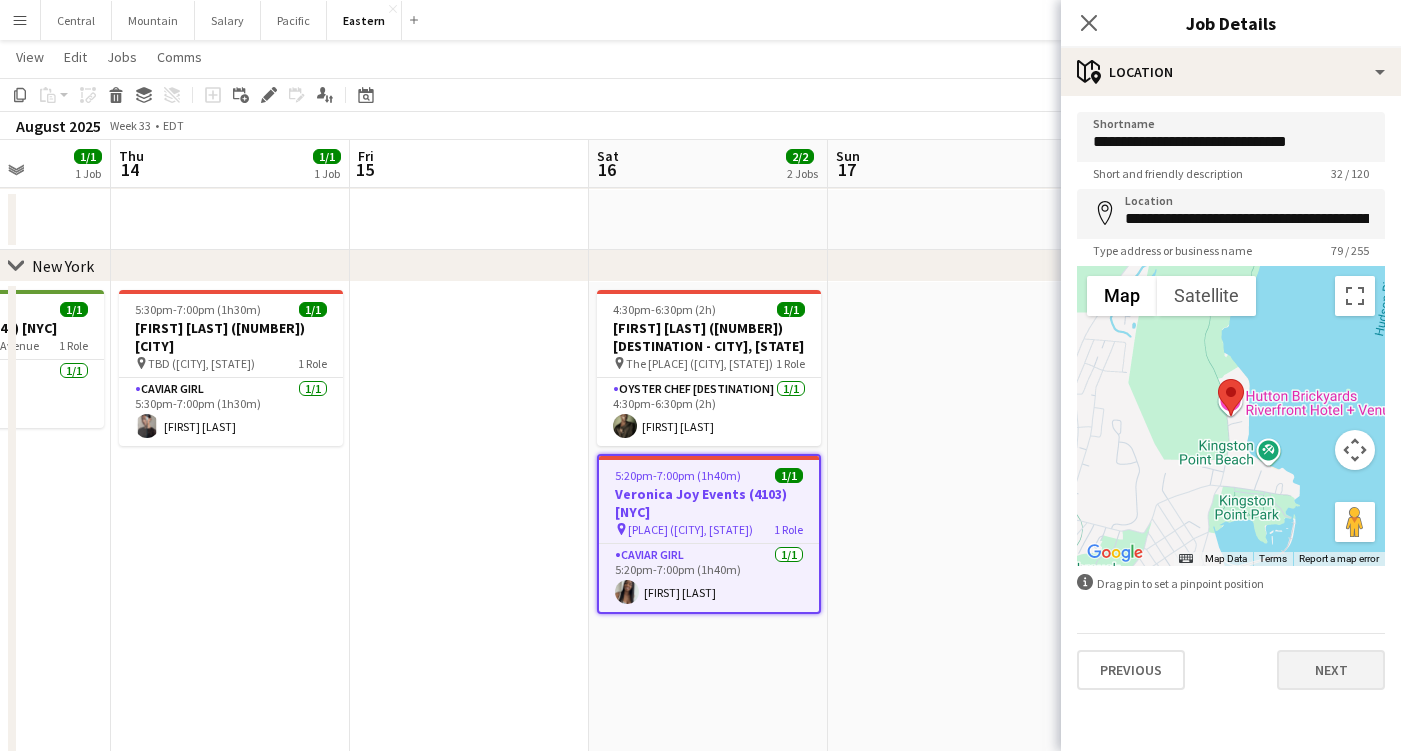 click on "Next" at bounding box center (1331, 670) 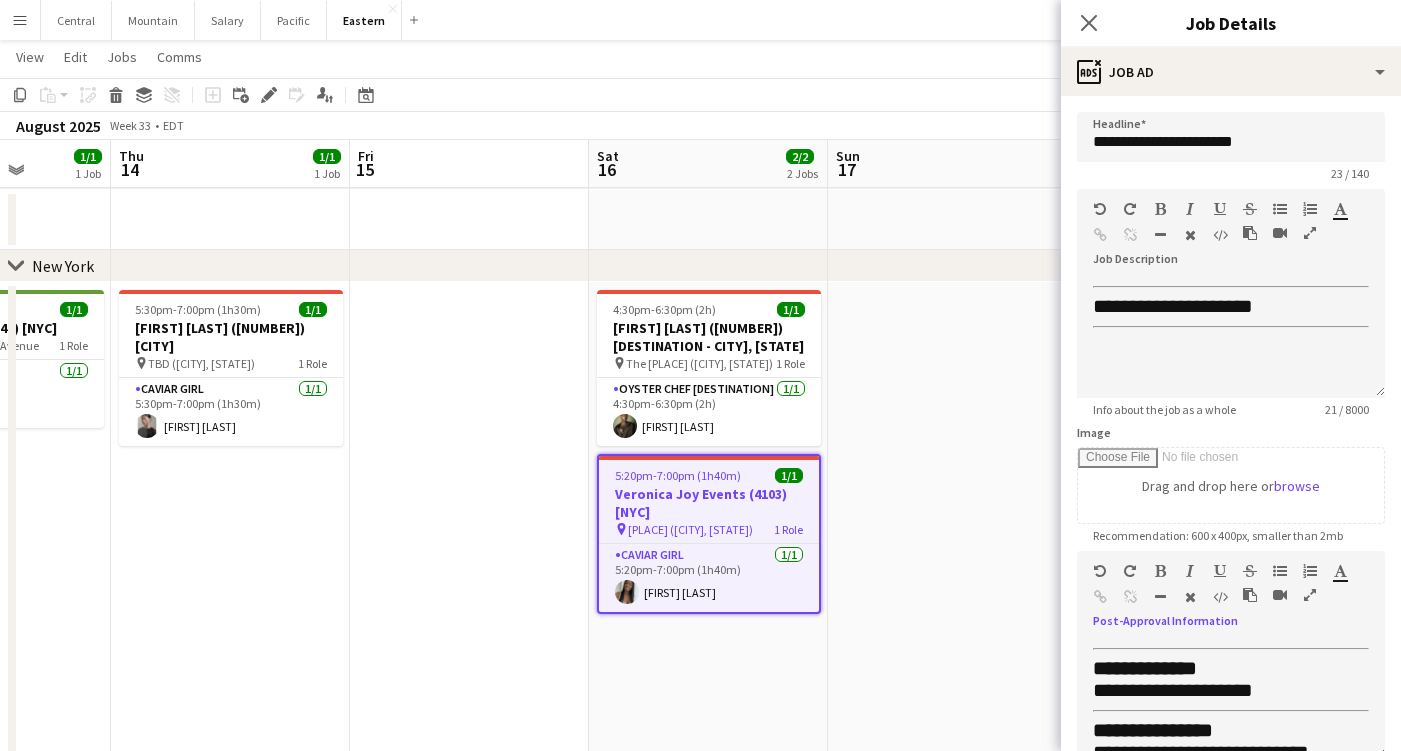 click at bounding box center [1310, 595] 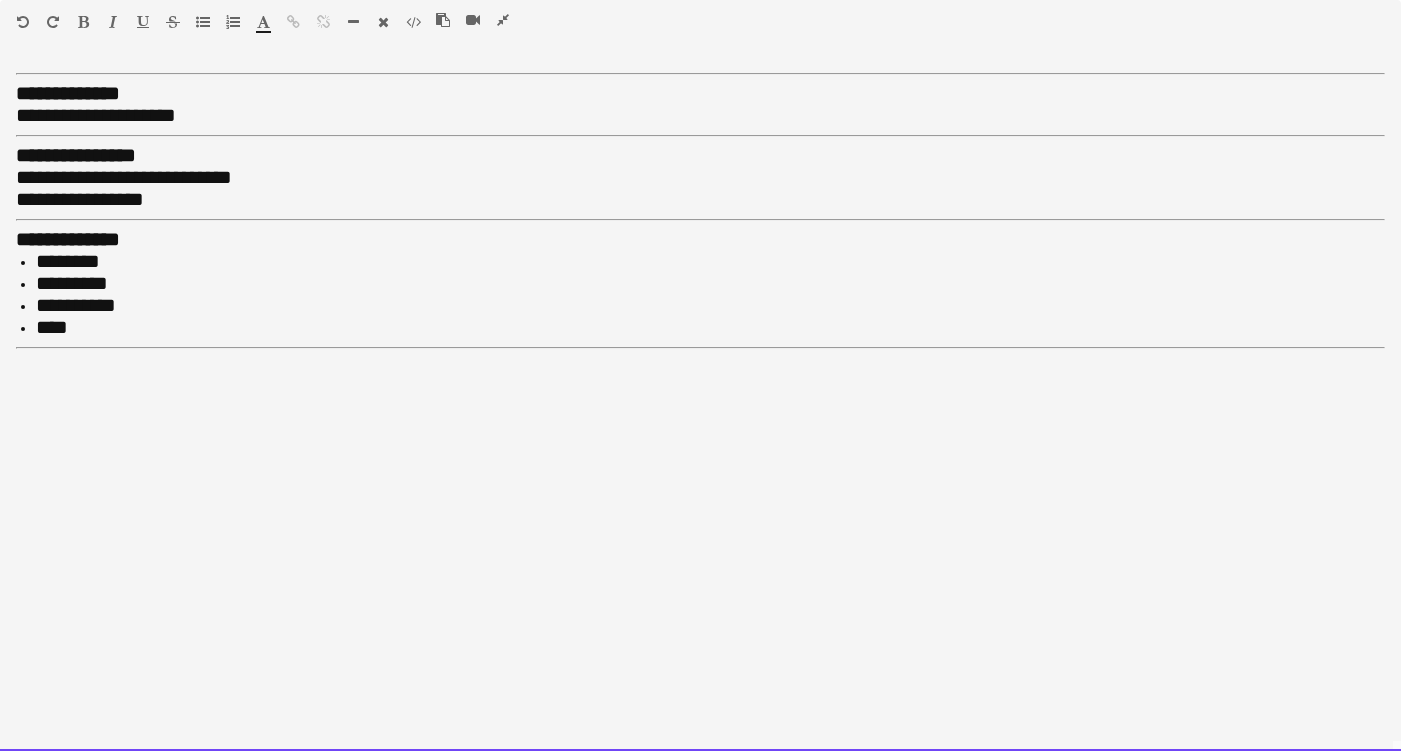click on "**********" at bounding box center (68, 93) 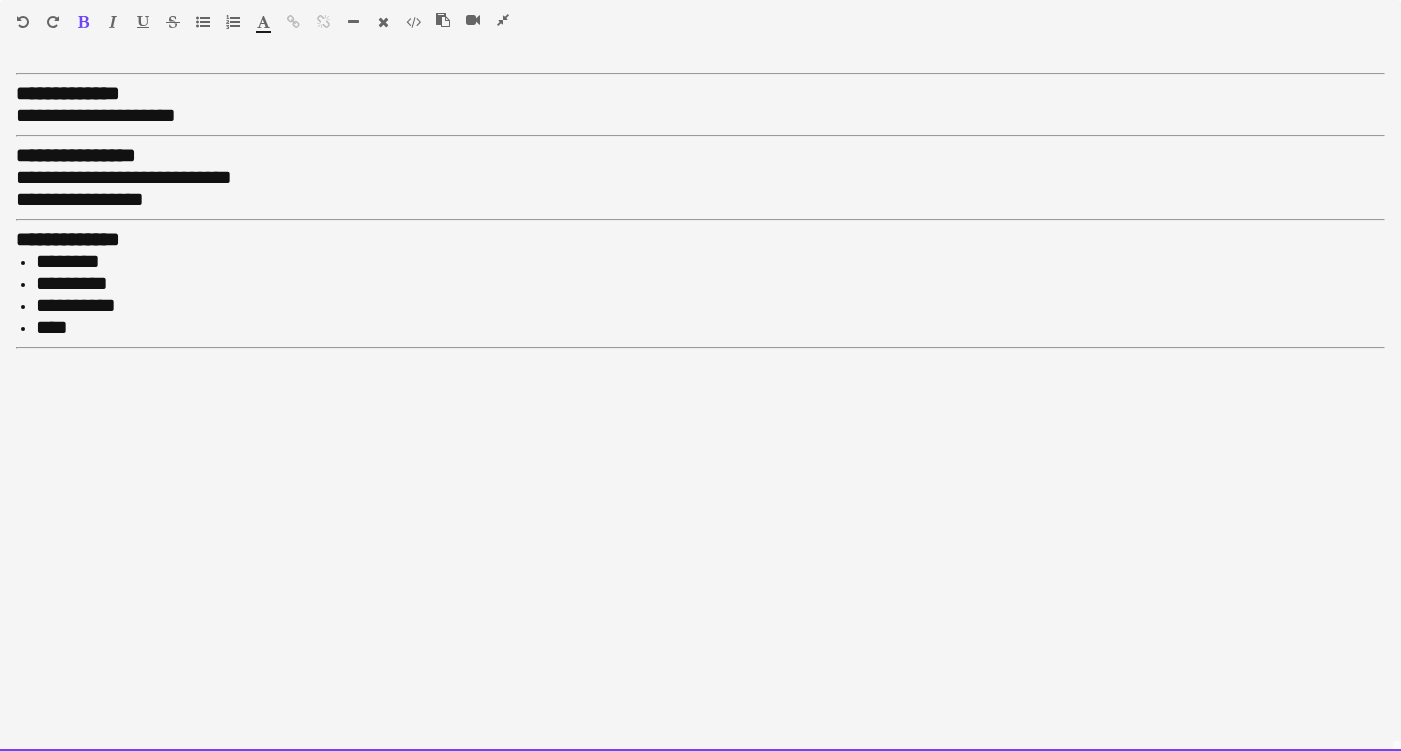 type 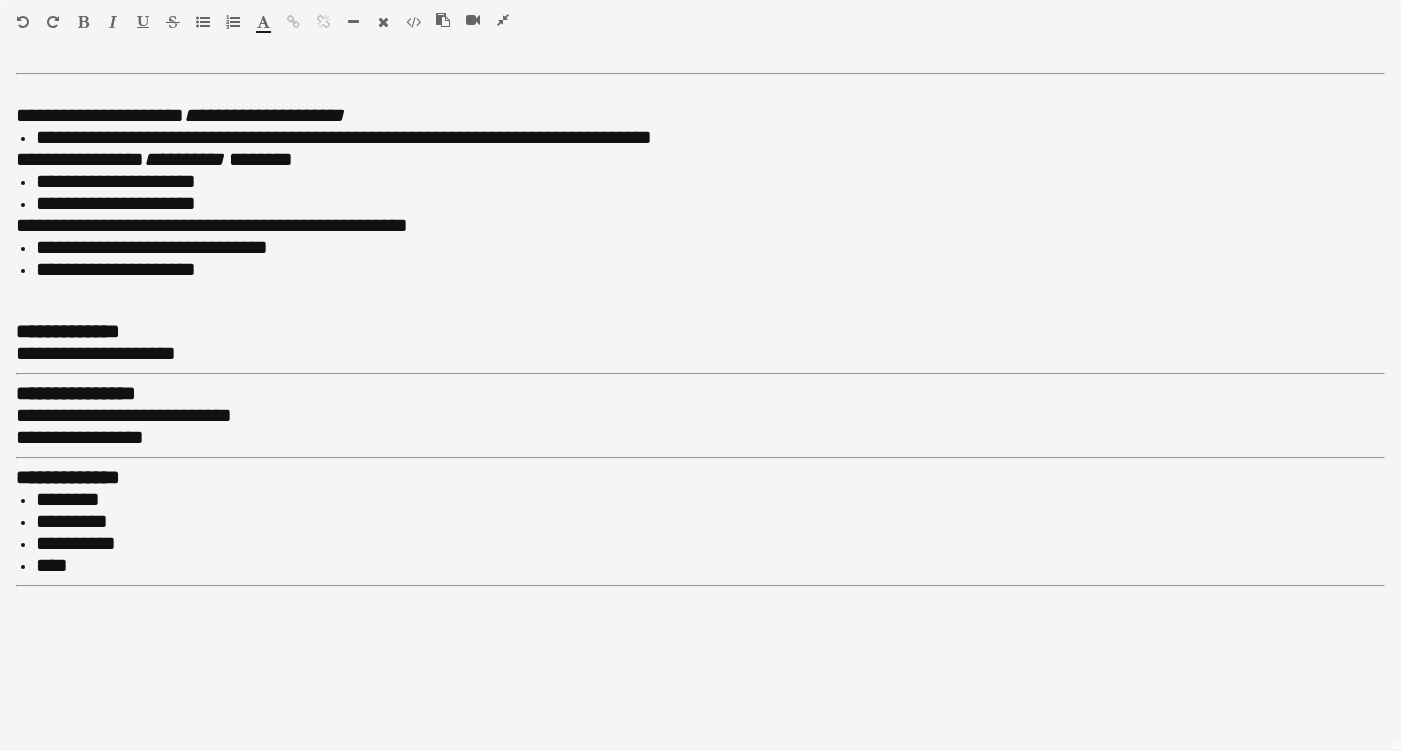 click at bounding box center [353, 22] 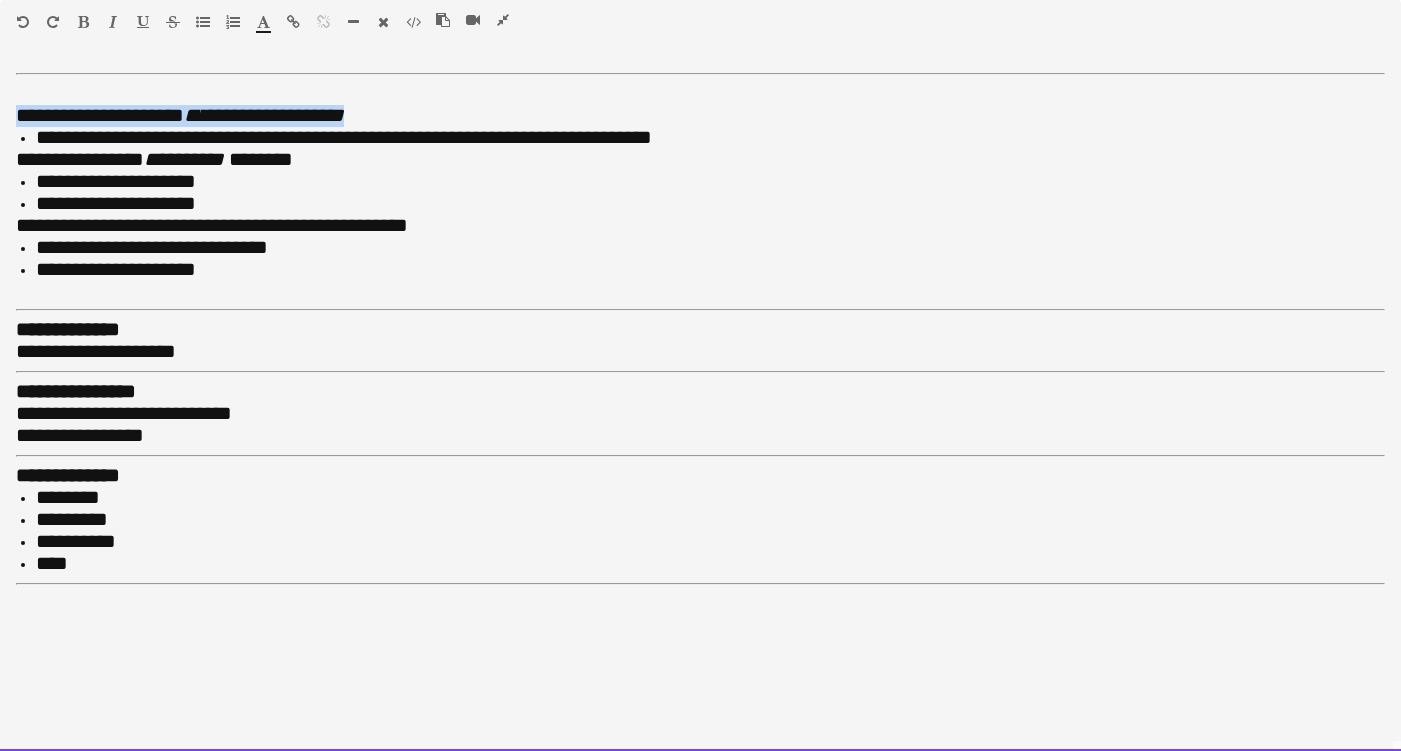 drag, startPoint x: 384, startPoint y: 107, endPoint x: -17, endPoint y: 107, distance: 401 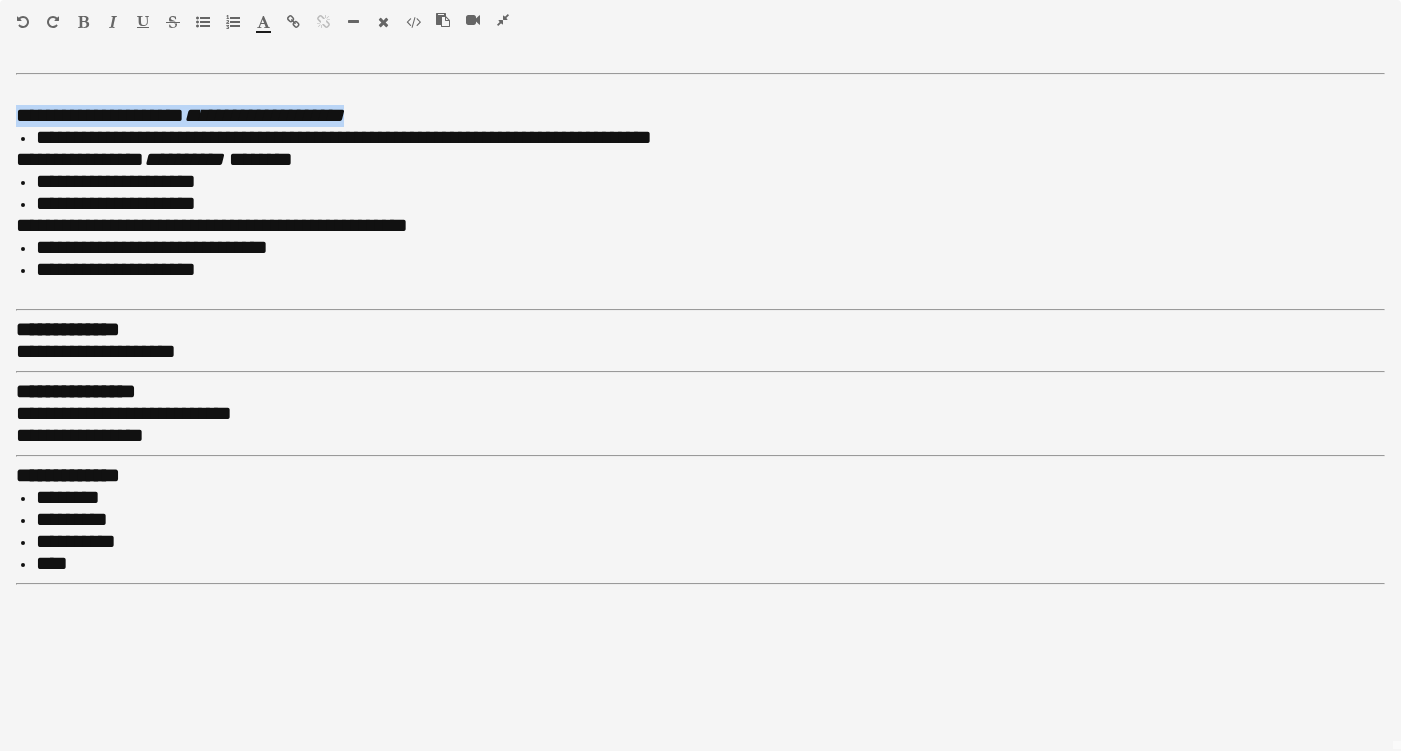 click at bounding box center [83, 22] 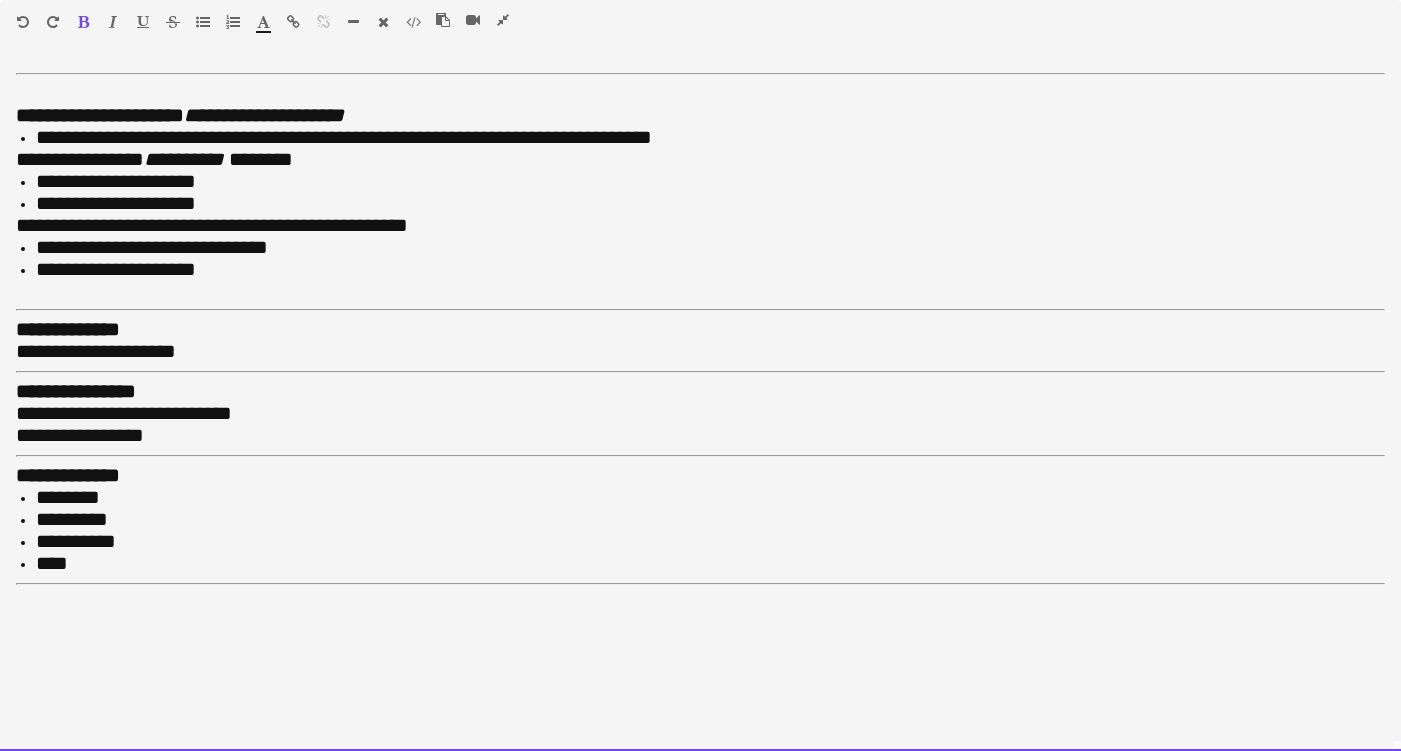 click on "**********" at bounding box center [116, 181] 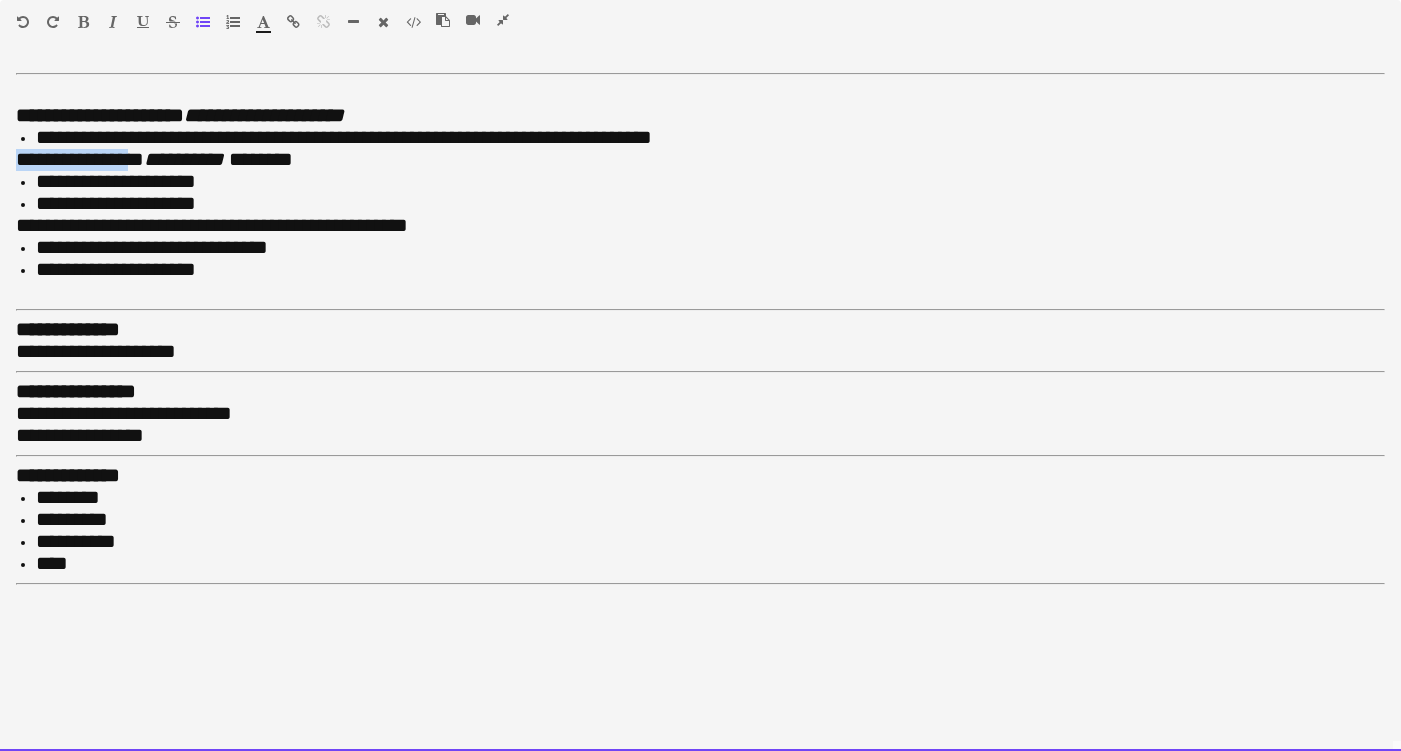 drag, startPoint x: 133, startPoint y: 156, endPoint x: 12, endPoint y: 155, distance: 121.004135 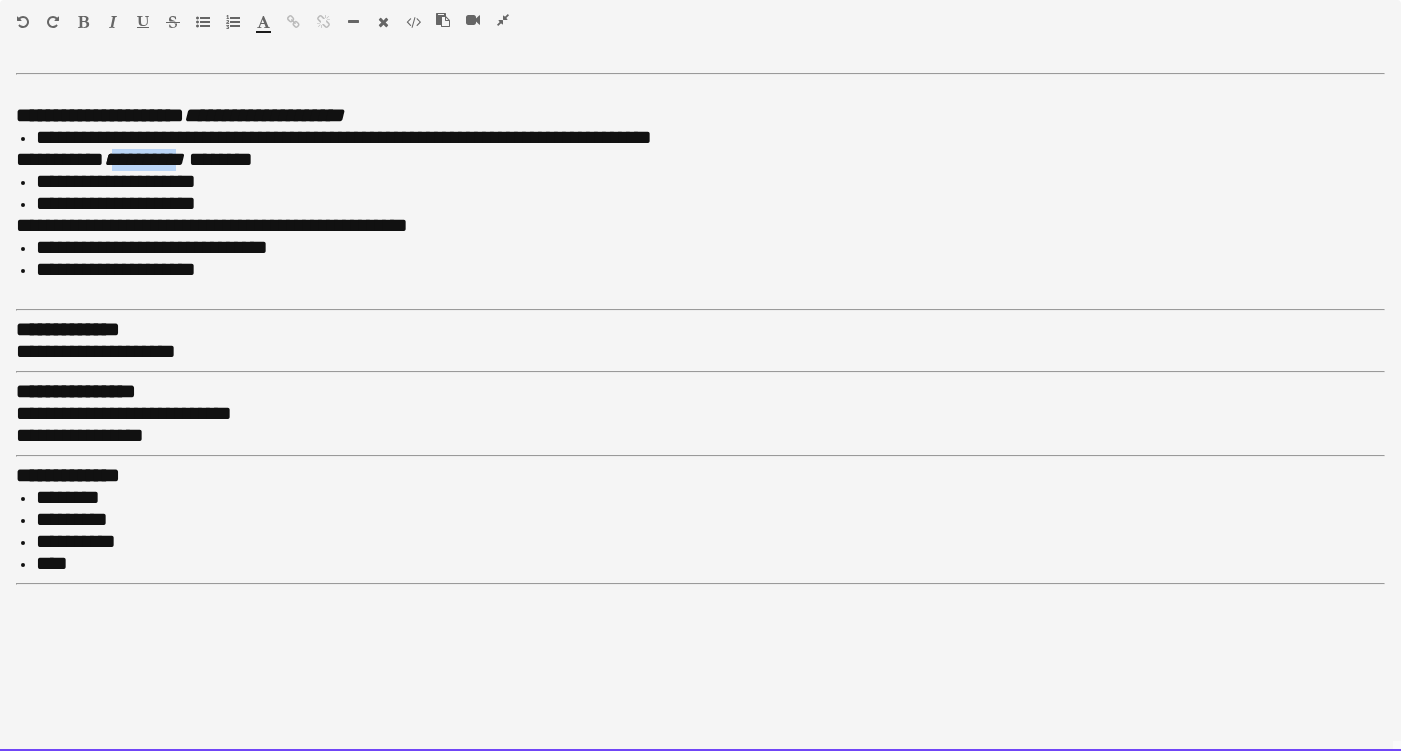 drag, startPoint x: 118, startPoint y: 160, endPoint x: 186, endPoint y: 156, distance: 68.117546 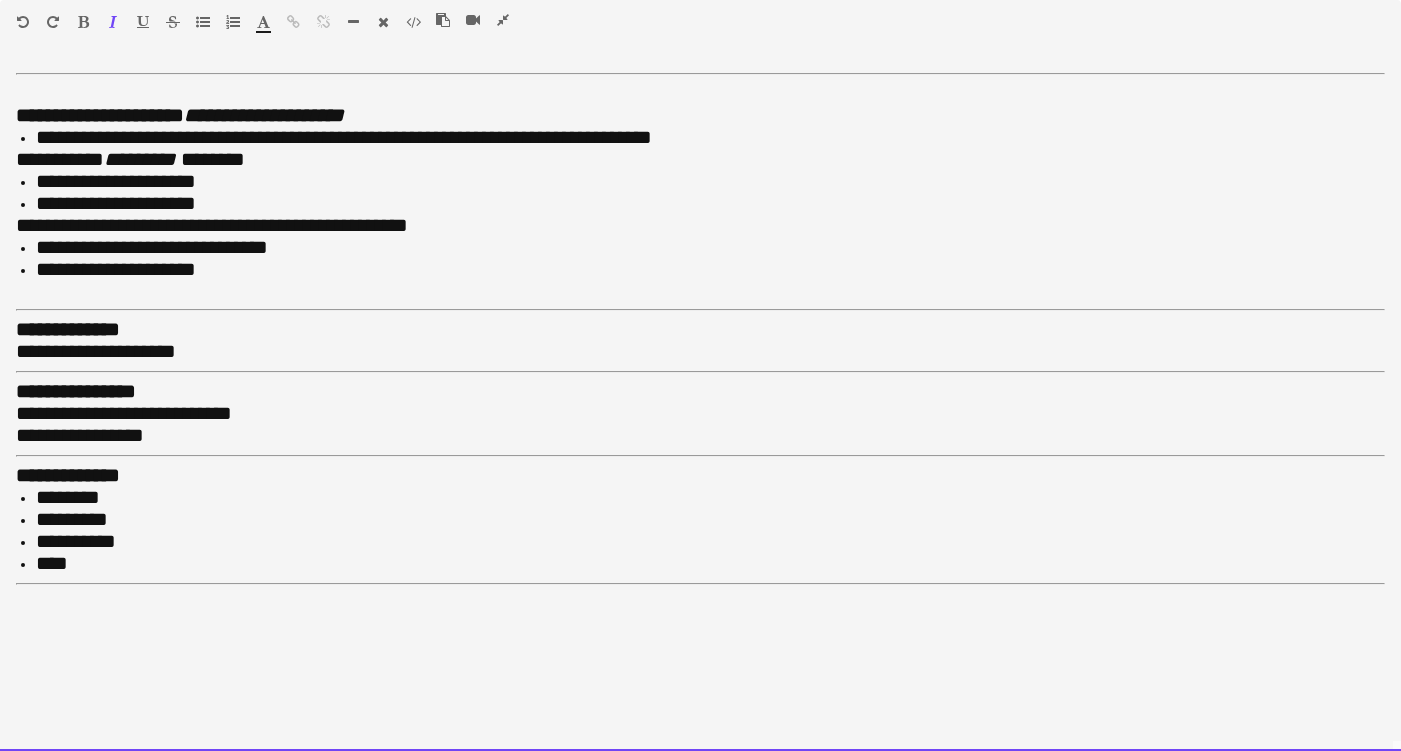 click on "**********" at bounding box center [700, 160] 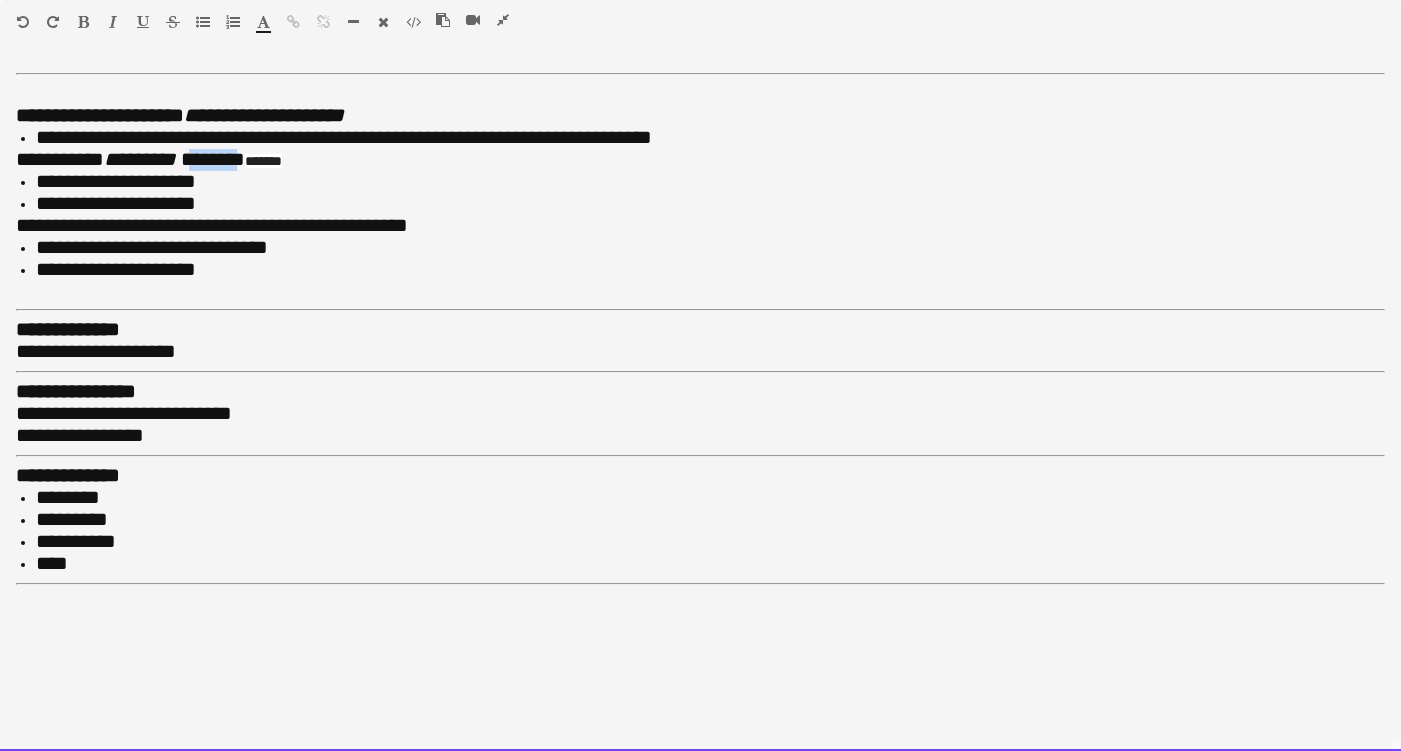 drag, startPoint x: 241, startPoint y: 156, endPoint x: 181, endPoint y: 158, distance: 60.033325 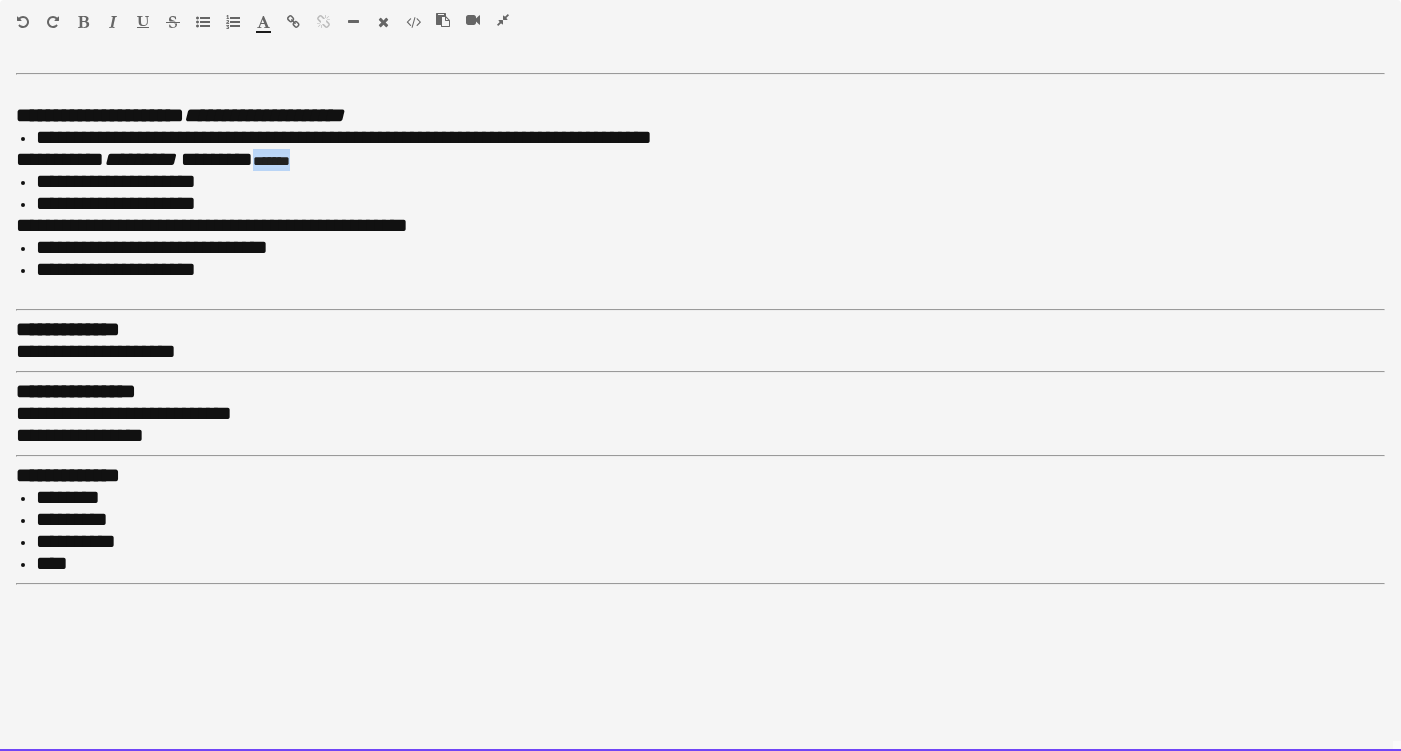 drag, startPoint x: 317, startPoint y: 164, endPoint x: 258, endPoint y: 162, distance: 59.03389 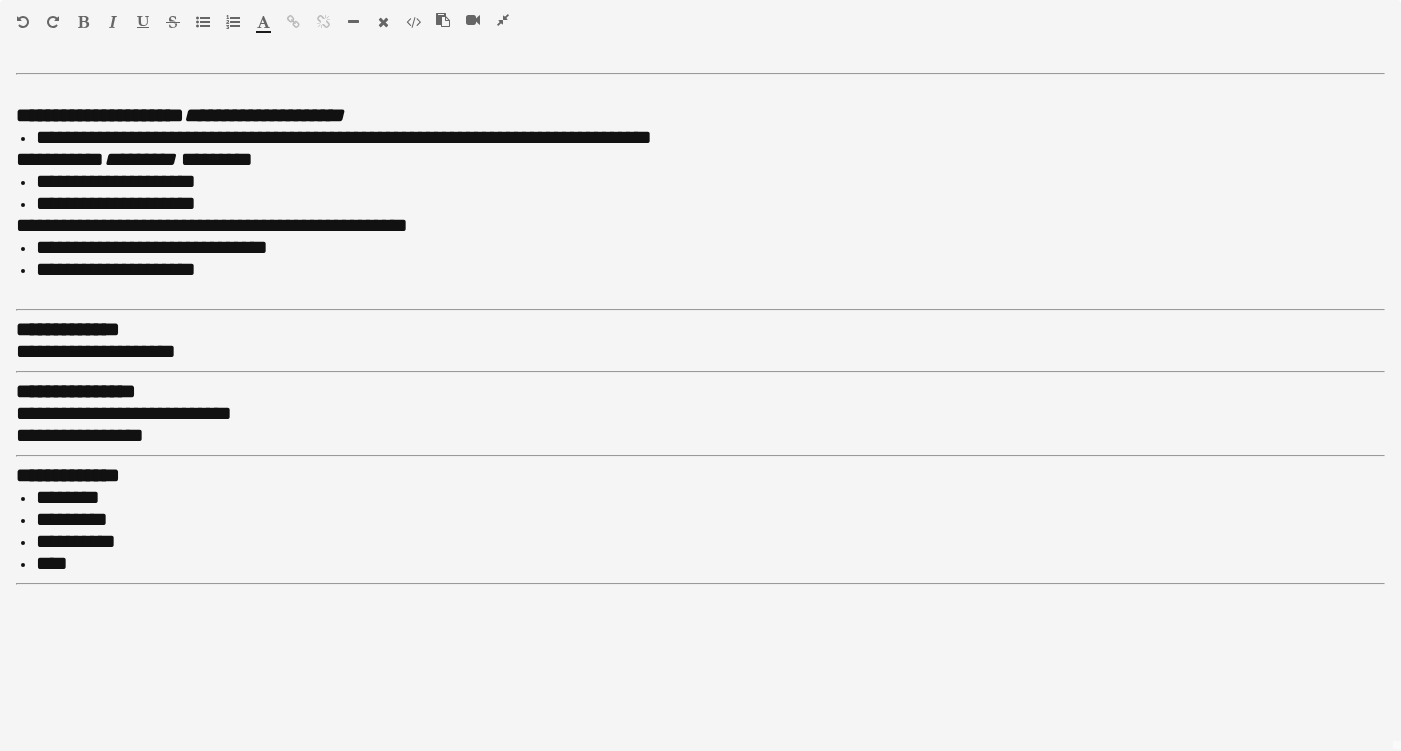 click at bounding box center [503, 20] 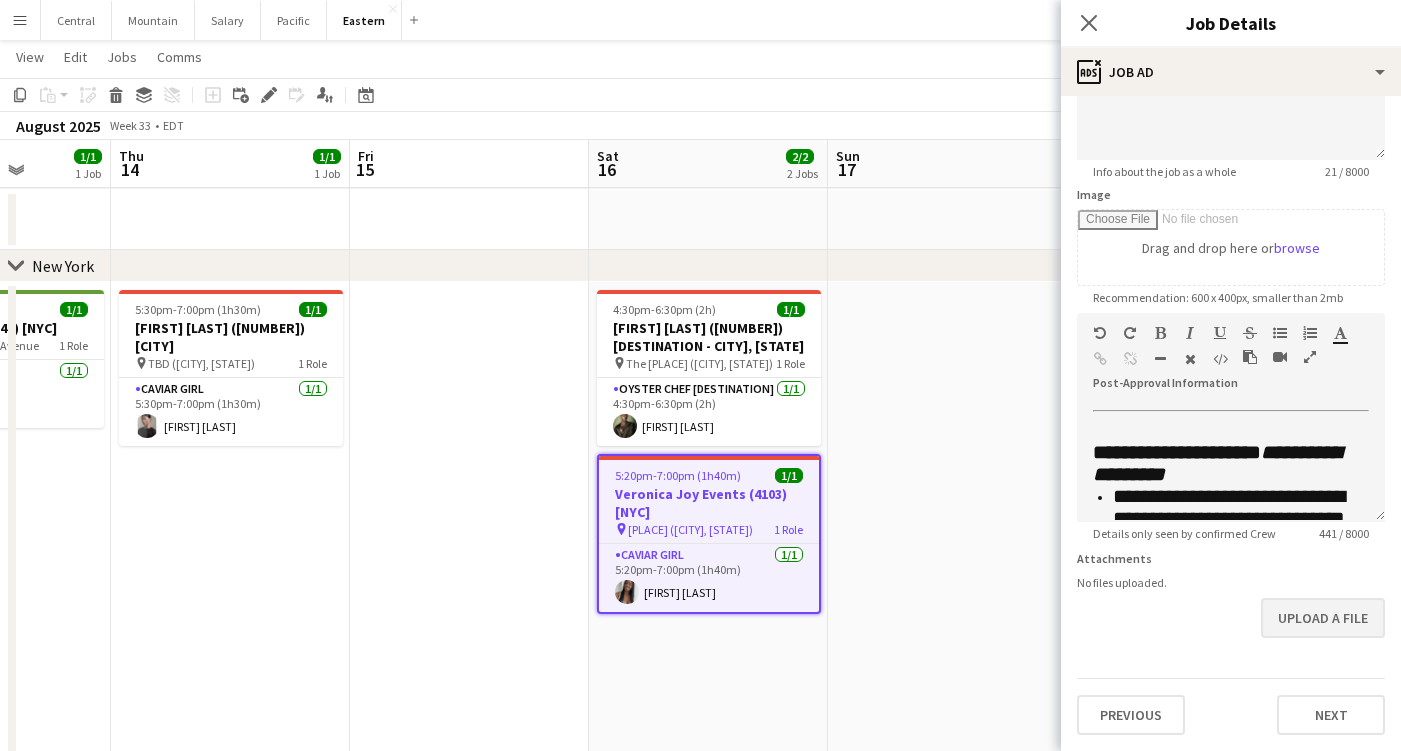 scroll, scrollTop: 238, scrollLeft: 0, axis: vertical 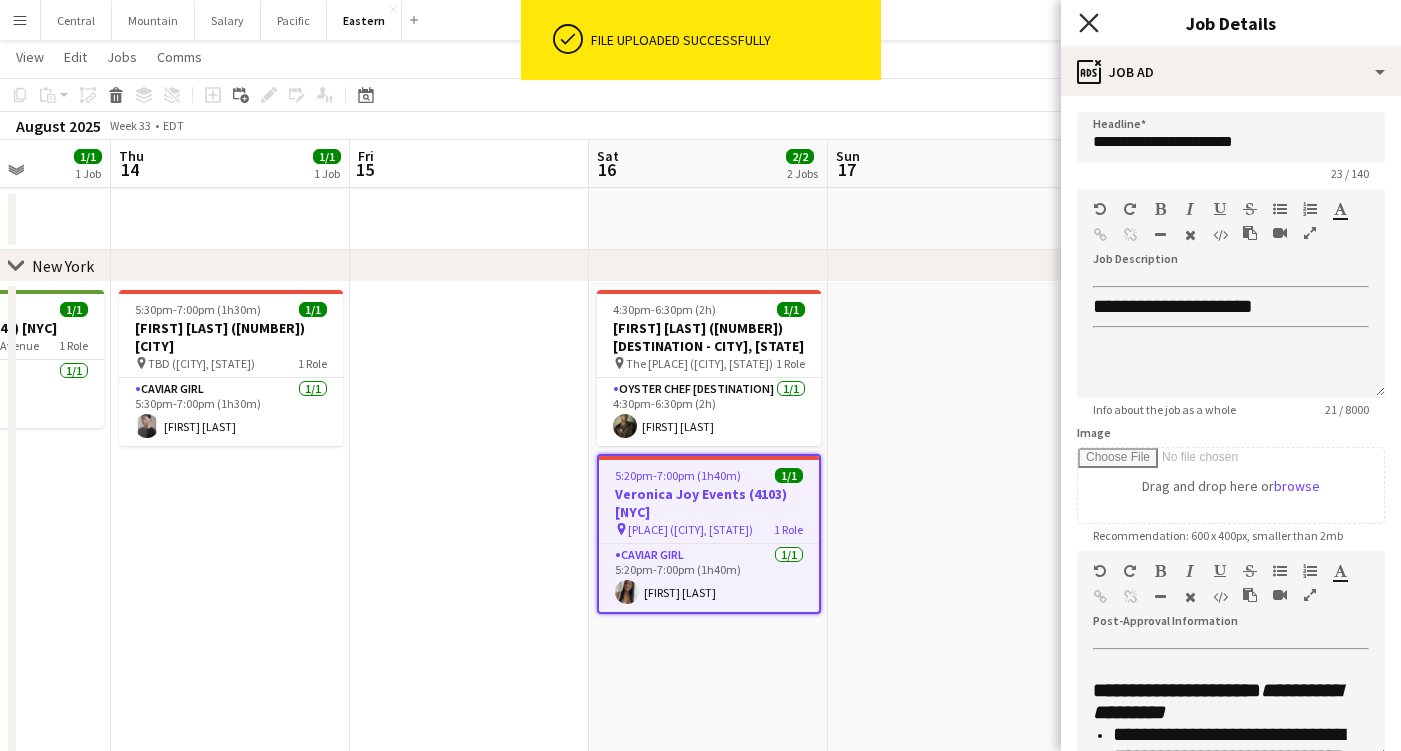 click on "Close pop-in" 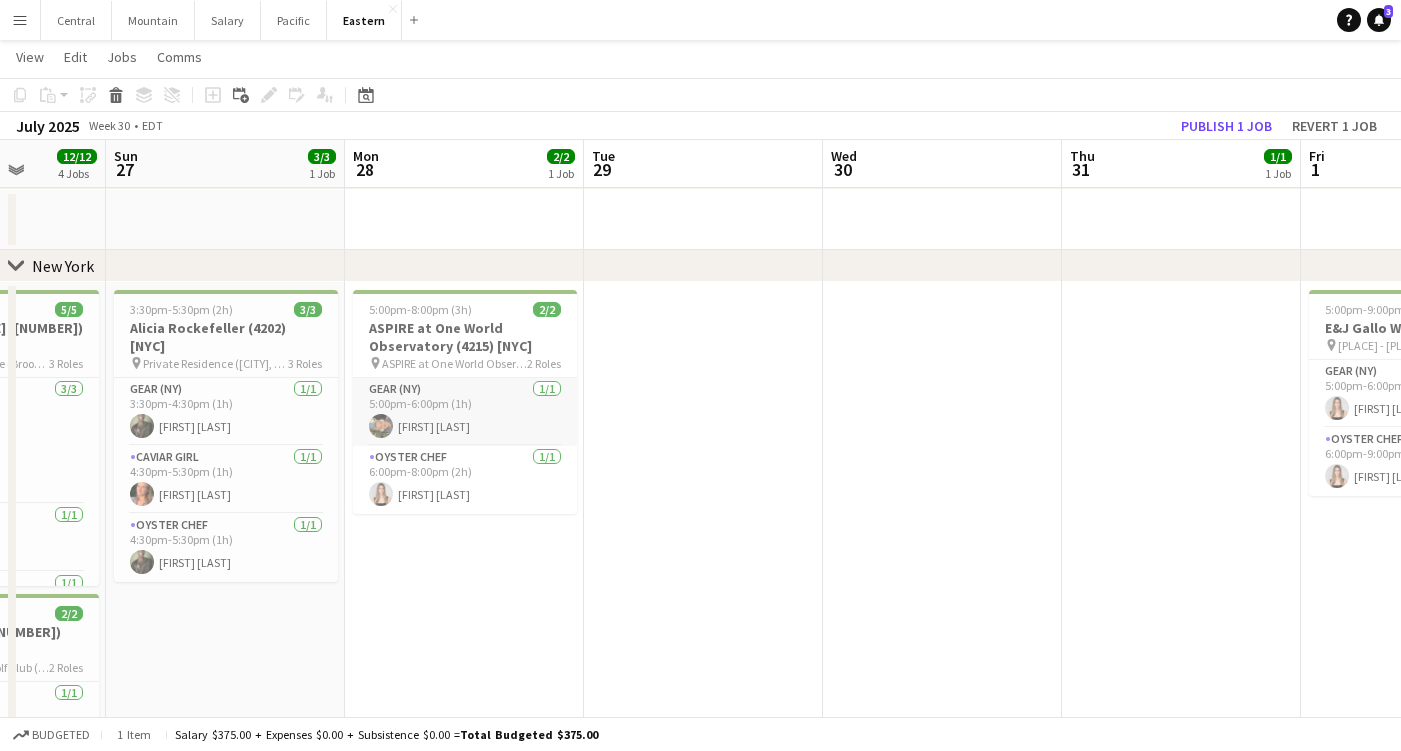scroll, scrollTop: 0, scrollLeft: 587, axis: horizontal 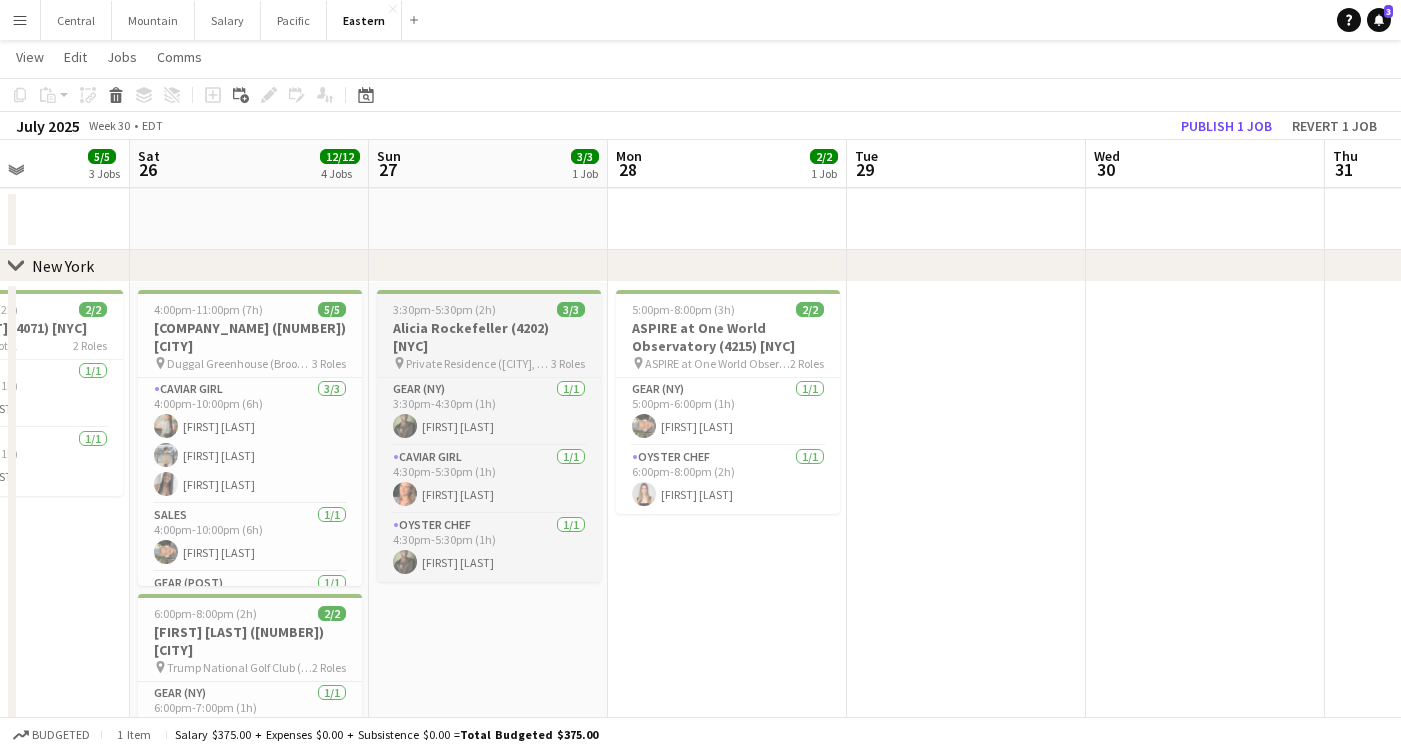 click on "Alicia Rockefeller (4202) [NYC]" at bounding box center (489, 337) 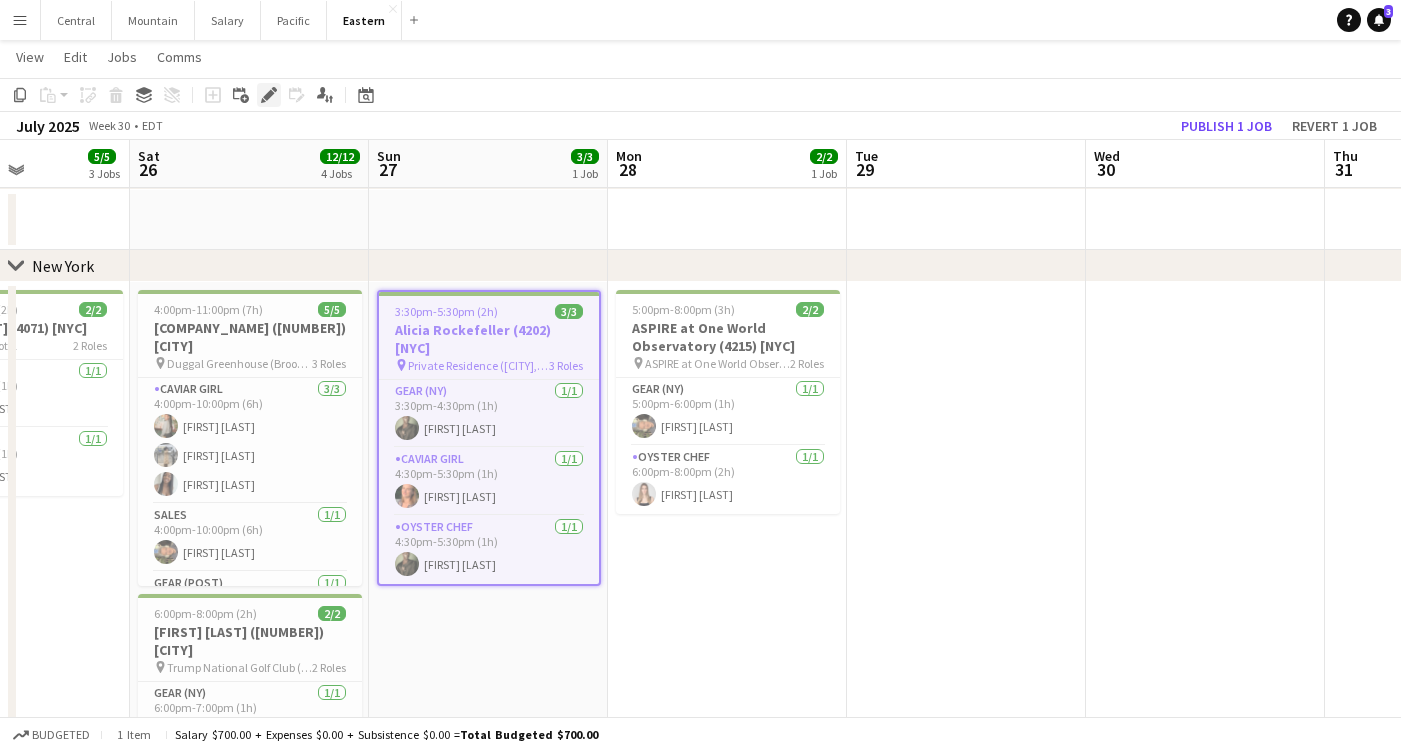 click on "Edit" 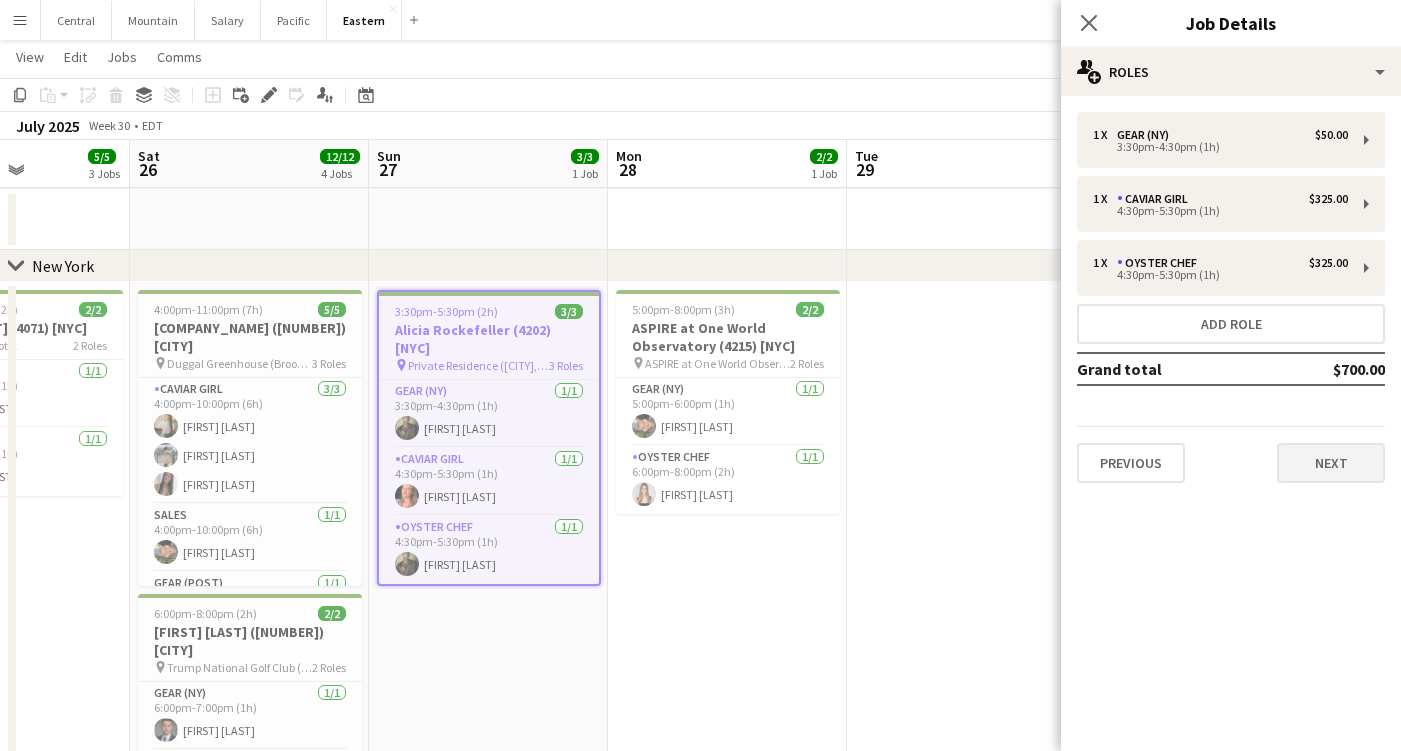 click on "Next" at bounding box center [1331, 463] 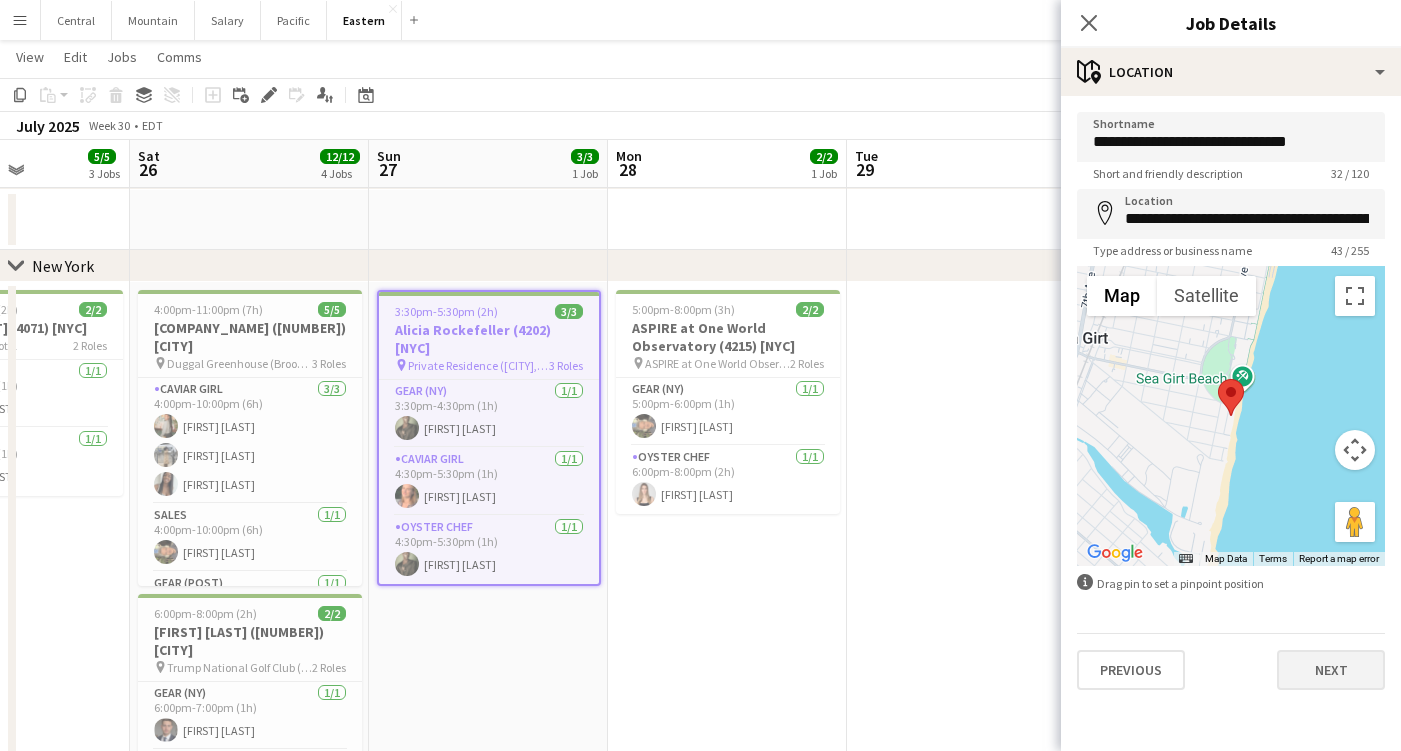 click on "Next" at bounding box center (1331, 670) 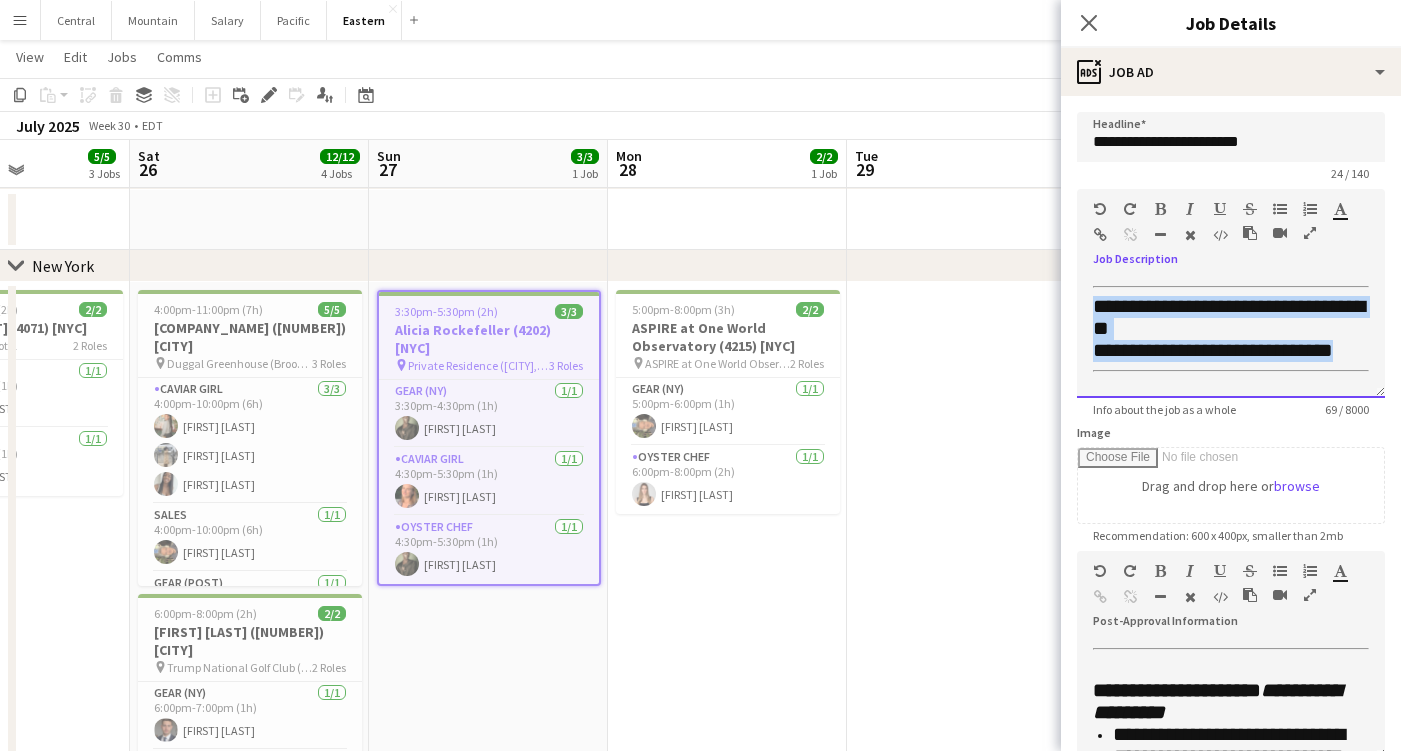 drag, startPoint x: 1353, startPoint y: 348, endPoint x: 1022, endPoint y: 317, distance: 332.4485 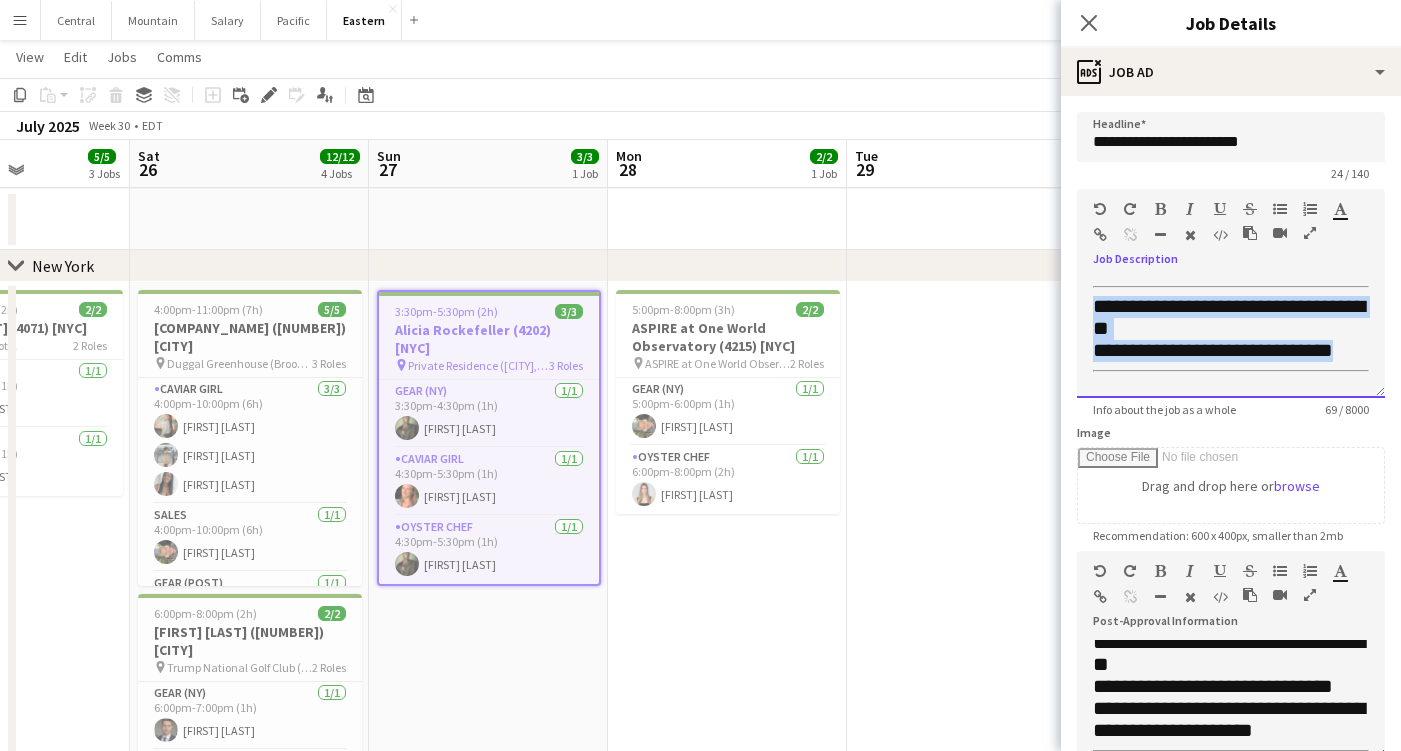 scroll, scrollTop: 386, scrollLeft: 0, axis: vertical 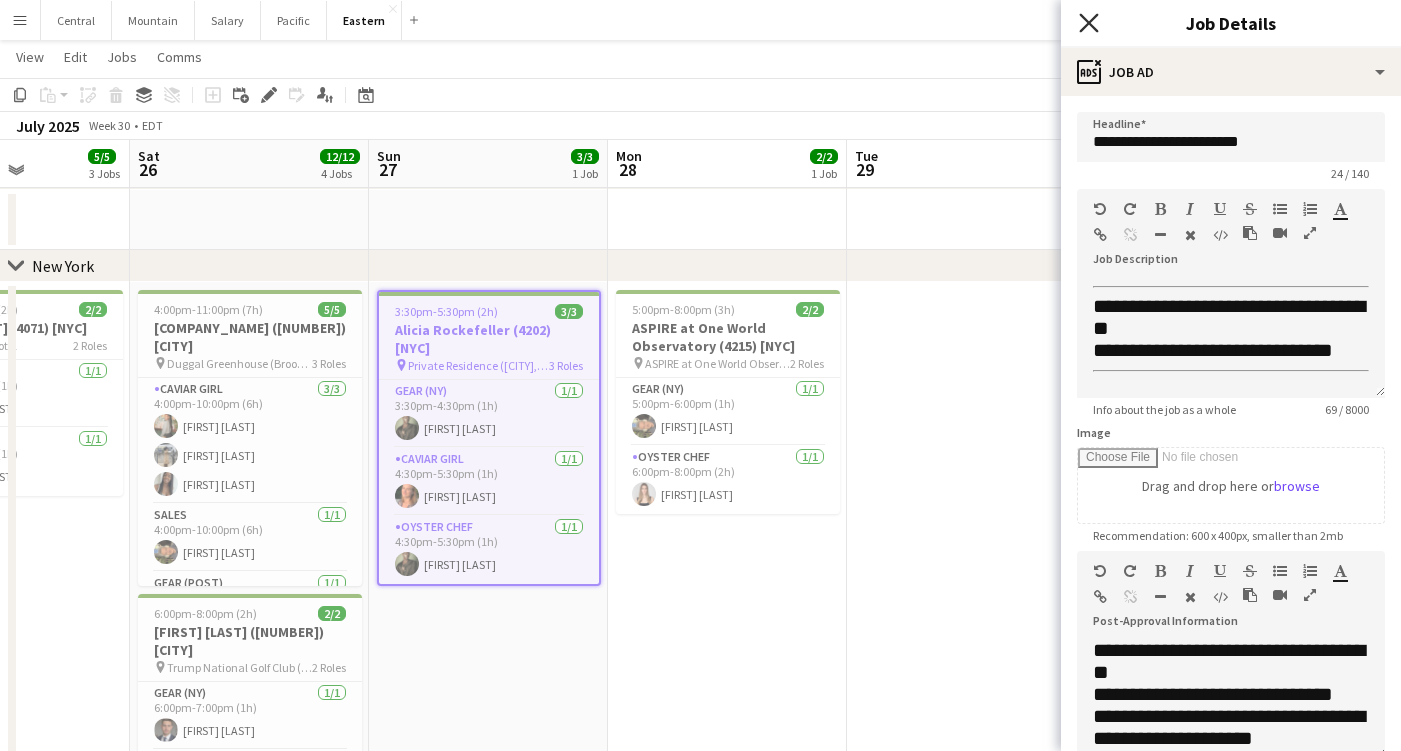 click on "Close pop-in" 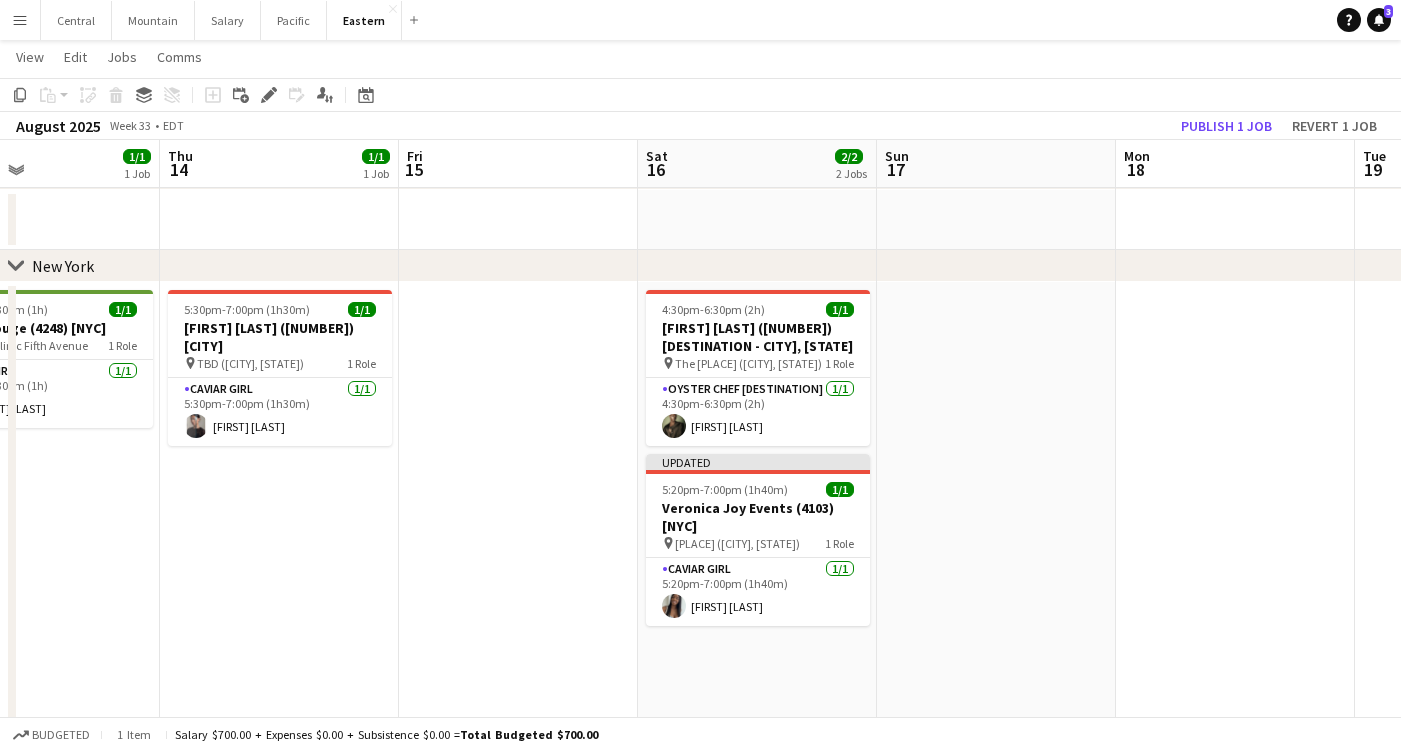 scroll, scrollTop: 0, scrollLeft: 513, axis: horizontal 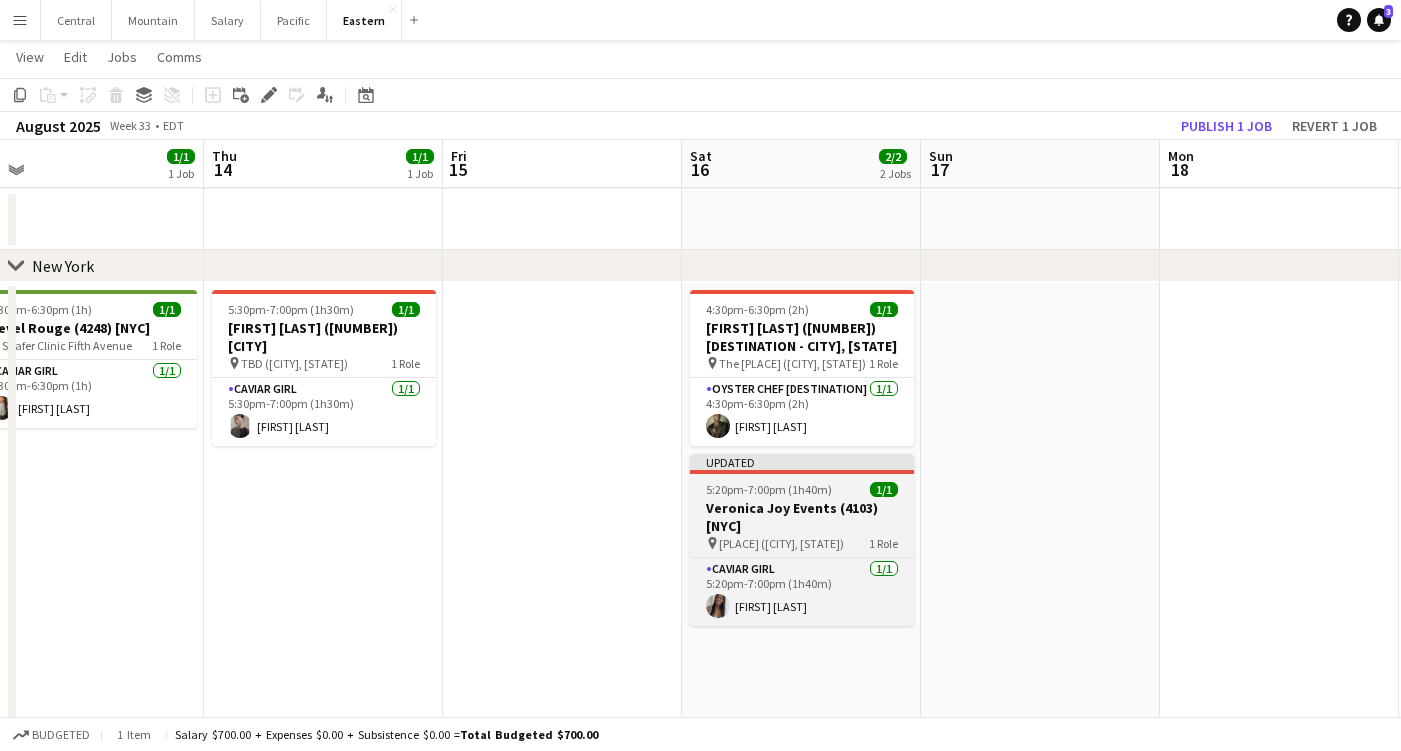 click on "Veronica Joy Events (4103) [NYC]" at bounding box center (802, 517) 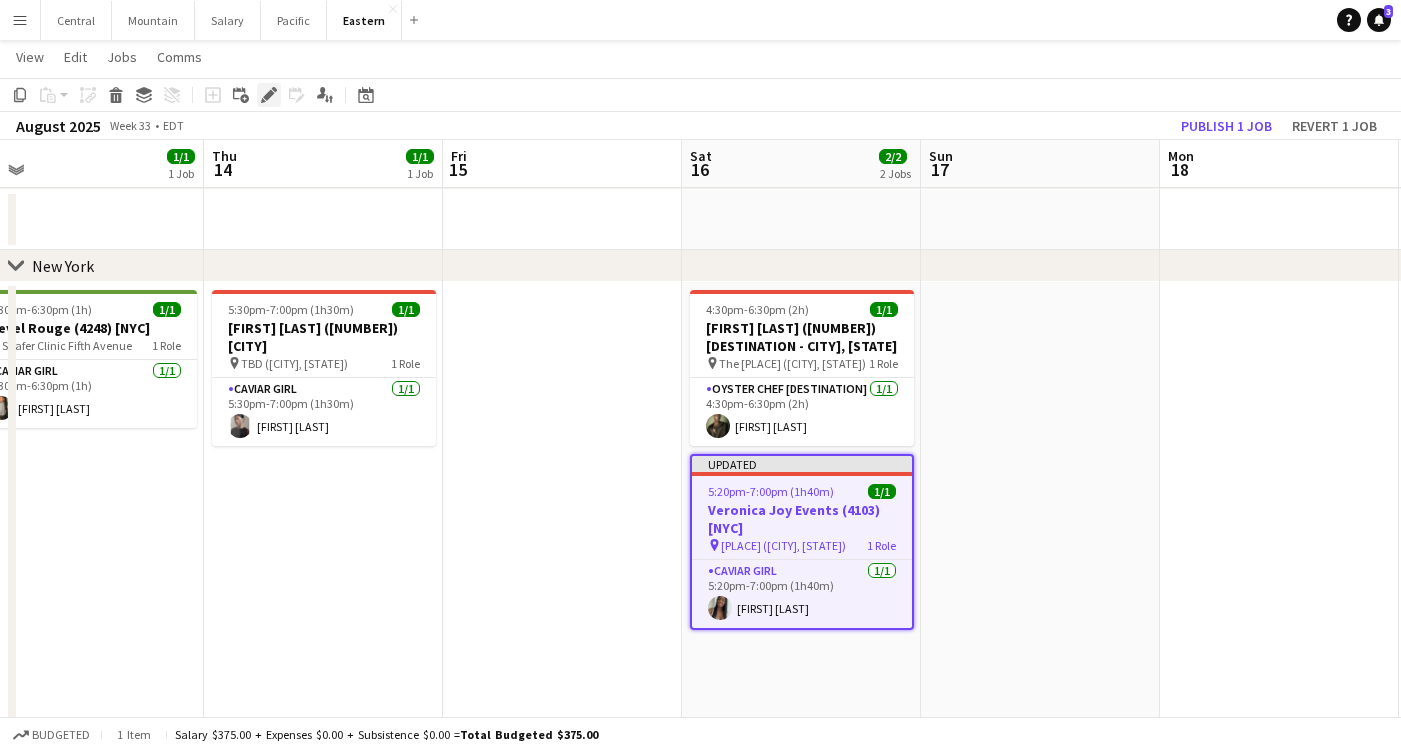 click on "Edit" at bounding box center (269, 95) 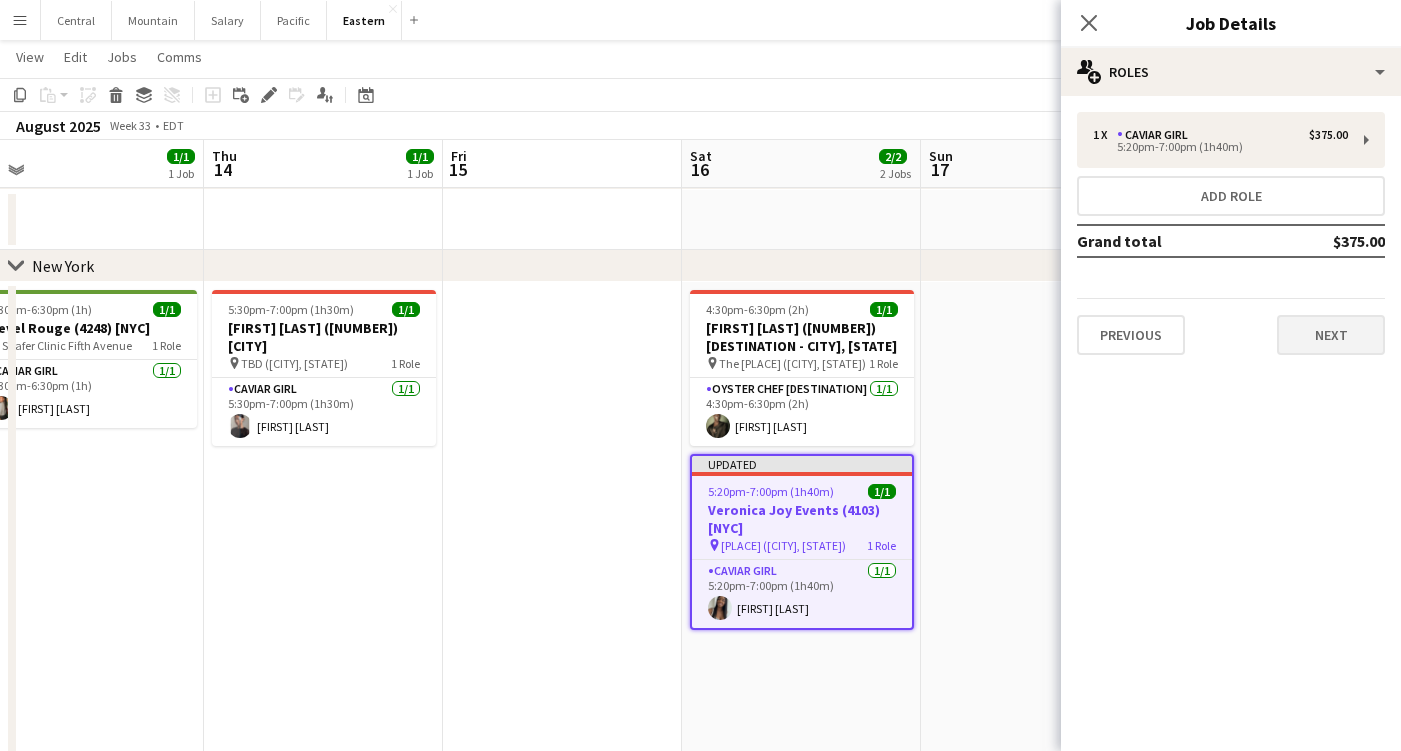 click on "Next" at bounding box center [1331, 335] 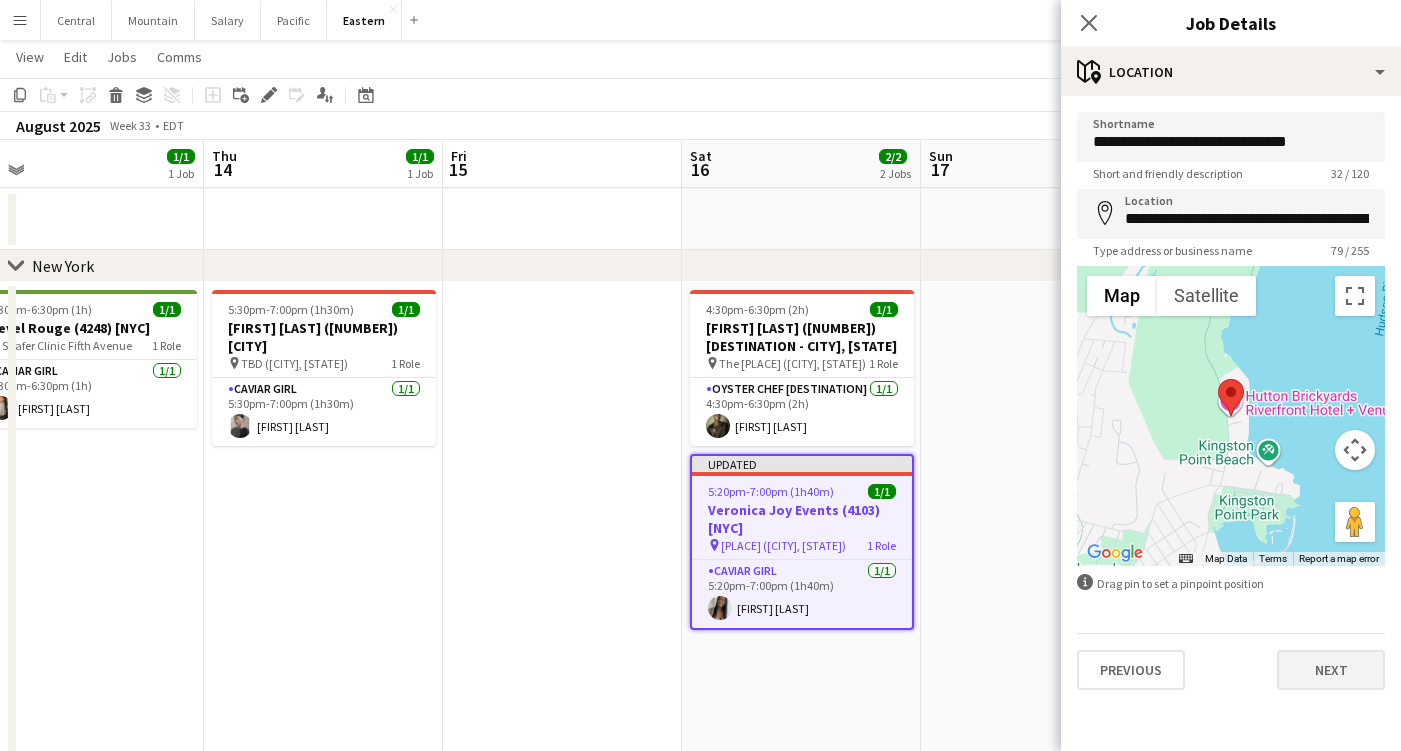 click on "Next" at bounding box center [1331, 670] 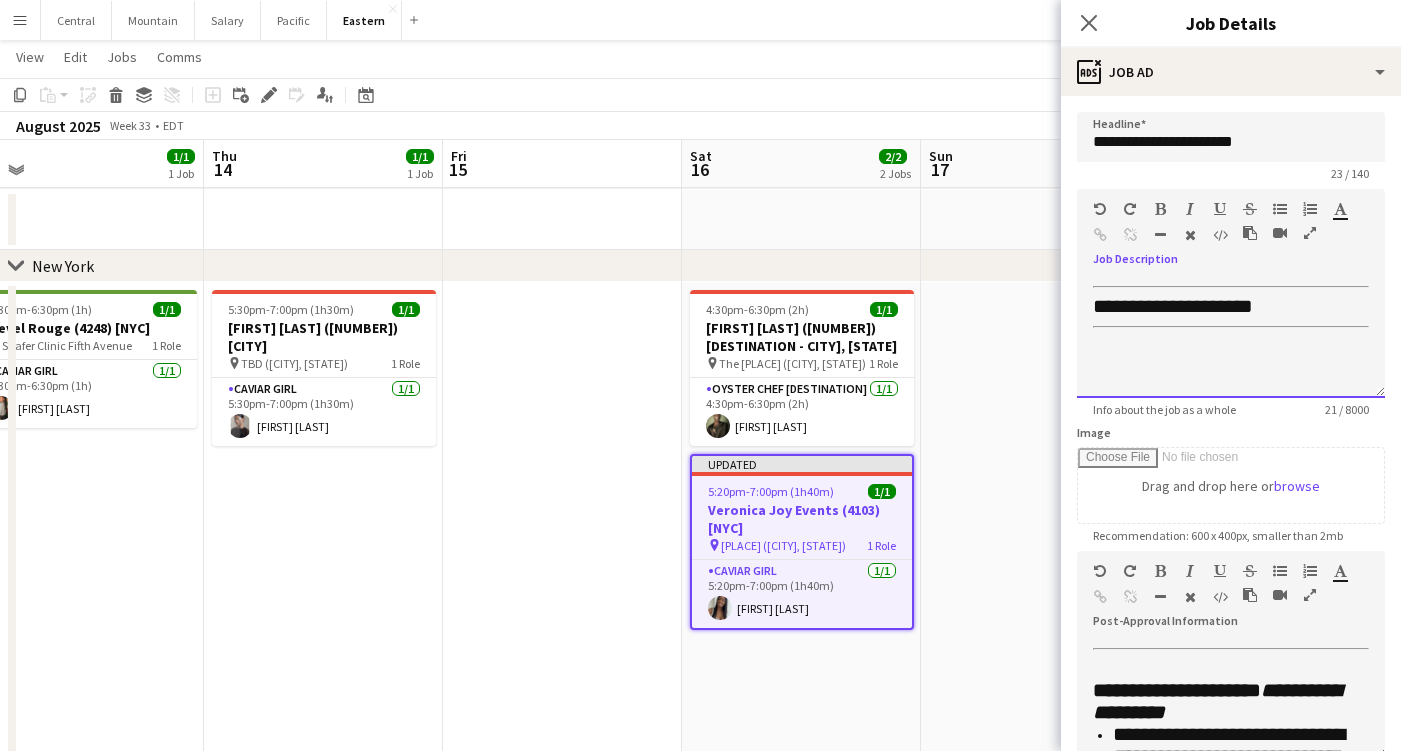 click on "**********" at bounding box center (1231, 307) 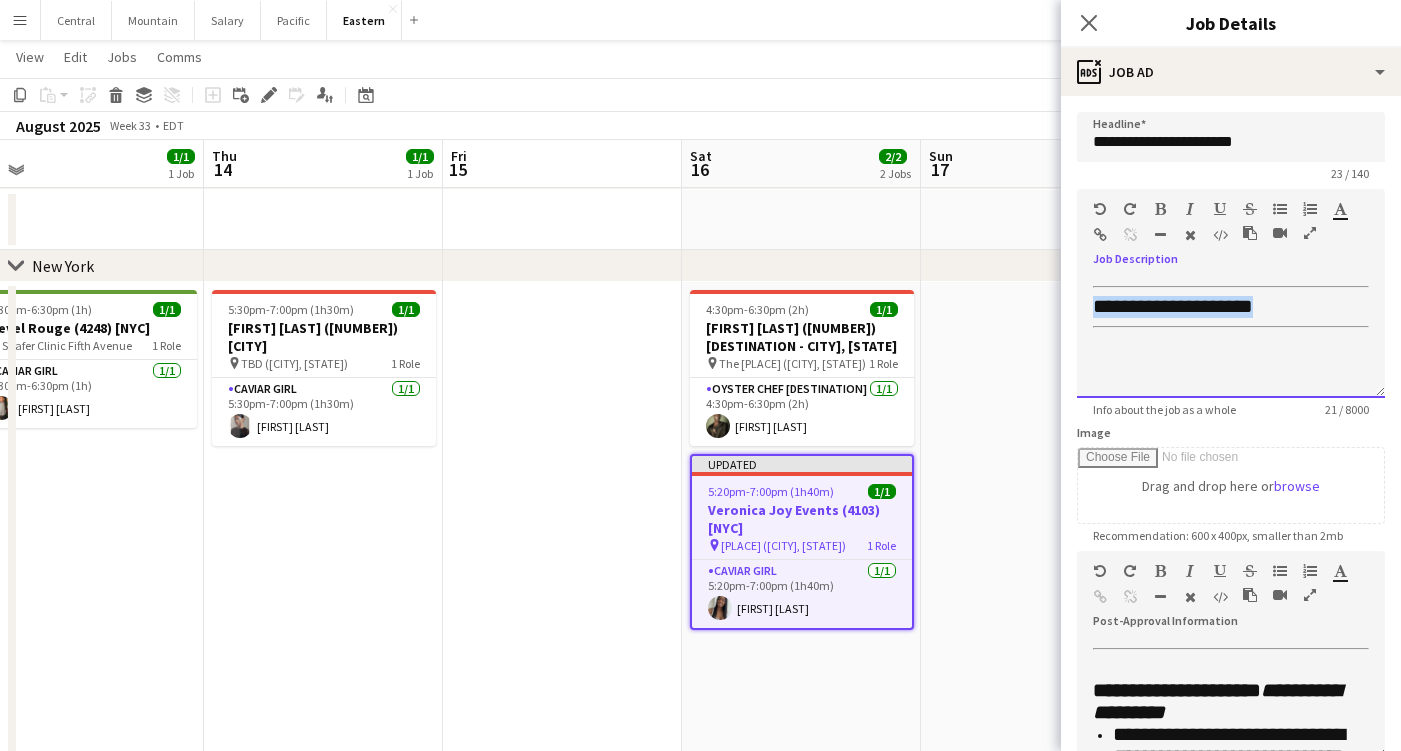drag, startPoint x: 1287, startPoint y: 305, endPoint x: 1052, endPoint y: 309, distance: 235.03404 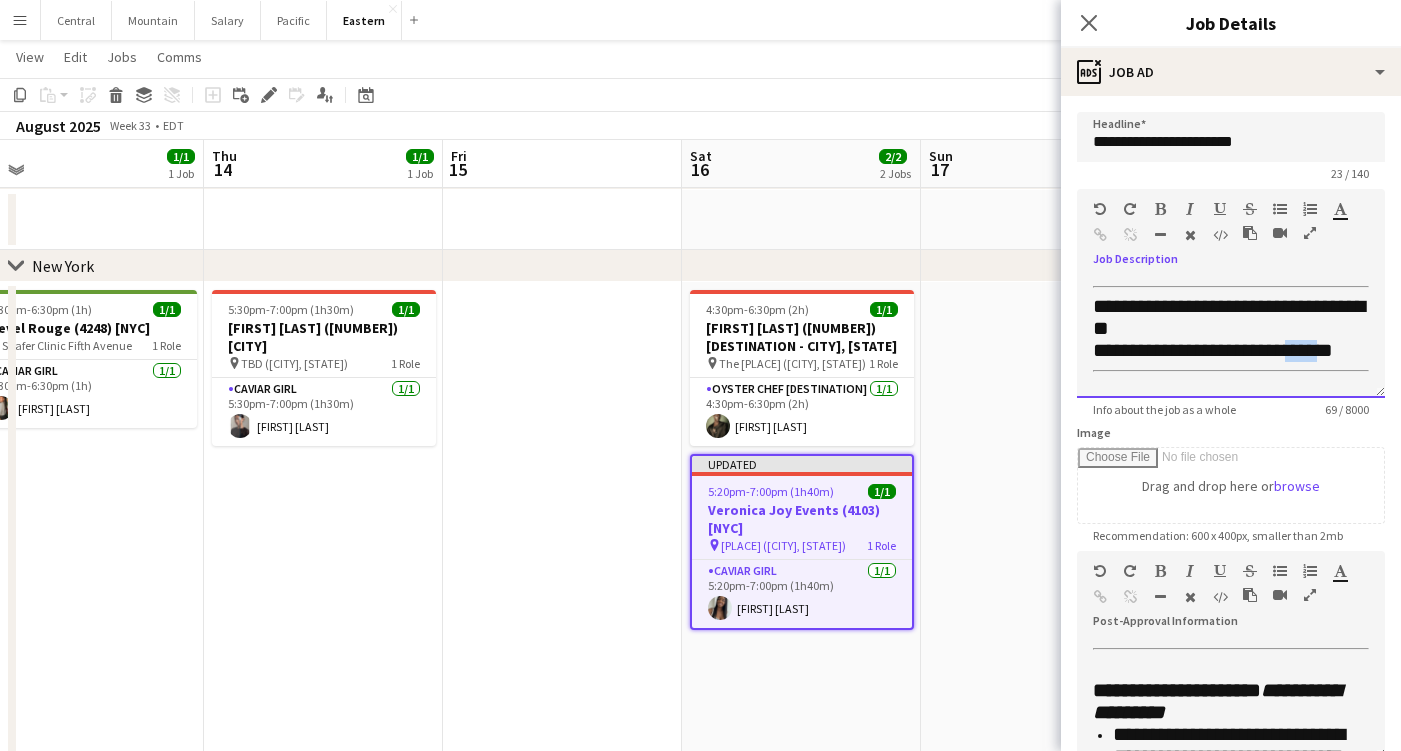 drag, startPoint x: 1322, startPoint y: 350, endPoint x: 1291, endPoint y: 350, distance: 31 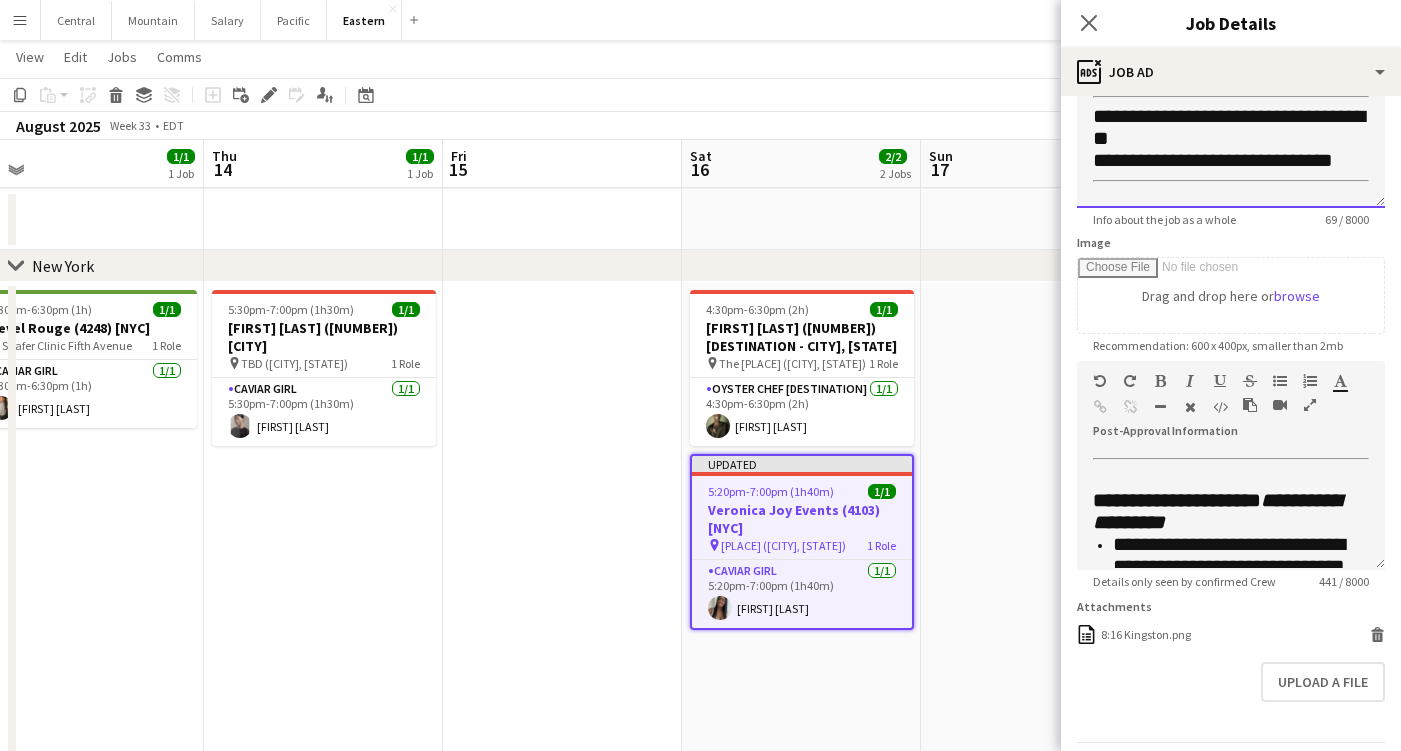 scroll, scrollTop: 195, scrollLeft: 0, axis: vertical 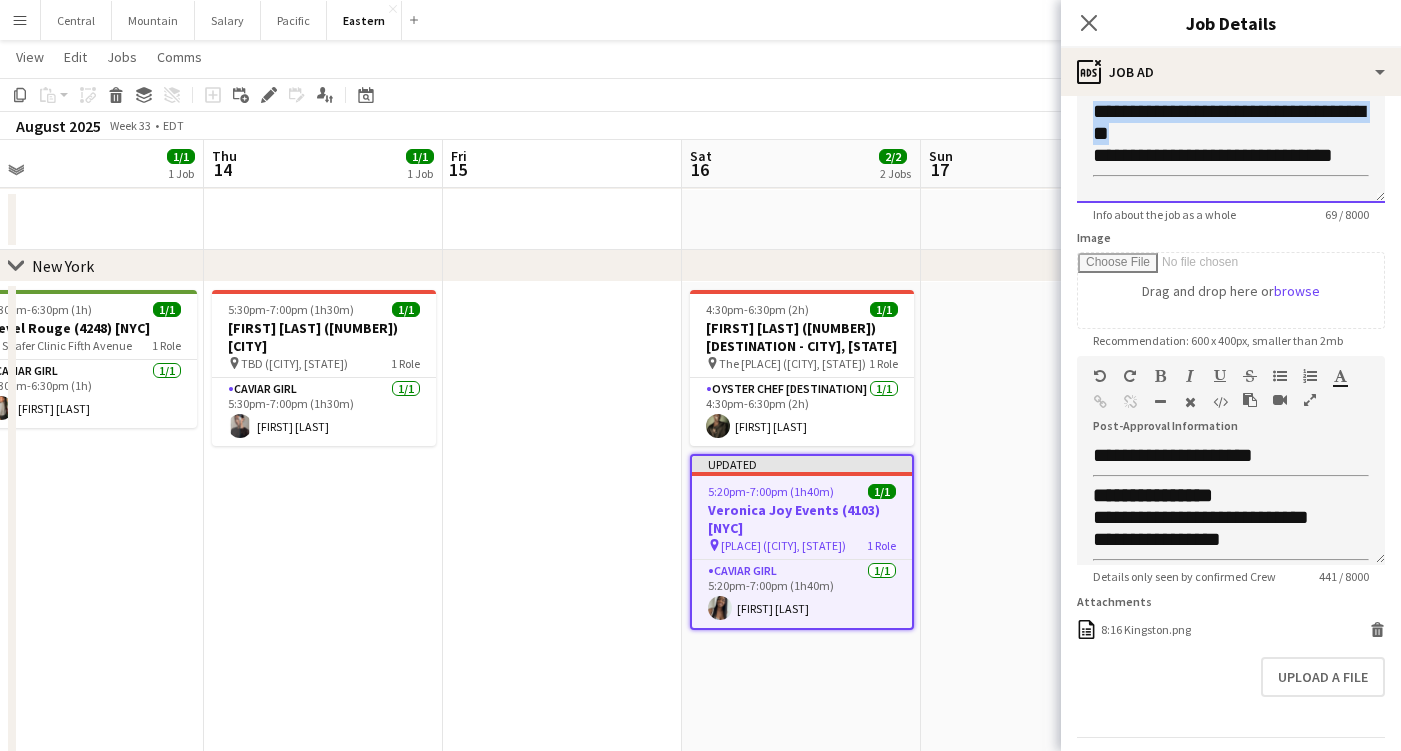 drag, startPoint x: 1187, startPoint y: 130, endPoint x: 1051, endPoint y: 118, distance: 136.52838 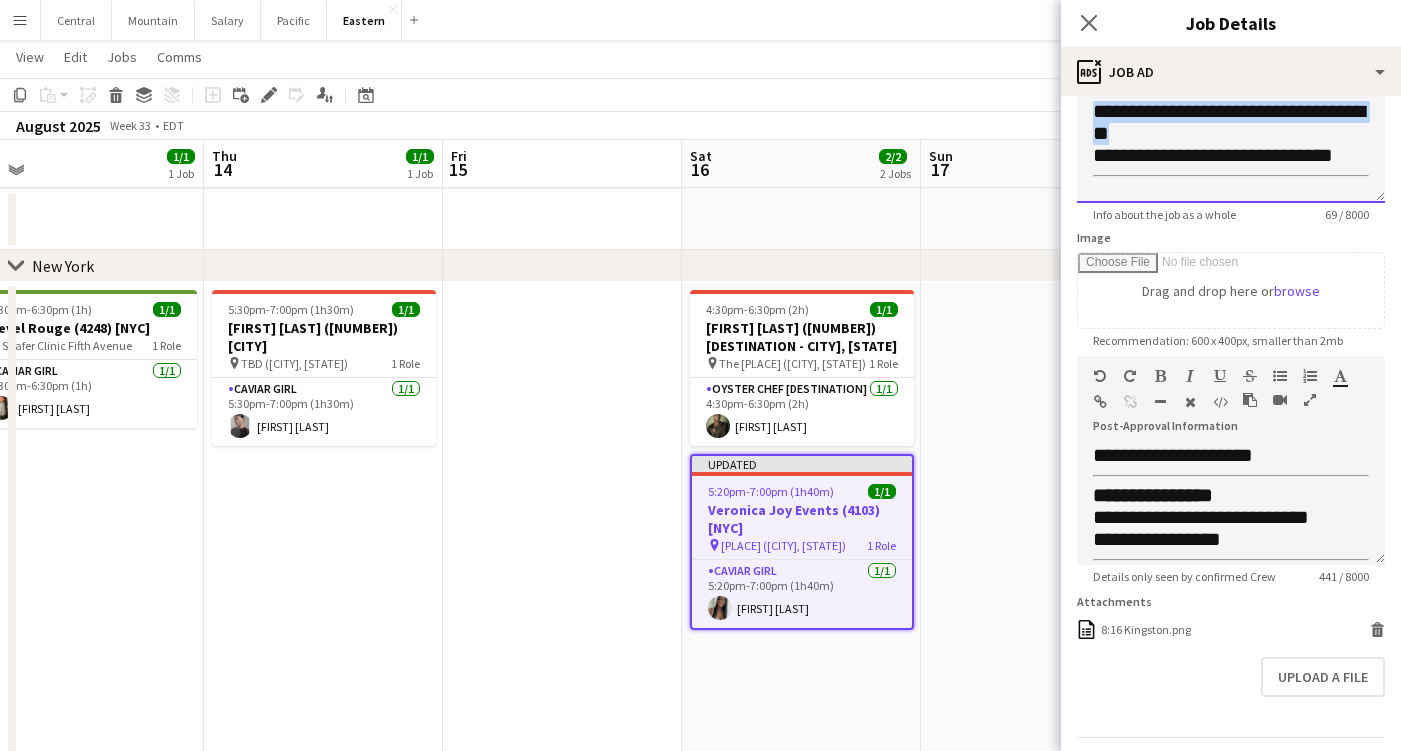 copy on "**********" 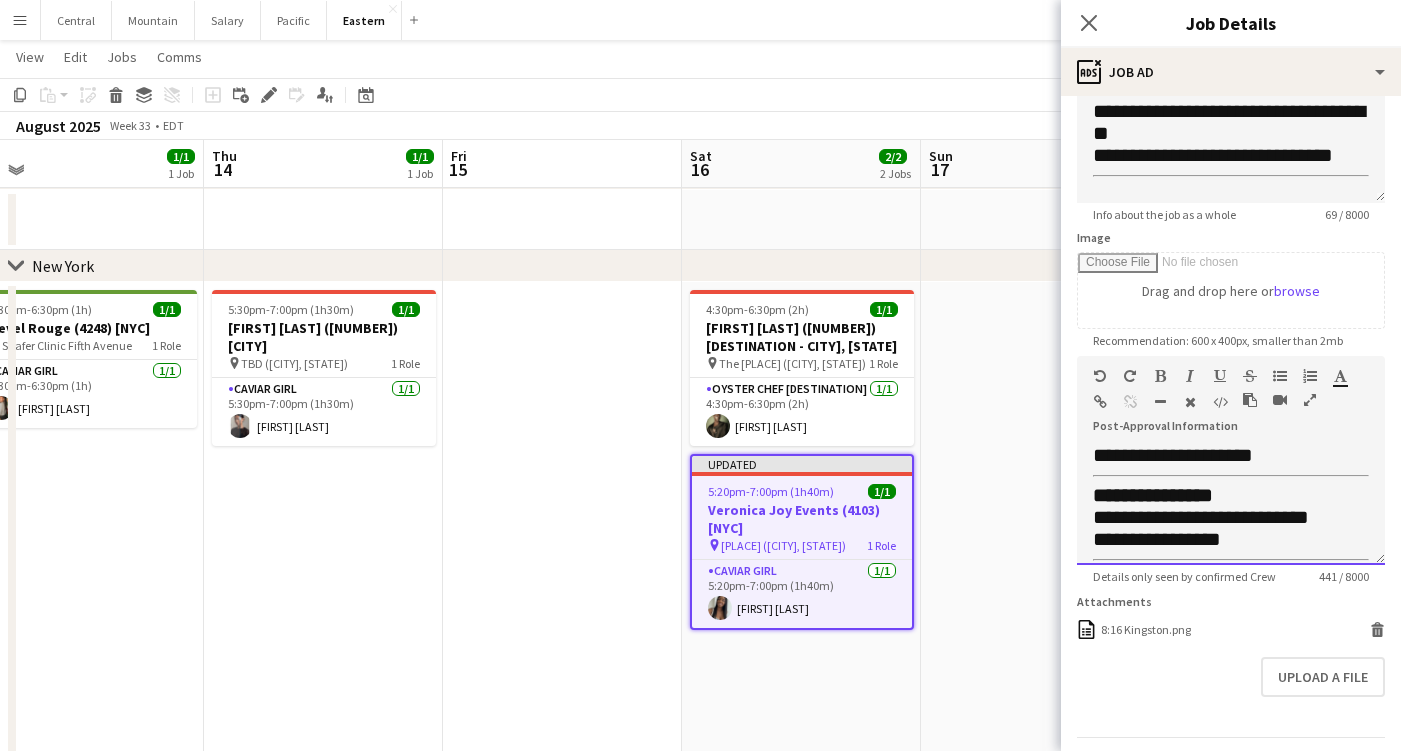 click on "**********" at bounding box center (1231, 505) 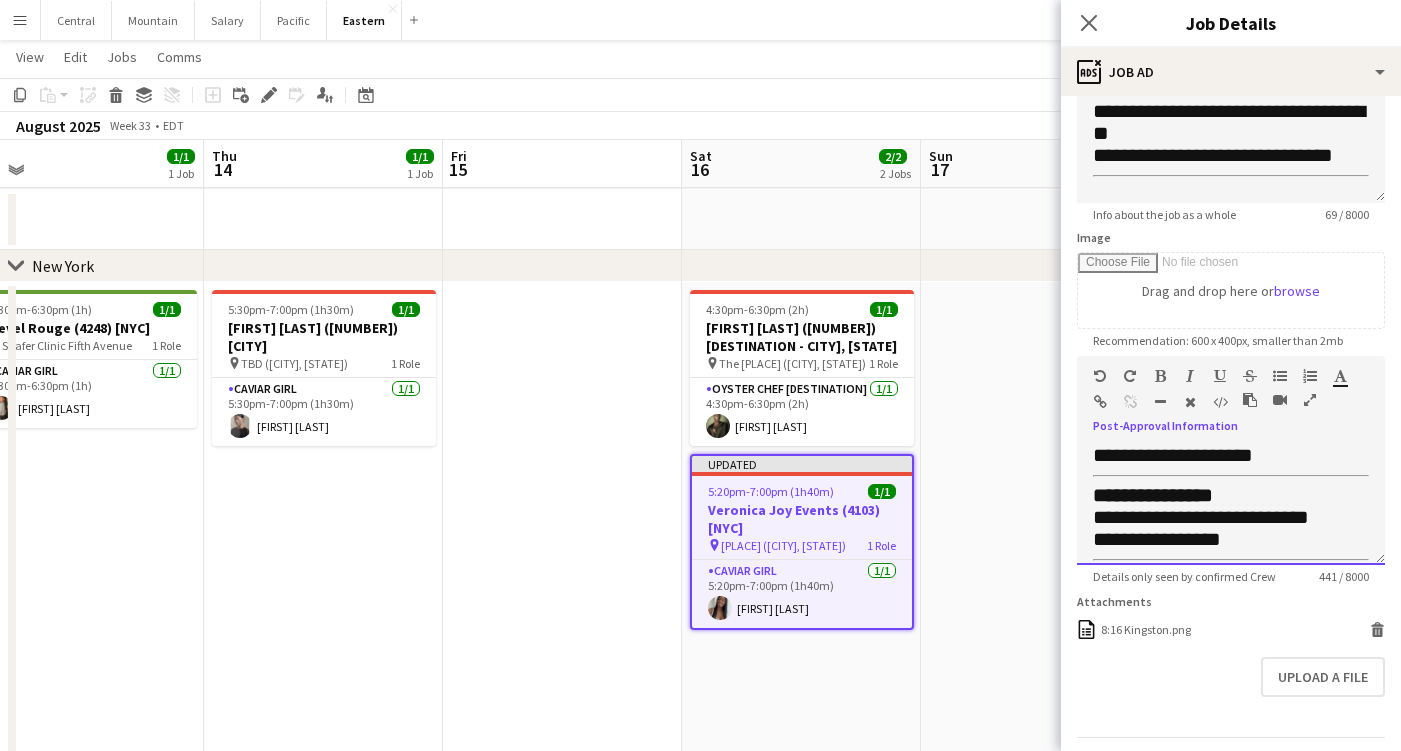 type 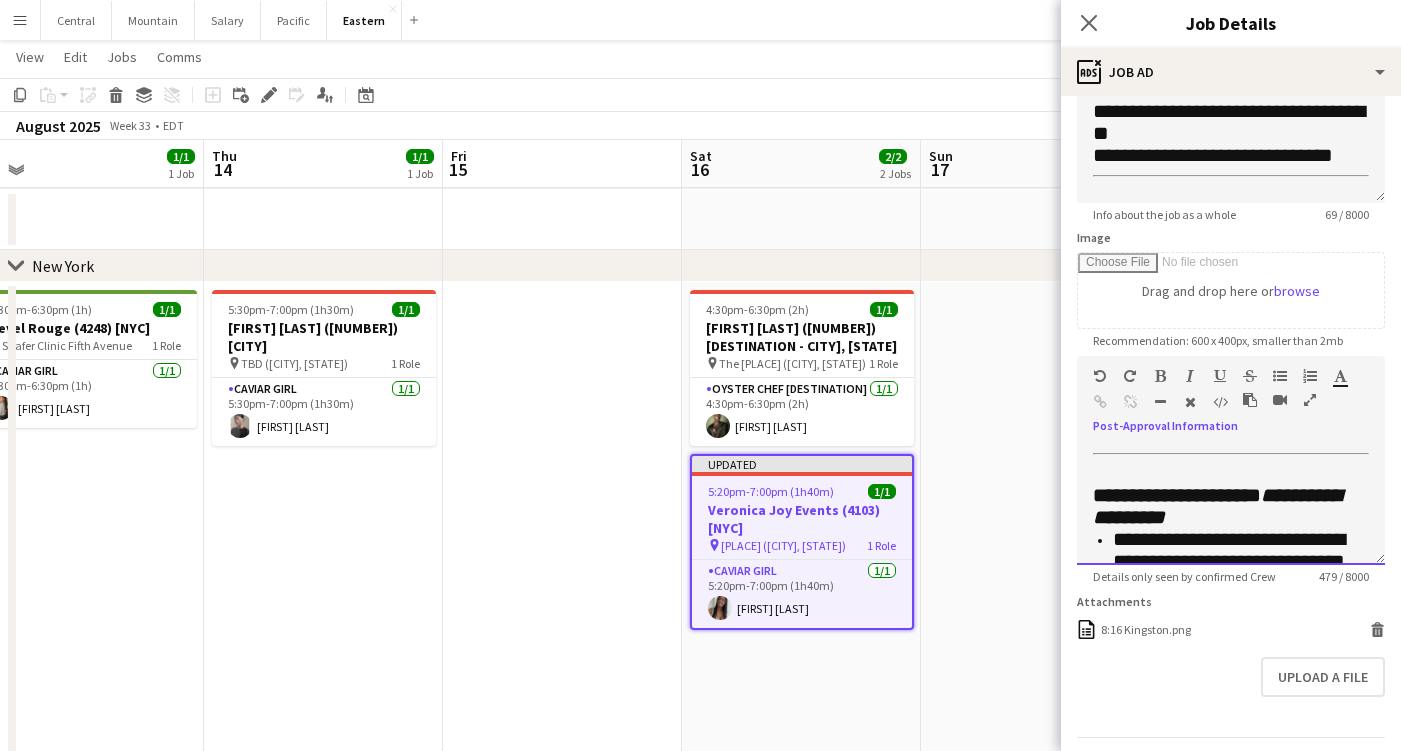 scroll, scrollTop: 0, scrollLeft: 0, axis: both 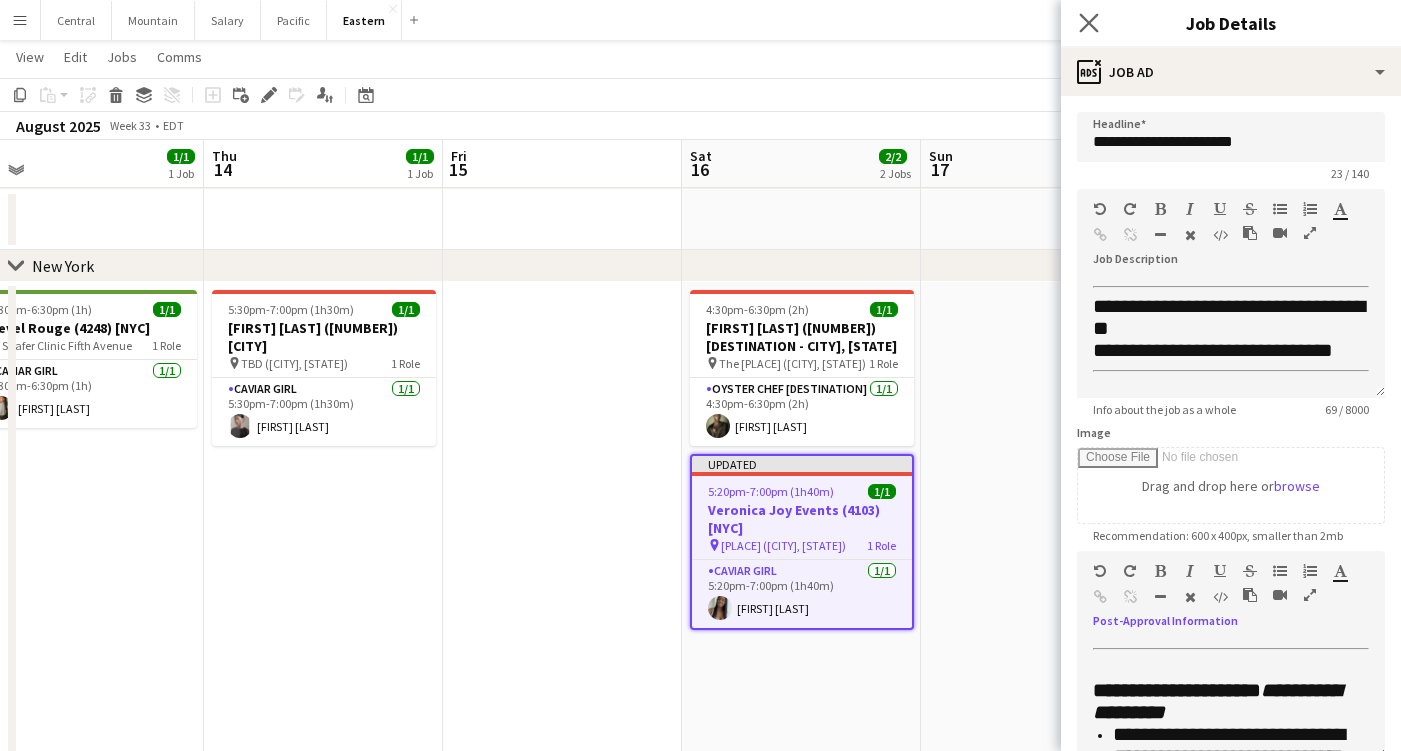 click on "Close pop-in" 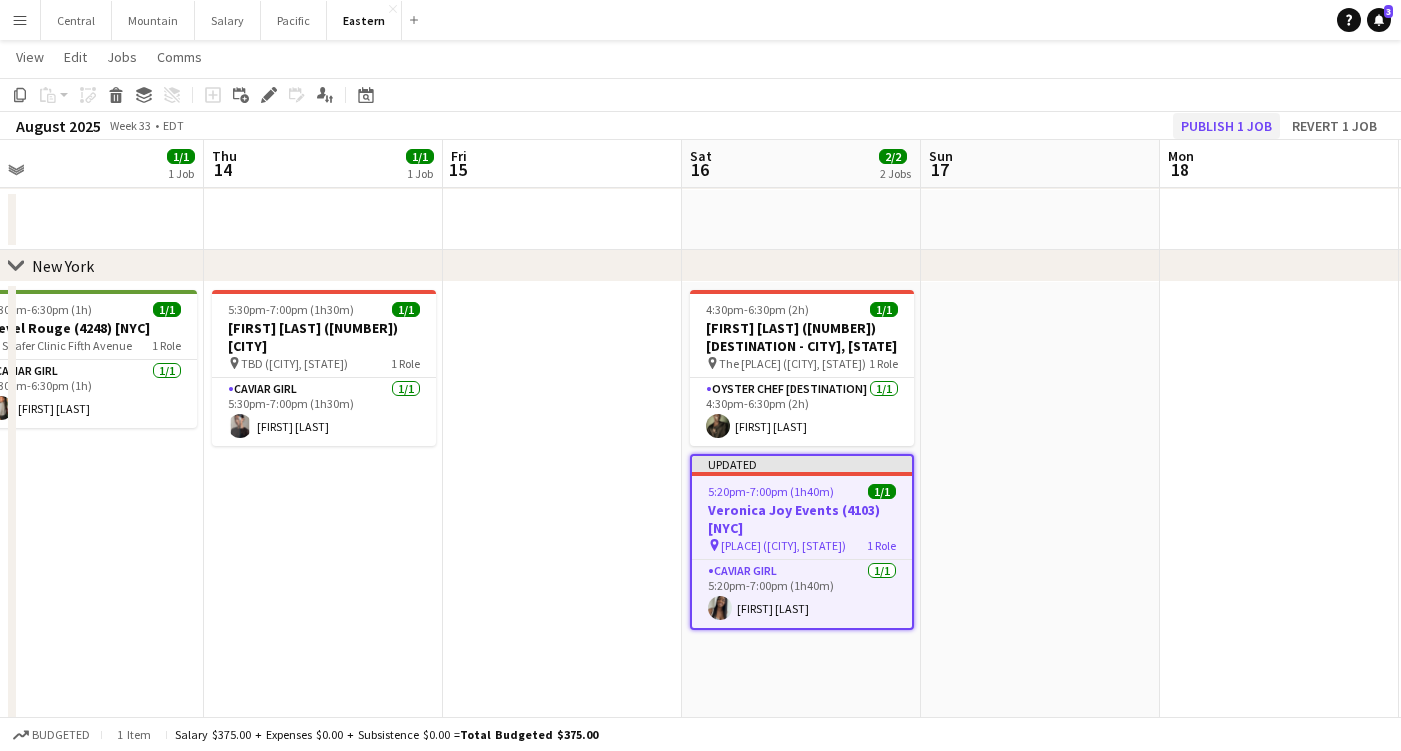 click on "Publish 1 job" 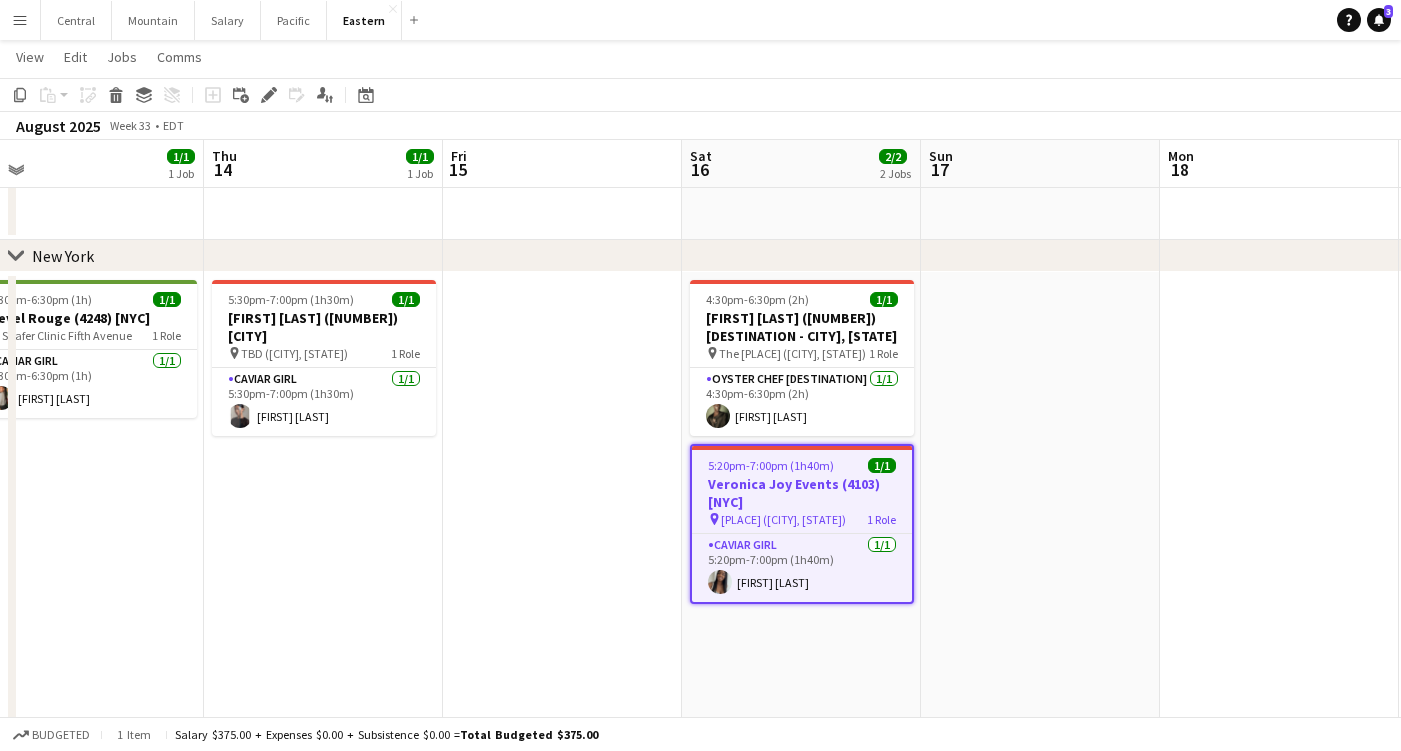 scroll, scrollTop: 795, scrollLeft: 0, axis: vertical 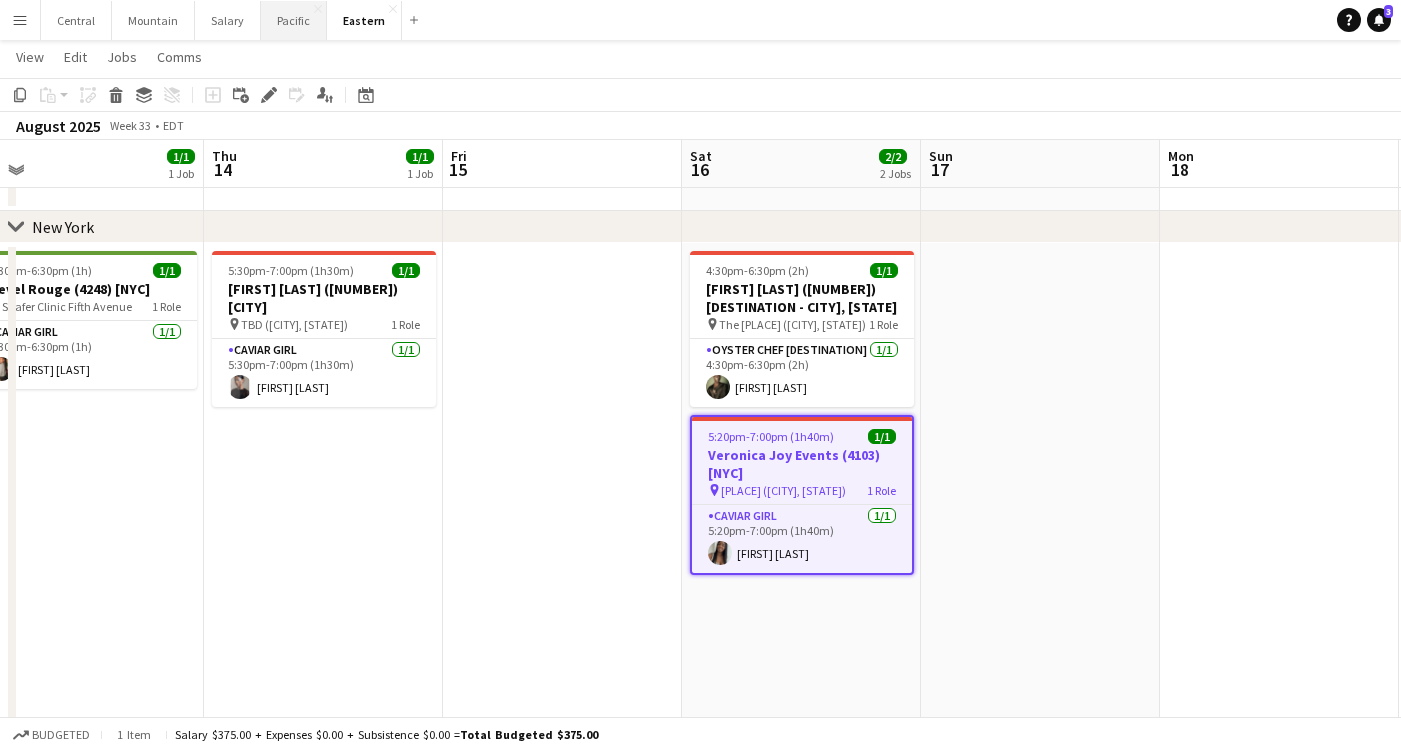 click on "Pacific
Close" at bounding box center [294, 20] 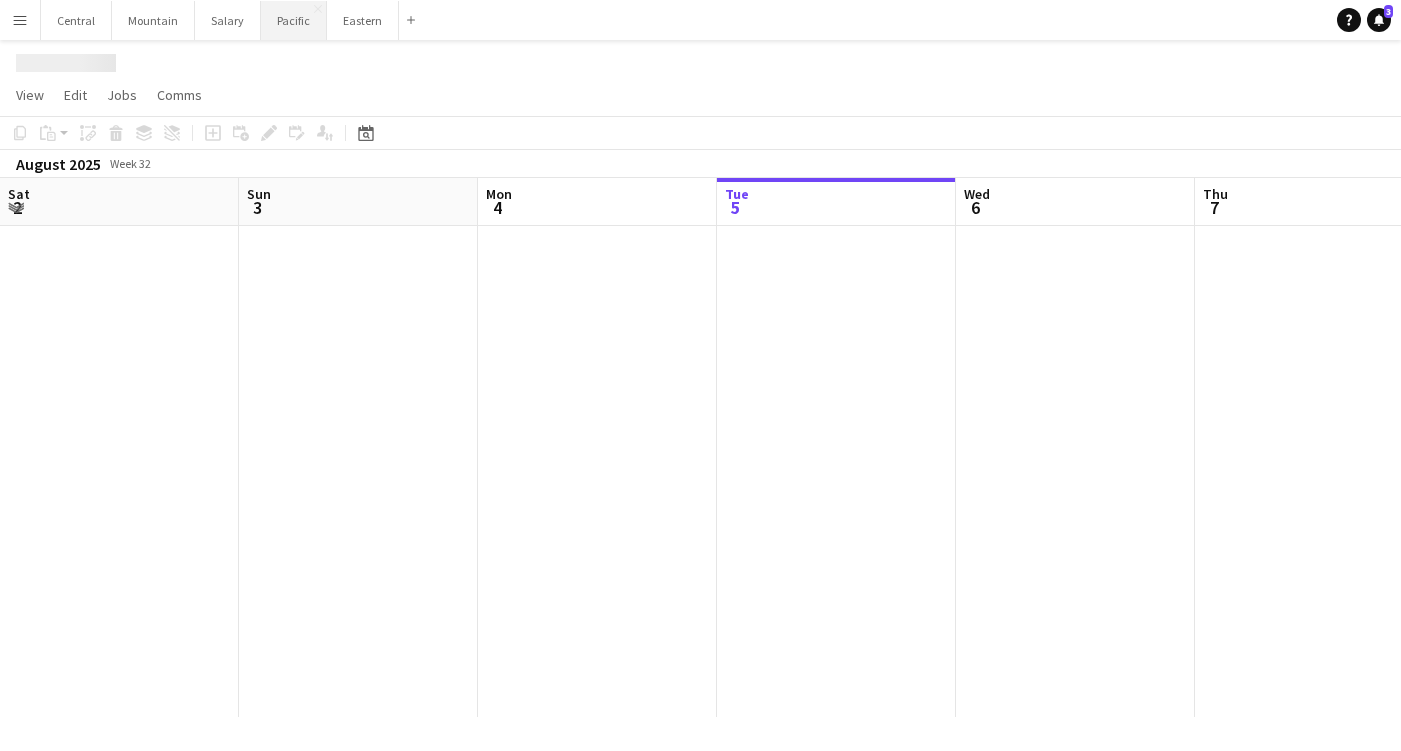 scroll, scrollTop: 0, scrollLeft: 0, axis: both 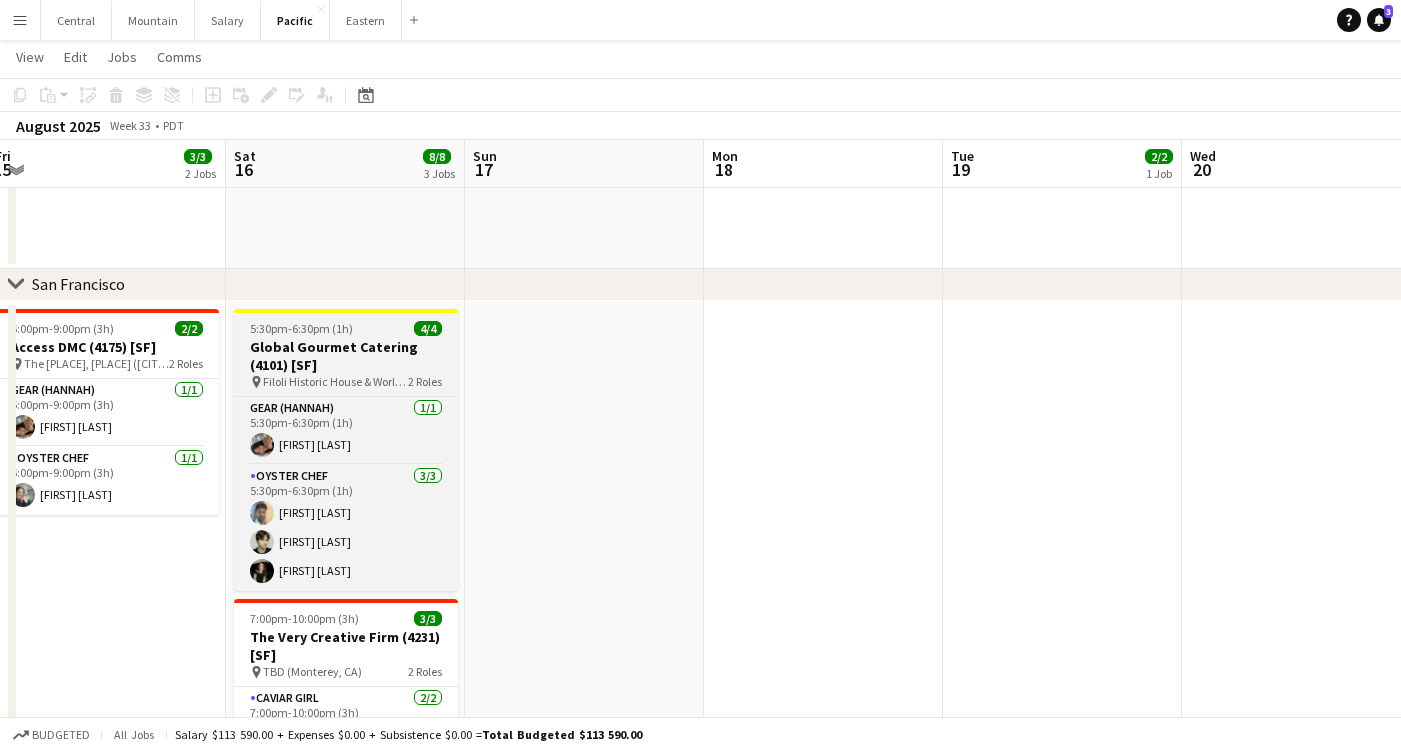click on "Global Gourmet Catering (4101) [SF]" at bounding box center [346, 356] 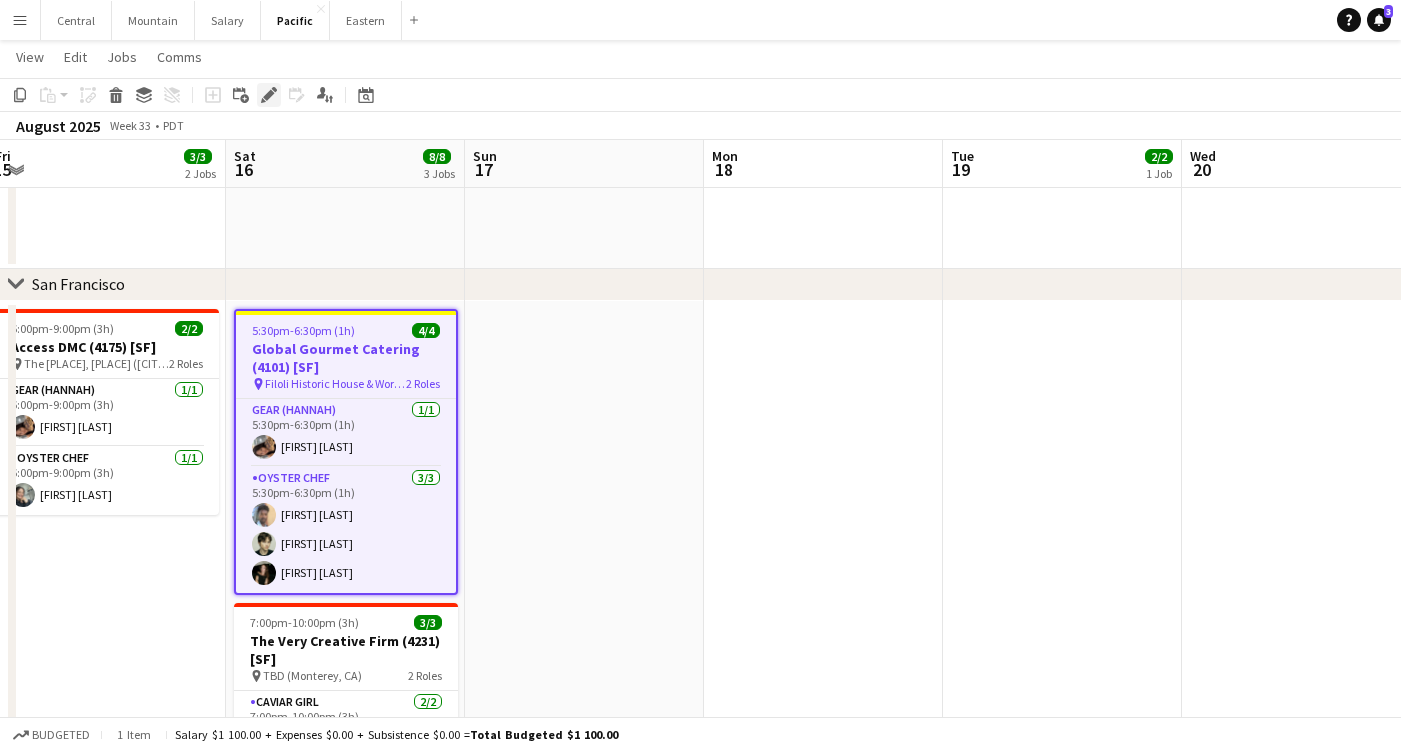 click on "Edit" at bounding box center (269, 95) 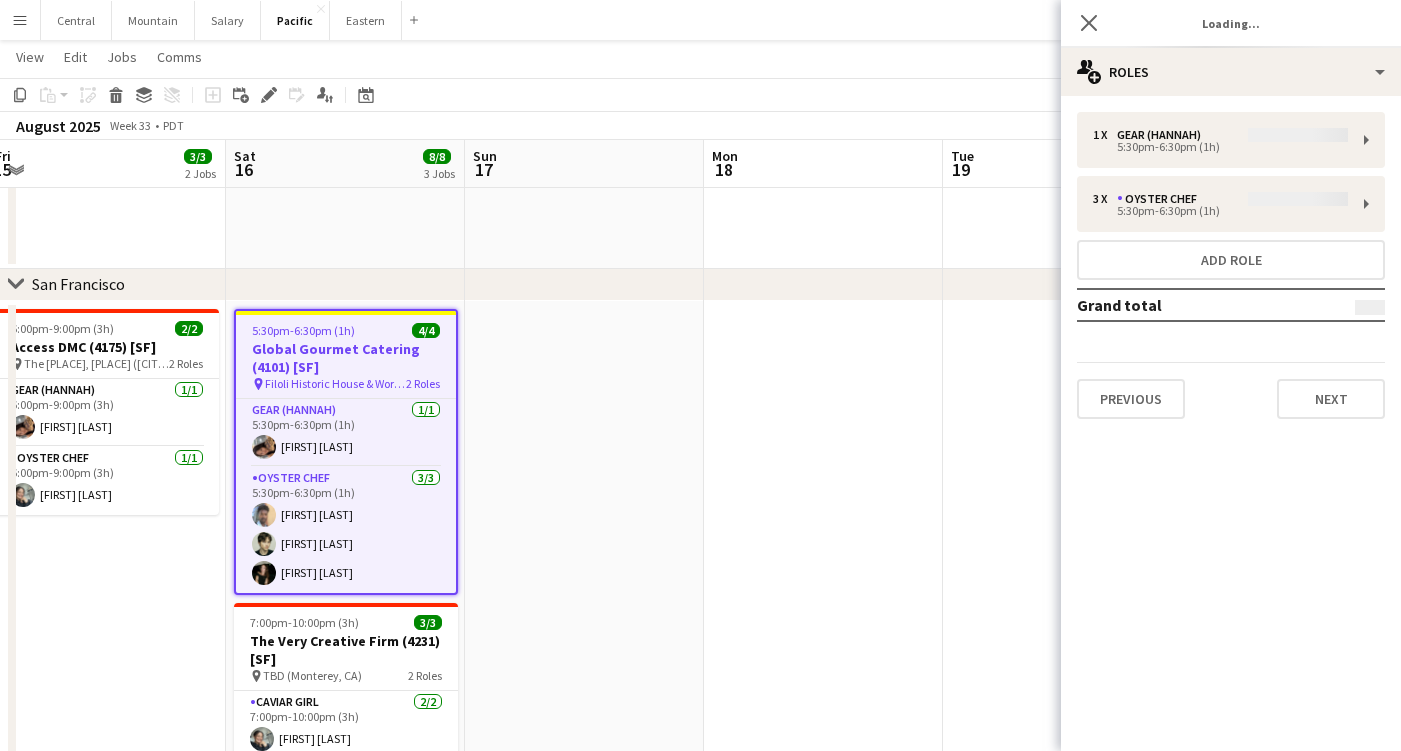 type on "**********" 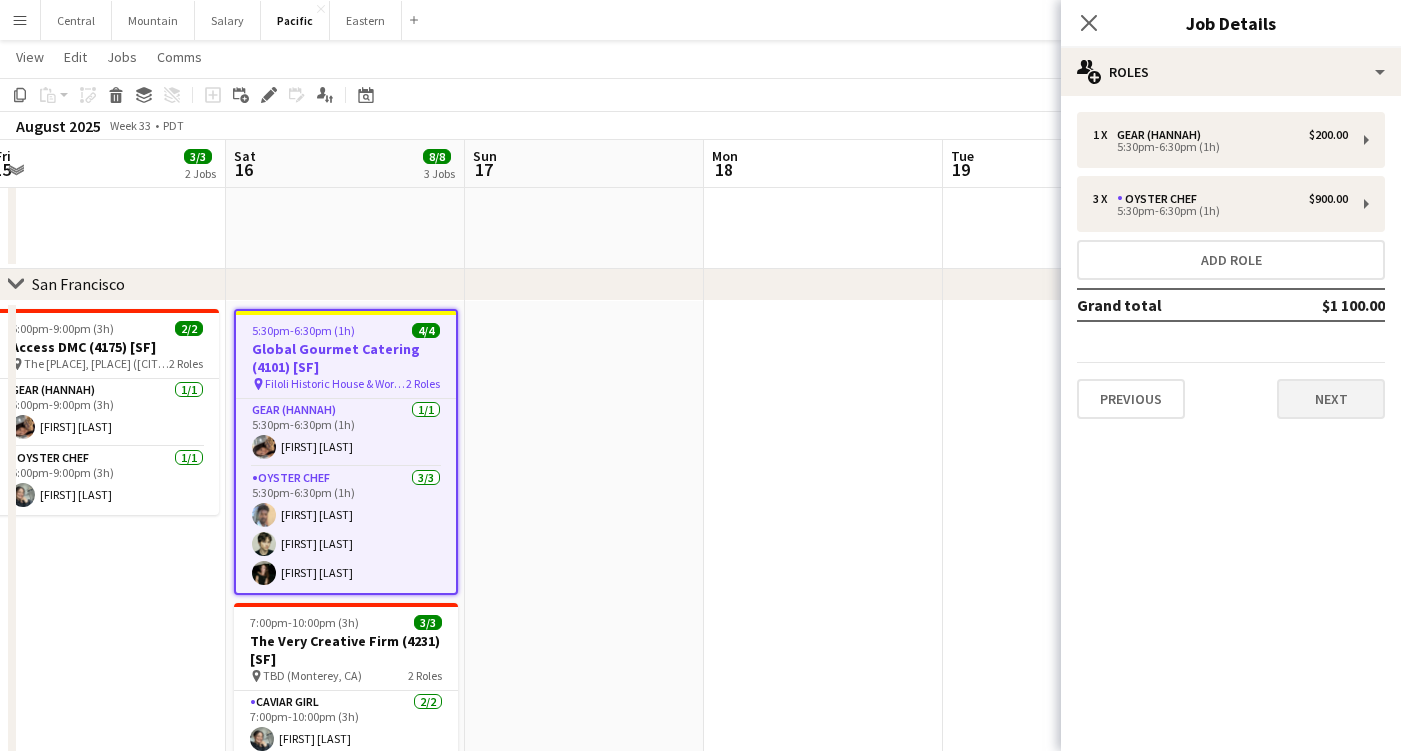 click on "Next" at bounding box center (1331, 399) 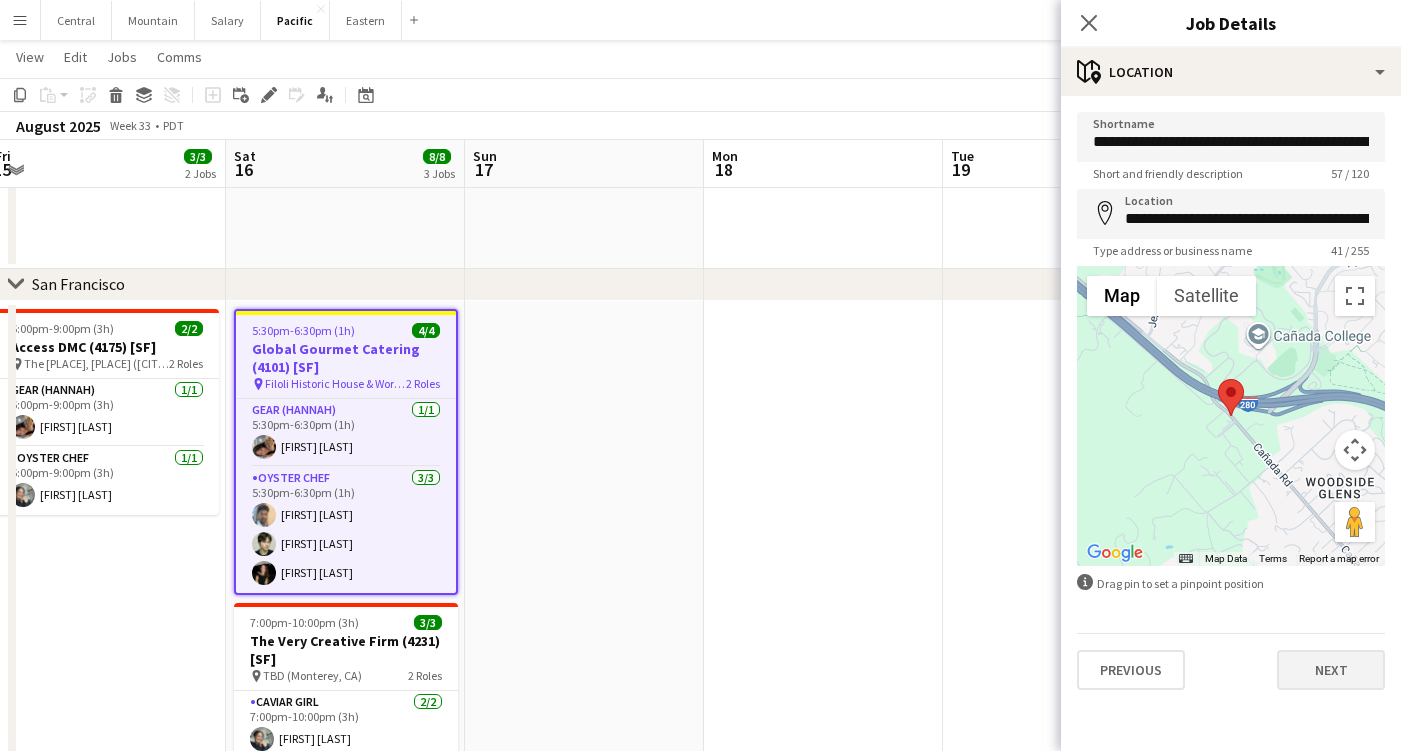 click on "Next" at bounding box center (1331, 670) 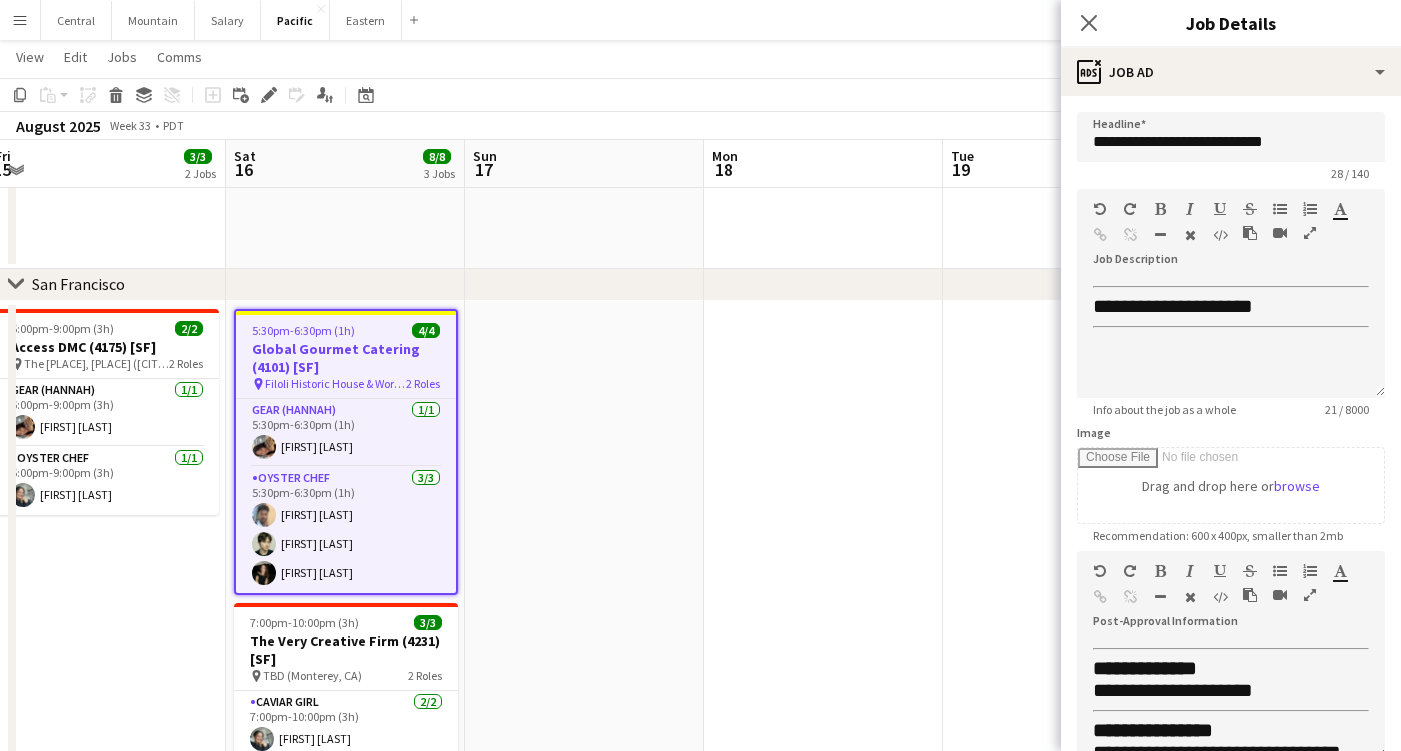 click at bounding box center [1310, 595] 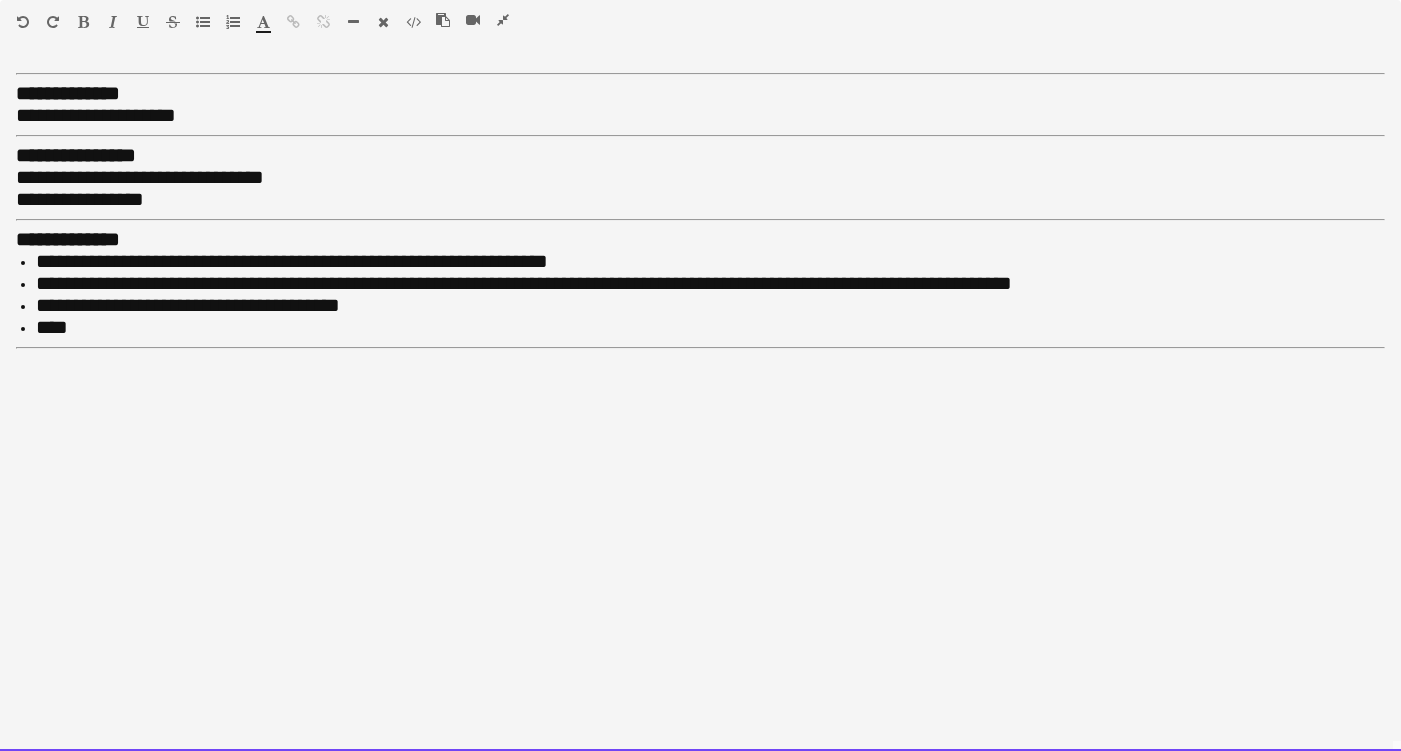 click on "**********" at bounding box center (700, 200) 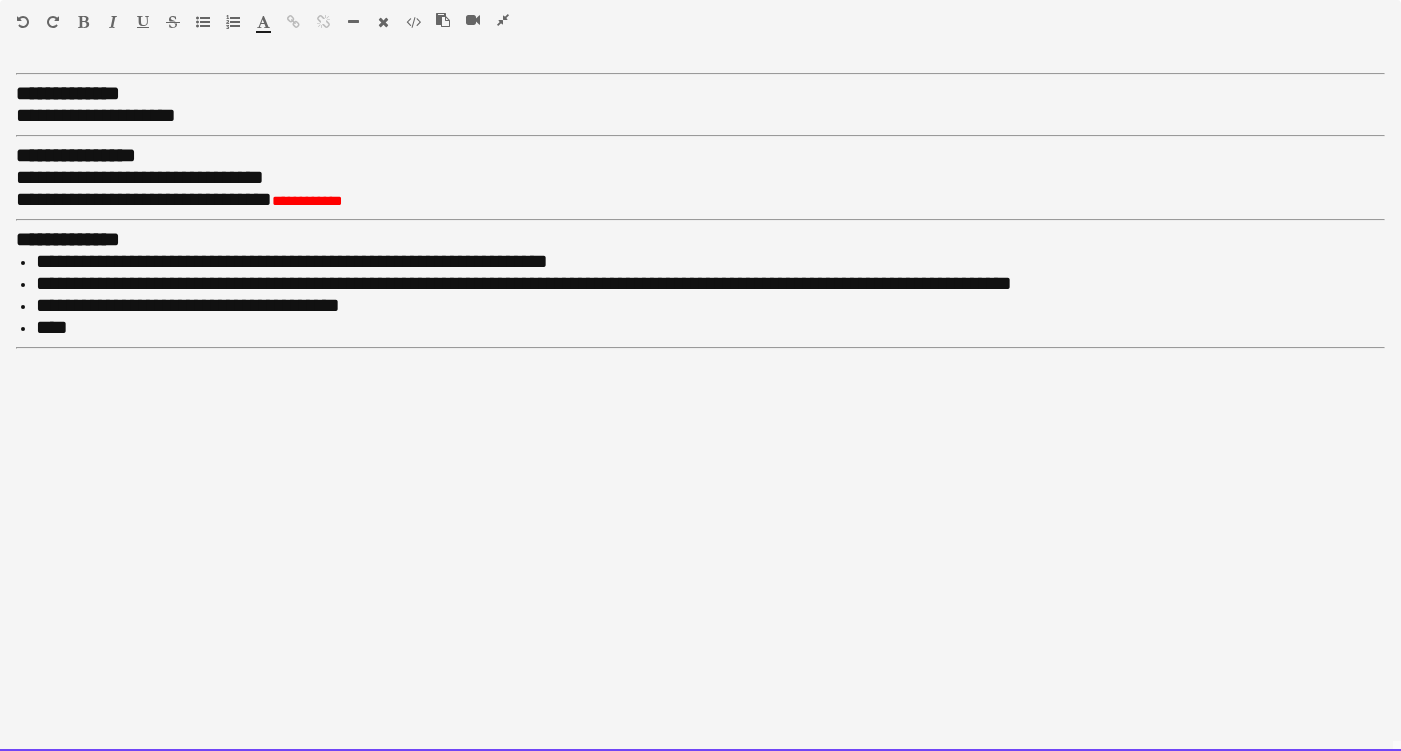 click on "**********" at bounding box center [144, 199] 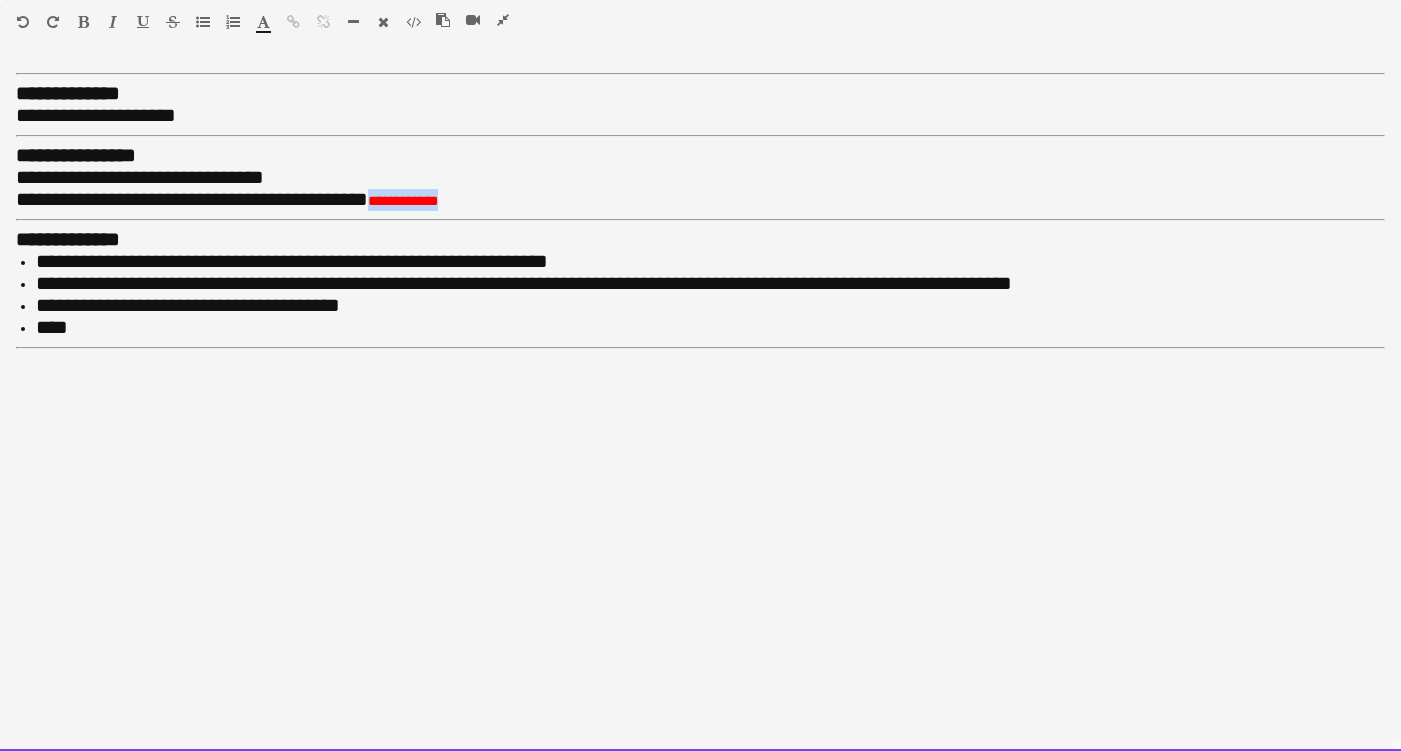 drag, startPoint x: 499, startPoint y: 195, endPoint x: 403, endPoint y: 197, distance: 96.02083 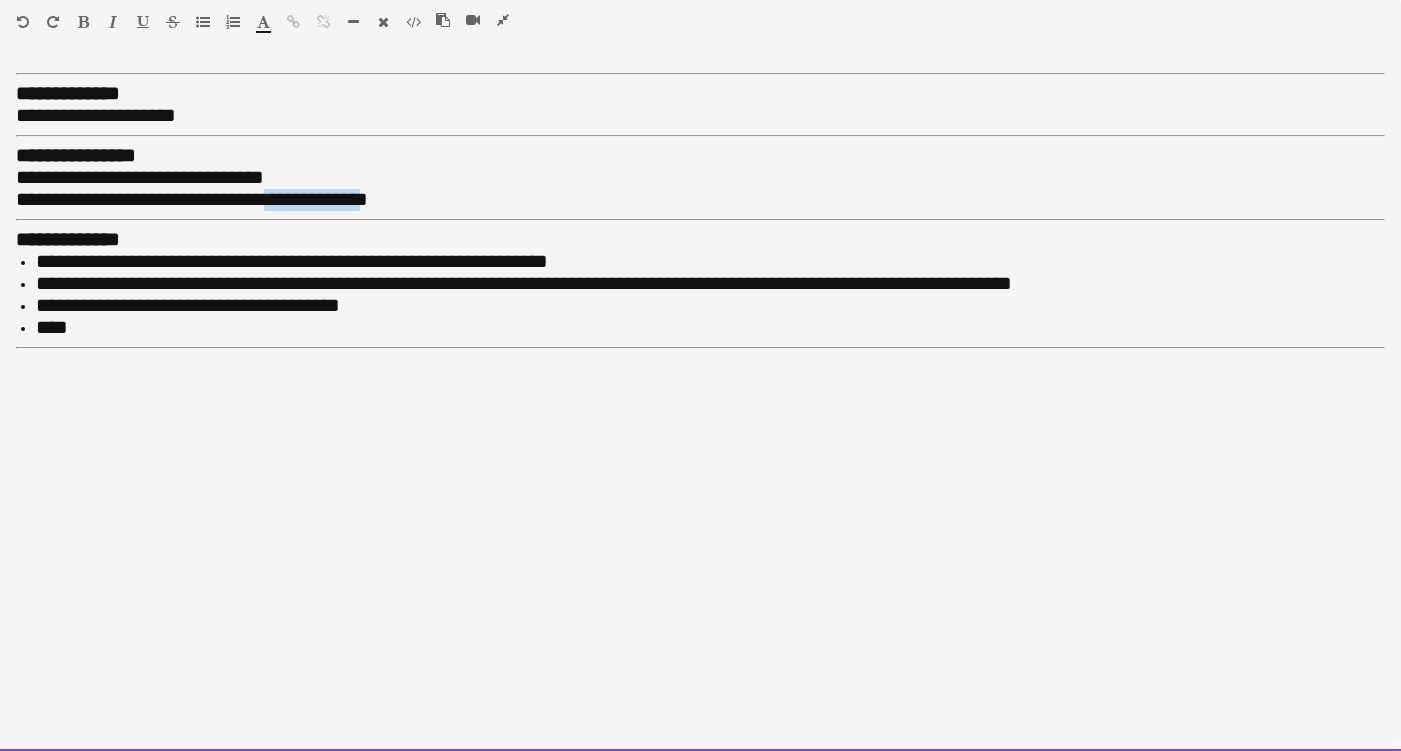 drag, startPoint x: 397, startPoint y: 196, endPoint x: 293, endPoint y: 200, distance: 104.0769 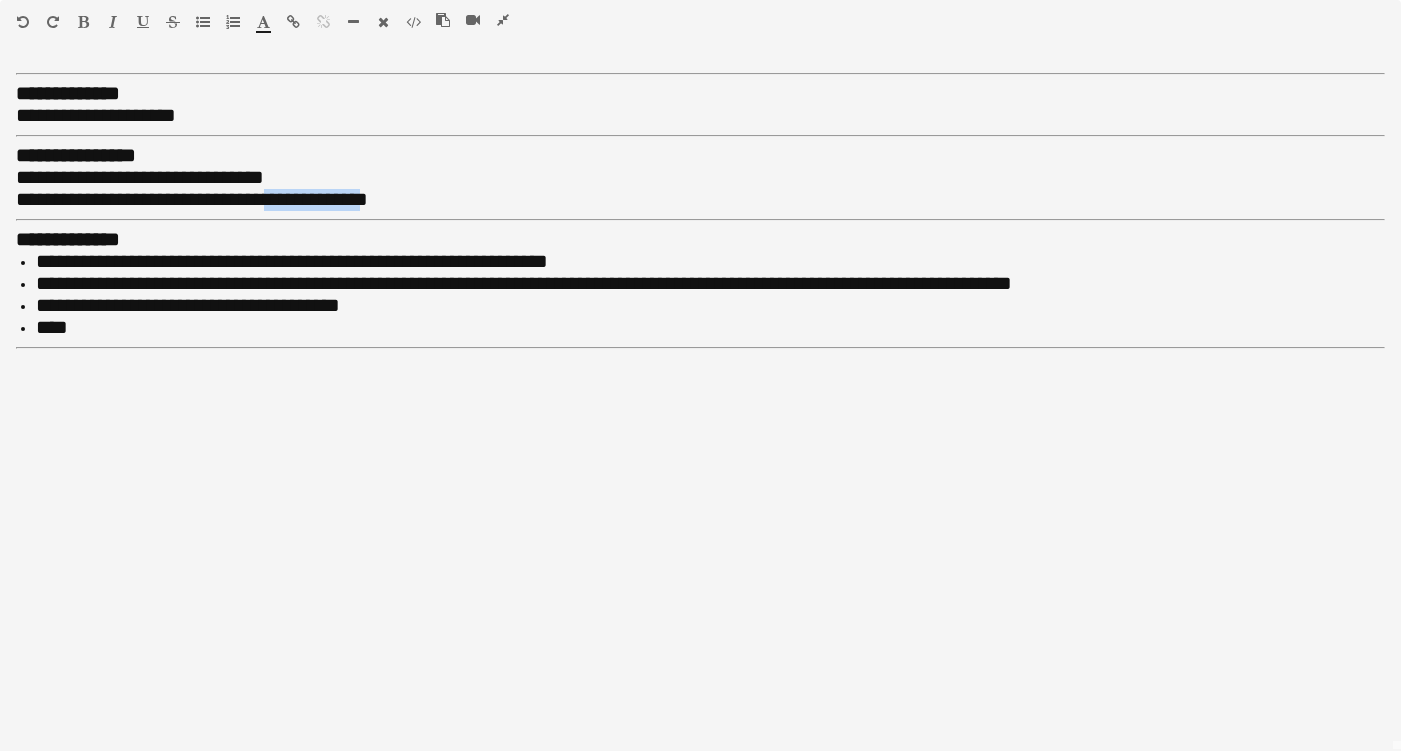 click at bounding box center (293, 22) 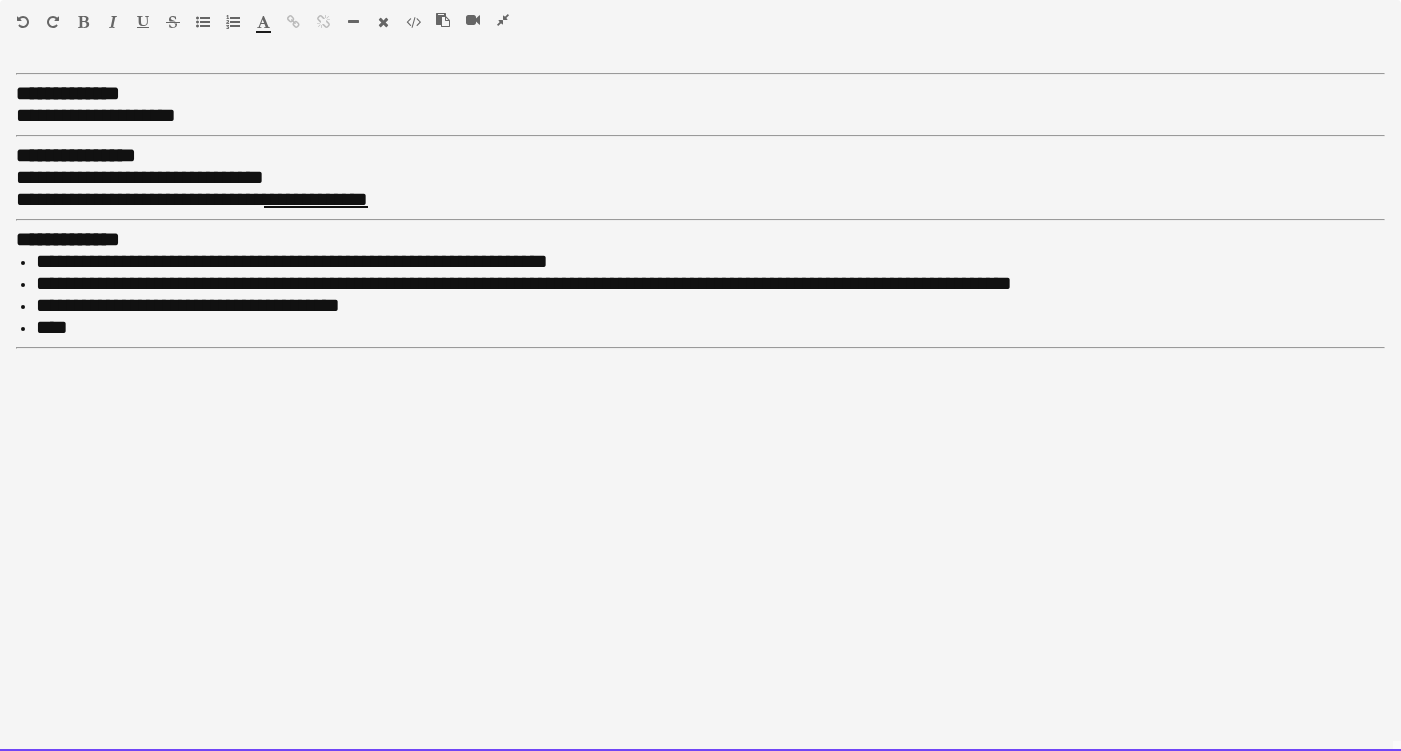 click on "**********" at bounding box center (292, 261) 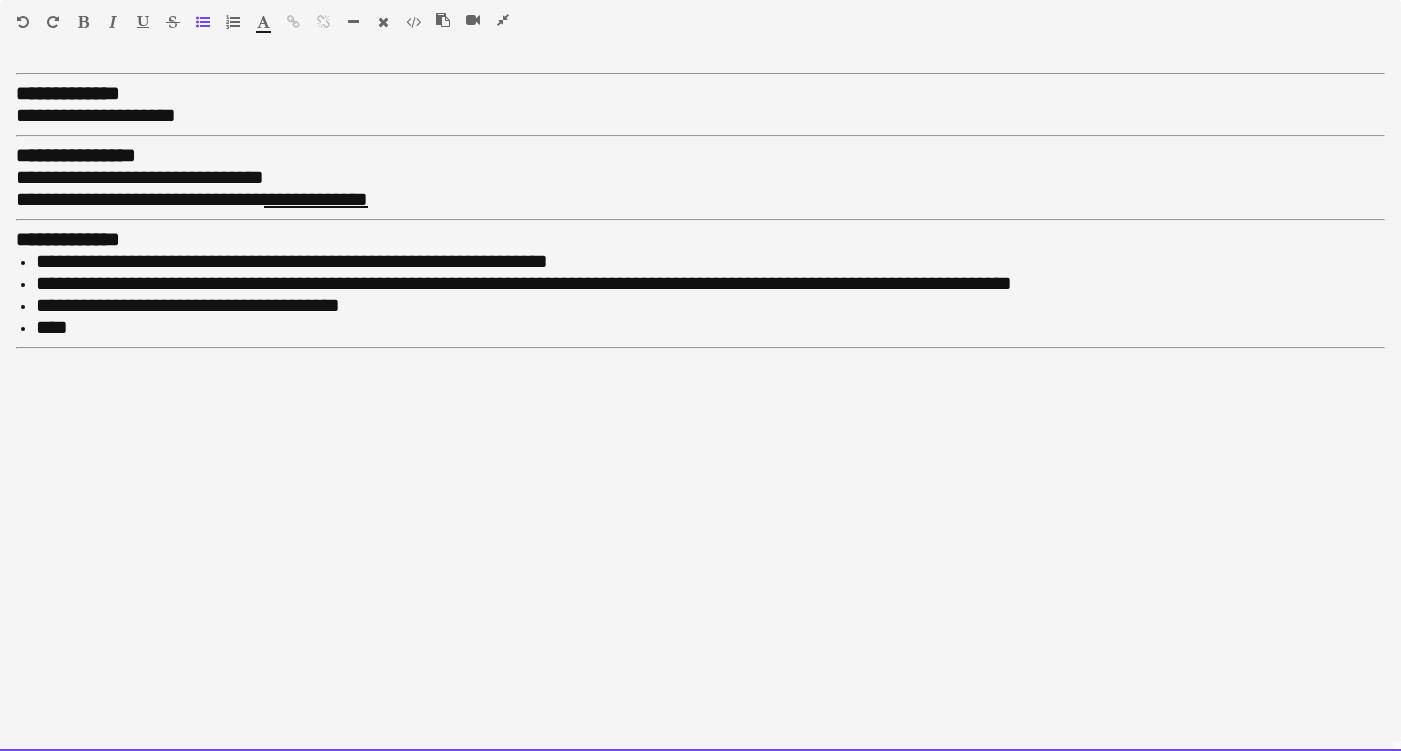 click on "**********" at bounding box center [700, 116] 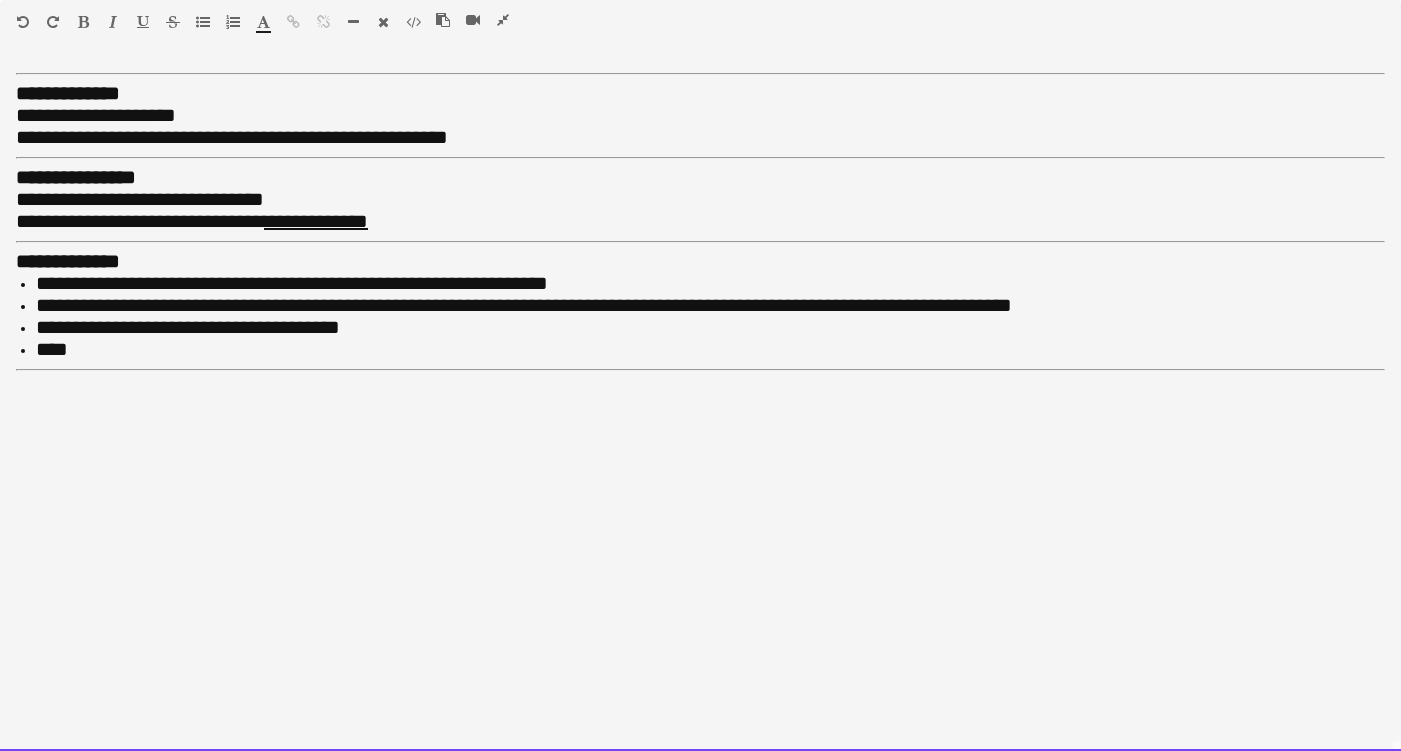 click on "****" at bounding box center [710, 350] 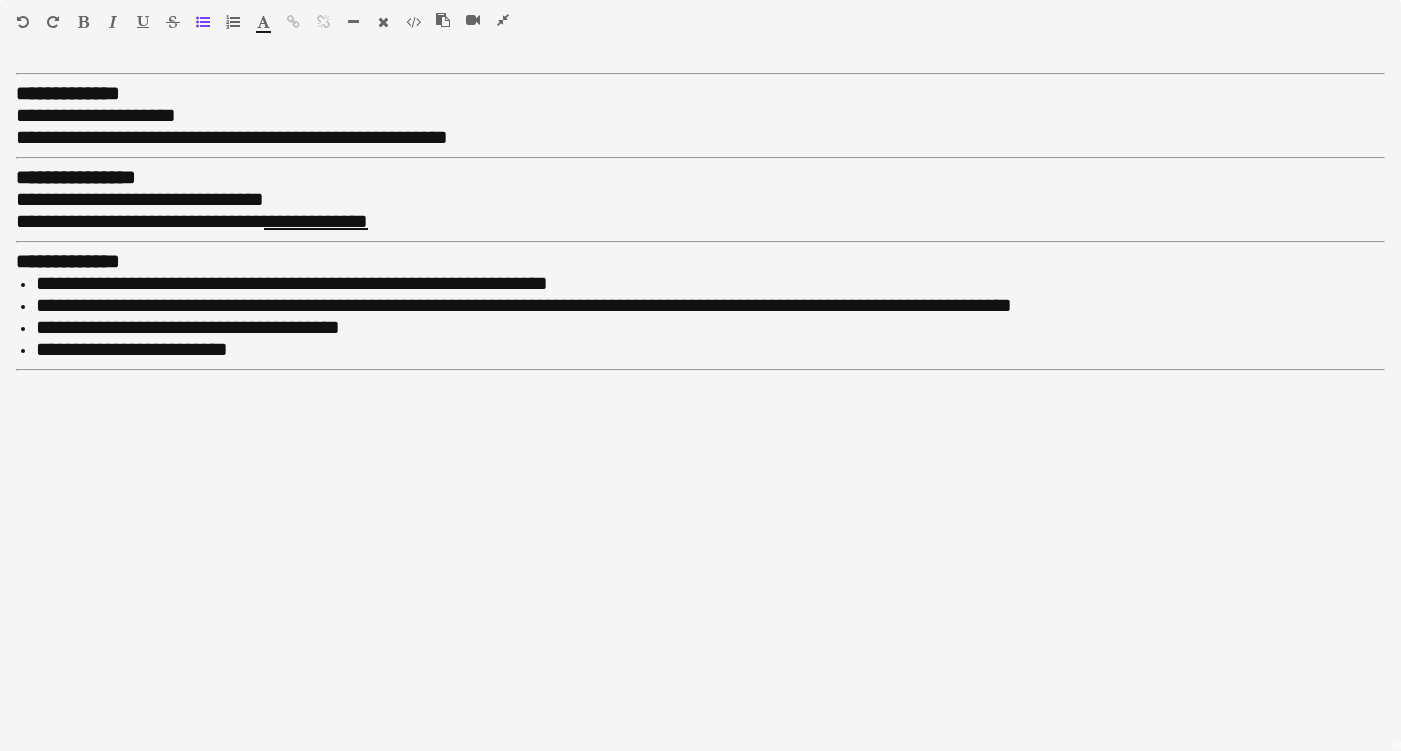click at bounding box center [503, 20] 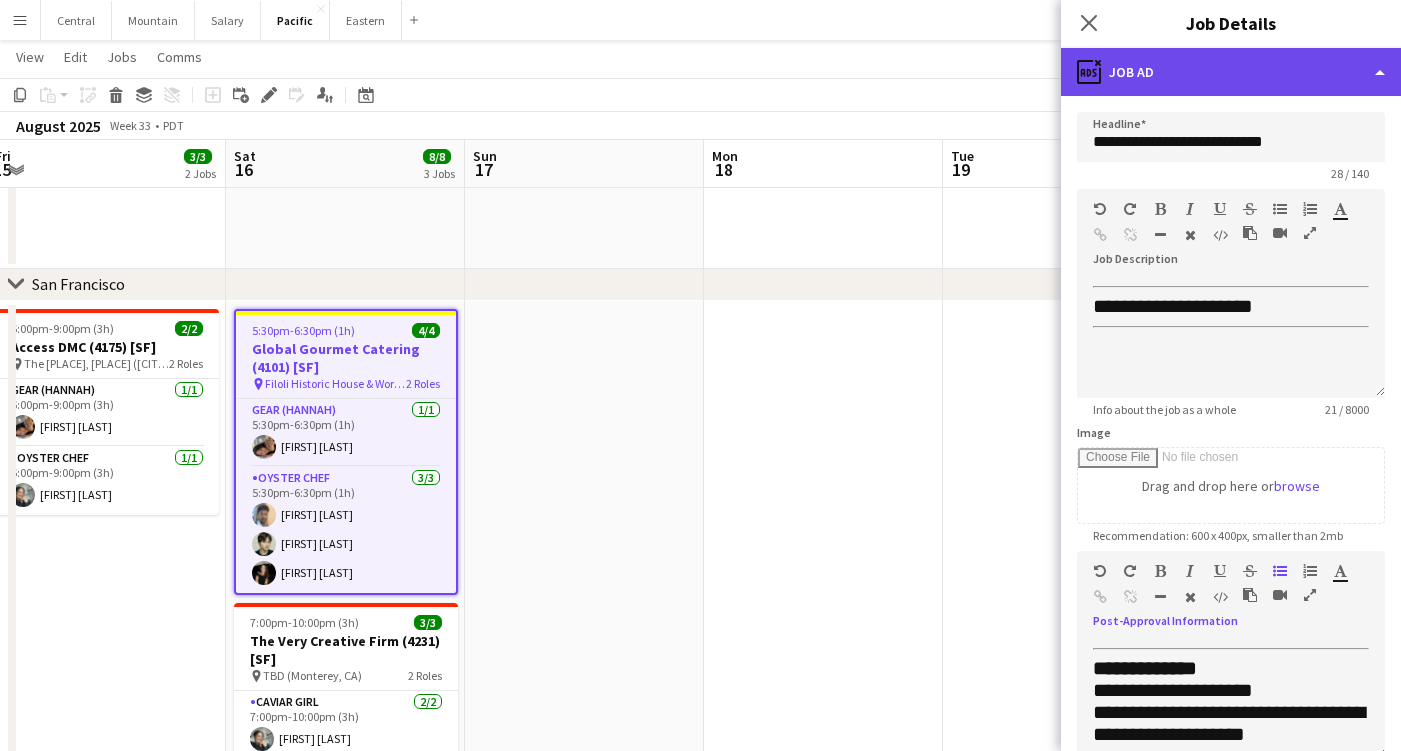 click on "ads-window
Job Ad" 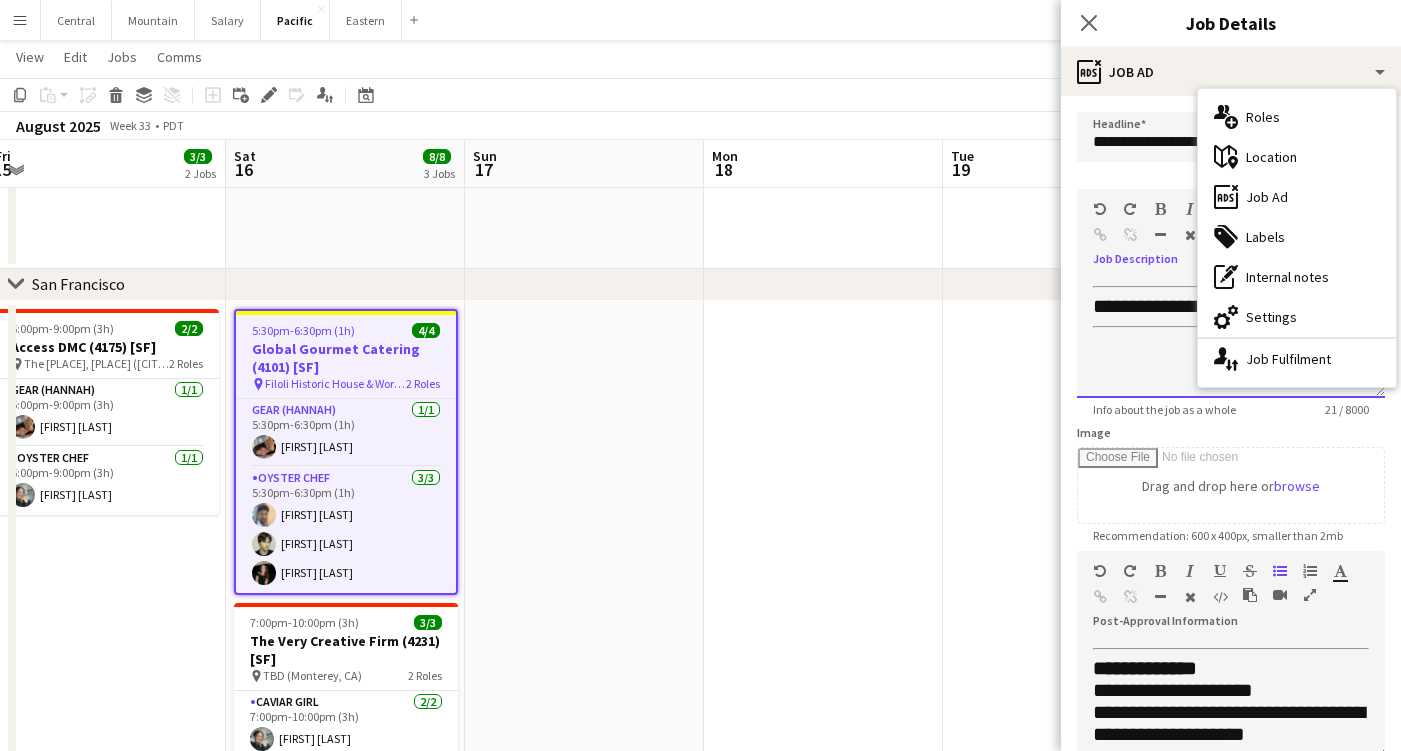 click on "**********" at bounding box center [1231, 338] 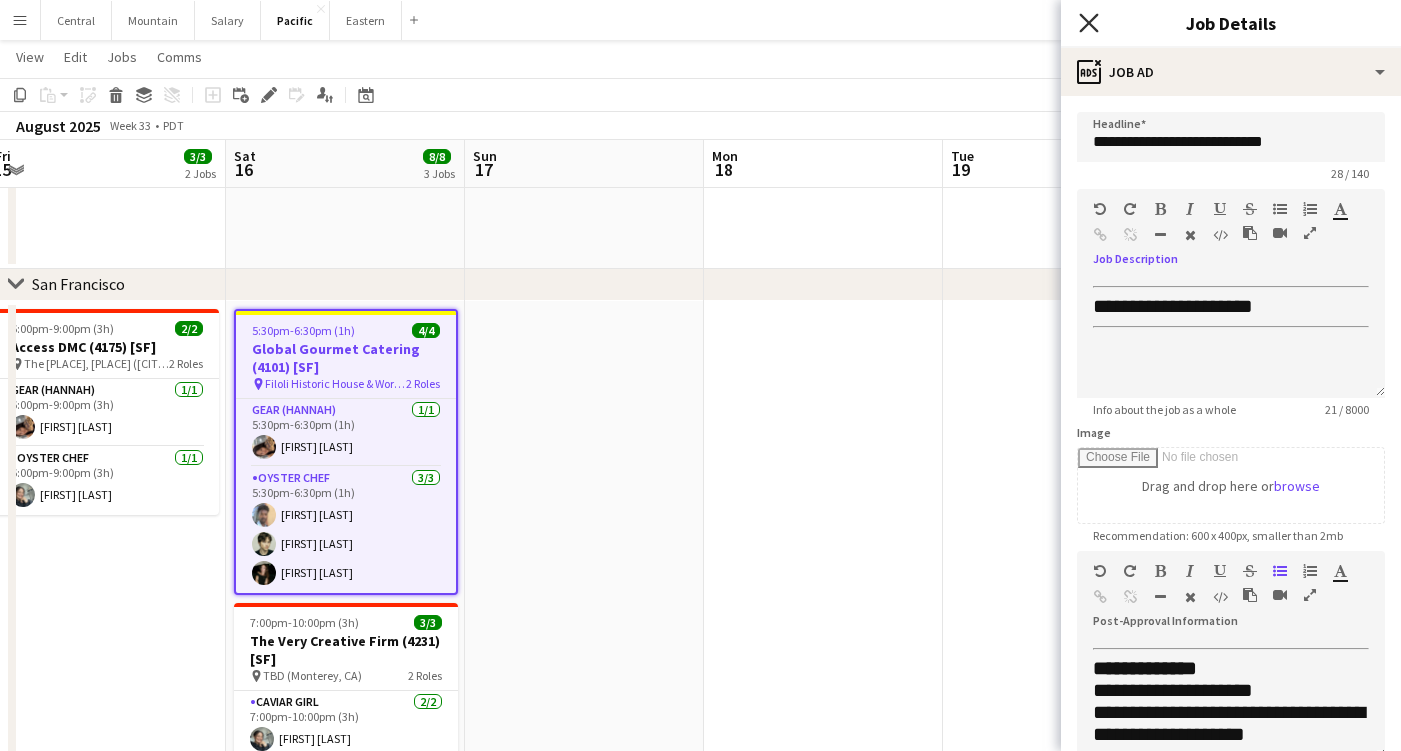 click on "Close pop-in" 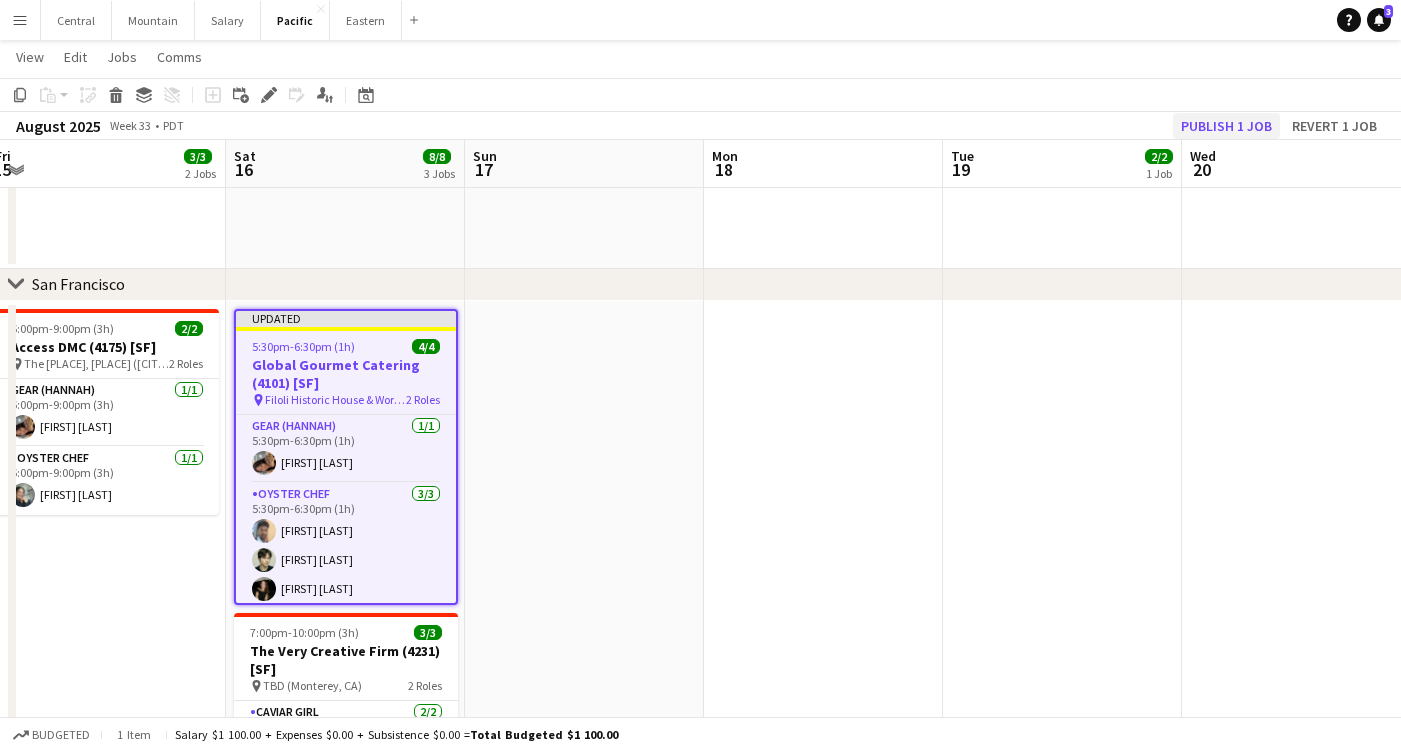 click on "Publish 1 job" 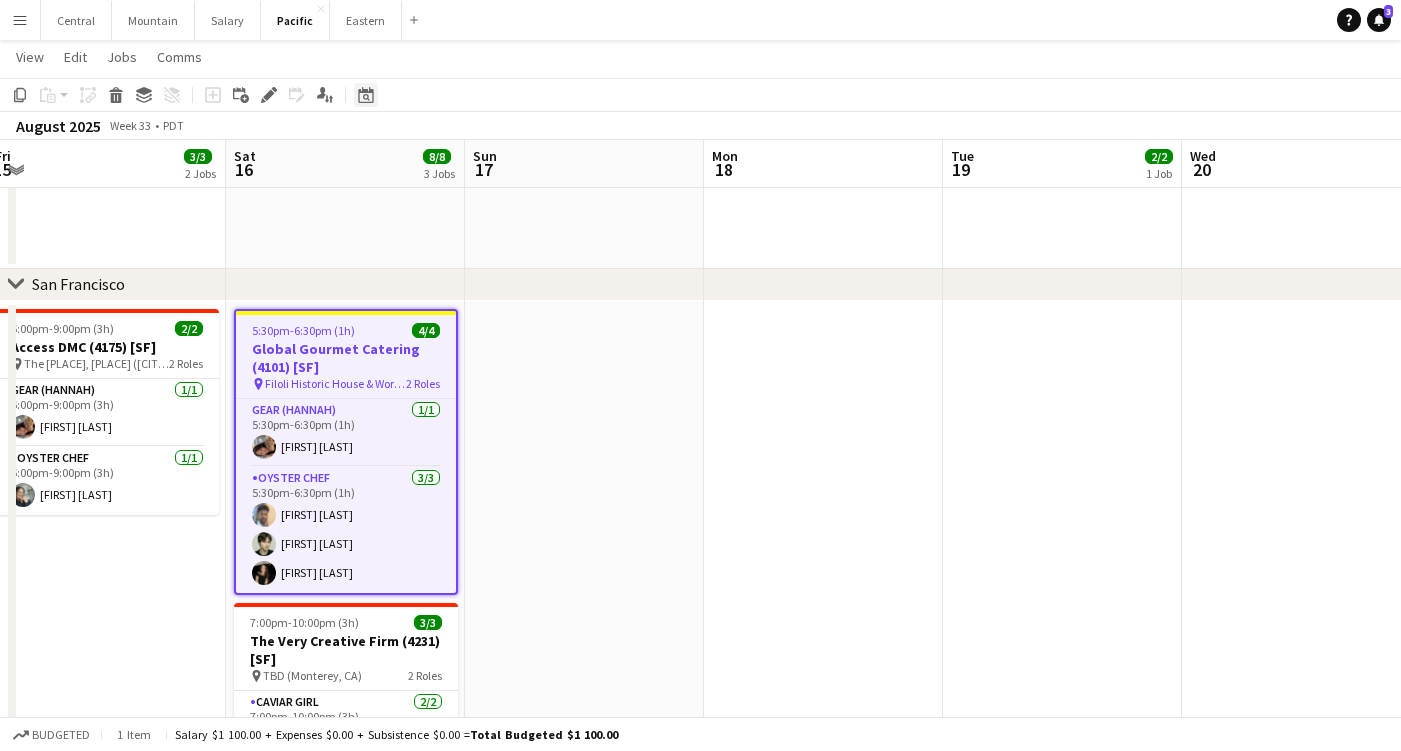 click 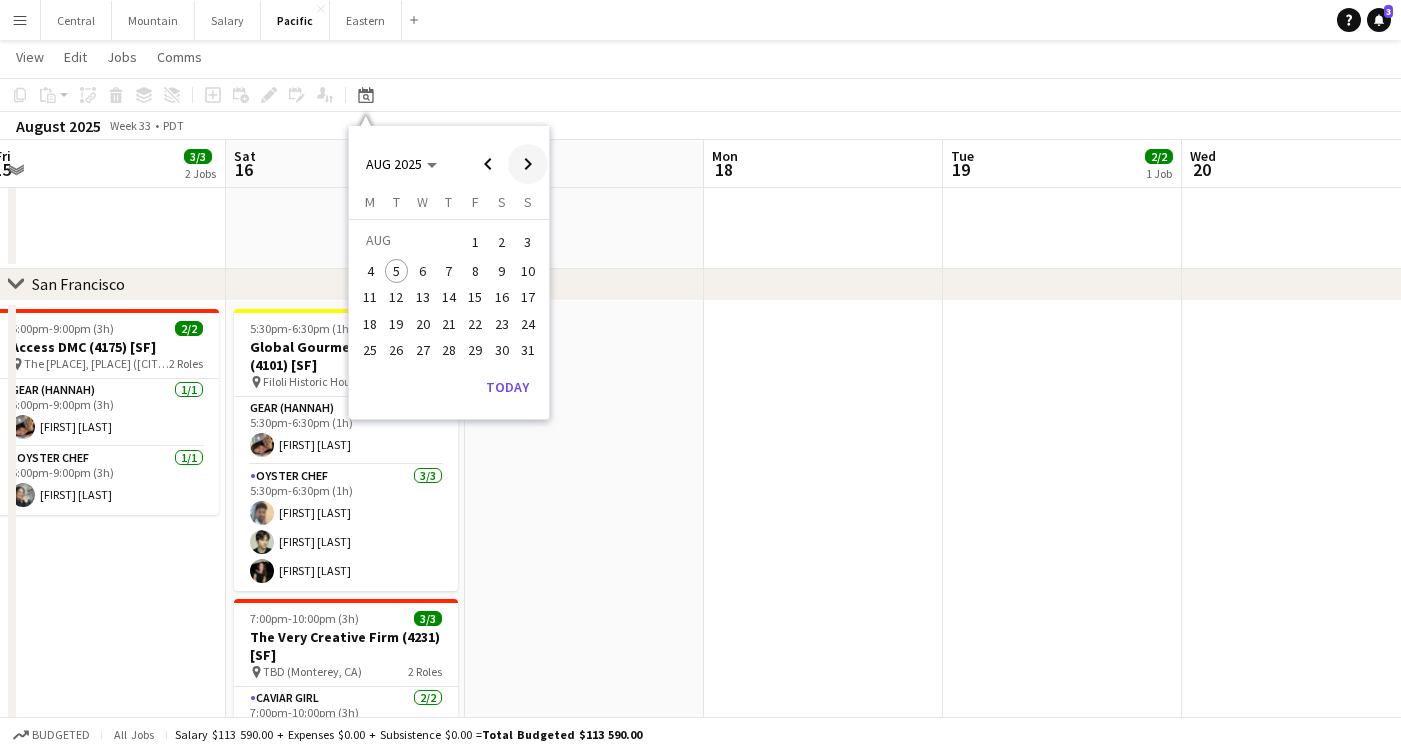 click at bounding box center (528, 164) 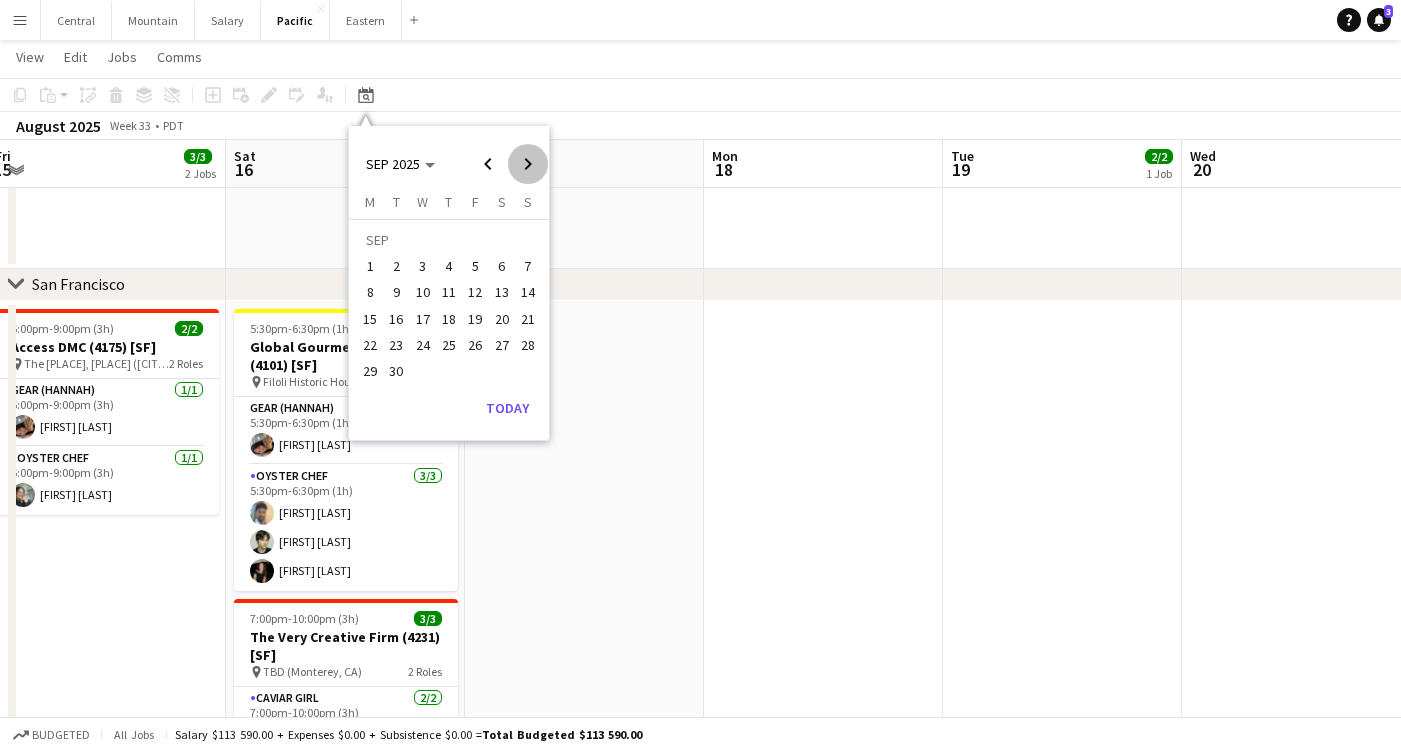 click at bounding box center [528, 164] 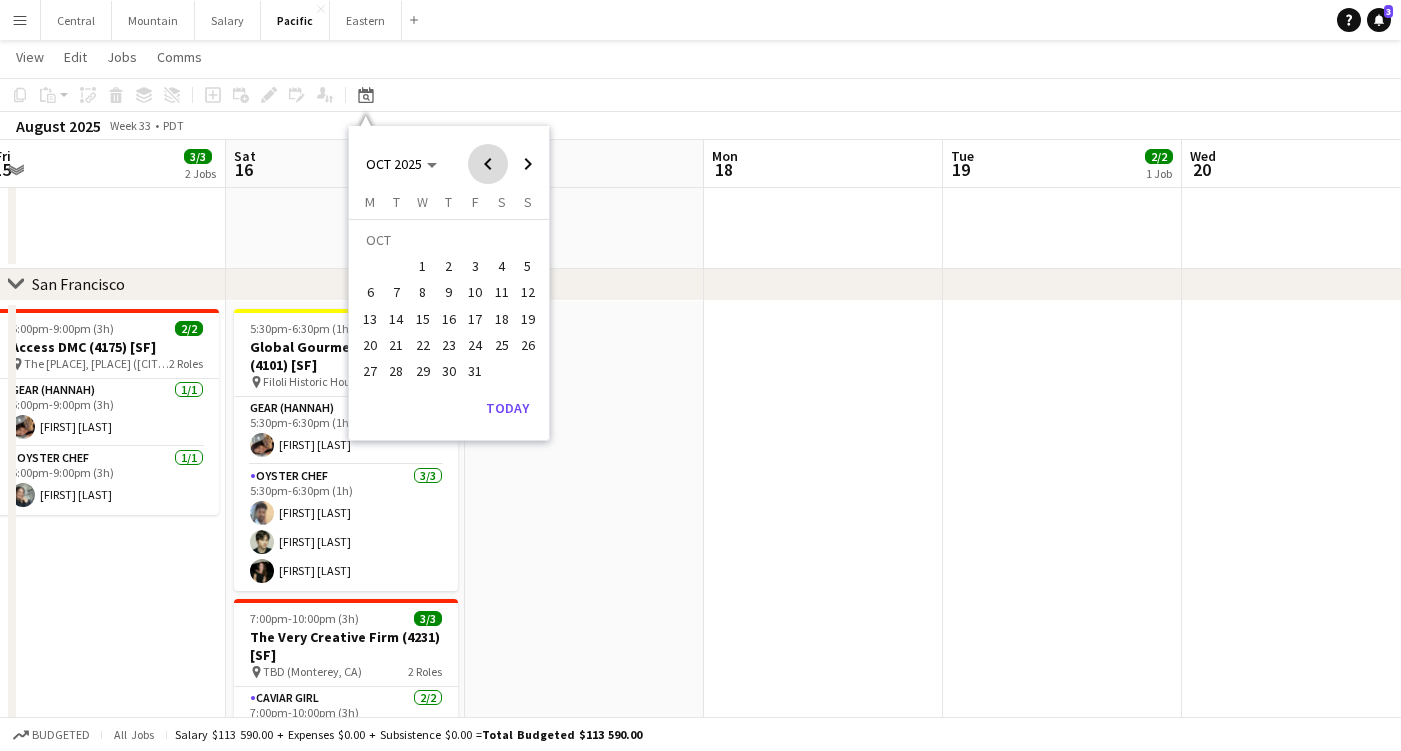 click at bounding box center [488, 164] 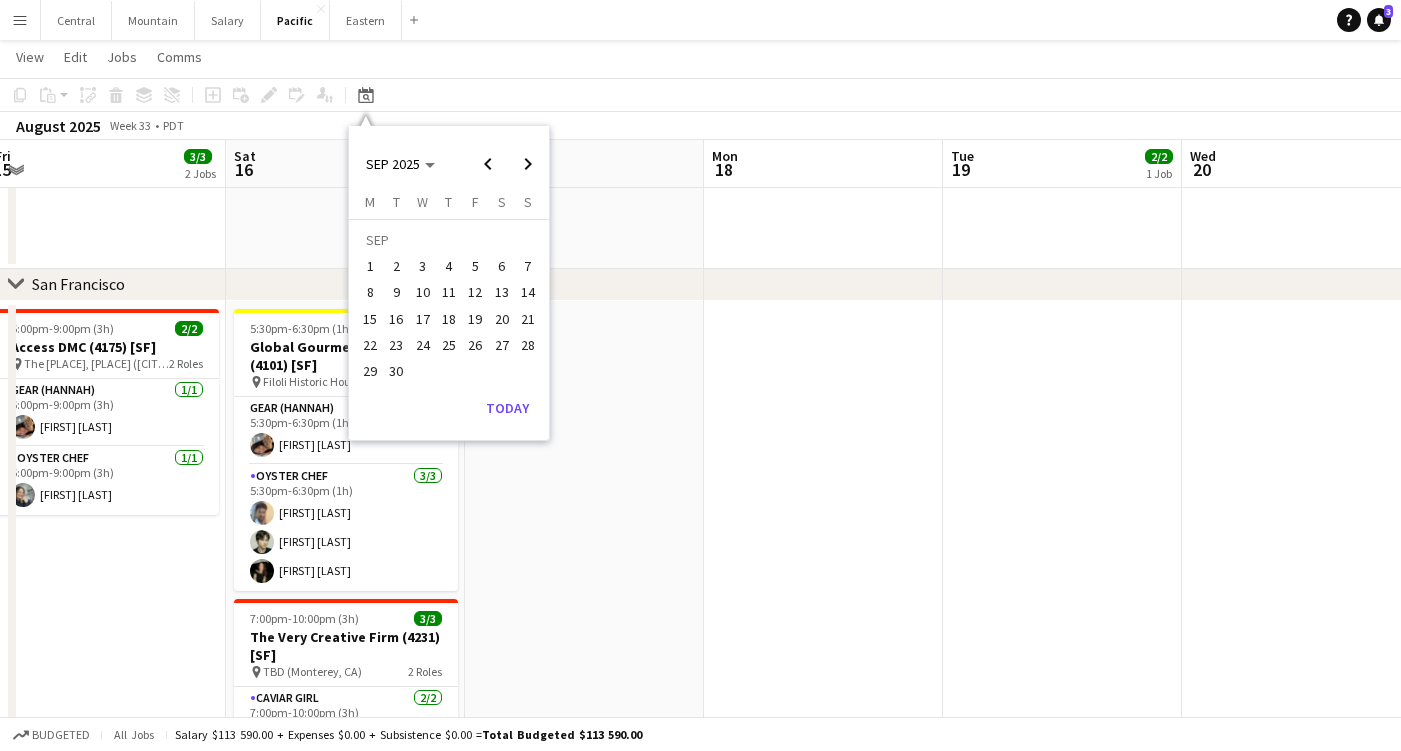 click on "27" at bounding box center [502, 345] 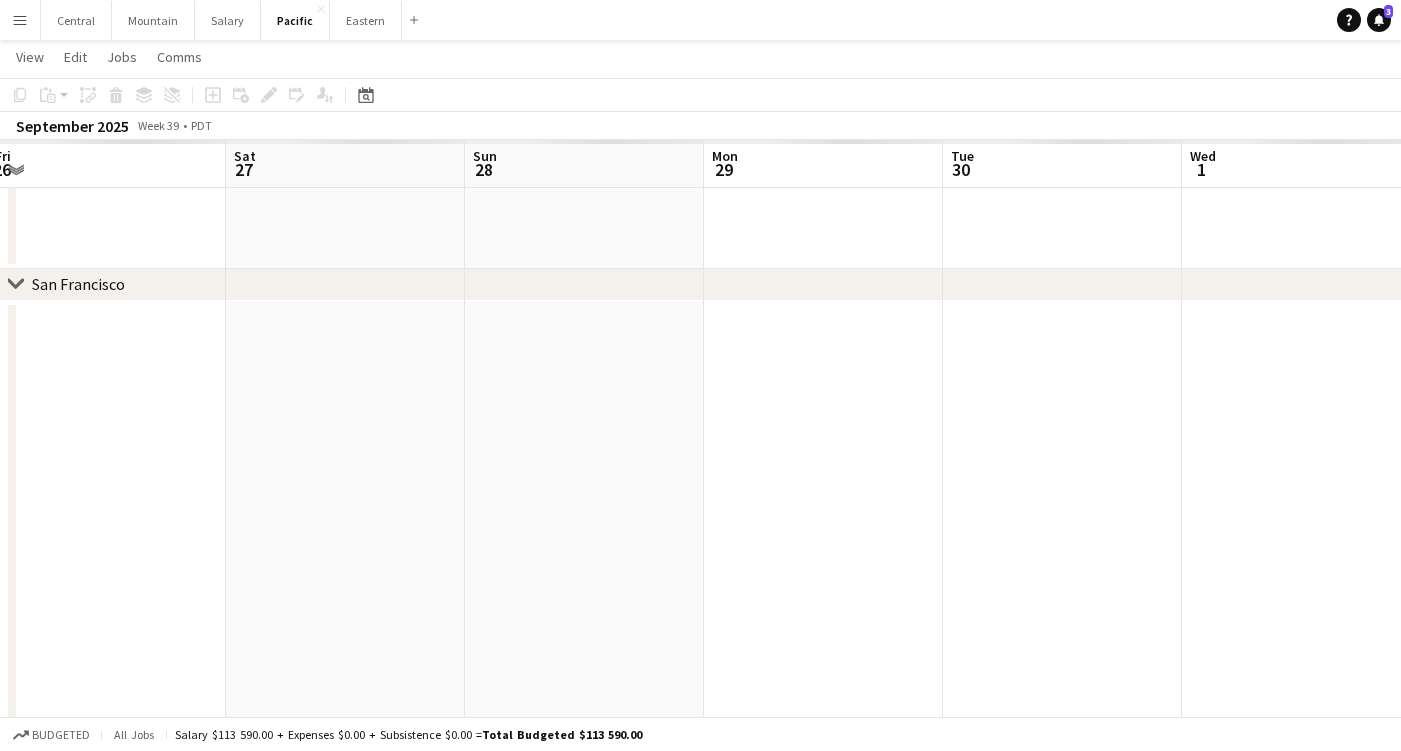 scroll, scrollTop: 0, scrollLeft: 687, axis: horizontal 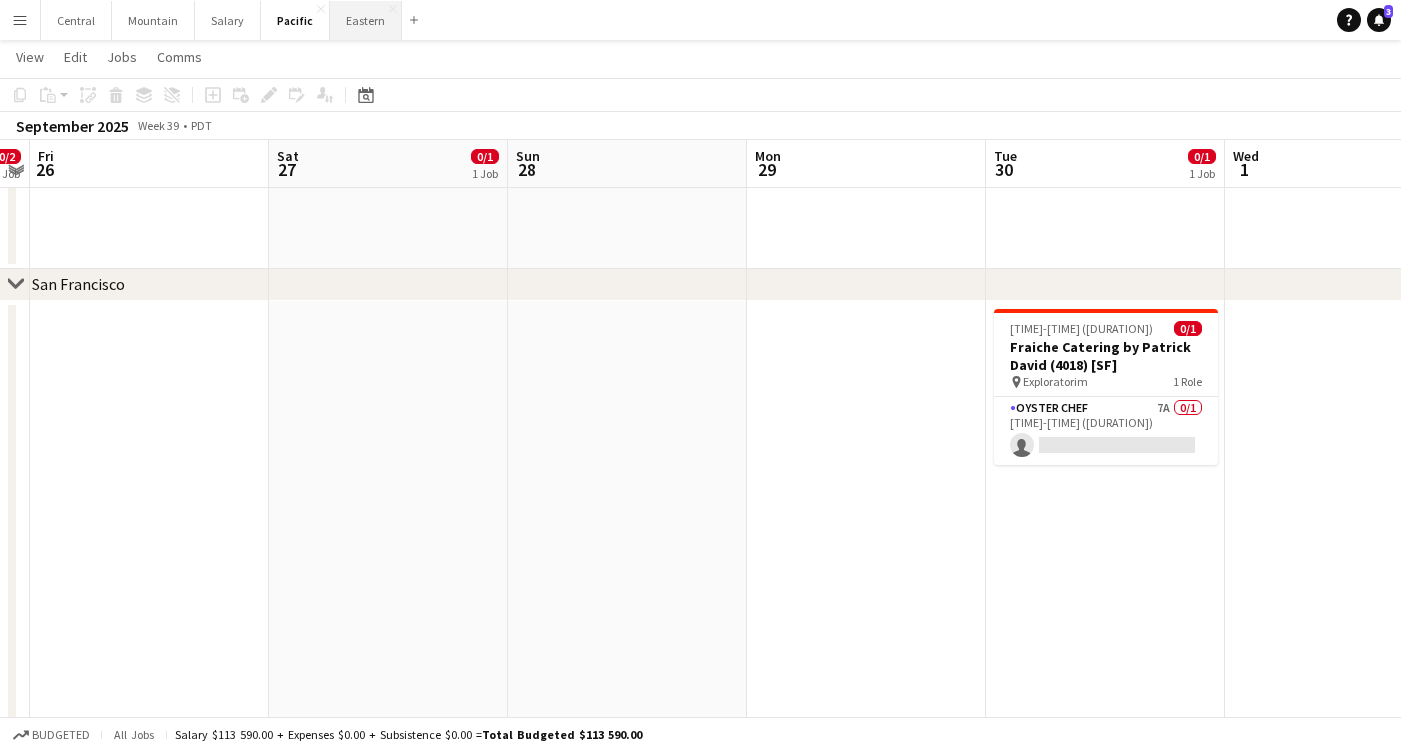 click on "Eastern
Close" at bounding box center [366, 20] 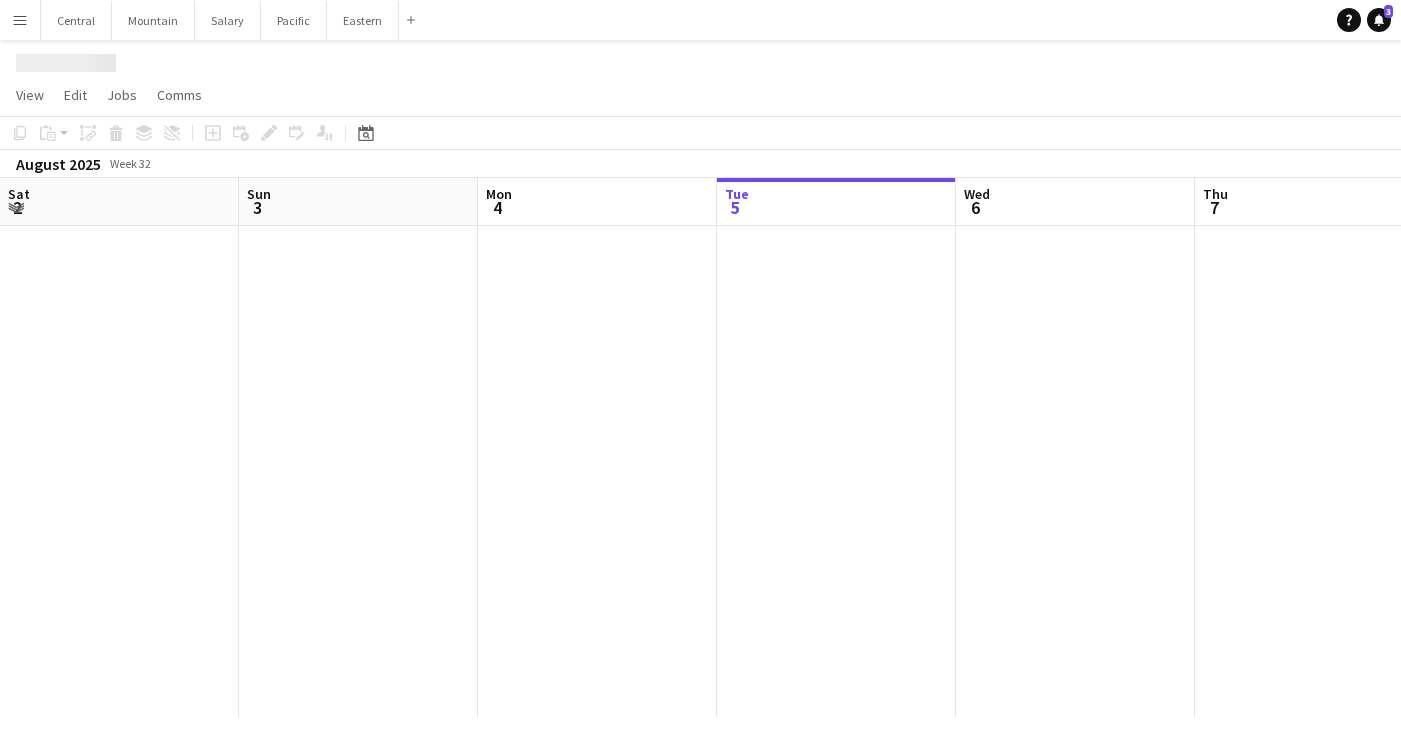 scroll, scrollTop: 0, scrollLeft: 0, axis: both 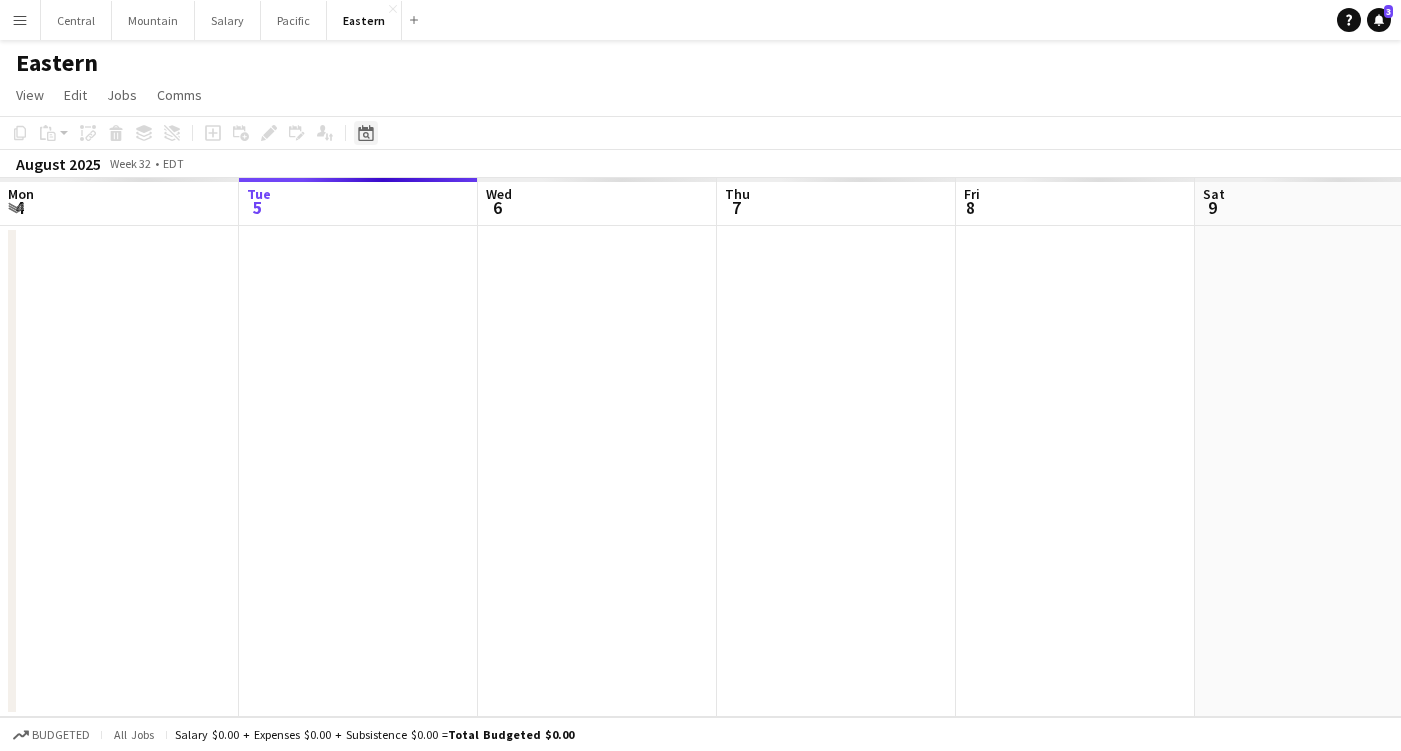 click 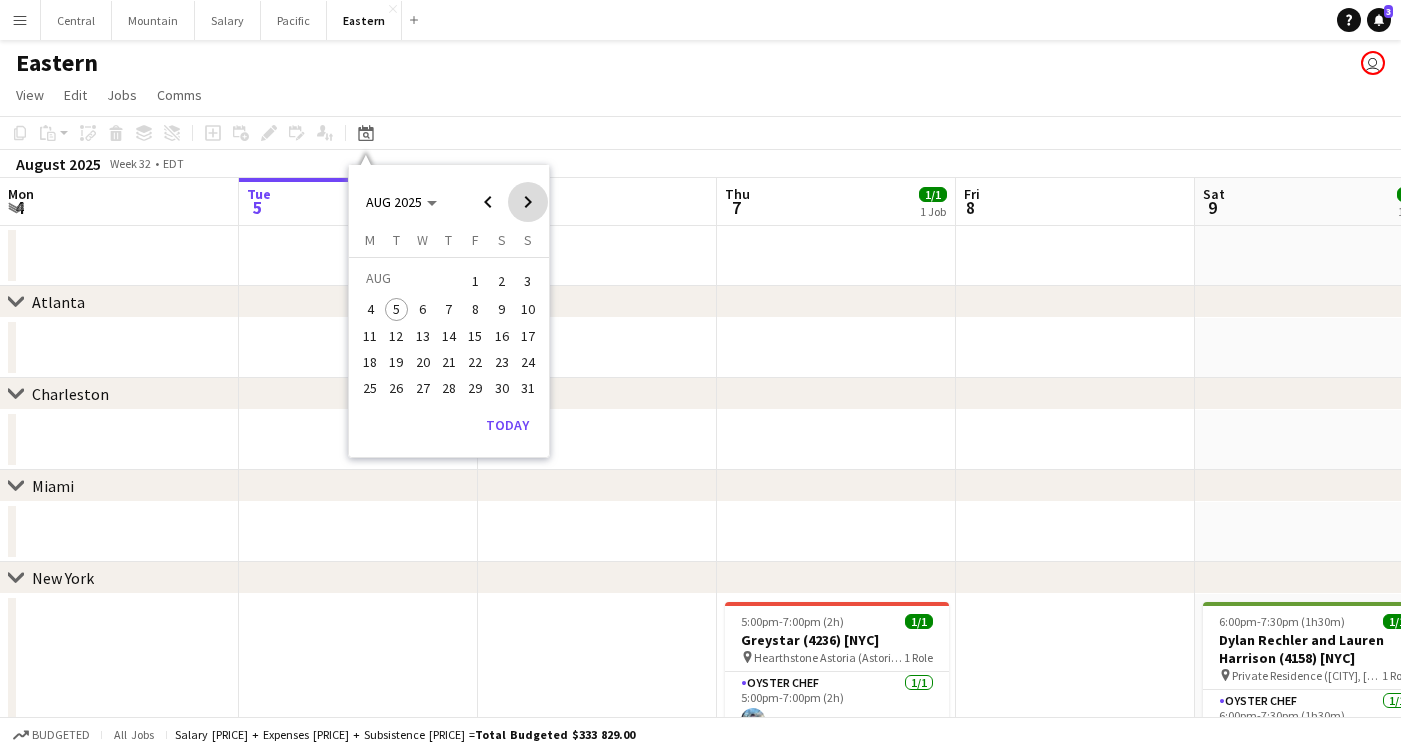 click at bounding box center (528, 202) 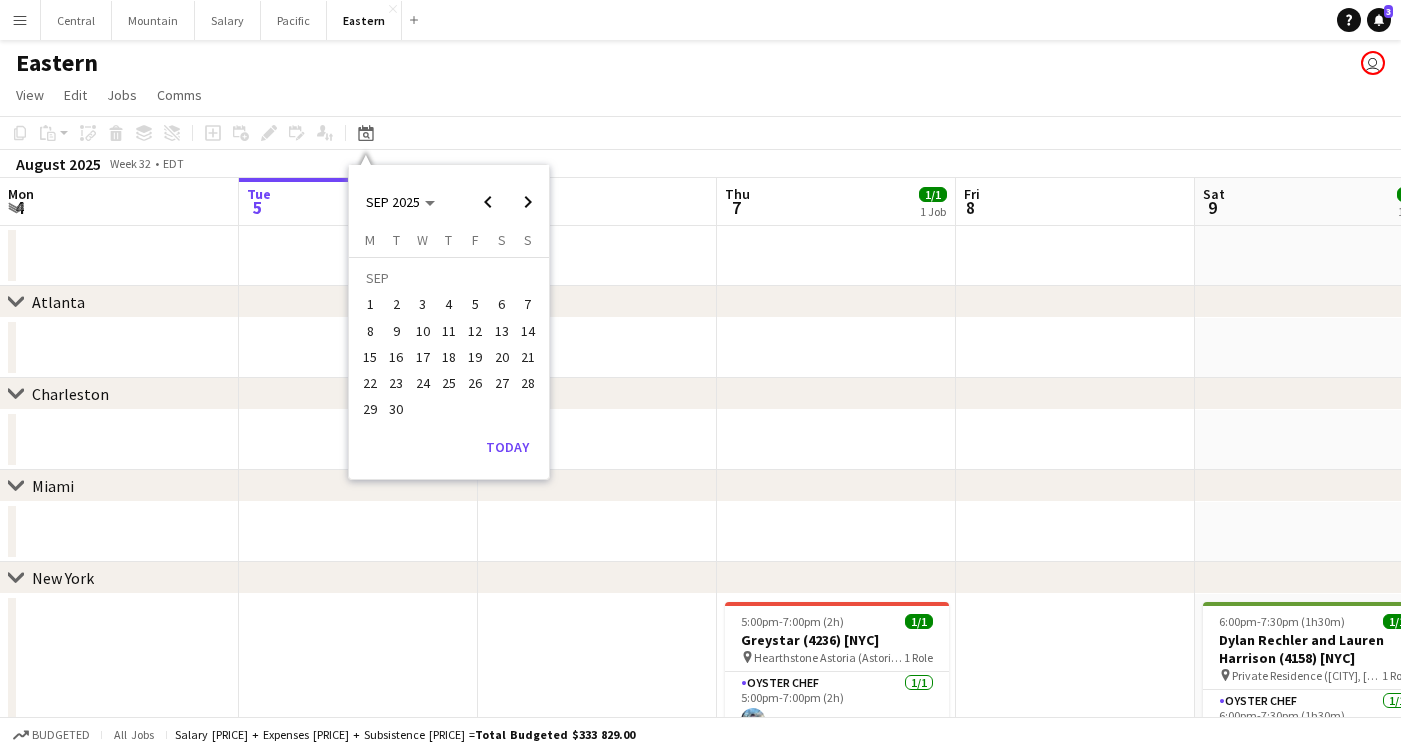 click on "27" at bounding box center [502, 383] 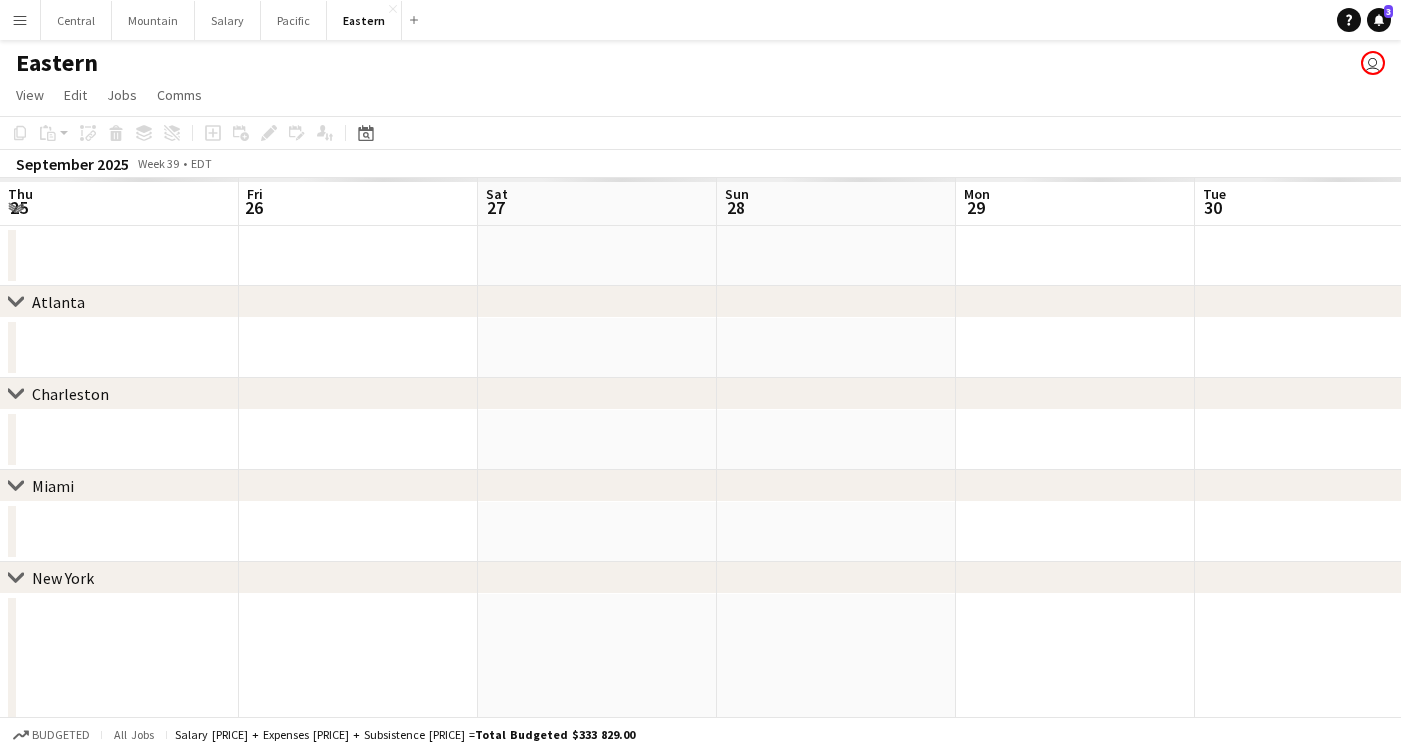 scroll, scrollTop: 0, scrollLeft: 687, axis: horizontal 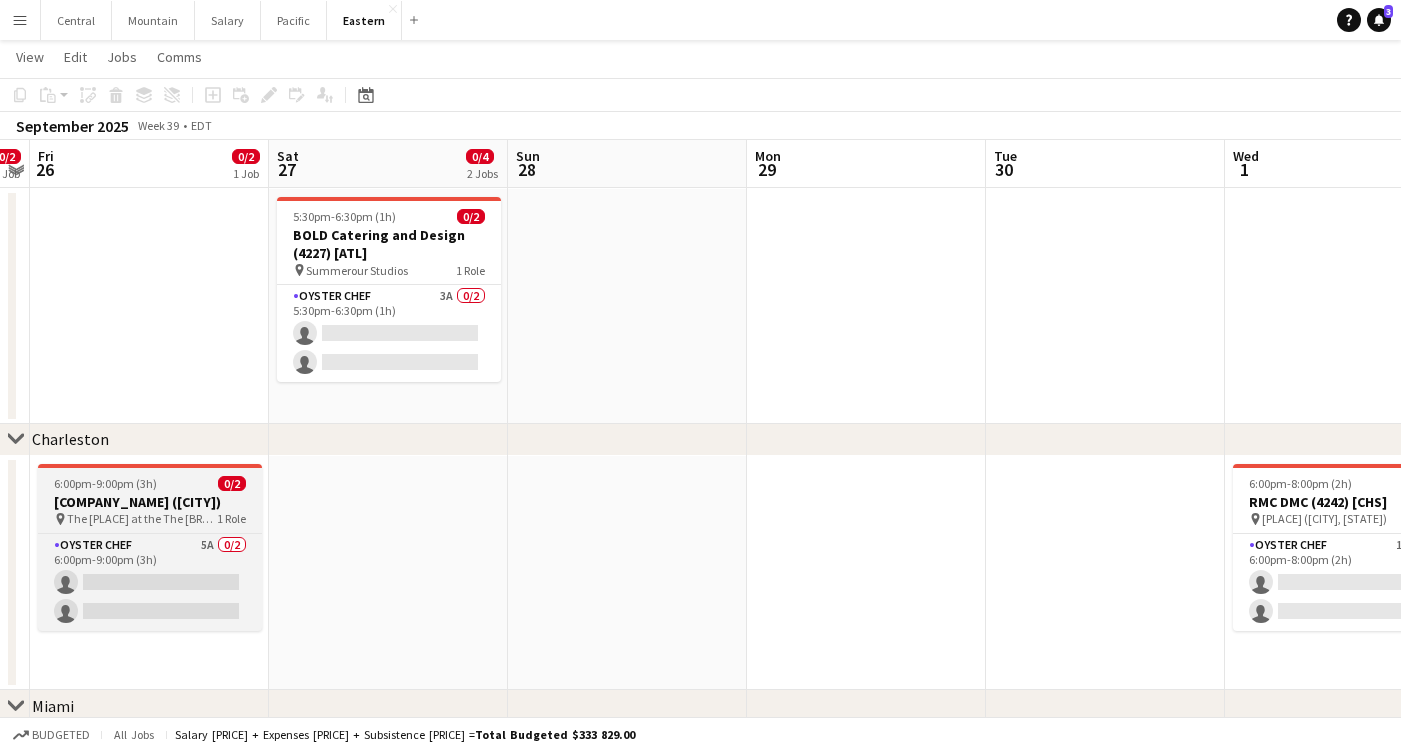 click on "6:00pm-9:00pm (3h)    0/2" at bounding box center (150, 483) 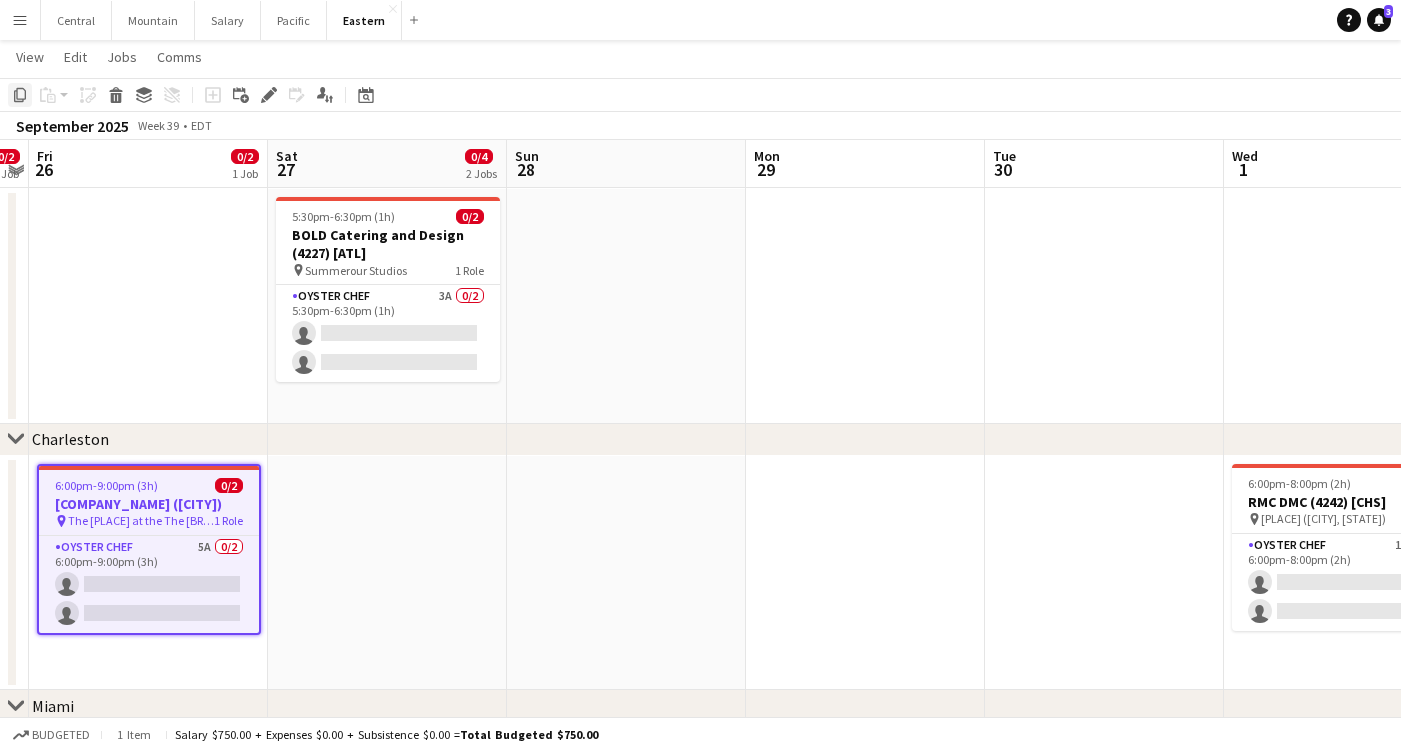 click on "Copy" 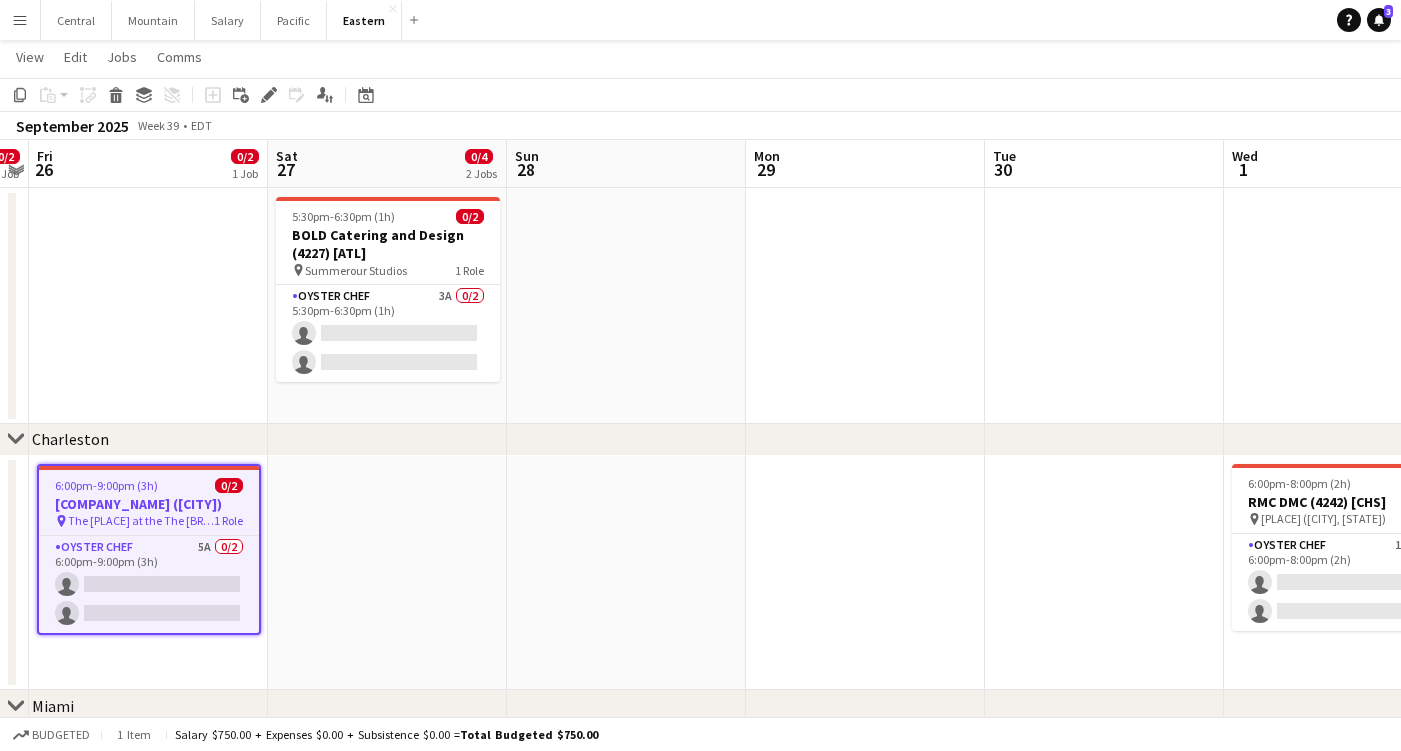 click at bounding box center (387, 573) 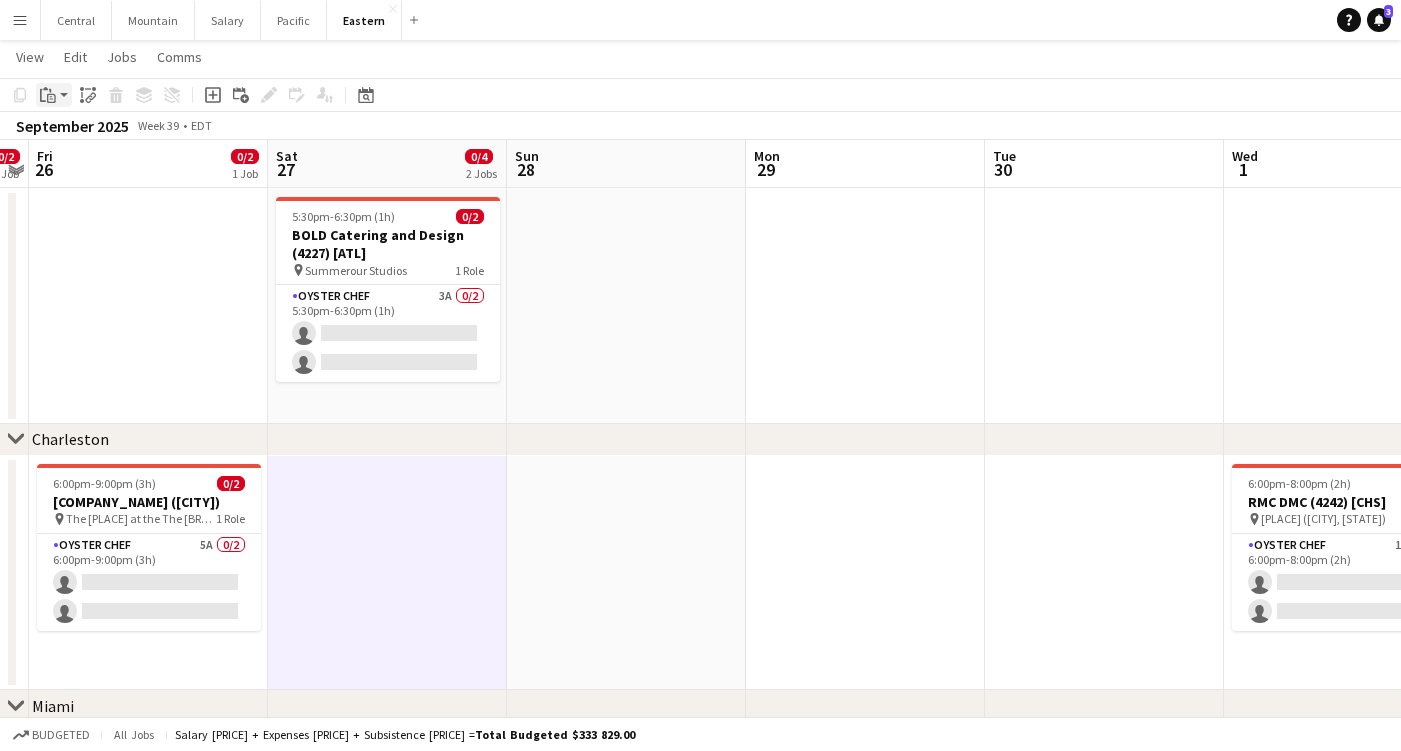 click on "Paste" 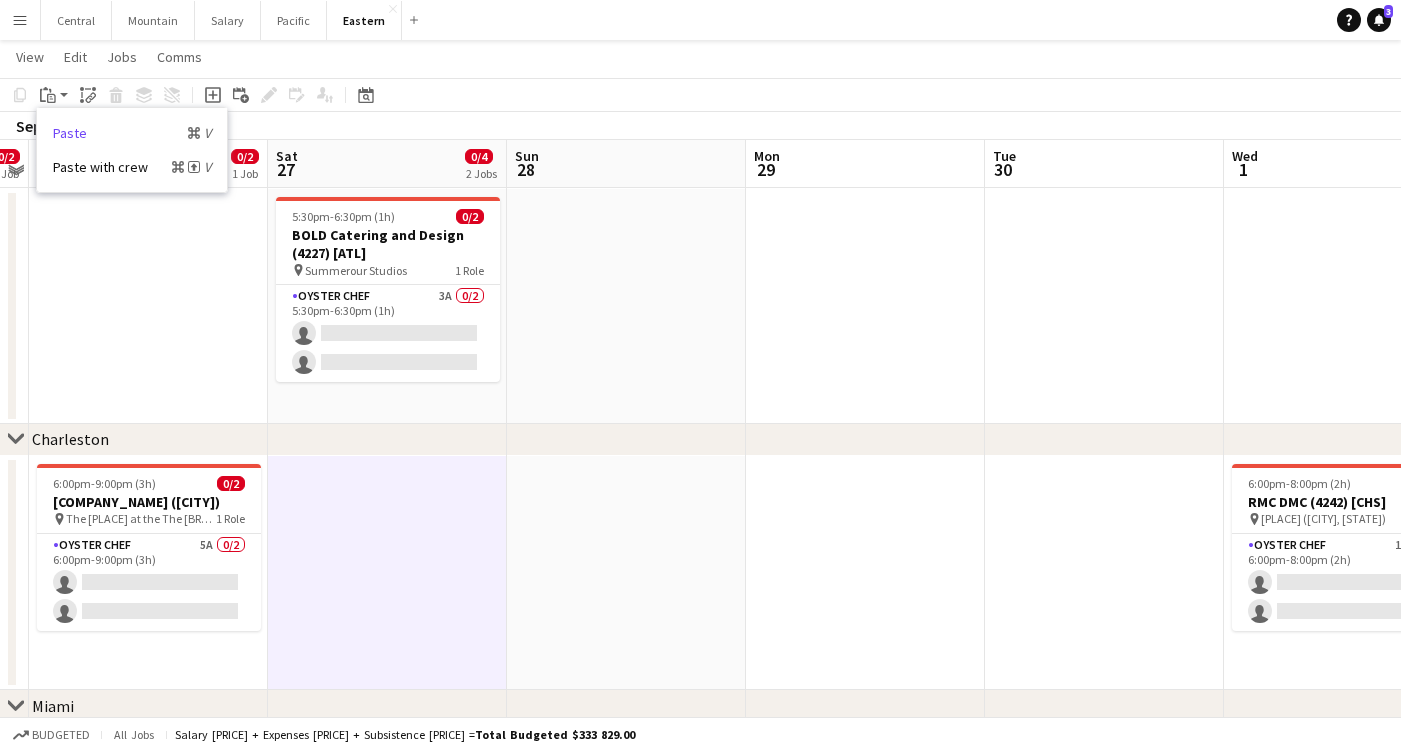 click on "Paste
Command
V" at bounding box center (132, 133) 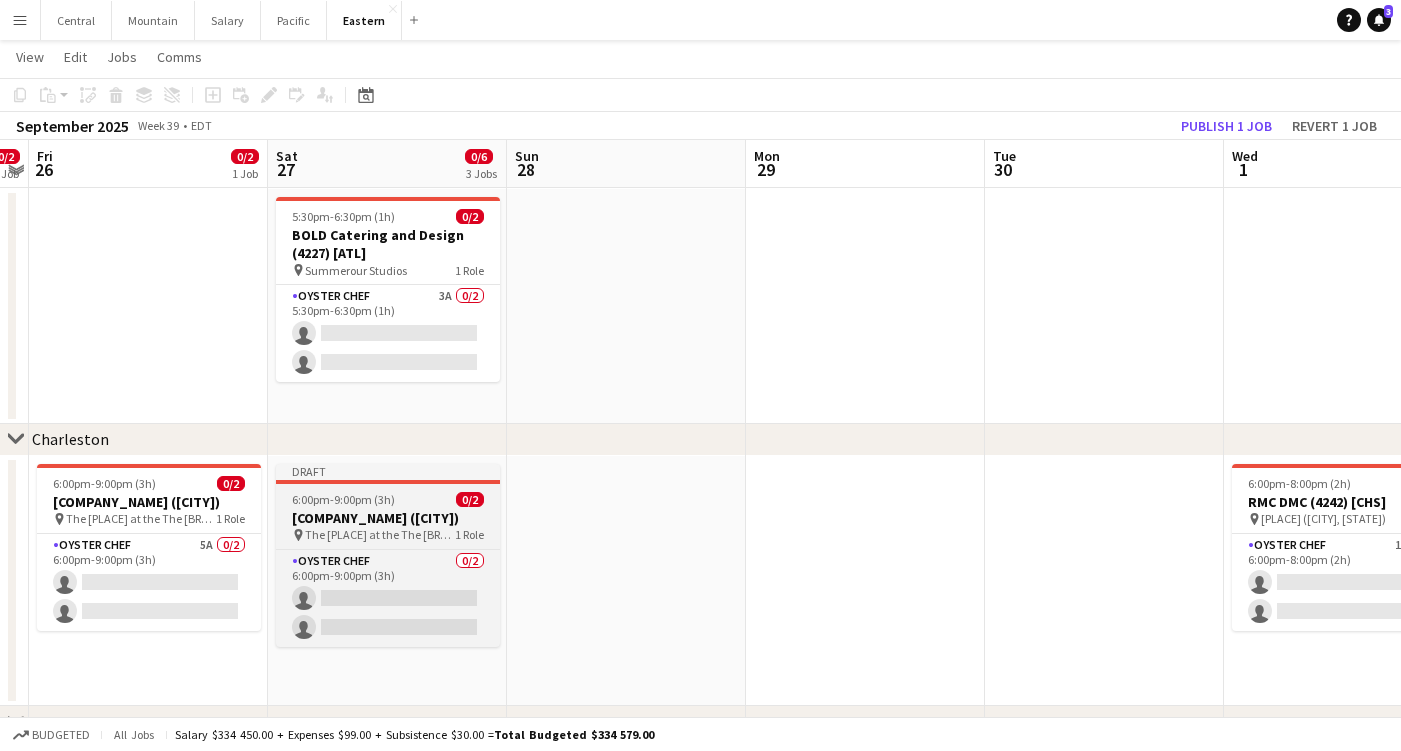 click on "The Cove at the The Dunlin (Johns Island, SC)" at bounding box center [380, 534] 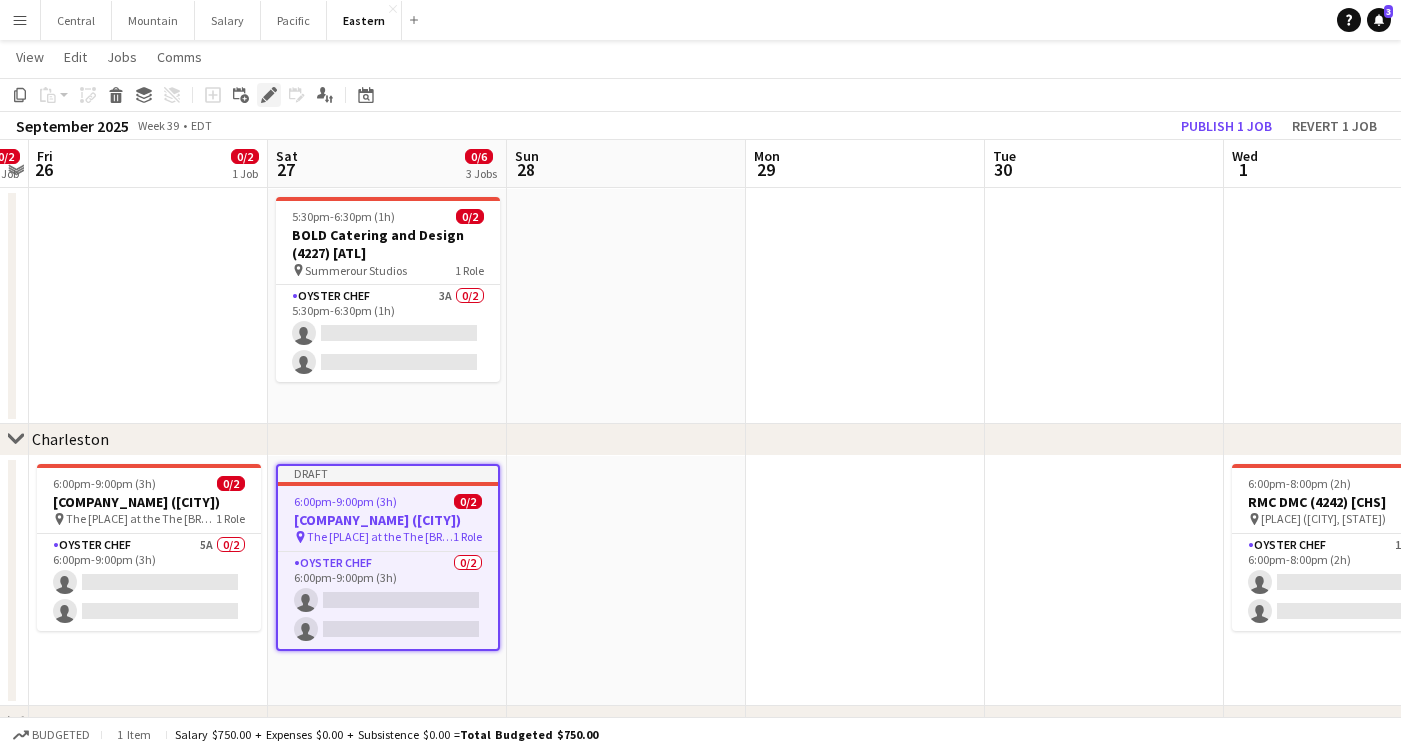 click 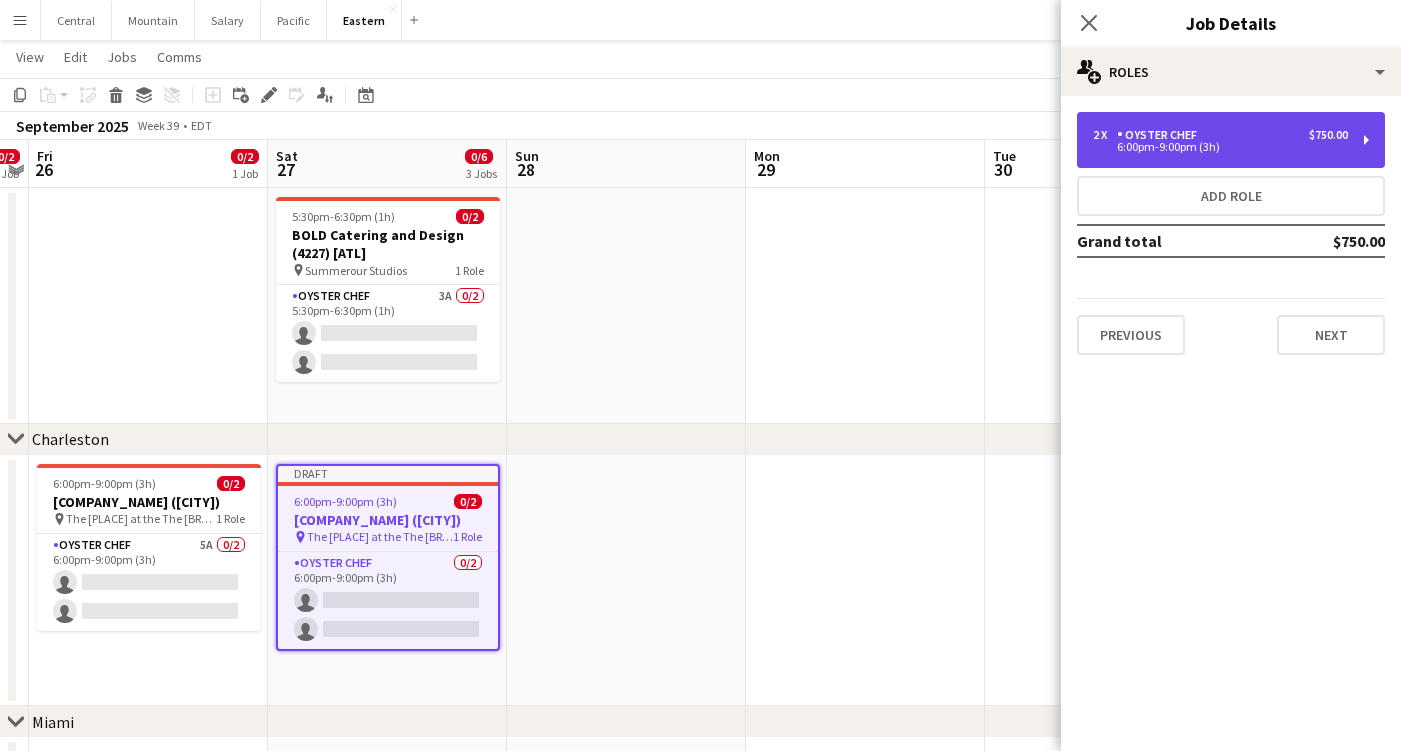 click on "2 x   Oyster Chef   $750.00" at bounding box center [1220, 135] 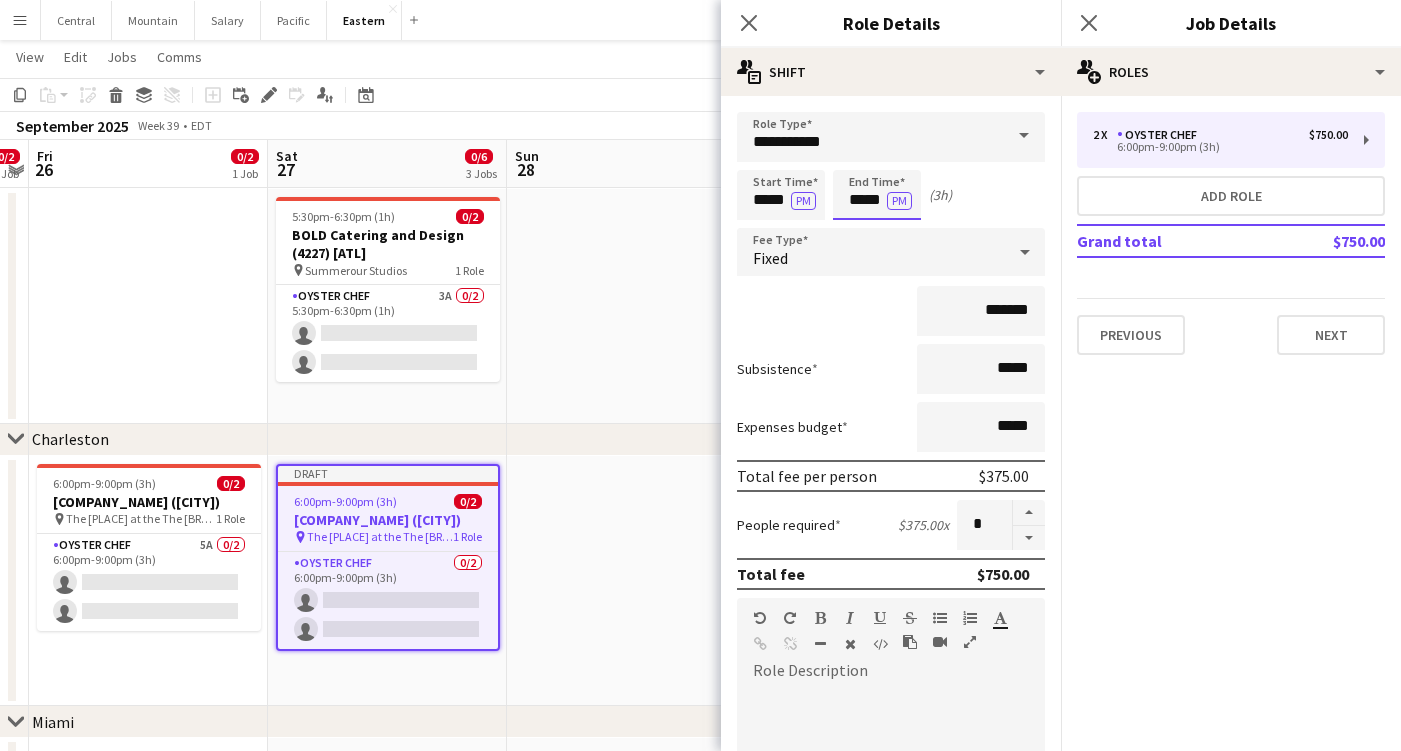 click on "*****" at bounding box center (877, 195) 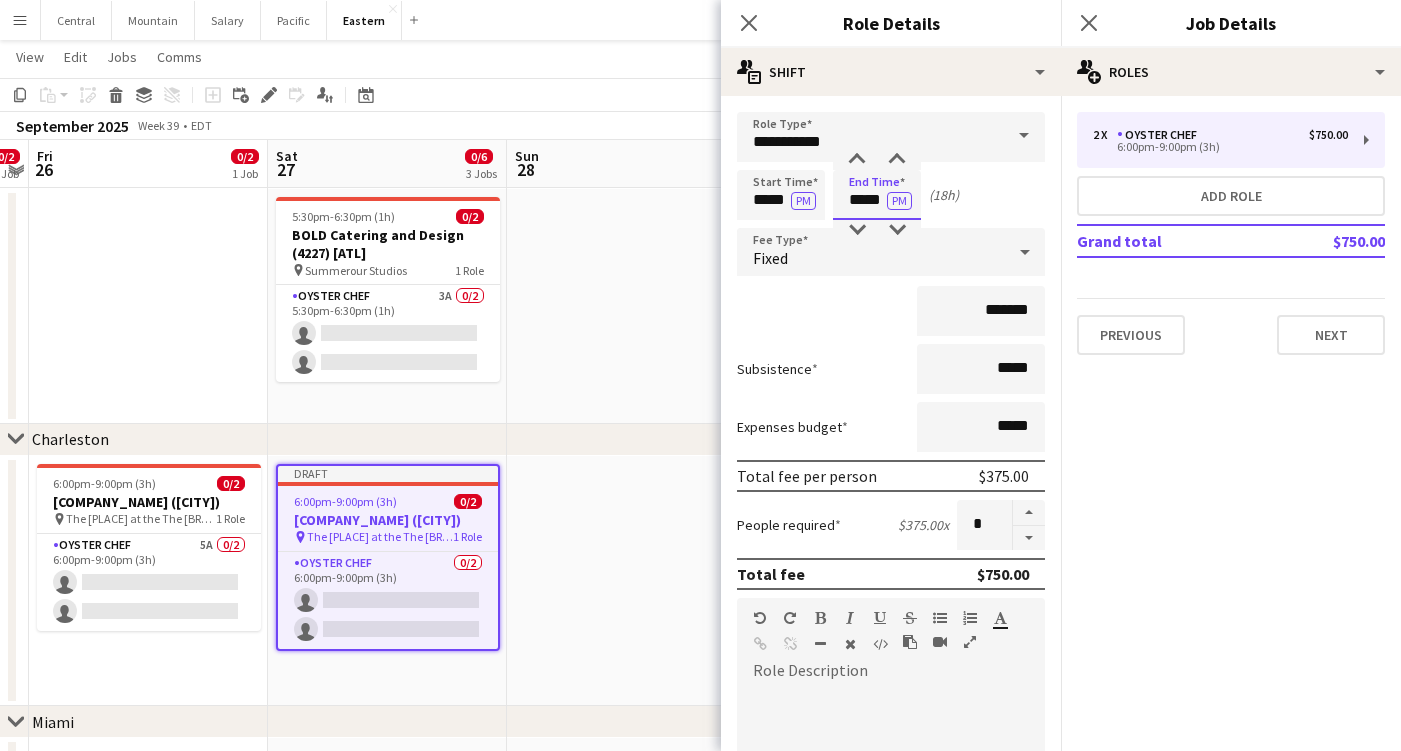 type on "*****" 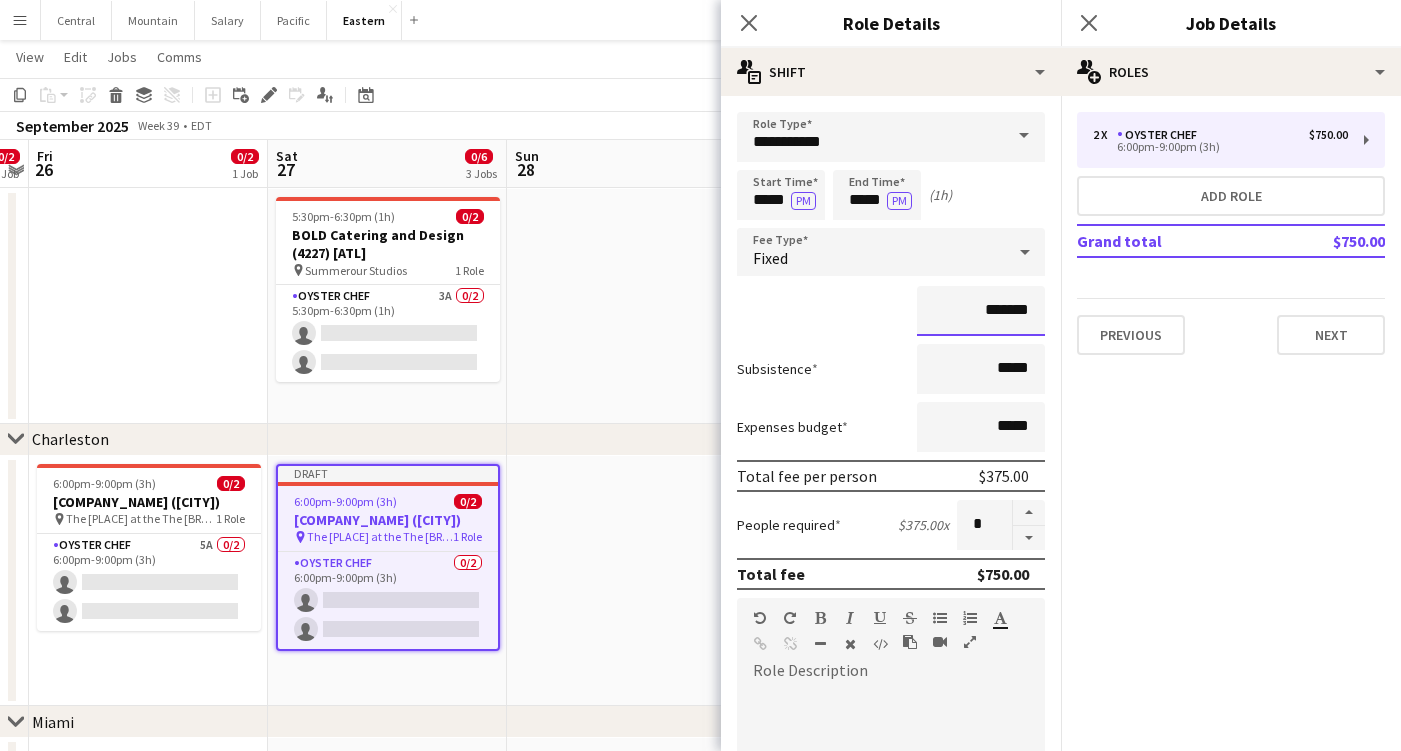 drag, startPoint x: 1000, startPoint y: 307, endPoint x: 984, endPoint y: 309, distance: 16.124516 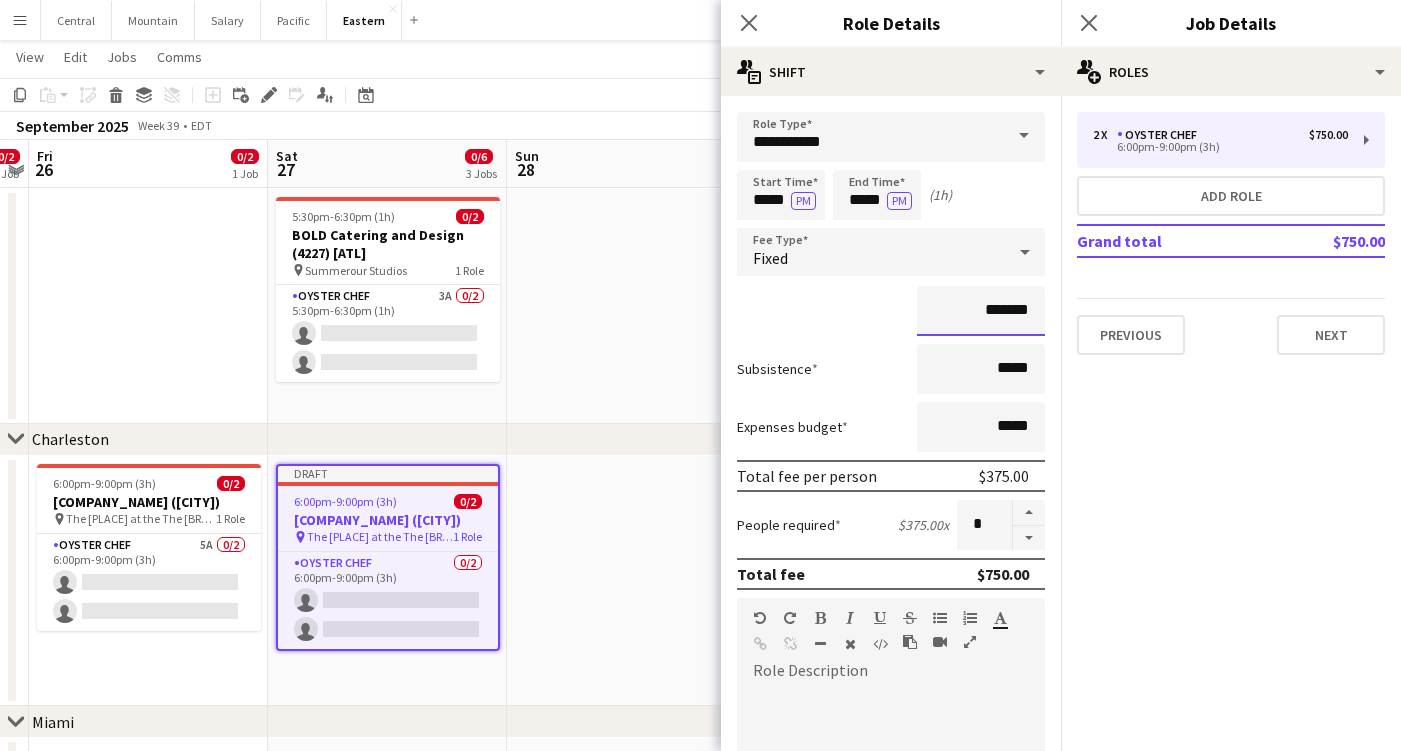 click on "*******" at bounding box center (981, 311) 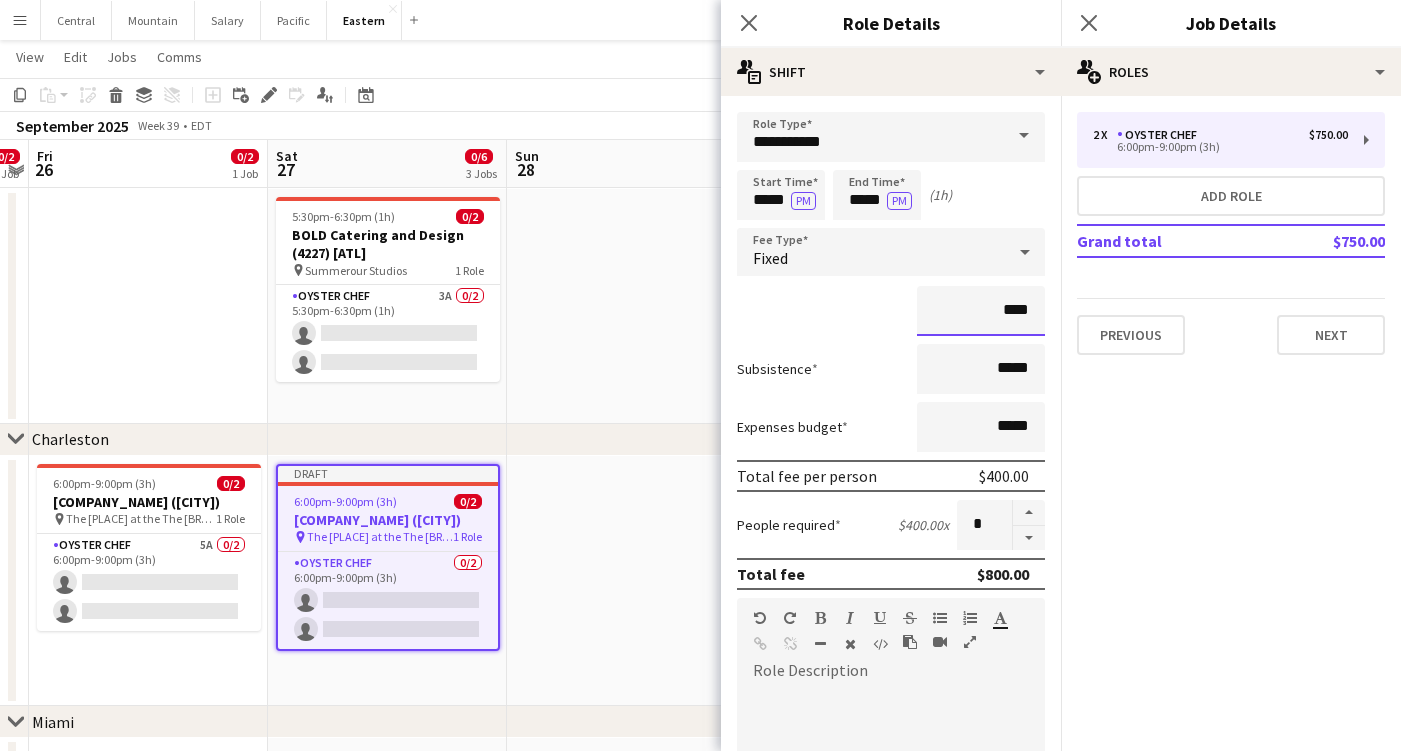 type on "****" 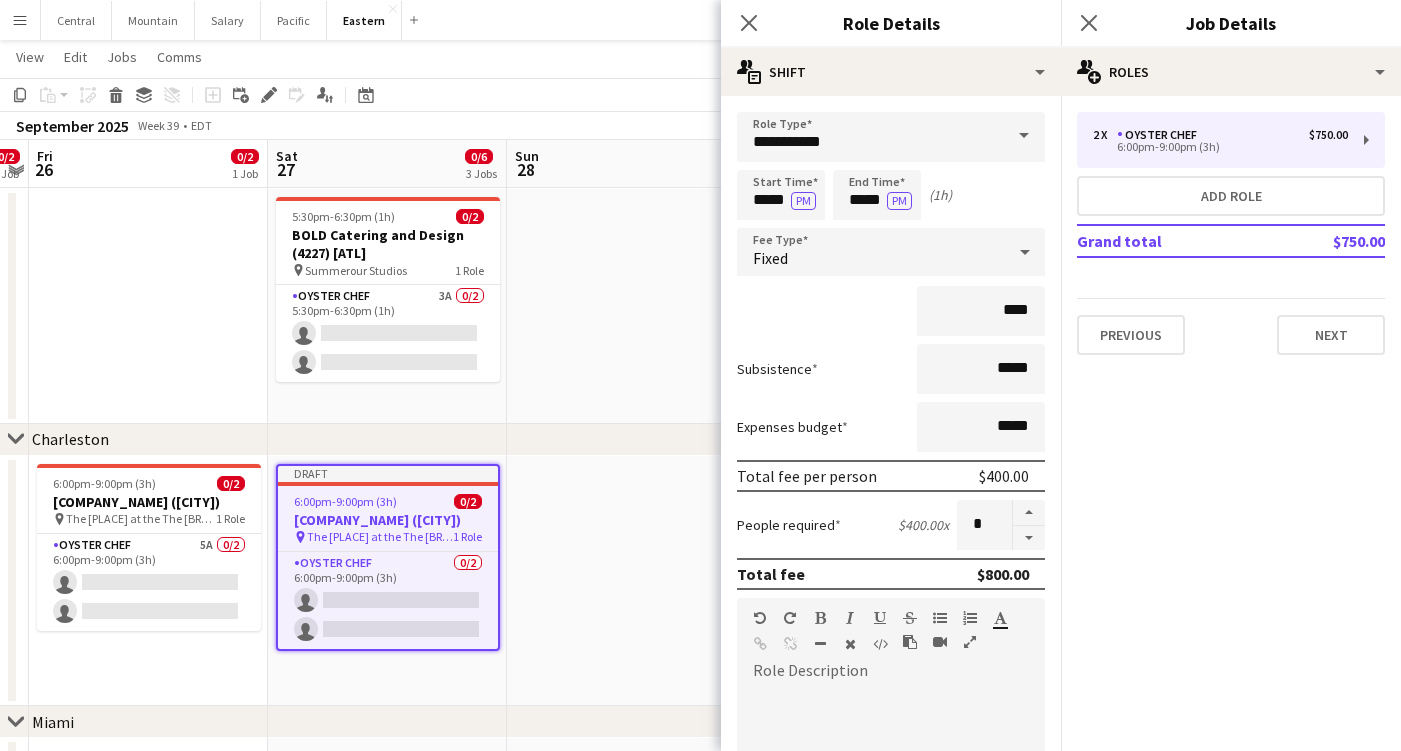 click on "**********" at bounding box center [891, 684] 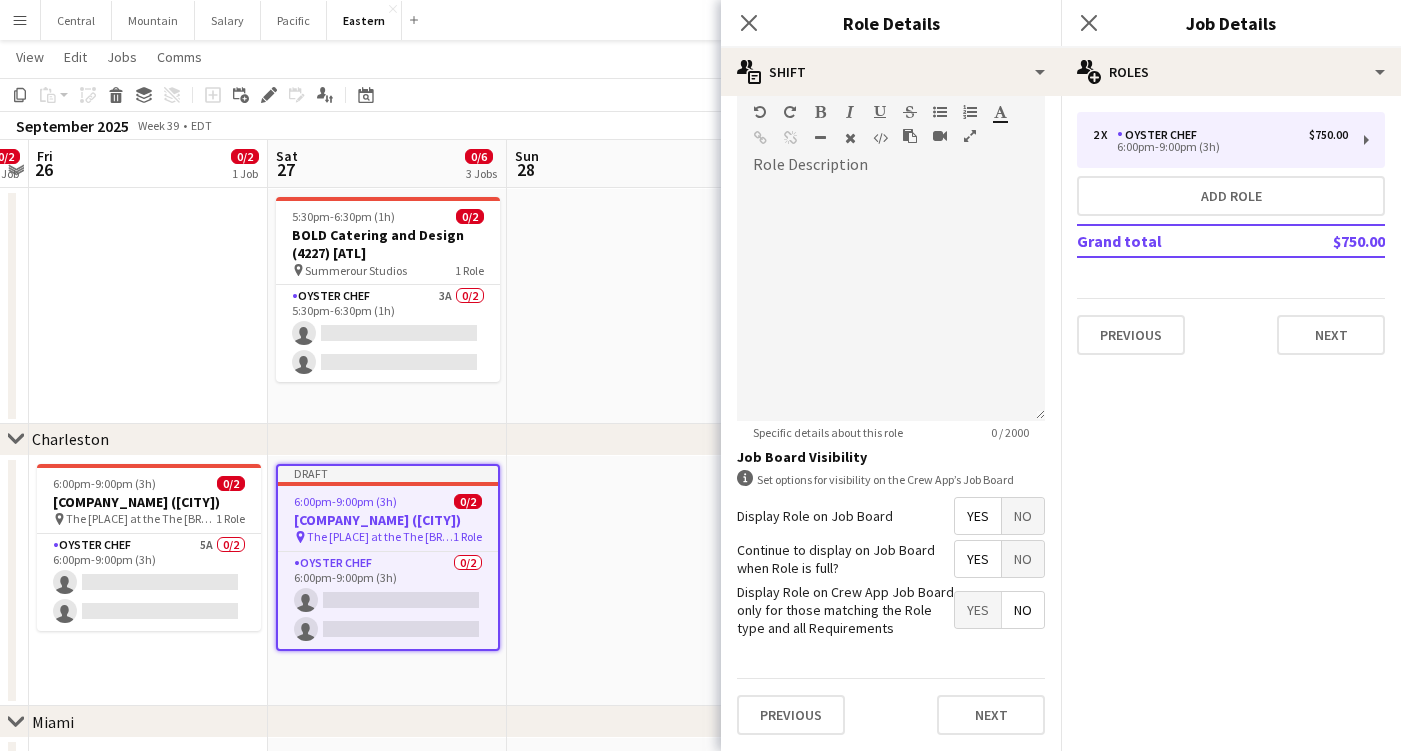 scroll, scrollTop: 505, scrollLeft: 0, axis: vertical 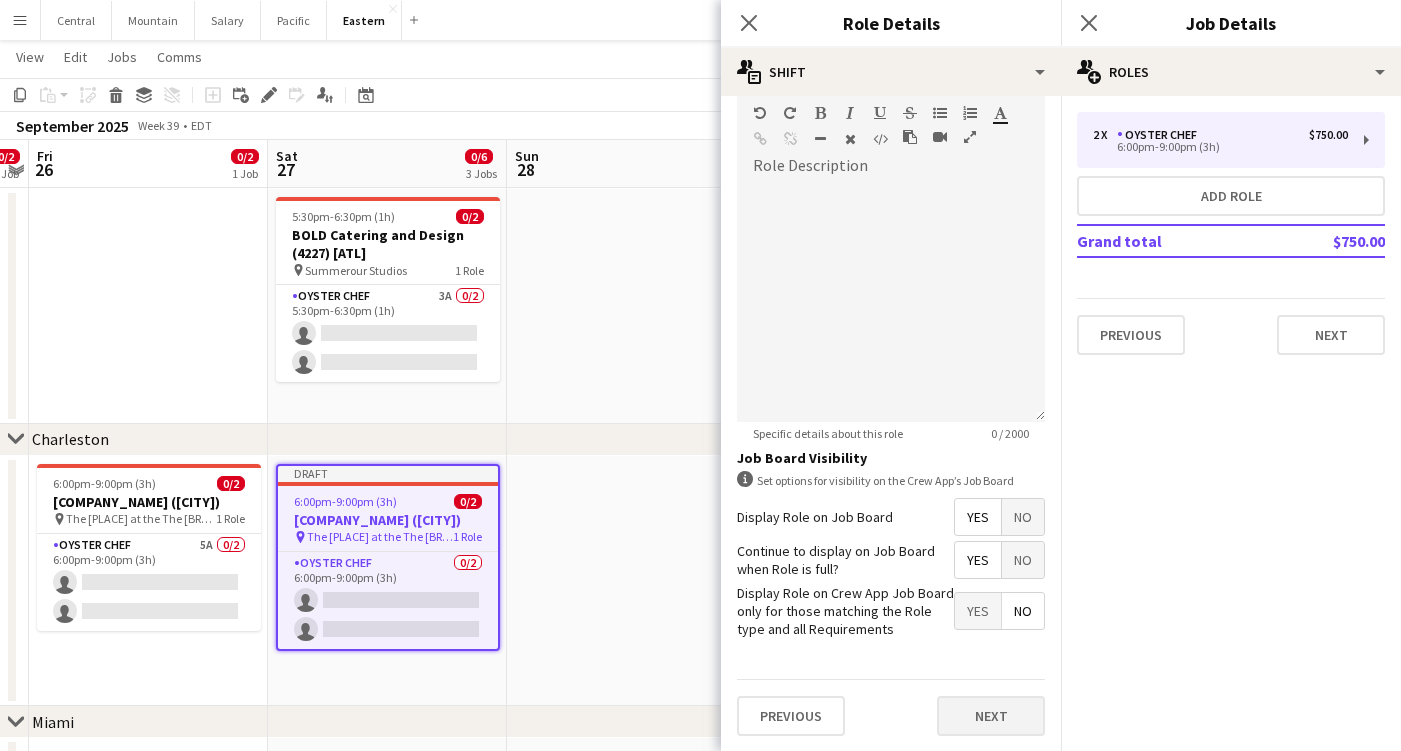 click on "Next" at bounding box center (991, 716) 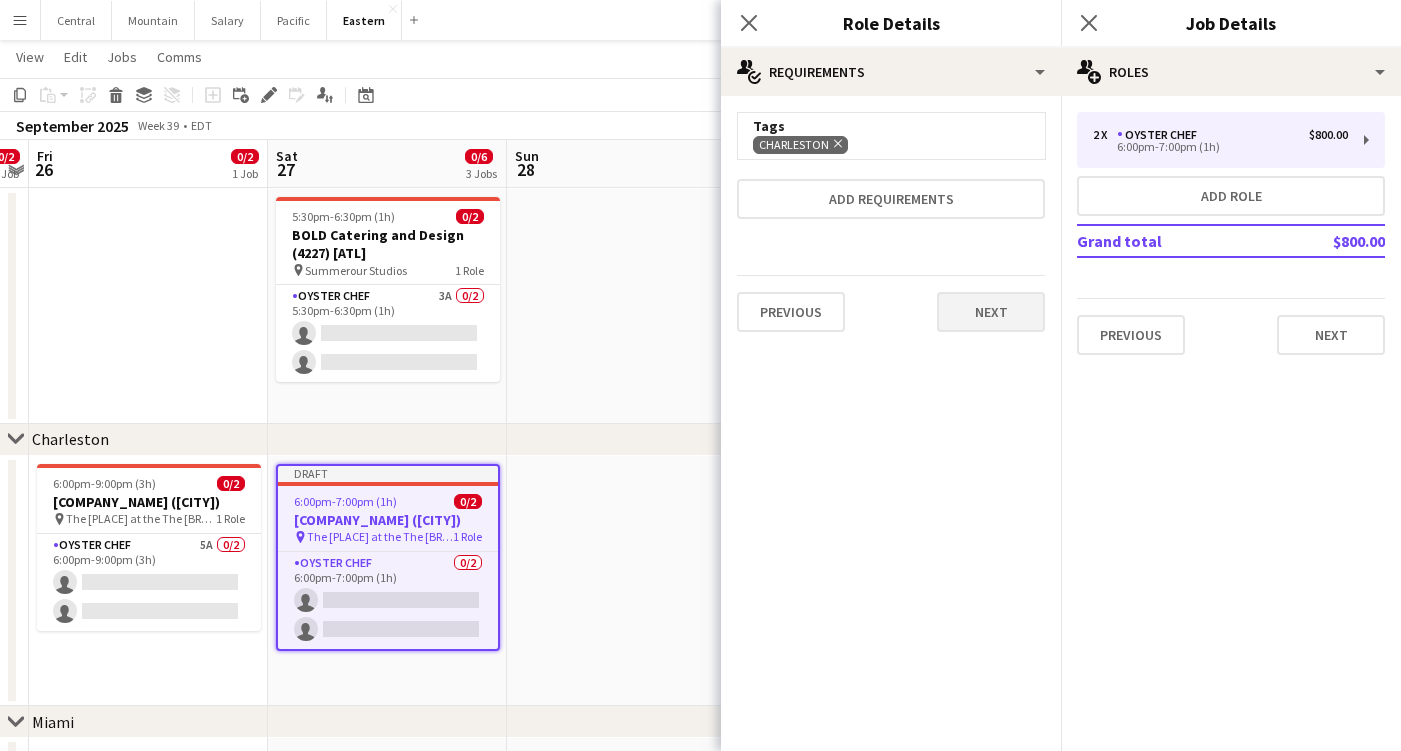 click on "Next" at bounding box center (991, 312) 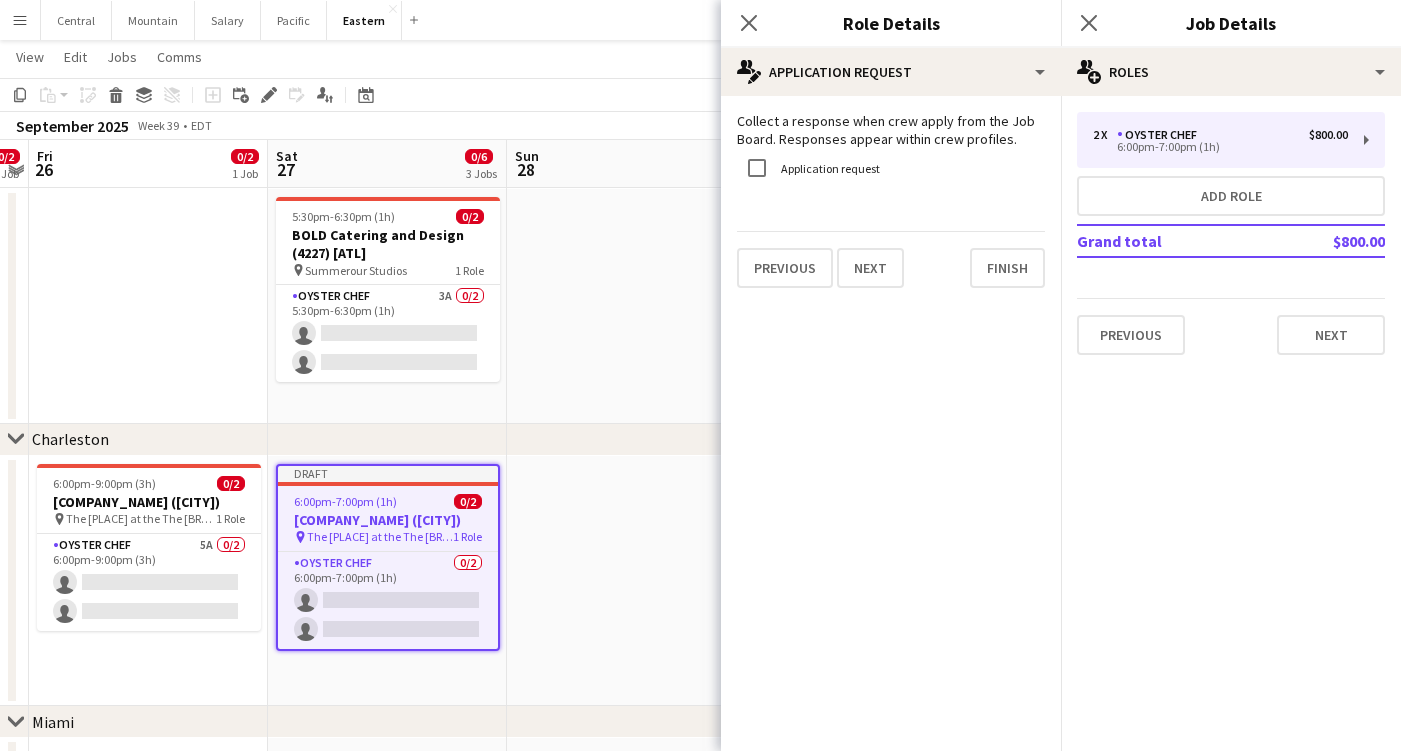 drag, startPoint x: 1011, startPoint y: 322, endPoint x: 1014, endPoint y: 308, distance: 14.3178215 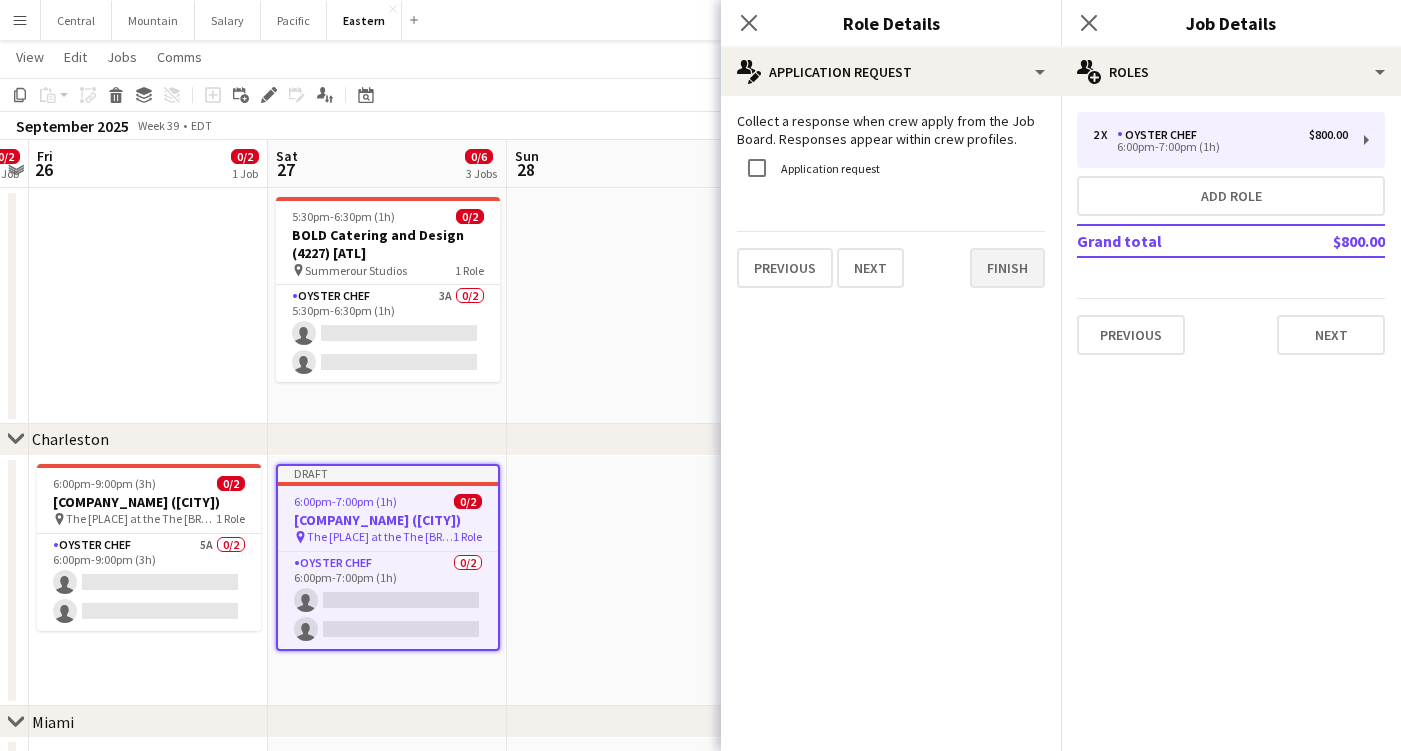 click on "Finish" at bounding box center [1007, 268] 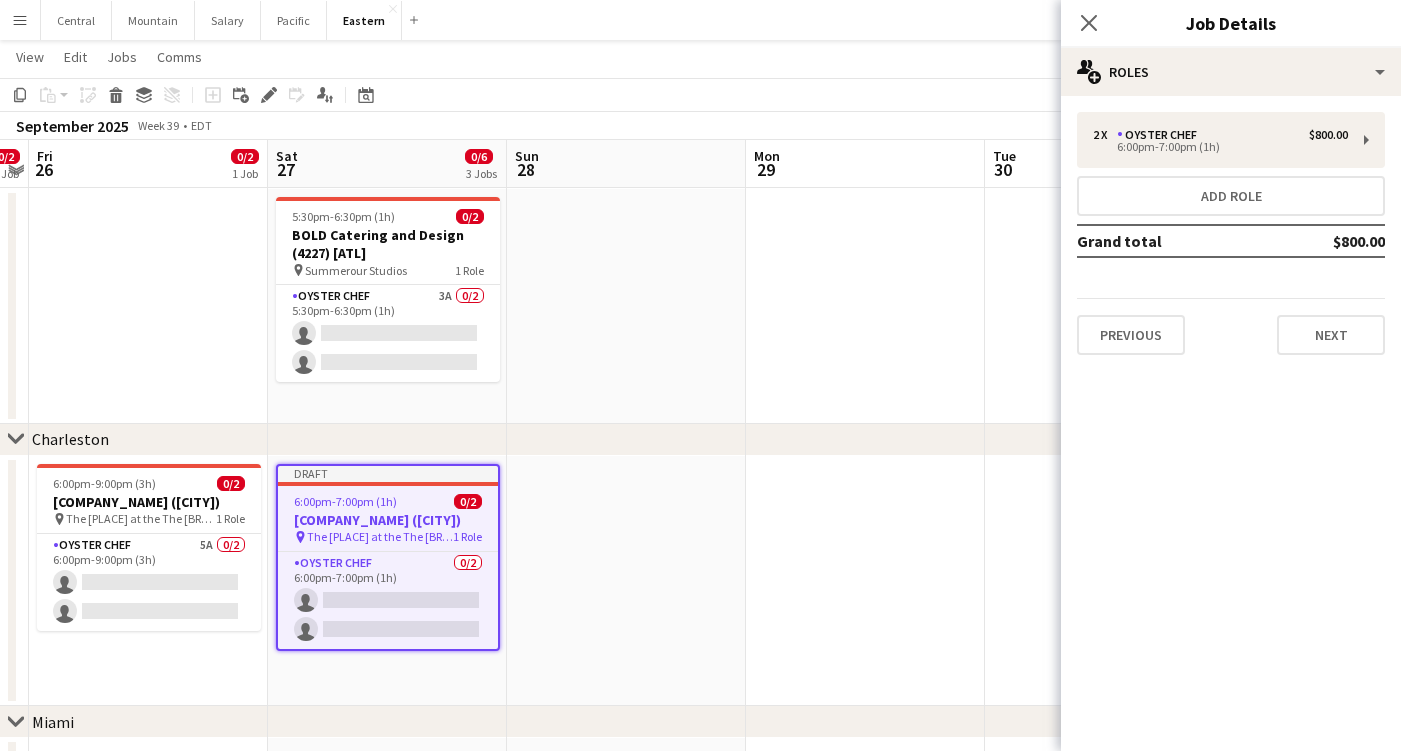 click on "2 x   Oyster Chef   $800.00   6:00pm-7:00pm (1h)   Add role   Grand total   $800.00   Previous   Next" at bounding box center (1231, 233) 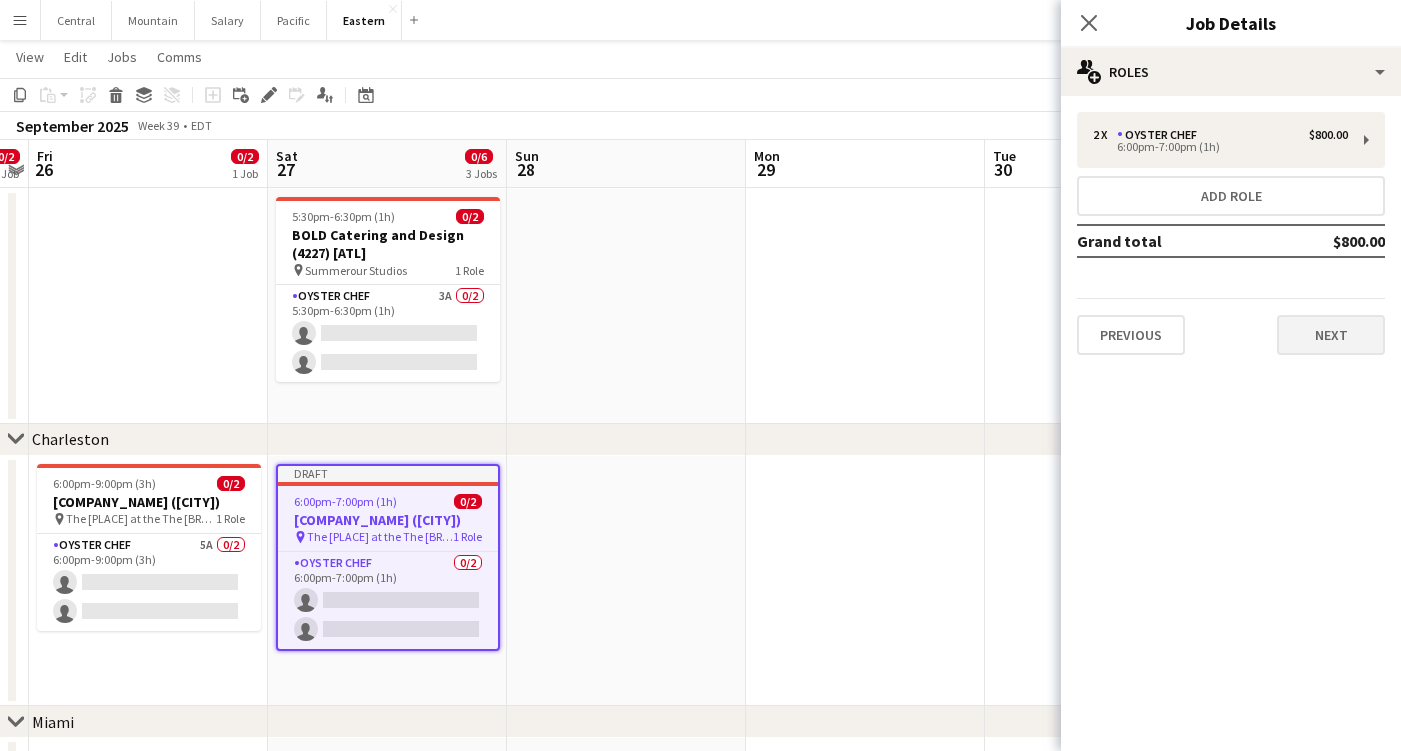 click on "Next" at bounding box center [1331, 335] 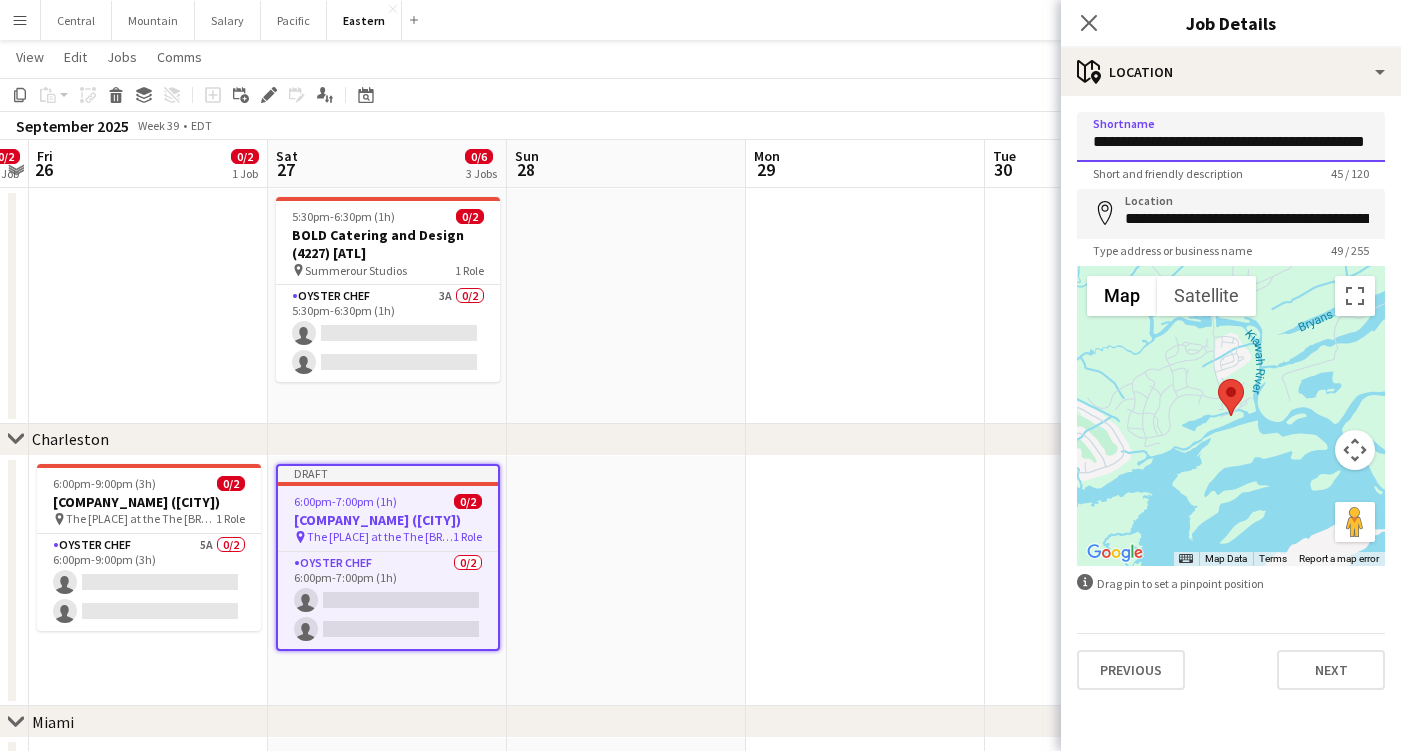 drag, startPoint x: 1270, startPoint y: 146, endPoint x: 803, endPoint y: 143, distance: 467.00964 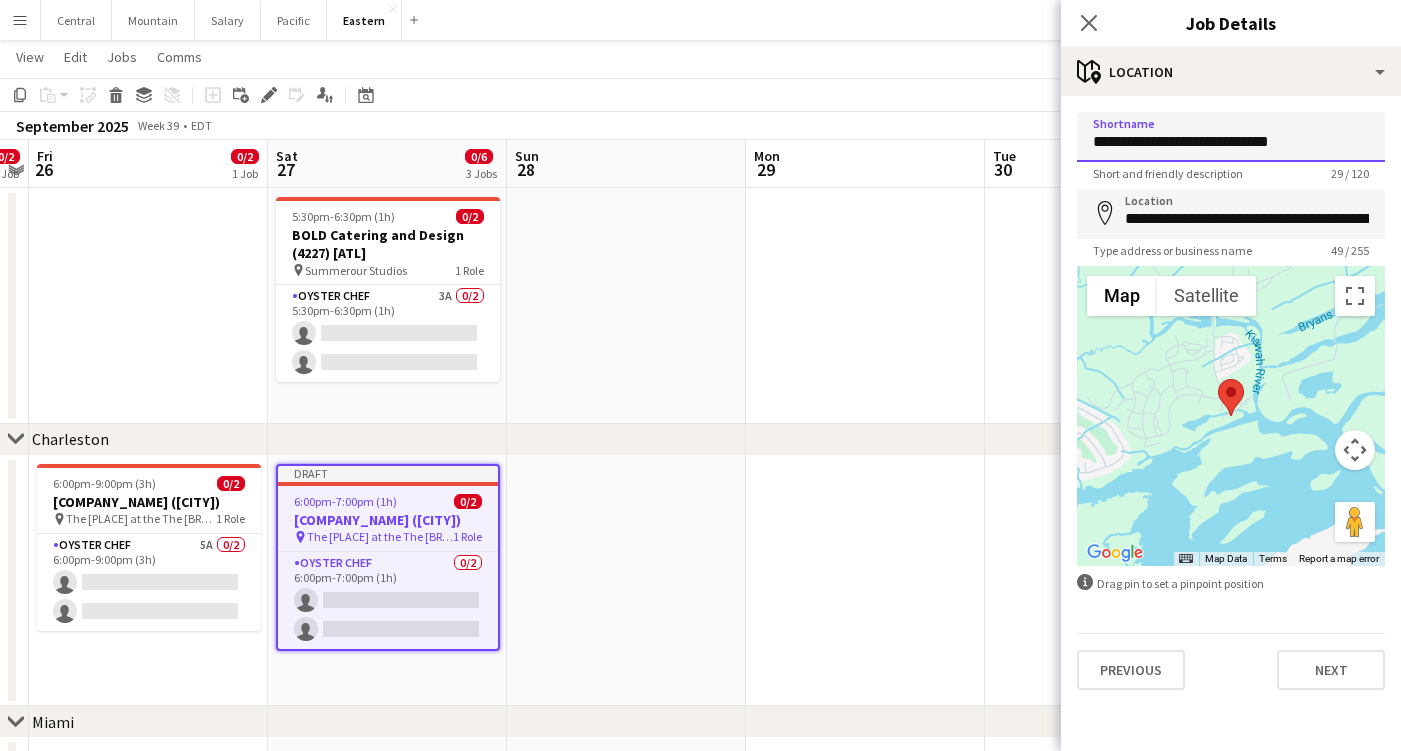 drag, startPoint x: 1176, startPoint y: 138, endPoint x: 1285, endPoint y: 136, distance: 109.01835 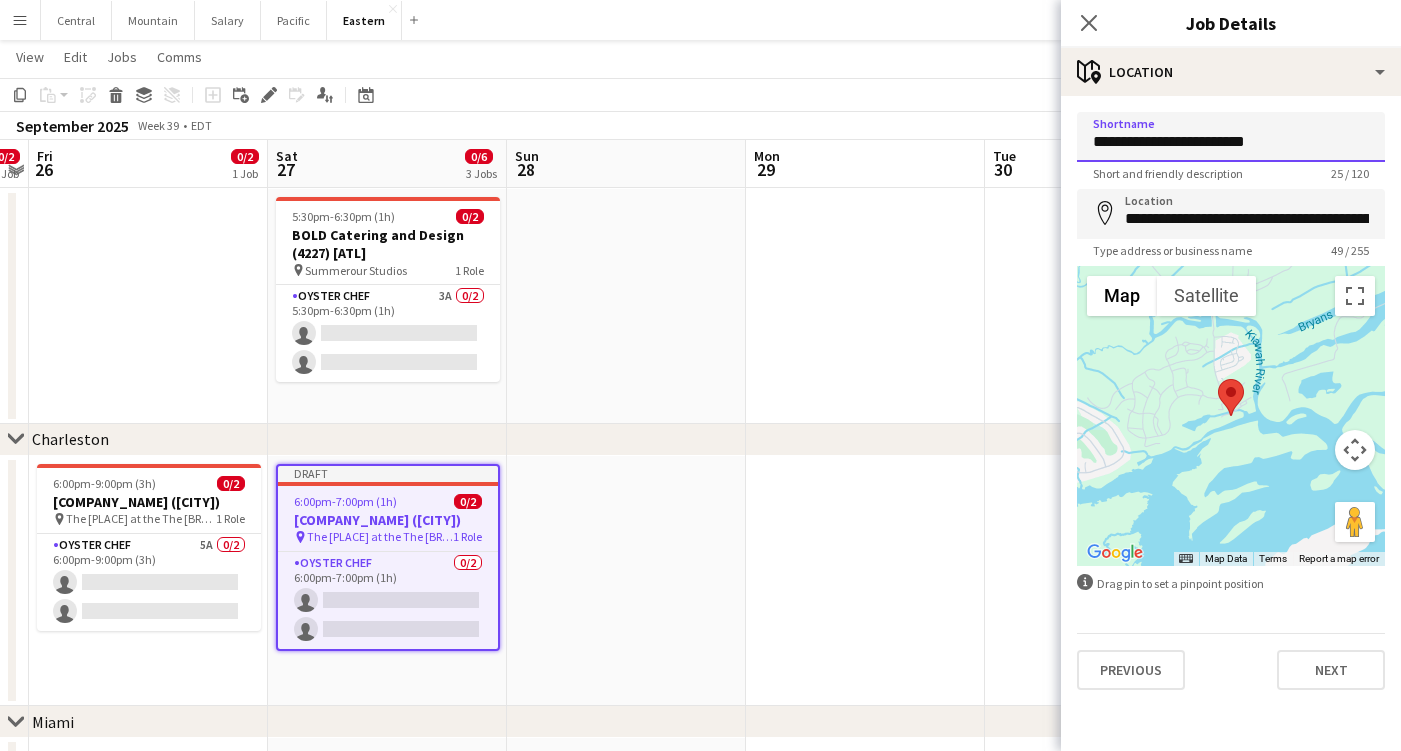 type on "**********" 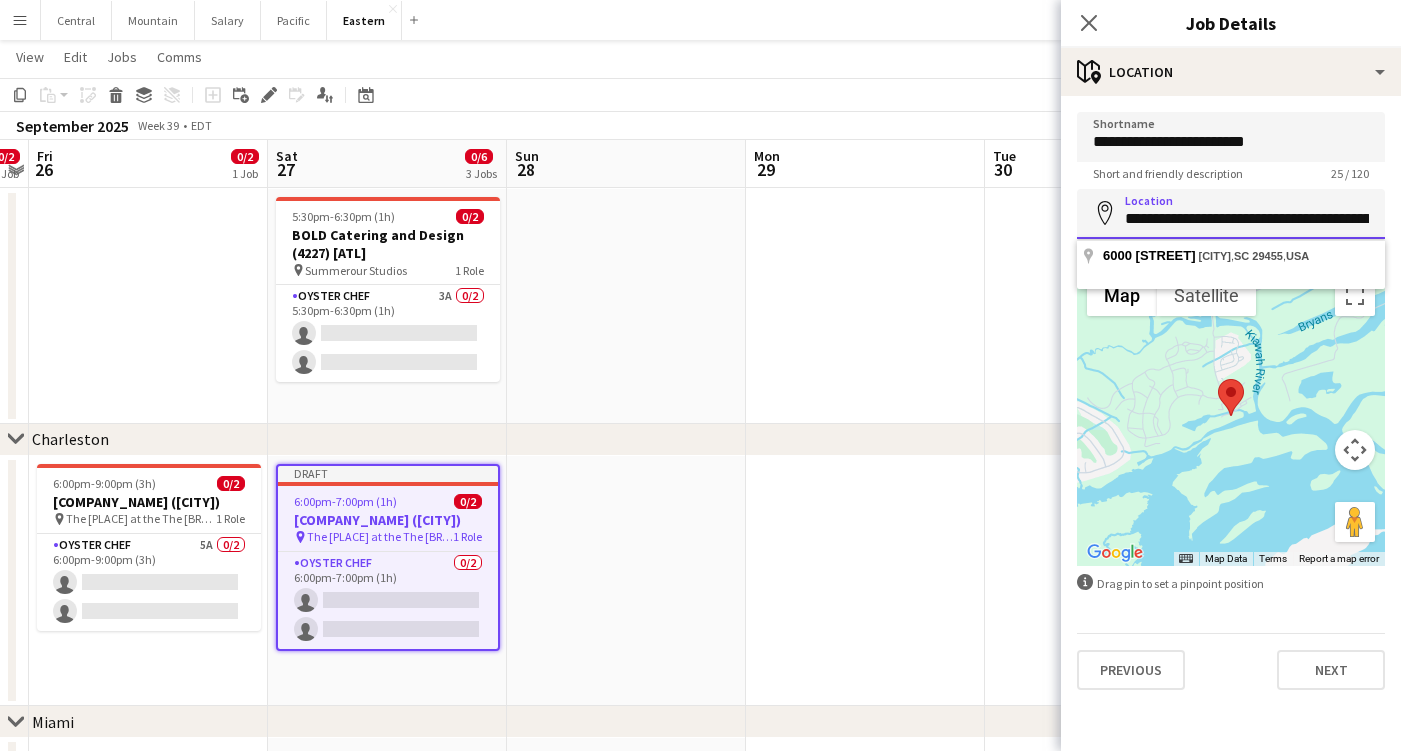 paste 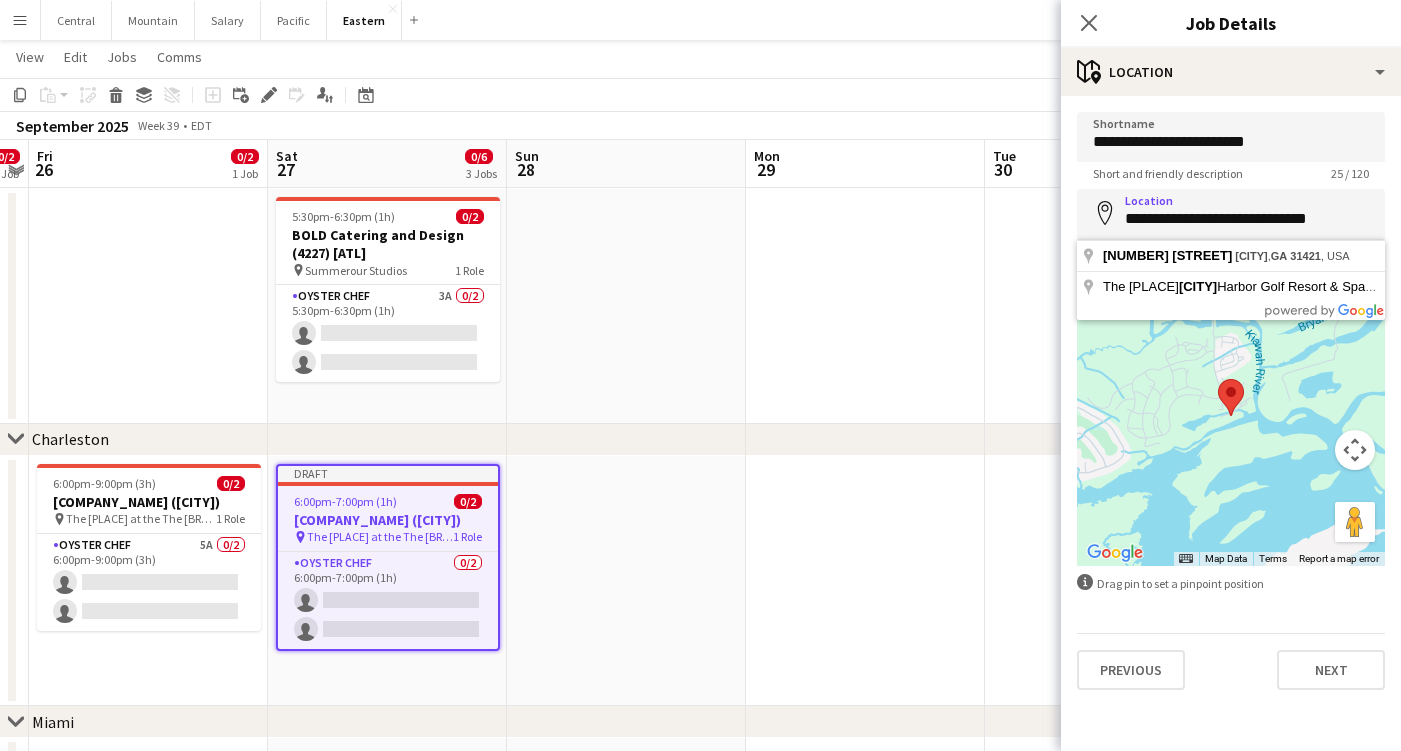 type on "**********" 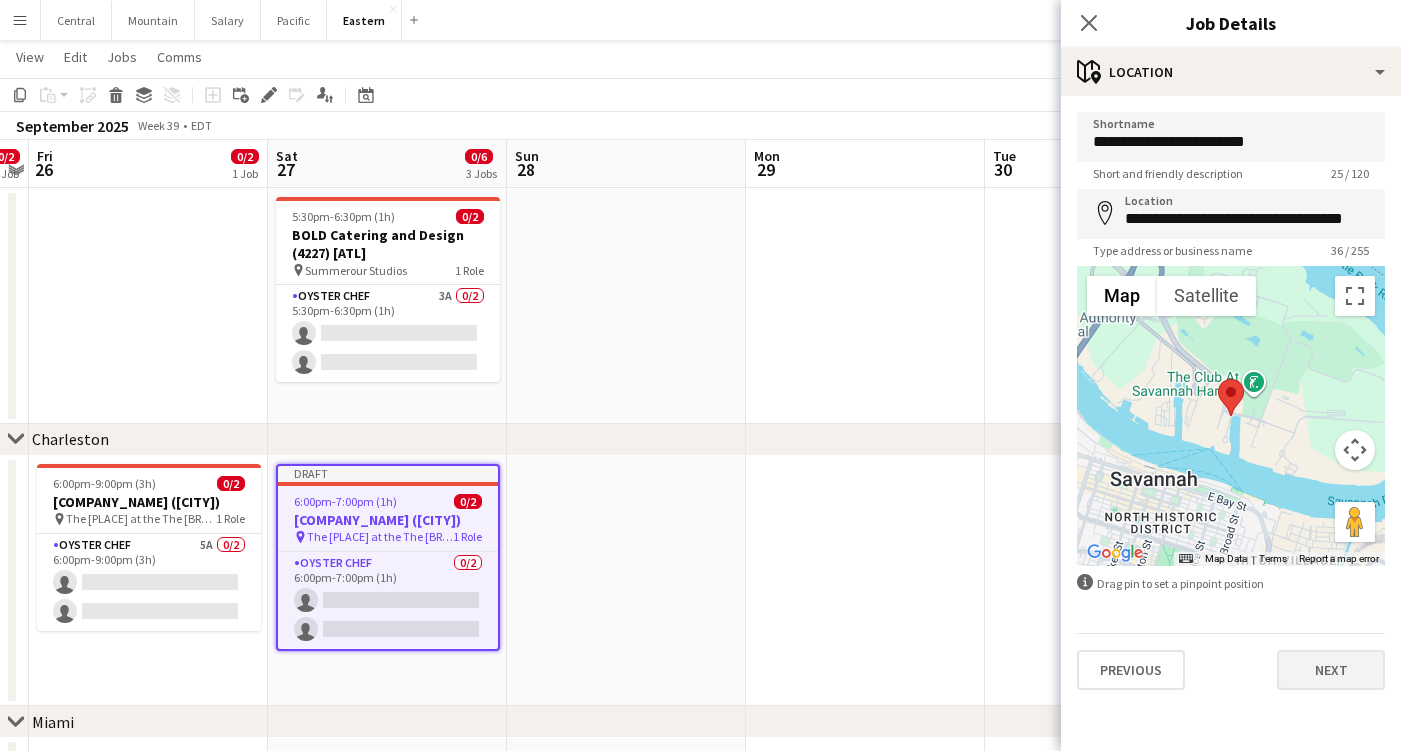 click on "Next" at bounding box center (1331, 670) 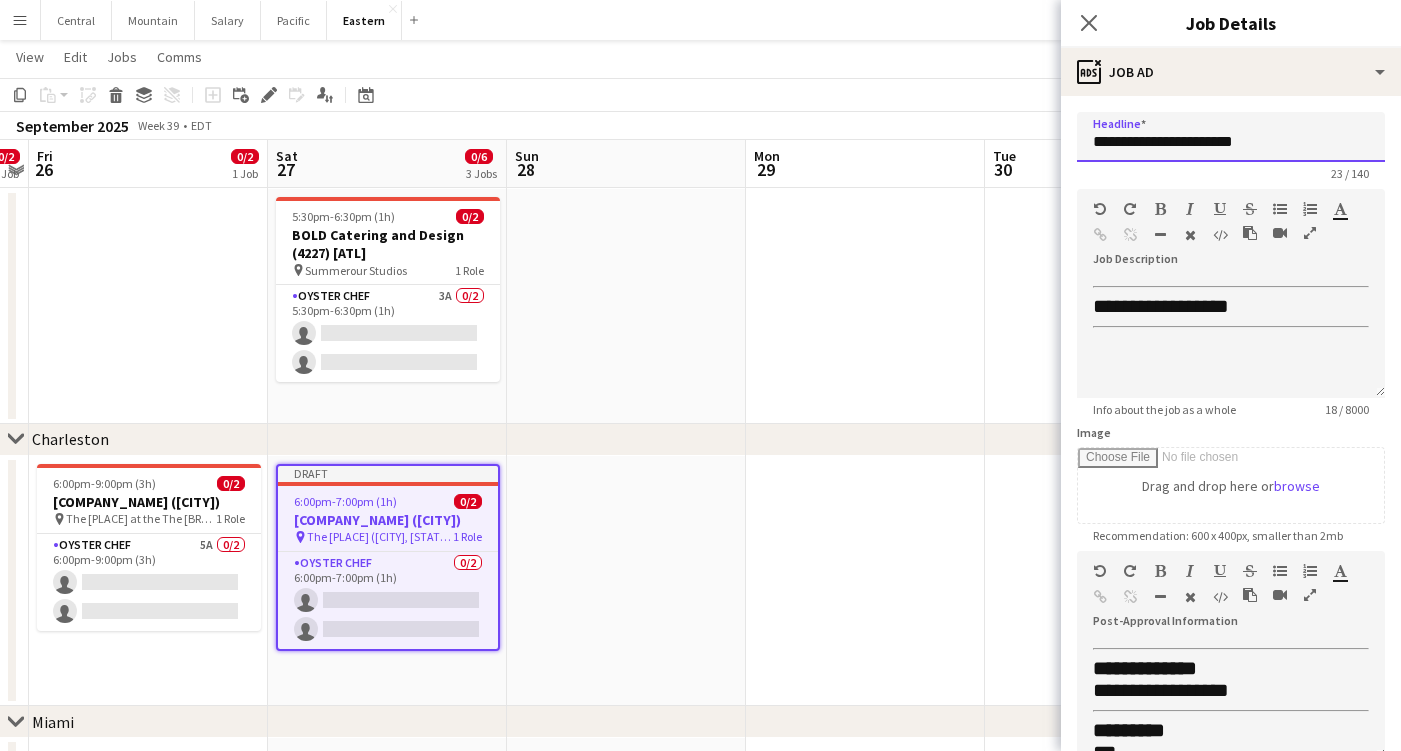 drag, startPoint x: 1214, startPoint y: 145, endPoint x: 936, endPoint y: 136, distance: 278.14566 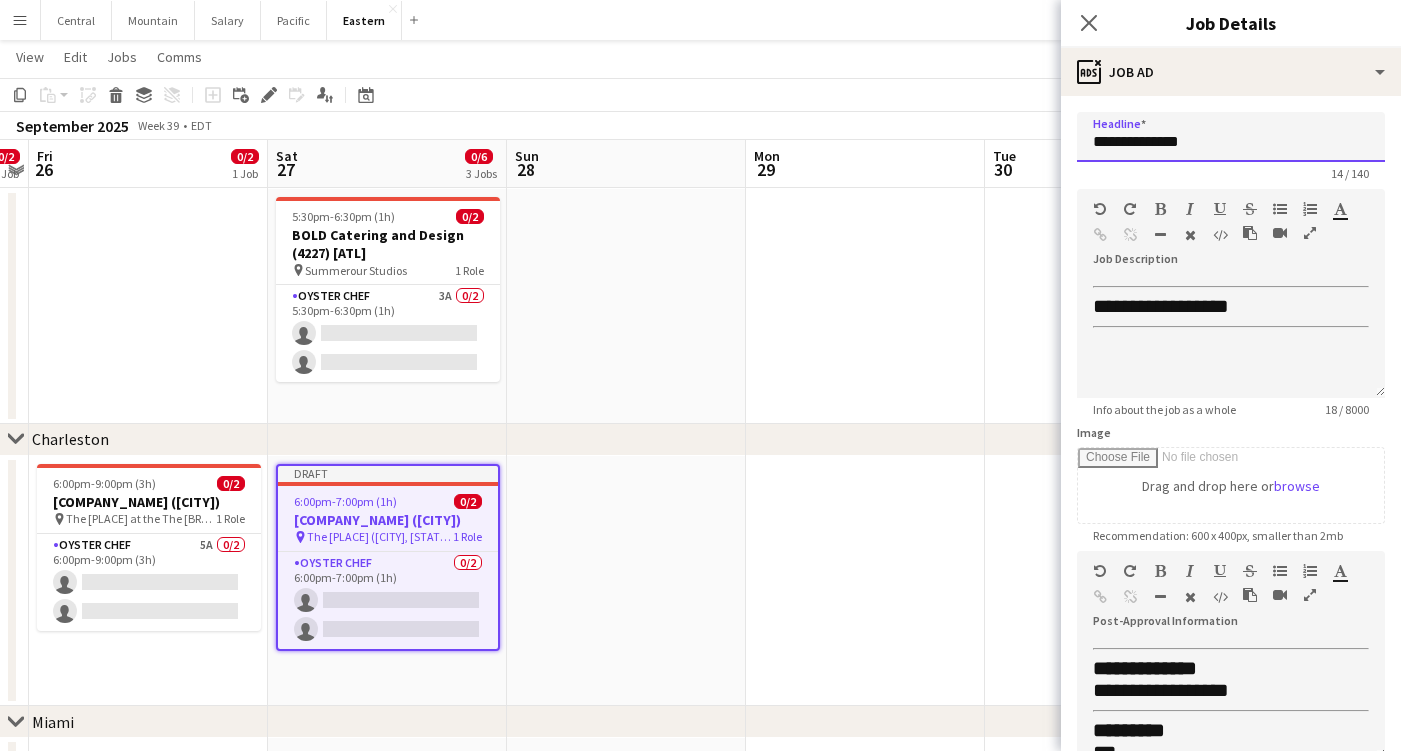 scroll, scrollTop: 126, scrollLeft: 0, axis: vertical 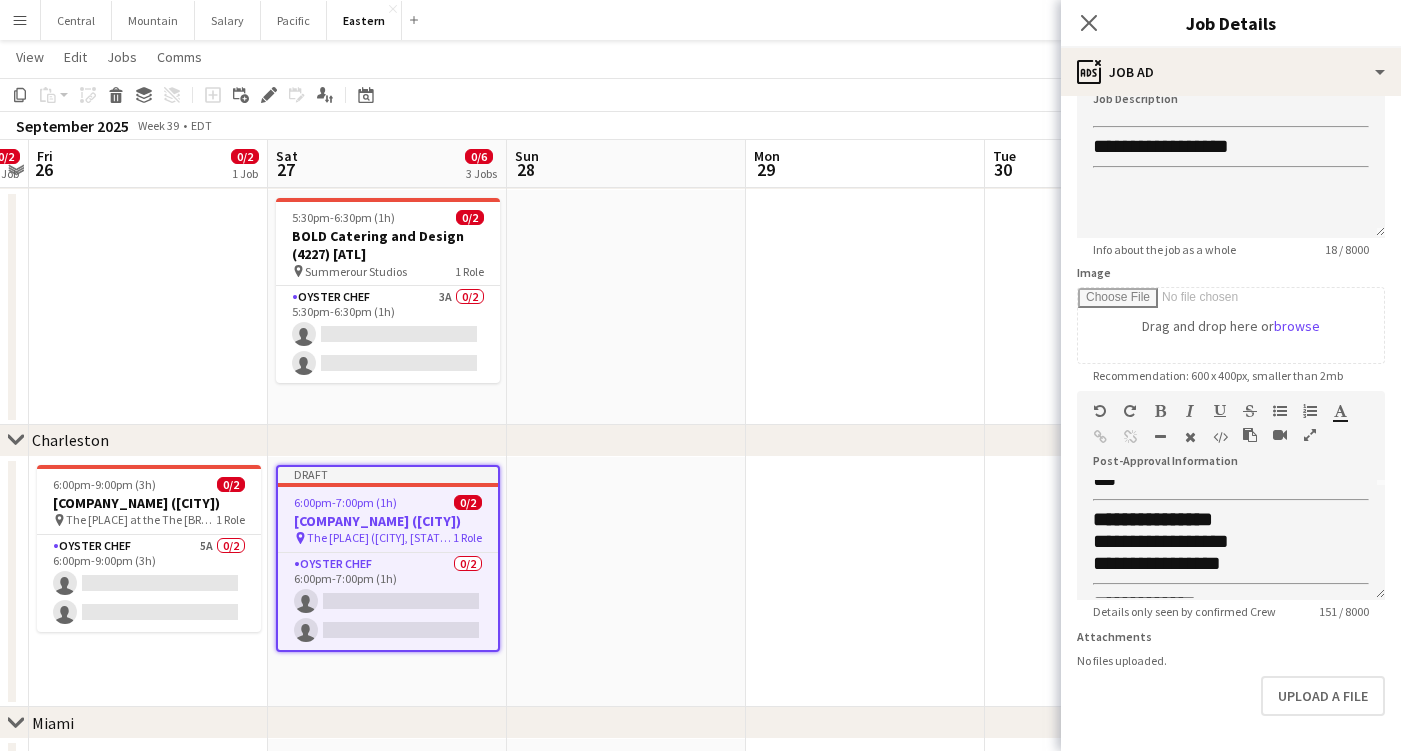 type on "**********" 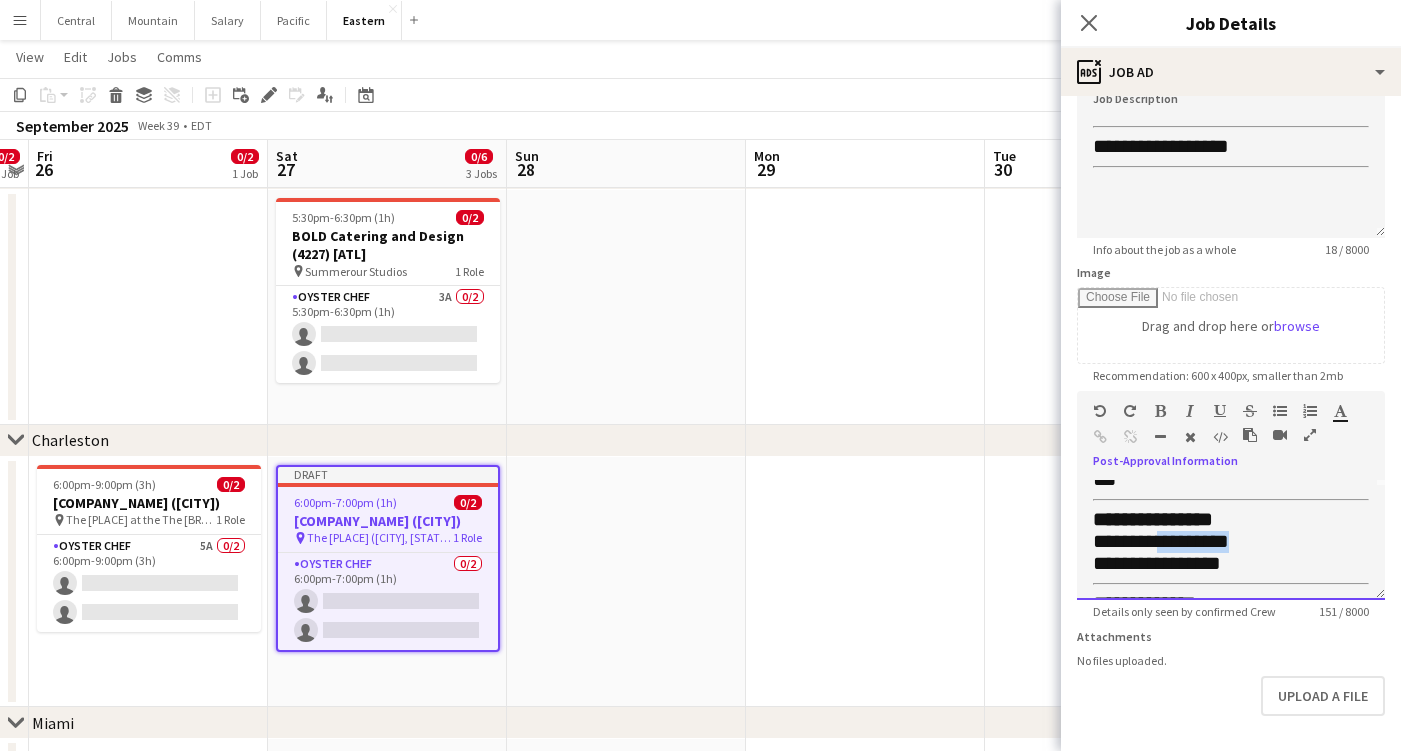 drag, startPoint x: 1247, startPoint y: 539, endPoint x: 1162, endPoint y: 539, distance: 85 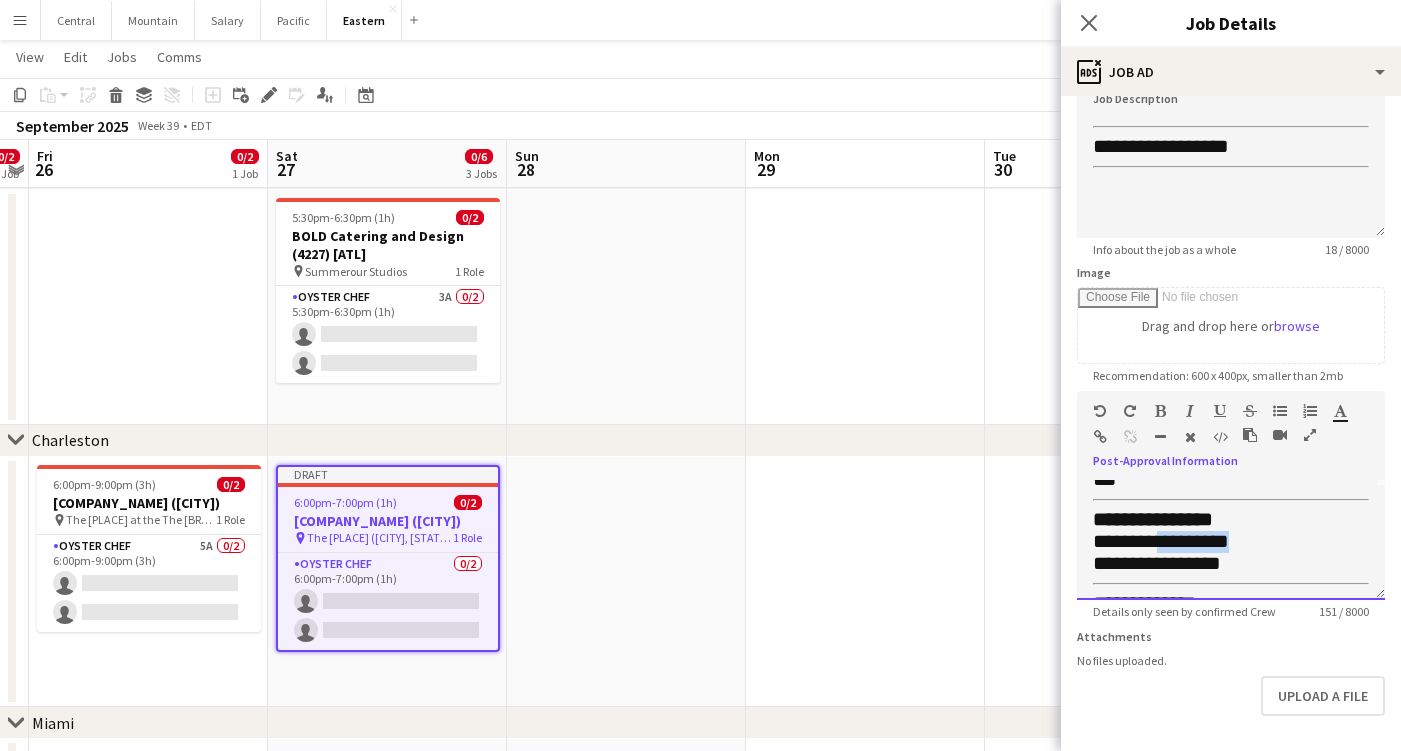 type 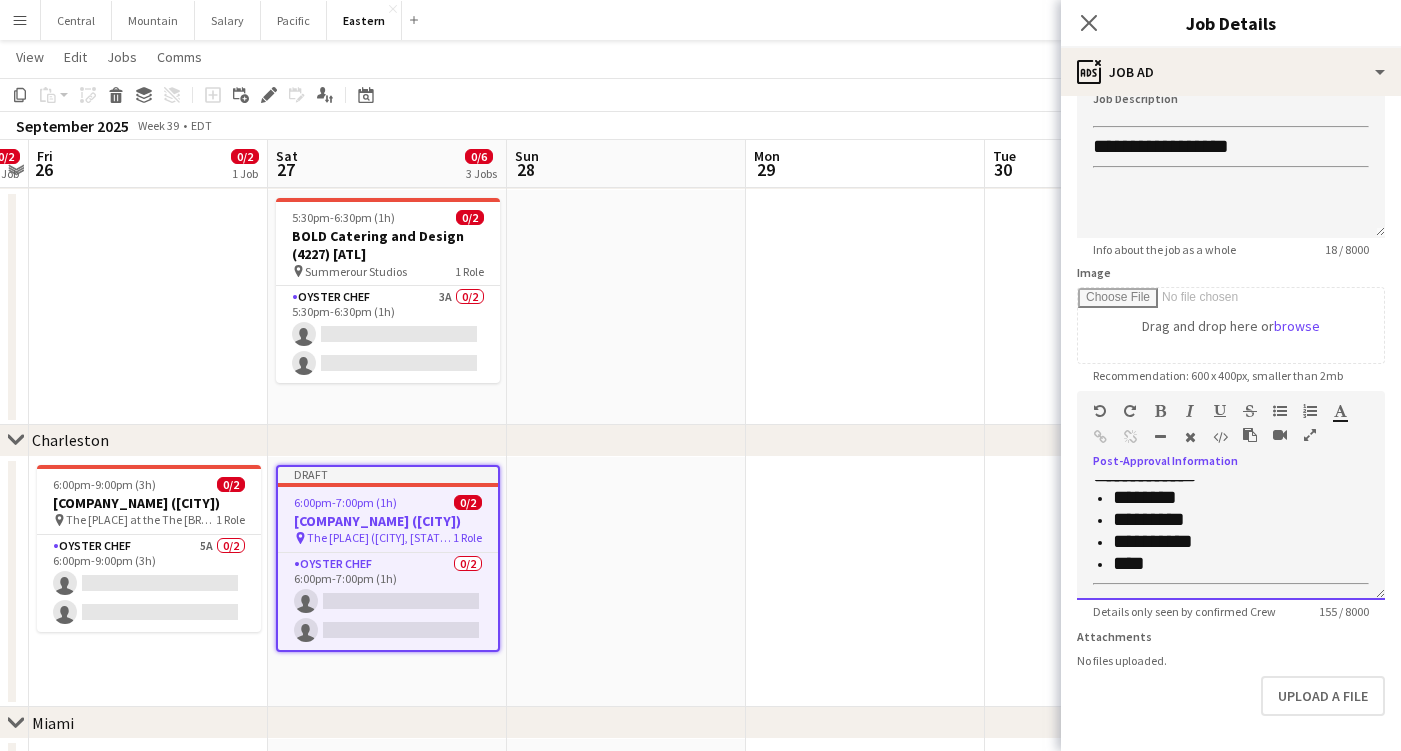 scroll, scrollTop: 238, scrollLeft: 0, axis: vertical 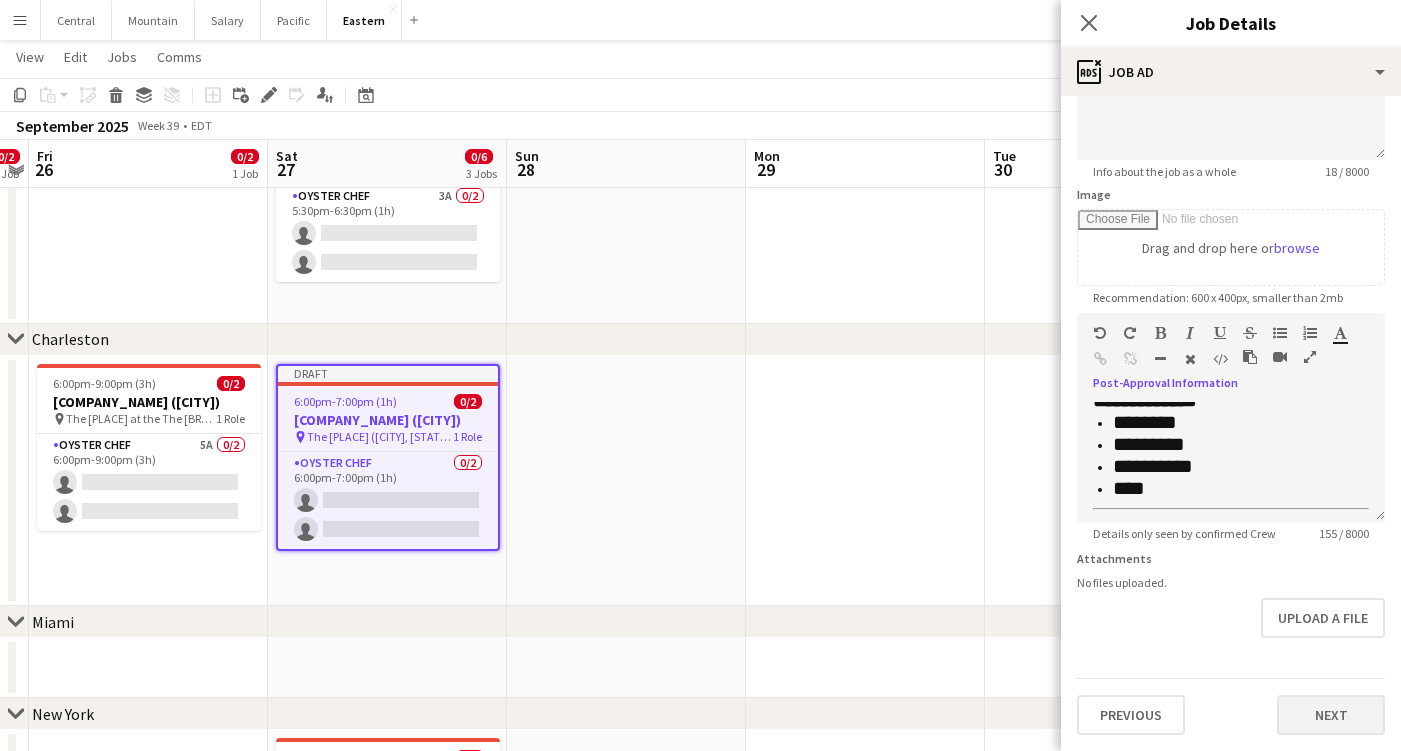 click on "Next" at bounding box center (1331, 715) 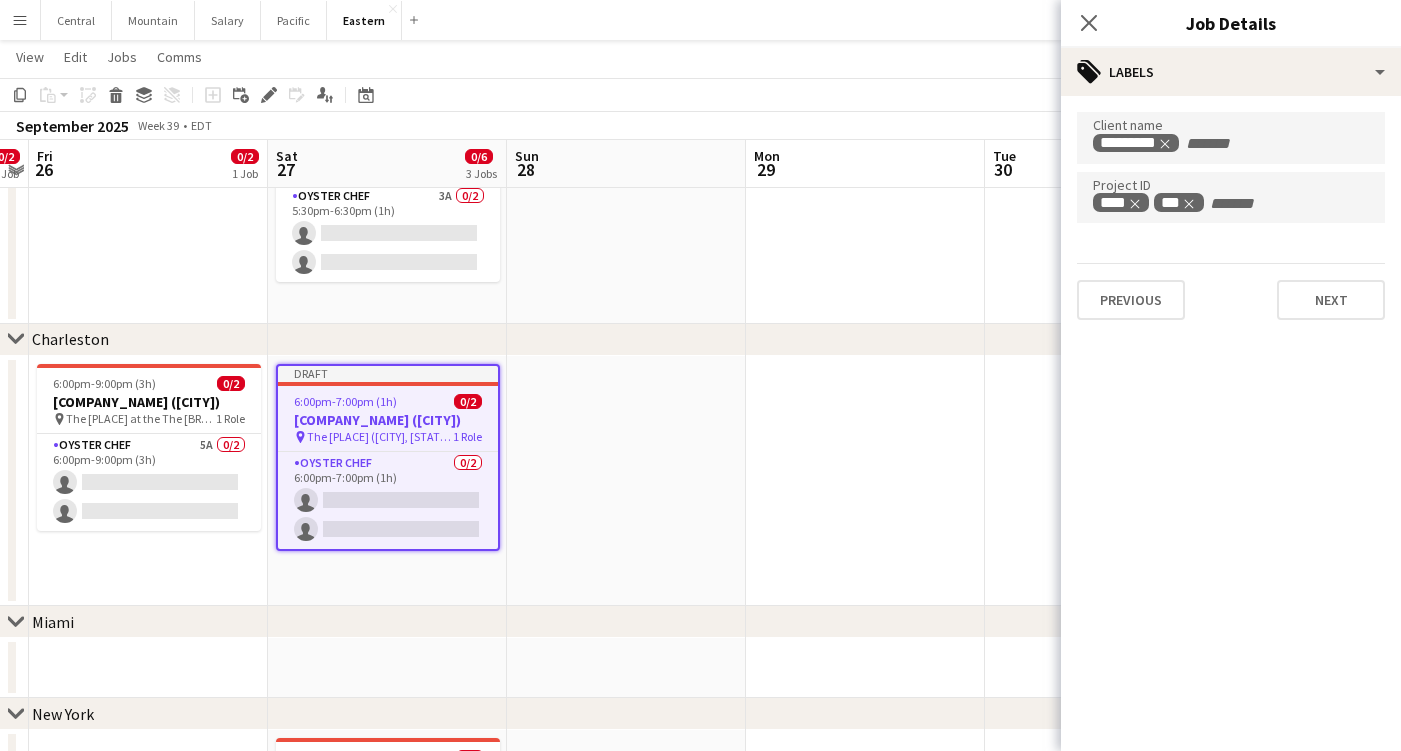 scroll, scrollTop: 0, scrollLeft: 0, axis: both 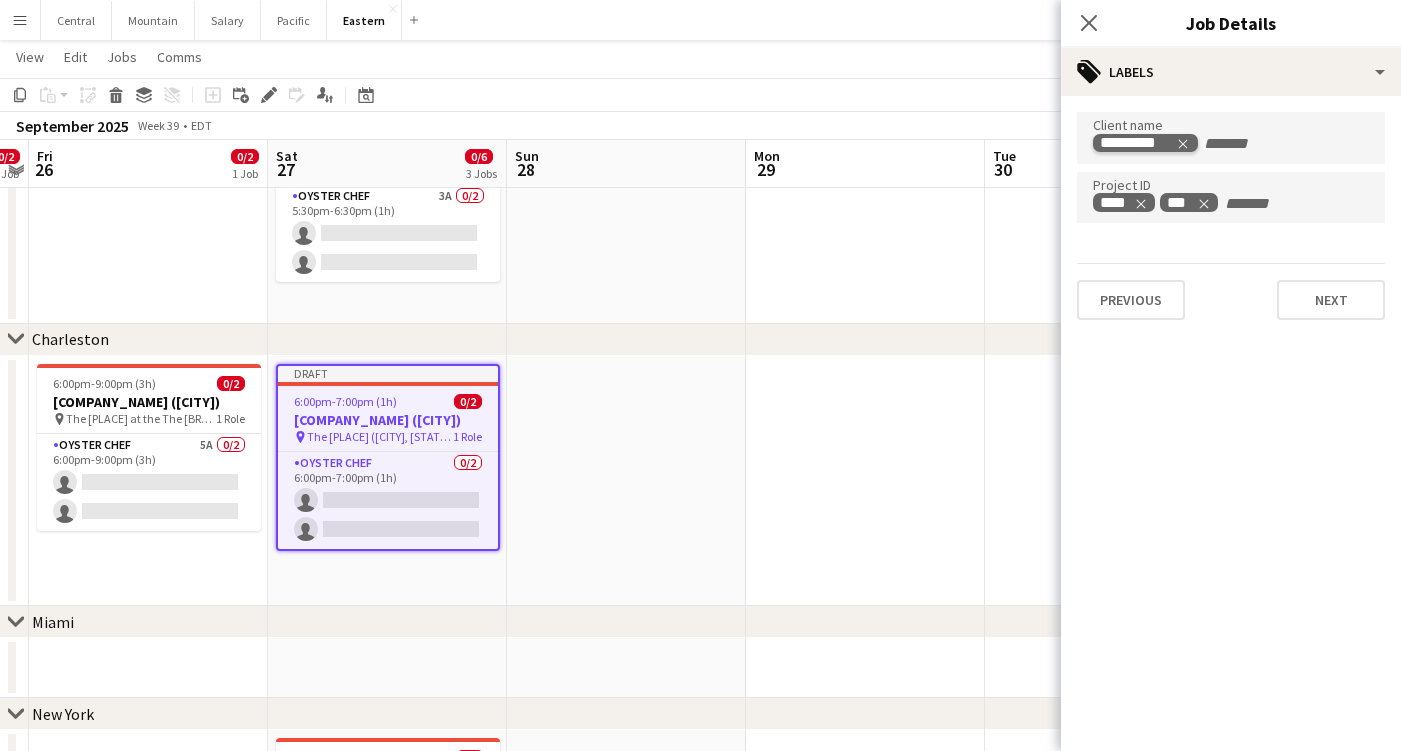 click on "*********" at bounding box center [1145, 143] 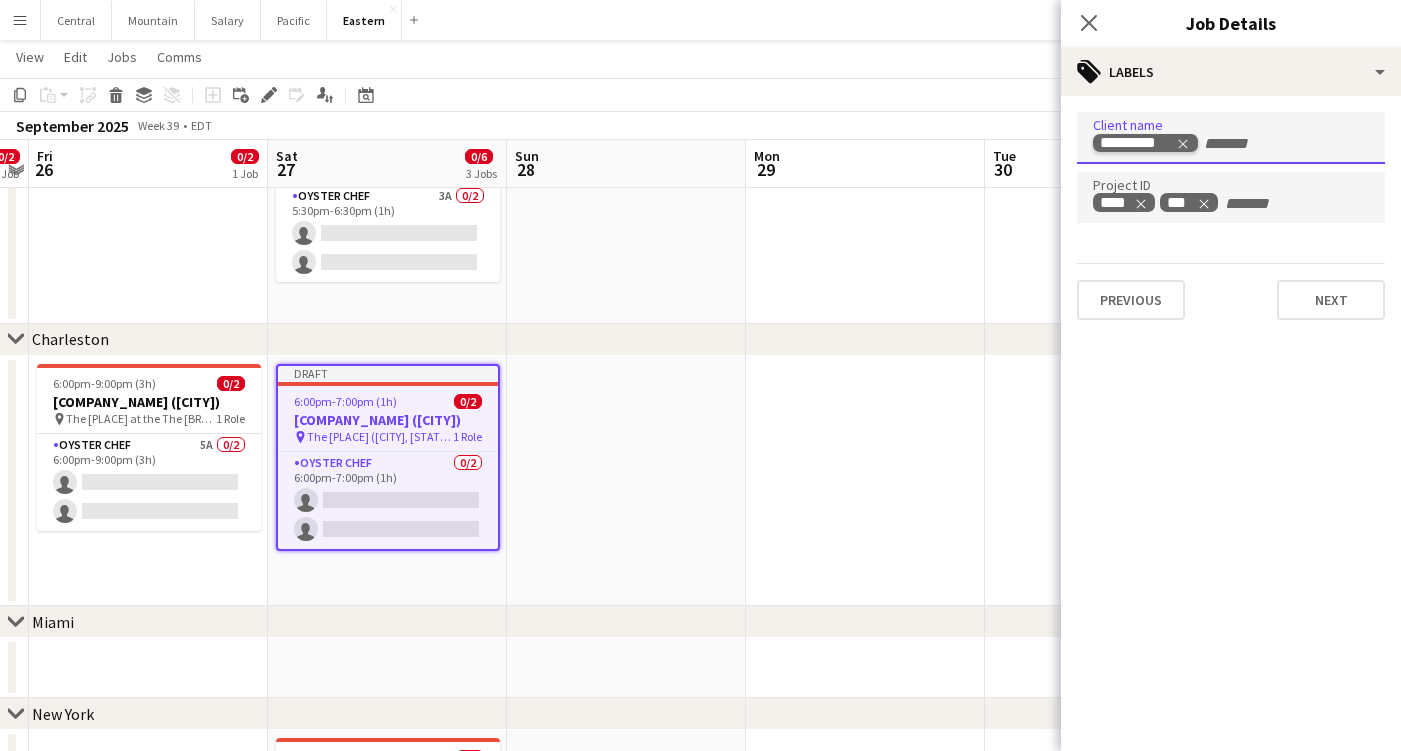 click 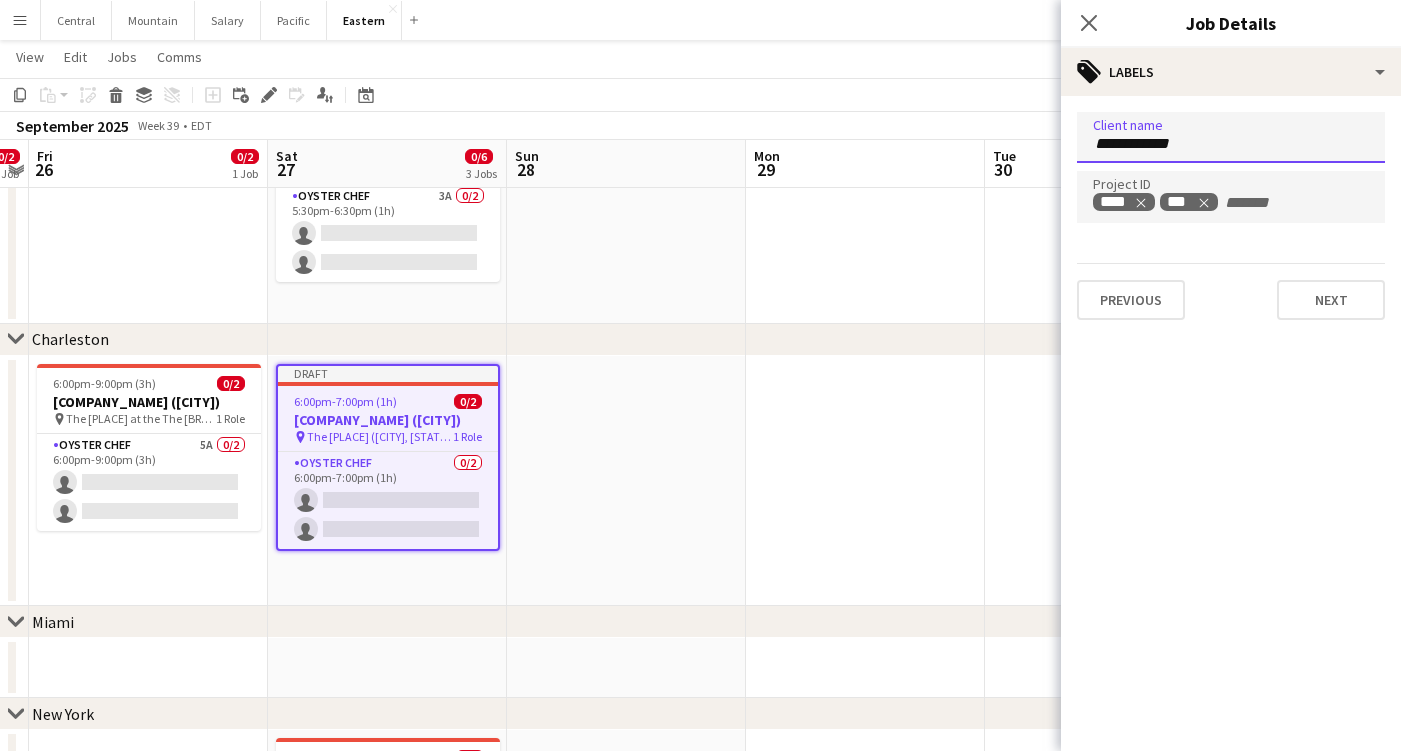 type on "**********" 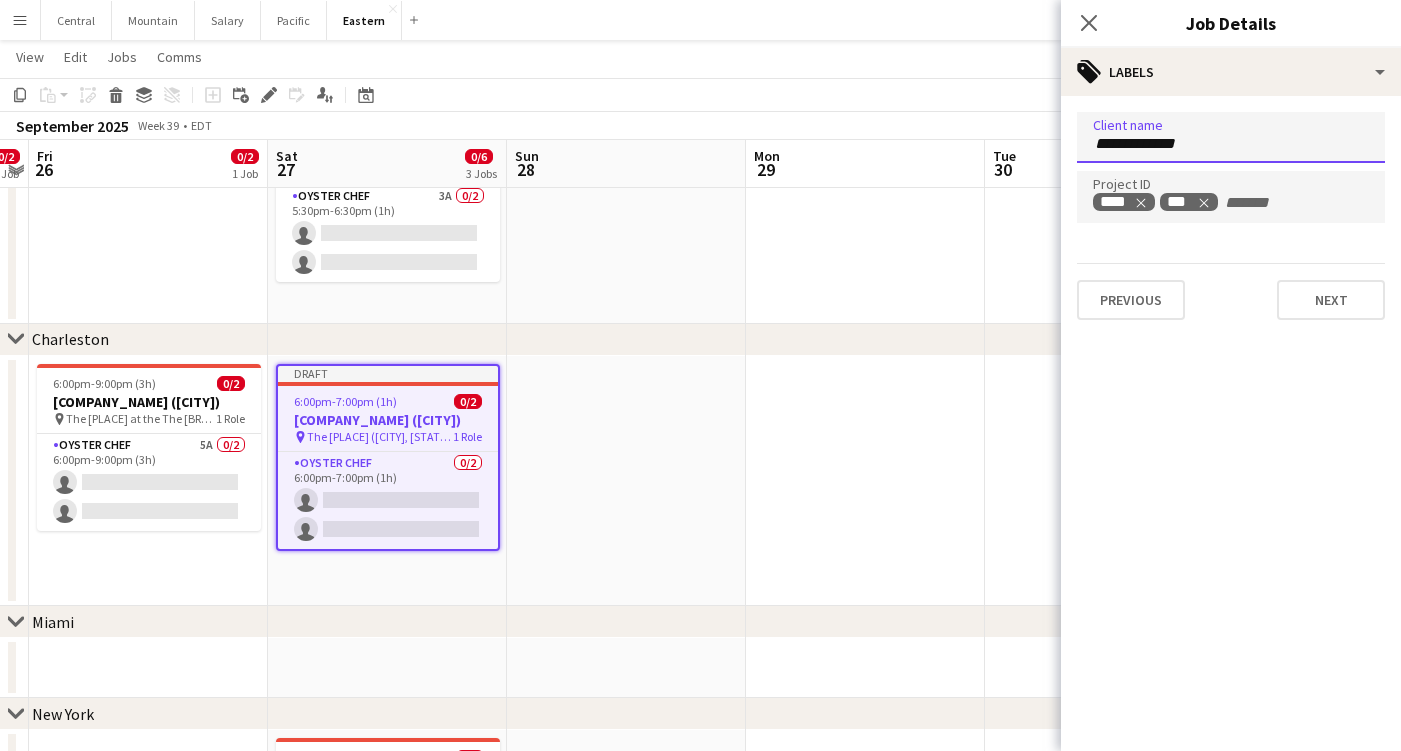 type 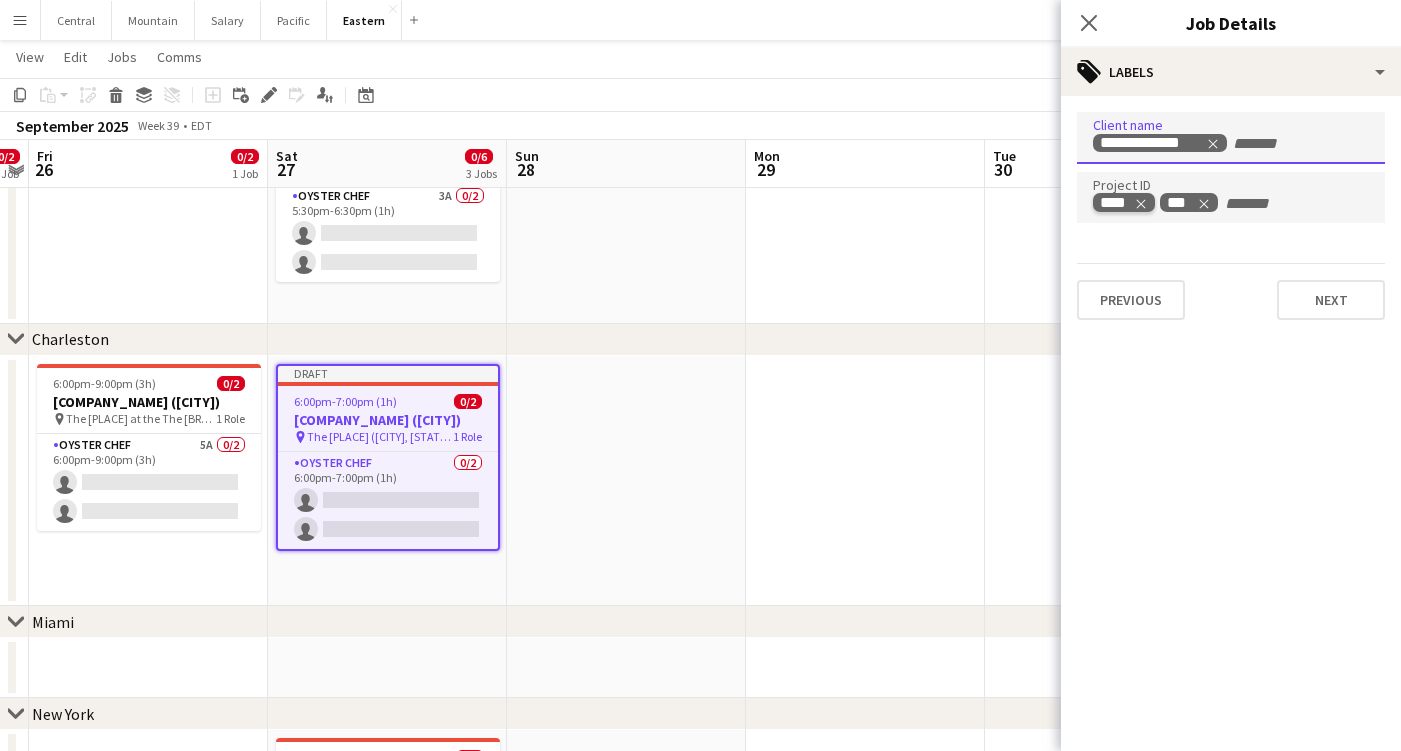 click 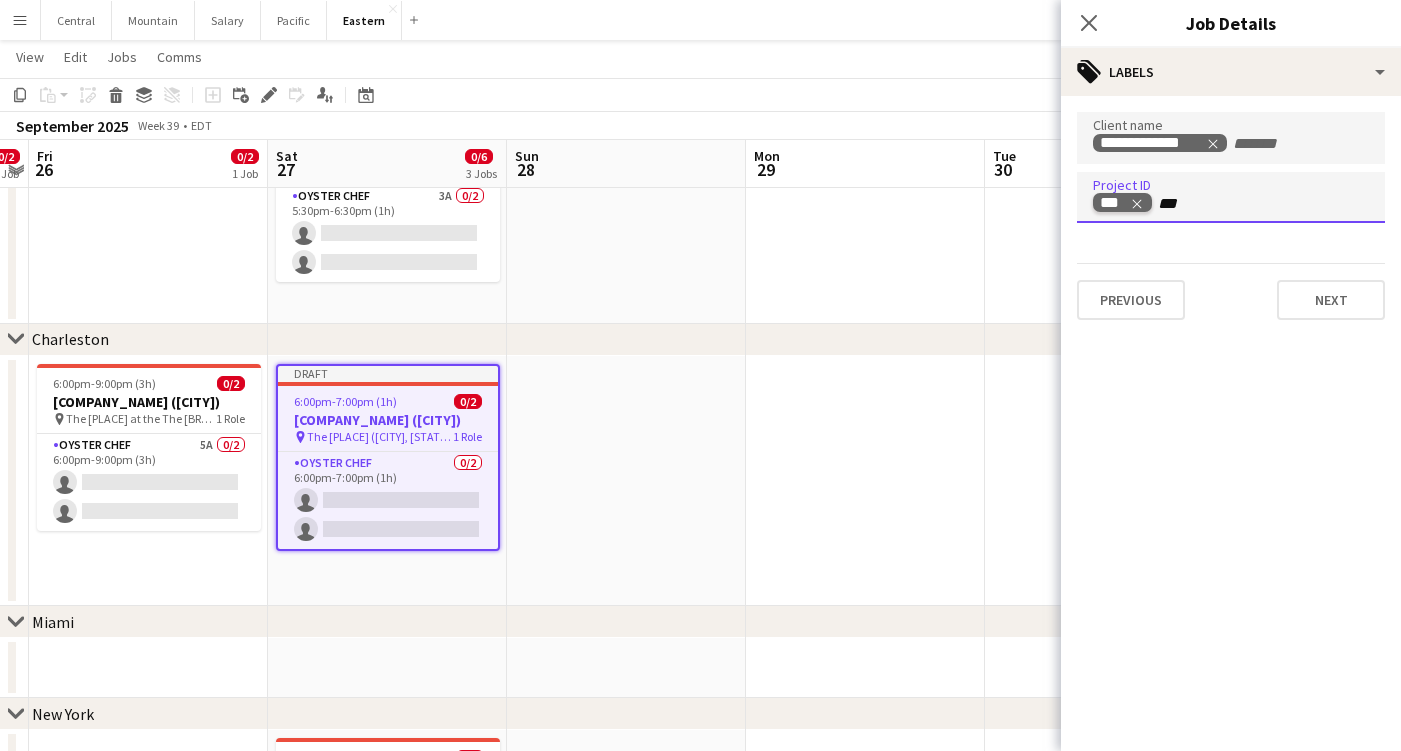 type on "****" 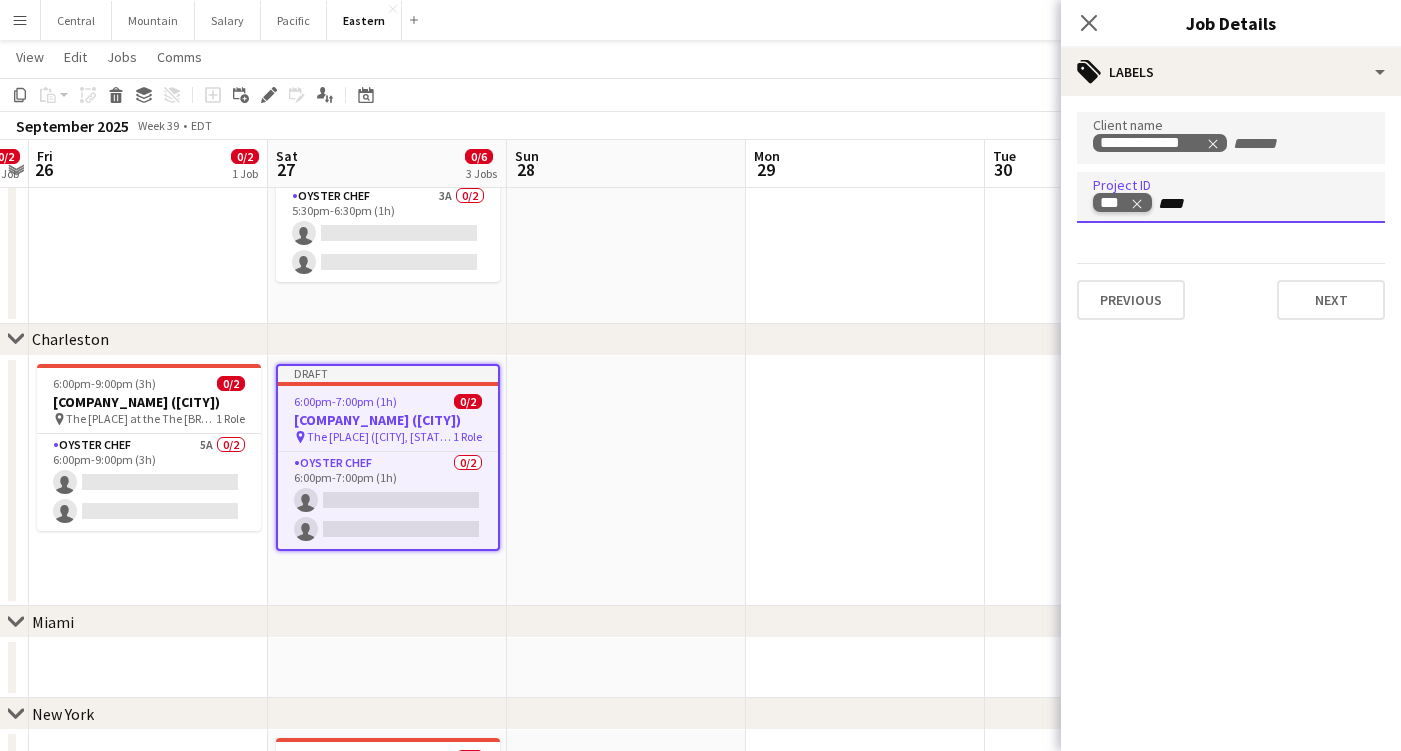 type 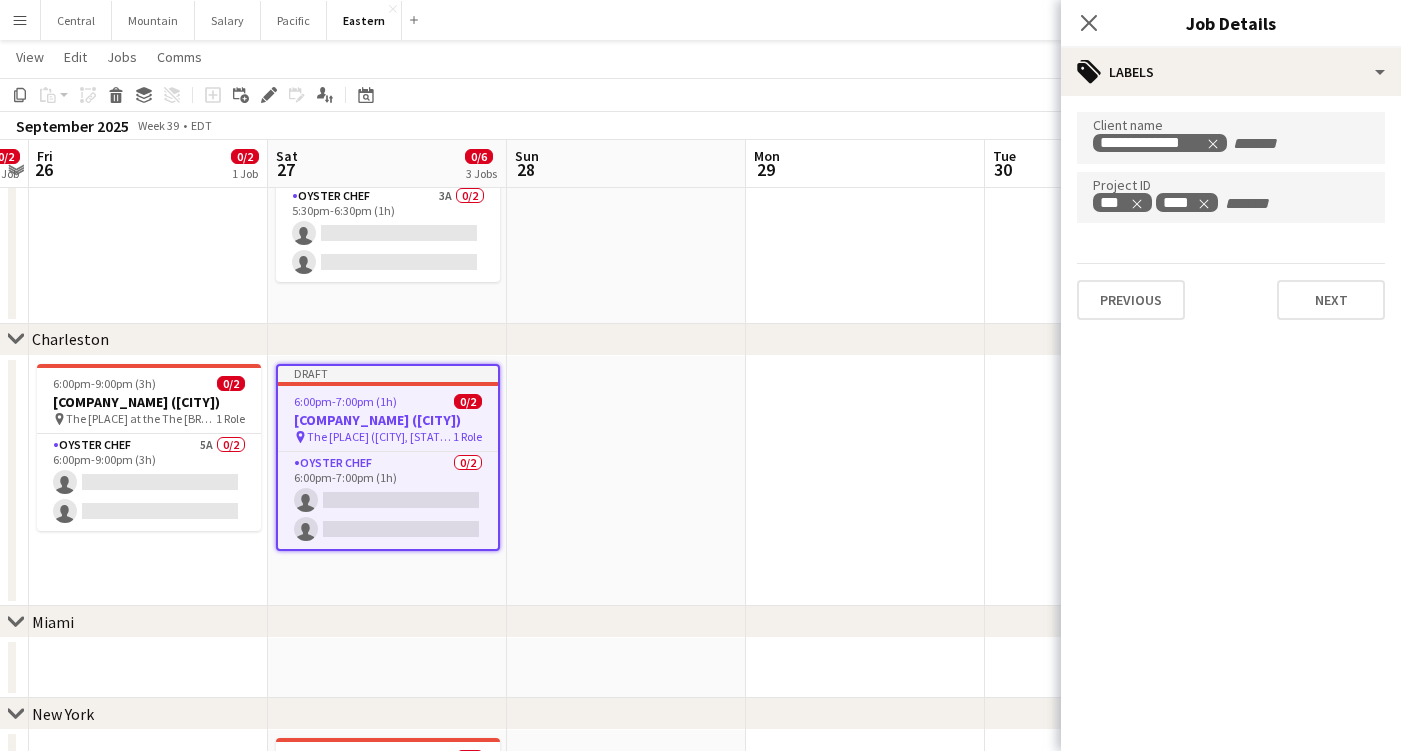 click on "Previous   Next" at bounding box center [1231, 291] 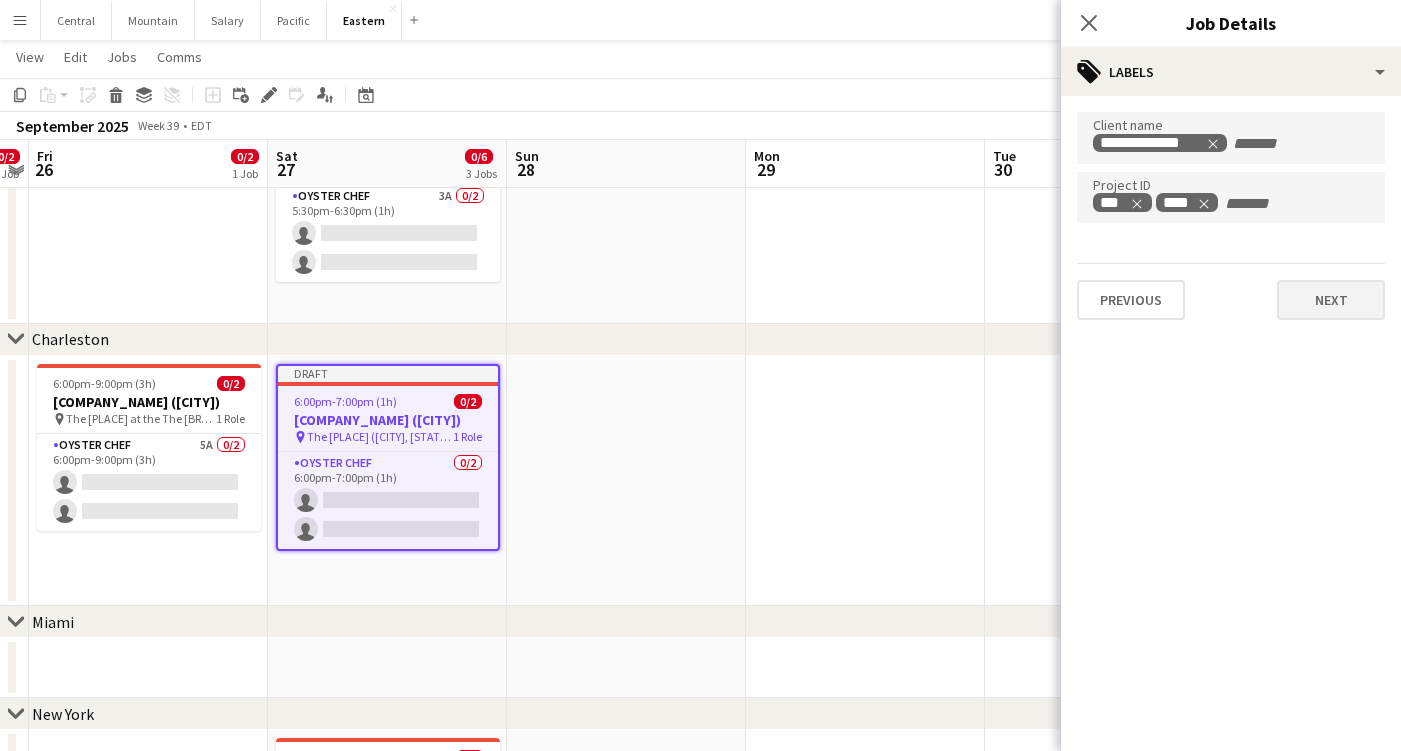 click on "Next" at bounding box center [1331, 300] 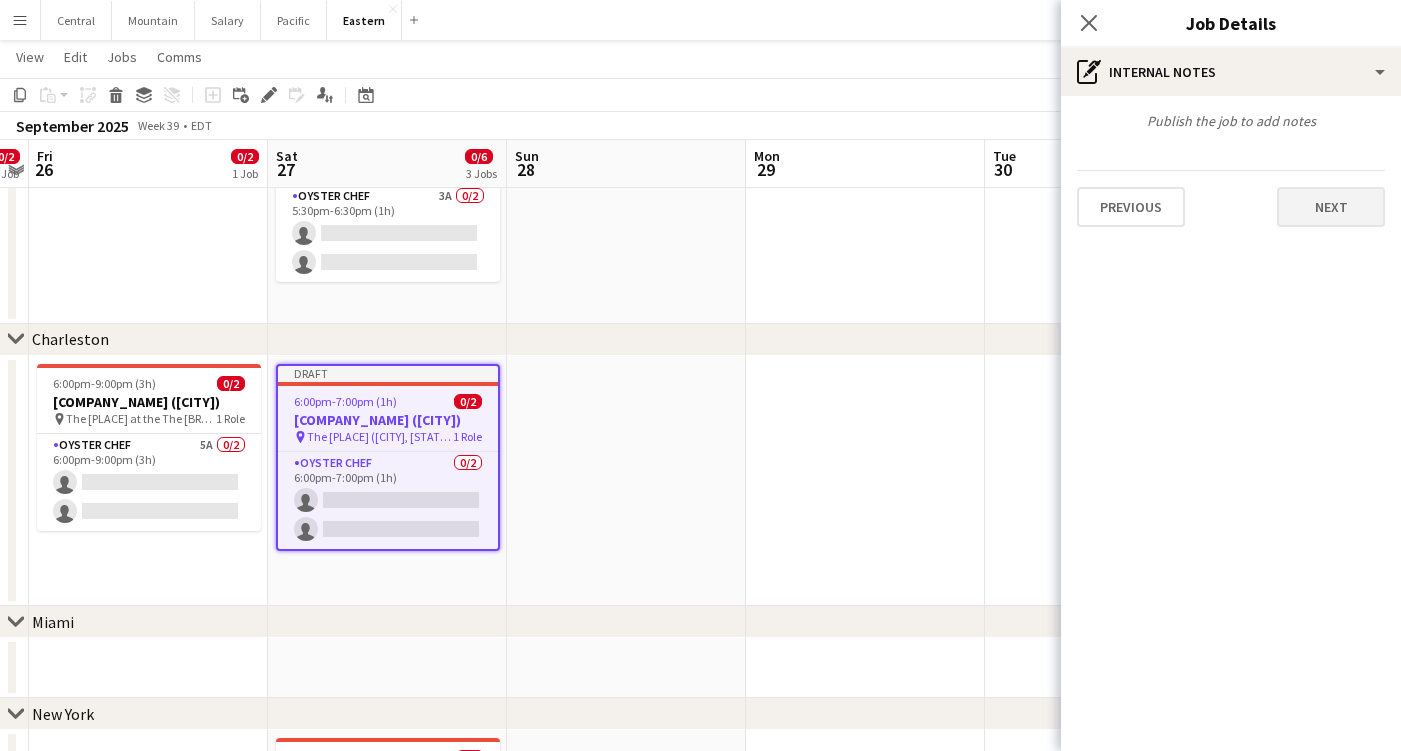 click on "Next" at bounding box center [1331, 207] 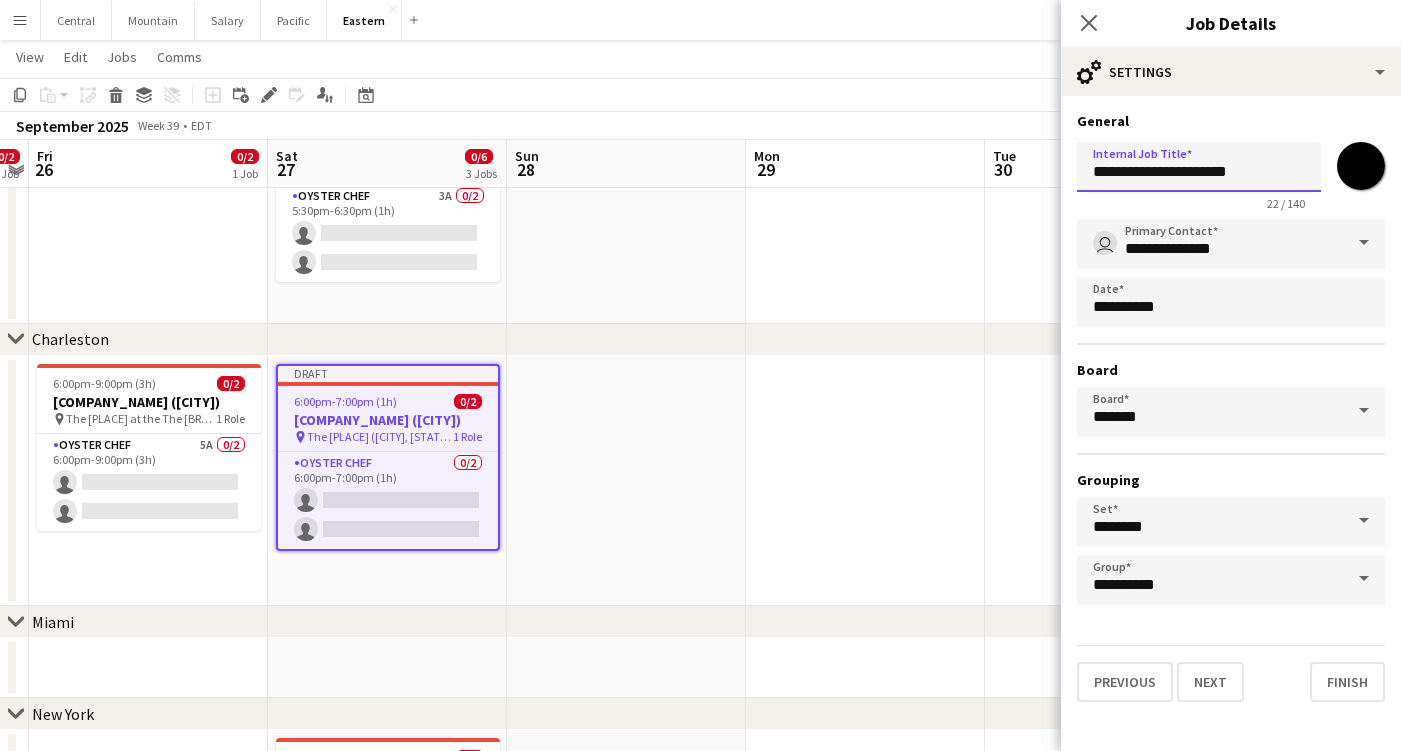drag, startPoint x: 1196, startPoint y: 168, endPoint x: 1172, endPoint y: 169, distance: 24.020824 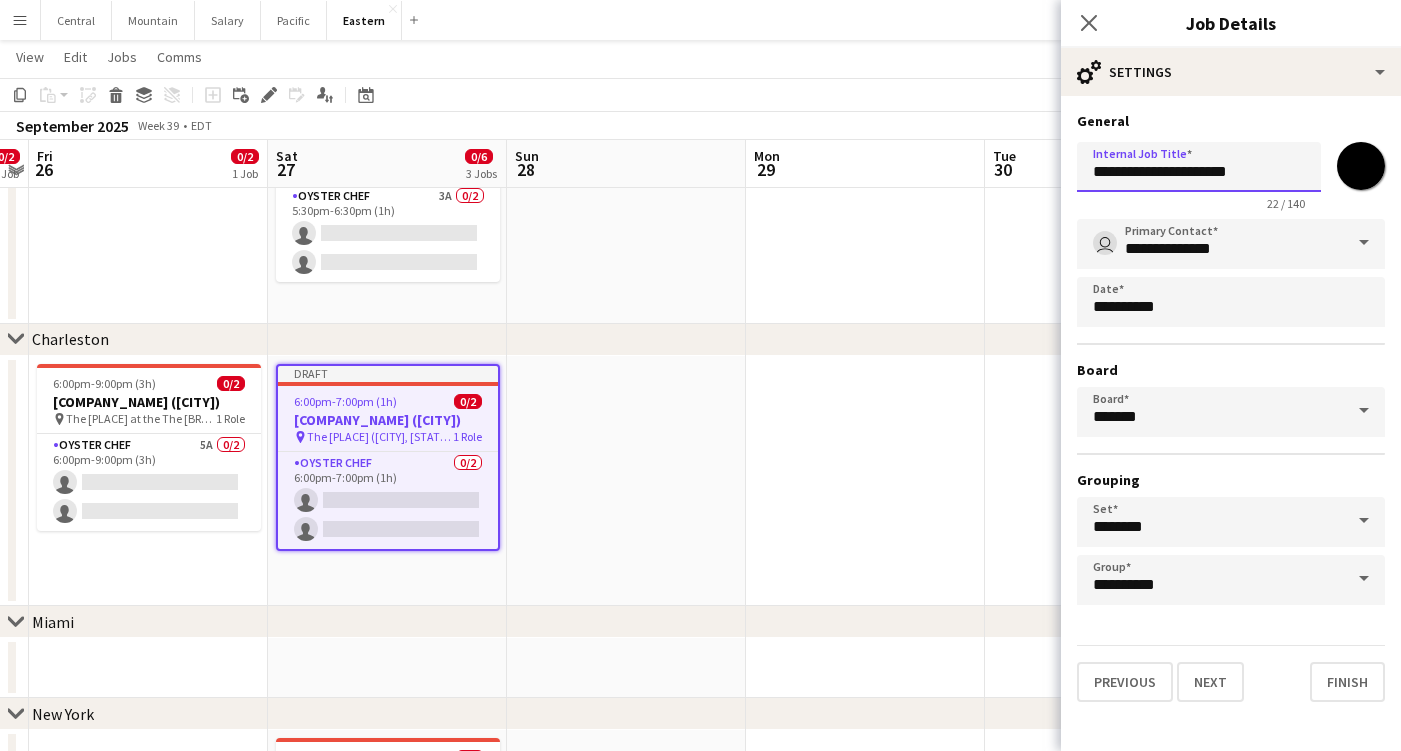 drag, startPoint x: 1157, startPoint y: 172, endPoint x: 948, endPoint y: 160, distance: 209.34421 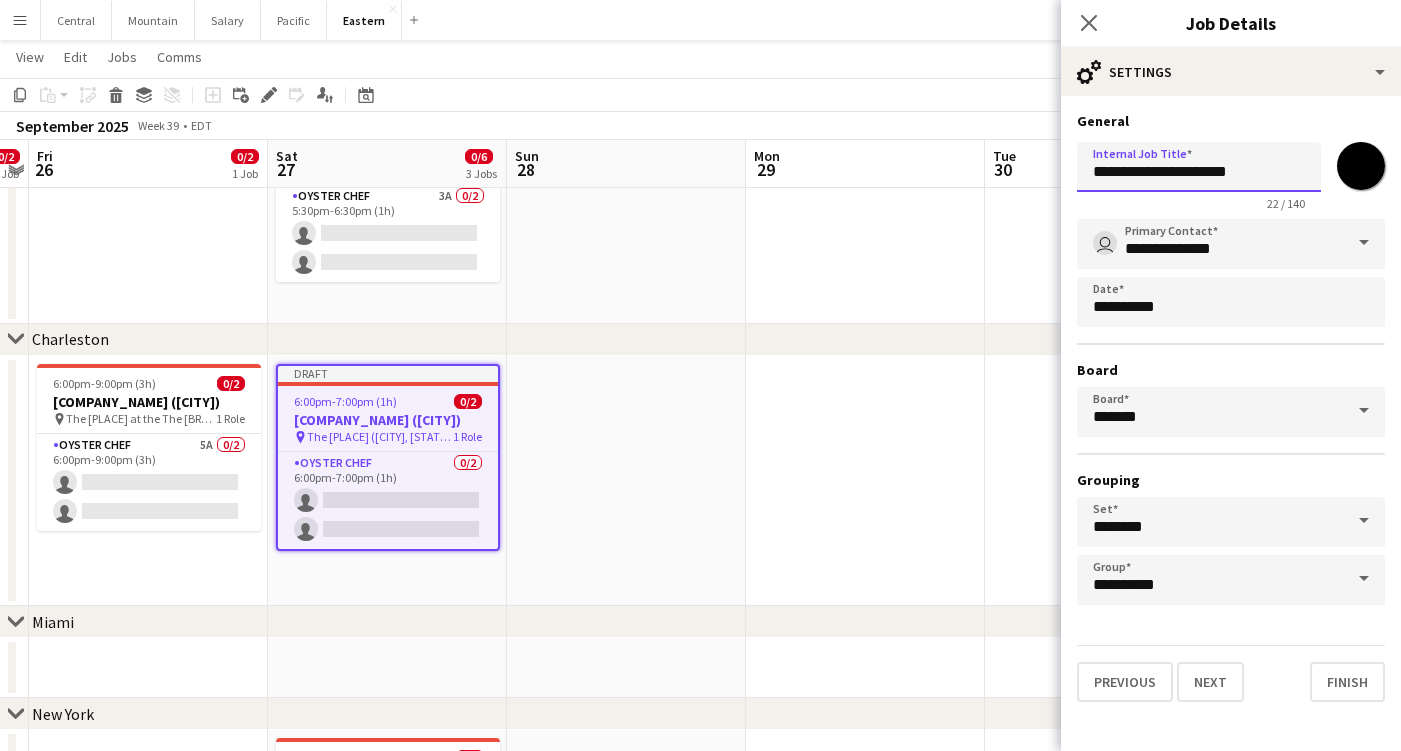 click on "Menu
Boards
Boards   Boards   All jobs   Status
Workforce
Workforce   My Workforce   Recruiting
Comms
Comms
Pay
Pay   Approvals   Payments   Reports
Platform Settings
Platform Settings   App settings   Your settings   Profiles
Training Academy
Training Academy
Knowledge Base
Knowledge Base
Product Updates
Product Updates   Log Out   Privacy   Central
Close
Mountain
Close
Salary
Close
Pacific
Close
Eastern
Close
Add
Help
Notifications
3   Eastern
user" at bounding box center (700, 630) 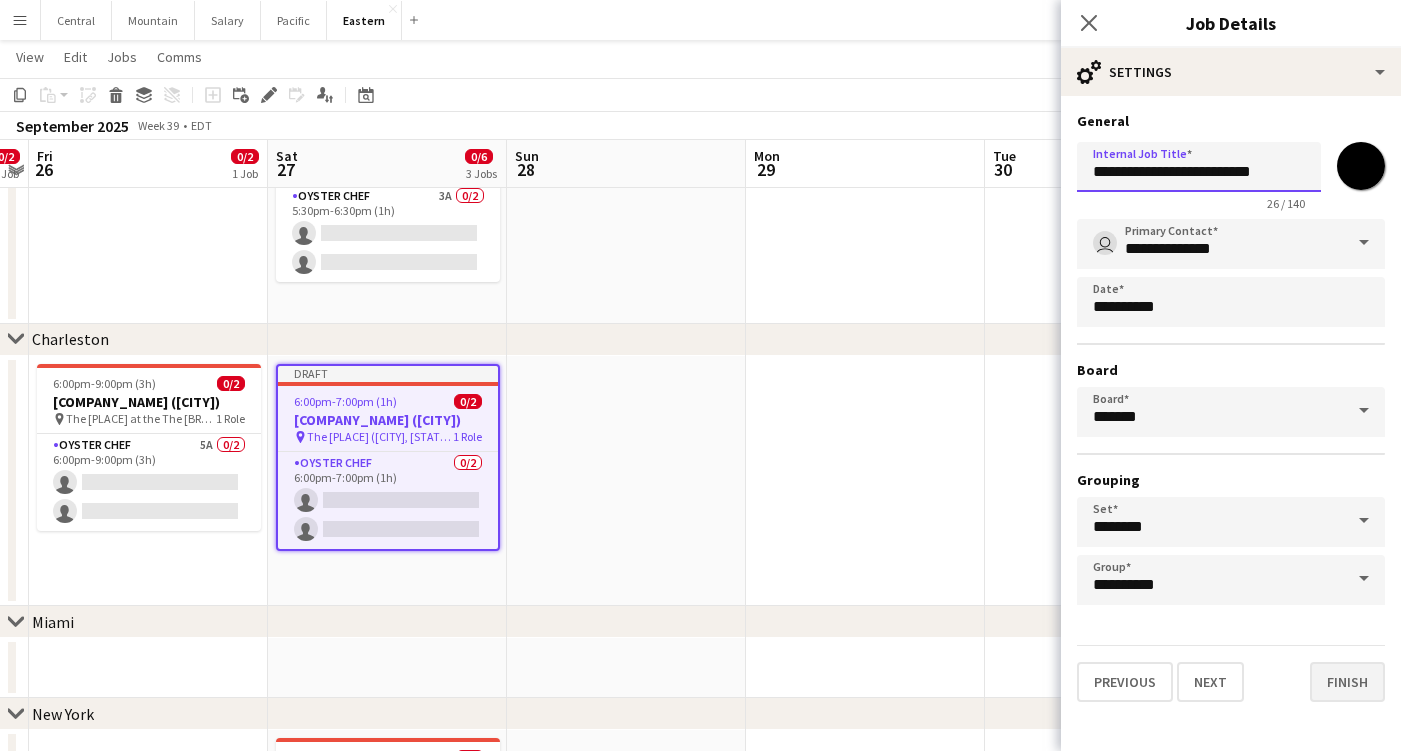 type on "**********" 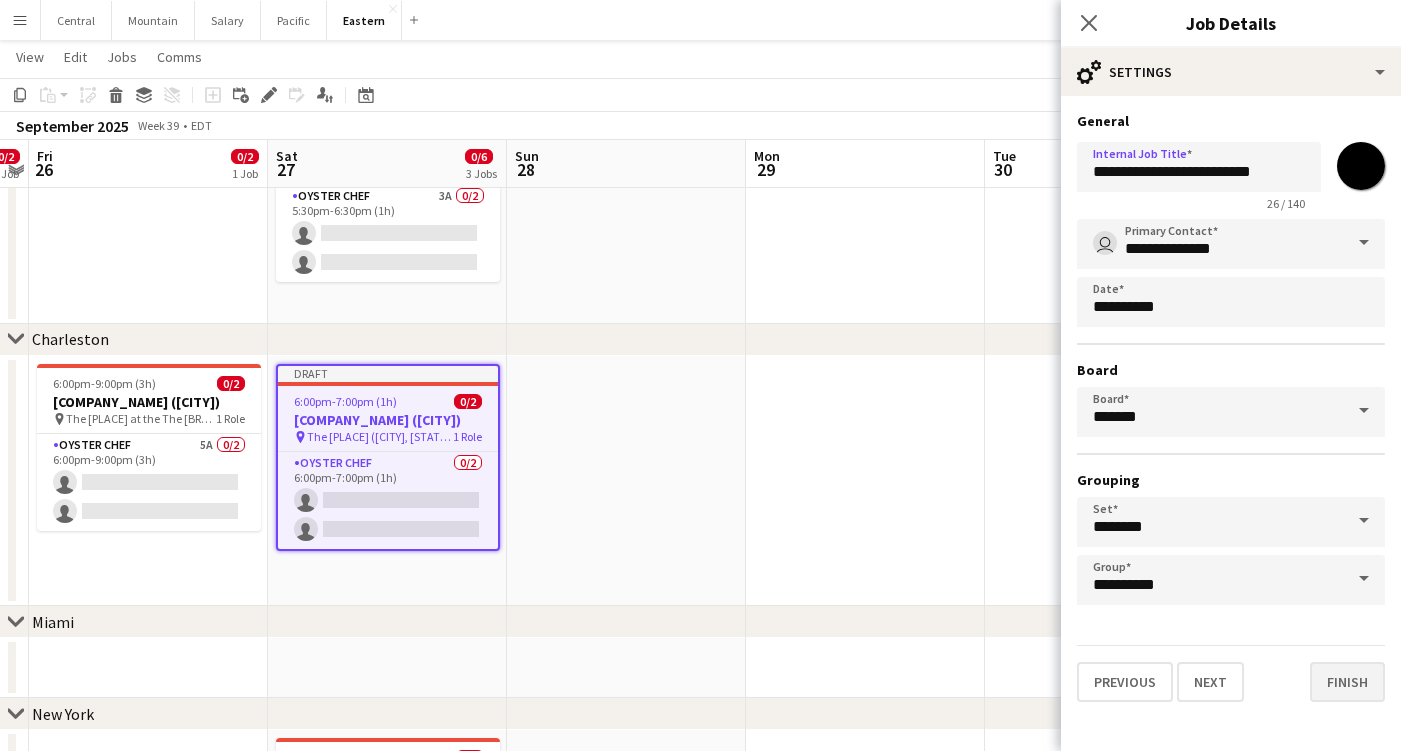 click on "Finish" at bounding box center (1347, 682) 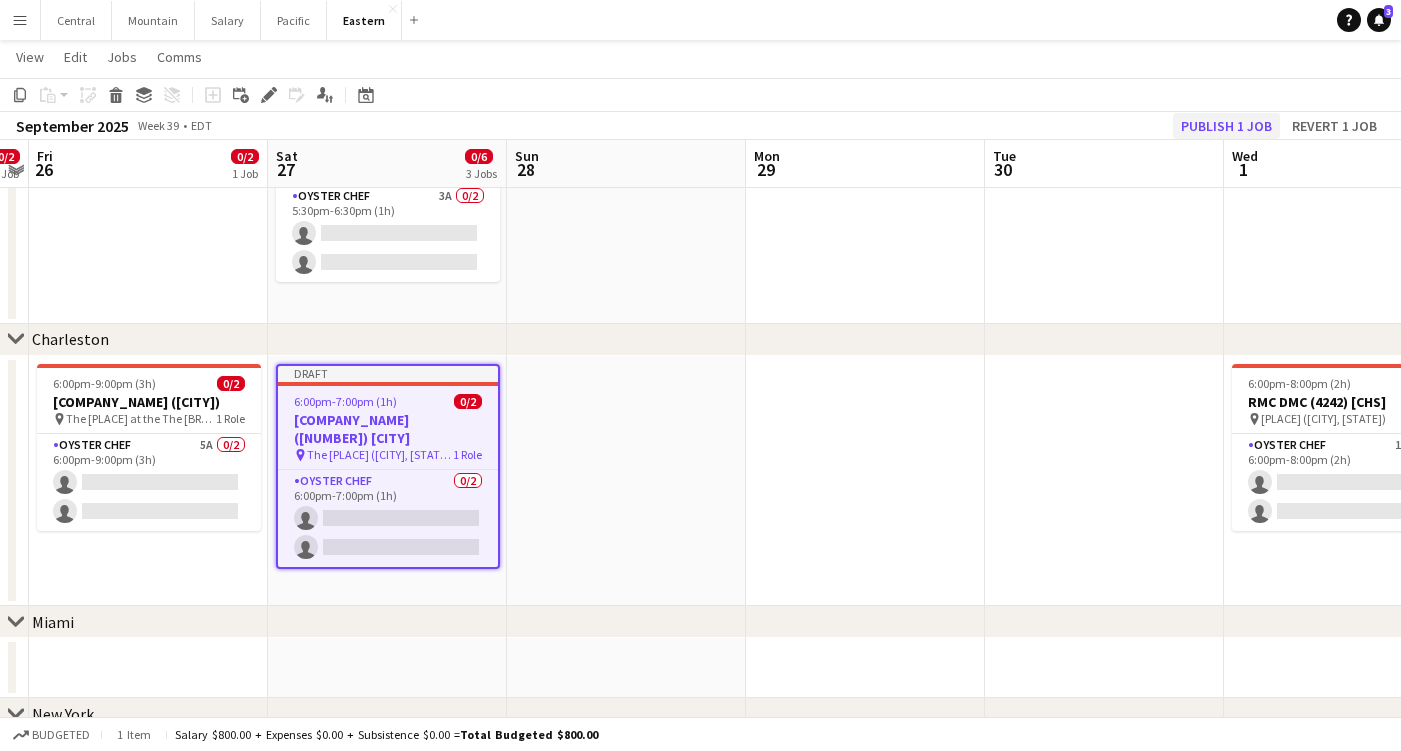 click on "Publish 1 job" 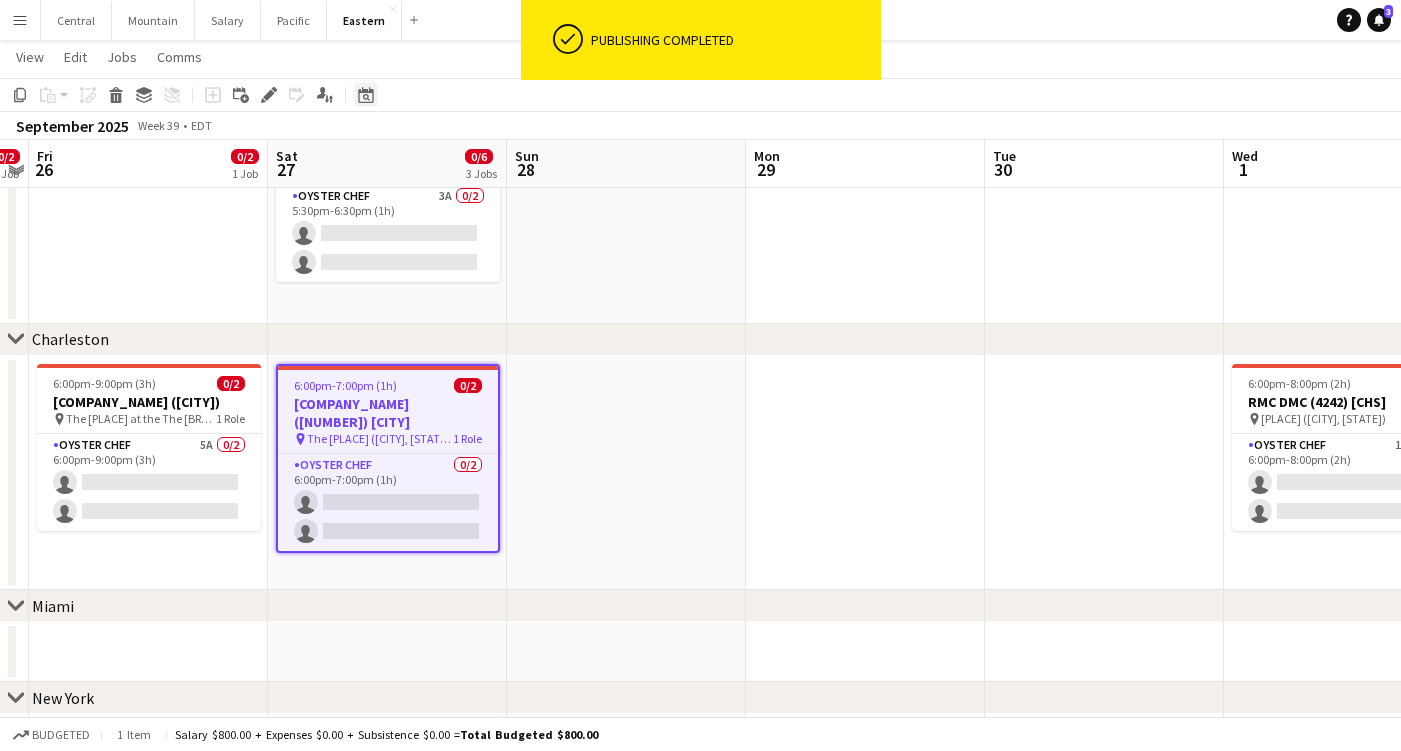 click 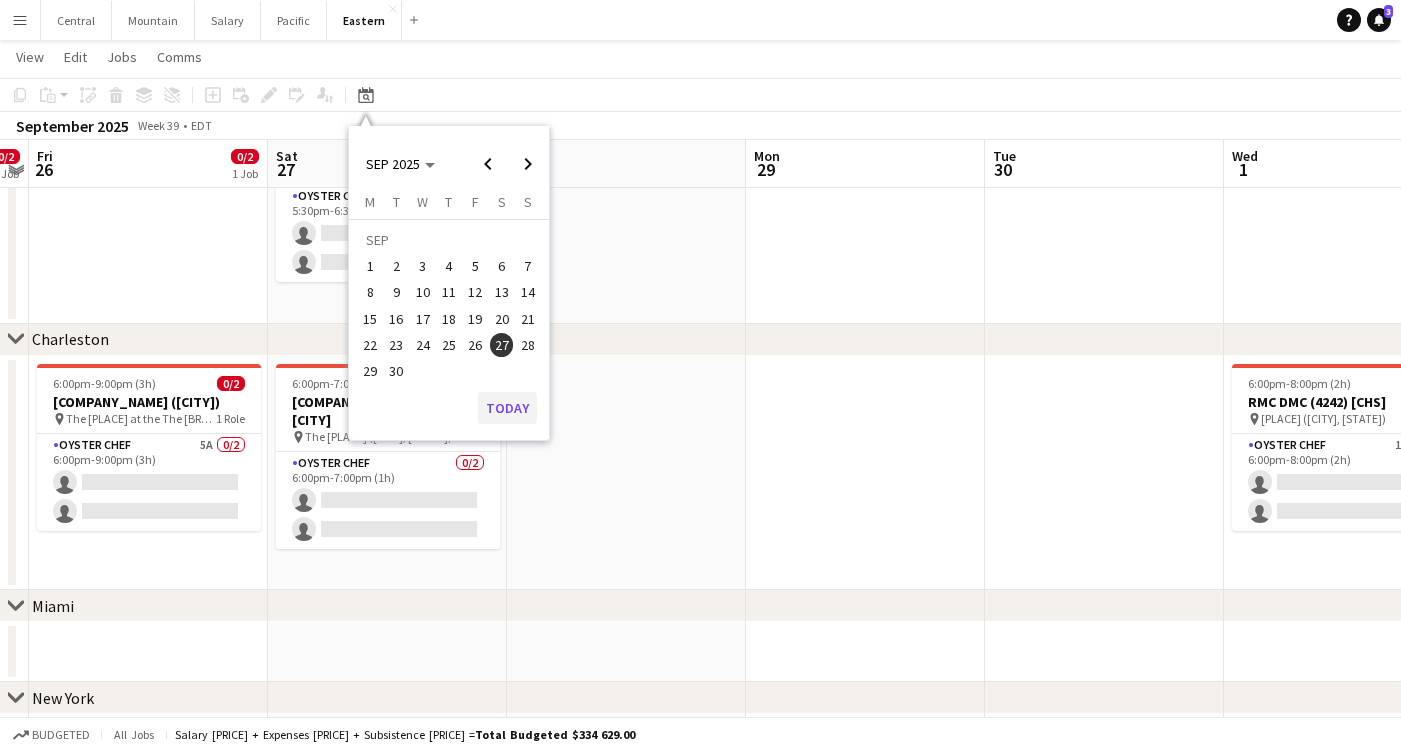 click on "Today" at bounding box center [507, 408] 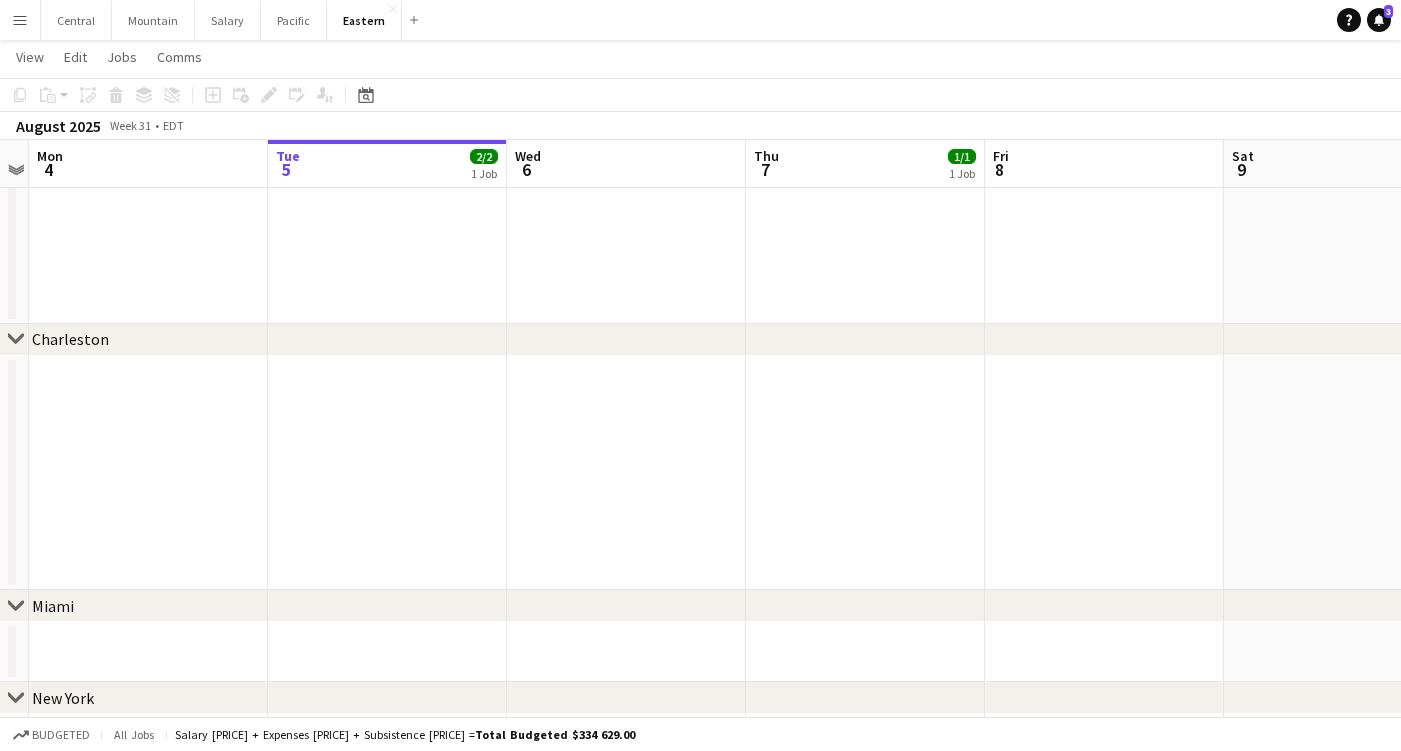 scroll, scrollTop: 0, scrollLeft: 687, axis: horizontal 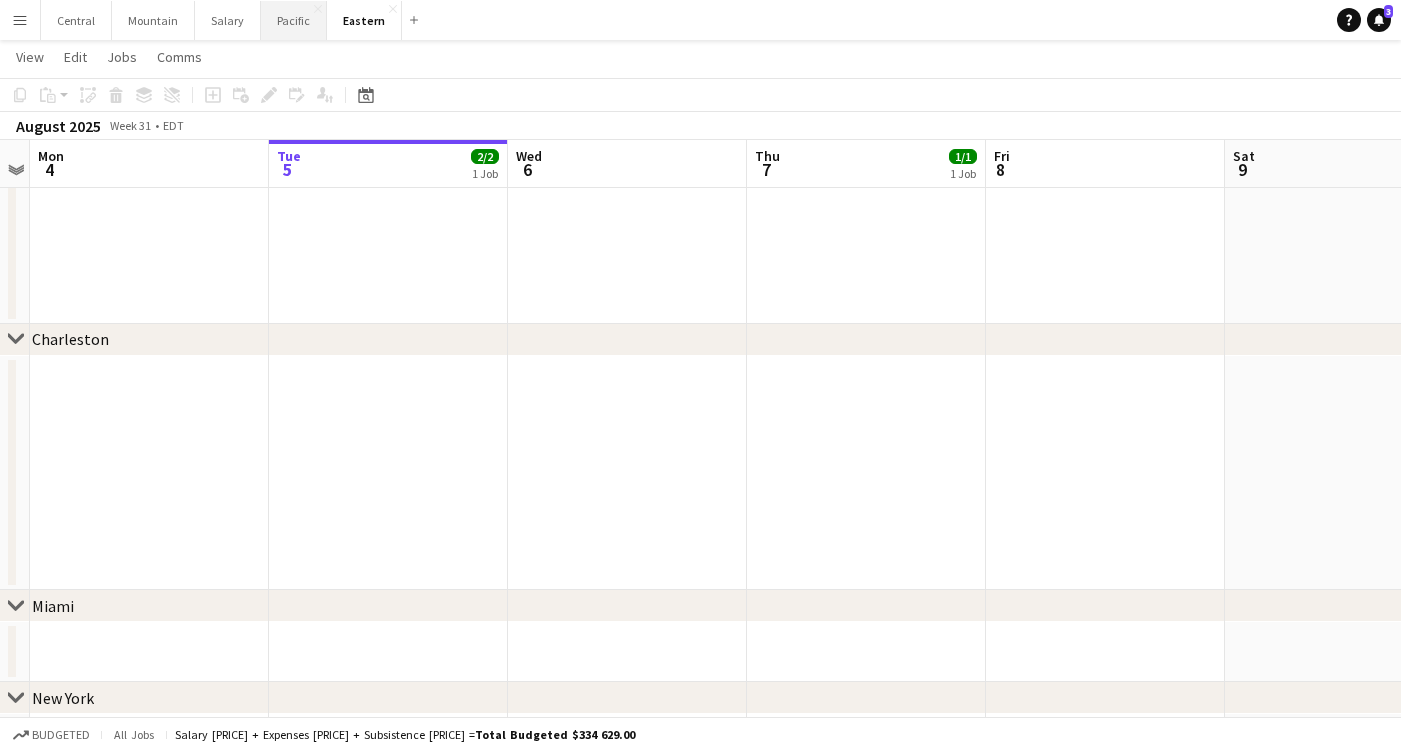 click on "Pacific
Close" at bounding box center (294, 20) 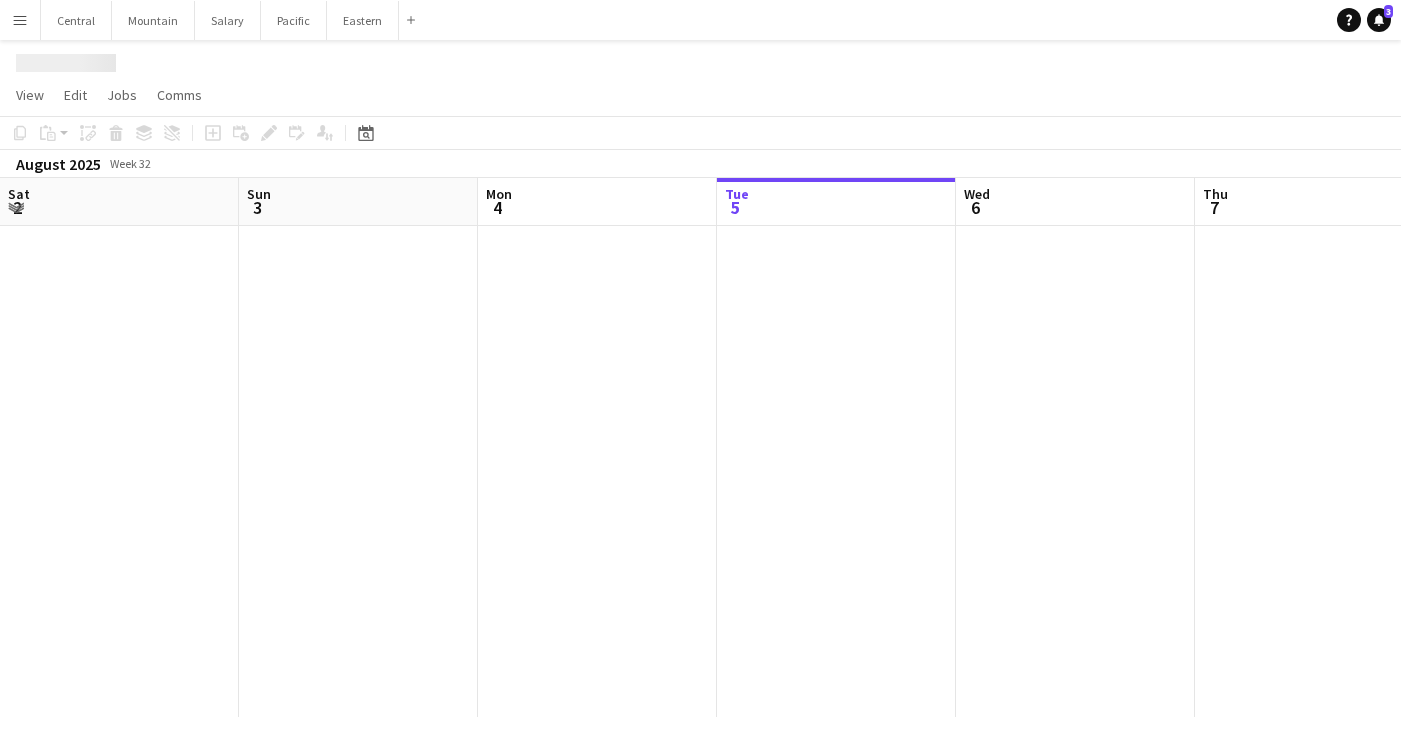 scroll, scrollTop: 0, scrollLeft: 0, axis: both 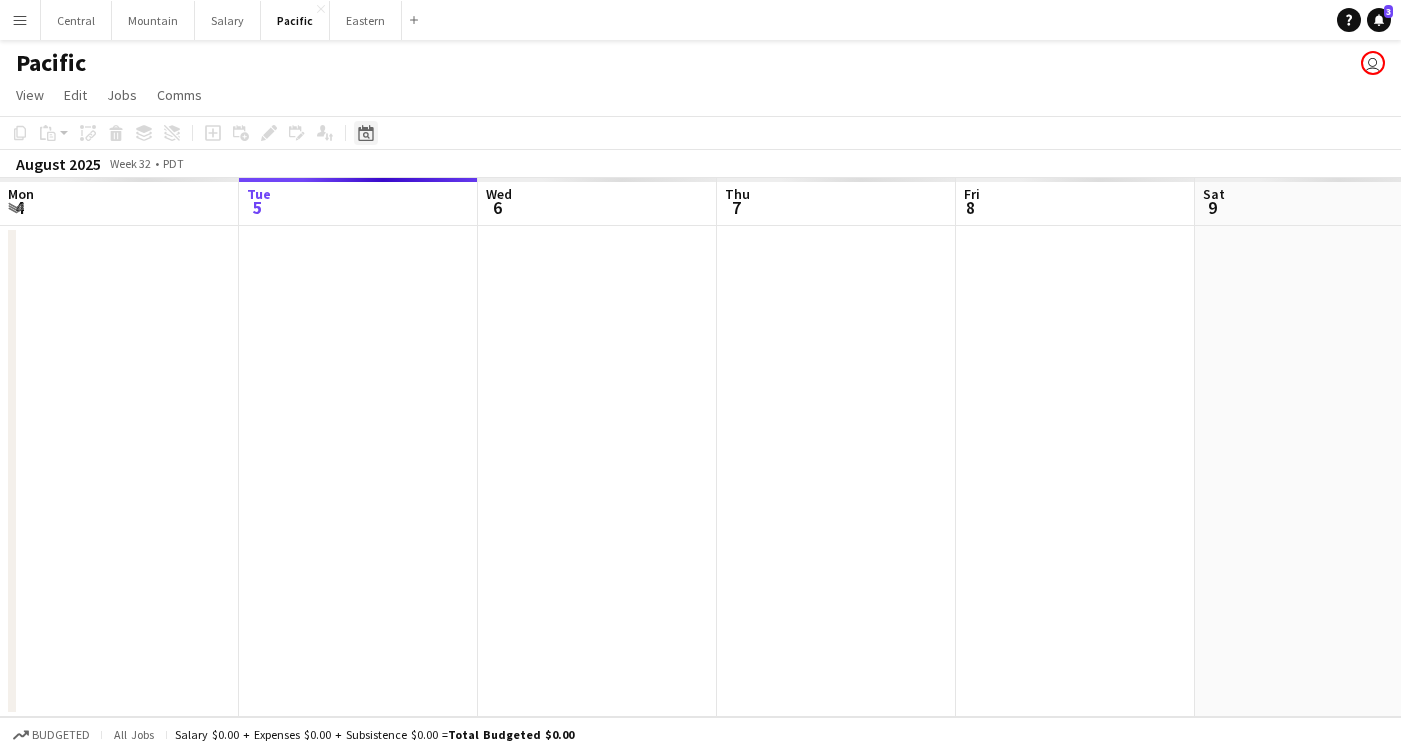 click 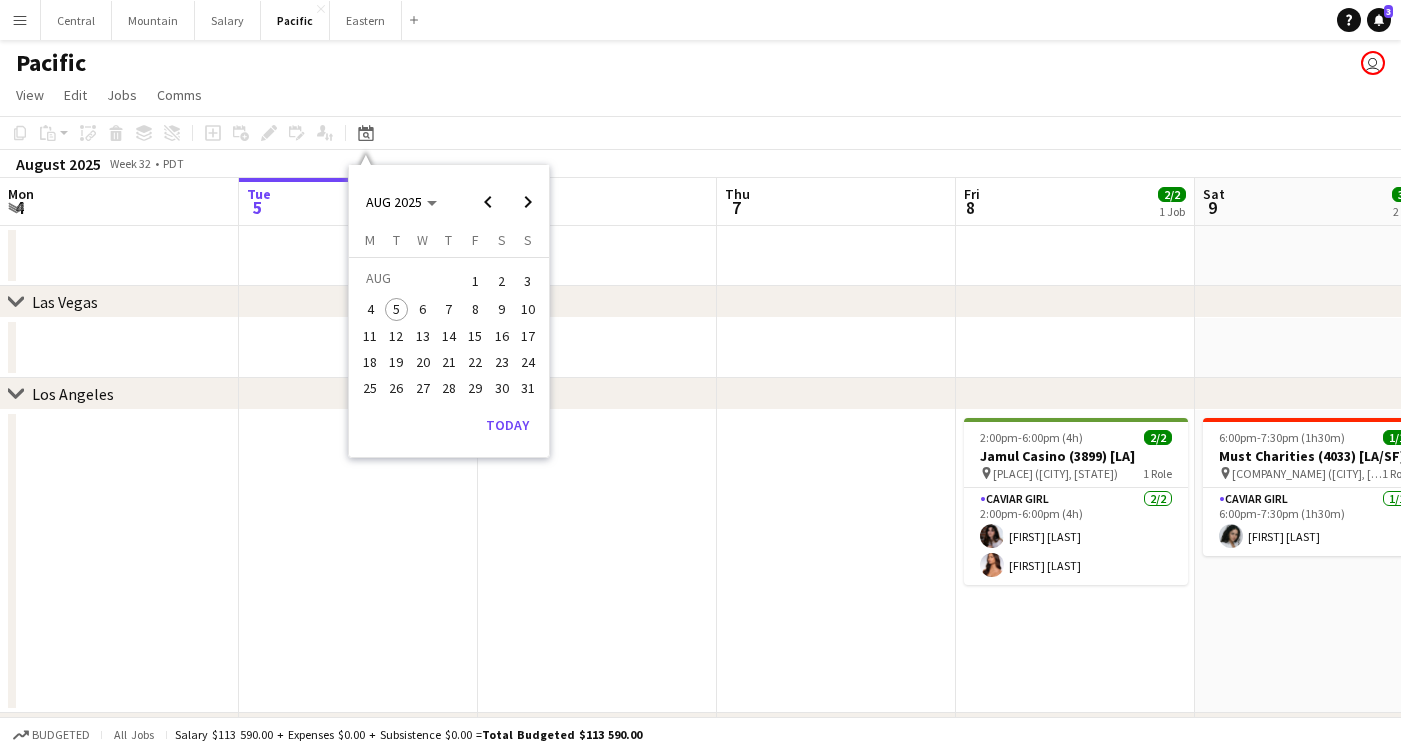 click on "9" at bounding box center (502, 310) 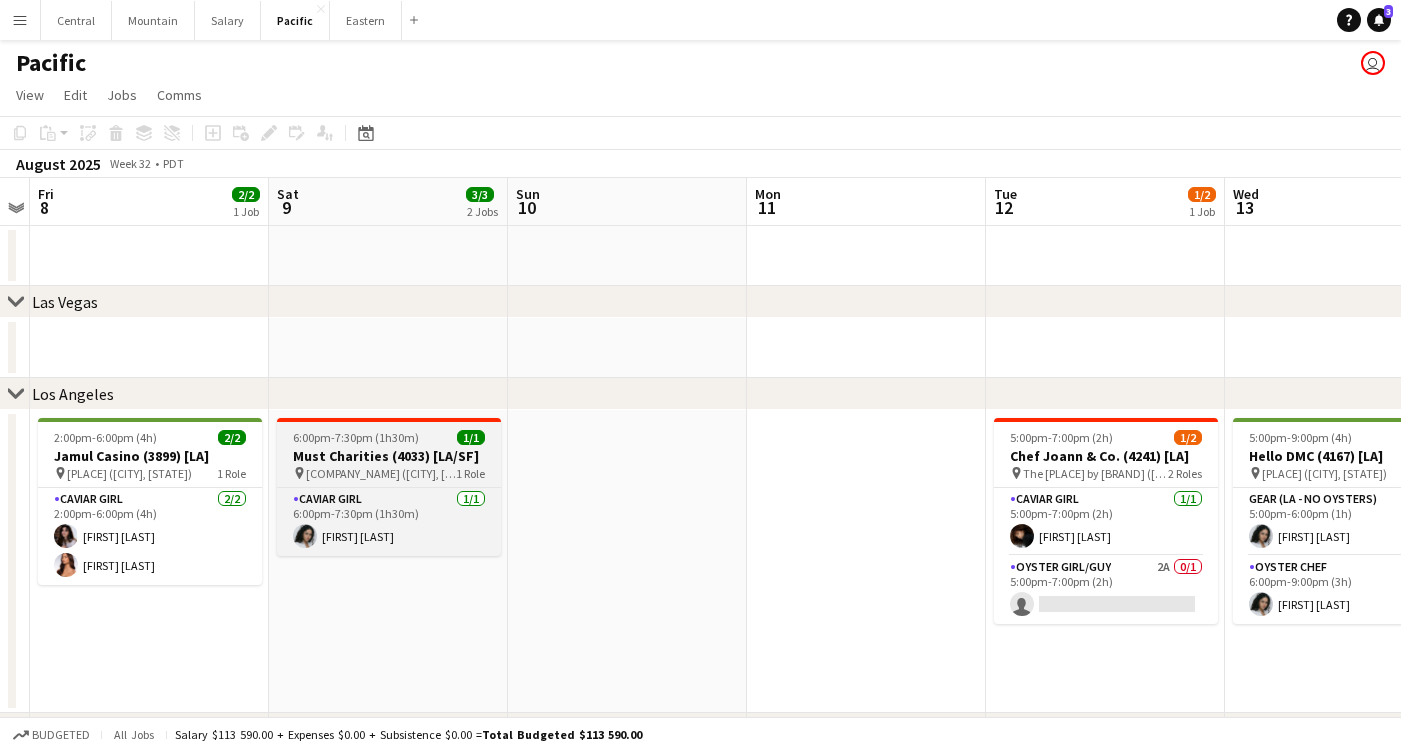 scroll, scrollTop: 5, scrollLeft: 0, axis: vertical 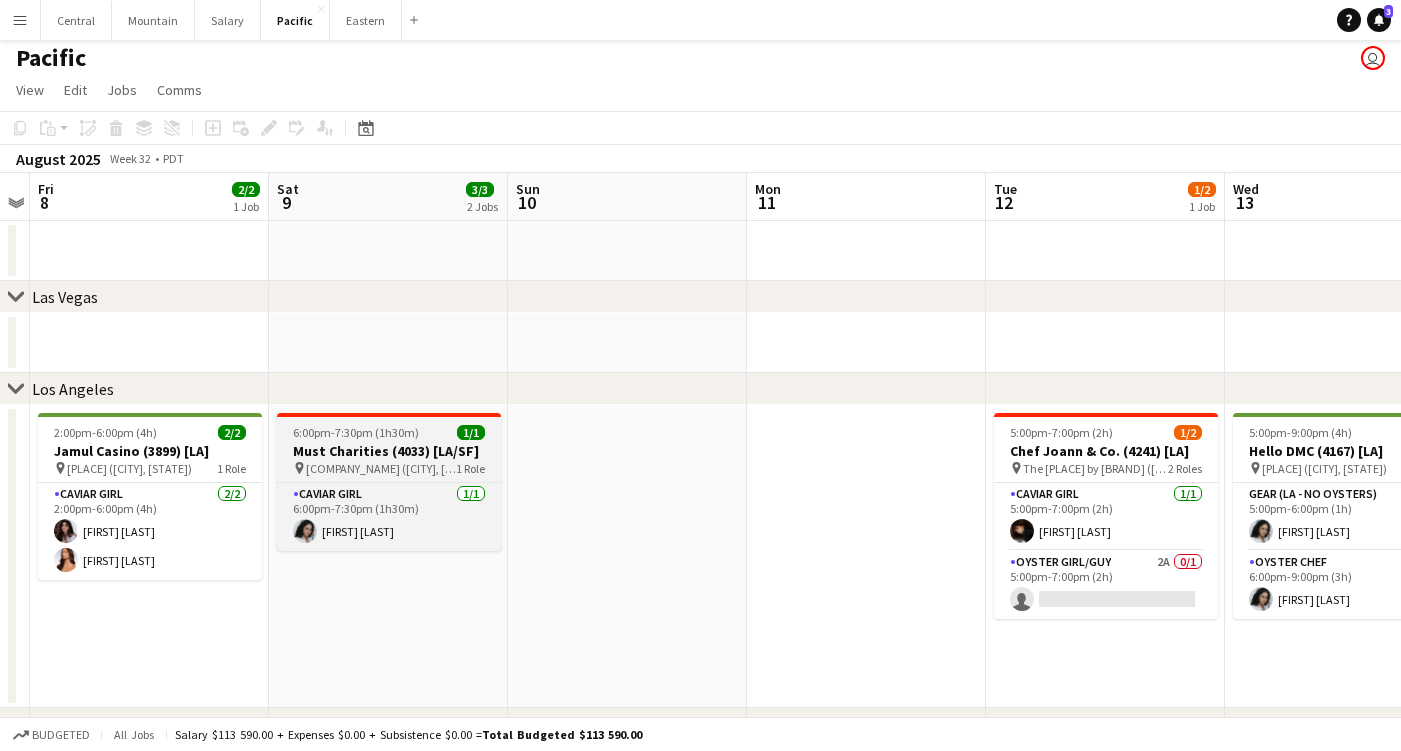 click on "[COMPANY] ([CITY], [STATE])" at bounding box center (381, 468) 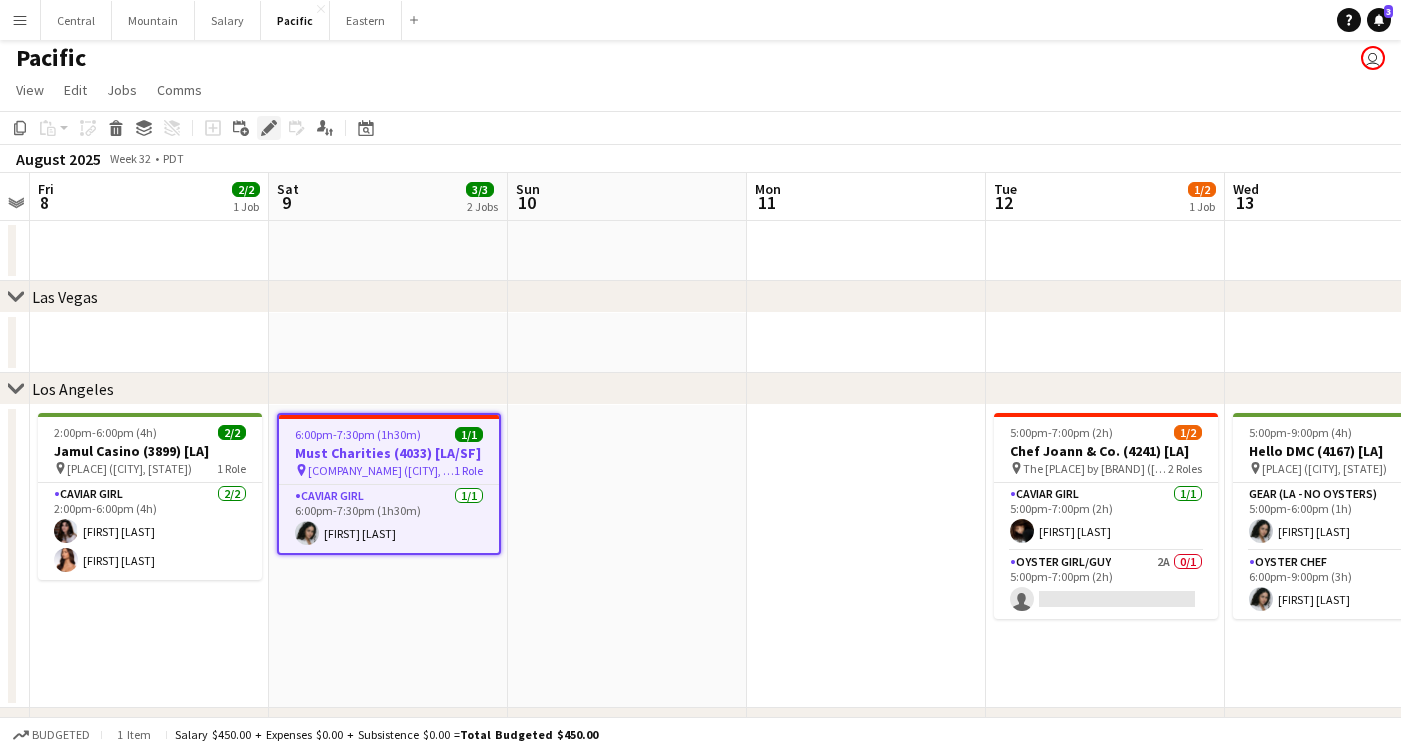 click 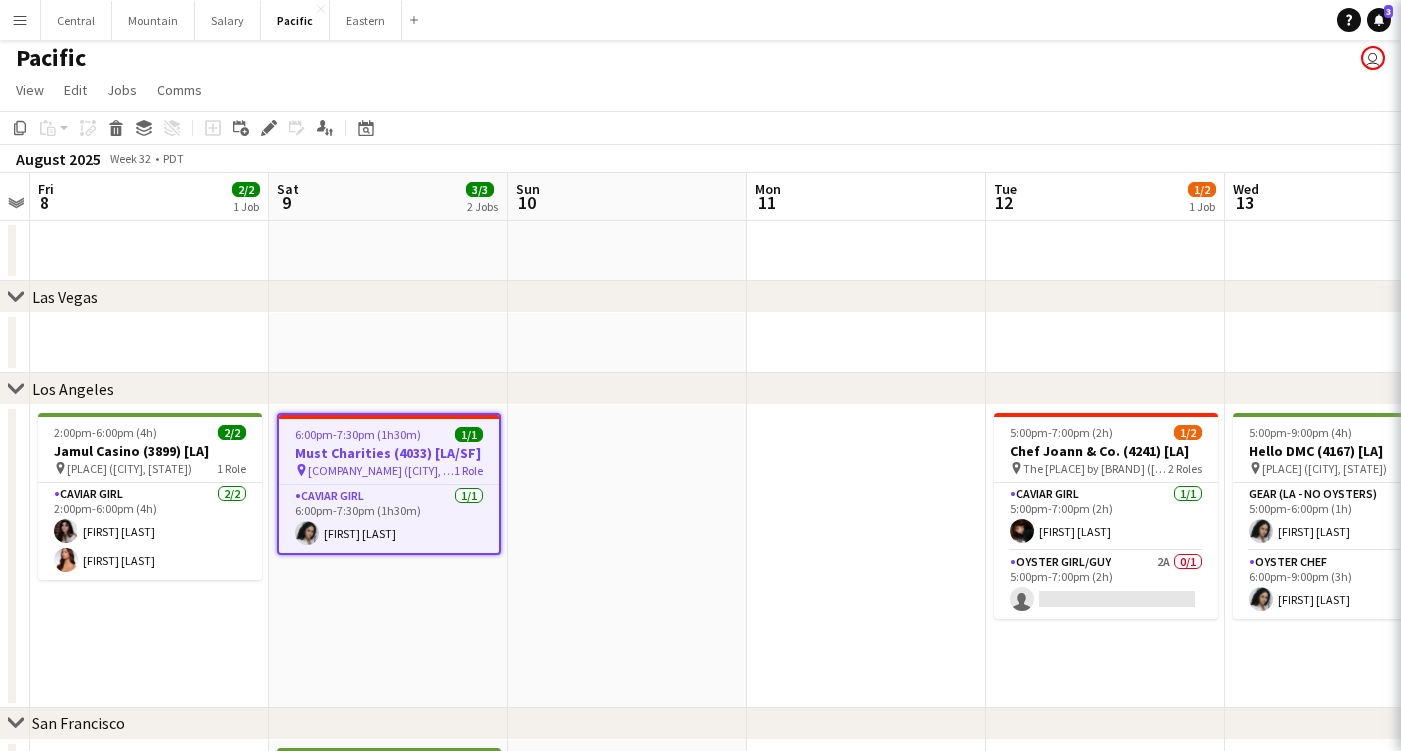 type on "**********" 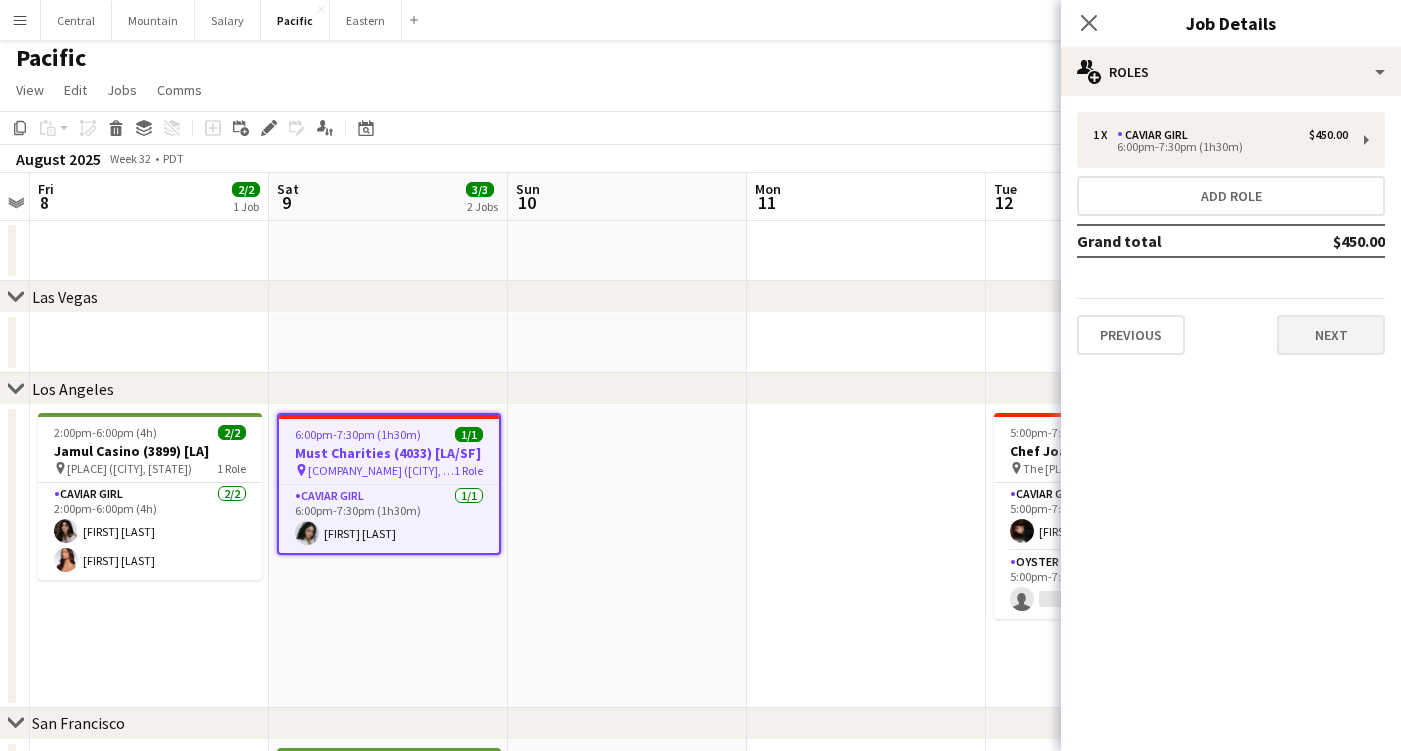 click on "Next" at bounding box center [1331, 335] 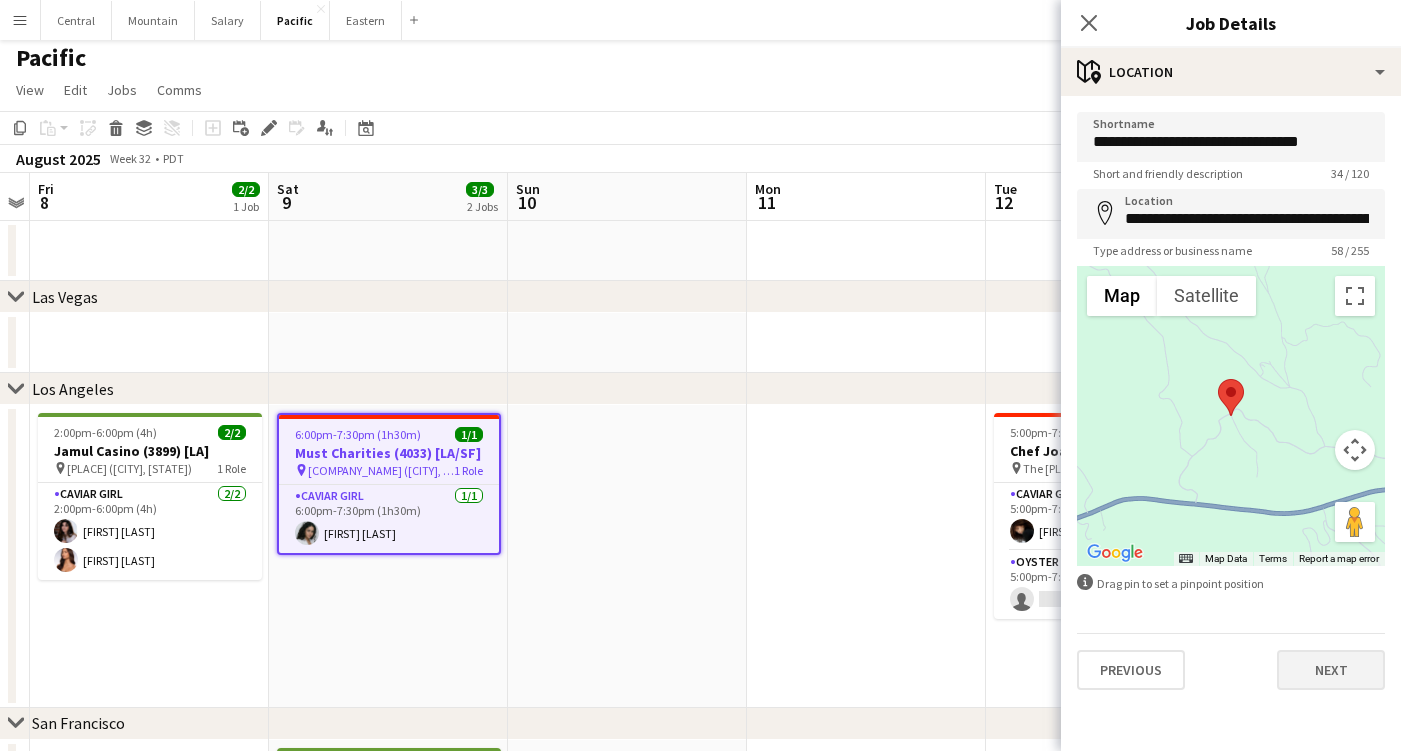 click on "Next" at bounding box center (1331, 670) 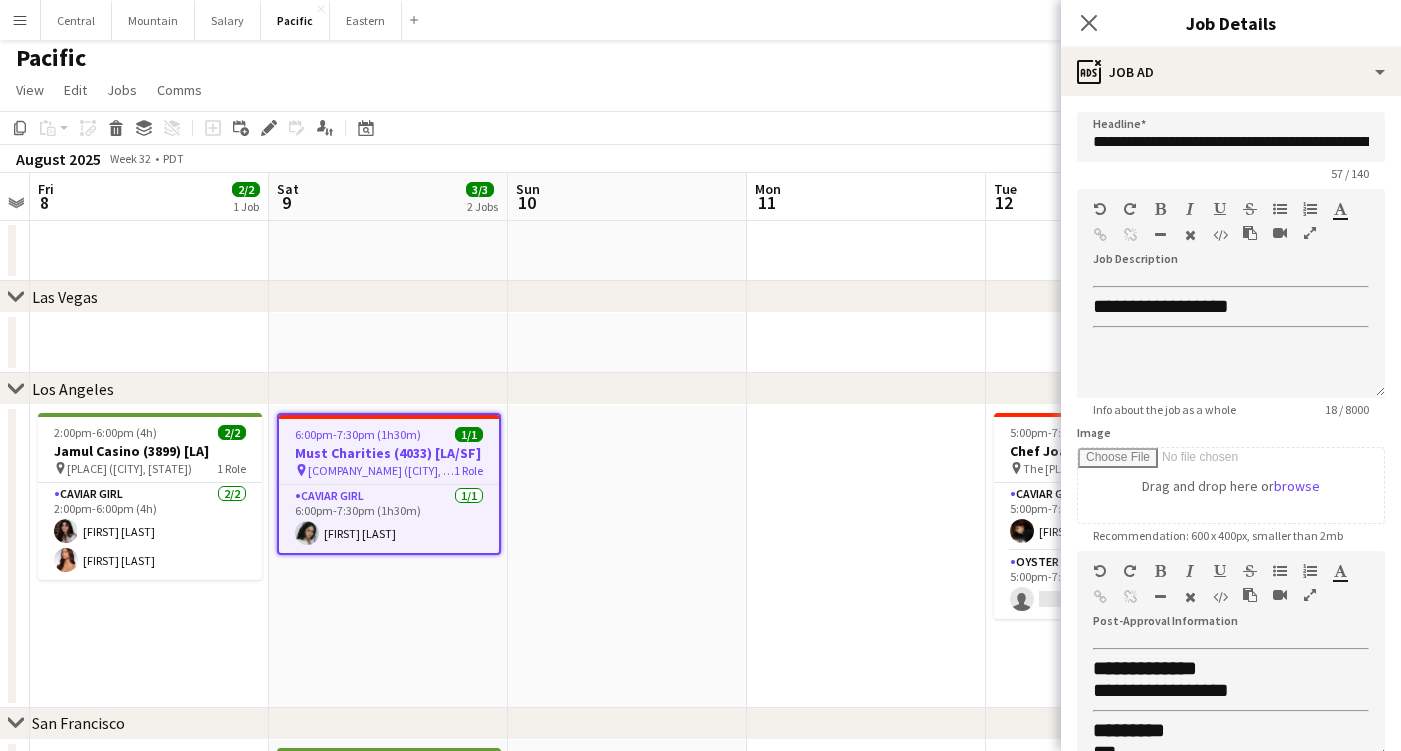 click at bounding box center (1310, 595) 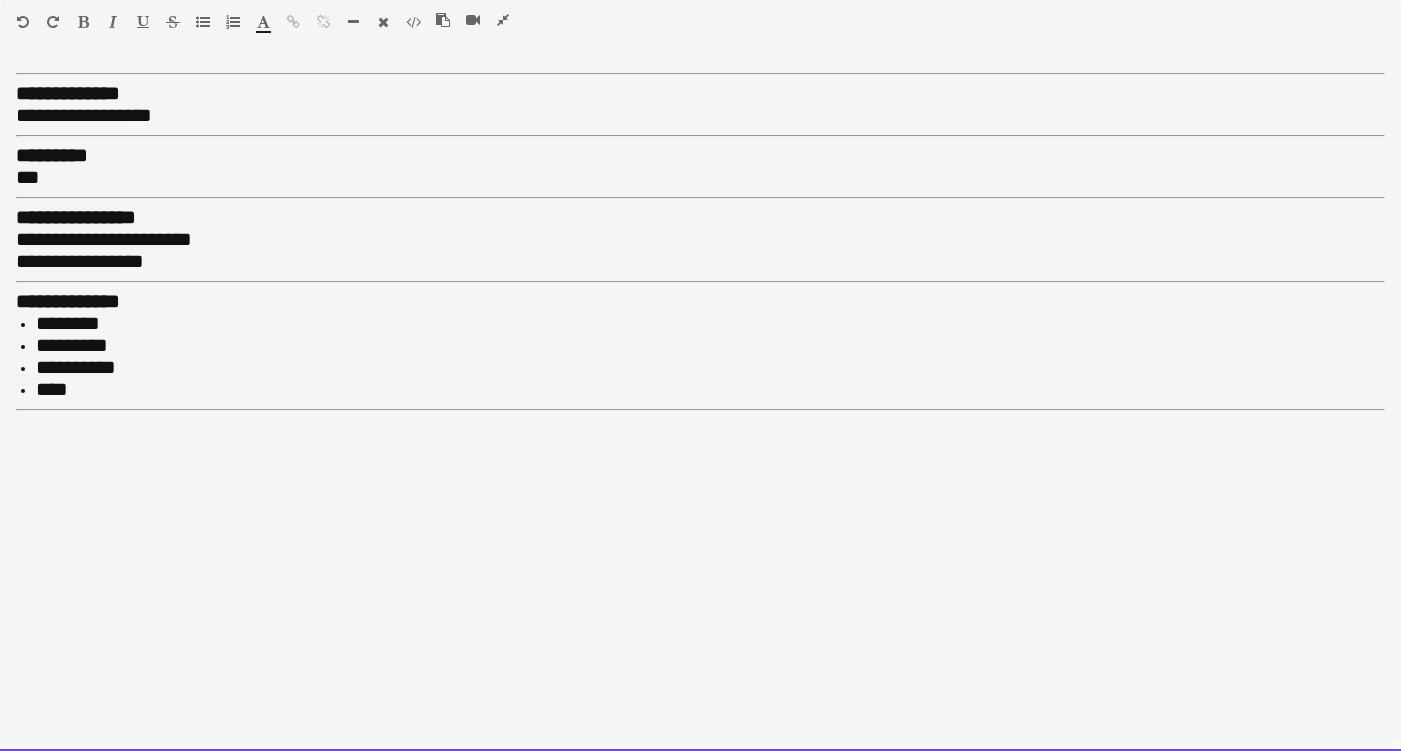 click on "**********" at bounding box center [700, 408] 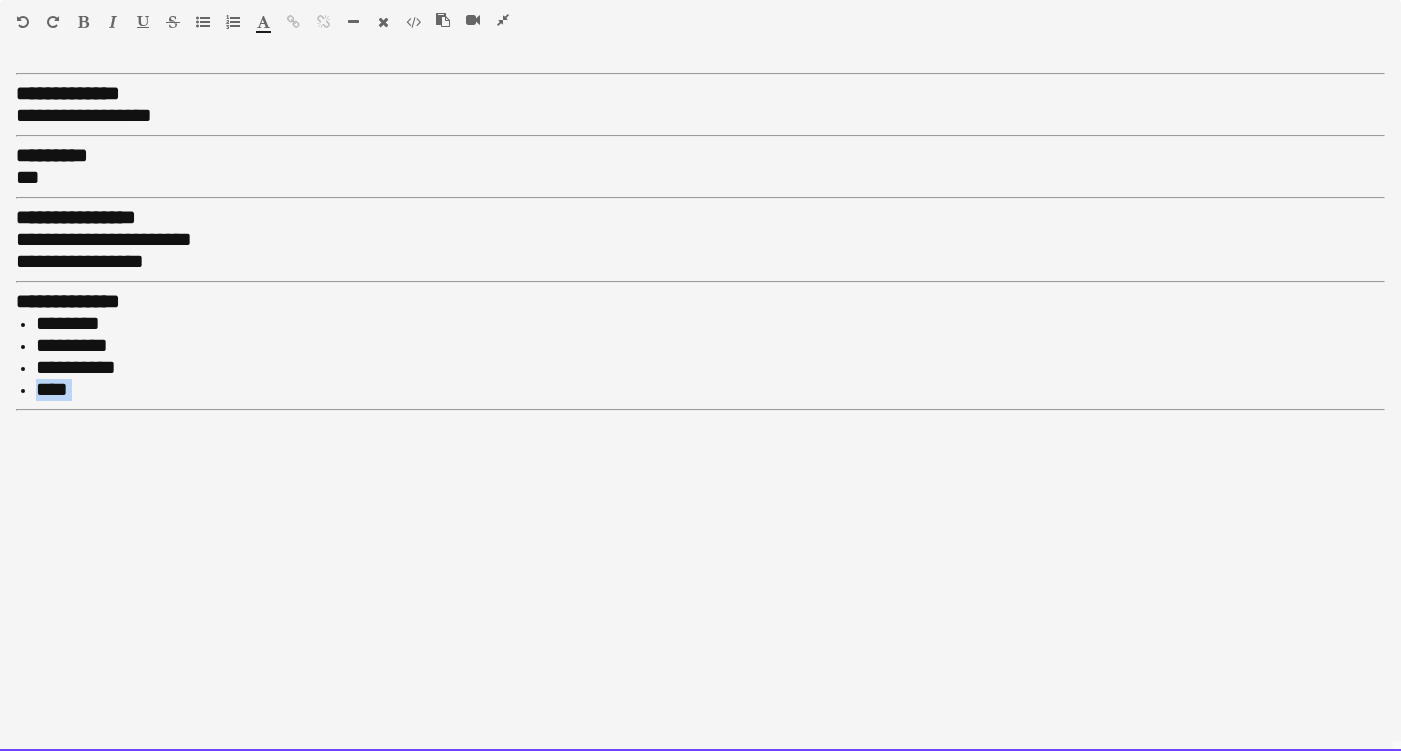 click on "**********" at bounding box center (700, 408) 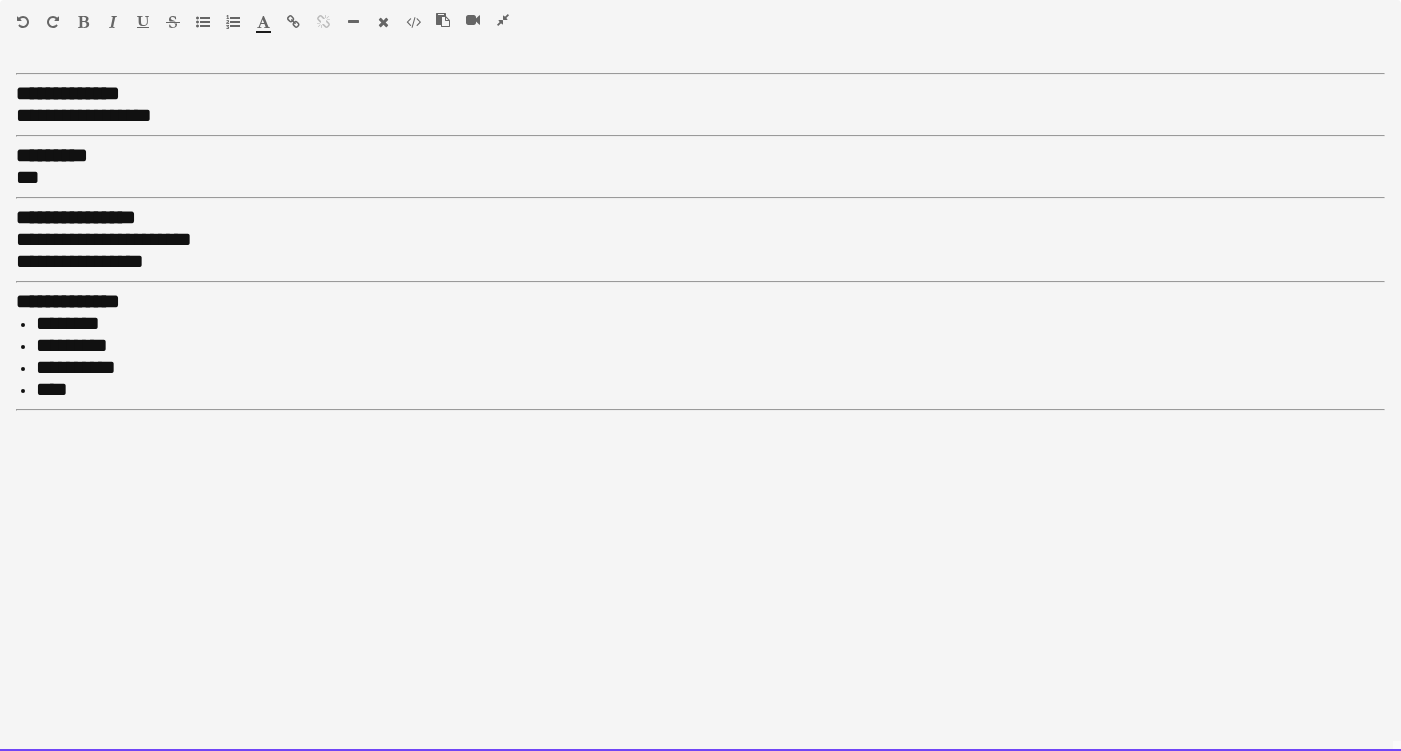 type 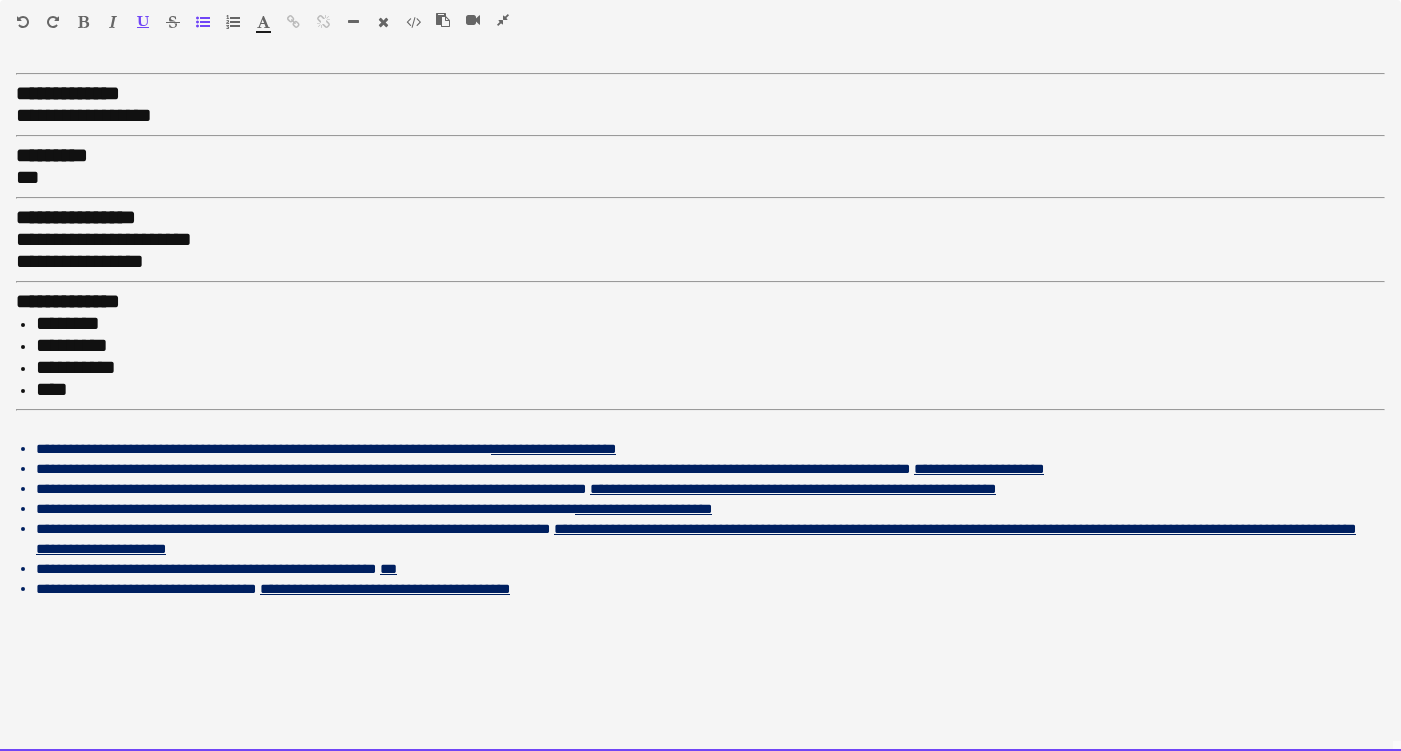 click on "**********" at bounding box center (104, 239) 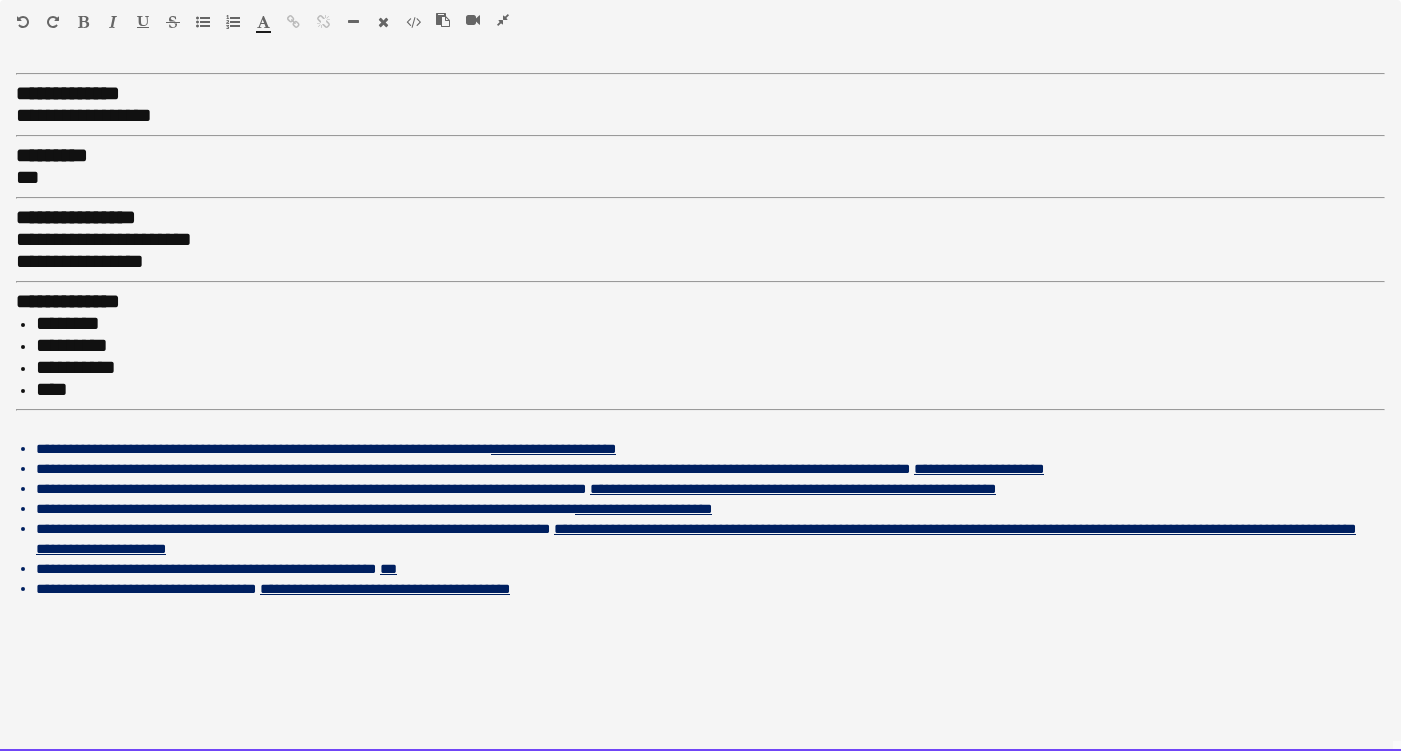 click on "**********" at bounding box center (700, 262) 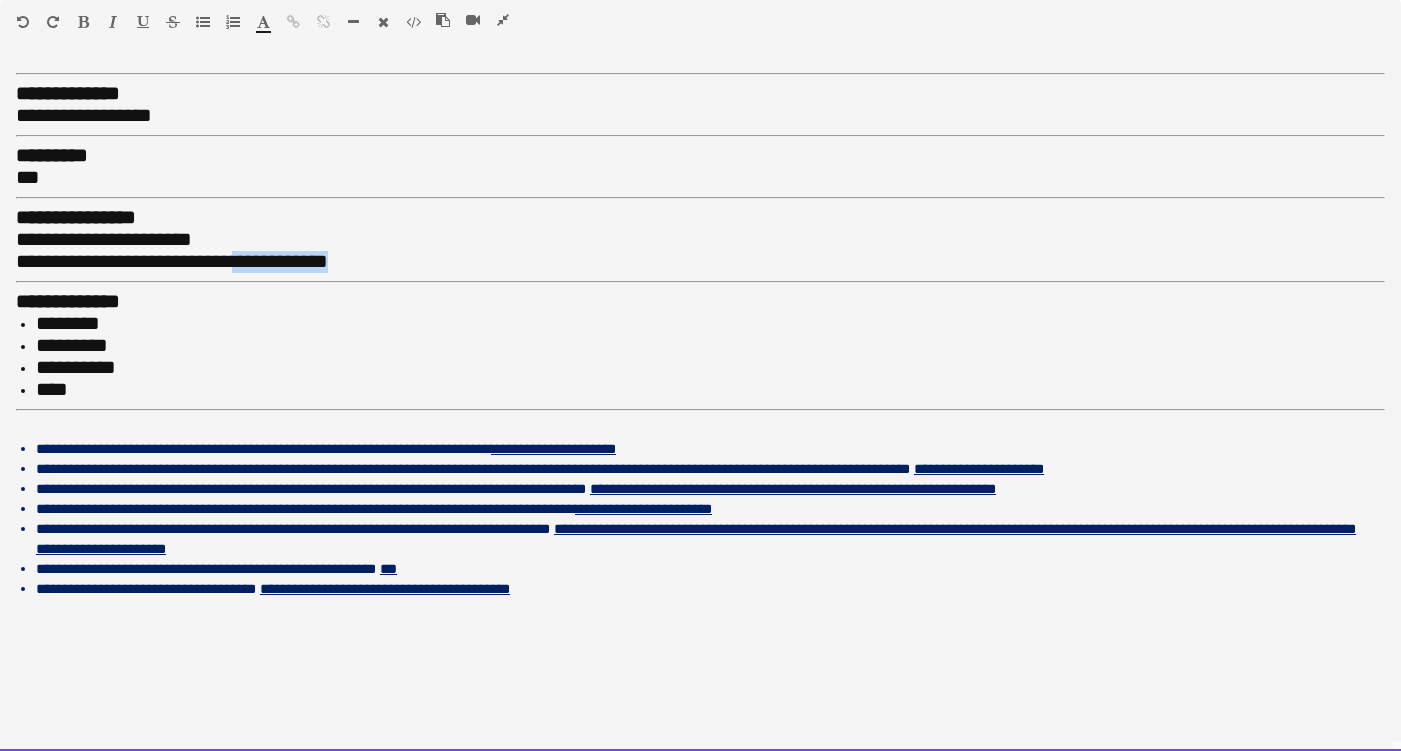 drag, startPoint x: 391, startPoint y: 251, endPoint x: 279, endPoint y: 249, distance: 112.01785 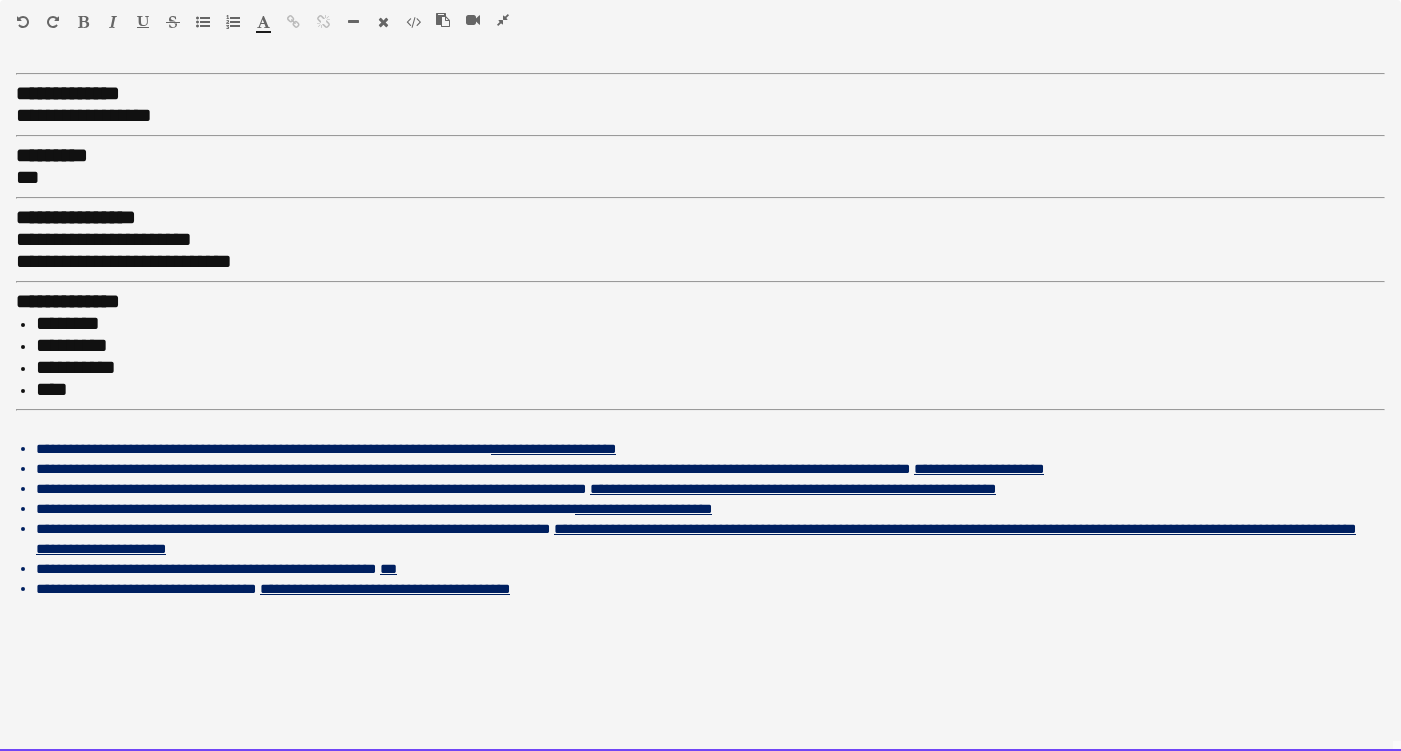 click on "**********" at bounding box center [124, 261] 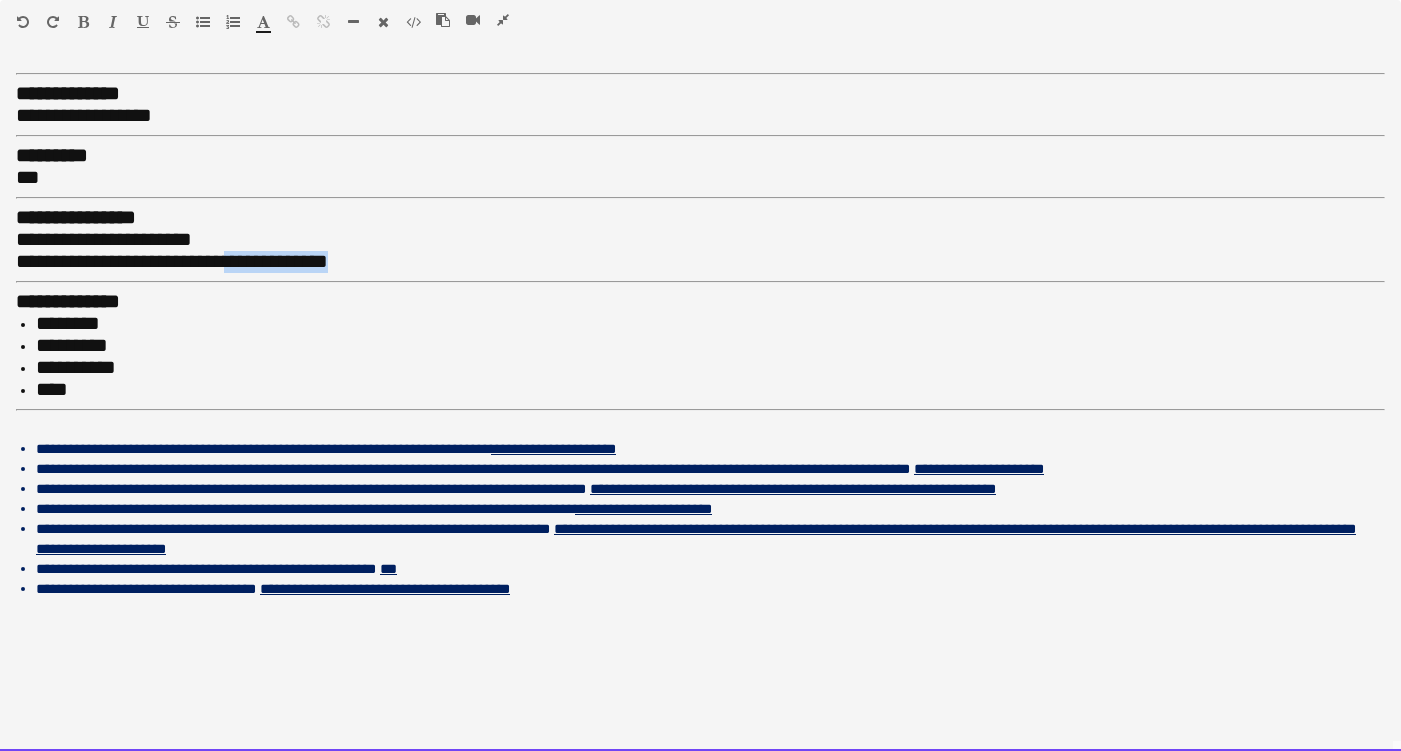 drag, startPoint x: 277, startPoint y: 249, endPoint x: 379, endPoint y: 246, distance: 102.044106 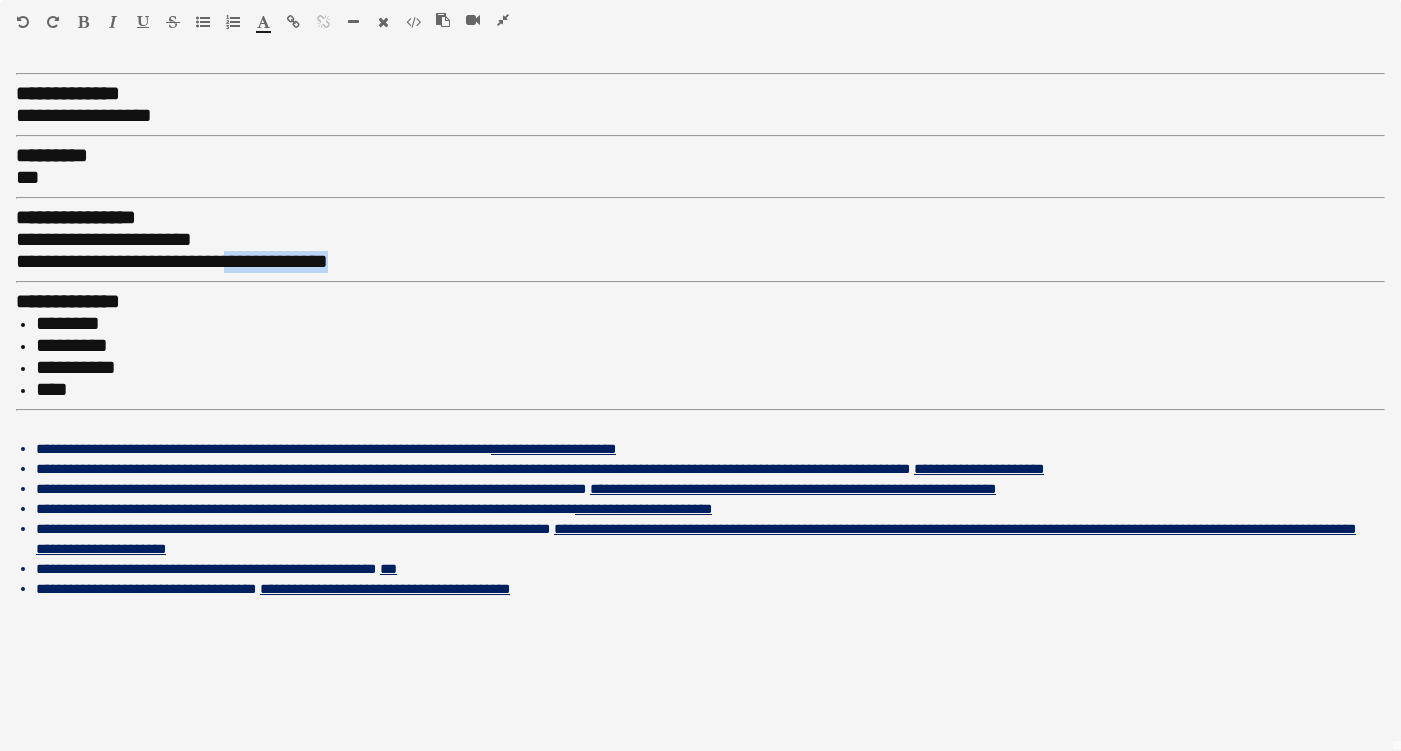 click at bounding box center (293, 22) 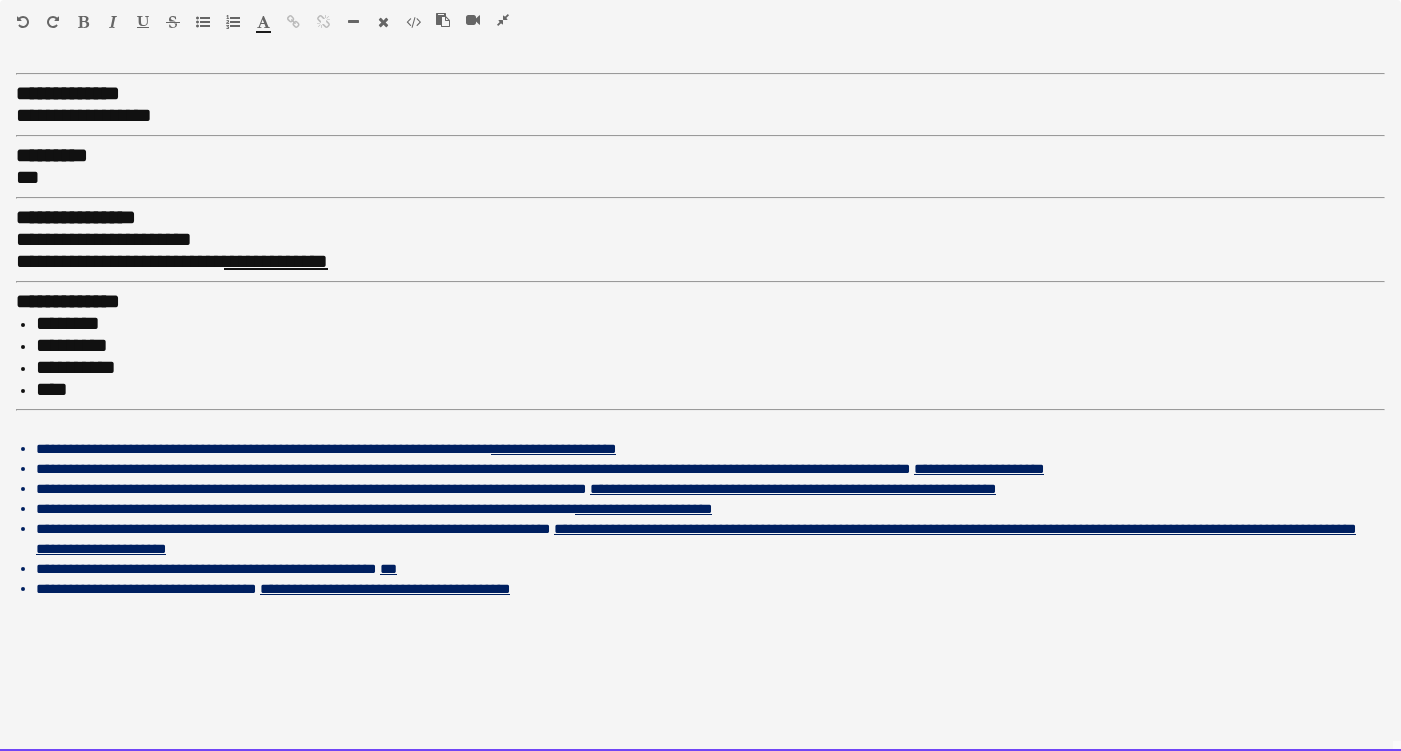 click on "*********" at bounding box center (710, 346) 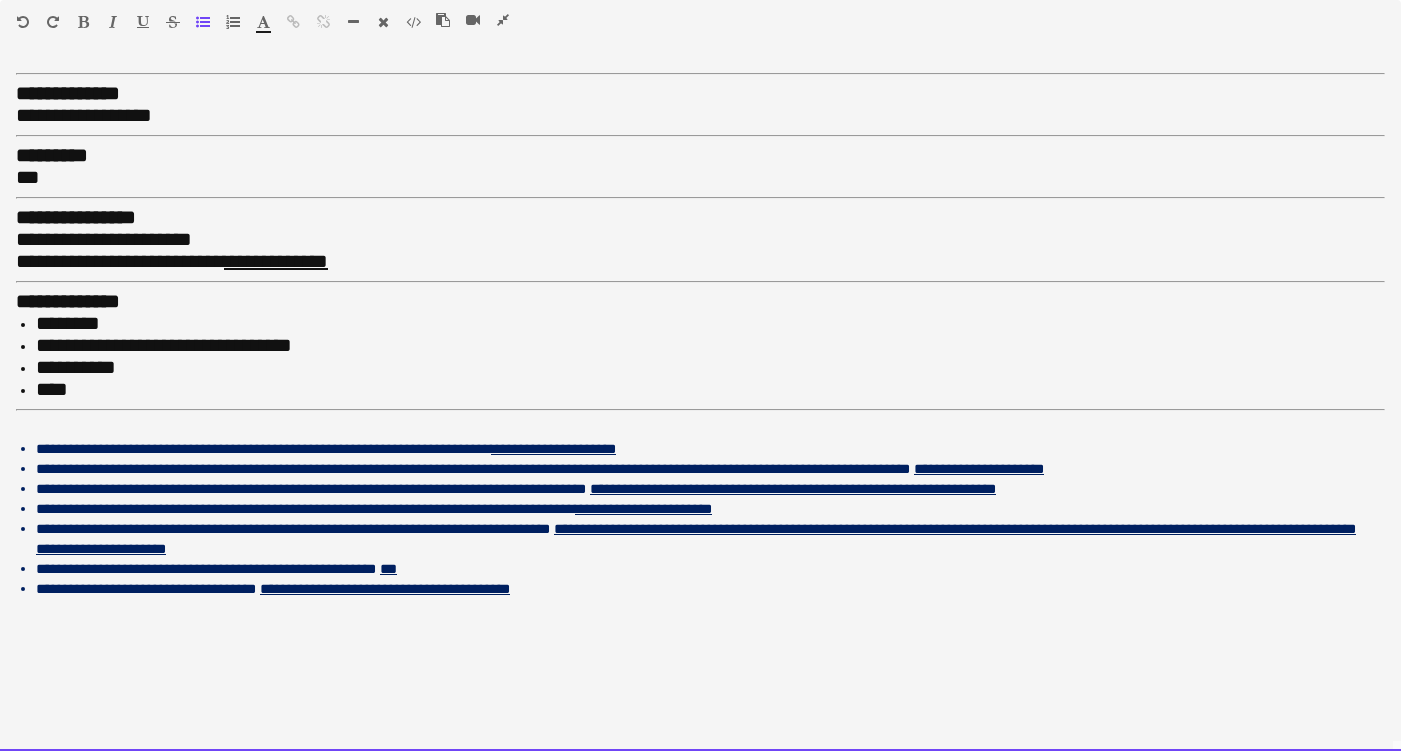 click on "**********" at bounding box center [710, 368] 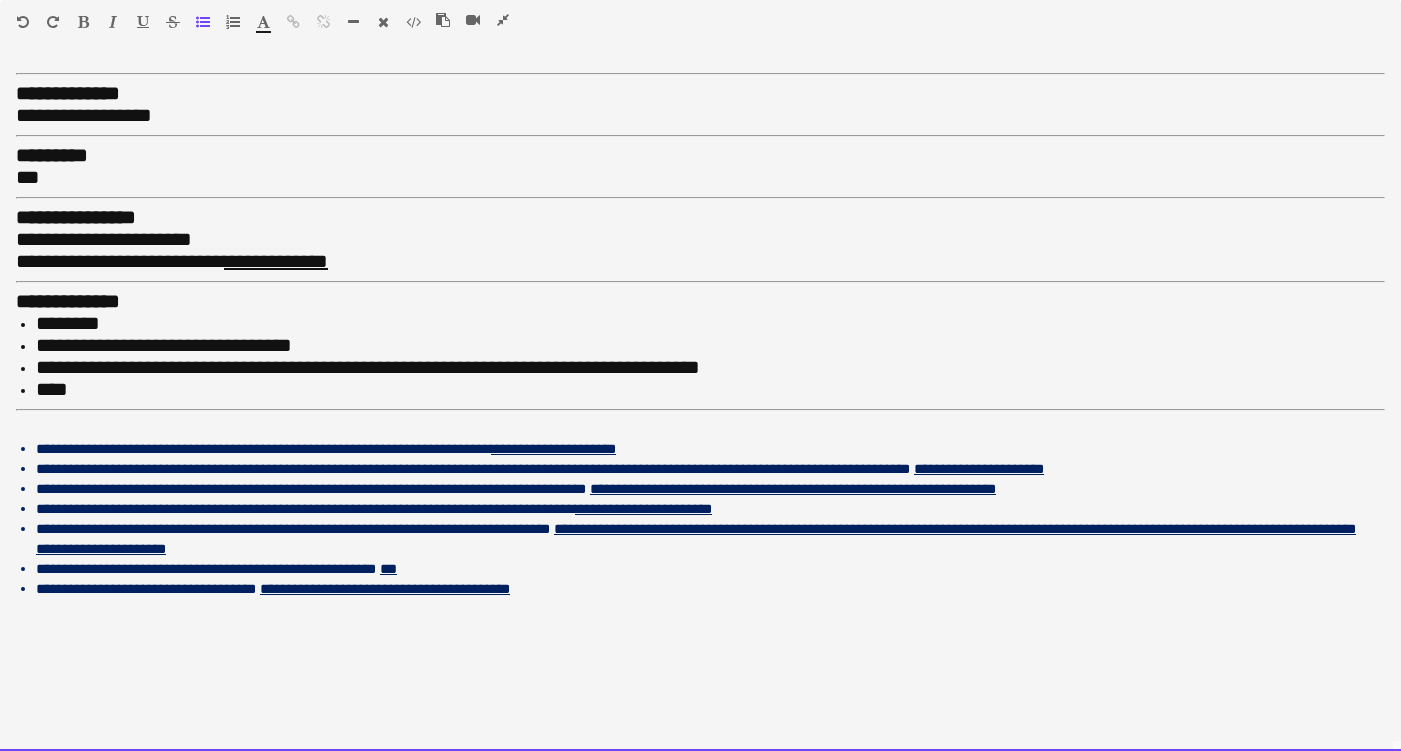 click on "****" at bounding box center (710, 390) 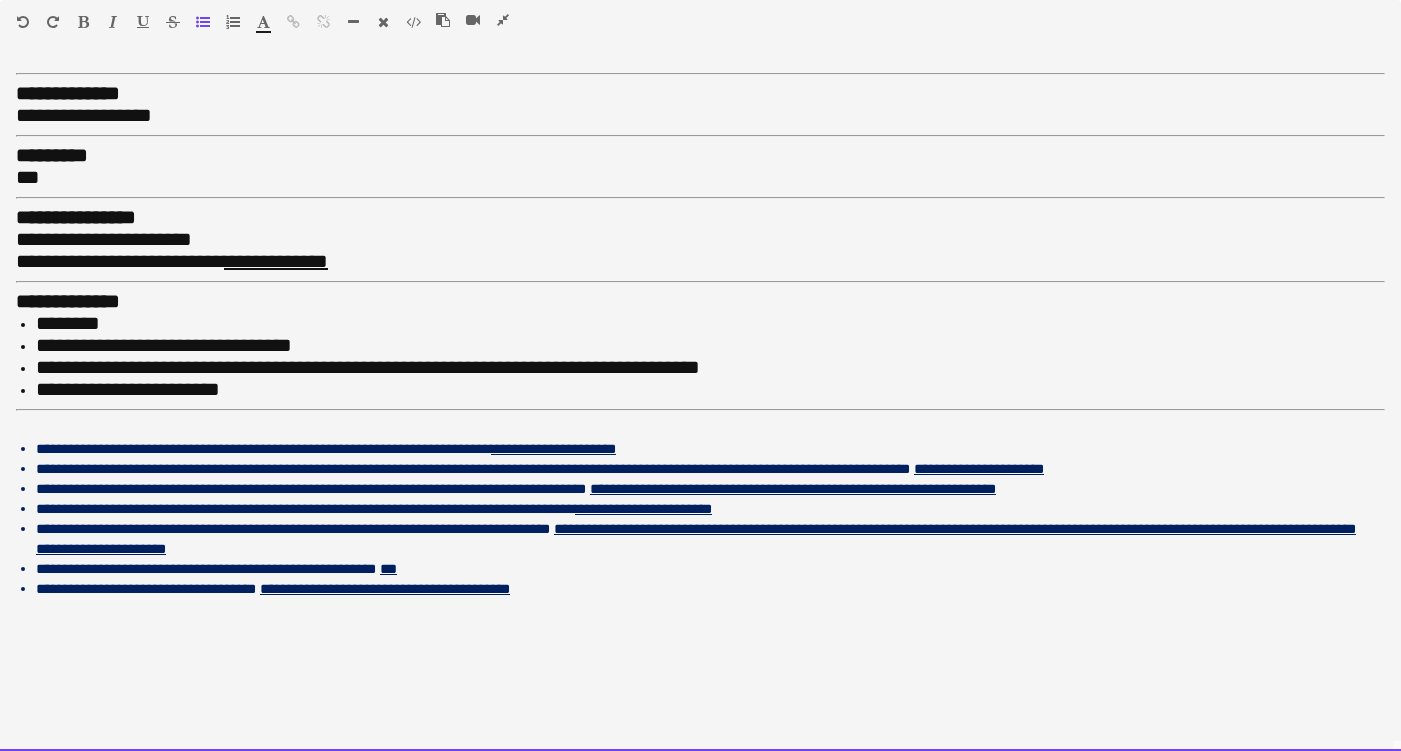 click on "********" at bounding box center [710, 324] 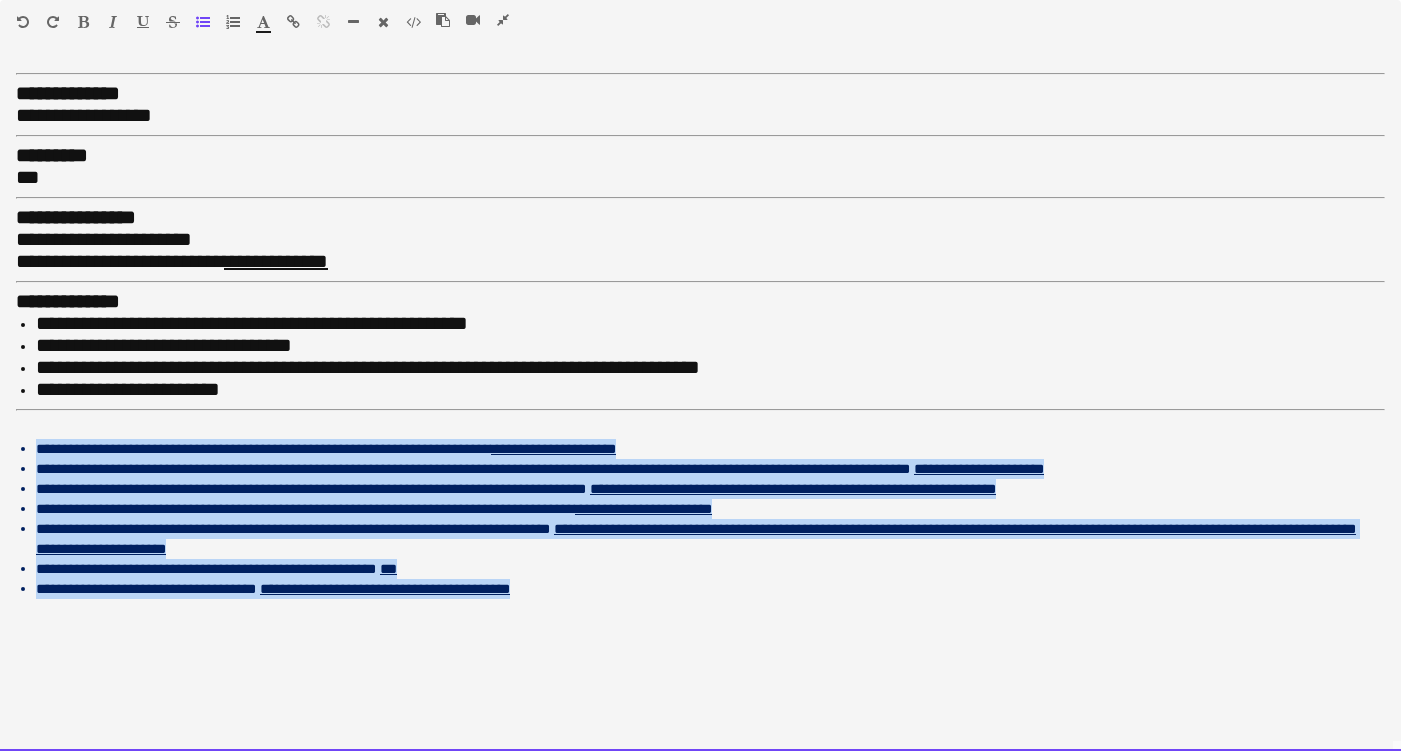 drag, startPoint x: 554, startPoint y: 586, endPoint x: -5, endPoint y: 434, distance: 579.297 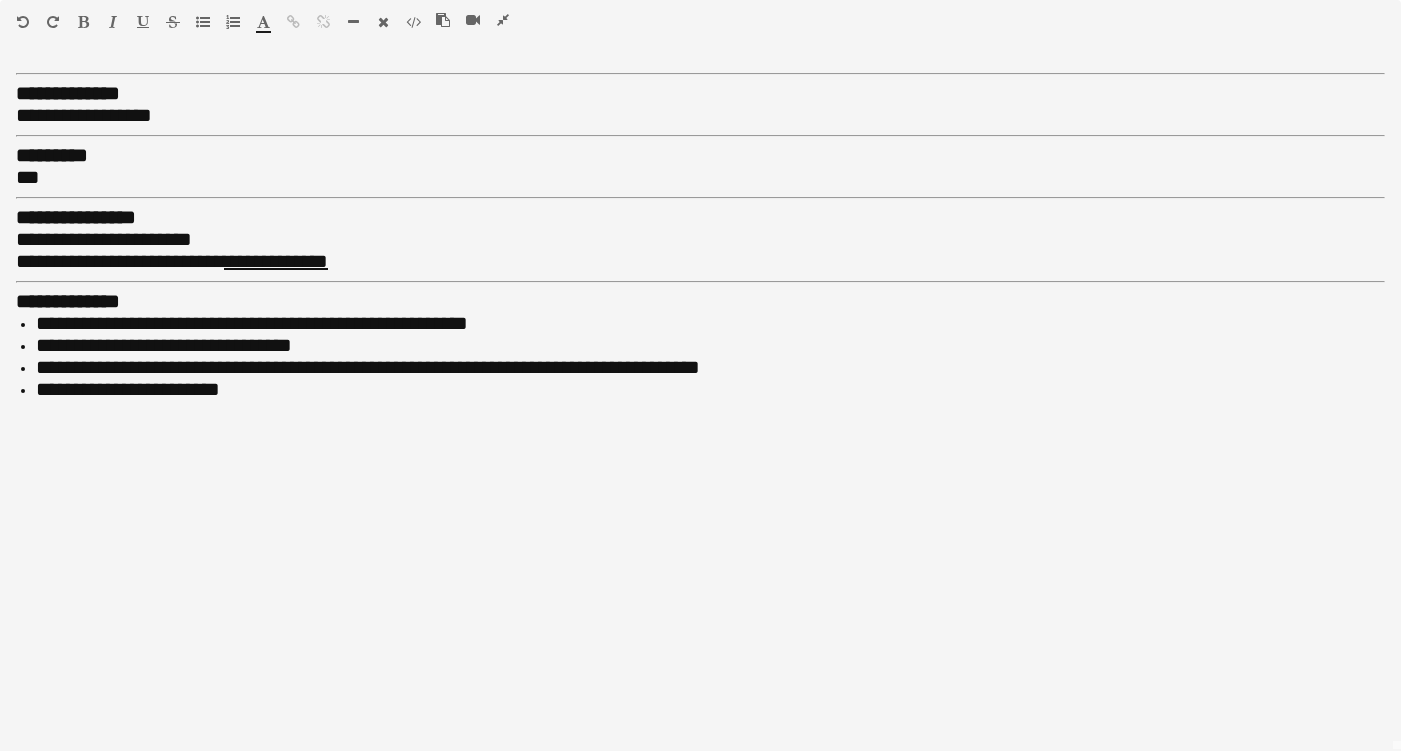 click at bounding box center [353, 22] 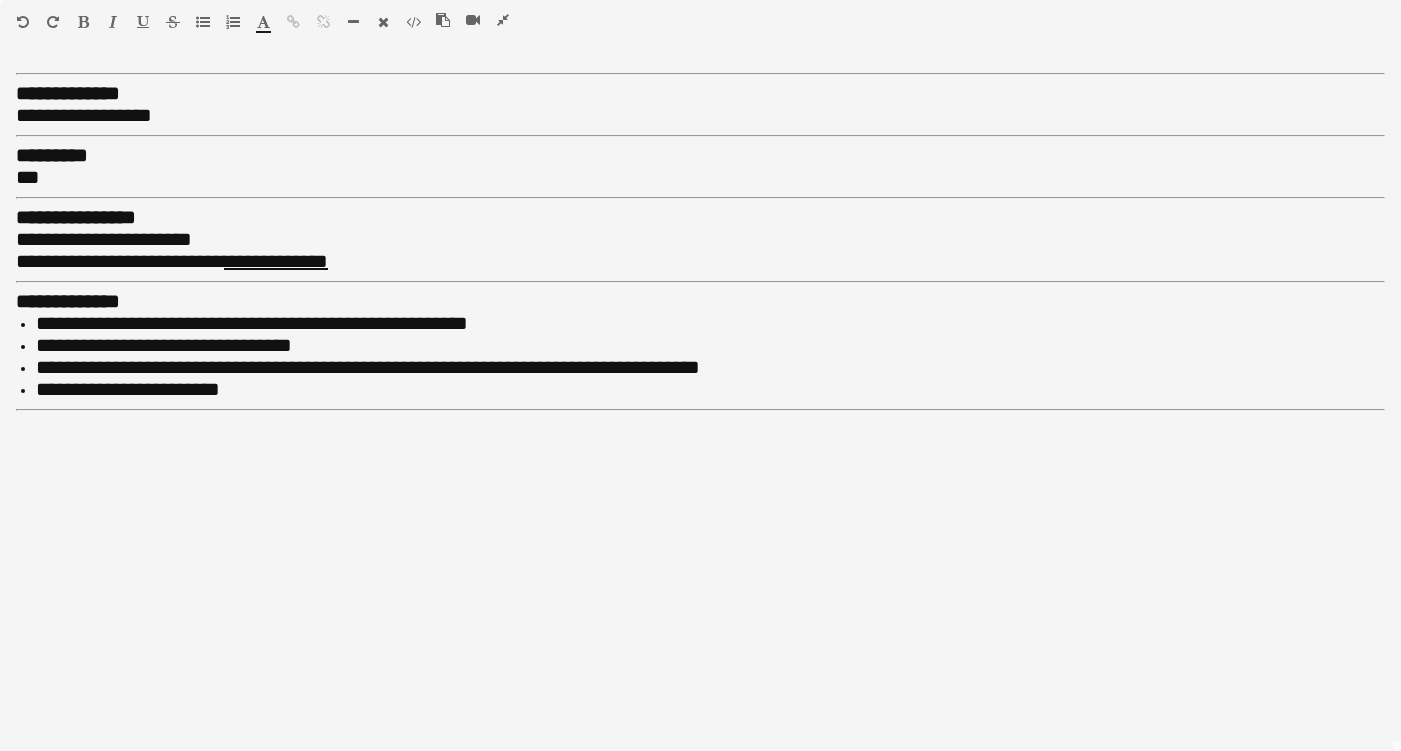 click at bounding box center (503, 20) 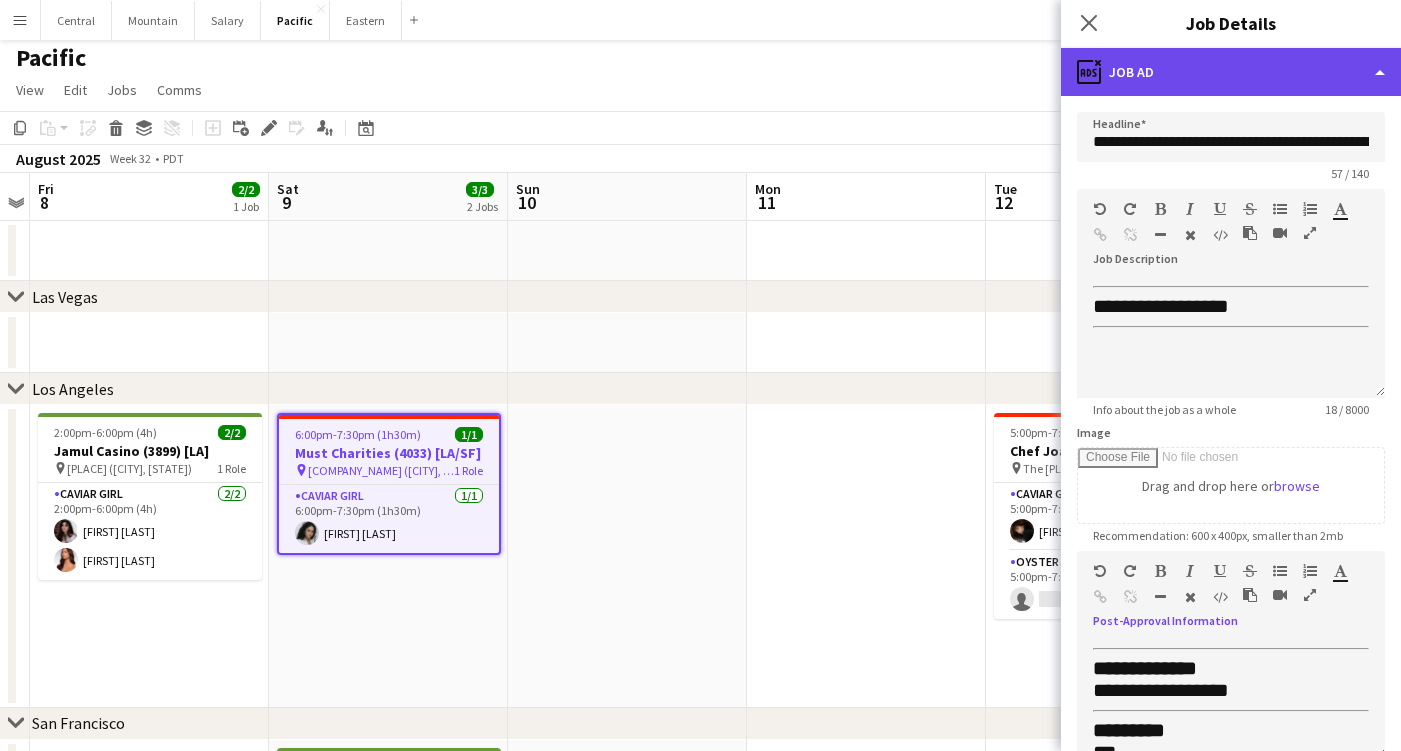 click on "ads-window
Job Ad" 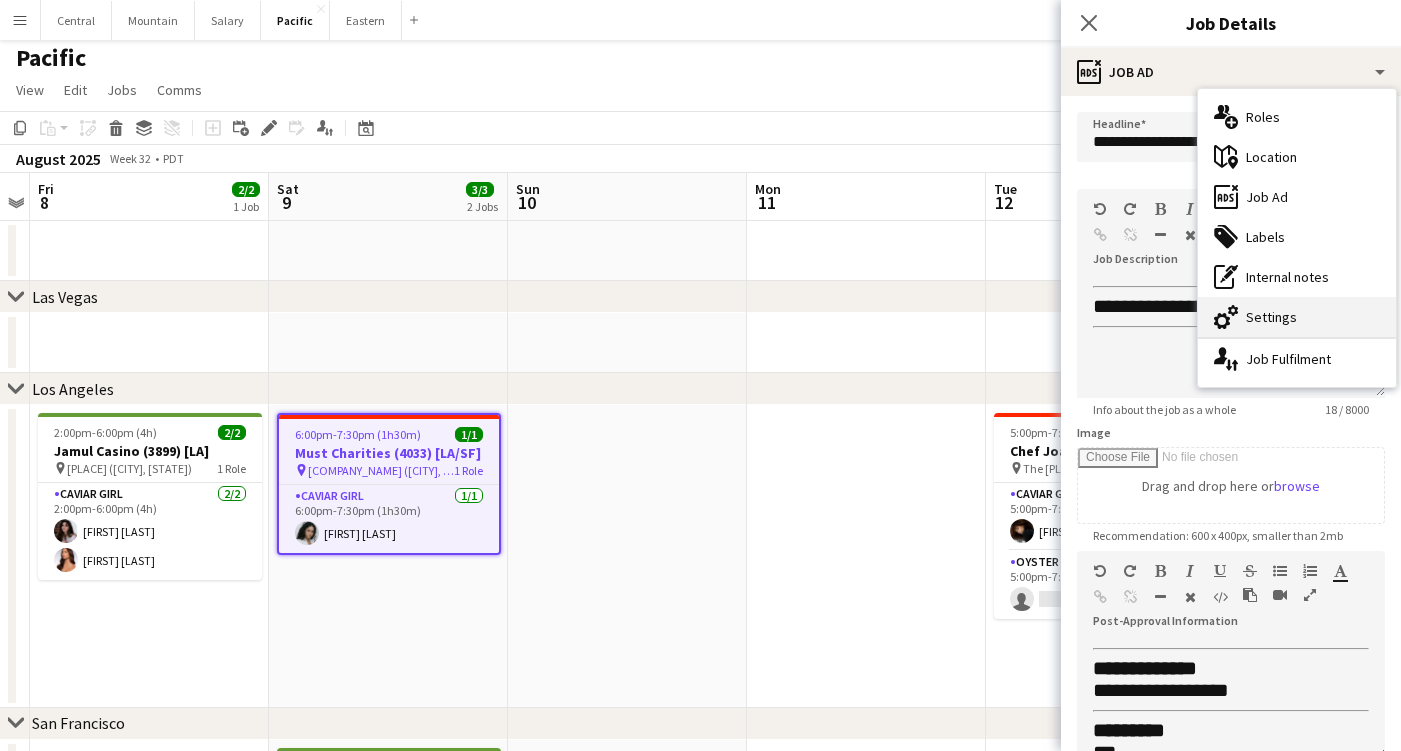 click on "cog-double-3
Settings" at bounding box center [1297, 317] 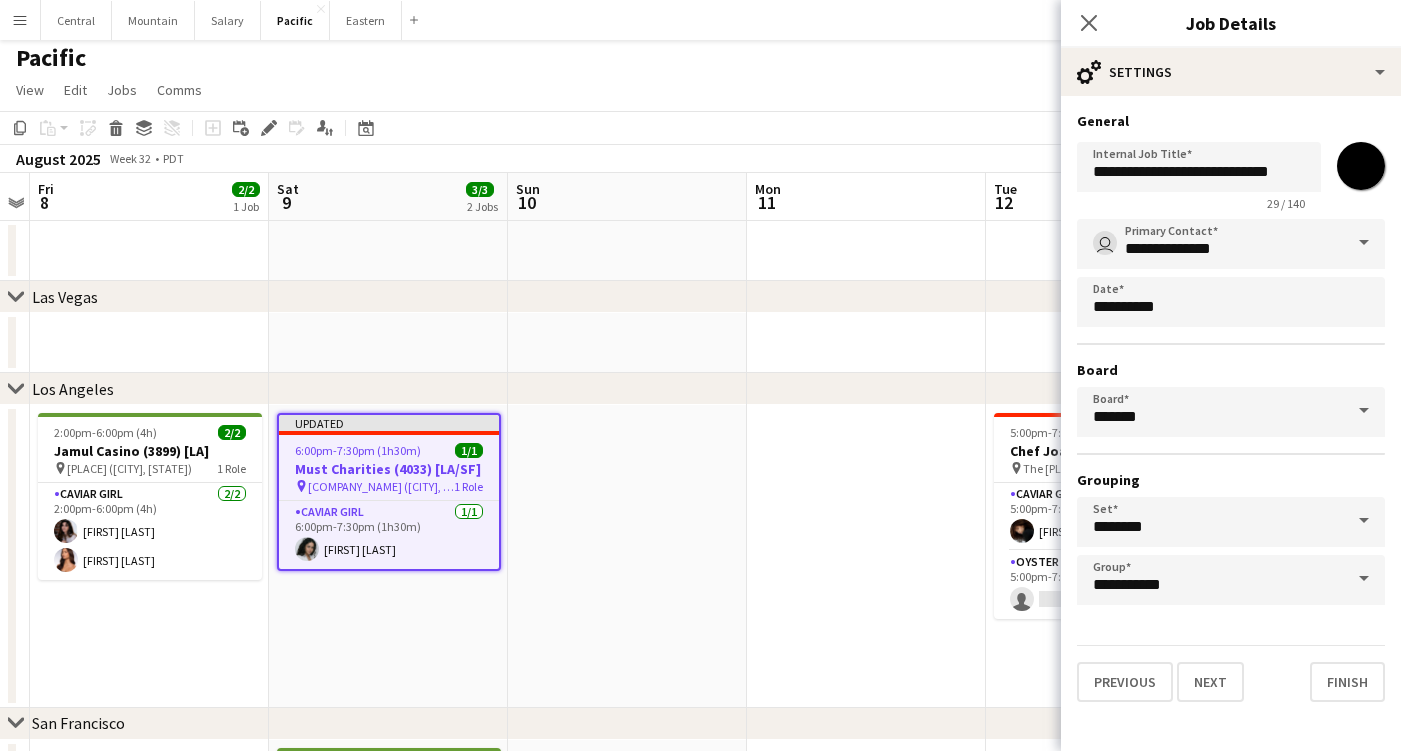 click on "*******" at bounding box center (1361, 166) 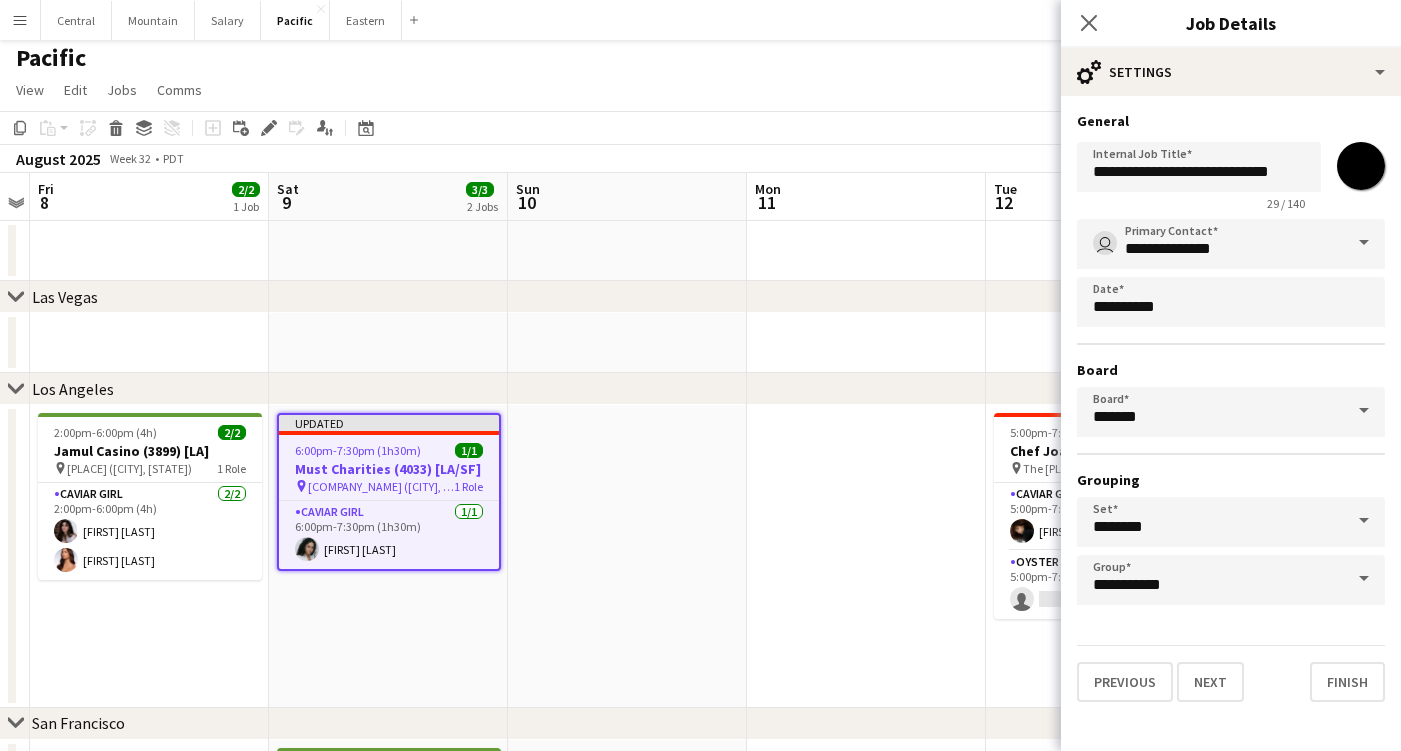 type on "*******" 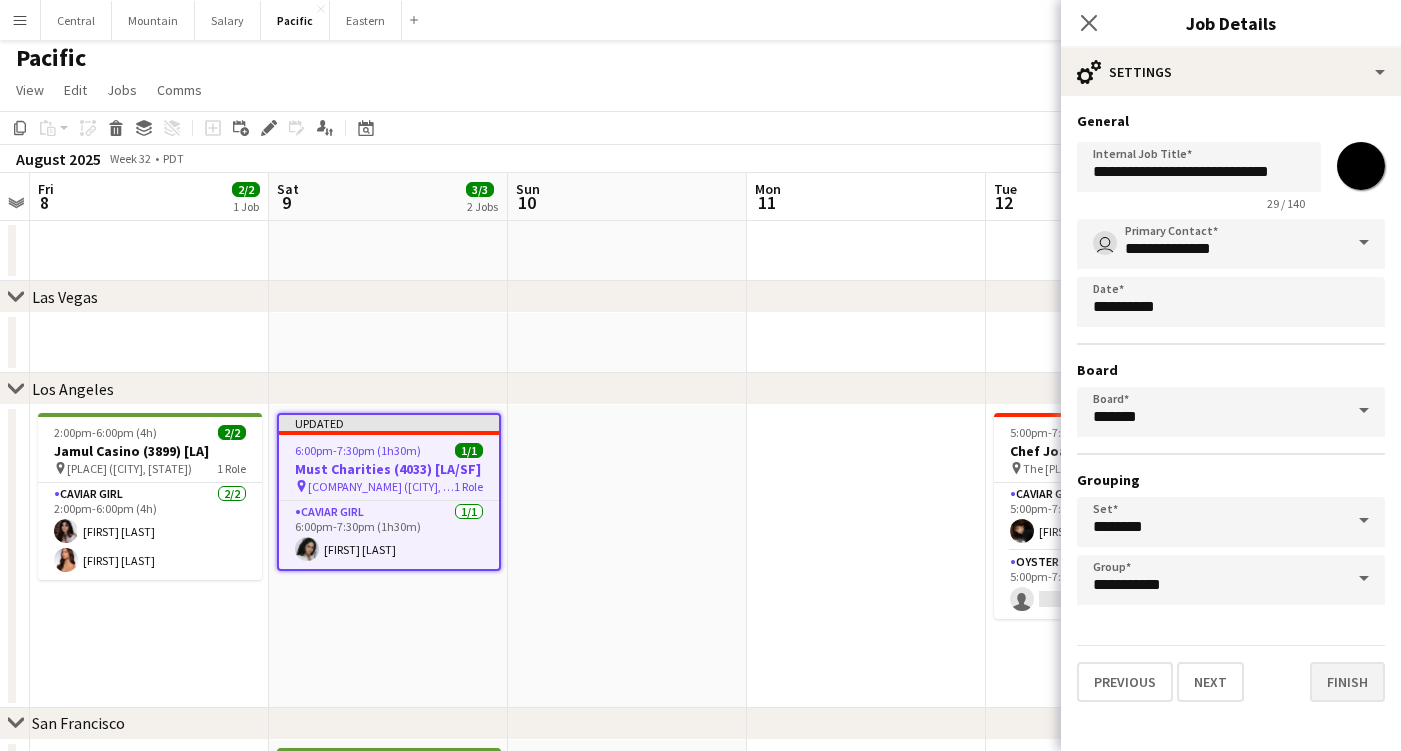 click on "Finish" at bounding box center (1347, 682) 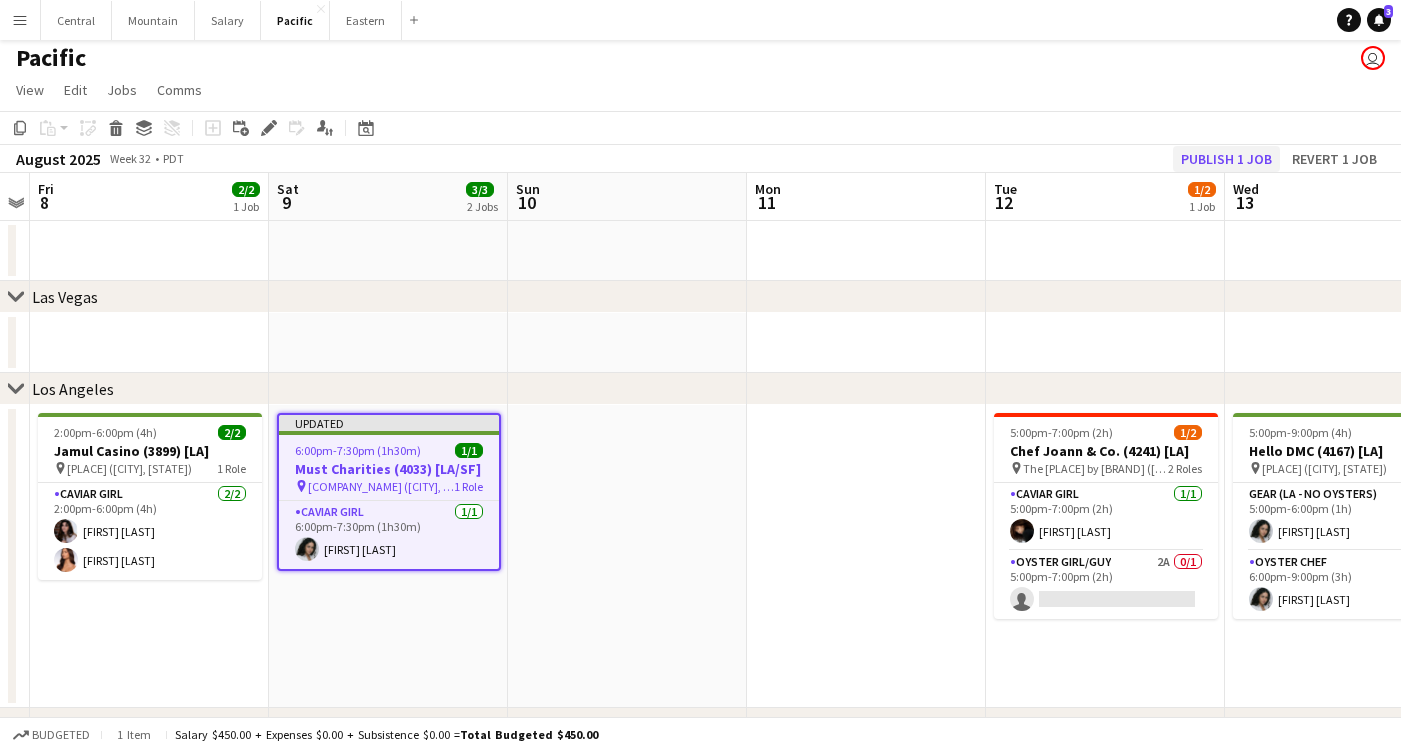 click on "Publish 1 job" 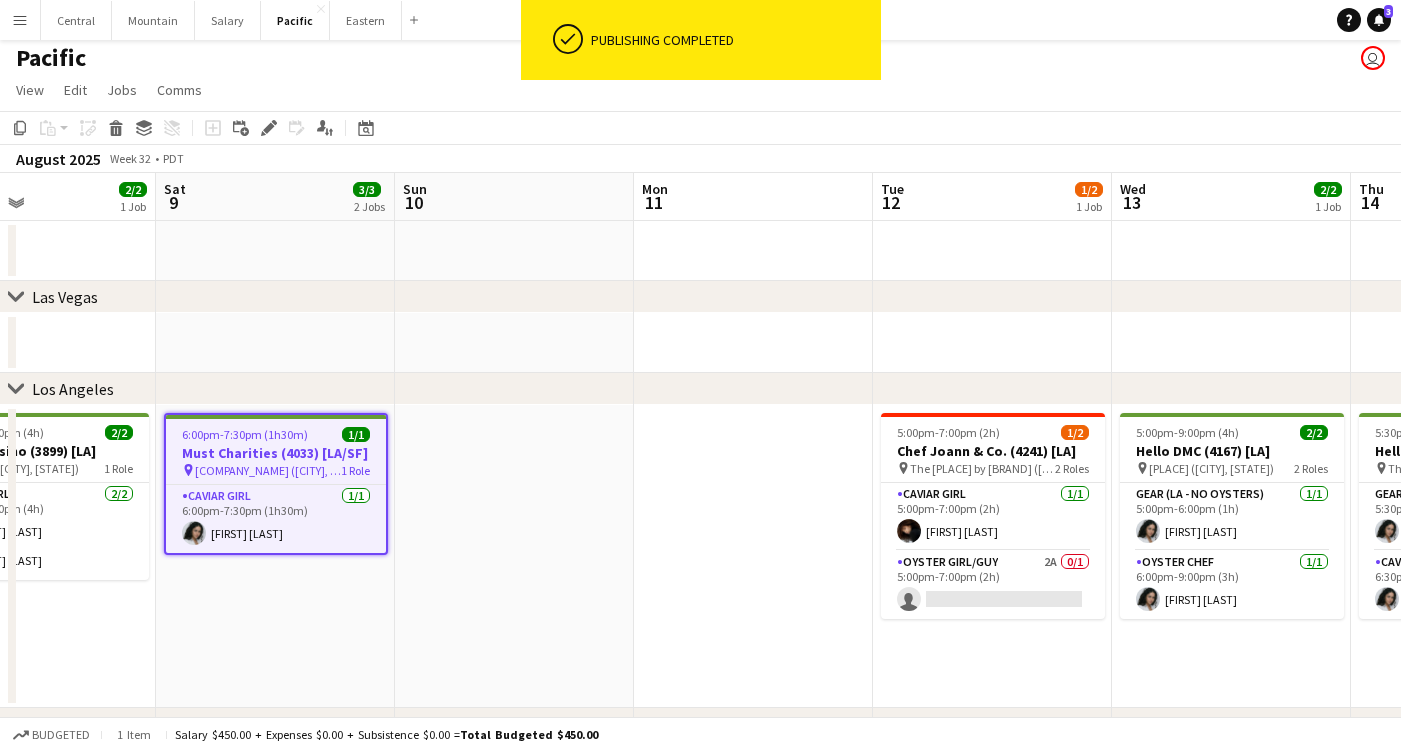 scroll, scrollTop: 0, scrollLeft: 800, axis: horizontal 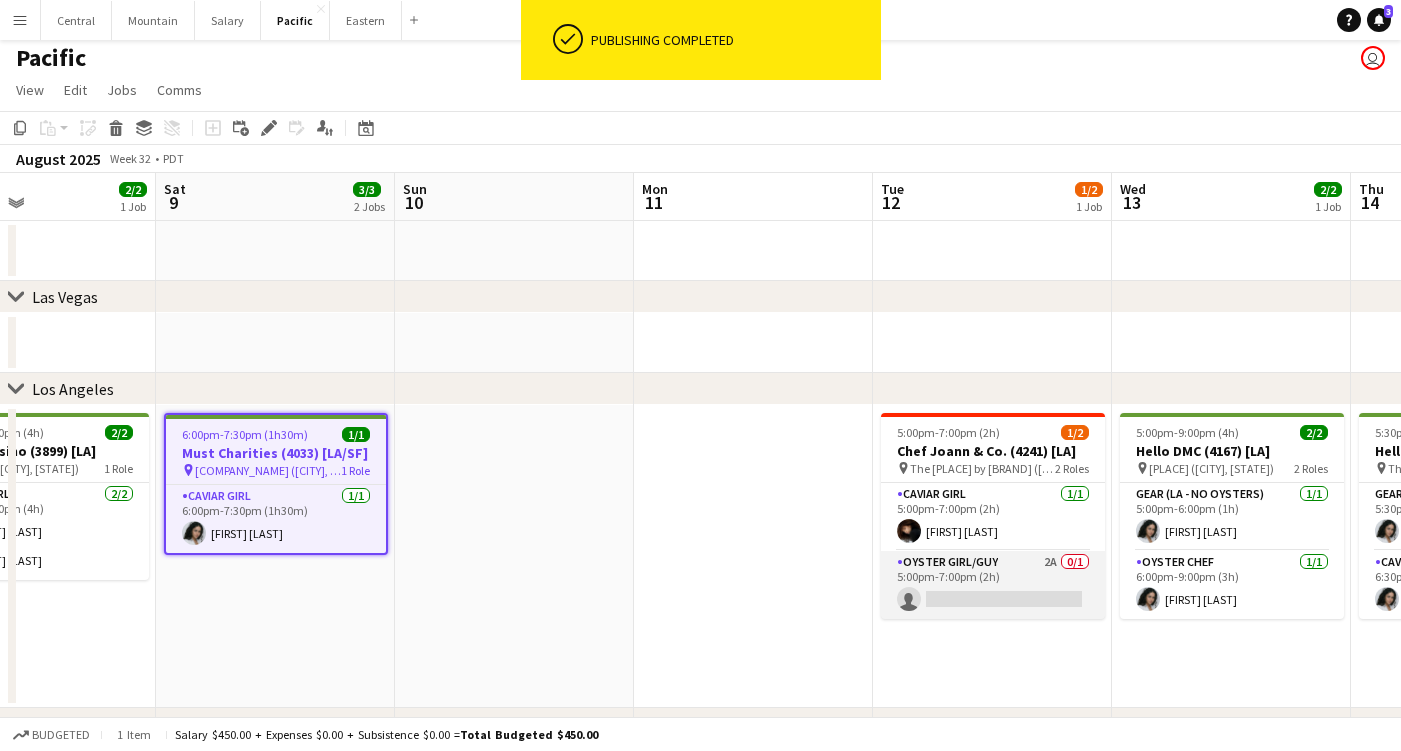 click on "Oyster Girl/Guy   2A   0/1   5:00pm-7:00pm (2h)
single-neutral-actions" at bounding box center (993, 585) 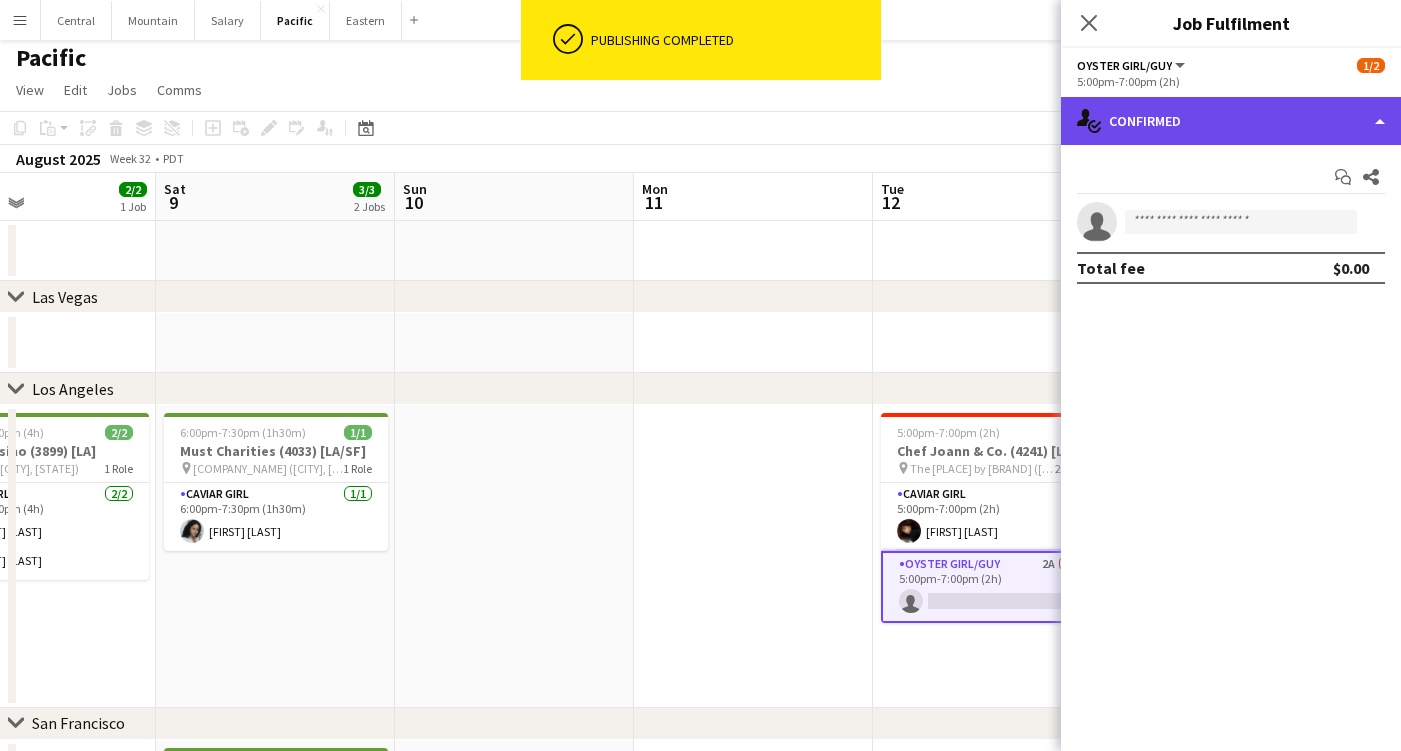 click on "single-neutral-actions-check-2
Confirmed" 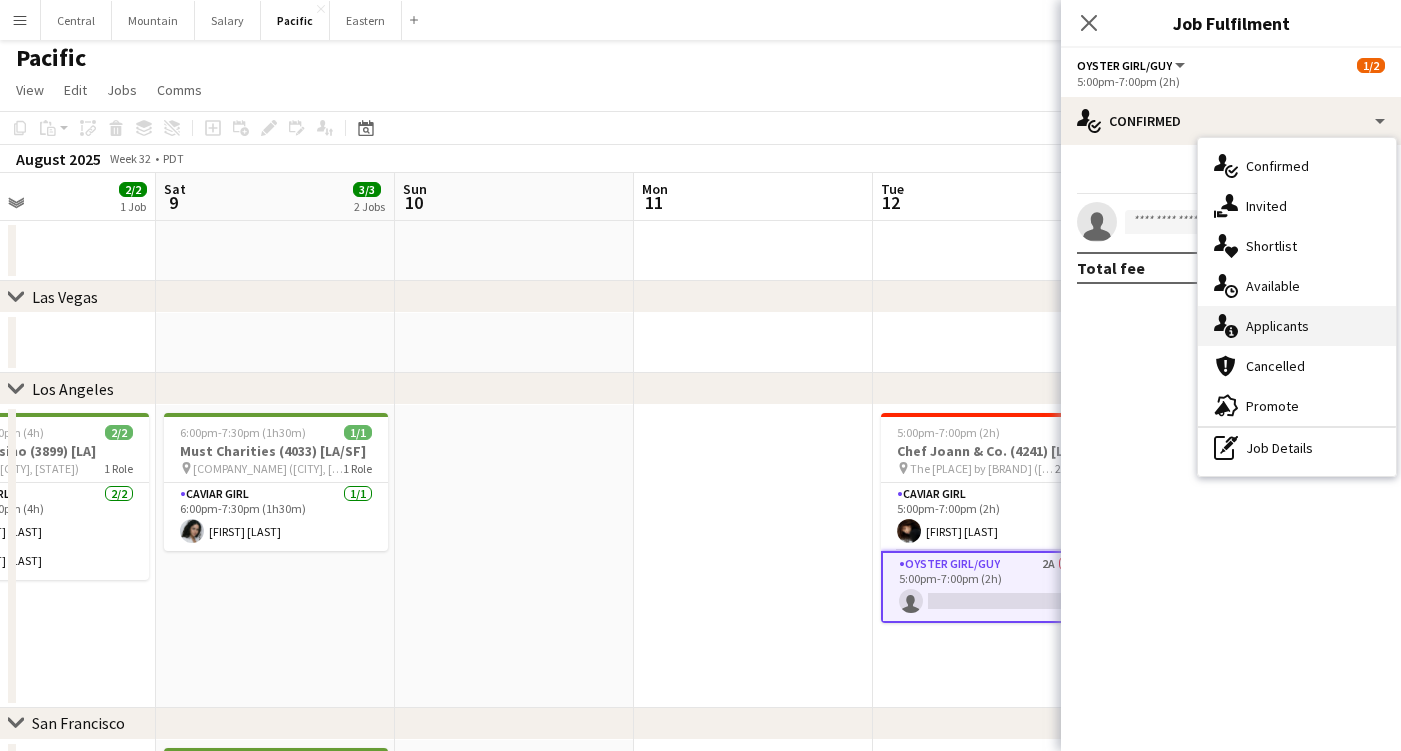 click on "single-neutral-actions-information
Applicants" at bounding box center [1297, 326] 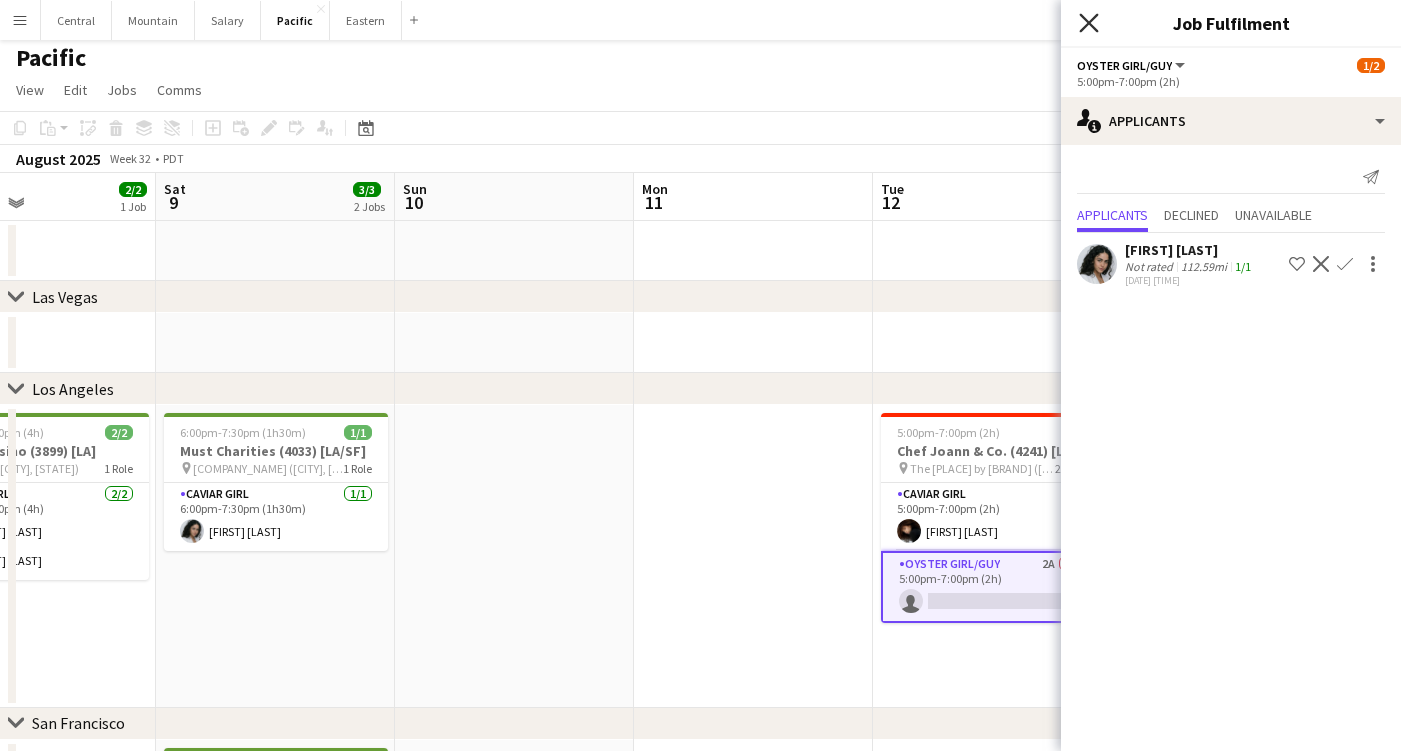 click 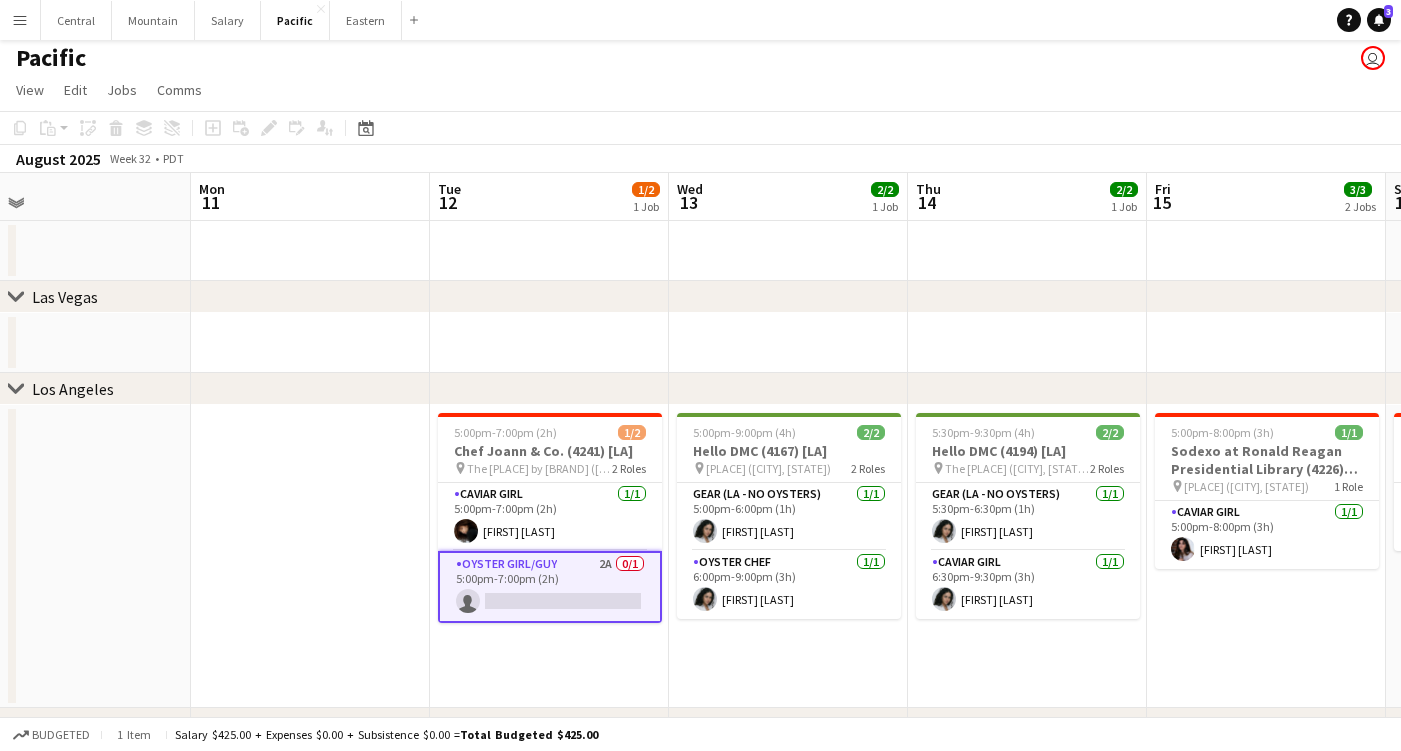 scroll, scrollTop: 0, scrollLeft: 795, axis: horizontal 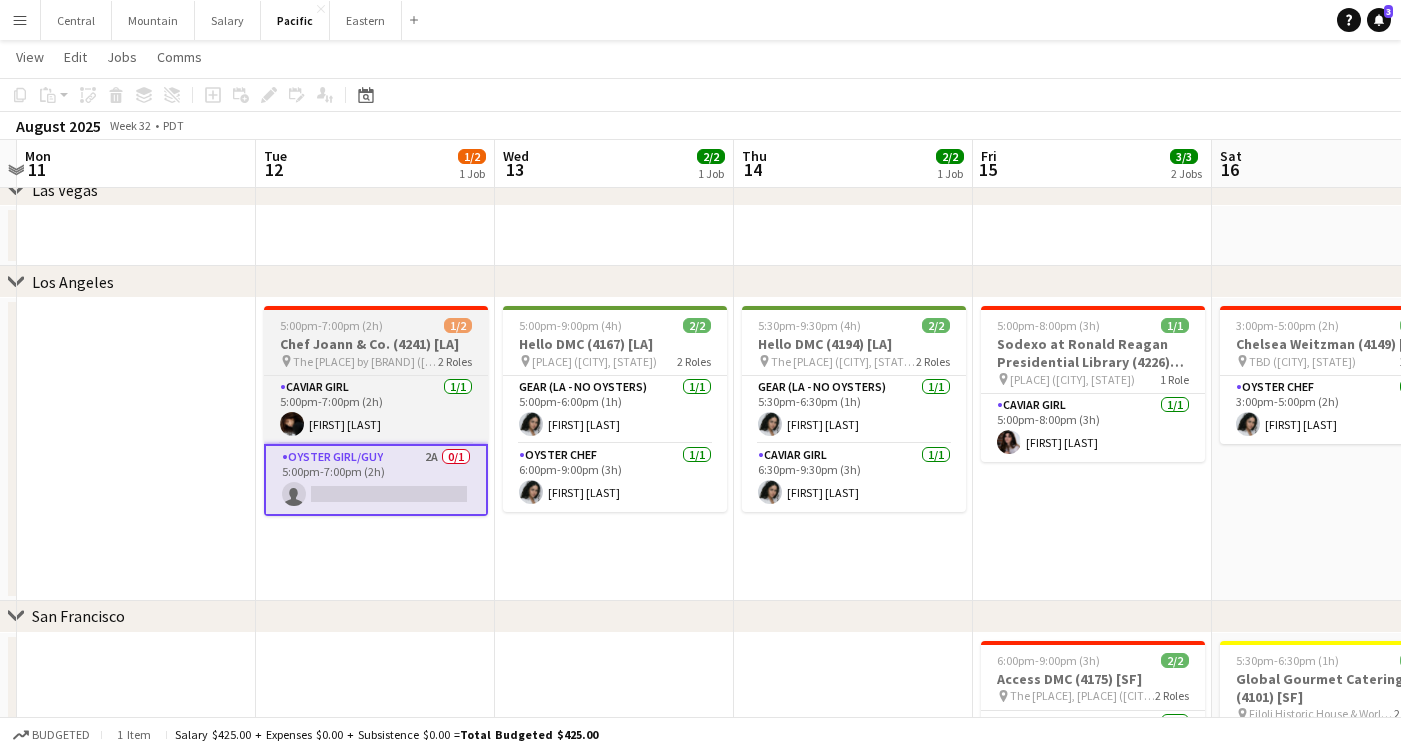 click on "5:00pm-7:00pm (2h)    1/2   Chef Joann & Co. (4241) [LA]
pin
The Hangars by Crownair Aviation (San Diego, CA)   2 Roles   Caviar Girl   1/1   5:00pm-7:00pm (2h)
Irelyn Wesley  Oyster Girl/Guy   2A   0/1   5:00pm-7:00pm (2h)
single-neutral-actions" at bounding box center [376, 411] 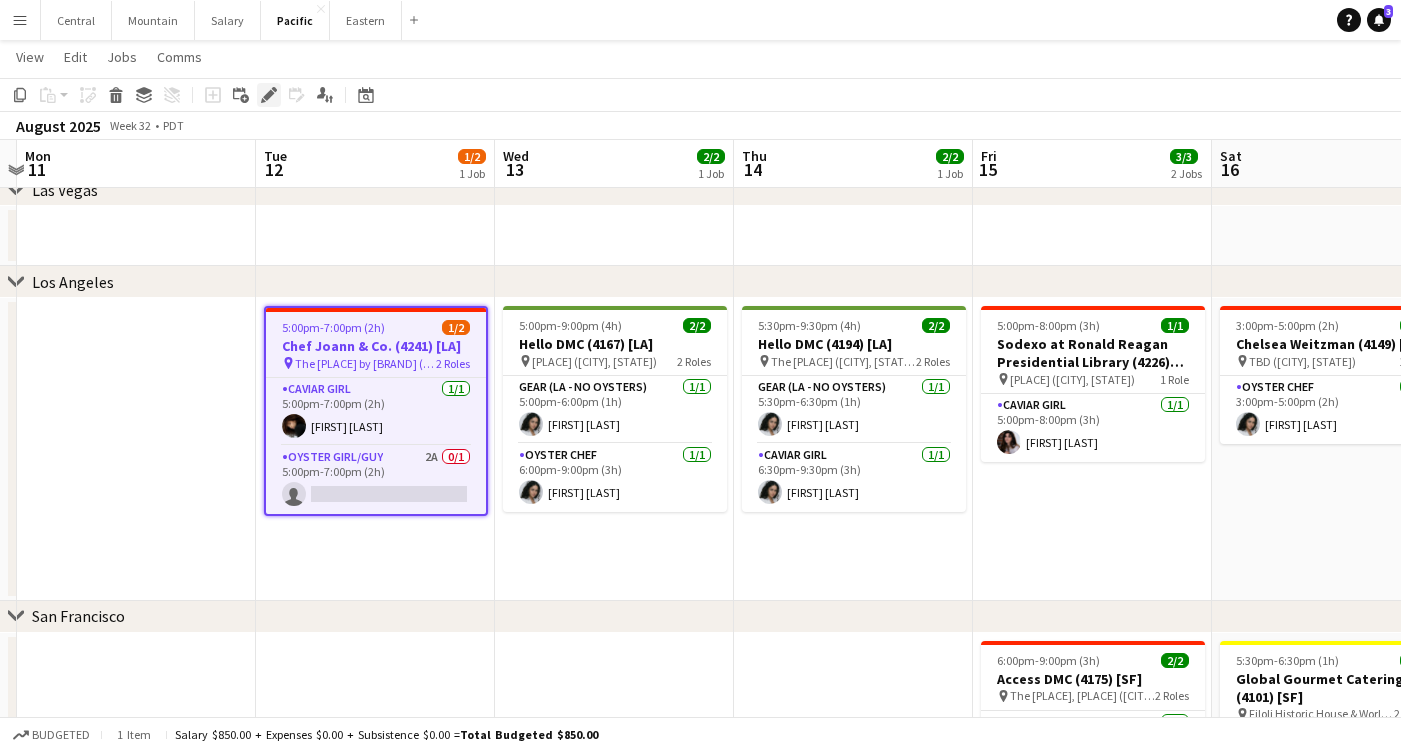 click on "Edit" 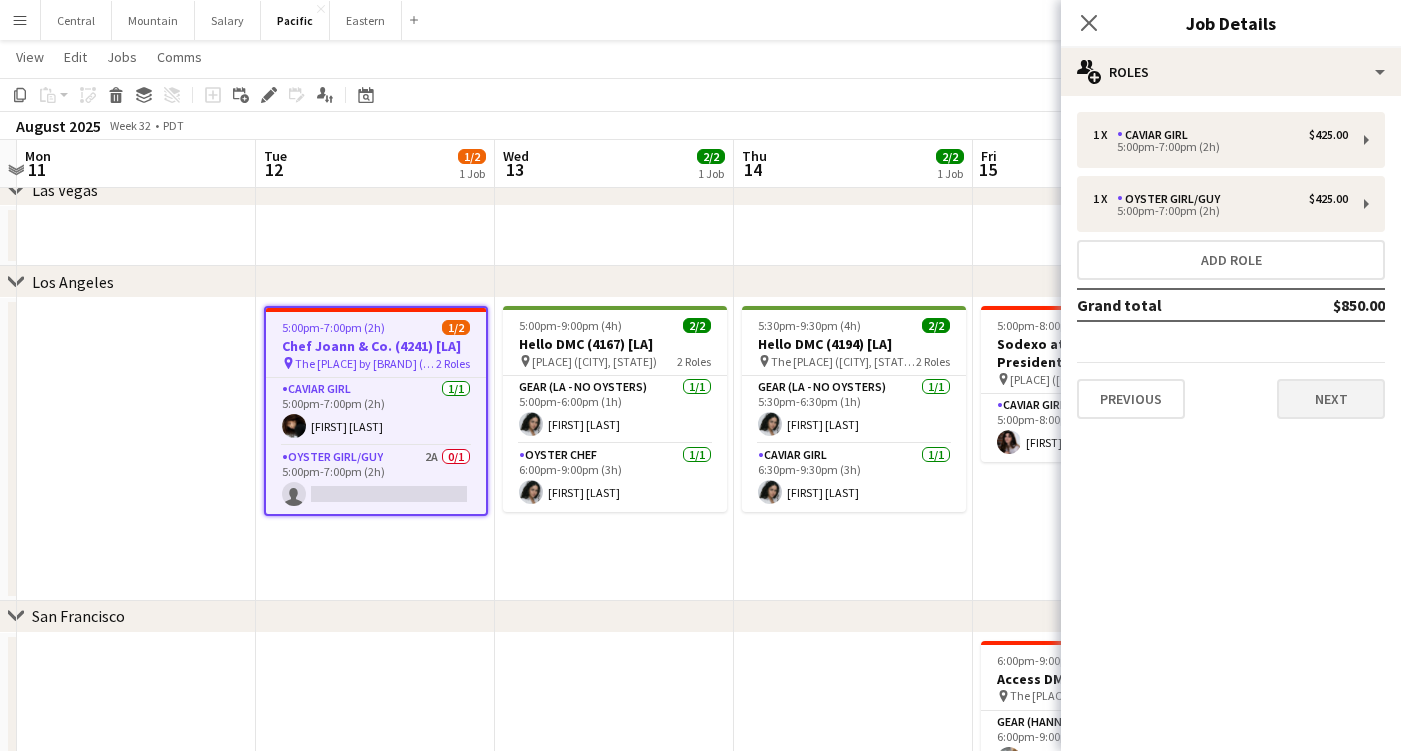 click on "Next" at bounding box center [1331, 399] 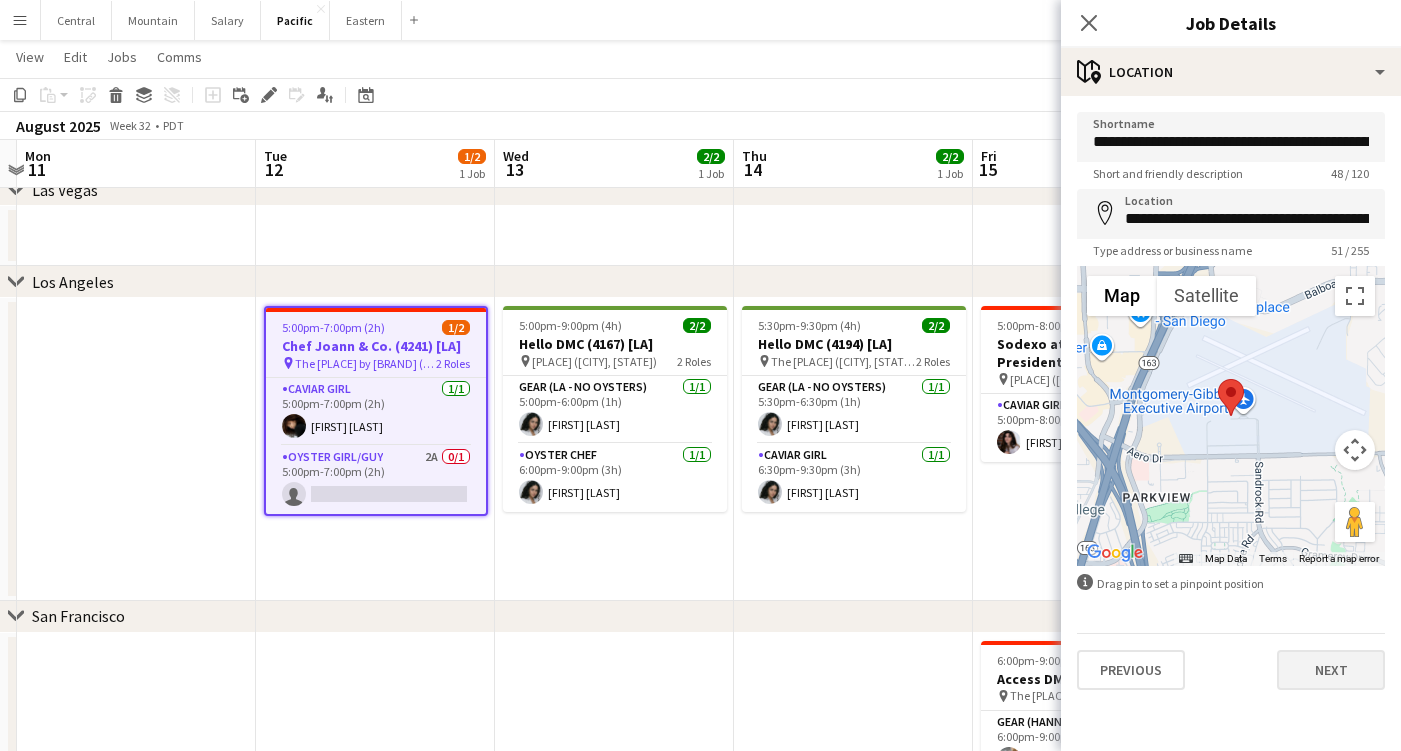 click on "Next" at bounding box center [1331, 670] 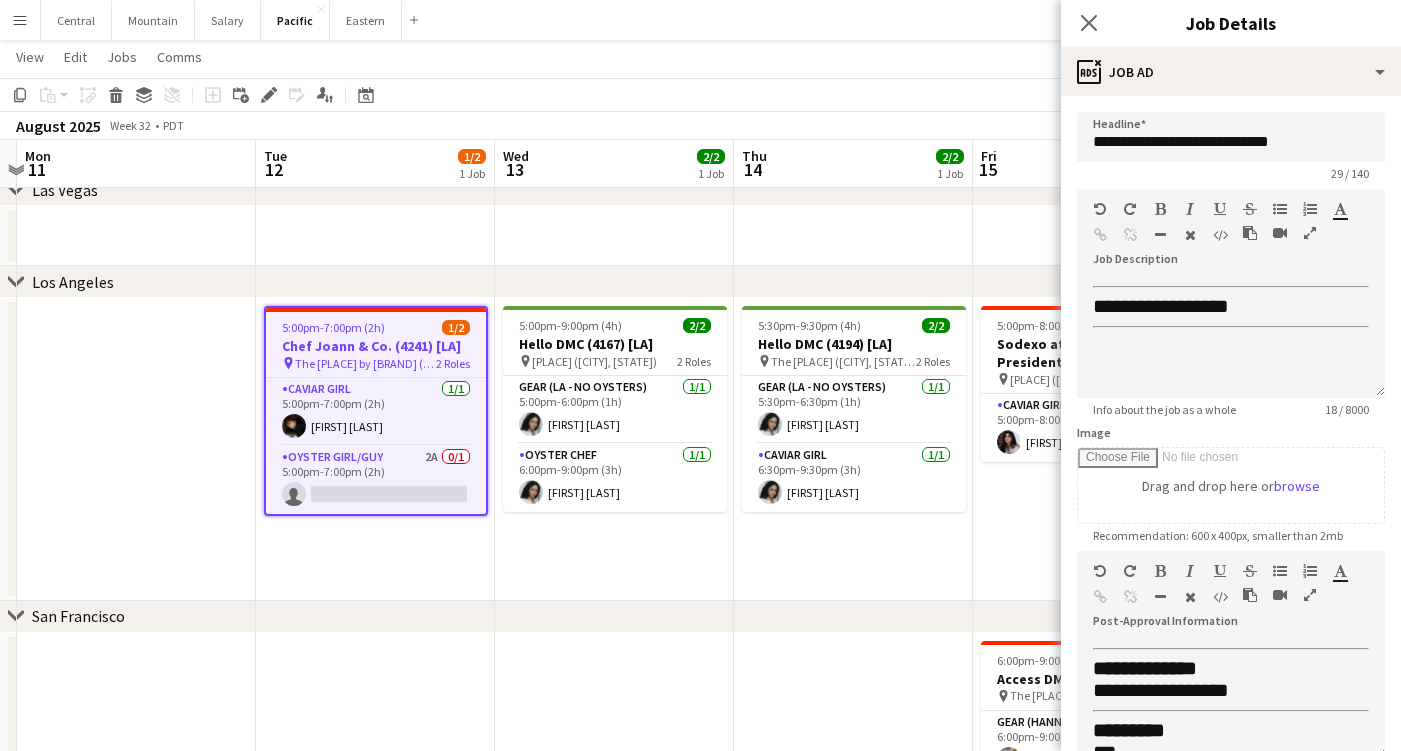 click on "Close pop-in" 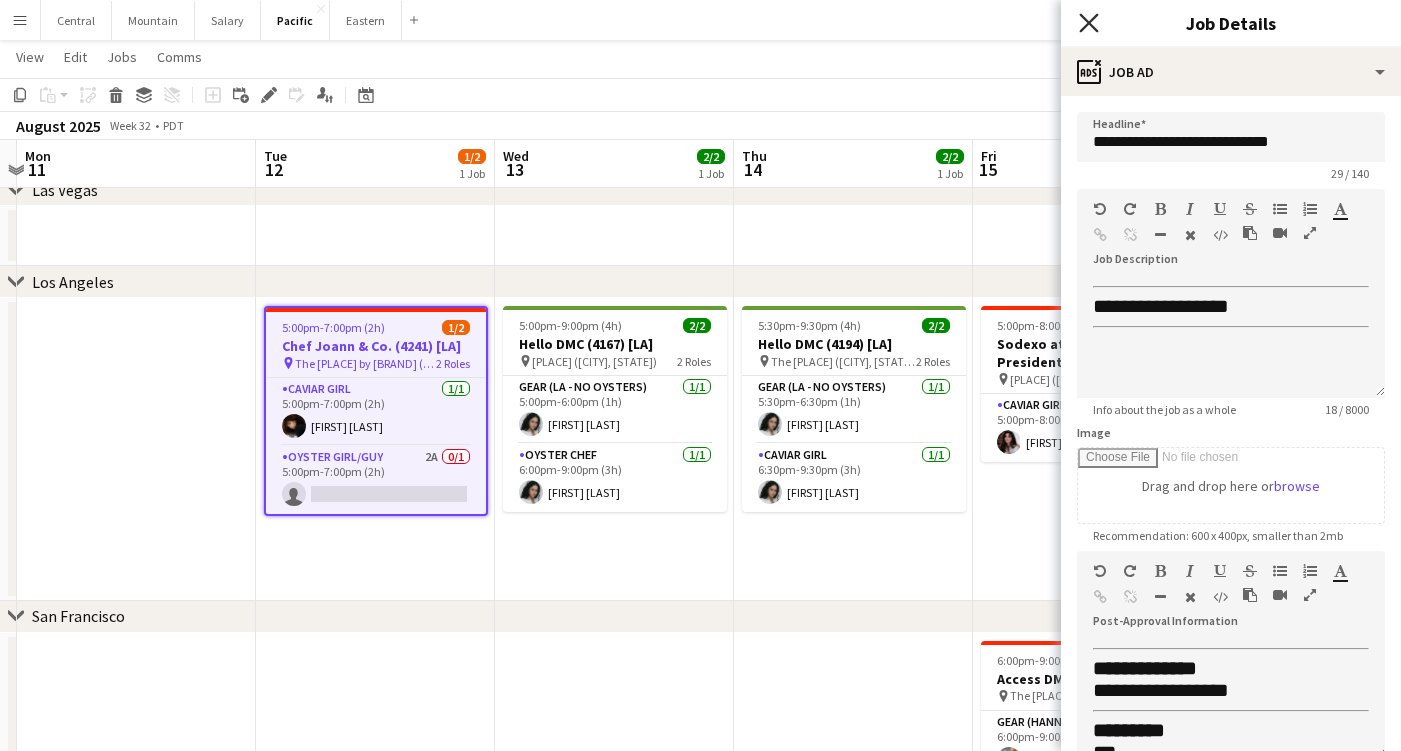 click 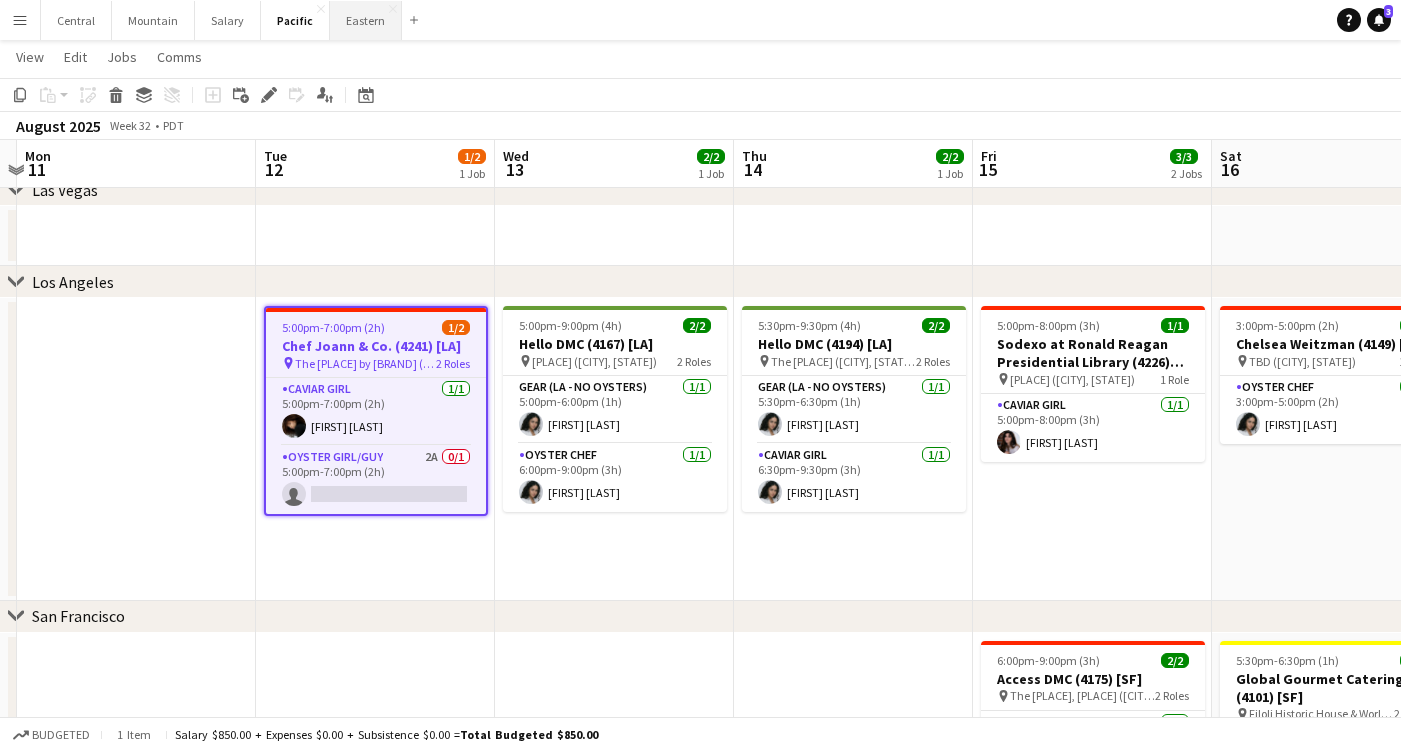 click on "Eastern
Close" at bounding box center [366, 20] 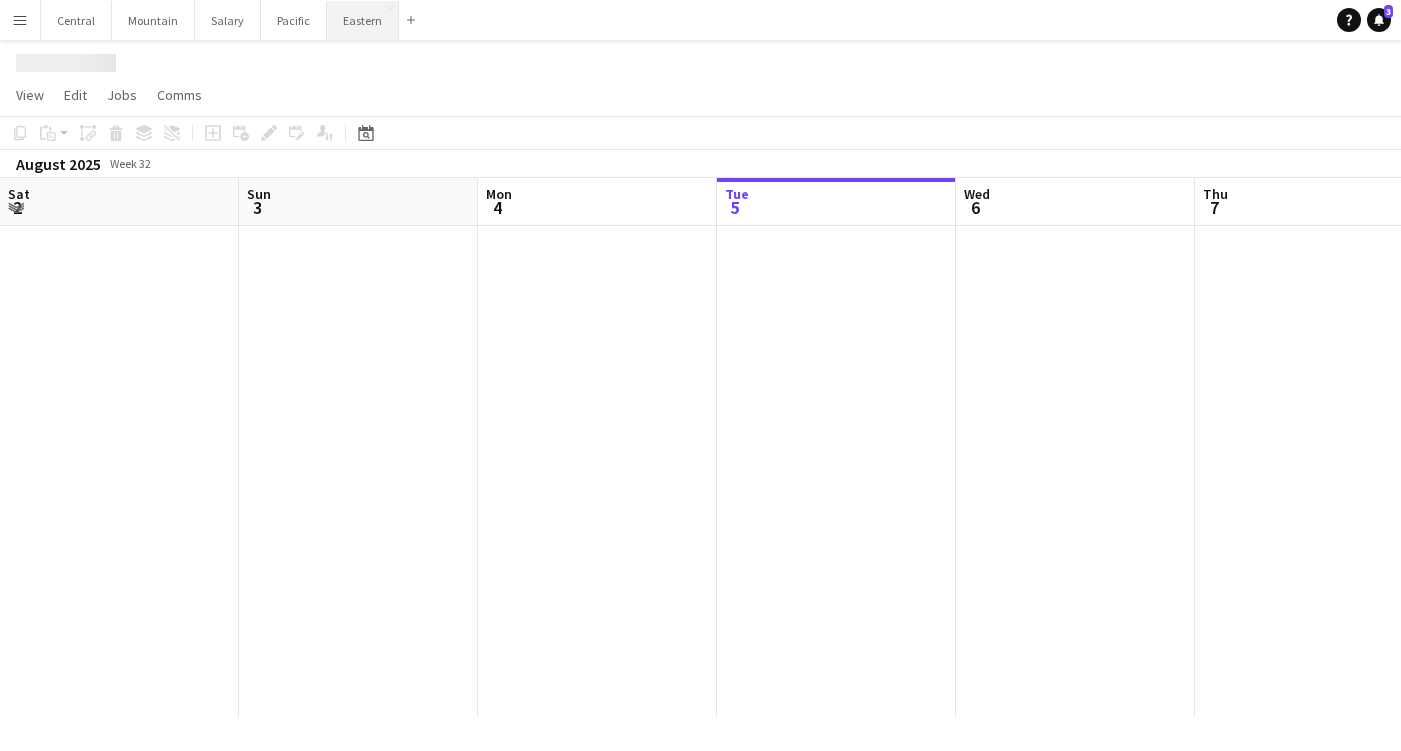 scroll, scrollTop: 0, scrollLeft: 0, axis: both 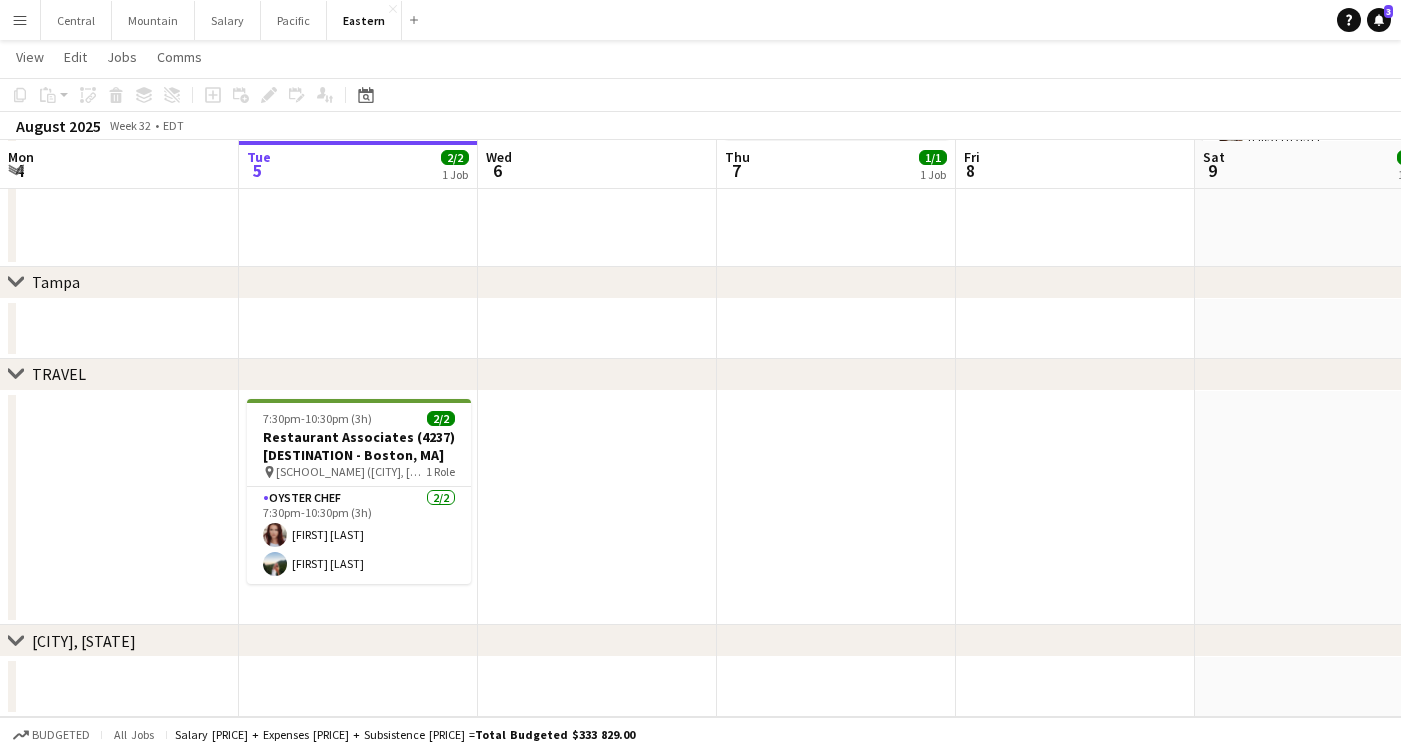 click on "7:30pm-10:30pm (3h)" at bounding box center (317, 418) 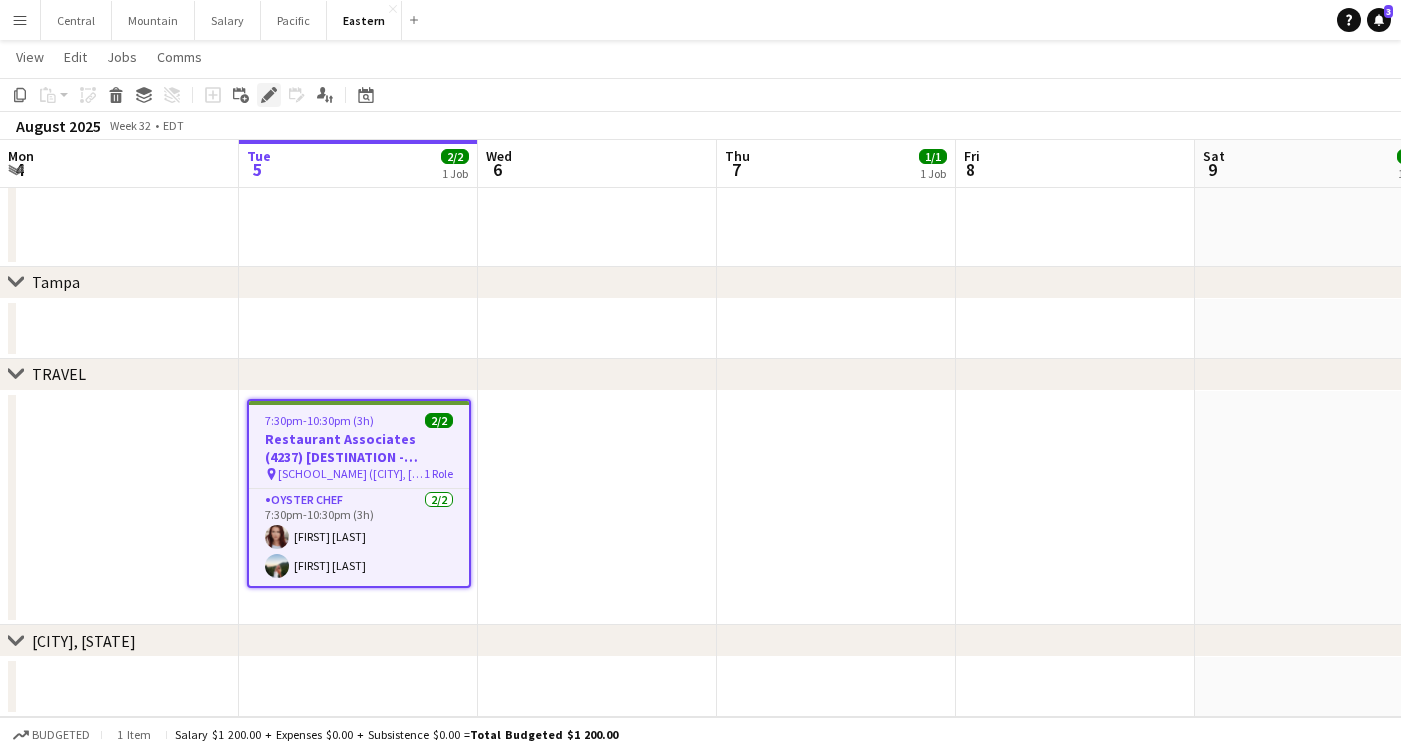 click on "Edit" at bounding box center (269, 95) 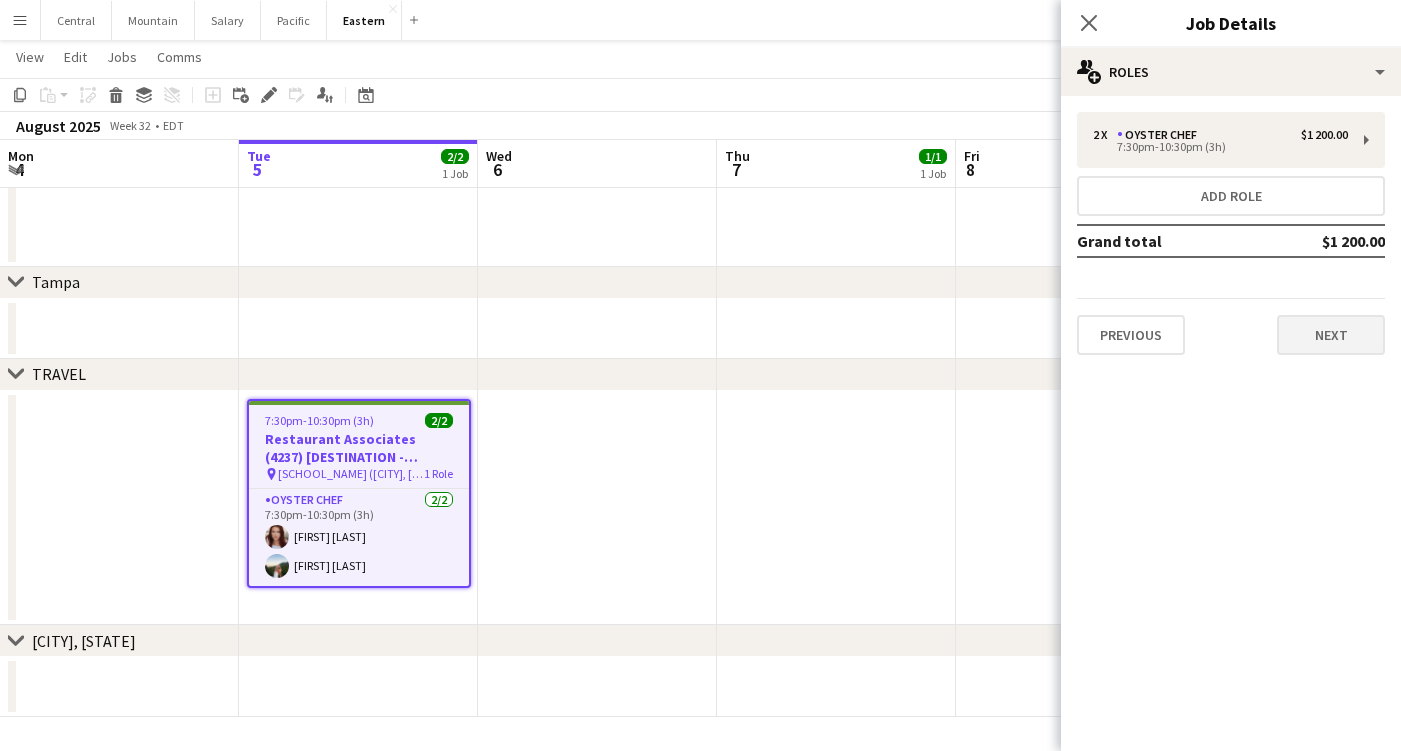 click on "Next" at bounding box center (1331, 335) 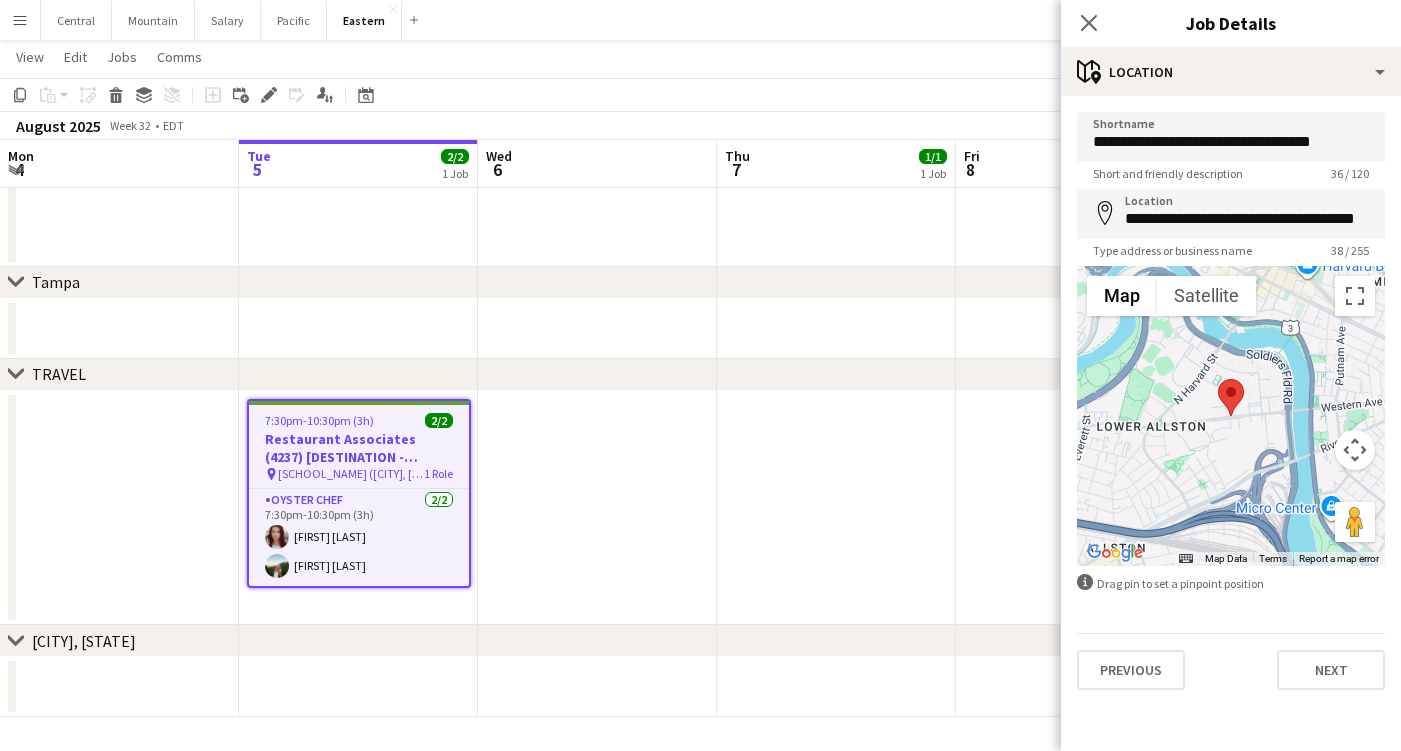click on "**********" at bounding box center (1231, 401) 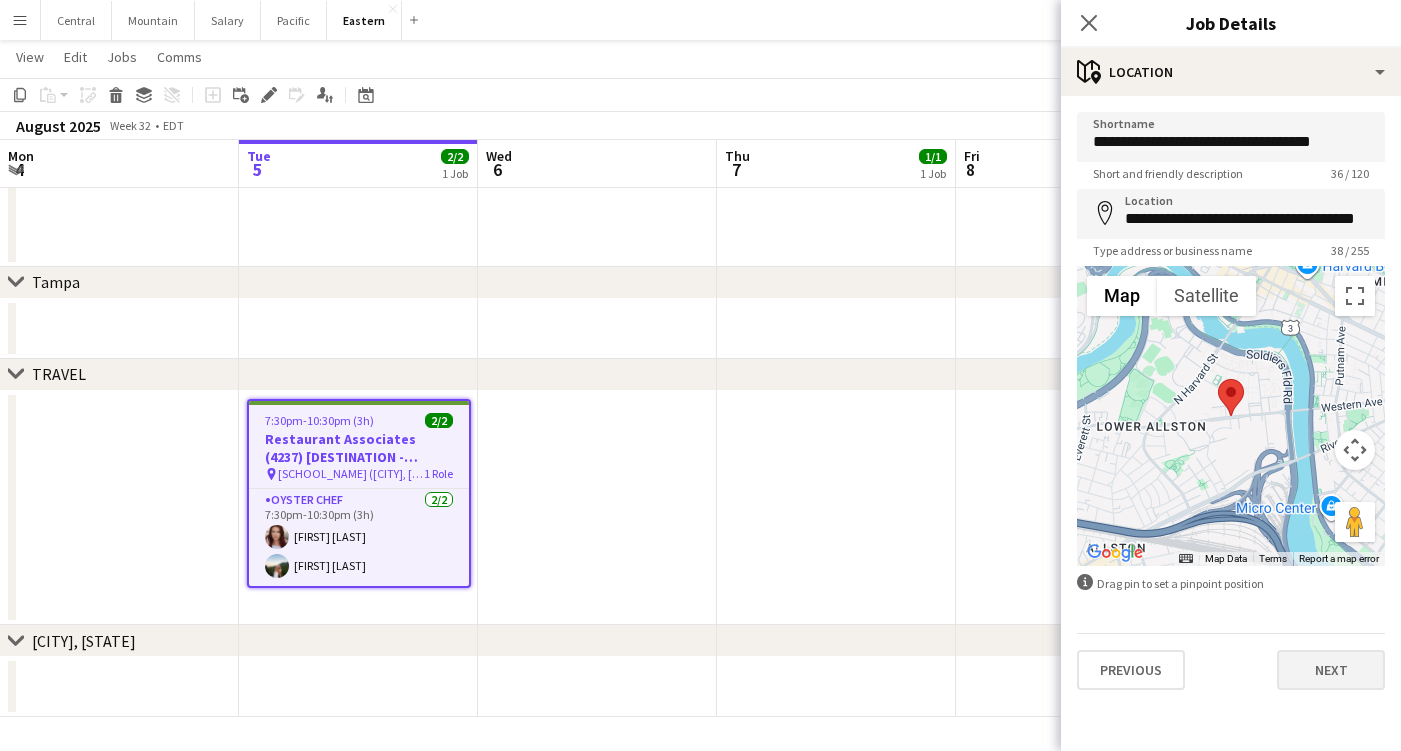 click on "Next" at bounding box center (1331, 670) 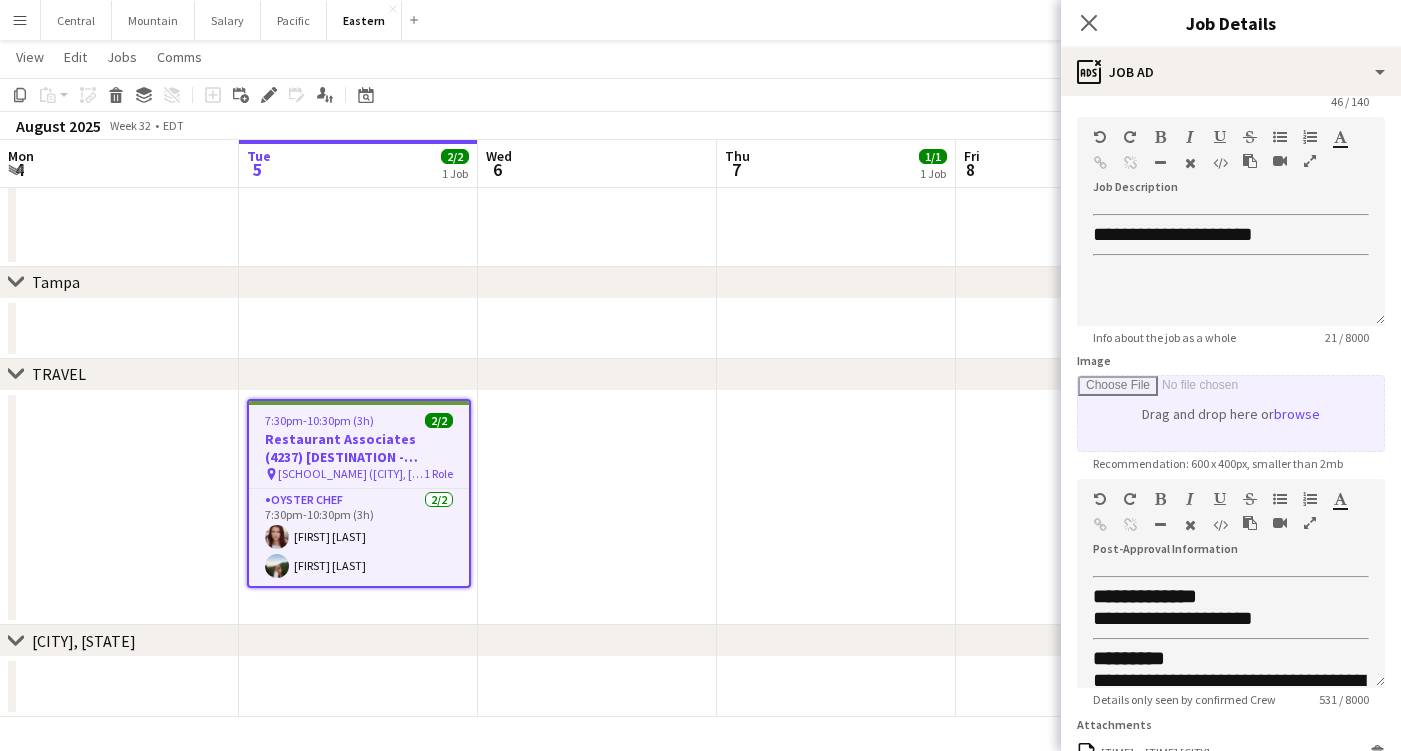 scroll, scrollTop: 91, scrollLeft: 0, axis: vertical 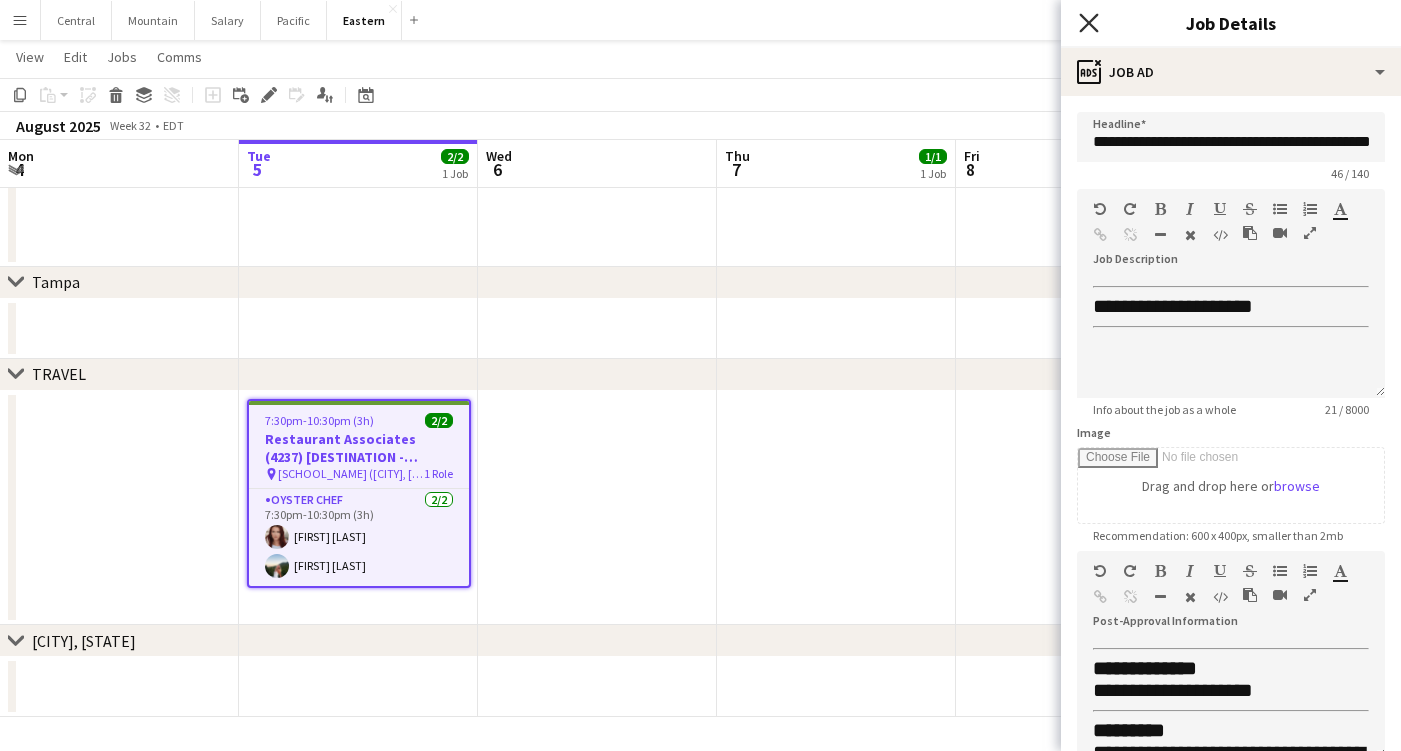 click on "Close pop-in" 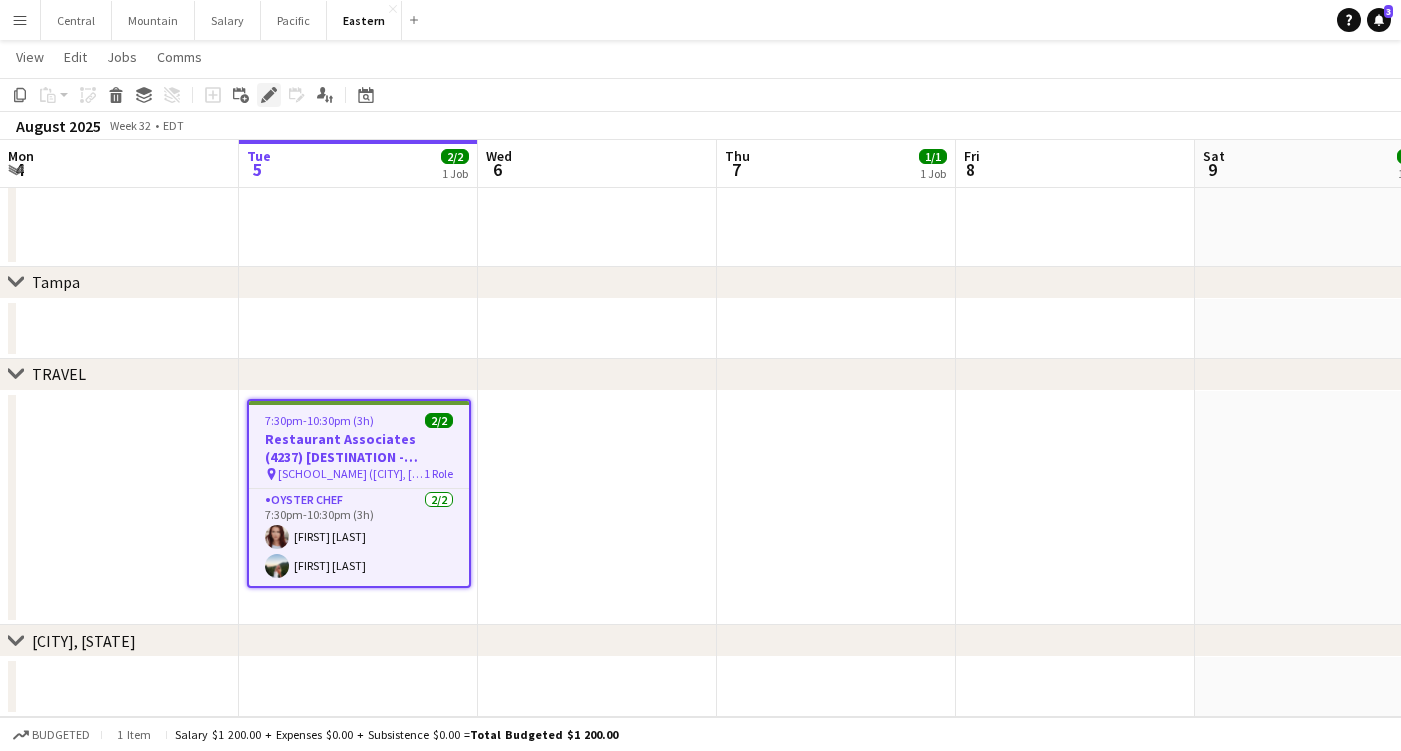 click on "Edit" at bounding box center [269, 95] 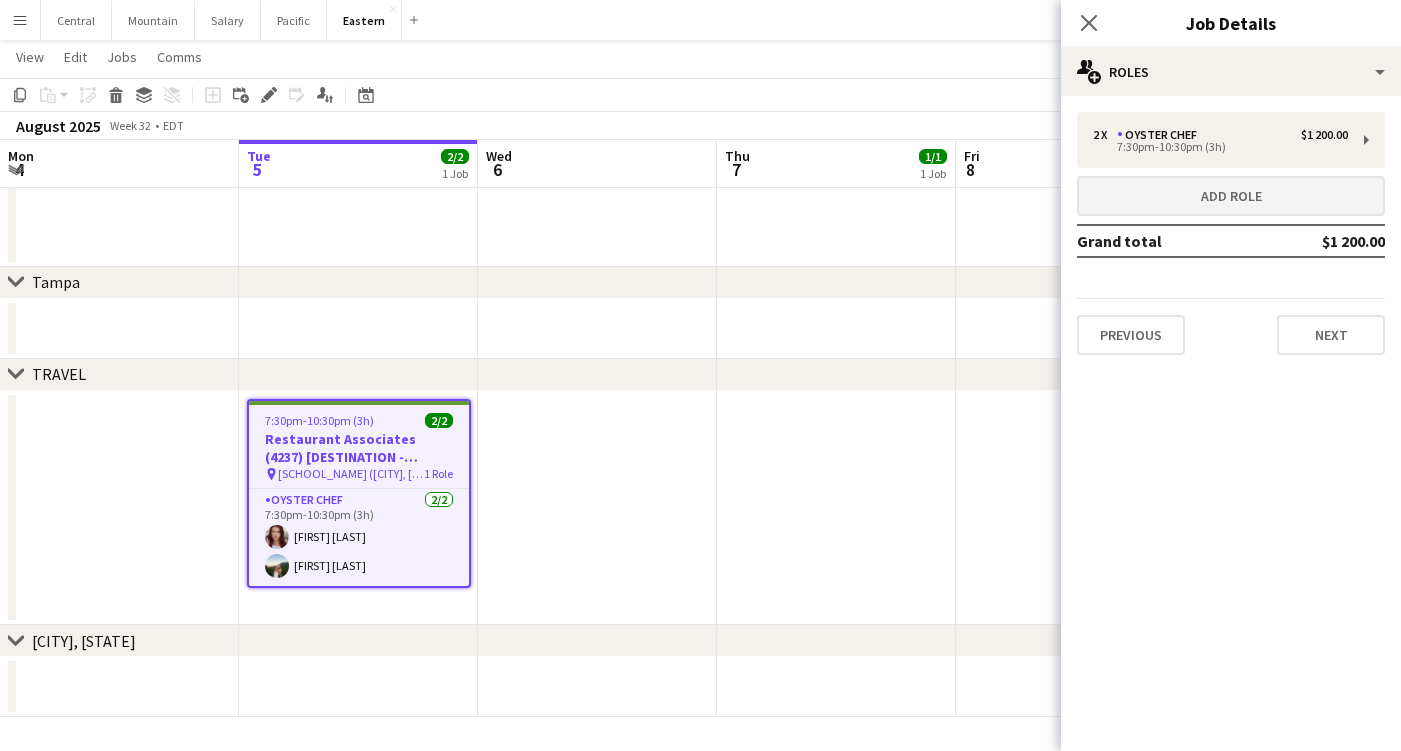 click on "Add role" at bounding box center [1231, 196] 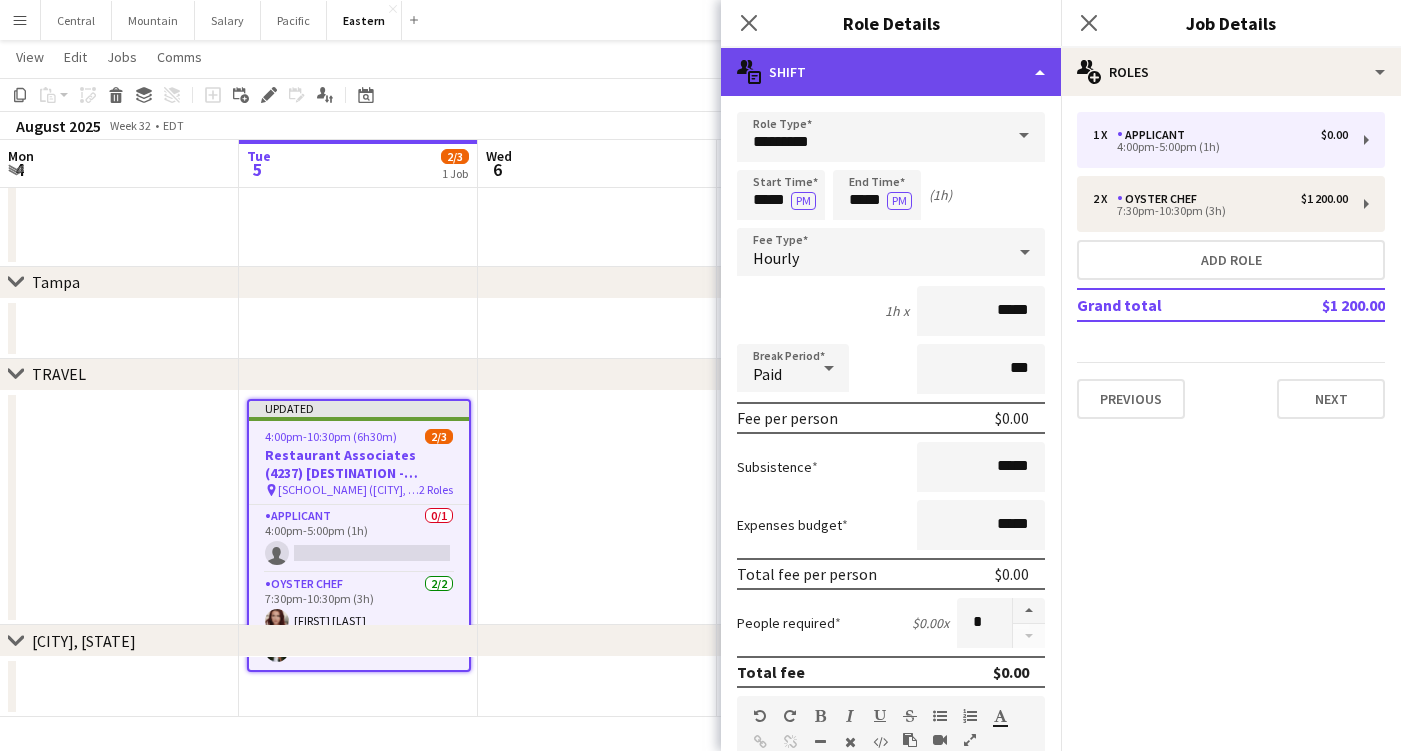 click on "multiple-actions-text
Shift" 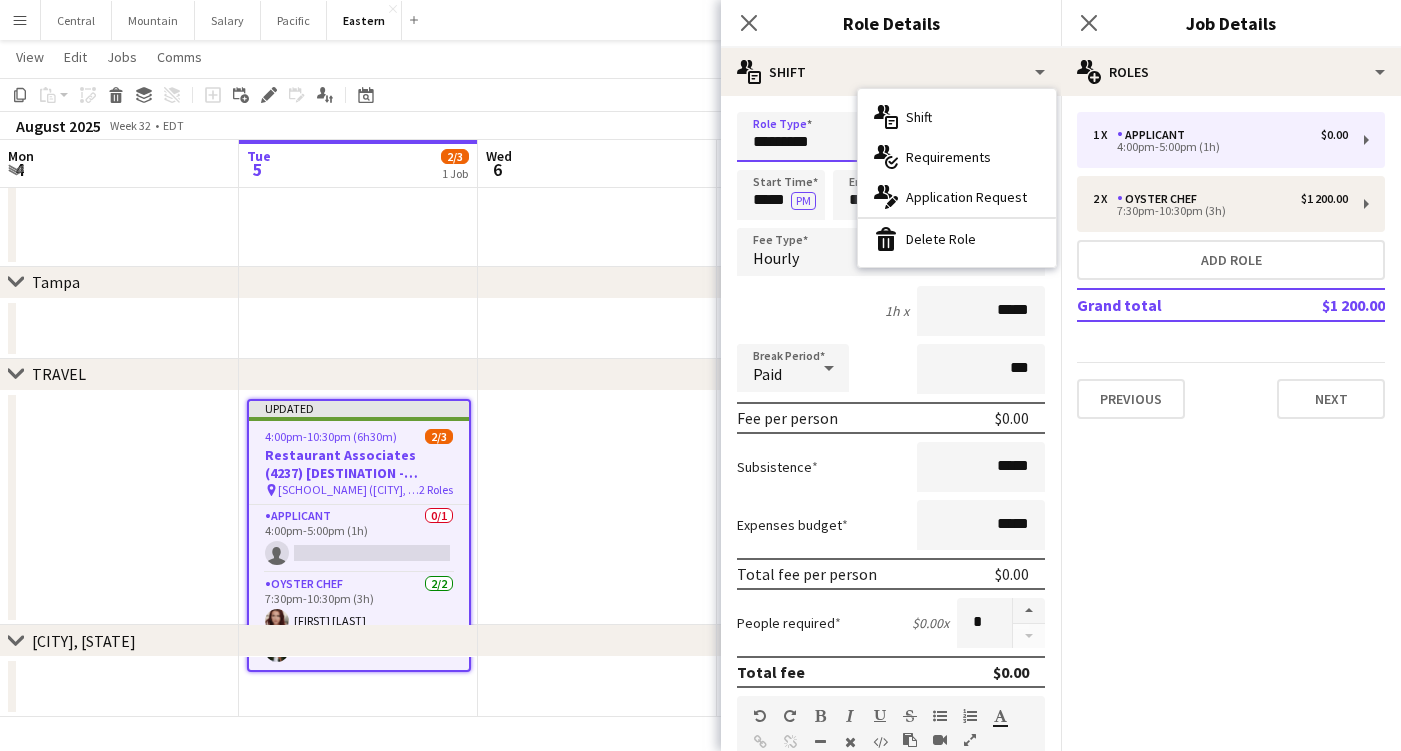 click on "*********" at bounding box center [891, 137] 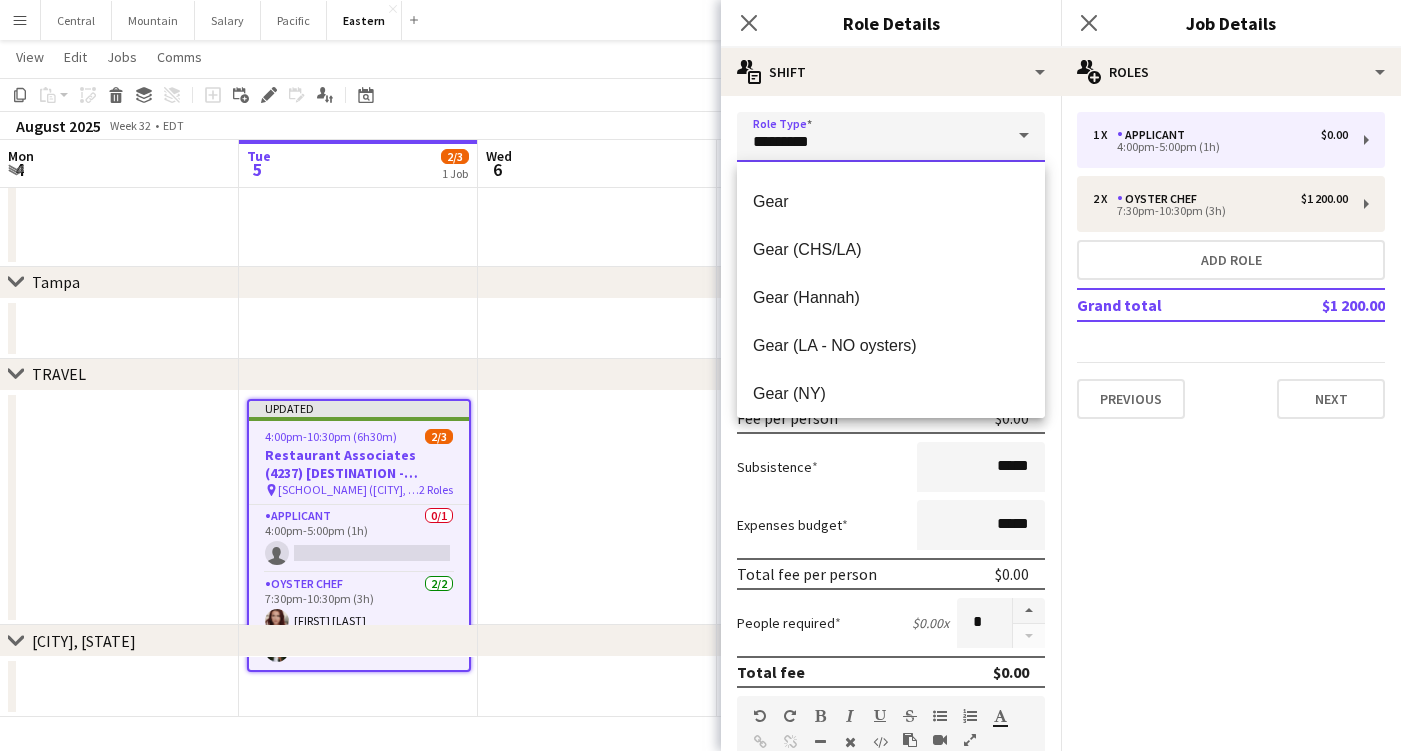 scroll, scrollTop: 238, scrollLeft: 0, axis: vertical 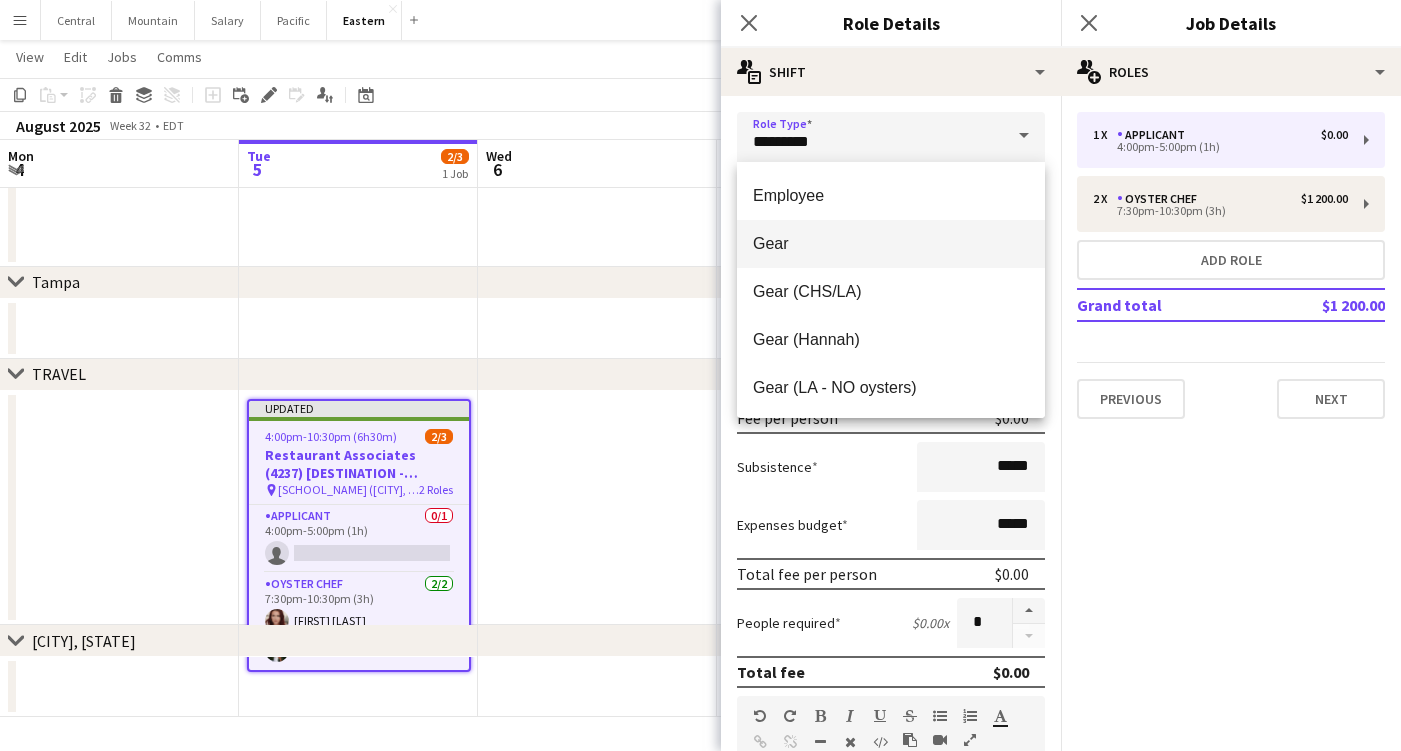 click on "Gear" at bounding box center (891, 244) 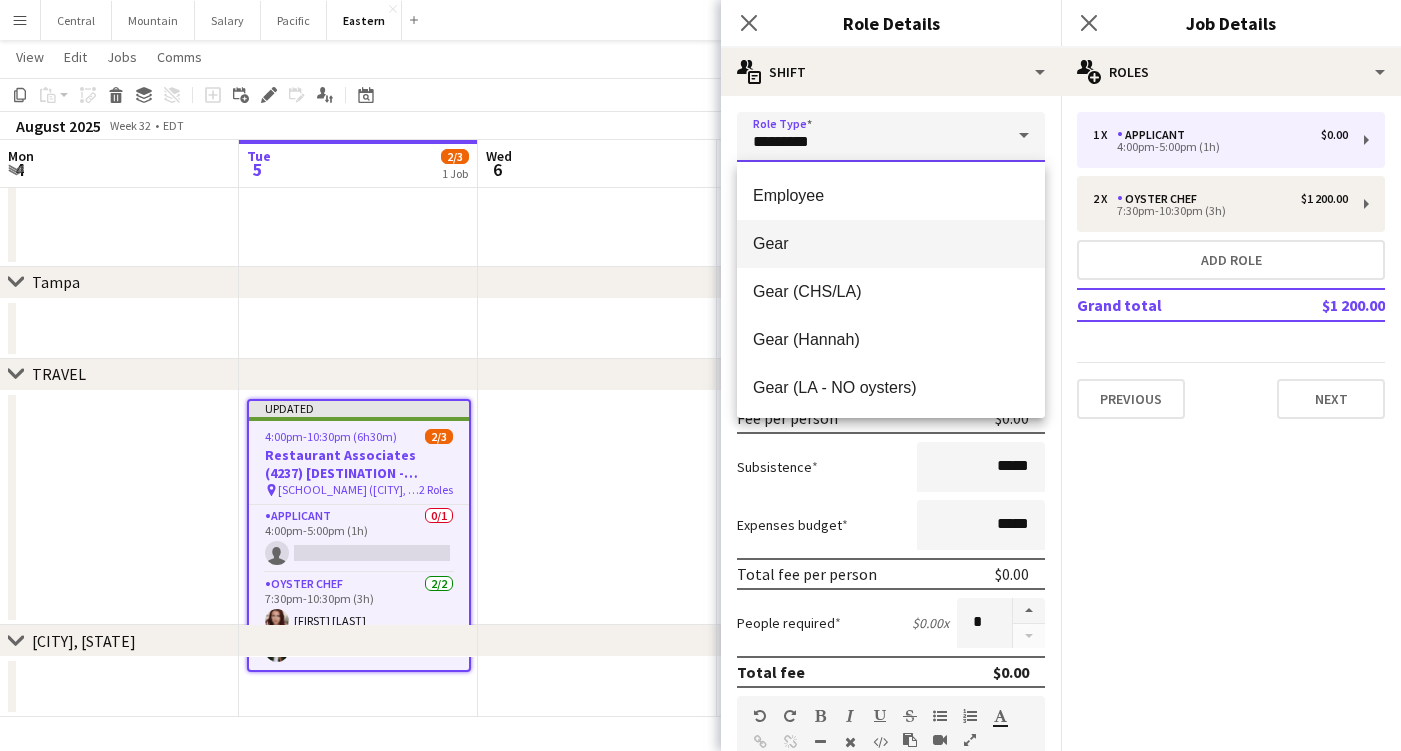 type on "****" 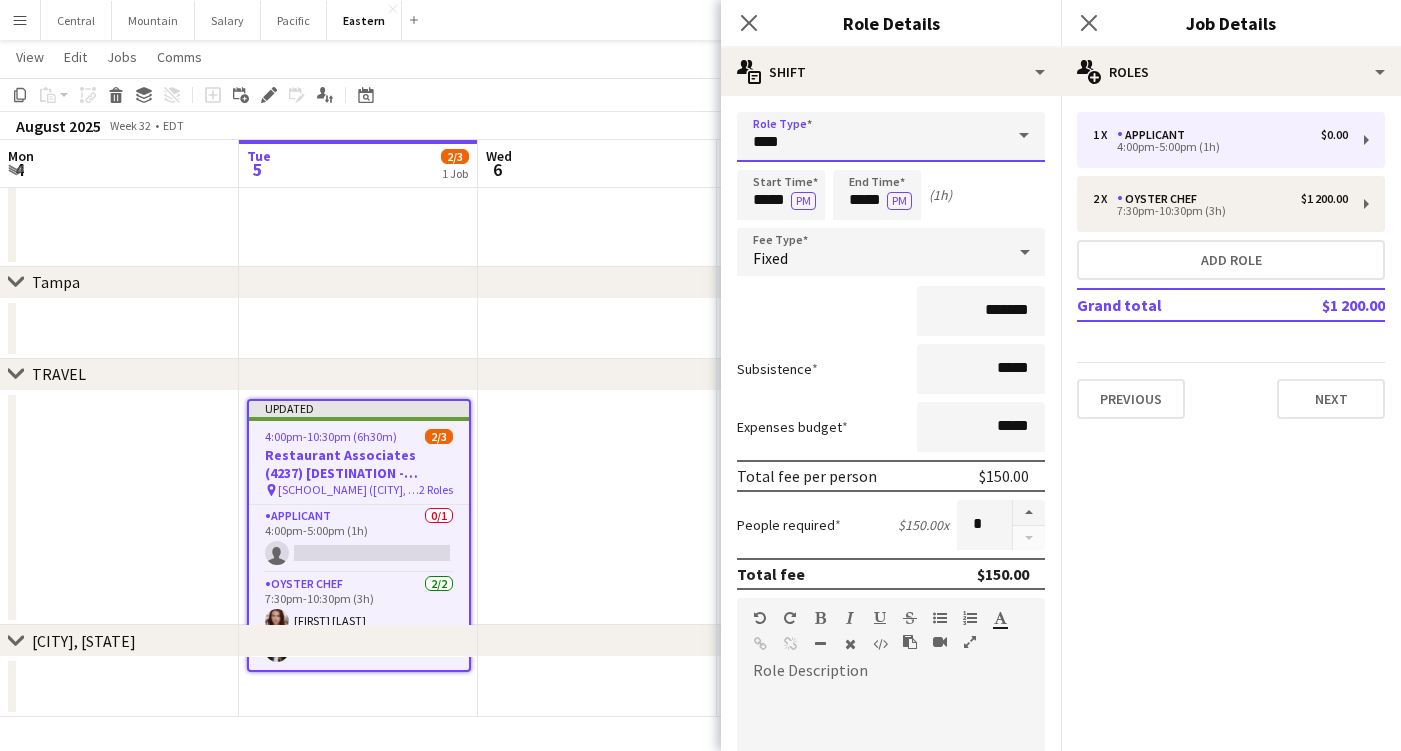 scroll, scrollTop: 599, scrollLeft: 0, axis: vertical 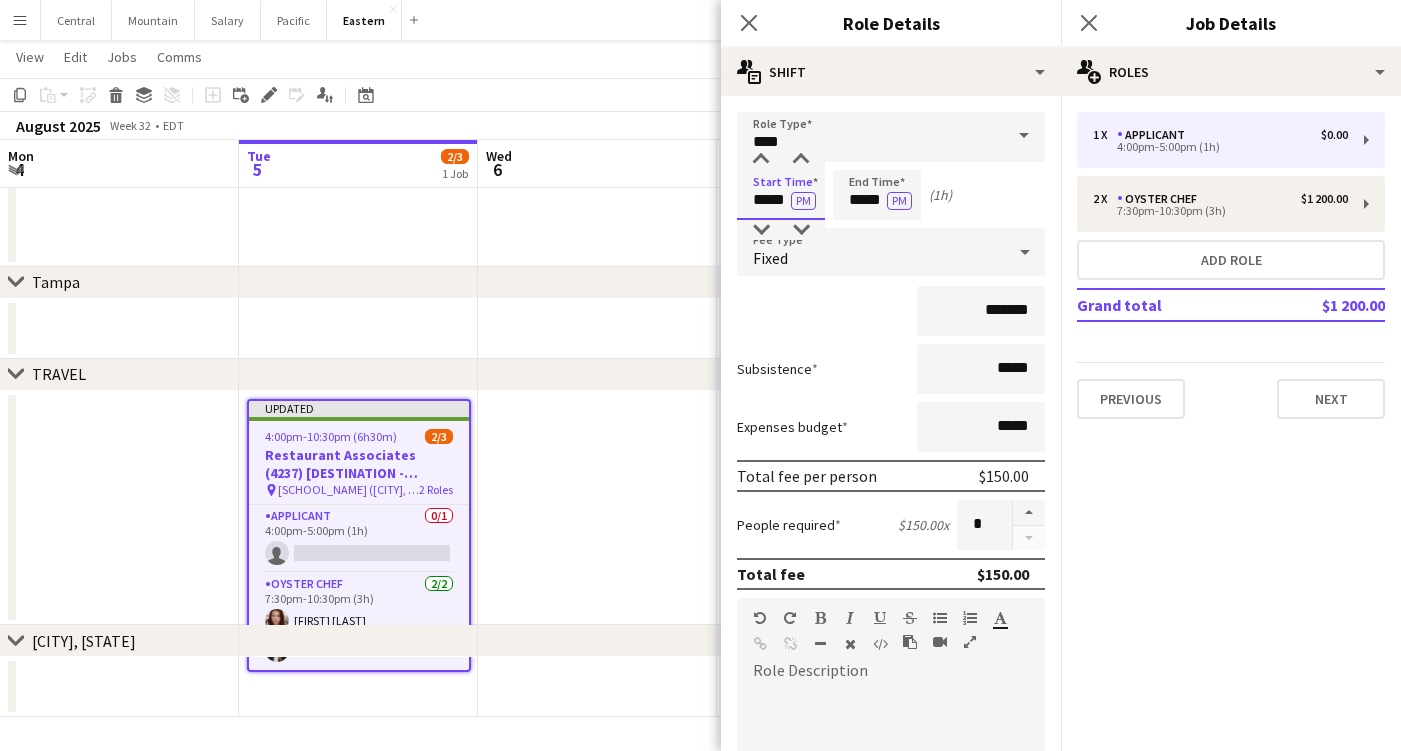 click on "*****" at bounding box center (781, 195) 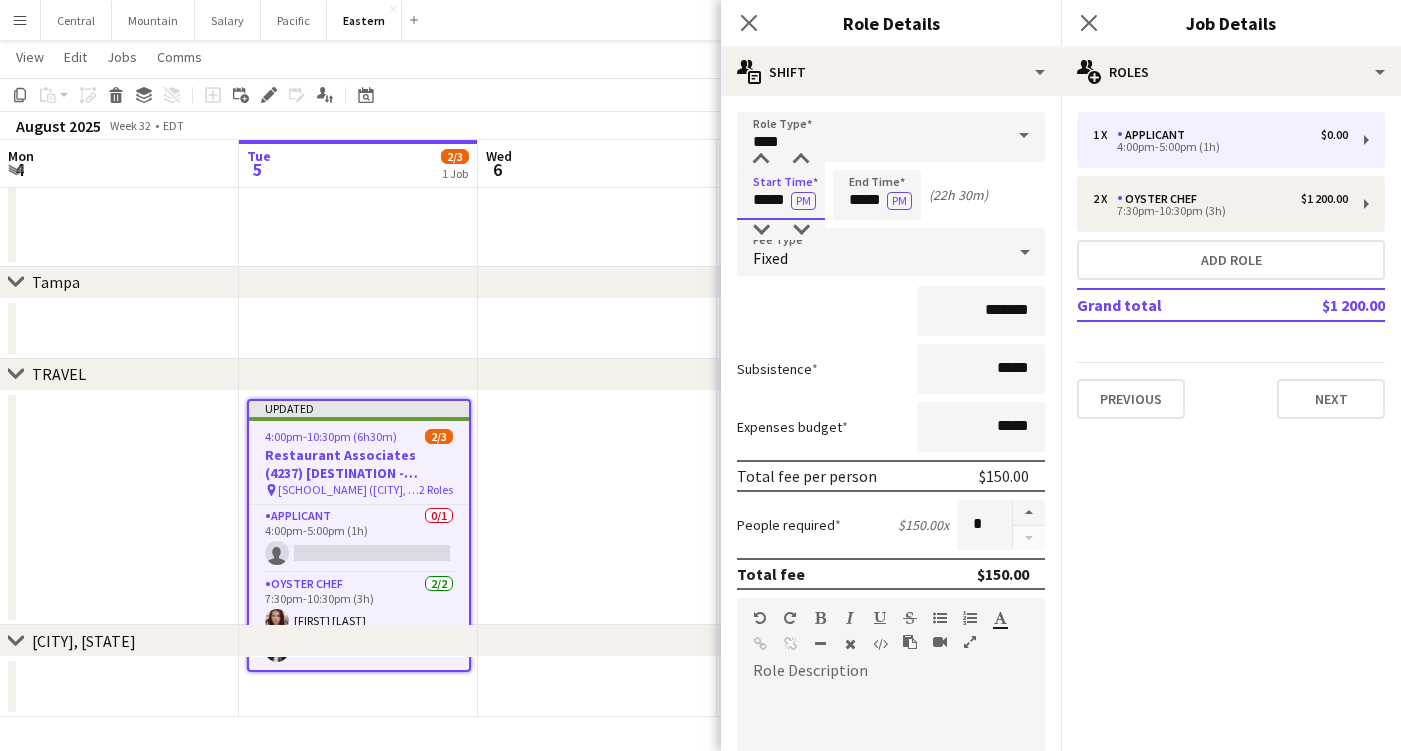 type on "*****" 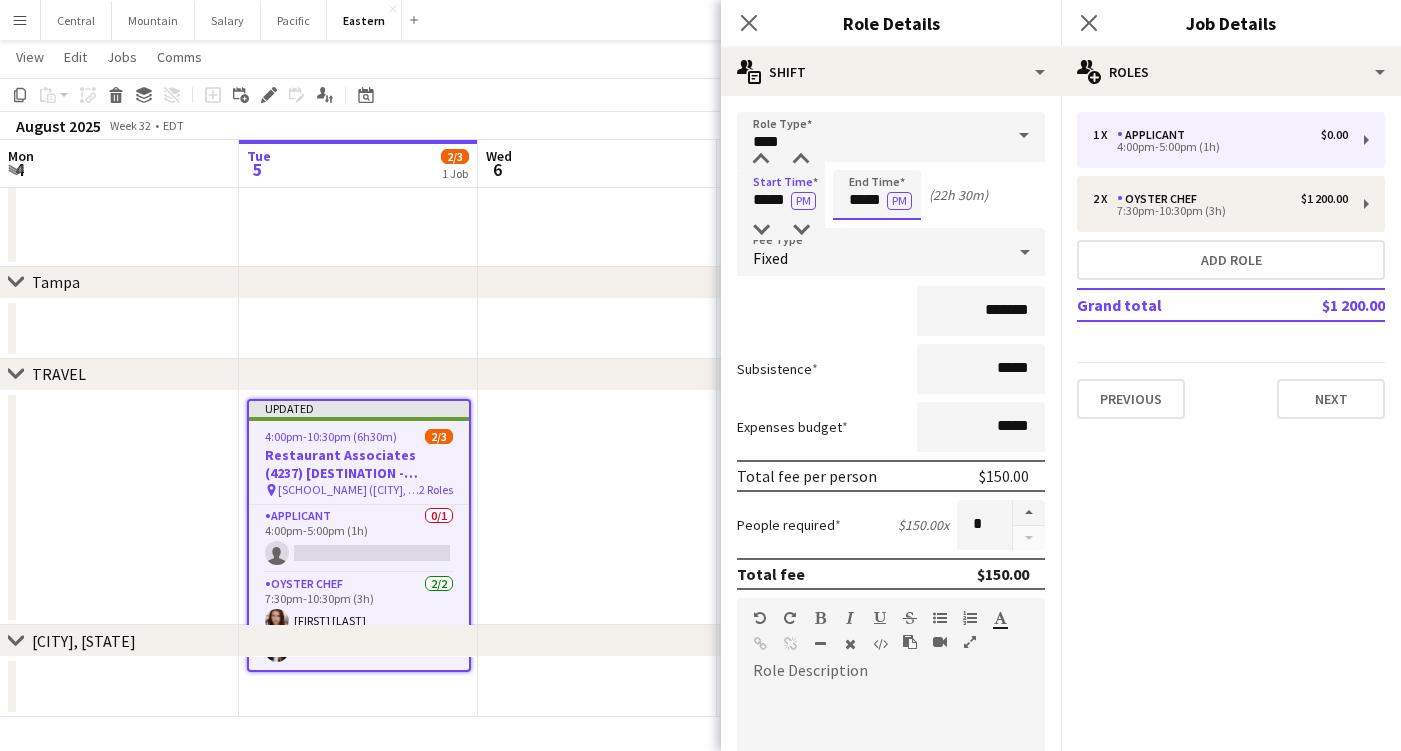 click on "*****" at bounding box center (877, 195) 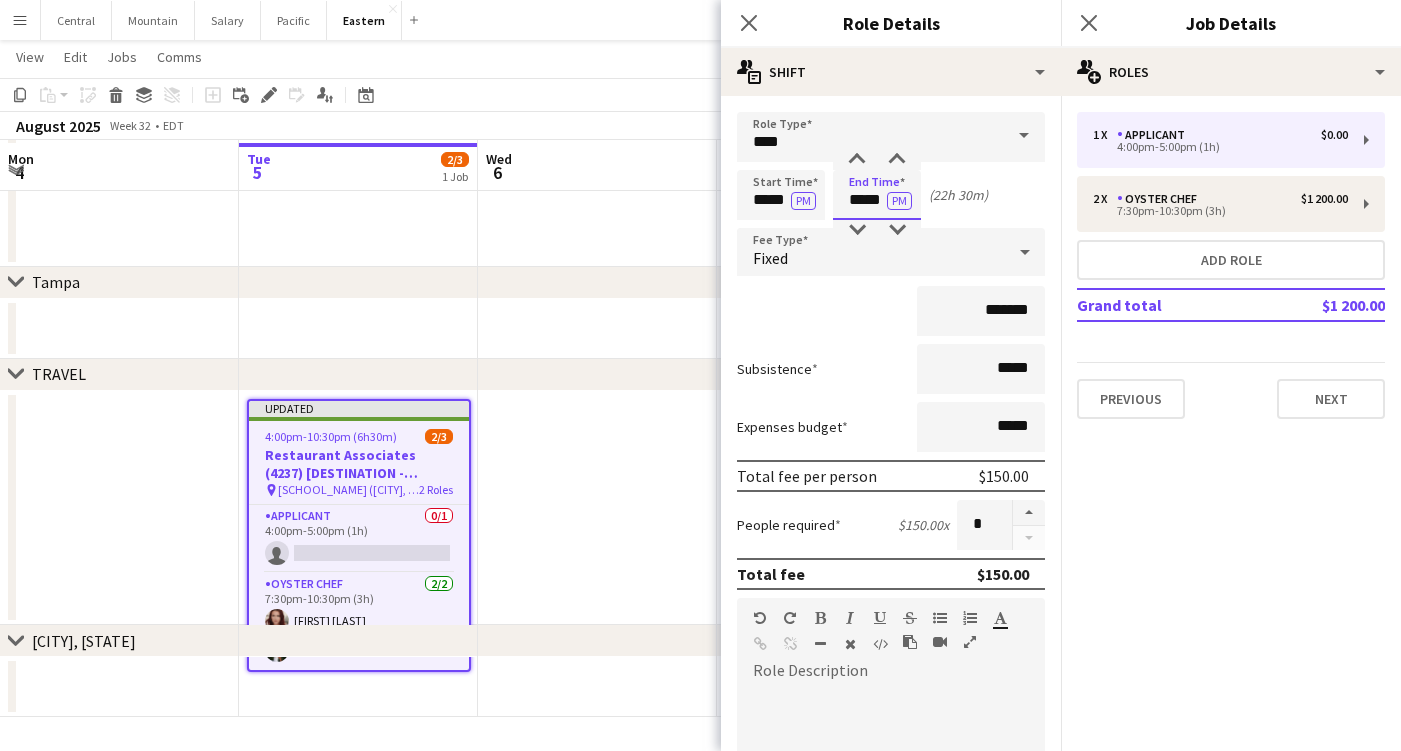 scroll, scrollTop: 599, scrollLeft: 0, axis: vertical 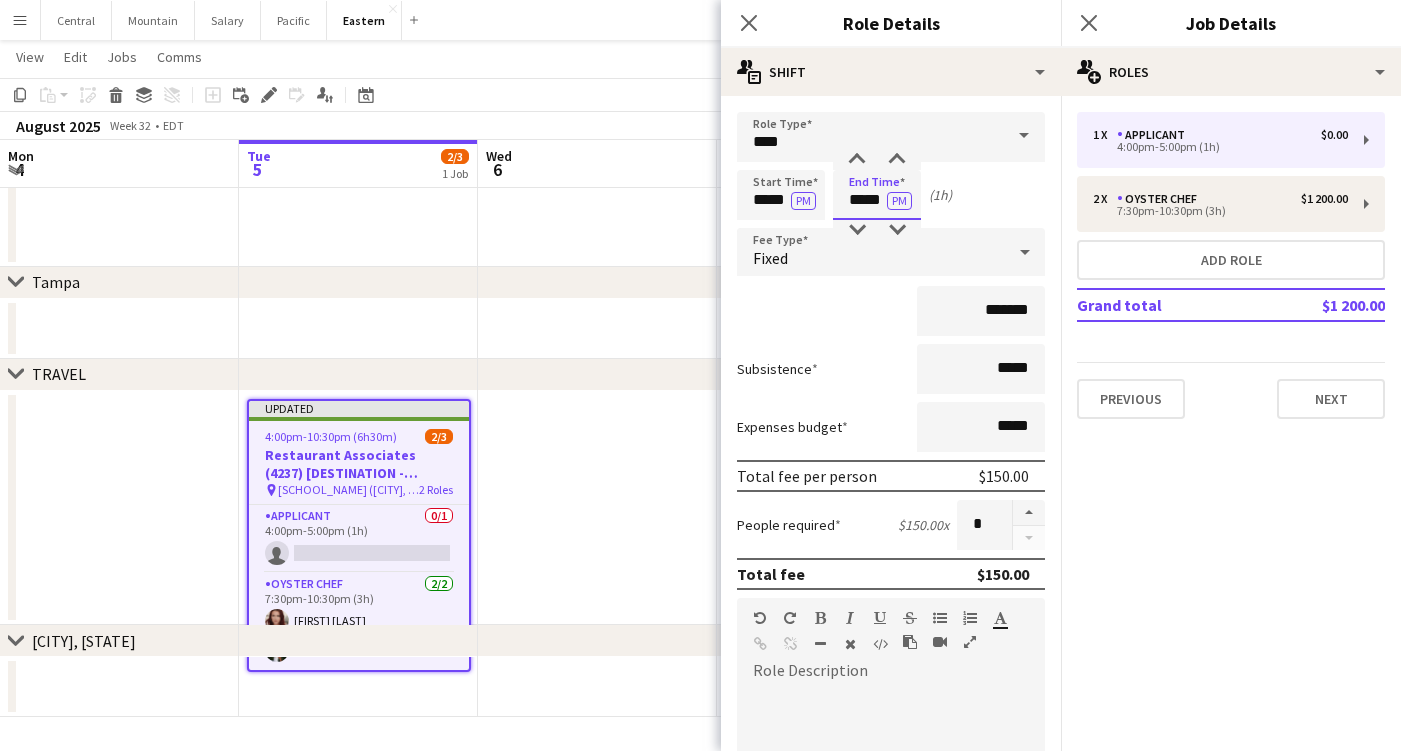 type on "*****" 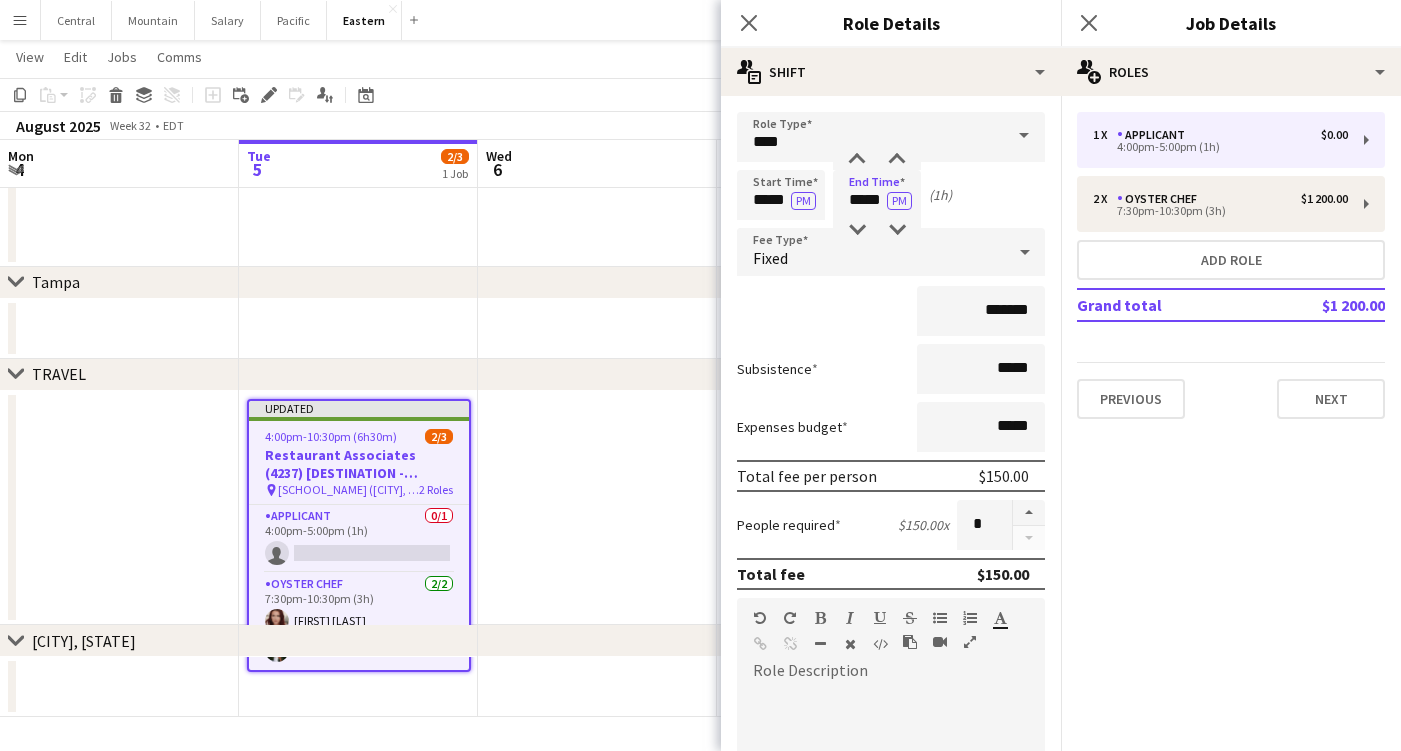 click on "*******" at bounding box center (891, 311) 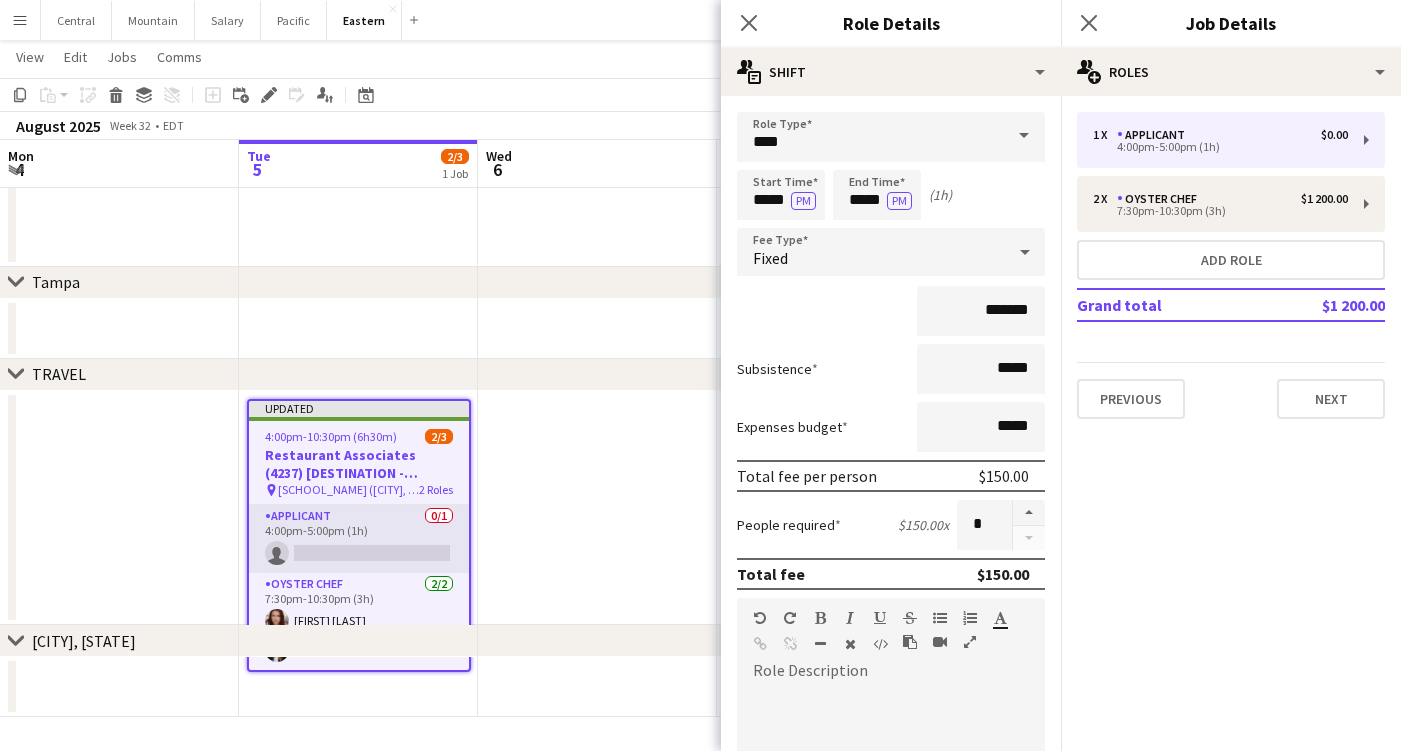 scroll, scrollTop: 0, scrollLeft: 0, axis: both 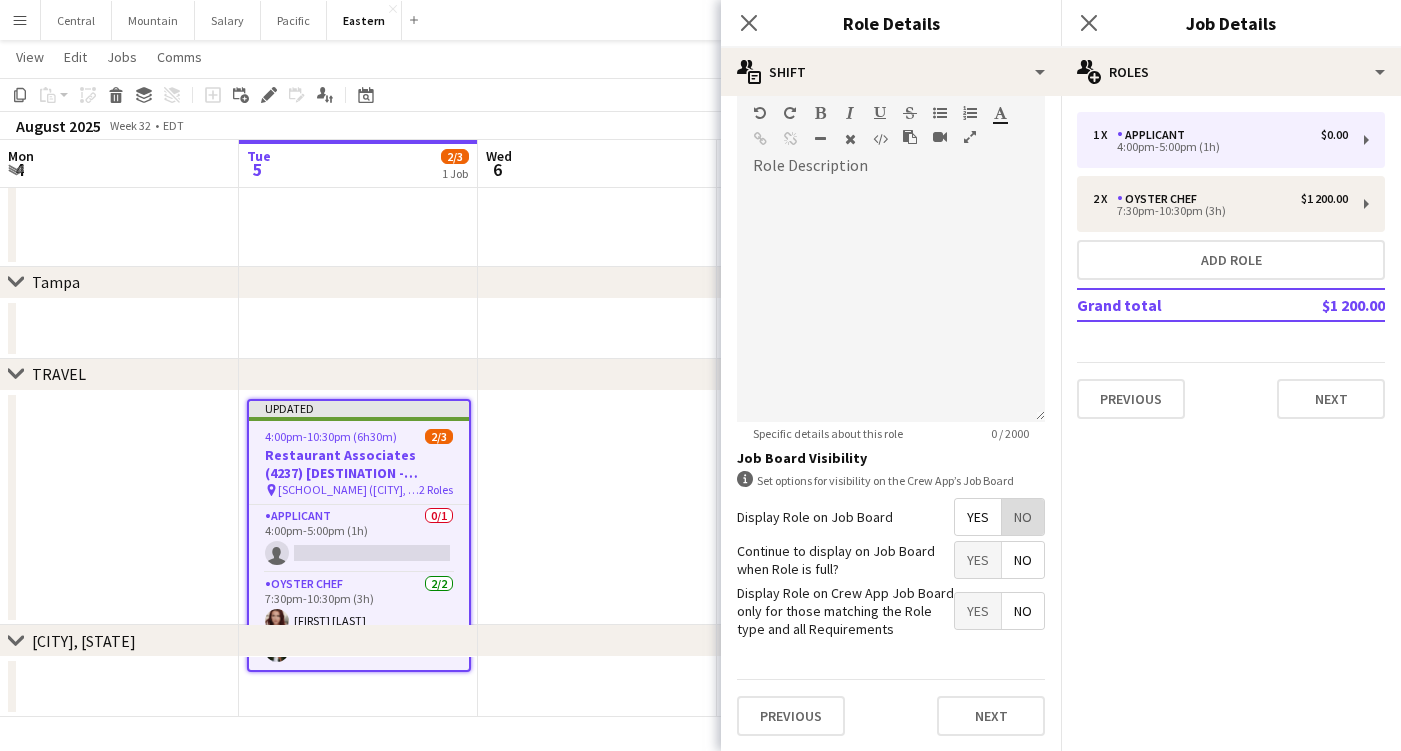 click on "No" at bounding box center (1023, 517) 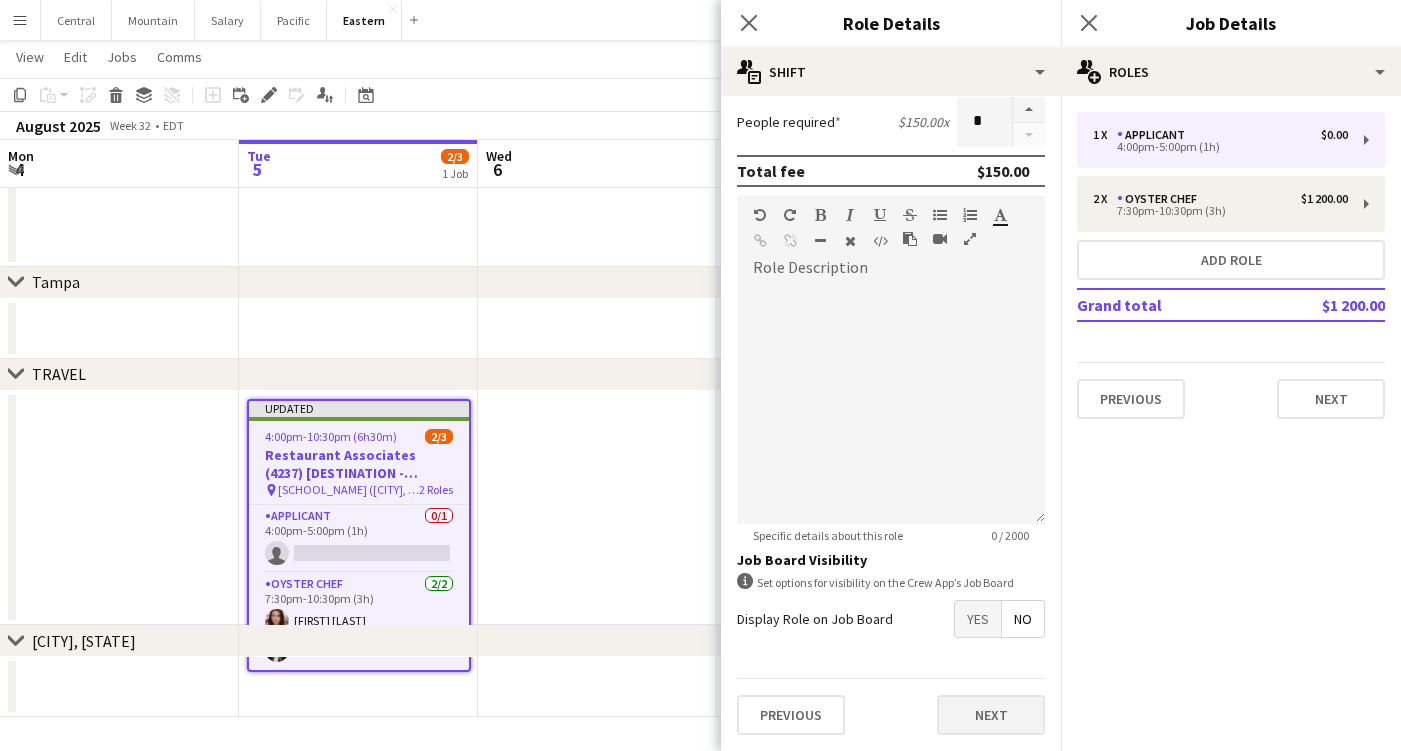 click on "Next" at bounding box center (991, 715) 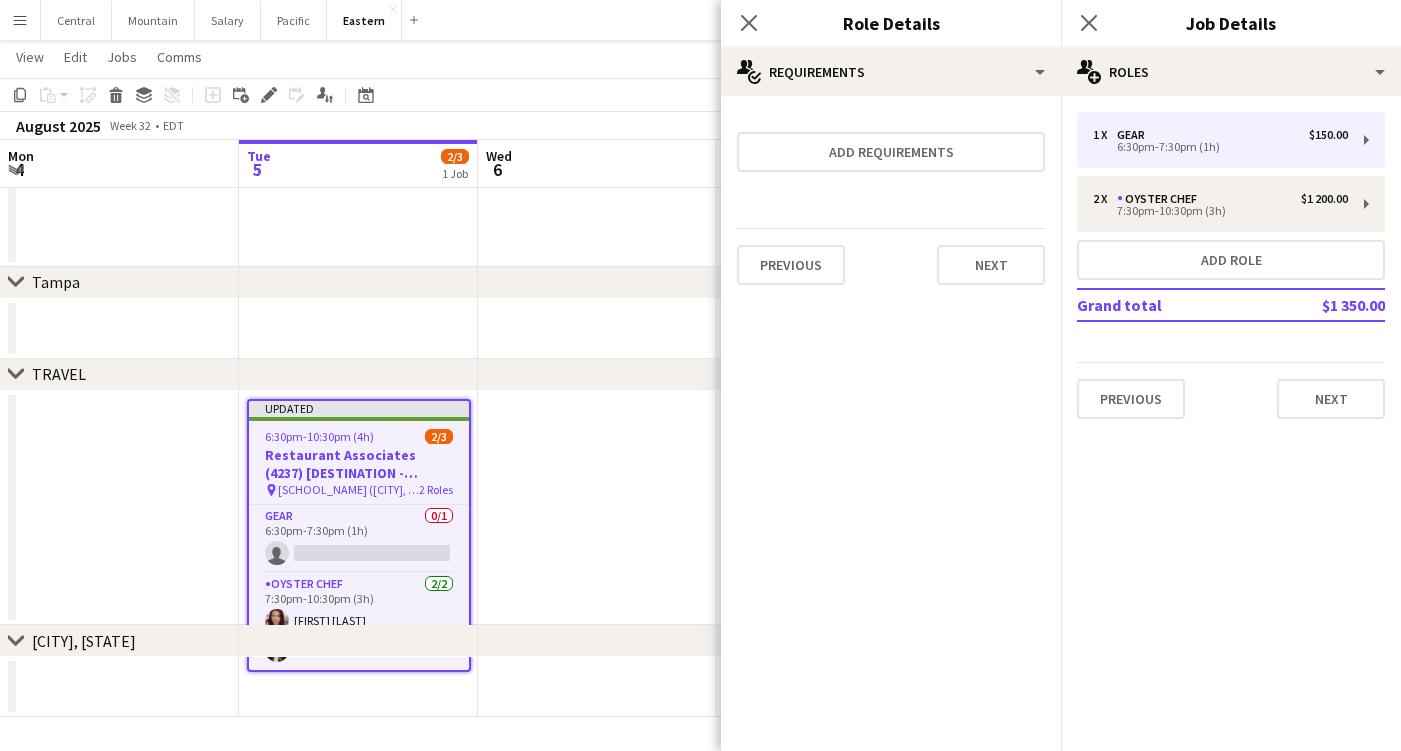 scroll, scrollTop: 0, scrollLeft: 0, axis: both 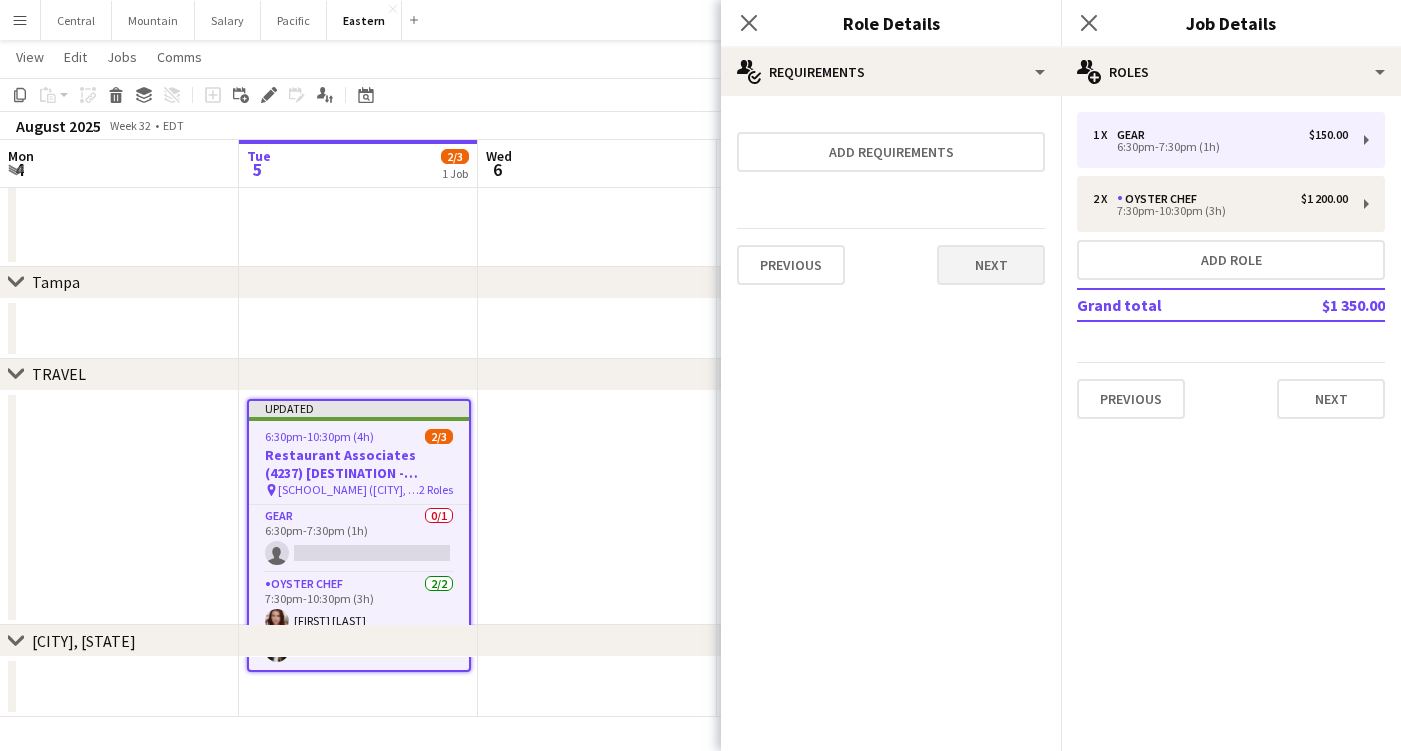 click on "Next" at bounding box center (991, 265) 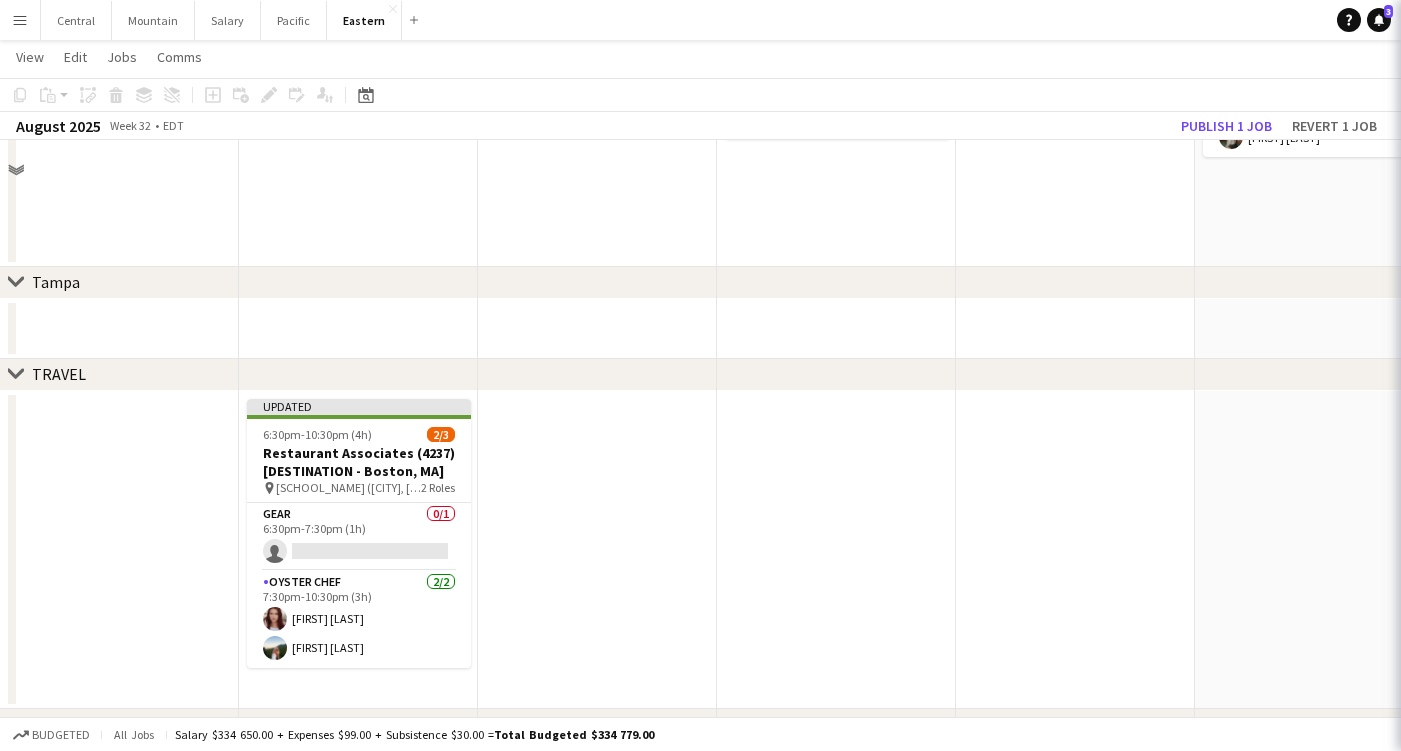scroll, scrollTop: 211, scrollLeft: 0, axis: vertical 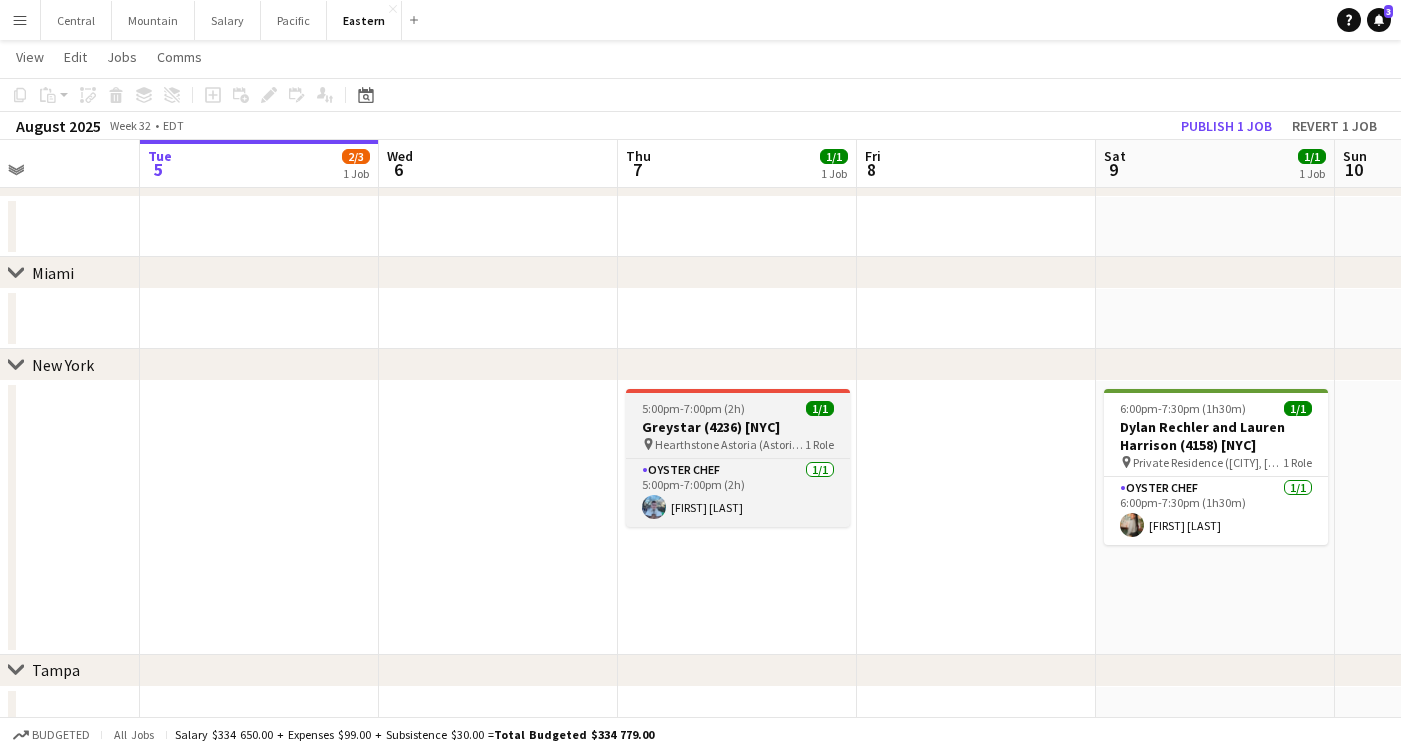 click on "Greystar (4236) [NYC]" at bounding box center [738, 427] 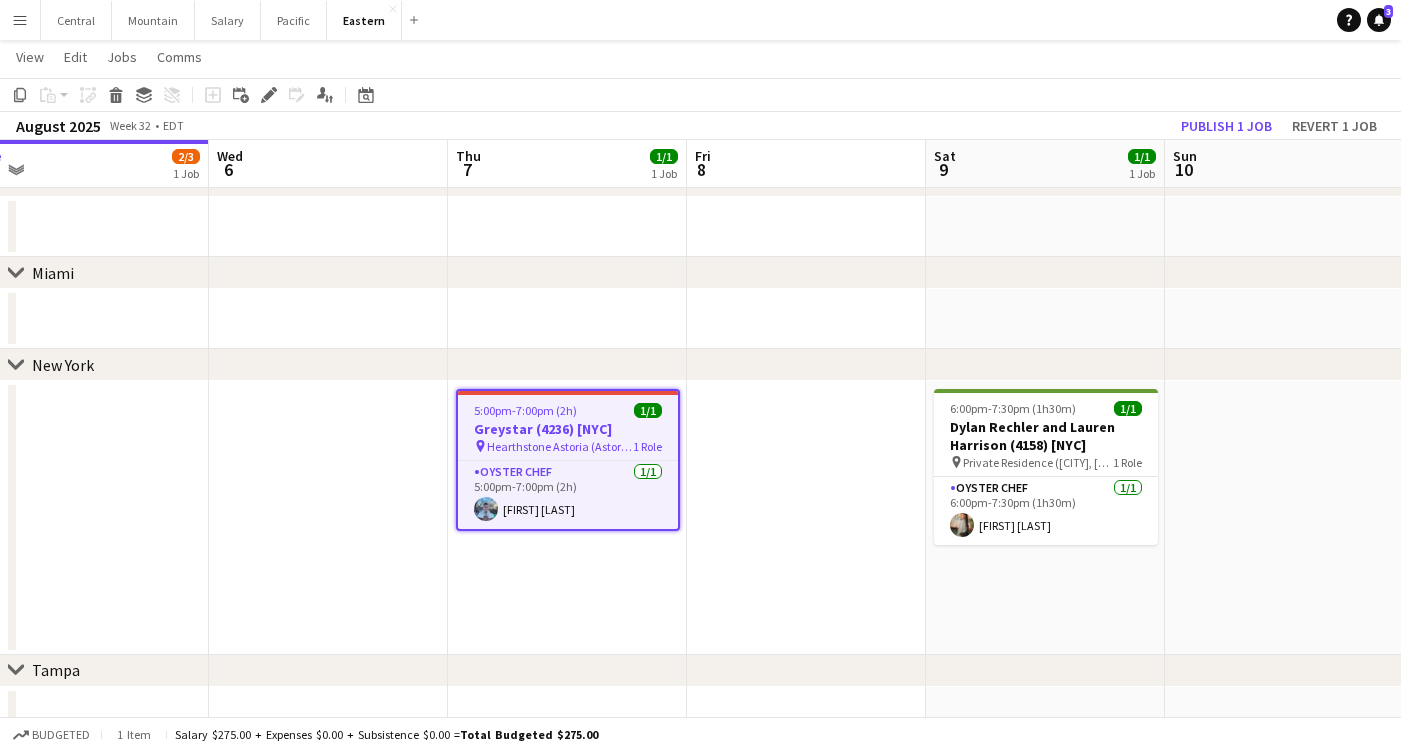 scroll, scrollTop: 0, scrollLeft: 751, axis: horizontal 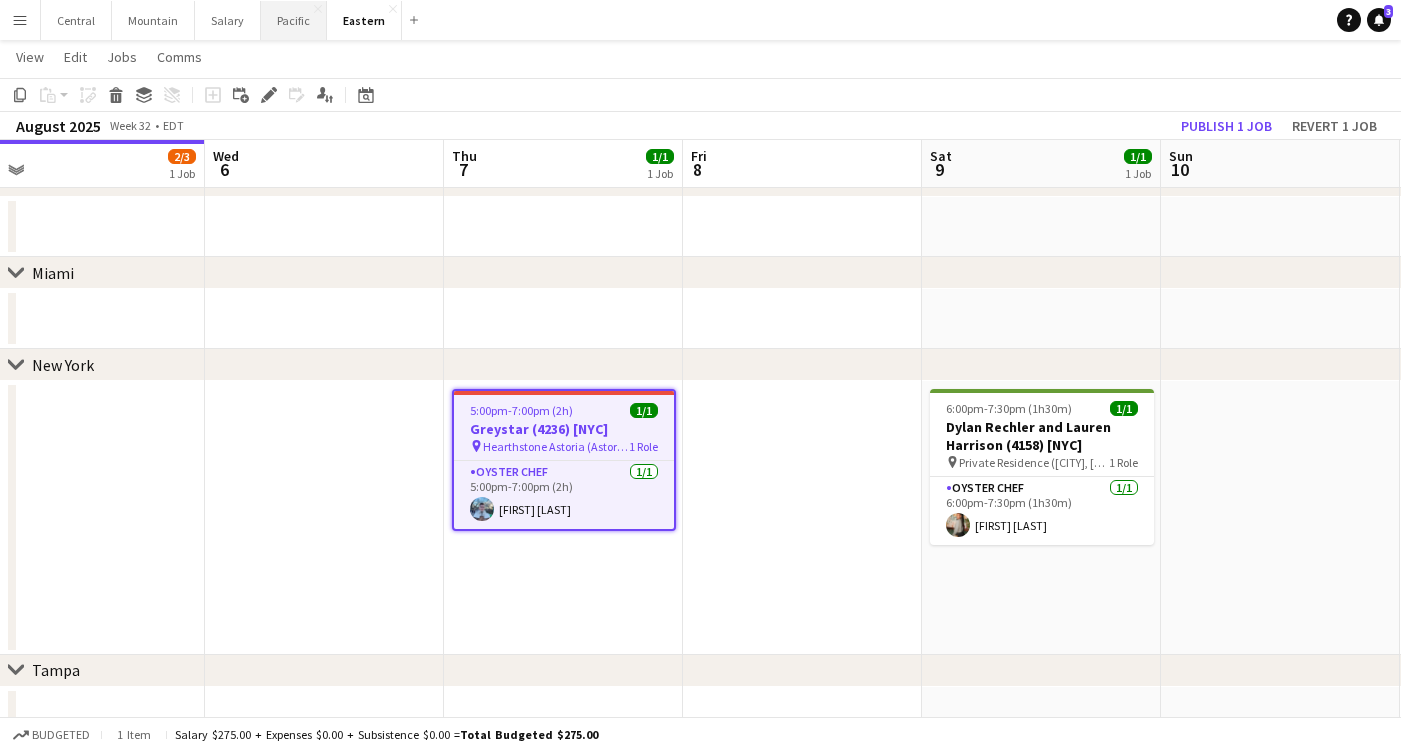 click on "Pacific
Close" at bounding box center [294, 20] 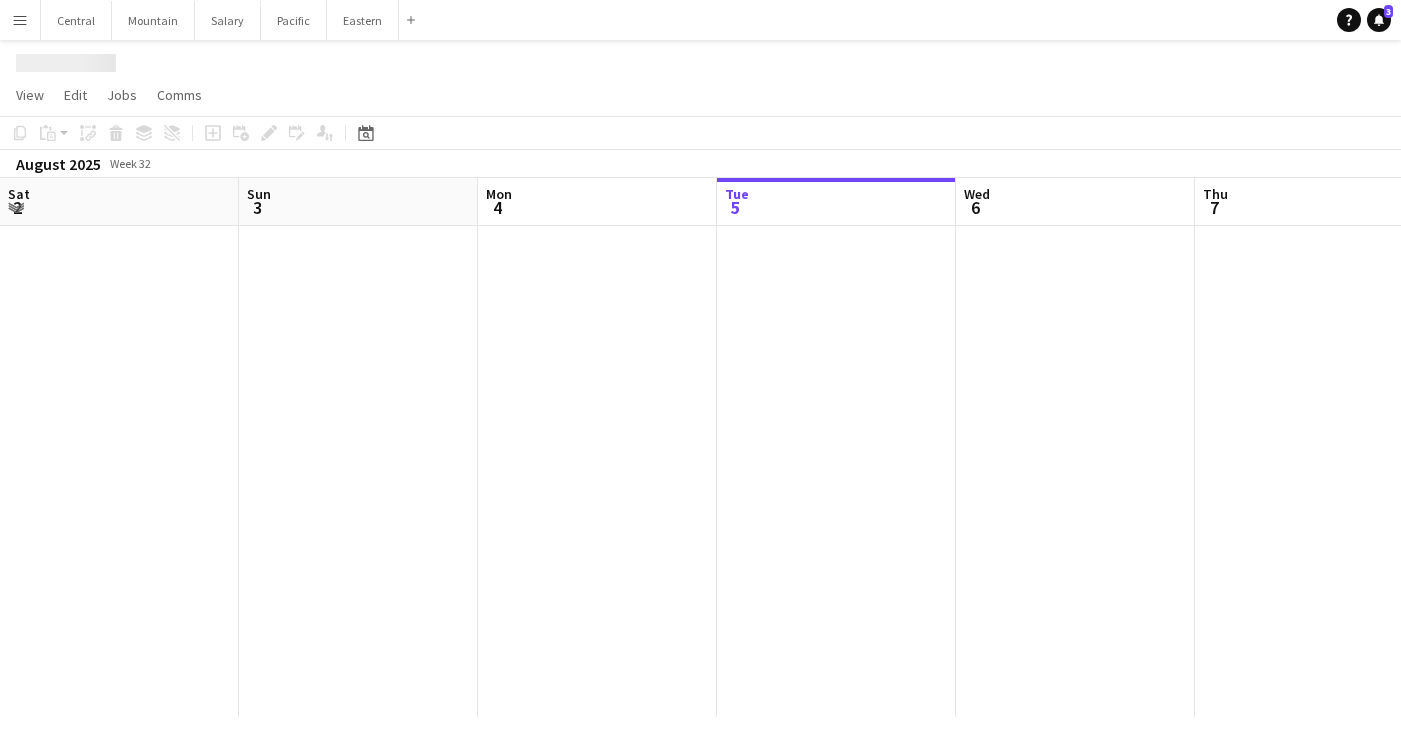 scroll, scrollTop: 0, scrollLeft: 0, axis: both 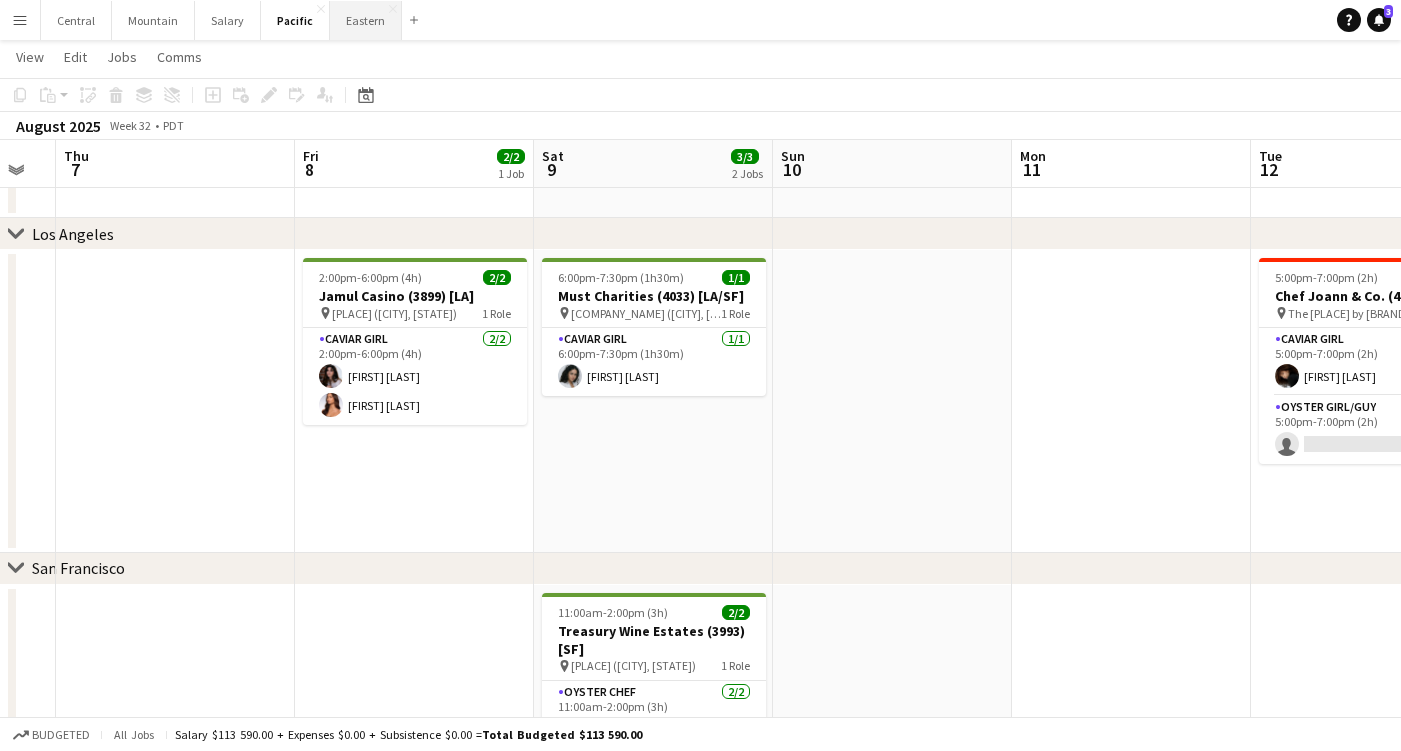 click on "Eastern
Close" at bounding box center [366, 20] 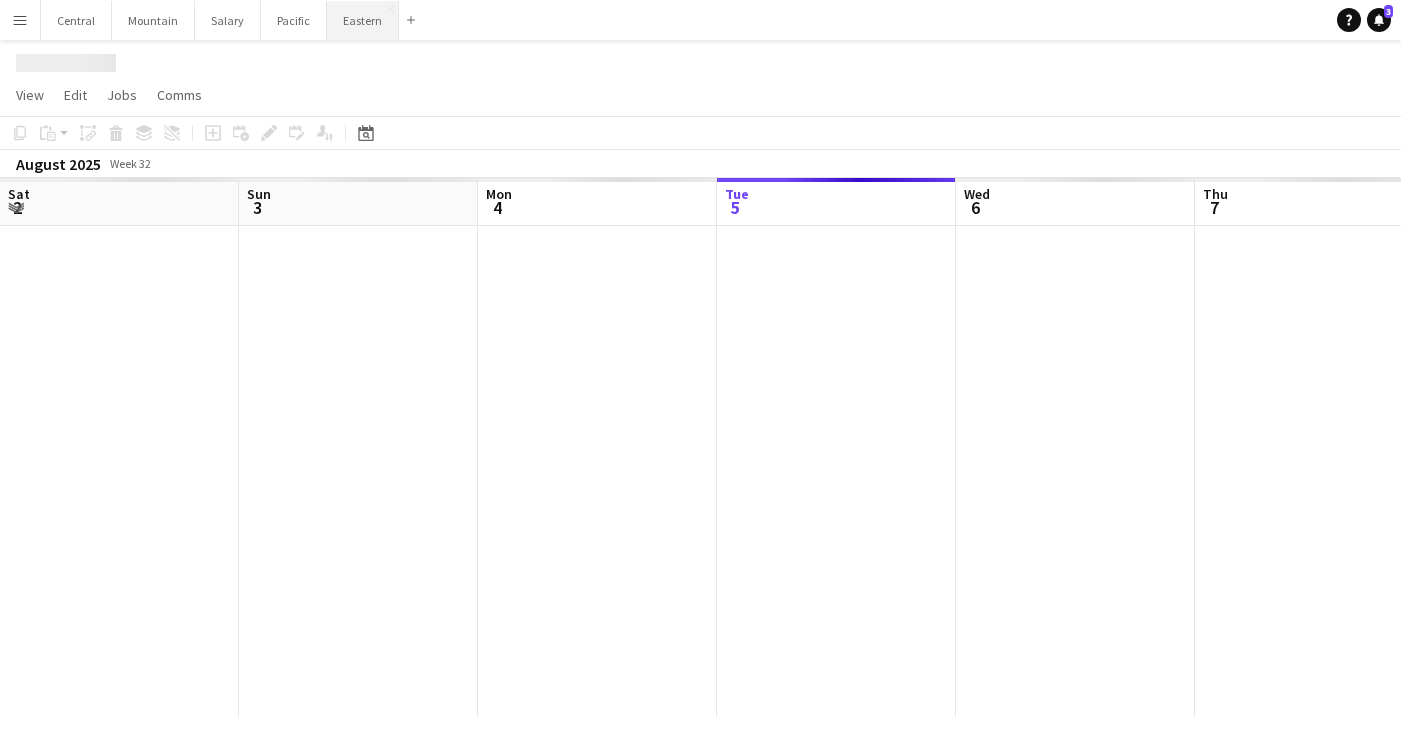 scroll, scrollTop: 0, scrollLeft: 0, axis: both 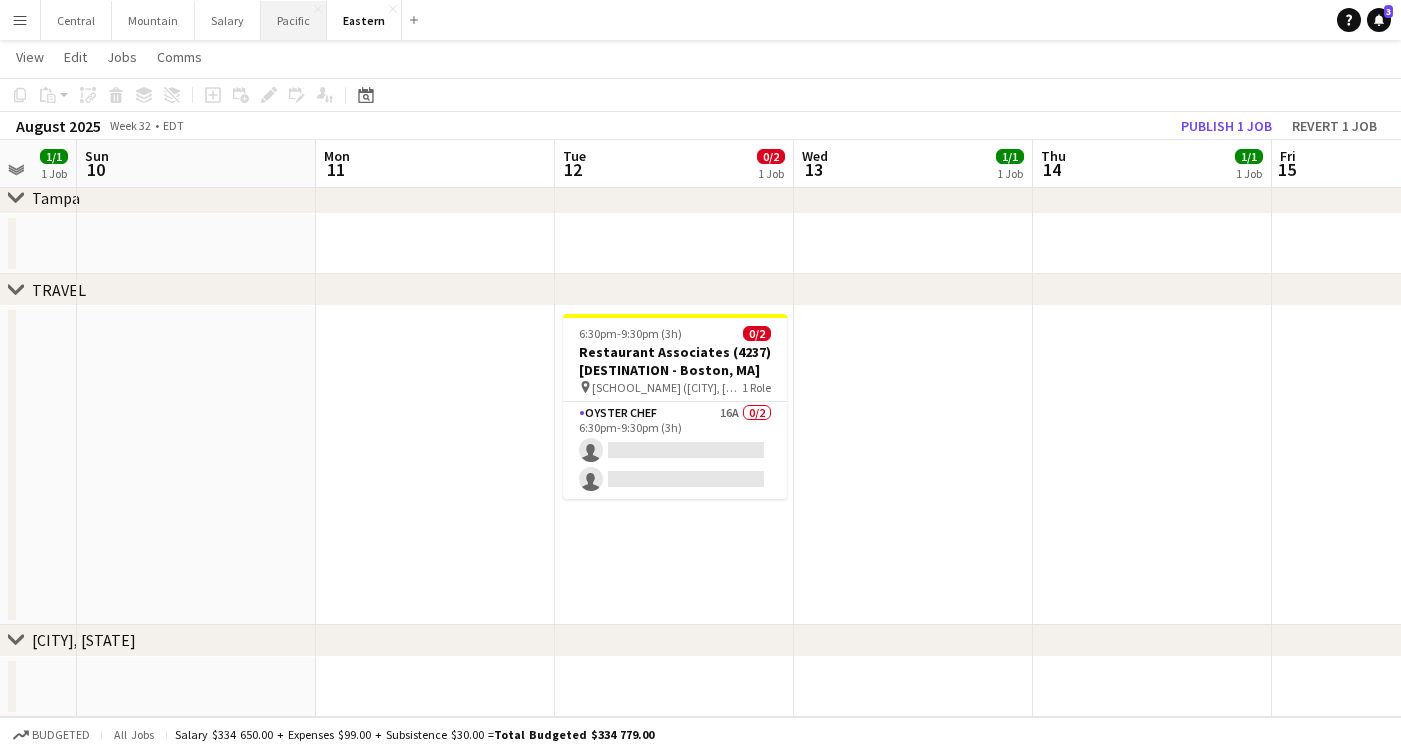 click on "Pacific
Close" at bounding box center [294, 20] 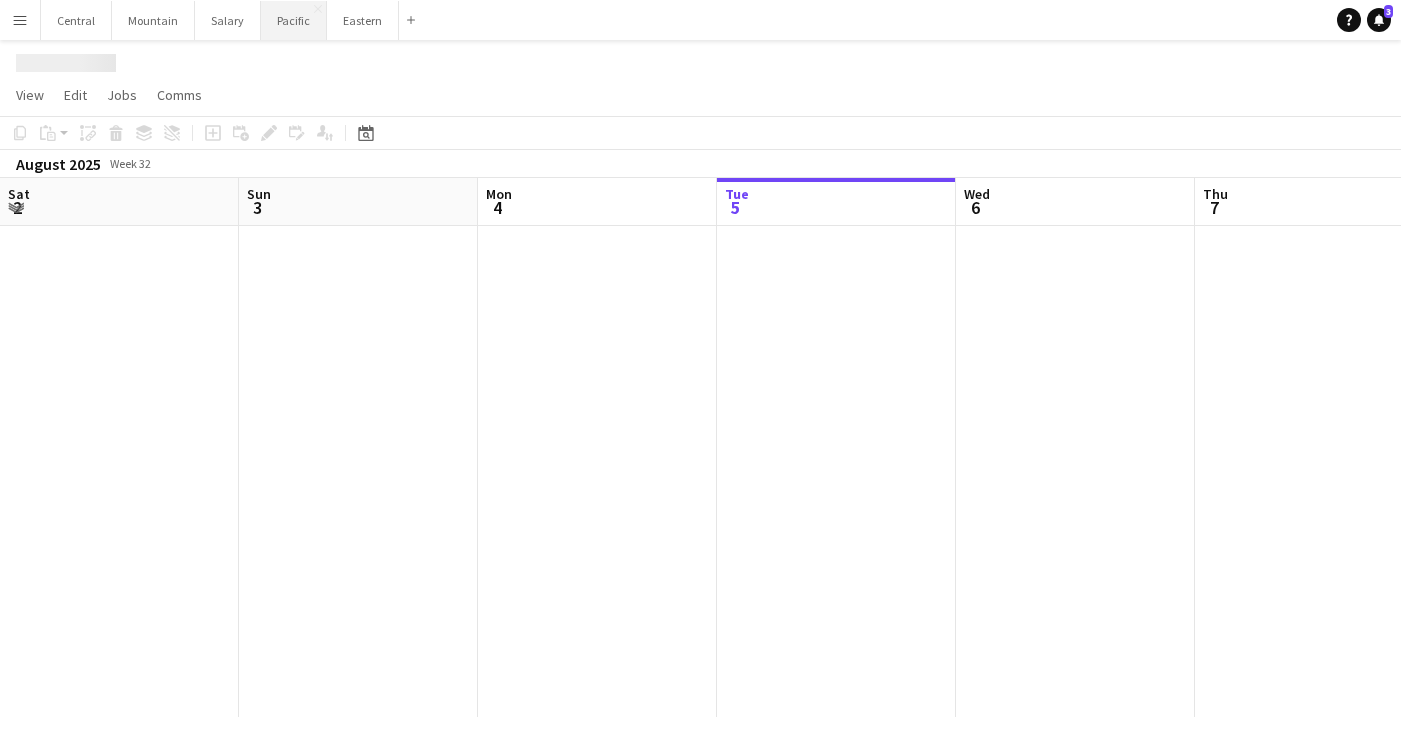scroll, scrollTop: 0, scrollLeft: 0, axis: both 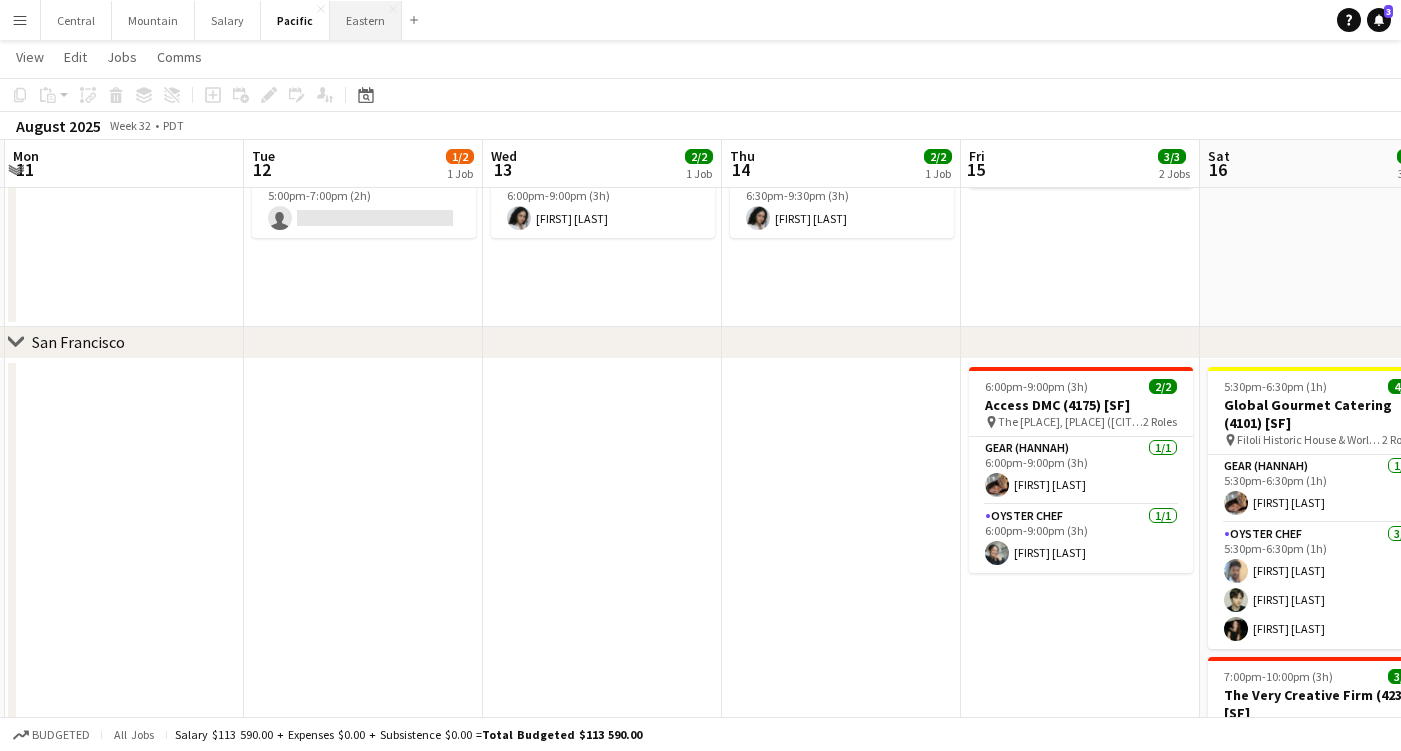 click on "Eastern
Close" at bounding box center [366, 20] 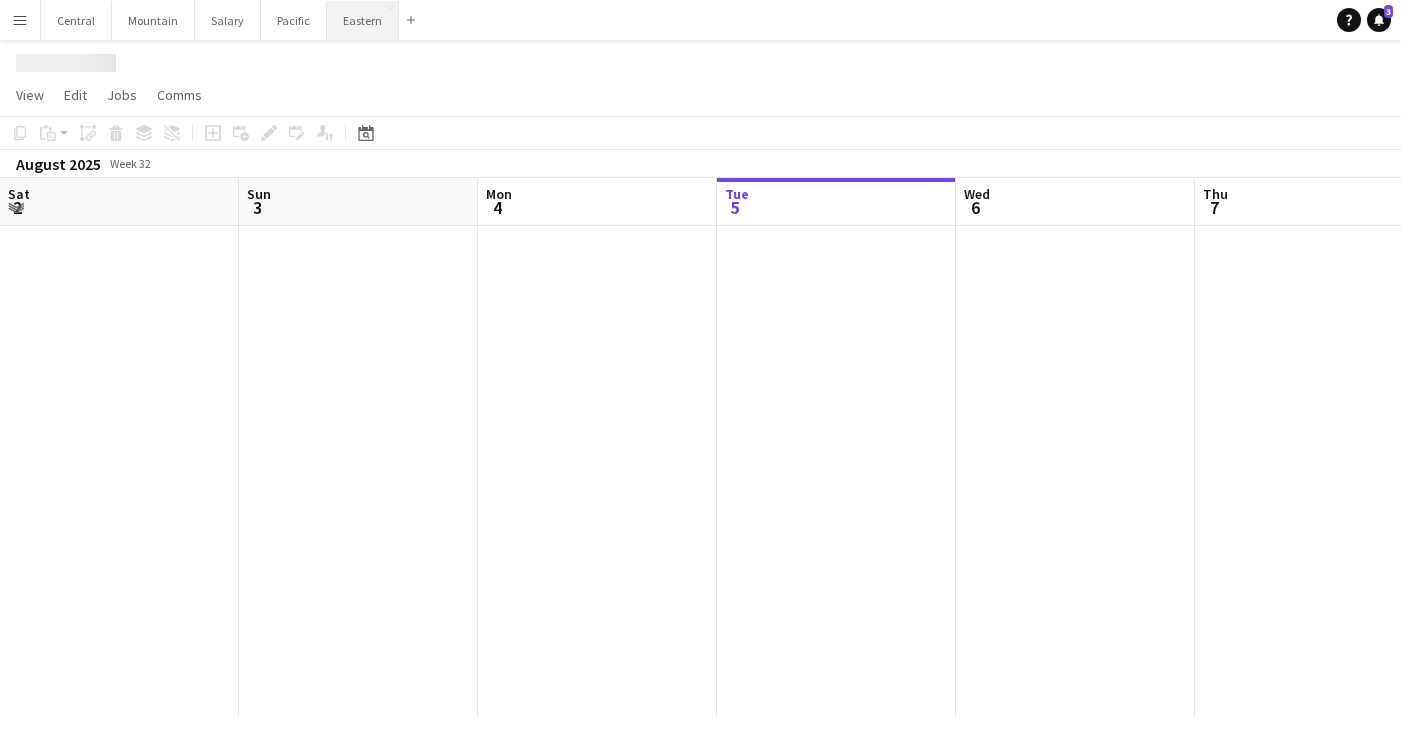 scroll, scrollTop: 0, scrollLeft: 0, axis: both 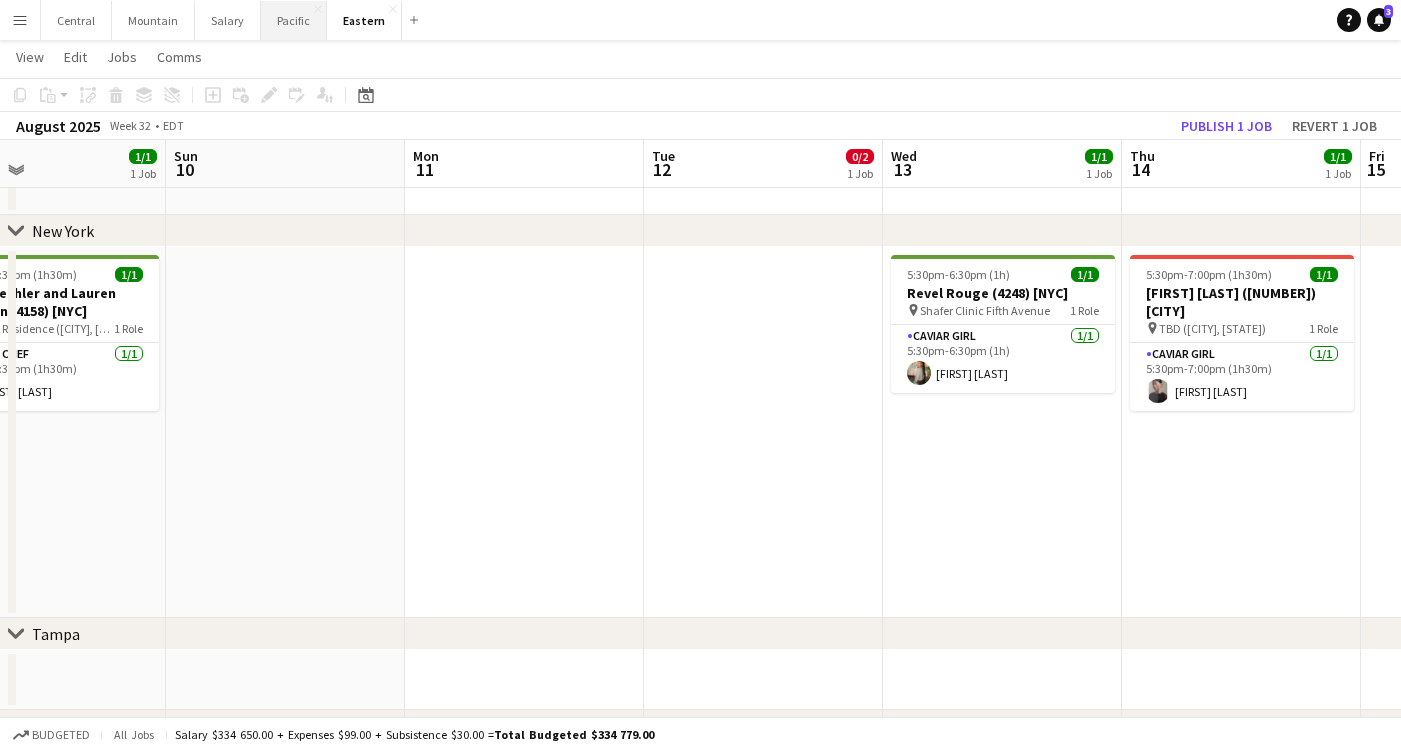 click on "Pacific
Close" at bounding box center (294, 20) 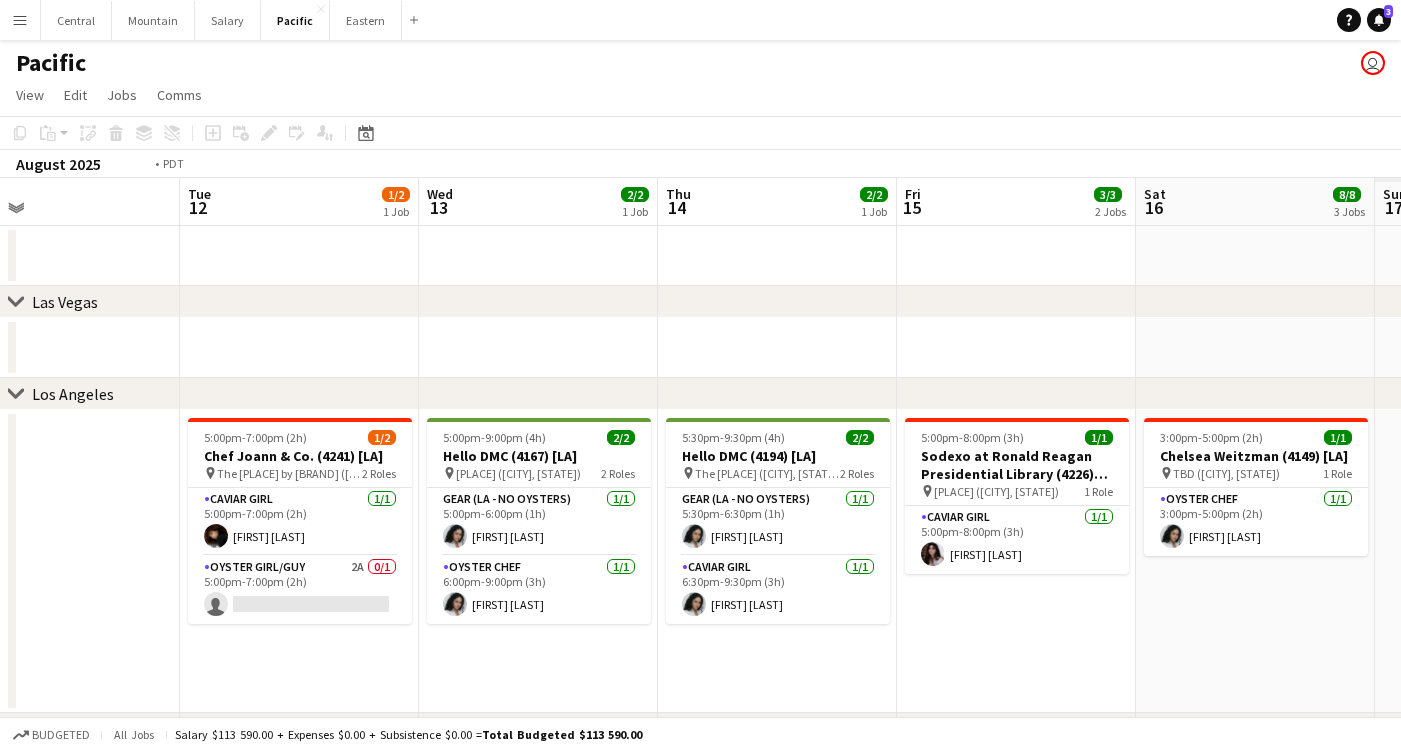 scroll, scrollTop: 0, scrollLeft: 629, axis: horizontal 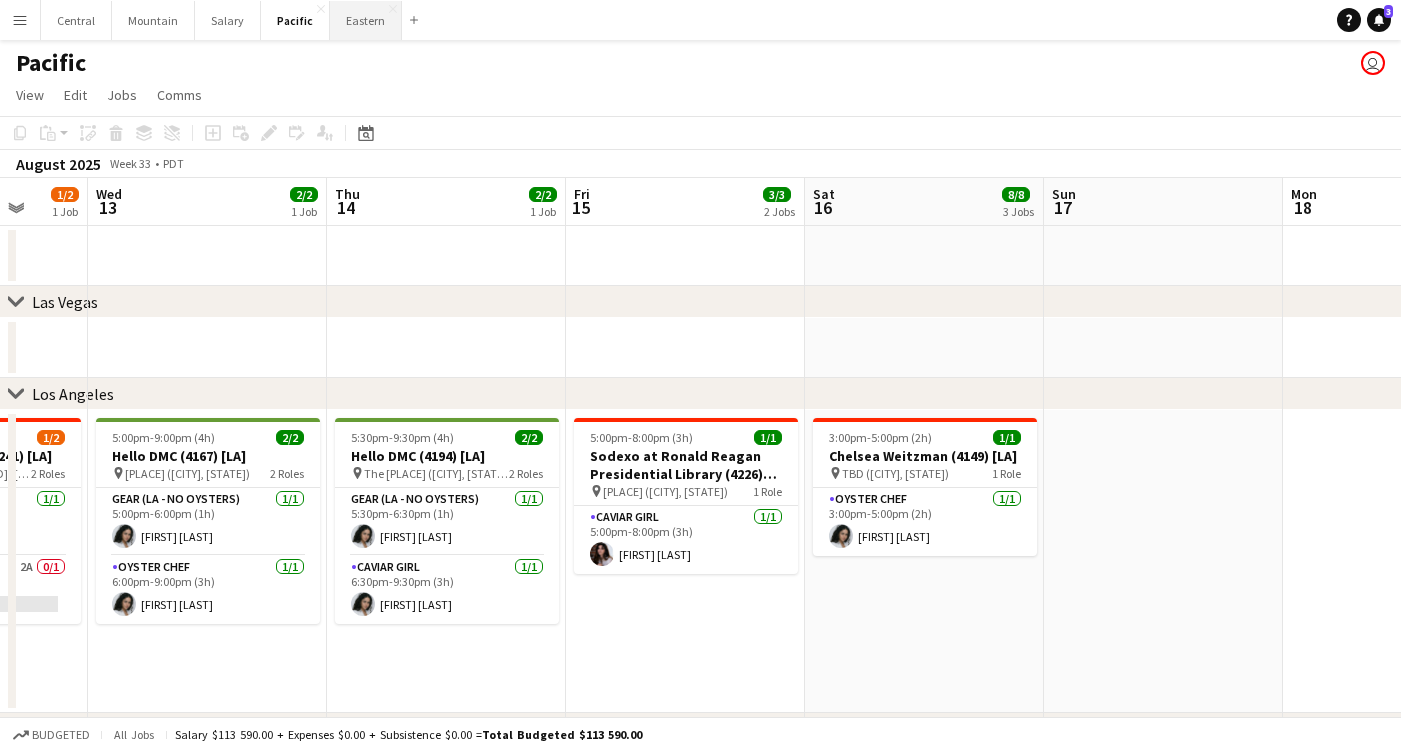 click on "Eastern
Close" at bounding box center (366, 20) 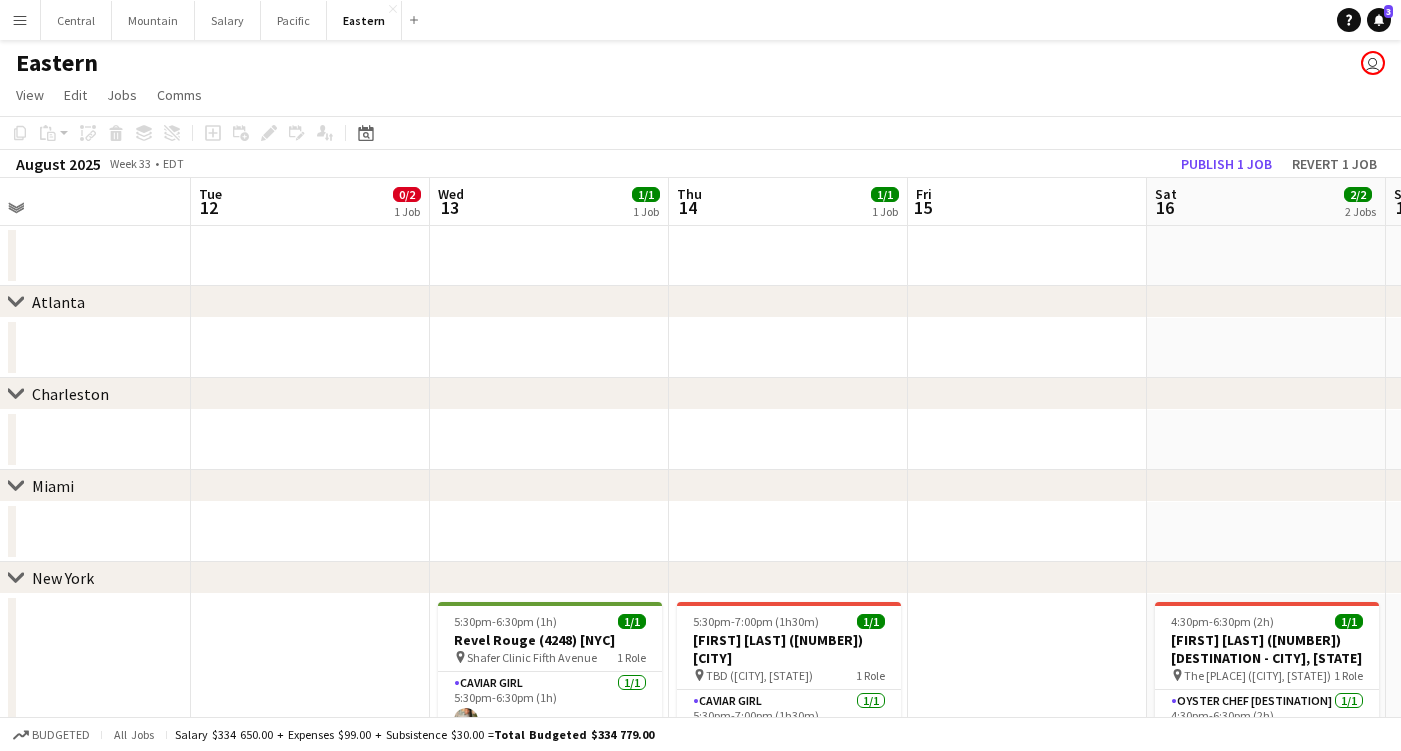 scroll, scrollTop: 0, scrollLeft: 813, axis: horizontal 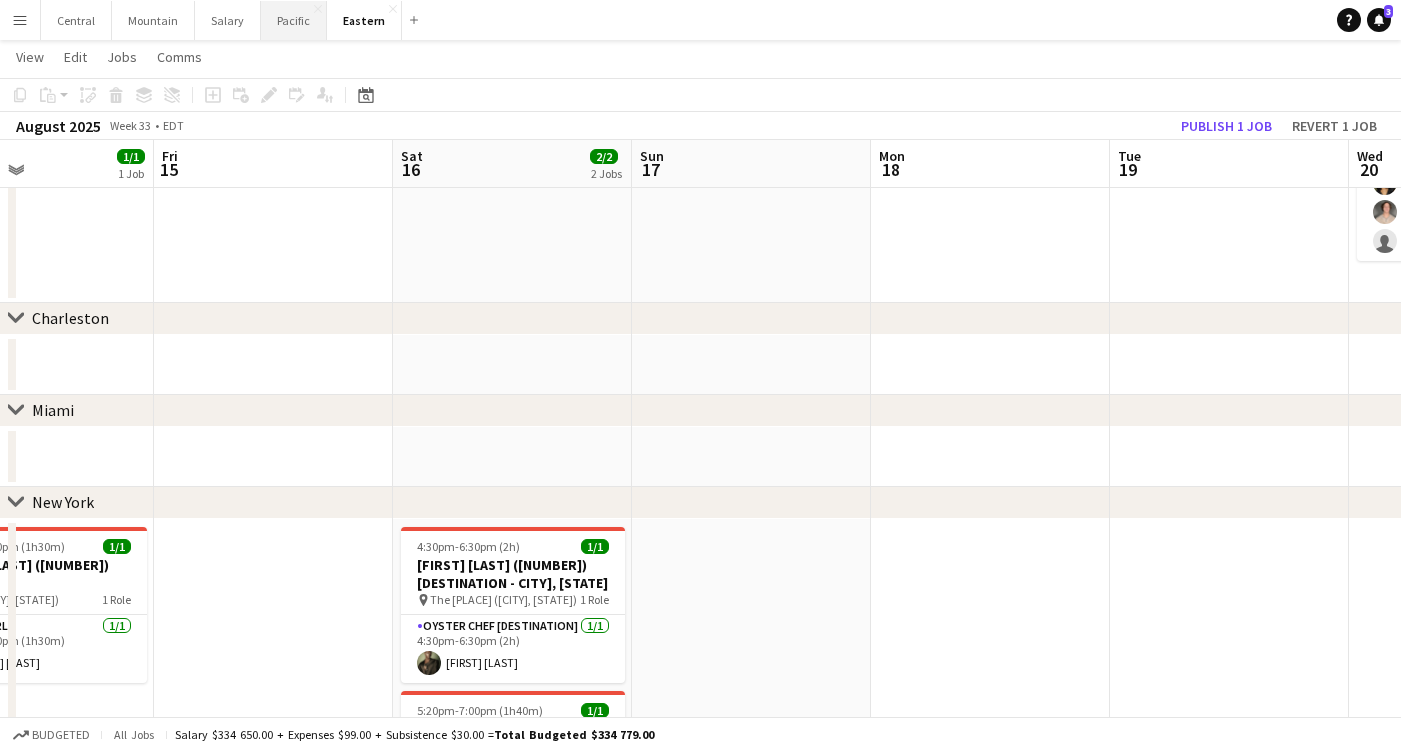 click on "Pacific
Close" at bounding box center (294, 20) 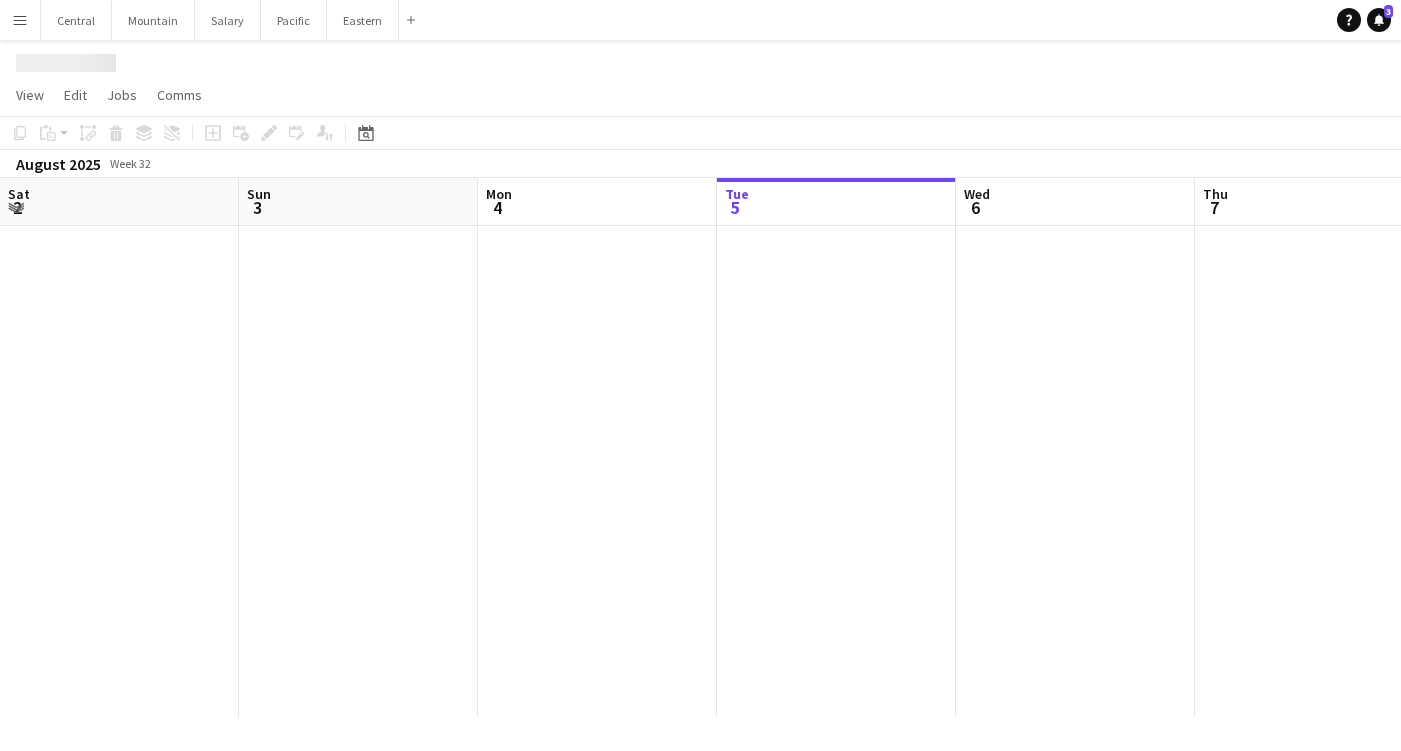 scroll, scrollTop: 0, scrollLeft: 0, axis: both 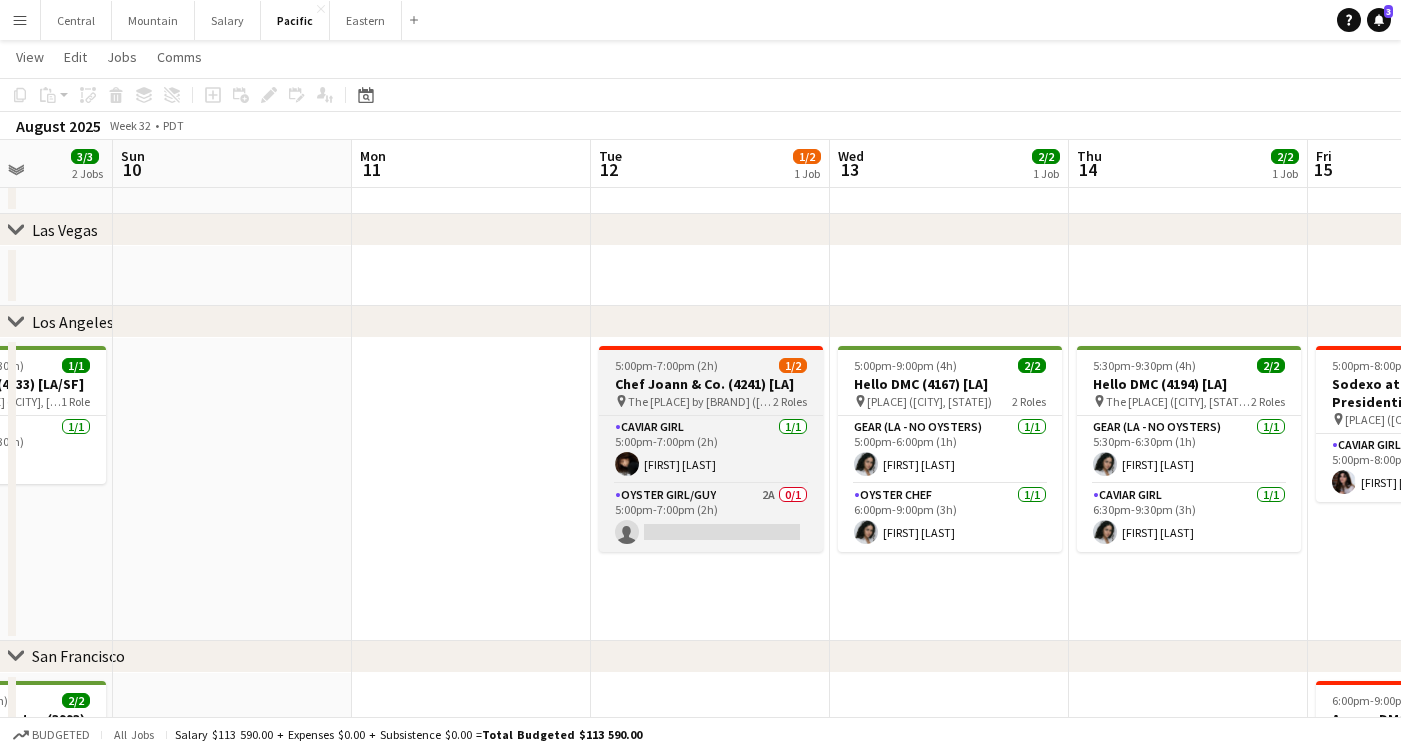 click on "[NAME] ([CITY], [STATE])" at bounding box center (700, 401) 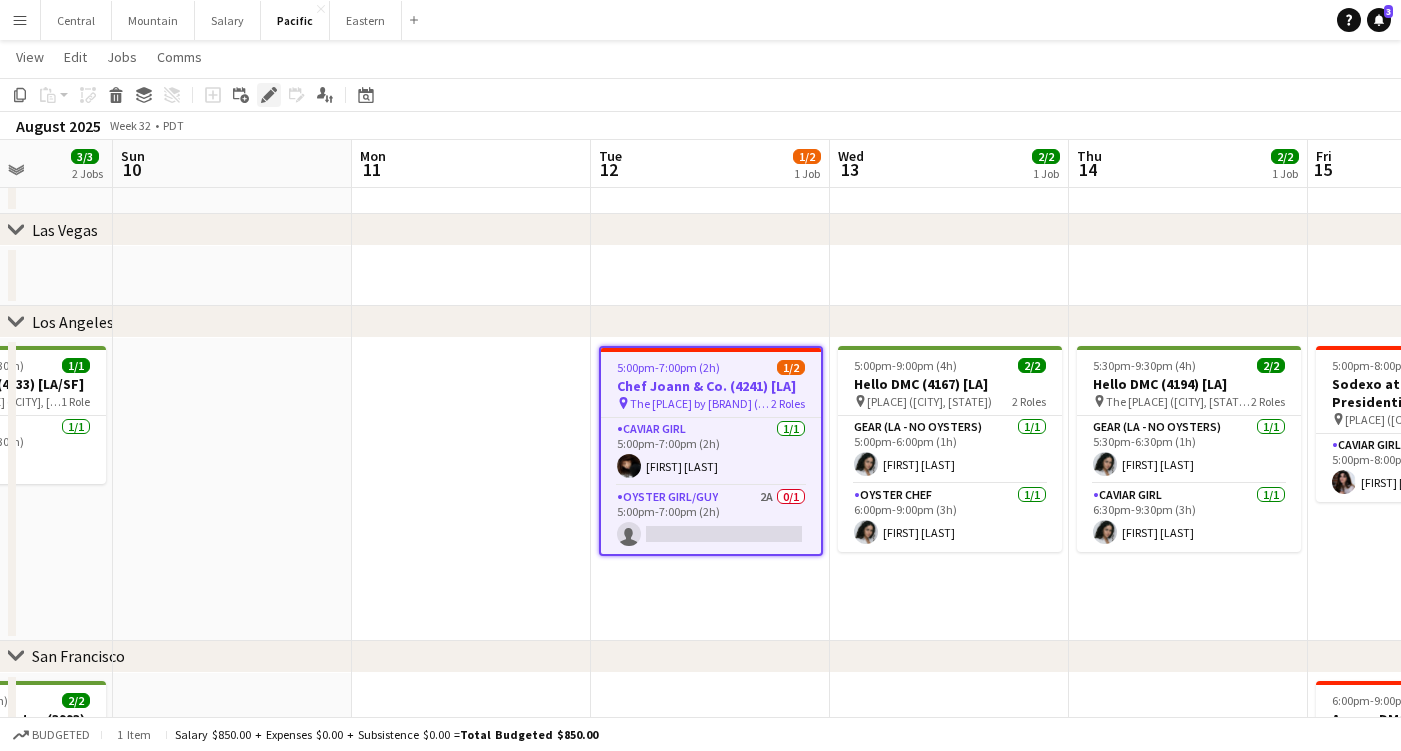 click on "Edit" 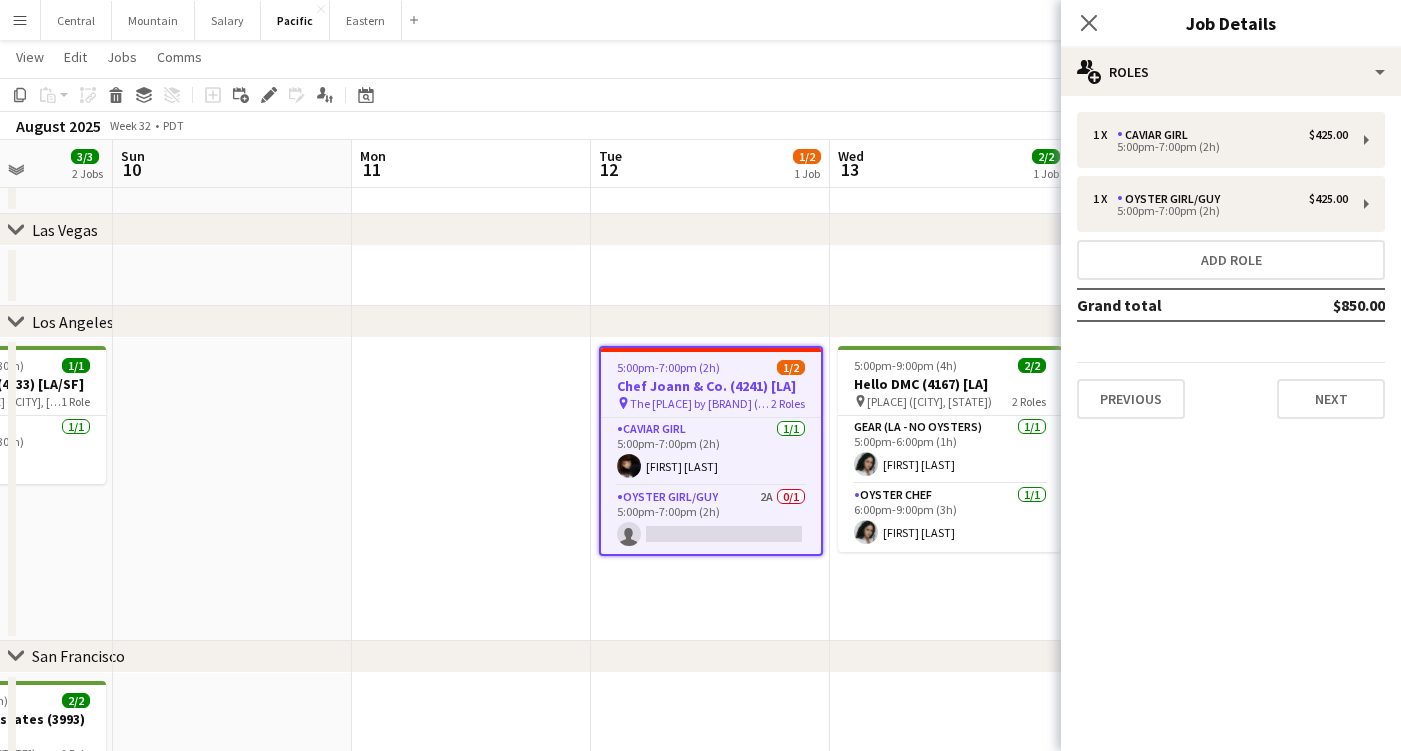 click on "1 x   Caviar Girl   $425.00   5:00pm-7:00pm (2h)   1 x   Oyster Girl/Guy   $425.00   5:00pm-7:00pm (2h)   Add role   Grand total   $850.00   Previous   Next" at bounding box center (1231, 265) 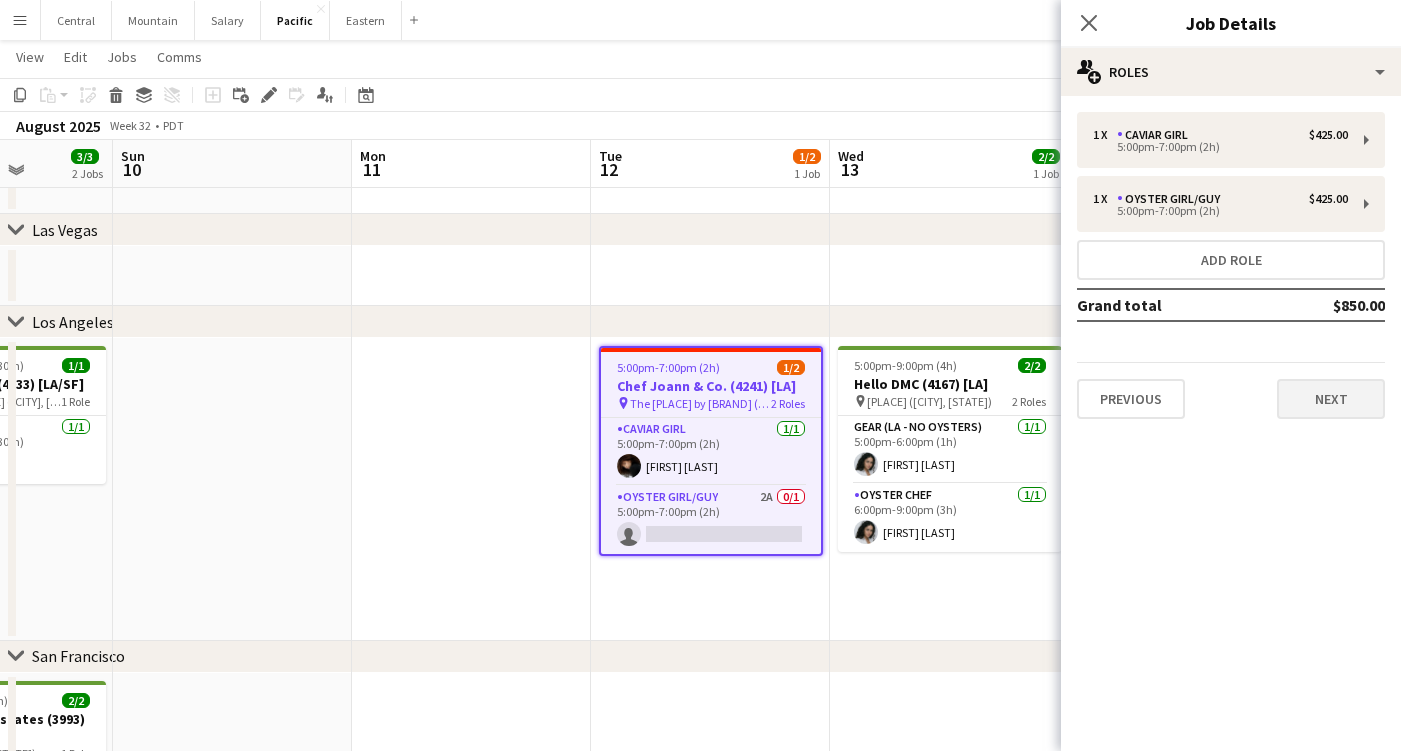 click on "Next" at bounding box center (1331, 399) 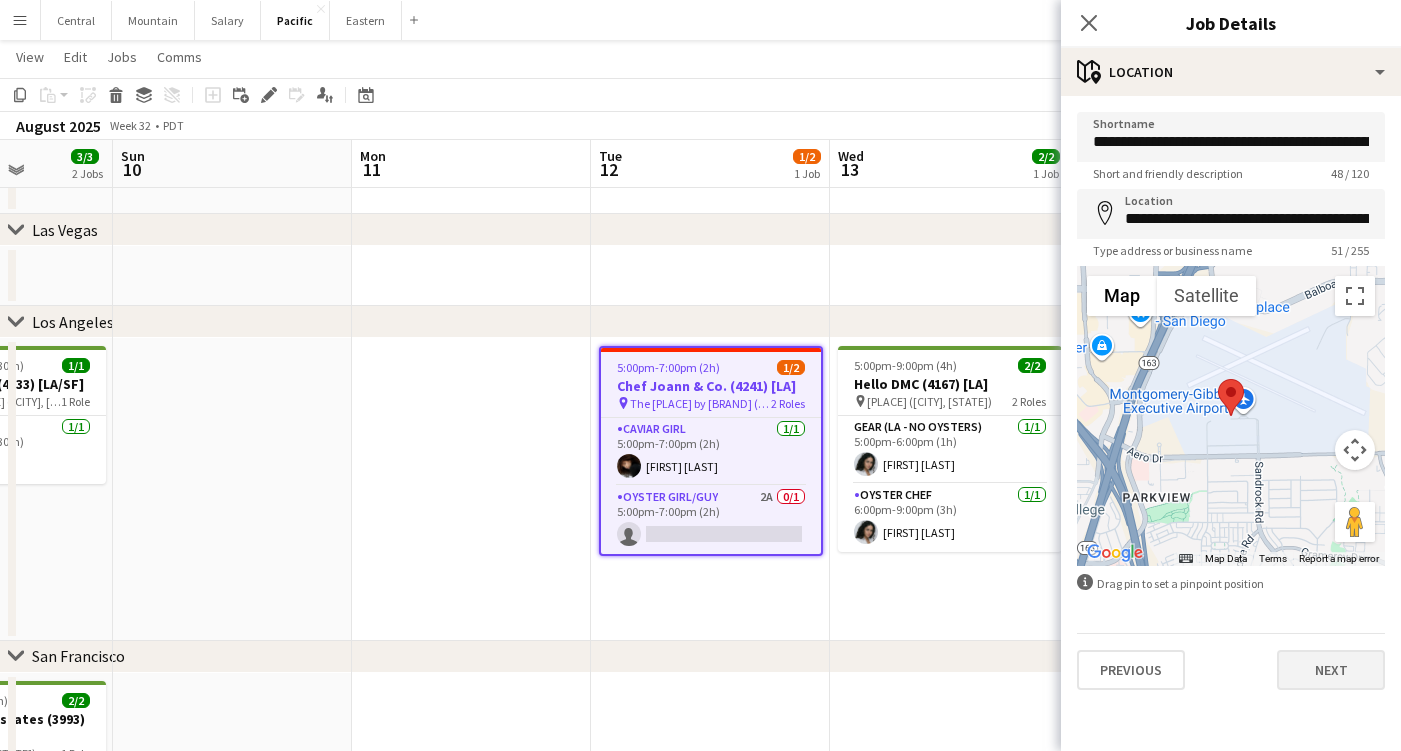 click on "Next" at bounding box center [1331, 670] 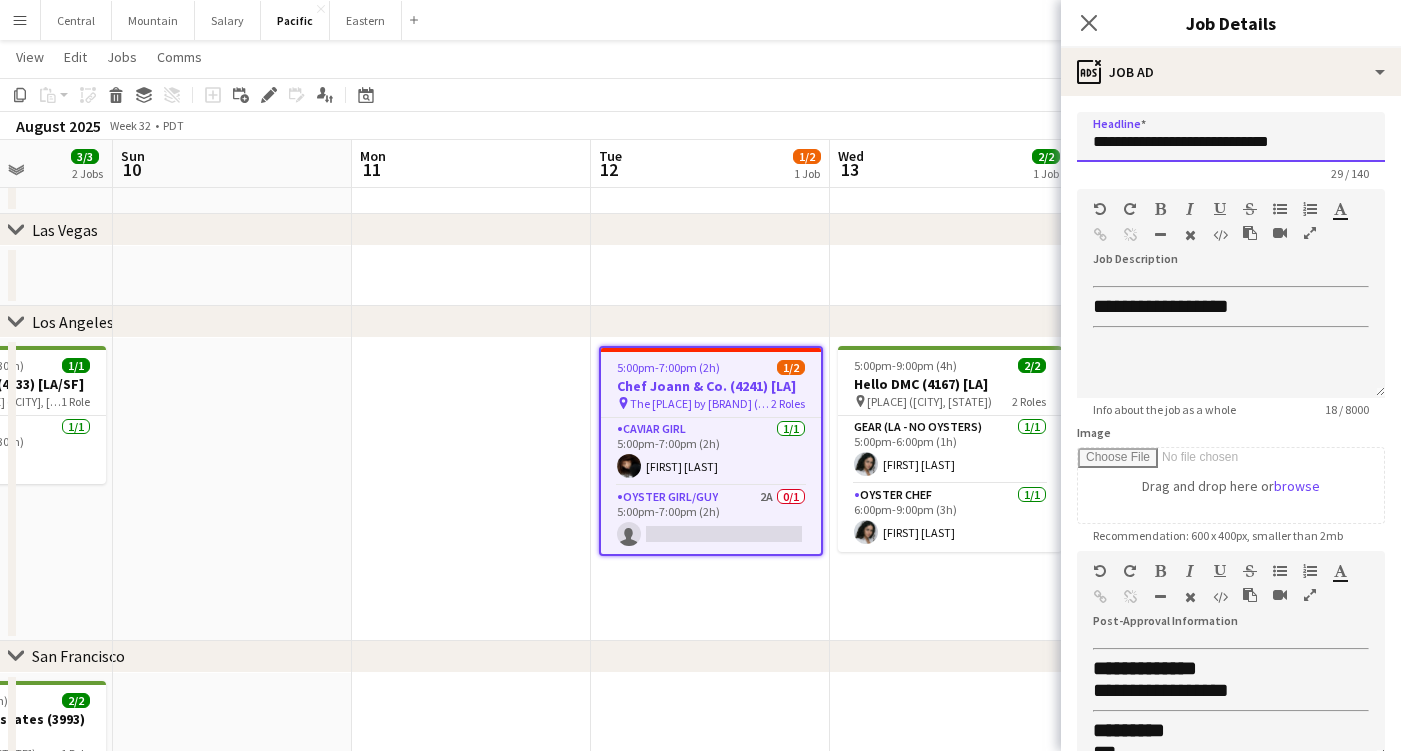drag, startPoint x: 1300, startPoint y: 142, endPoint x: 1039, endPoint y: 133, distance: 261.15512 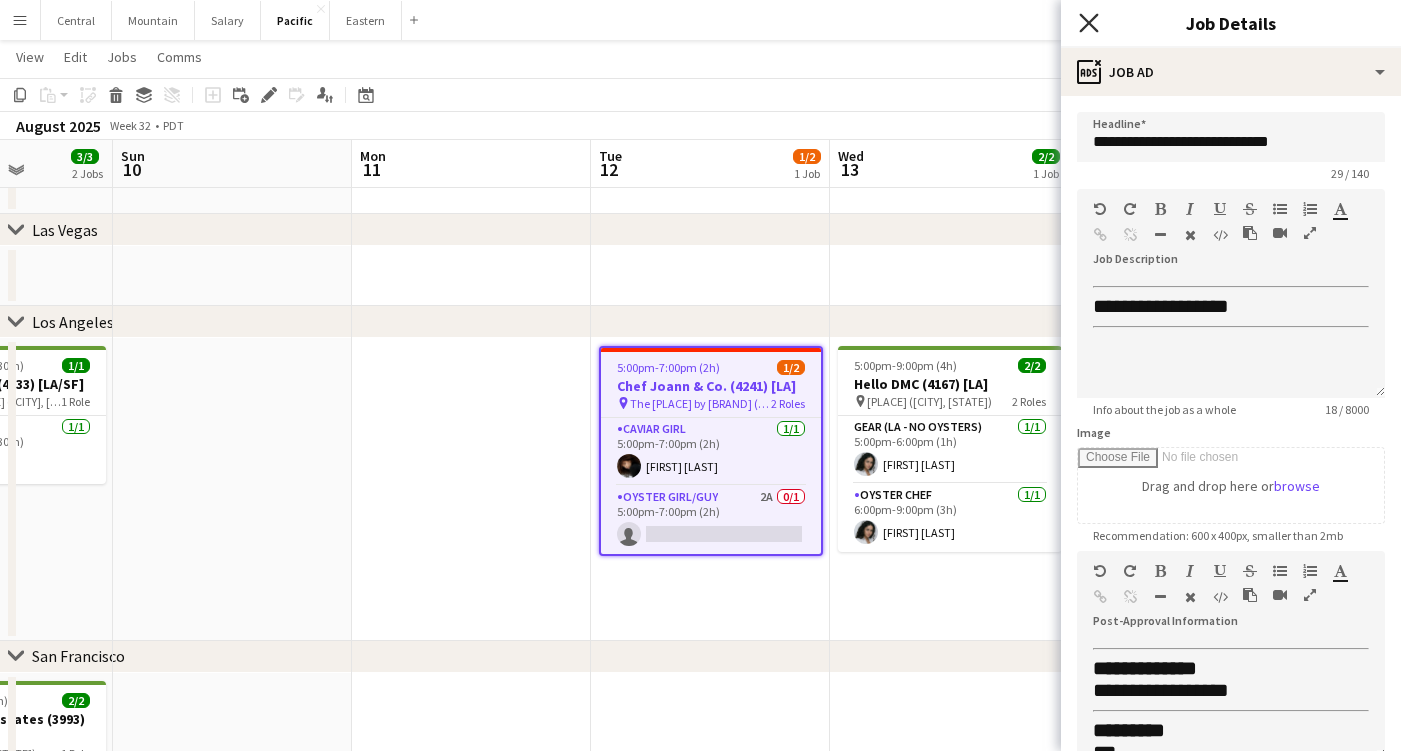 click 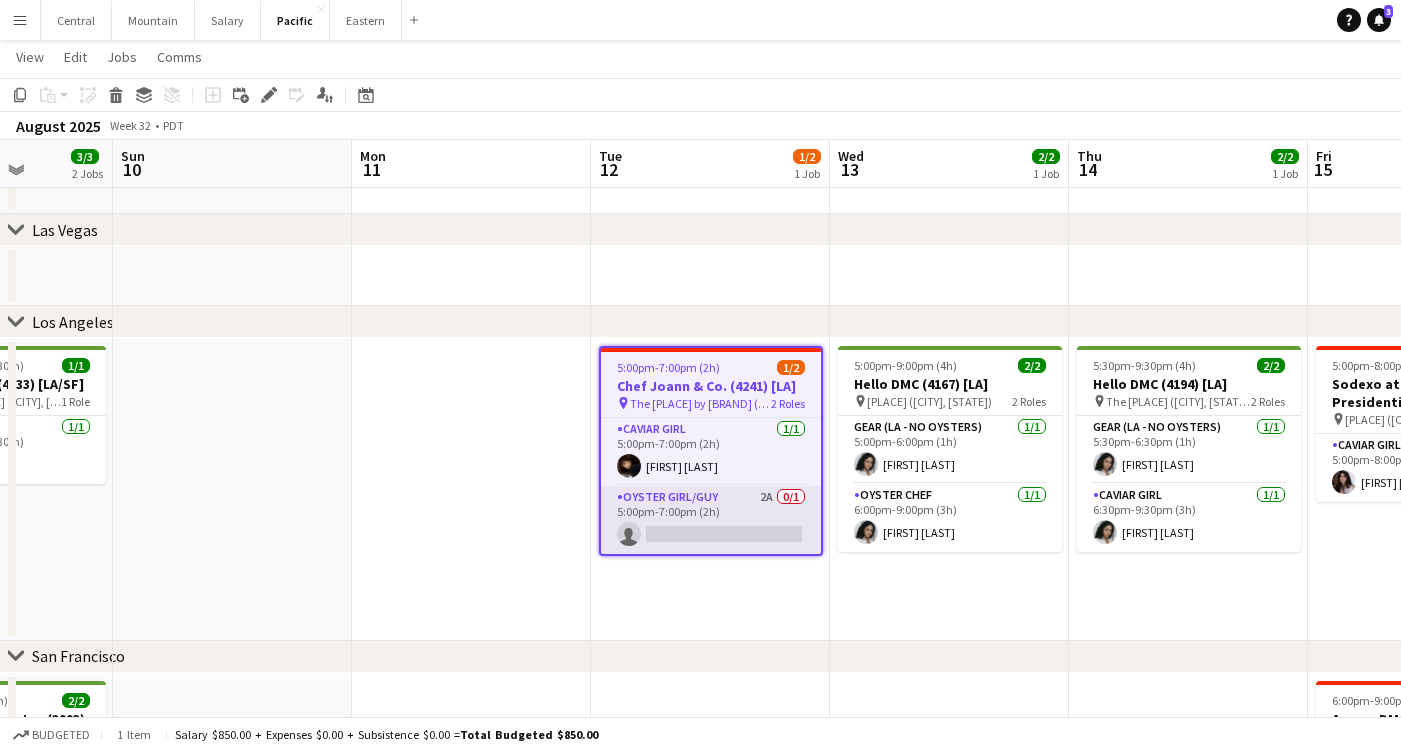 click on "Oyster Girl/Guy   2A   0/1   5:00pm-7:00pm (2h)
single-neutral-actions" at bounding box center (711, 520) 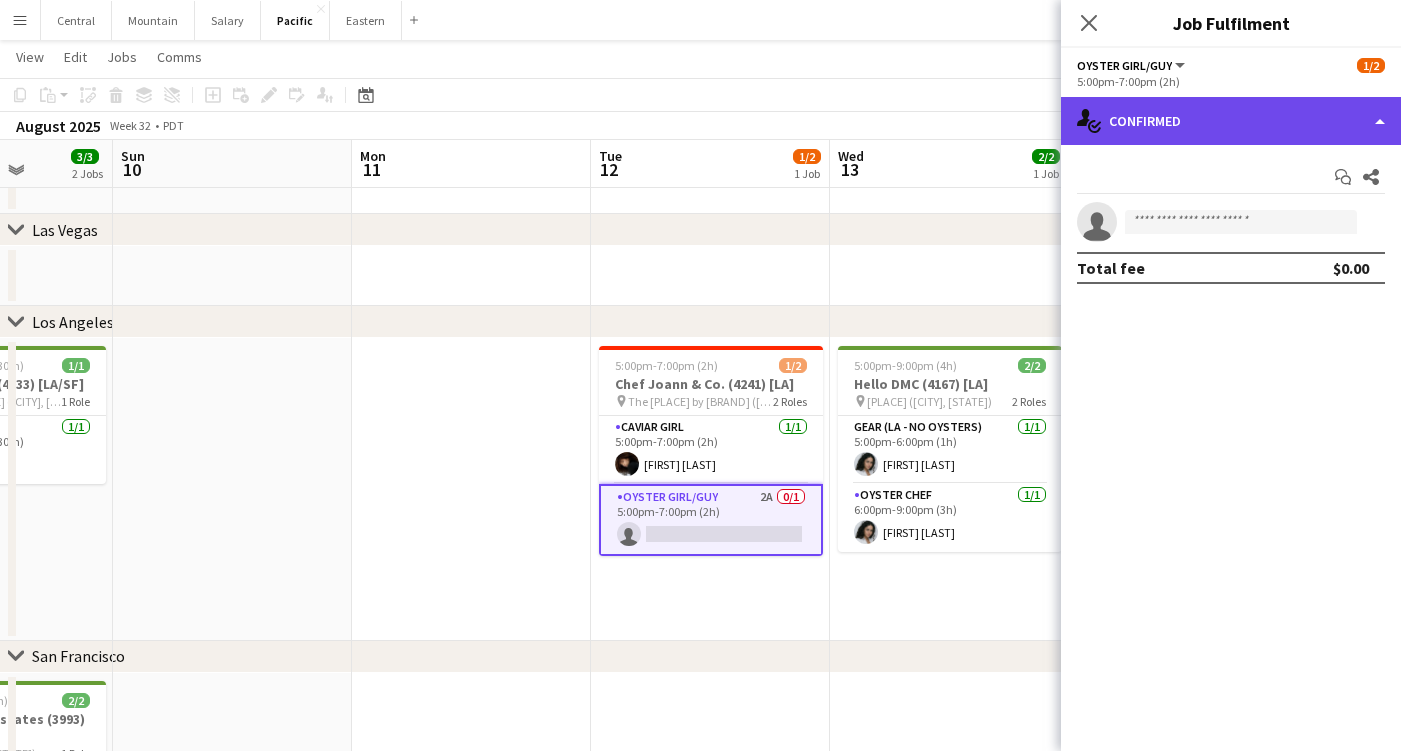 click on "single-neutral-actions-check-2
Confirmed" 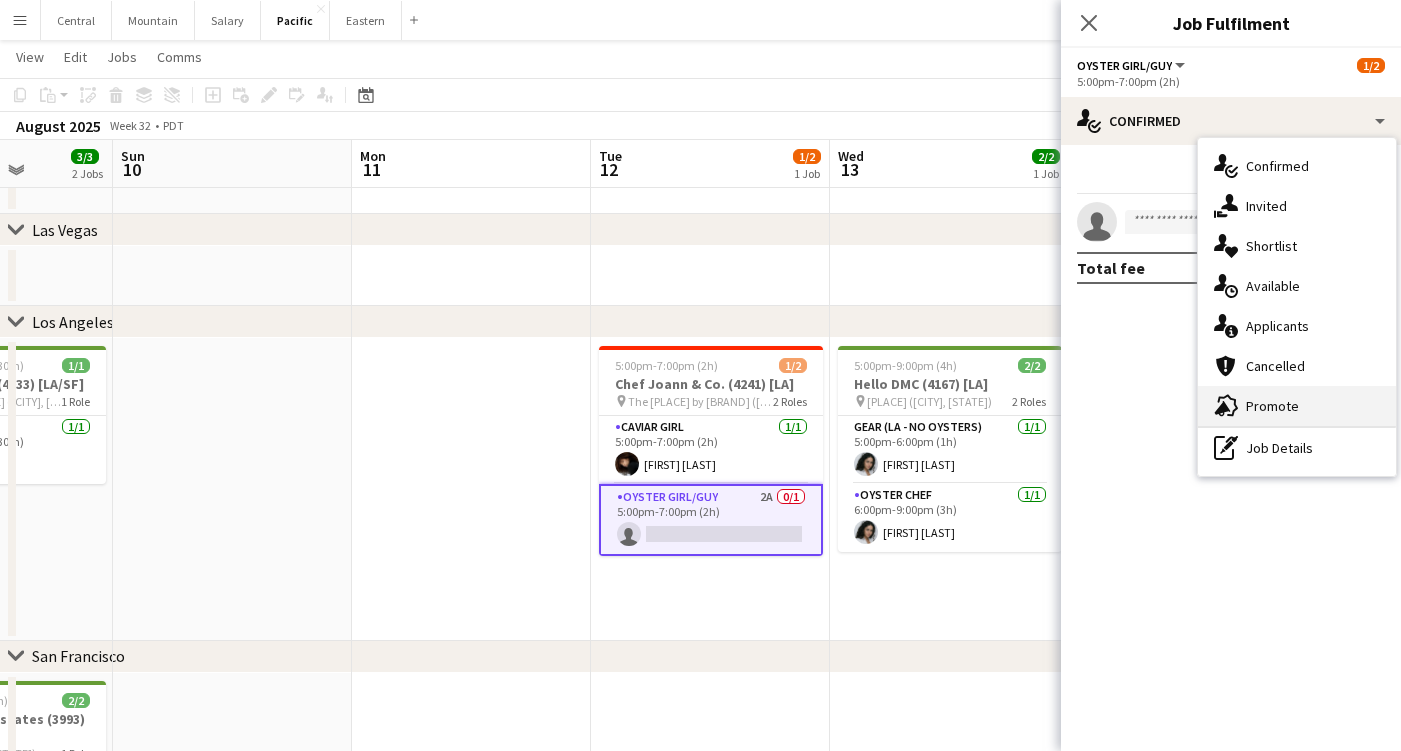 click on "advertising-megaphone
Promote" at bounding box center [1297, 406] 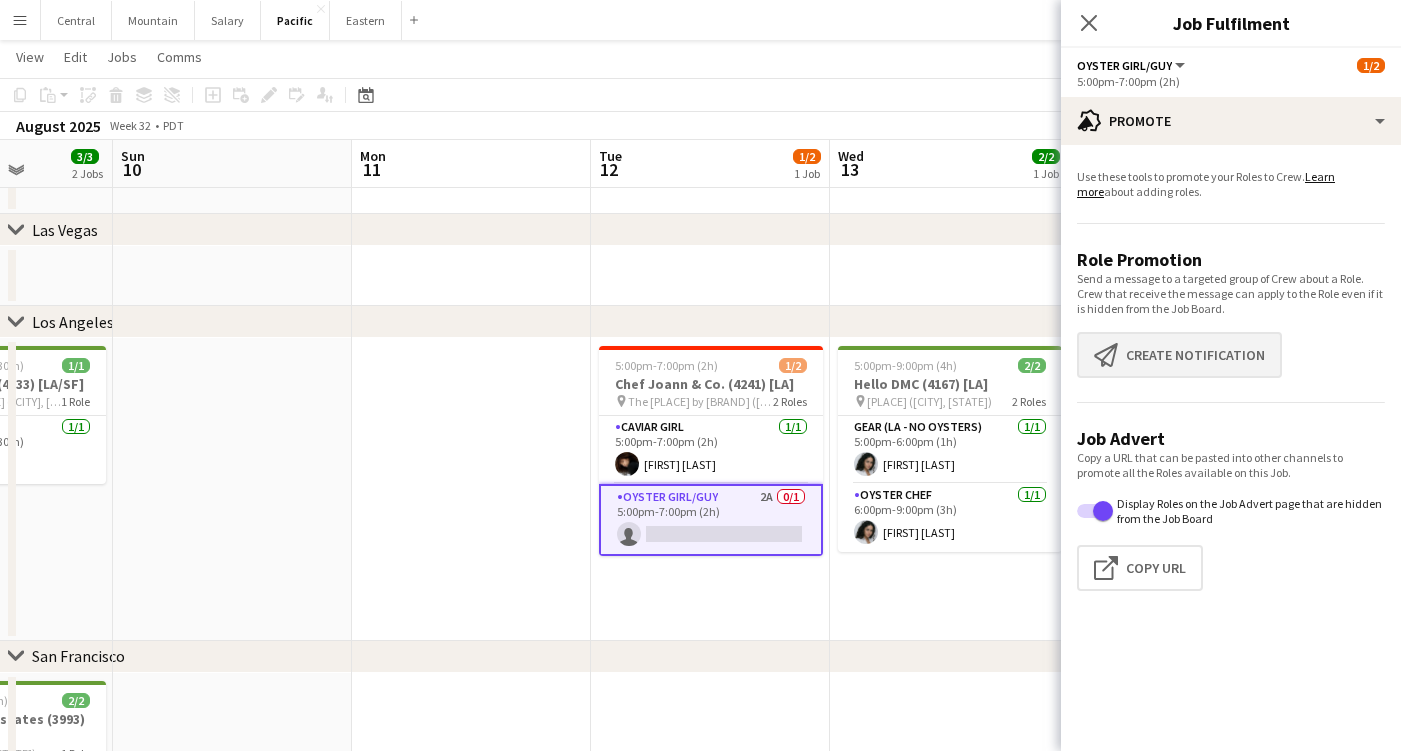 click on "Create notification
Create notification" at bounding box center [1179, 355] 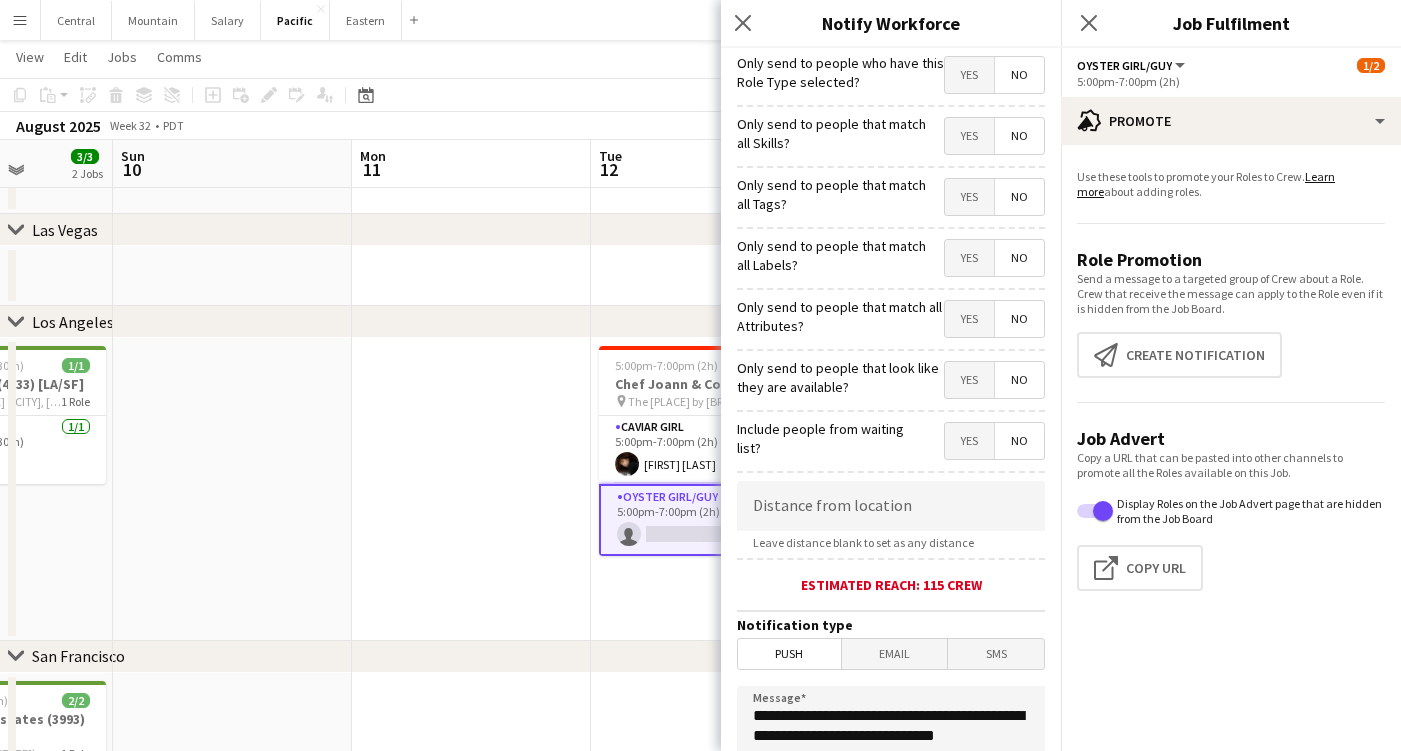 click on "Yes" at bounding box center (969, 258) 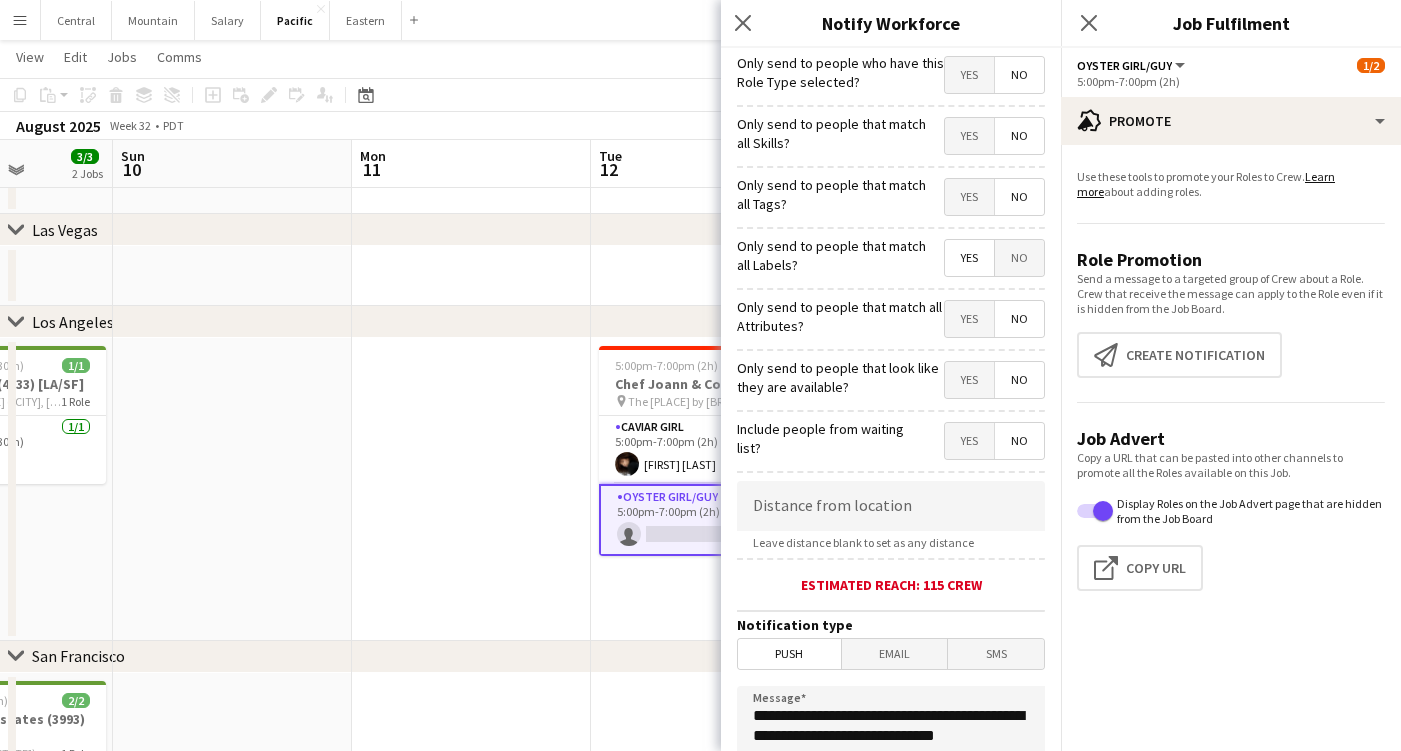 click on "No" at bounding box center (1019, 258) 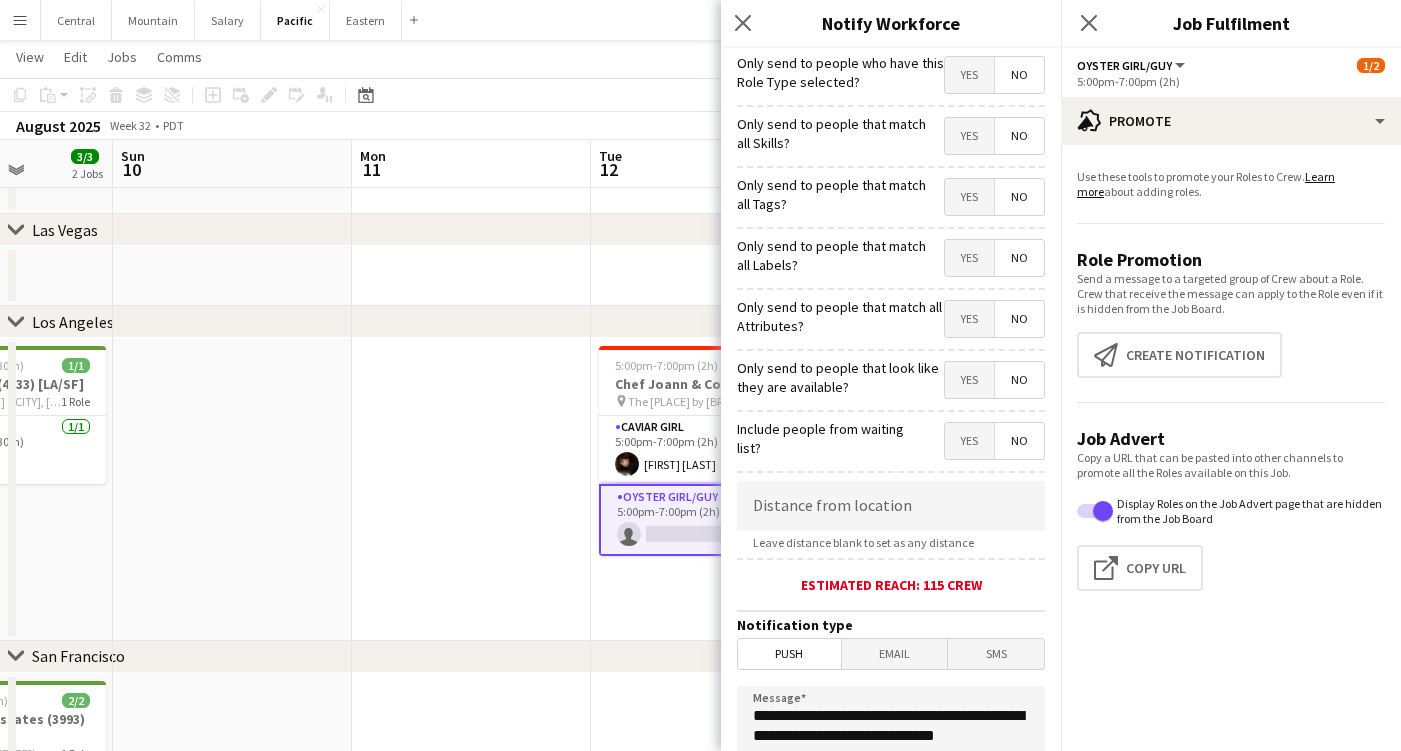 click on "Yes" at bounding box center [969, 197] 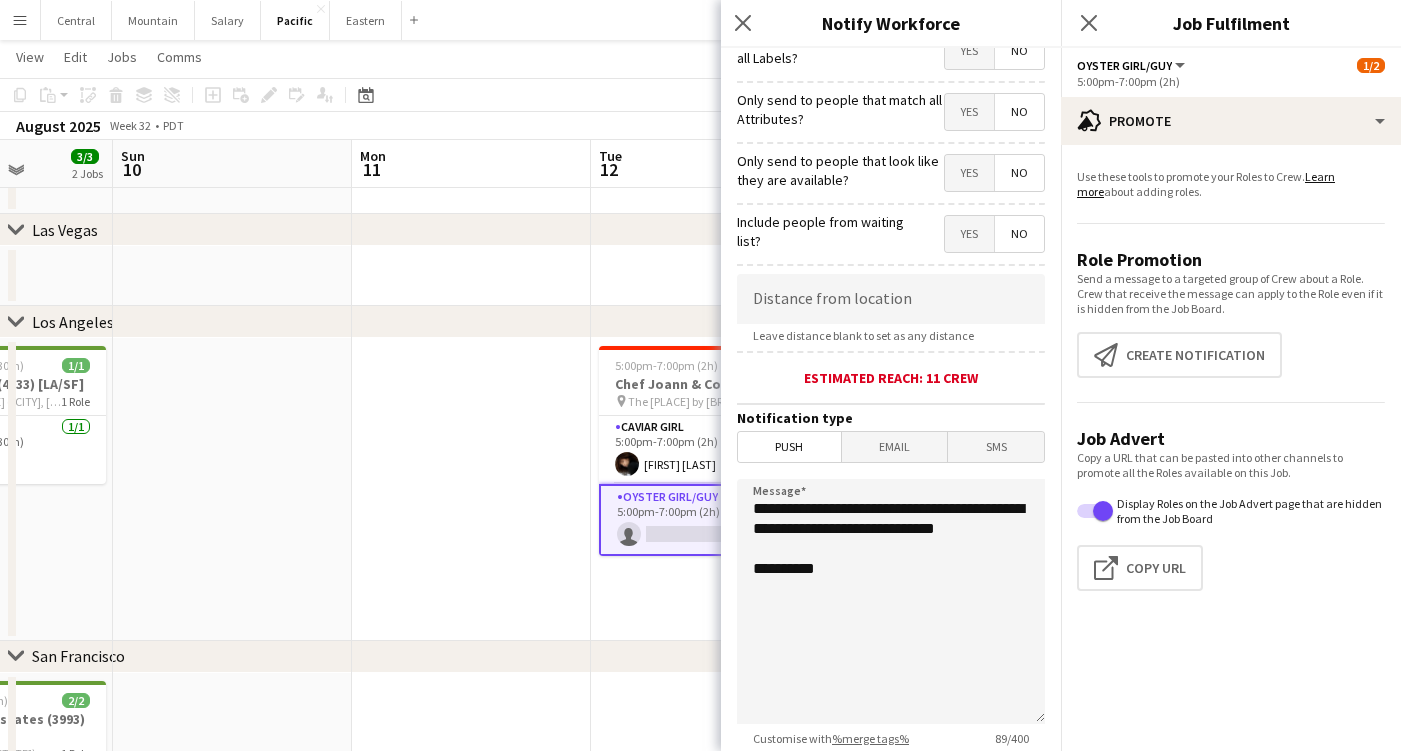 scroll, scrollTop: 208, scrollLeft: 0, axis: vertical 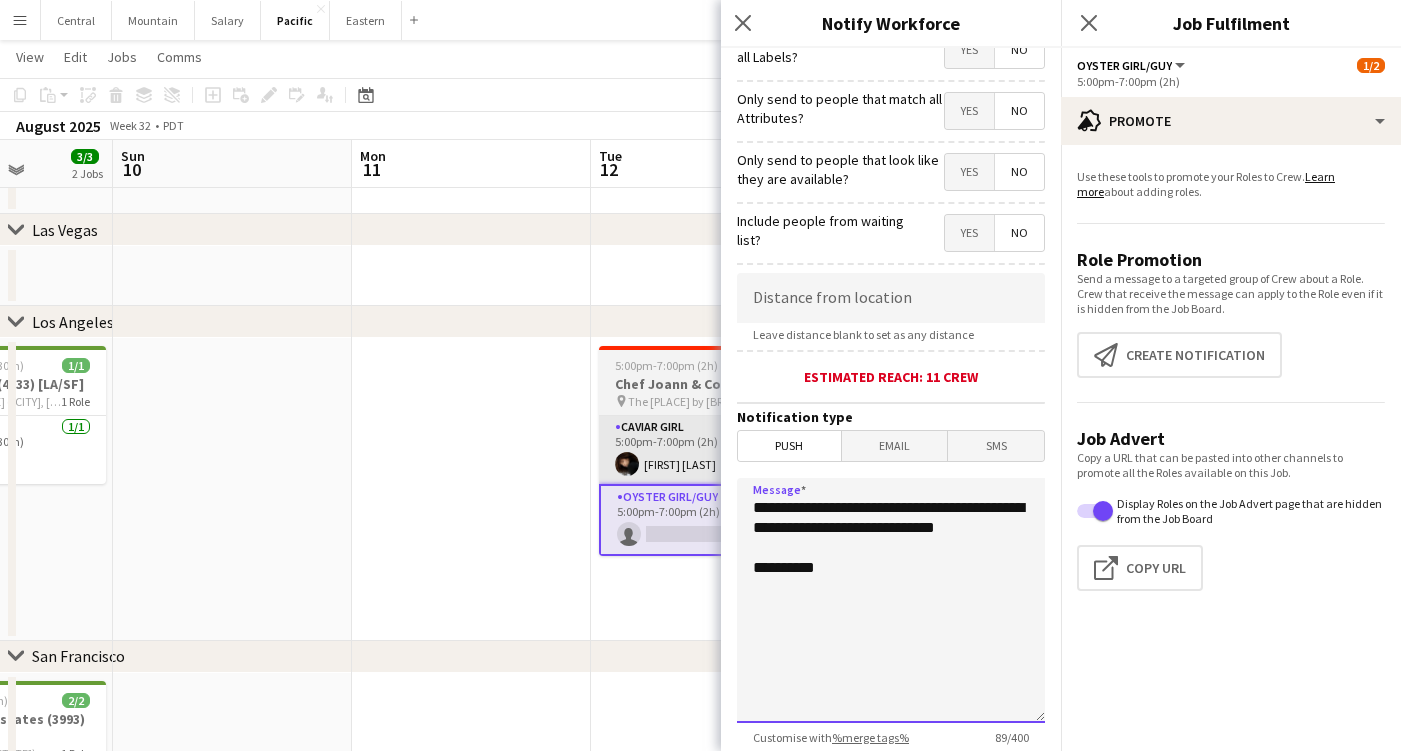 drag, startPoint x: 862, startPoint y: 547, endPoint x: 666, endPoint y: 426, distance: 230.34105 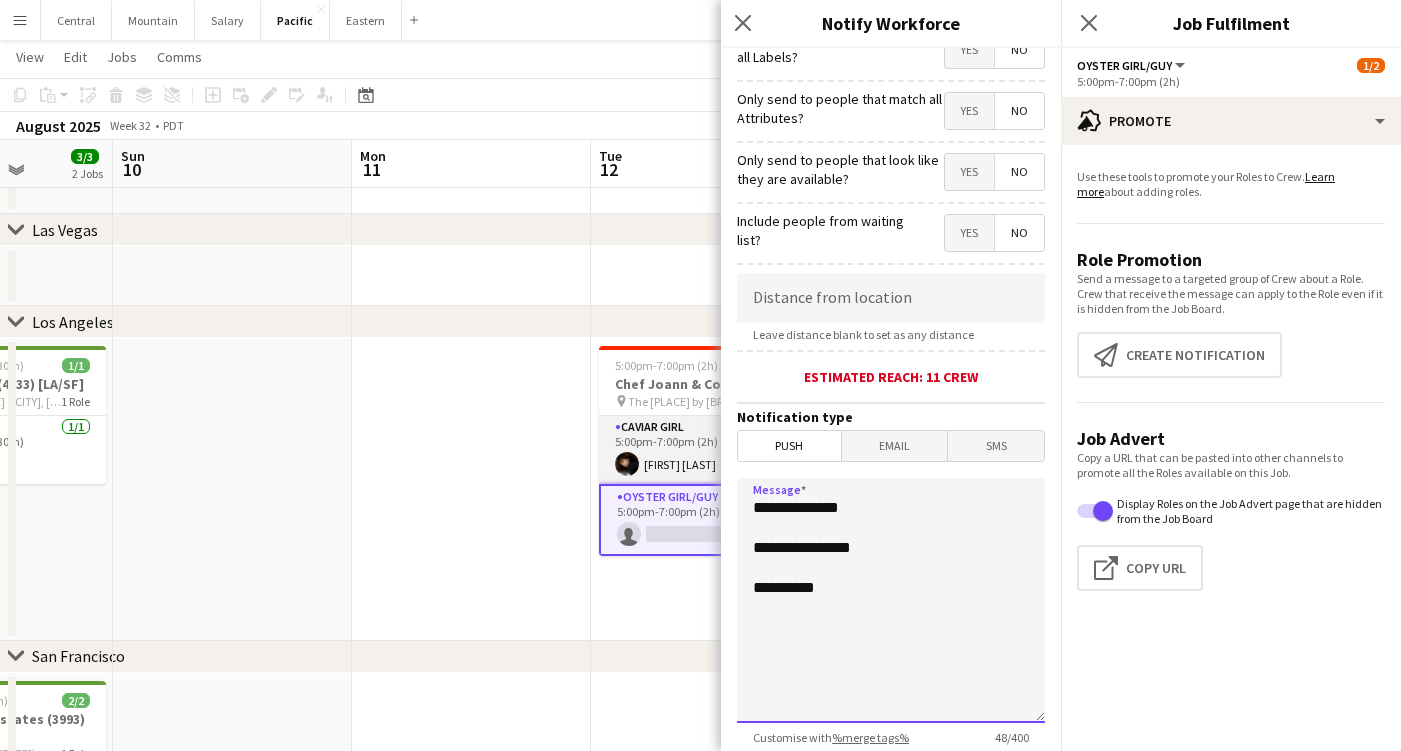 paste on "**********" 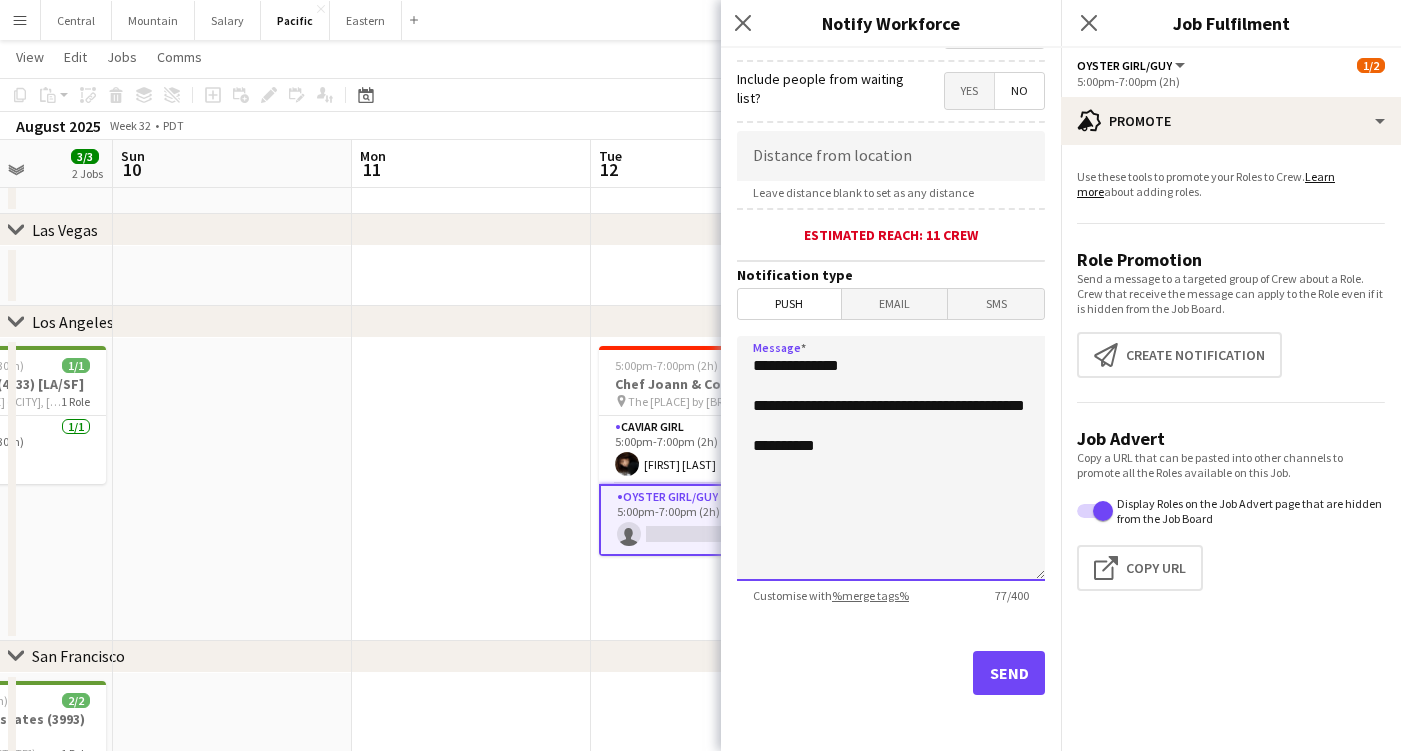 type on "**********" 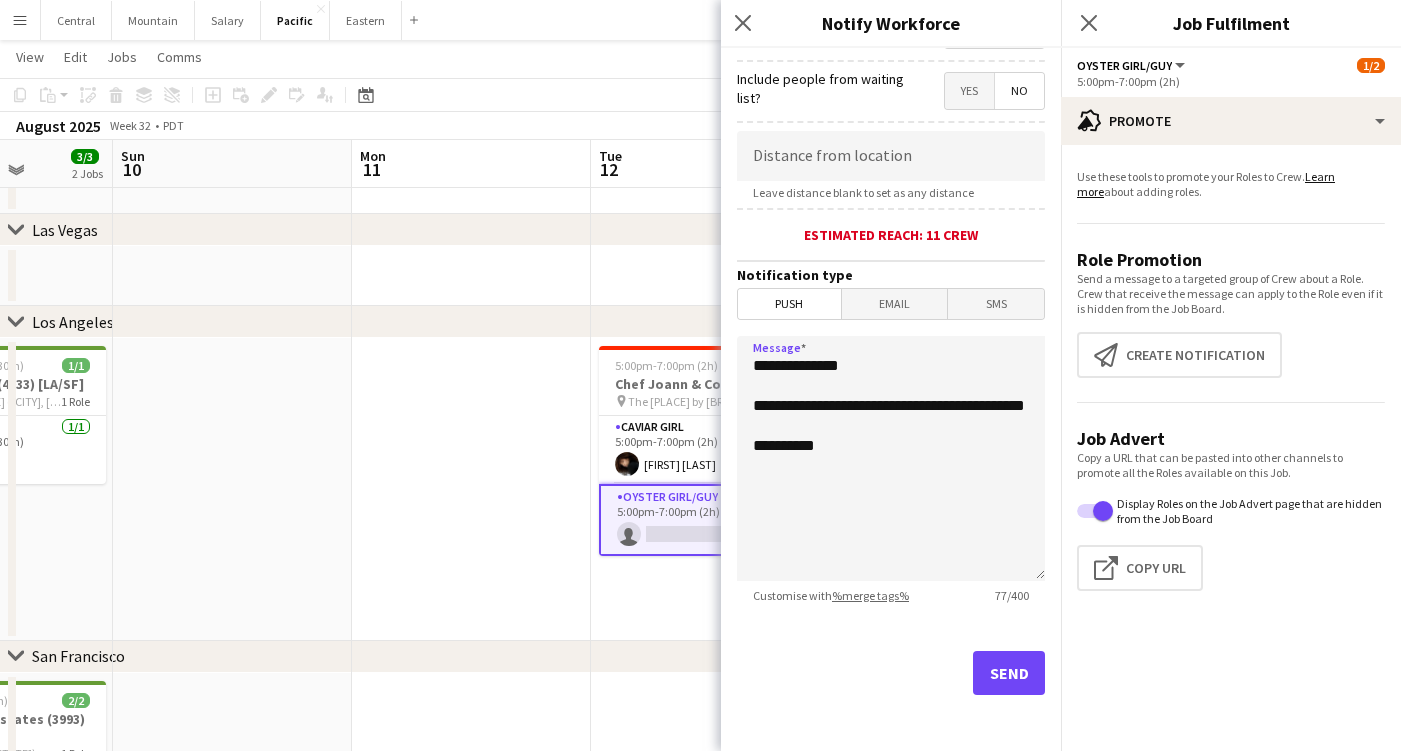 scroll, scrollTop: 350, scrollLeft: 0, axis: vertical 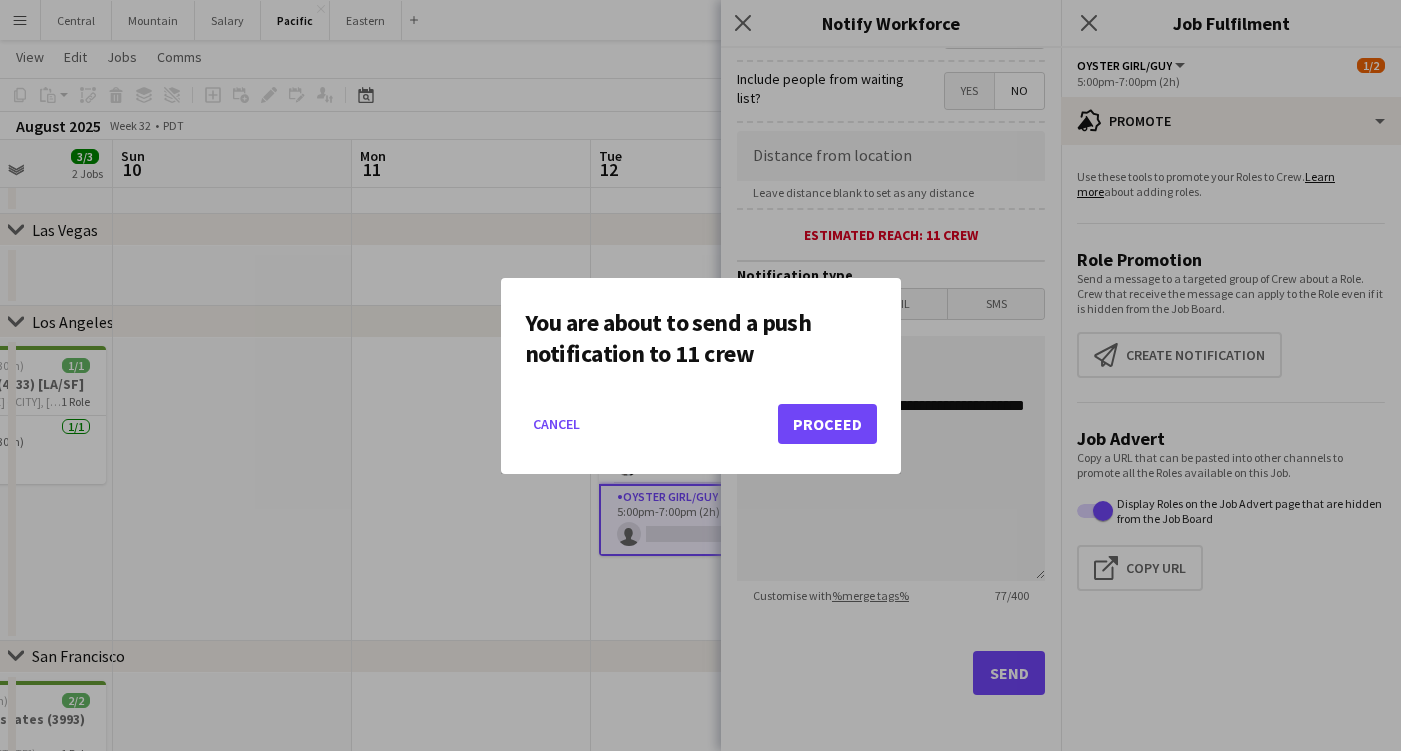 click on "Proceed" 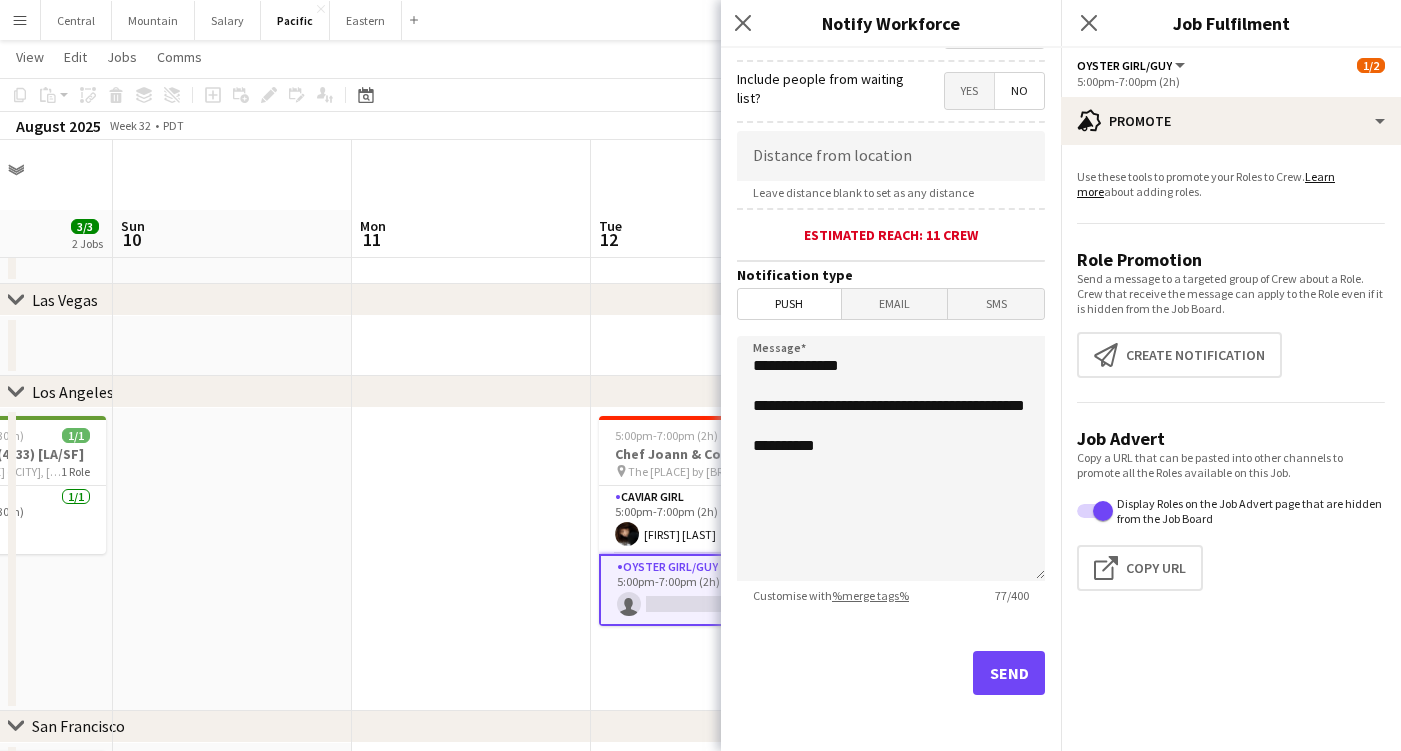 scroll, scrollTop: 70, scrollLeft: 0, axis: vertical 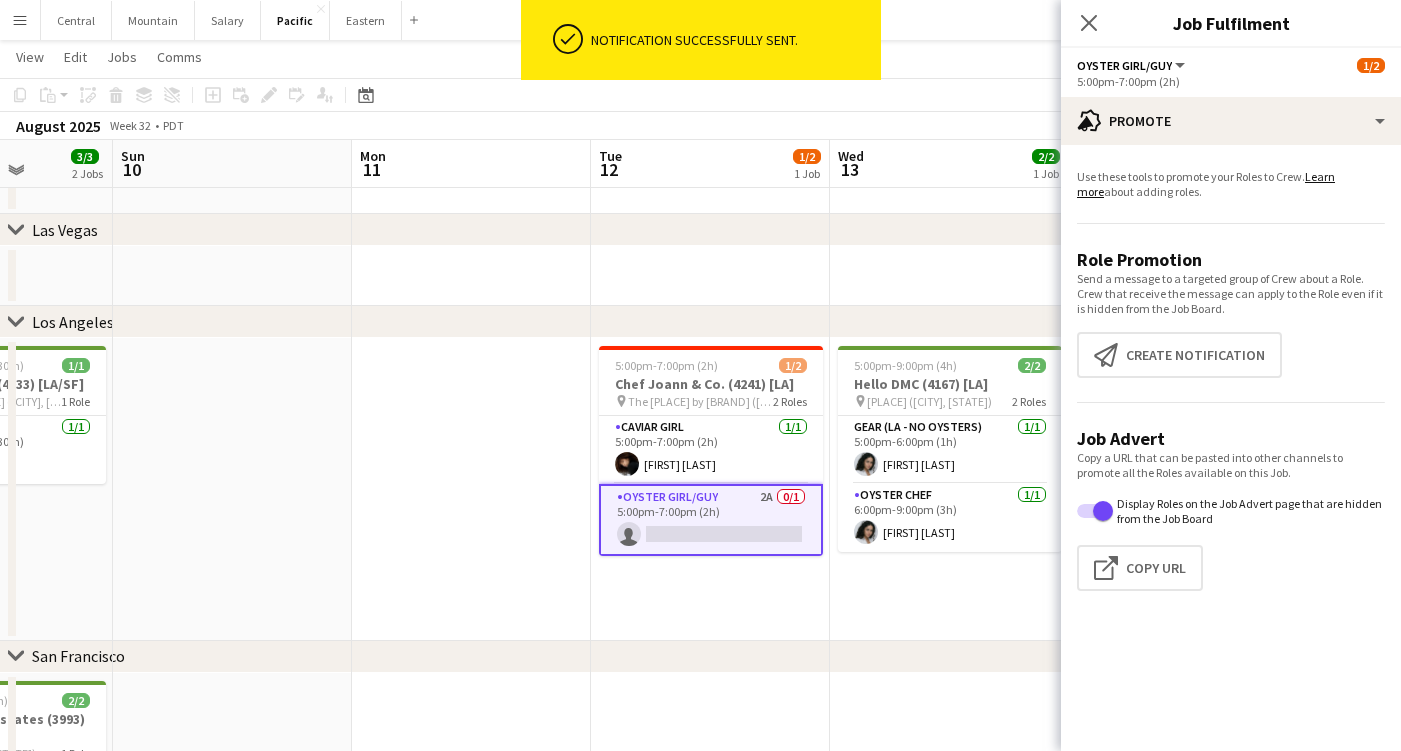 click on "Close pop-in" 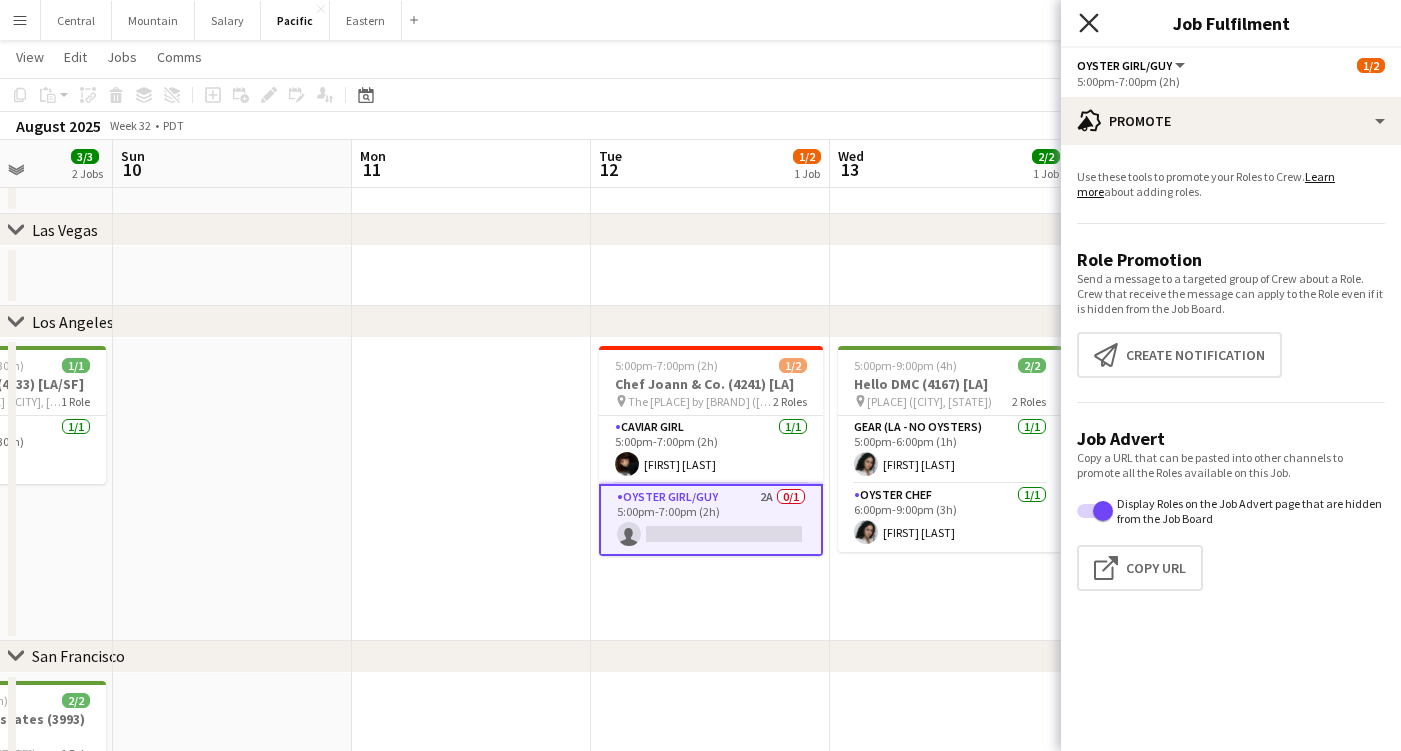 click 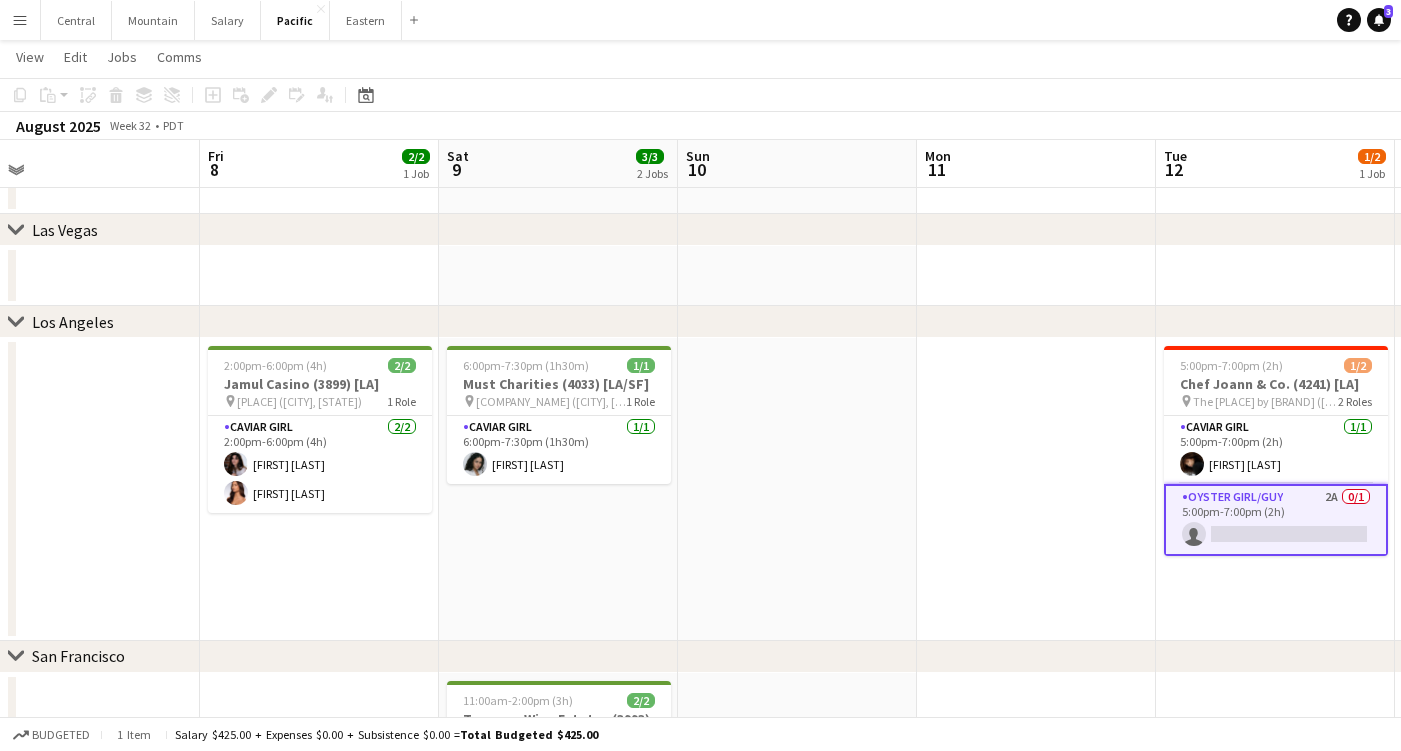scroll, scrollTop: 0, scrollLeft: 491, axis: horizontal 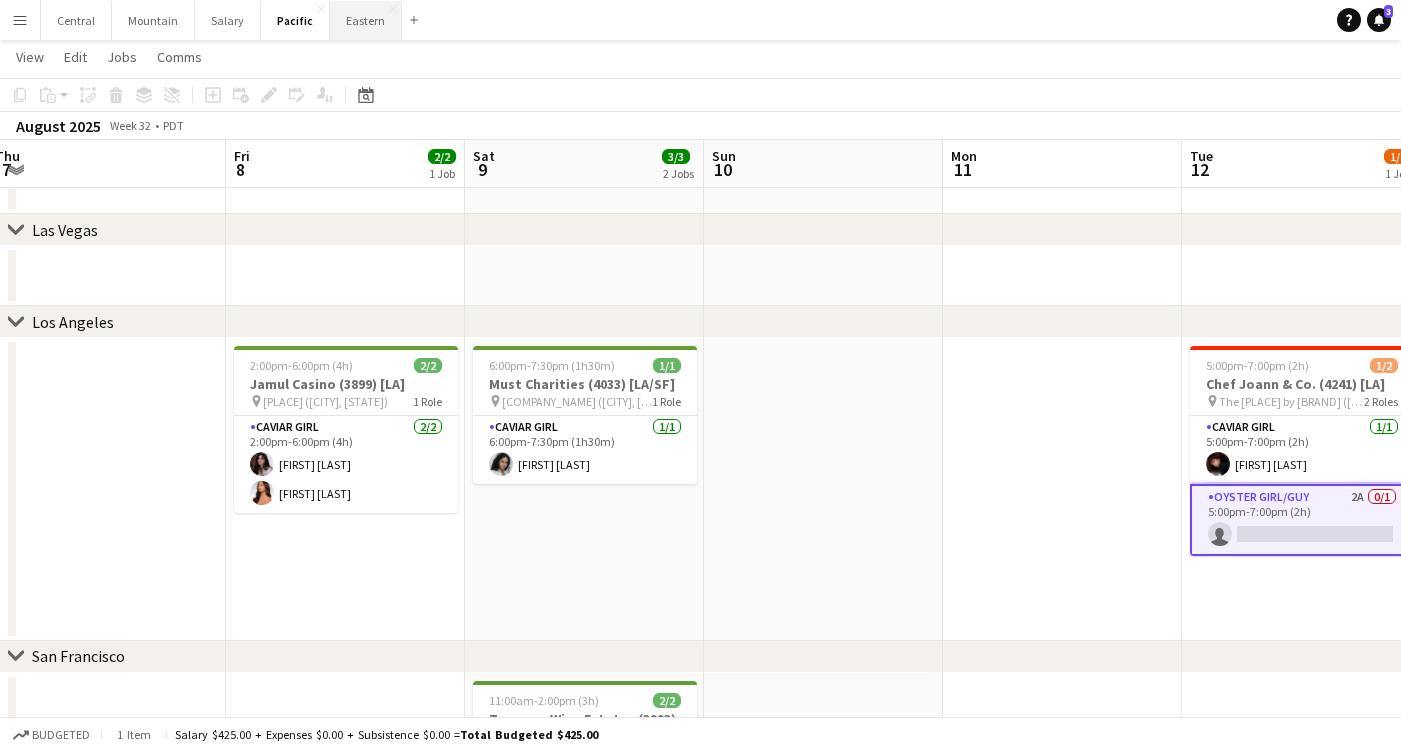 click on "Eastern
Close" at bounding box center (366, 20) 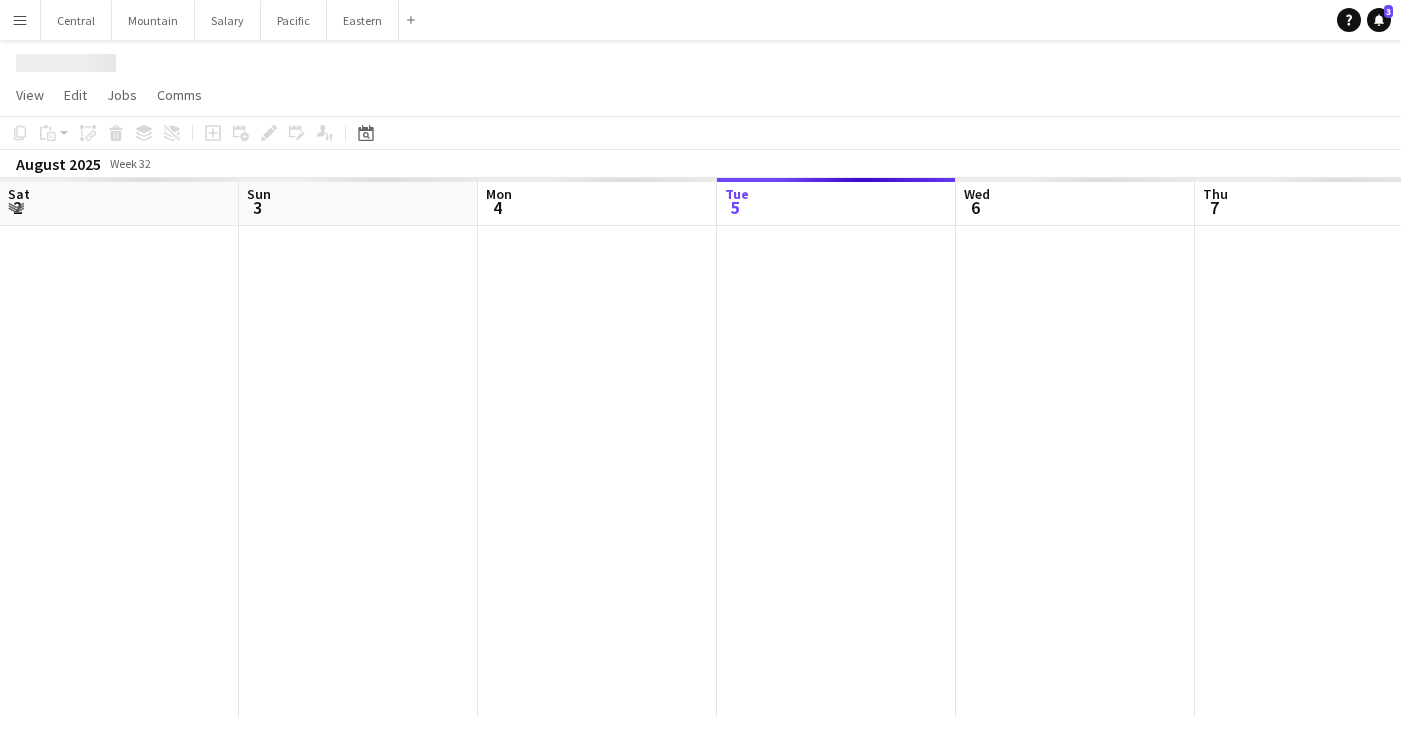 scroll, scrollTop: 0, scrollLeft: 0, axis: both 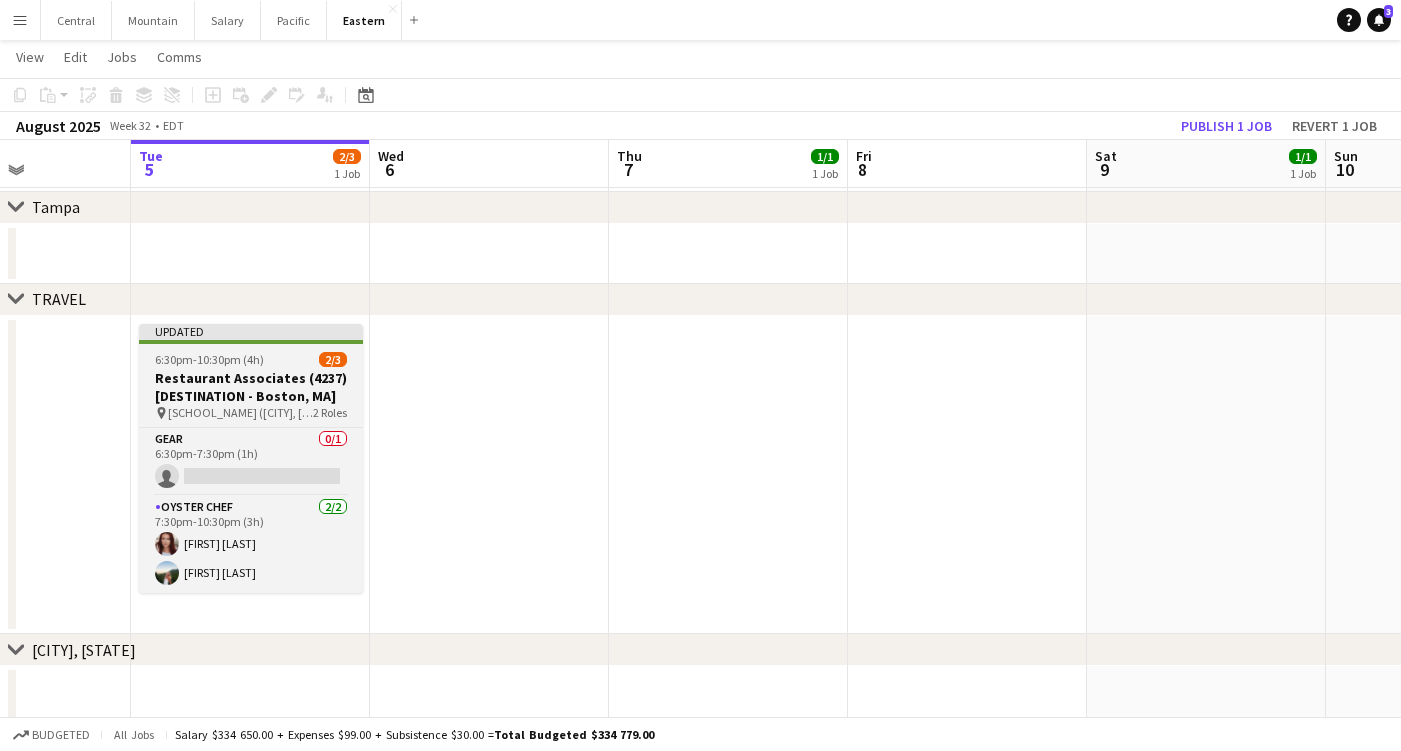 click on "[NAME] (4237) [DESTINATION - [CITY], [STATE]]" at bounding box center [251, 387] 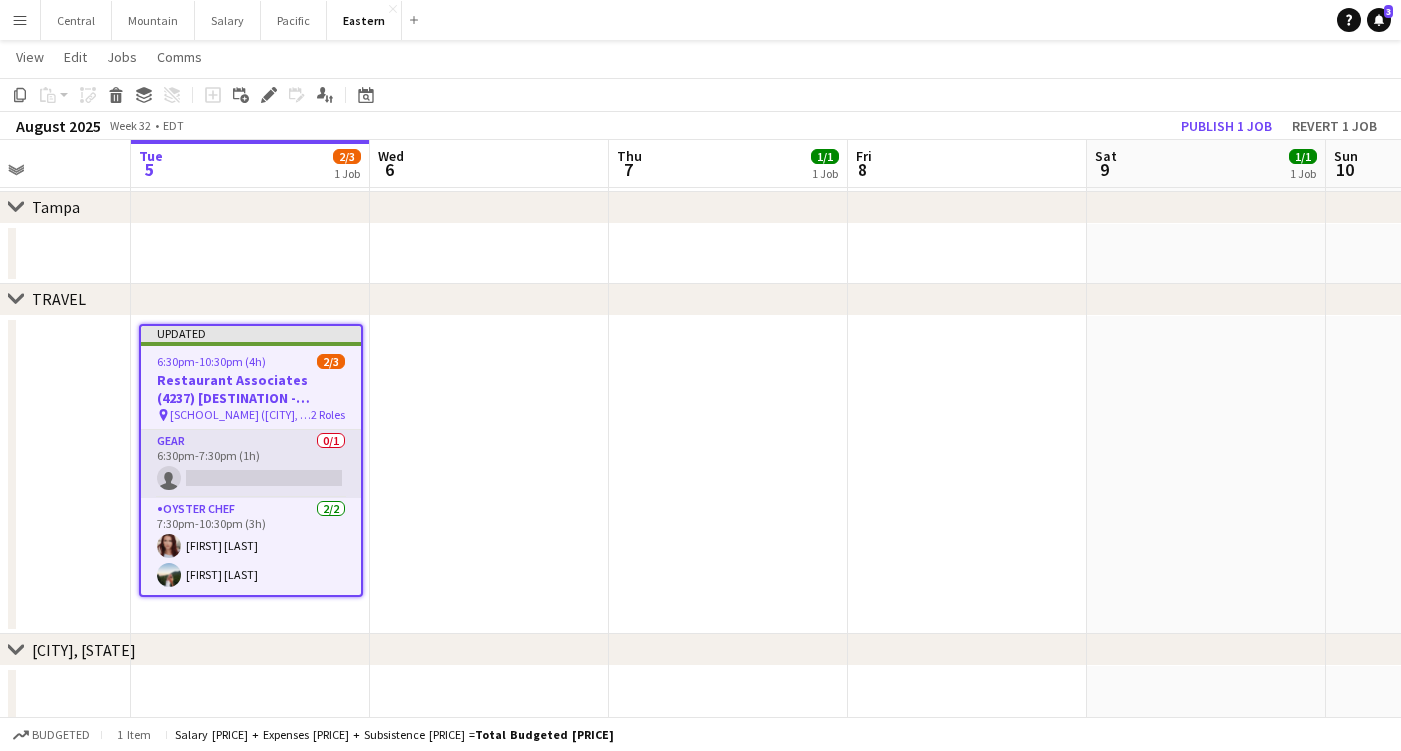click on "Gear   0/1   6:30pm-7:30pm (1h)
single-neutral-actions" at bounding box center [251, 464] 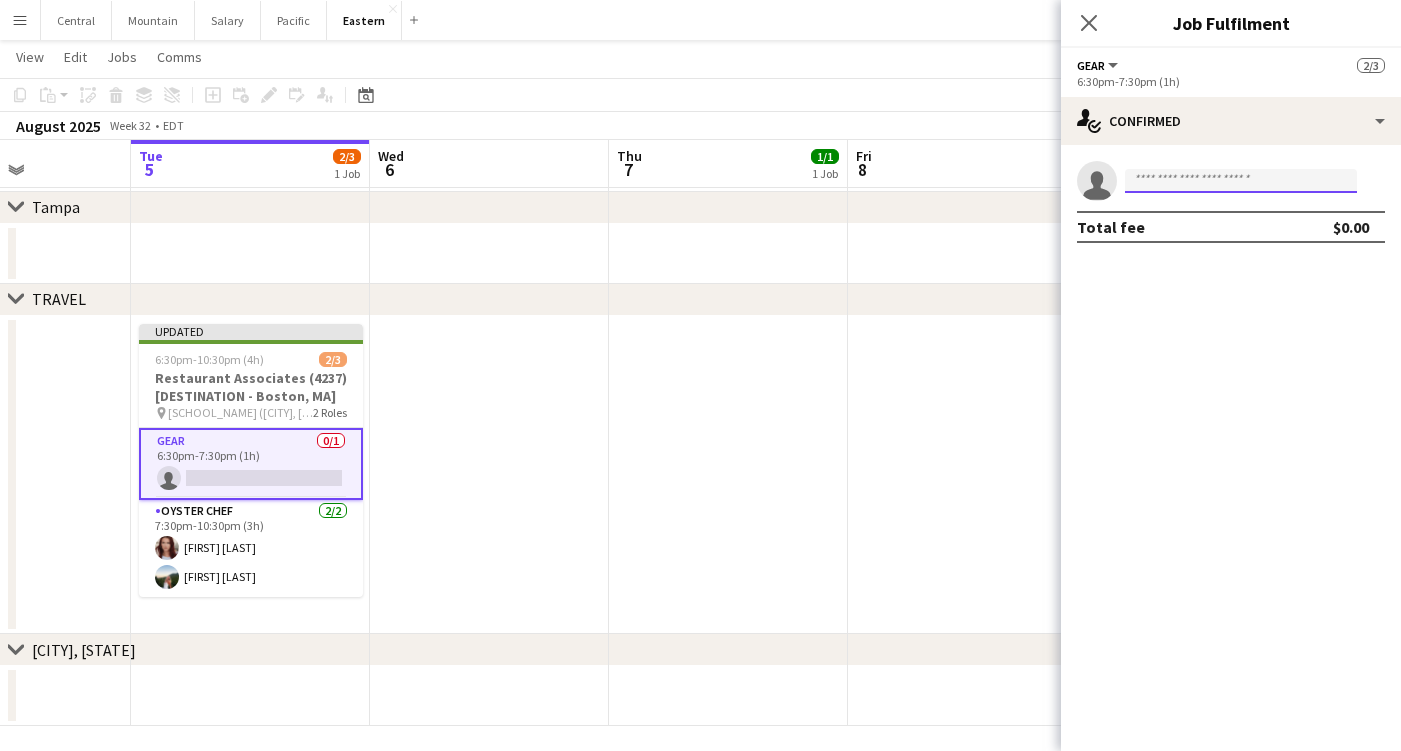 click at bounding box center (1241, 181) 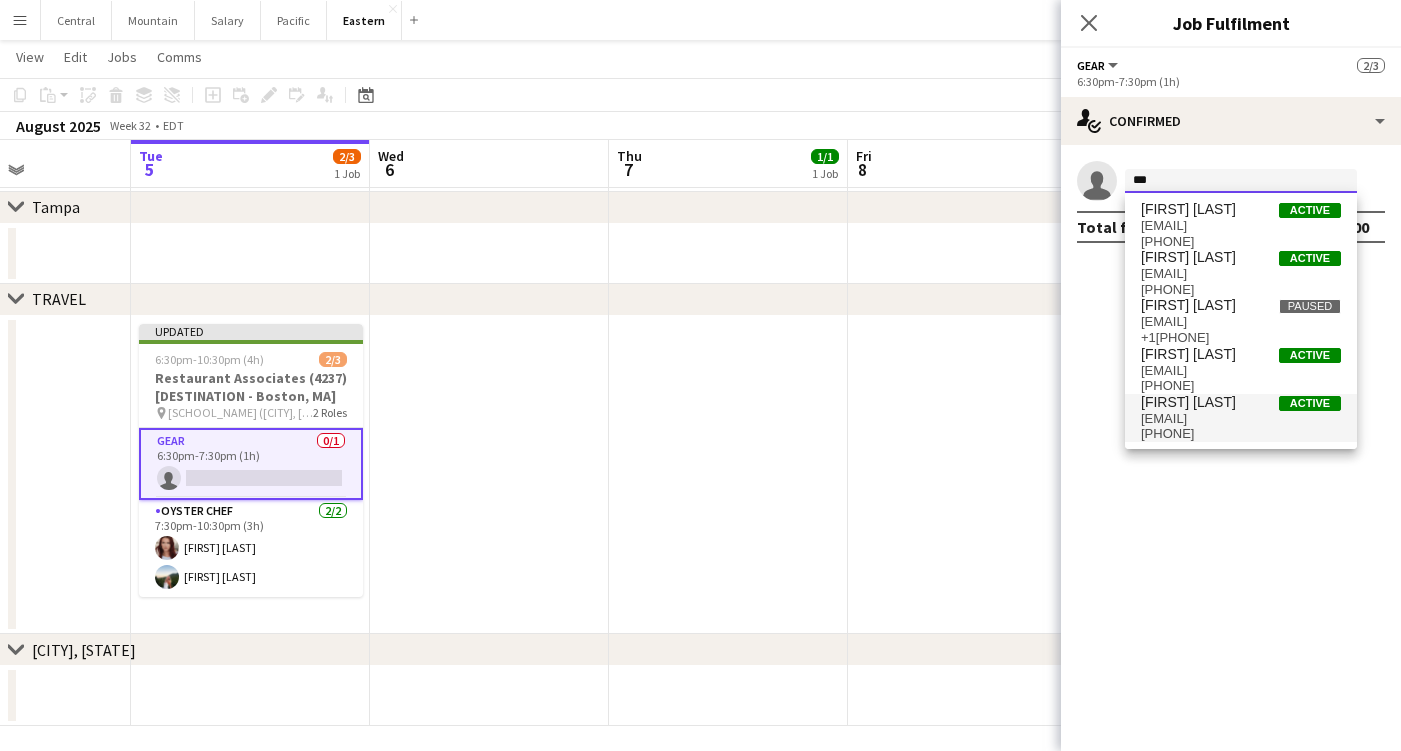 type on "***" 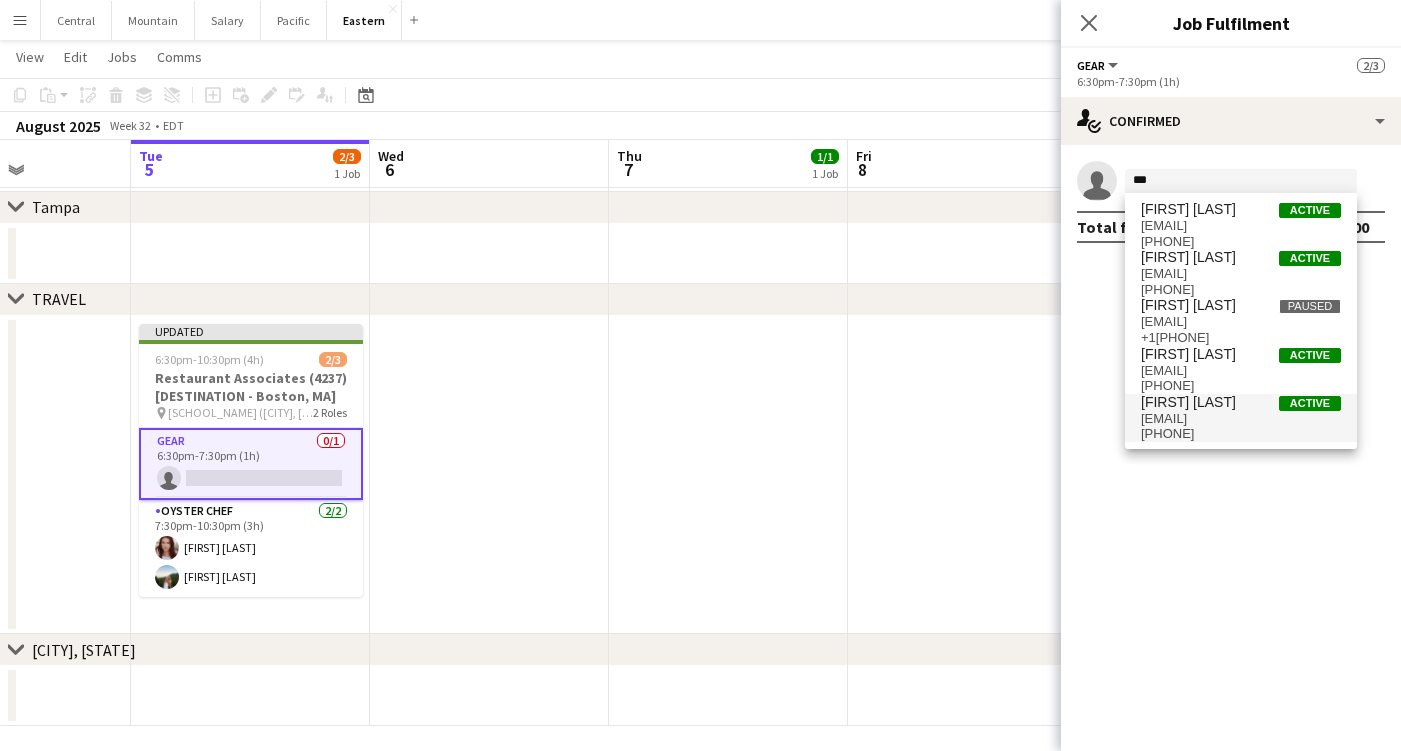 click on "[FIRST] [LAST]" at bounding box center [1188, 402] 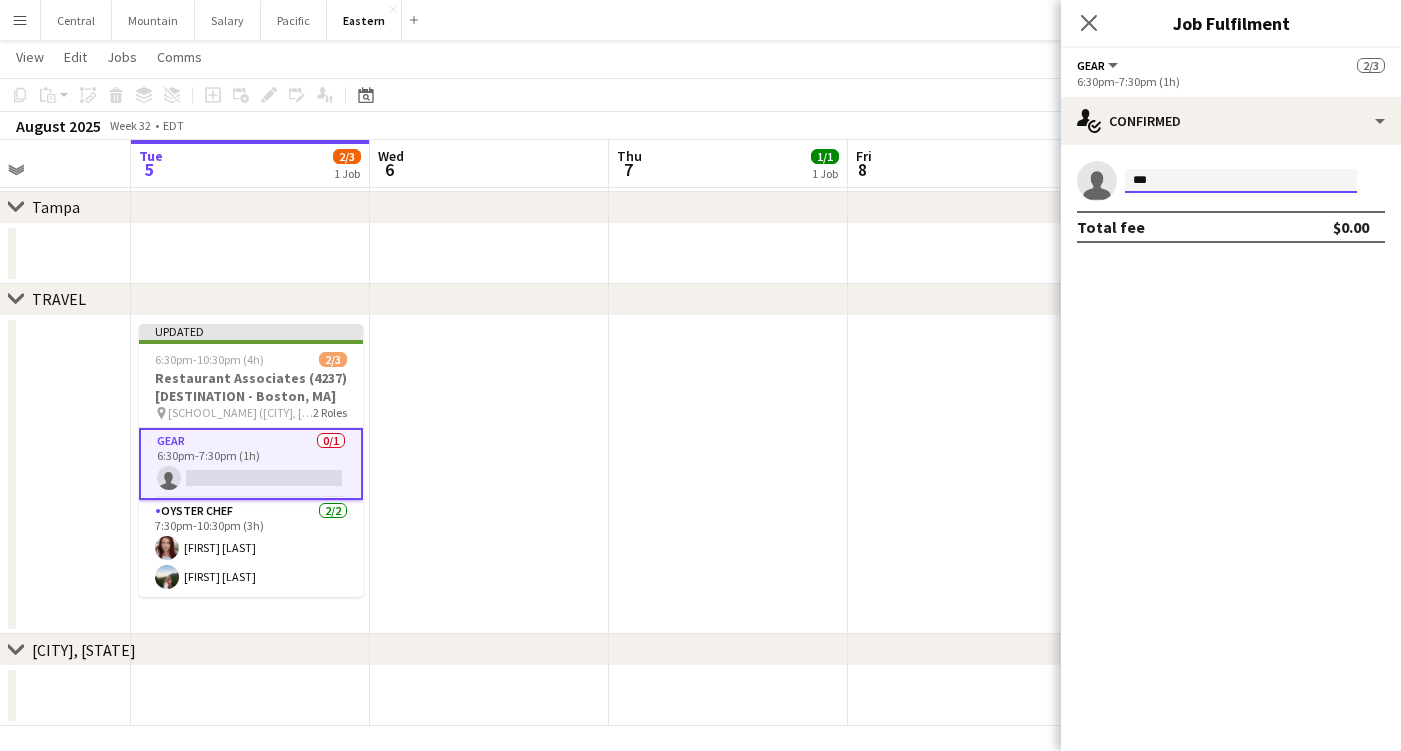 type 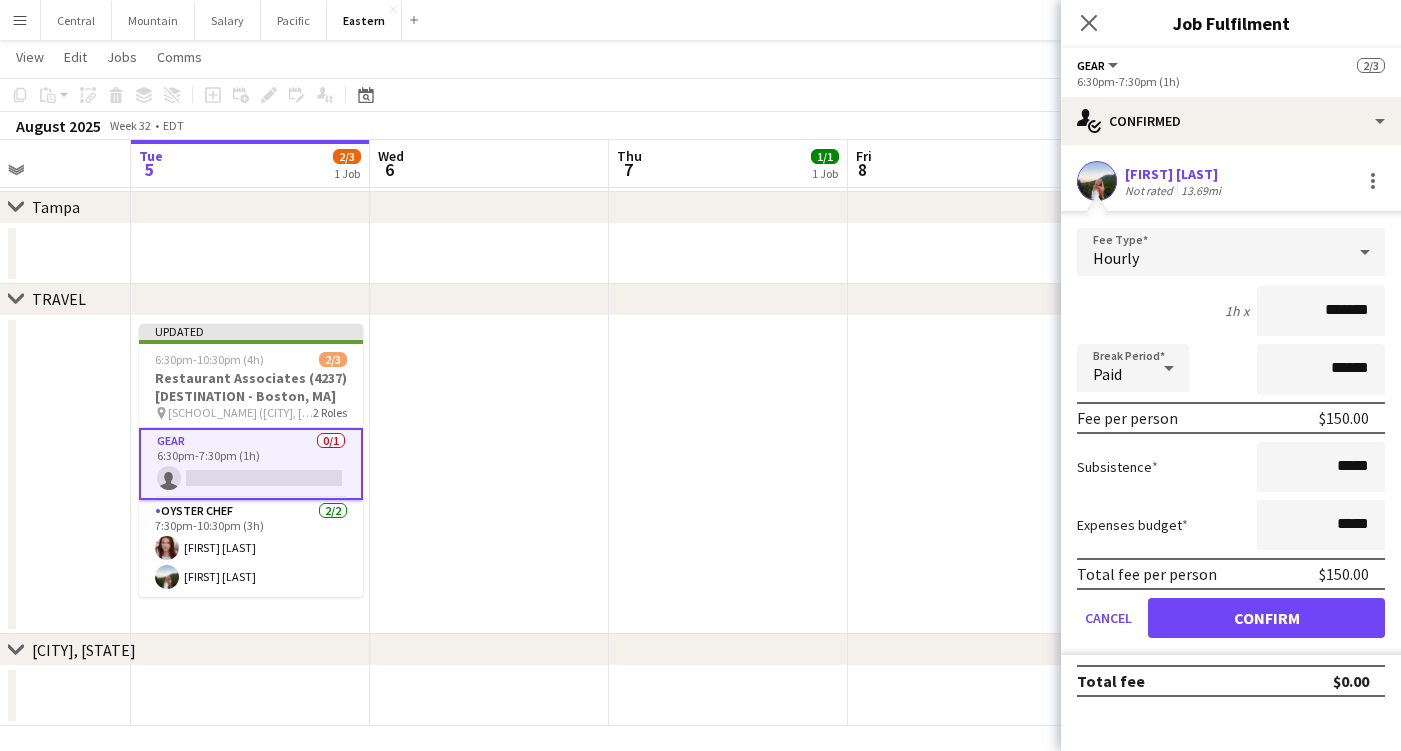 click on "Confirm" at bounding box center (1266, 618) 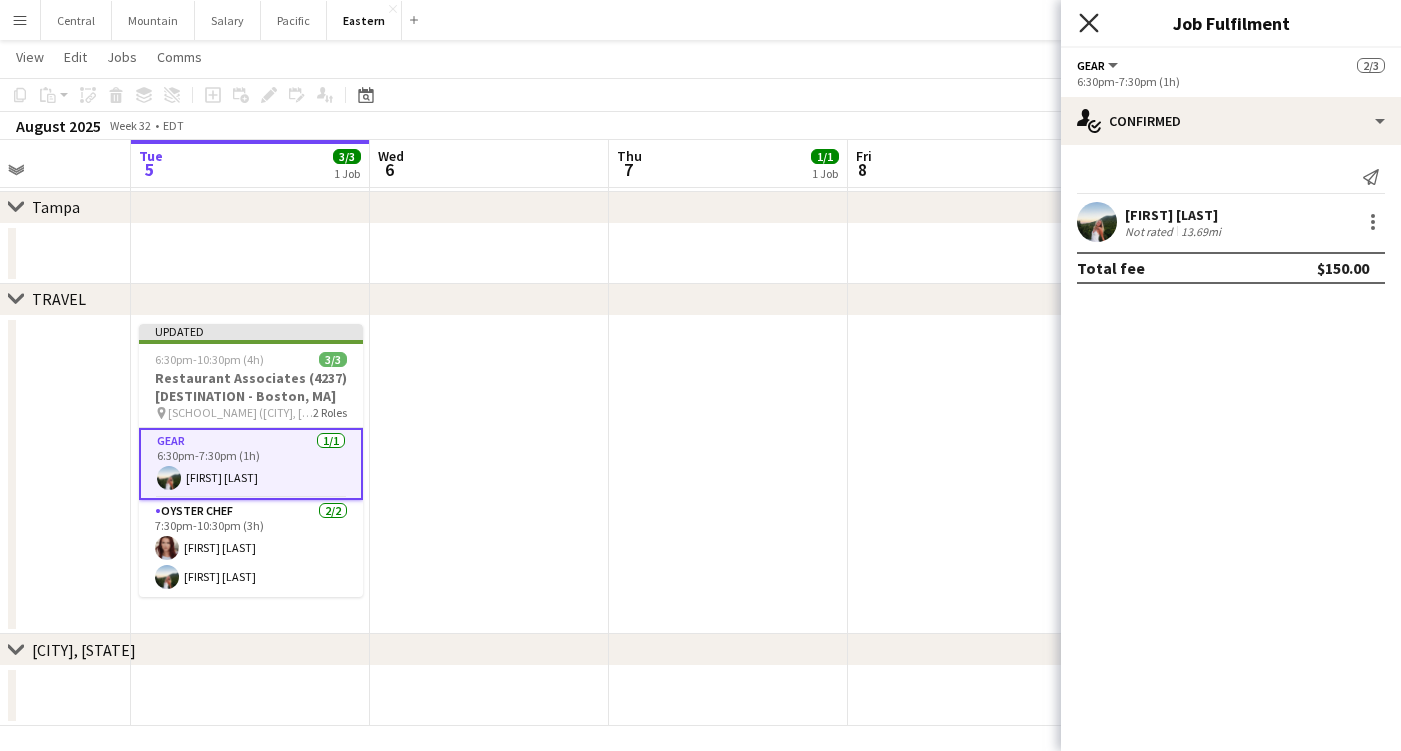 click on "Close pop-in" 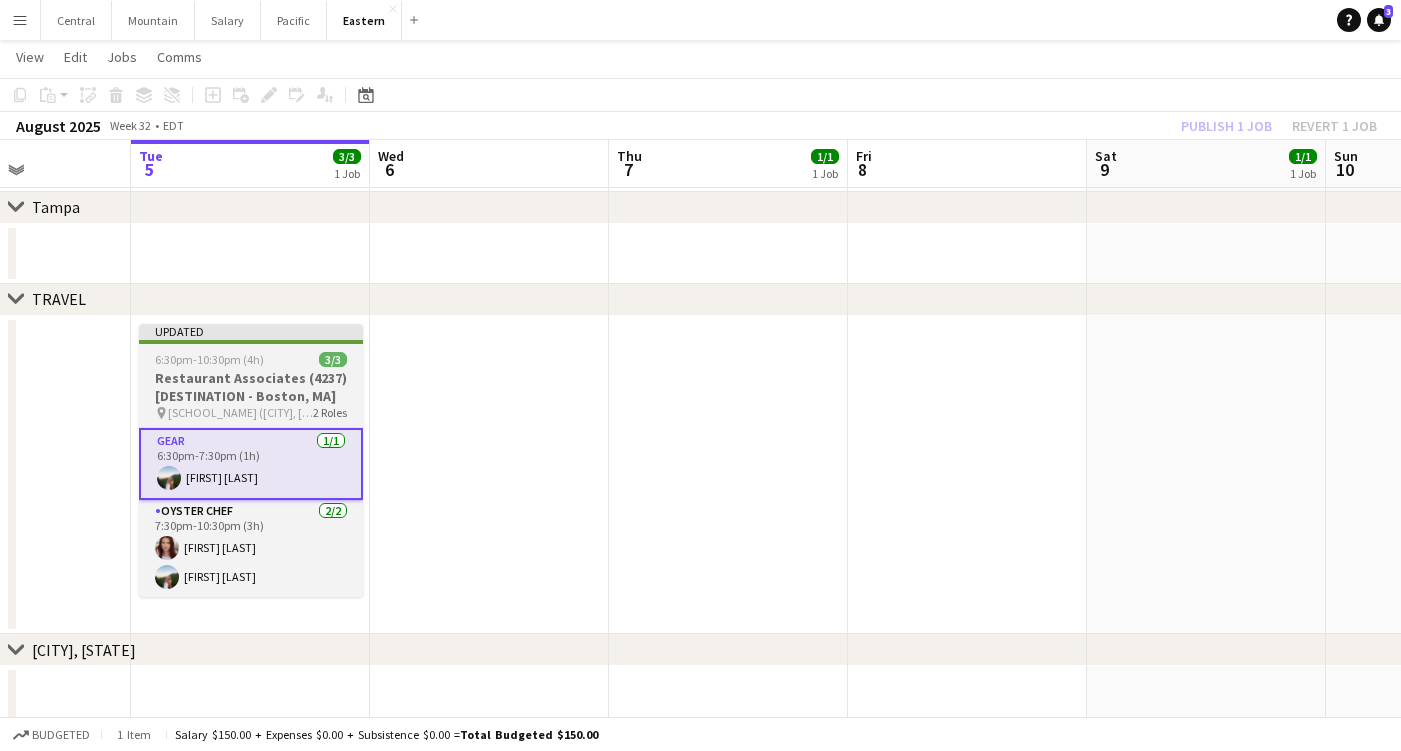 drag, startPoint x: 180, startPoint y: 390, endPoint x: 195, endPoint y: 379, distance: 18.601076 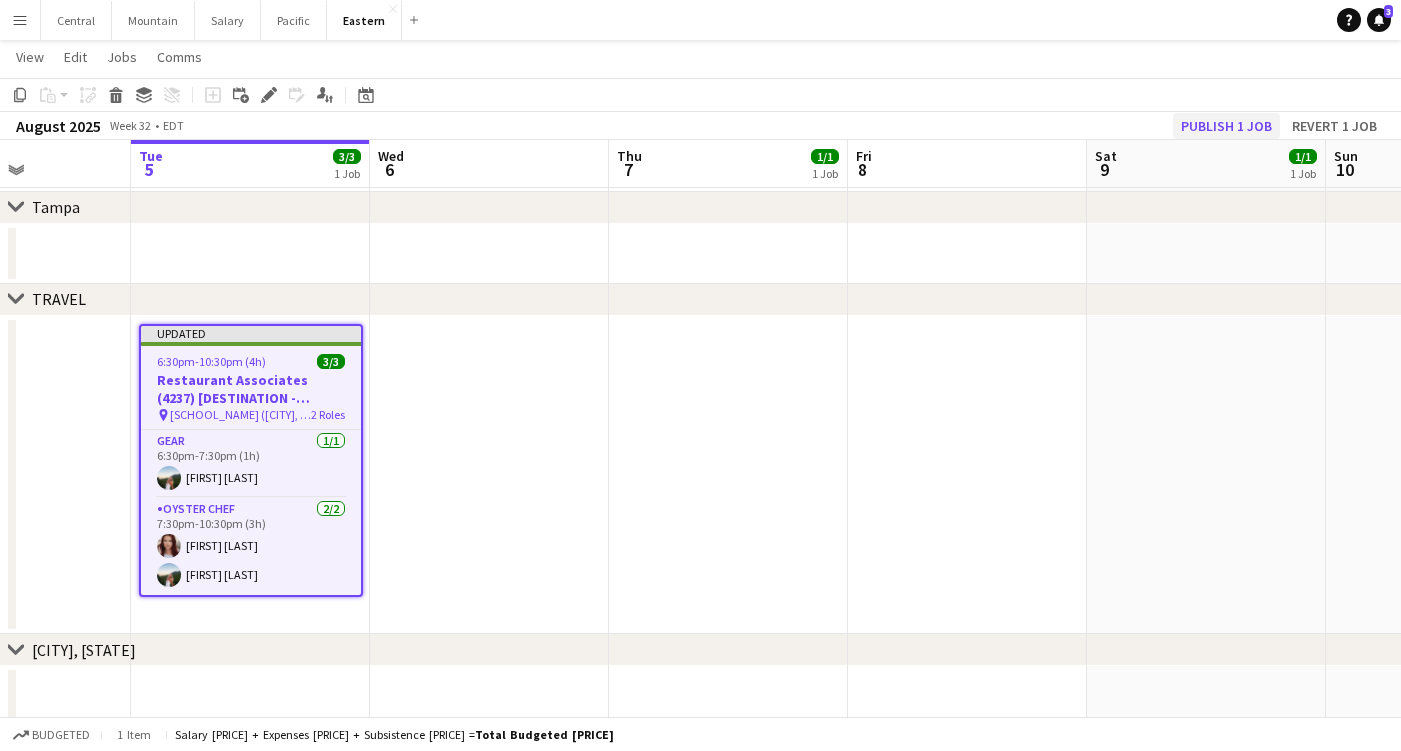 click on "Publish 1 job" 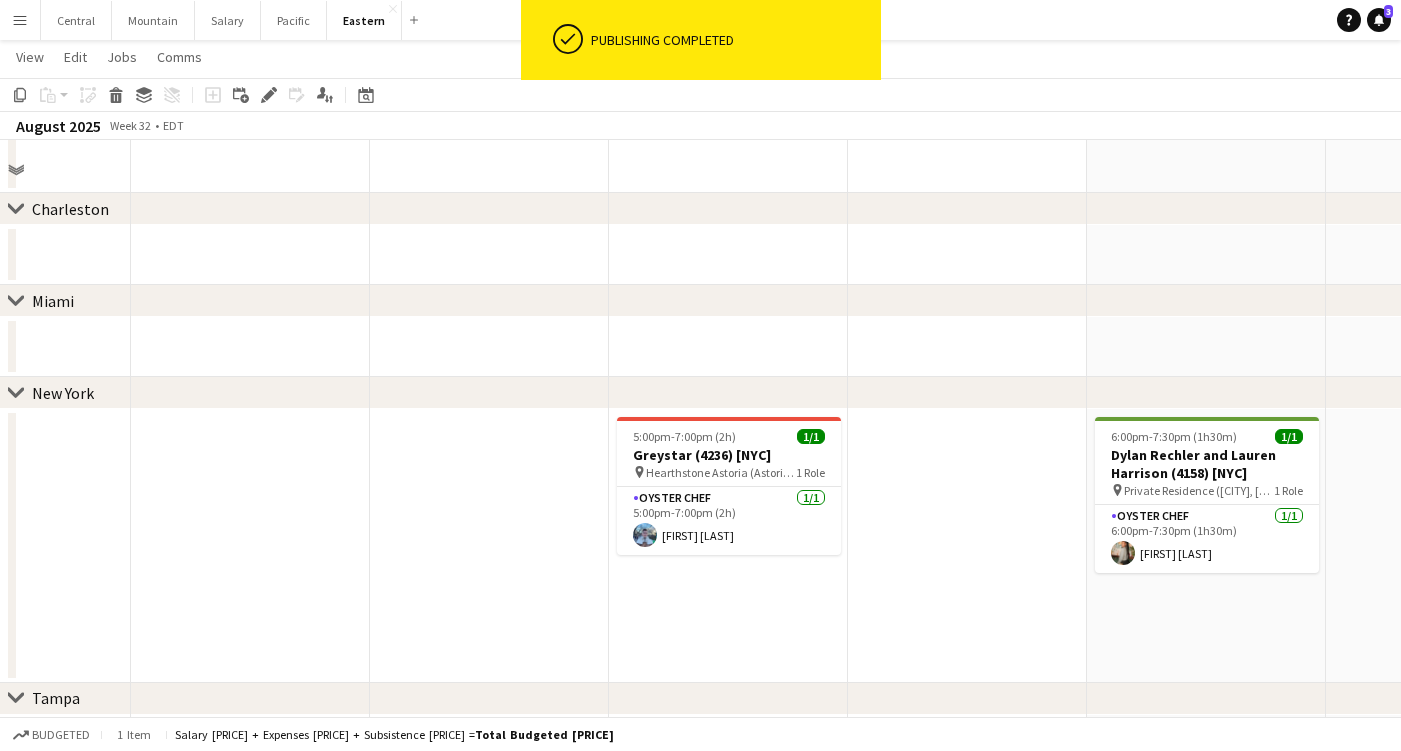 scroll, scrollTop: 293, scrollLeft: 0, axis: vertical 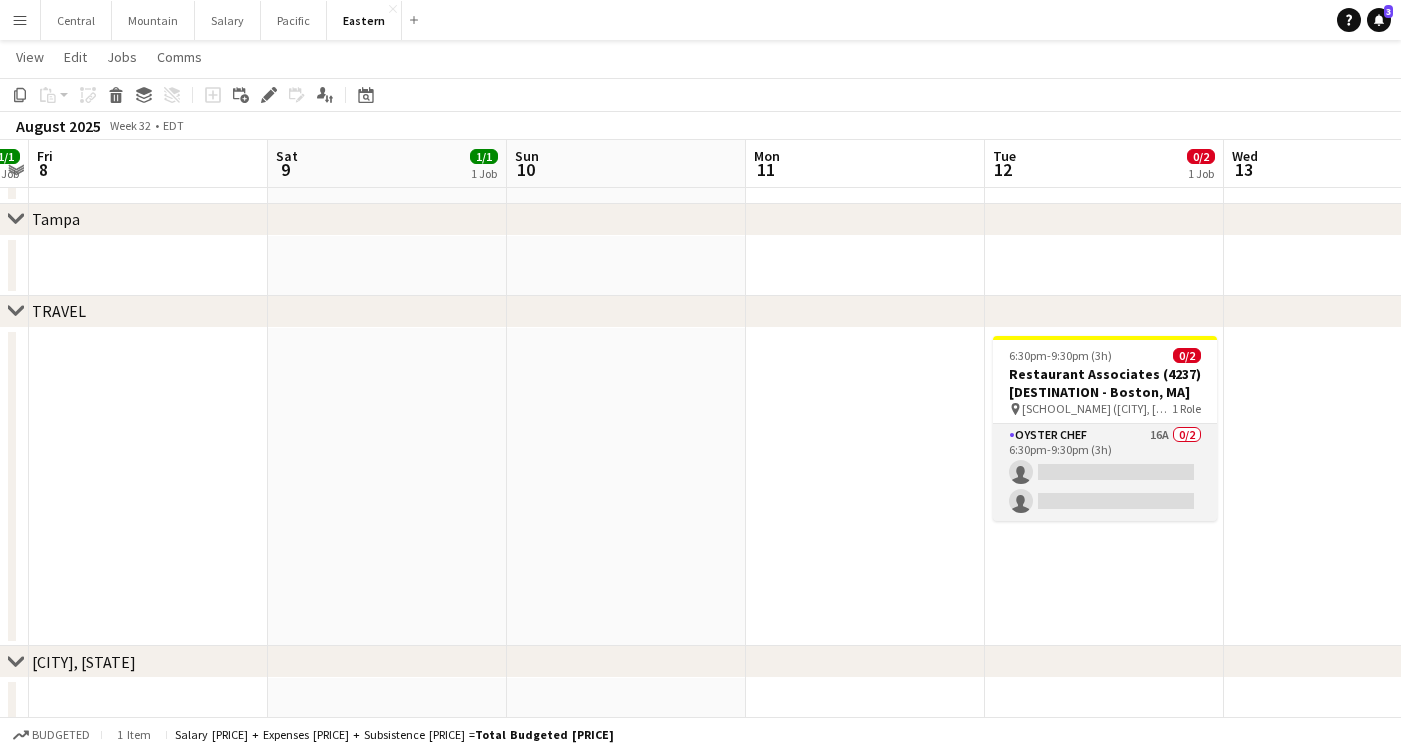 click on "[TITLE] [NUMBER] [NUMBER]/[NUMBER] [TIME] ([DURATION])
single-neutral-actions
single-neutral-actions" at bounding box center (1105, 472) 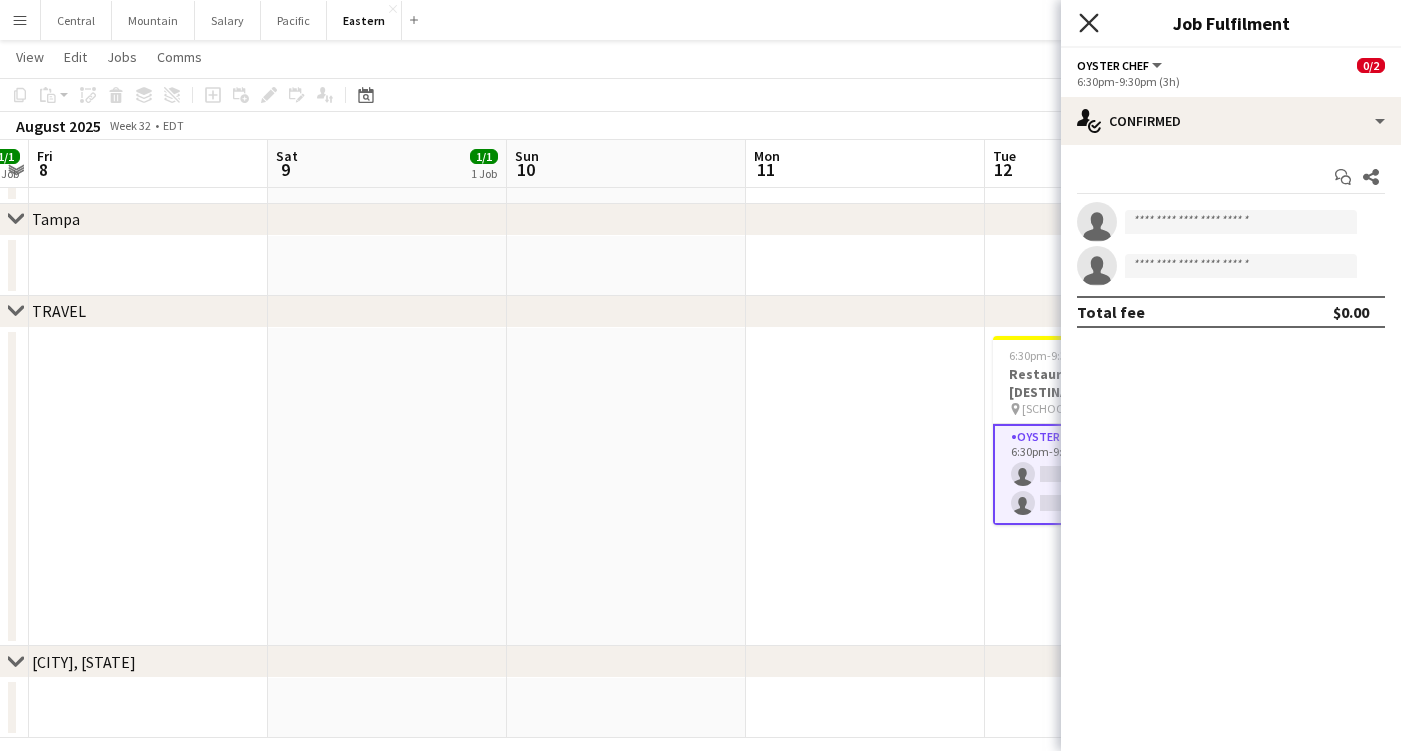 click 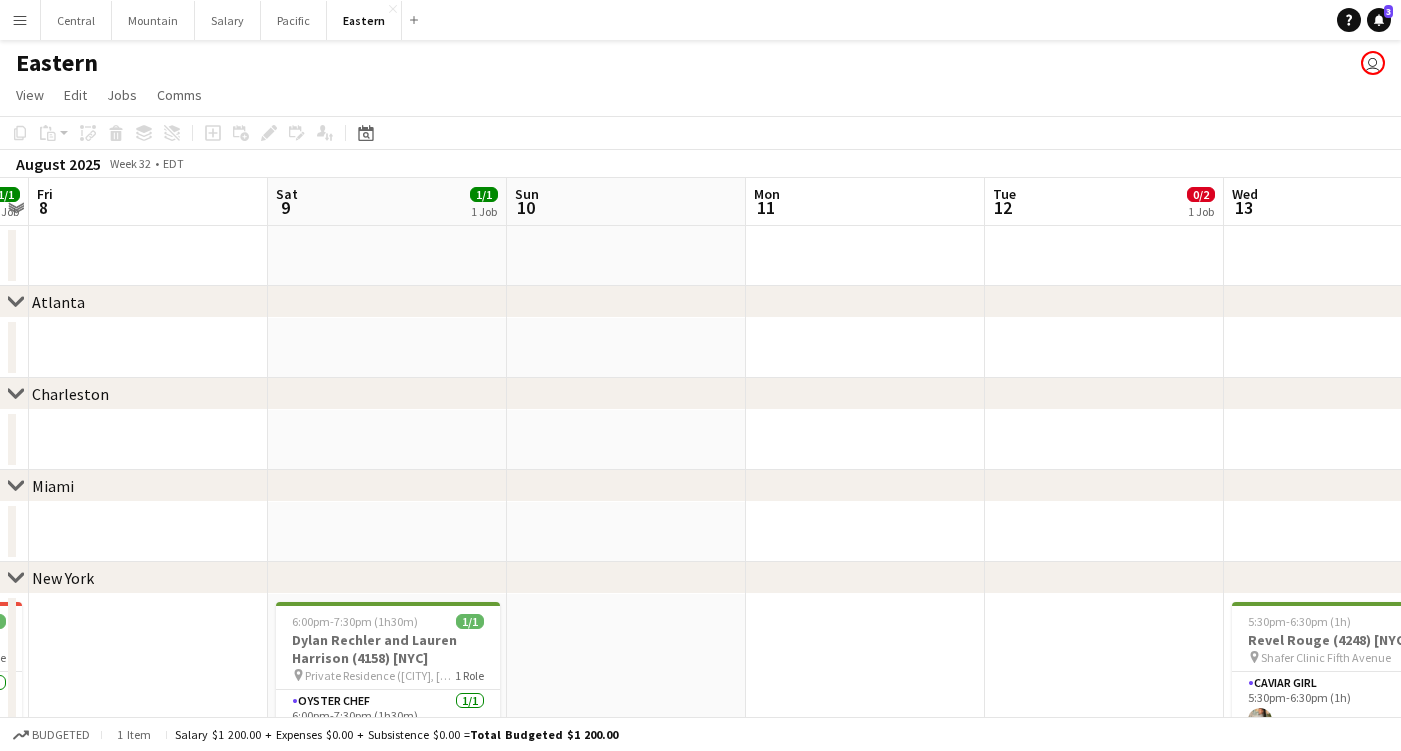 scroll, scrollTop: 0, scrollLeft: 0, axis: both 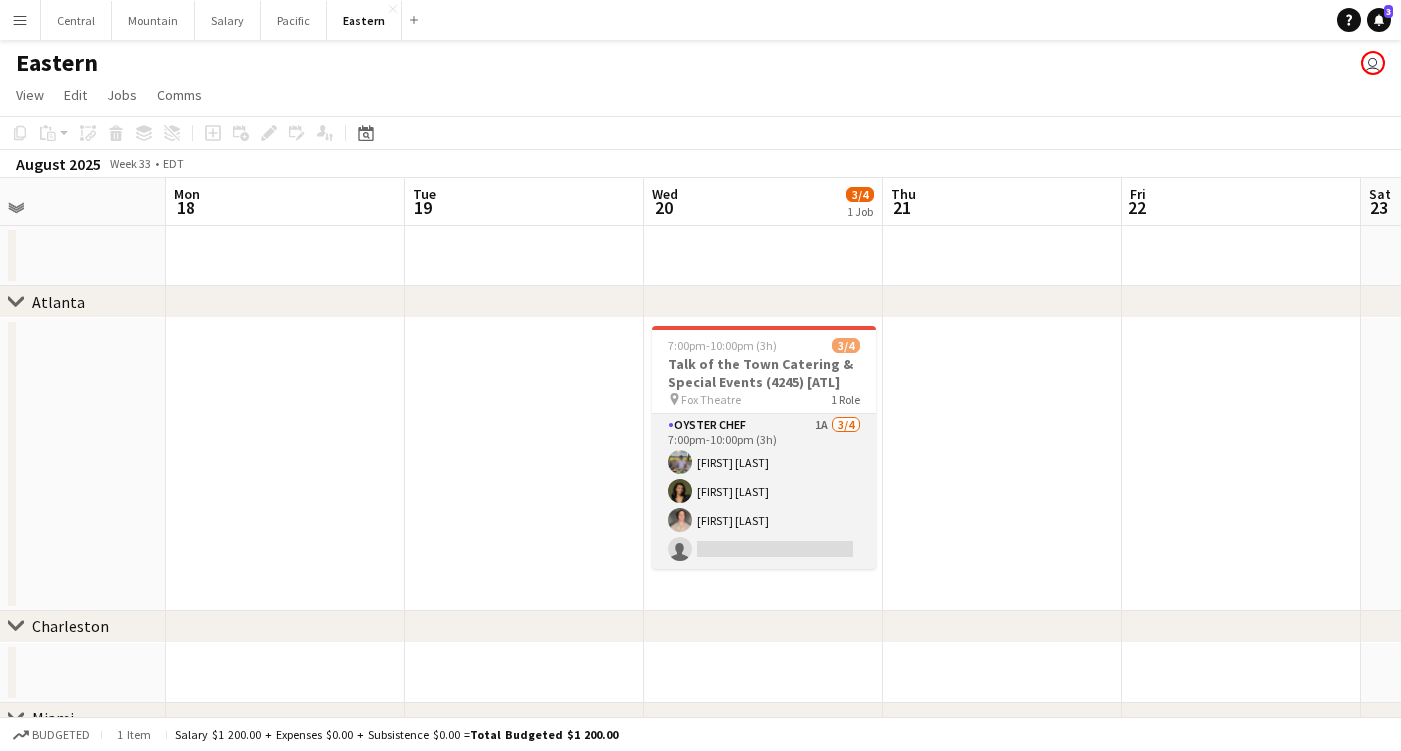 click on "Oyster Chef   1A   3/4   7:00pm-10:00pm (3h)
Robert Simpson Anuli Anene Luke Roness
single-neutral-actions" at bounding box center (764, 491) 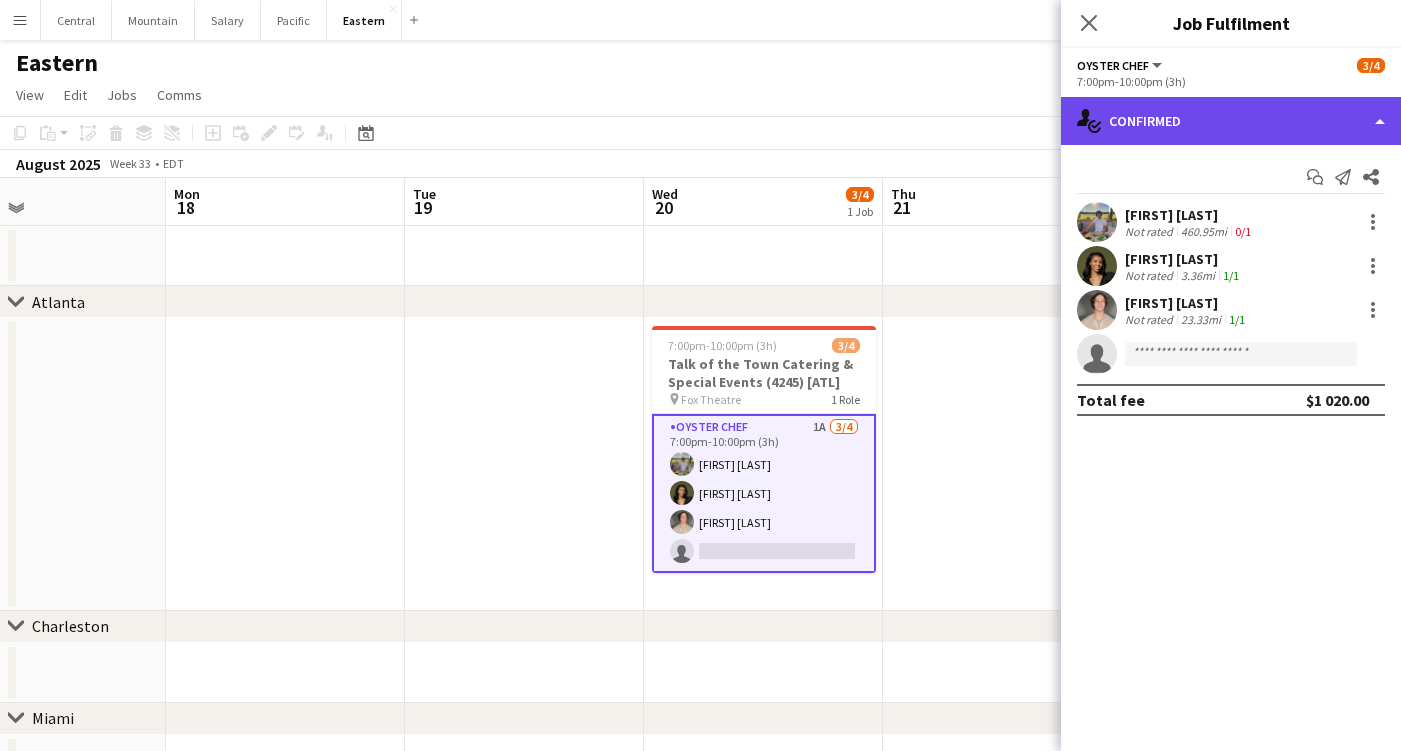 click on "single-neutral-actions-check-2
Confirmed" 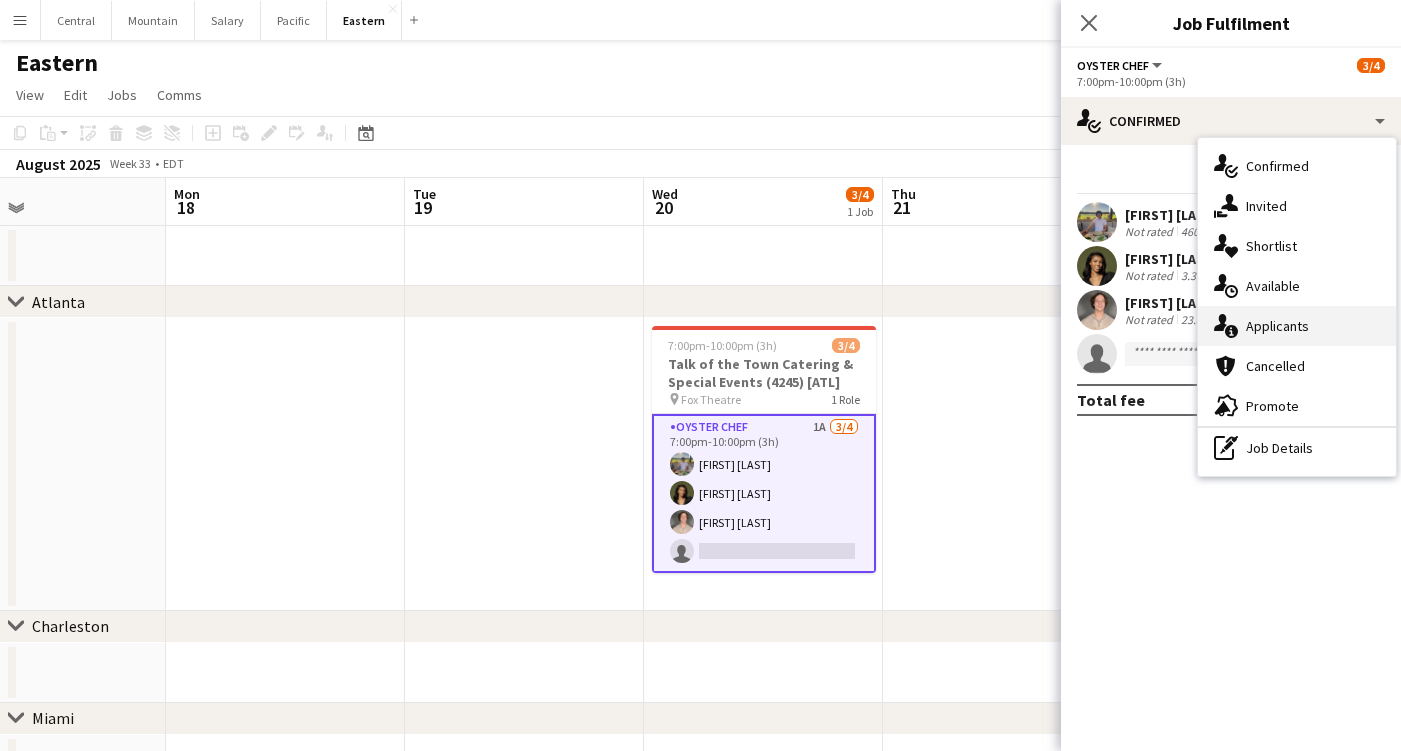 click on "single-neutral-actions-information
Applicants" at bounding box center [1297, 326] 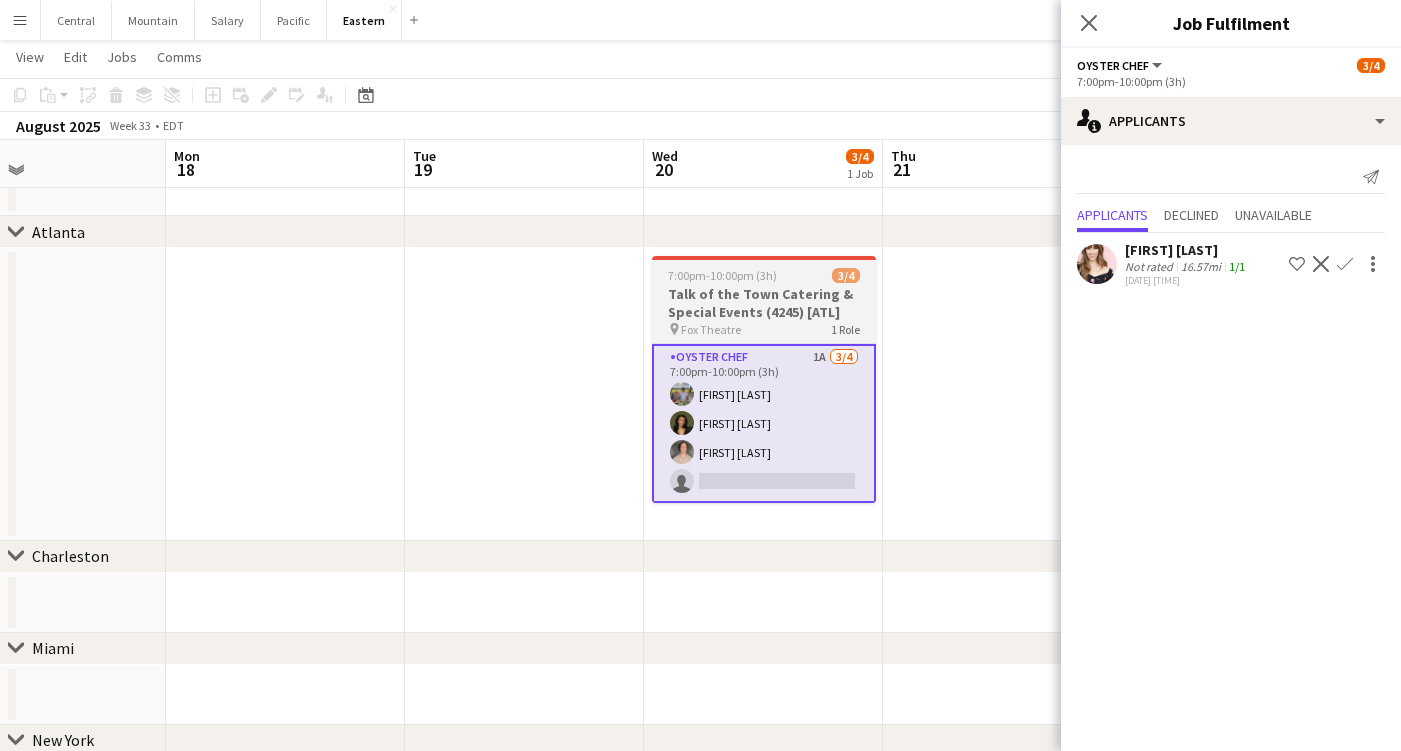 scroll, scrollTop: 72, scrollLeft: 0, axis: vertical 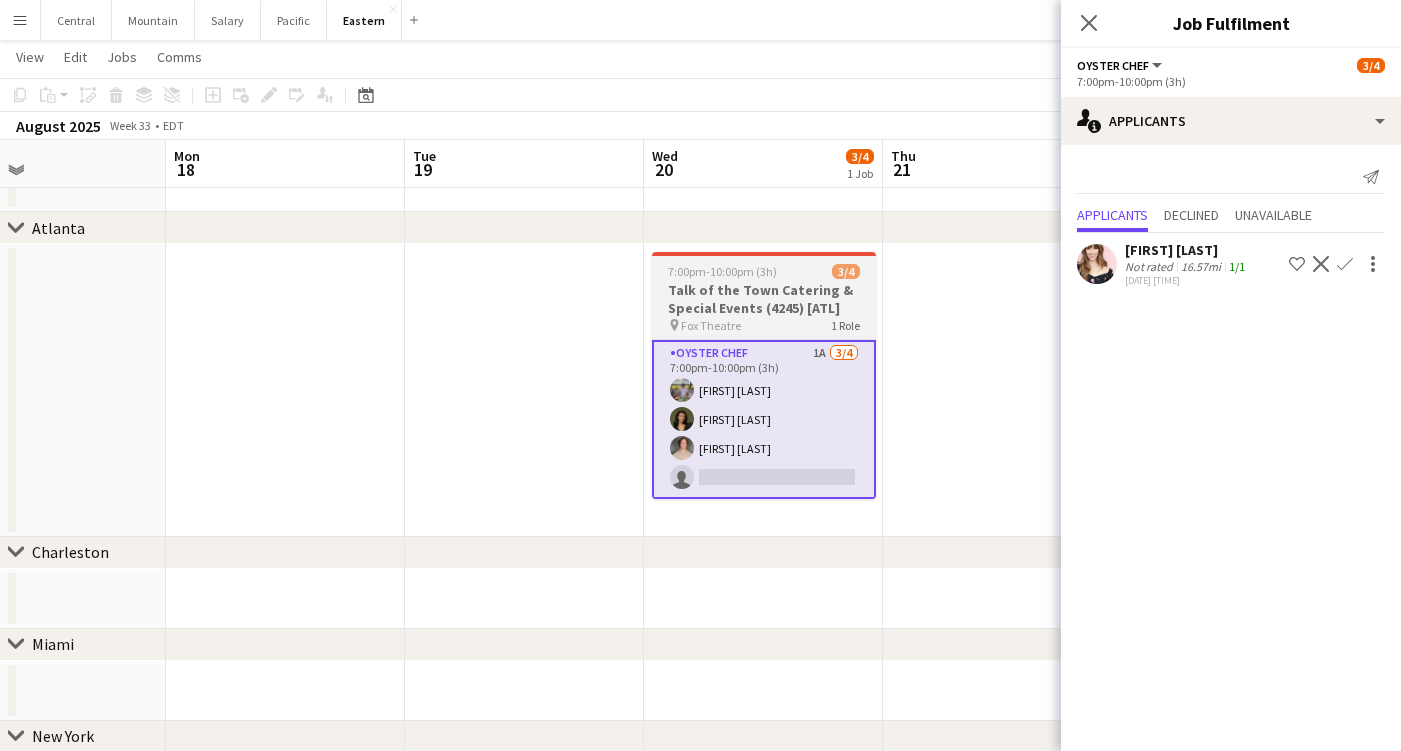 click on "Talk of the Town Catering & Special Events (4245) [ATL]" at bounding box center (764, 299) 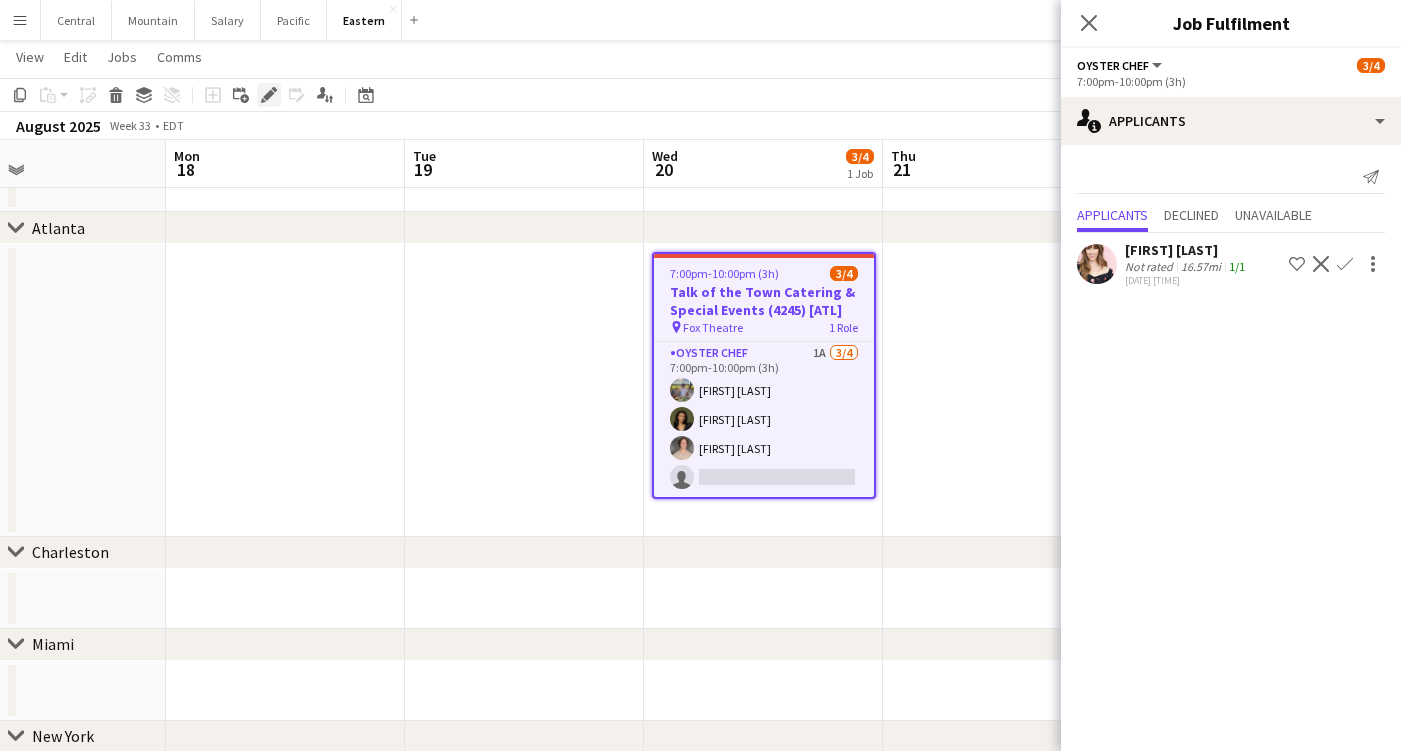 click on "Edit" 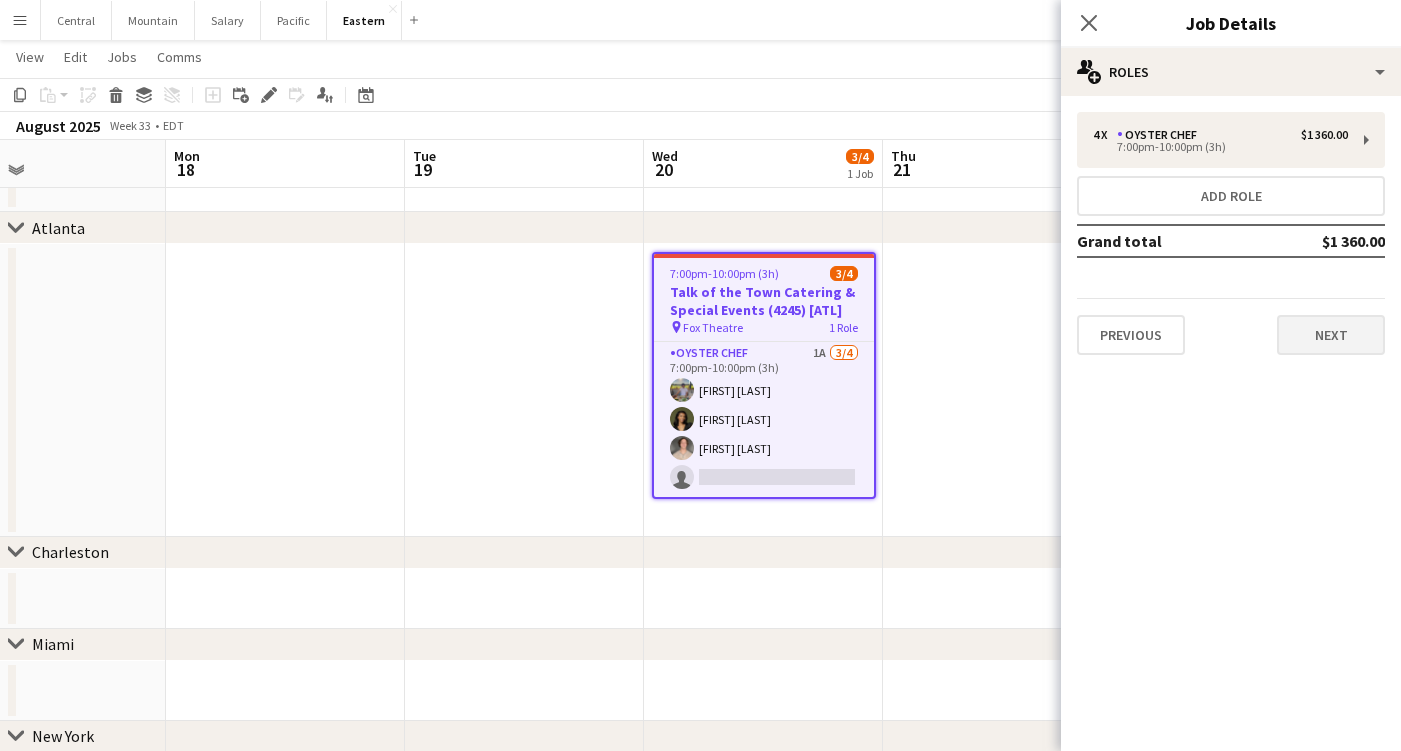 click on "Next" at bounding box center [1331, 335] 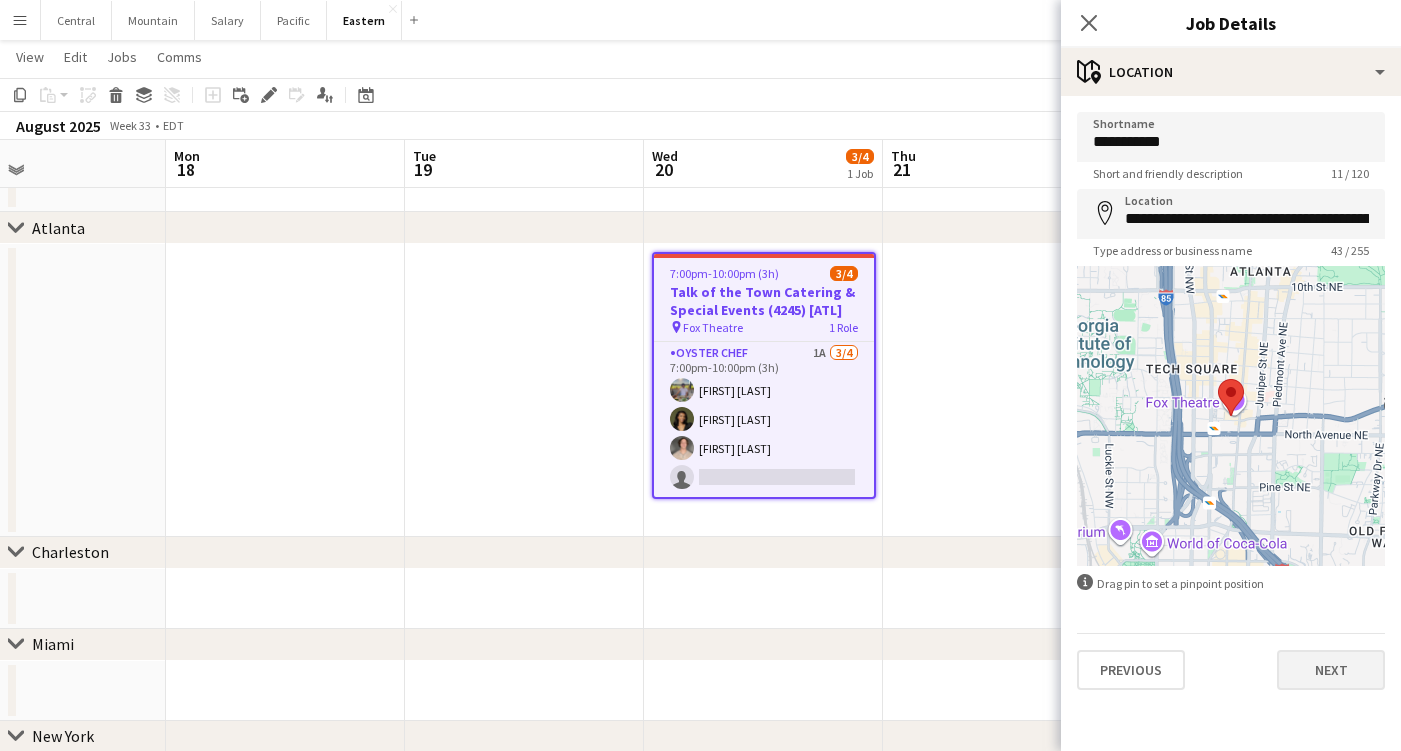 click on "Next" at bounding box center (1331, 670) 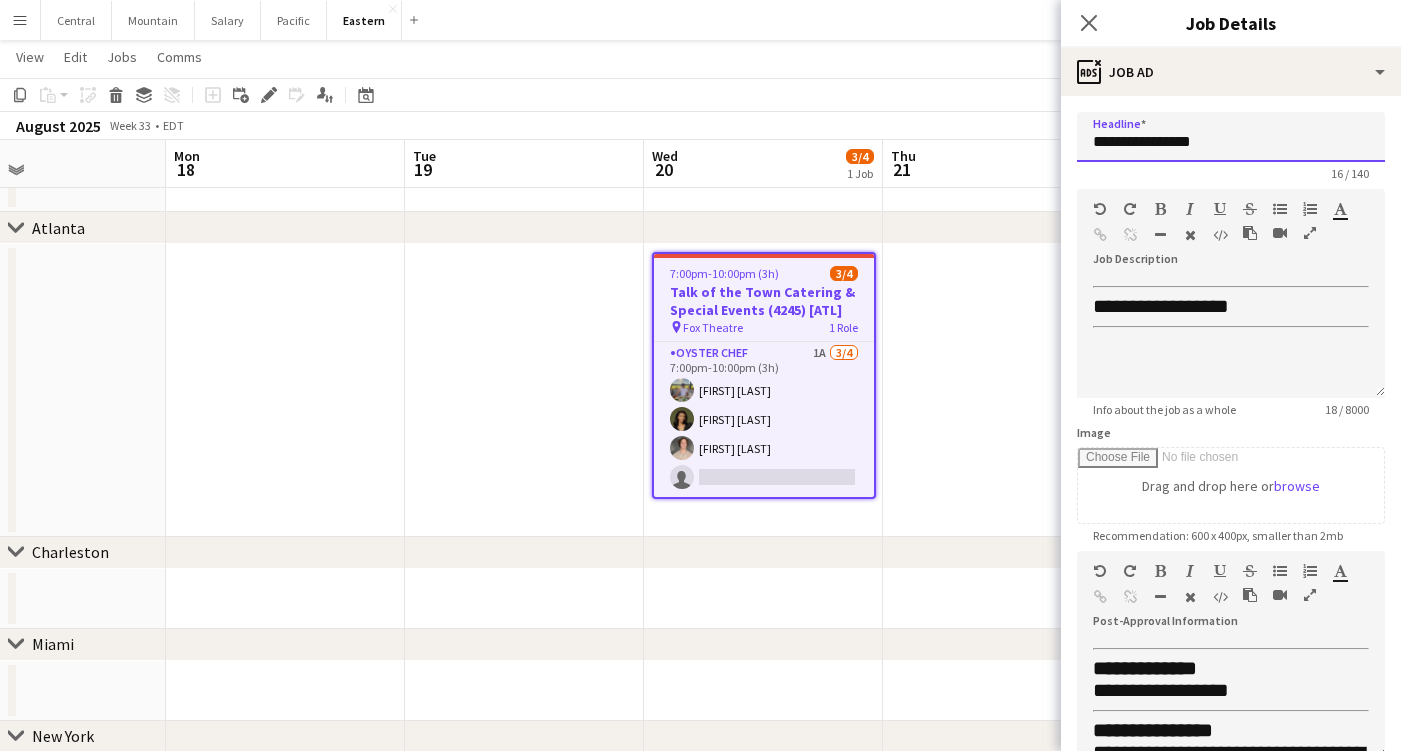 drag, startPoint x: 1239, startPoint y: 138, endPoint x: 1014, endPoint y: 128, distance: 225.2221 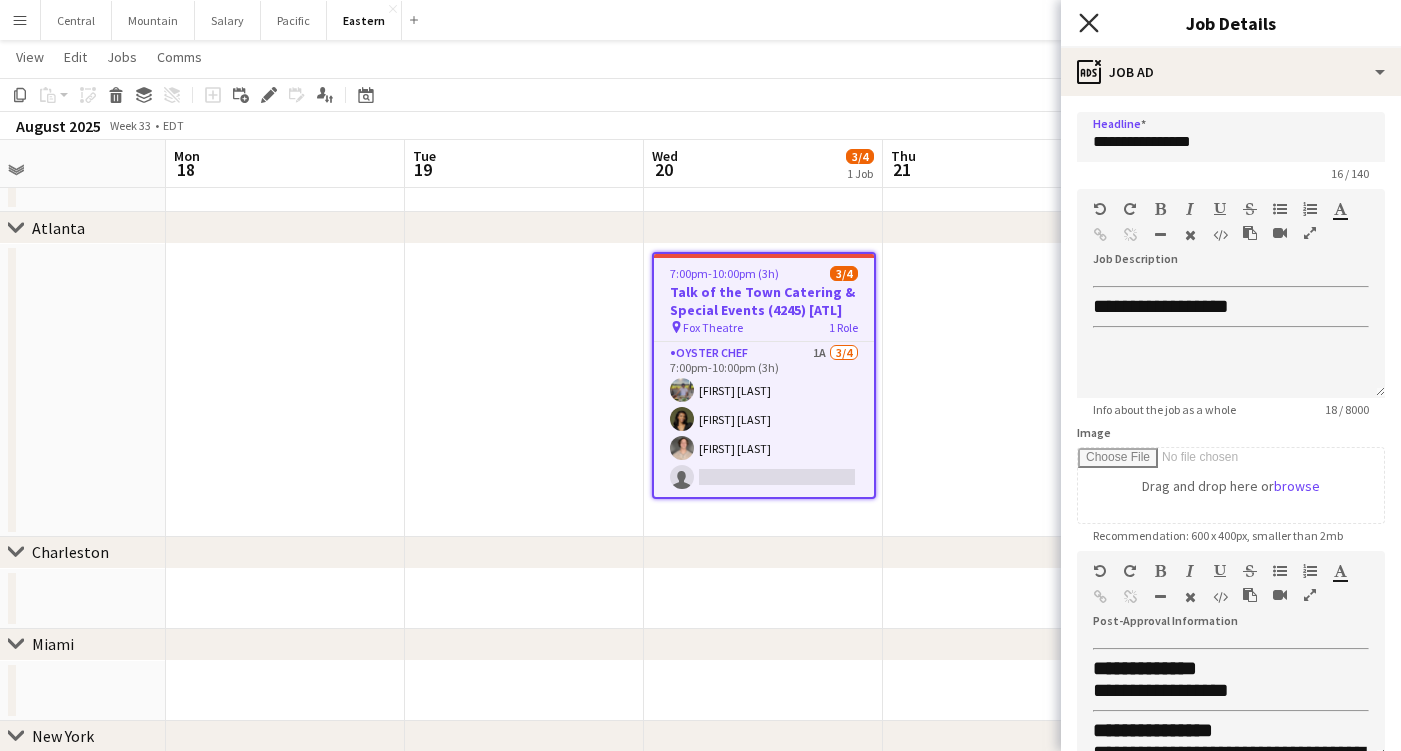 click 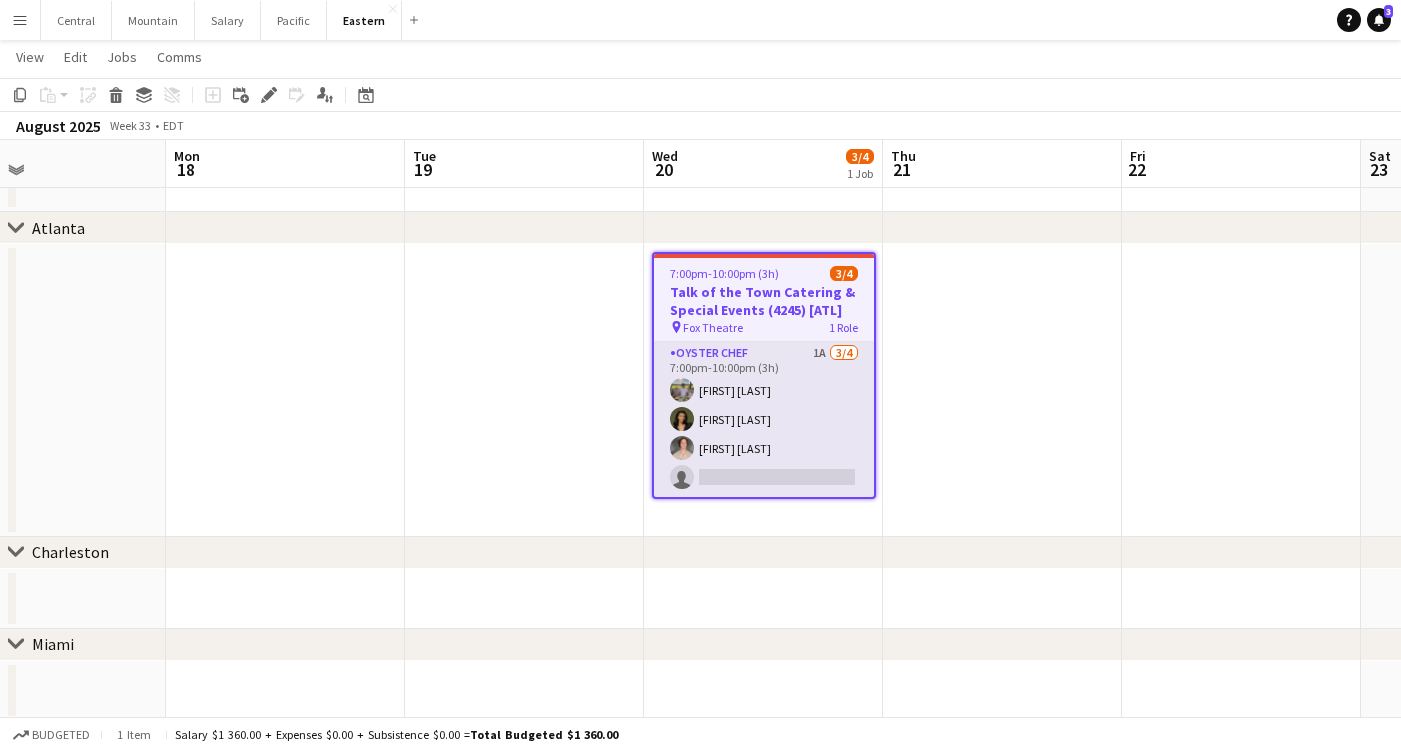 click on "Oyster Chef   1A   3/4   7:00pm-10:00pm (3h)
Robert Simpson Anuli Anene Luke Roness
single-neutral-actions" at bounding box center [764, 419] 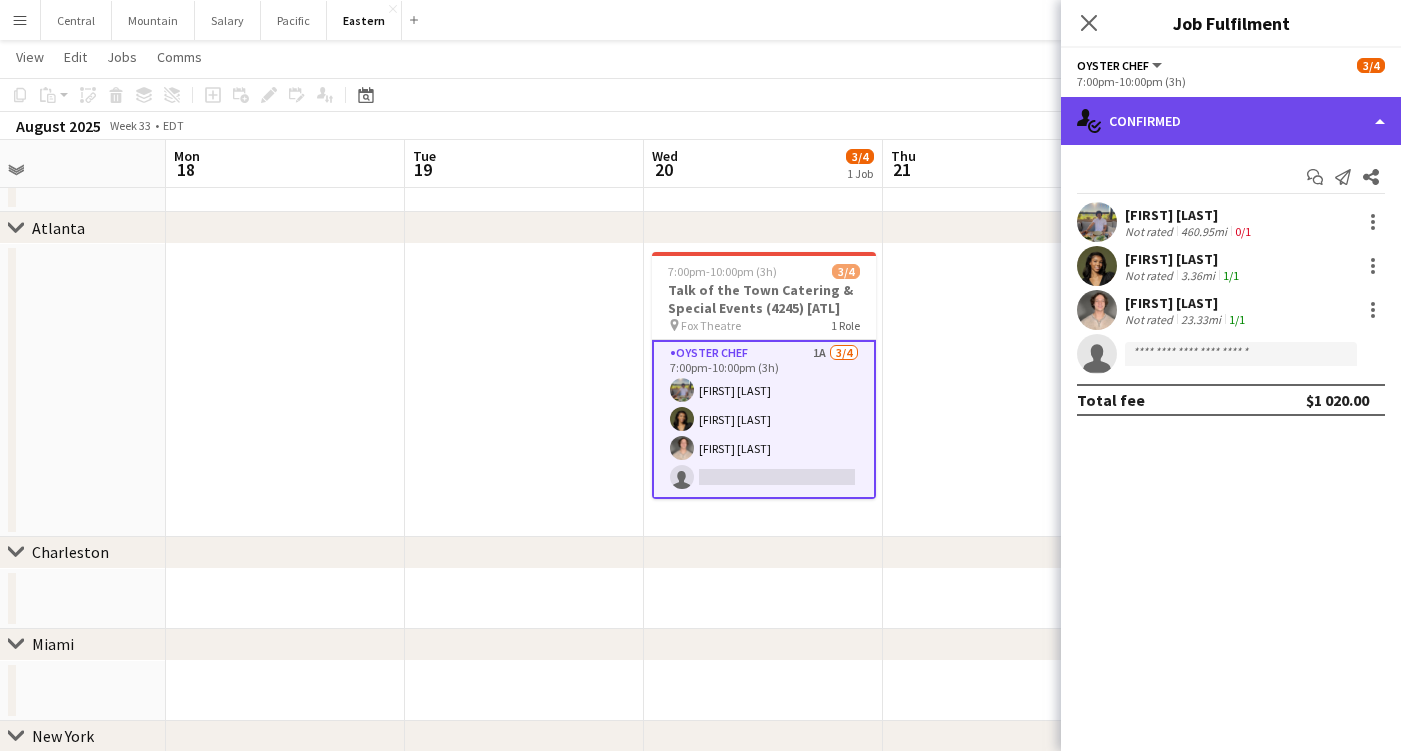 click on "single-neutral-actions-check-2
Confirmed" 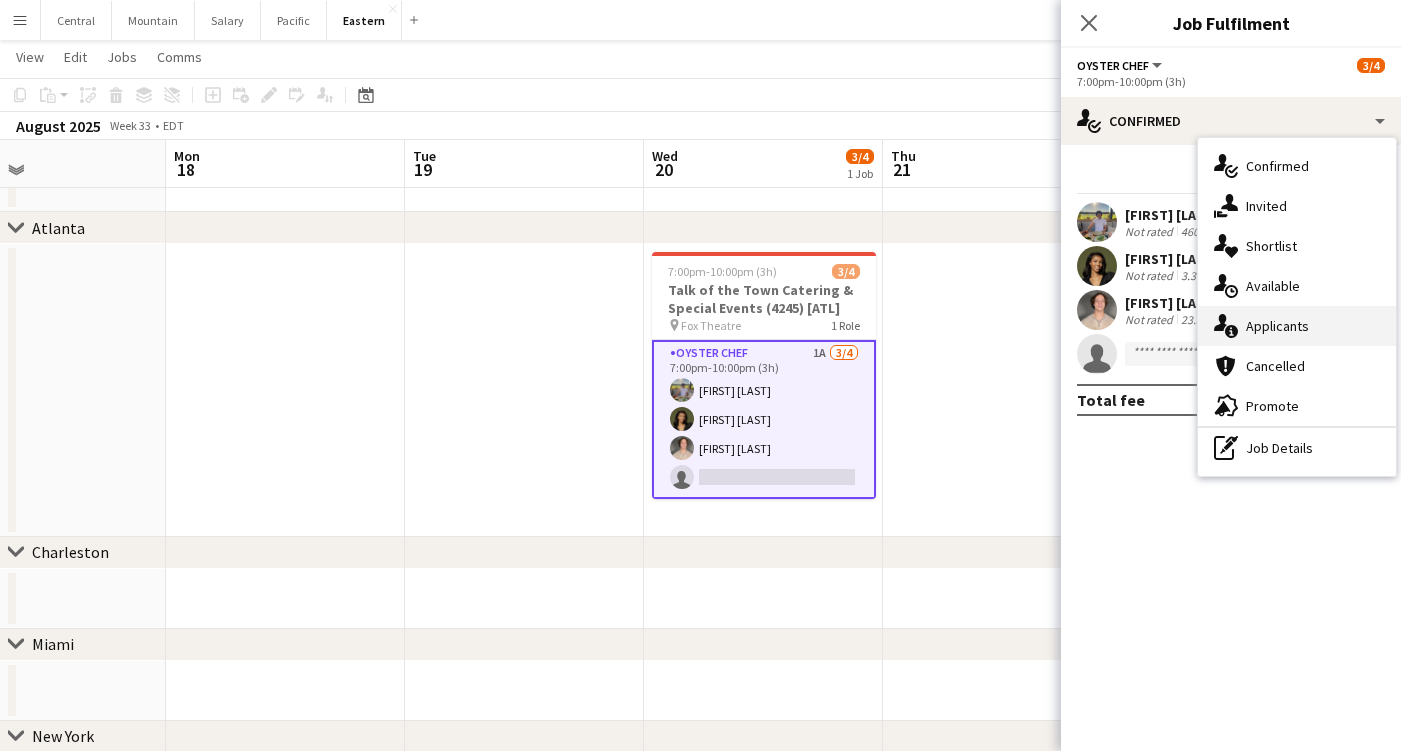 click on "single-neutral-actions-information
Applicants" at bounding box center (1297, 326) 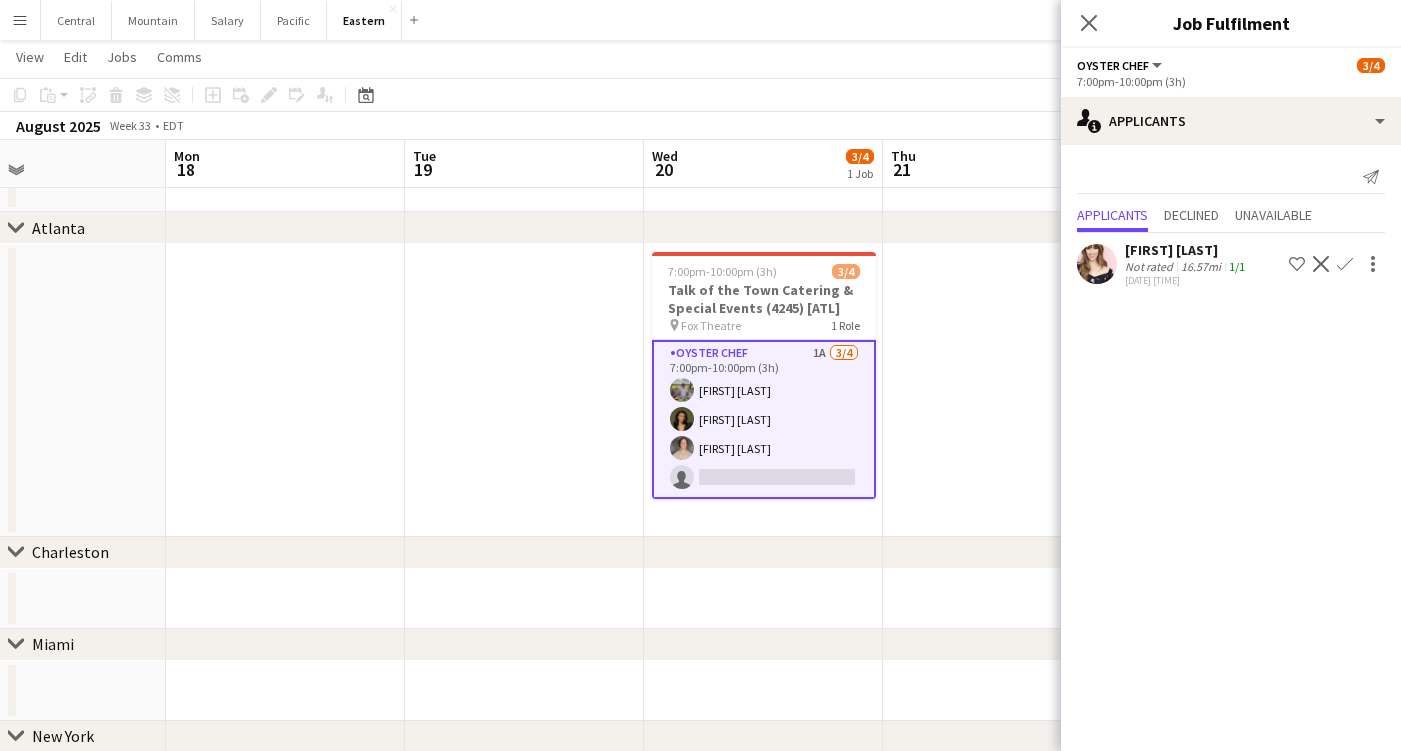 click on "Close pop-in" 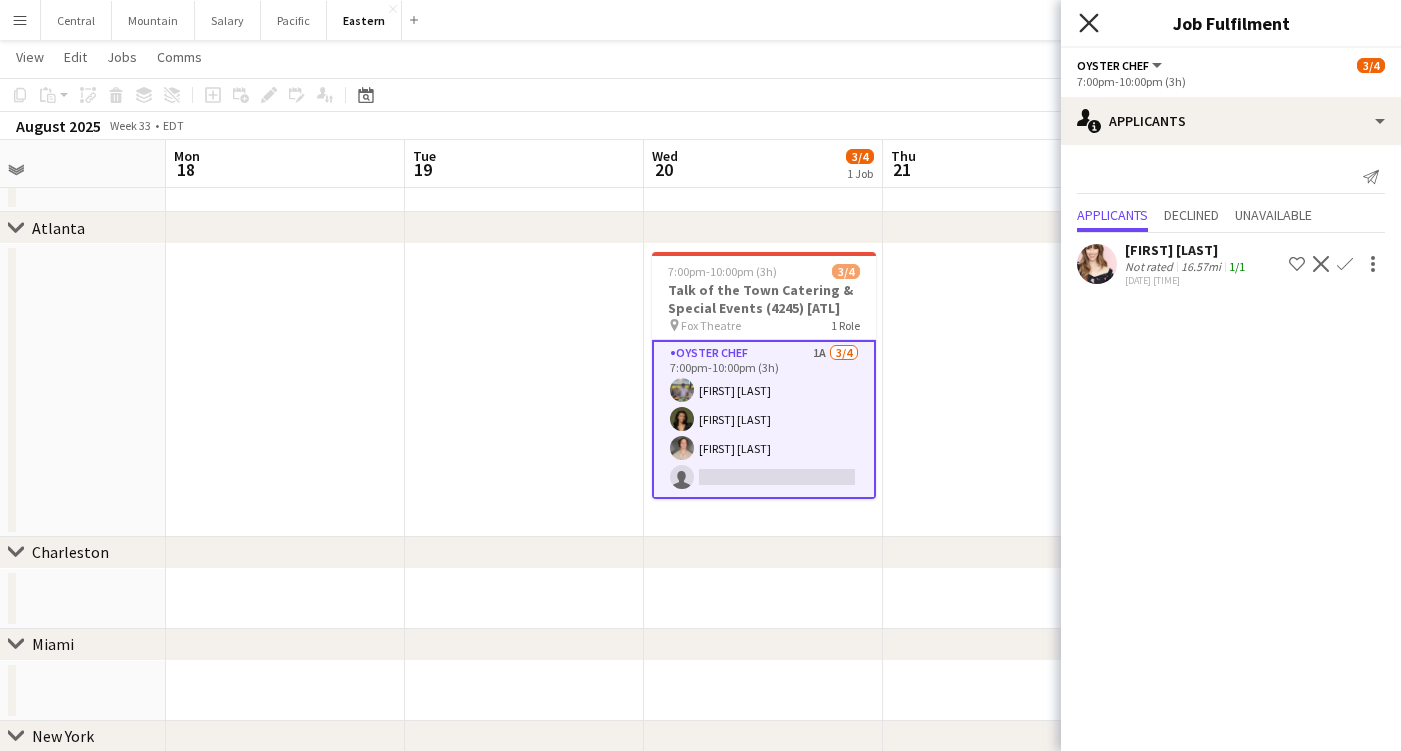 click 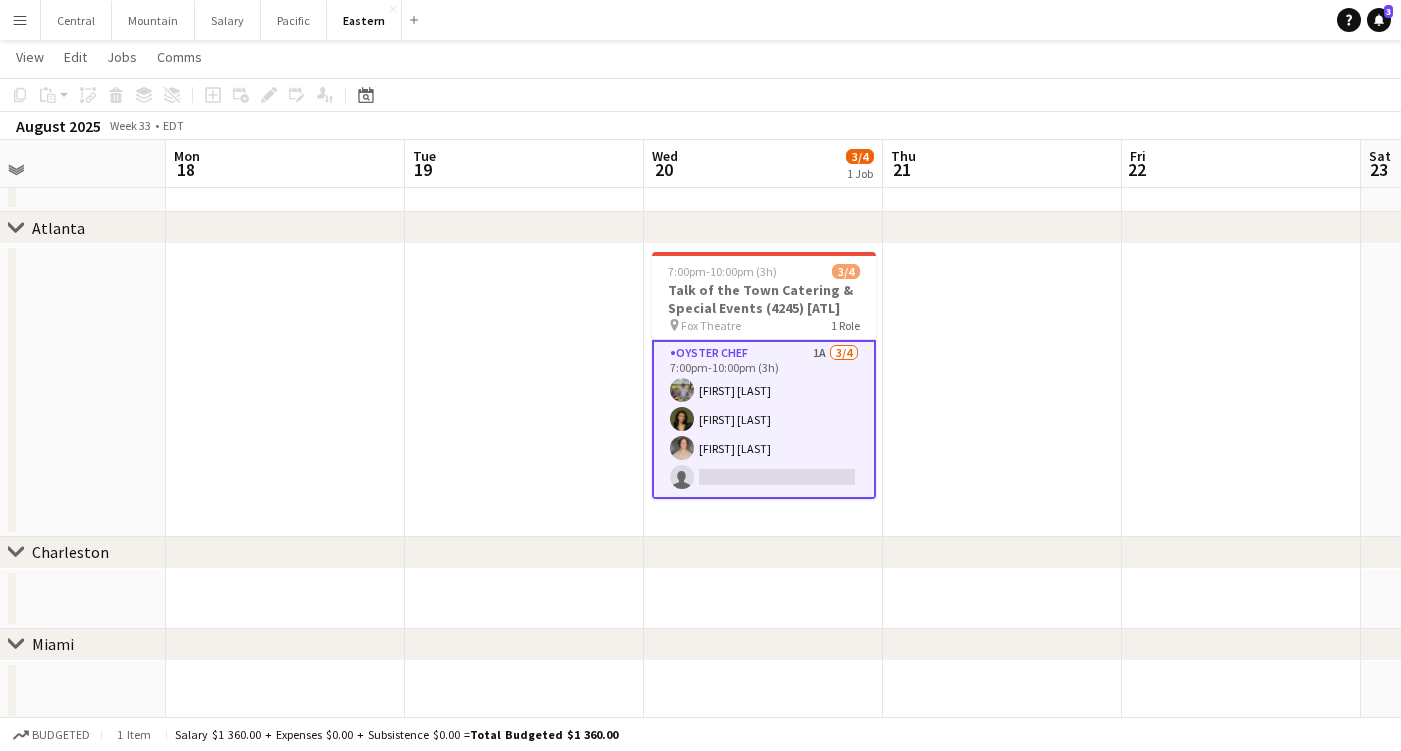 click on "Oyster Chef   1A   3/4   7:00pm-10:00pm (3h)
Robert Simpson Anuli Anene Luke Roness
single-neutral-actions" at bounding box center [764, 419] 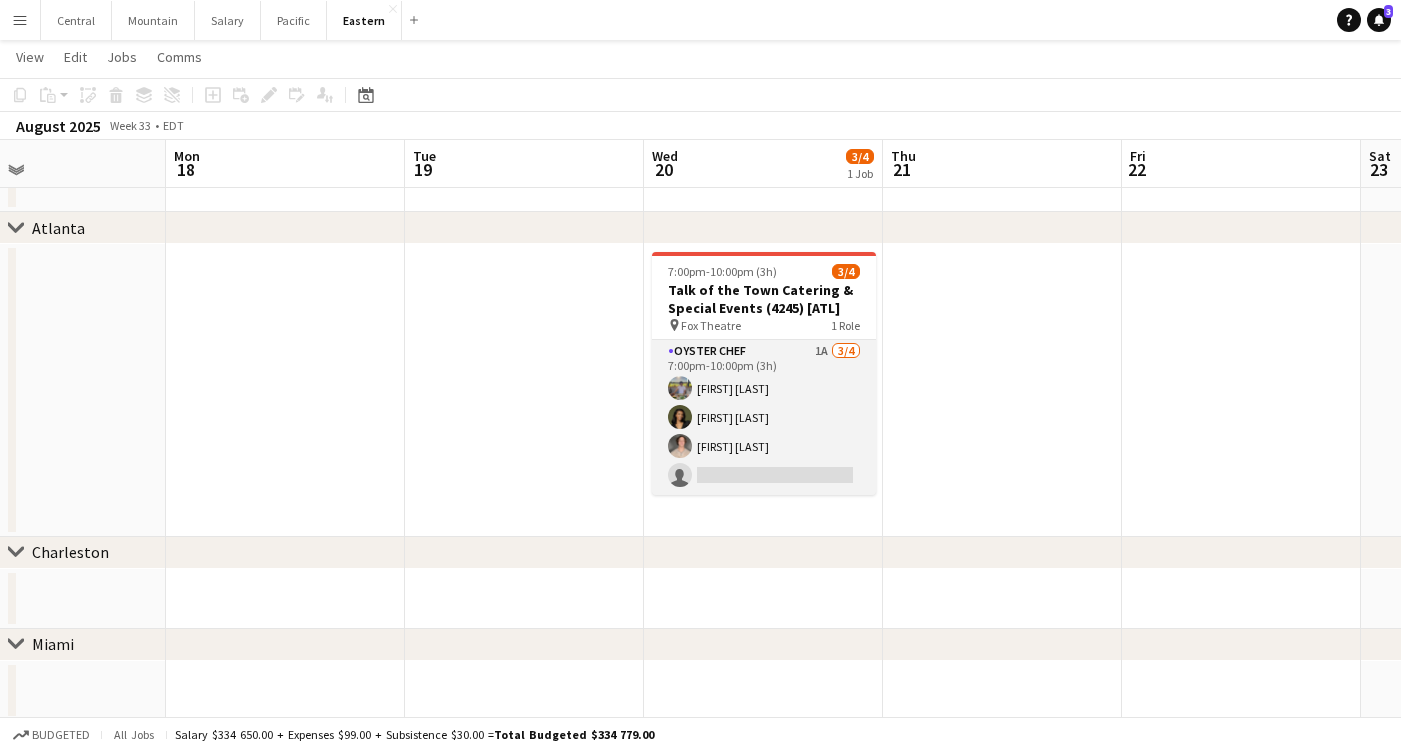 click on "Oyster Chef   1A   3/4   7:00pm-10:00pm (3h)
Robert Simpson Anuli Anene Luke Roness
single-neutral-actions" at bounding box center (764, 417) 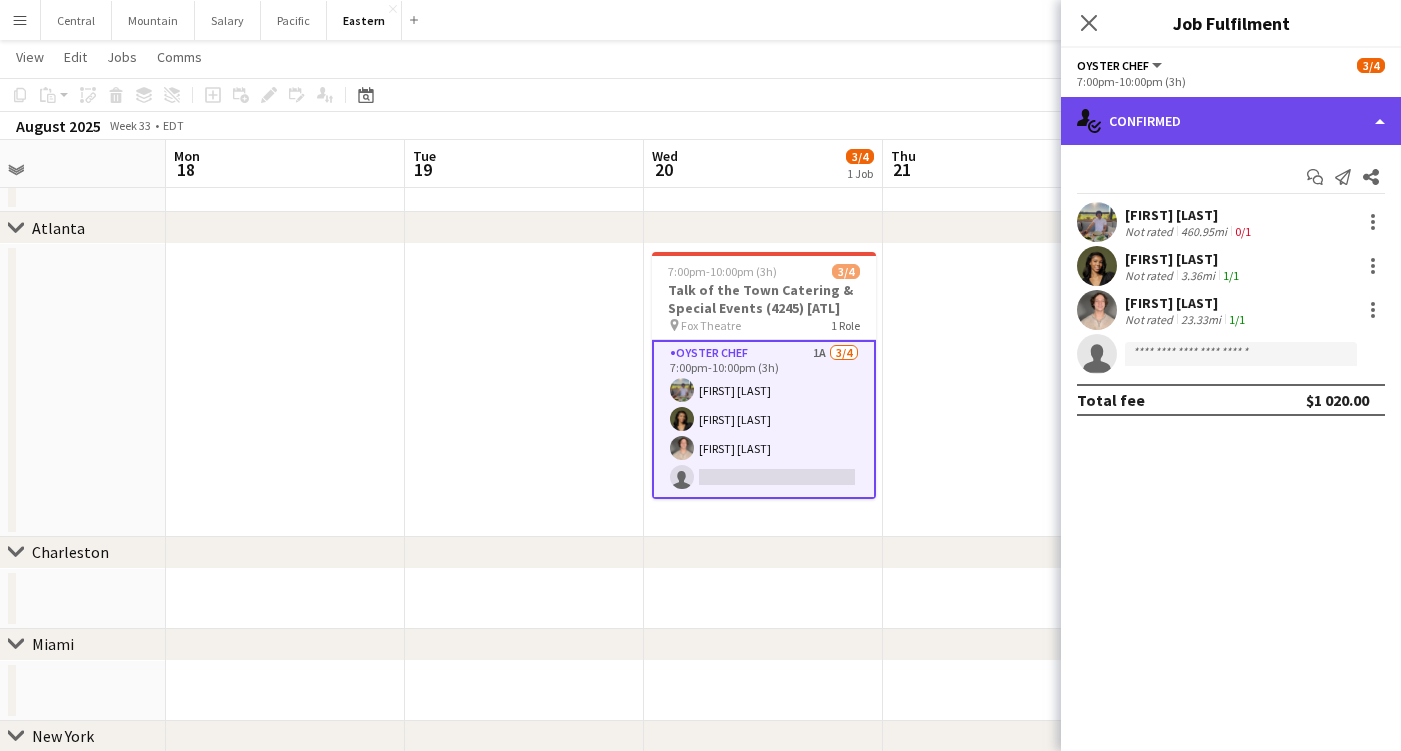 click on "single-neutral-actions-check-2
Confirmed" 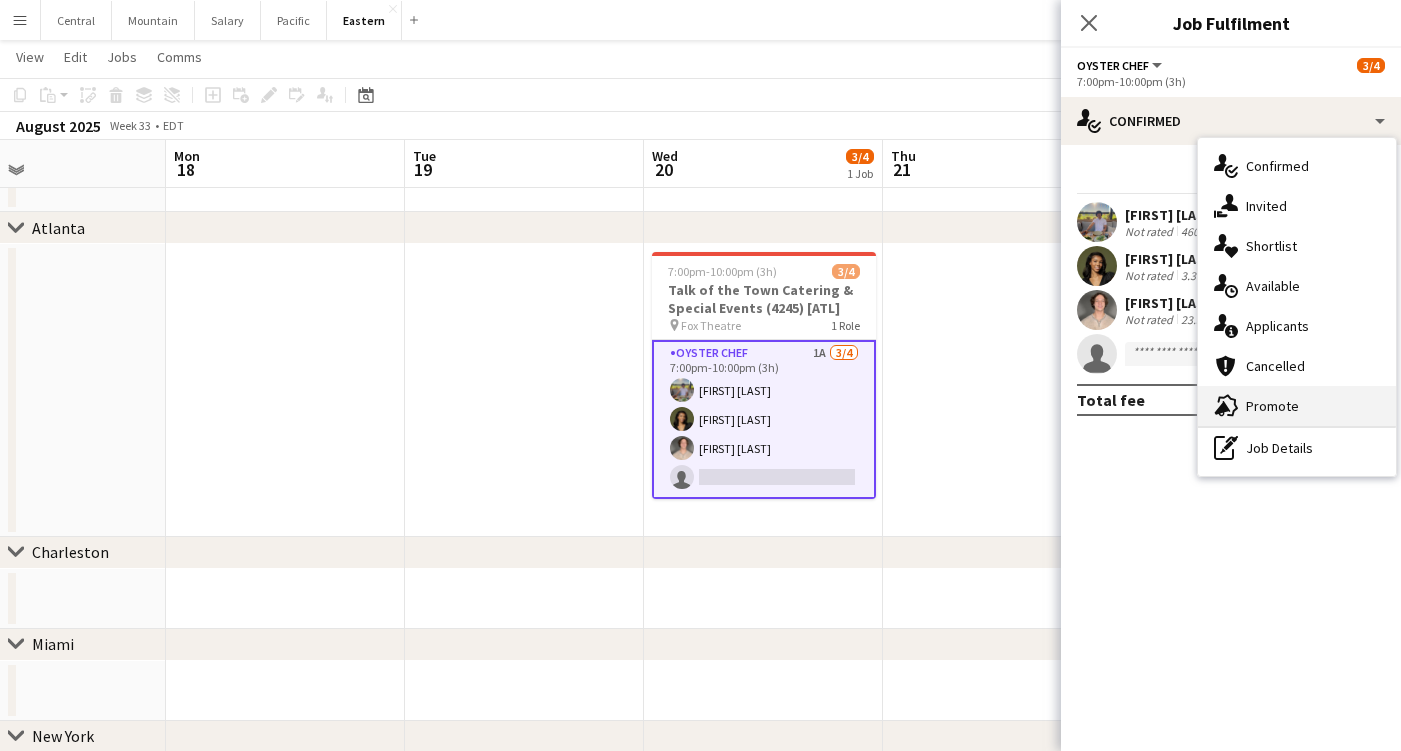click on "advertising-megaphone
Promote" at bounding box center (1297, 406) 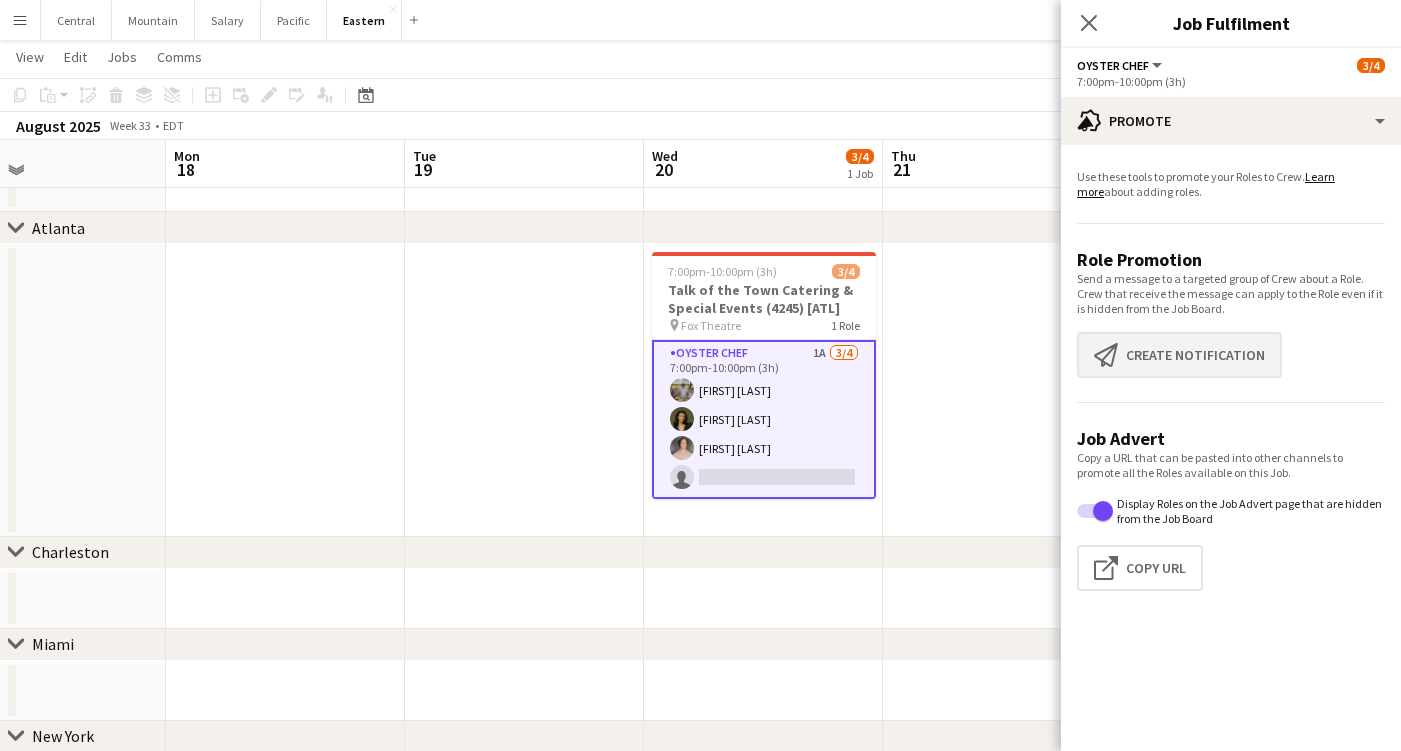 click on "Create notification
Create notification" at bounding box center [1179, 355] 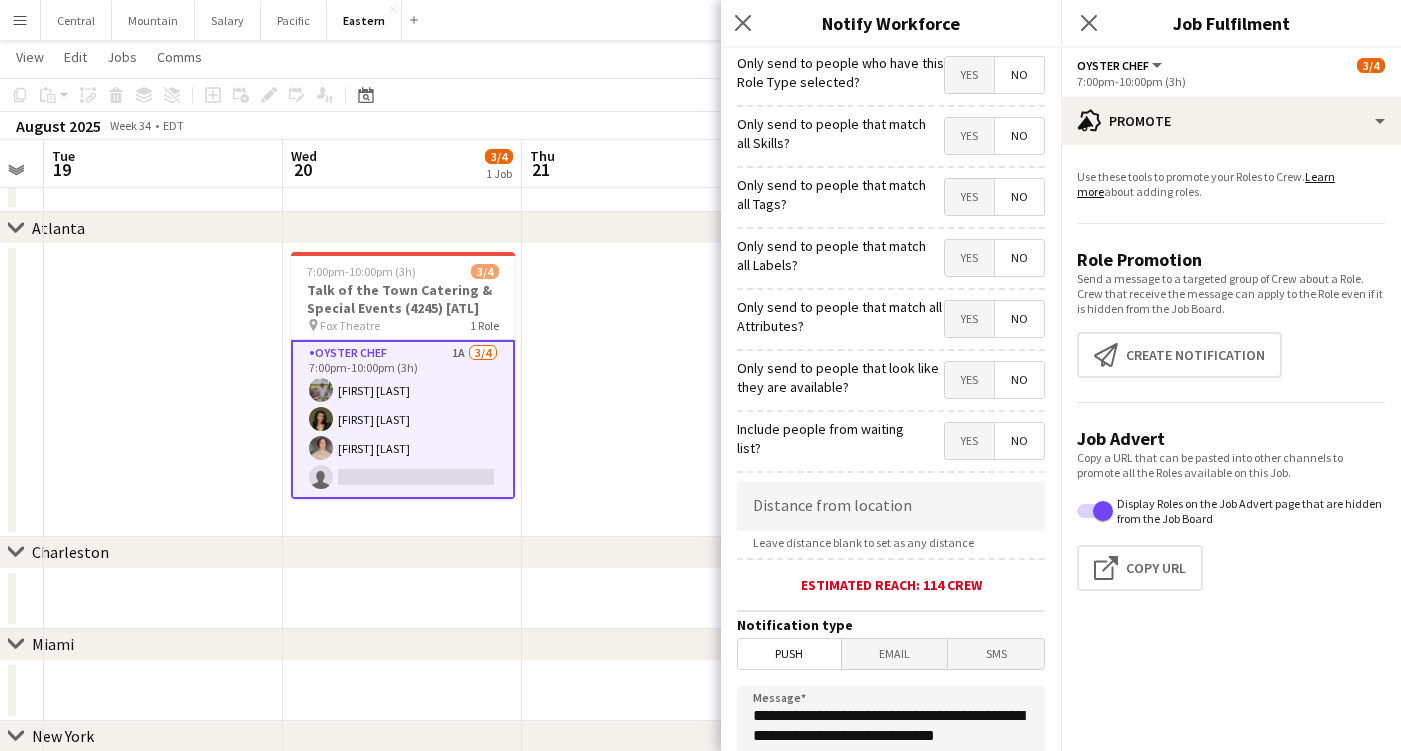 scroll, scrollTop: 0, scrollLeft: 680, axis: horizontal 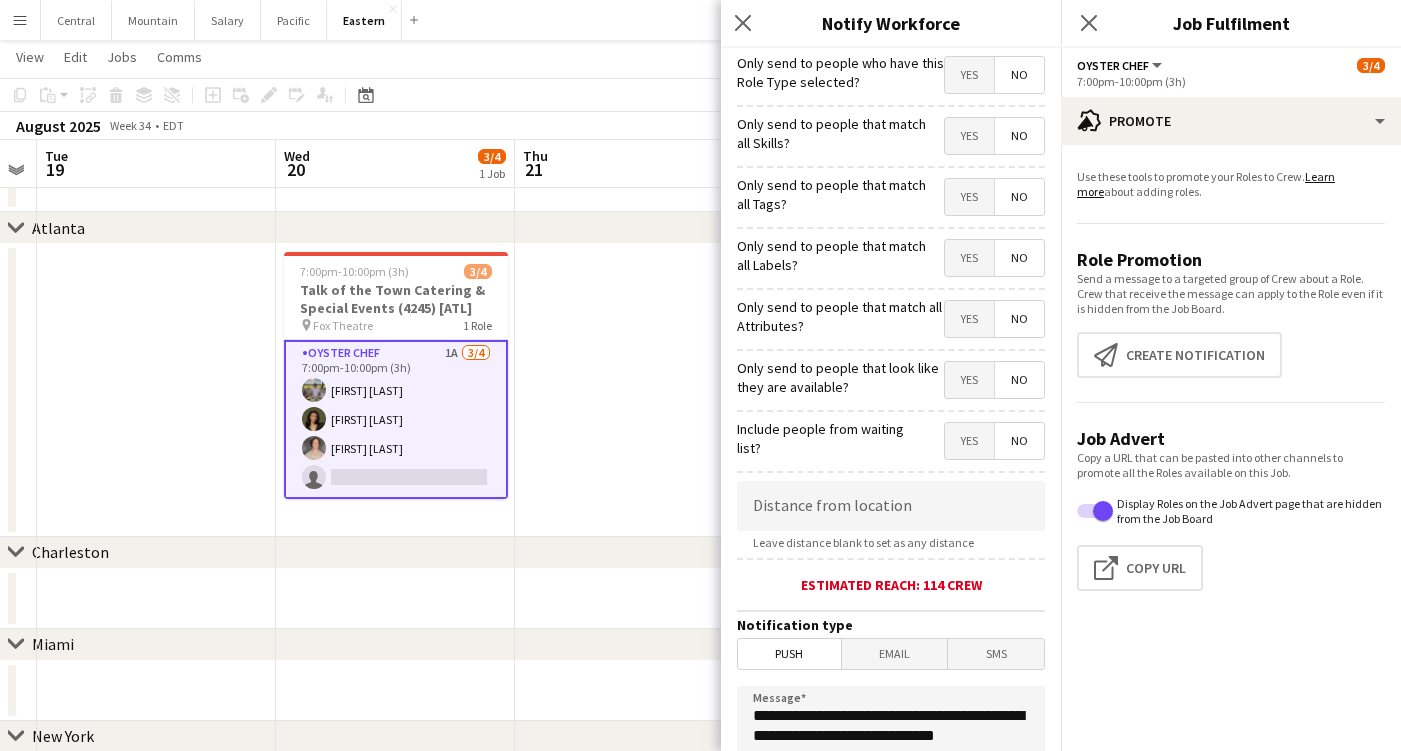 click on "Yes" at bounding box center [969, 197] 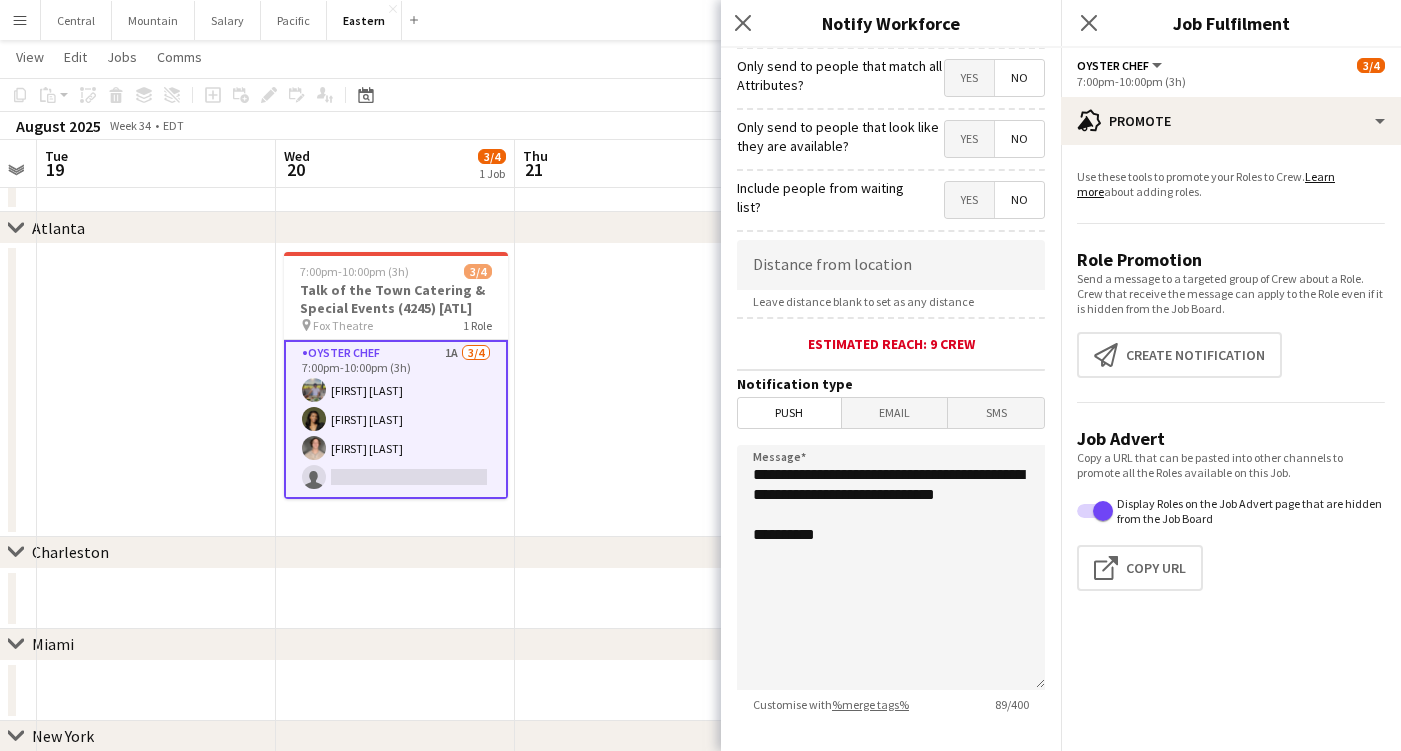 scroll, scrollTop: 240, scrollLeft: 0, axis: vertical 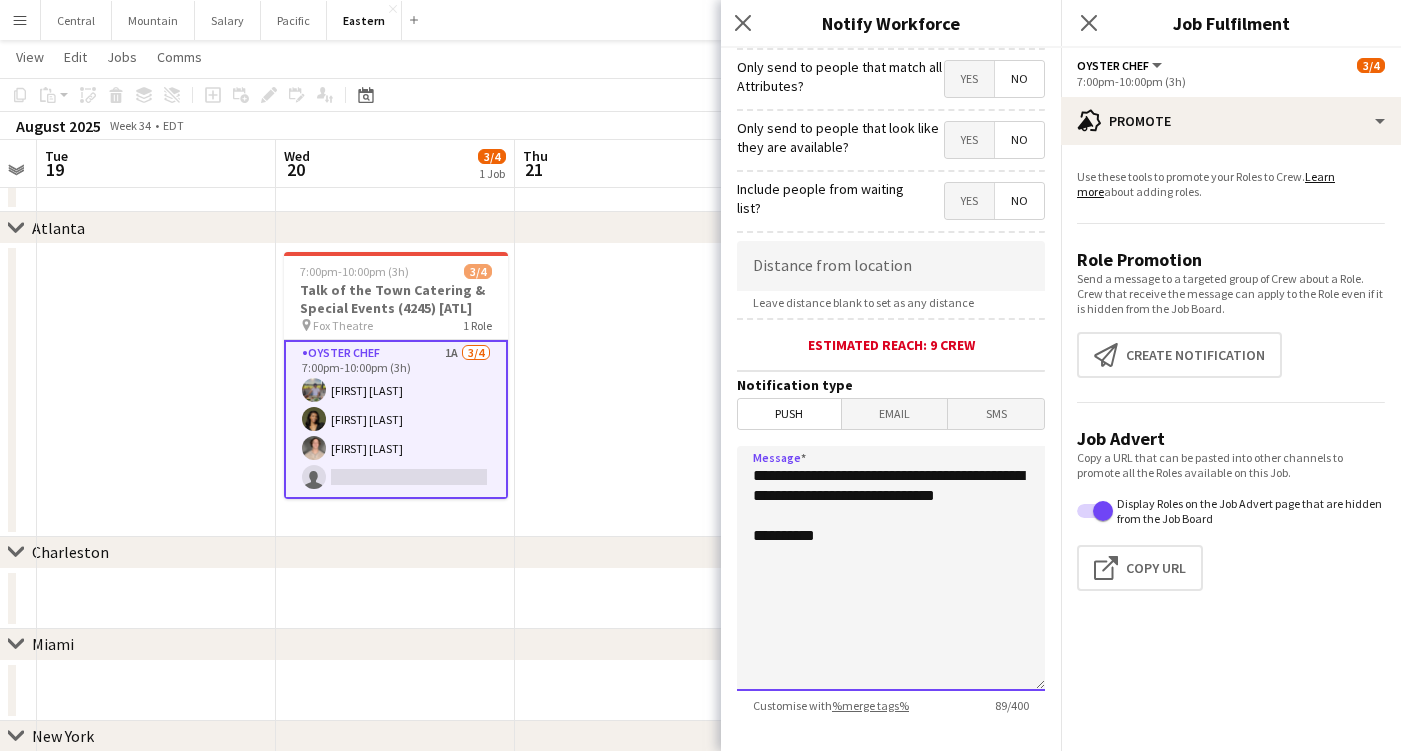 drag, startPoint x: 847, startPoint y: 511, endPoint x: 684, endPoint y: 404, distance: 194.98206 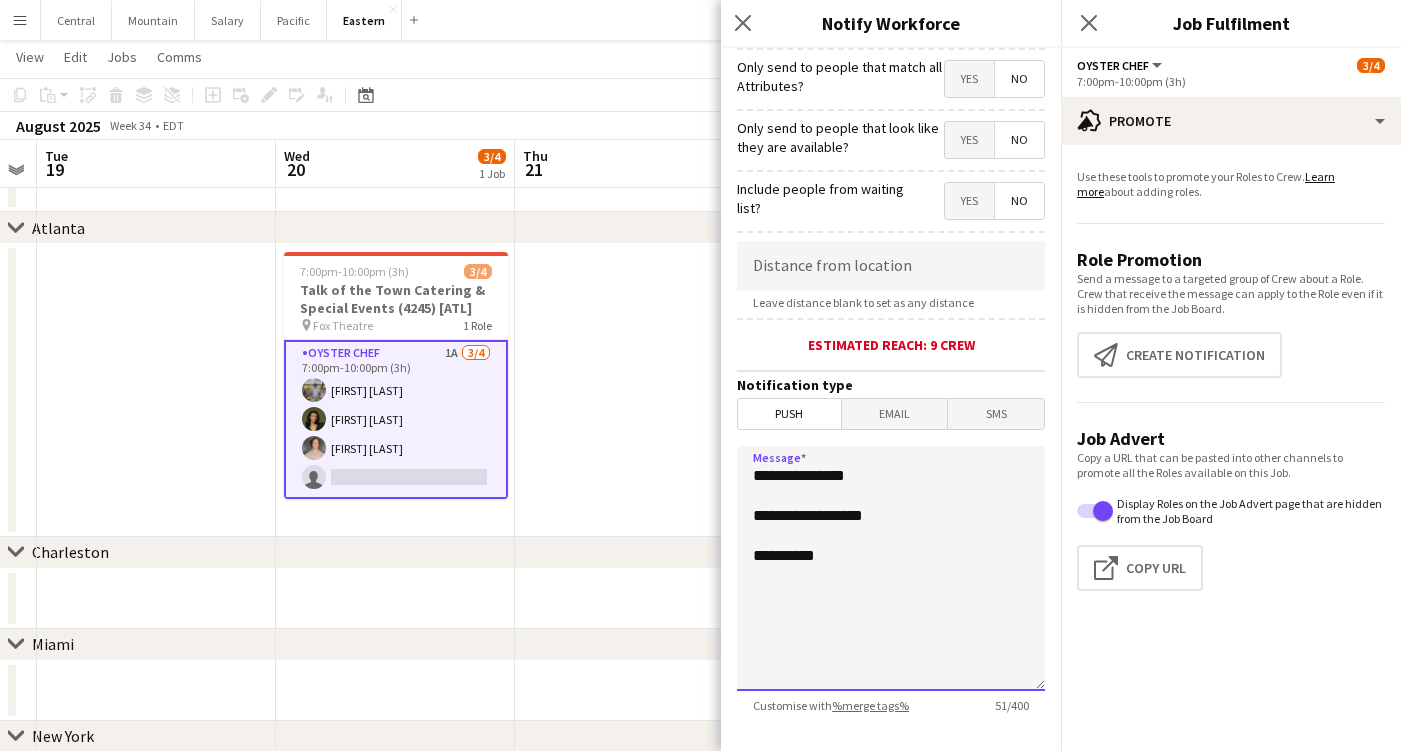 paste on "**********" 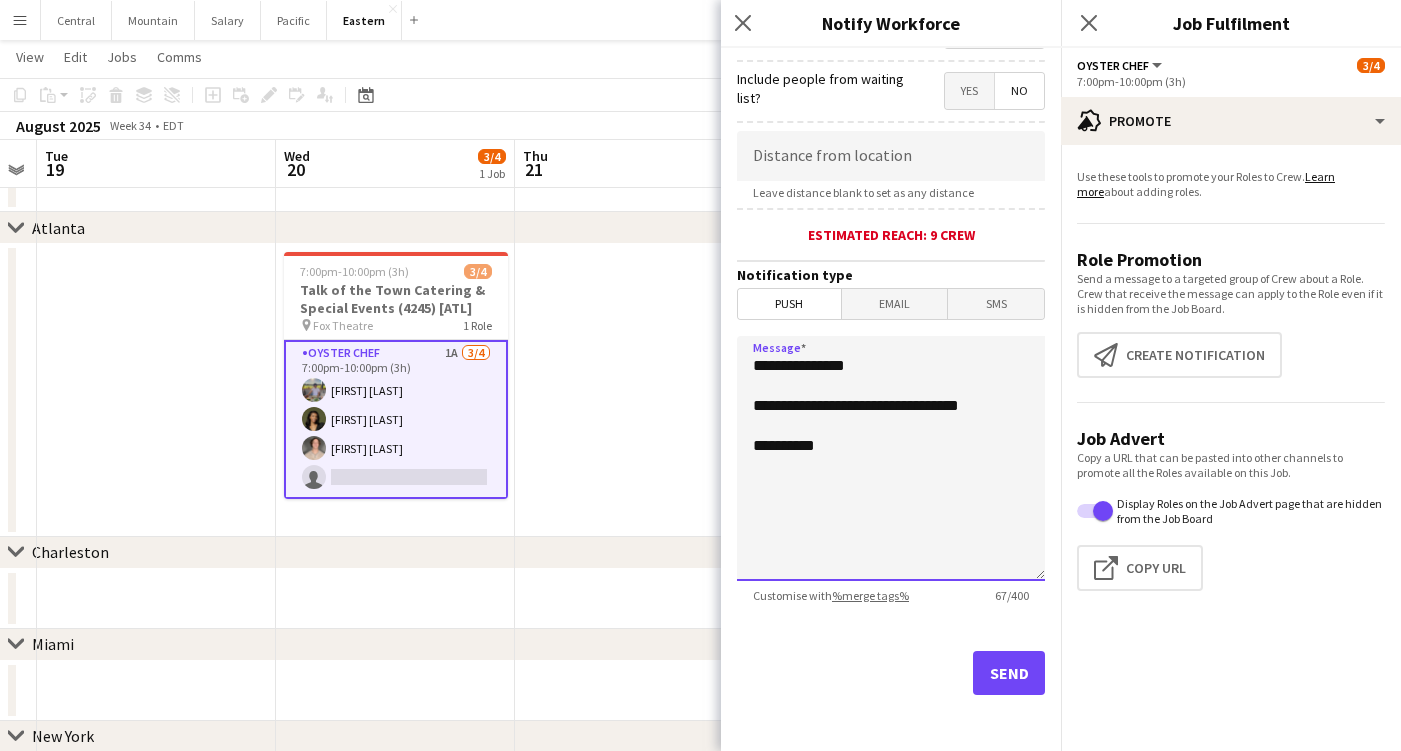 scroll, scrollTop: 350, scrollLeft: 0, axis: vertical 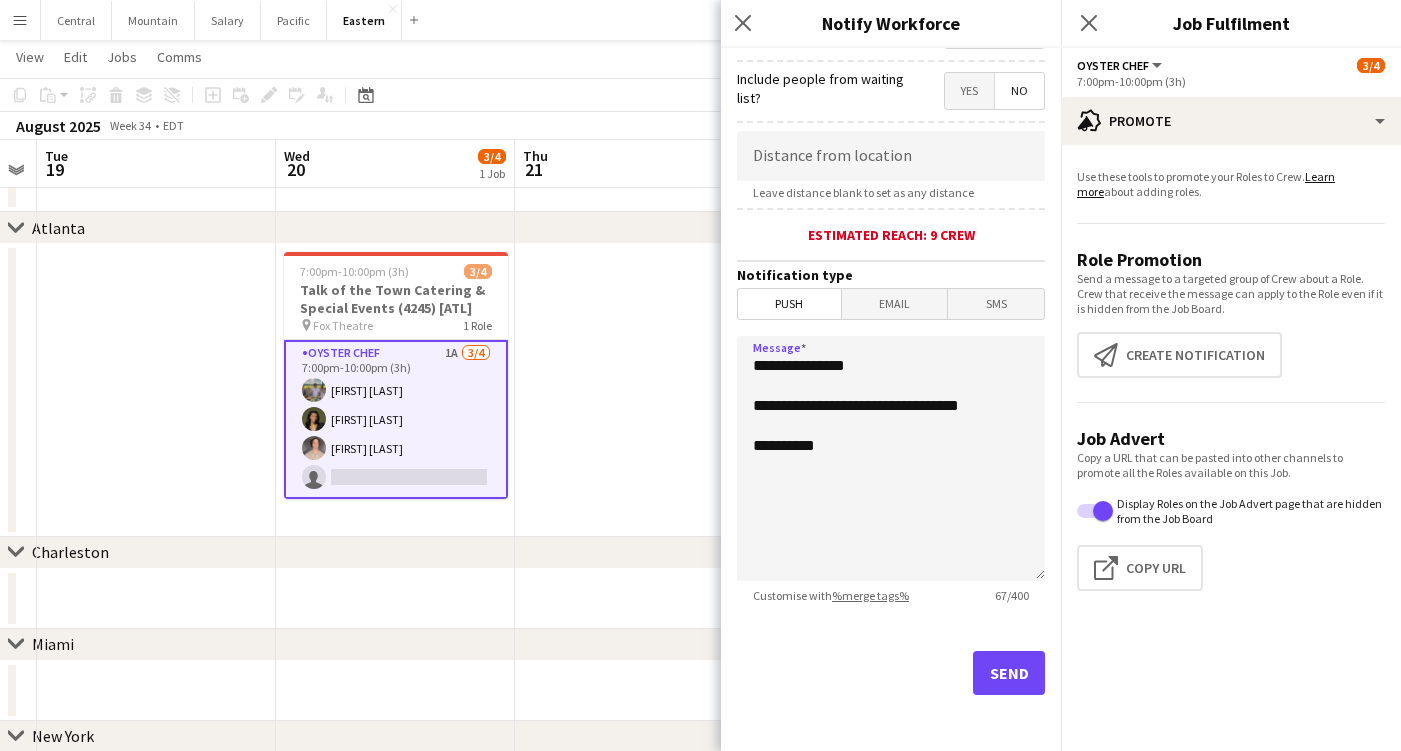click on "Send" 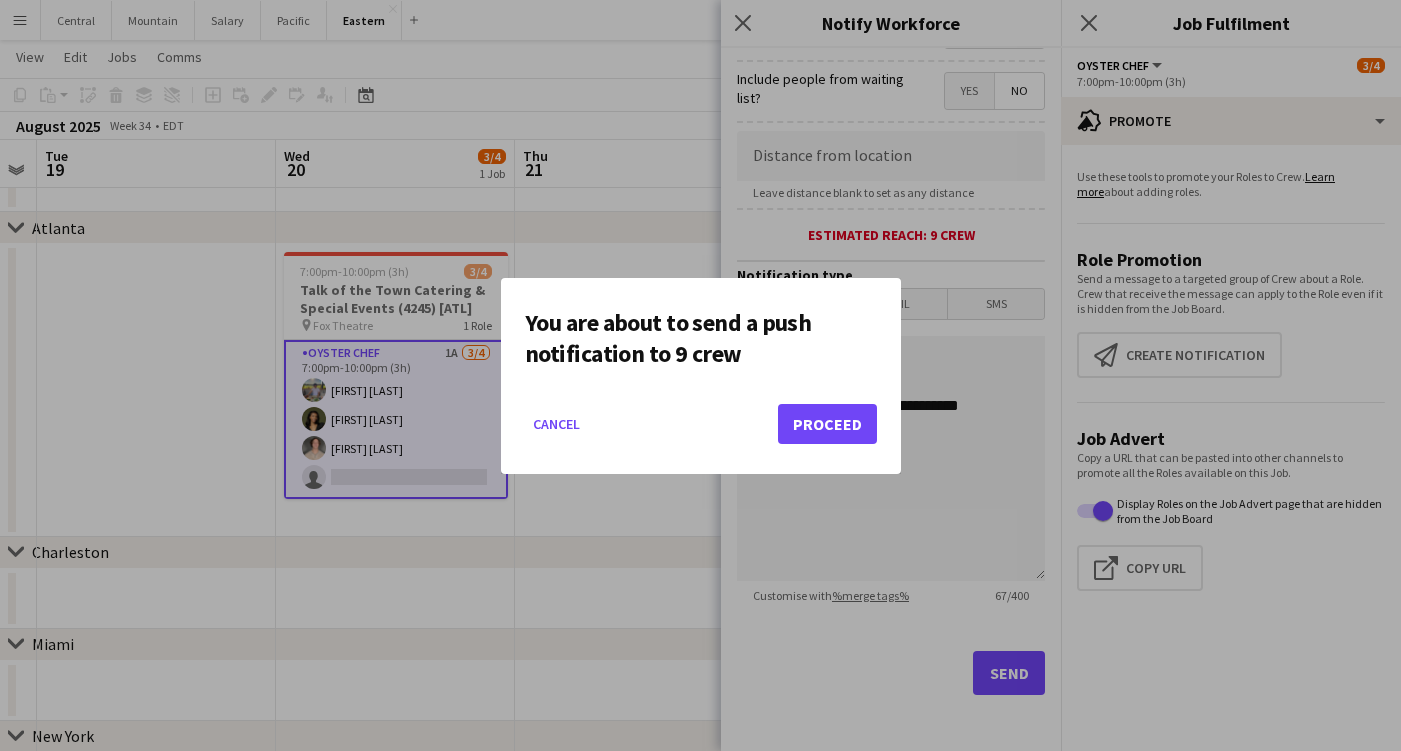 scroll, scrollTop: 0, scrollLeft: 0, axis: both 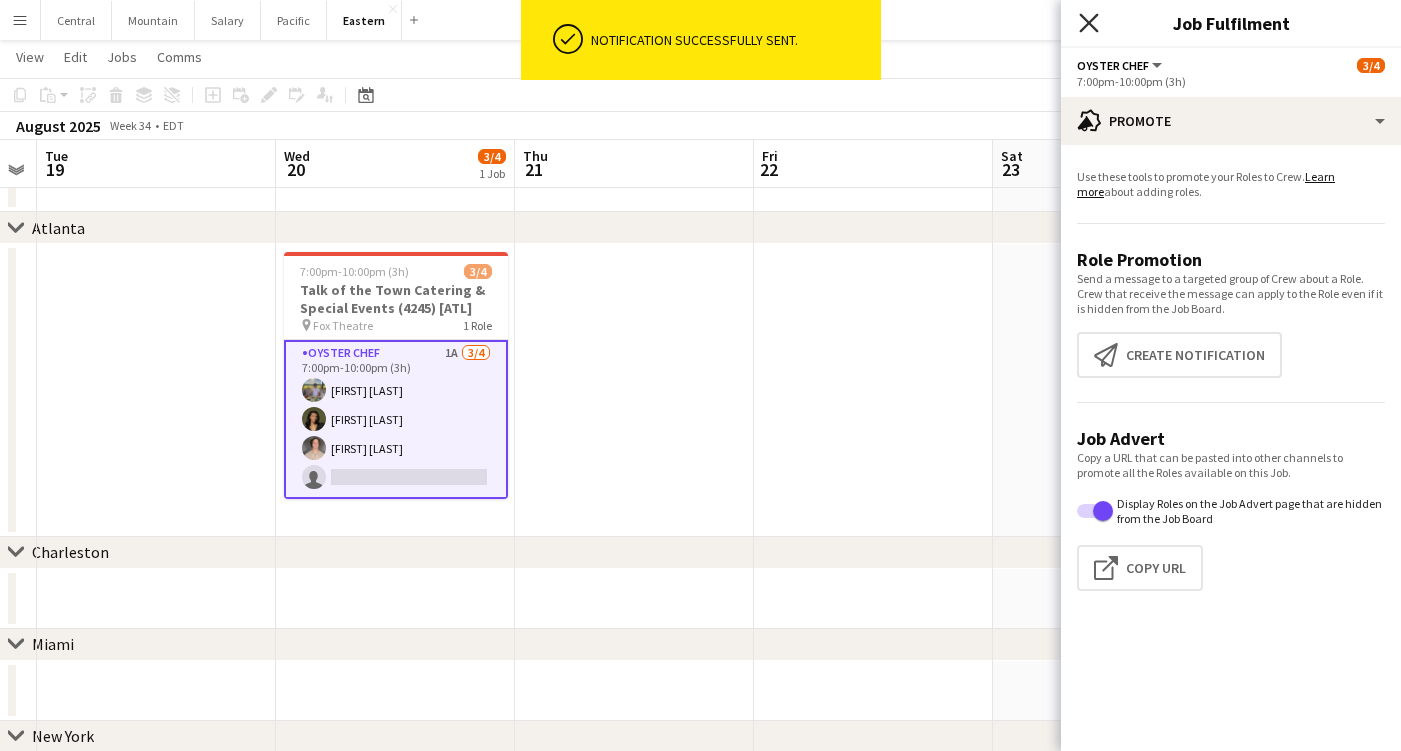click on "Close pop-in" 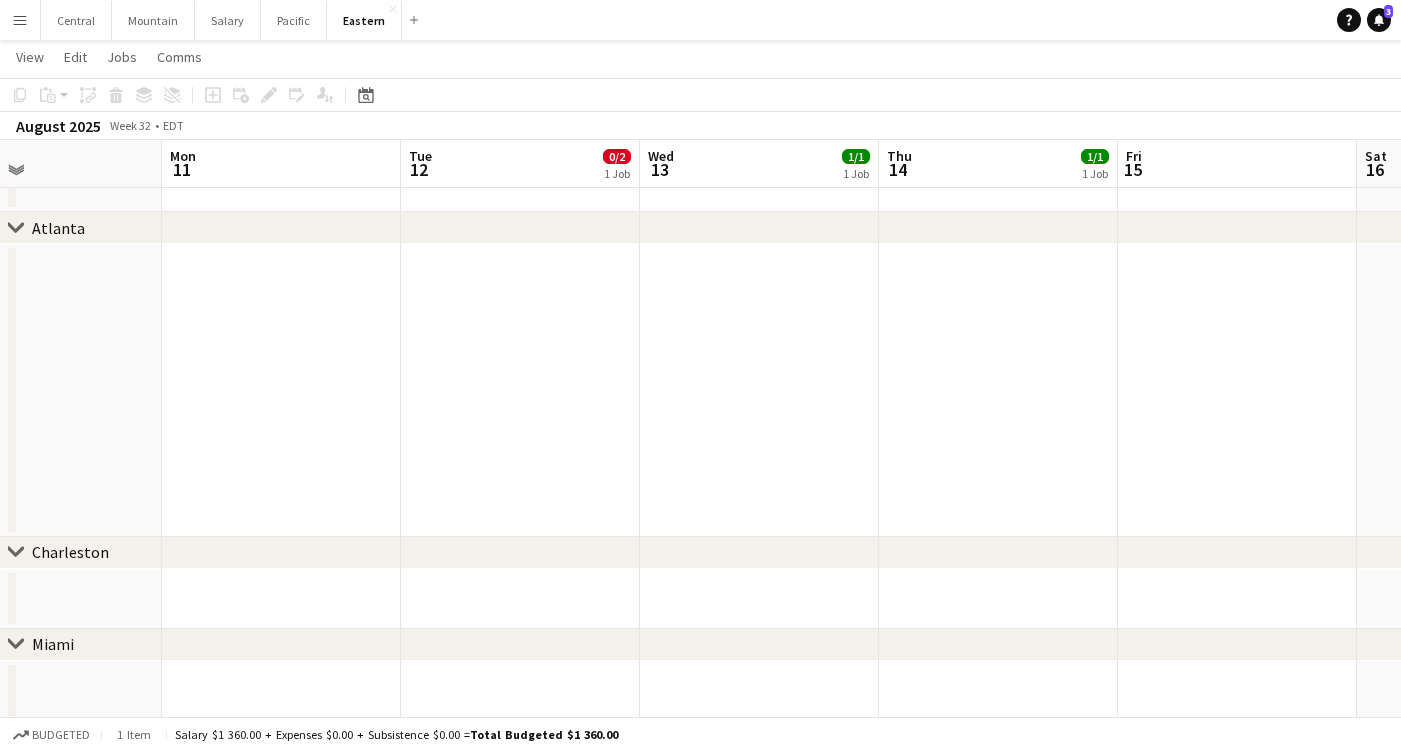 scroll, scrollTop: 0, scrollLeft: 529, axis: horizontal 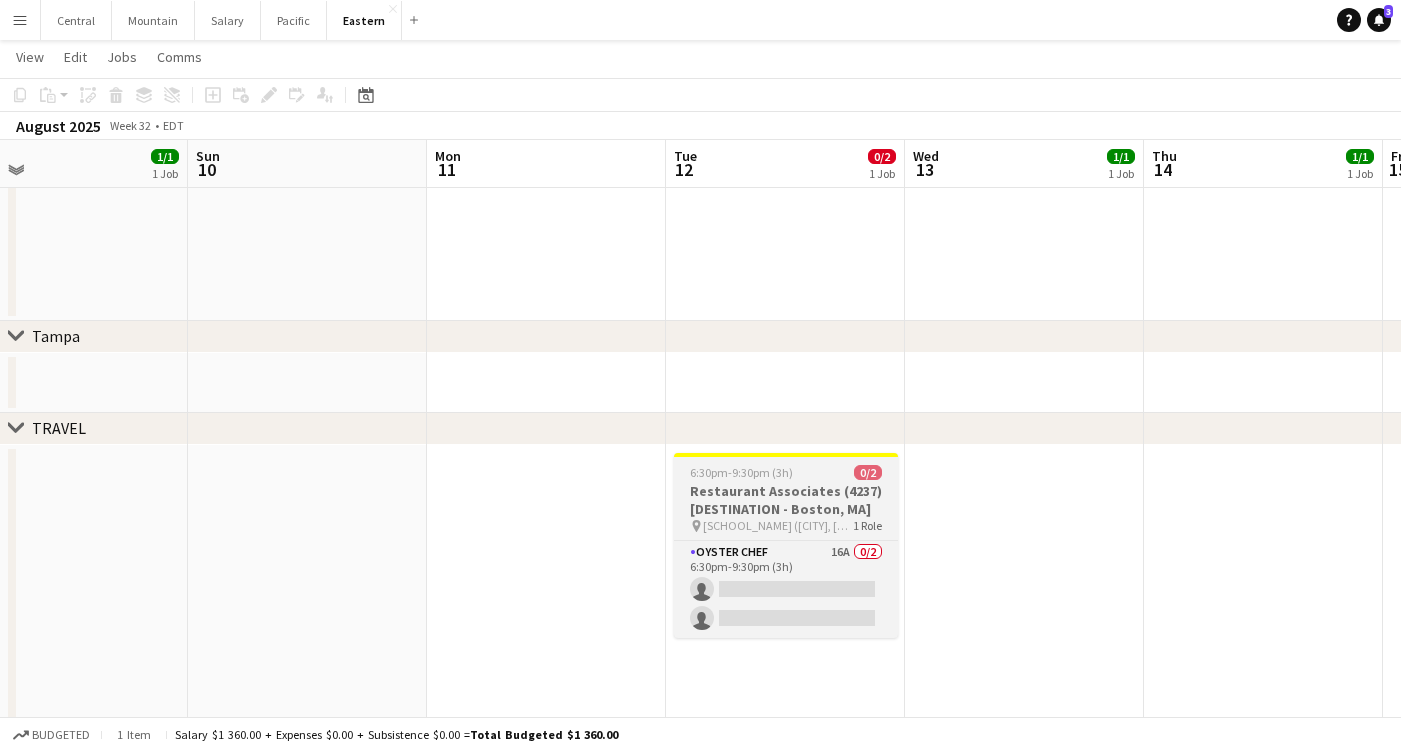 click on "[NAME] ([CITY], [STATE])" at bounding box center [778, 525] 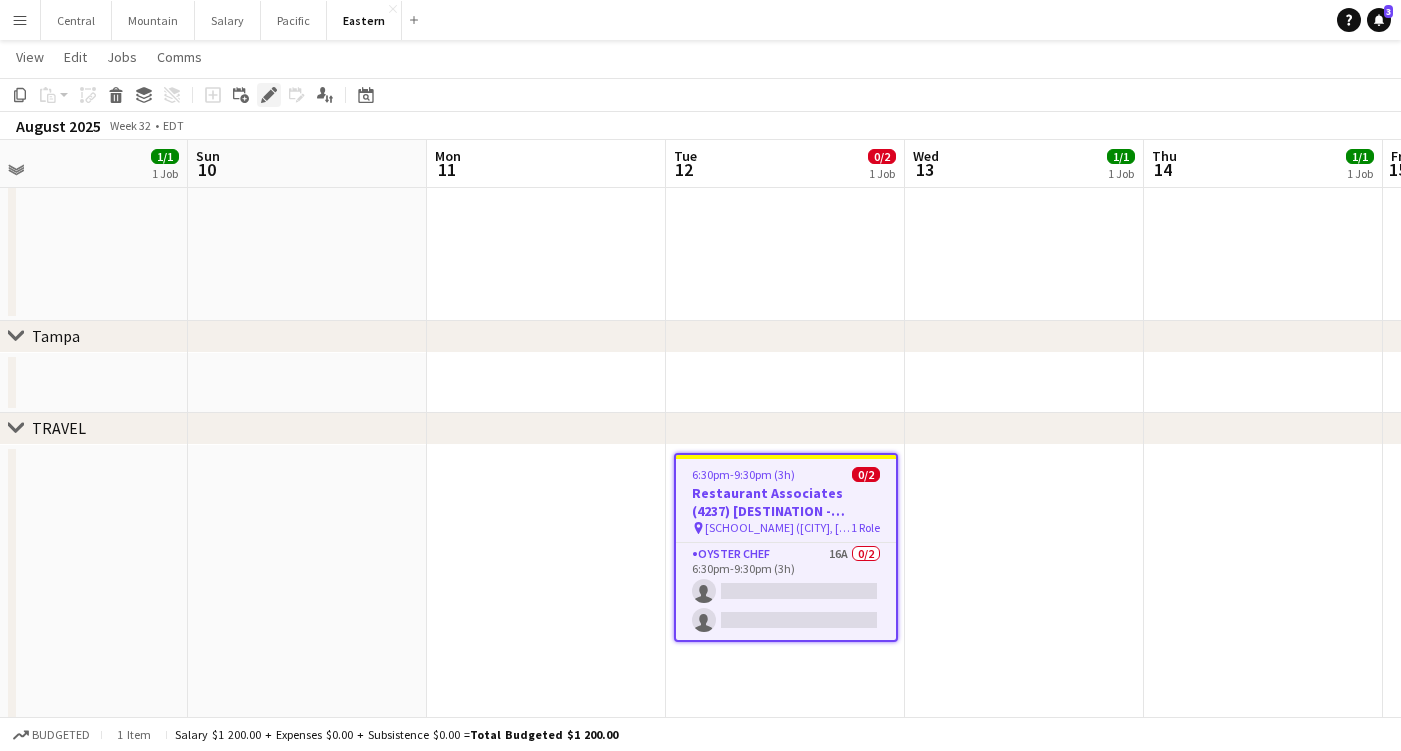 click on "Edit" 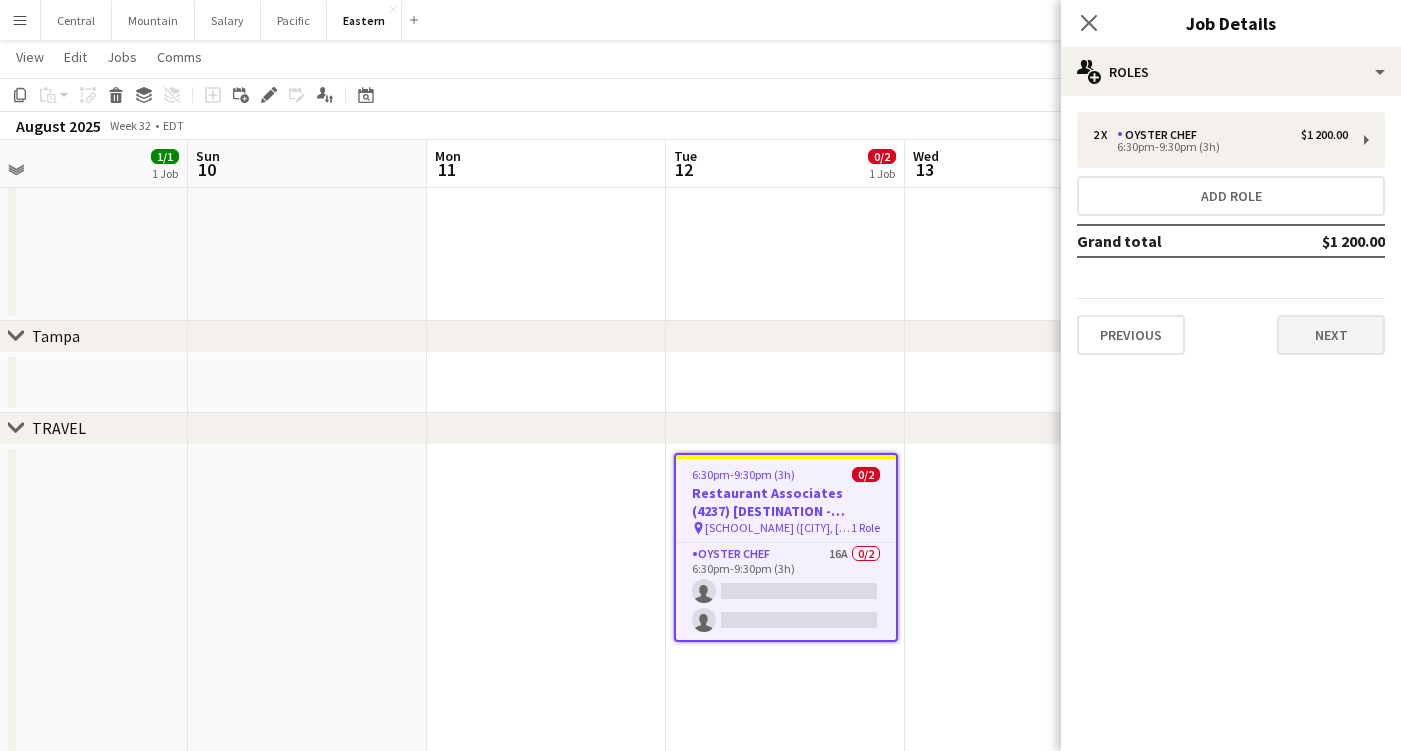 click on "Next" at bounding box center [1331, 335] 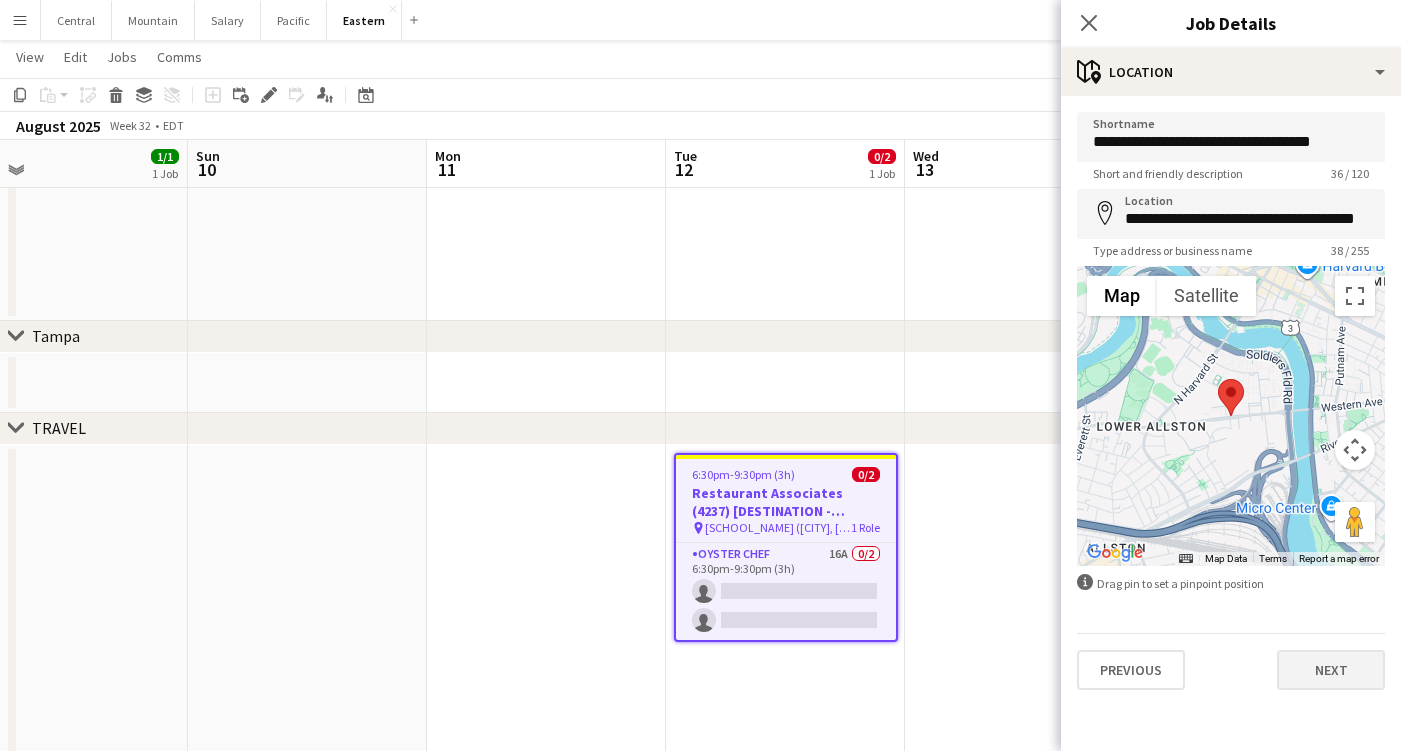 click on "Next" at bounding box center (1331, 670) 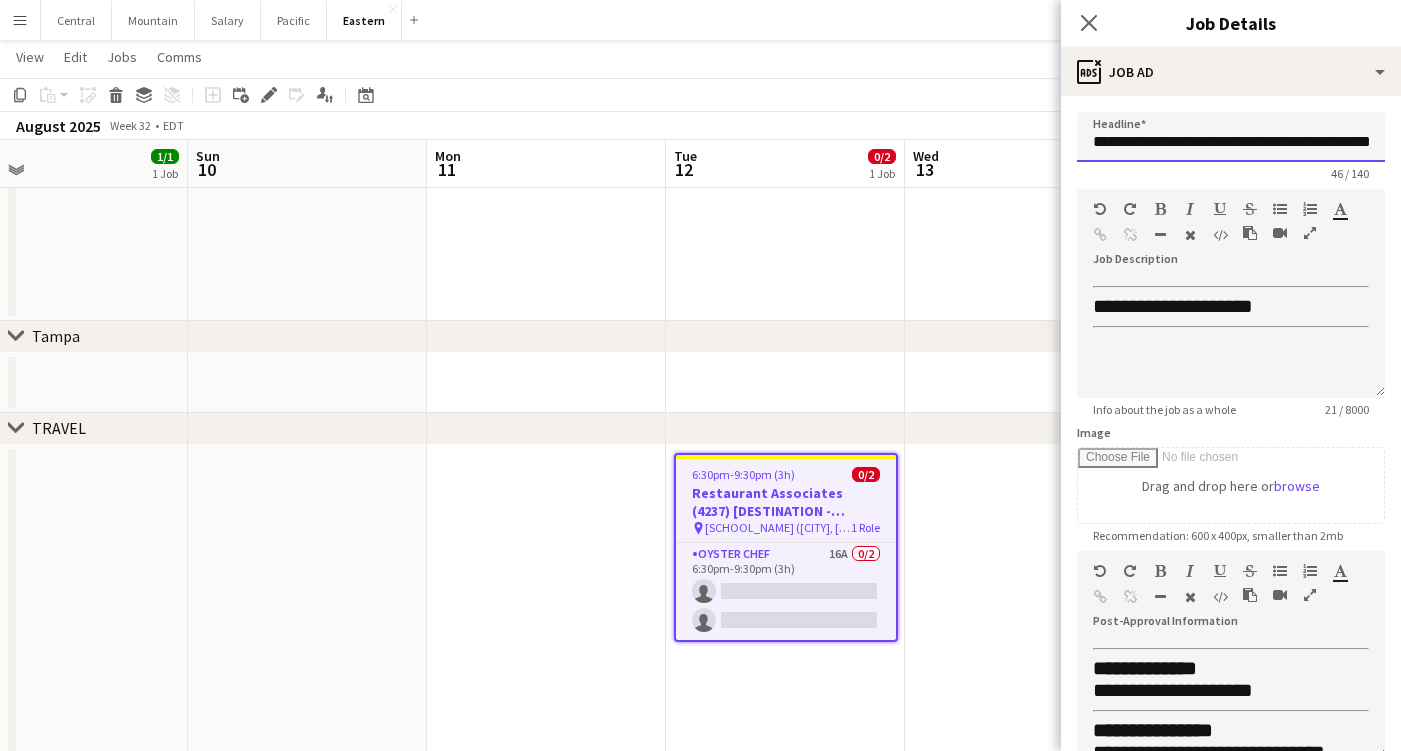 click on "**********" at bounding box center [1231, 137] 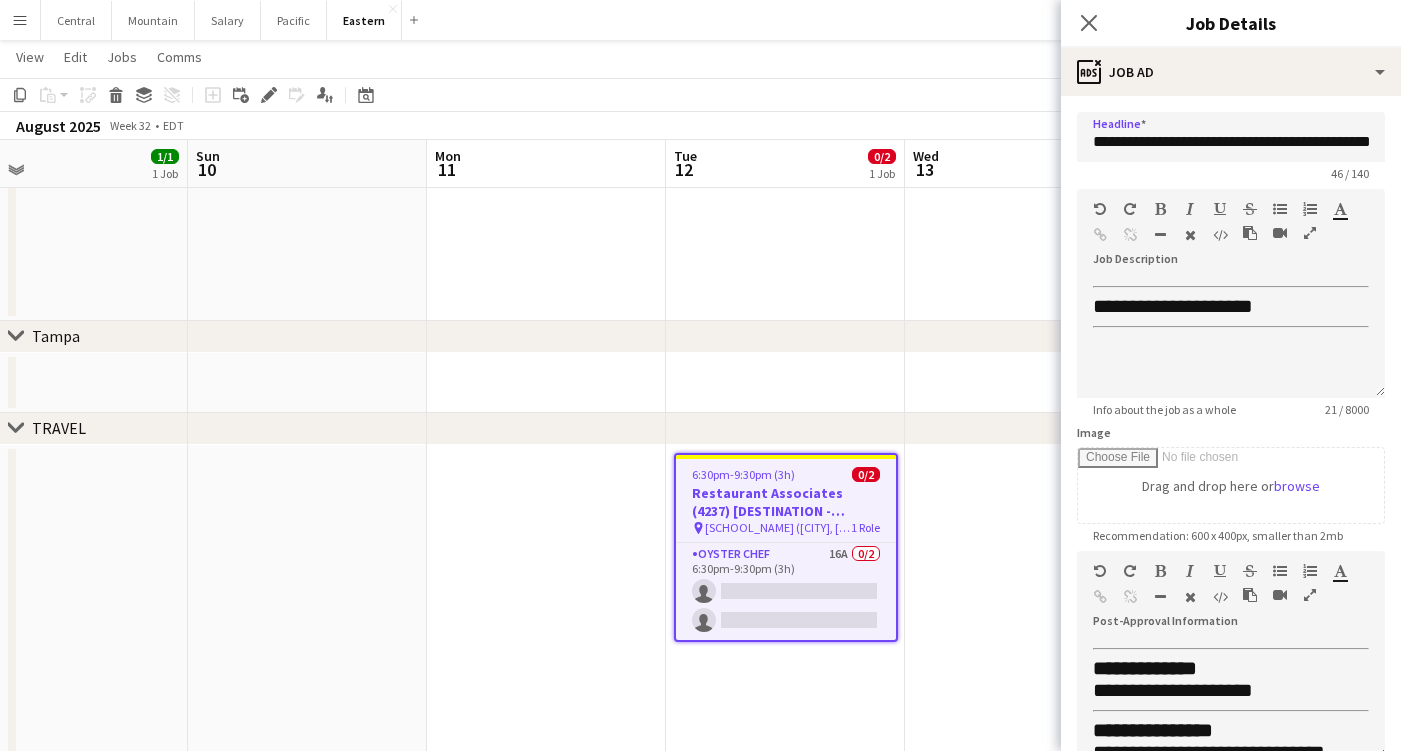 click on "Close pop-in" 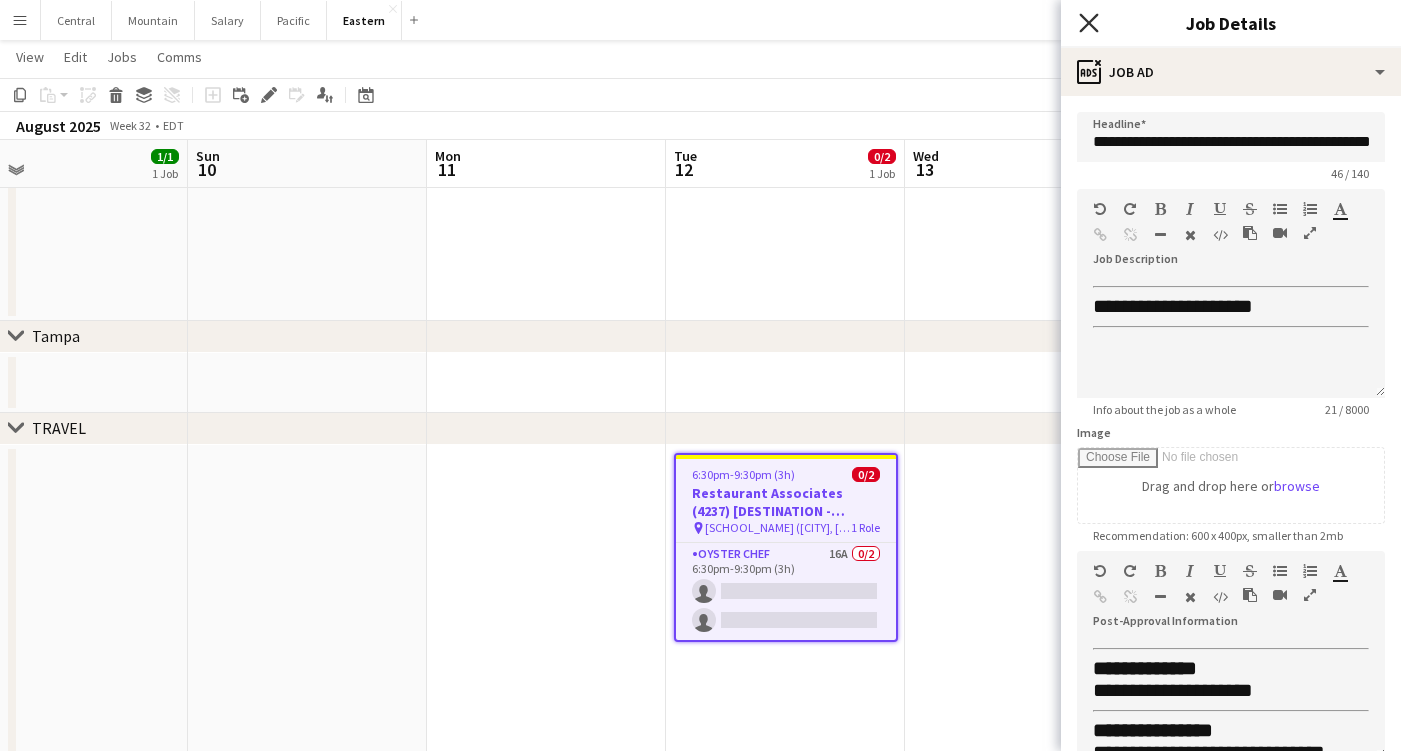 click on "Close pop-in" 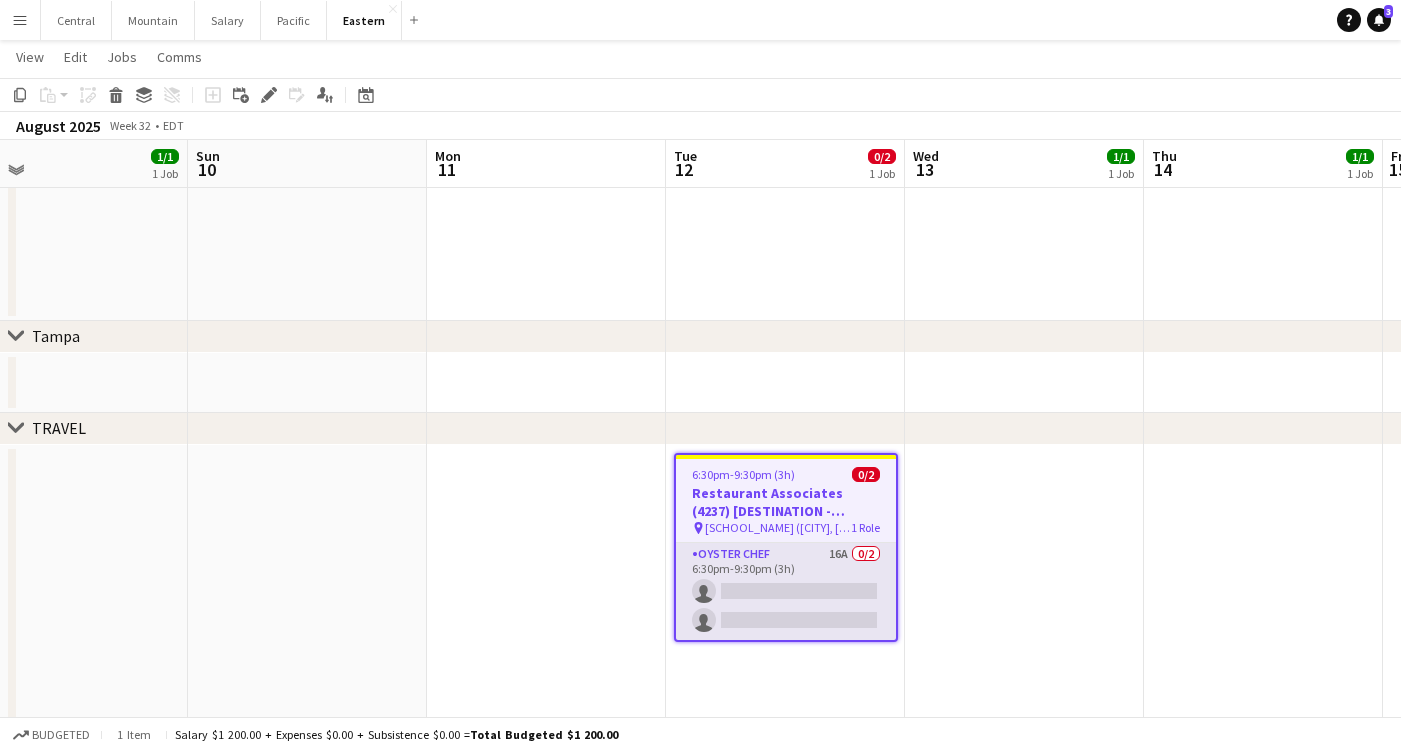 click on "[TITLE] [NUMBER] [NUMBER]/[NUMBER] [TIME] ([DURATION])
single-neutral-actions
single-neutral-actions" at bounding box center [786, 591] 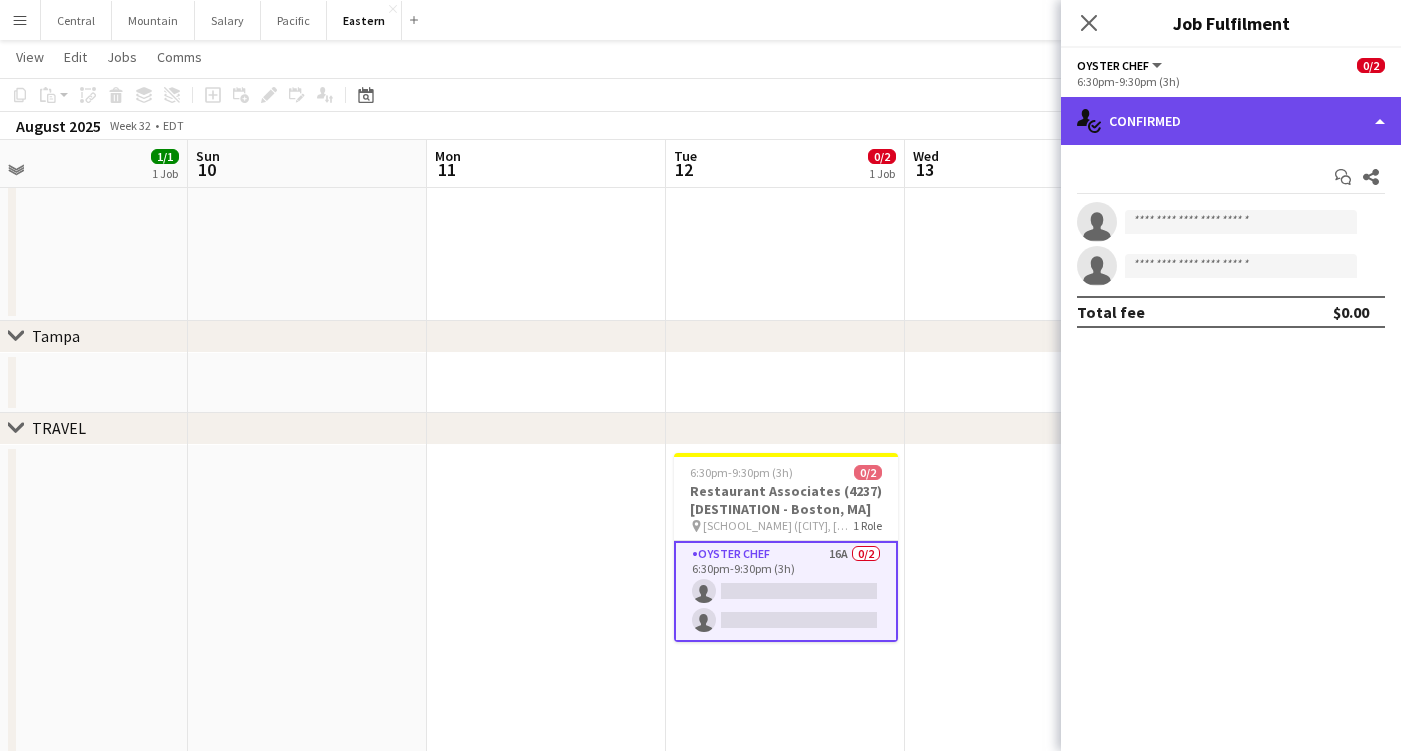 click on "single-neutral-actions-check-2
Confirmed" 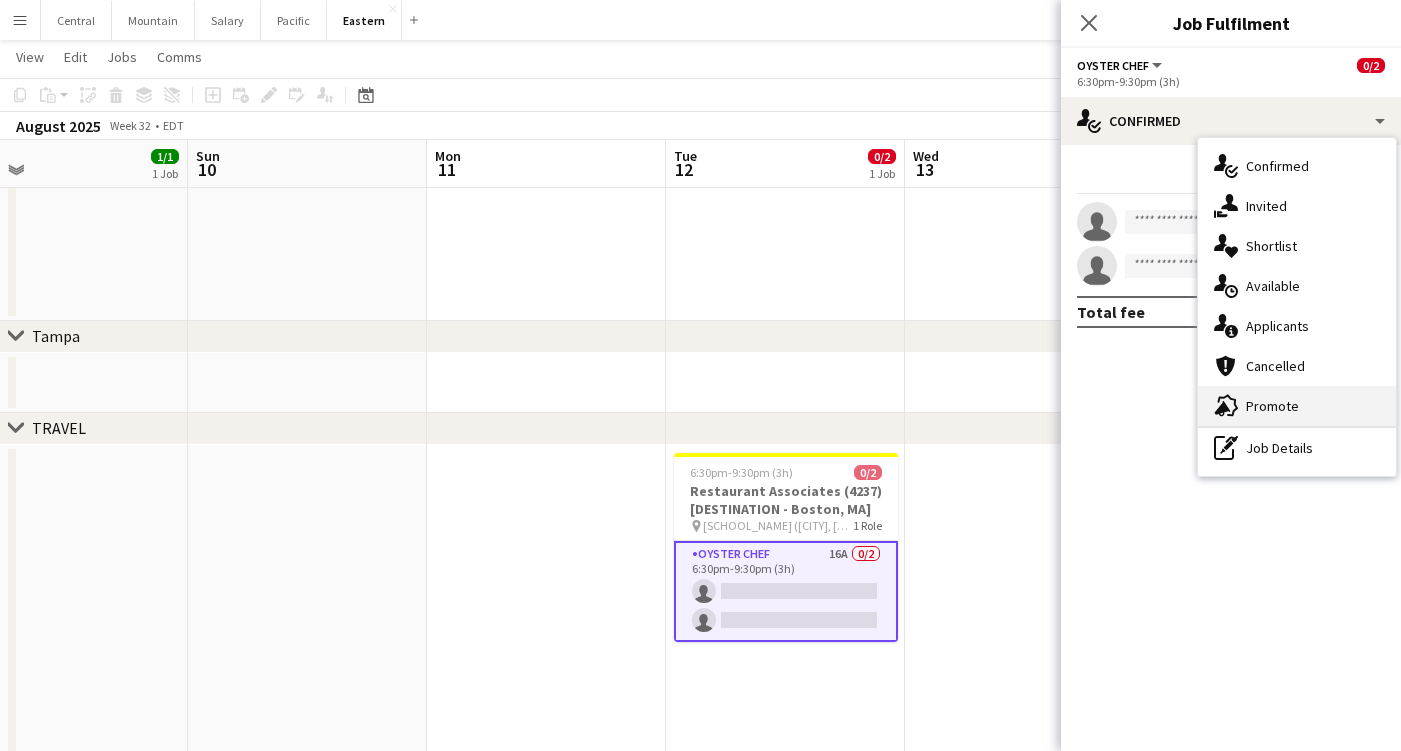 click on "advertising-megaphone" 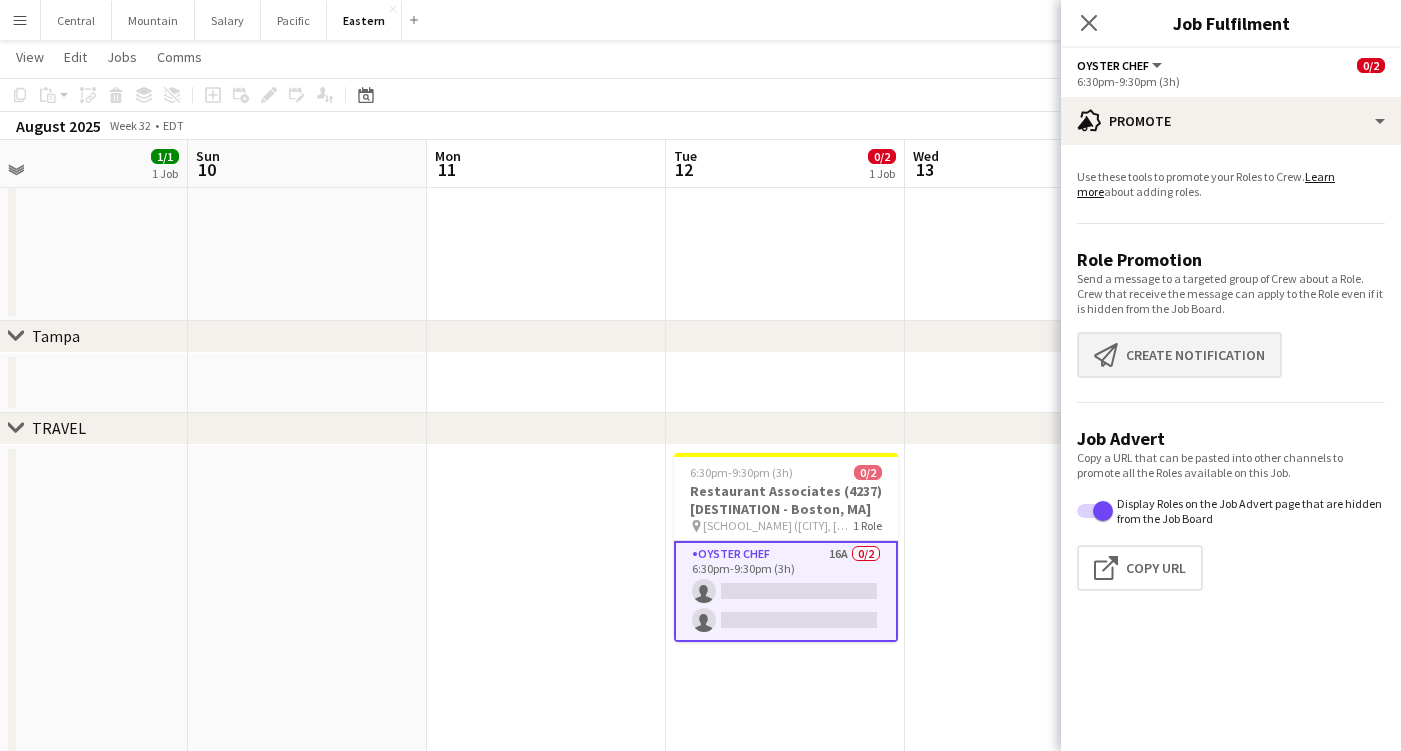 click on "Create notification
Create notification" at bounding box center (1179, 355) 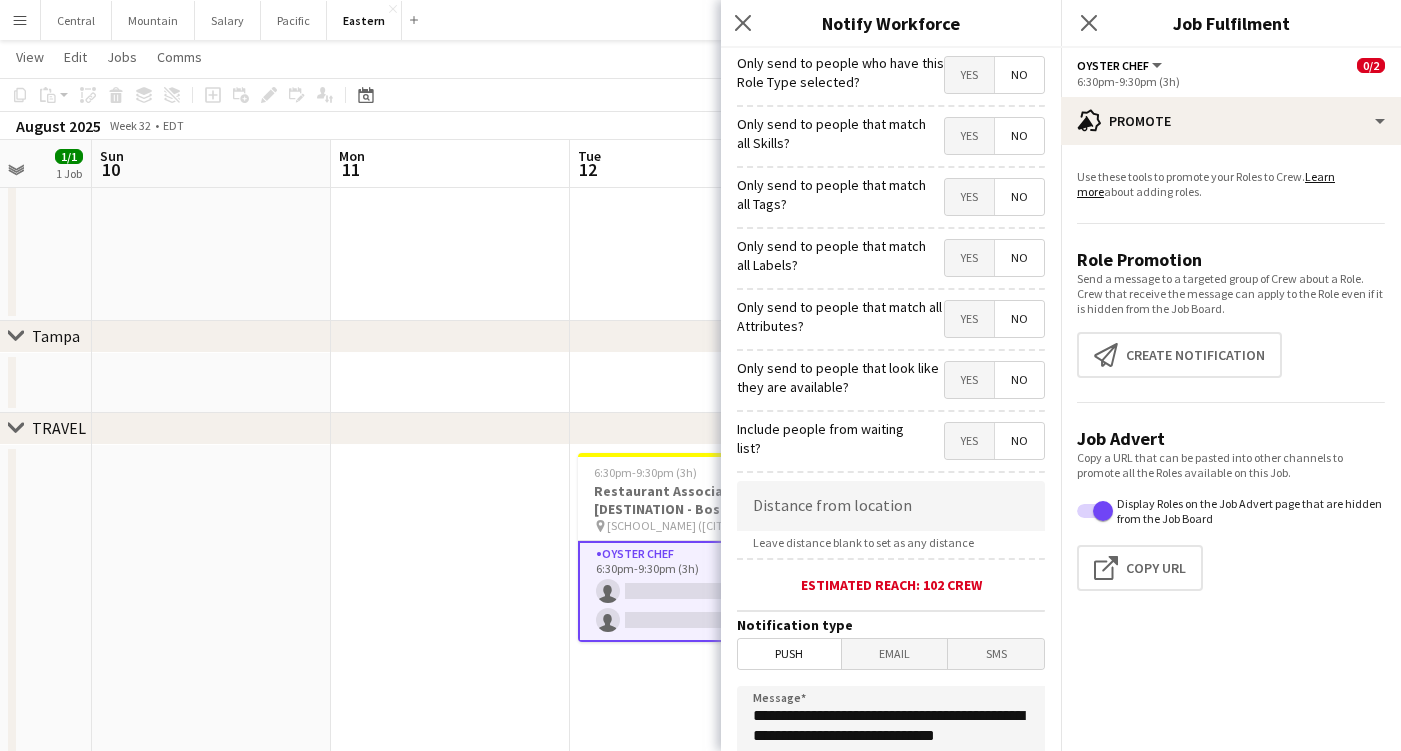 scroll, scrollTop: 0, scrollLeft: 629, axis: horizontal 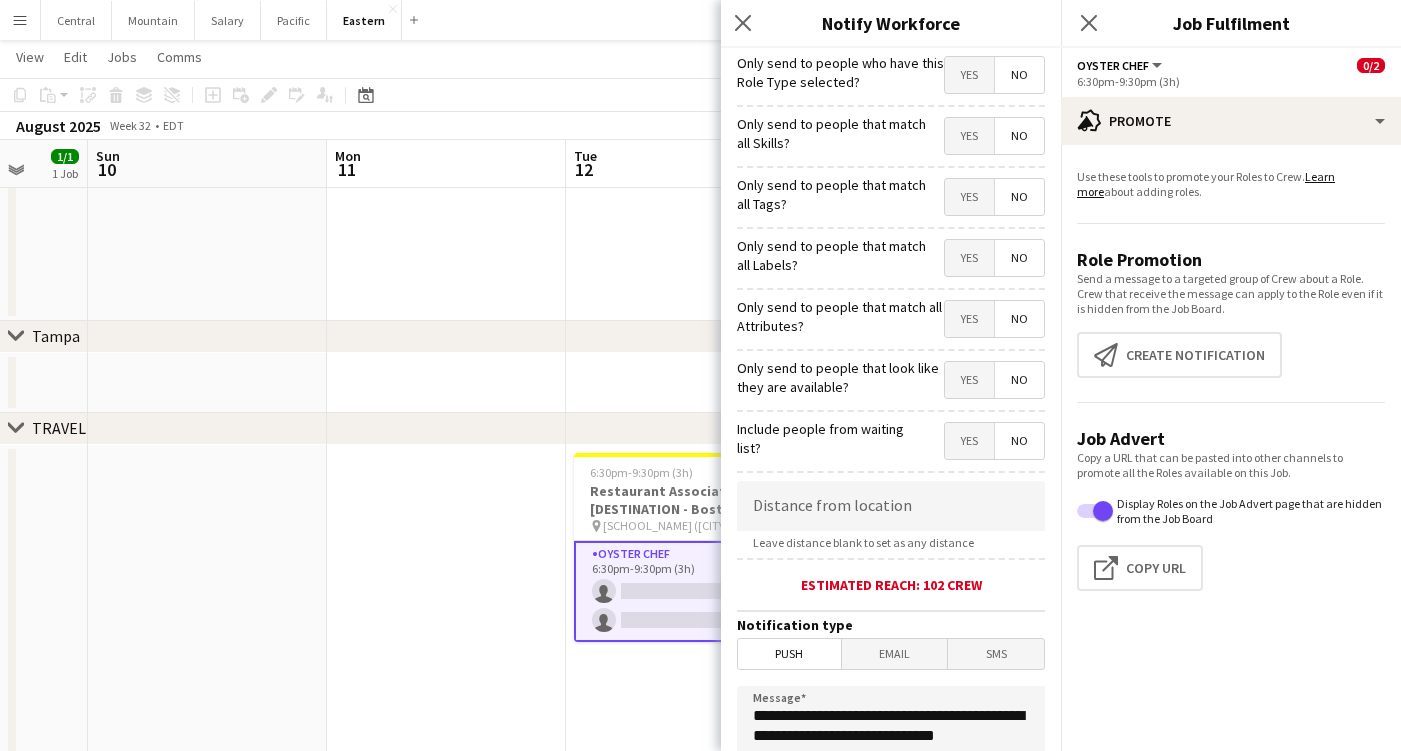 click on "Yes" at bounding box center (969, 197) 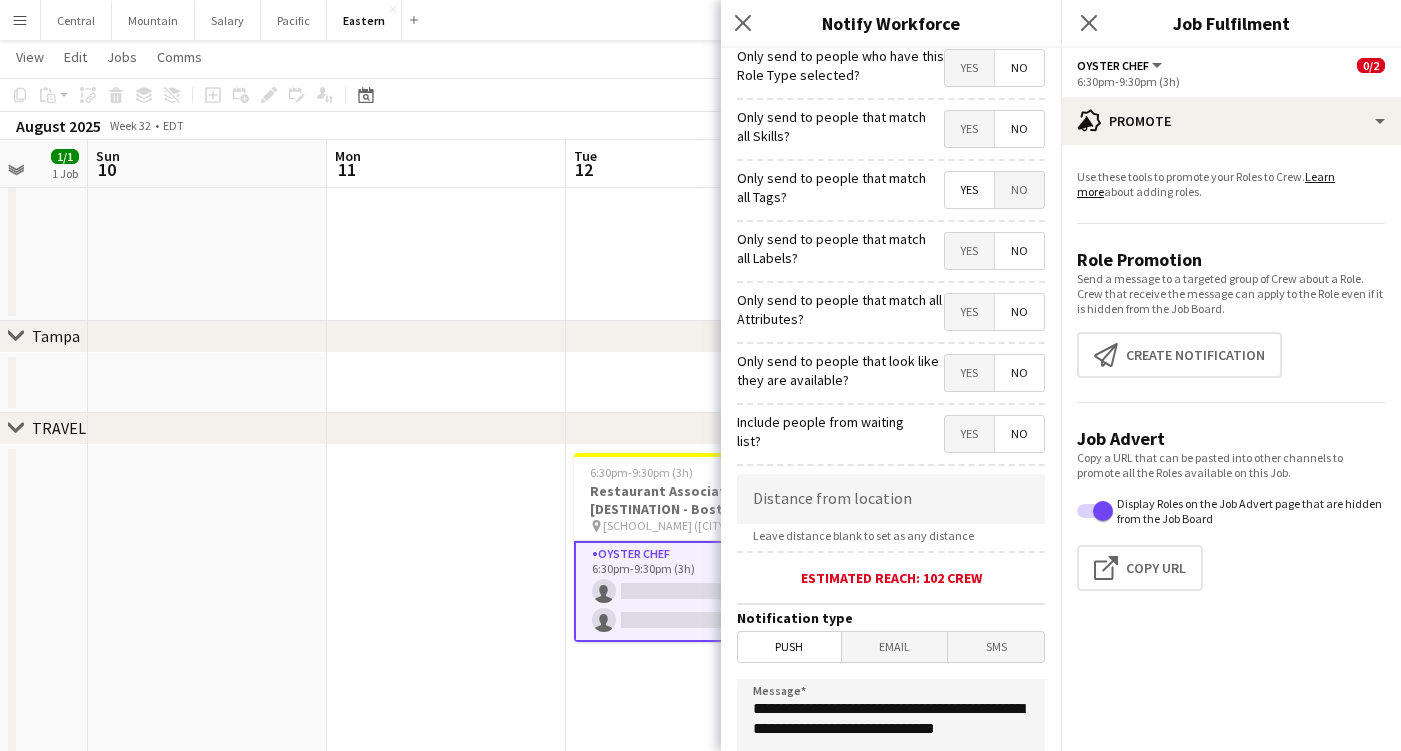 scroll, scrollTop: 9, scrollLeft: 0, axis: vertical 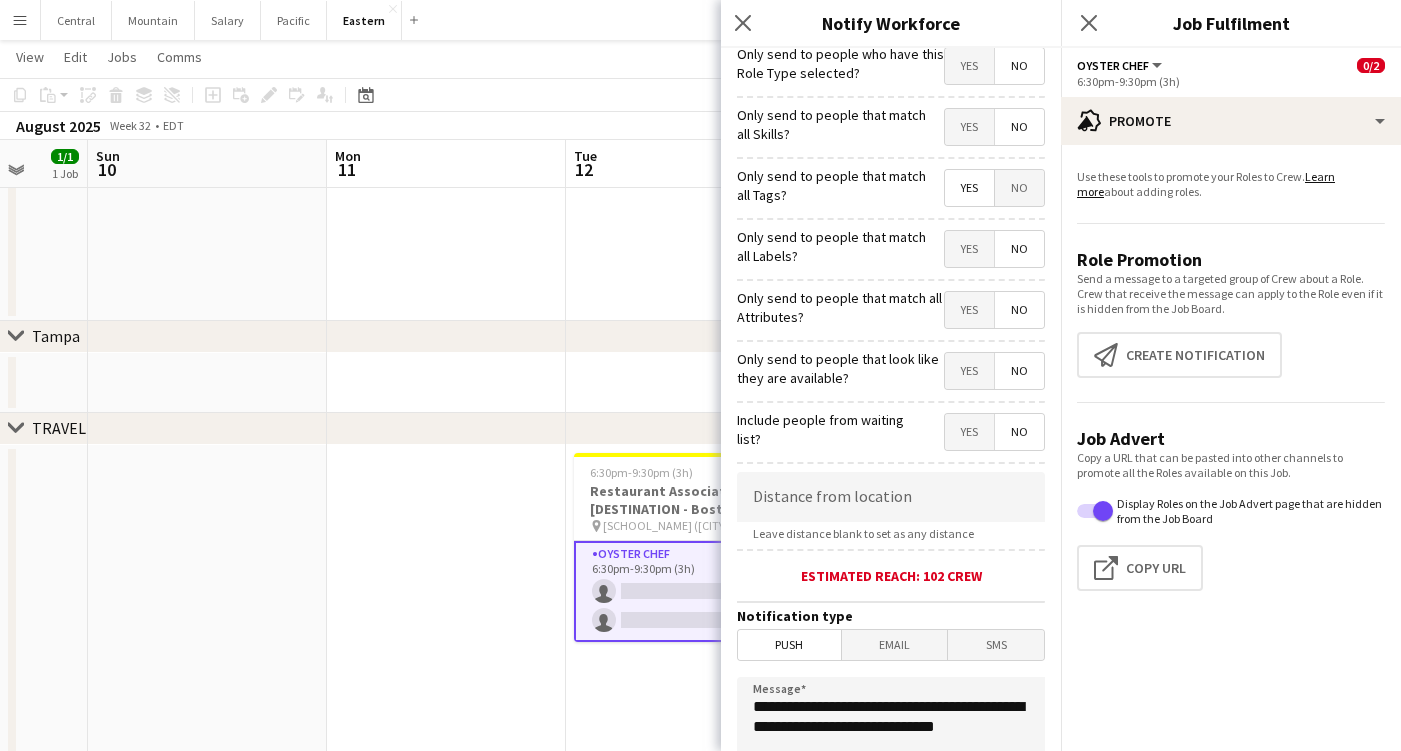 click on "Close pop-in" 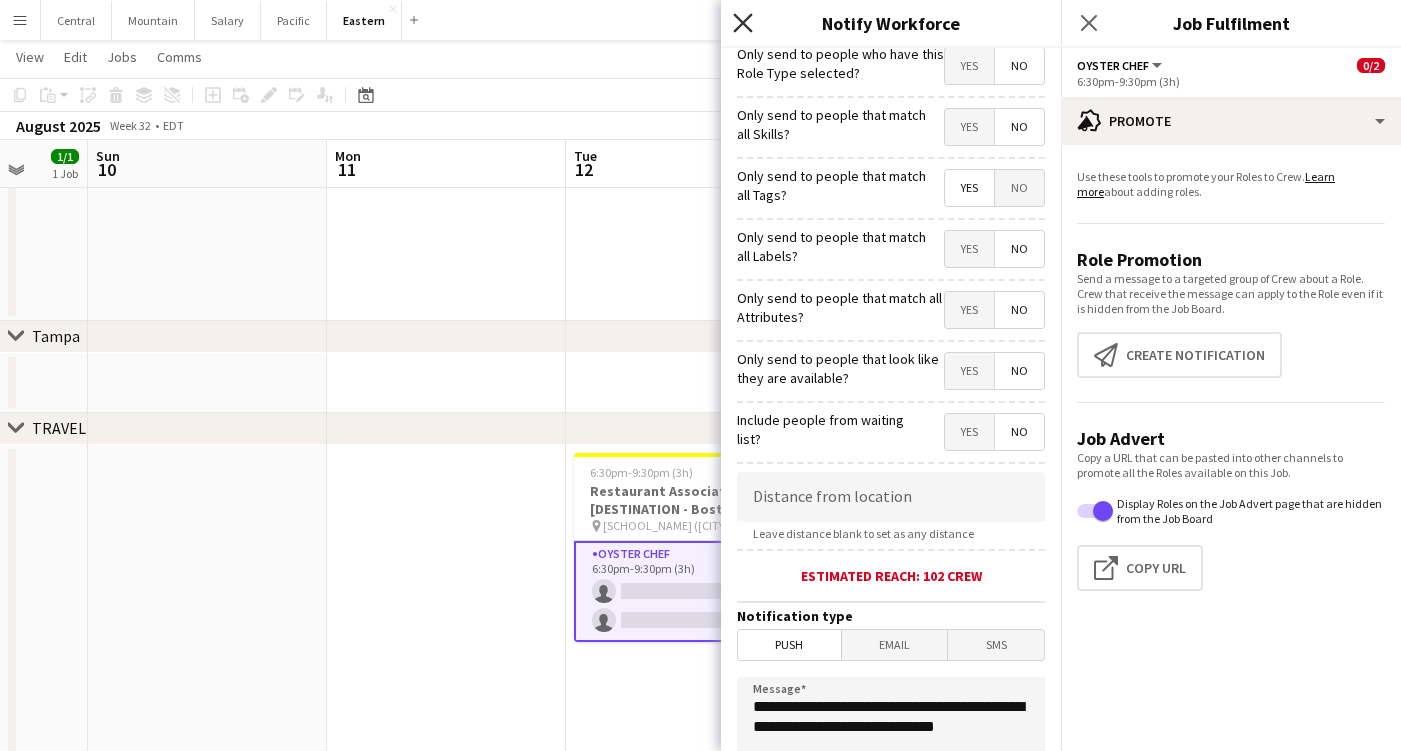 click on "Close pop-in" 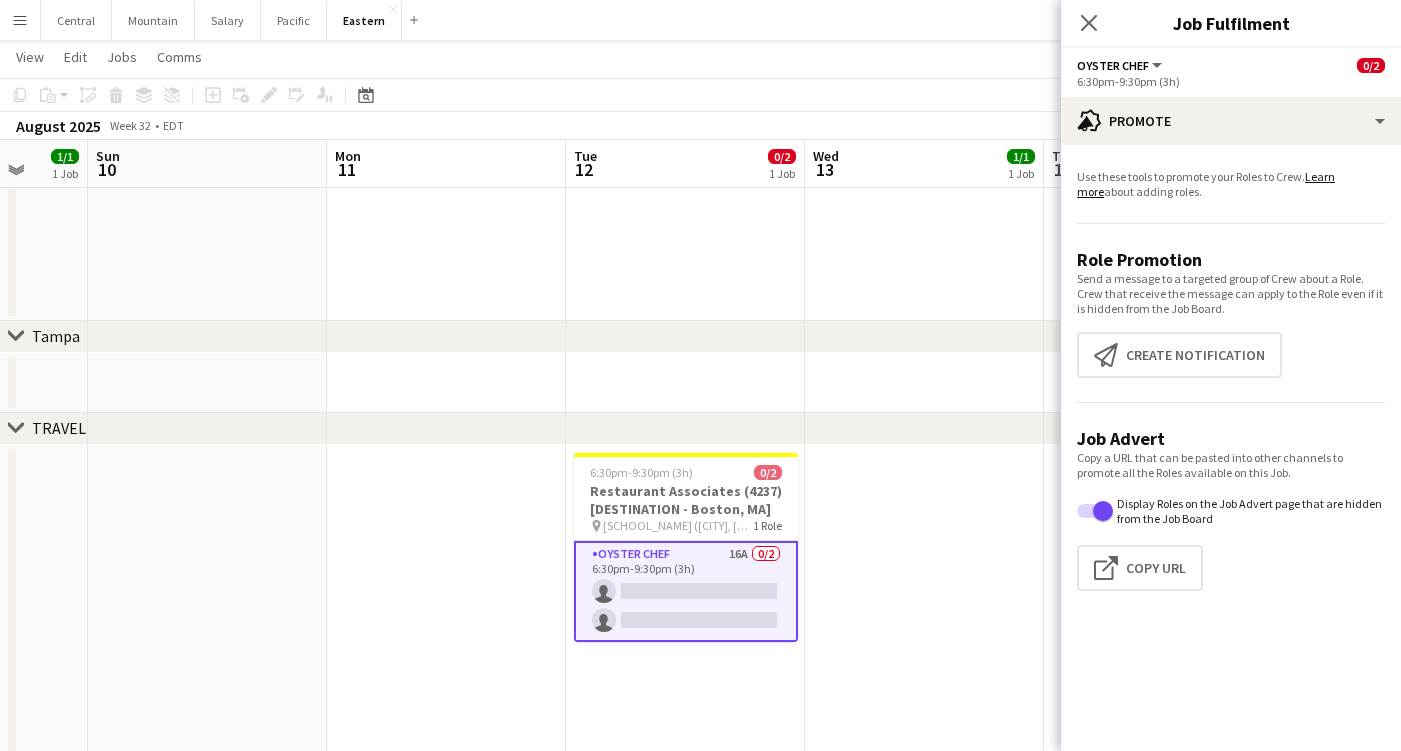 click on "[TITLE] [NUMBER] [NUMBER]/[NUMBER] [TIME] ([DURATION])
single-neutral-actions
single-neutral-actions" at bounding box center (686, 591) 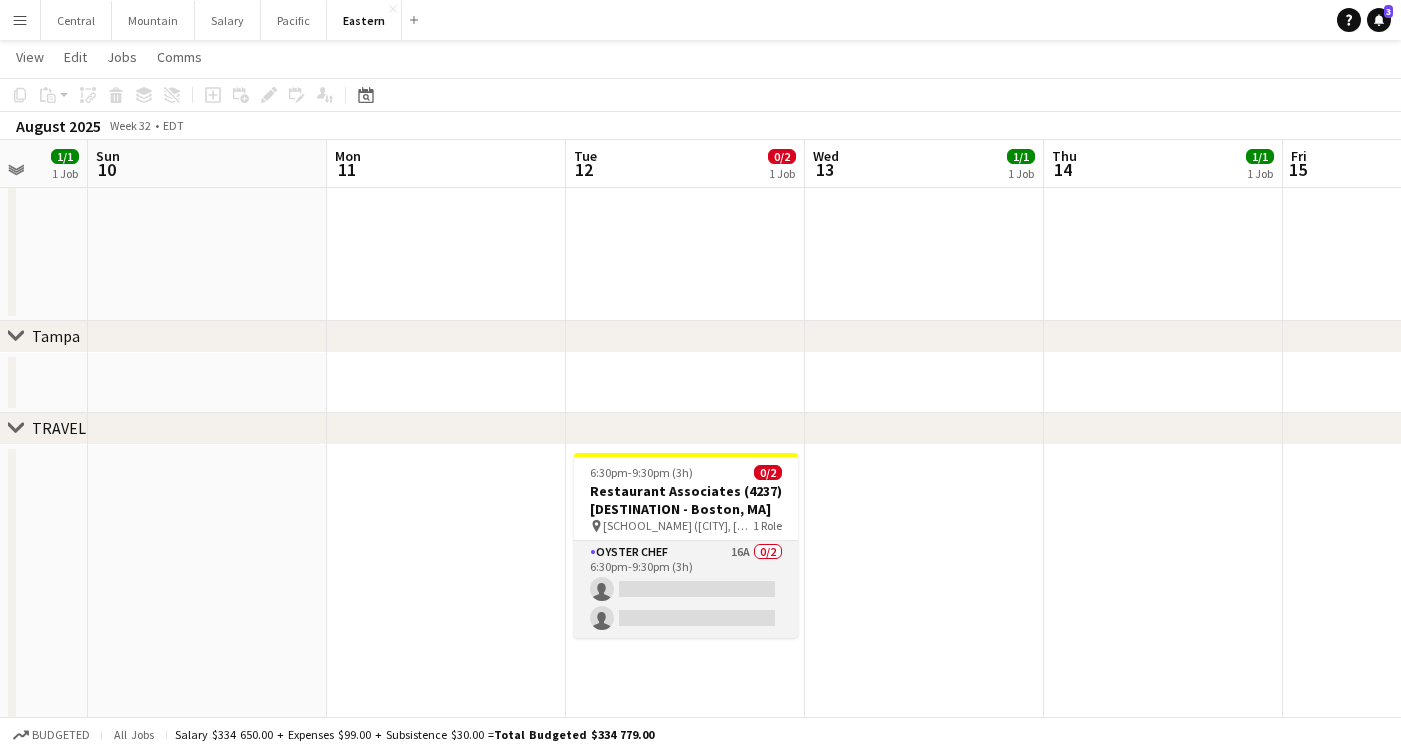 click on "[TITLE] [NUMBER] [NUMBER]/[NUMBER] [TIME] ([DURATION])
single-neutral-actions
single-neutral-actions" at bounding box center [686, 589] 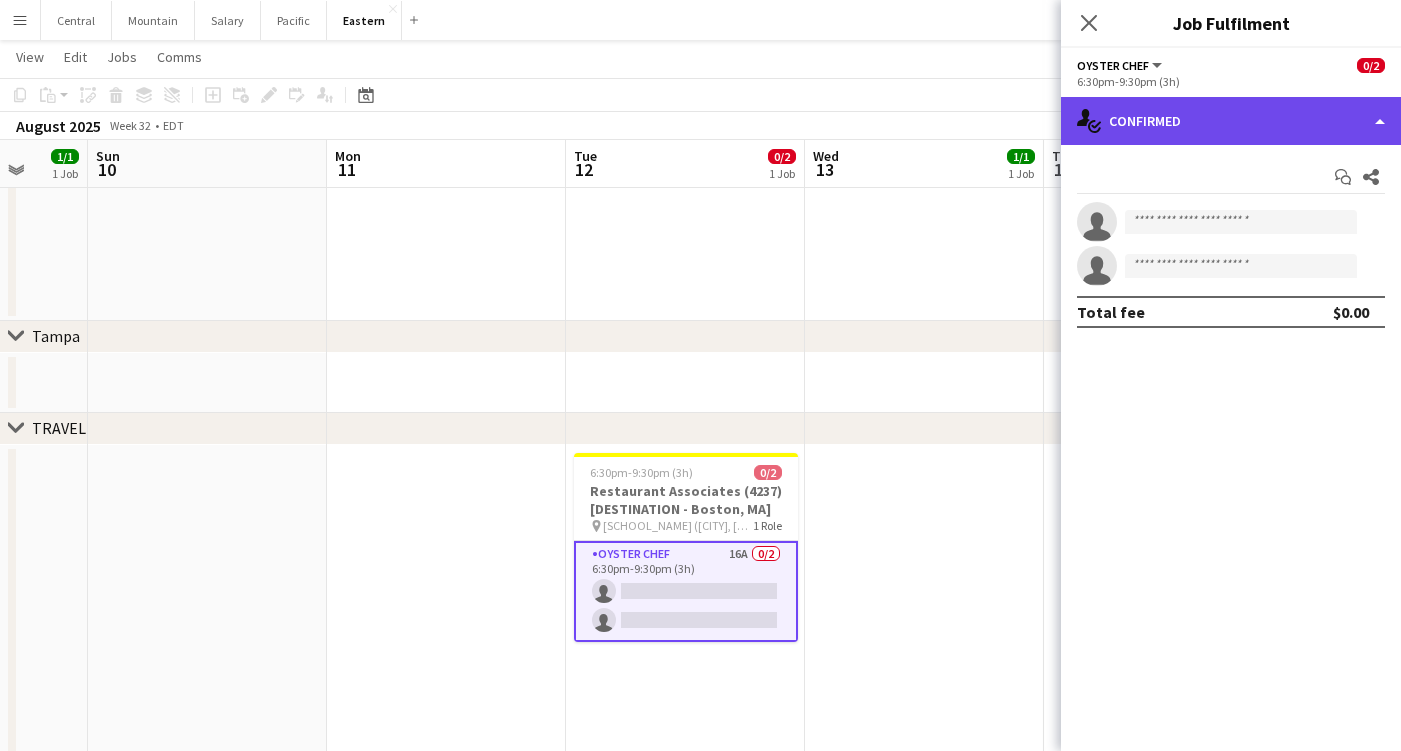 click on "single-neutral-actions-check-2
Confirmed" 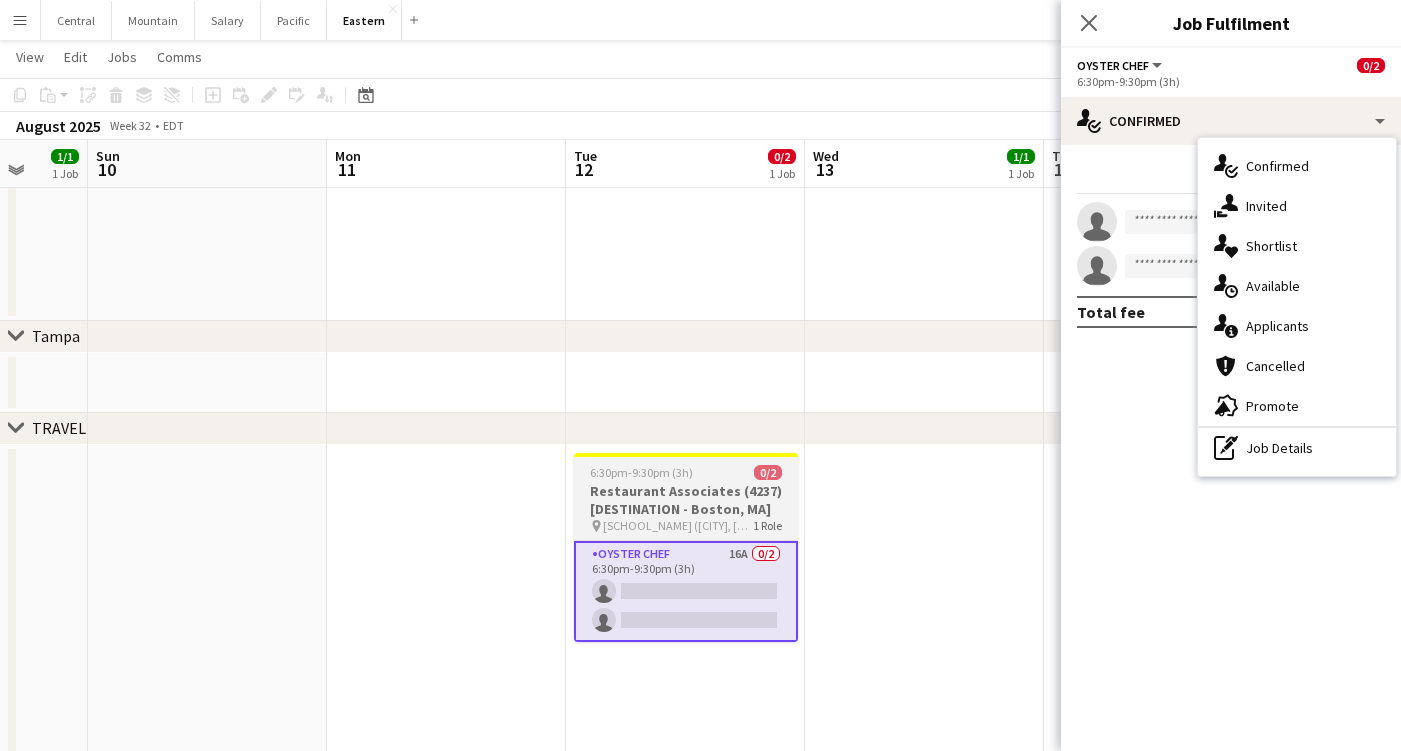 click on "[NAME] (4237) [DESTINATION - [CITY], [STATE]]" at bounding box center (686, 500) 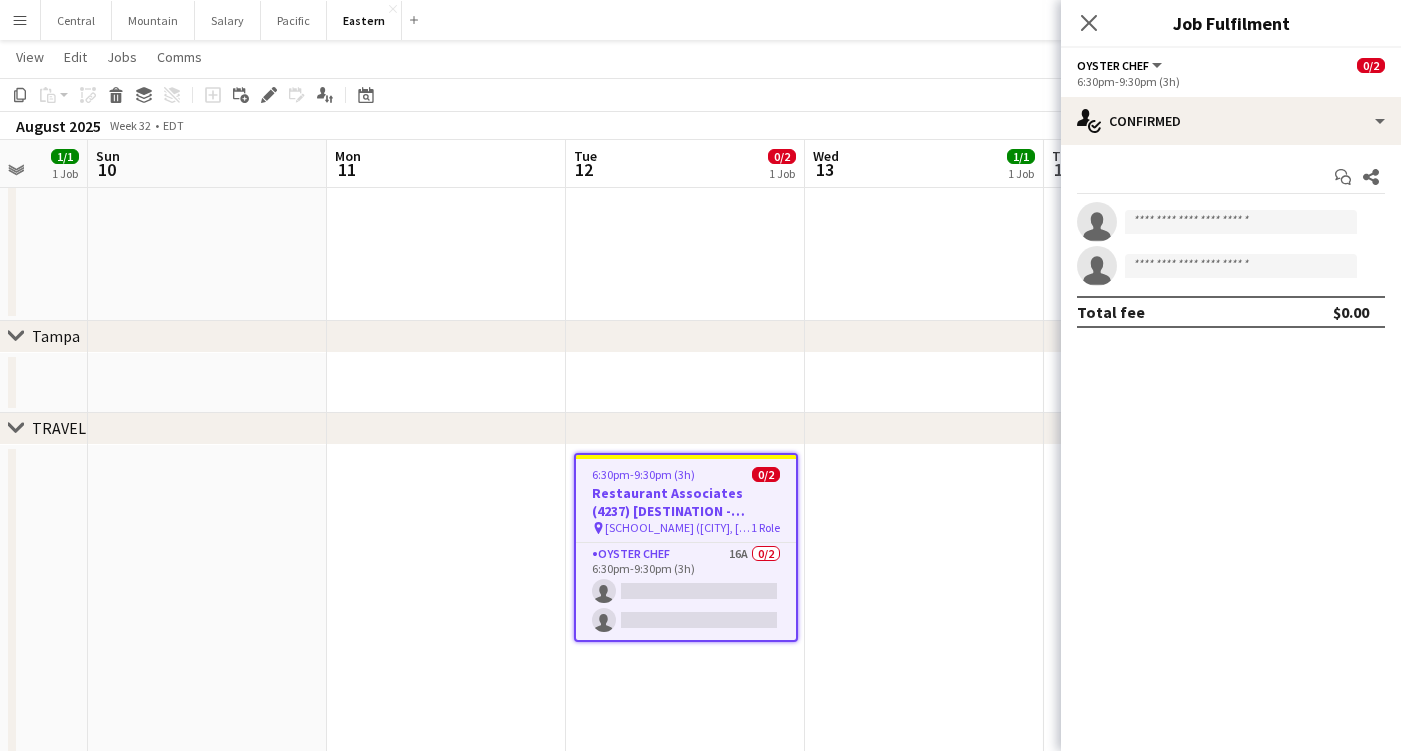 scroll, scrollTop: 0, scrollLeft: 628, axis: horizontal 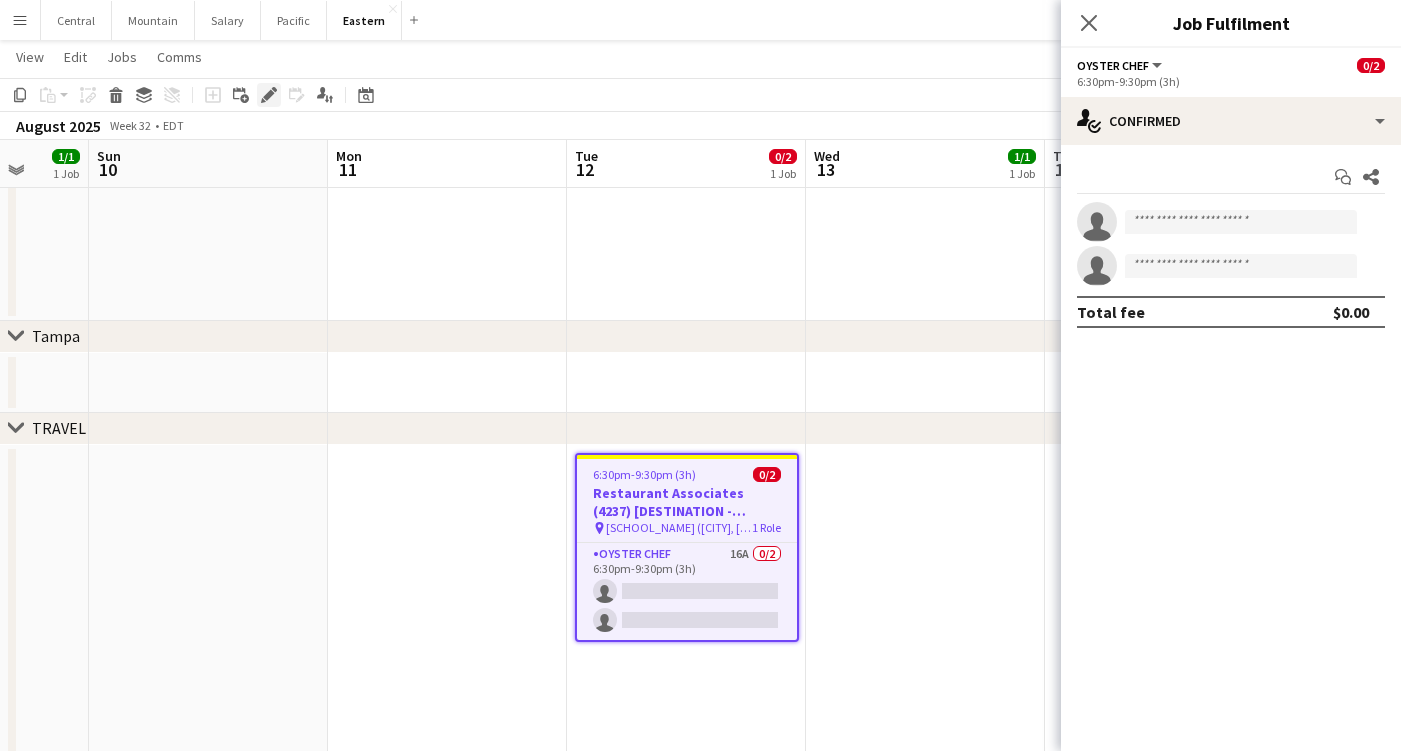 click 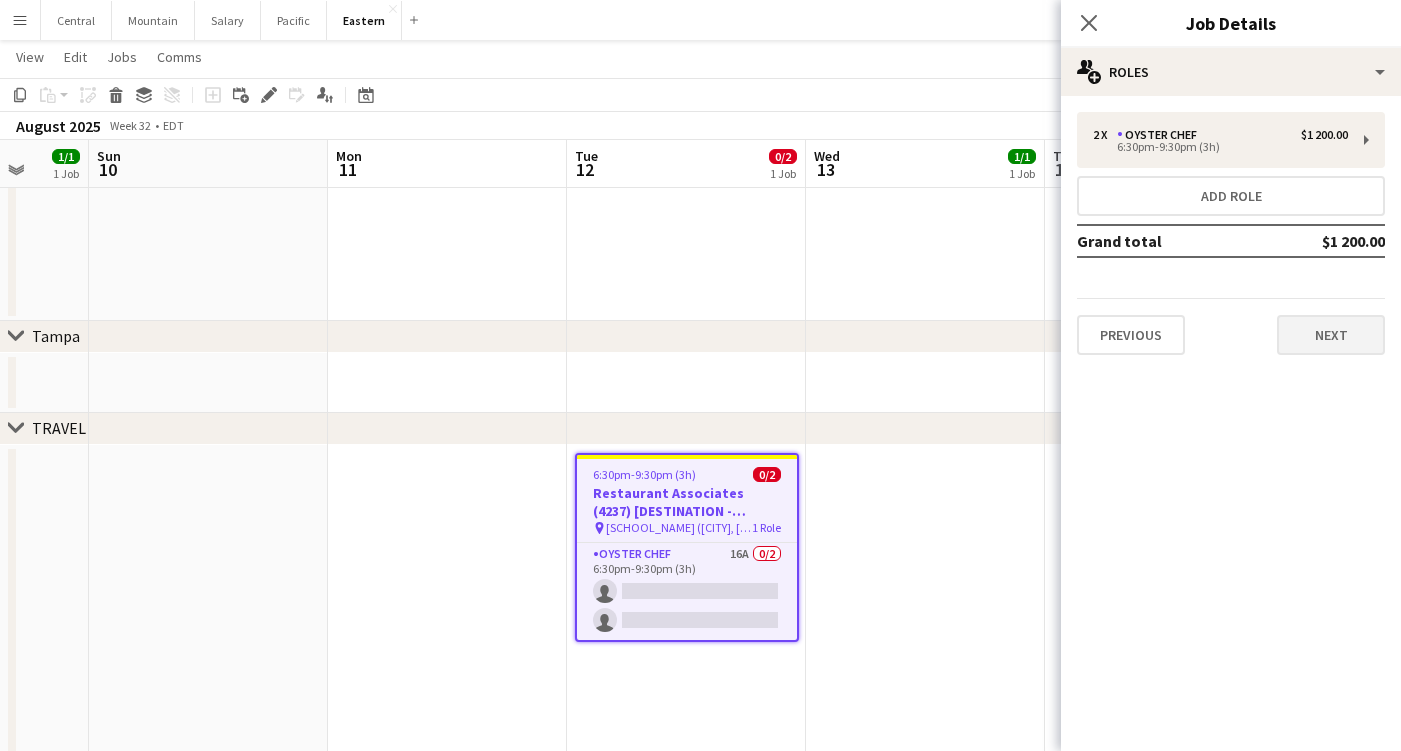 click on "Next" at bounding box center [1331, 335] 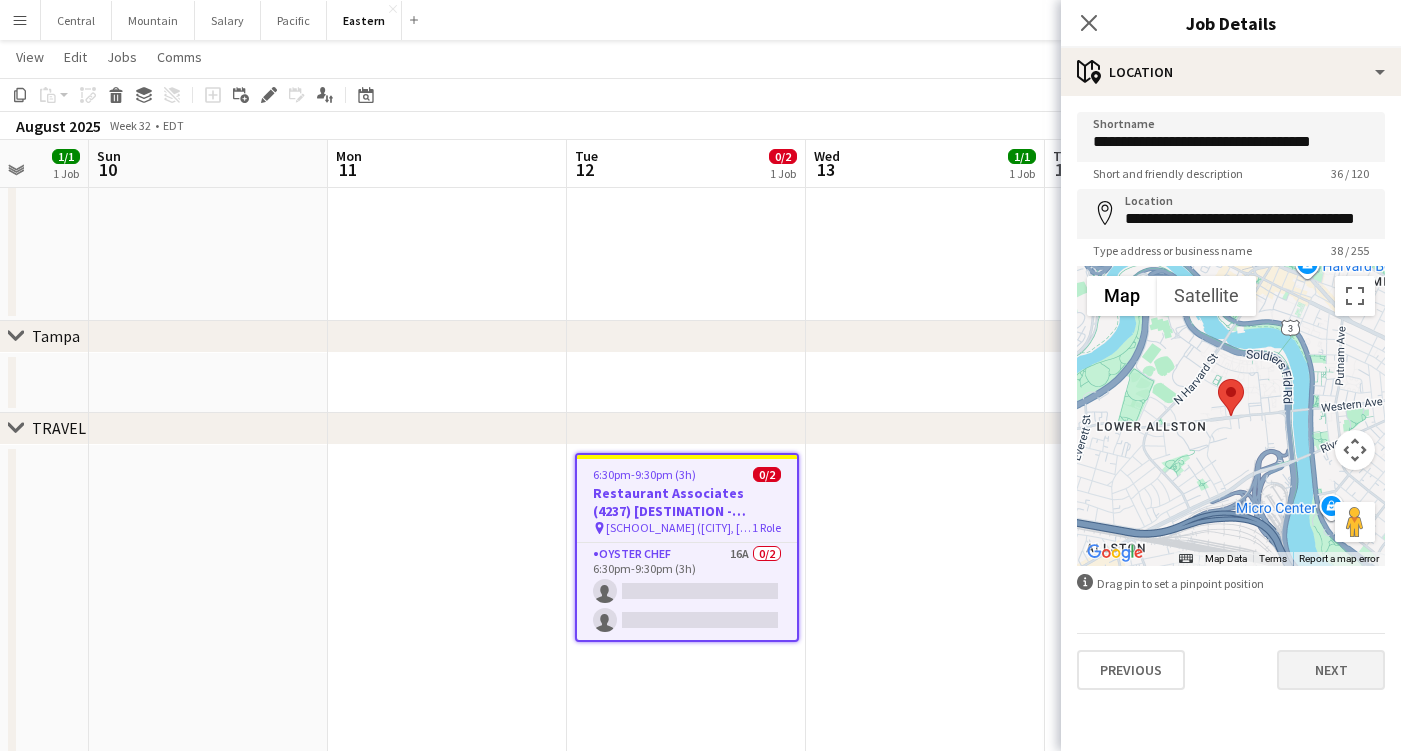 click on "Next" at bounding box center [1331, 670] 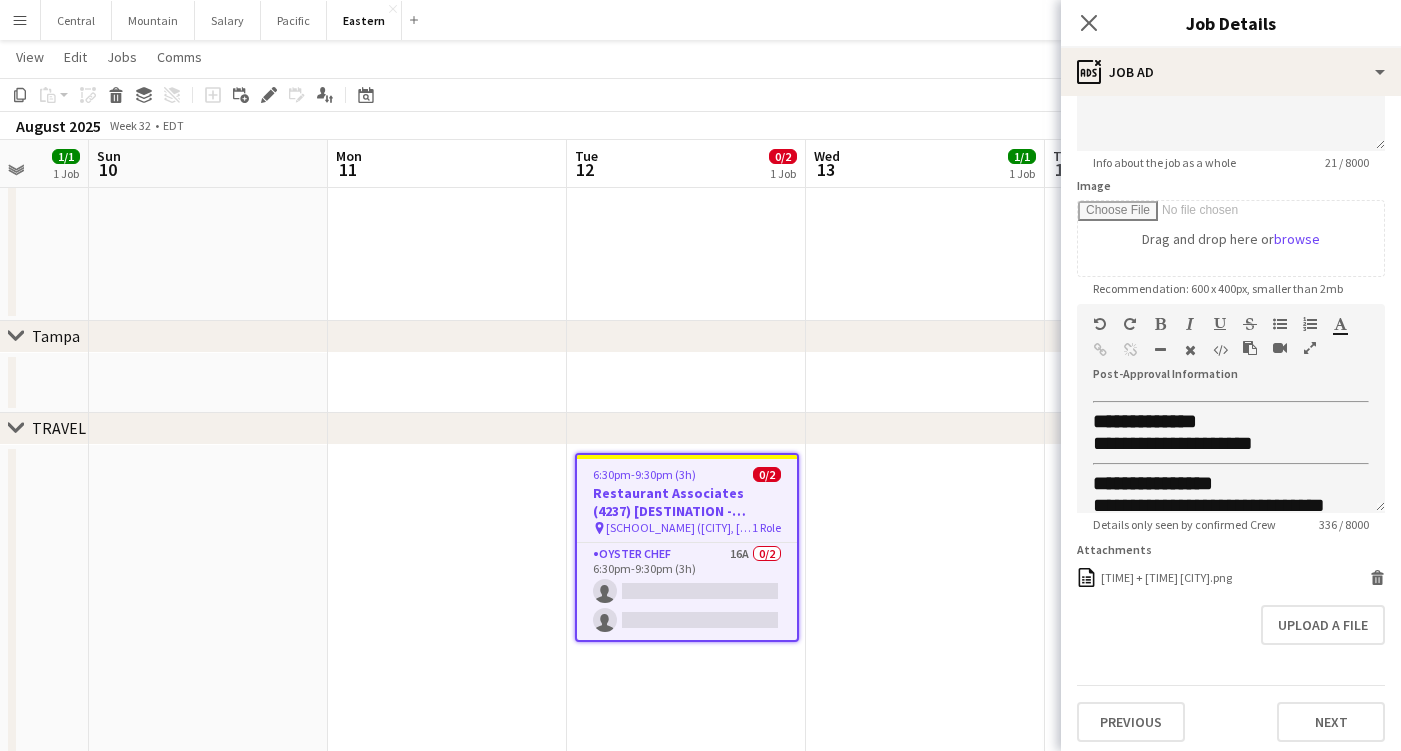 scroll, scrollTop: 246, scrollLeft: 0, axis: vertical 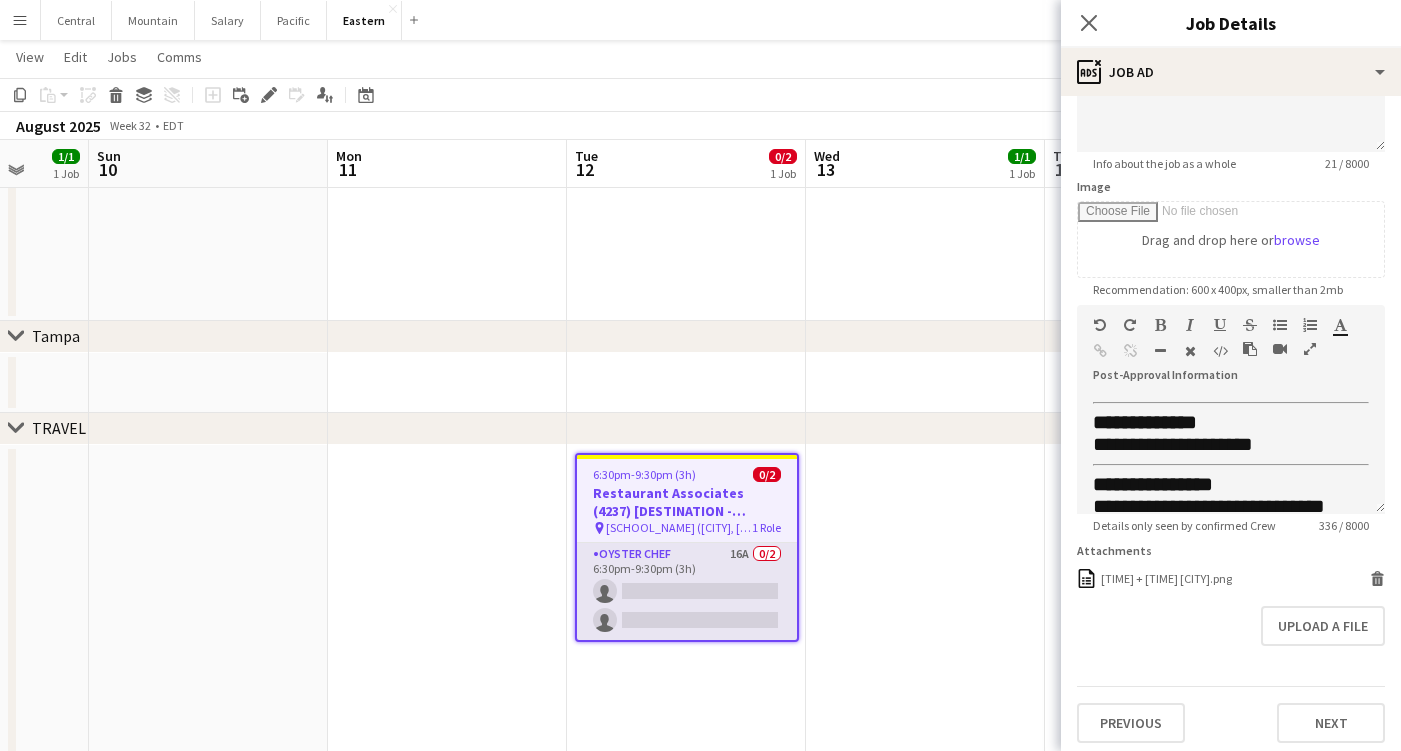 click on "[TITLE] [NUMBER] [NUMBER]/[NUMBER] [TIME] ([DURATION])
single-neutral-actions
single-neutral-actions" at bounding box center (687, 591) 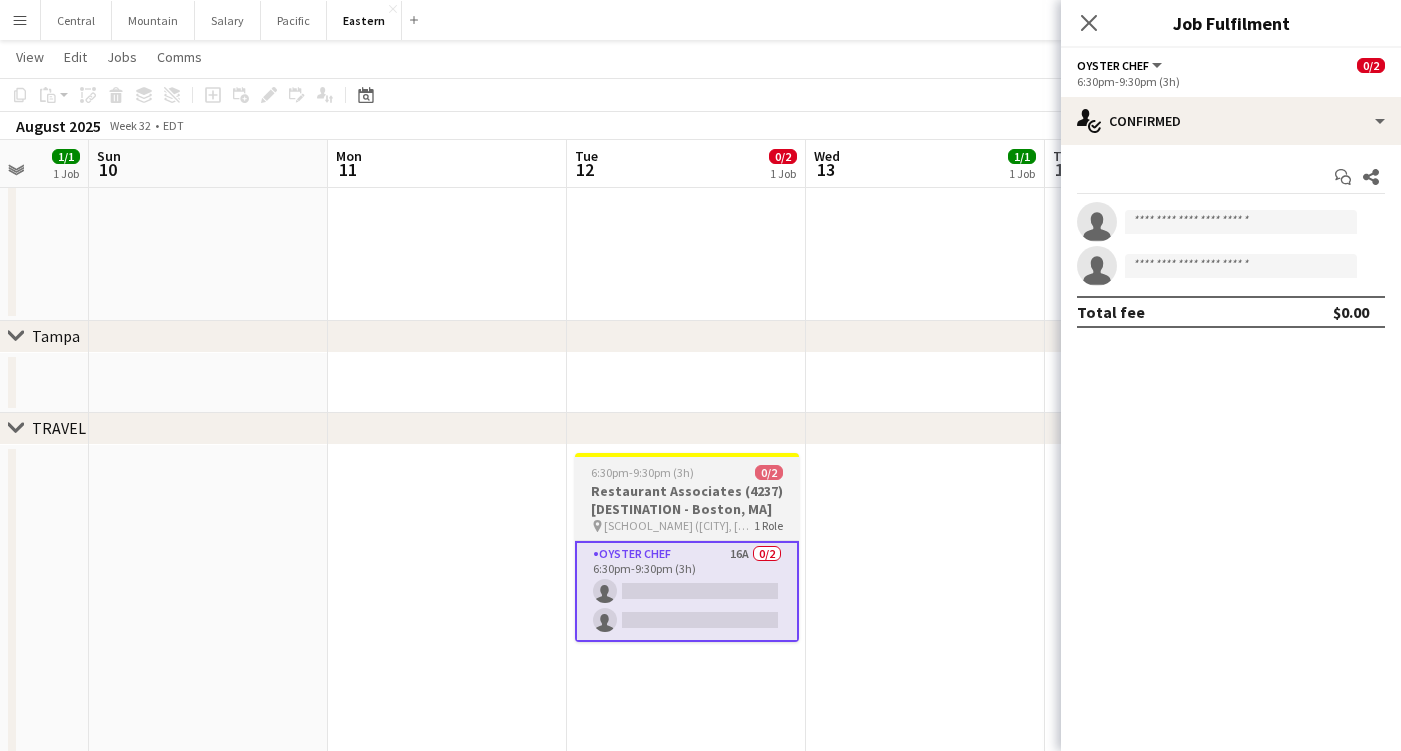 click on "6:30pm-9:30pm (3h)    0/2" at bounding box center (687, 472) 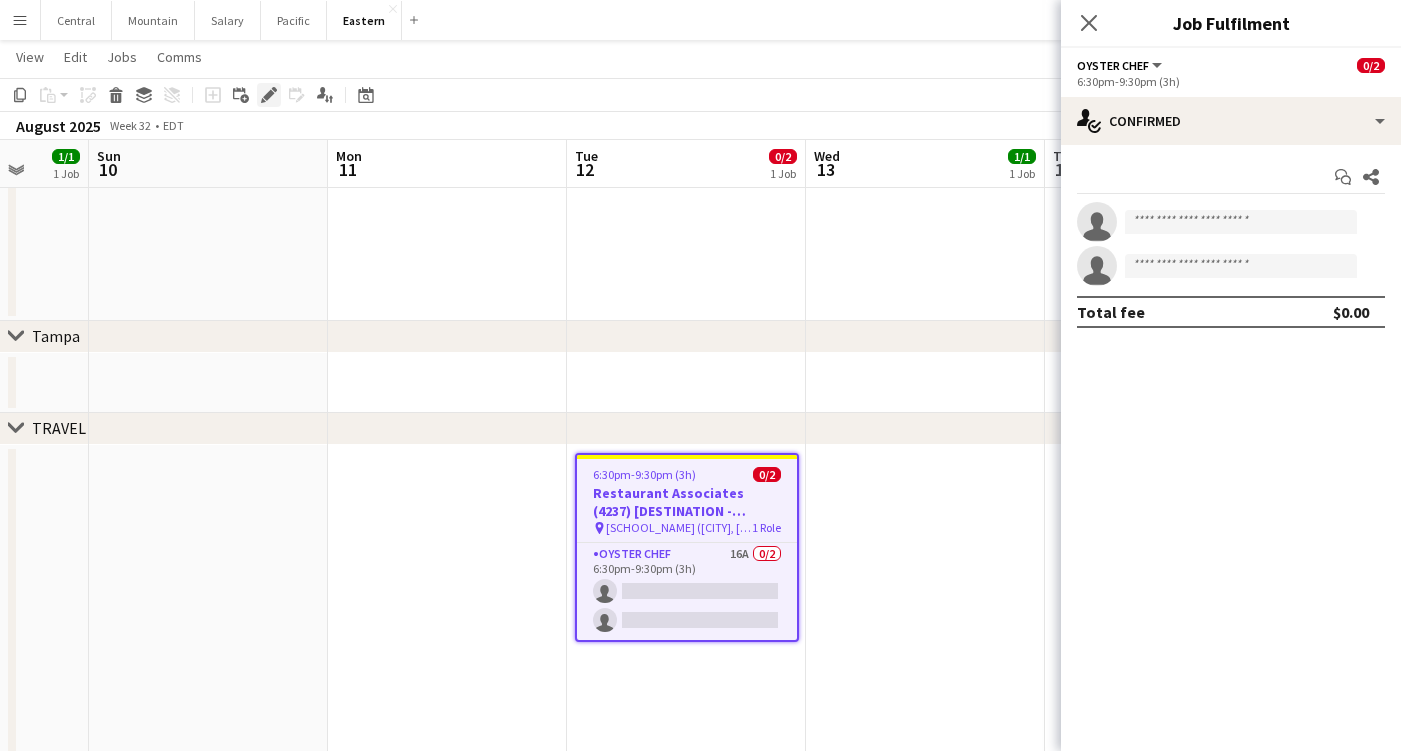 click on "Edit" at bounding box center (269, 95) 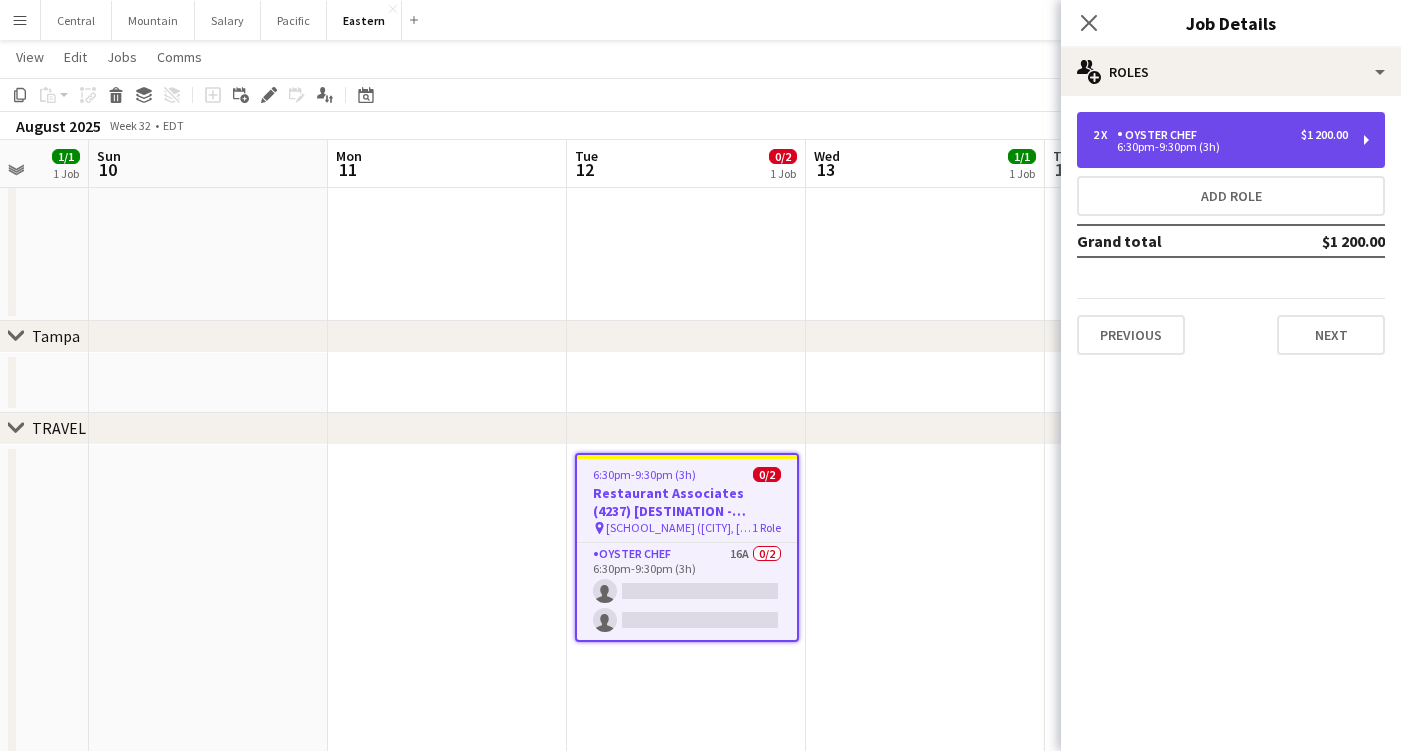 click on "Oyster Chef" at bounding box center (1161, 135) 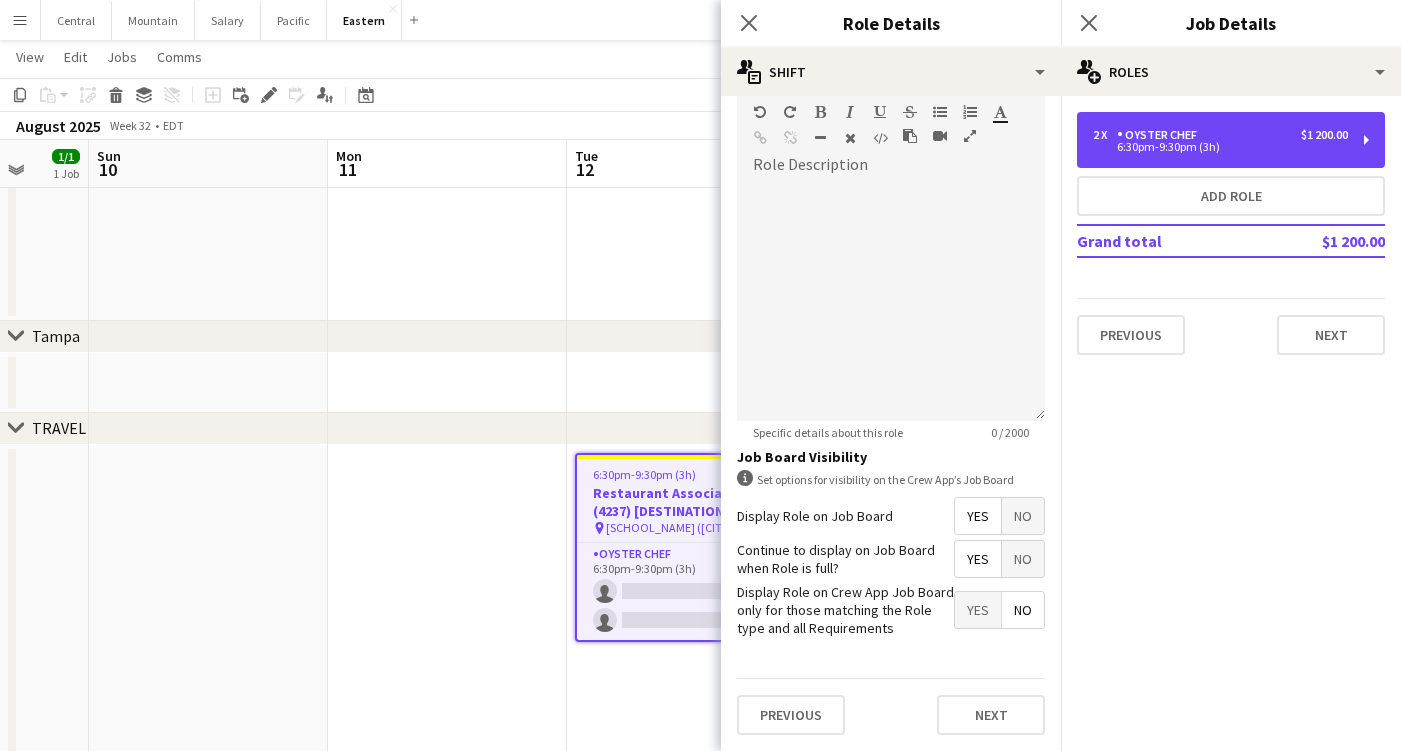 scroll, scrollTop: 505, scrollLeft: 0, axis: vertical 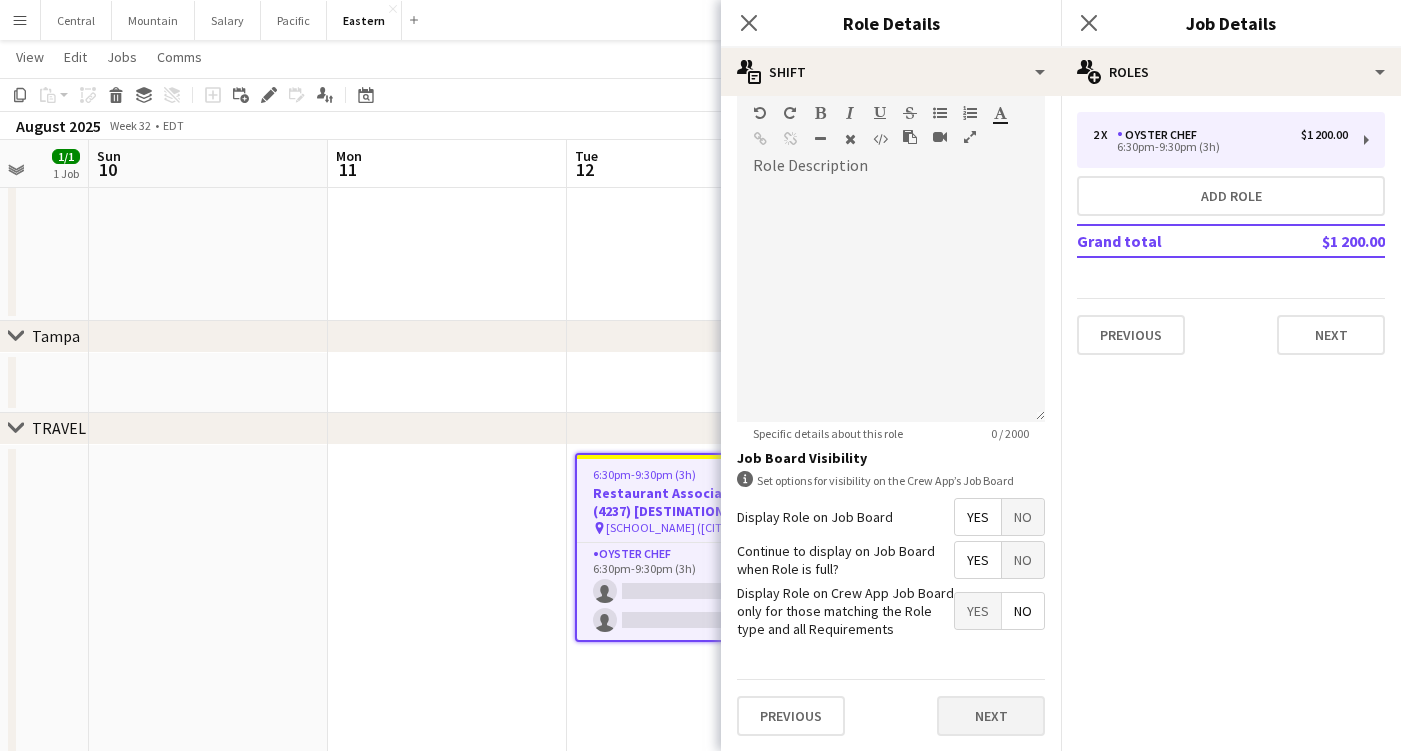 click on "Next" at bounding box center [991, 716] 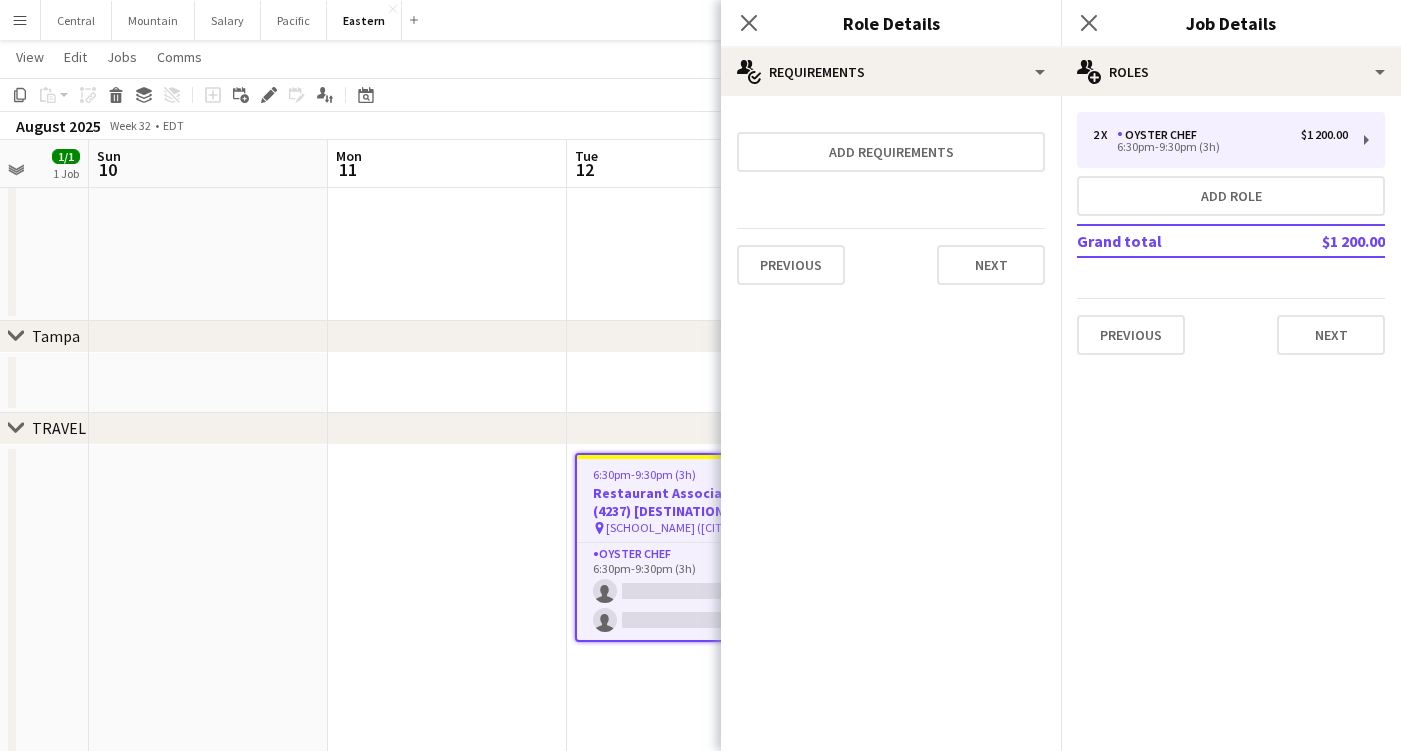 scroll, scrollTop: 0, scrollLeft: 0, axis: both 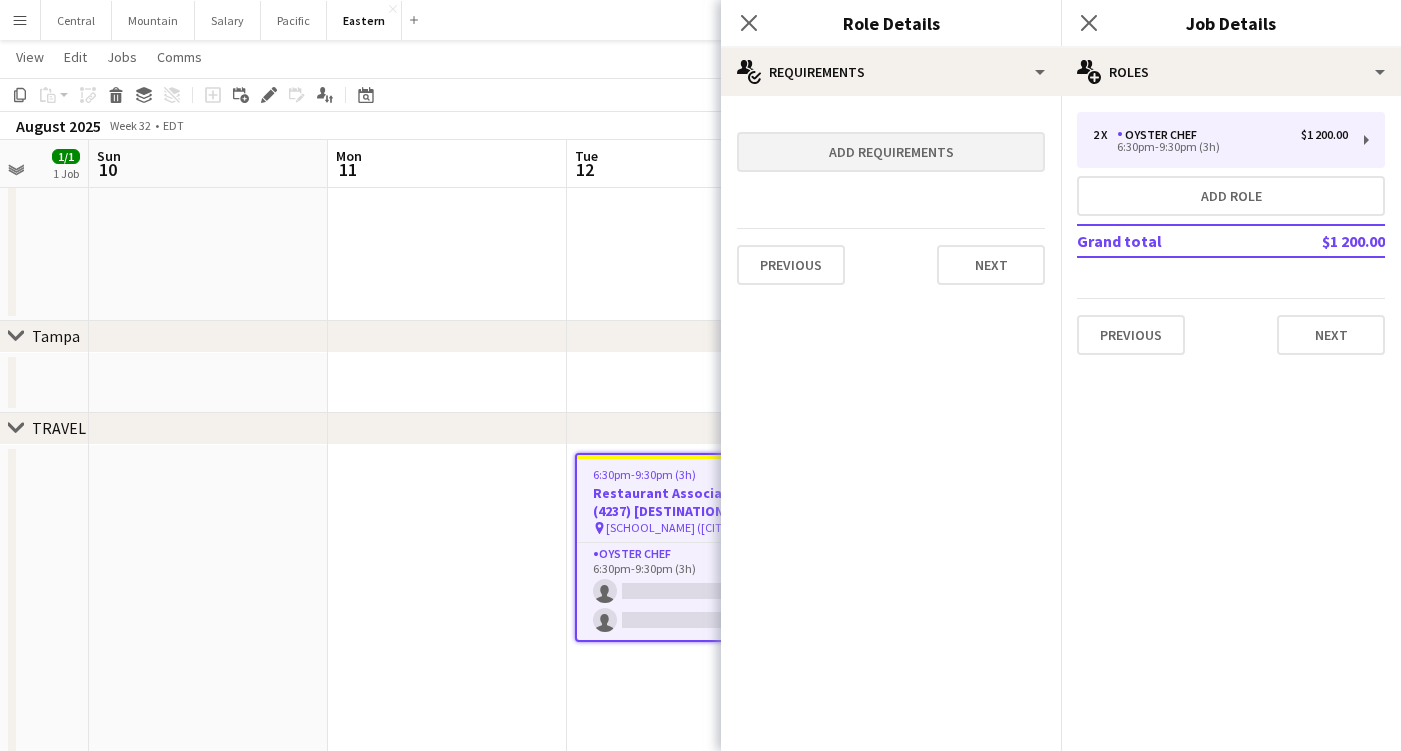 click on "Add requirements" at bounding box center [891, 152] 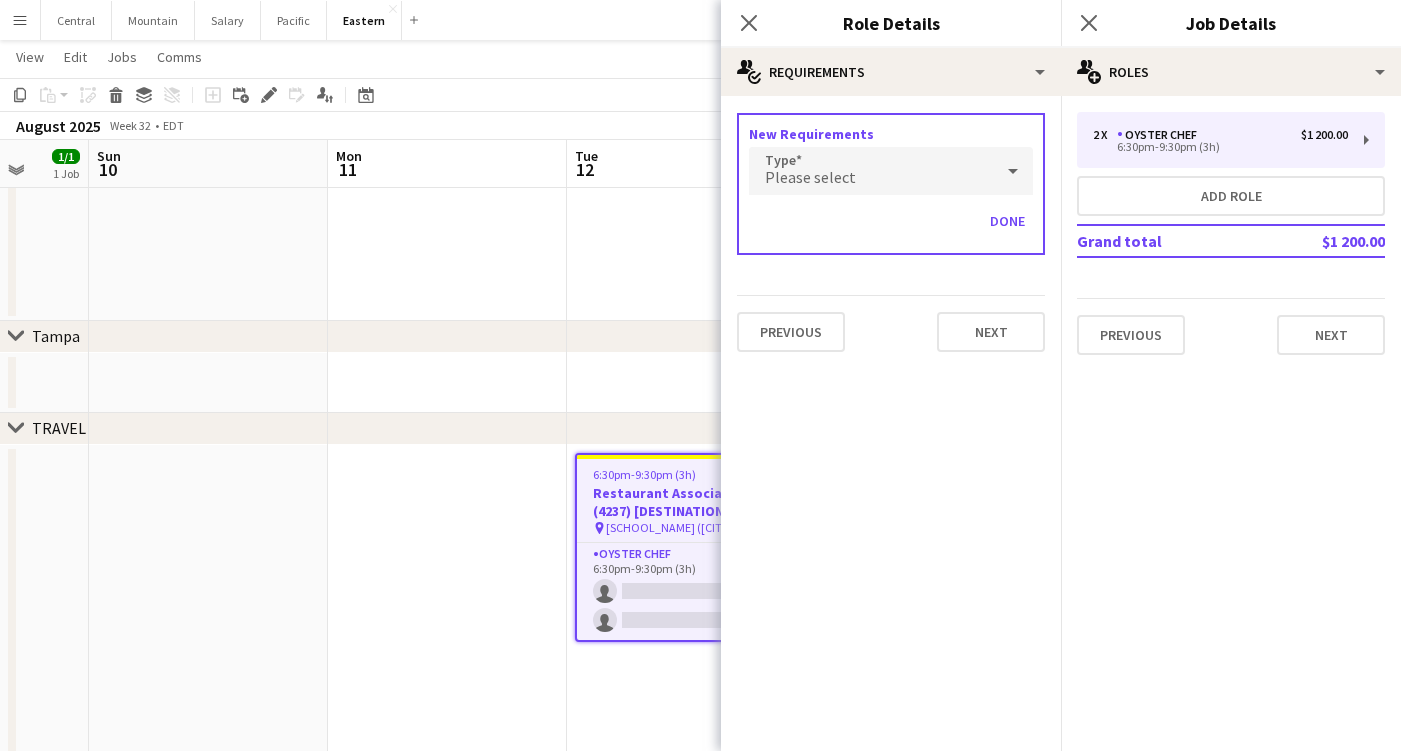 click on "Please select" at bounding box center [871, 171] 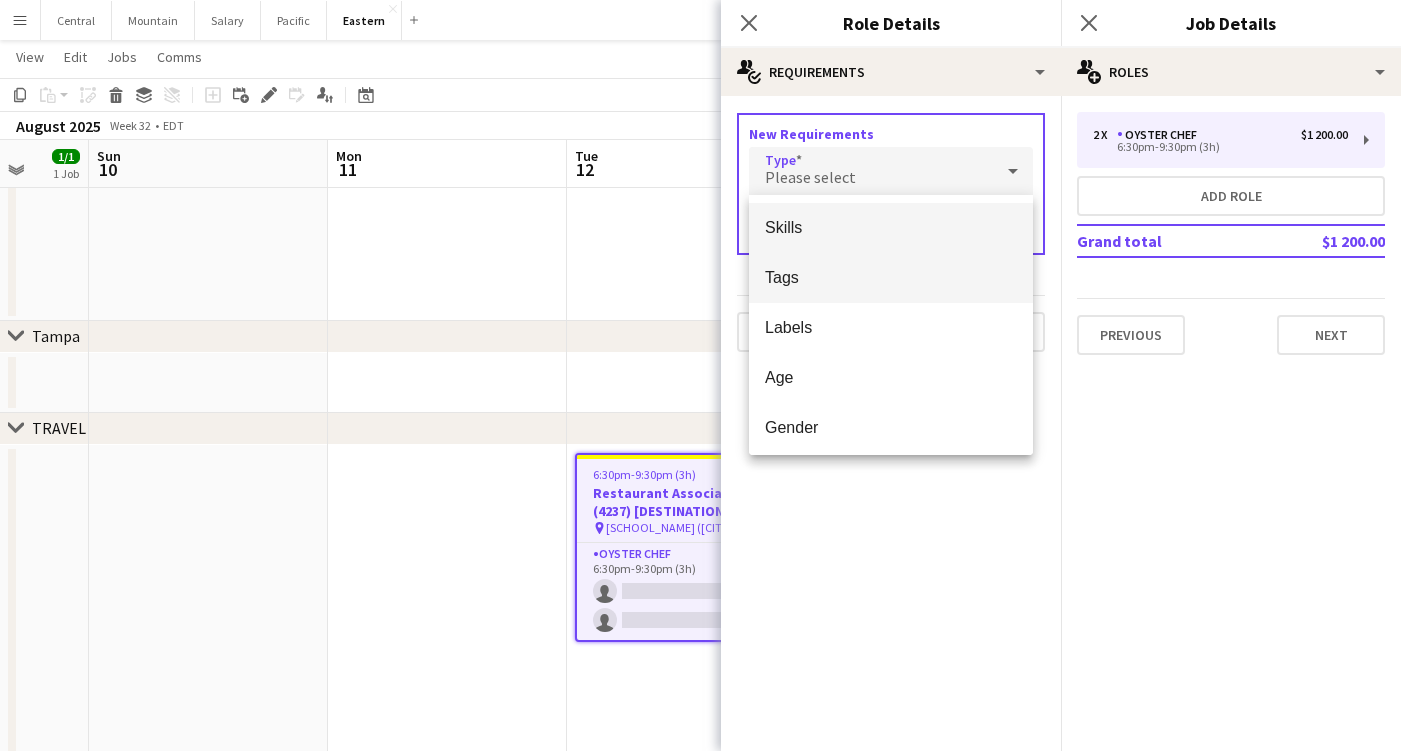 click on "Tags" at bounding box center [891, 277] 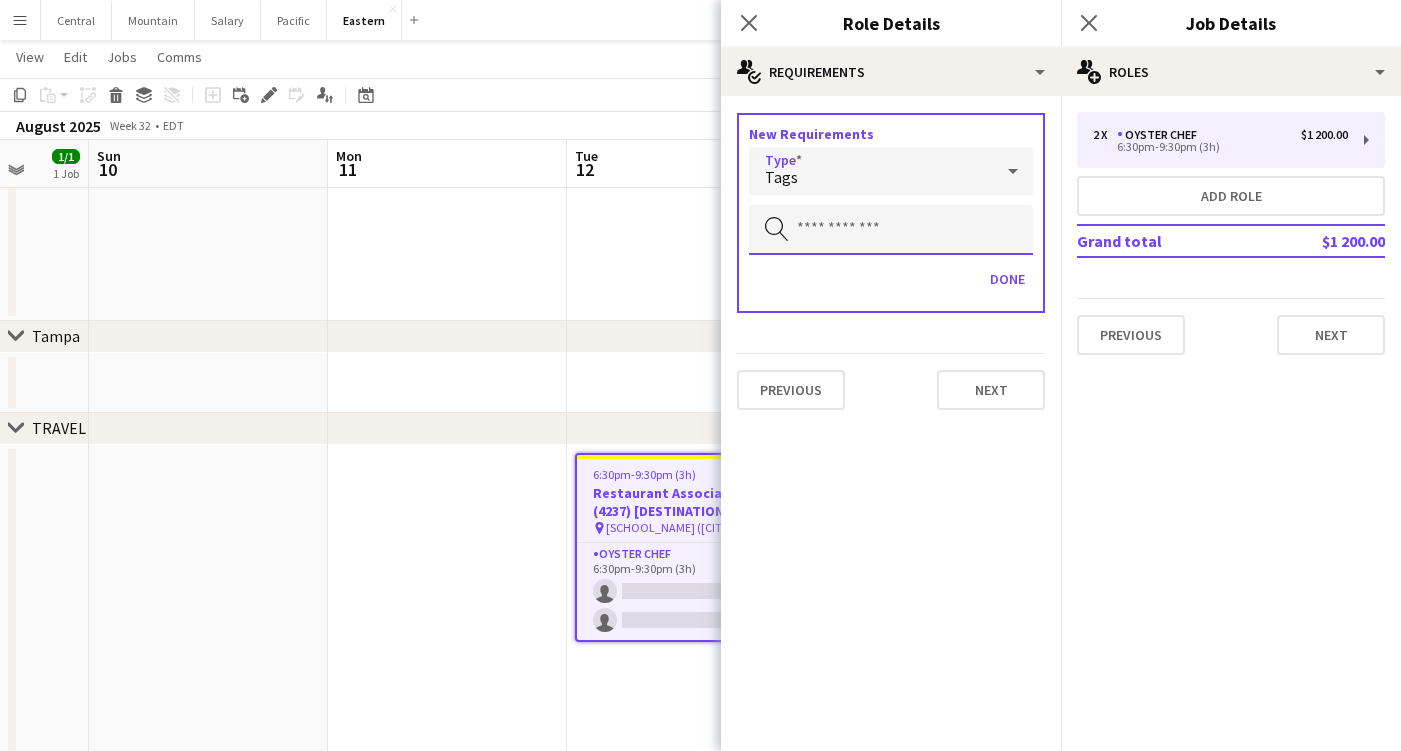 click at bounding box center [891, 230] 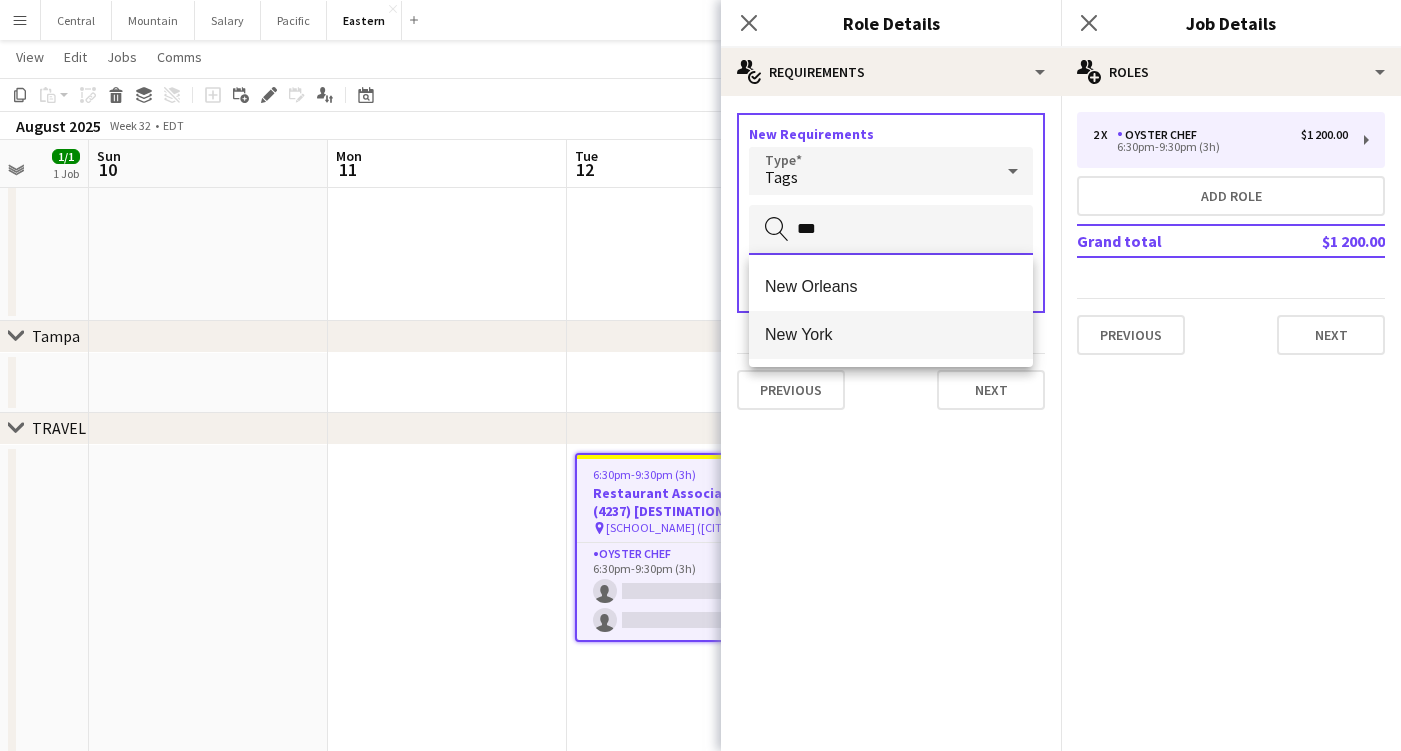 type on "***" 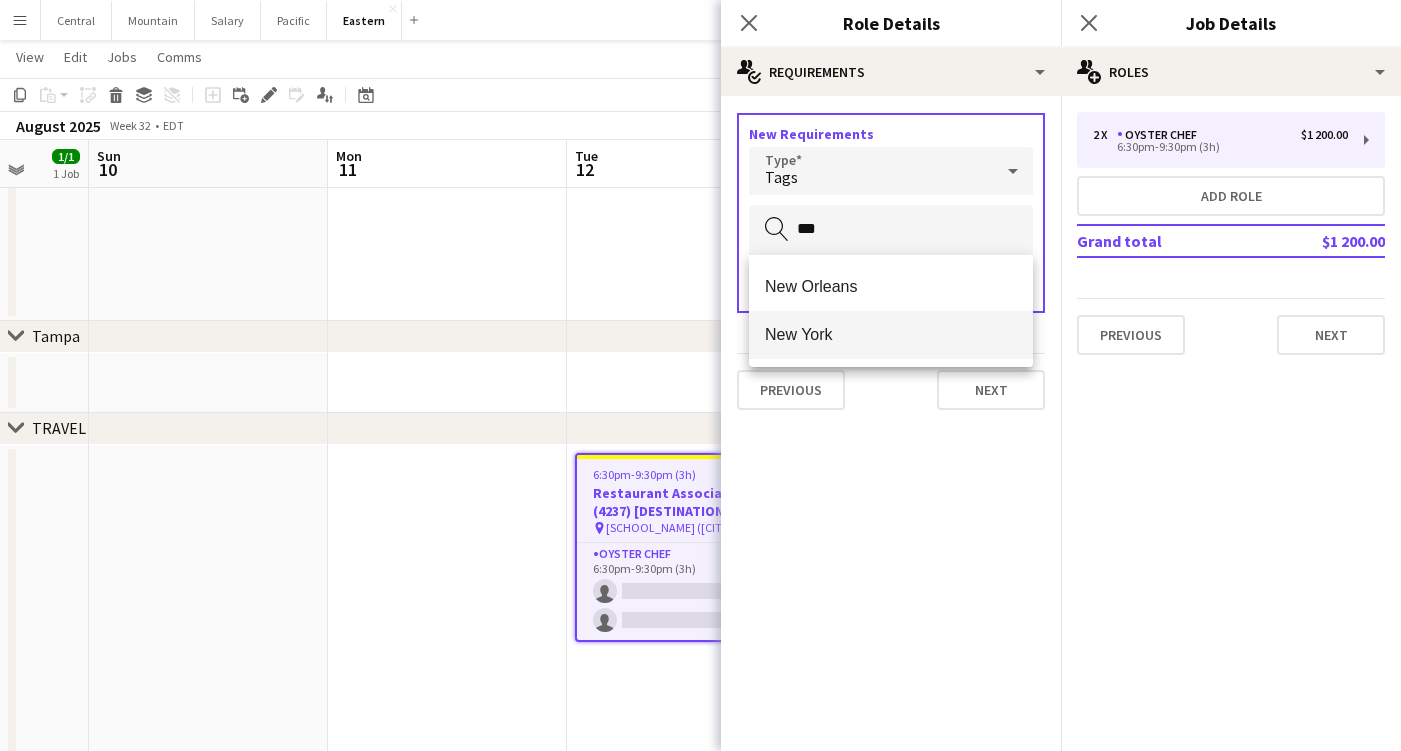 click on "New York" at bounding box center [891, 334] 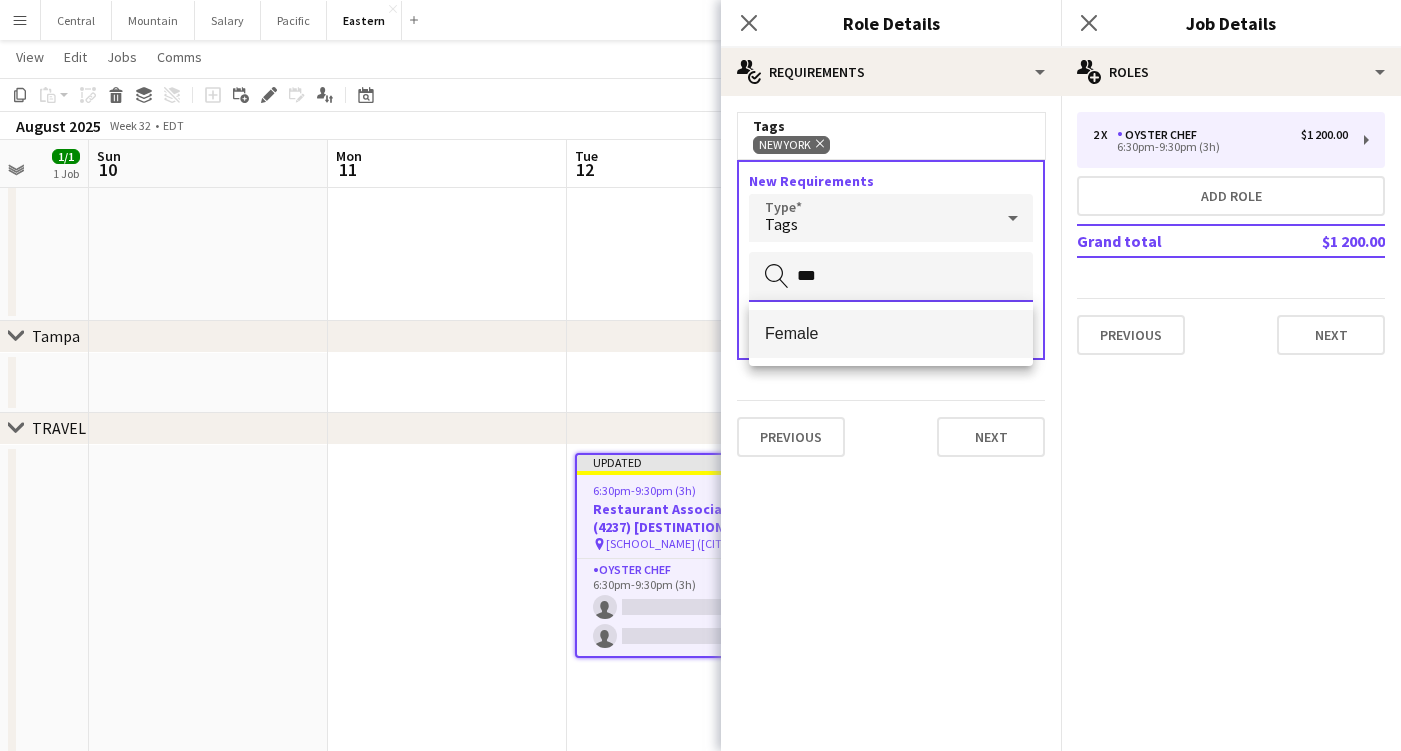 type on "***" 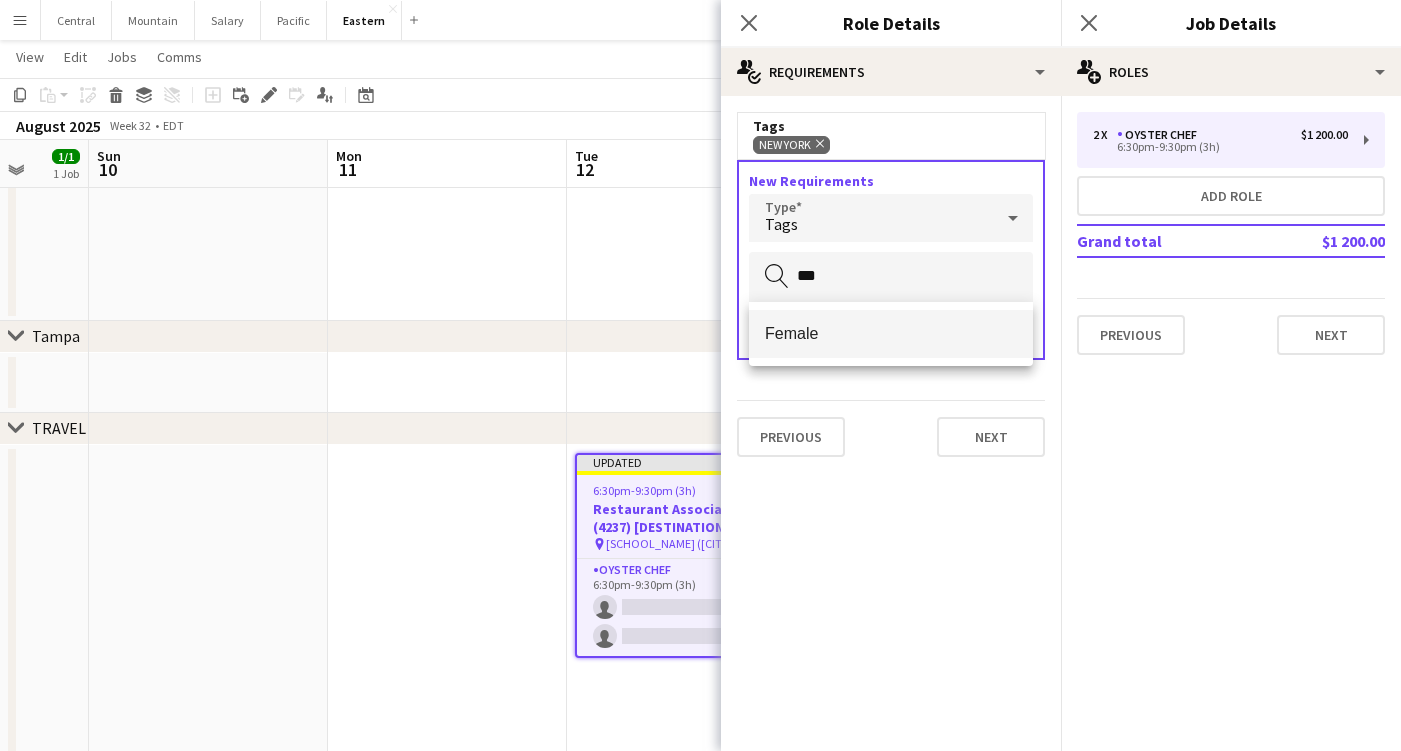 click on "Female" at bounding box center (891, 334) 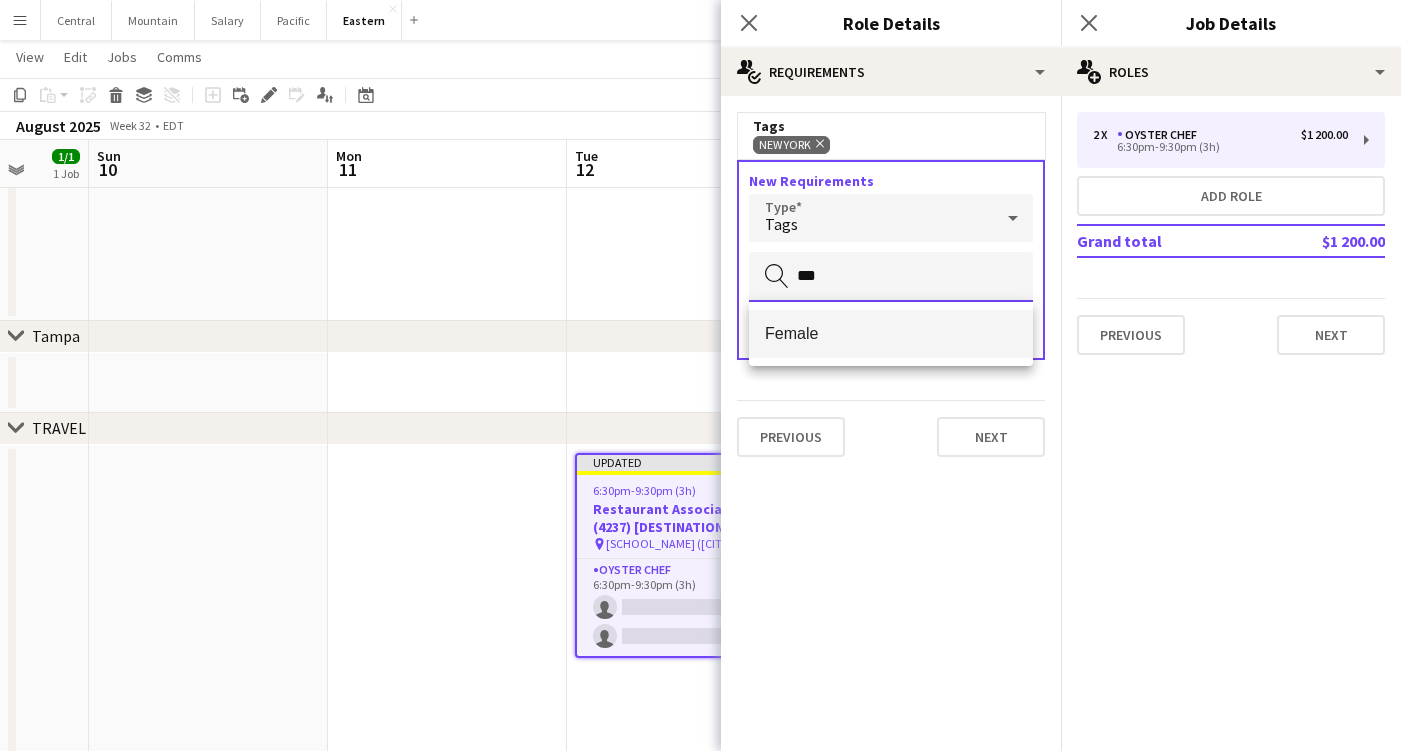 type 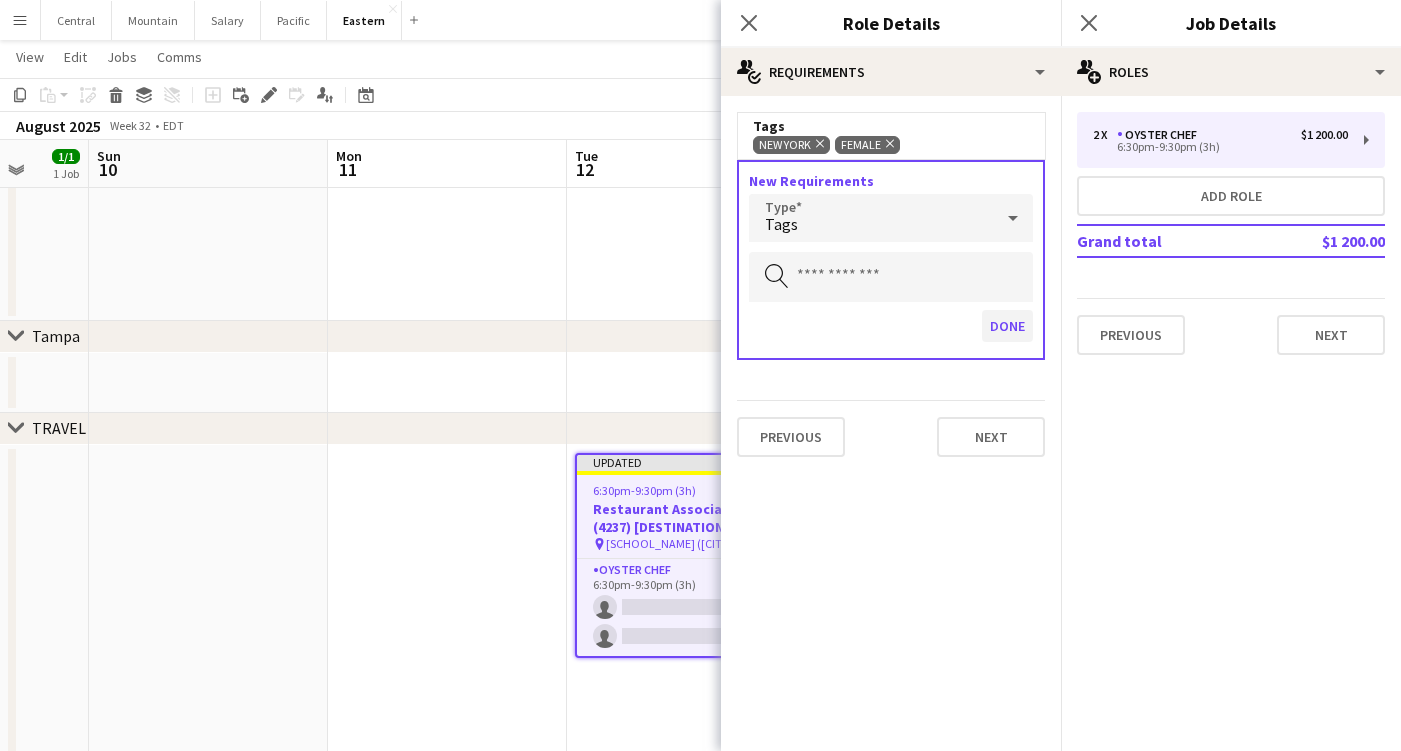 click on "Done" at bounding box center [1007, 326] 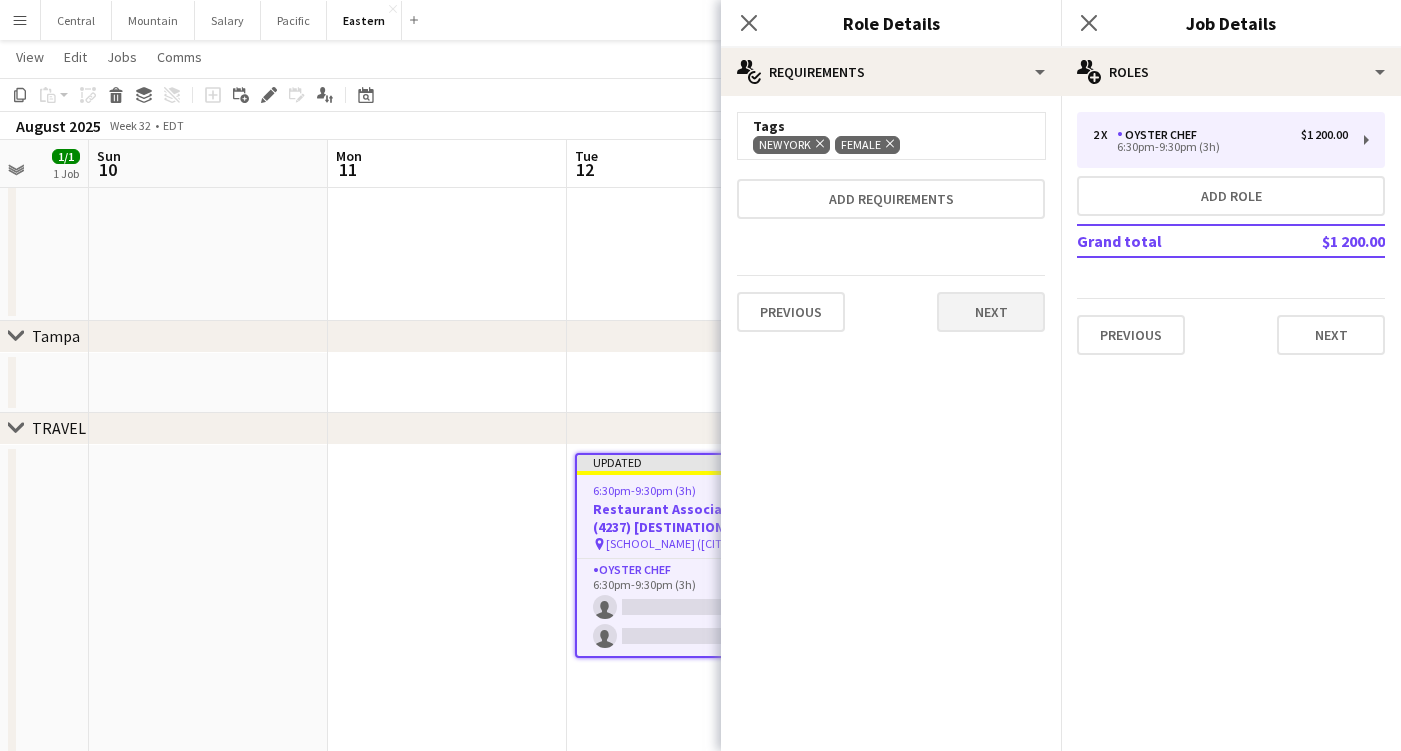 click on "Next" at bounding box center [991, 312] 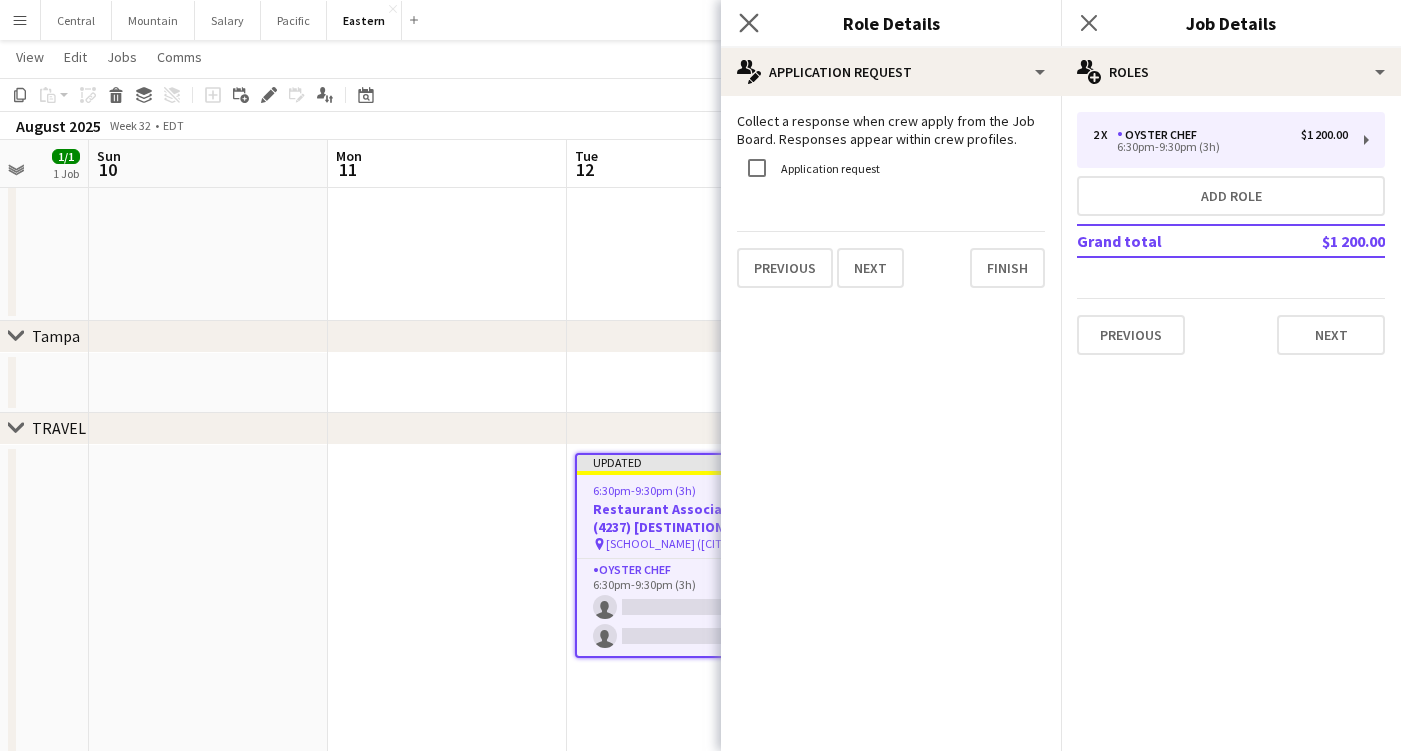 click on "Close pop-in" 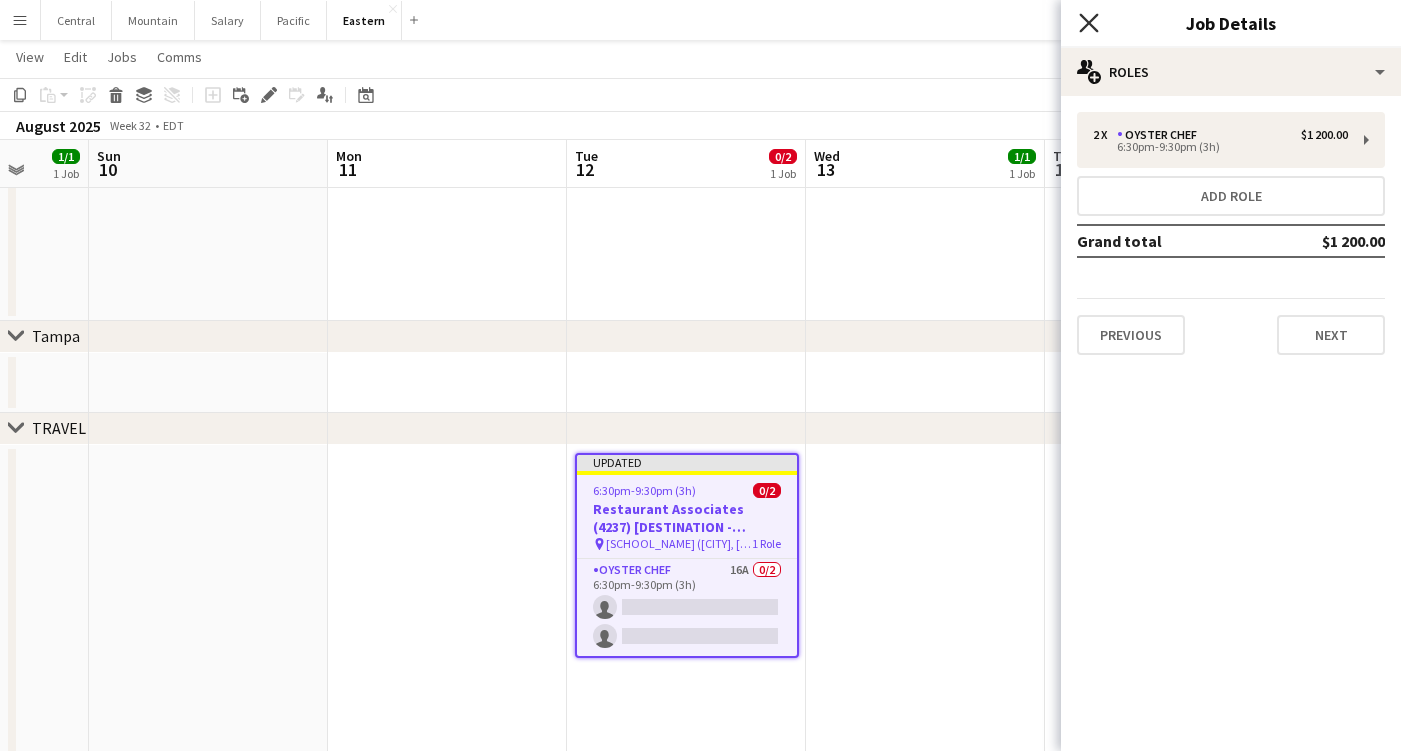 click on "Close pop-in" 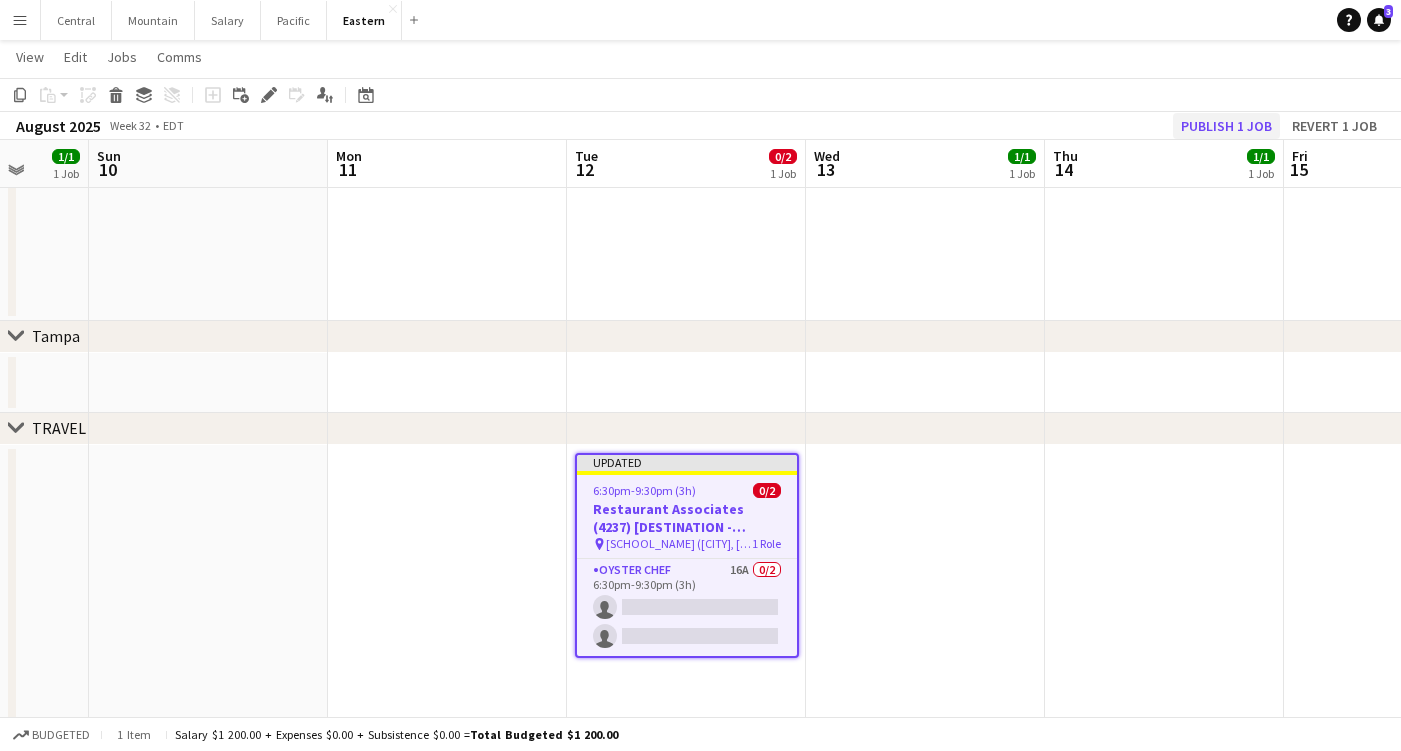 click on "Publish 1 job" 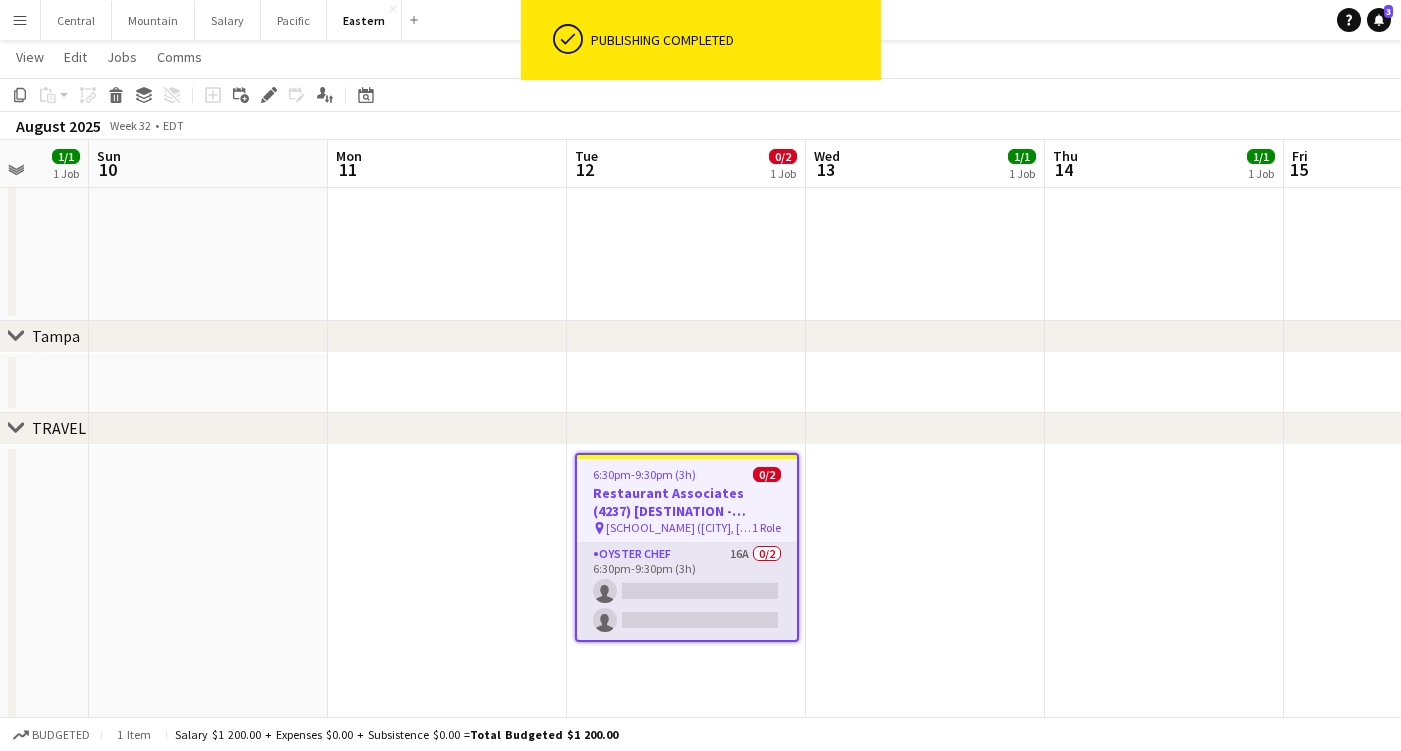 click on "[TITLE] [NUMBER] [NUMBER]/[NUMBER] [TIME] ([DURATION])
single-neutral-actions
single-neutral-actions" at bounding box center [687, 591] 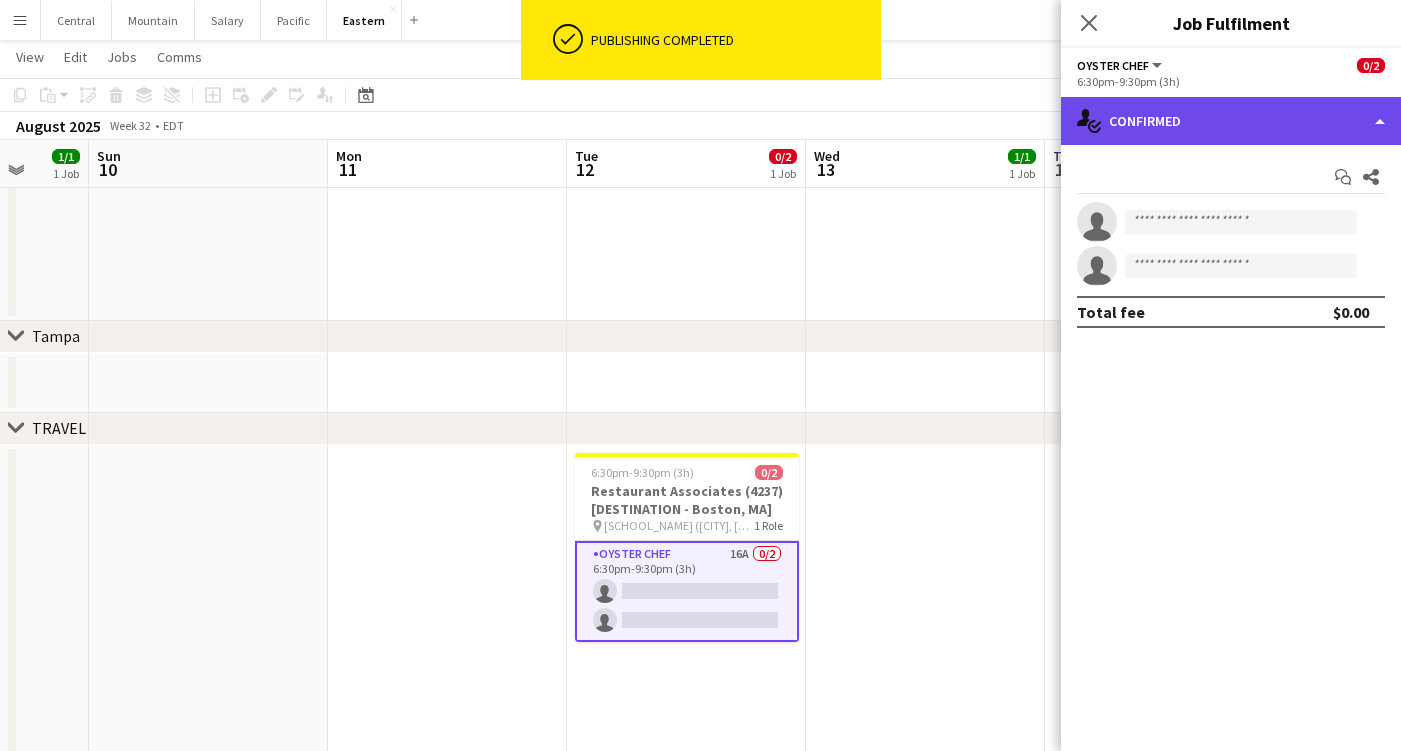 click on "single-neutral-actions-check-2
Confirmed" 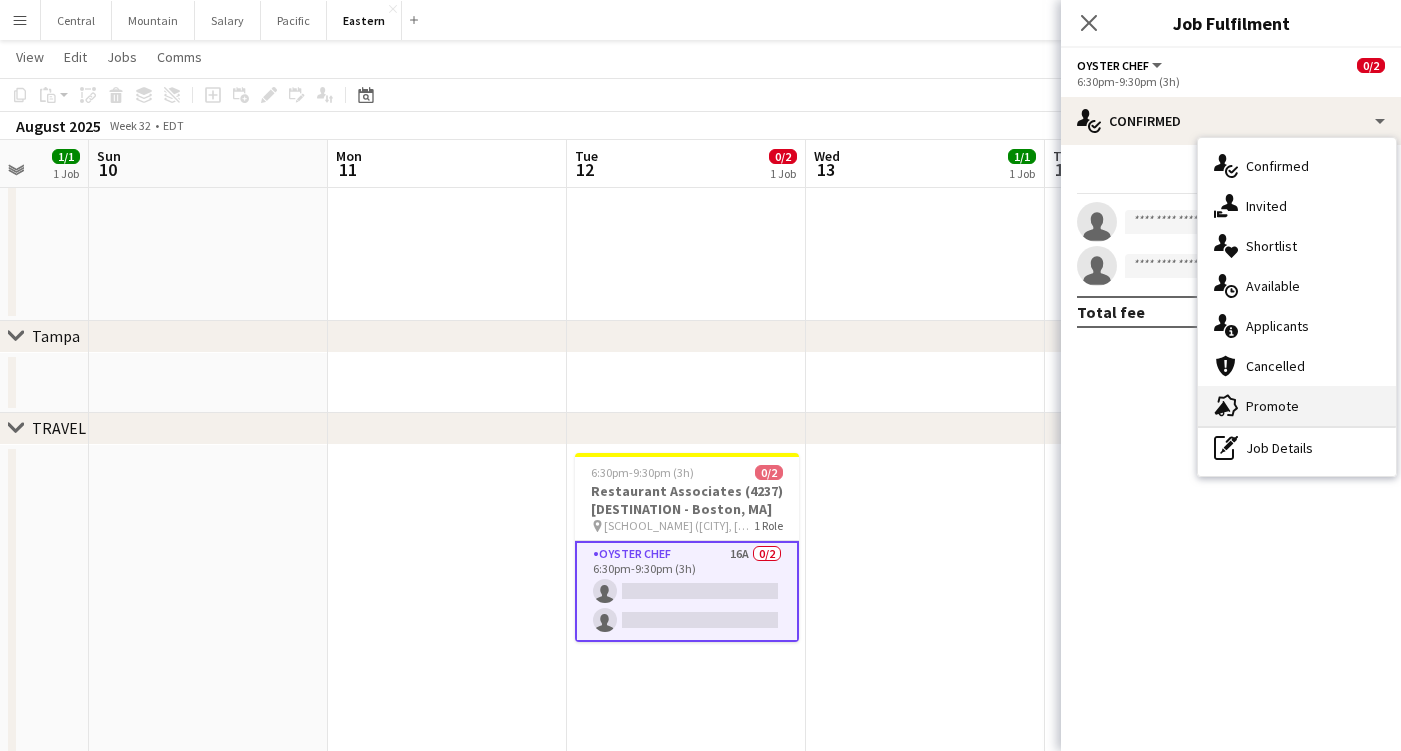 click on "advertising-megaphone
Promote" at bounding box center [1297, 406] 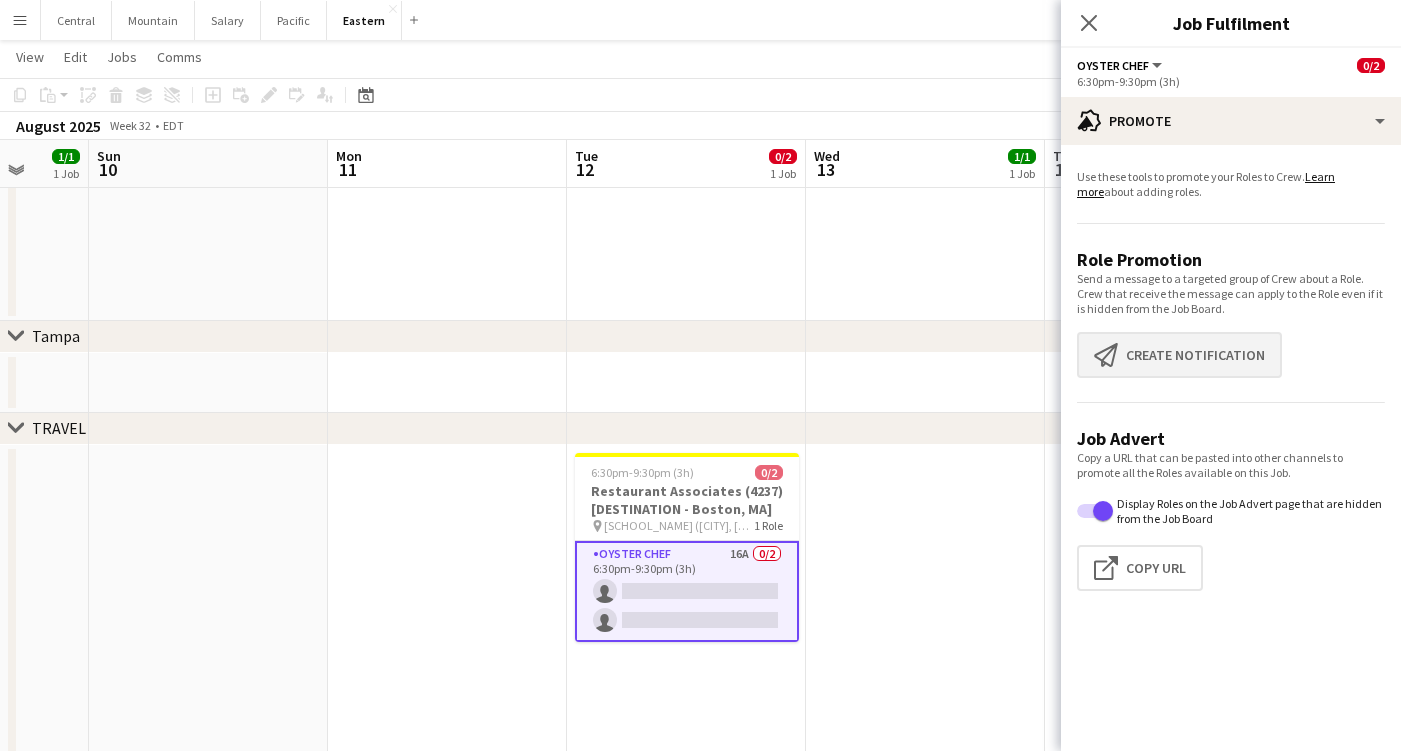 click on "Create notification
Create notification" at bounding box center [1179, 355] 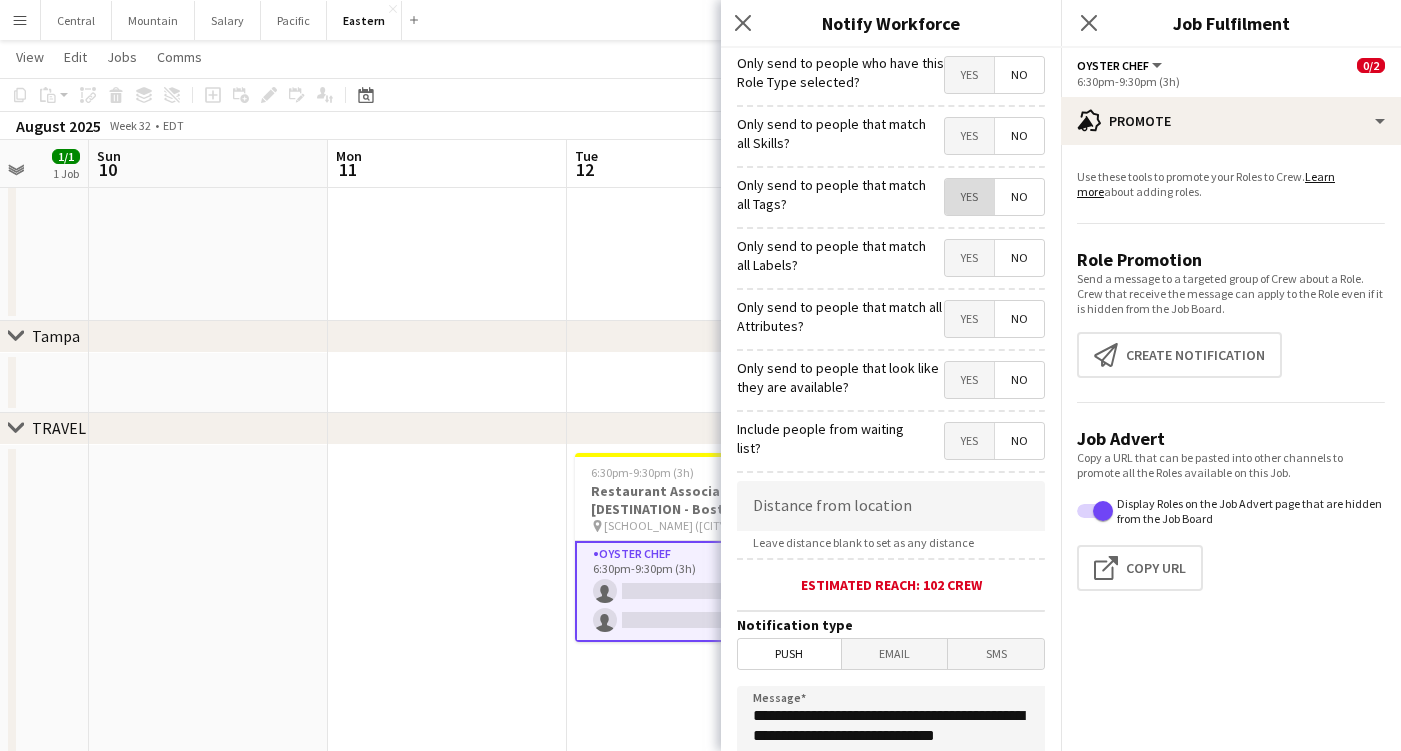 click on "Yes" at bounding box center (969, 197) 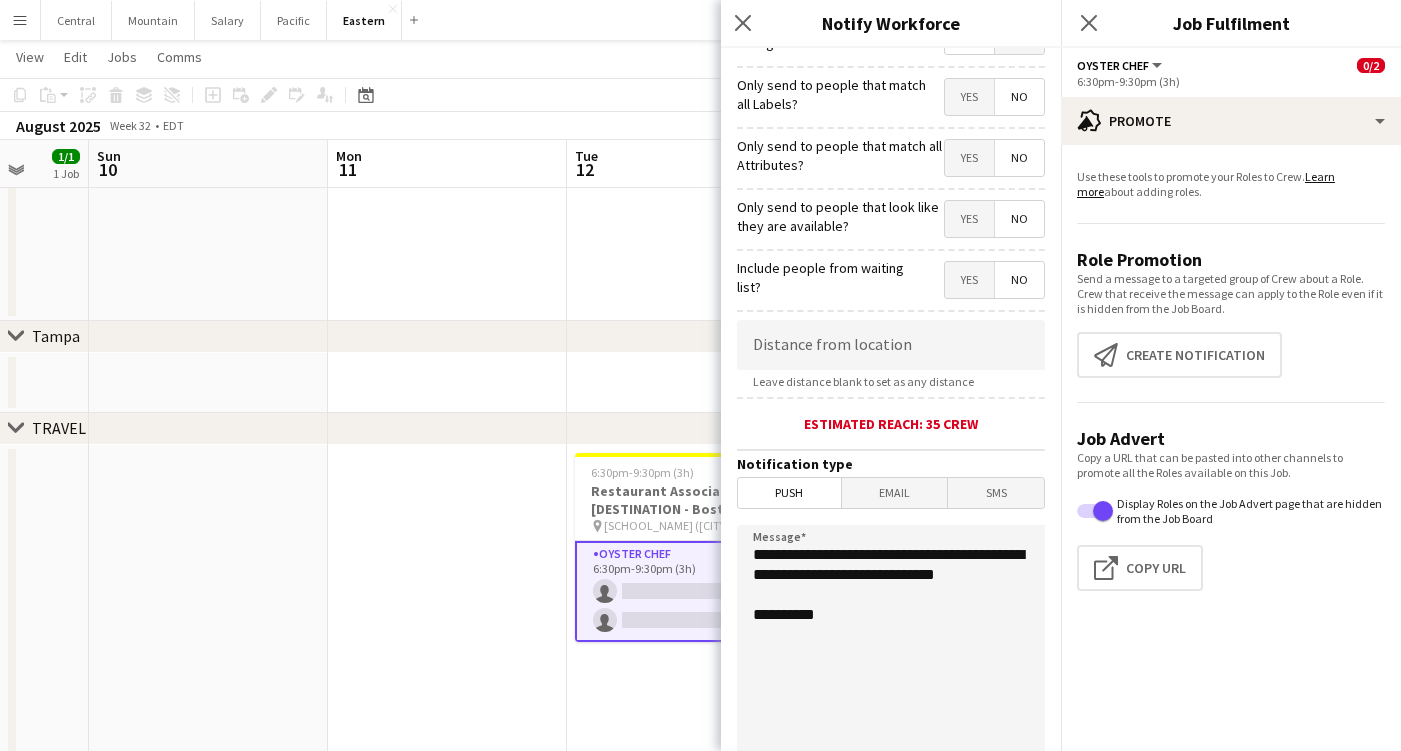 scroll, scrollTop: 195, scrollLeft: 0, axis: vertical 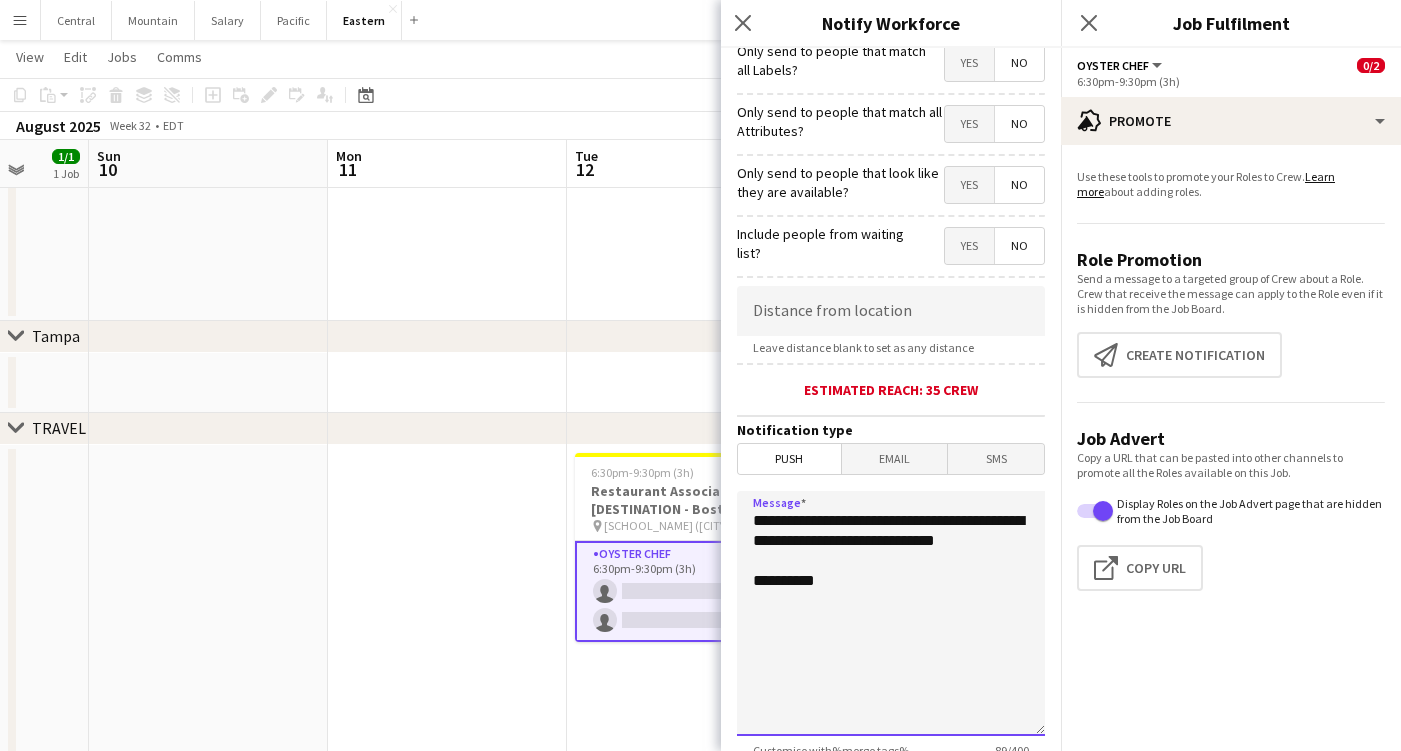 drag, startPoint x: 850, startPoint y: 558, endPoint x: 716, endPoint y: 451, distance: 171.47887 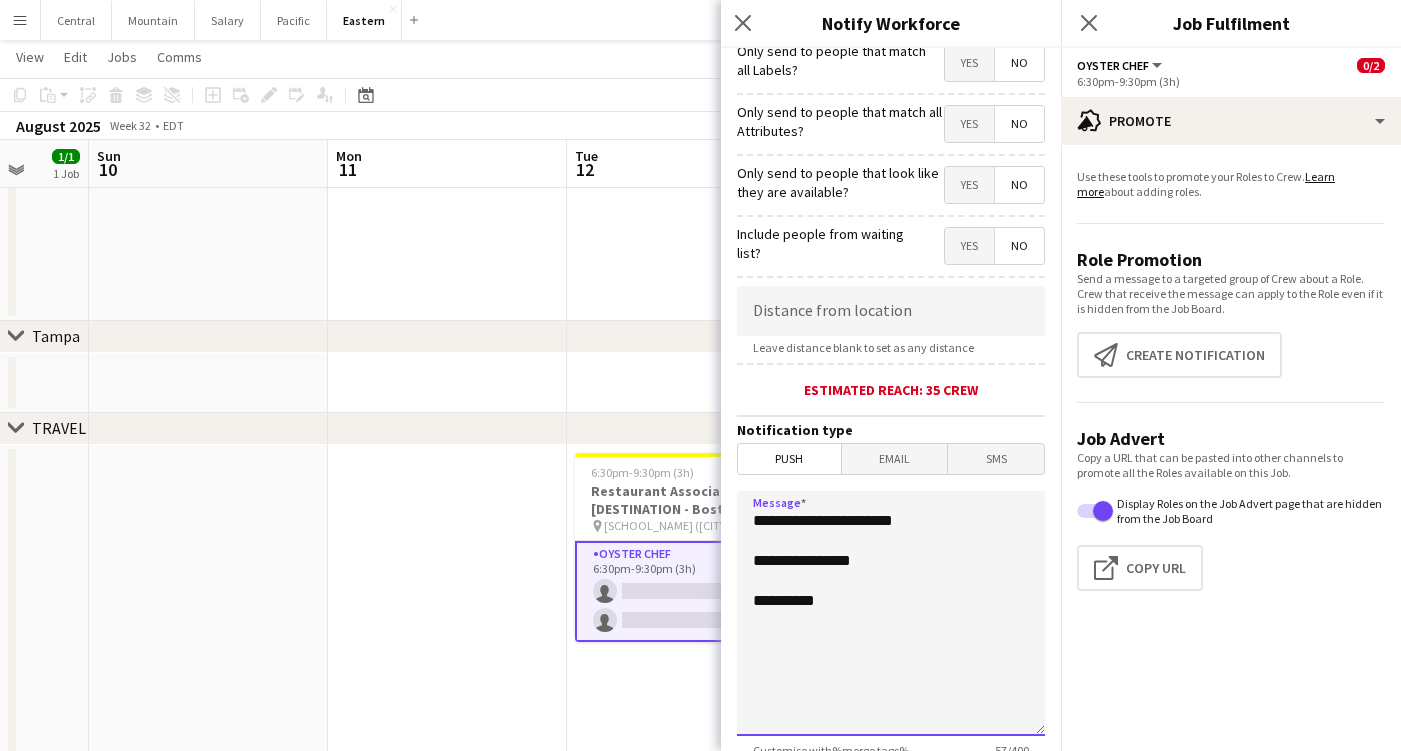 paste on "**********" 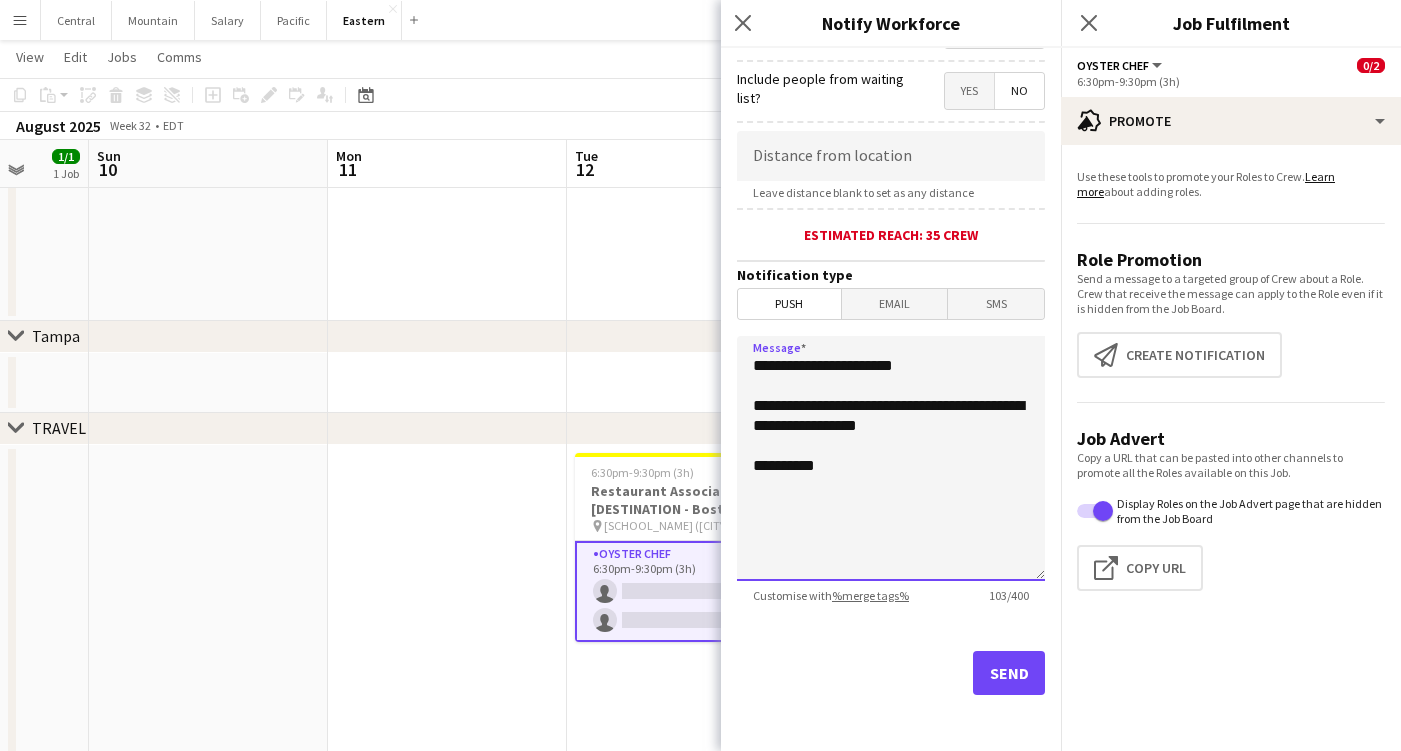 scroll, scrollTop: 350, scrollLeft: 0, axis: vertical 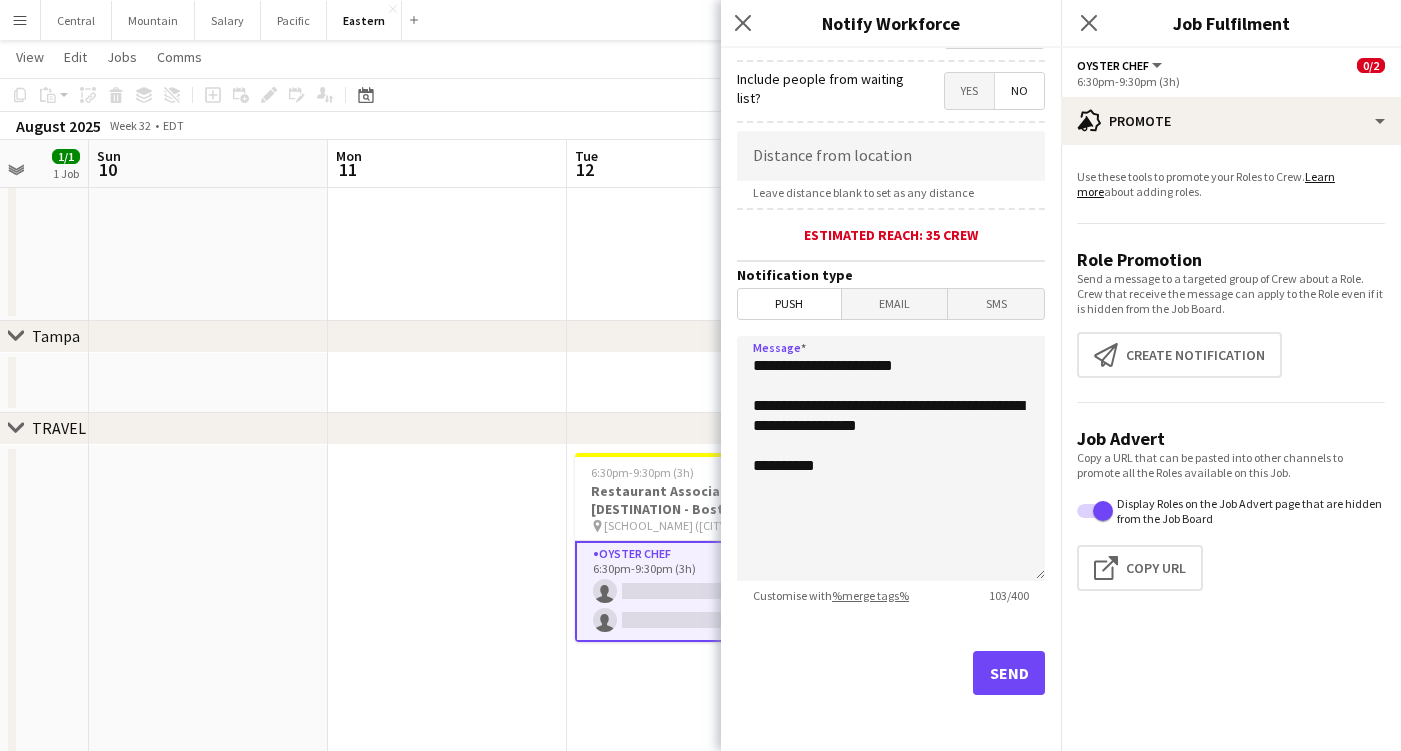 click on "Send" 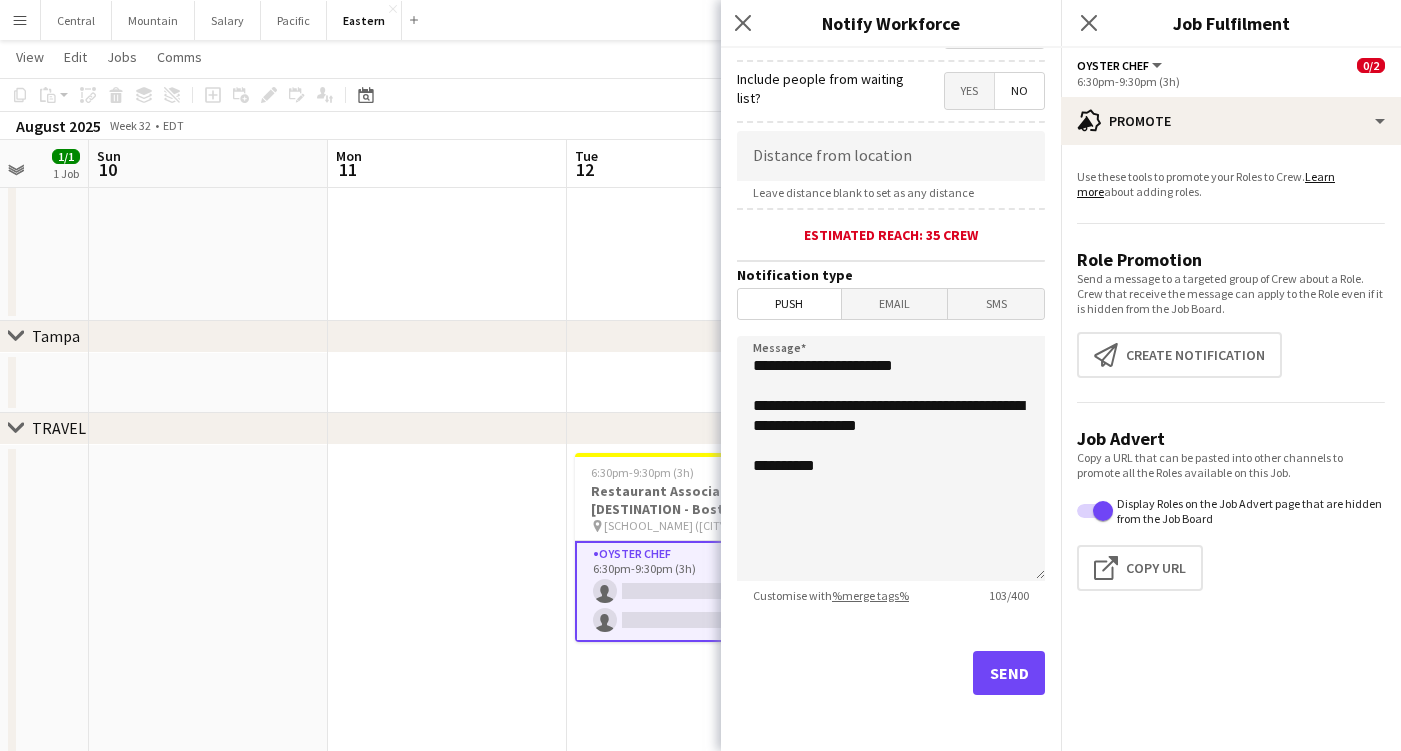 scroll, scrollTop: 0, scrollLeft: 0, axis: both 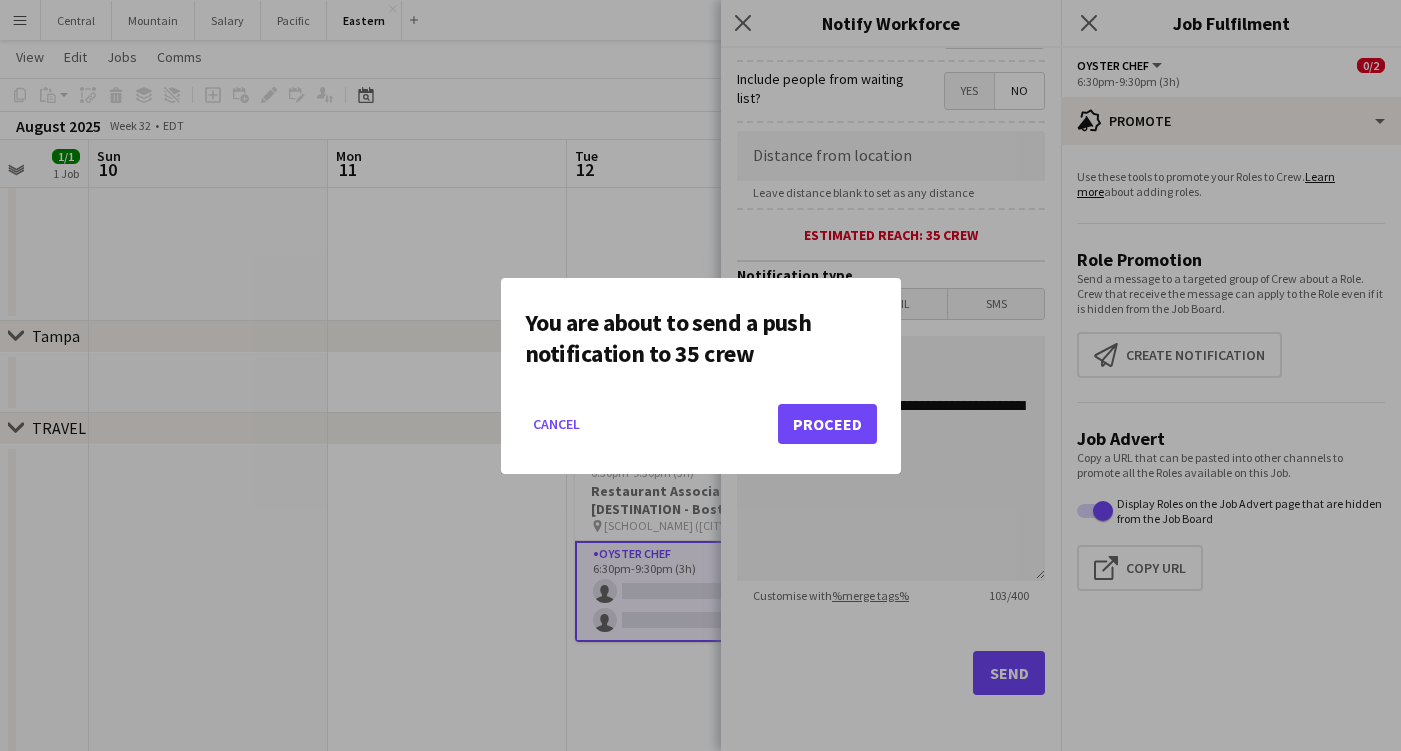 click on "Proceed" 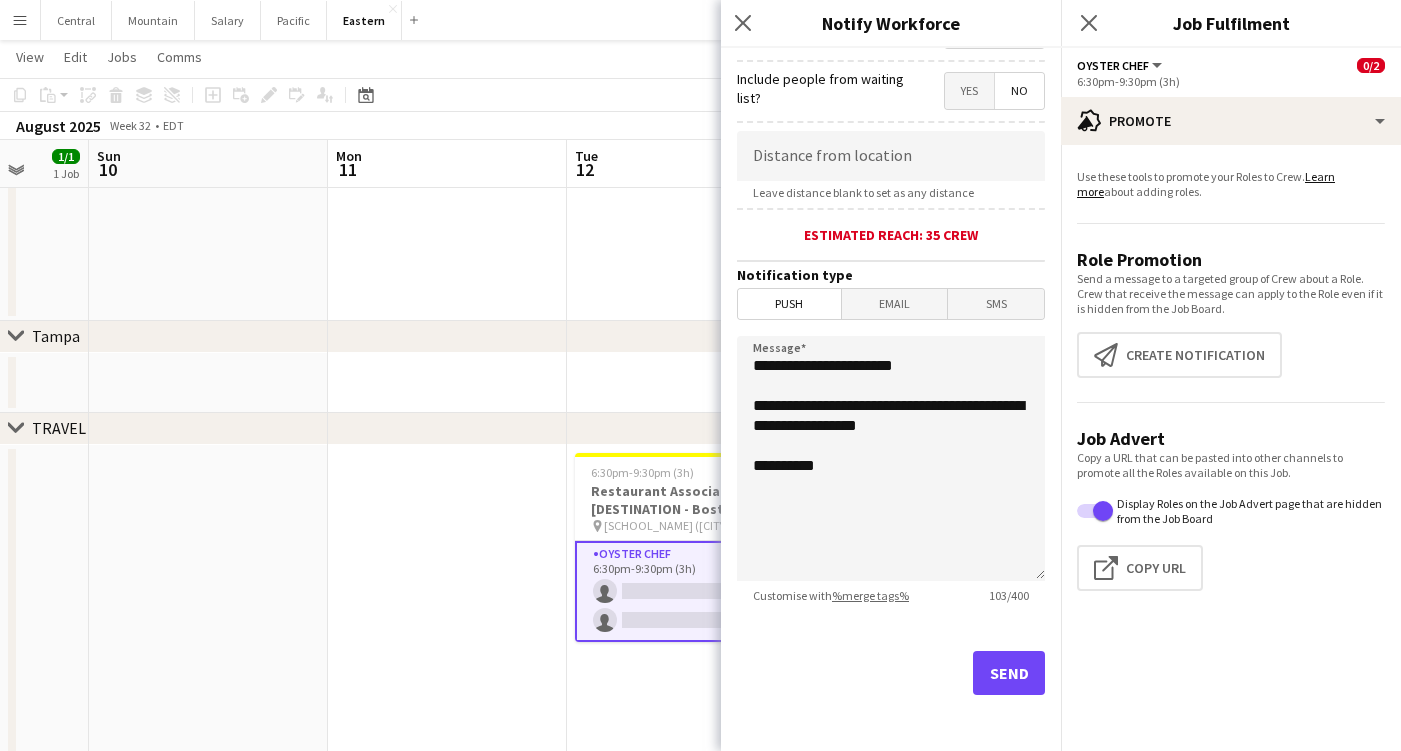 scroll, scrollTop: 933, scrollLeft: 0, axis: vertical 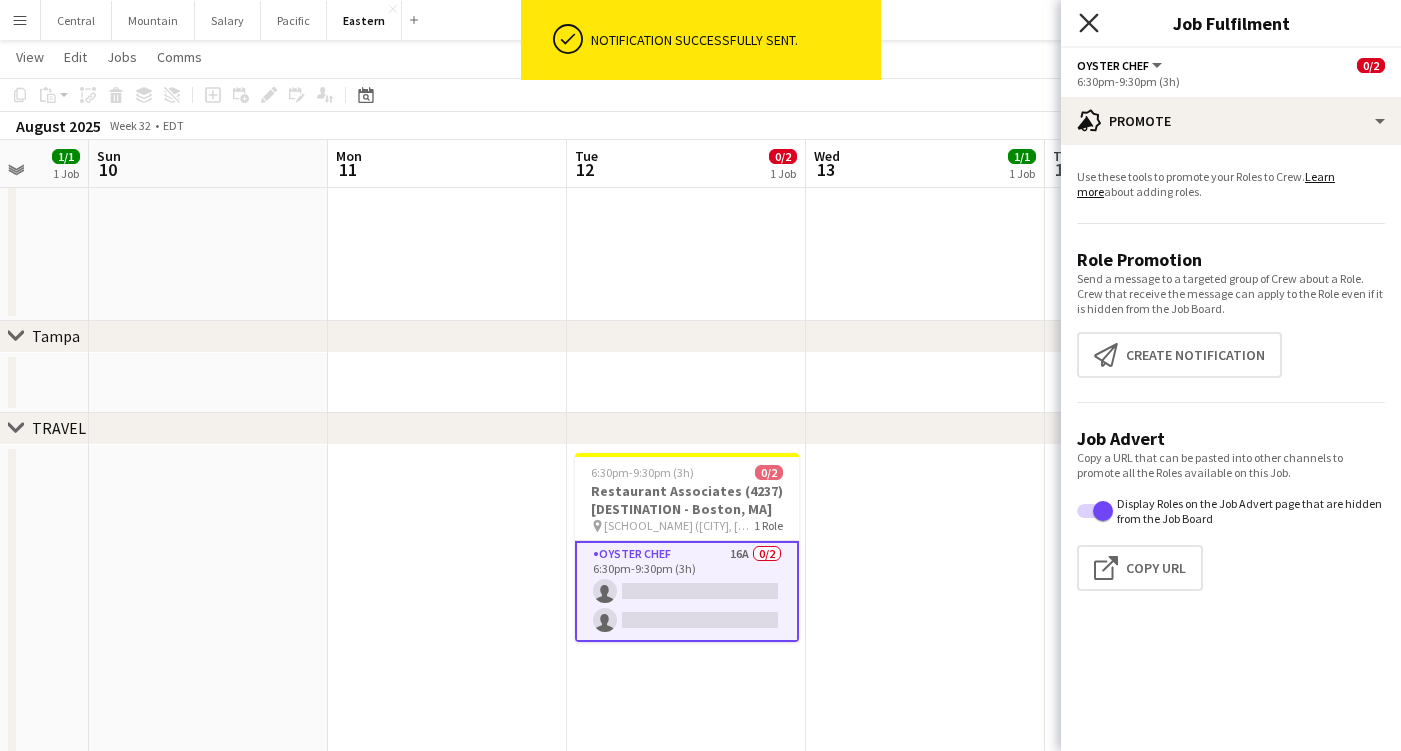 click on "Close pop-in" 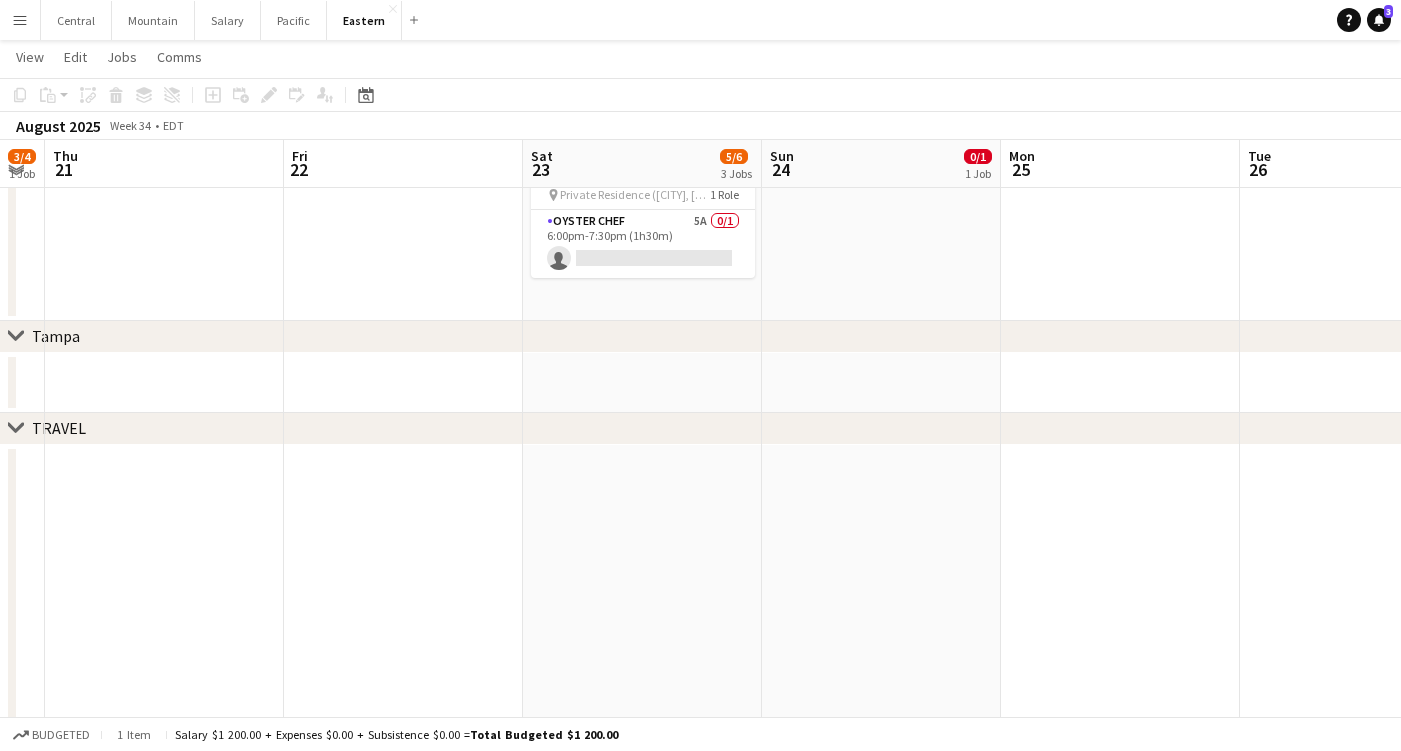 scroll, scrollTop: 0, scrollLeft: 688, axis: horizontal 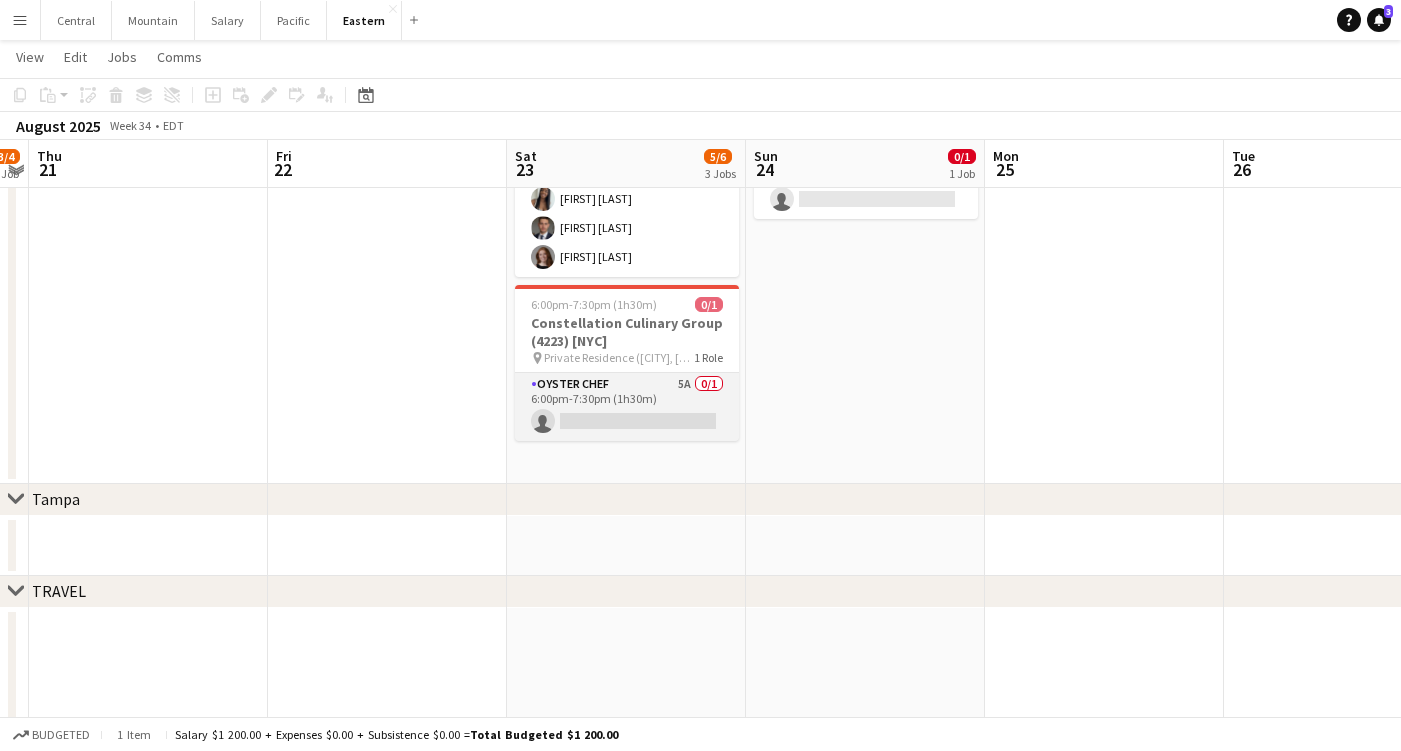 click on "Oyster Chef   5A   0/1   6:00pm-7:30pm (1h30m)
single-neutral-actions" at bounding box center (627, 407) 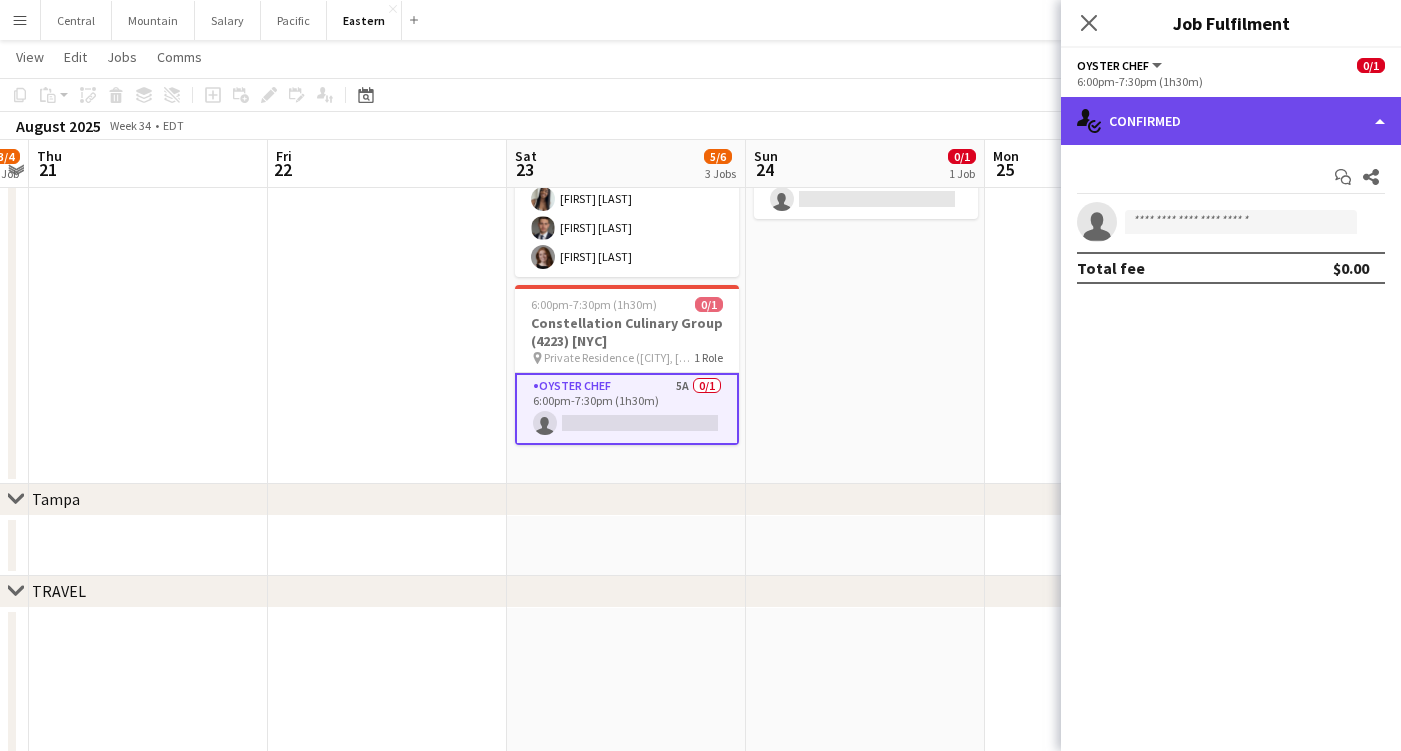 click on "single-neutral-actions-check-2
Confirmed" 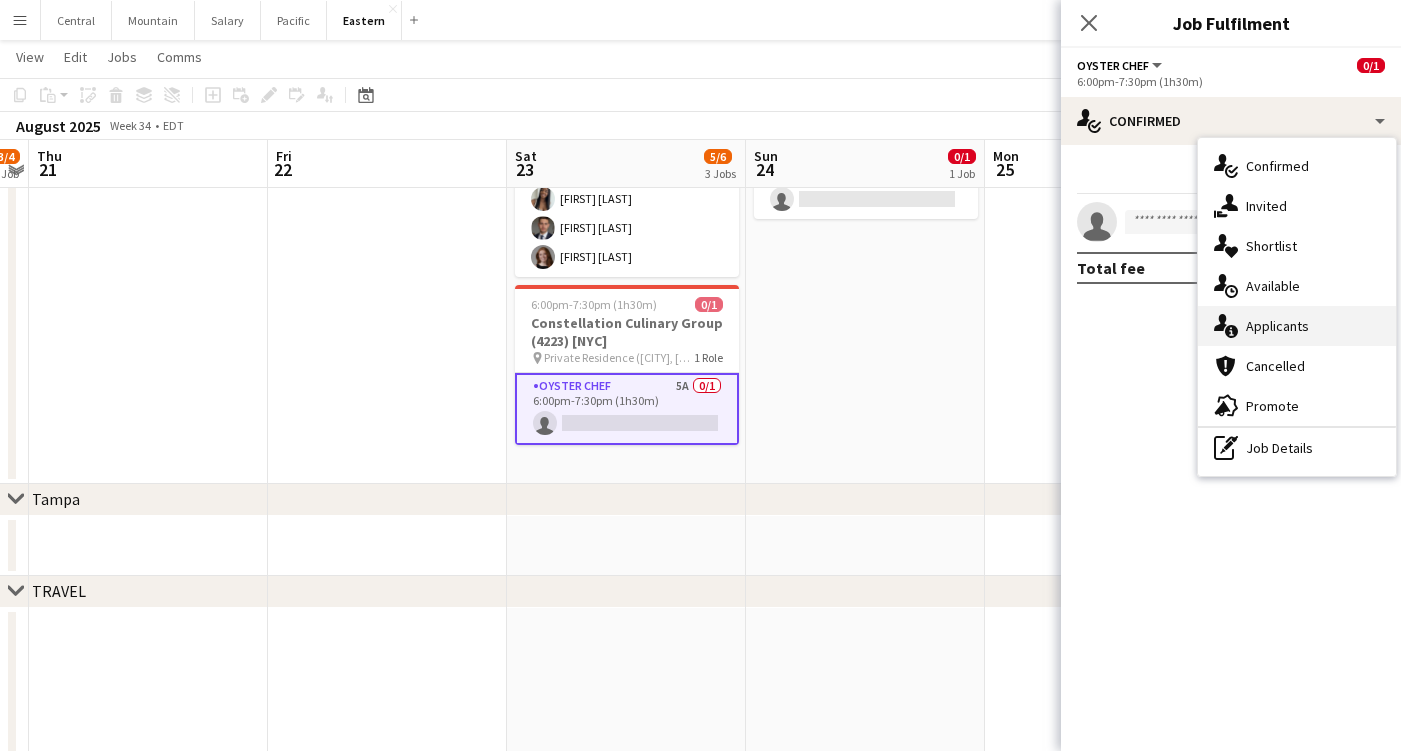 click on "single-neutral-actions-information
Applicants" at bounding box center [1297, 326] 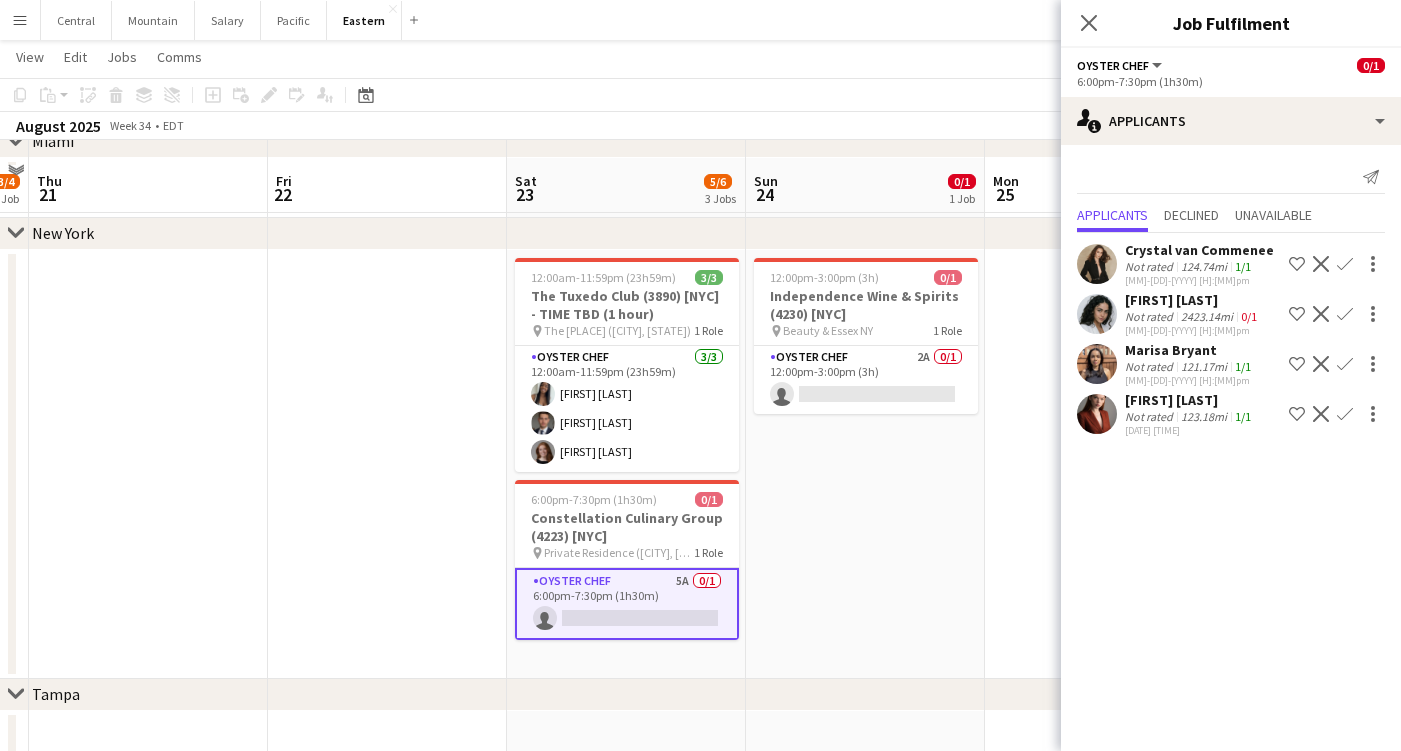 scroll, scrollTop: 568, scrollLeft: 0, axis: vertical 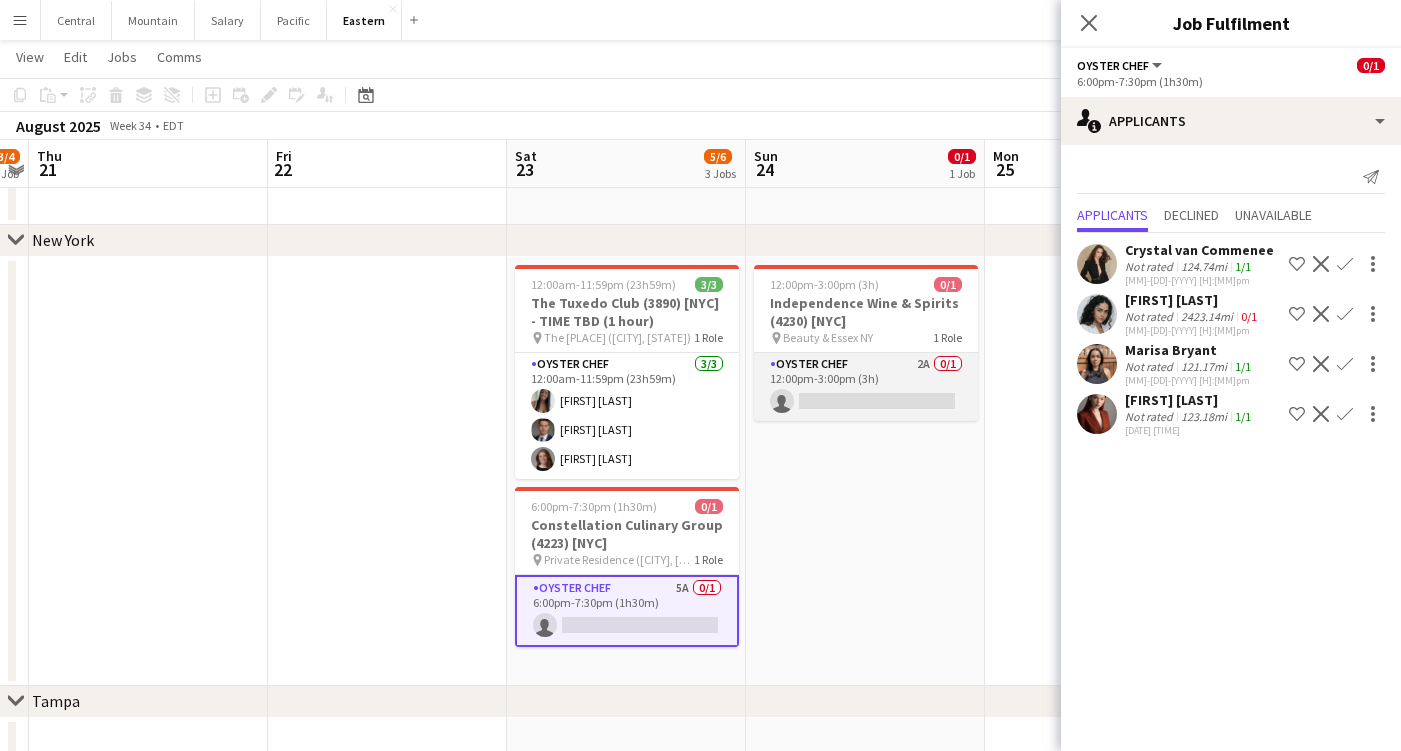click on "Oyster Chef   2A   0/1   12:00pm-3:00pm (3h)
single-neutral-actions" at bounding box center (866, 387) 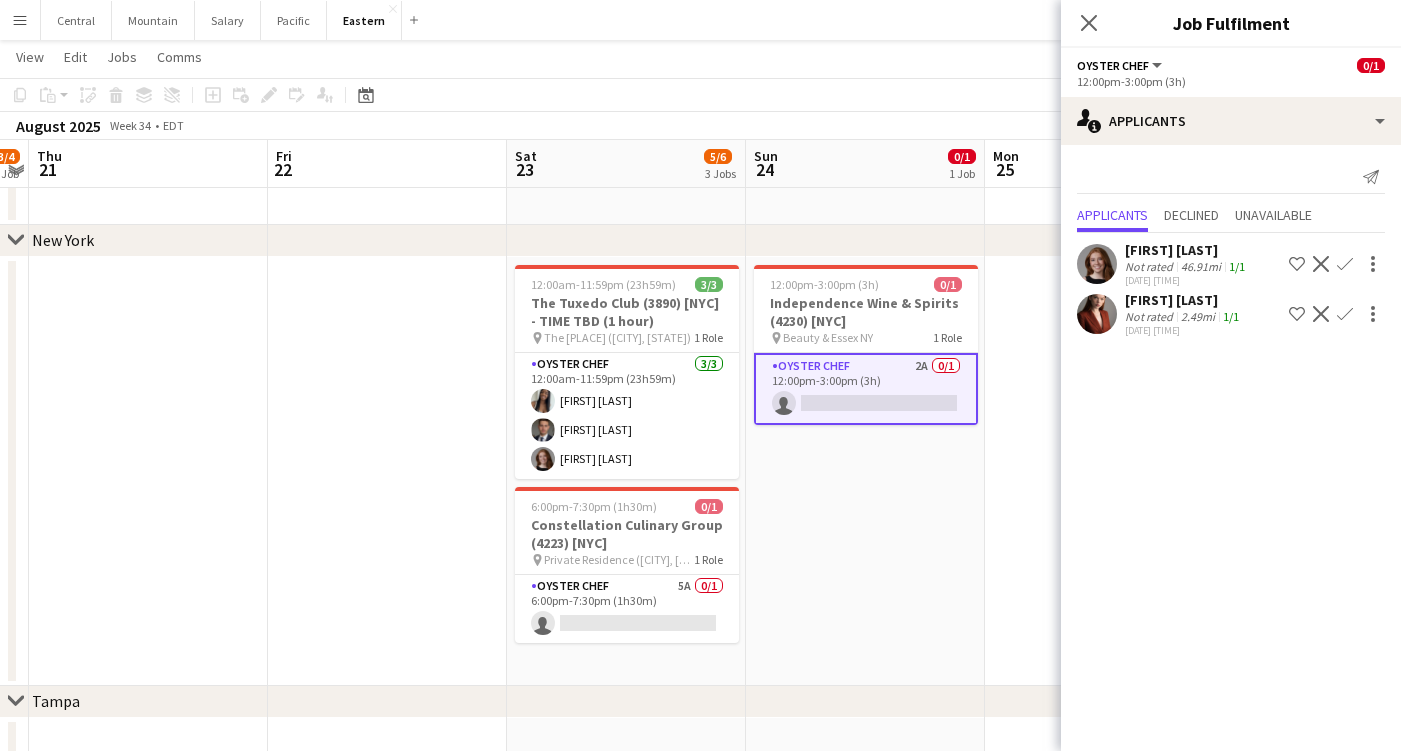 click on "Confirm" 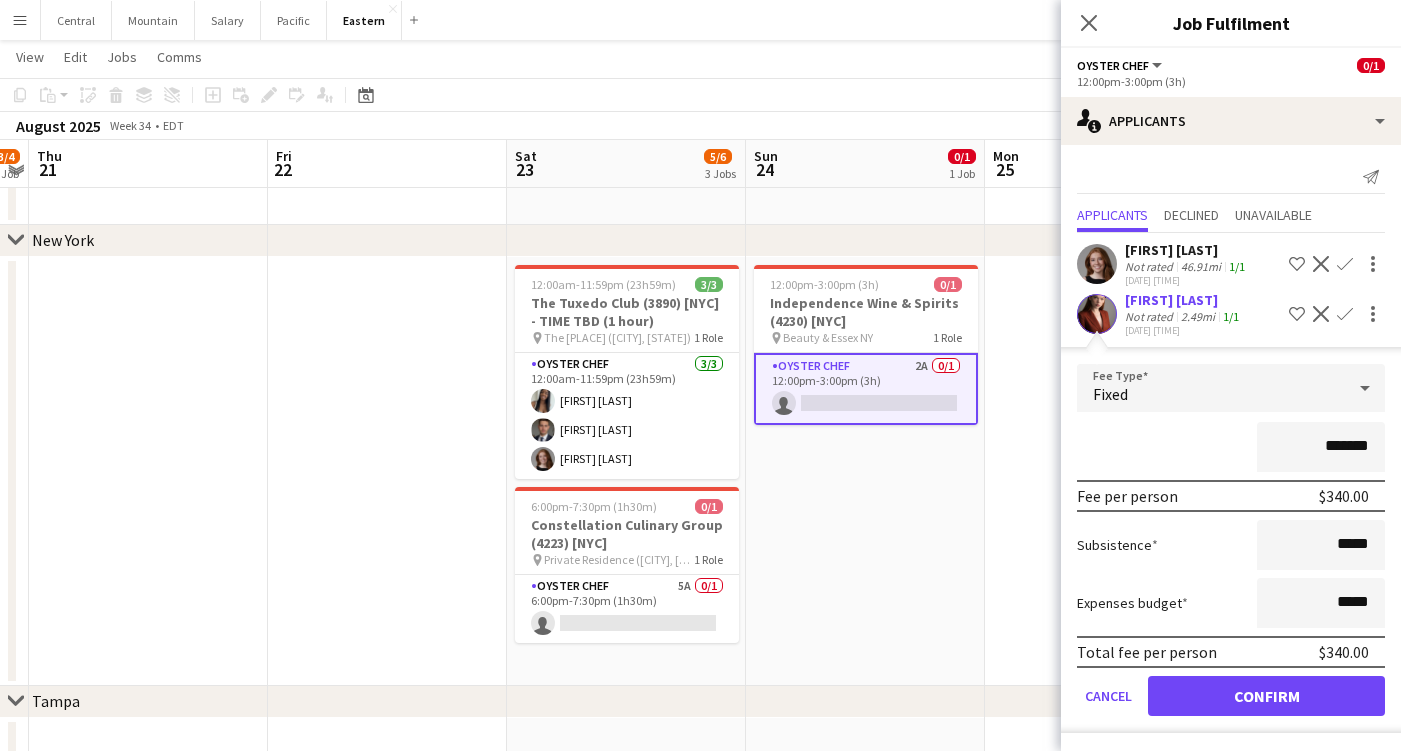click on "Confirm" 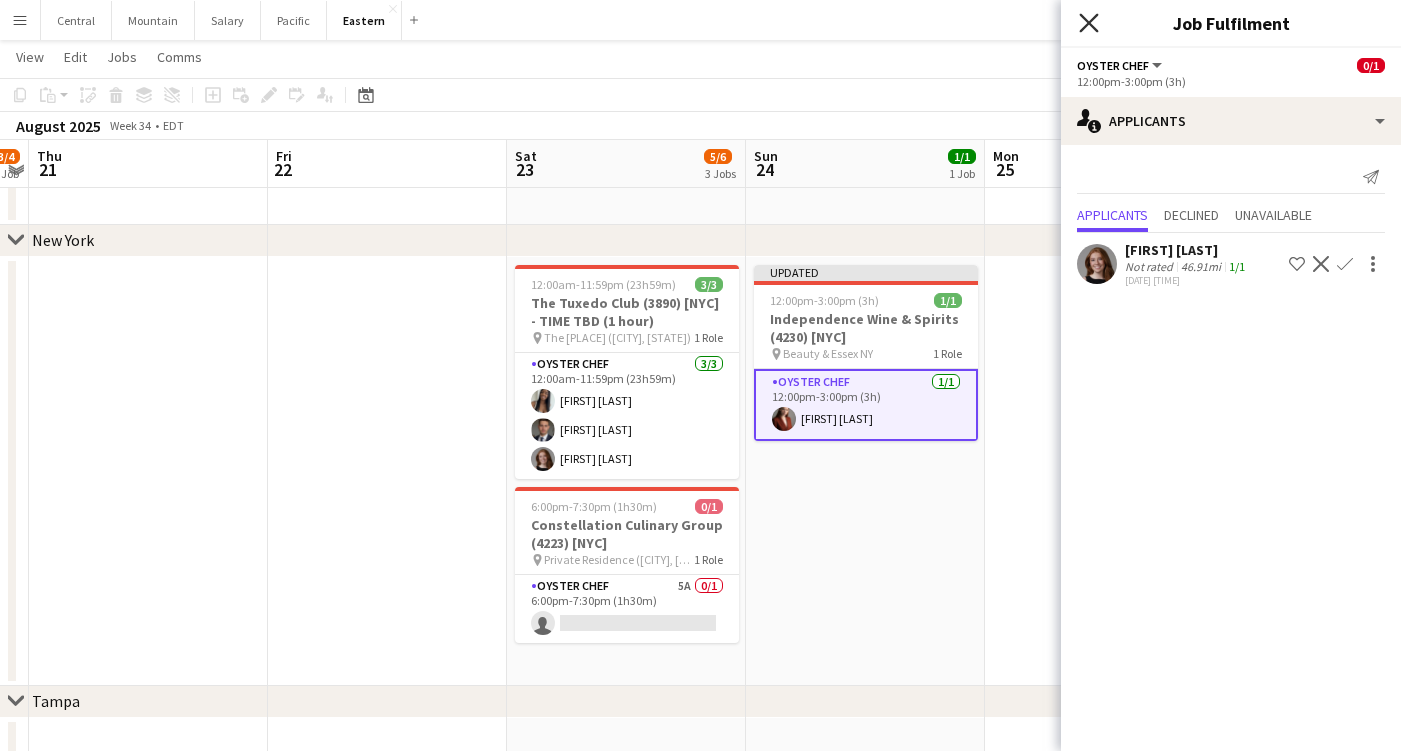 click on "Close pop-in" 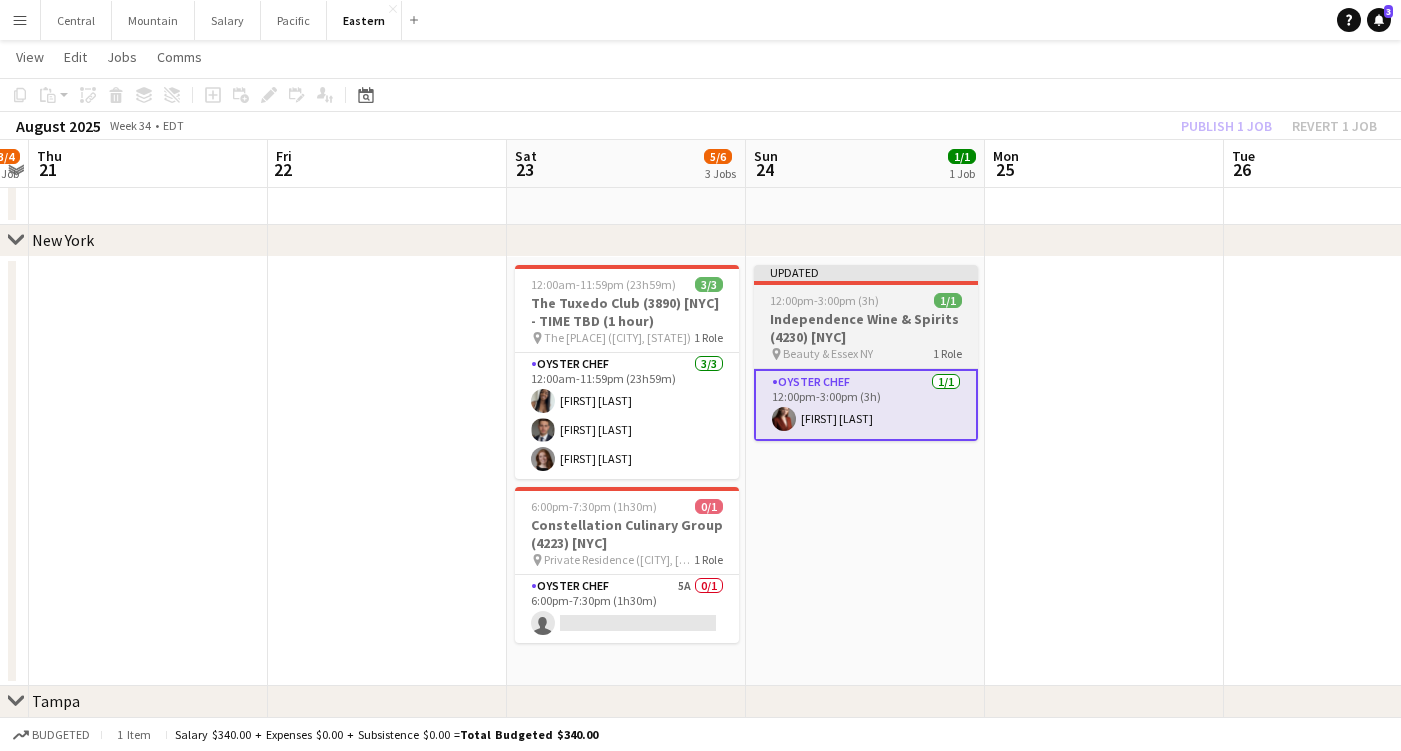 click on "Independence Wine & Spirits (4230) [NYC]" at bounding box center [866, 328] 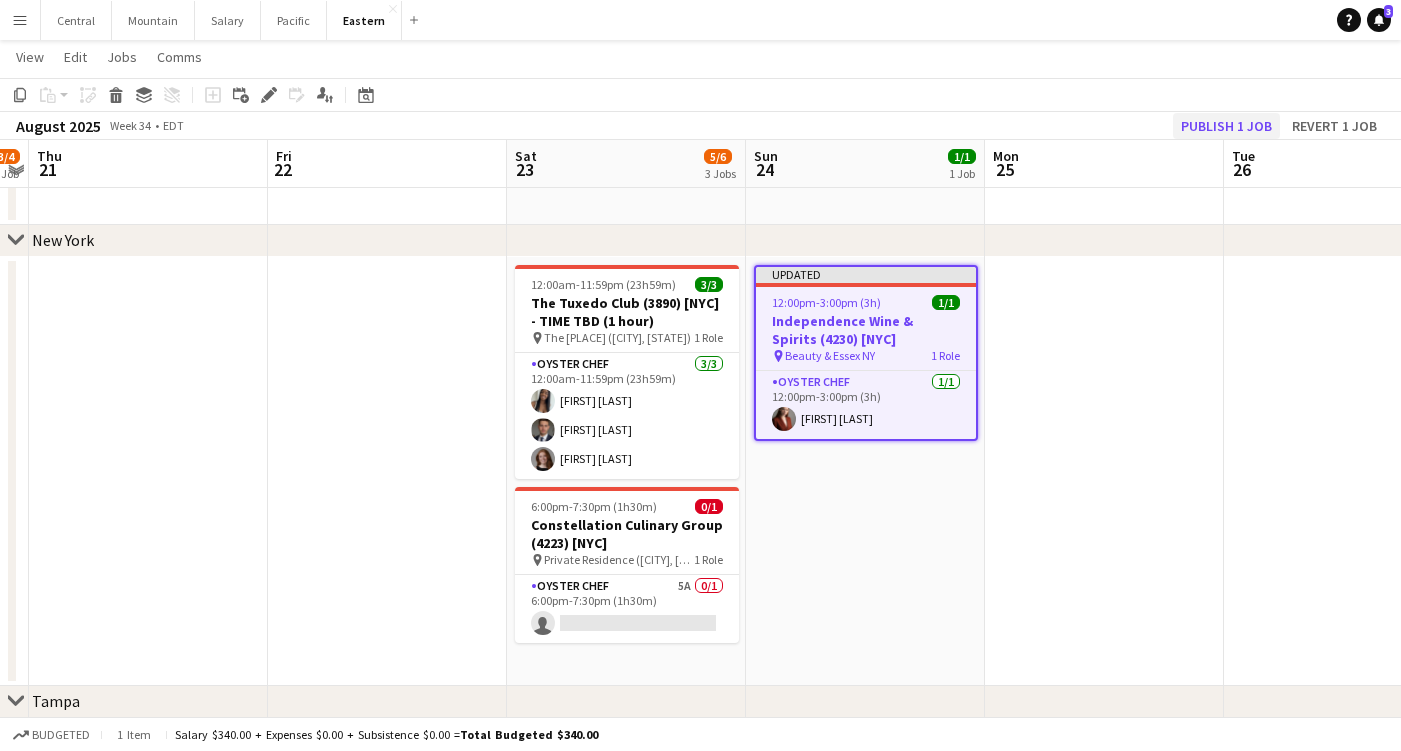 click on "Publish 1 job" 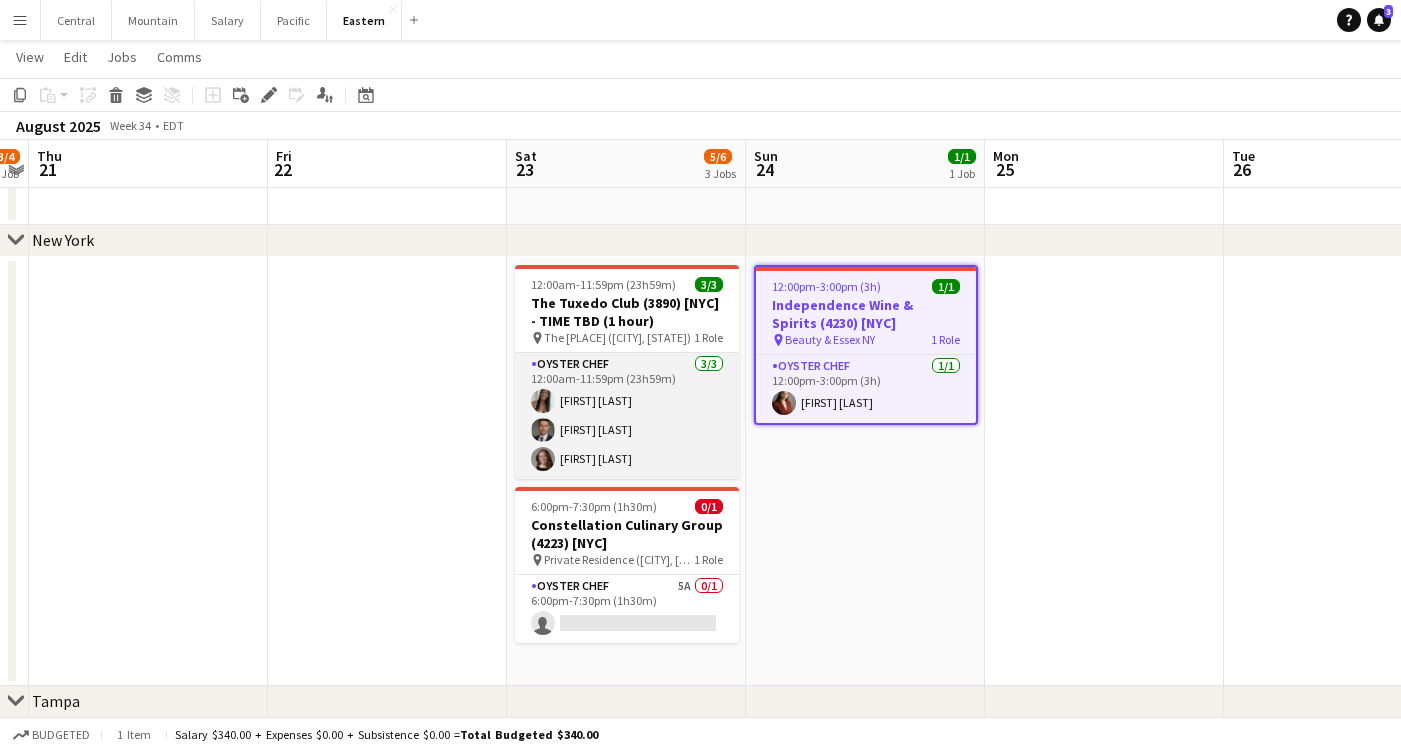 click on "Oyster Chef   3/3   12:00am-11:59pm (23h59m)
Eileen Saa roberto araujo Caitlin Finnegan" at bounding box center (627, 416) 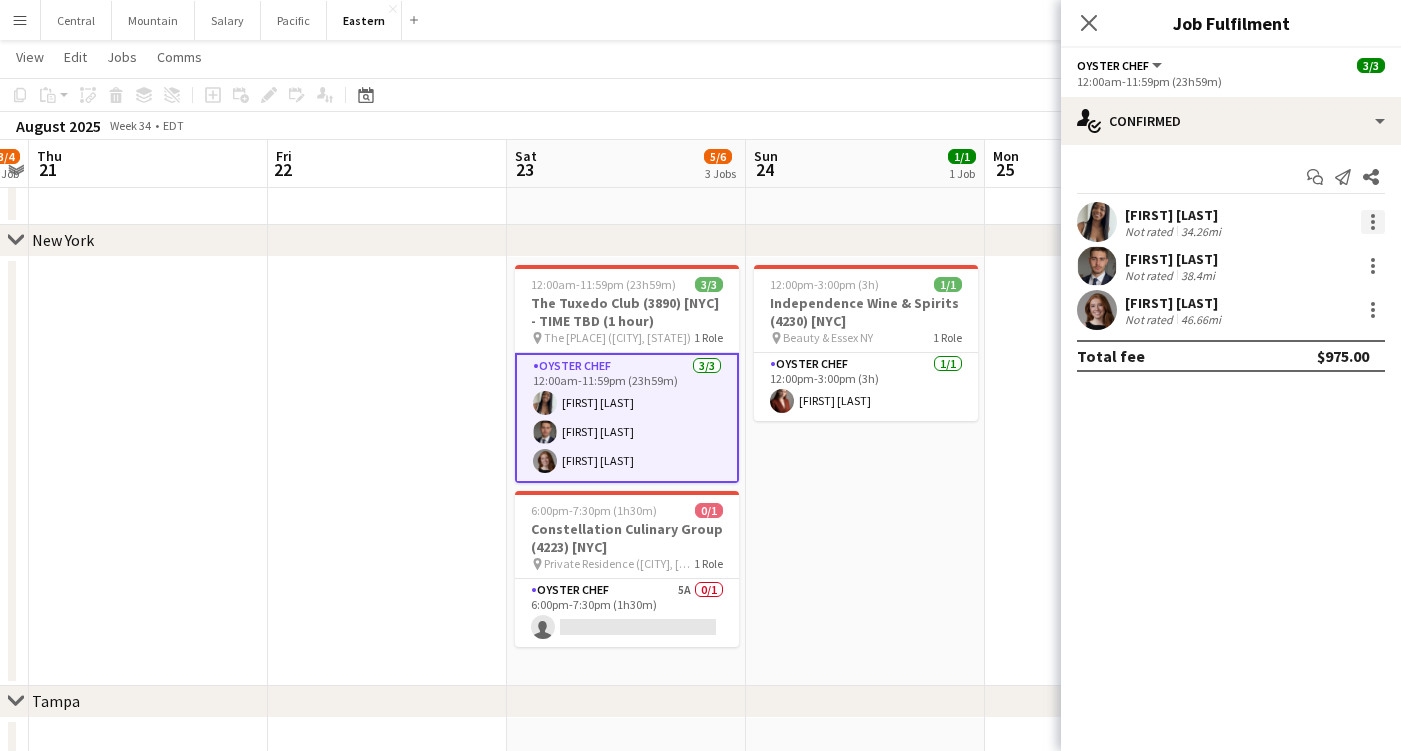 click at bounding box center [1373, 222] 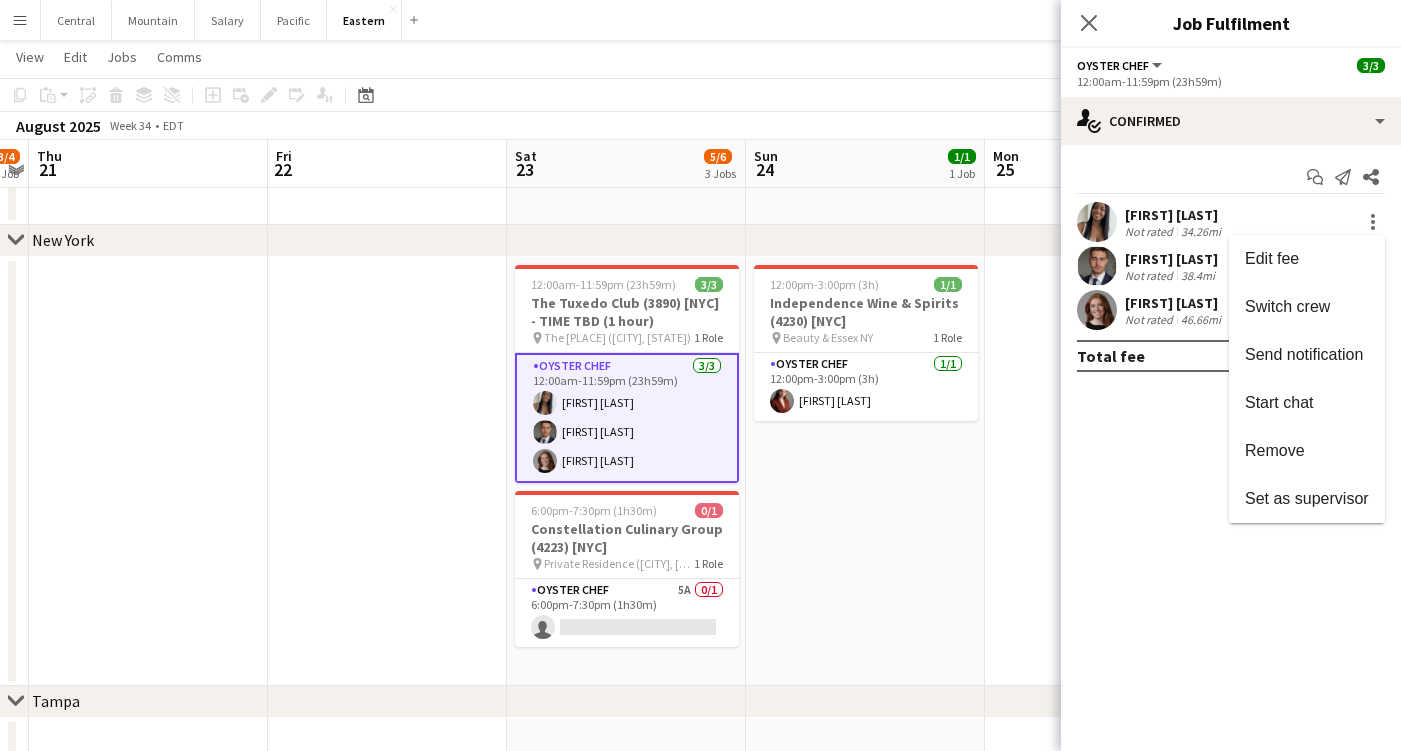 click at bounding box center (700, 375) 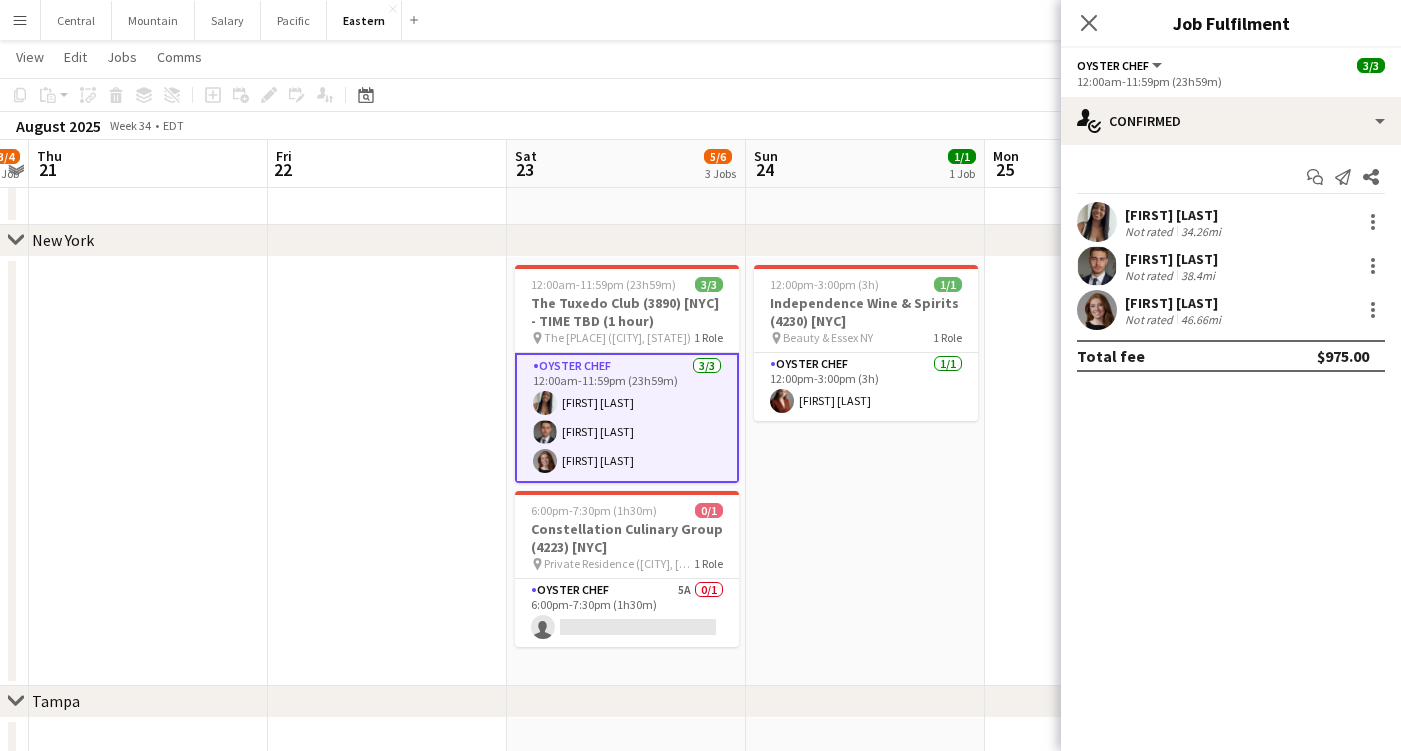 click on "Oyster Chef   3/3   12:00am-11:59pm (23h59m)
Eileen Saa roberto araujo Caitlin Finnegan" at bounding box center (627, 418) 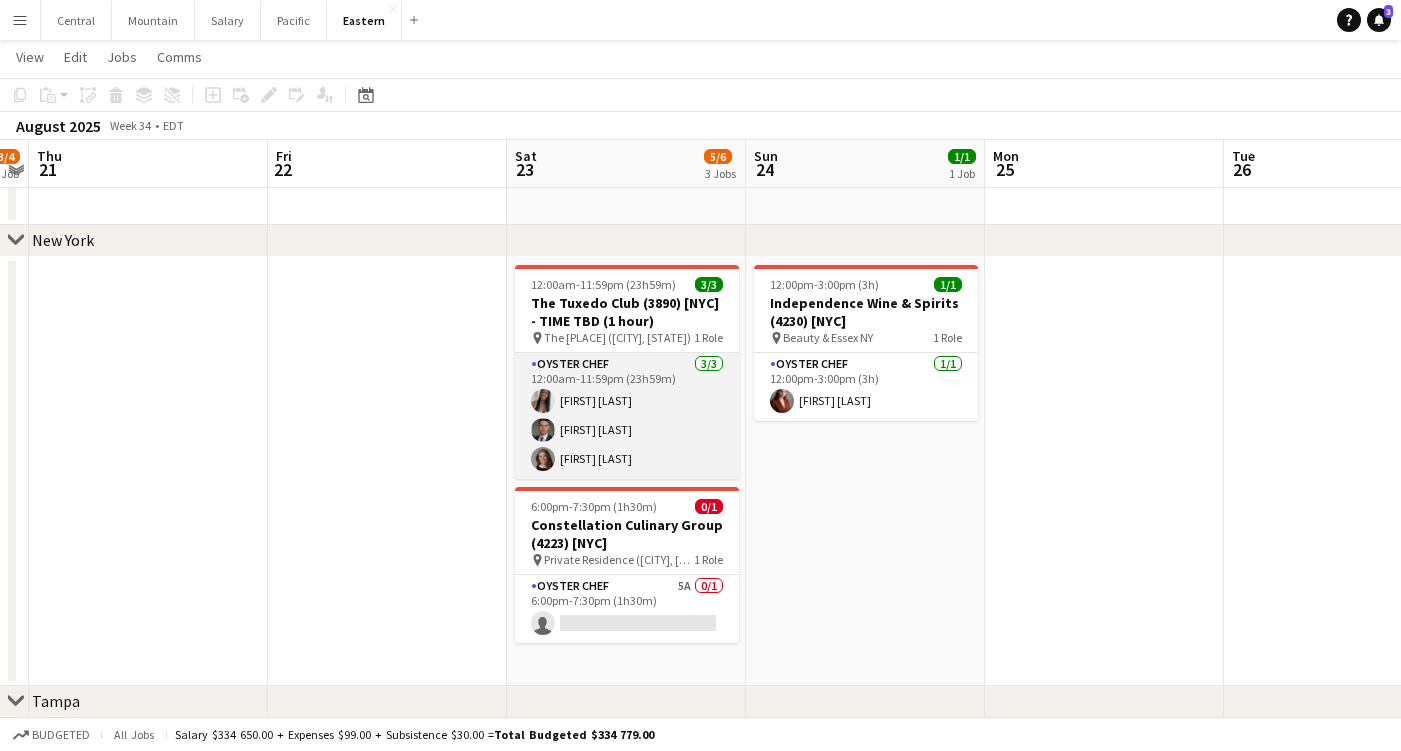 click on "Oyster Chef   3/3   12:00am-11:59pm (23h59m)
Eileen Saa roberto araujo Caitlin Finnegan" at bounding box center [627, 416] 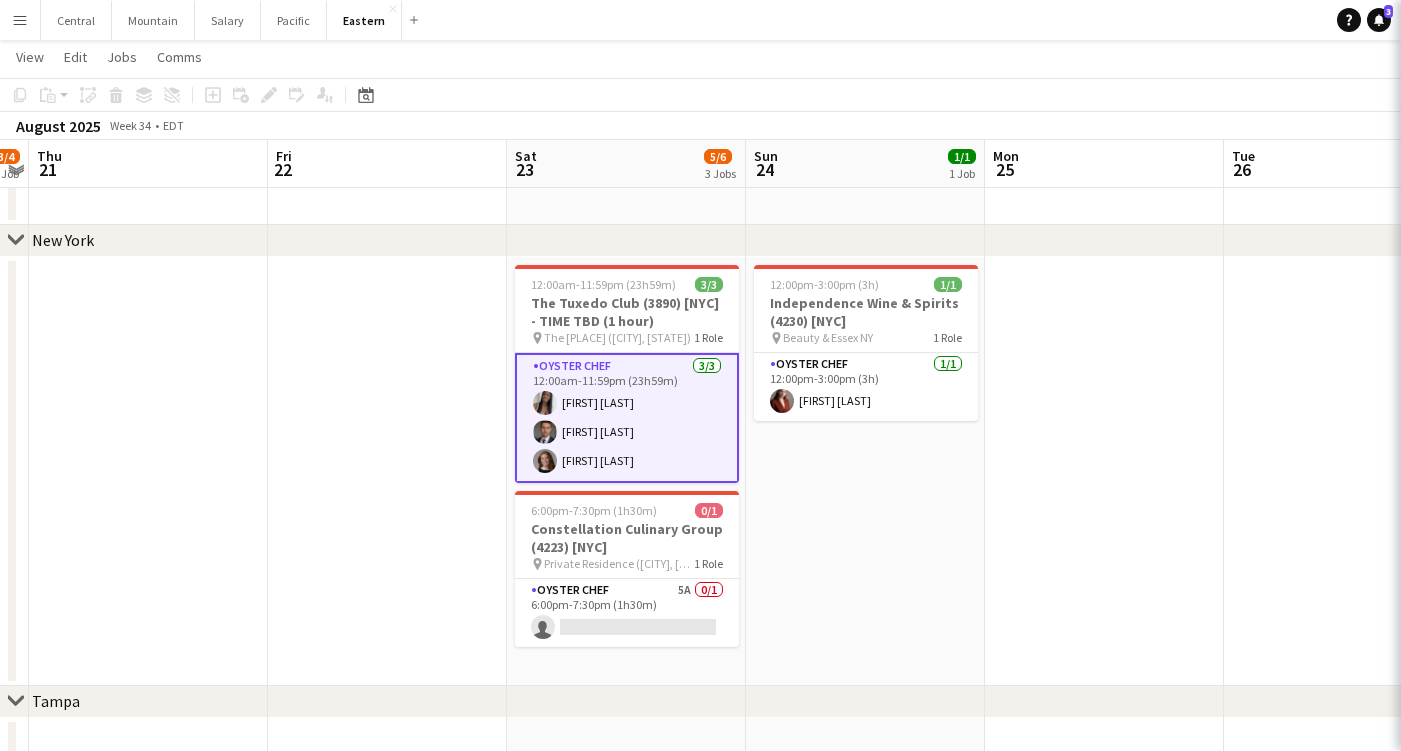 scroll, scrollTop: 0, scrollLeft: 687, axis: horizontal 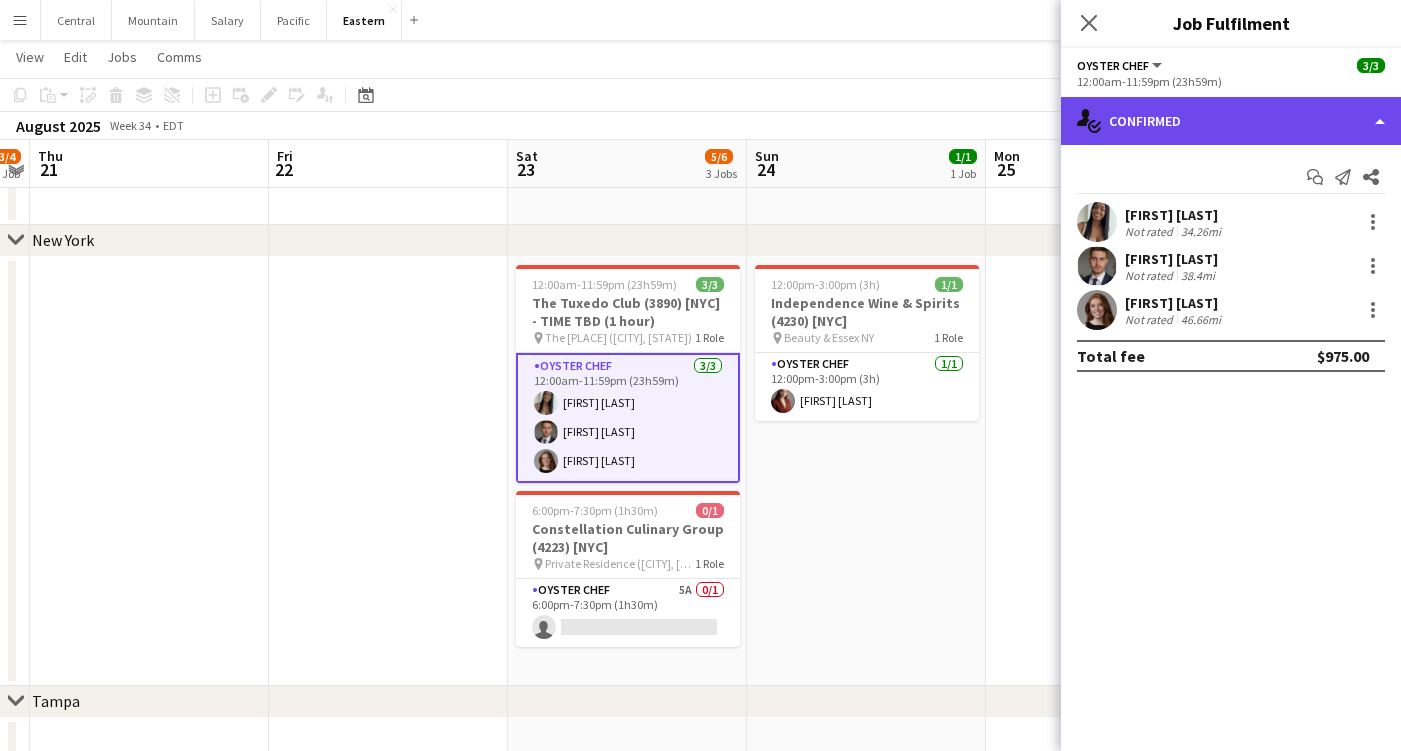 click on "single-neutral-actions-check-2
Confirmed" 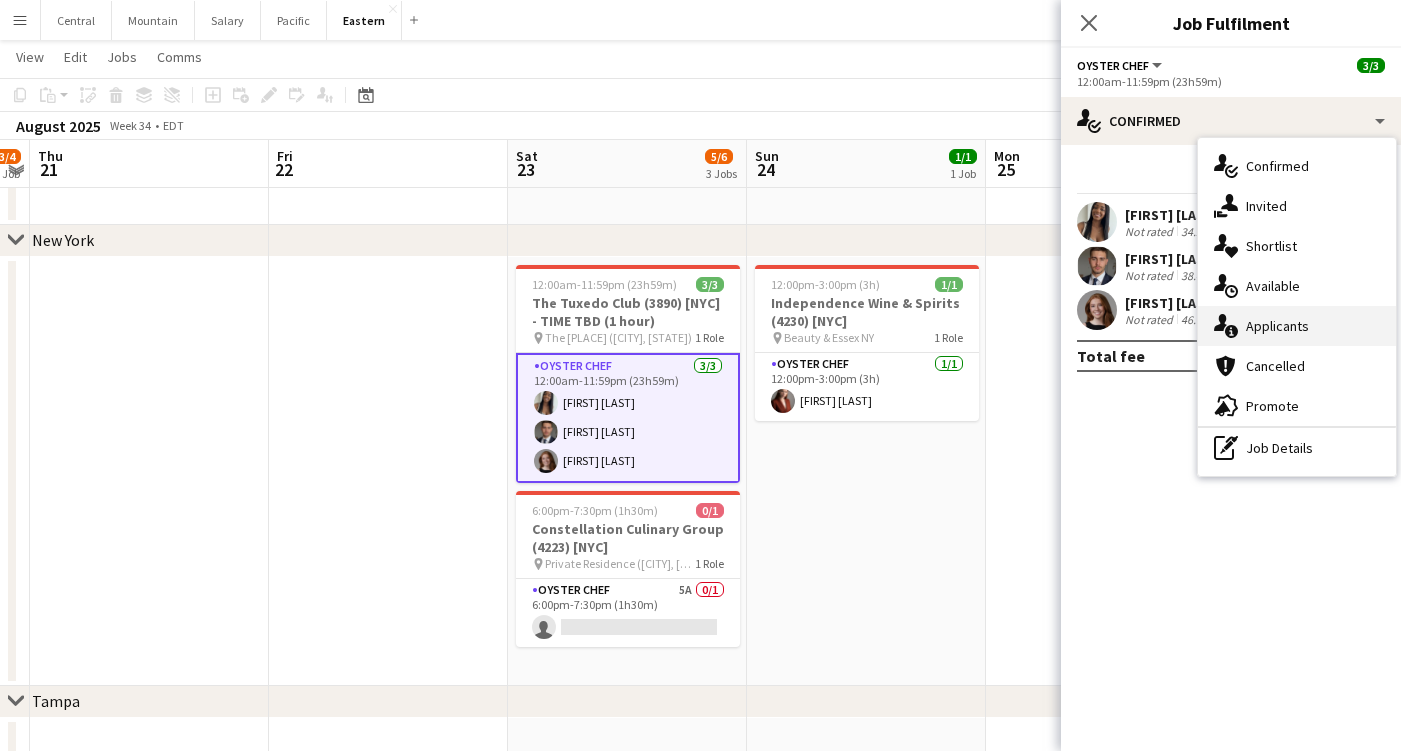 click on "single-neutral-actions-information
Applicants" at bounding box center [1297, 326] 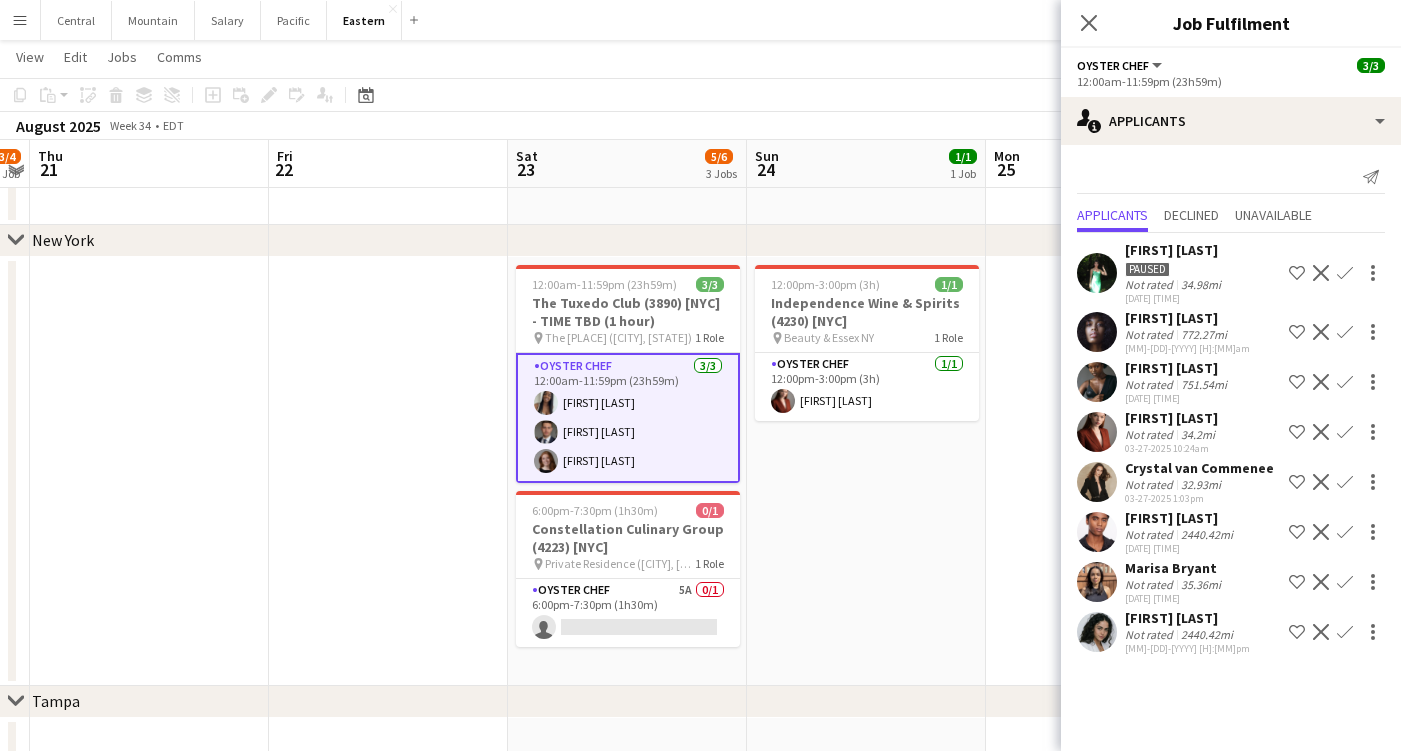 click on "Oyster Chef   3/3   12:00am-11:59pm (23h59m)
Eileen Saa roberto araujo Caitlin Finnegan" at bounding box center (628, 418) 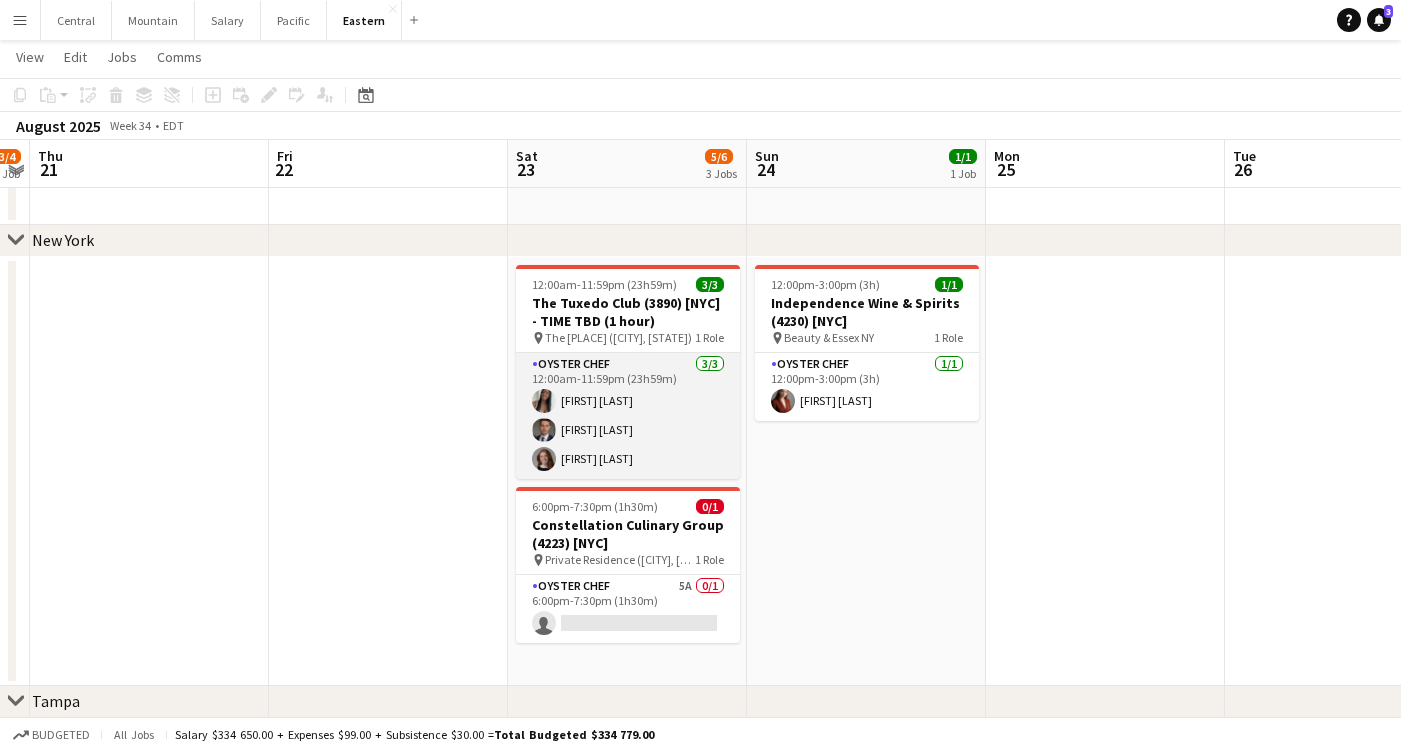click on "Oyster Chef   3/3   12:00am-11:59pm (23h59m)
Eileen Saa roberto araujo Caitlin Finnegan" at bounding box center [628, 416] 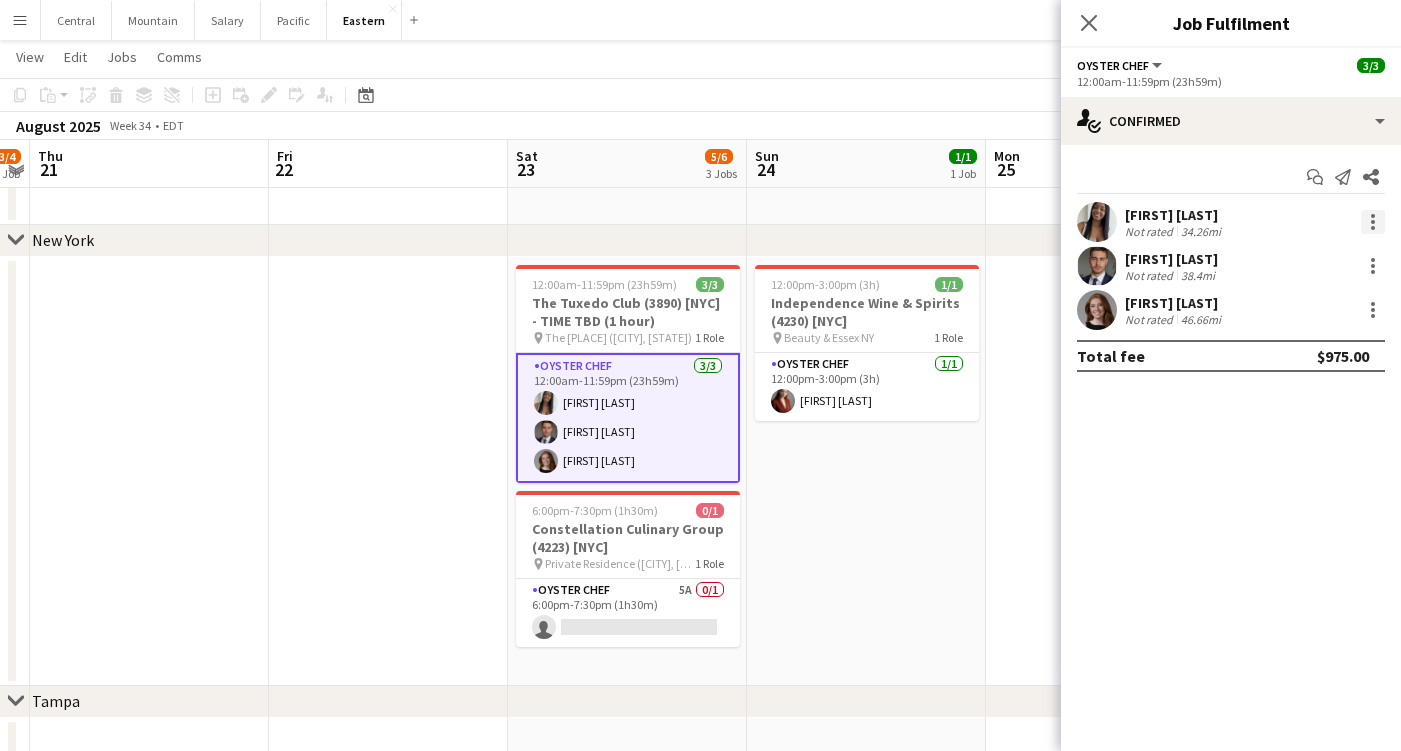 click at bounding box center [1373, 228] 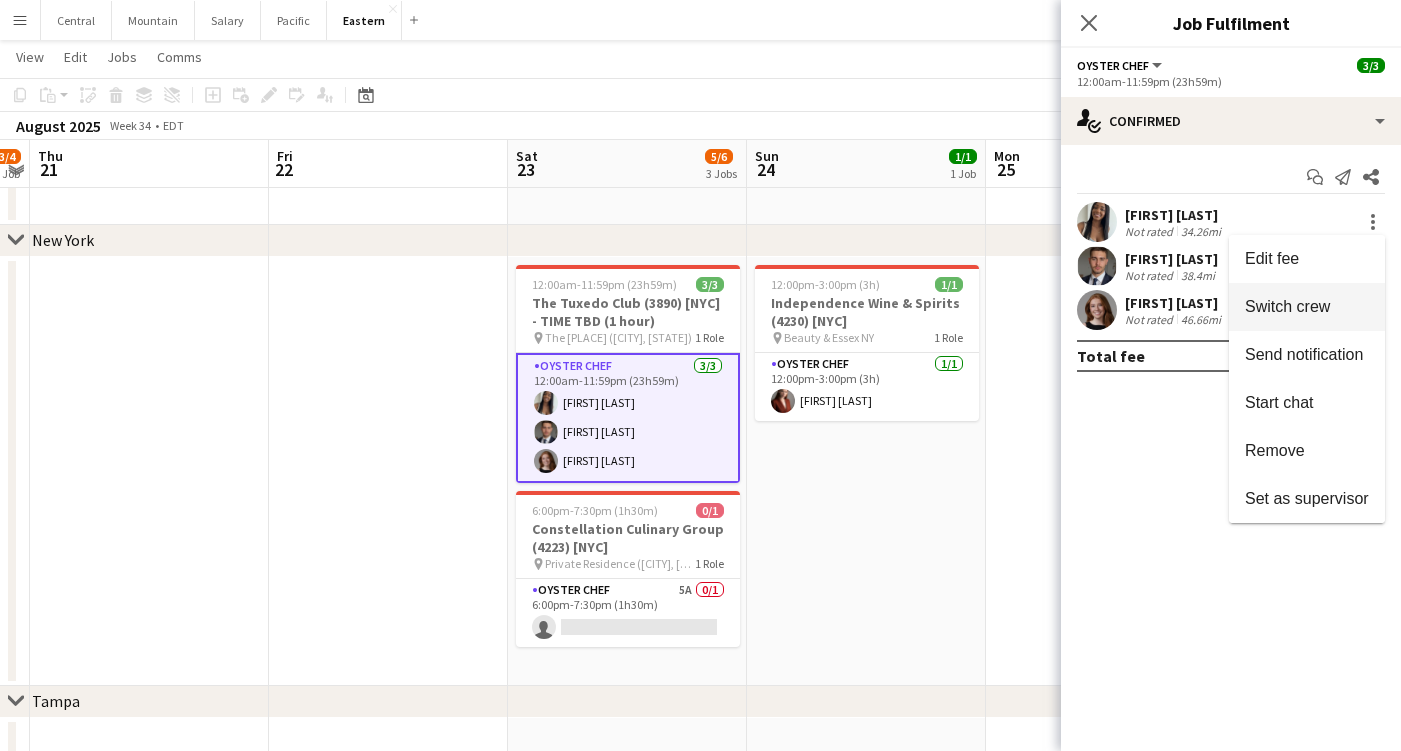 click on "Switch crew" at bounding box center (1287, 306) 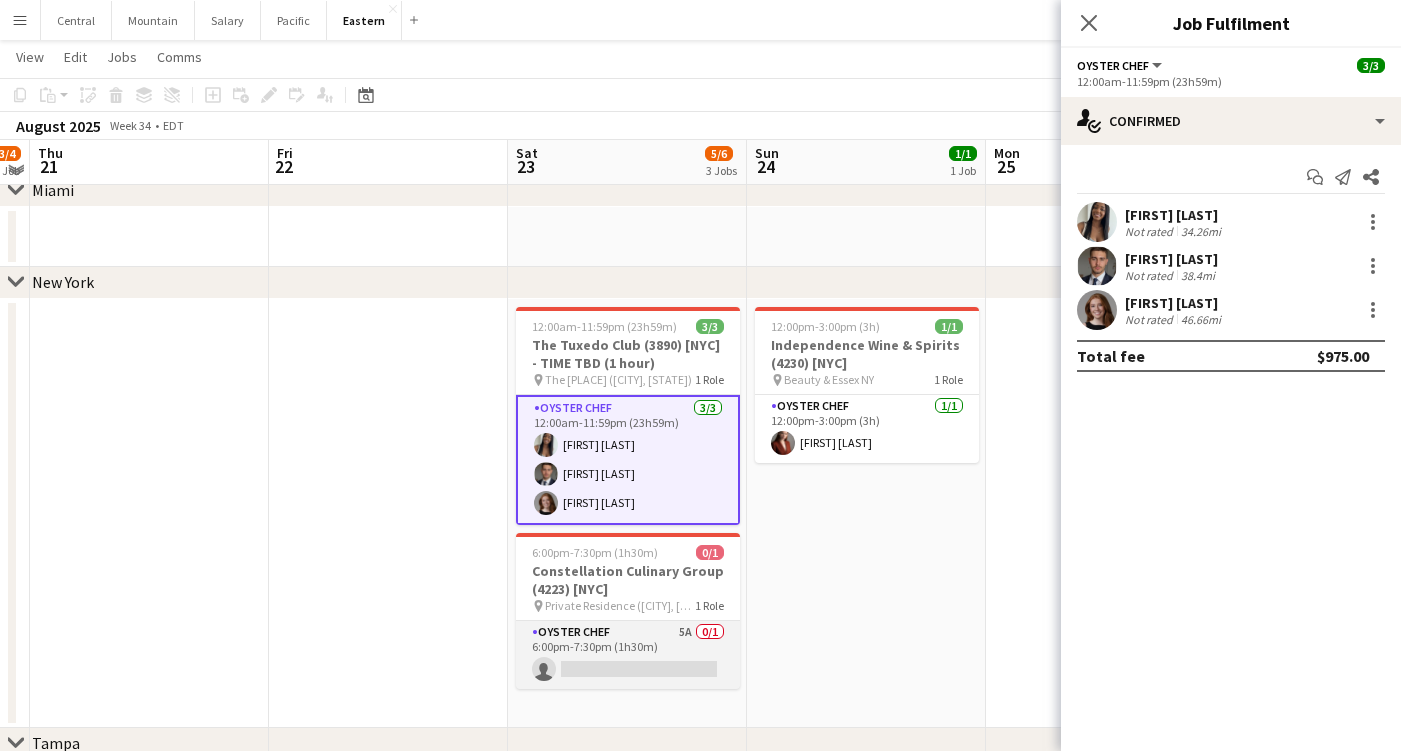 click on "Oyster Chef   5A   0/1   6:00pm-7:30pm (1h30m)
single-neutral-actions" at bounding box center (628, 655) 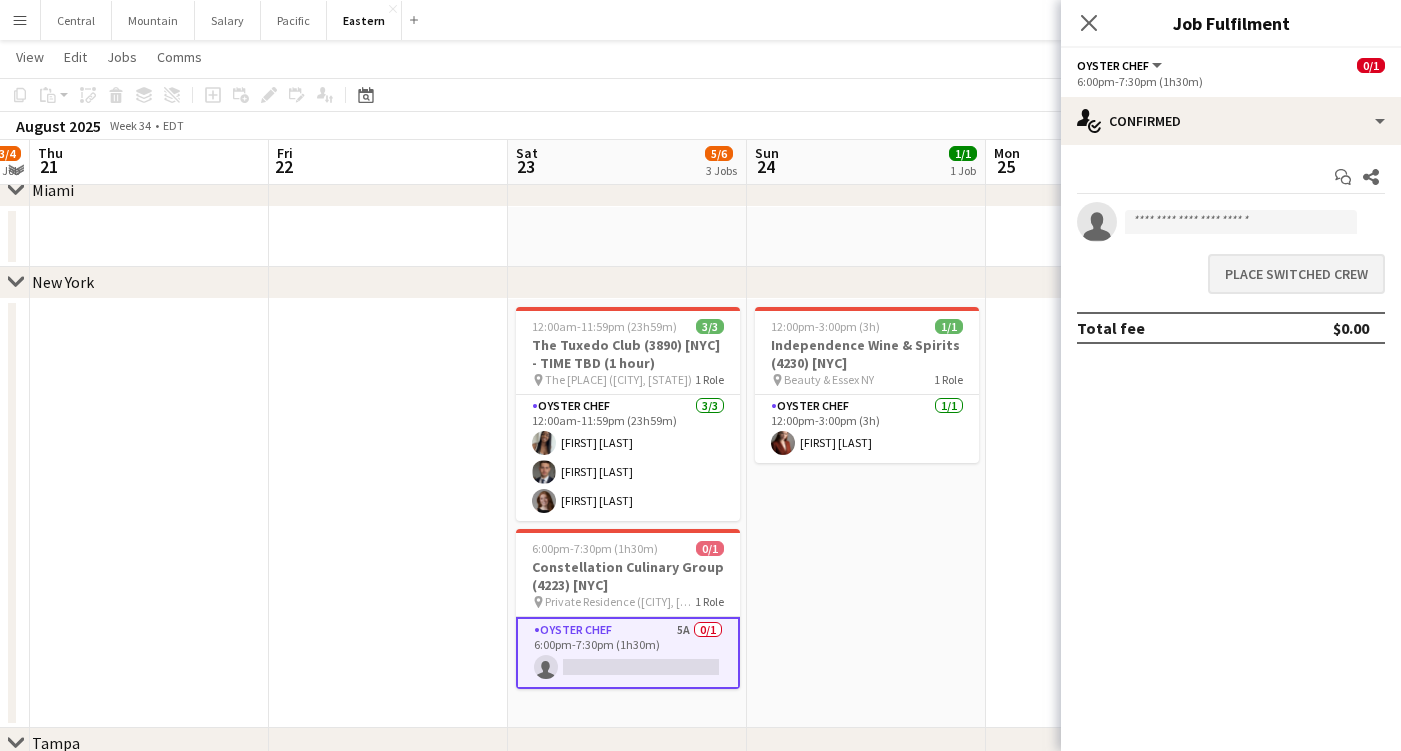 click on "Place switched crew" at bounding box center (1296, 274) 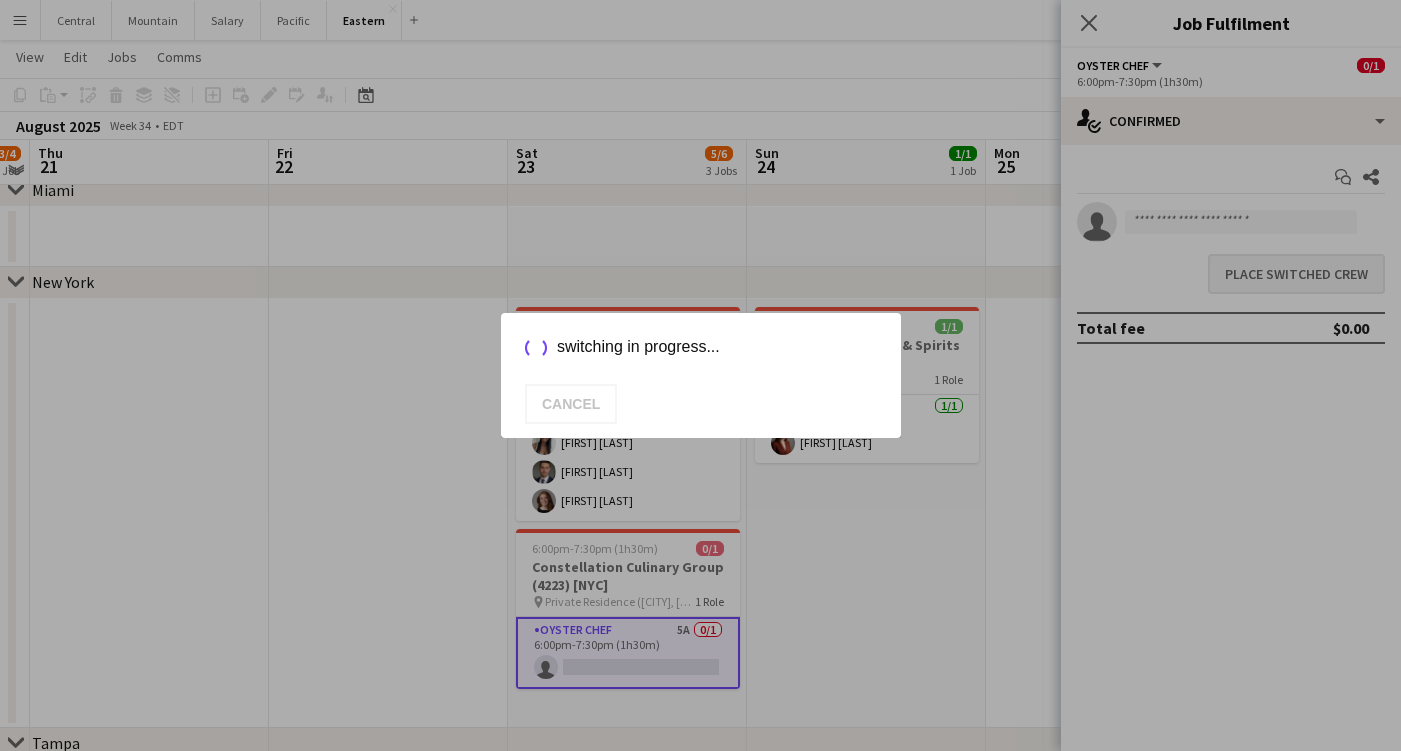 scroll, scrollTop: 0, scrollLeft: 0, axis: both 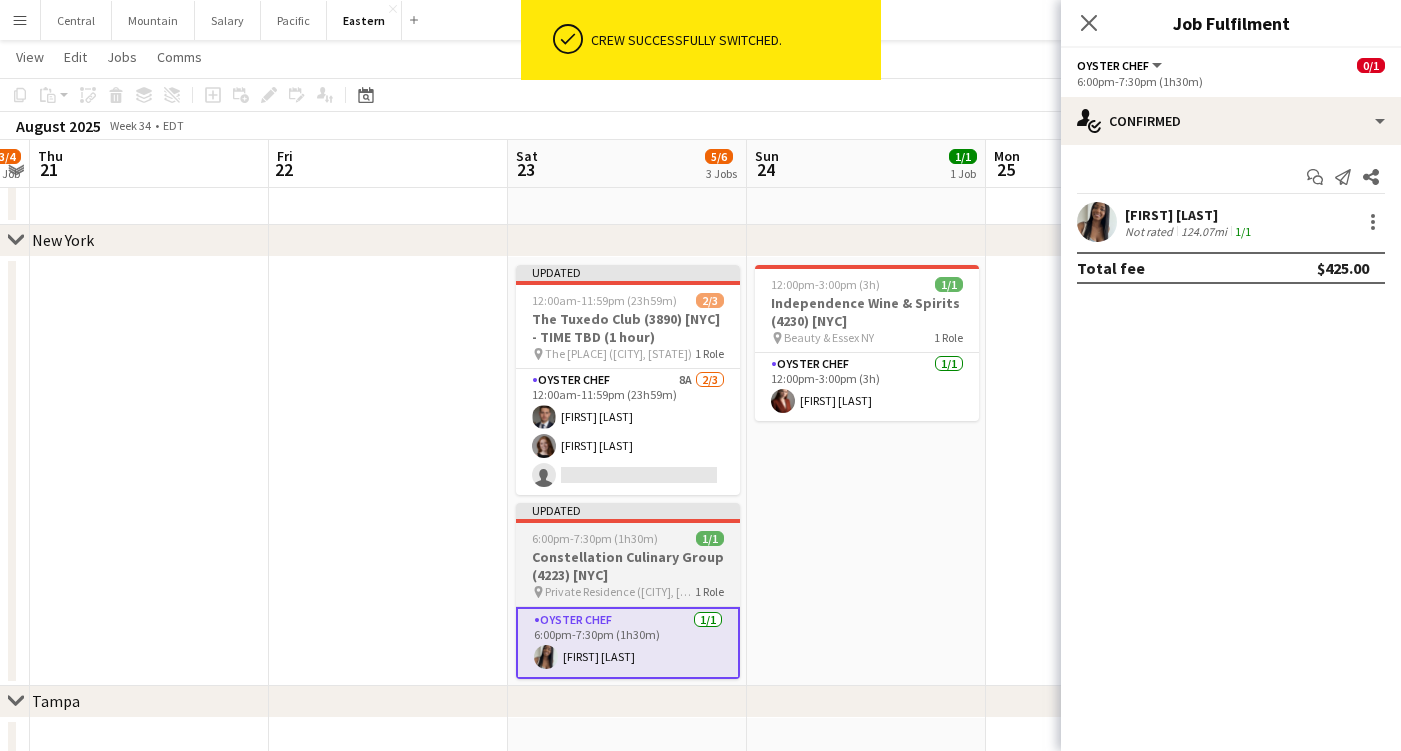 click on "Constellation Culinary Group (4223) [NYC]" at bounding box center (628, 566) 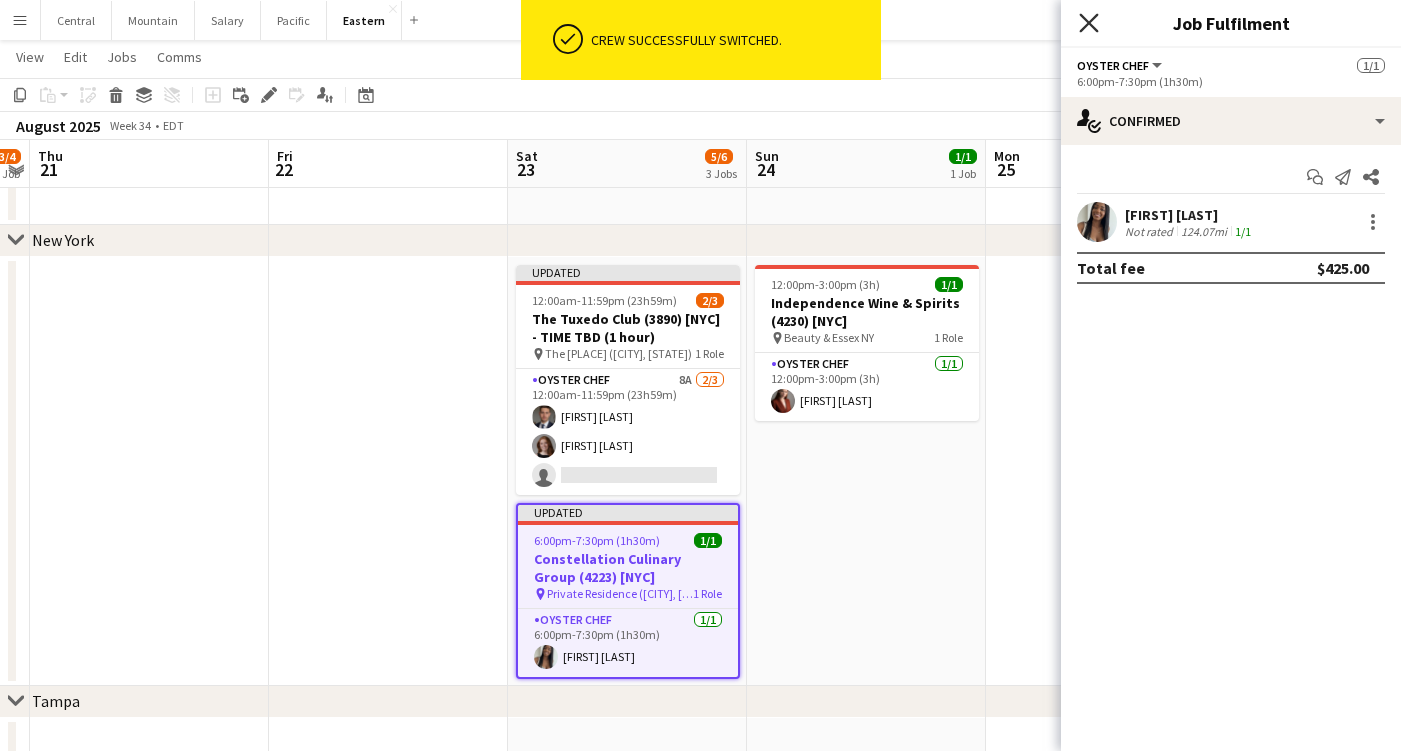 click on "Close pop-in" 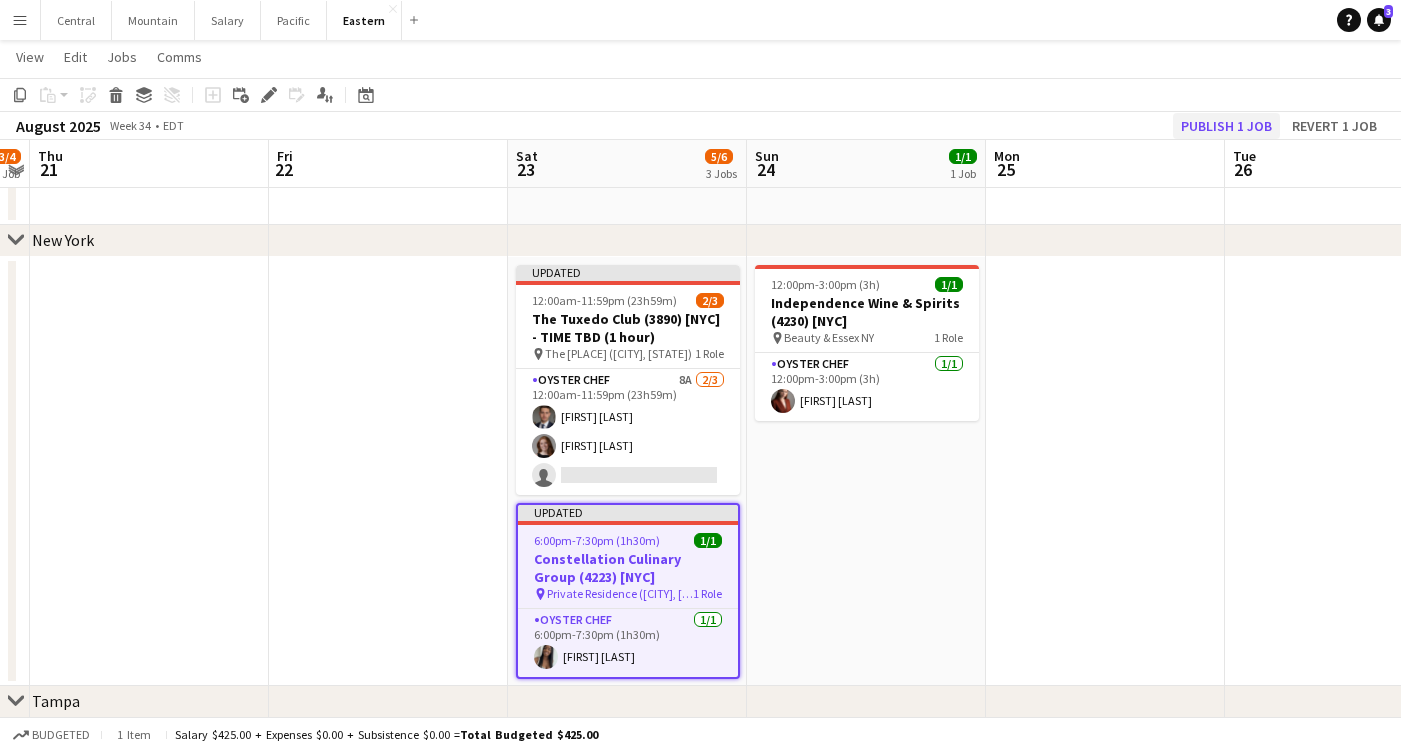 click on "Publish 1 job" 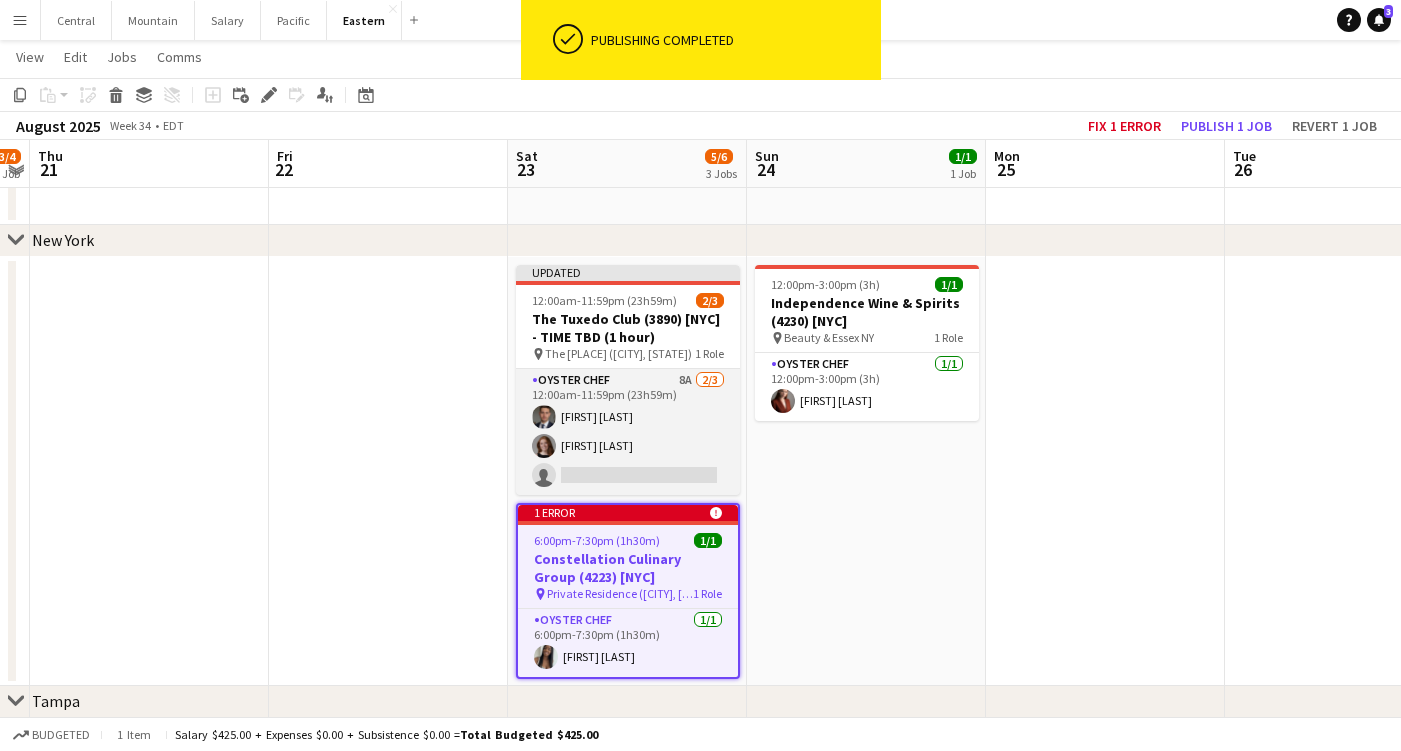 click on "Oyster Chef   8A   2/3   12:00am-11:59pm (23h59m)
roberto araujo Caitlin Finnegan
single-neutral-actions" at bounding box center [628, 432] 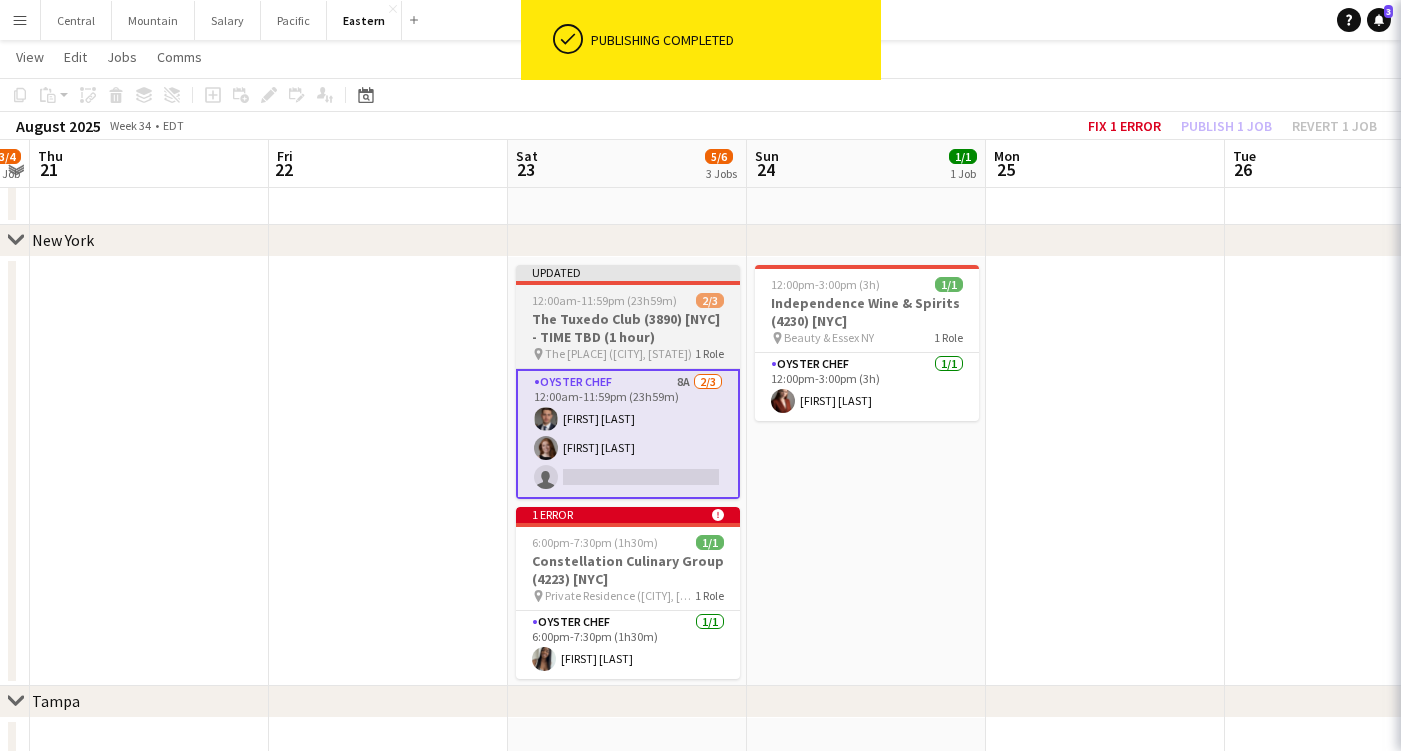click on "The Tuxedo Club (3890) [NYC] - TIME TBD (1 hour)" at bounding box center (628, 328) 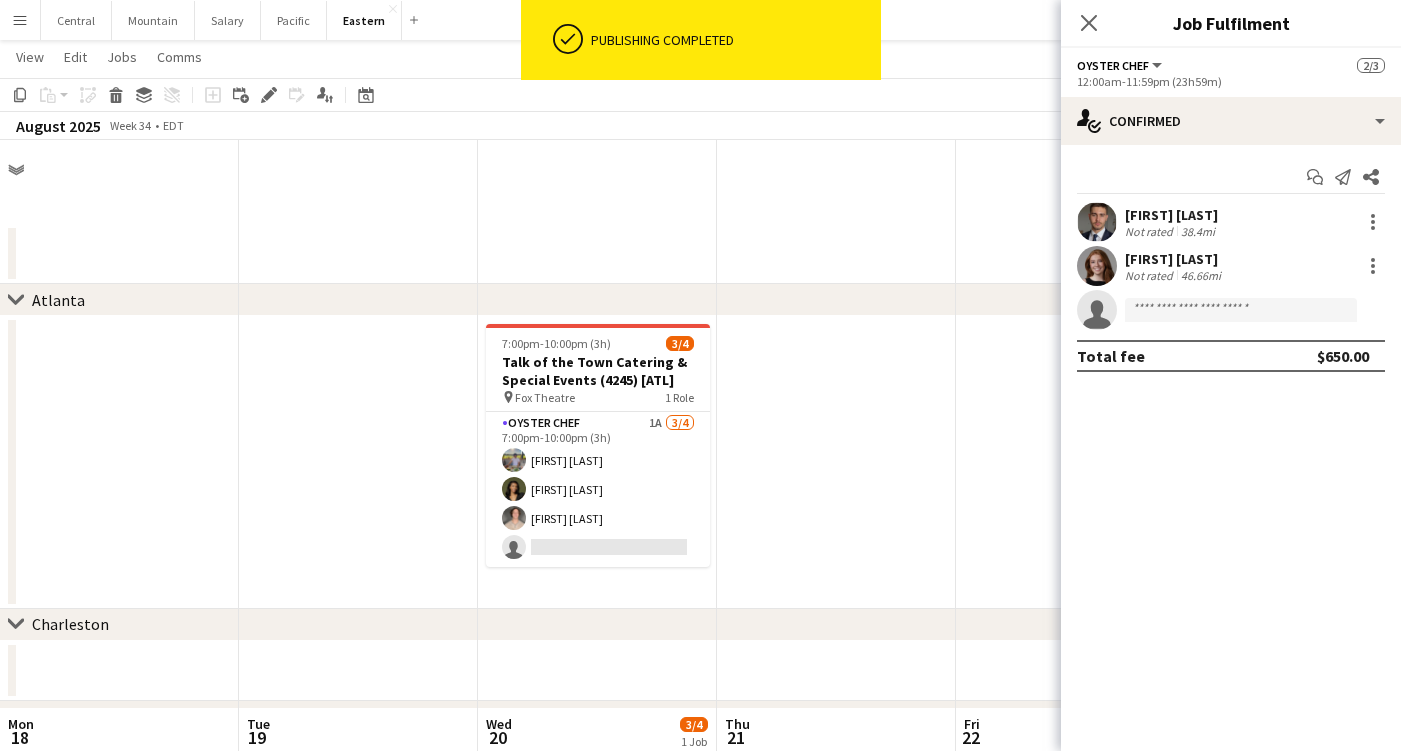 scroll, scrollTop: 568, scrollLeft: 0, axis: vertical 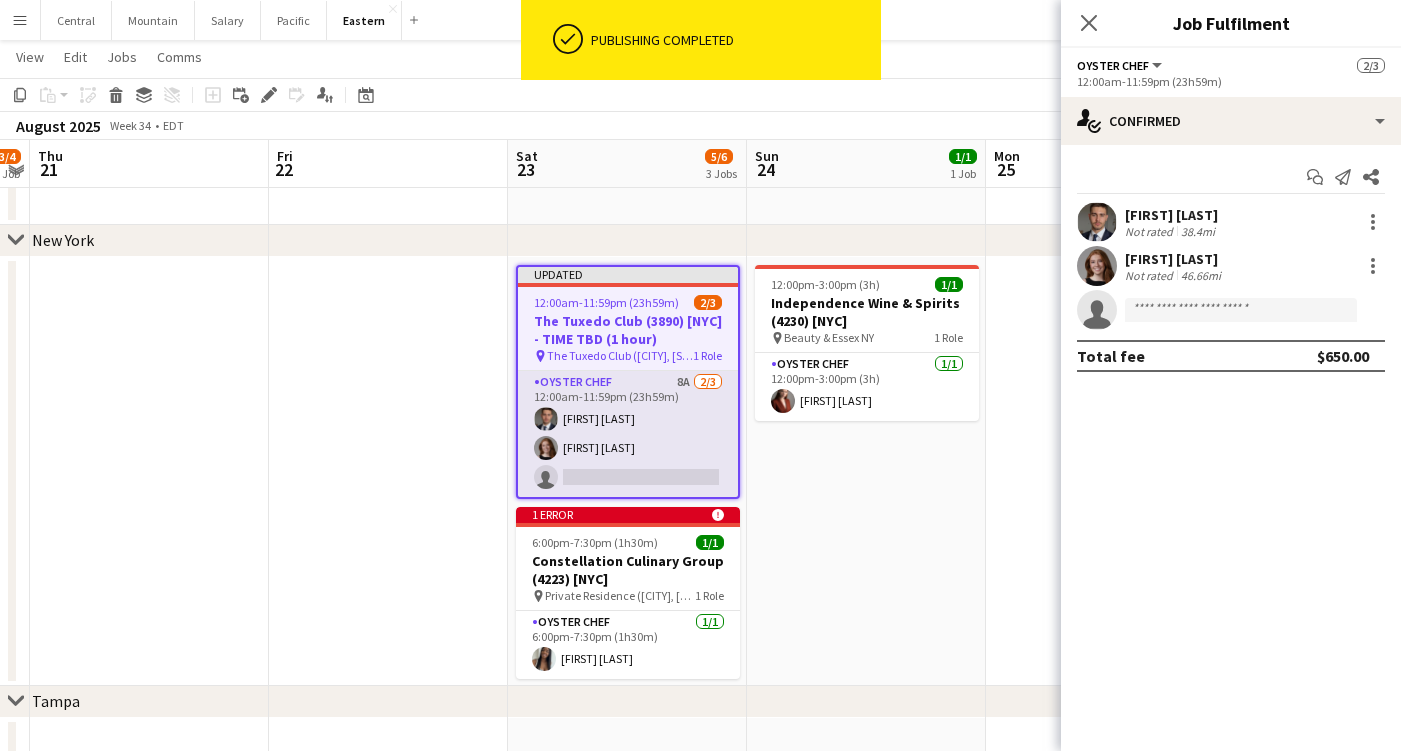 click on "[ROLE]   [NUMBER]A   [NUMBER]/[NUMBER]   [TIME]-[TIME] ([DURATION])
[FIRST] [LAST] [FIRST] [LAST]
[TERM]" at bounding box center [628, 434] 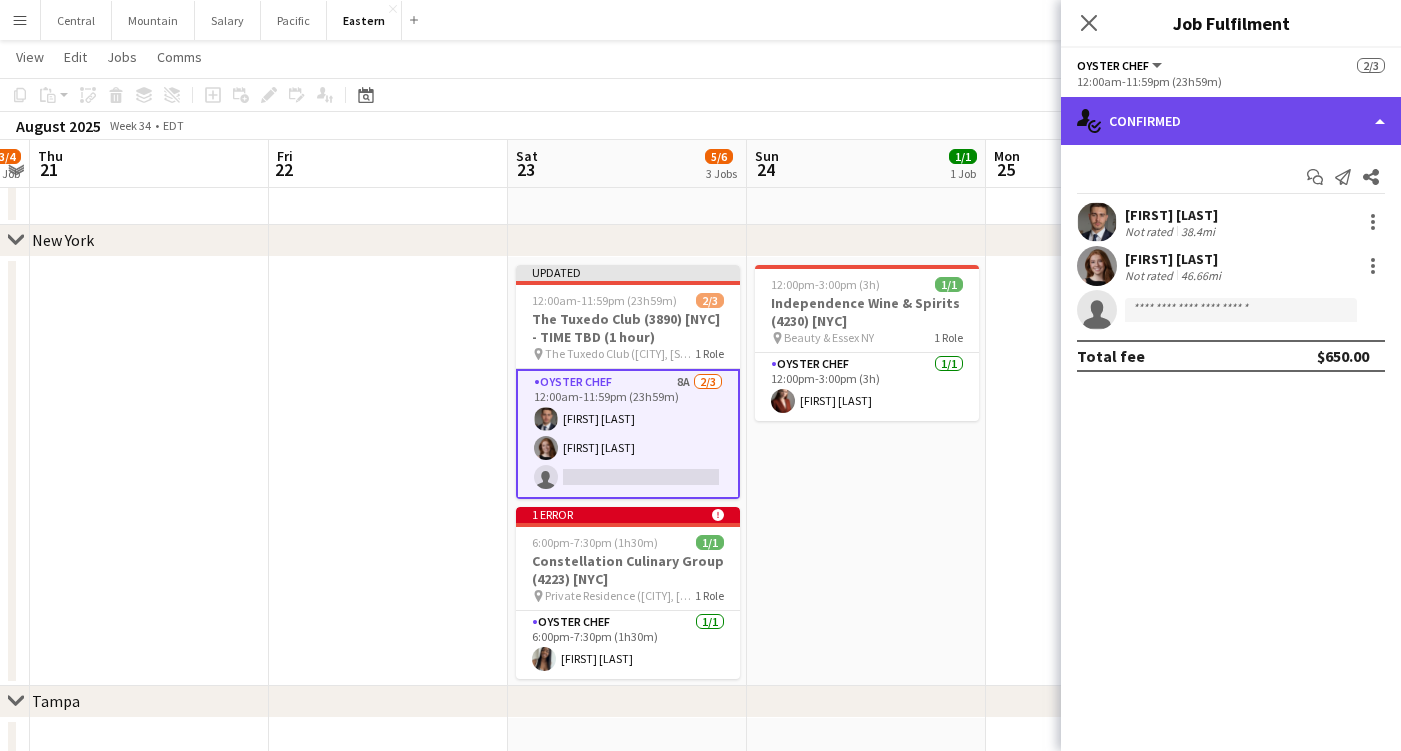 click on "single-neutral-actions-check-2
Confirmed" 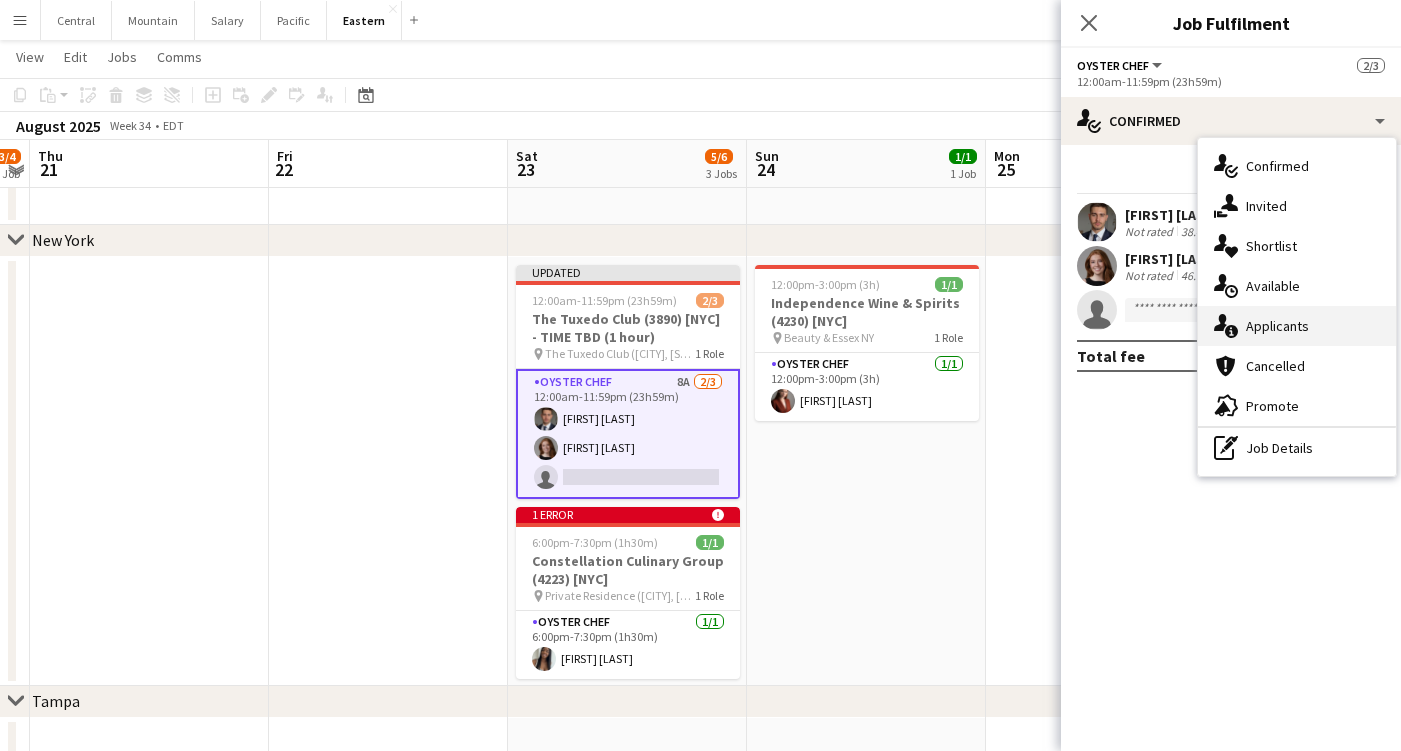 click on "single-neutral-actions-information
Applicants" at bounding box center (1297, 326) 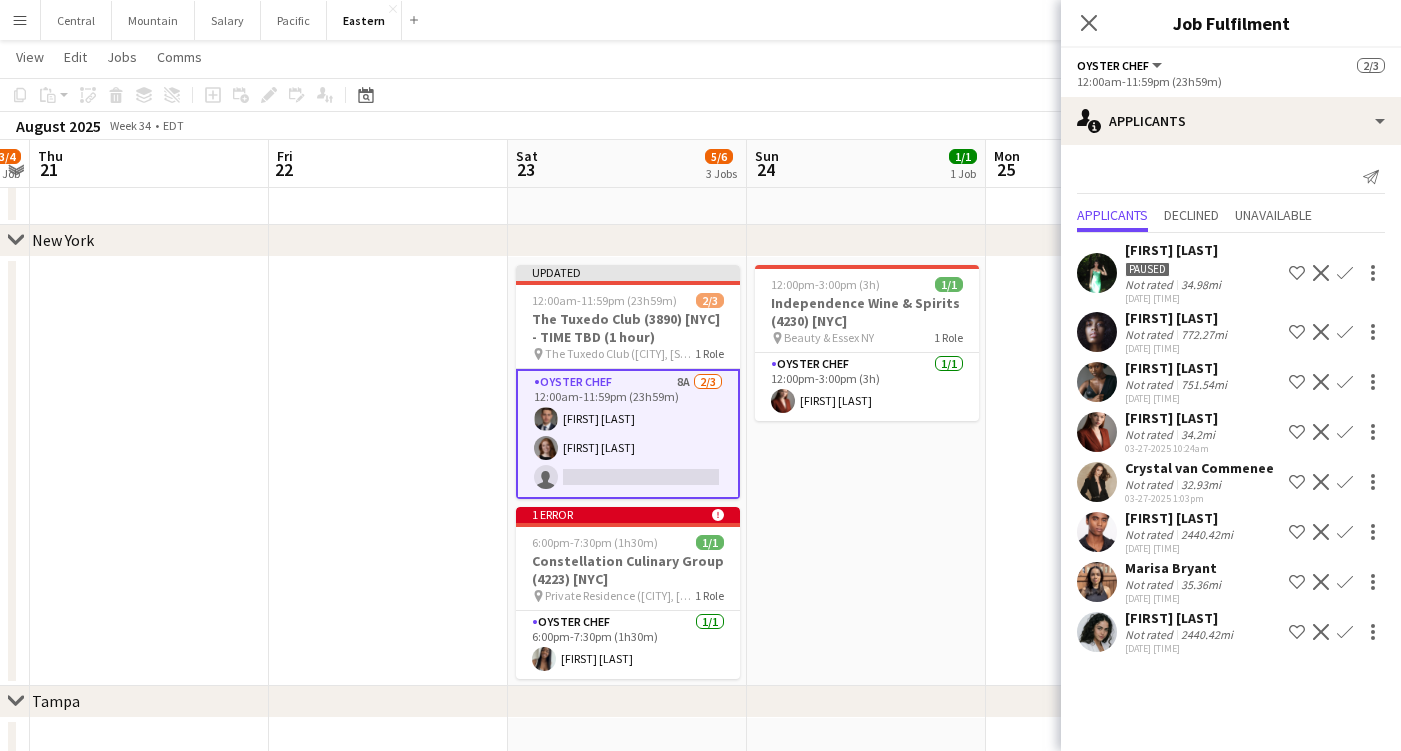 click on "Confirm" at bounding box center (1345, 482) 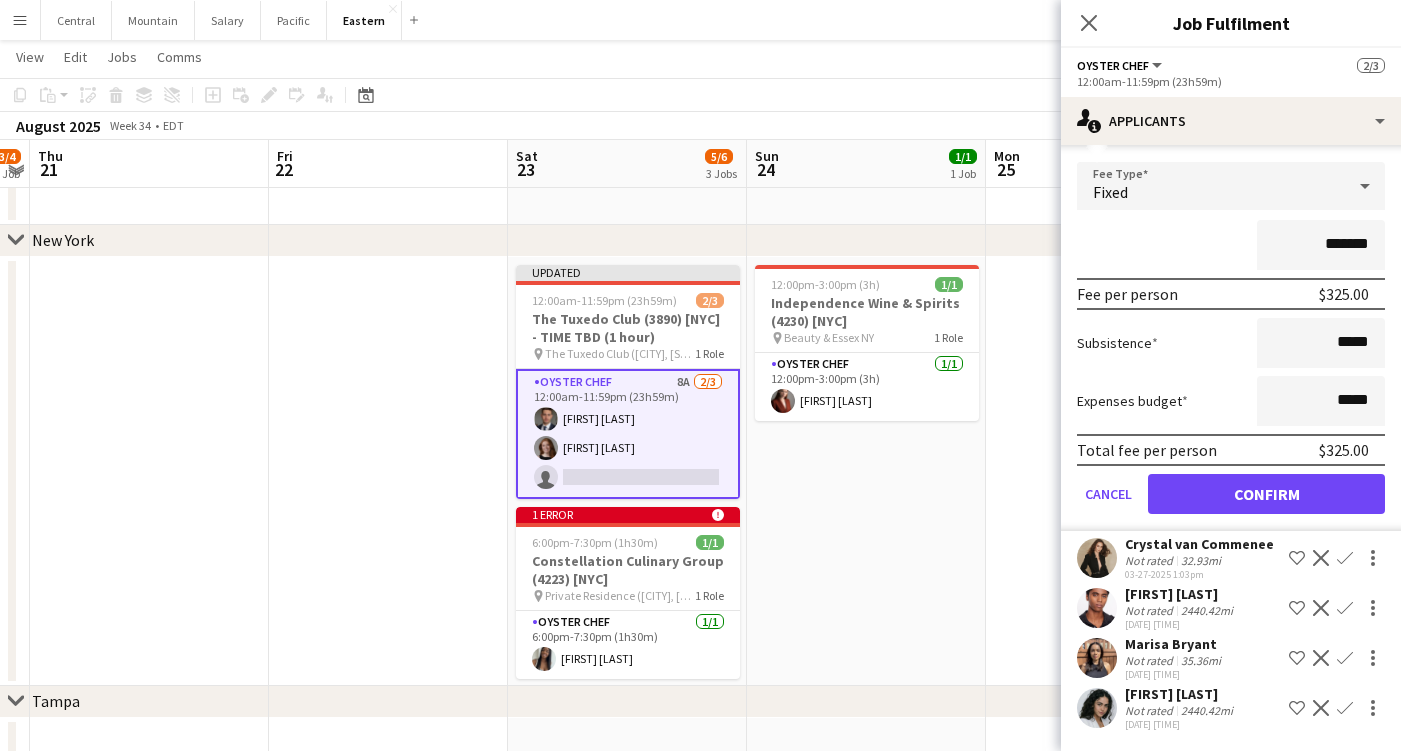 scroll, scrollTop: 321, scrollLeft: 0, axis: vertical 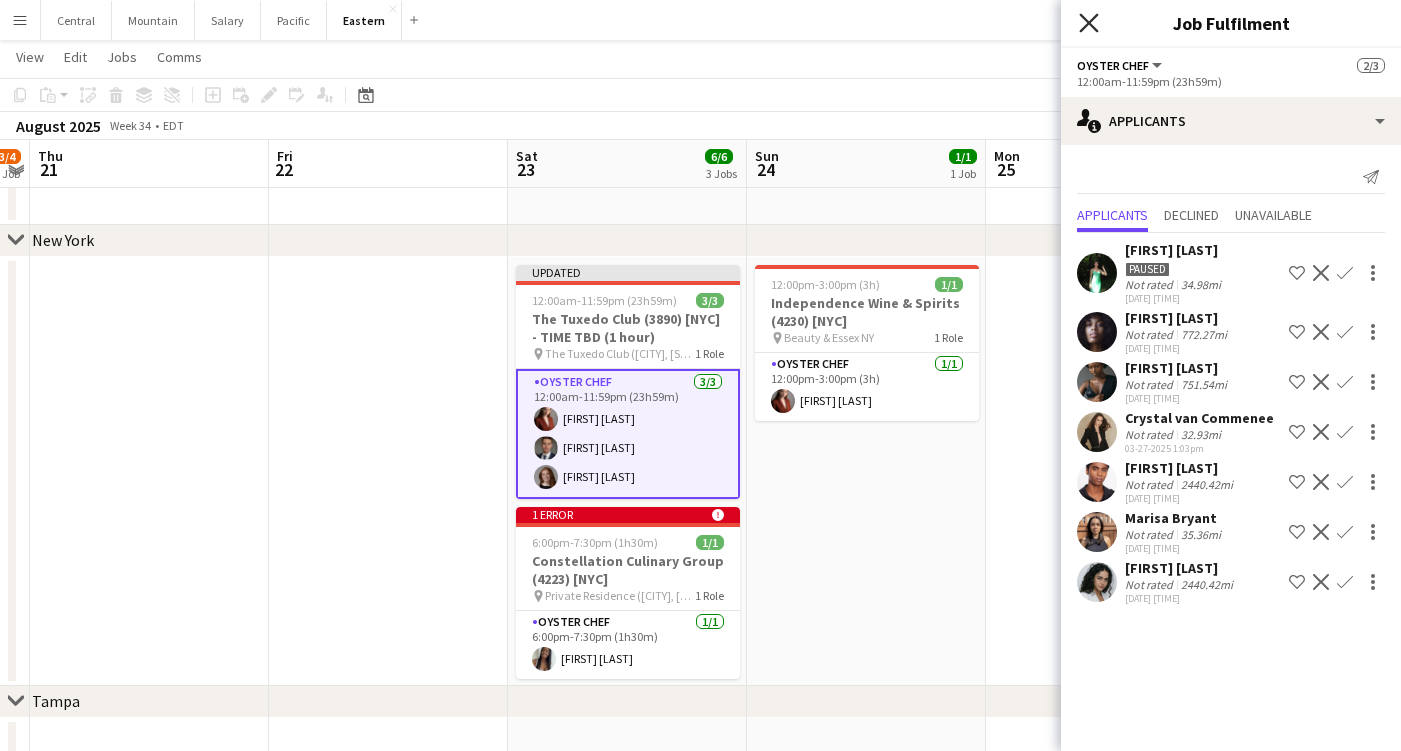 click on "Close pop-in" 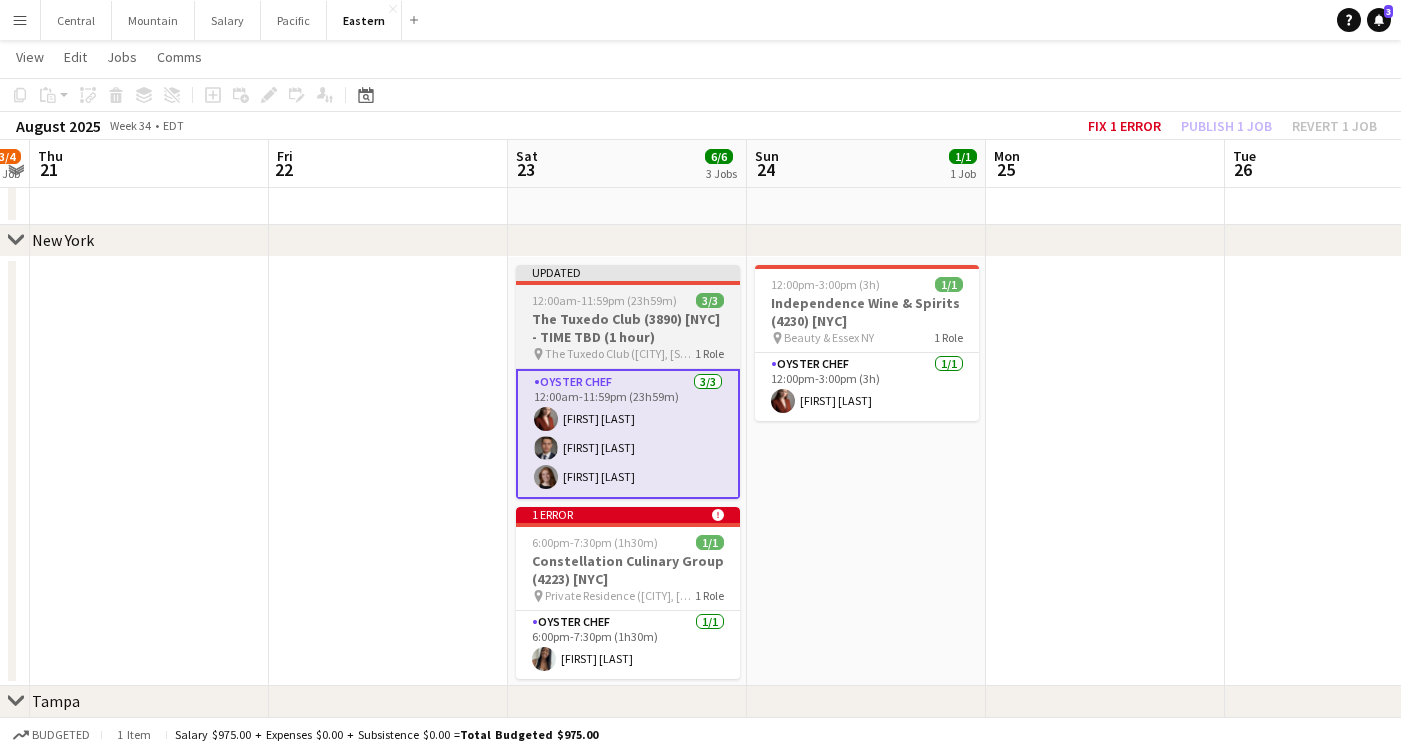 click on "The Tuxedo Club (3890) [NYC] - TIME TBD (1 hour)" at bounding box center (628, 328) 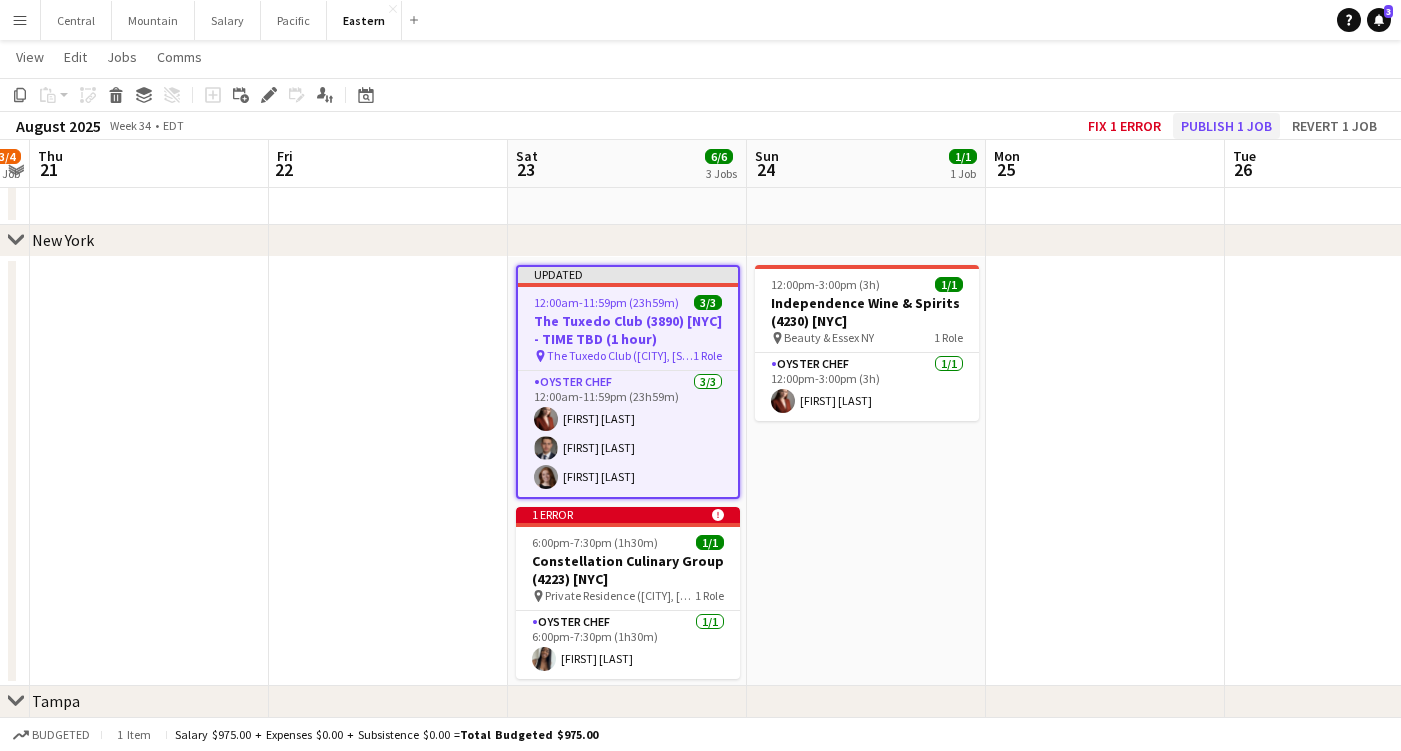 click on "Publish 1 job" 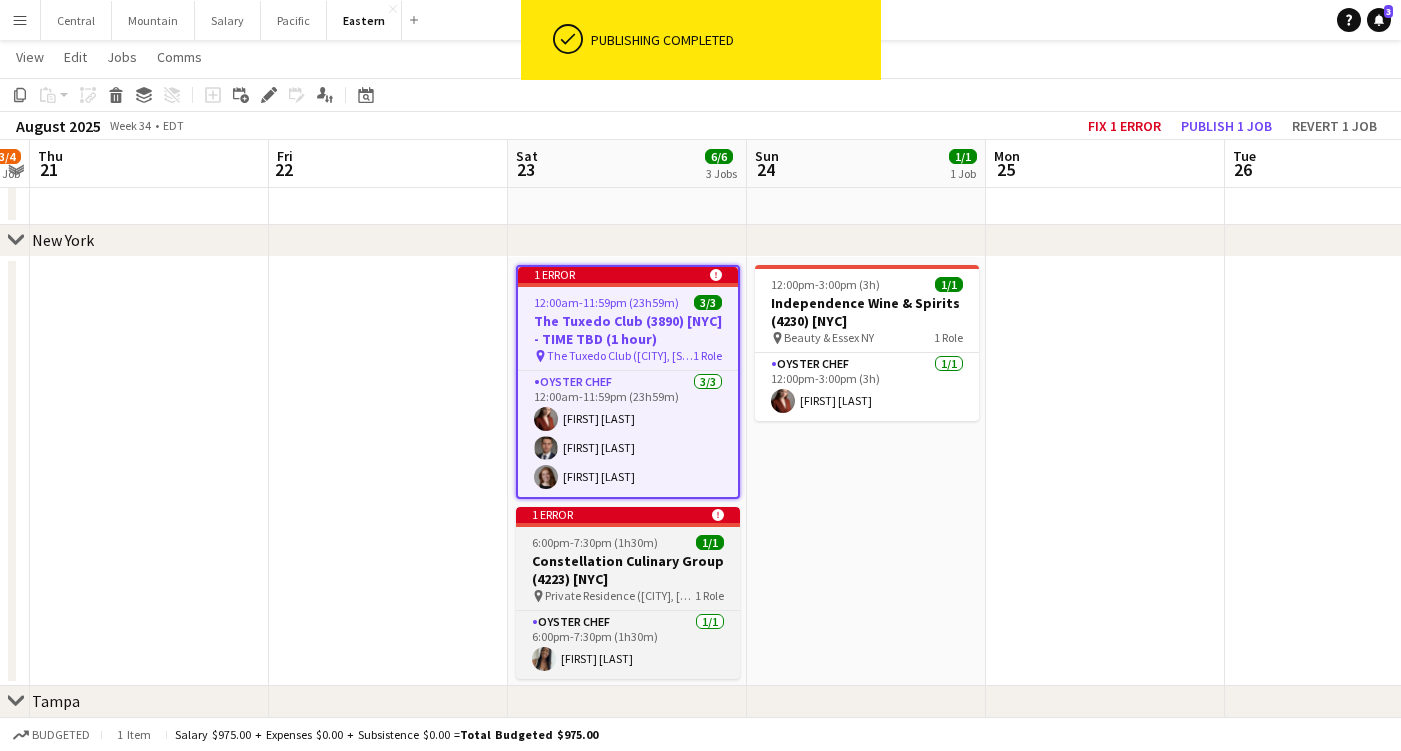 click on "Constellation Culinary Group (4223) [NYC]" at bounding box center (628, 570) 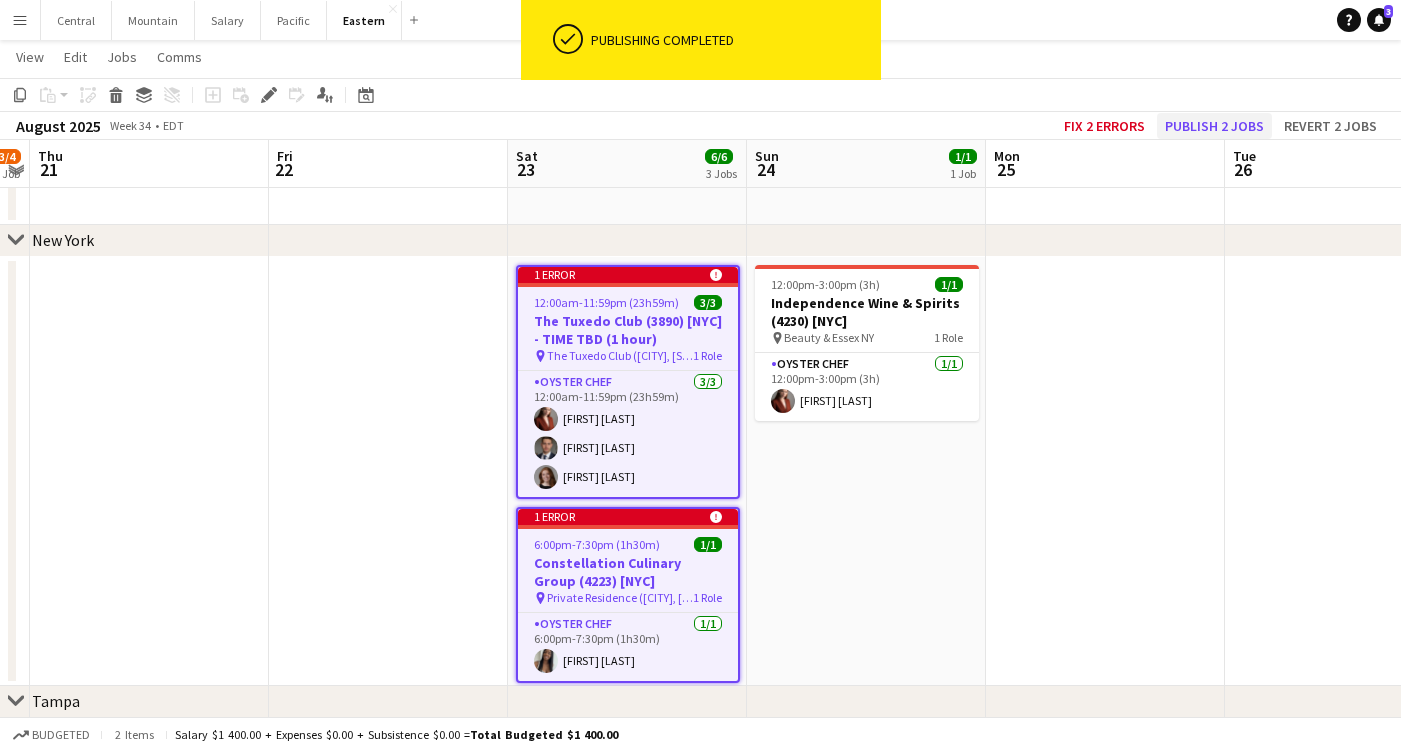 click on "Publish 2 jobs" 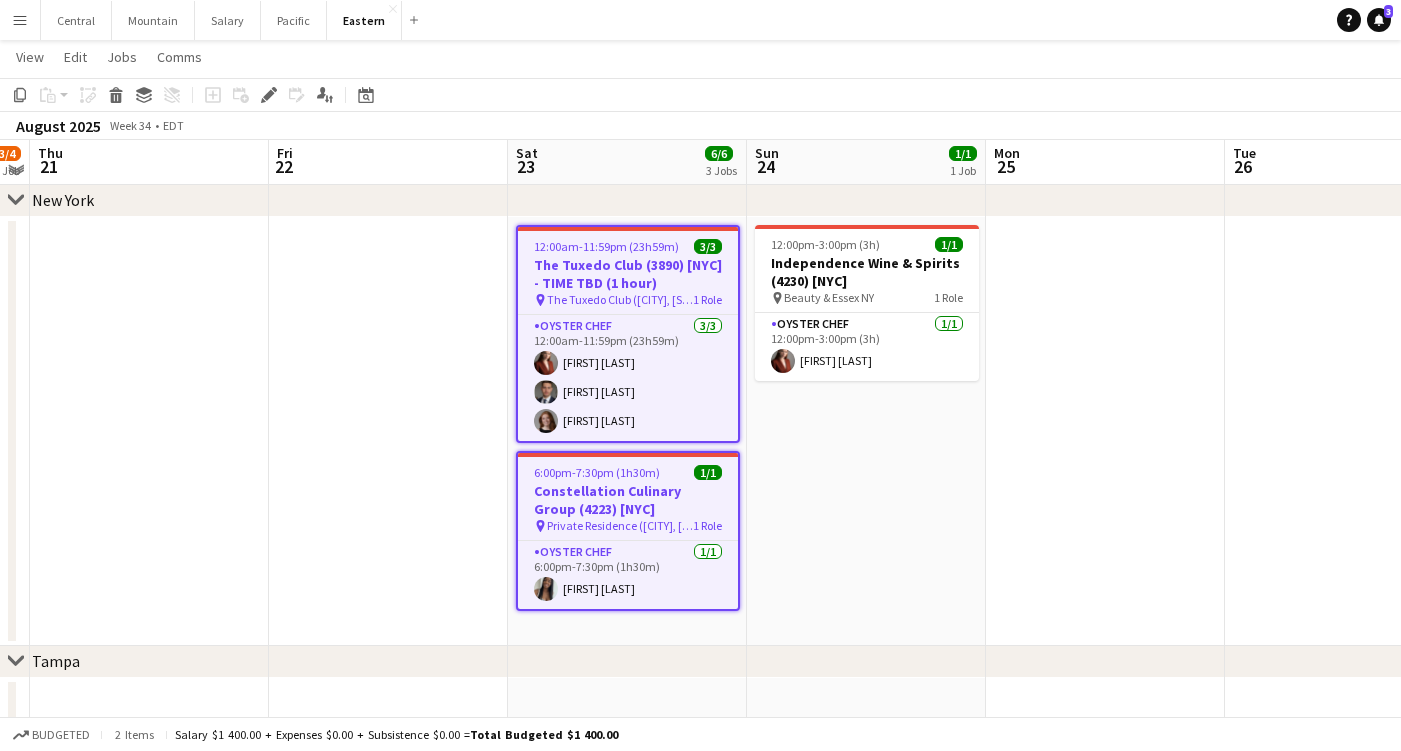 scroll, scrollTop: 610, scrollLeft: 0, axis: vertical 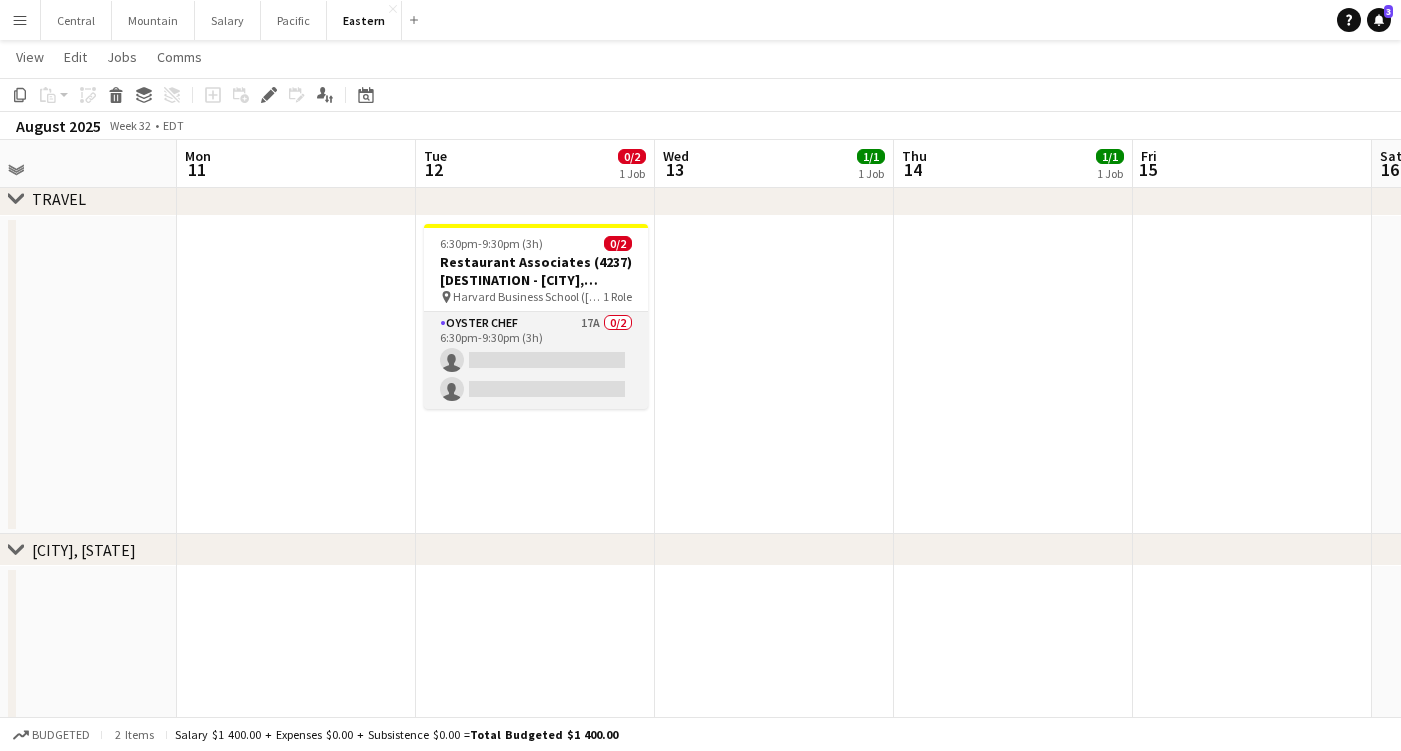 click on "Oyster Chef   17A   0/2   6:30pm-9:30pm (3h)
single-neutral-actions
single-neutral-actions" at bounding box center (536, 360) 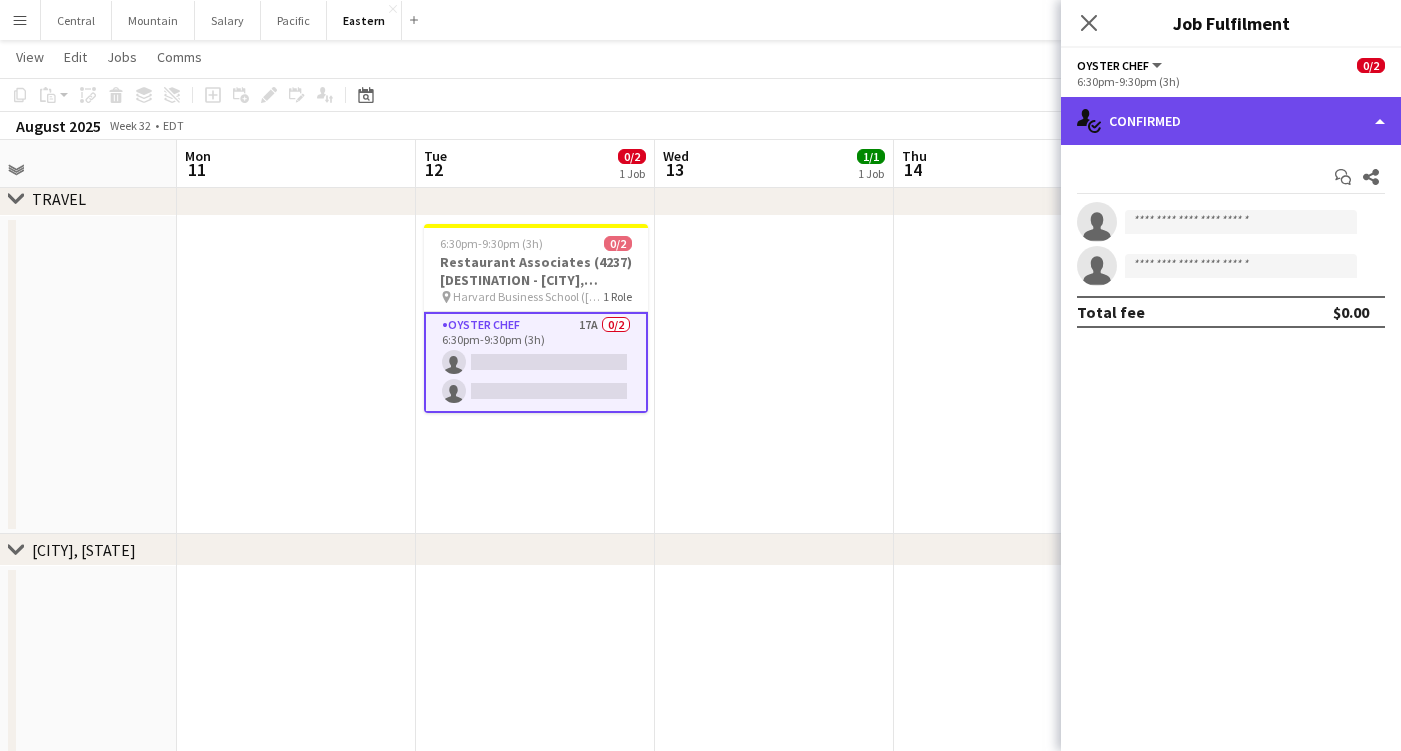 click on "single-neutral-actions-check-2
Confirmed" 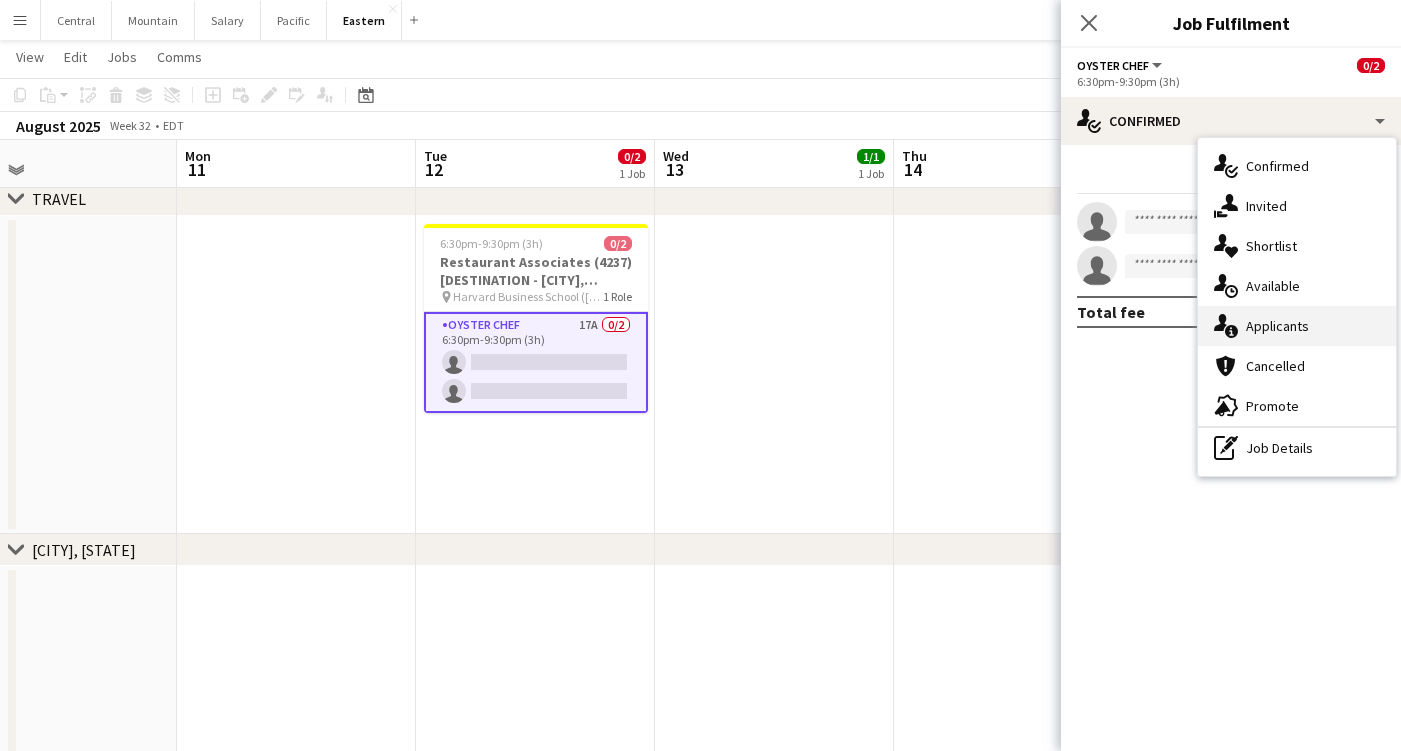click on "single-neutral-actions-information
Applicants" at bounding box center (1297, 326) 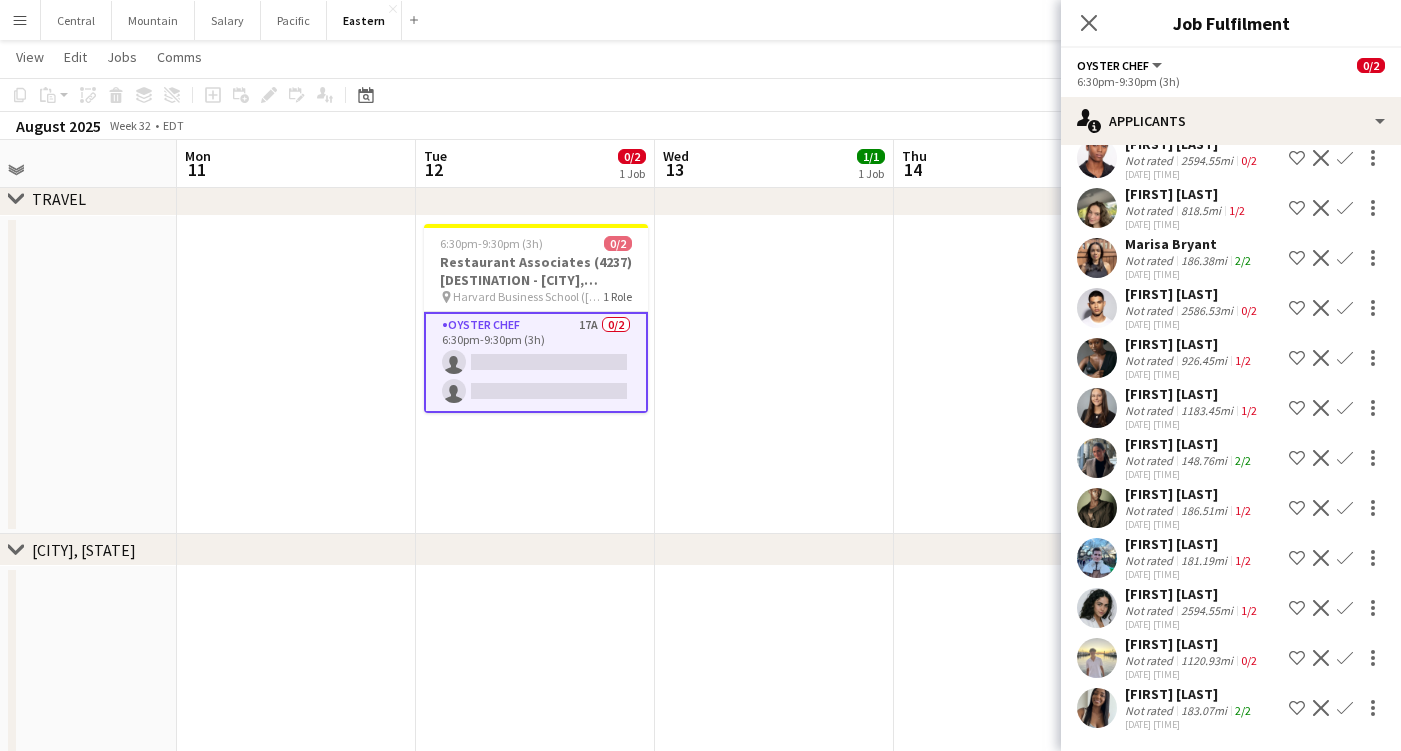 scroll, scrollTop: 306, scrollLeft: 0, axis: vertical 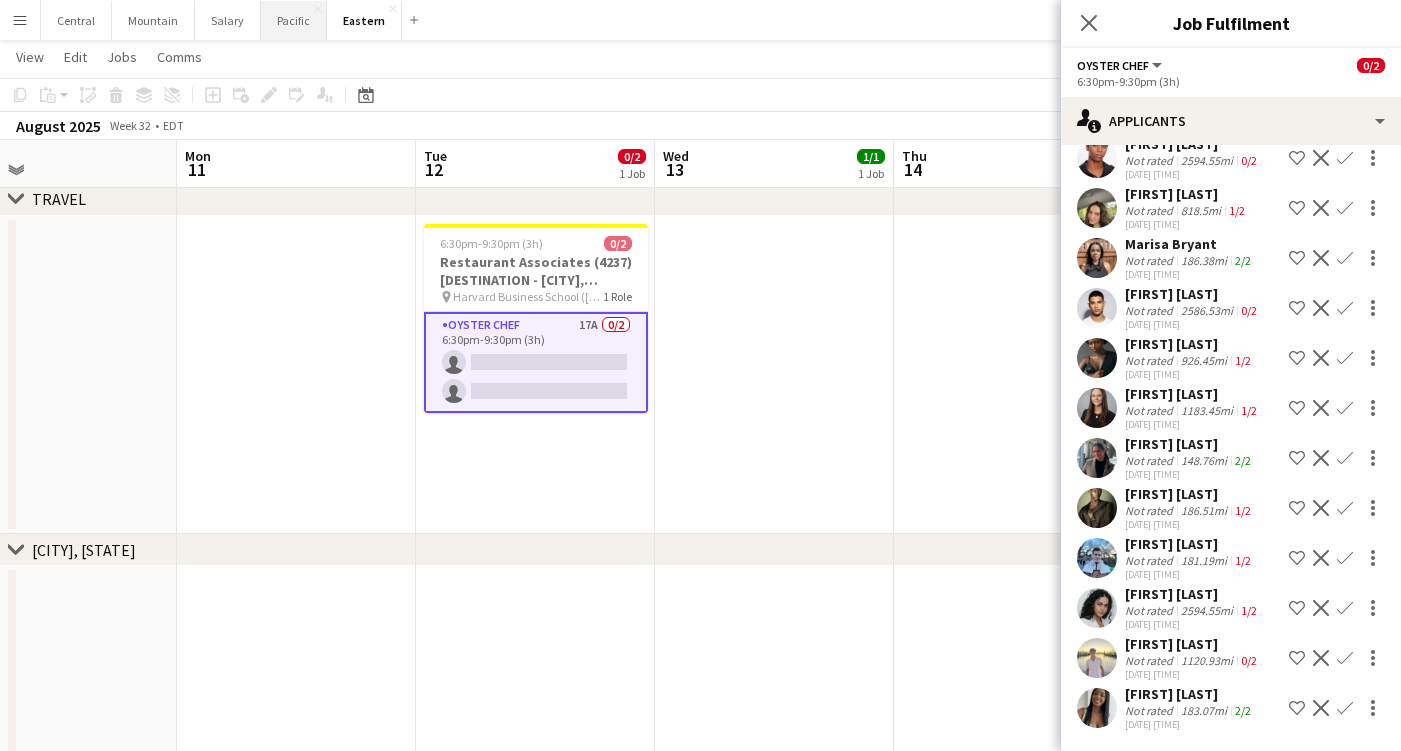 click on "Pacific
Close" at bounding box center [294, 20] 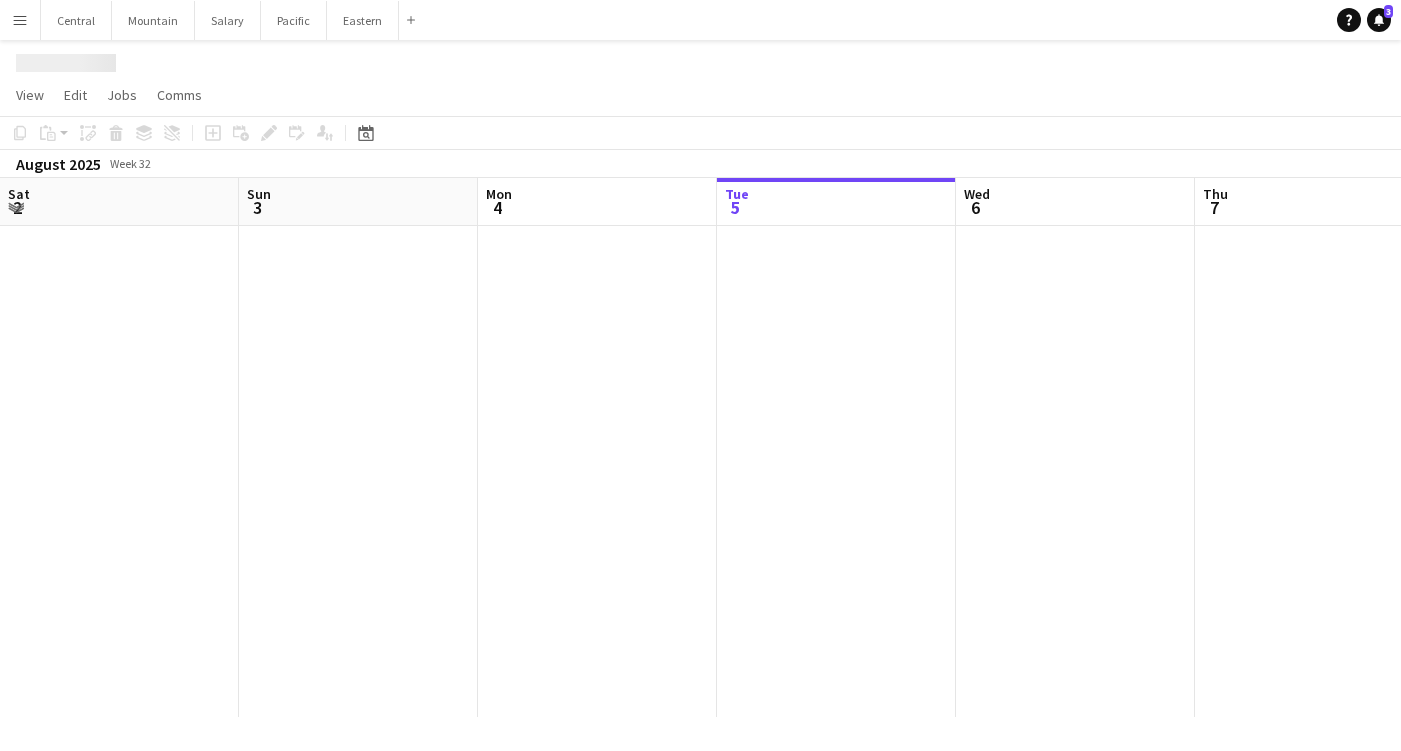 scroll, scrollTop: 0, scrollLeft: 0, axis: both 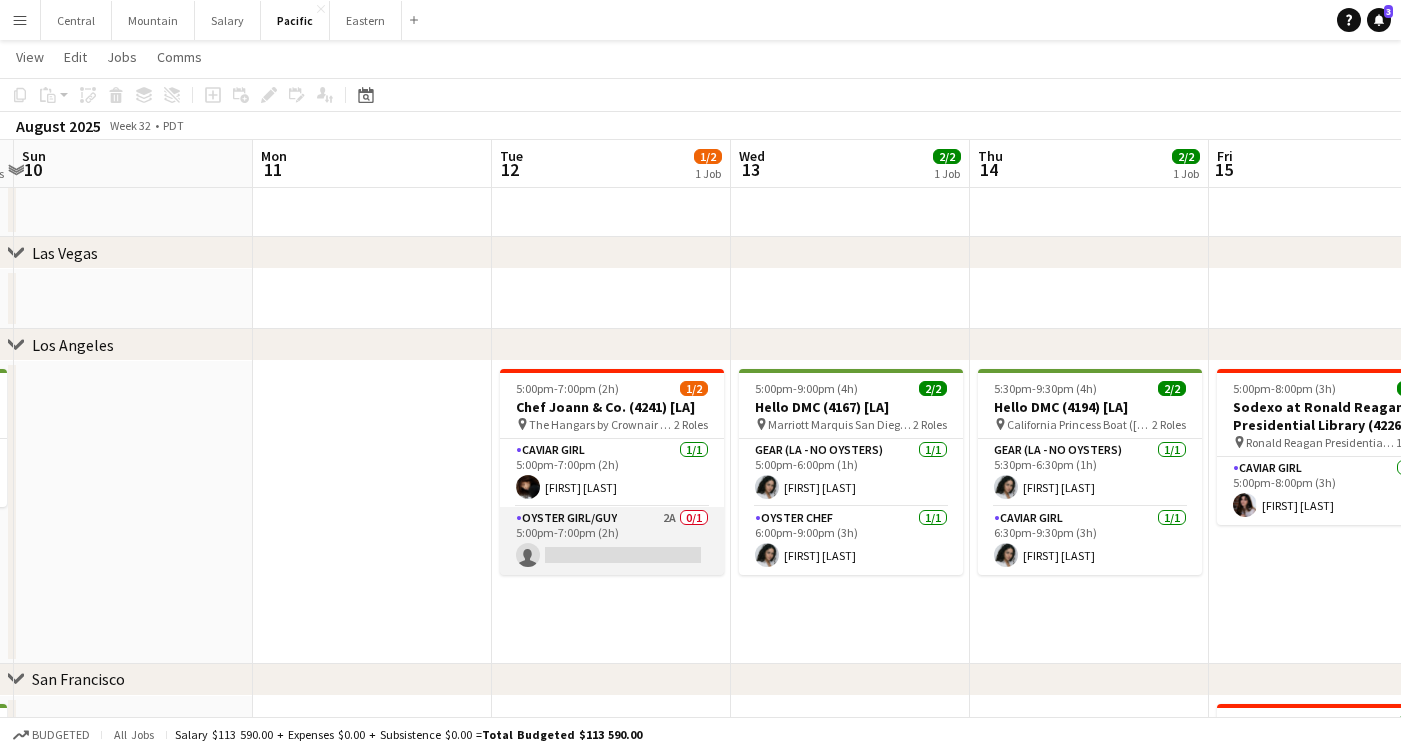 click on "Oyster Girl/Guy   2A   0/1   5:00pm-7:00pm (2h)
single-neutral-actions" at bounding box center (612, 541) 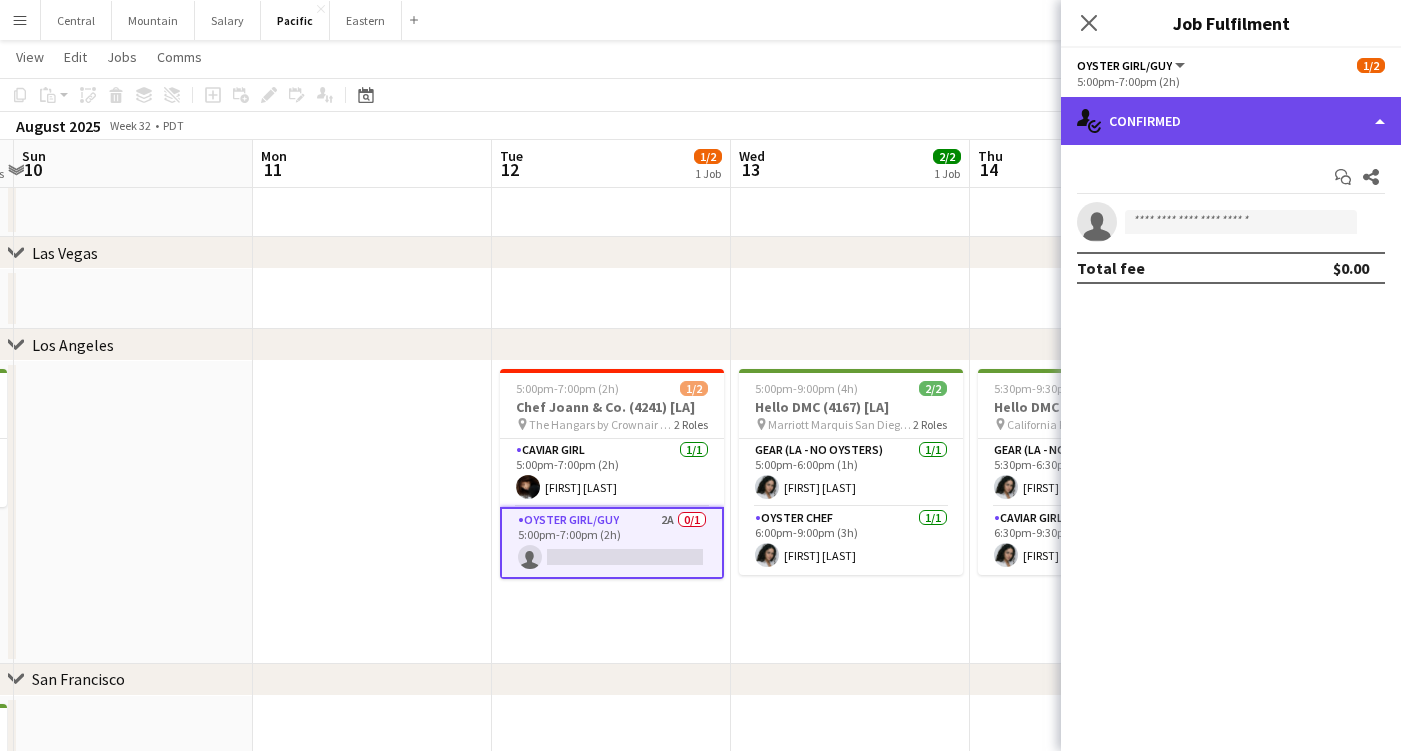 click on "single-neutral-actions-check-2
Confirmed" 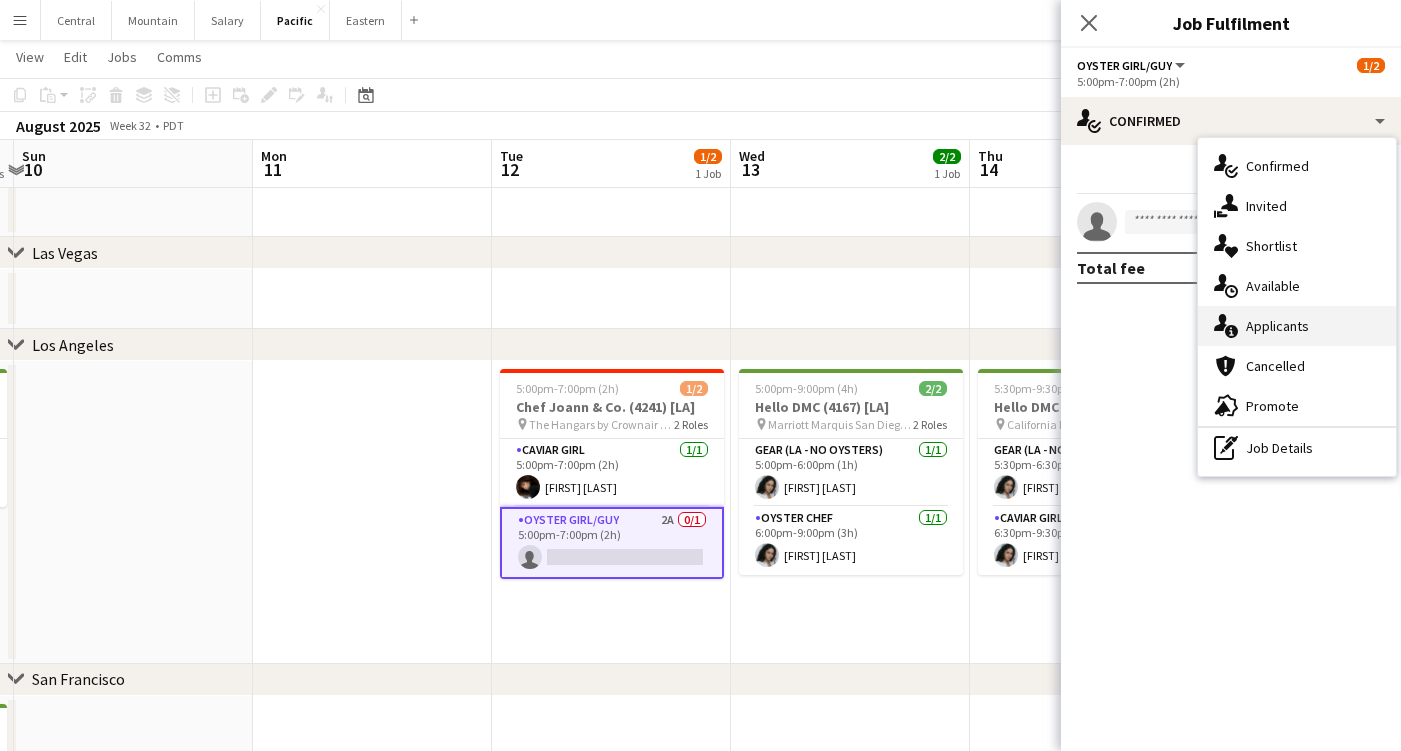 click on "single-neutral-actions-information
Applicants" at bounding box center (1297, 326) 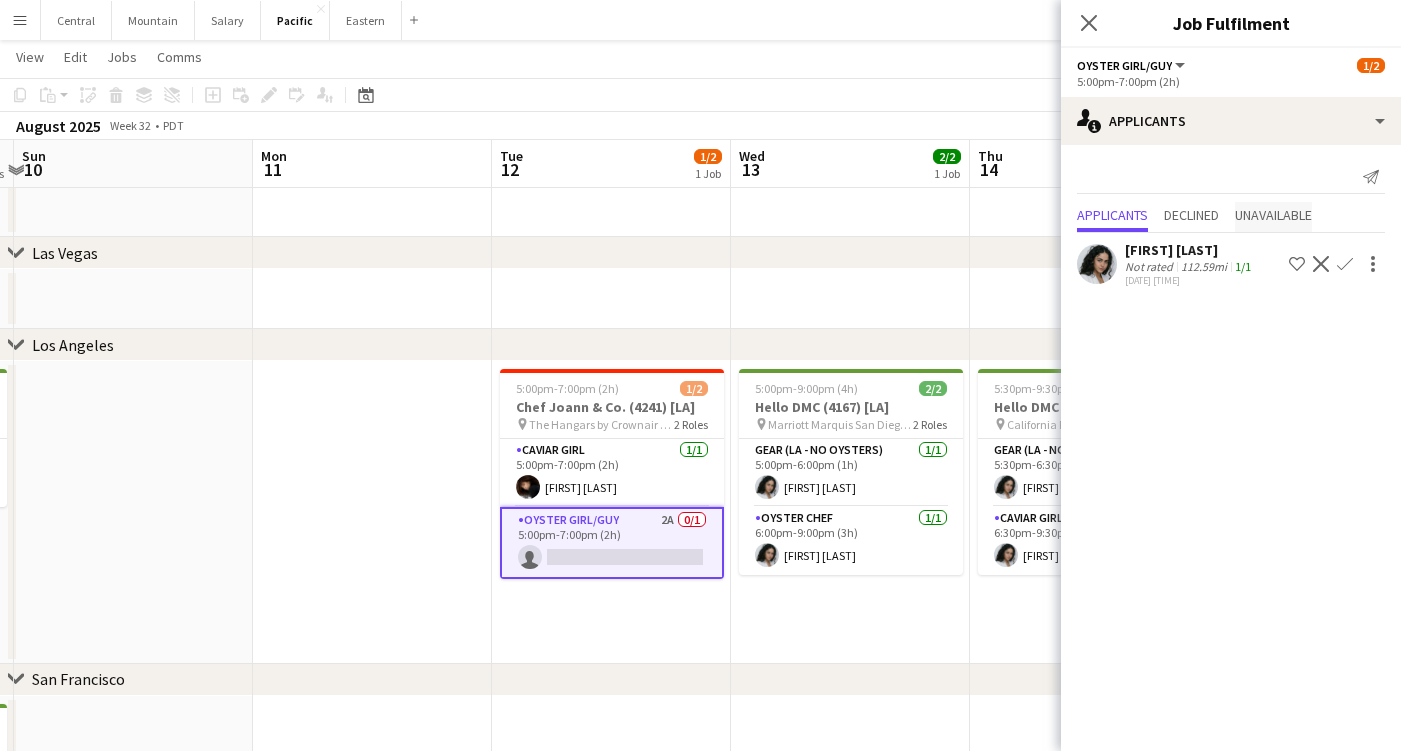 click on "Unavailable" at bounding box center (1273, 217) 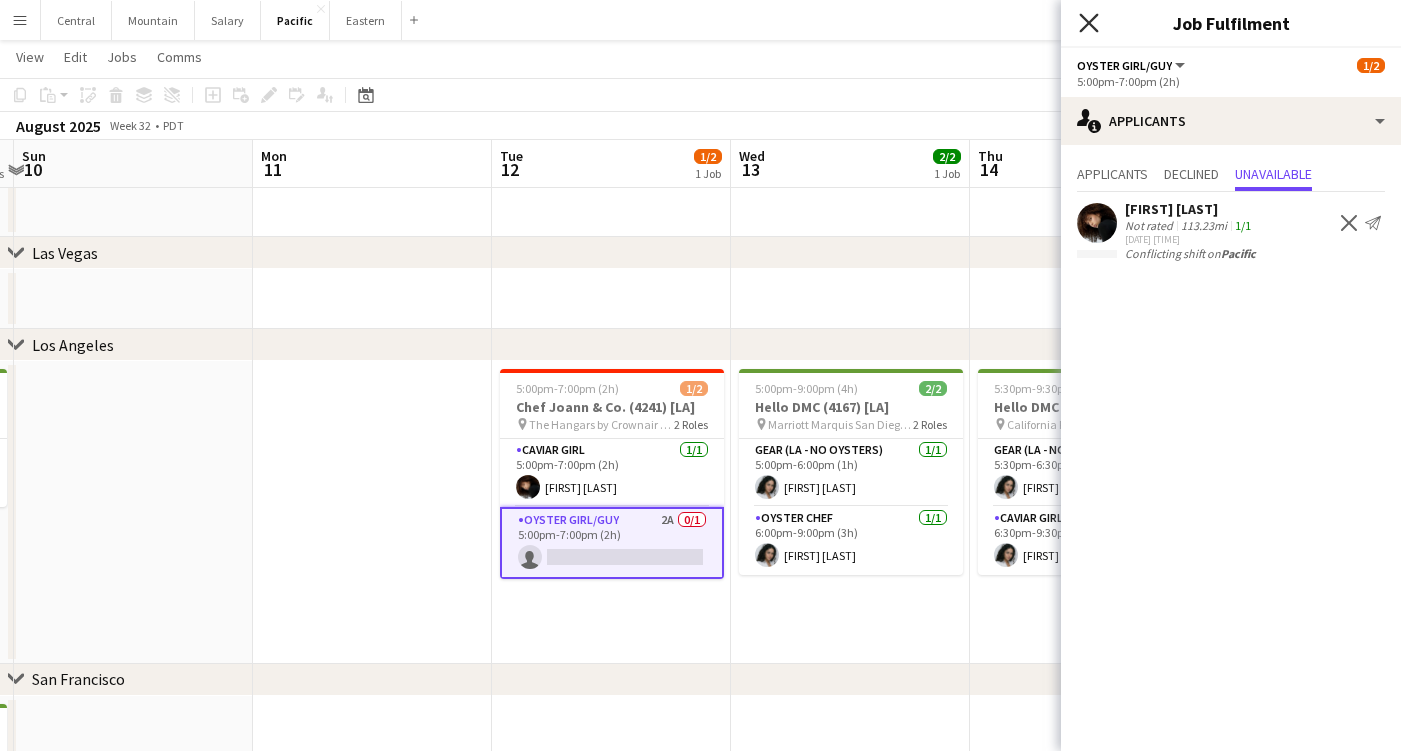 click on "Close pop-in" 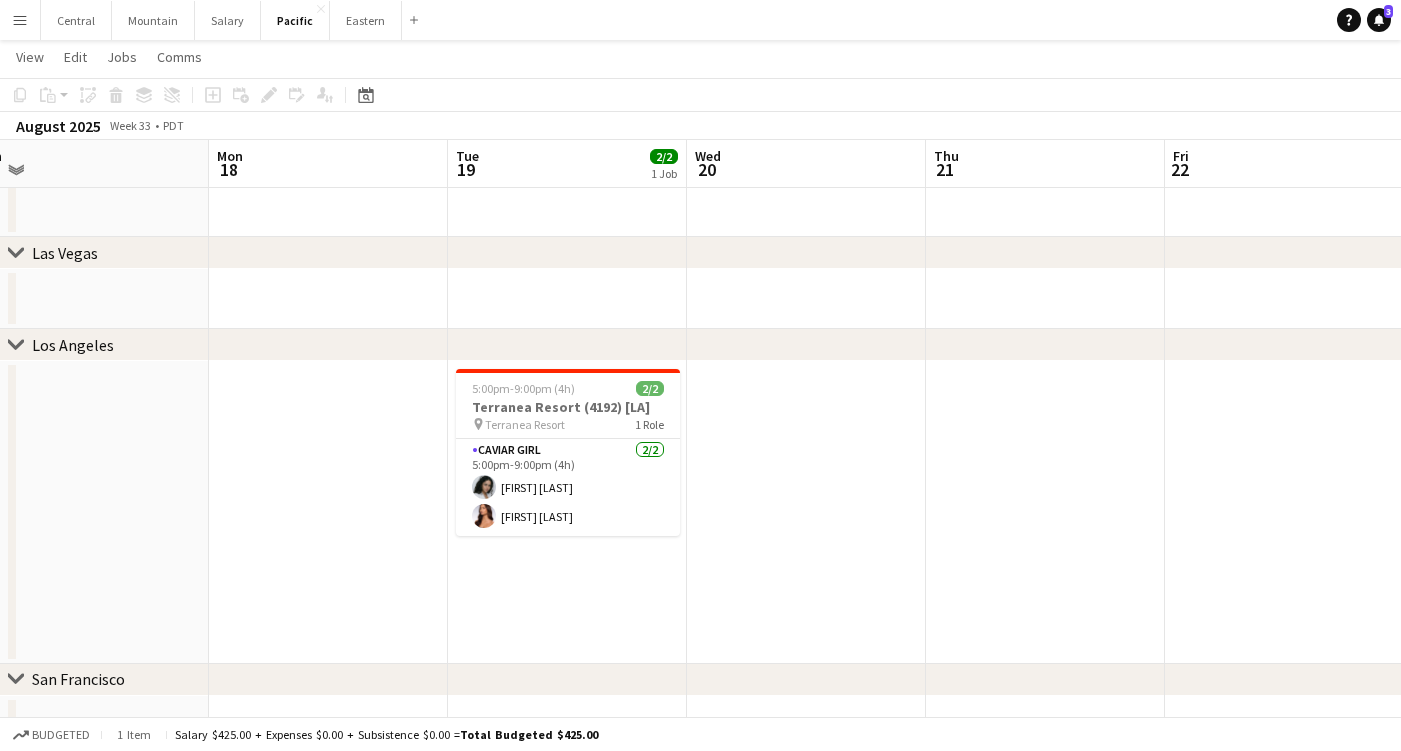 scroll, scrollTop: 0, scrollLeft: 790, axis: horizontal 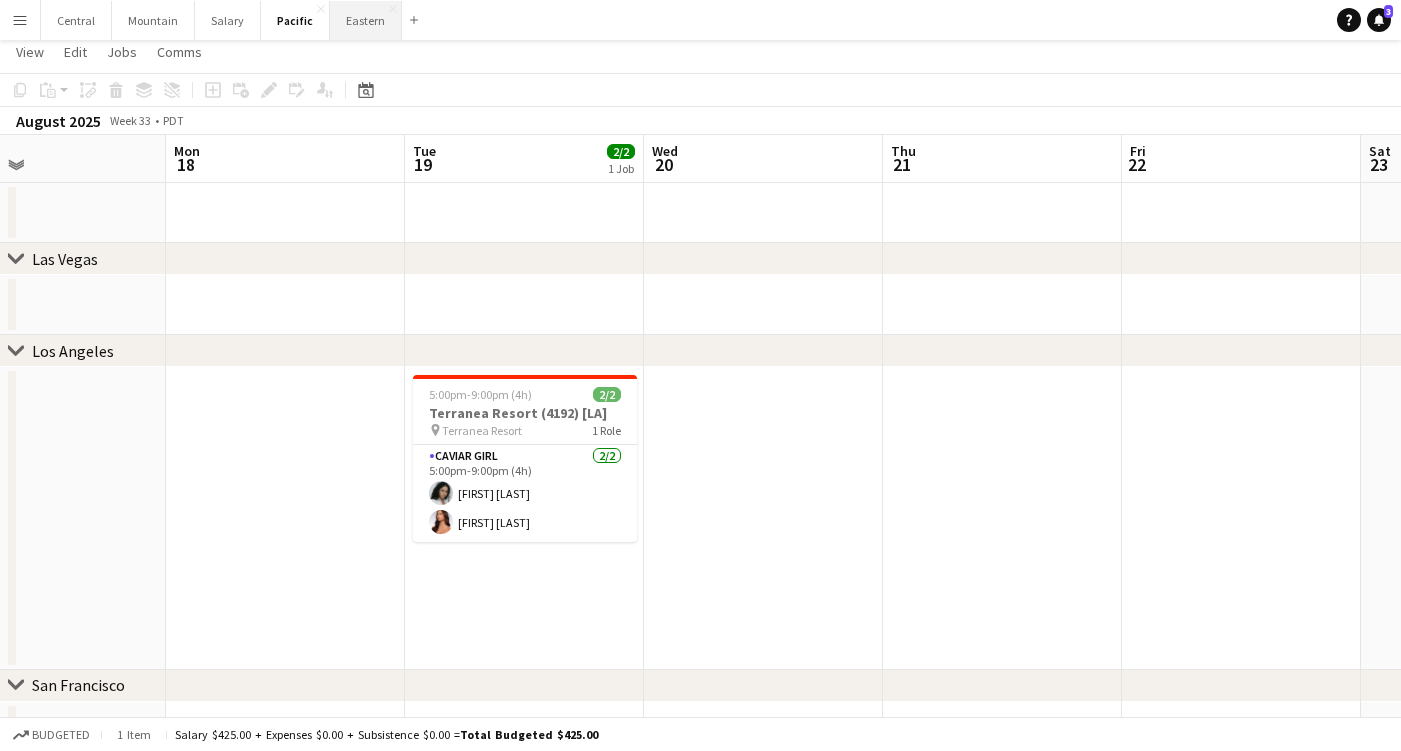 click on "Eastern
Close" at bounding box center (366, 20) 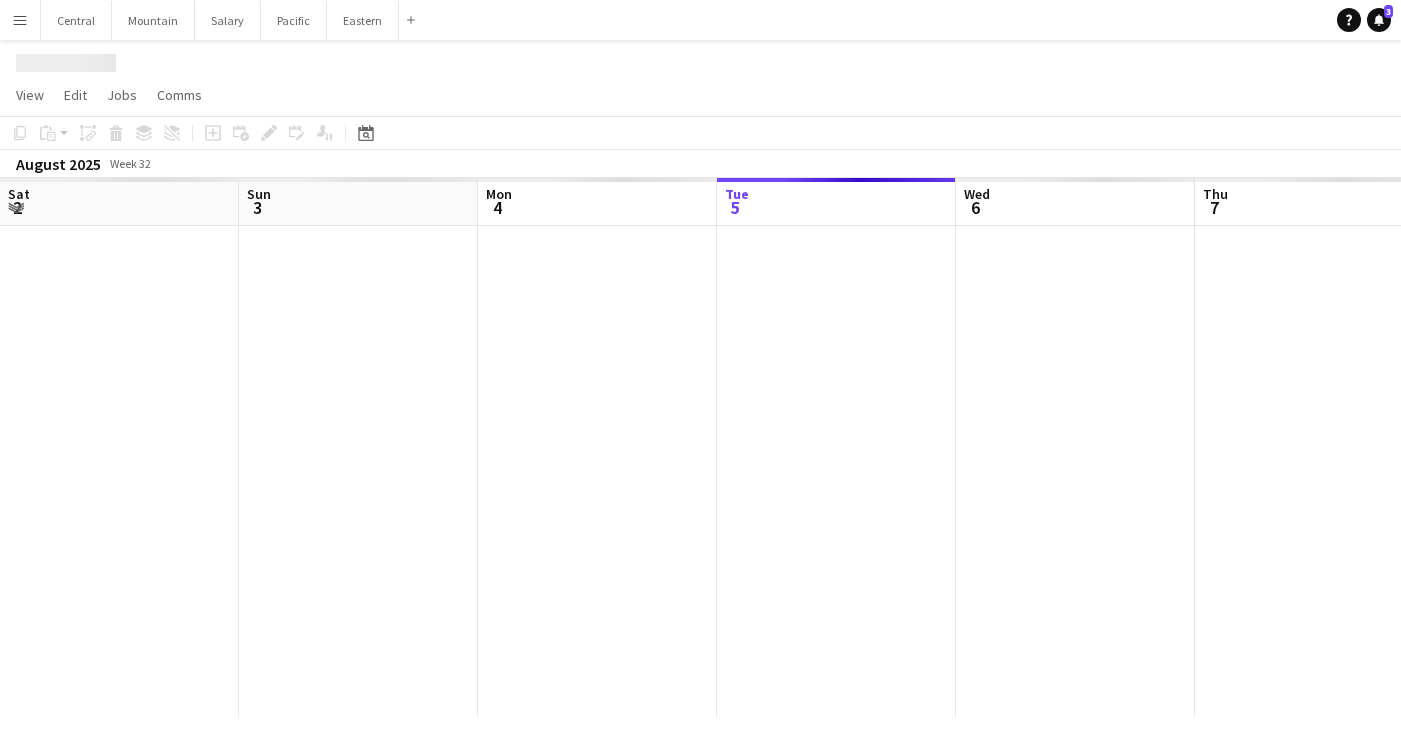 scroll, scrollTop: 0, scrollLeft: 0, axis: both 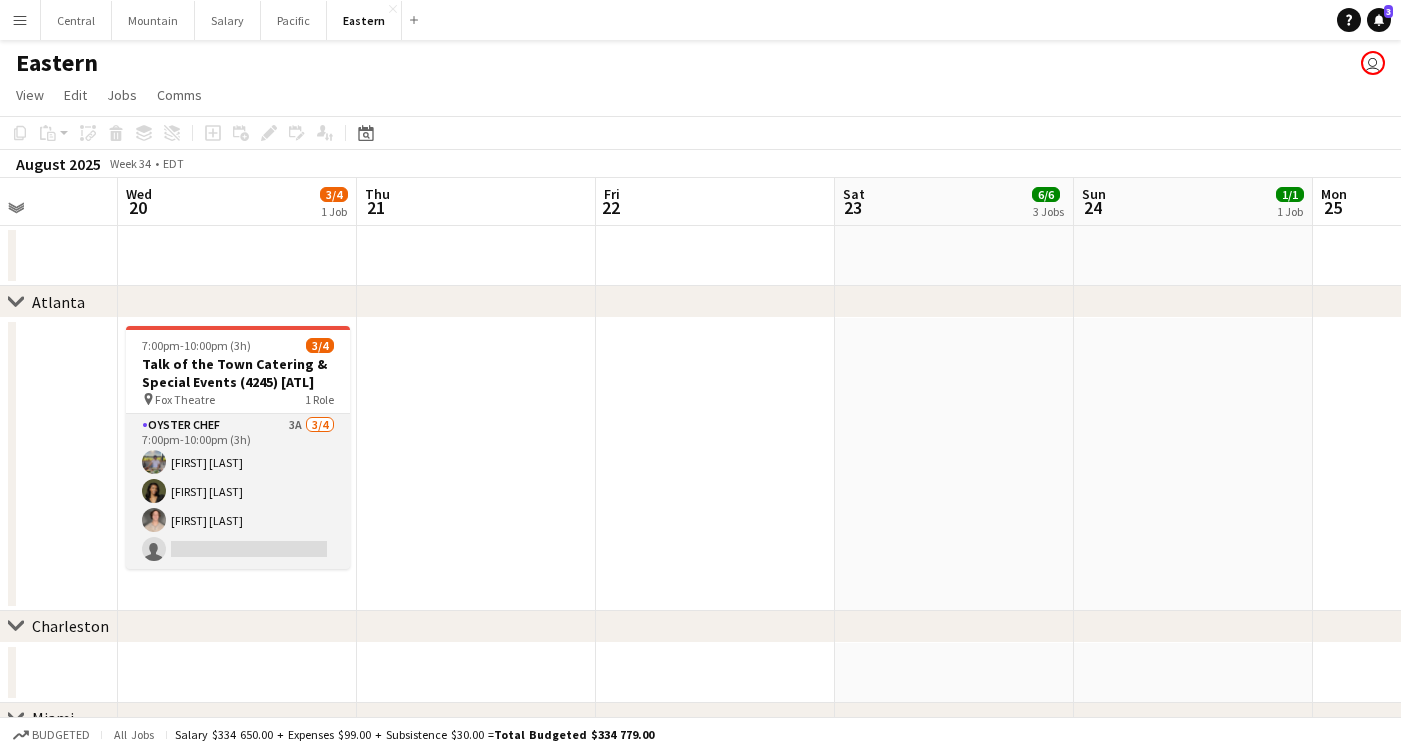 click on "Oyster Chef   3A   3/4   7:00pm-10:00pm (3h)
Robert Simpson Anuli Anene Luke Roness
single-neutral-actions" at bounding box center (238, 491) 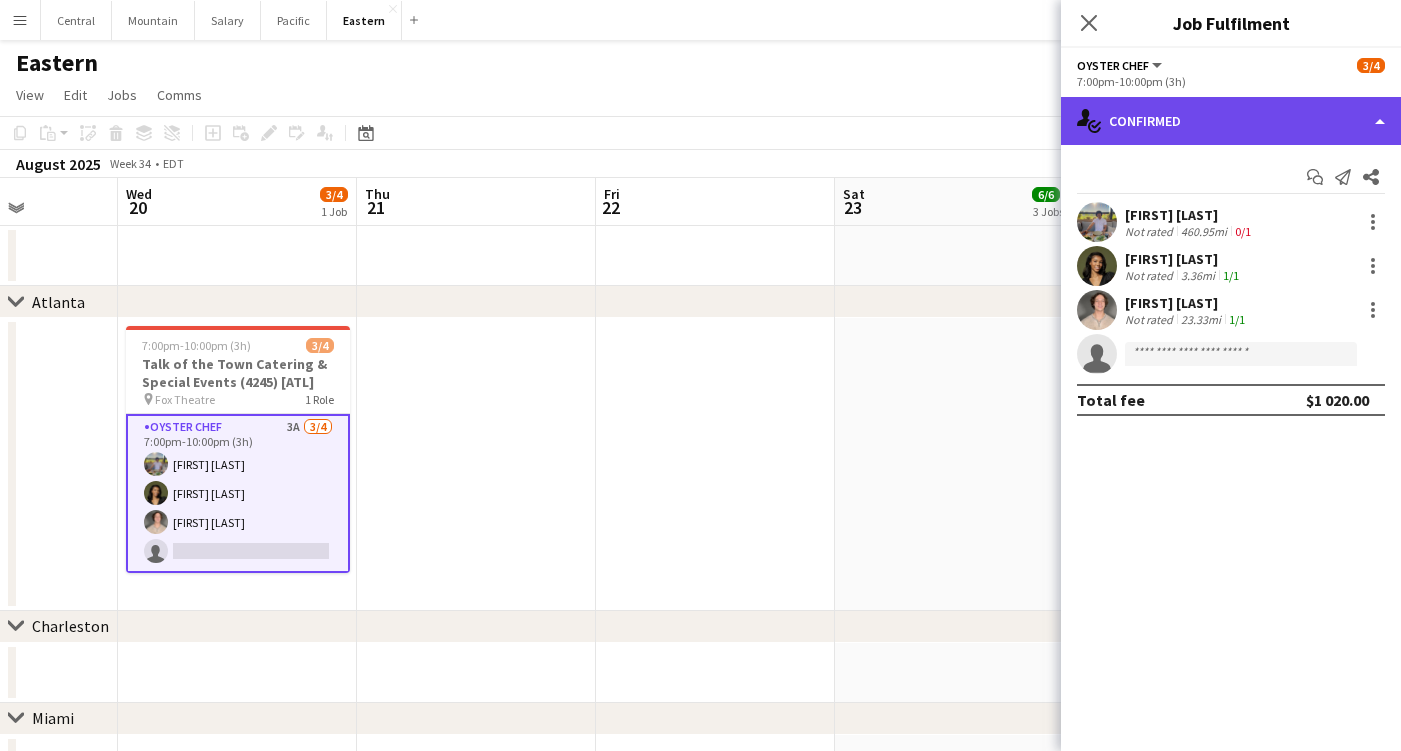 click on "single-neutral-actions-check-2
Confirmed" 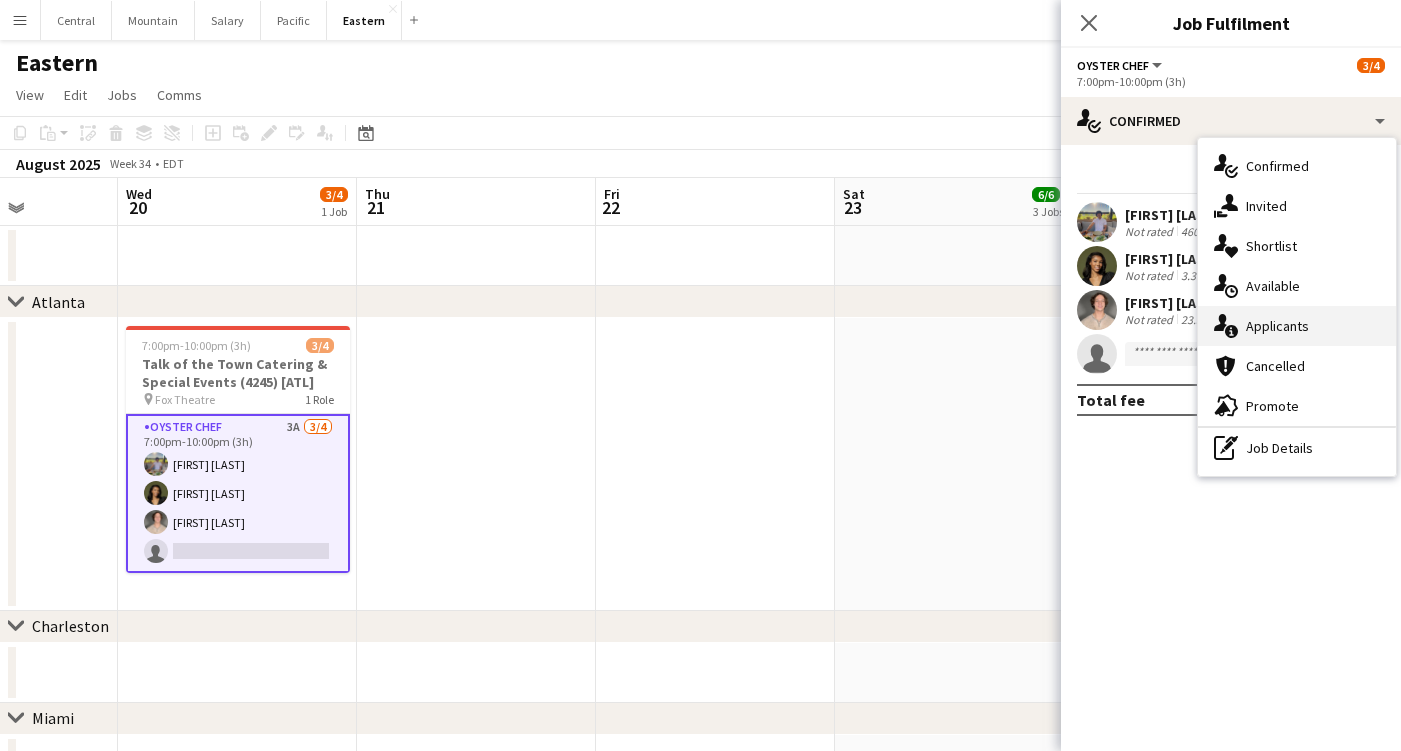 click on "single-neutral-actions-information
Applicants" at bounding box center [1297, 326] 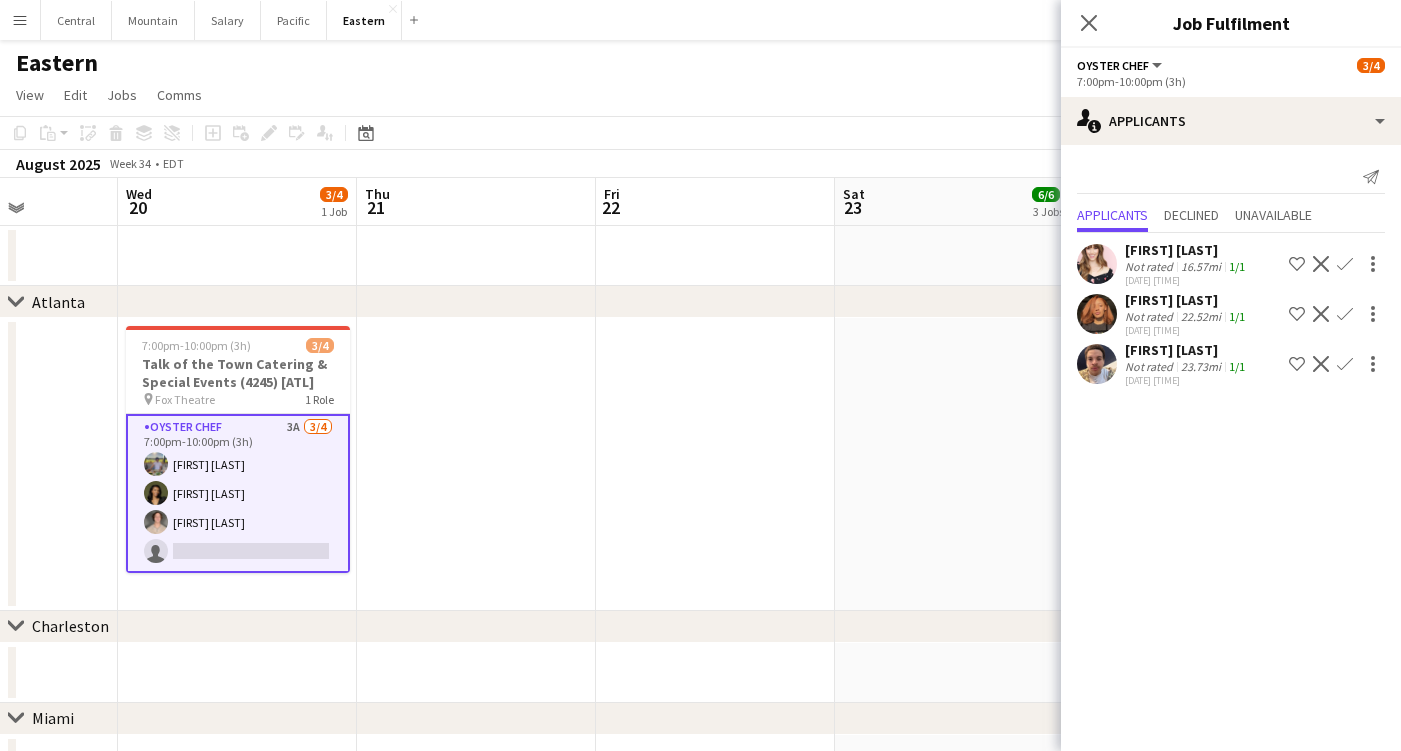 click on "Confirm" at bounding box center (1345, 364) 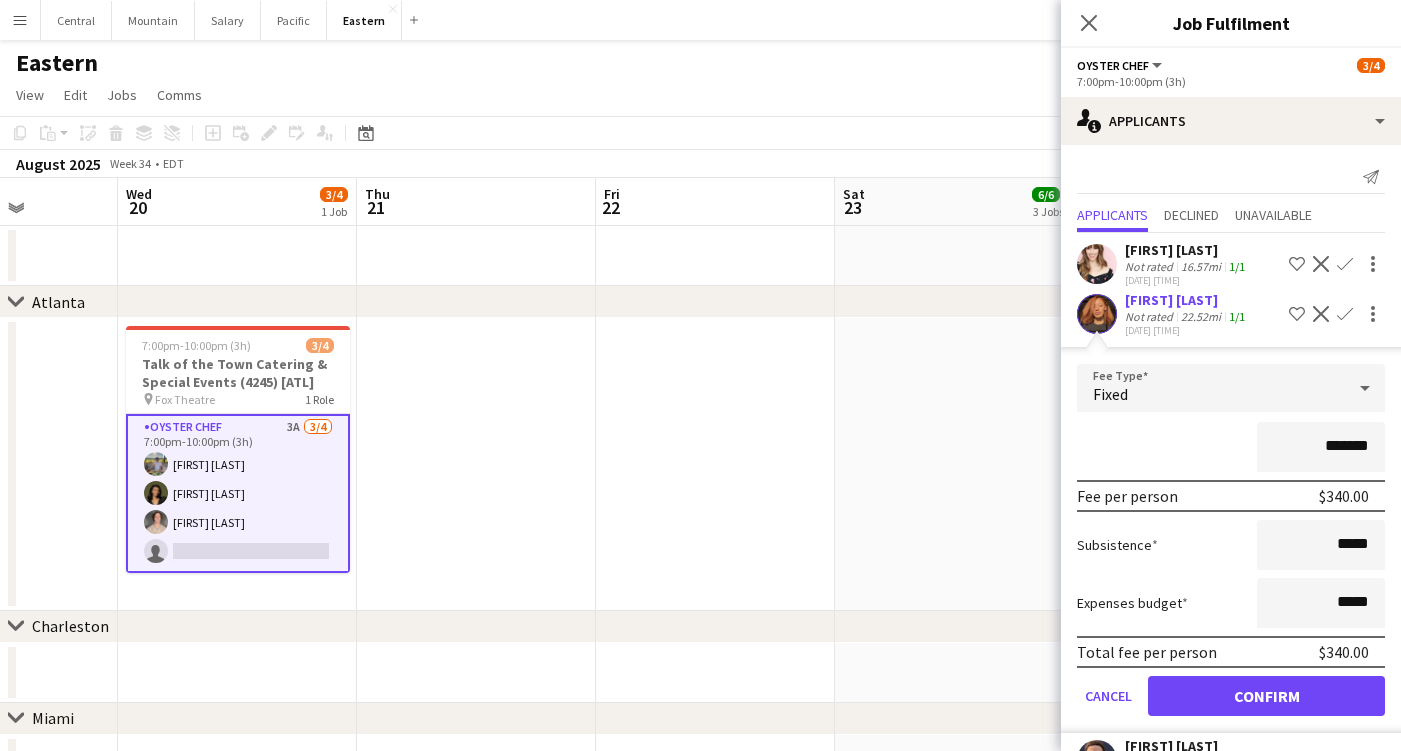 click on "Confirm" 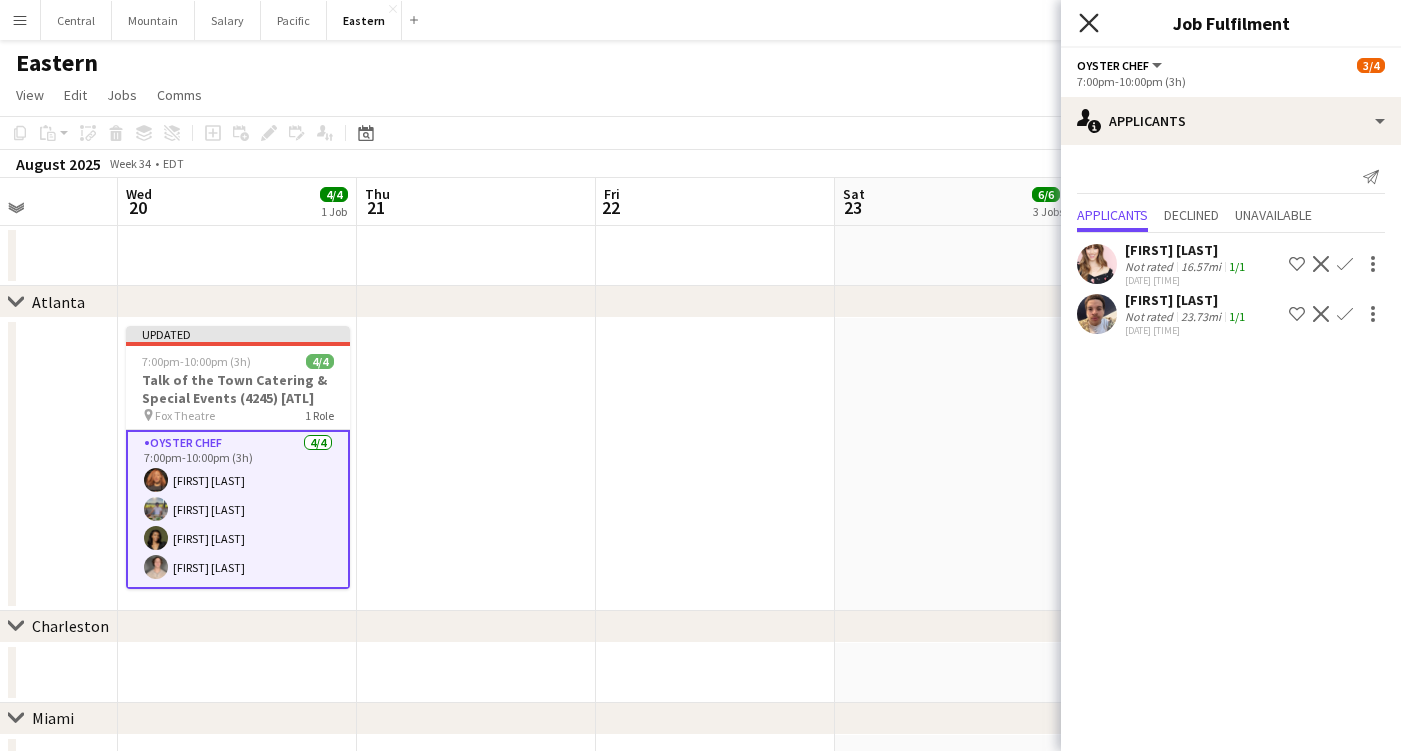 click on "Close pop-in" 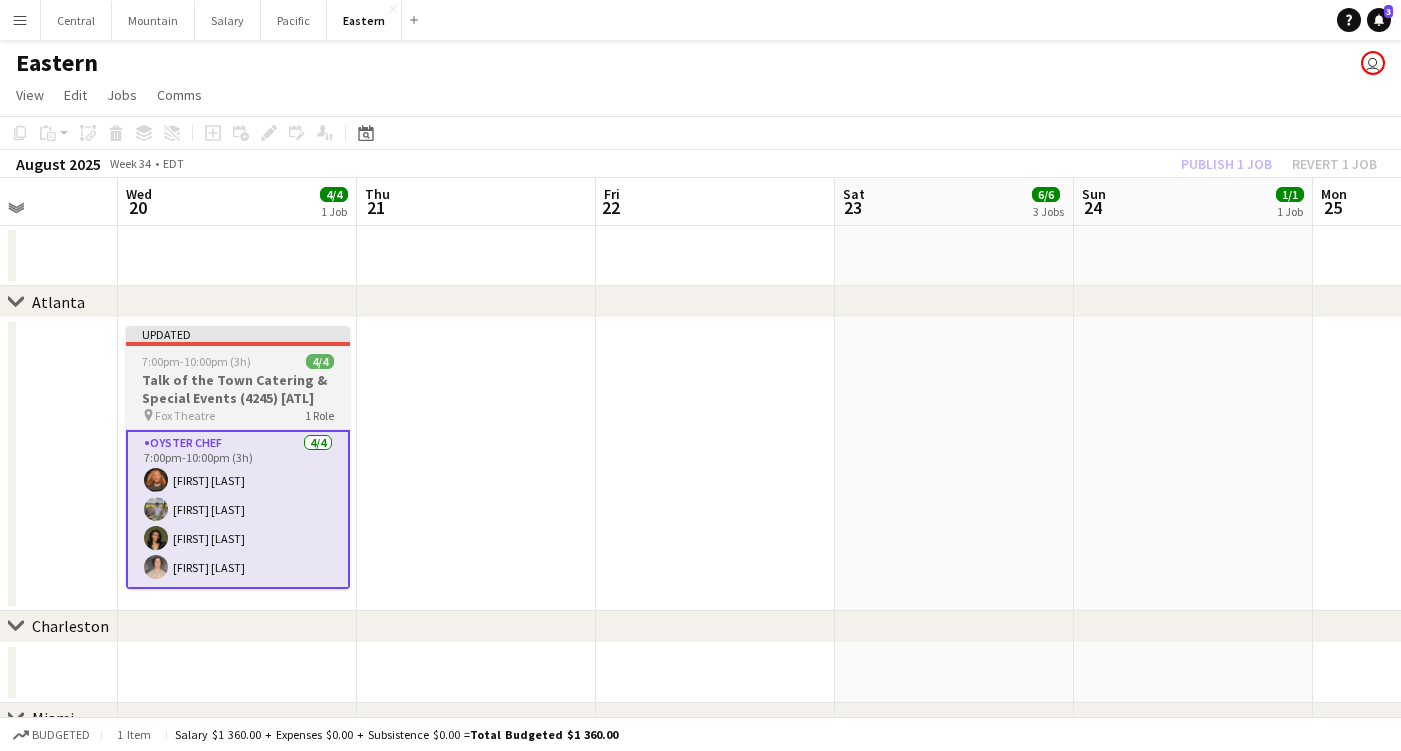 click on "Talk of the Town Catering & Special Events (4245) [ATL]" at bounding box center (238, 389) 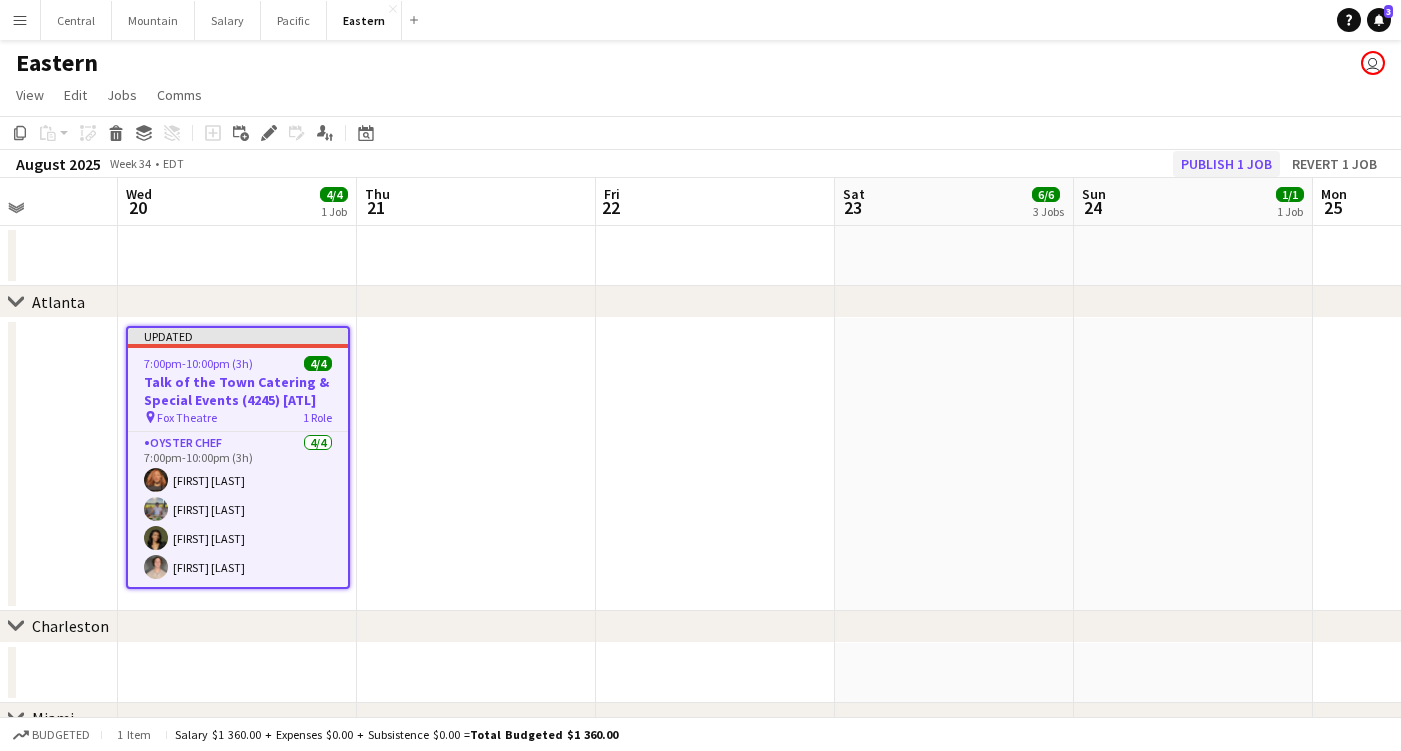 click on "Publish 1 job" 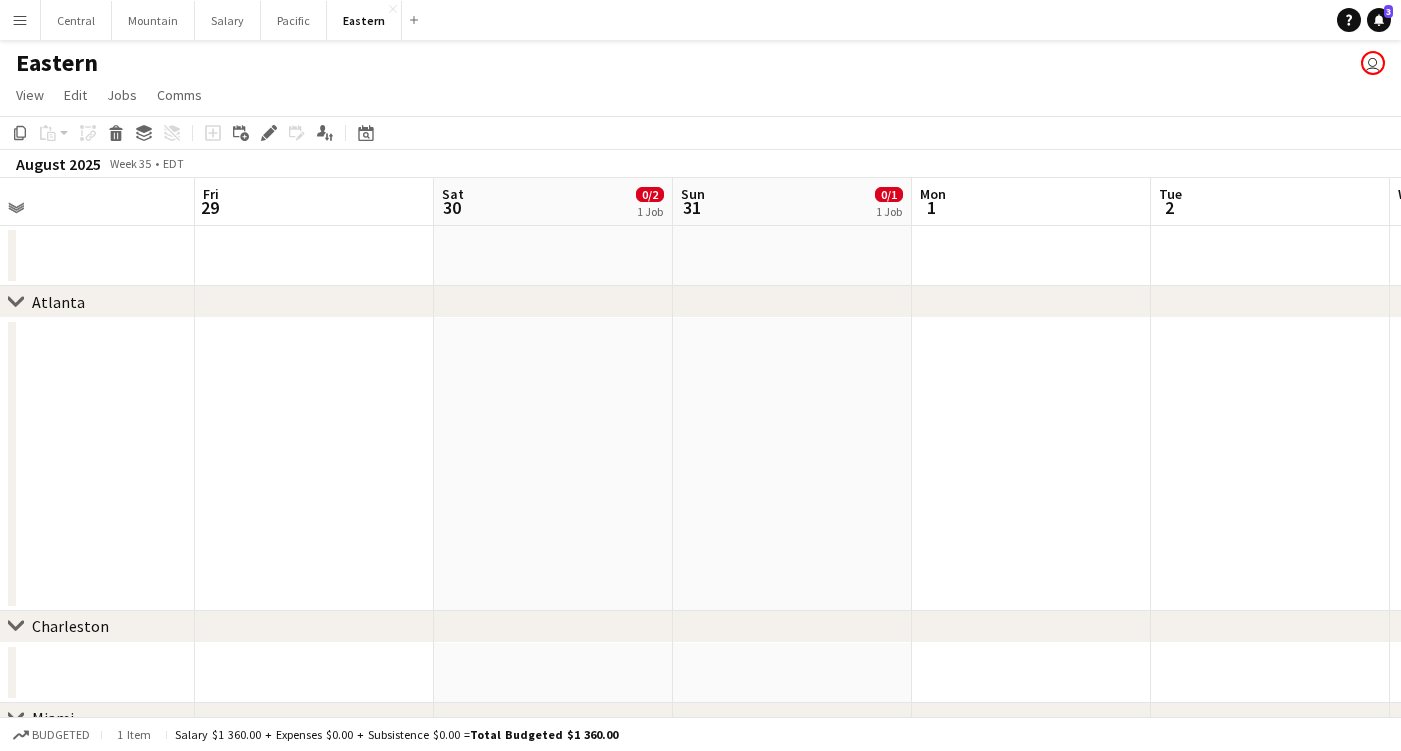 scroll, scrollTop: 0, scrollLeft: 762, axis: horizontal 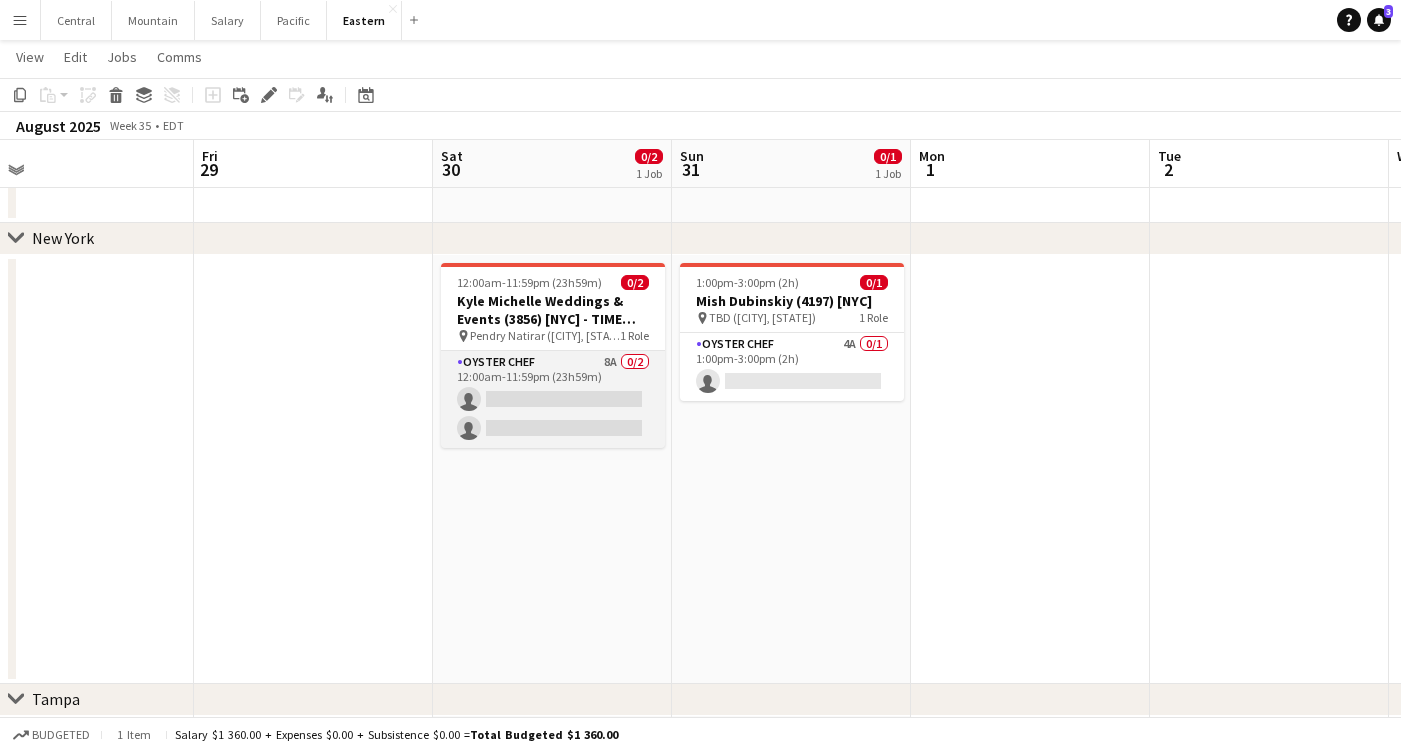 click on "Oyster Chef   8A   0/2   12:00am-11:59pm (23h59m)
single-neutral-actions
single-neutral-actions" at bounding box center (553, 399) 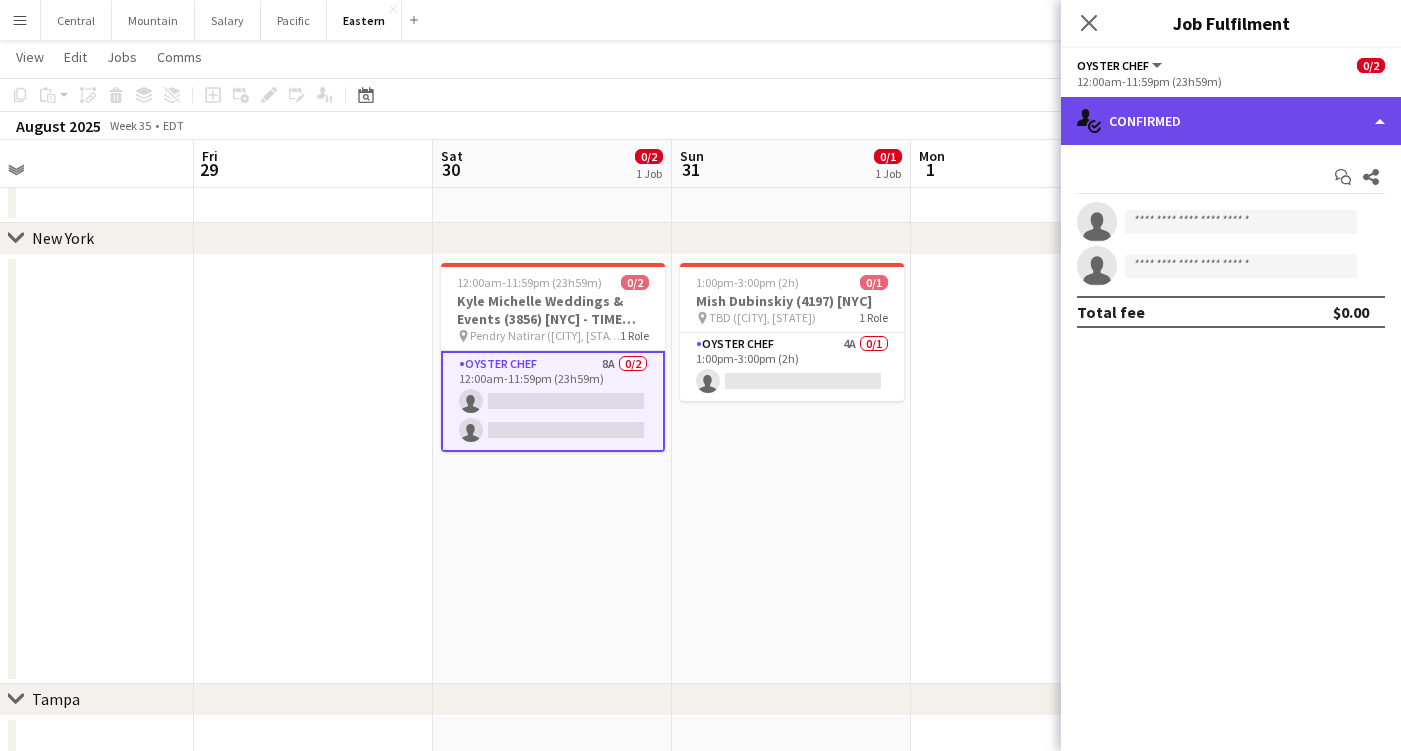 click on "single-neutral-actions-check-2
Confirmed" 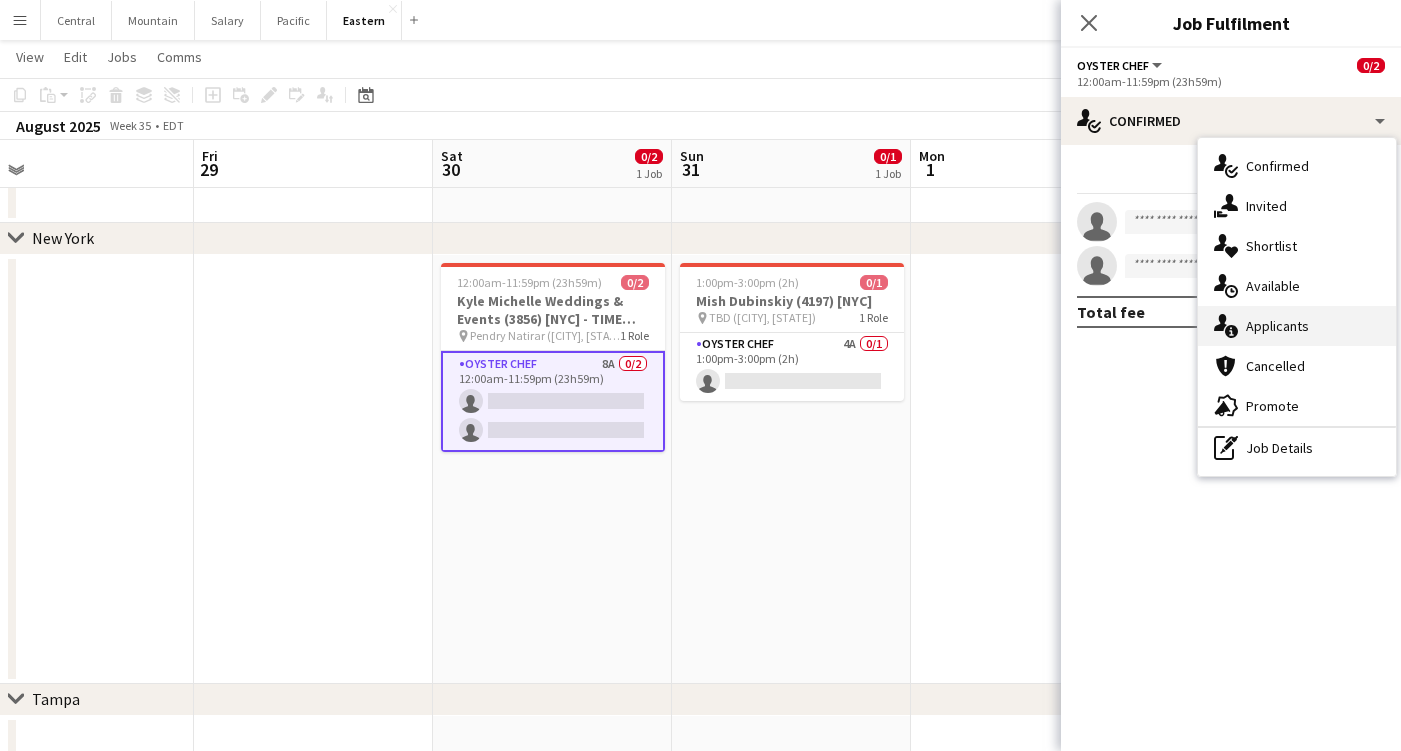 click on "single-neutral-actions-information" 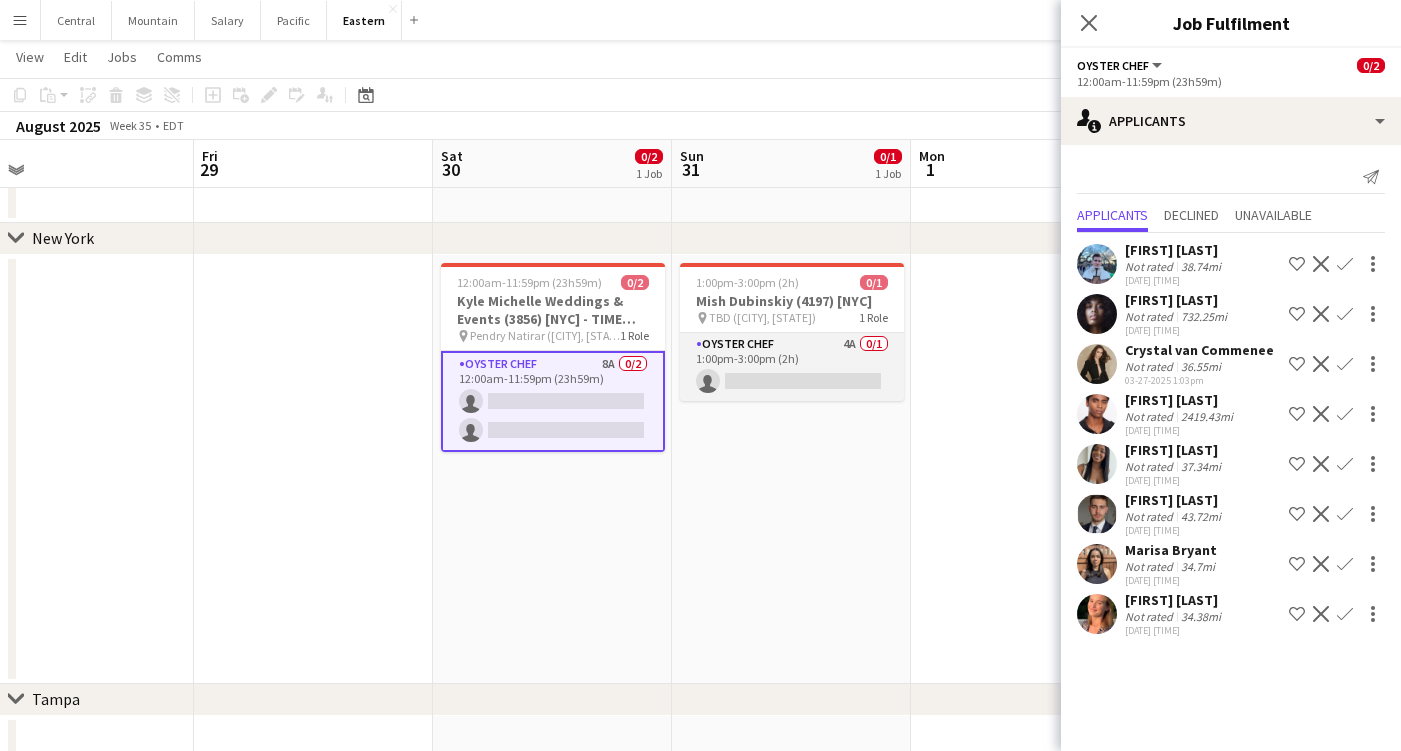 click on "Oyster Chef   4A   0/1   1:00pm-3:00pm (2h)
single-neutral-actions" at bounding box center (792, 367) 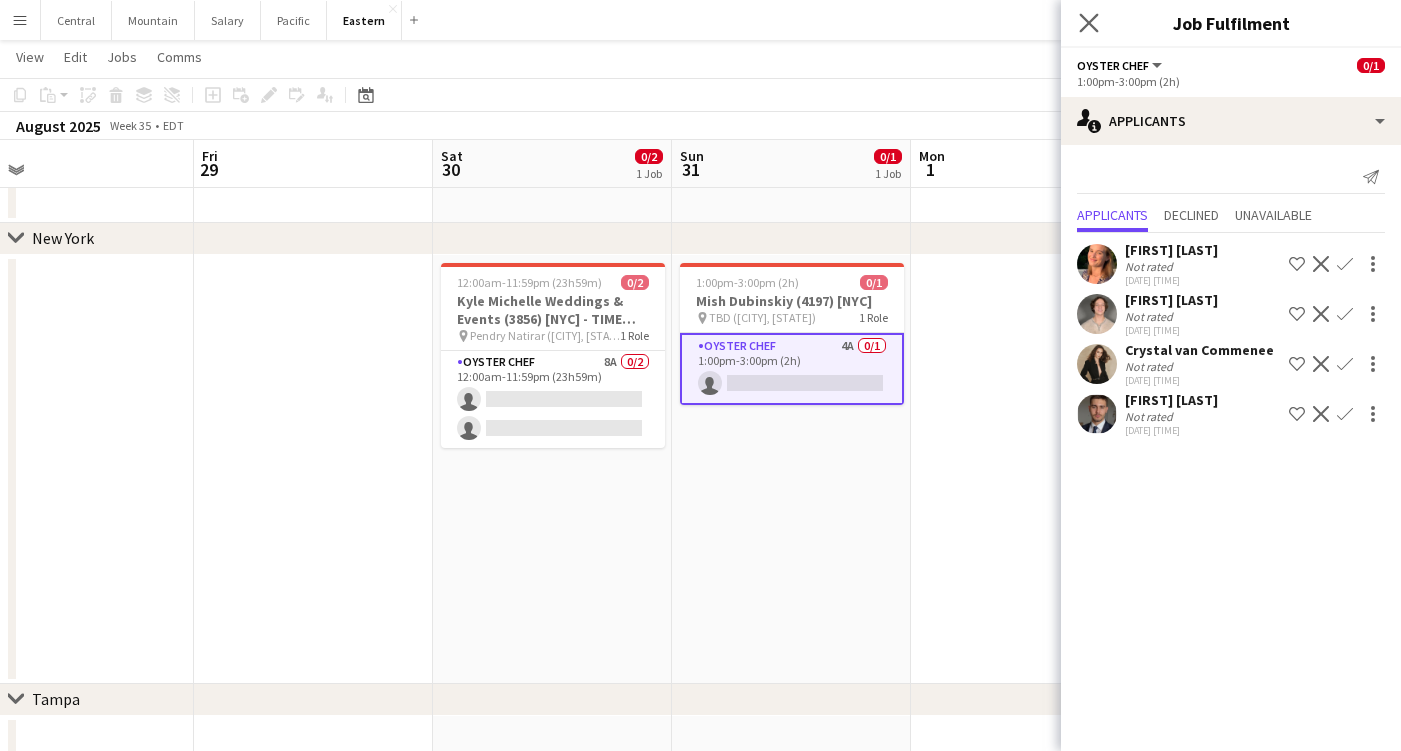 click on "Close pop-in" 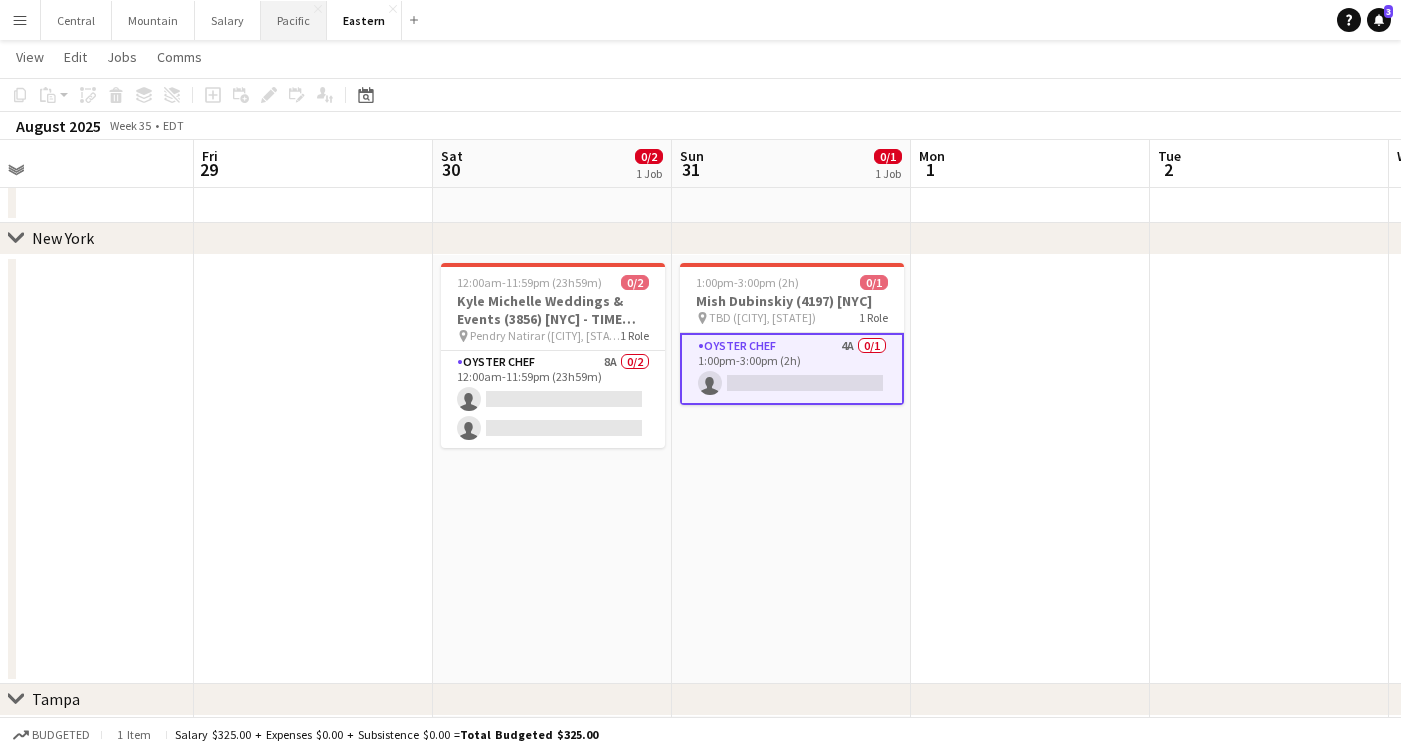click on "Pacific
Close" at bounding box center (294, 20) 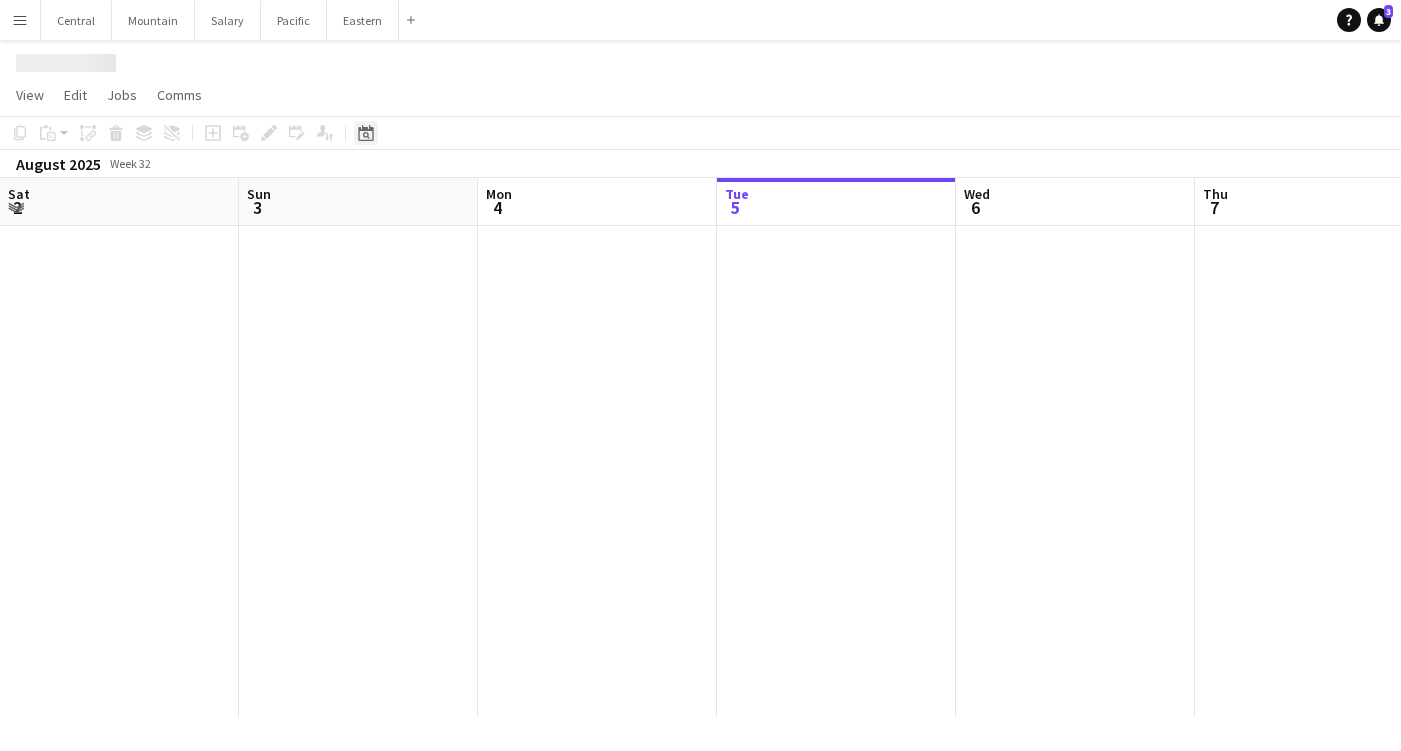 scroll, scrollTop: 0, scrollLeft: 0, axis: both 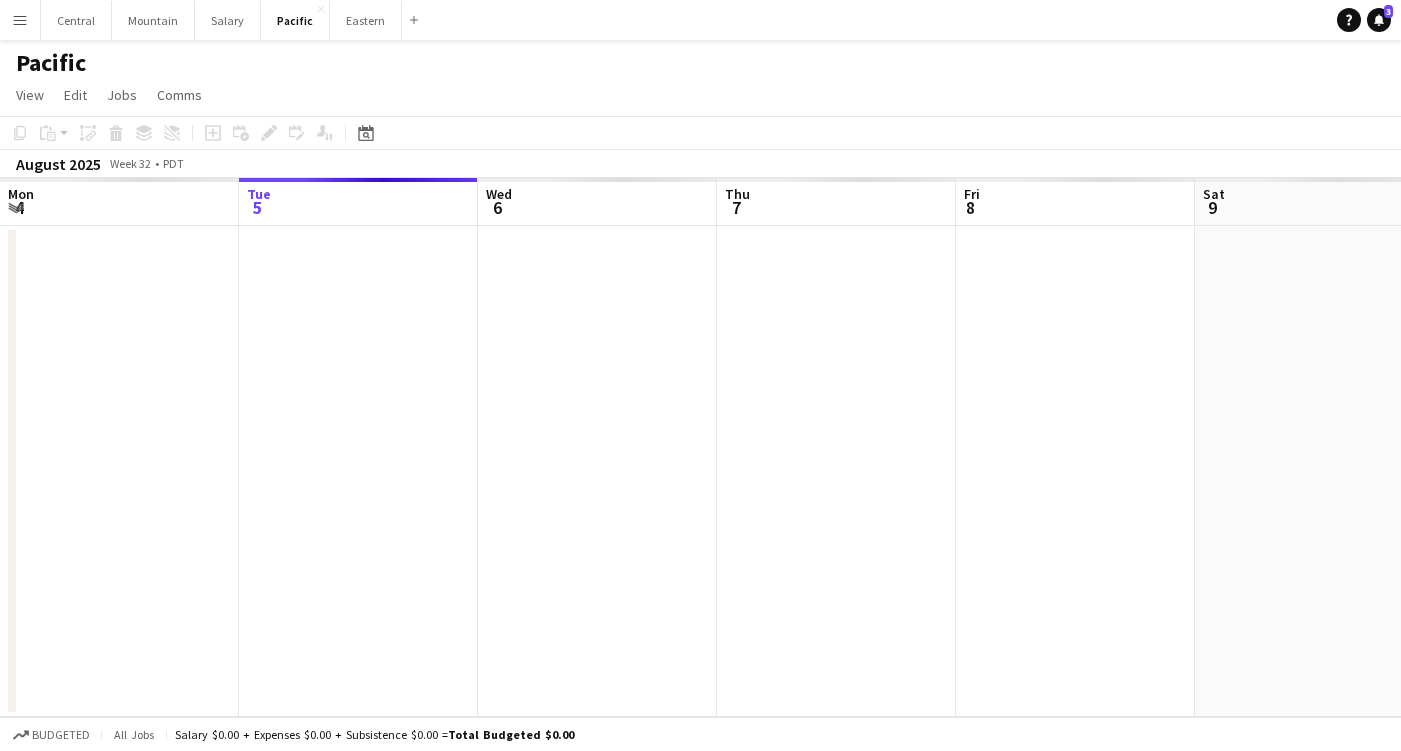 click on "Date picker
AUG 2025 AUG 2025 Monday M Tuesday T Wednesday W Thursday T Friday F Saturday S Sunday S  AUG   1   2   3   4   5   6   7   8   9   10   11   12   13   14   15   16   17   18   19   20   21   22   23   24   25   26   27   28   29   30   31
Comparison range
Comparison range
Today" 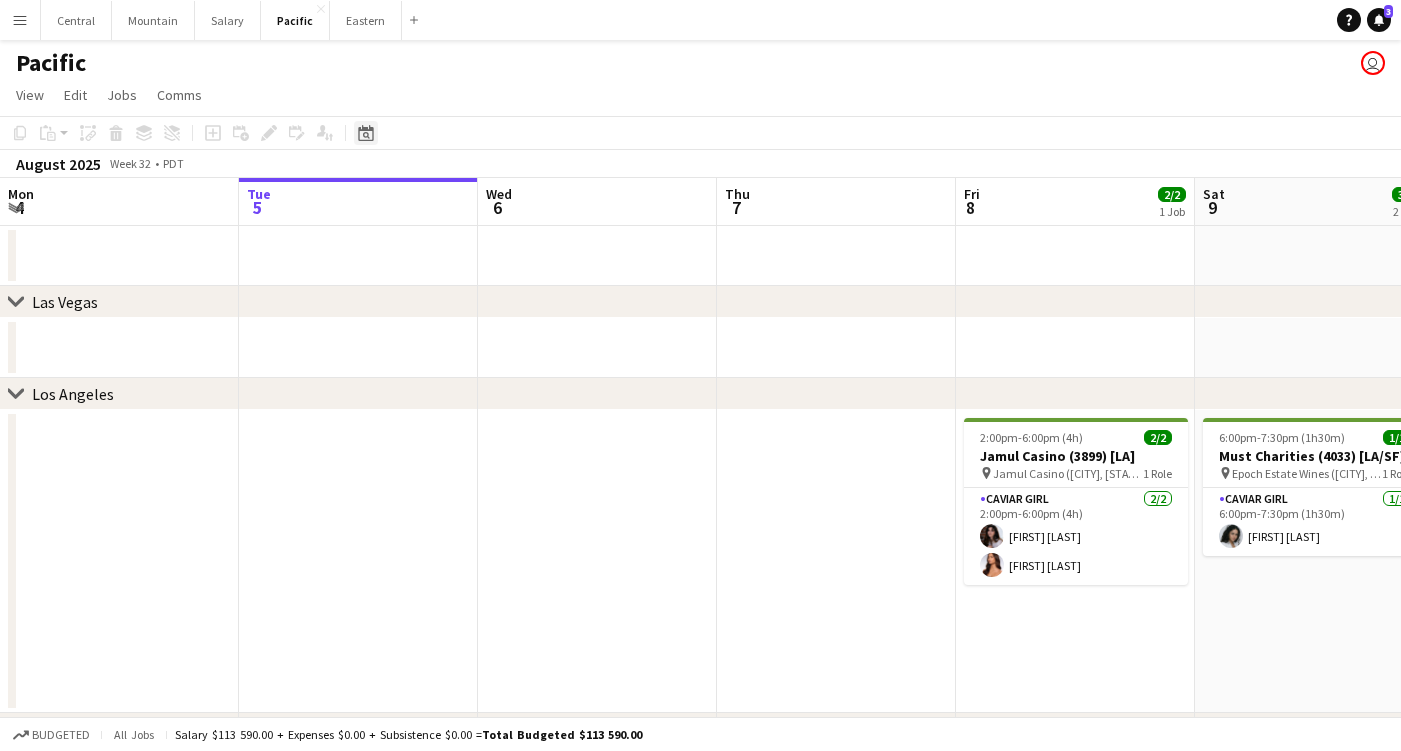 click 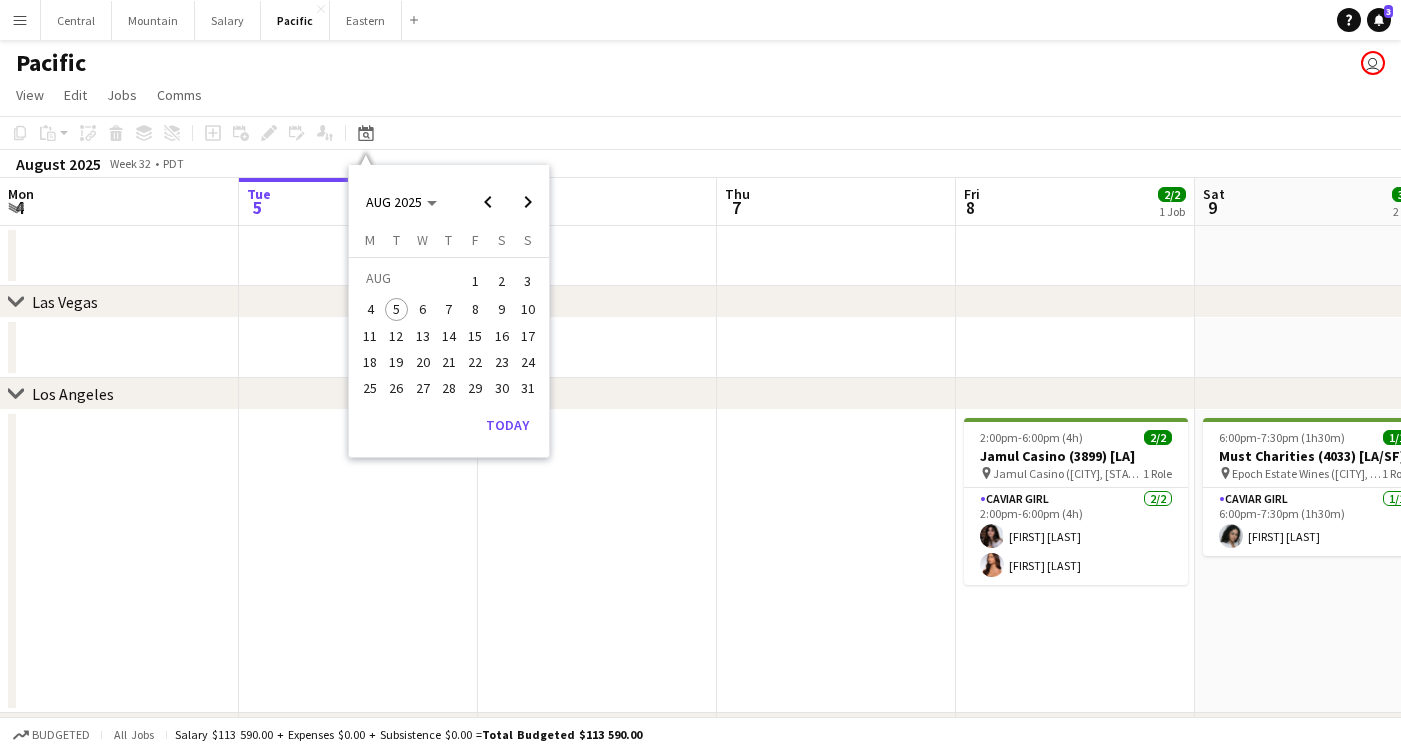 click on "30" at bounding box center (502, 388) 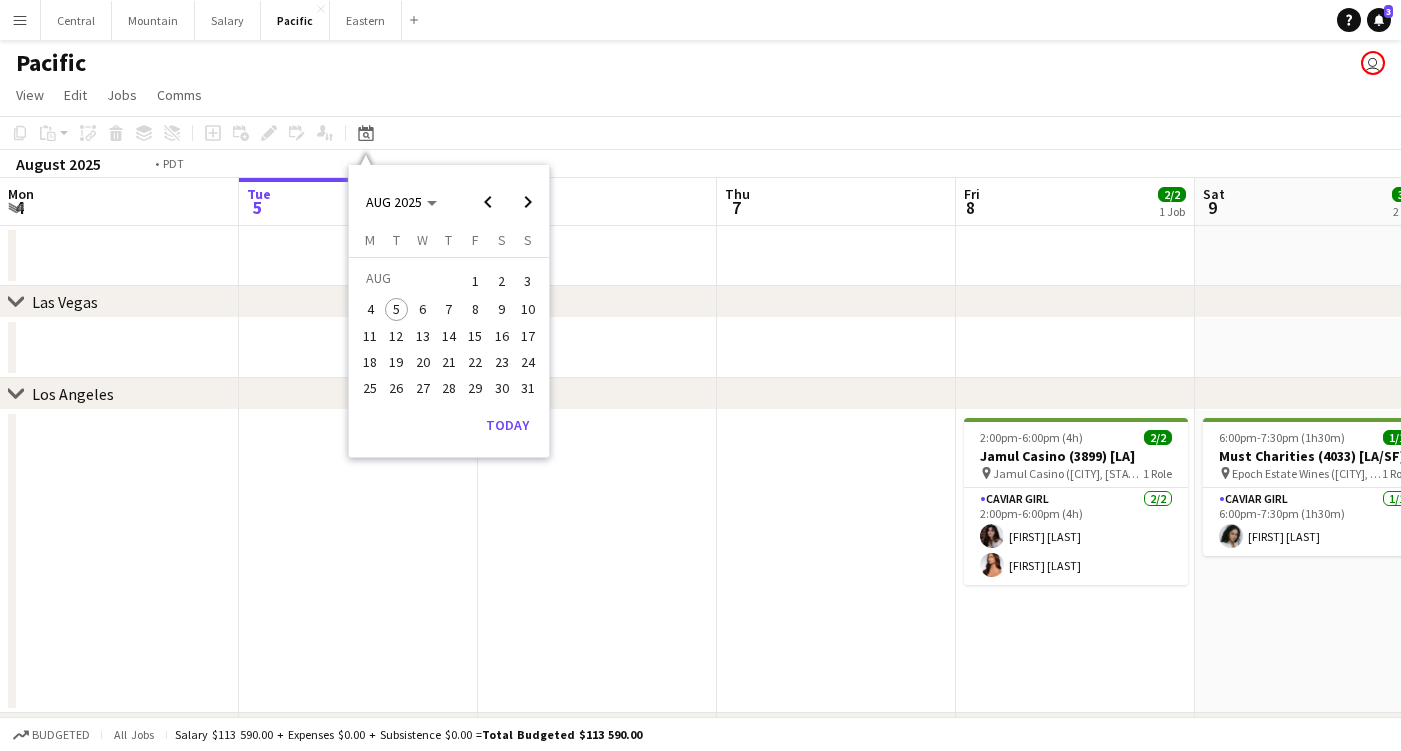 scroll, scrollTop: 0, scrollLeft: 687, axis: horizontal 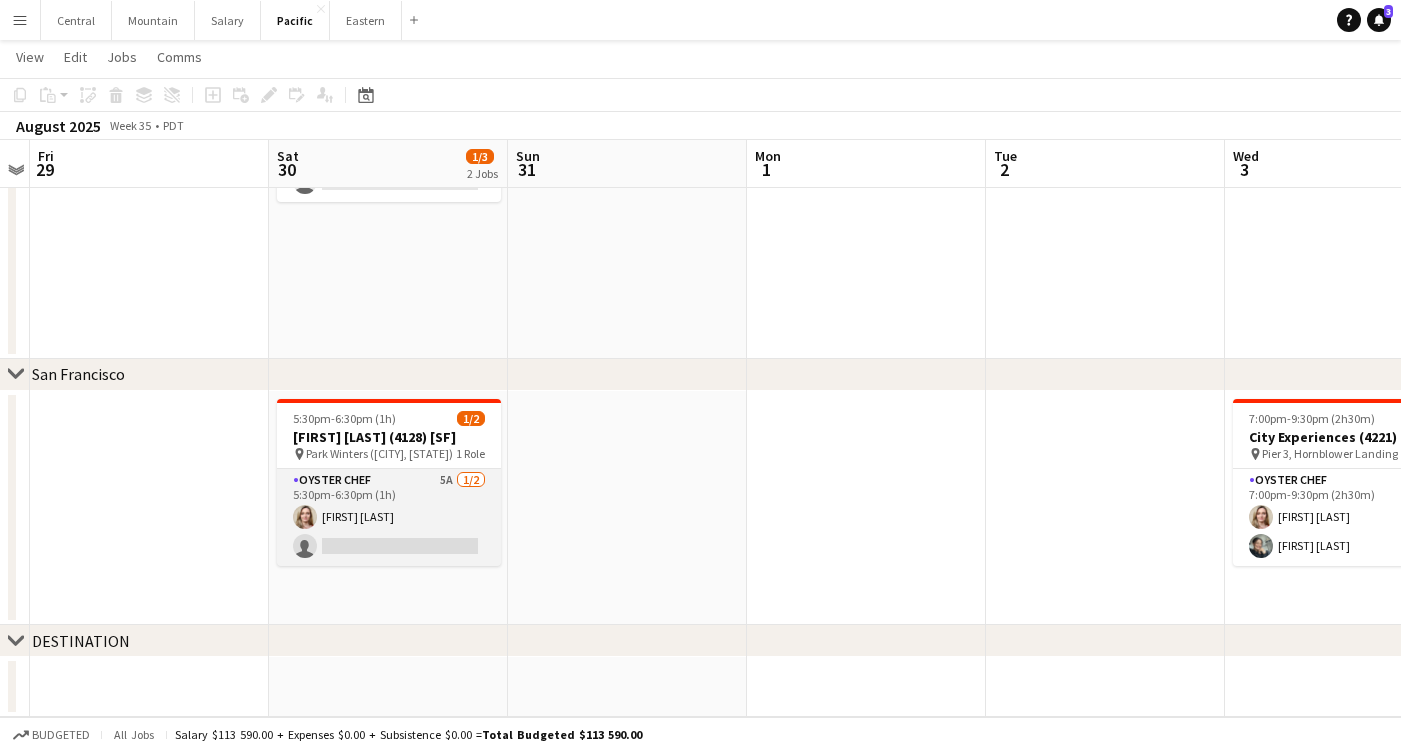 click on "Oyster Chef   5A   1/2   5:30pm-6:30pm (1h)
Stephanie Eberly
single-neutral-actions" at bounding box center [389, 517] 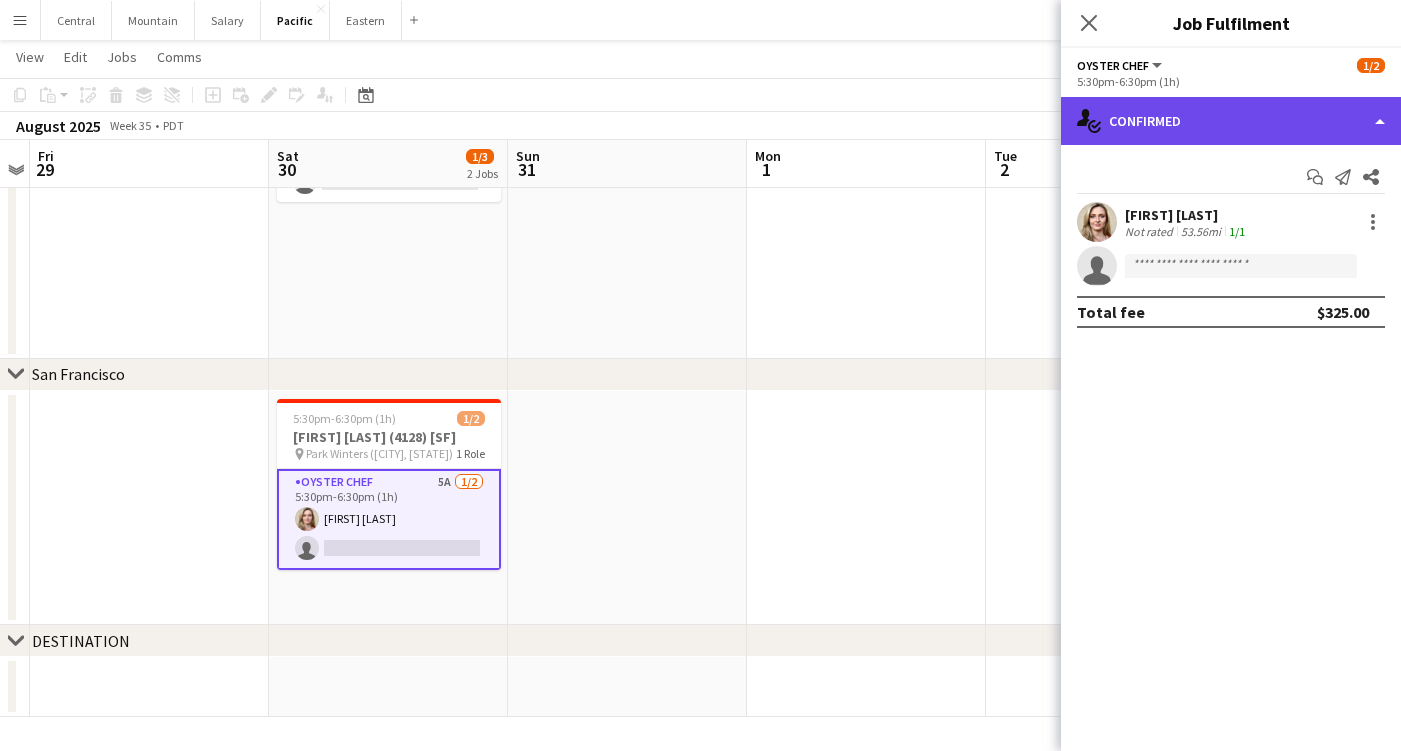 click on "single-neutral-actions-check-2
Confirmed" 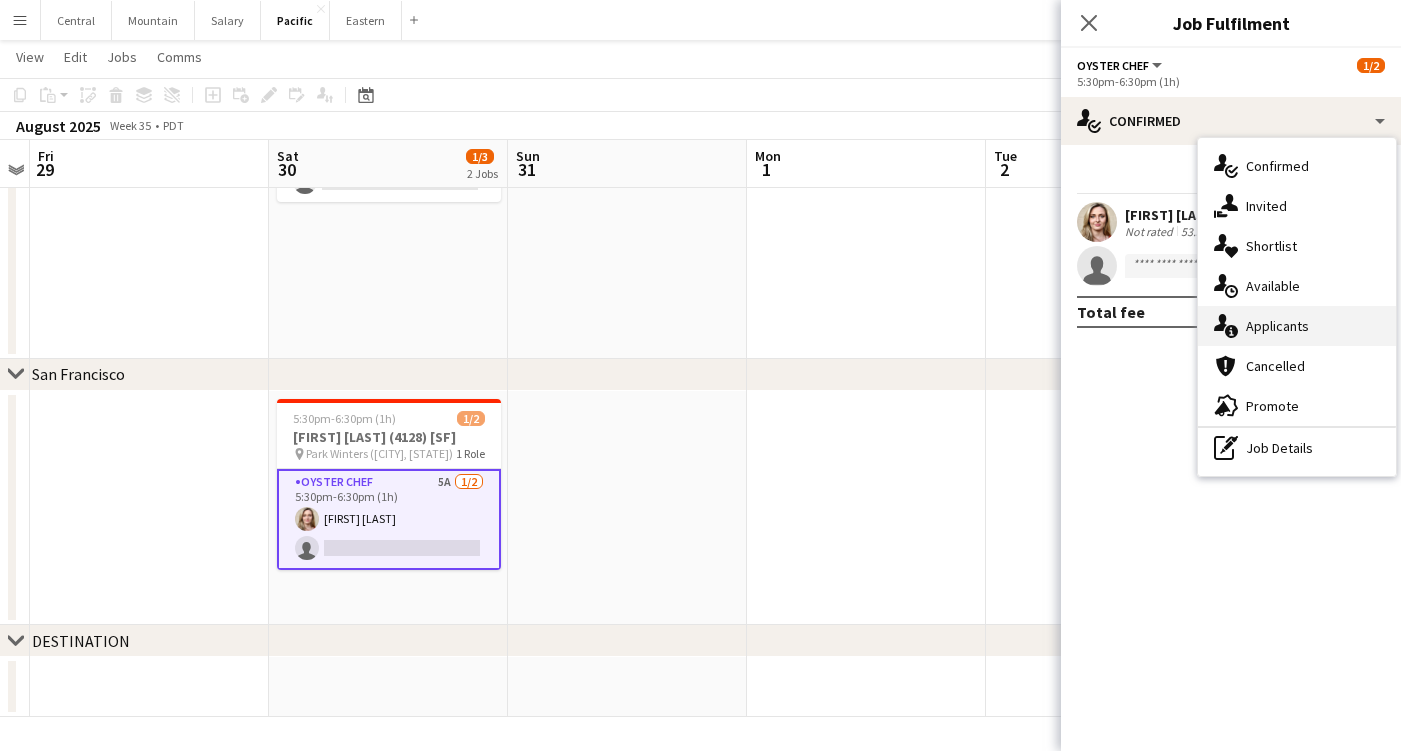 click on "single-neutral-actions-information
Applicants" at bounding box center (1297, 326) 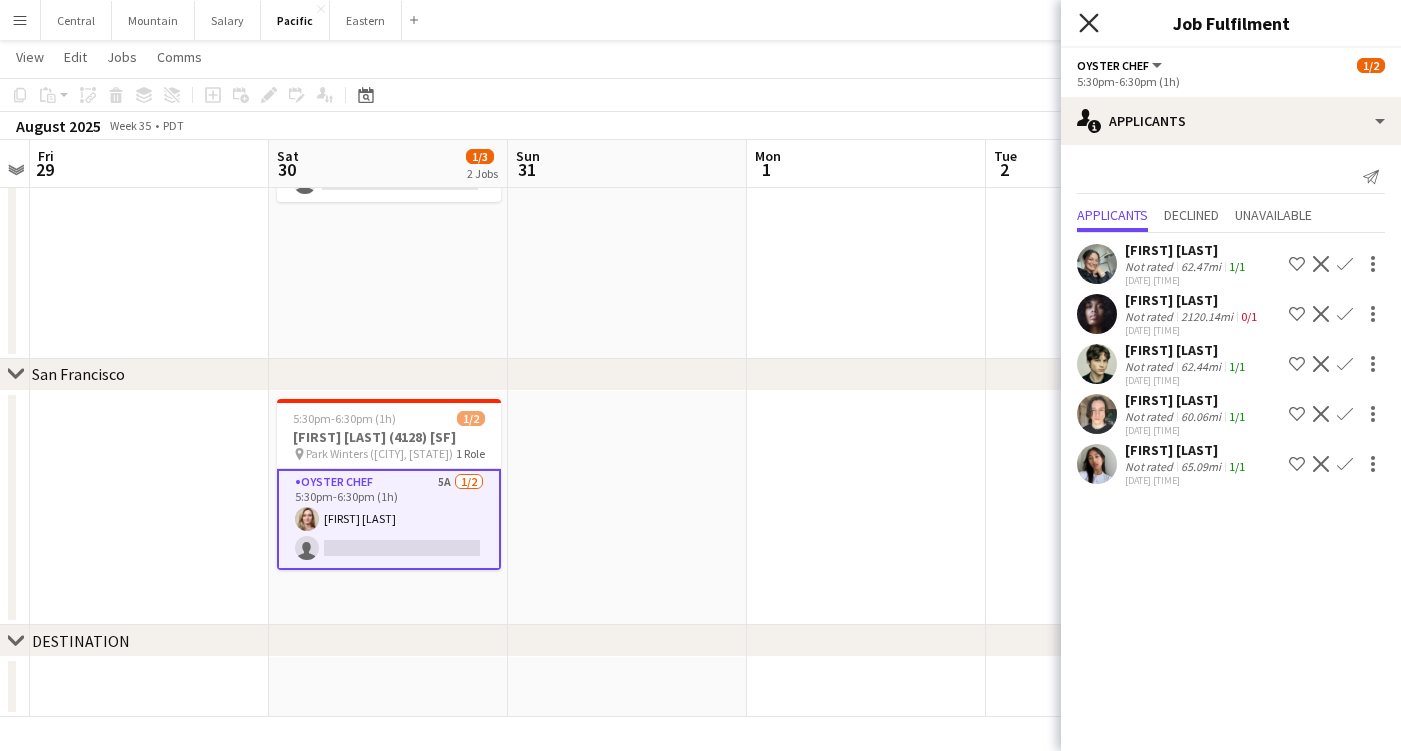 click 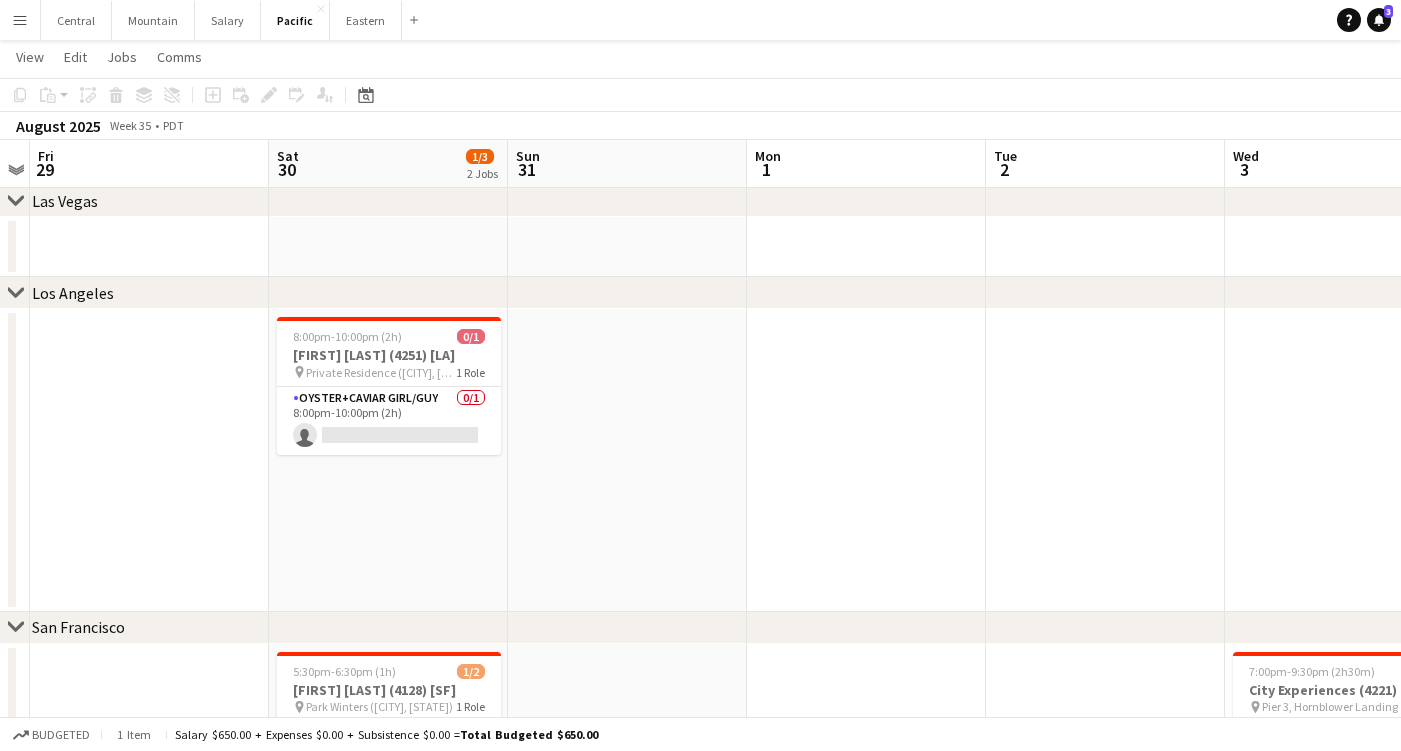 scroll, scrollTop: 54, scrollLeft: 0, axis: vertical 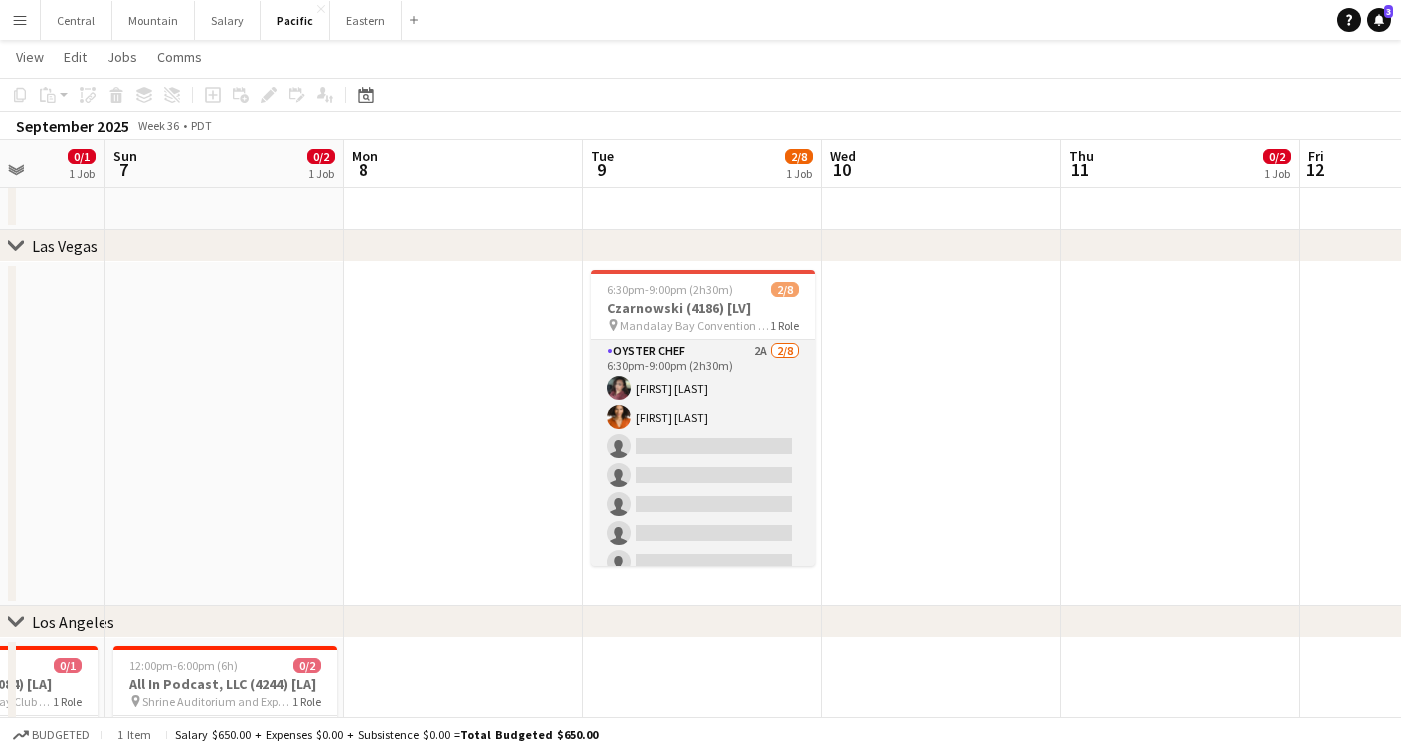 click on "Oyster Chef   2A   2/8   6:30pm-9:00pm (2h30m)
Tea Rivera Mandy Chitwood
single-neutral-actions
single-neutral-actions
single-neutral-actions
single-neutral-actions
single-neutral-actions
single-neutral-actions" at bounding box center [703, 475] 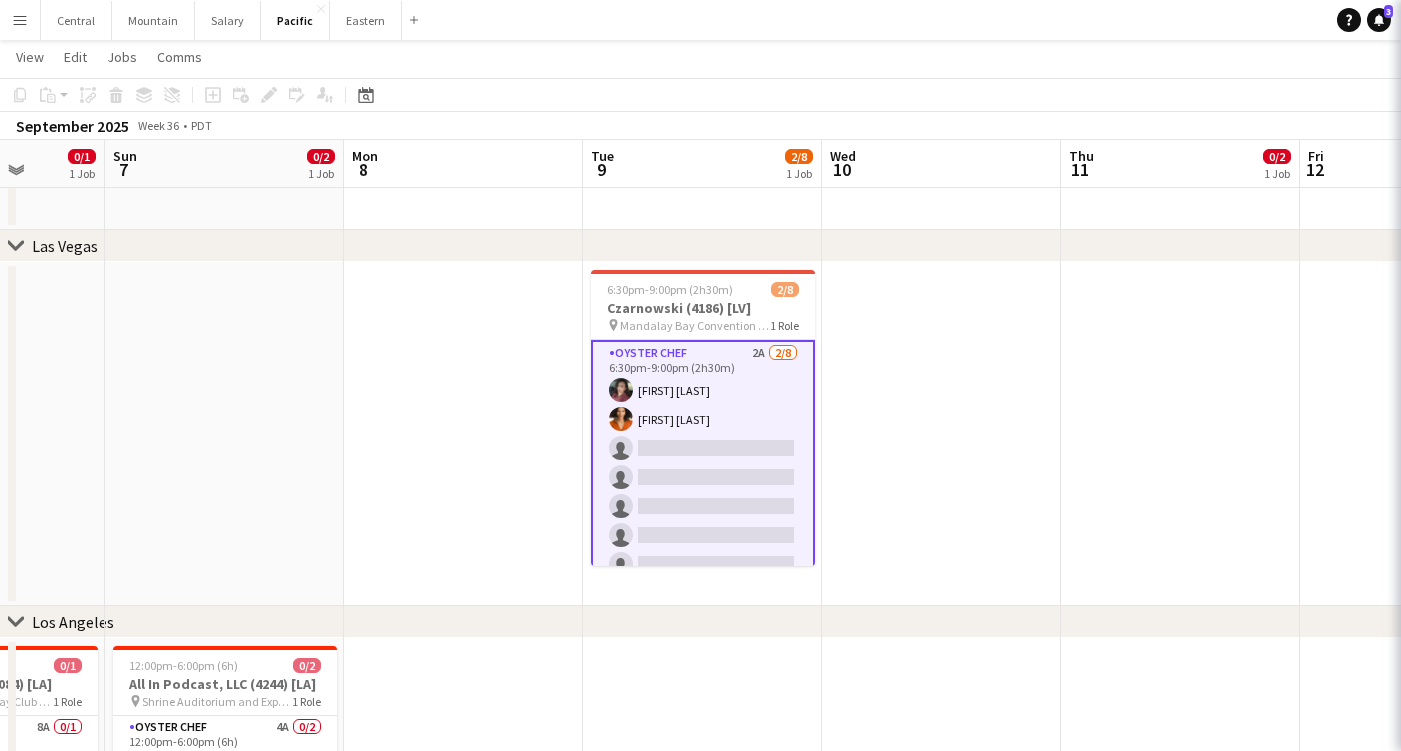 scroll, scrollTop: 0, scrollLeft: 611, axis: horizontal 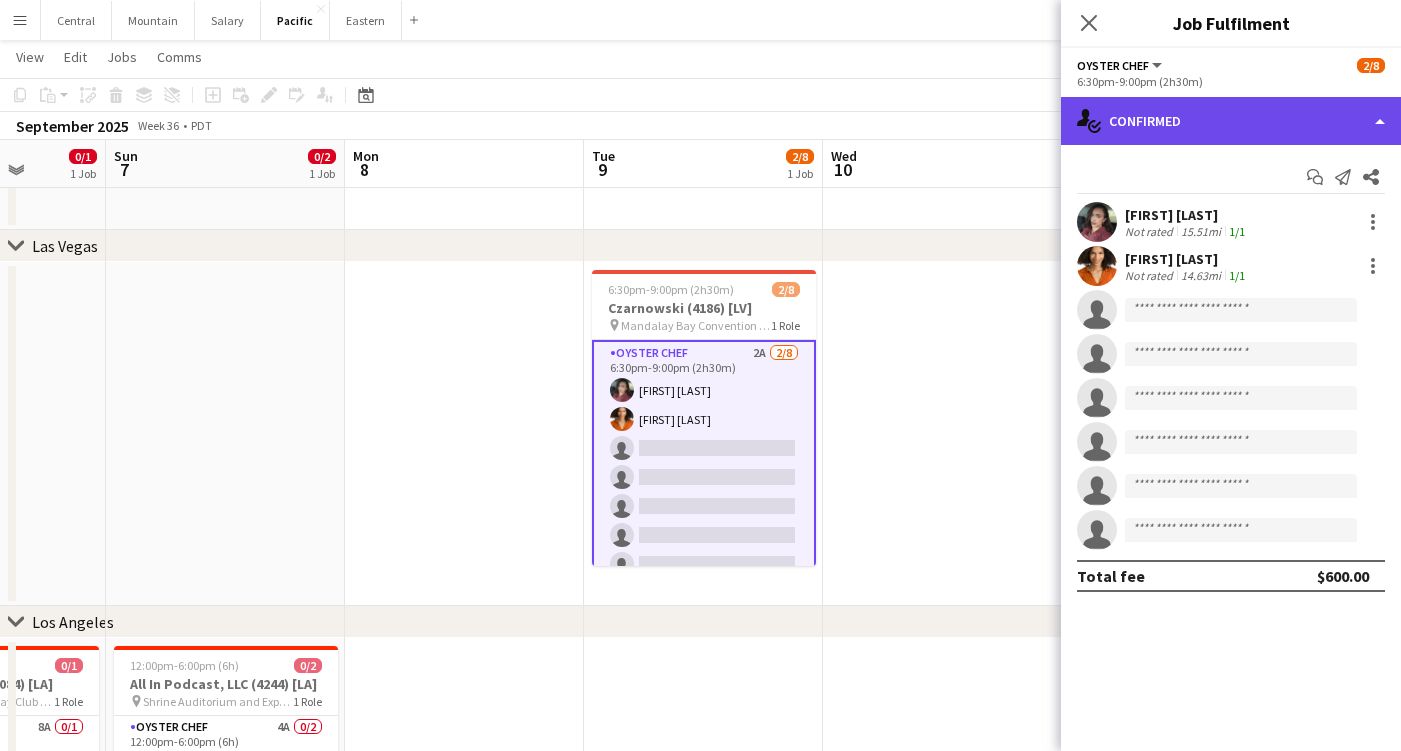 click on "single-neutral-actions-check-2
Confirmed" 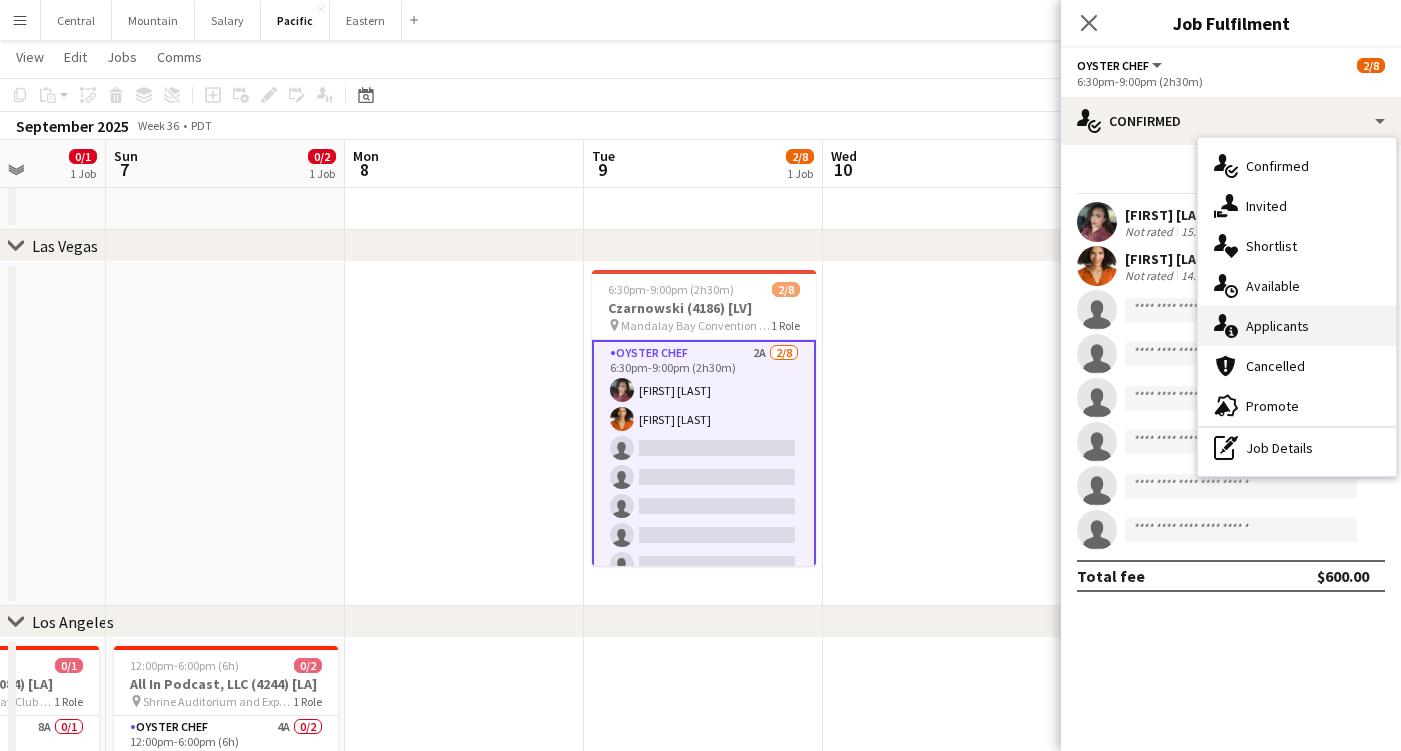 click on "single-neutral-actions-information
Applicants" at bounding box center (1297, 326) 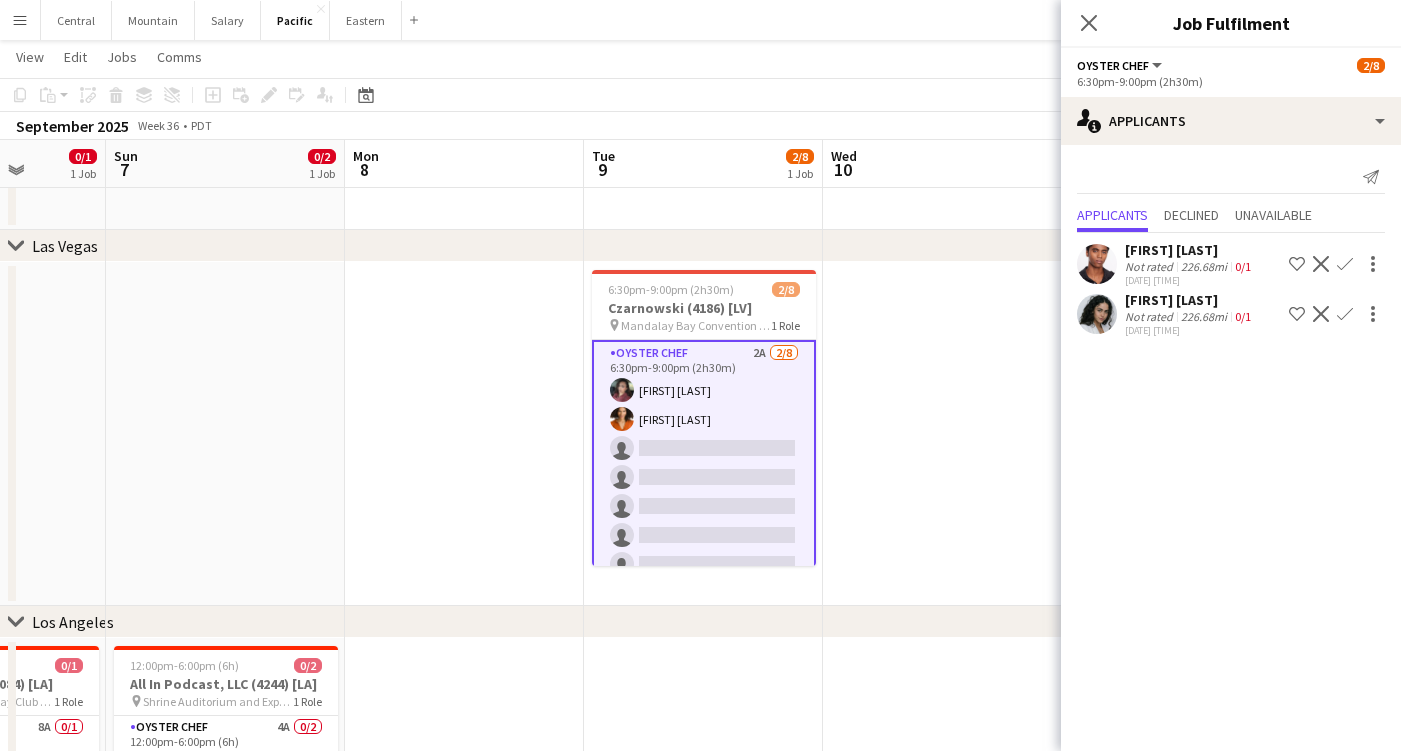 scroll, scrollTop: 0, scrollLeft: 0, axis: both 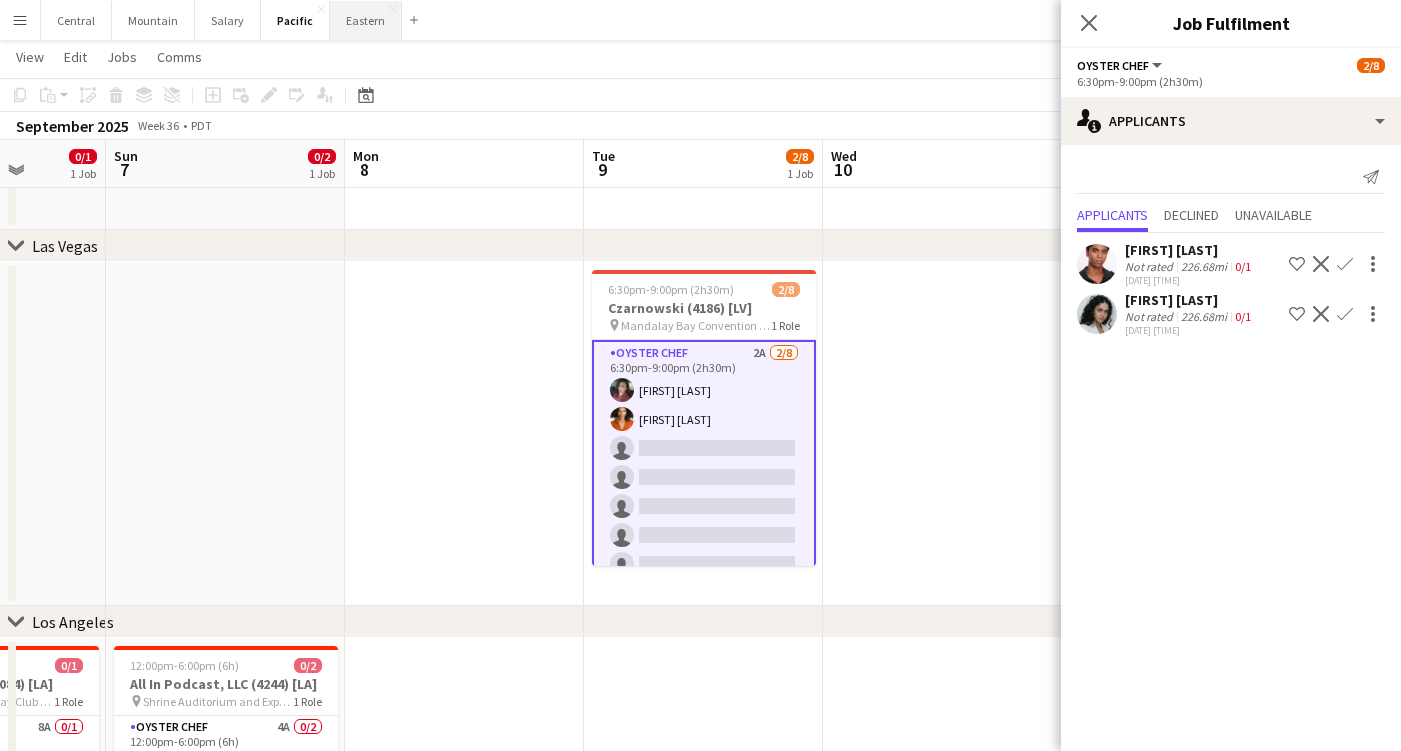 click on "Eastern
Close" at bounding box center (366, 20) 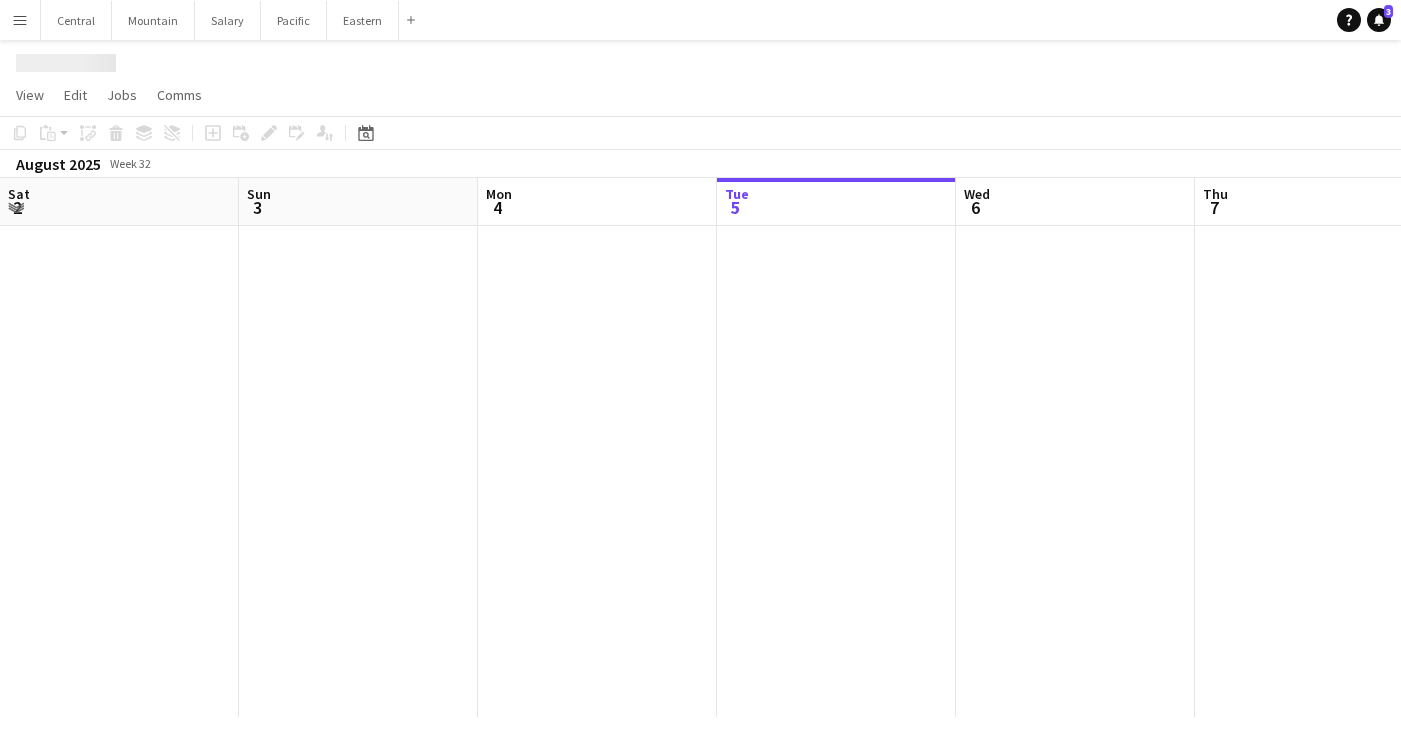 scroll, scrollTop: 0, scrollLeft: 0, axis: both 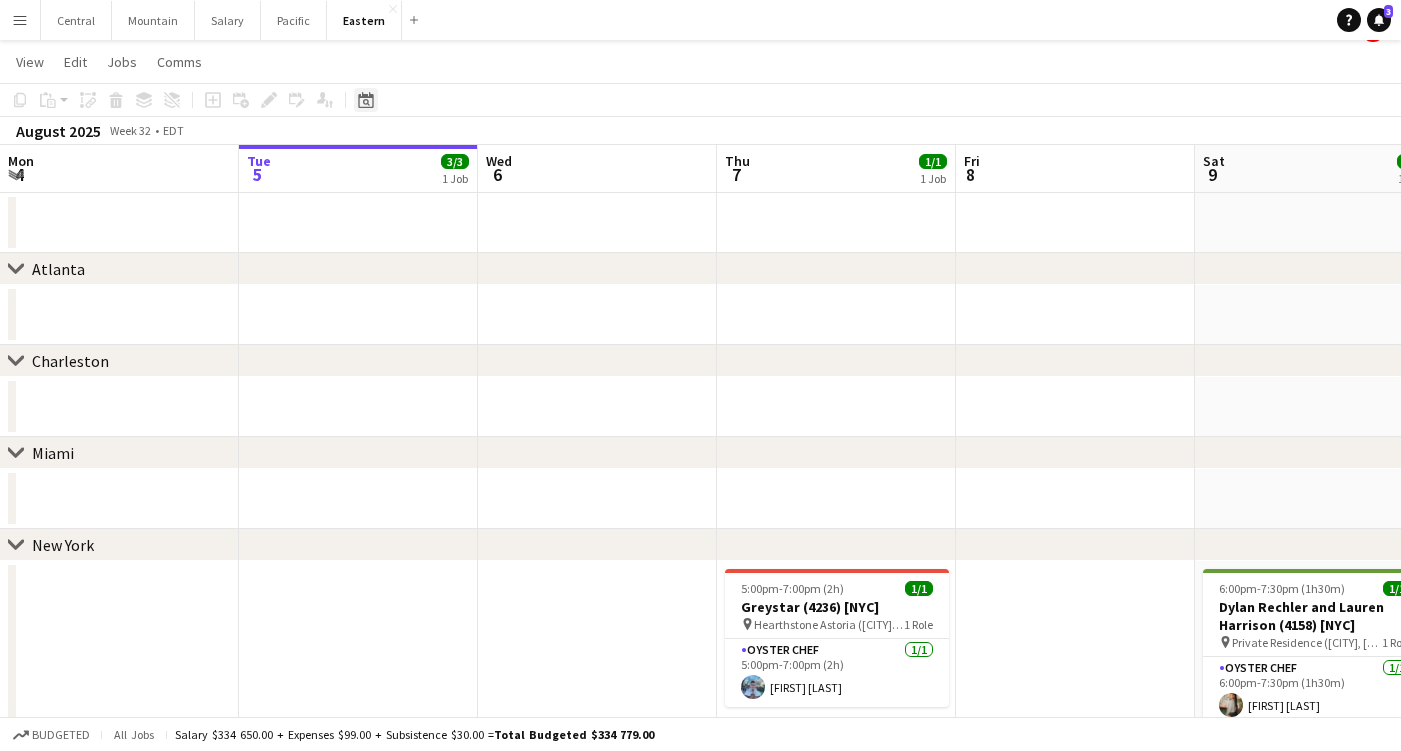 click 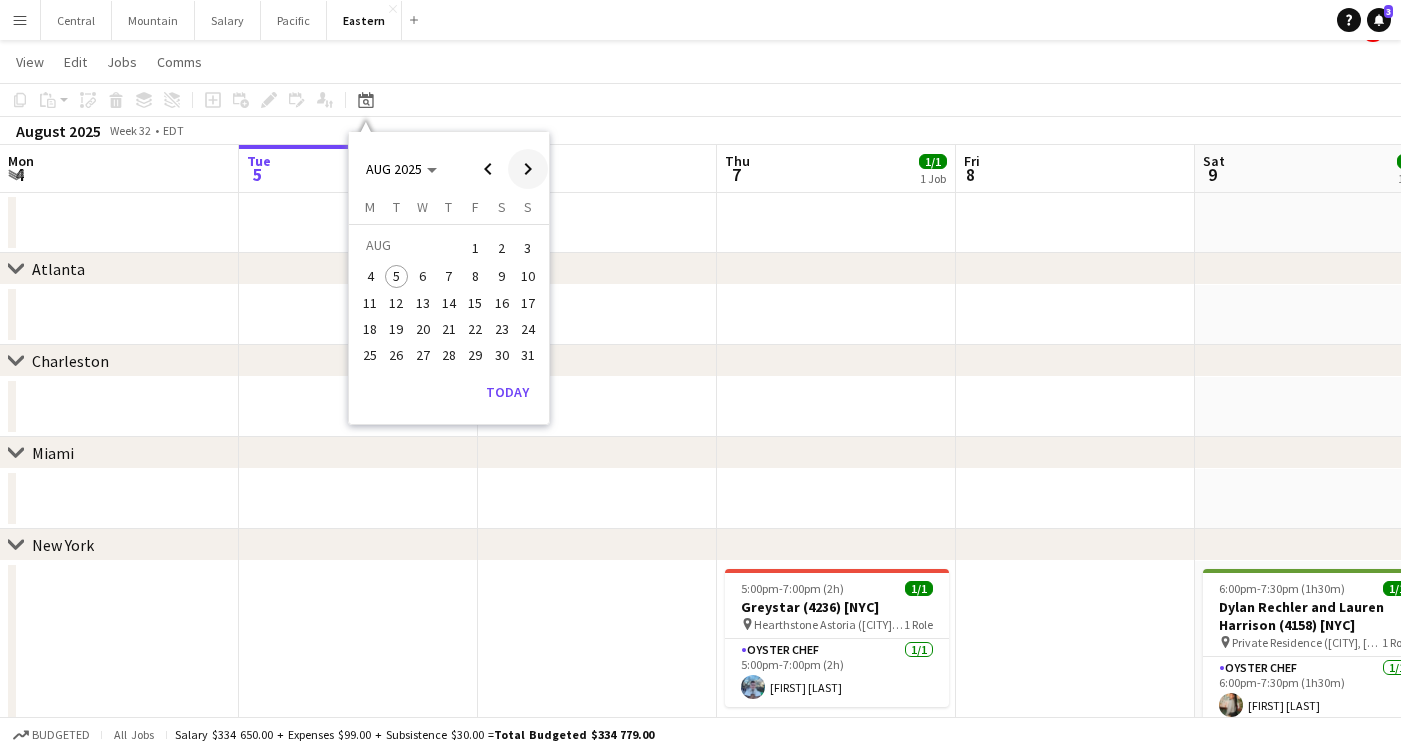 click at bounding box center (528, 169) 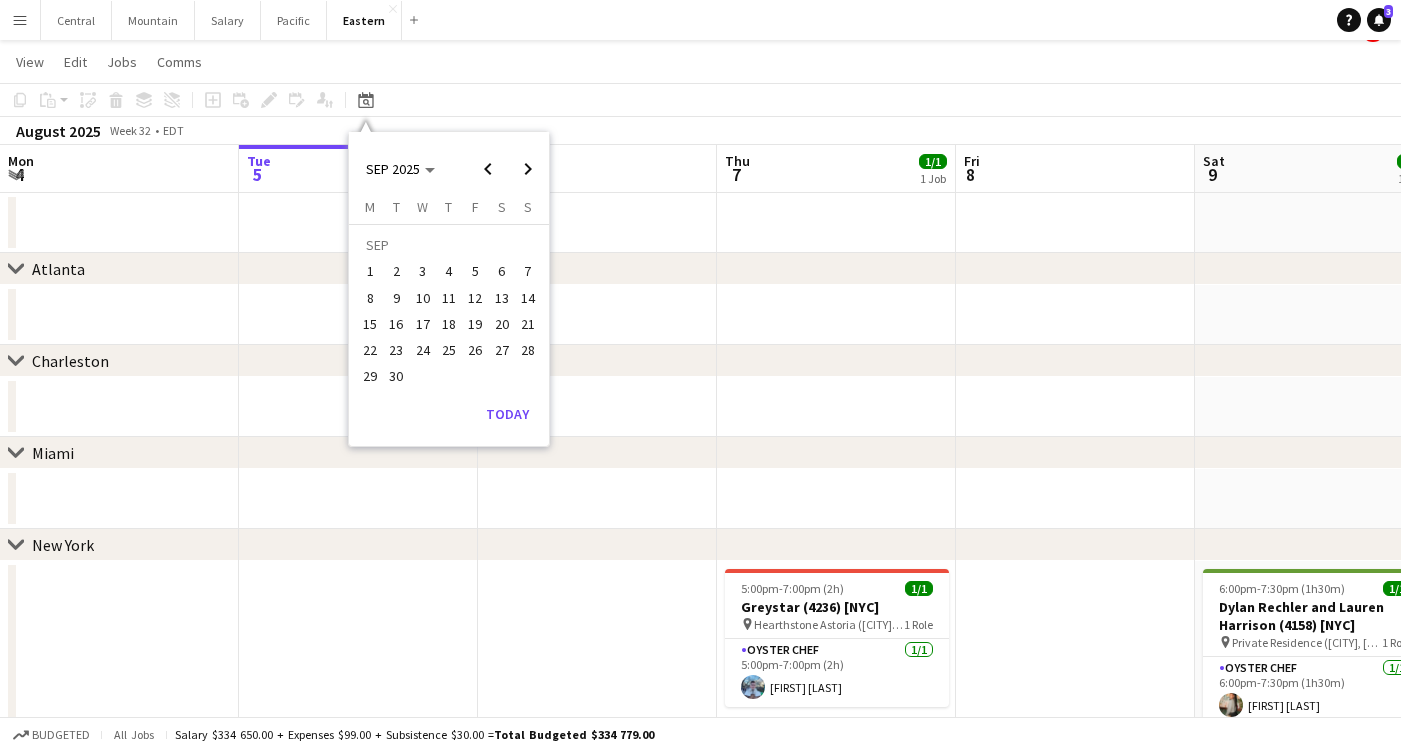 click on "6" at bounding box center (502, 272) 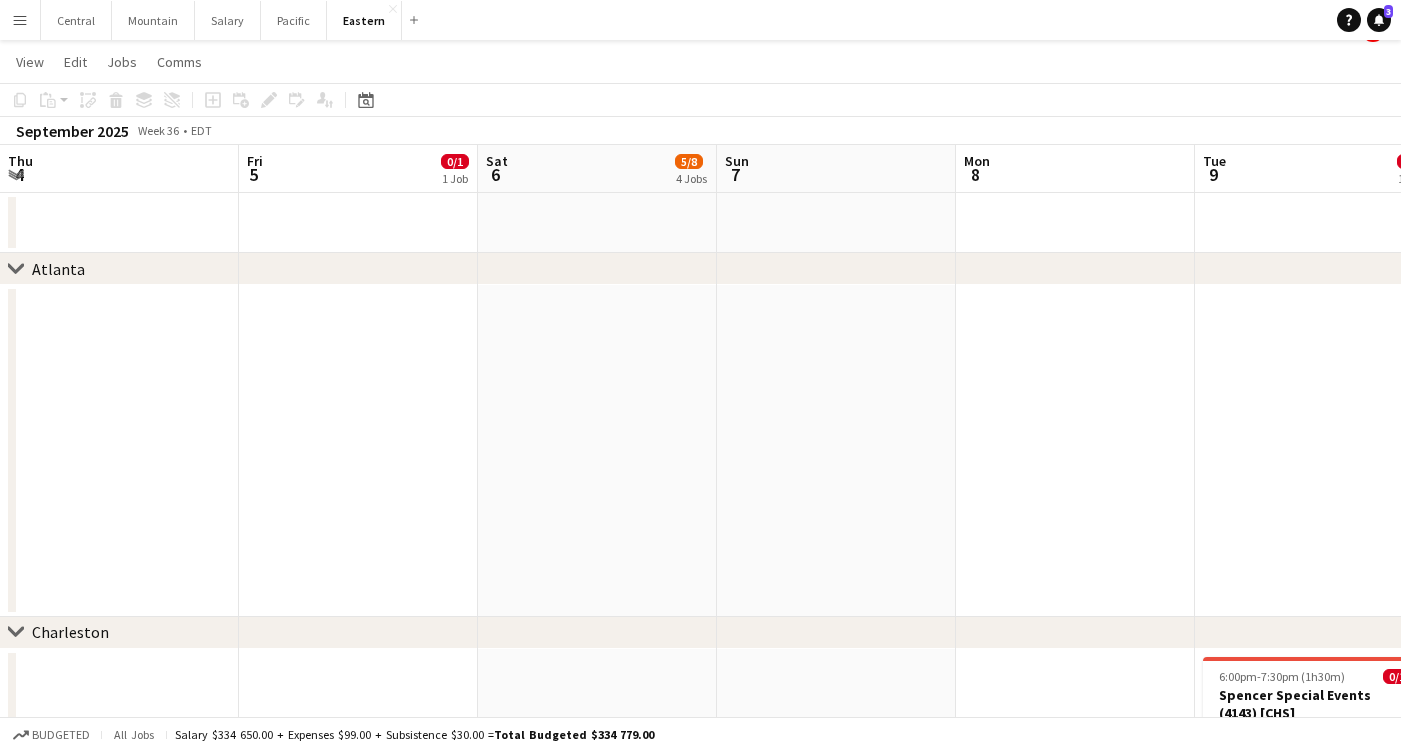 scroll, scrollTop: 0, scrollLeft: 687, axis: horizontal 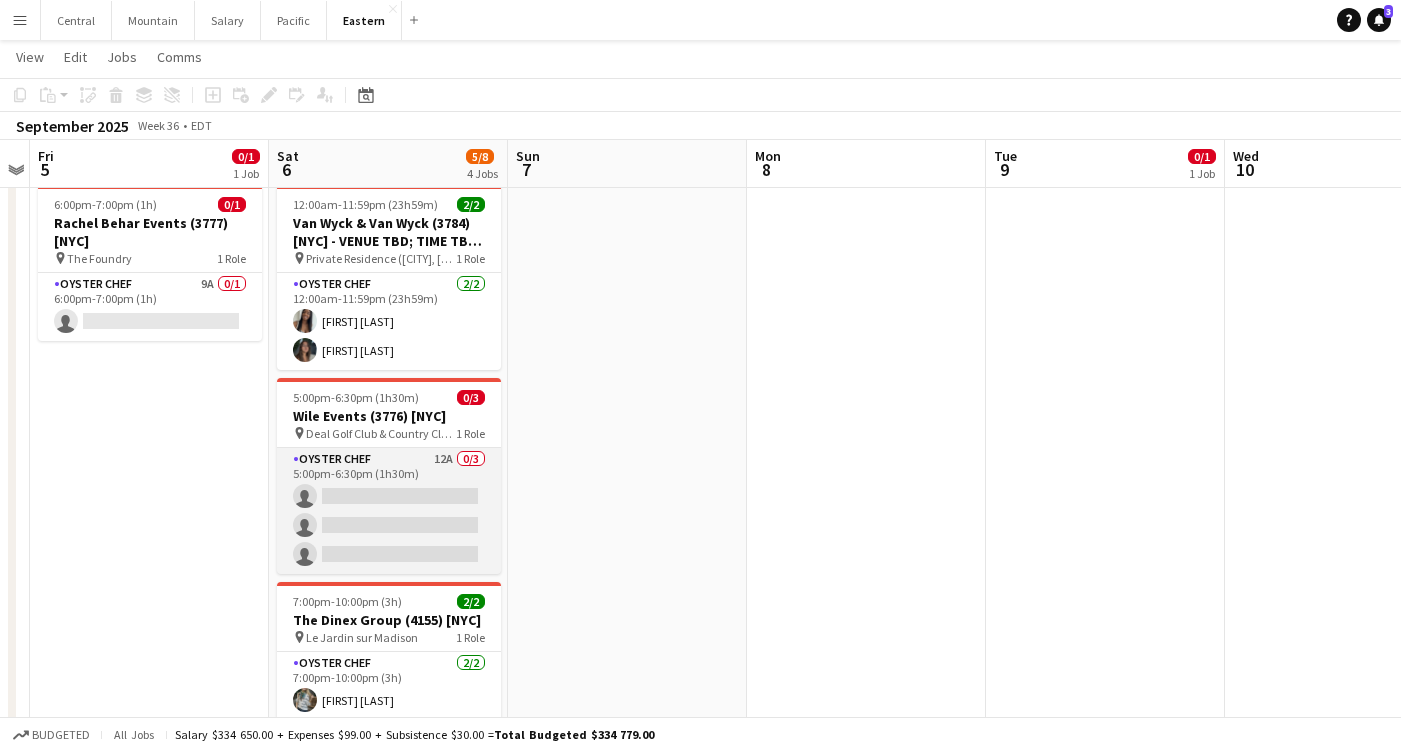 click on "Oyster Chef   12A   0/3   5:00pm-6:30pm (1h30m)
single-neutral-actions
single-neutral-actions
single-neutral-actions" at bounding box center [389, 511] 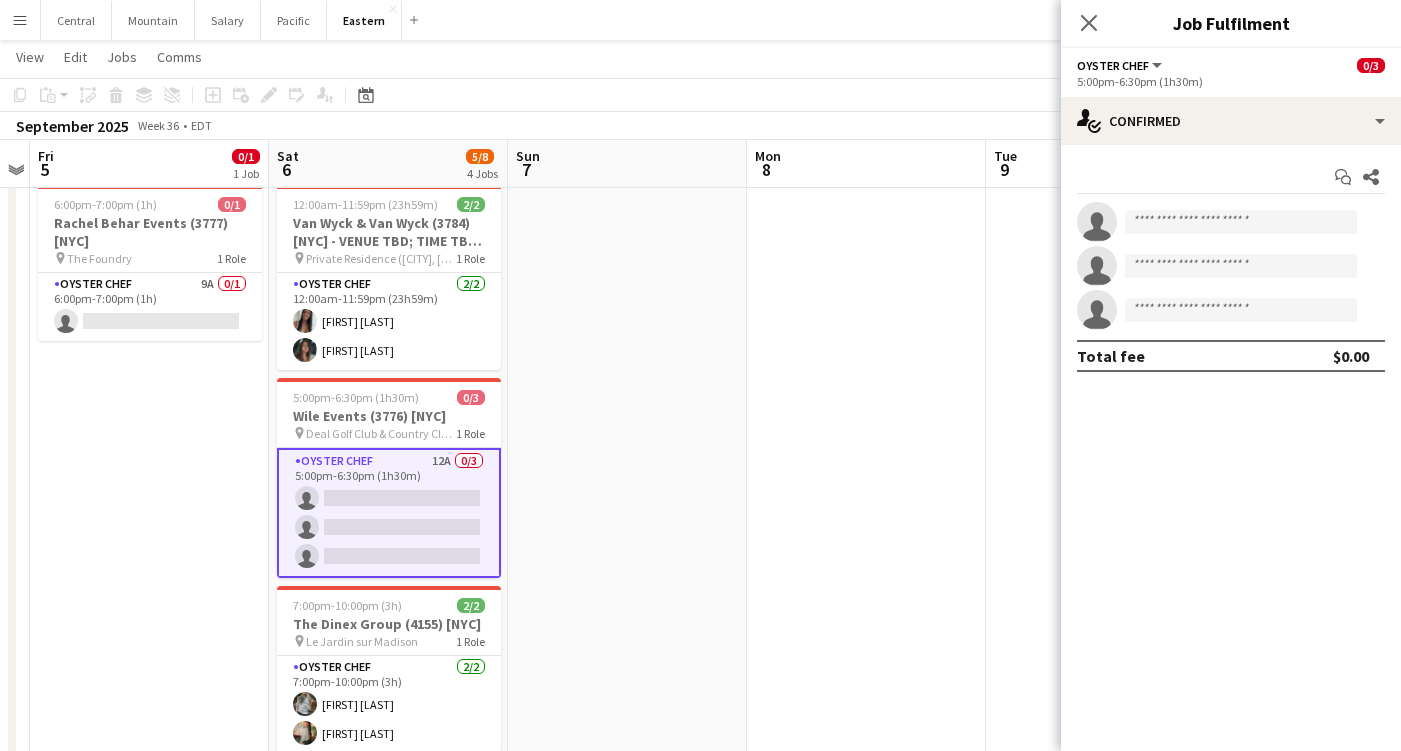 click on "Oyster Chef   All roles   Oyster Chef   0/3   5:00pm-6:30pm (1h30m)" 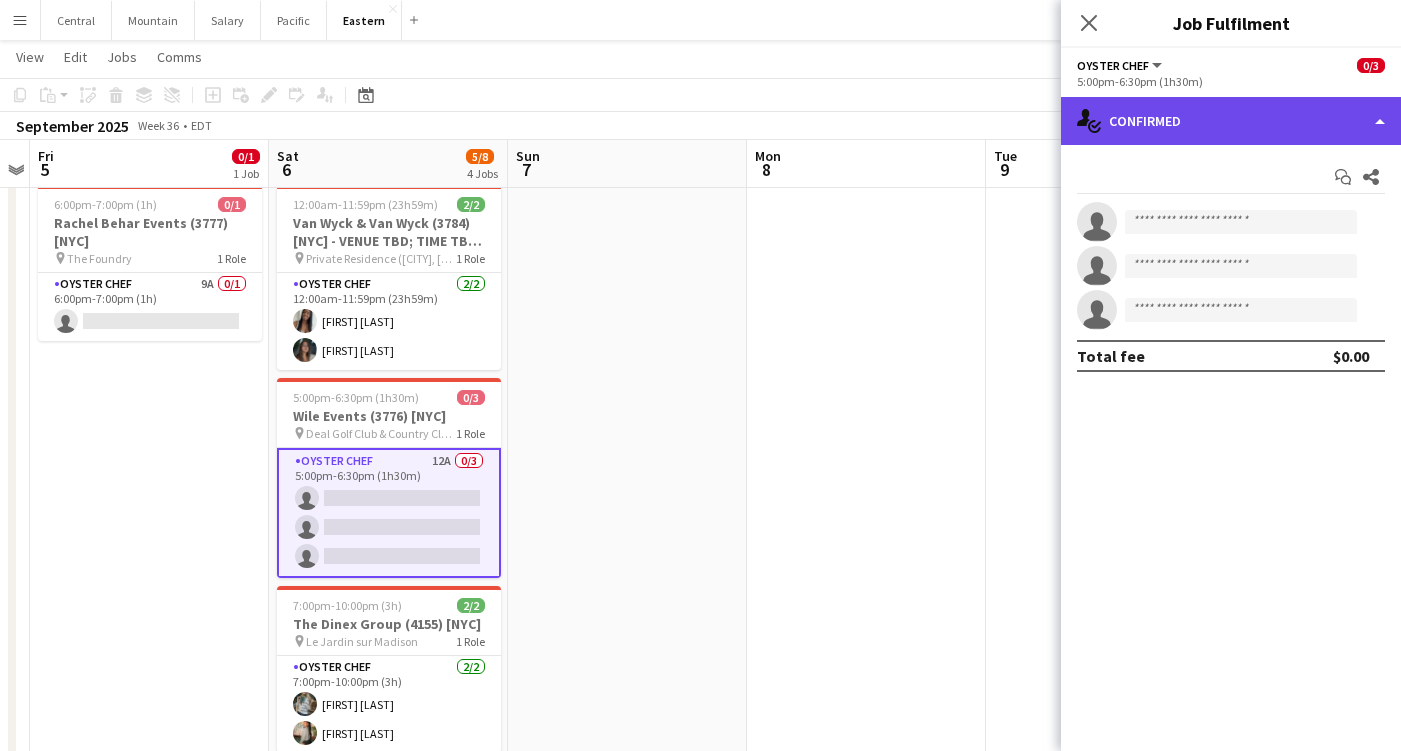 click on "single-neutral-actions-check-2
Confirmed" 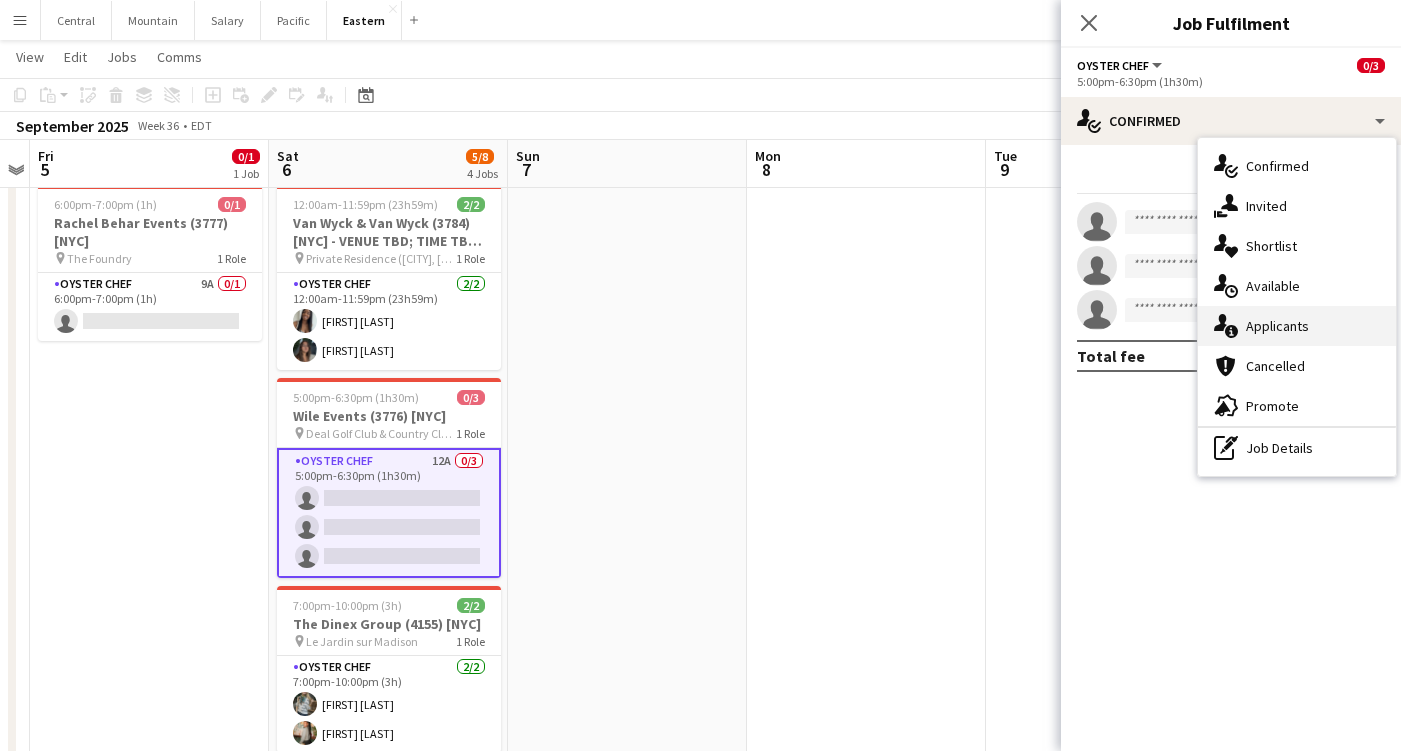 click on "single-neutral-actions-information
Applicants" at bounding box center [1297, 326] 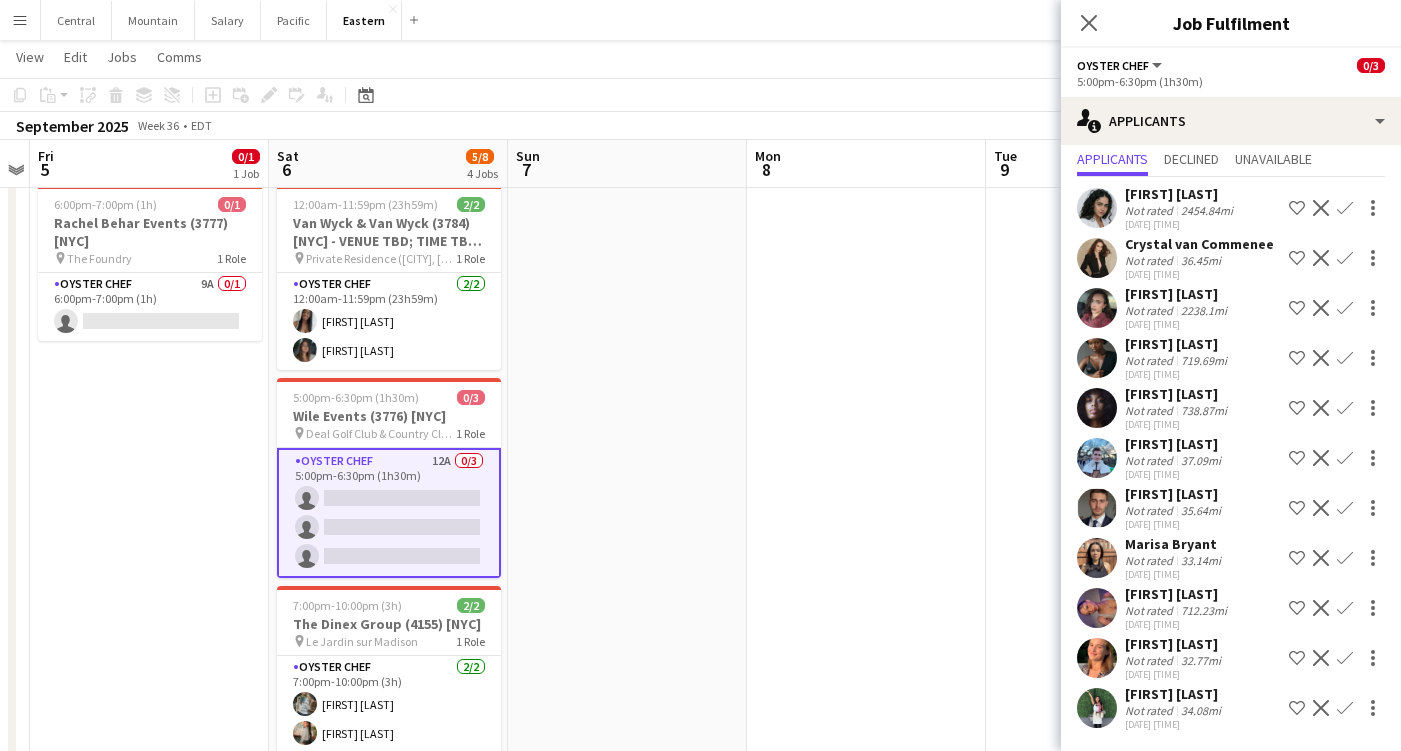 scroll, scrollTop: 56, scrollLeft: 0, axis: vertical 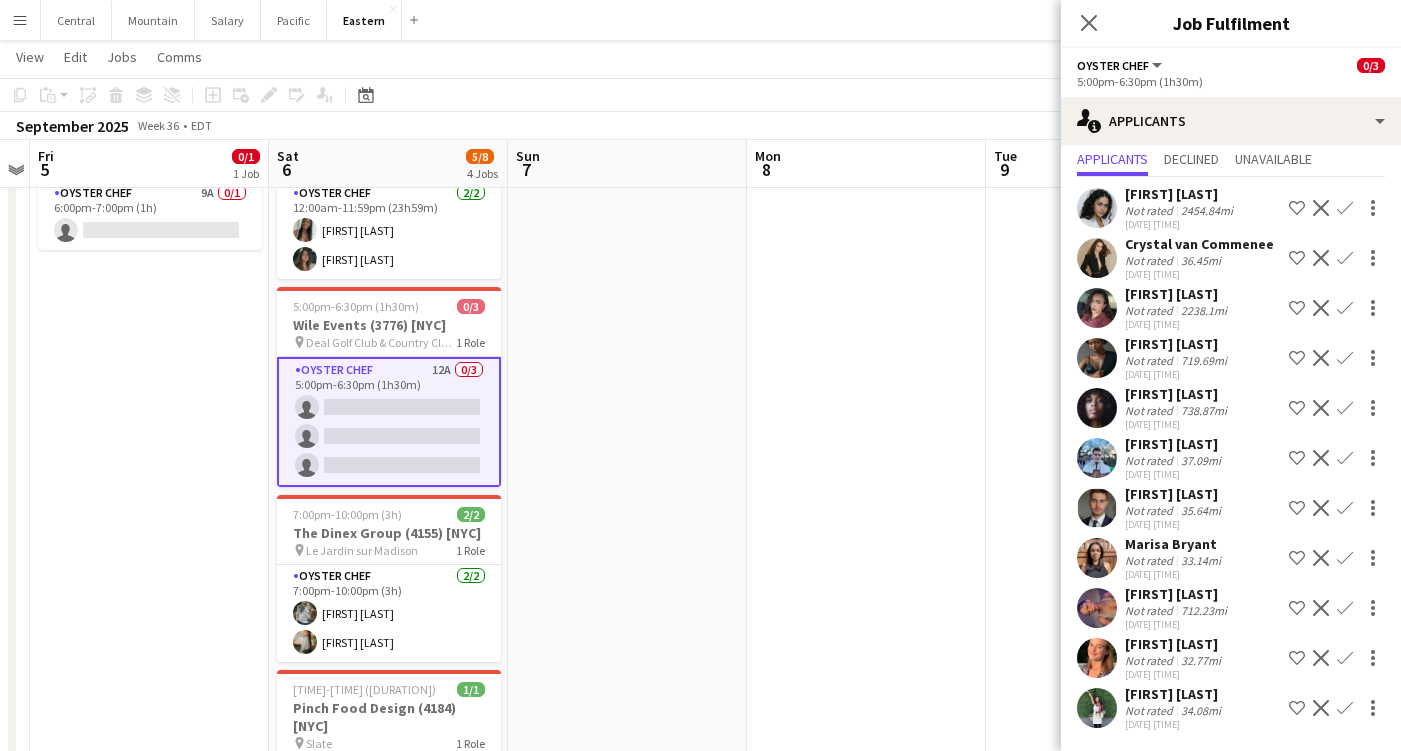click on "Confirm" 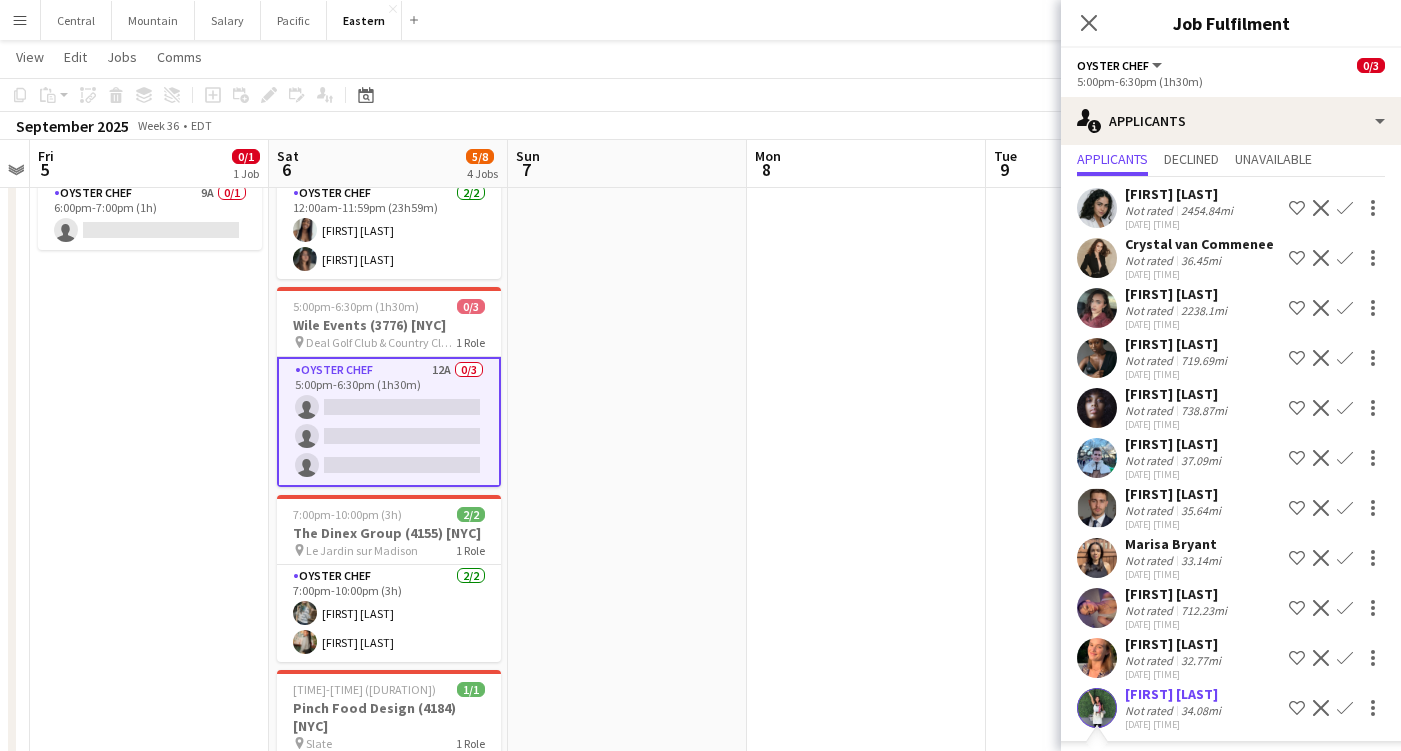 scroll, scrollTop: 448, scrollLeft: 0, axis: vertical 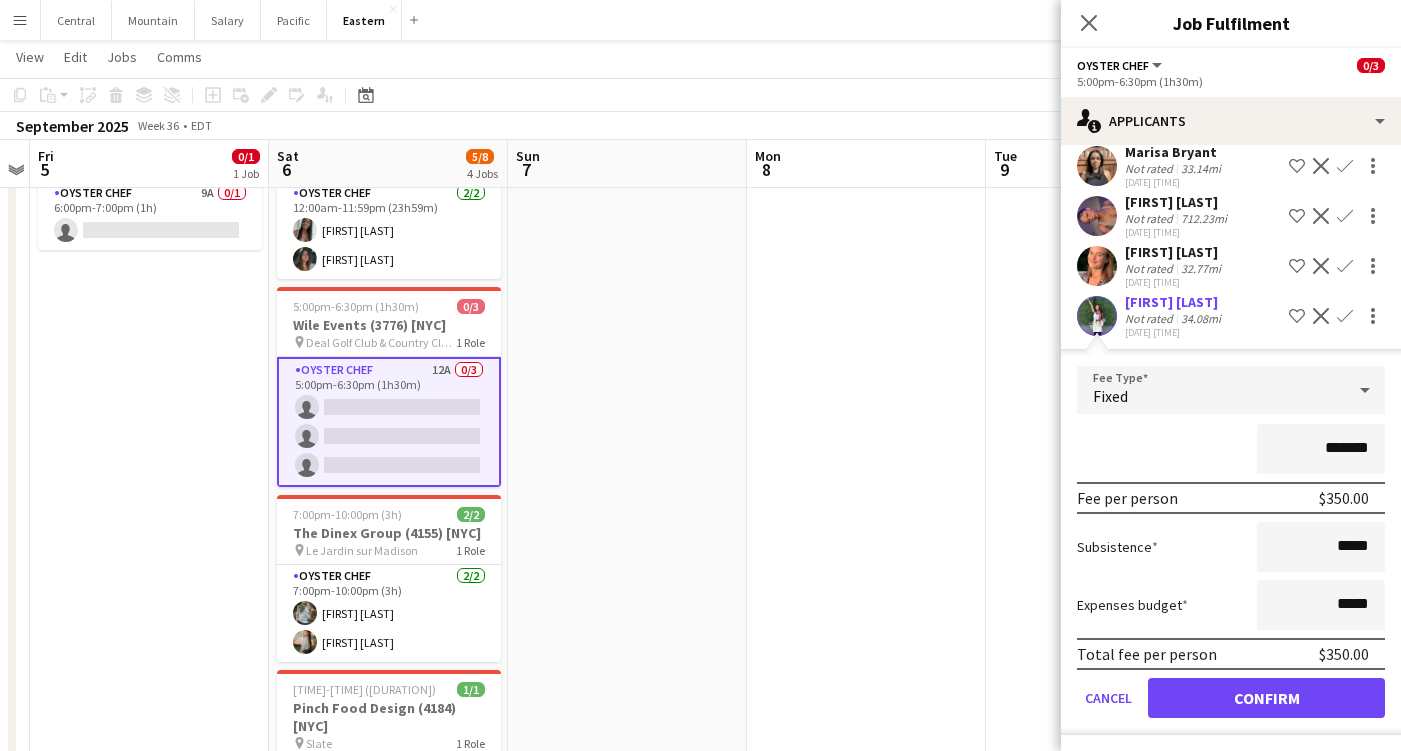 click on "Confirm" 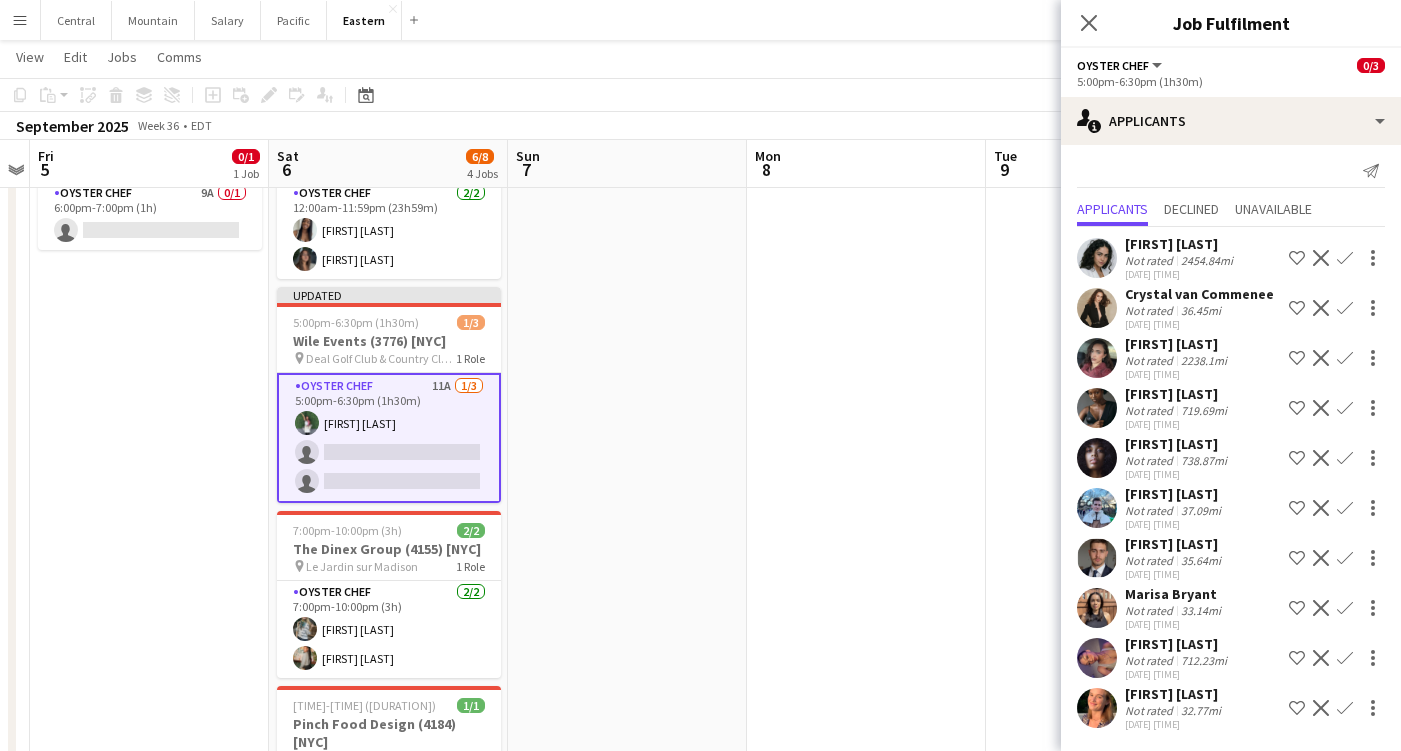 scroll, scrollTop: 6, scrollLeft: 0, axis: vertical 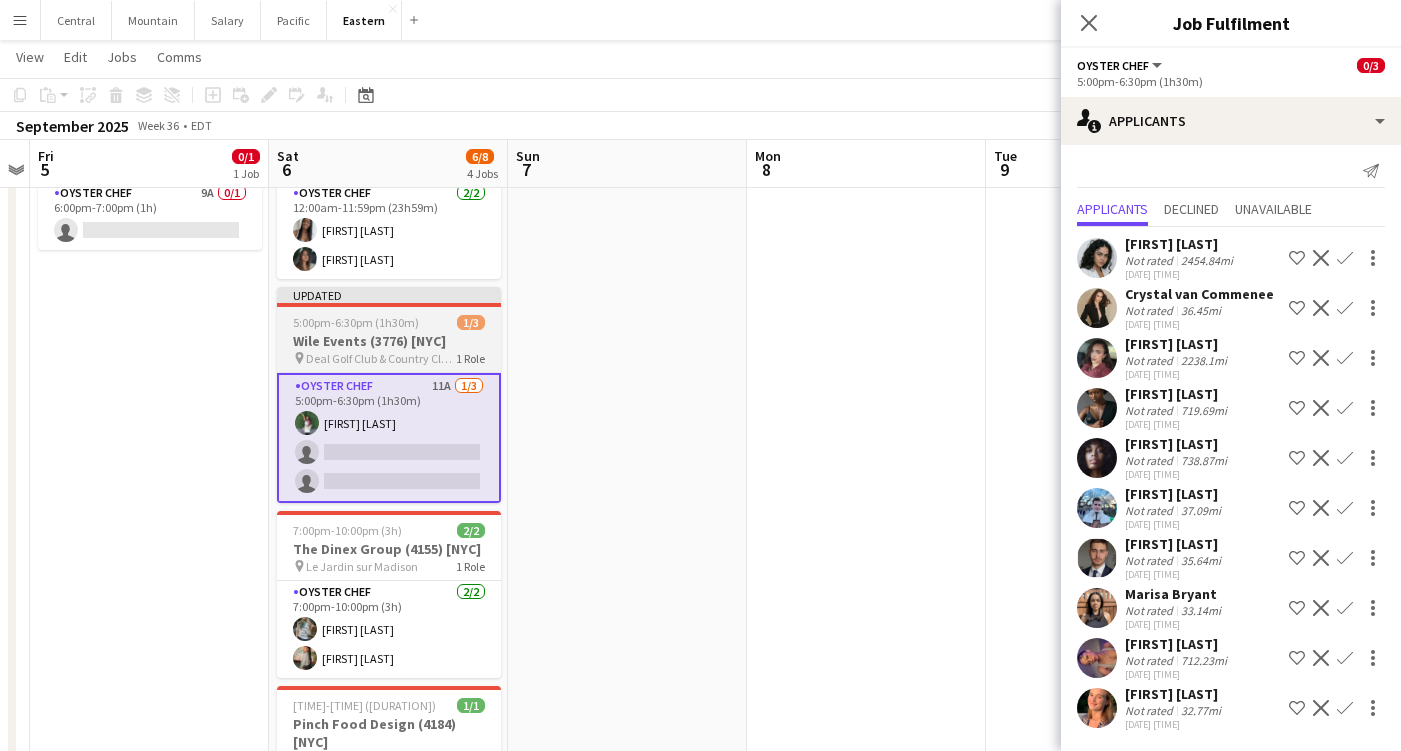 click on "Wile Events (3776) [NYC]" at bounding box center (389, 341) 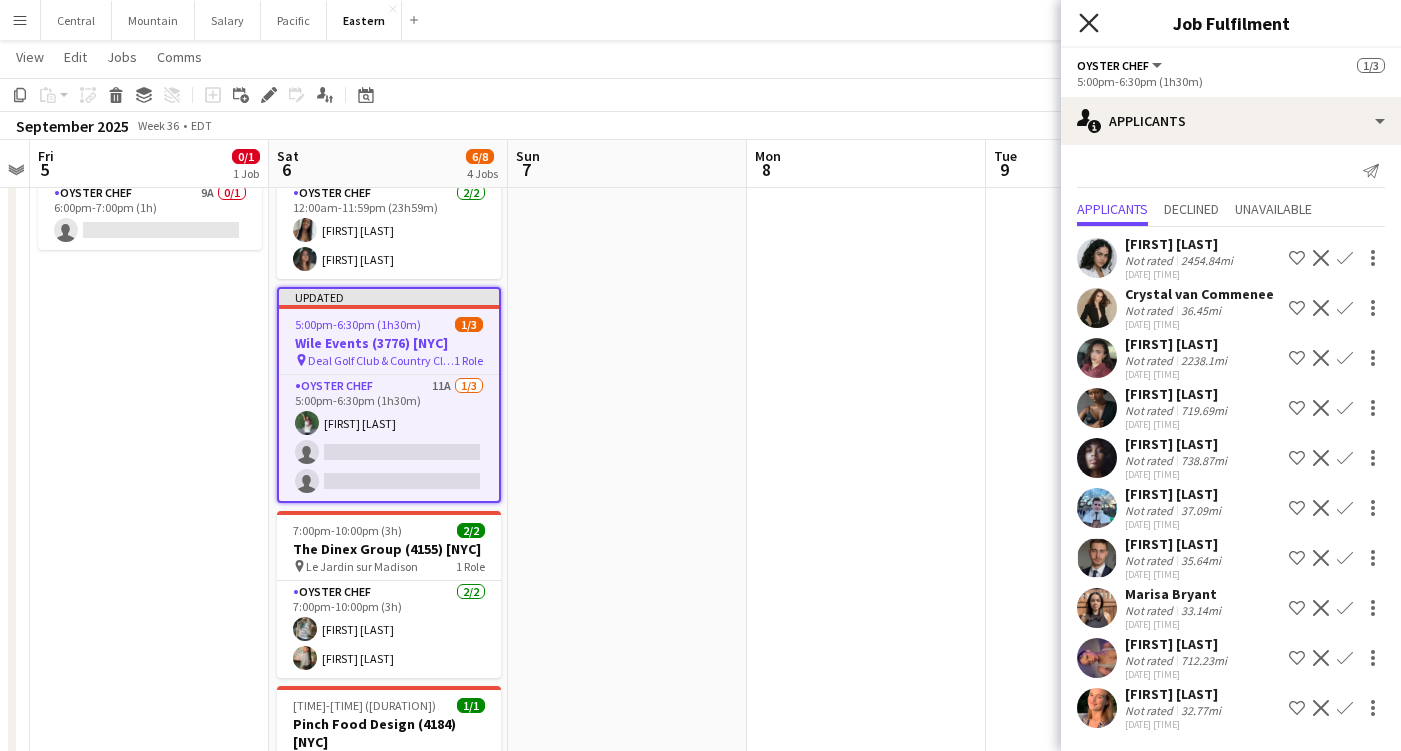 click on "Close pop-in" 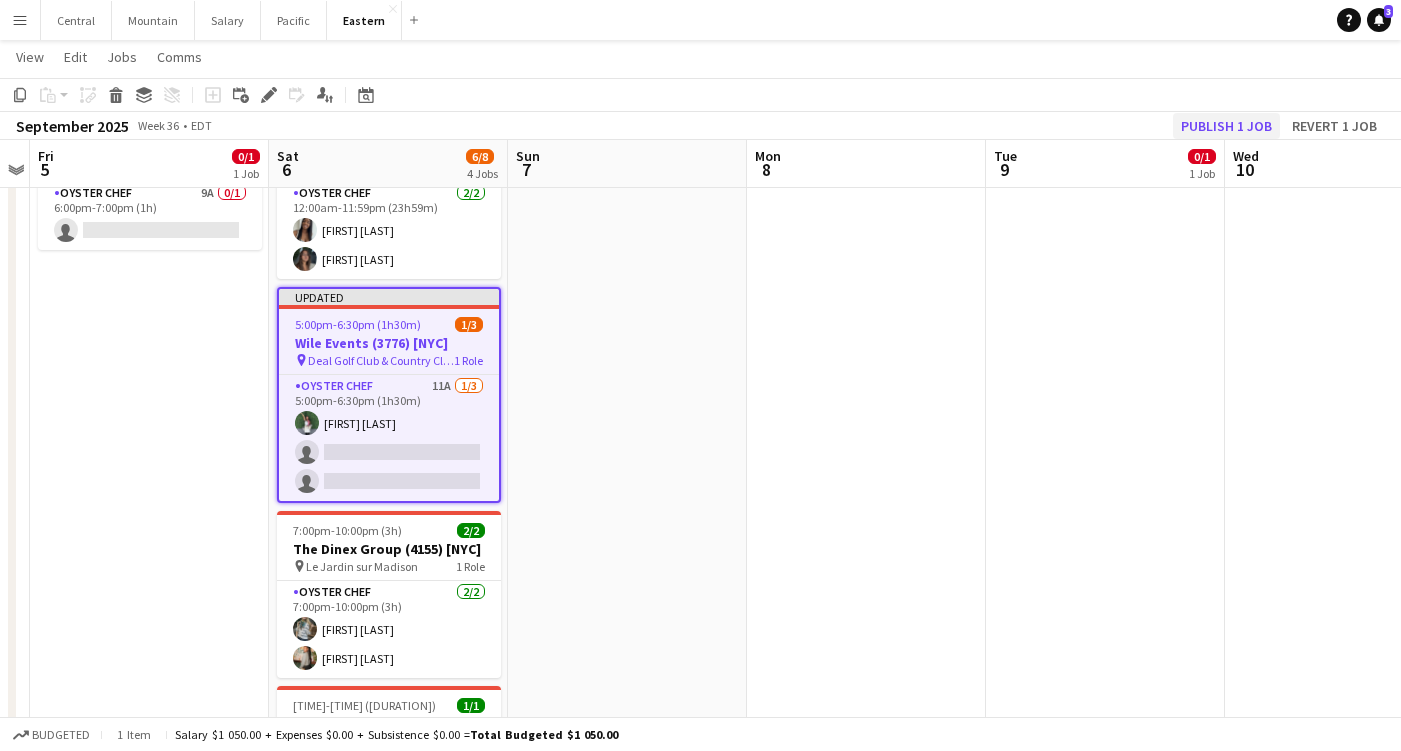click on "Publish 1 job" 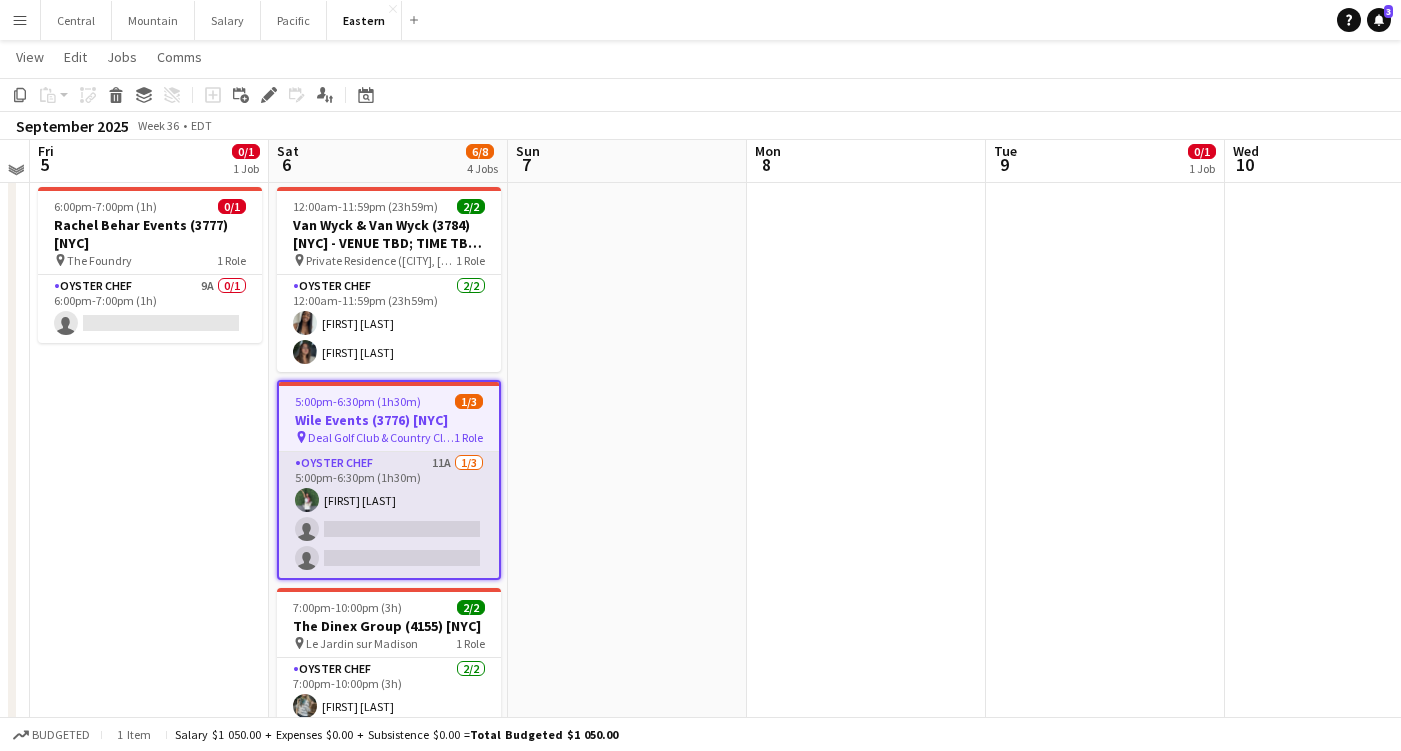 scroll, scrollTop: 823, scrollLeft: 0, axis: vertical 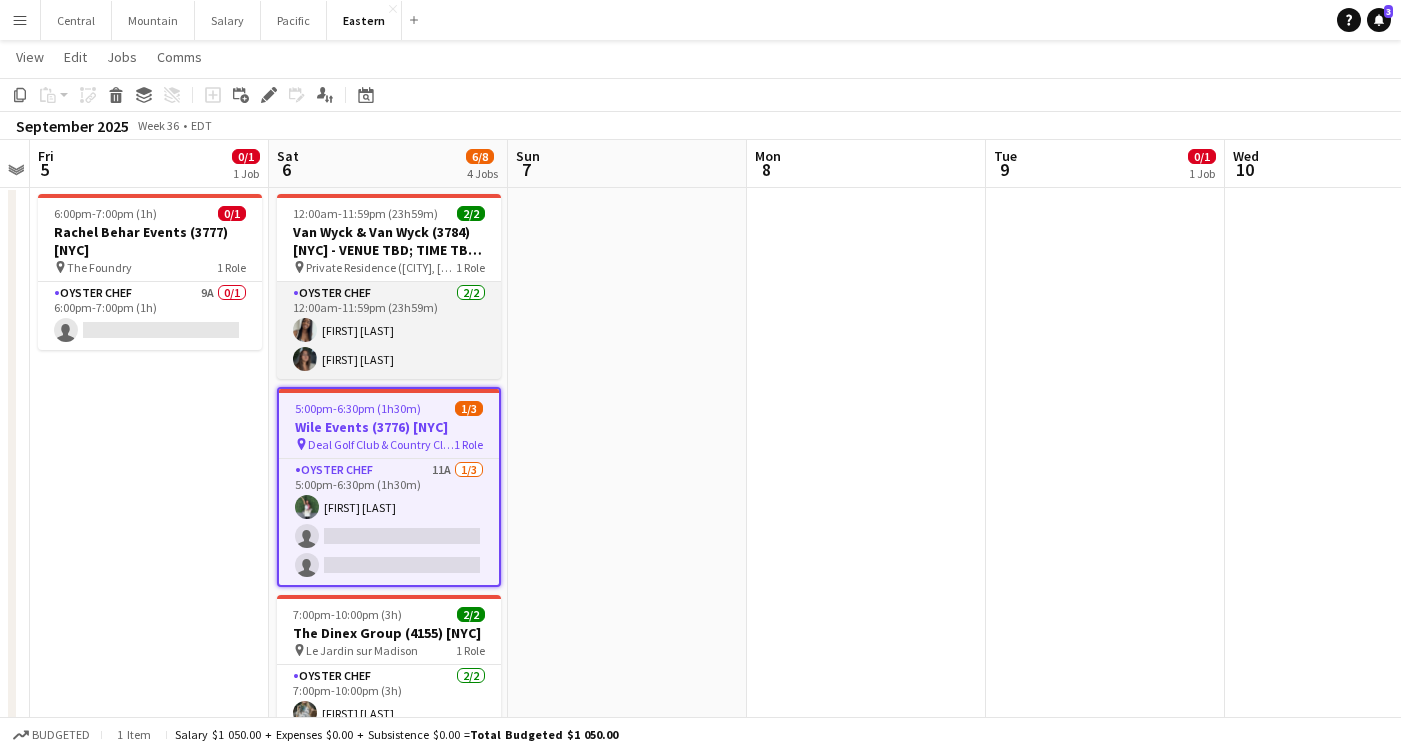 click on "Oyster Chef   2/2   12:00am-11:59pm (23h59m)
Eileen Saa Darian Fauser" at bounding box center (389, 330) 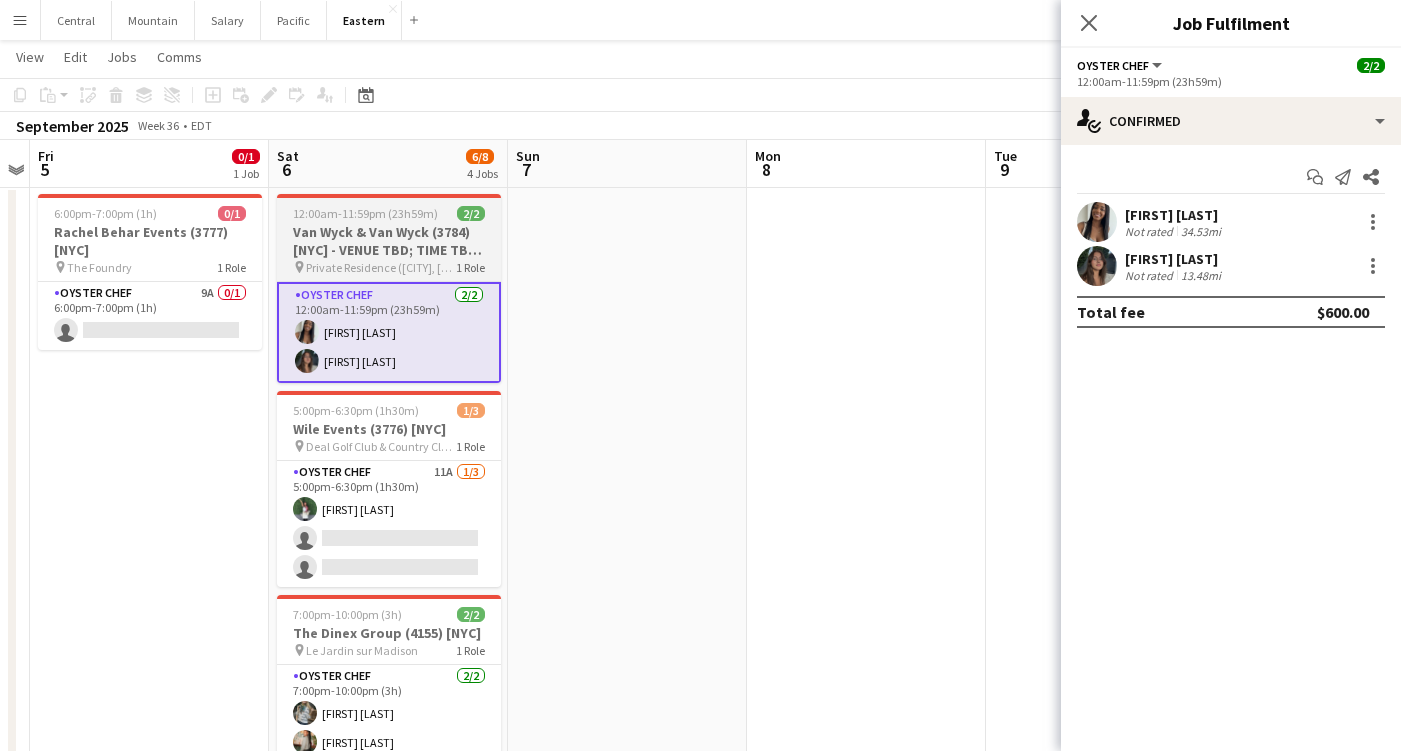 click on "Van Wyck & Van Wyck (3784) [NYC] - VENUE TBD; TIME TBD (2 hours)" at bounding box center [389, 241] 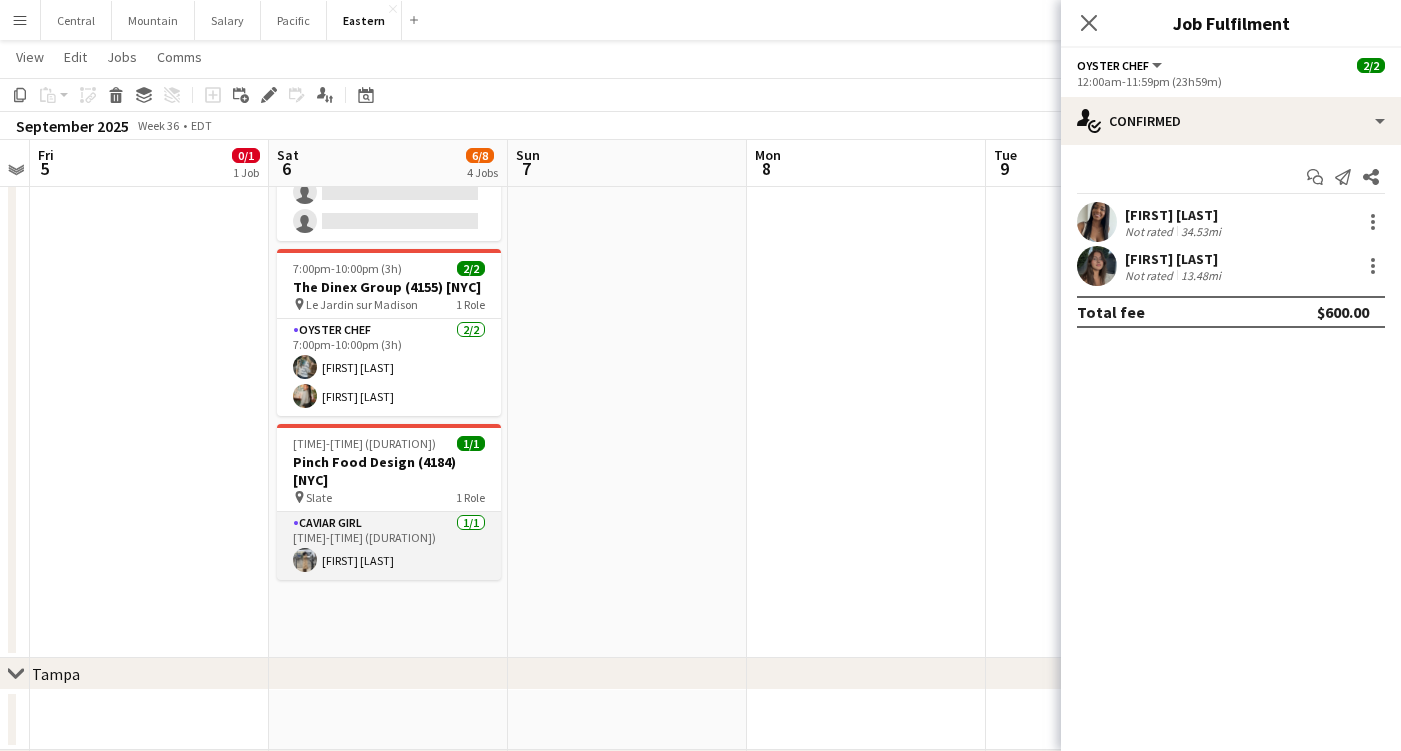scroll, scrollTop: 1171, scrollLeft: 0, axis: vertical 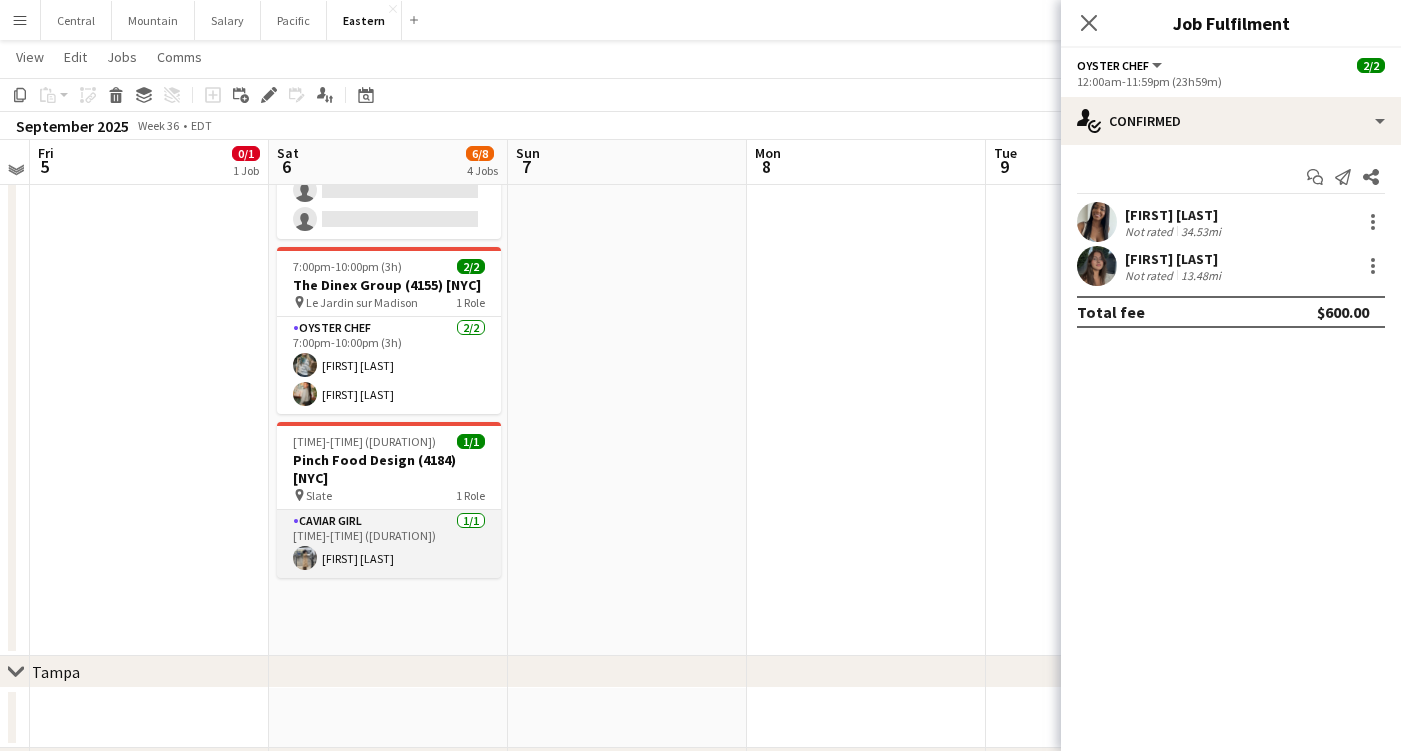 click on "Caviar Girl   1/1   7:30pm-9:30pm (2h)
Sara Cross" at bounding box center [389, 544] 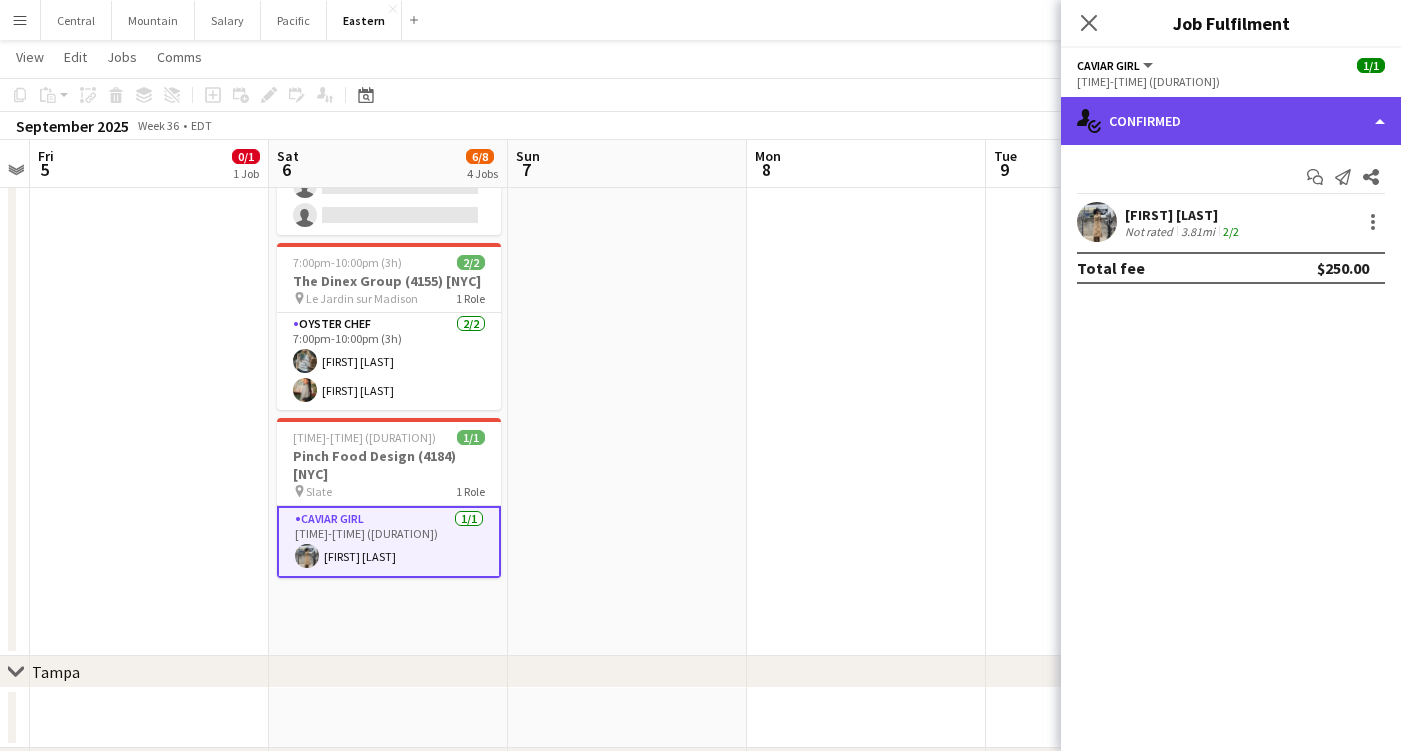 click on "single-neutral-actions-check-2
Confirmed" 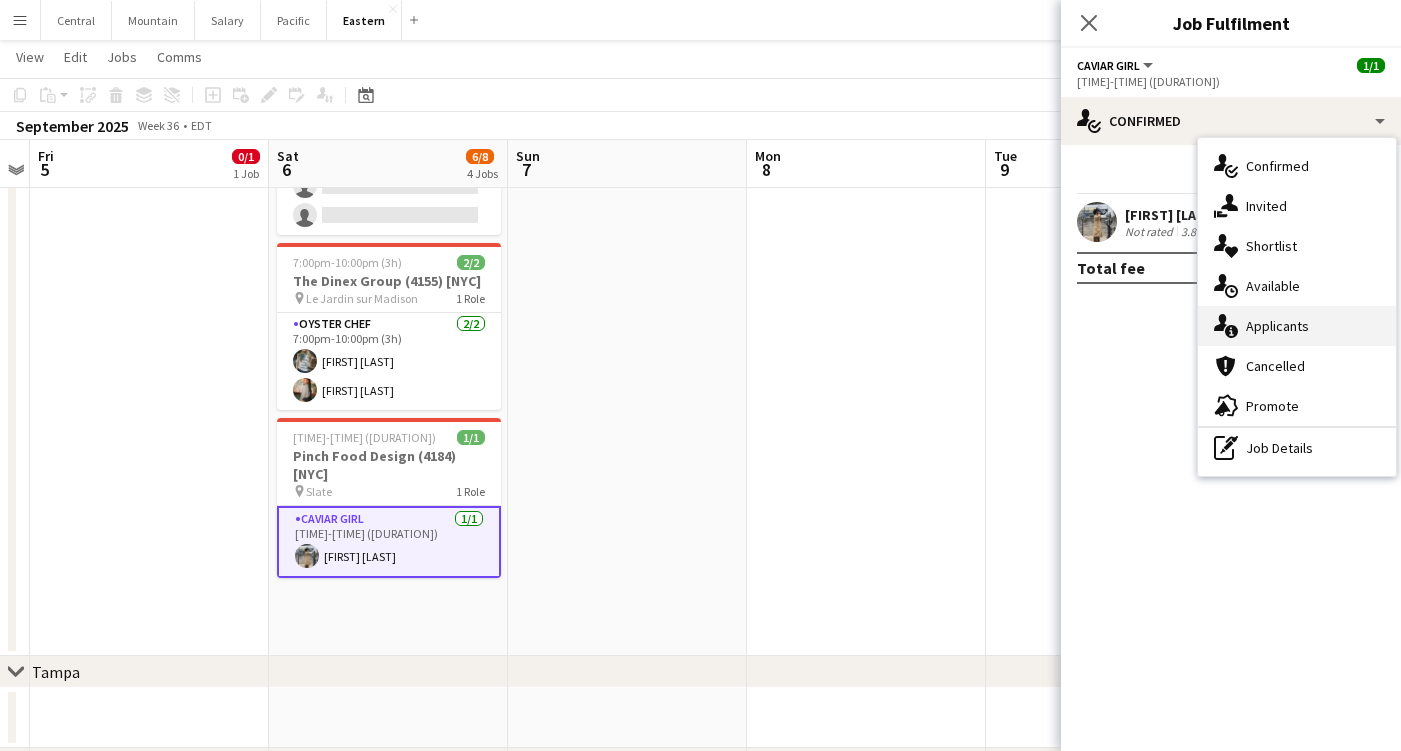 click on "single-neutral-actions-information
Applicants" at bounding box center [1297, 326] 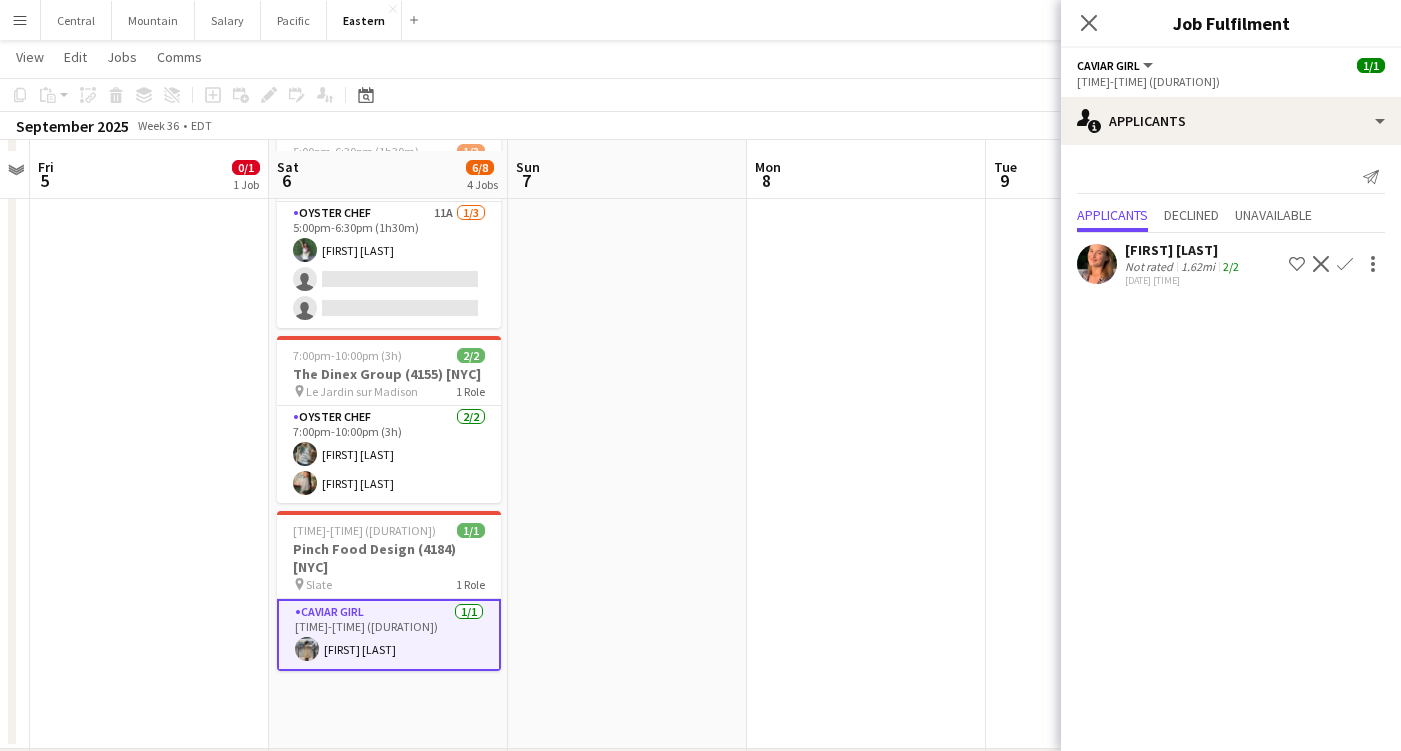 scroll, scrollTop: 1058, scrollLeft: 0, axis: vertical 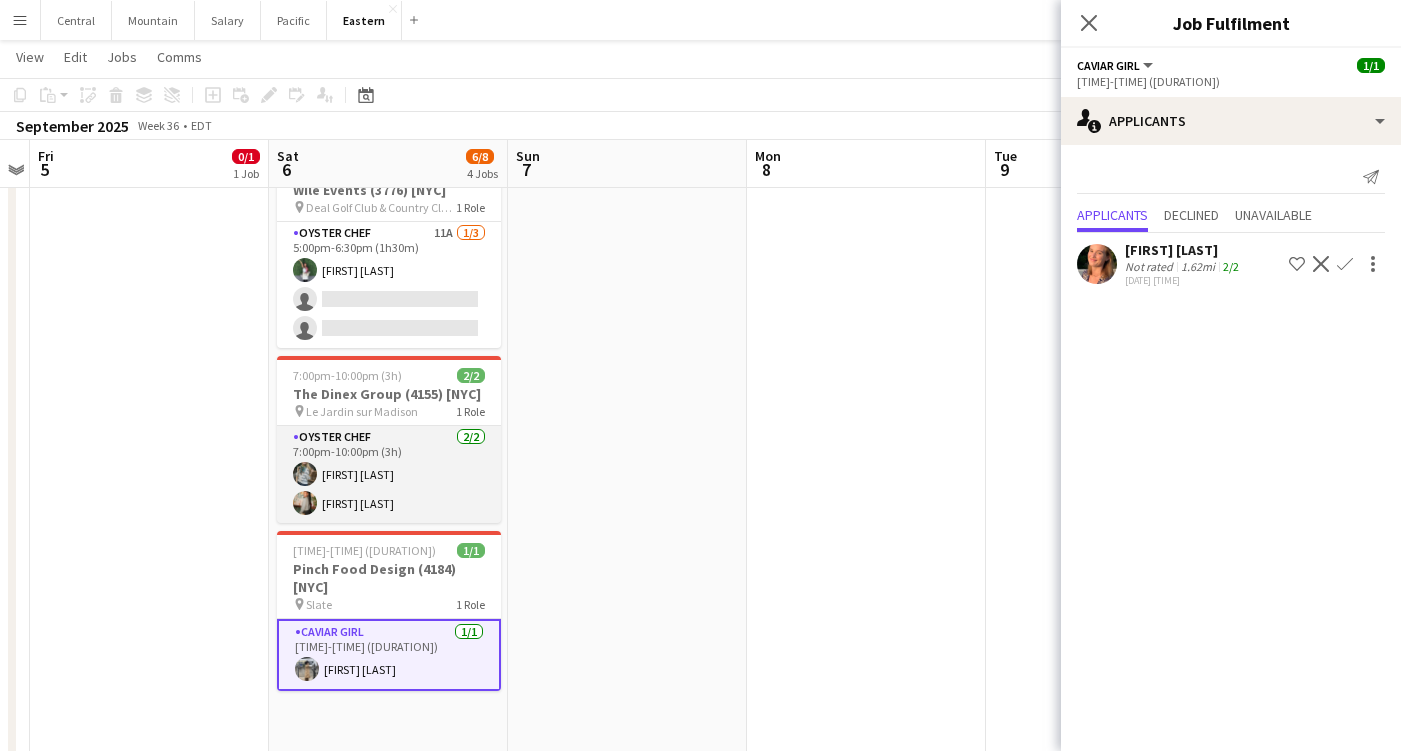click on "Oyster Chef   2/2   7:00pm-10:00pm (3h)
Brooke Anderson Raegan Pierce" at bounding box center [389, 474] 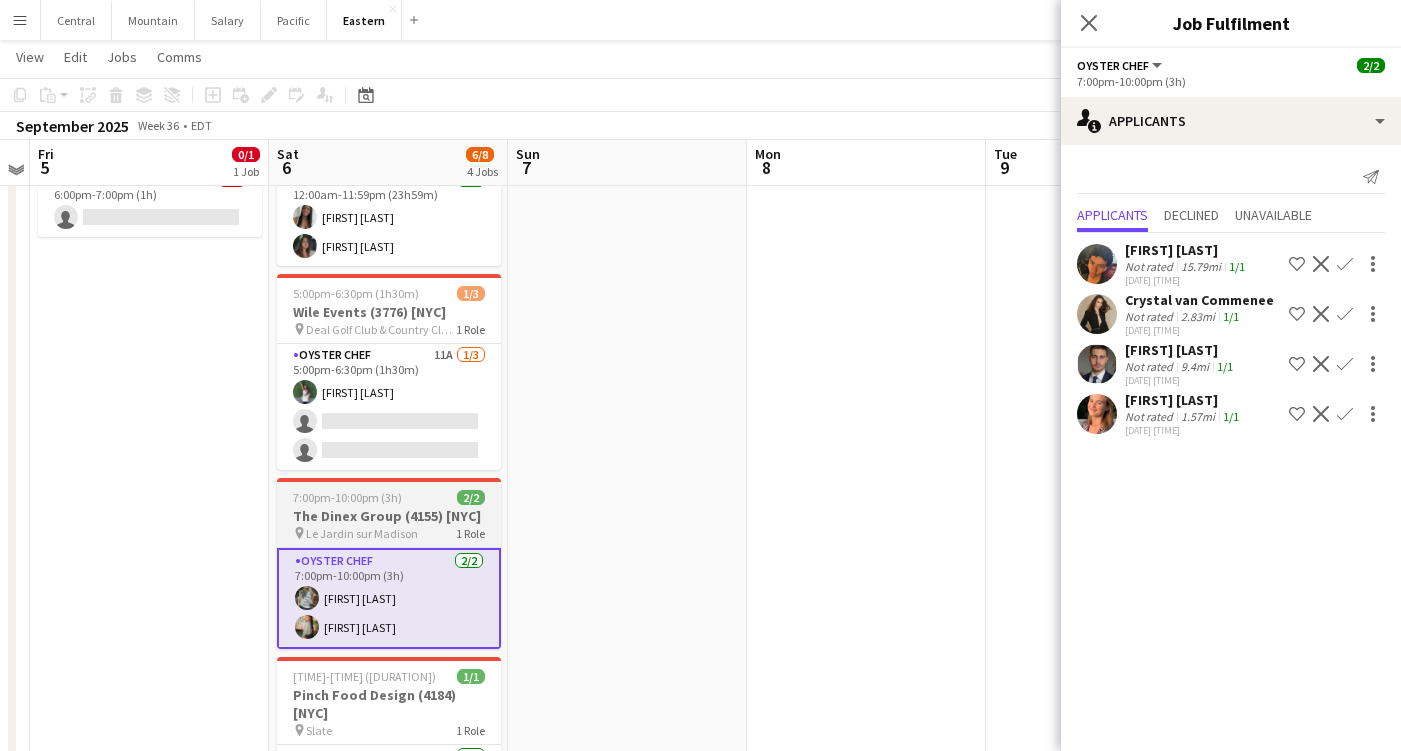 scroll, scrollTop: 934, scrollLeft: 0, axis: vertical 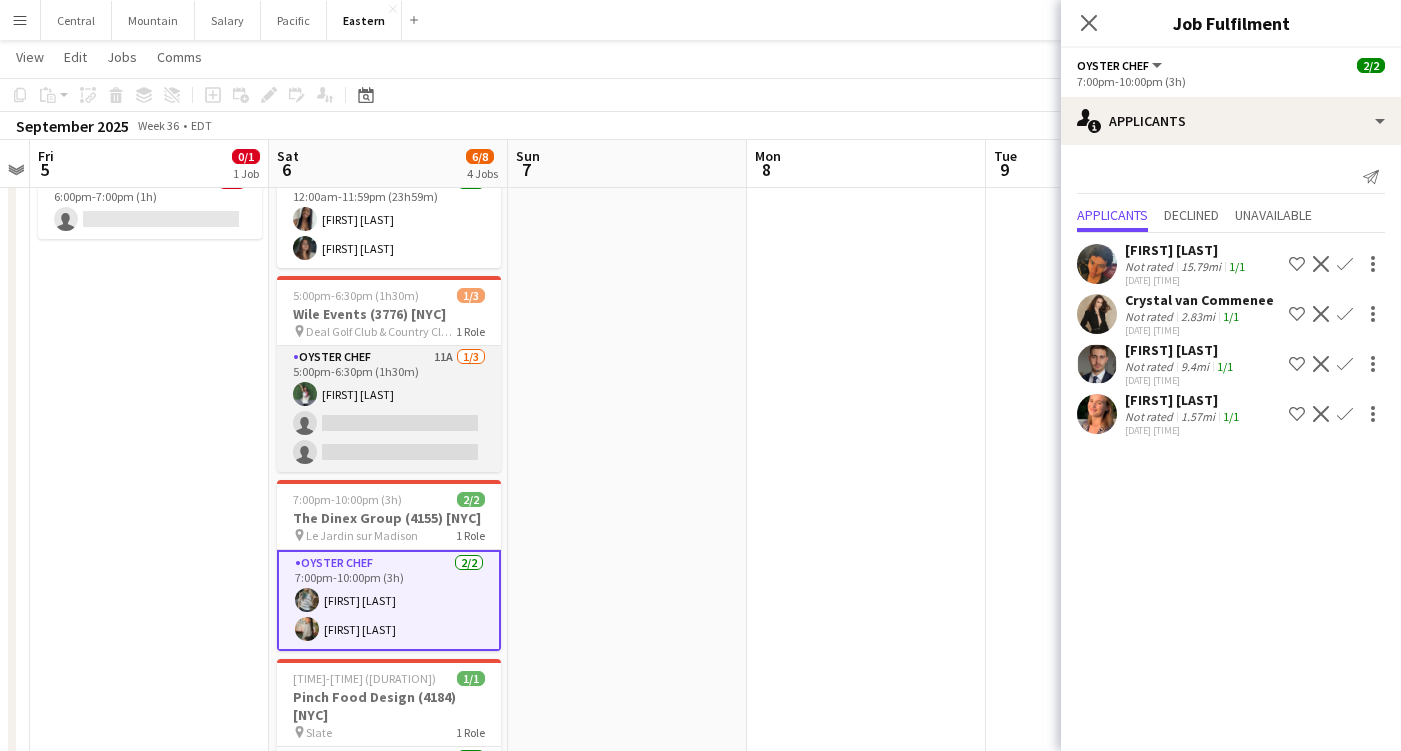 click on "Oyster Chef   11A   1/3   5:00pm-6:30pm (1h30m)
Danielle Tsuzuki
single-neutral-actions
single-neutral-actions" at bounding box center (389, 409) 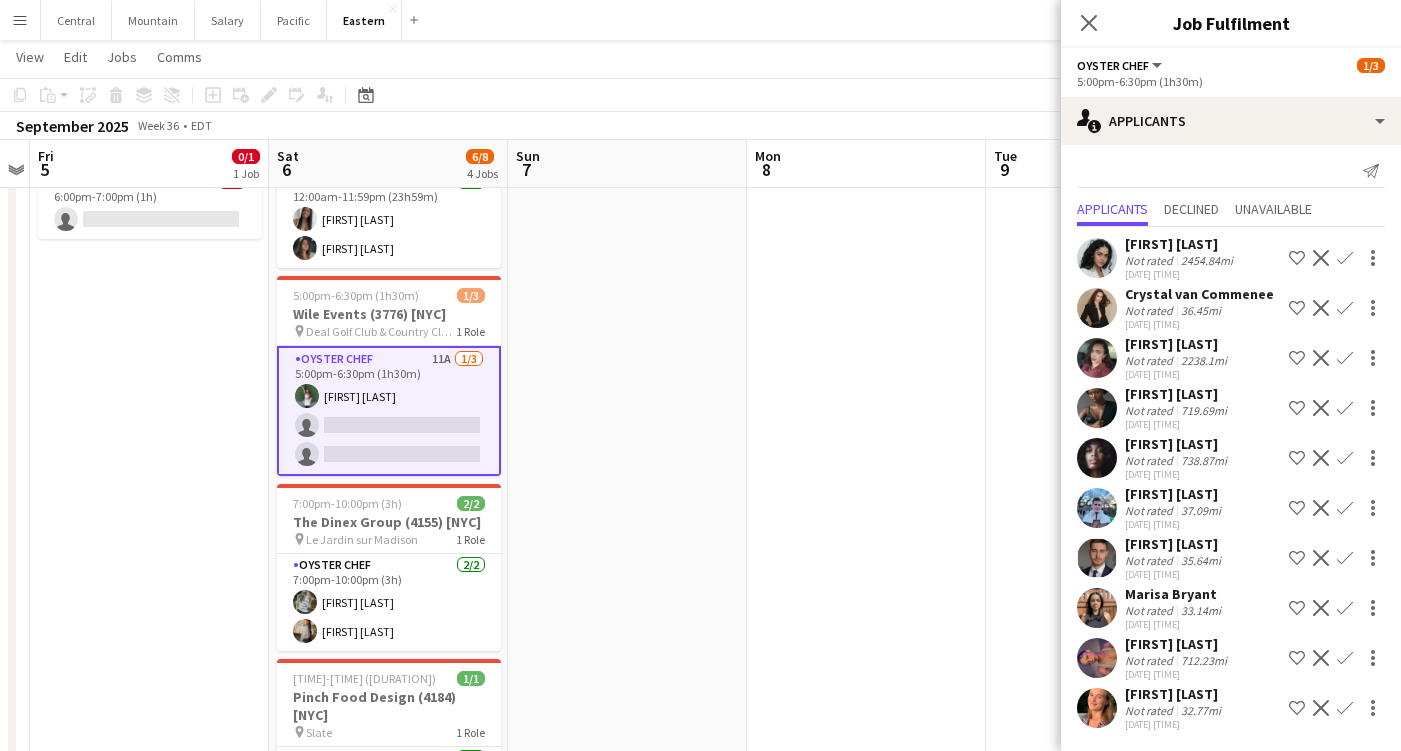 scroll, scrollTop: 6, scrollLeft: 0, axis: vertical 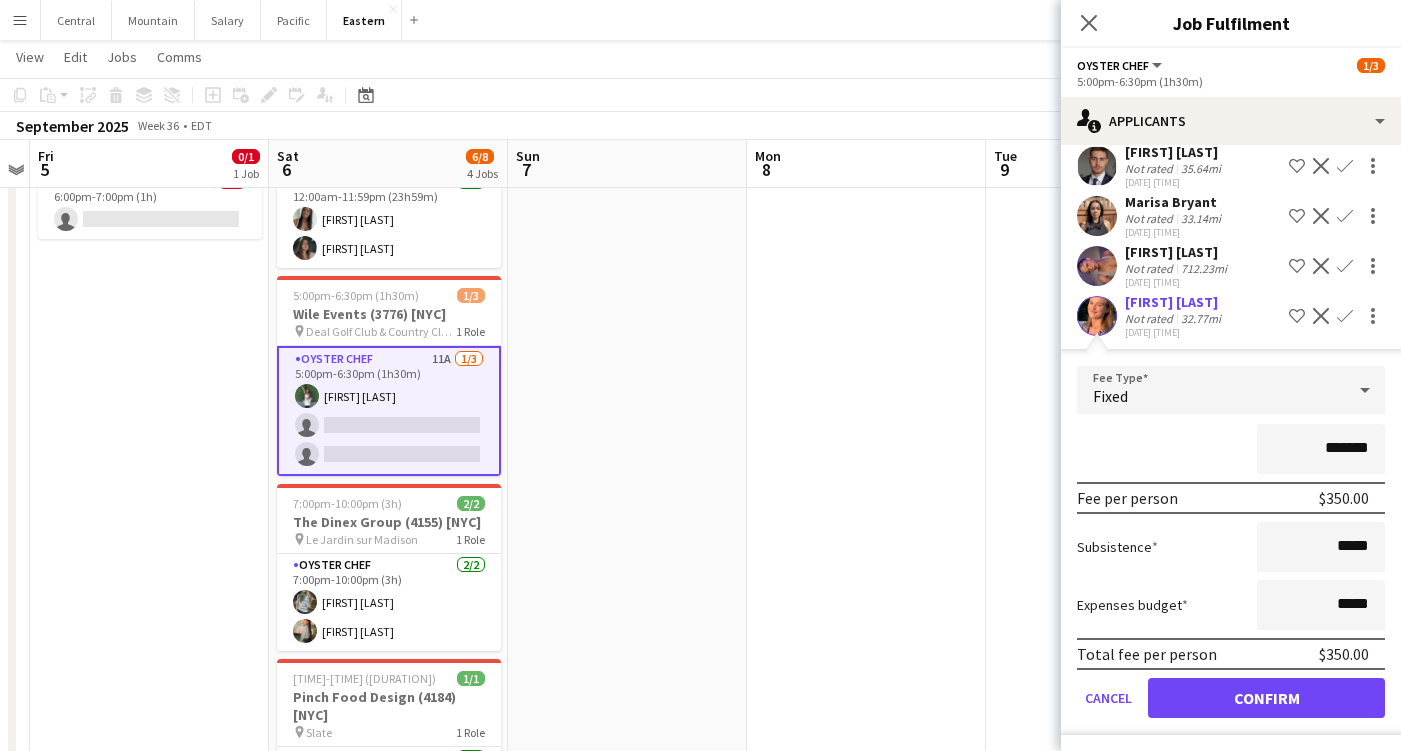 click on "Confirm" 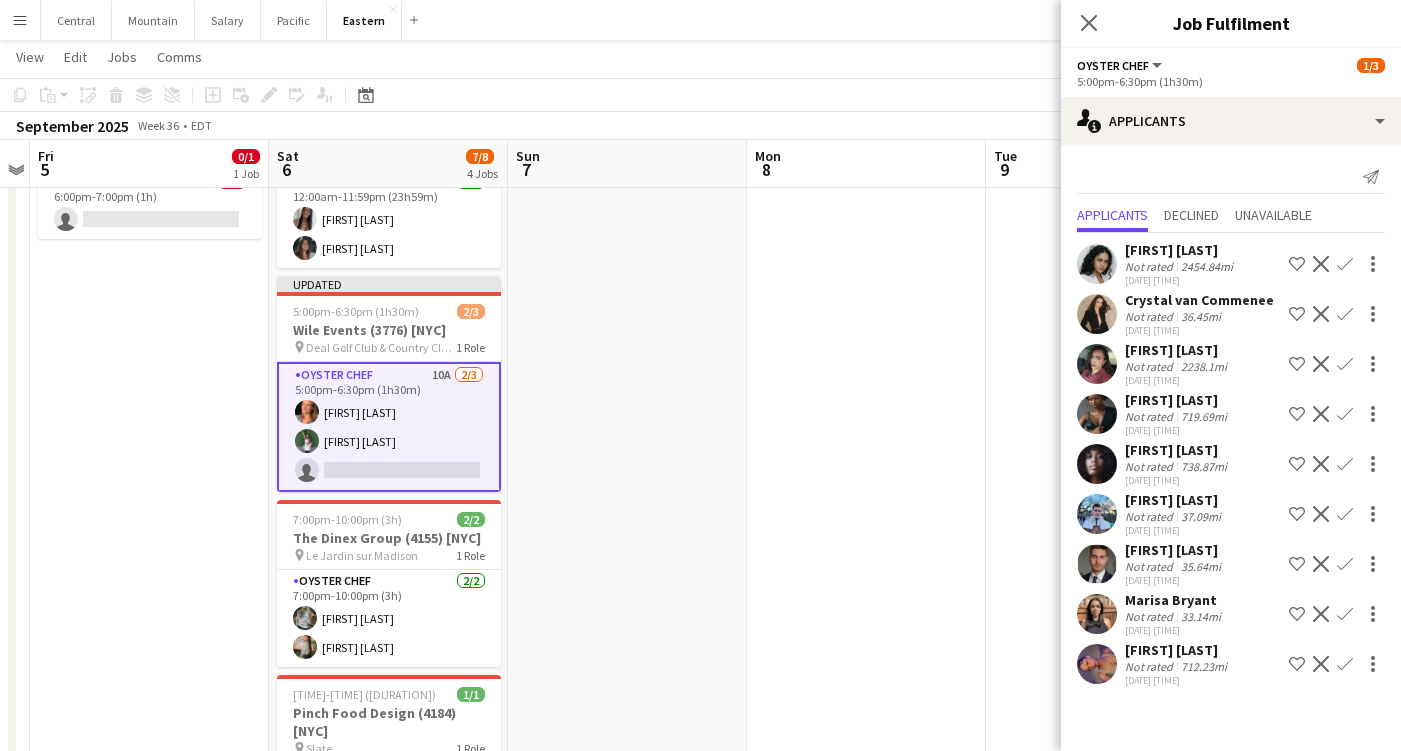 scroll, scrollTop: 0, scrollLeft: 0, axis: both 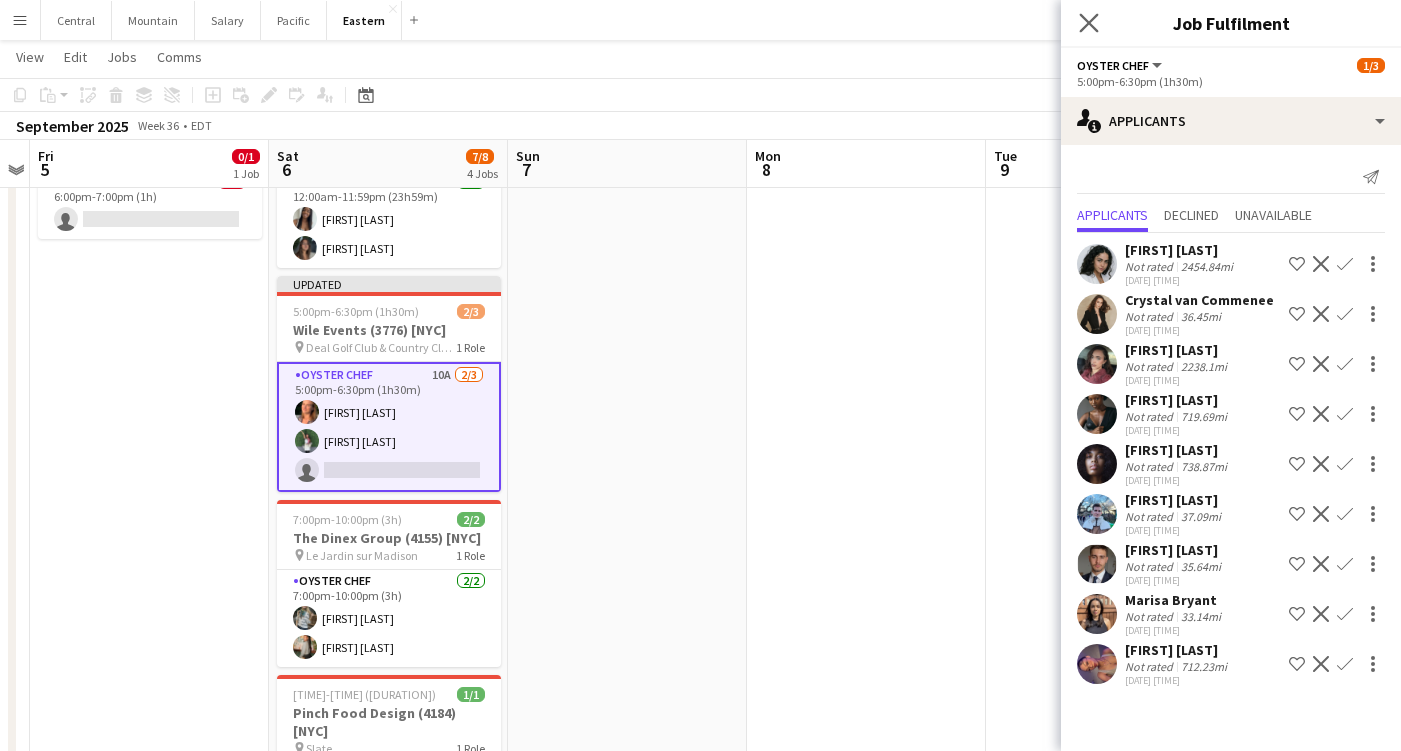 click on "Close pop-in" 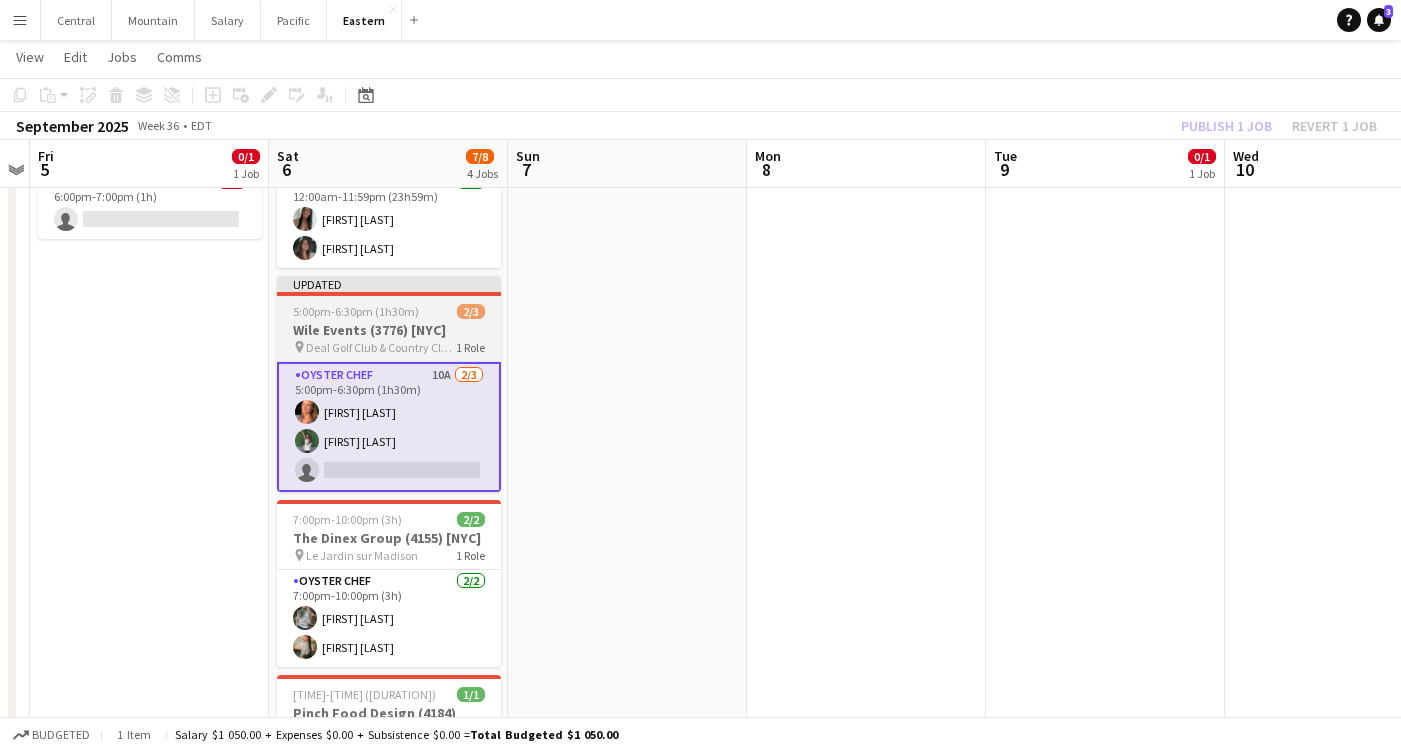click on "5:00pm-6:30pm (1h30m)" at bounding box center [356, 311] 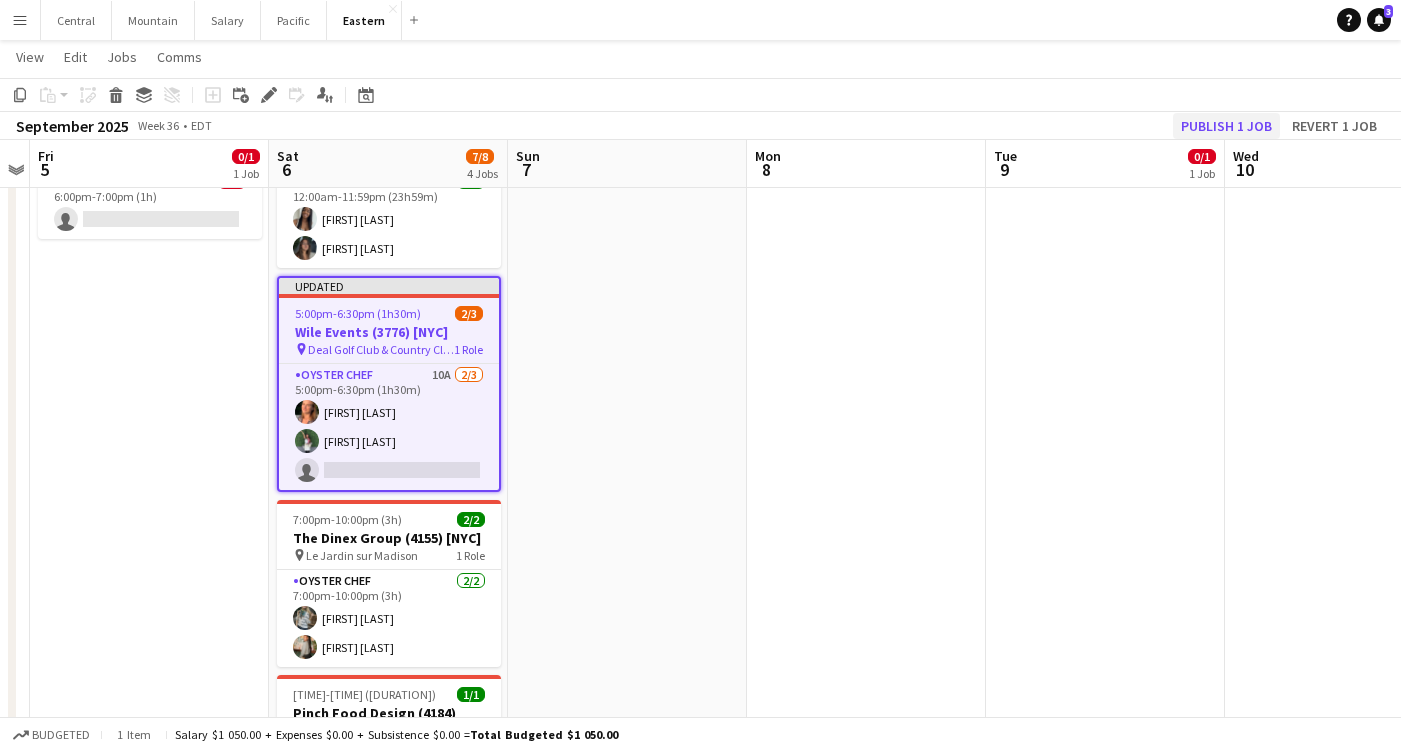 click on "Publish 1 job" 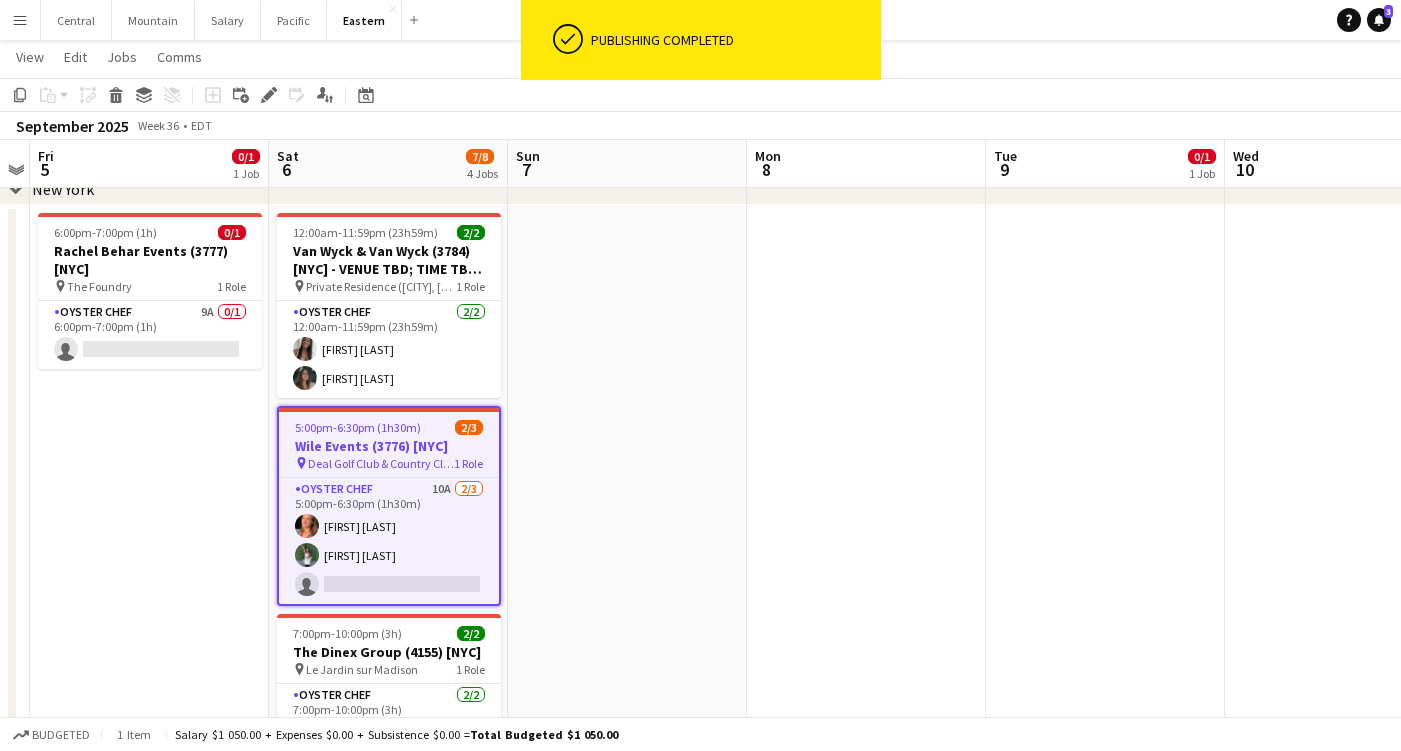 scroll, scrollTop: 789, scrollLeft: 0, axis: vertical 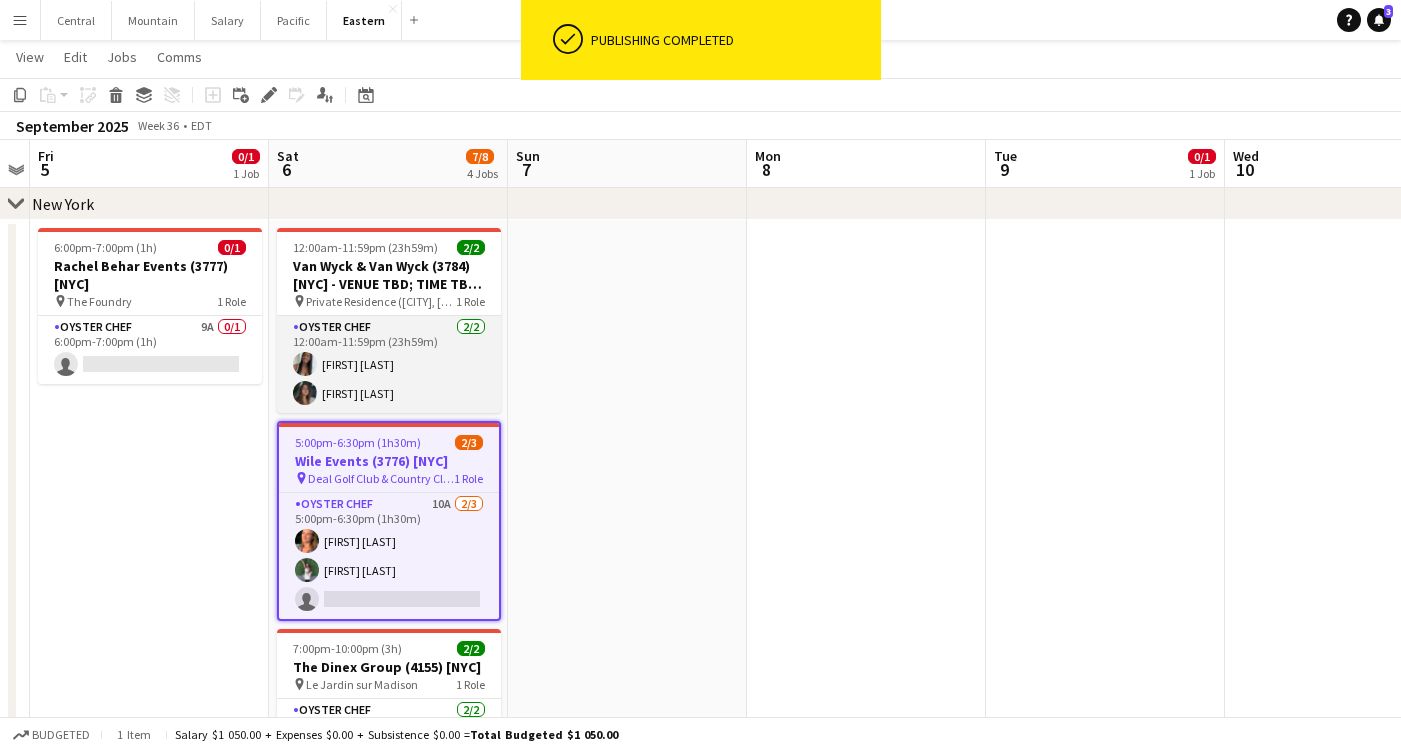 click on "Oyster Chef   2/2   12:00am-11:59pm (23h59m)
Eileen Saa Darian Fauser" at bounding box center [389, 364] 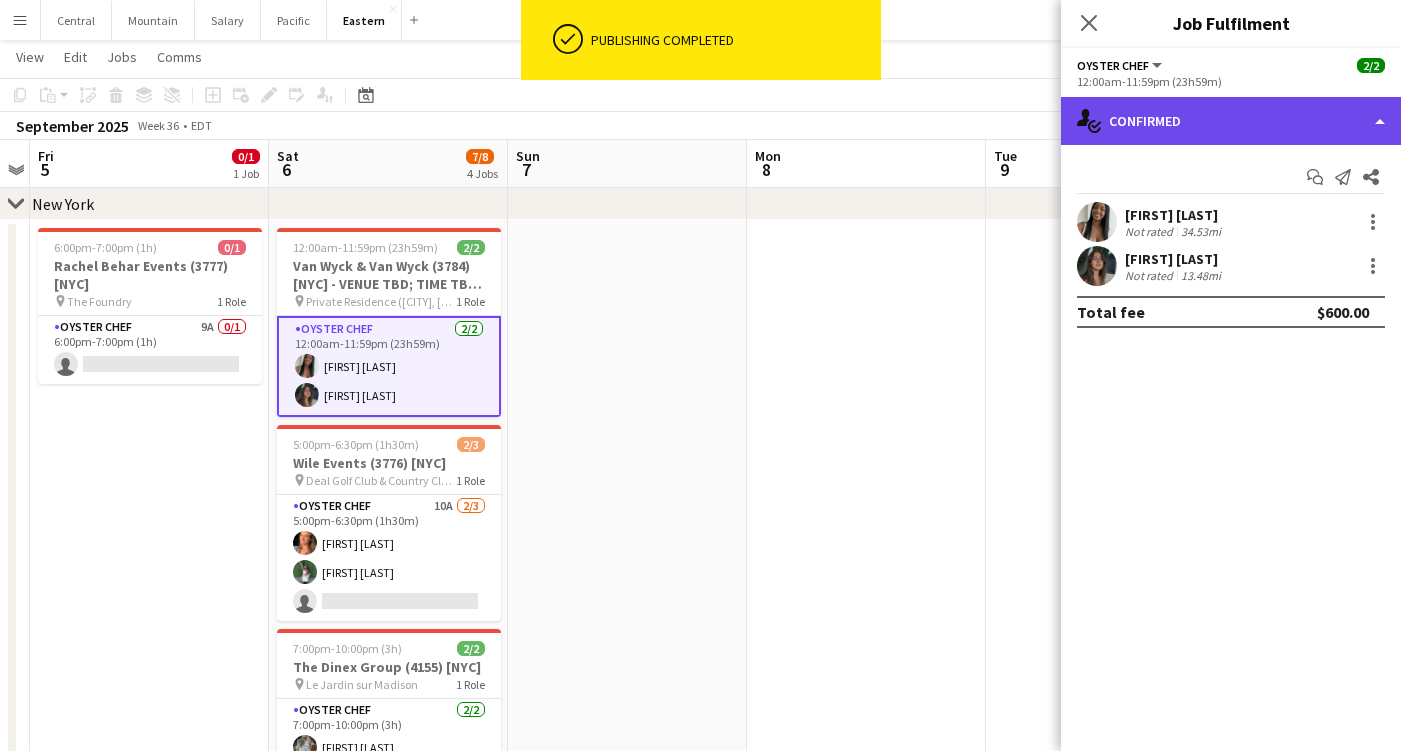 click on "single-neutral-actions-check-2
Confirmed" 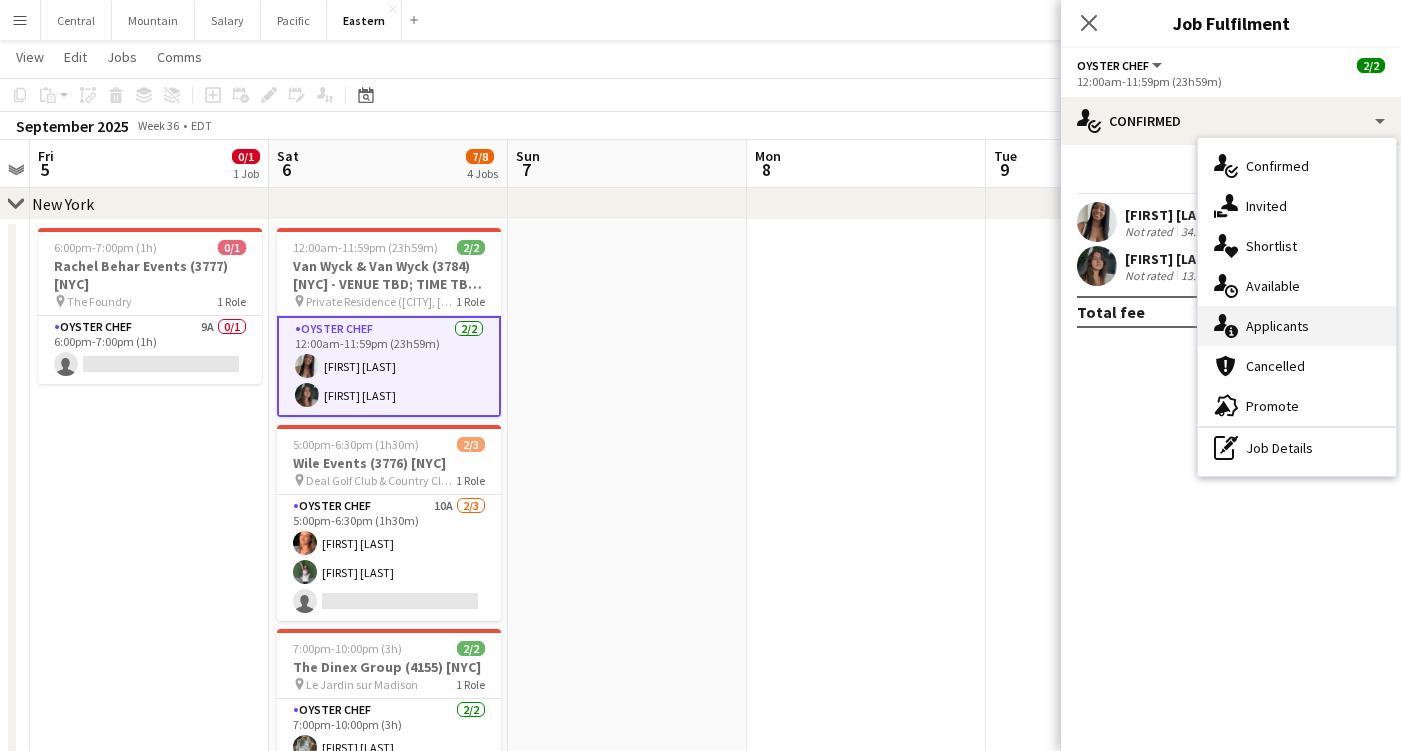 click on "single-neutral-actions-information
Applicants" at bounding box center [1297, 326] 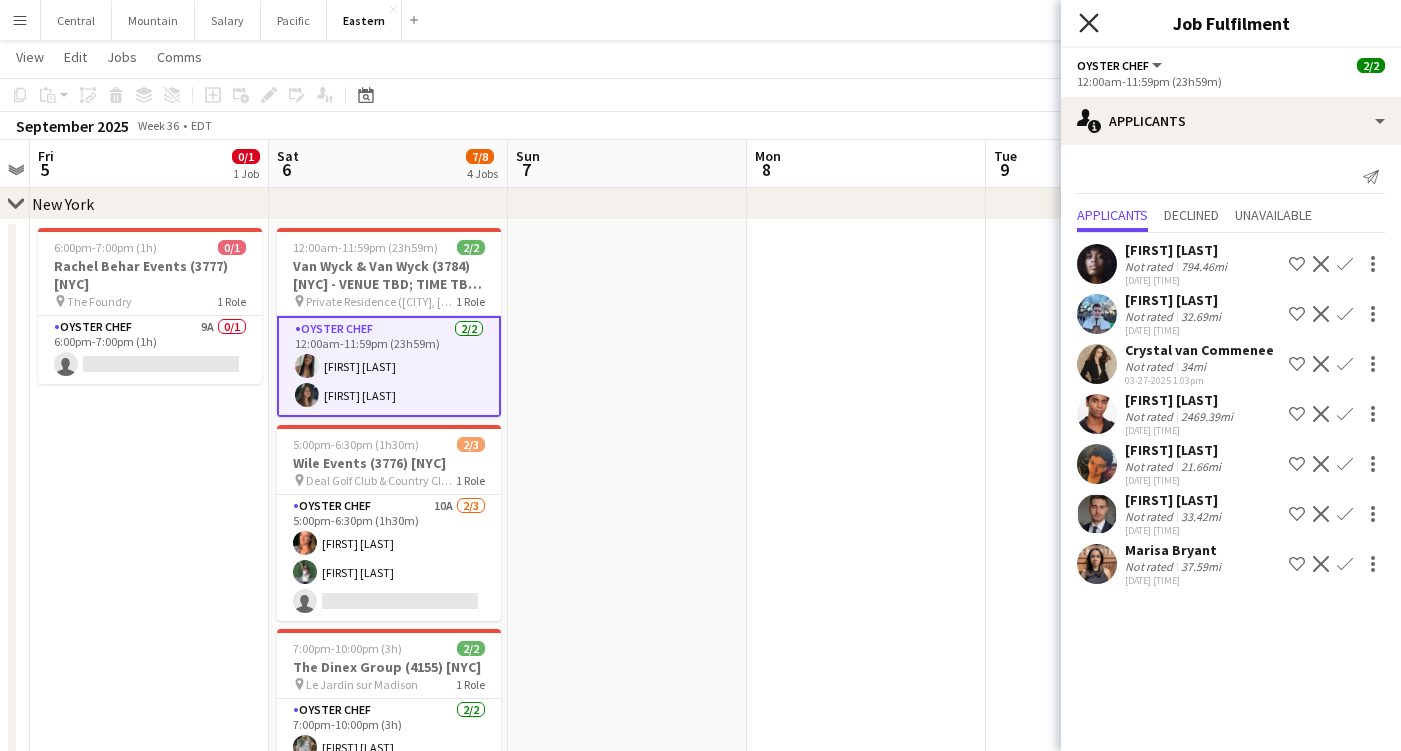 click on "Close pop-in" 